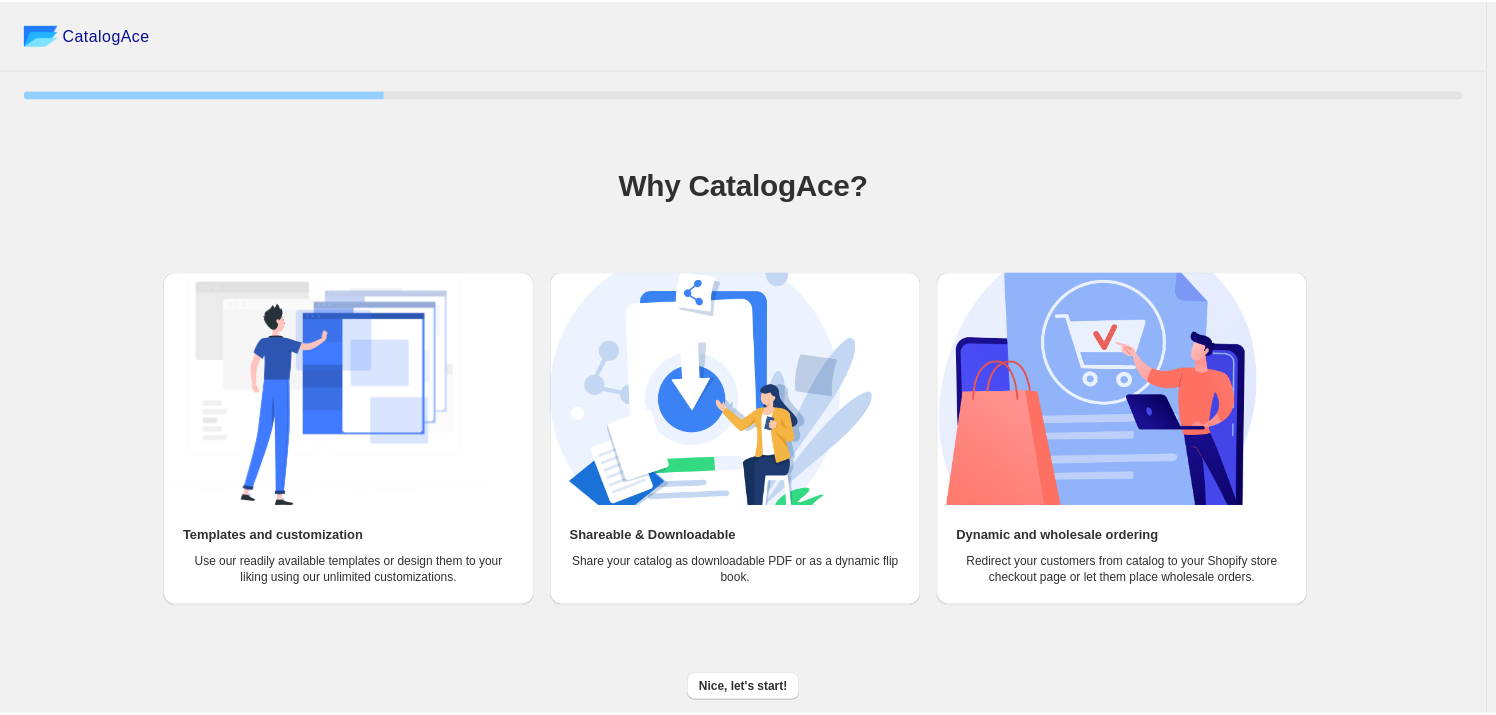 scroll, scrollTop: 0, scrollLeft: 0, axis: both 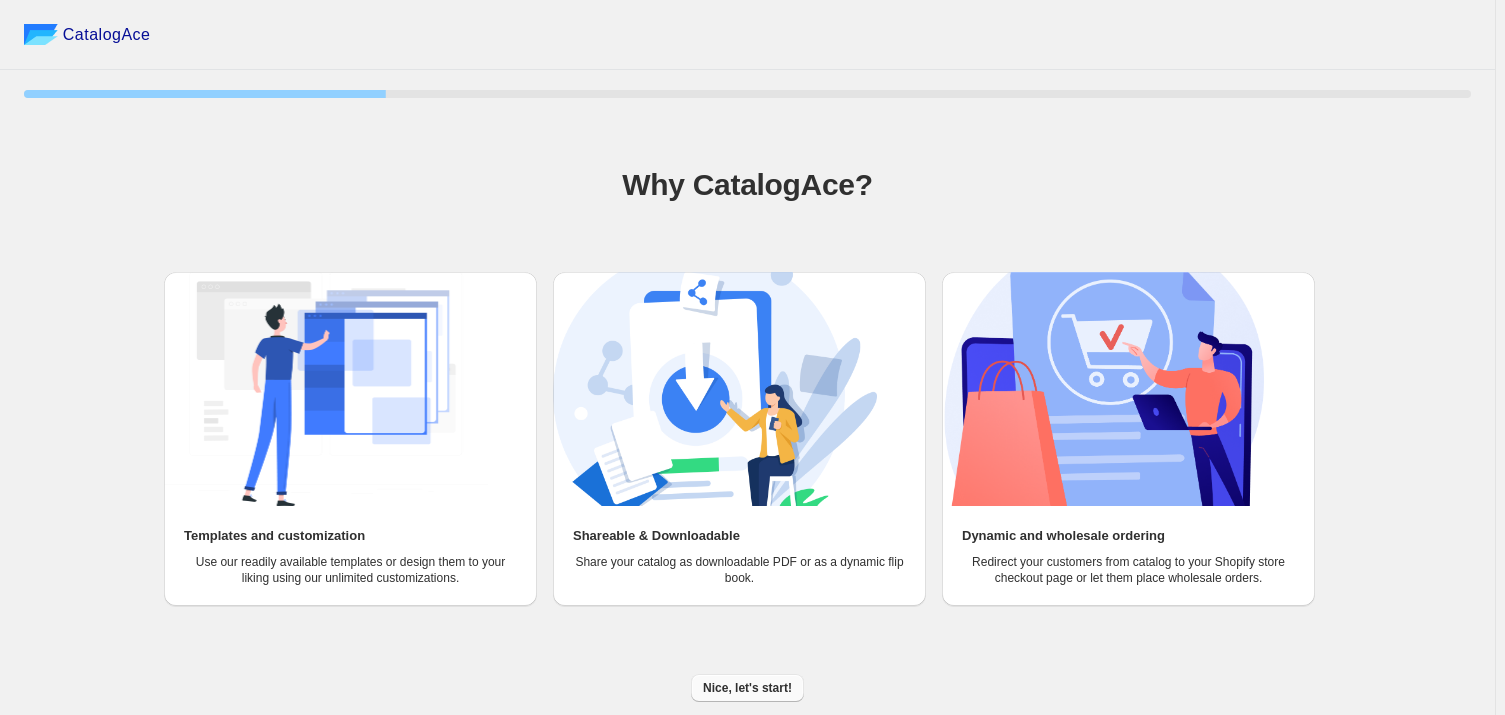 click on "Nice, let's start!" at bounding box center [747, 688] 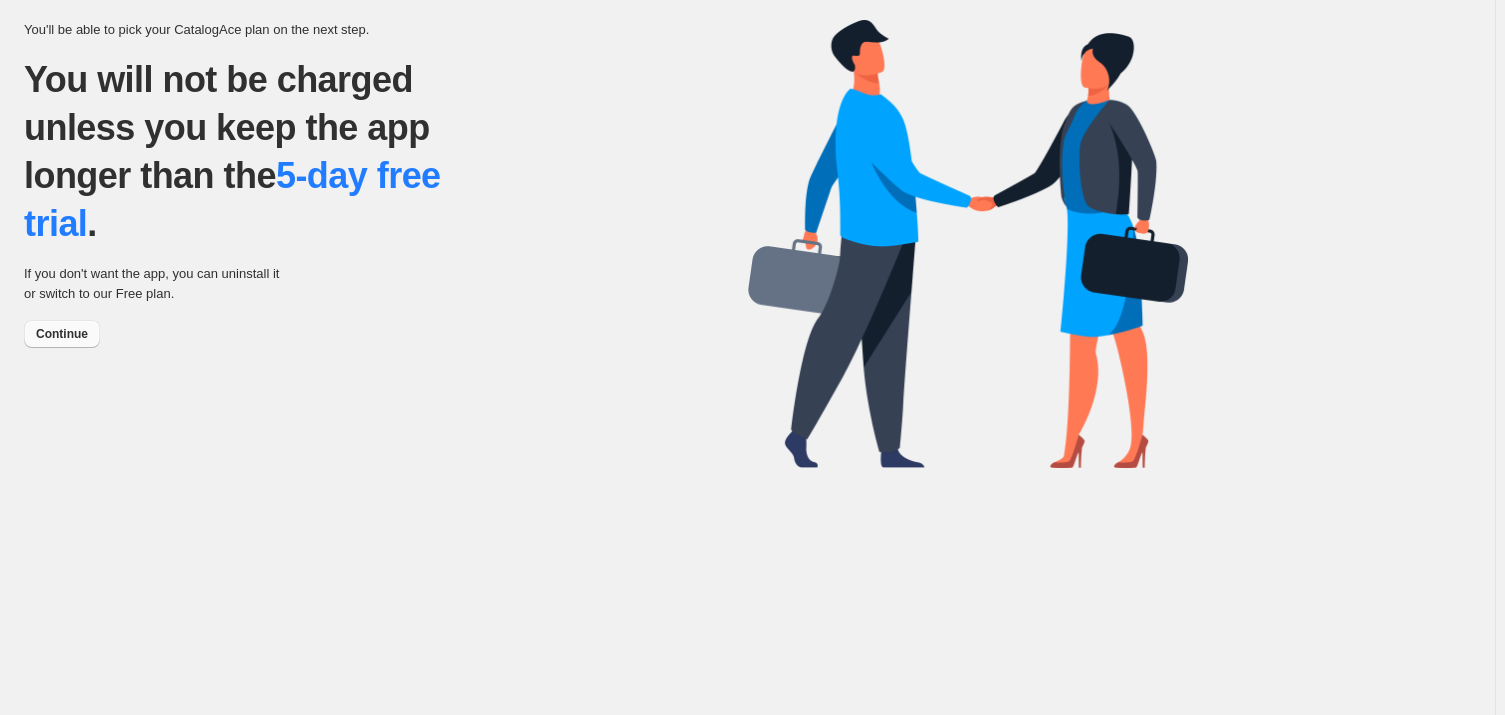click on "Continue" at bounding box center [62, 334] 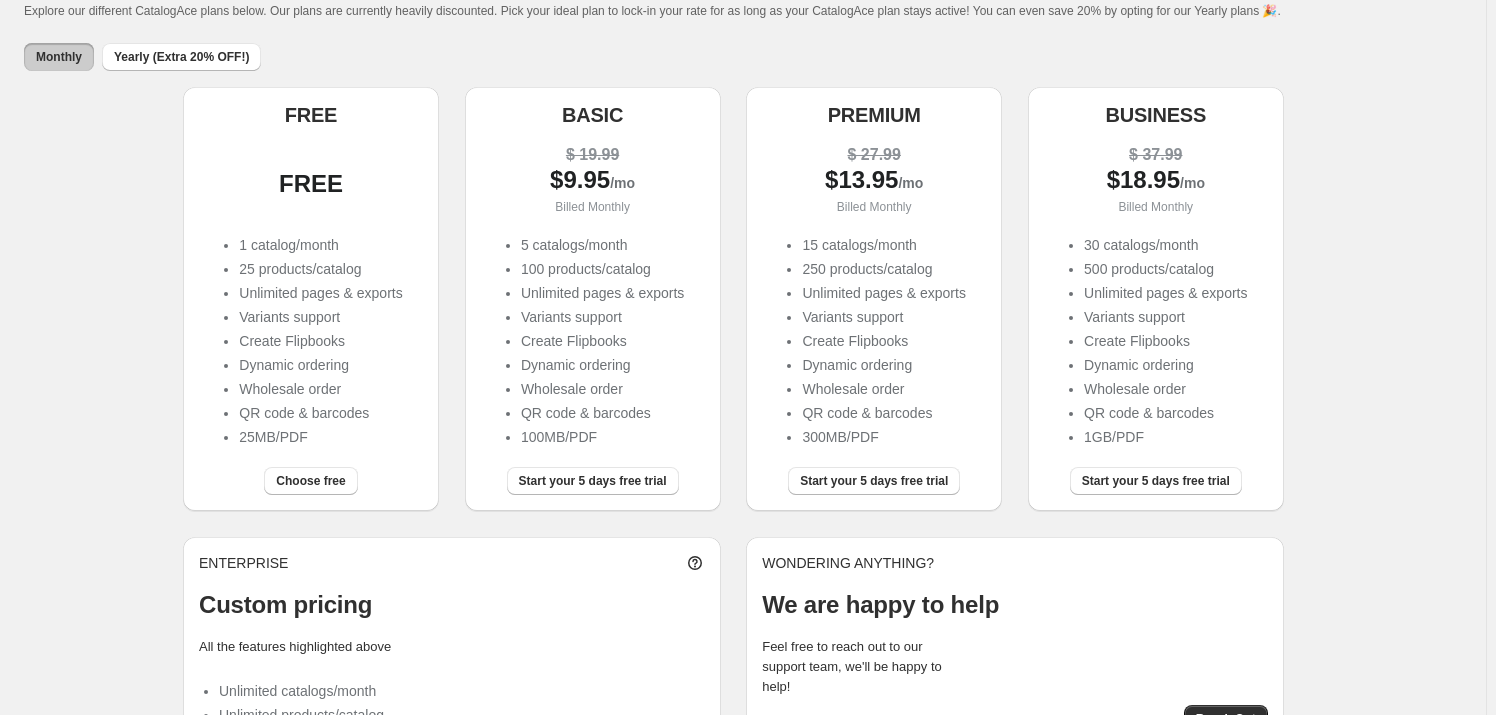 scroll, scrollTop: 181, scrollLeft: 0, axis: vertical 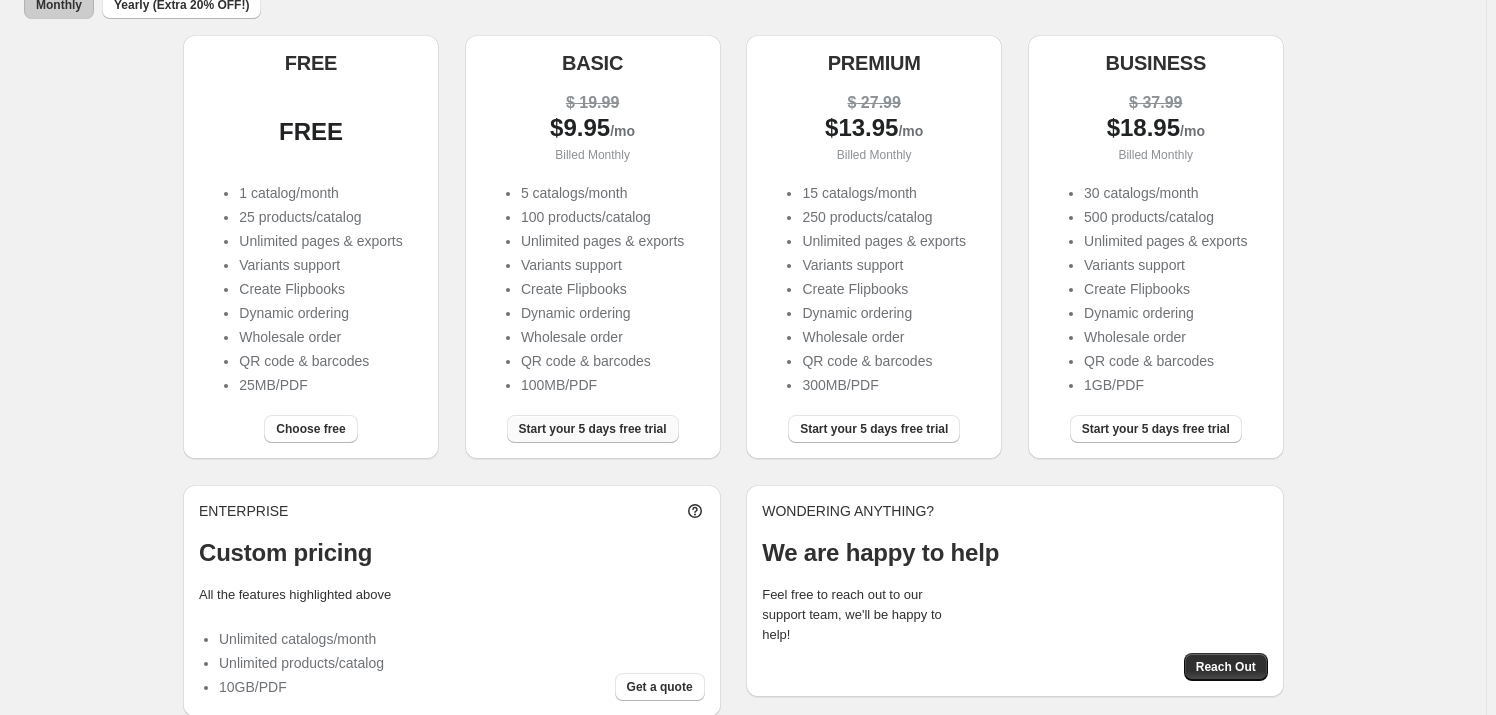 click on "Start your 5 days free trial" at bounding box center [593, 429] 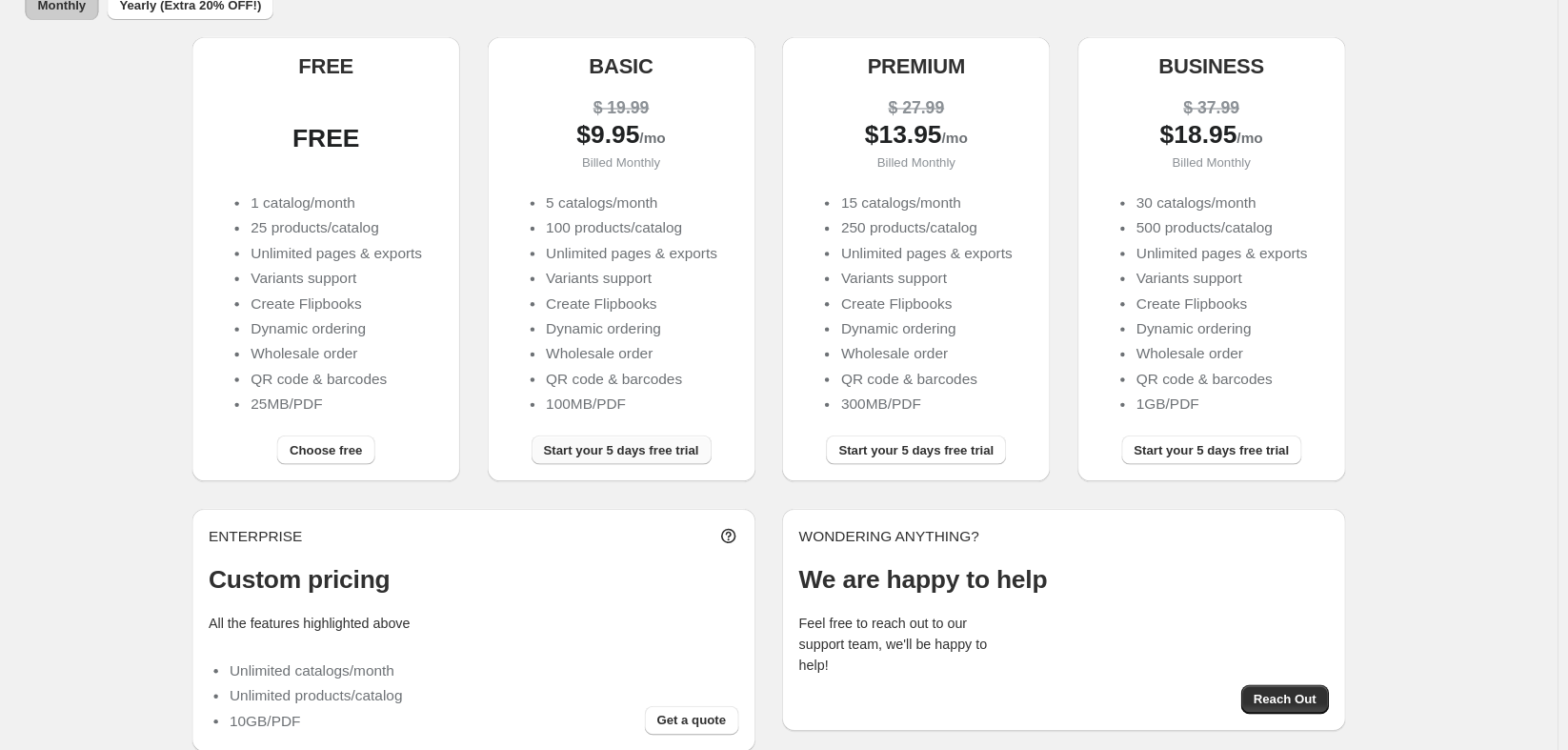 scroll, scrollTop: 132, scrollLeft: 0, axis: vertical 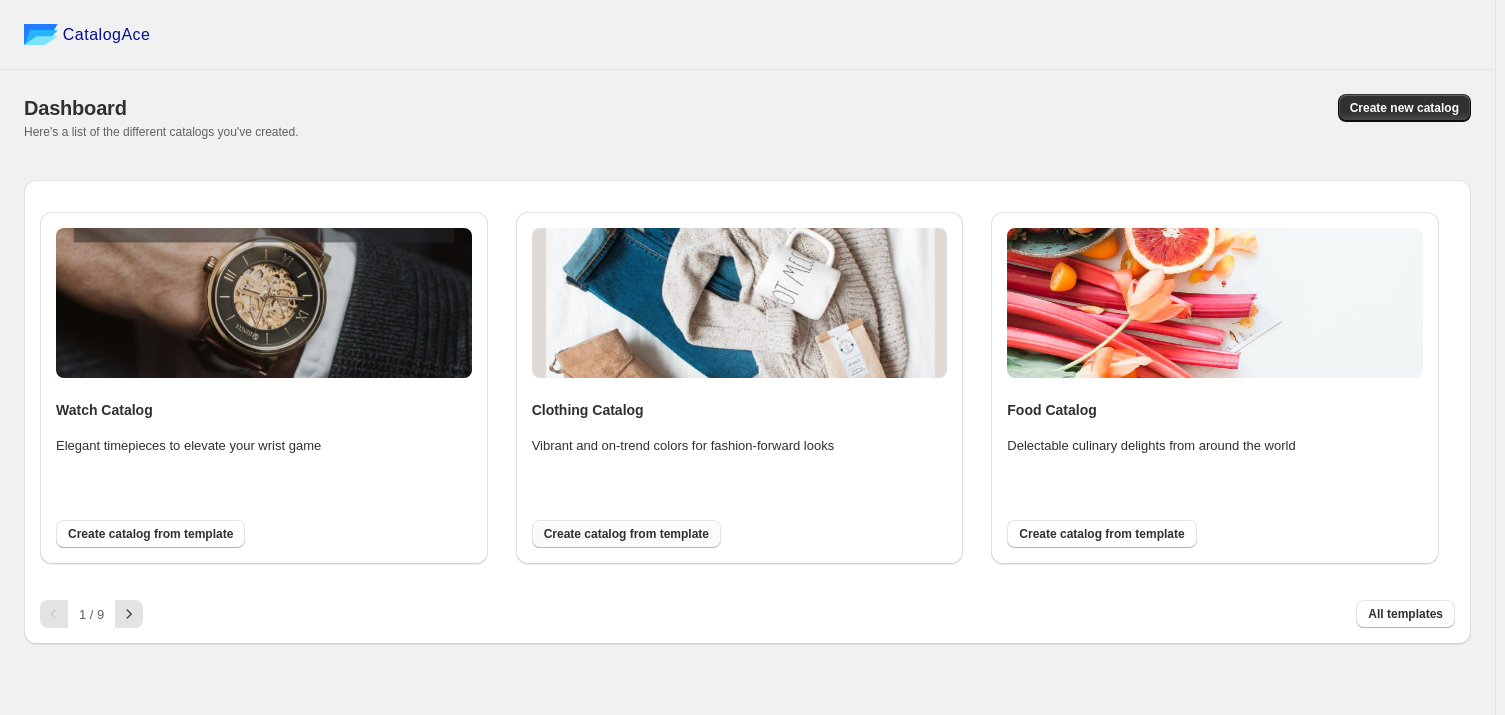 click on "Create catalog from template" at bounding box center [626, 534] 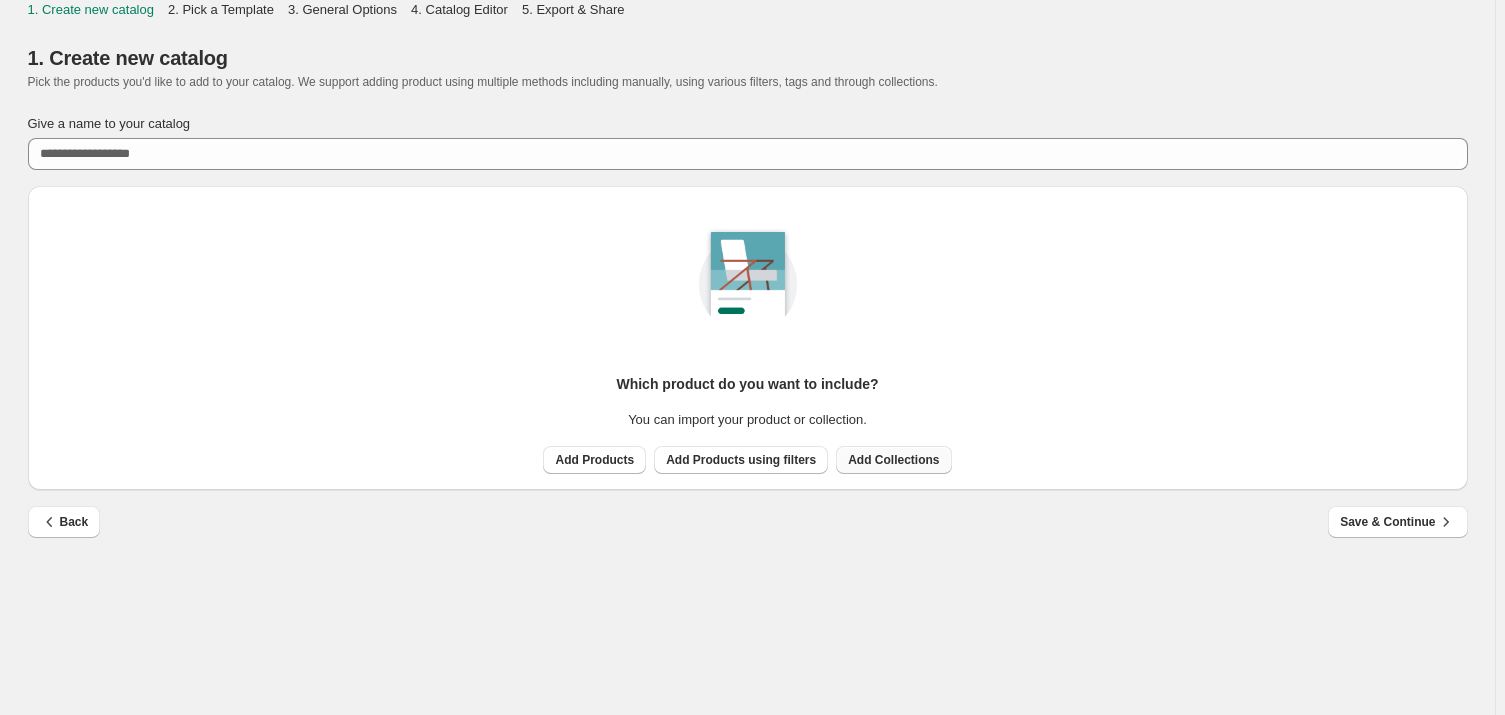 click on "Add Collections" at bounding box center [893, 460] 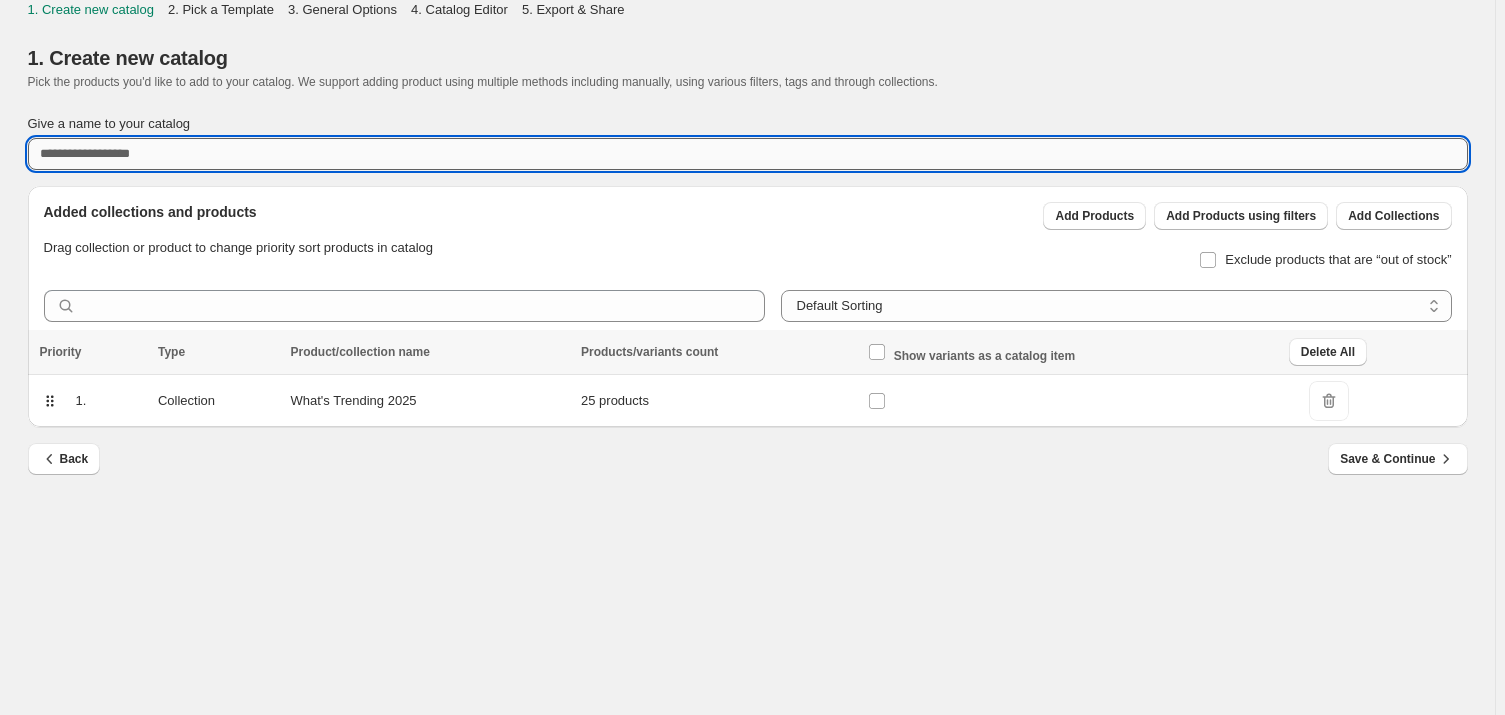 drag, startPoint x: 213, startPoint y: 157, endPoint x: 184, endPoint y: 155, distance: 29.068884 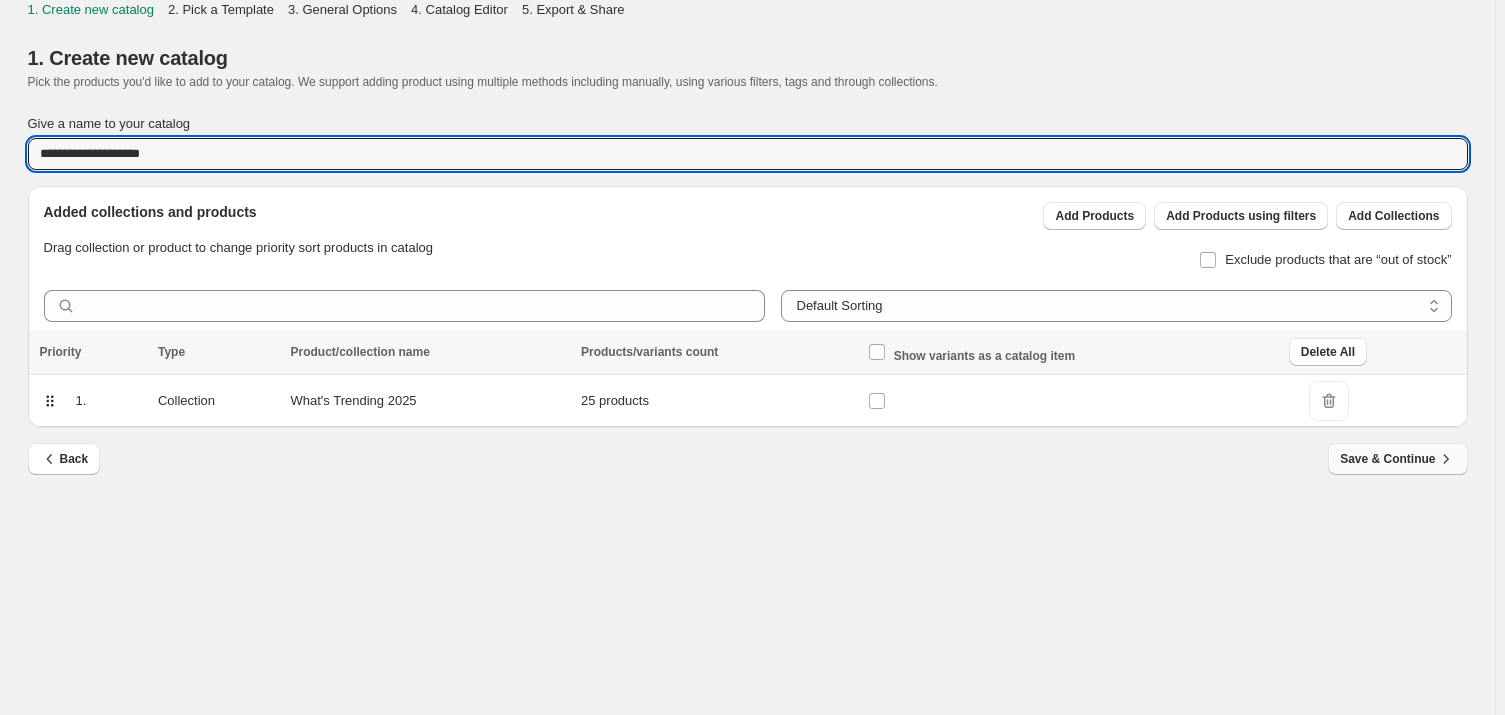 click on "Save & Continue" at bounding box center [1397, 459] 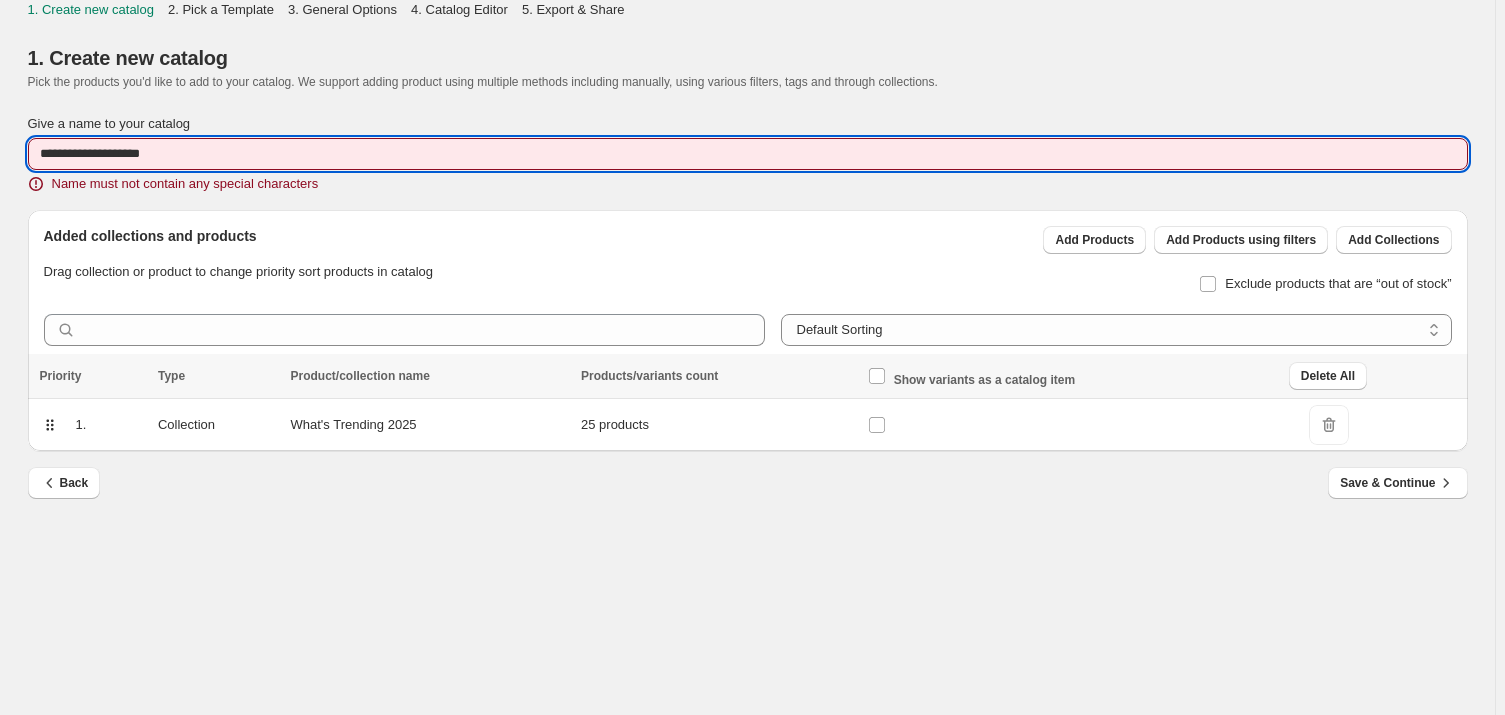 click on "**********" at bounding box center (748, 154) 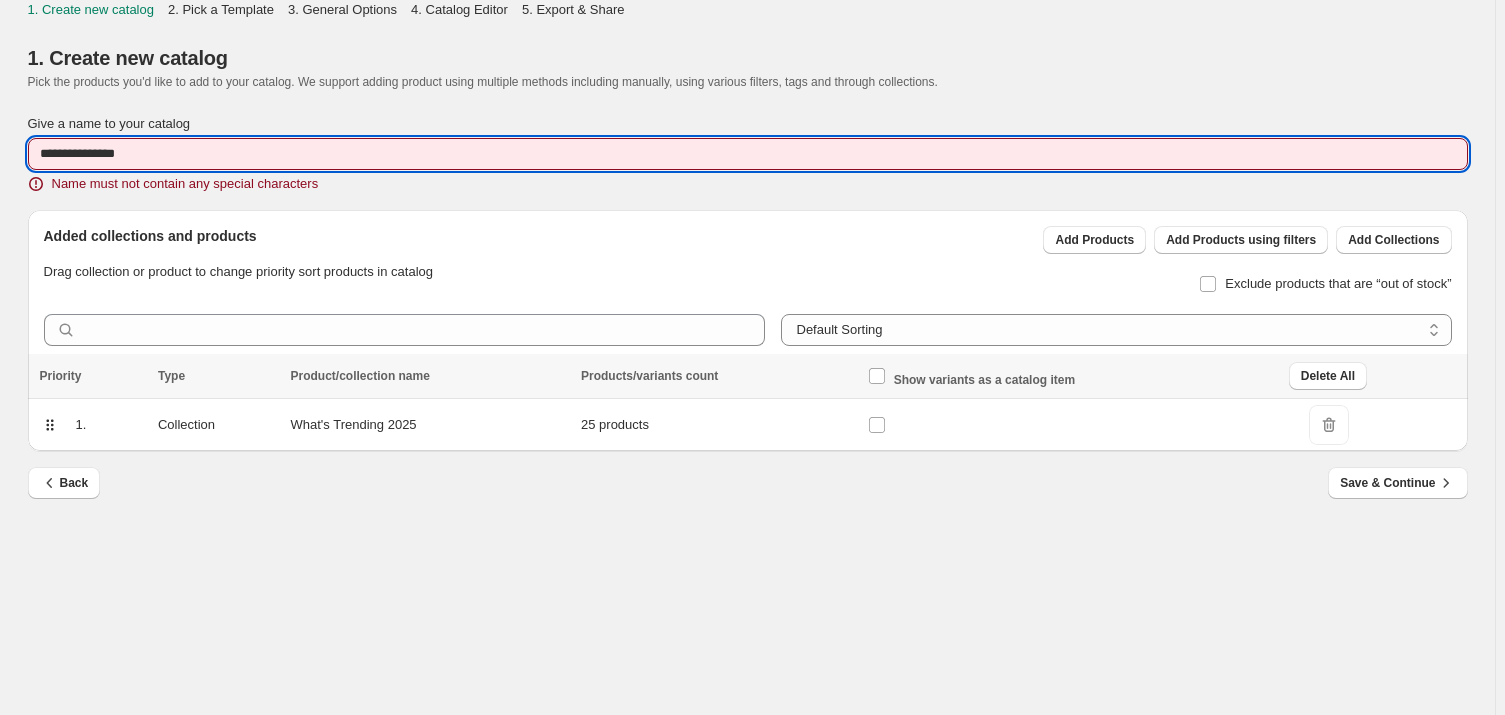 click on "**********" at bounding box center [748, 154] 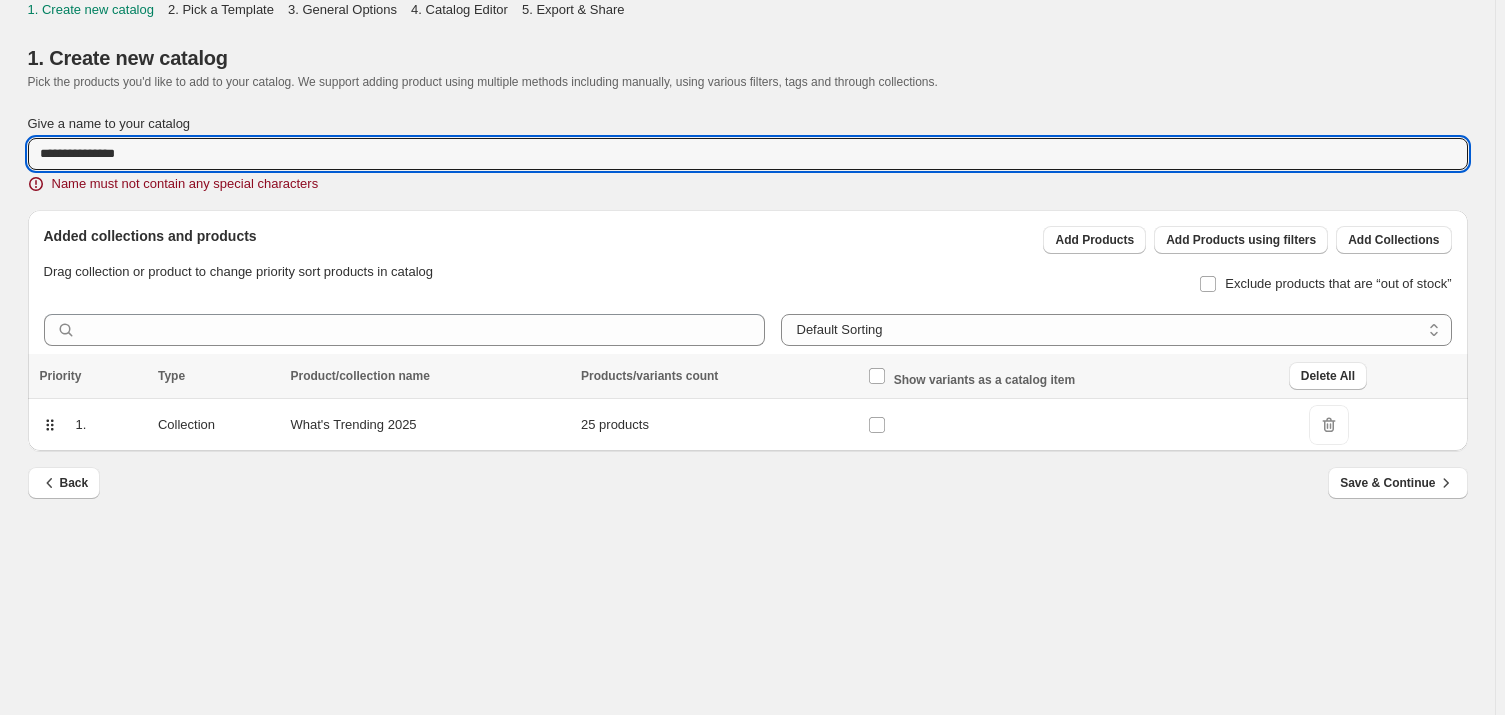 drag, startPoint x: 80, startPoint y: 152, endPoint x: -14, endPoint y: 154, distance: 94.02127 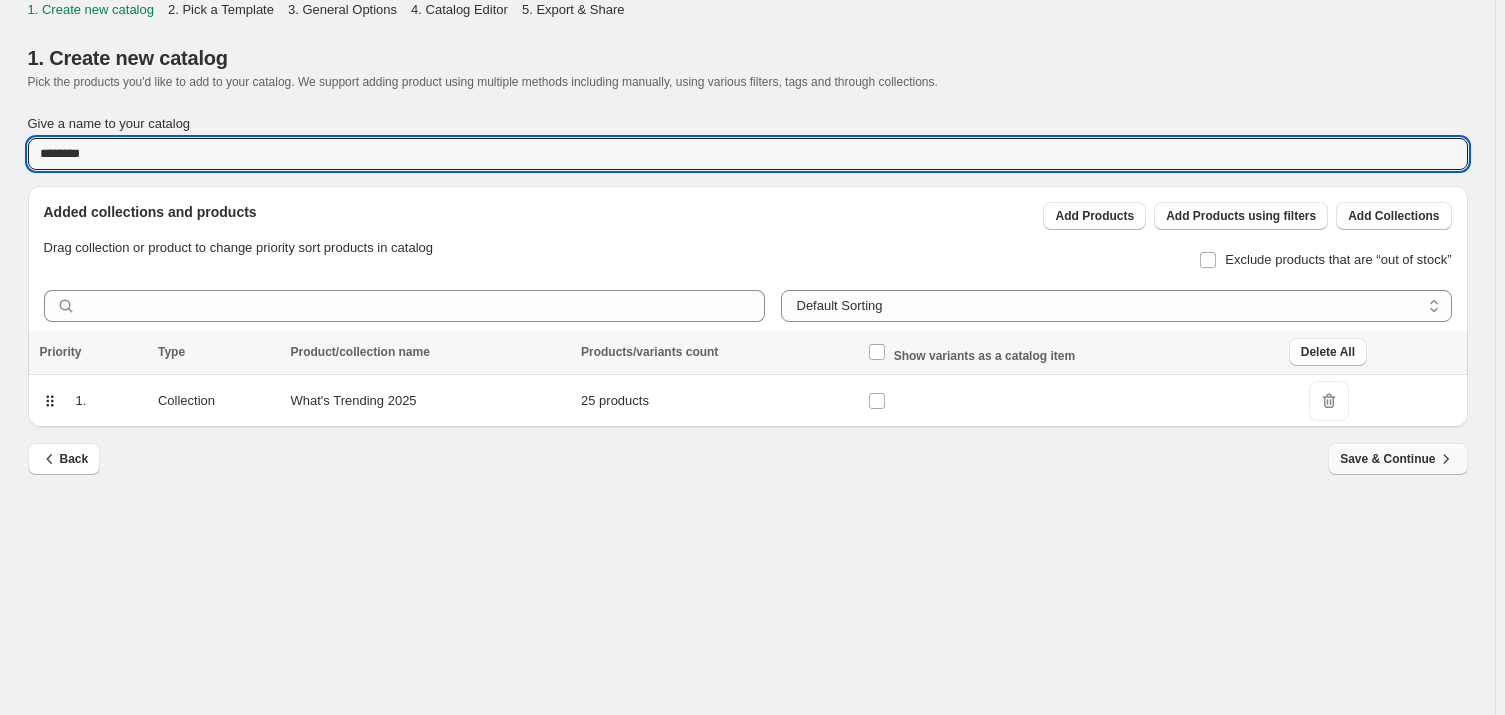 type on "********" 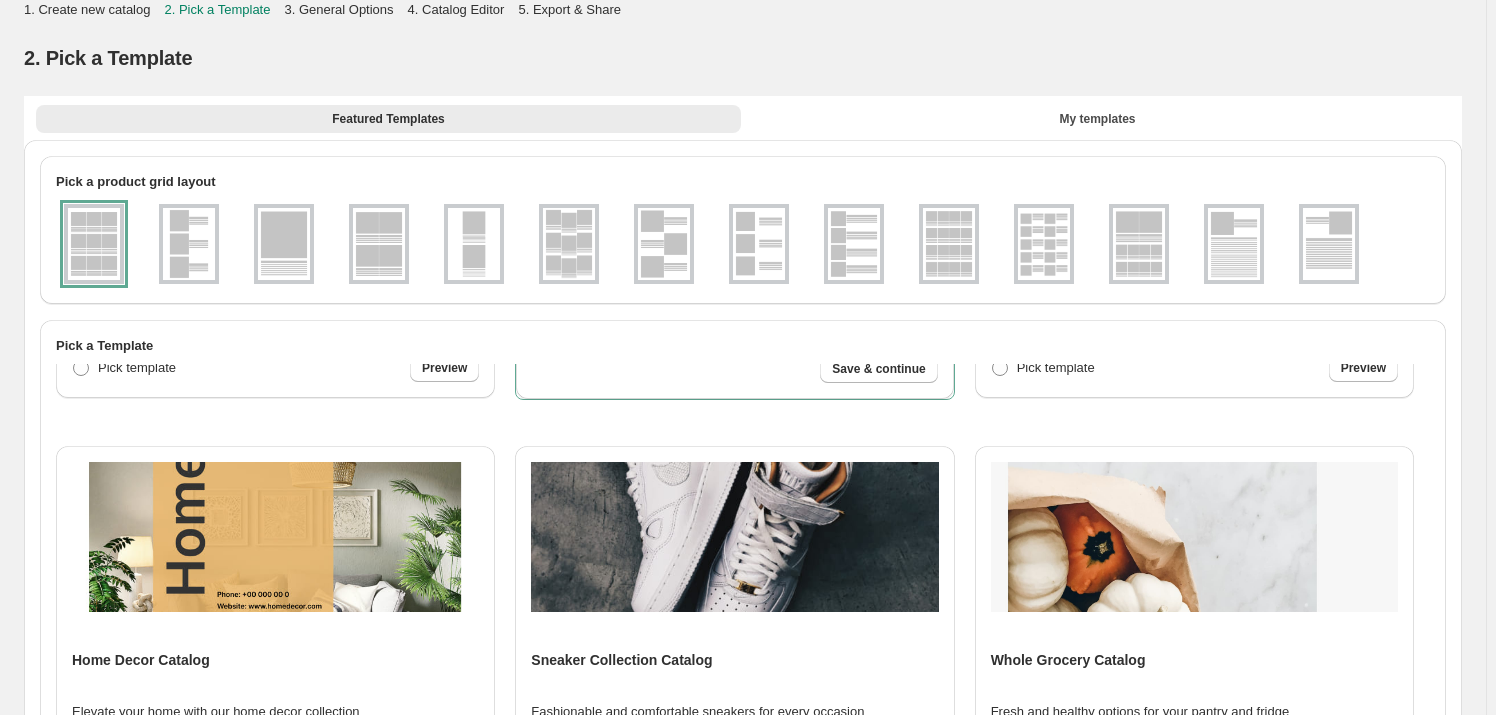 scroll, scrollTop: 272, scrollLeft: 0, axis: vertical 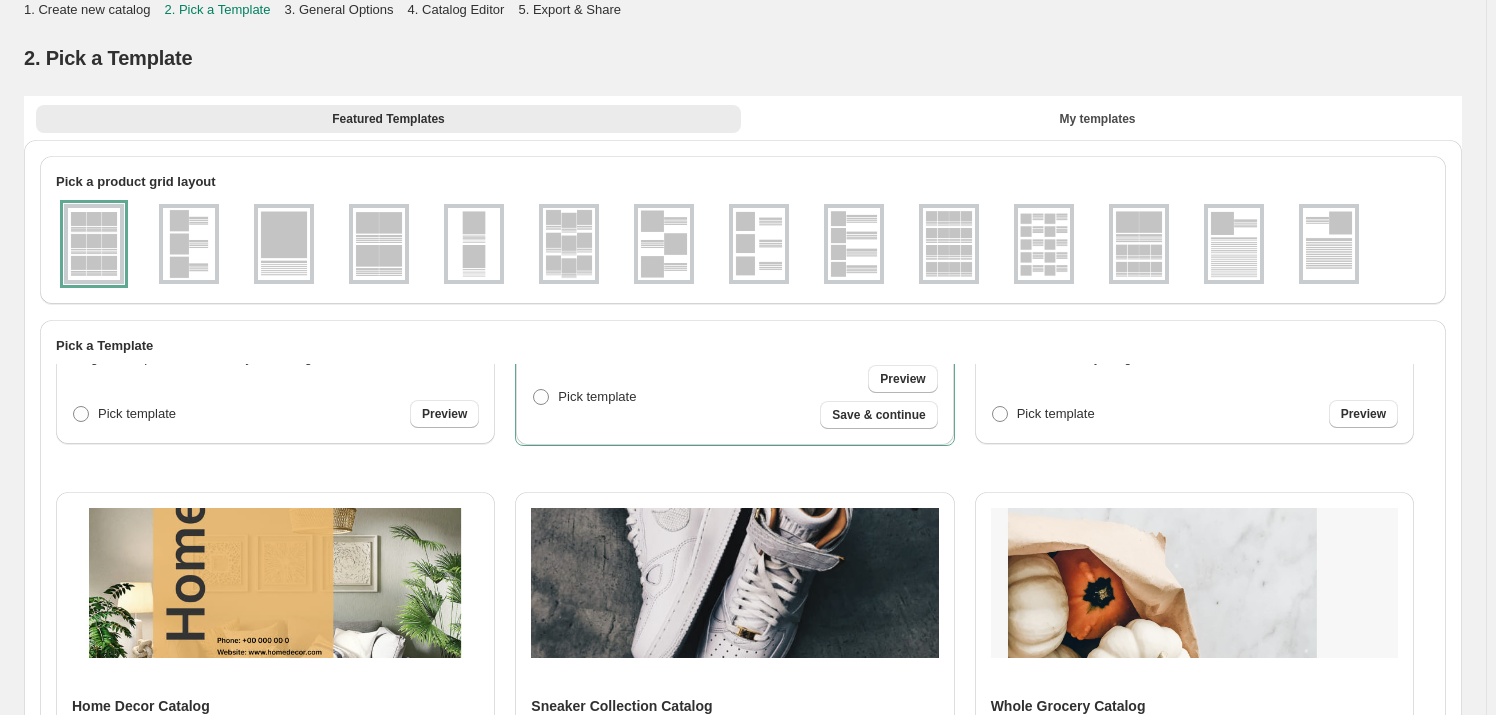 click at bounding box center (379, 244) 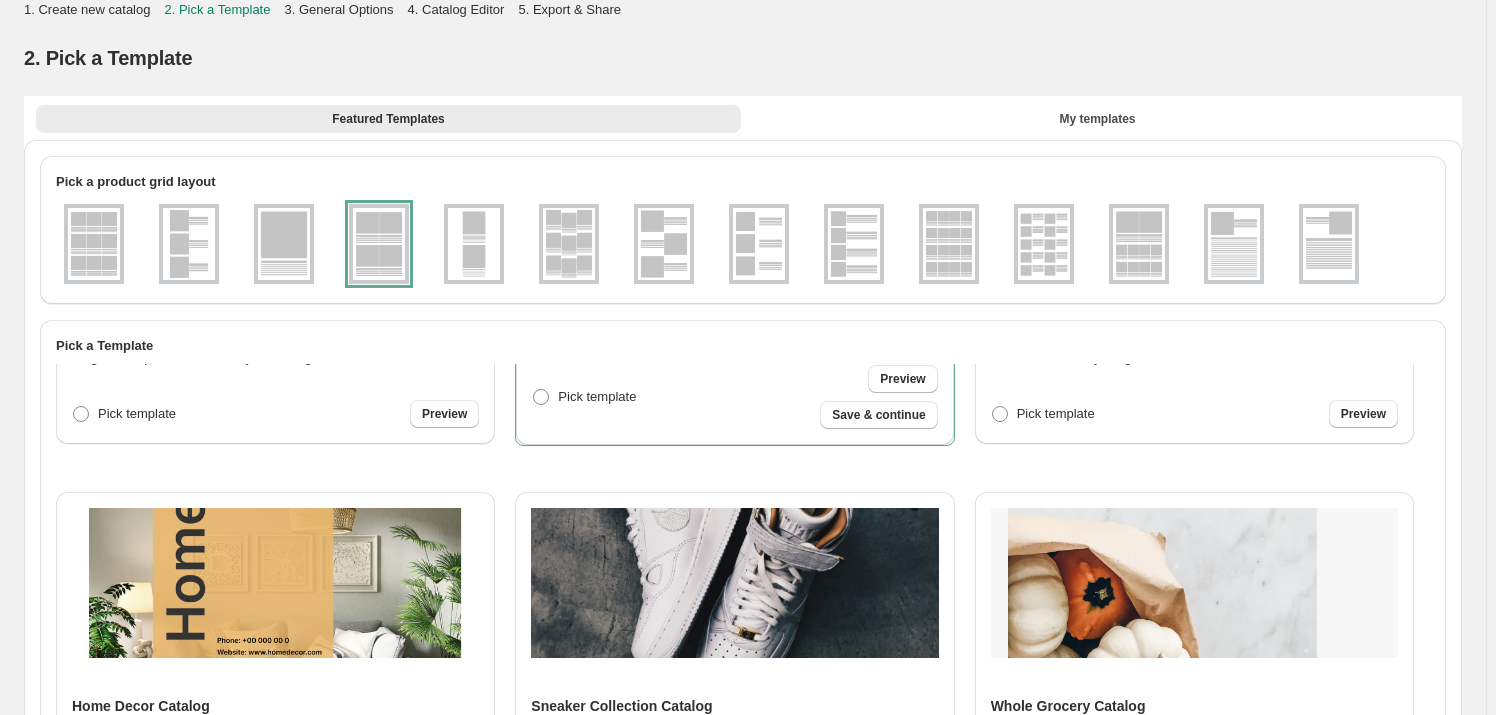 scroll, scrollTop: 90, scrollLeft: 0, axis: vertical 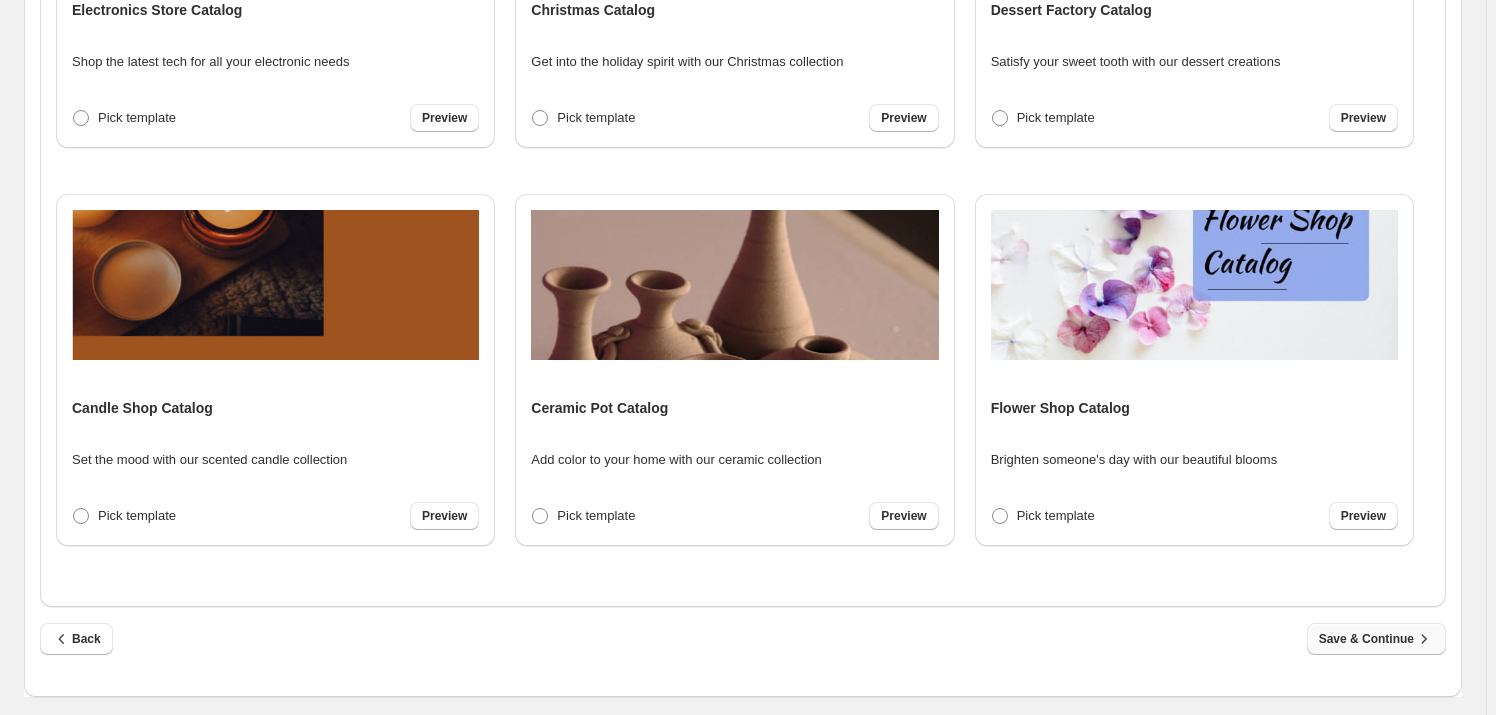 click on "Save & Continue" at bounding box center (1376, 639) 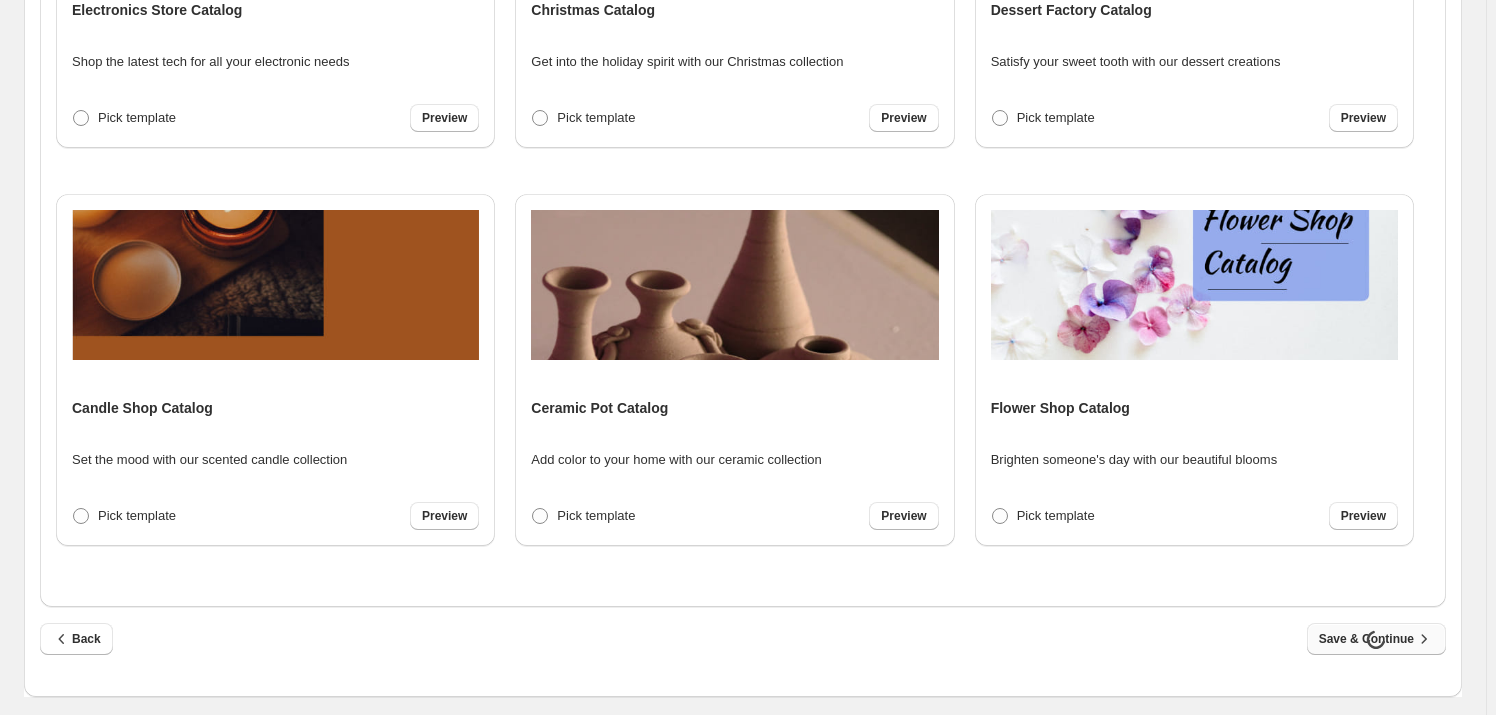 select on "**********" 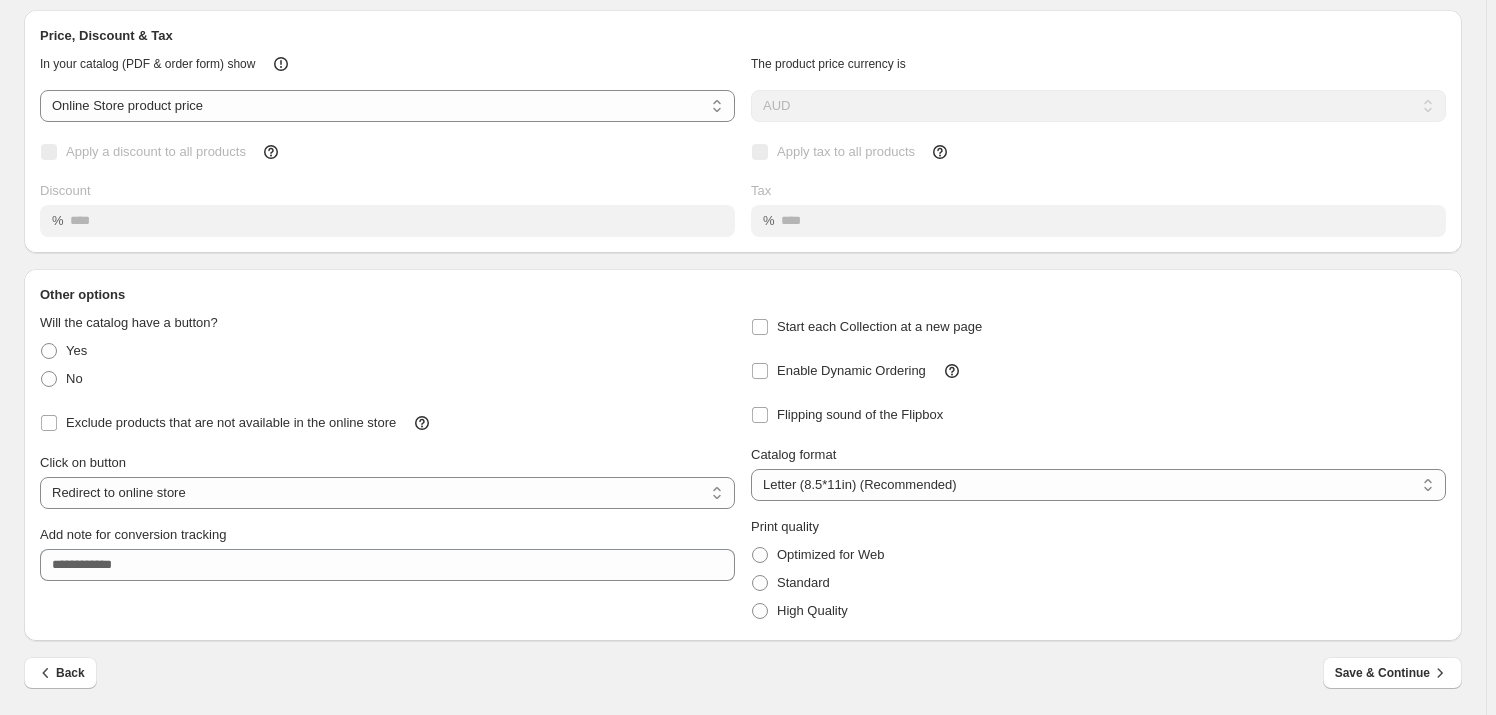 scroll, scrollTop: 0, scrollLeft: 0, axis: both 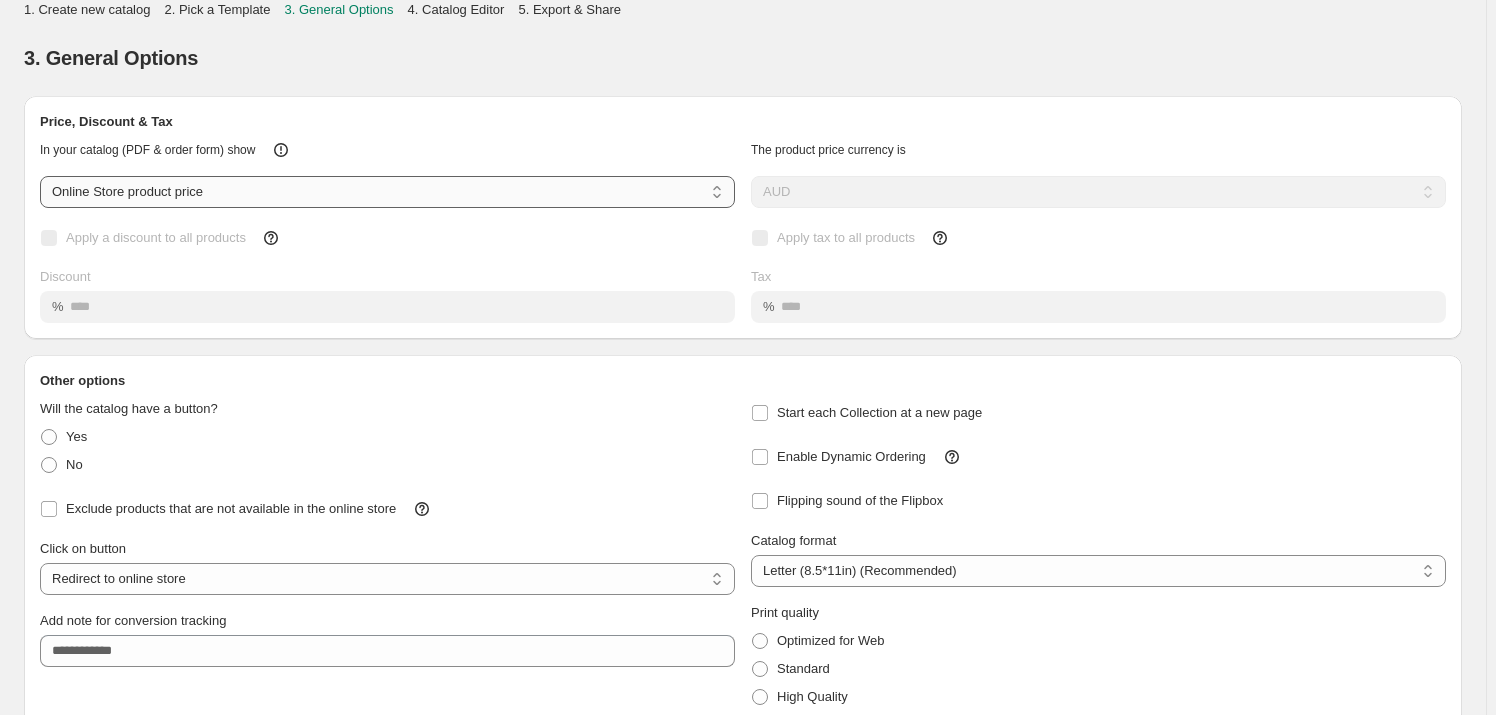 click on "**********" at bounding box center [387, 192] 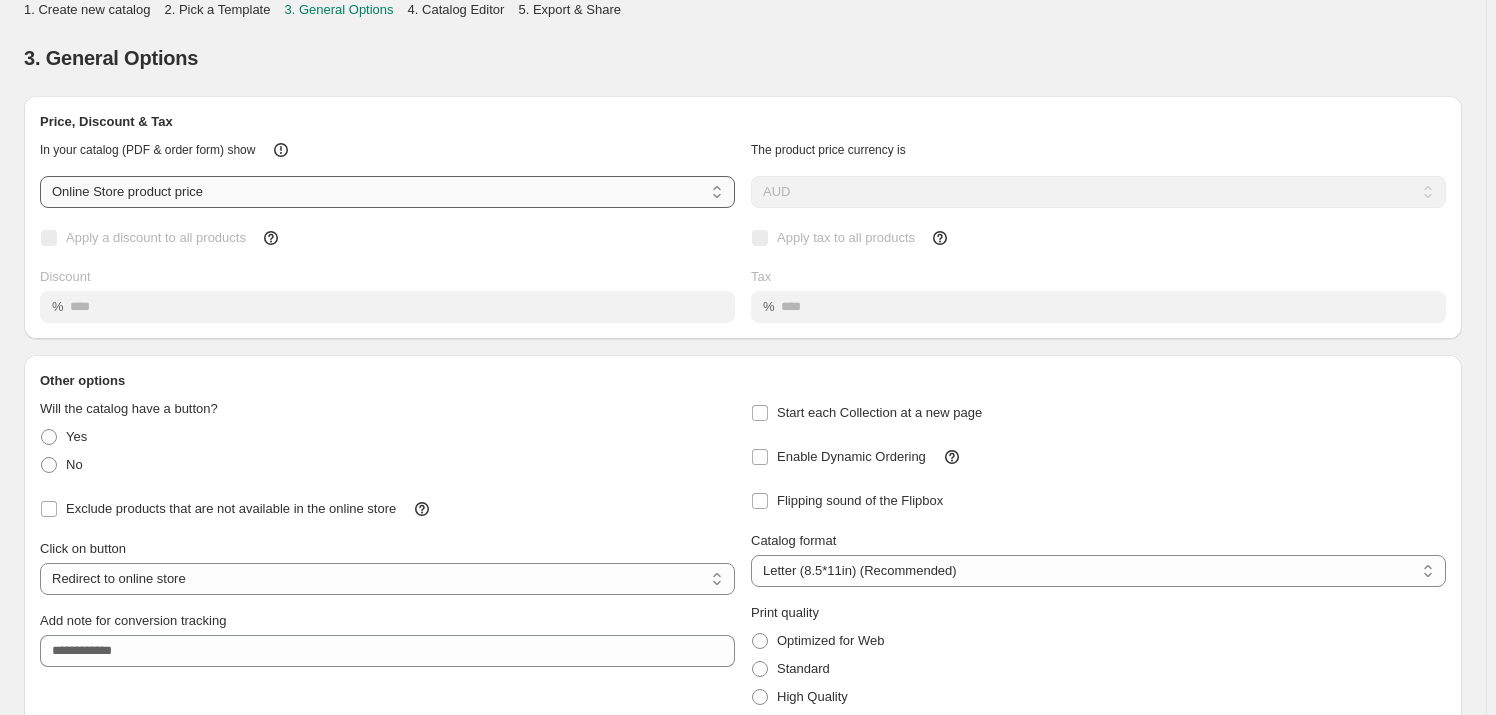 click on "**********" at bounding box center [387, 192] 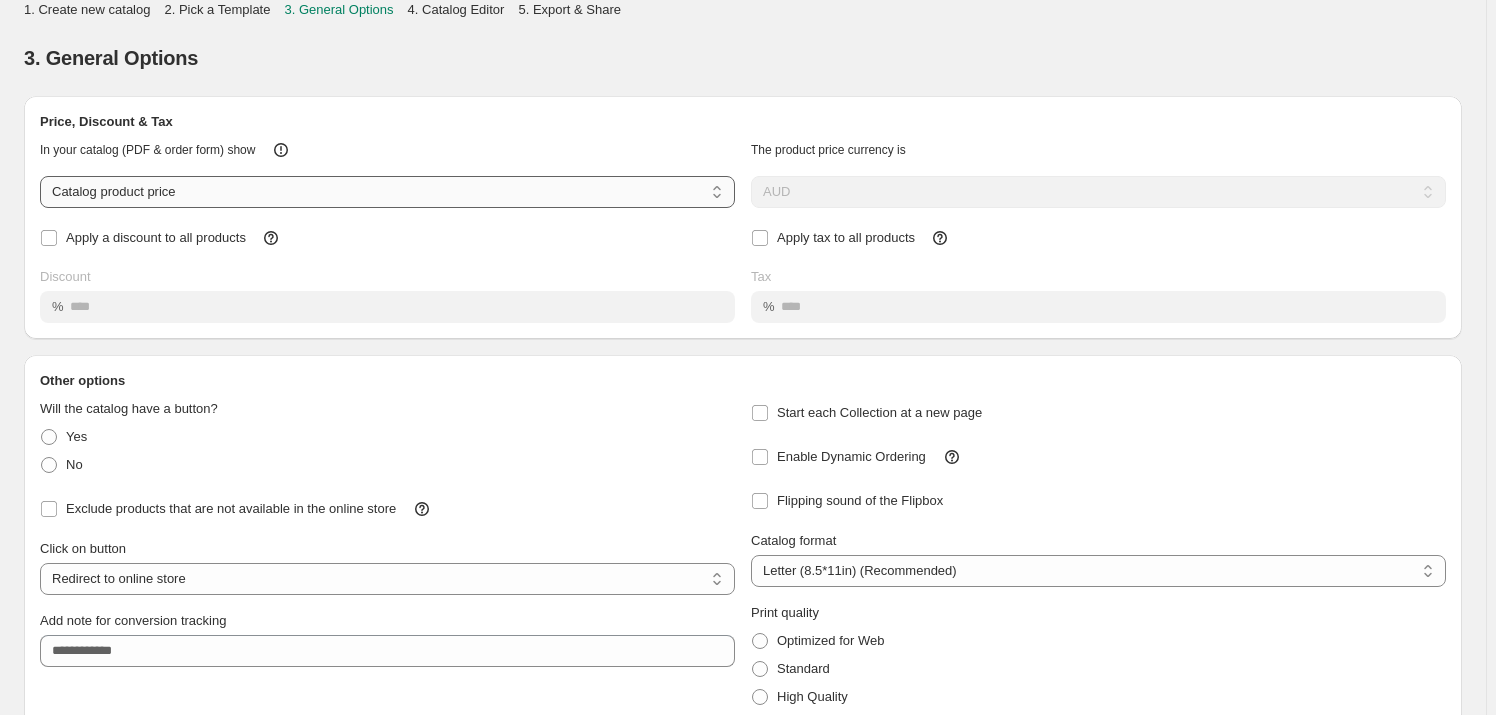 click on "**********" at bounding box center (387, 192) 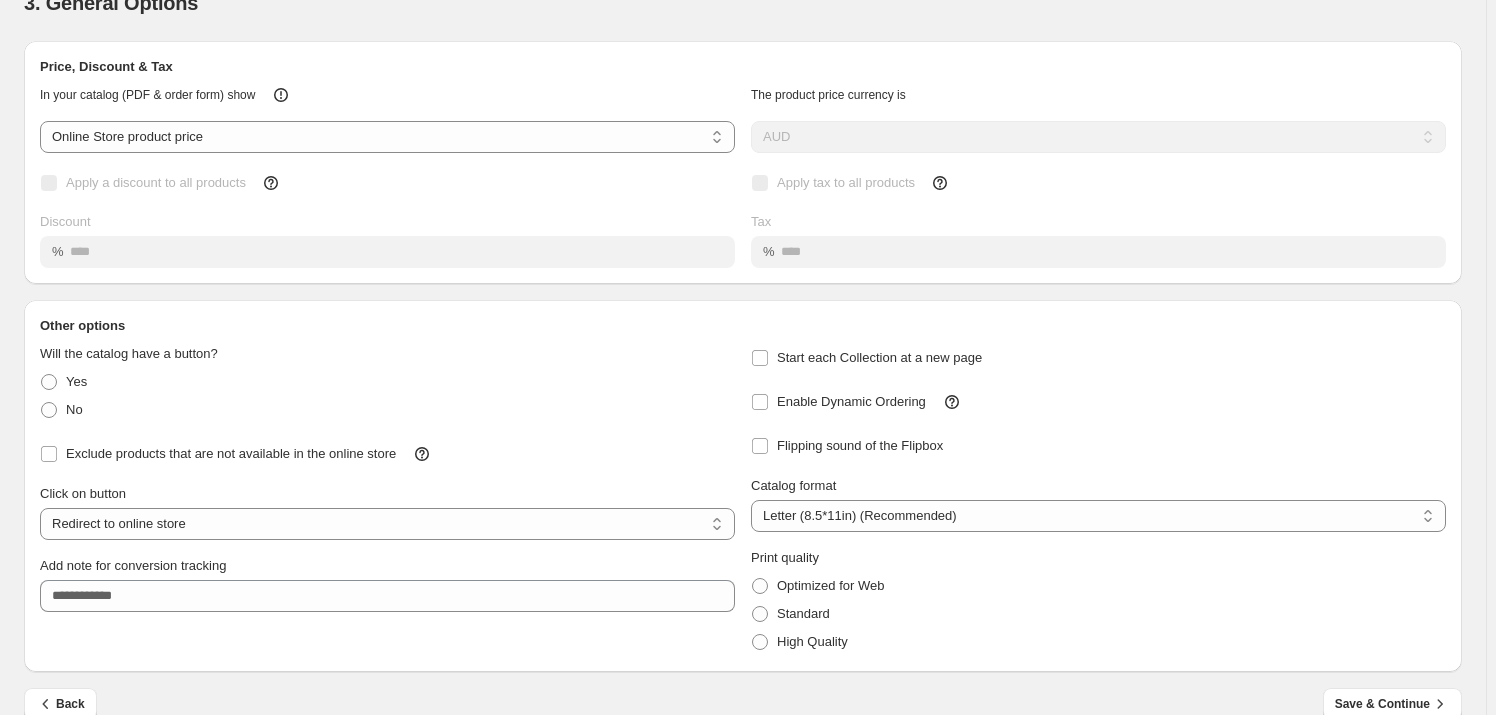 scroll, scrollTop: 84, scrollLeft: 0, axis: vertical 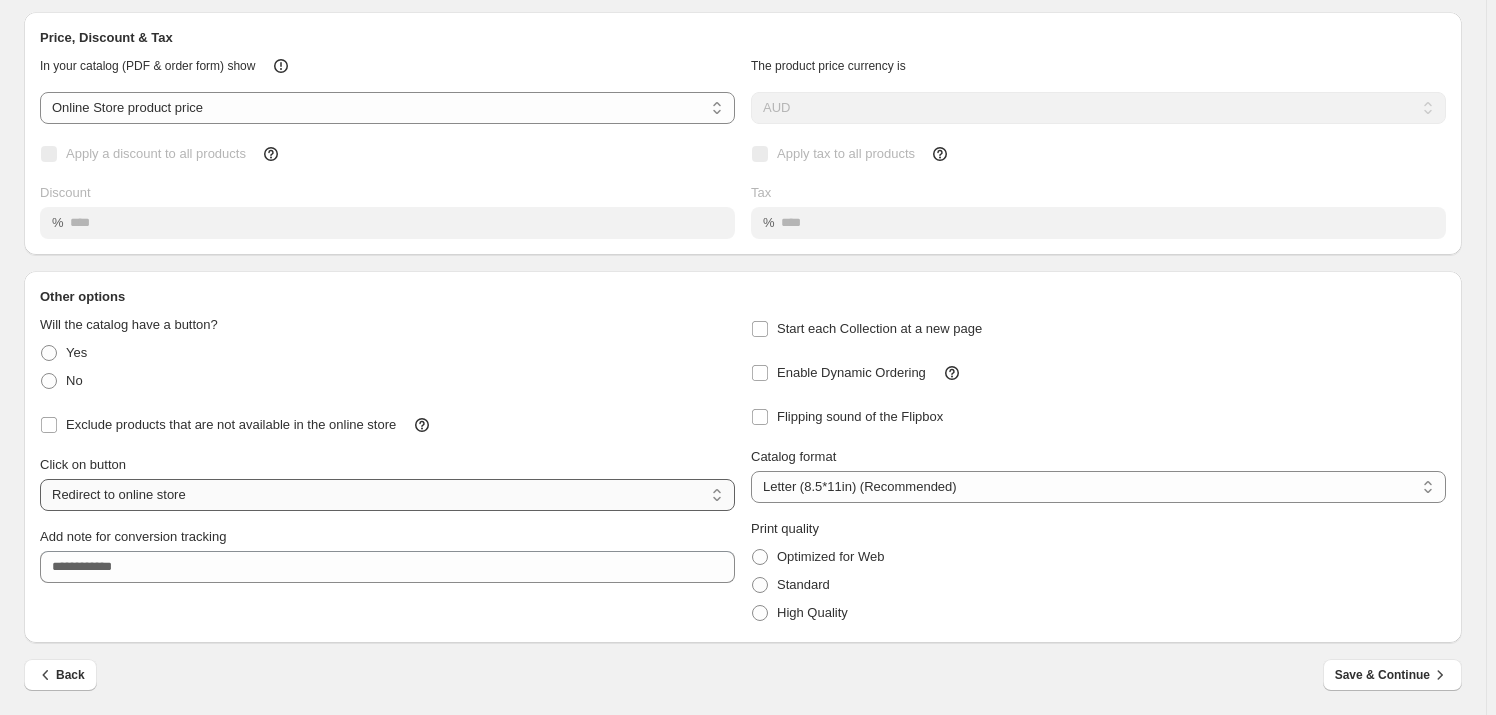 click on "**********" at bounding box center [387, 495] 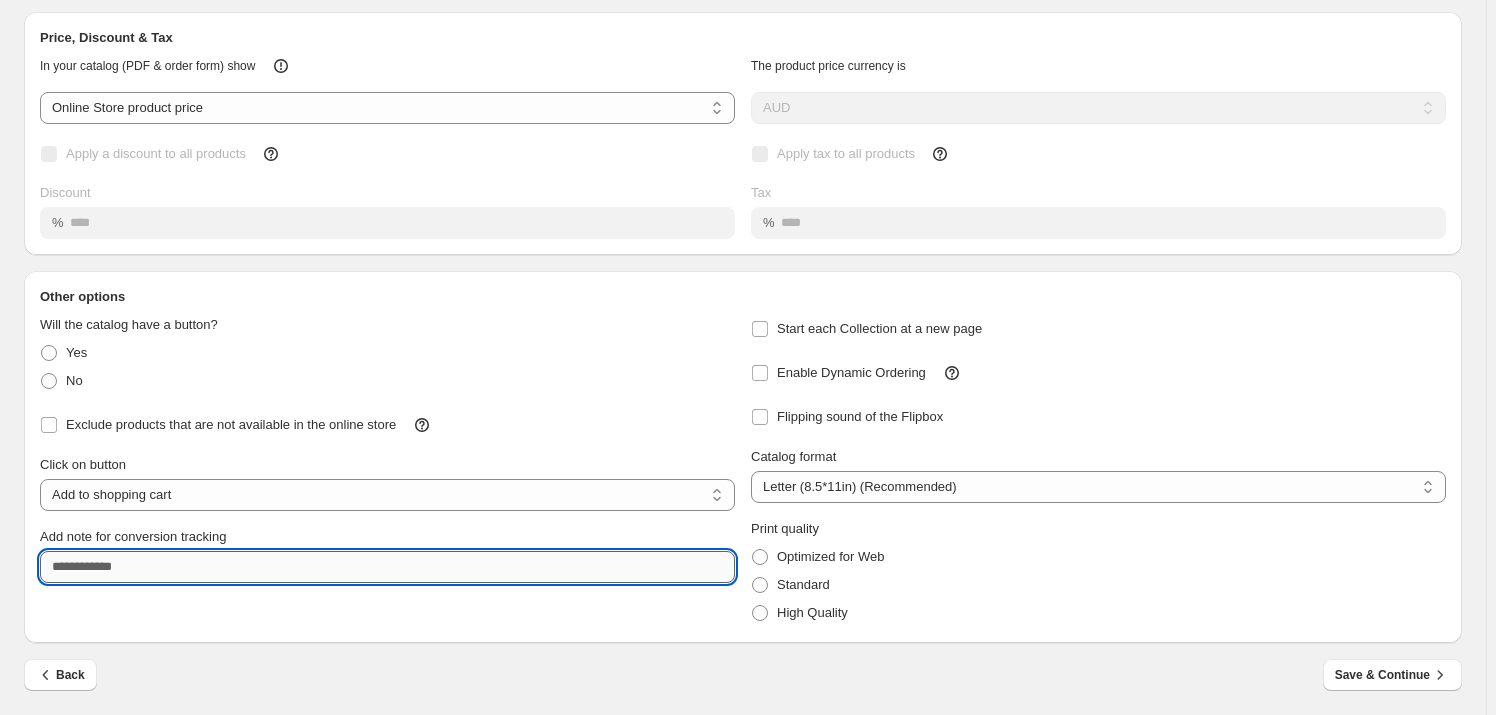 click on "Add note for conversion tracking" at bounding box center [387, 567] 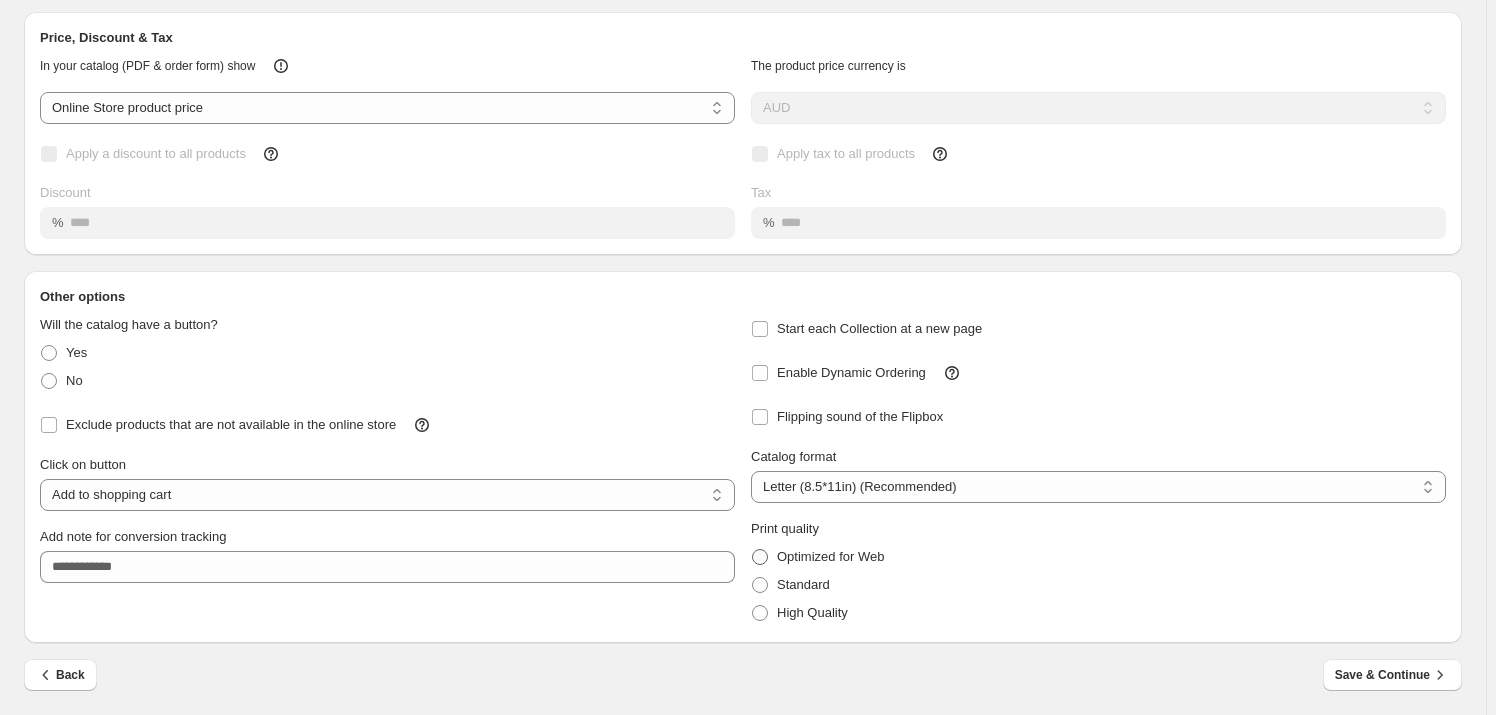 click on "Optimized for Web" at bounding box center (830, 556) 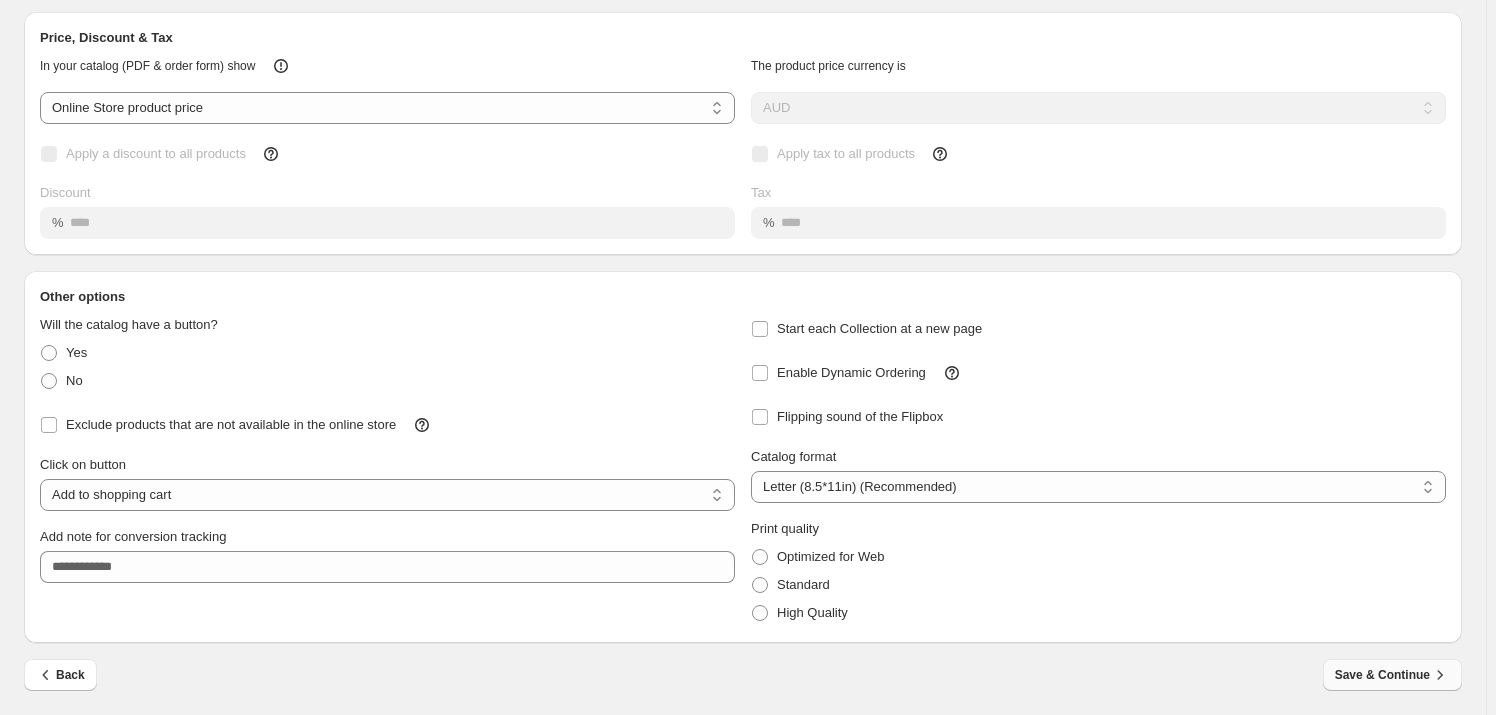 click on "Save & Continue" at bounding box center [1392, 675] 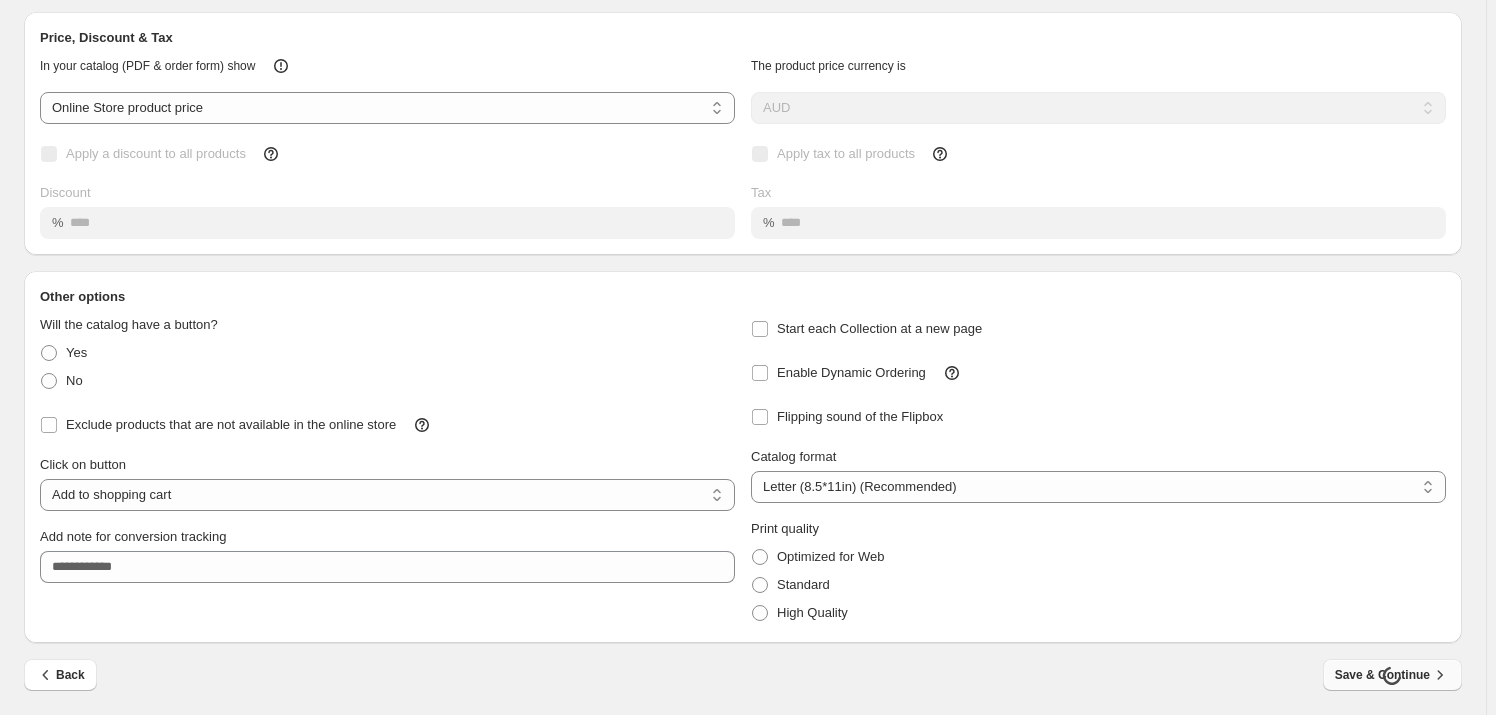 scroll, scrollTop: 0, scrollLeft: 0, axis: both 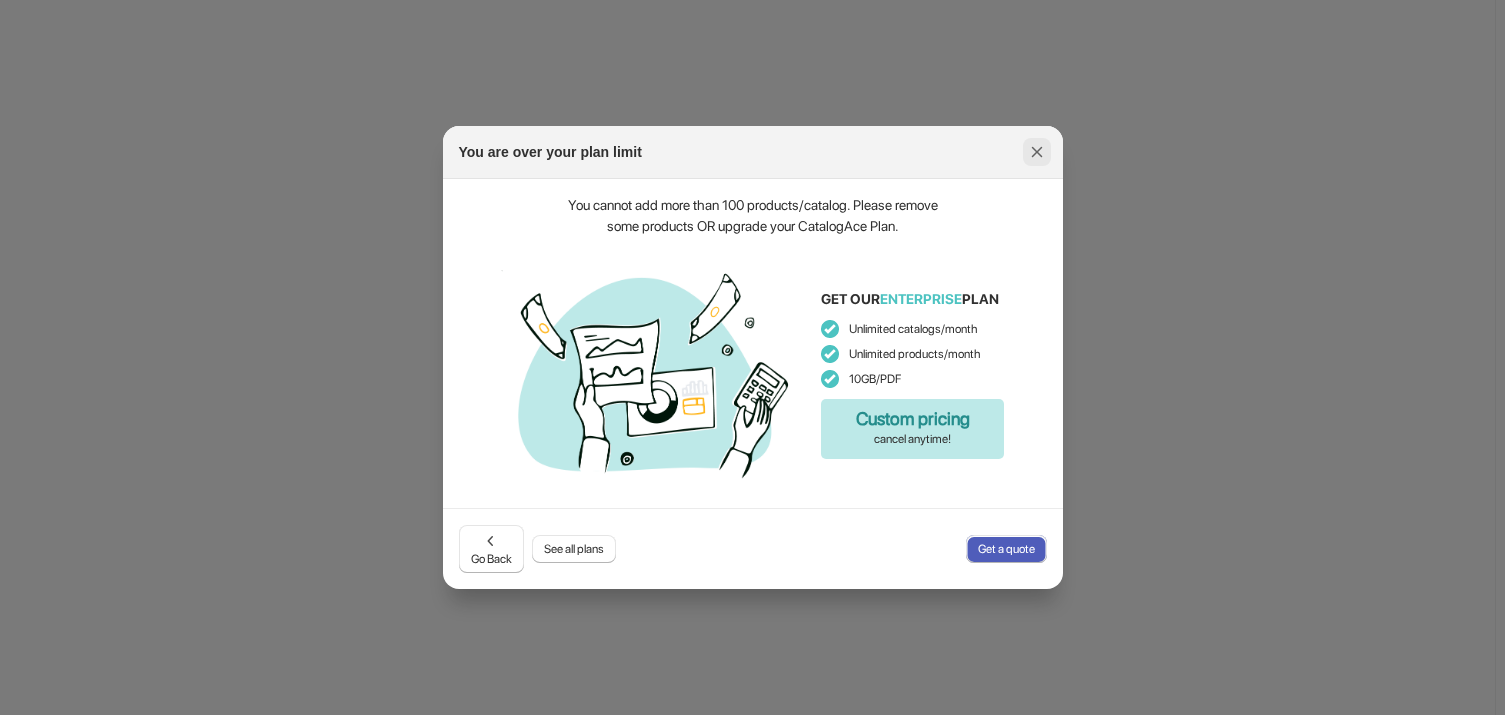 click 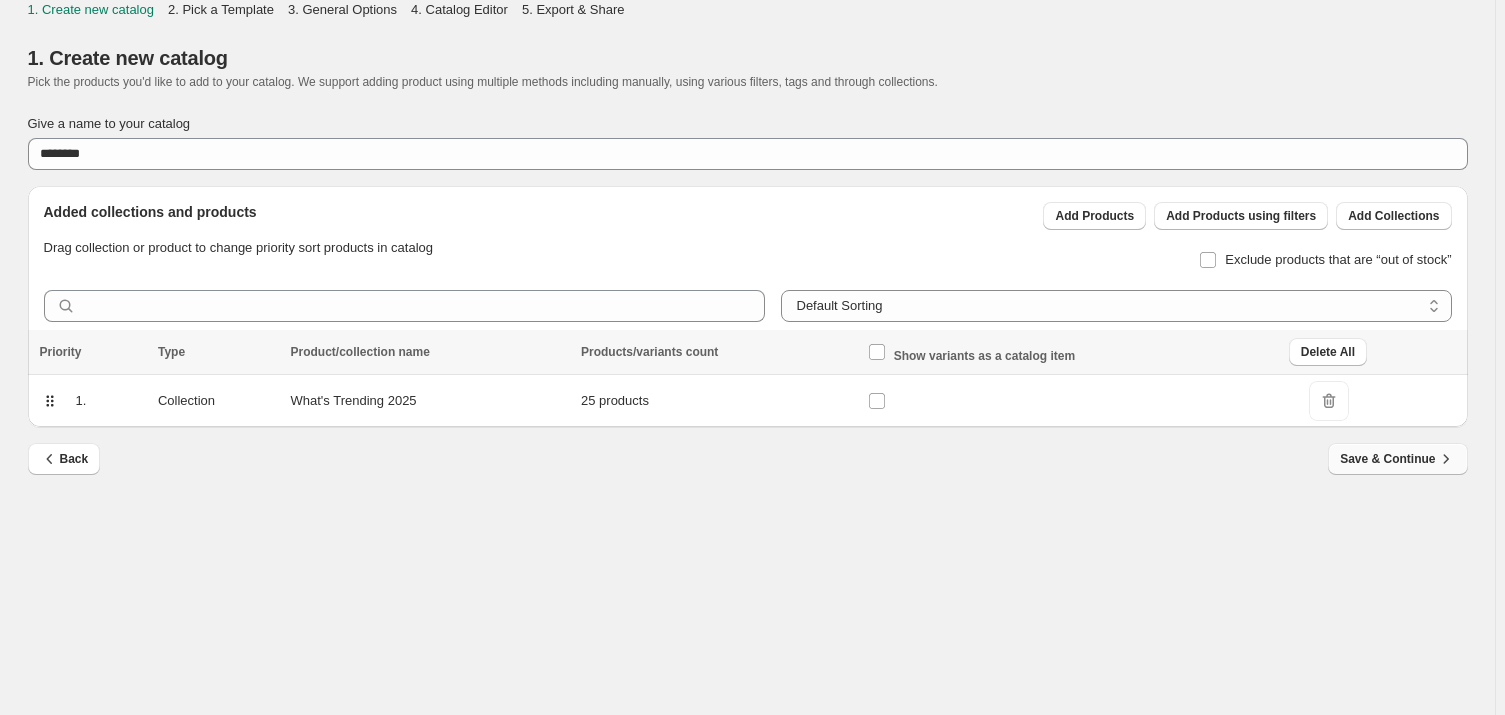 click on "Save & Continue" at bounding box center [1397, 459] 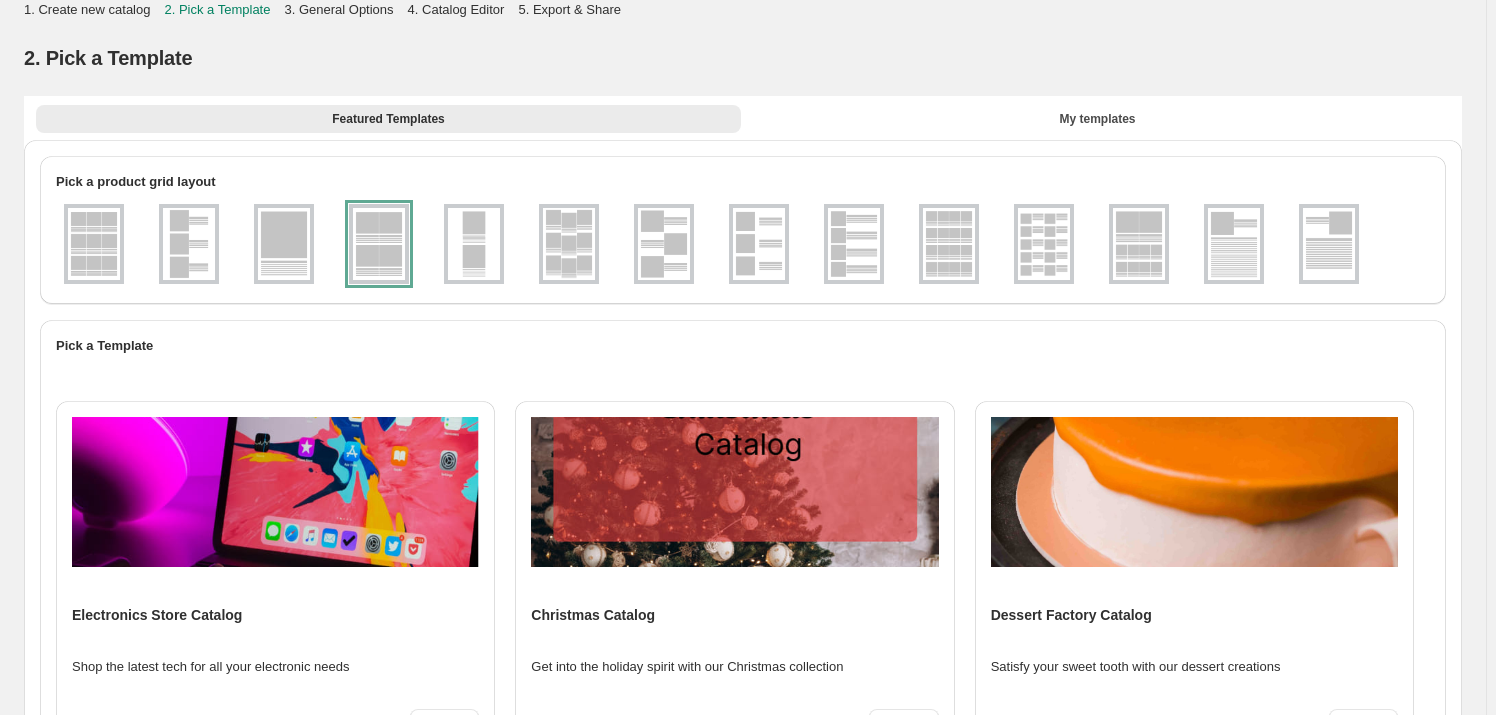 scroll, scrollTop: 2780, scrollLeft: 0, axis: vertical 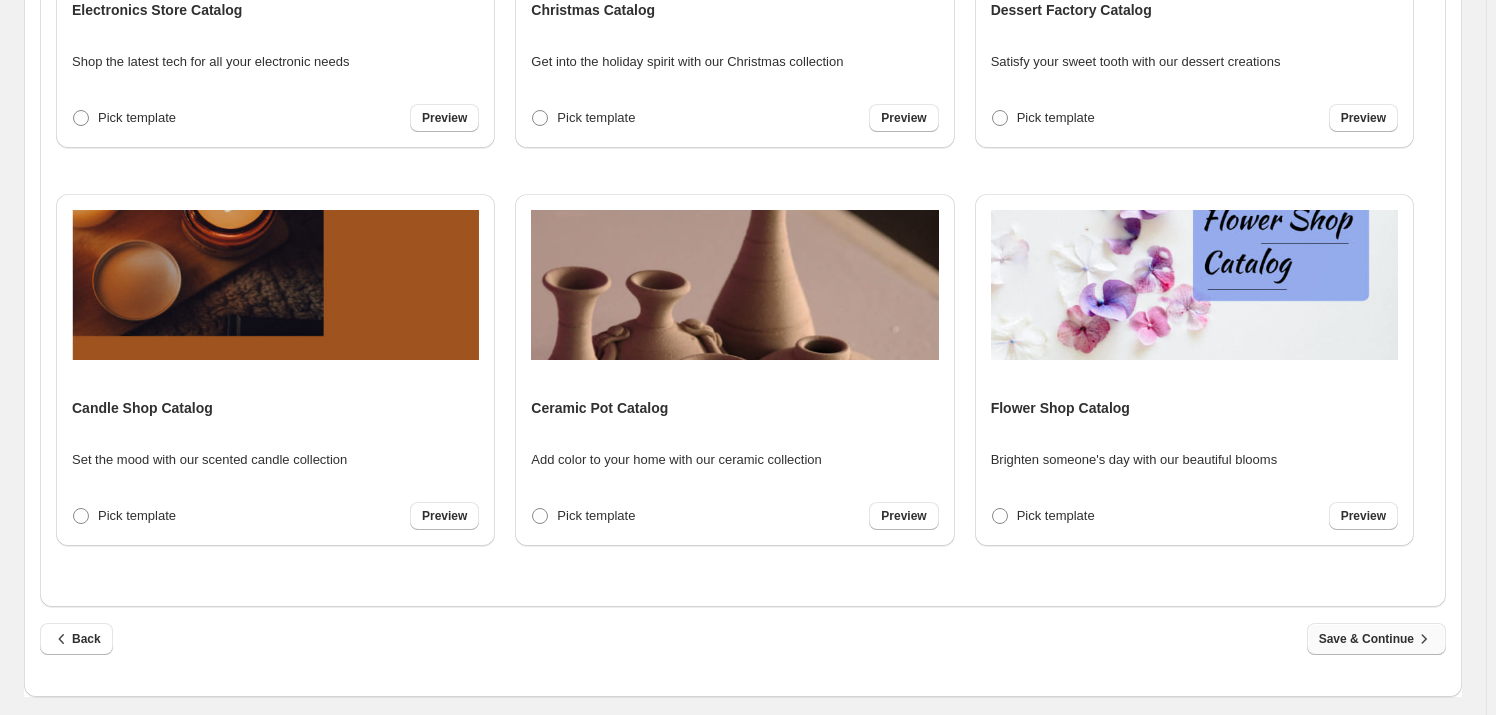 click on "Save & Continue" at bounding box center (1376, 639) 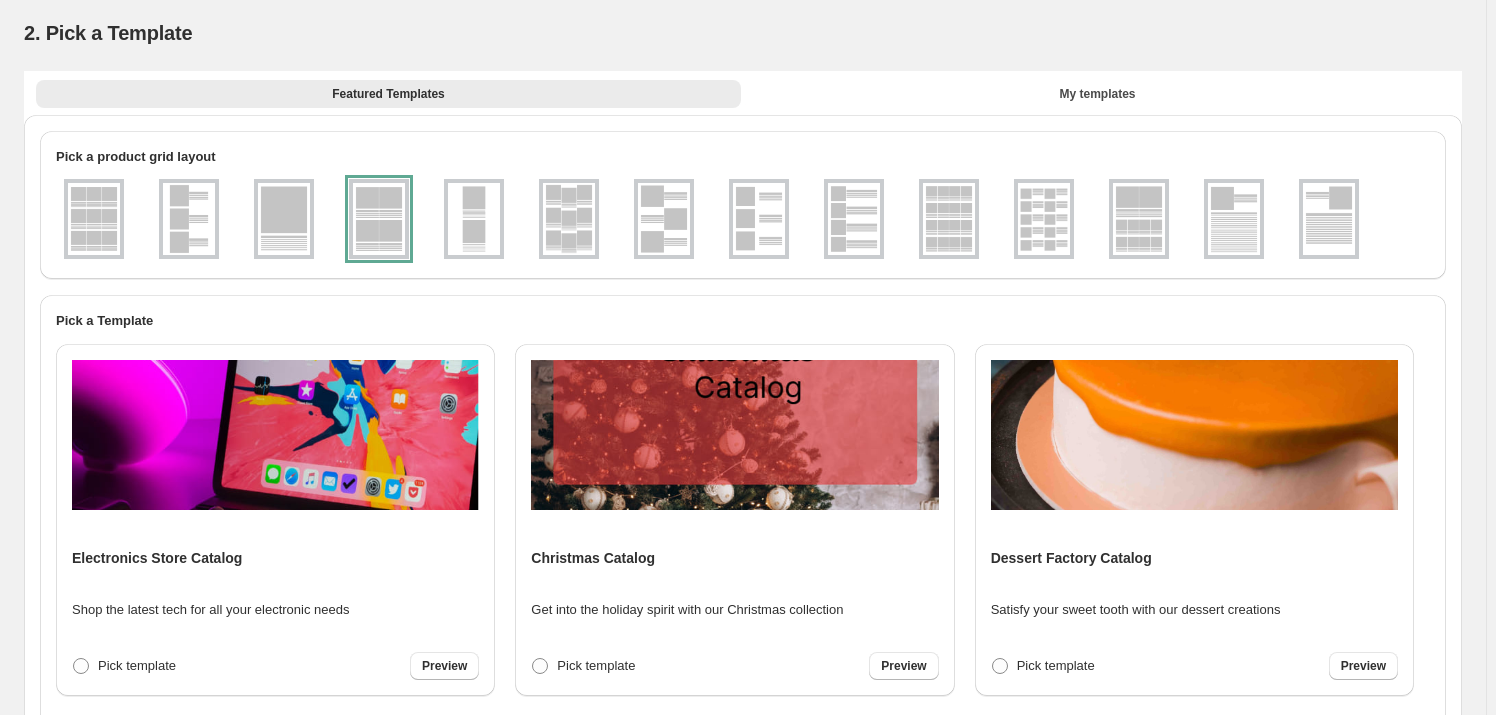 select on "**********" 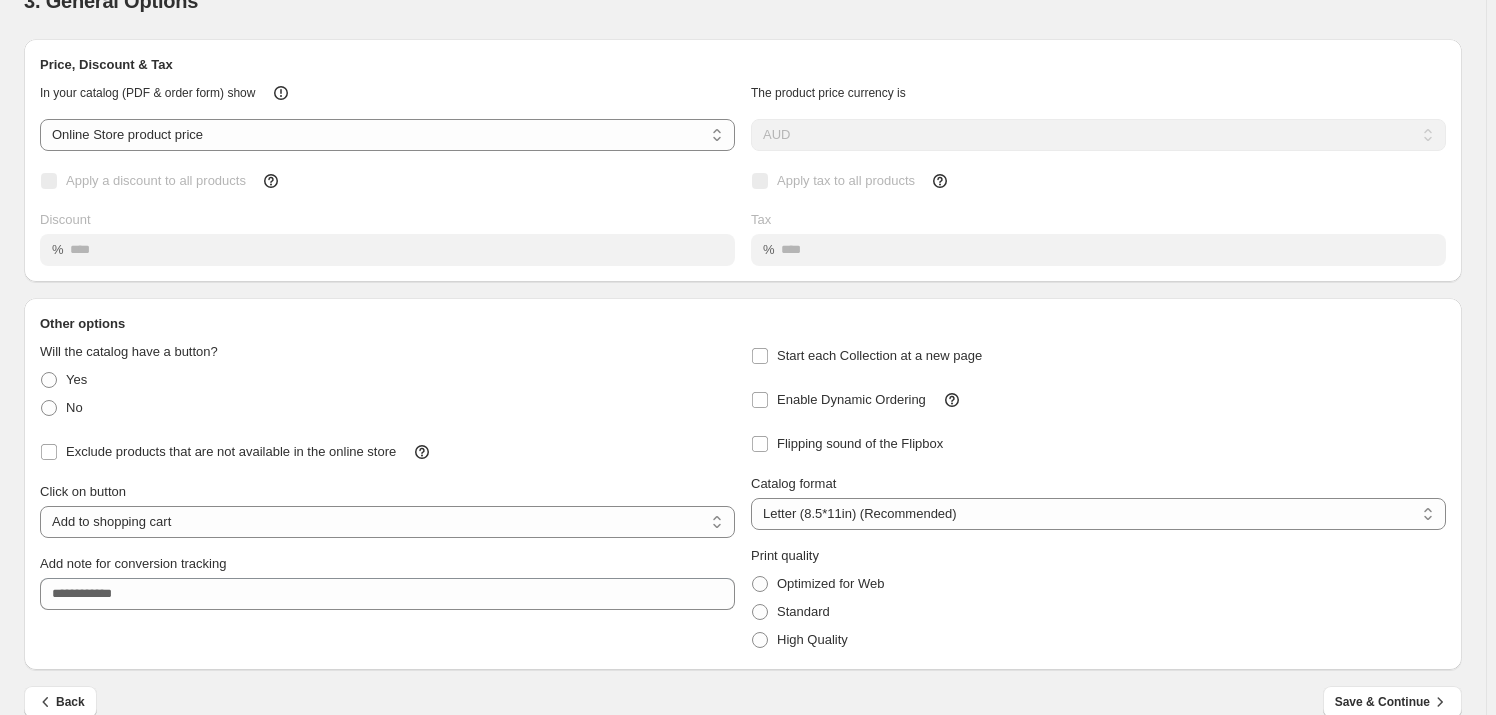 scroll, scrollTop: 84, scrollLeft: 0, axis: vertical 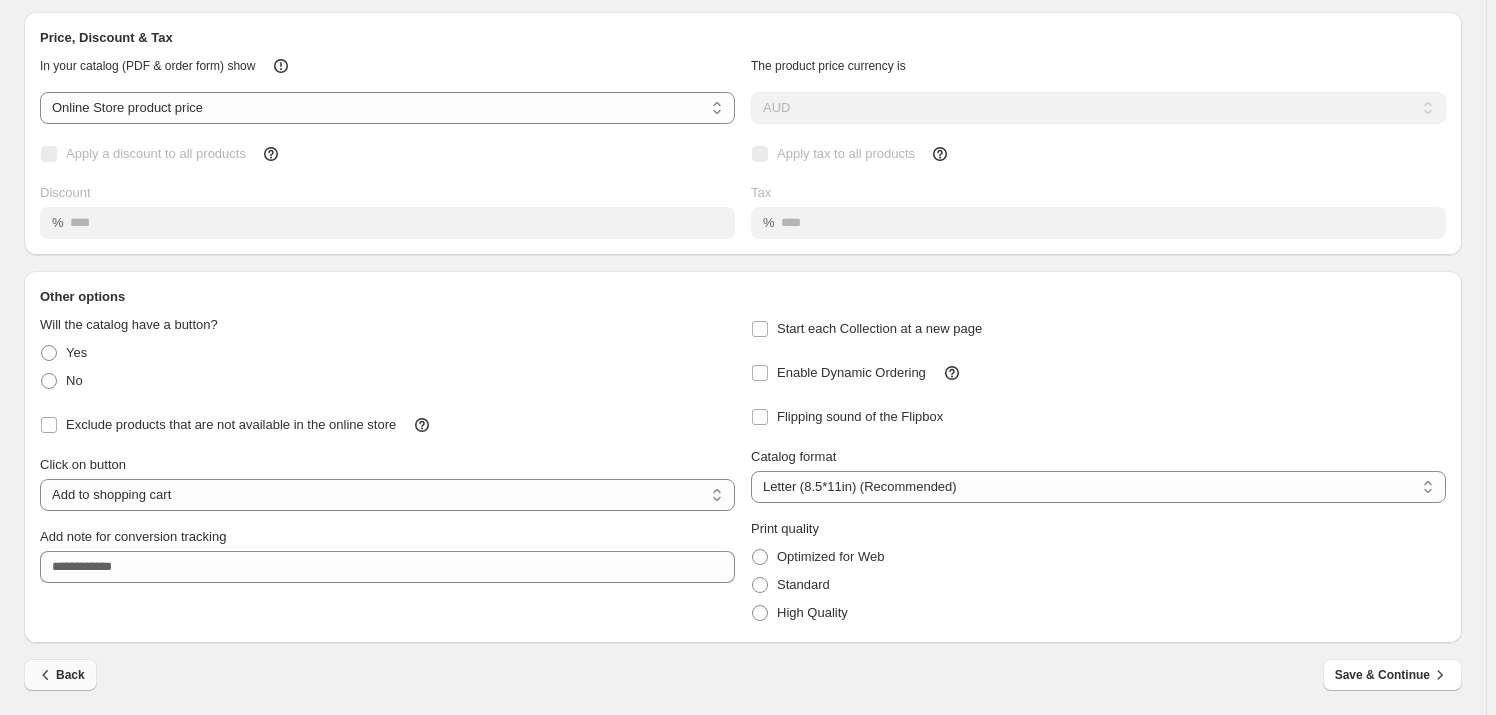 click on "Back" at bounding box center [60, 675] 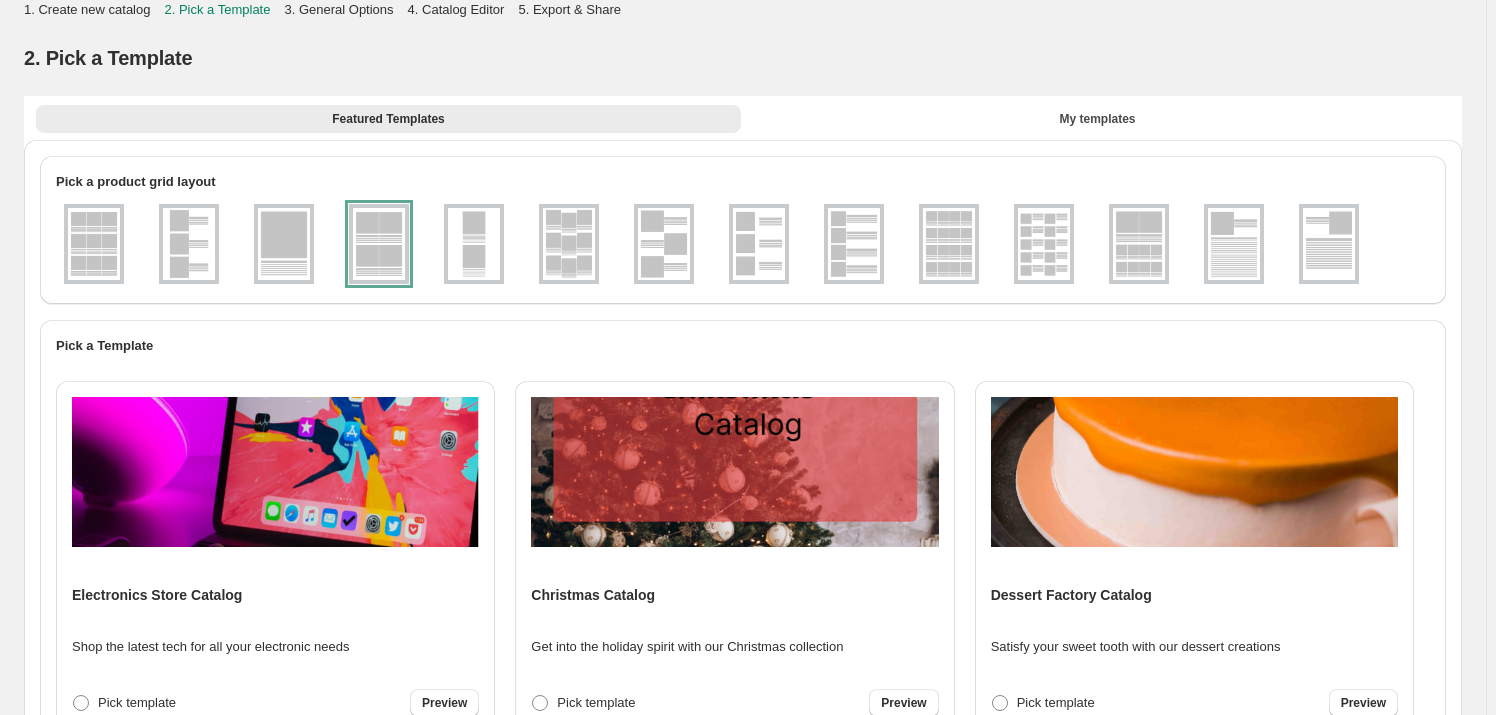 scroll, scrollTop: 2780, scrollLeft: 0, axis: vertical 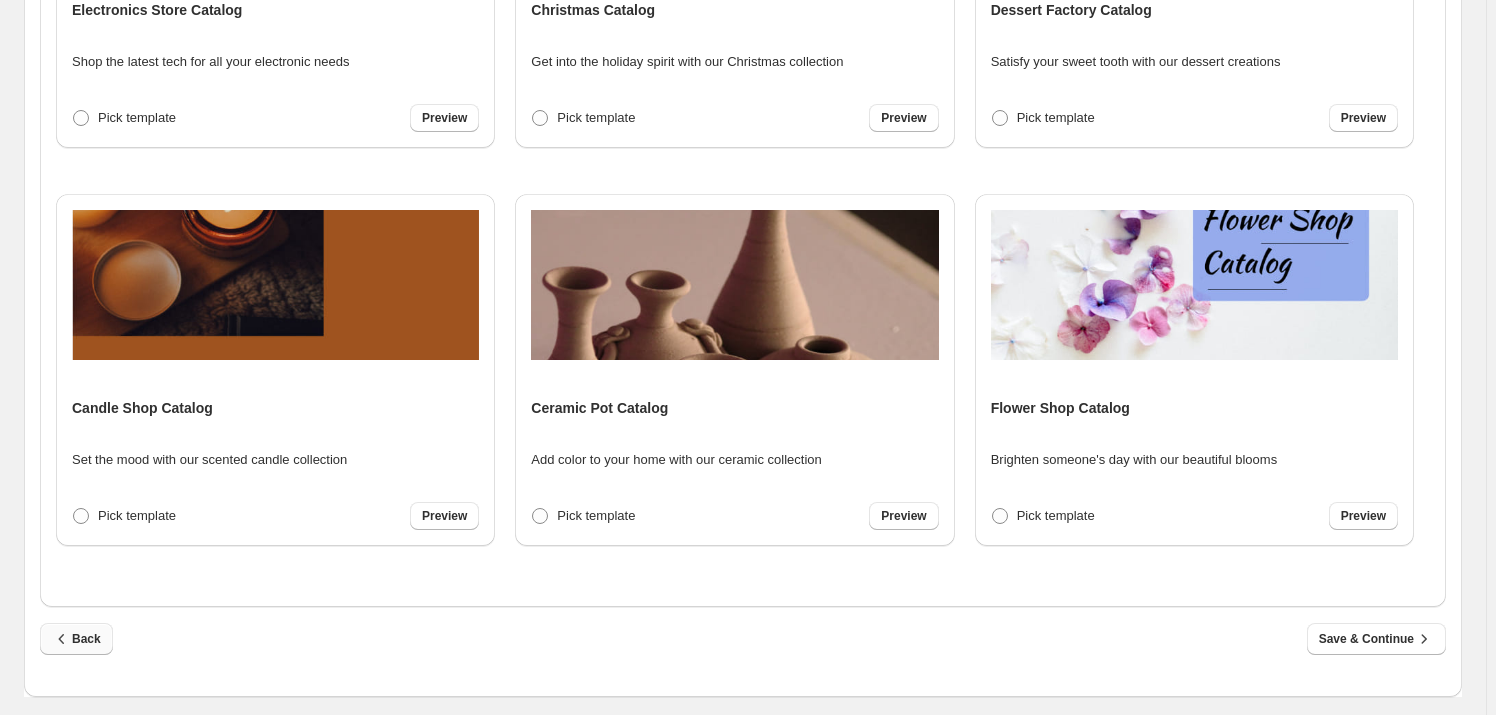 click 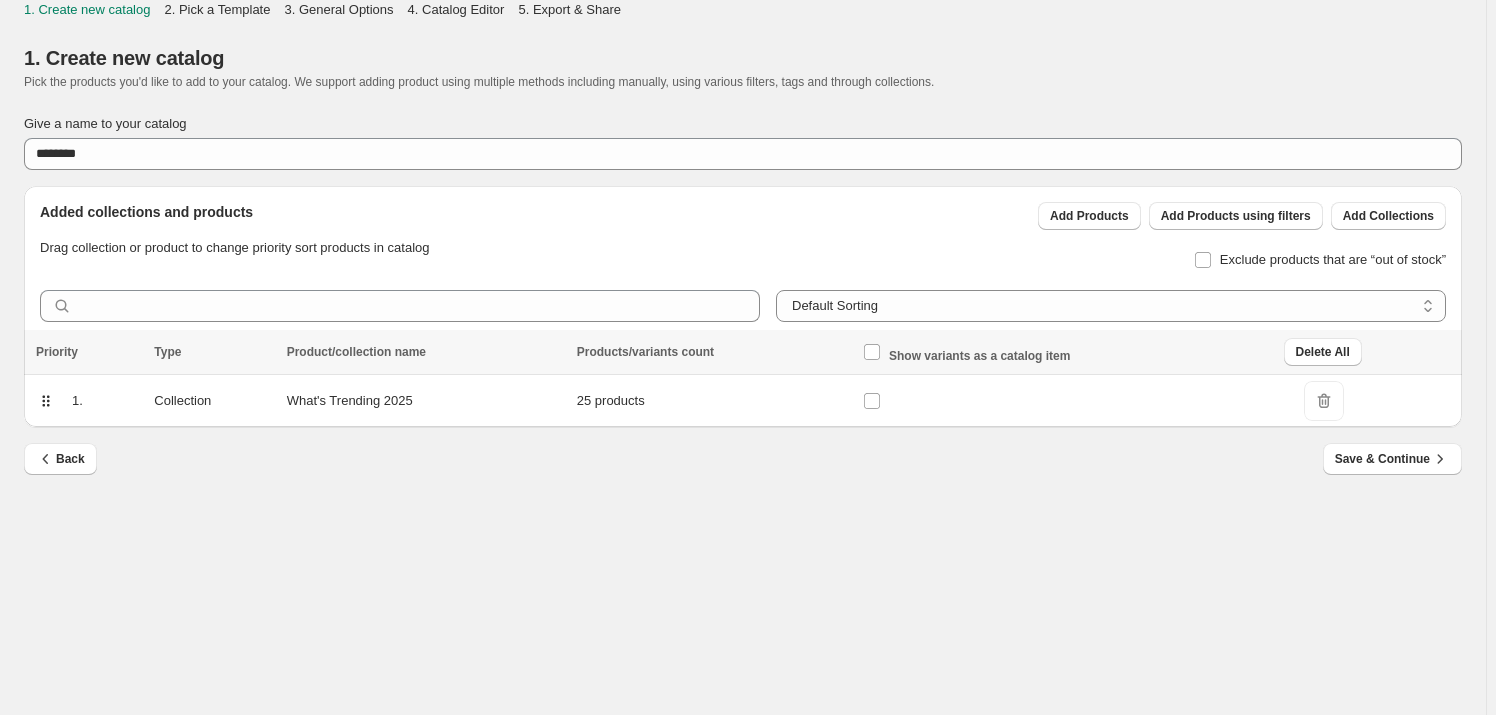 scroll, scrollTop: 0, scrollLeft: 0, axis: both 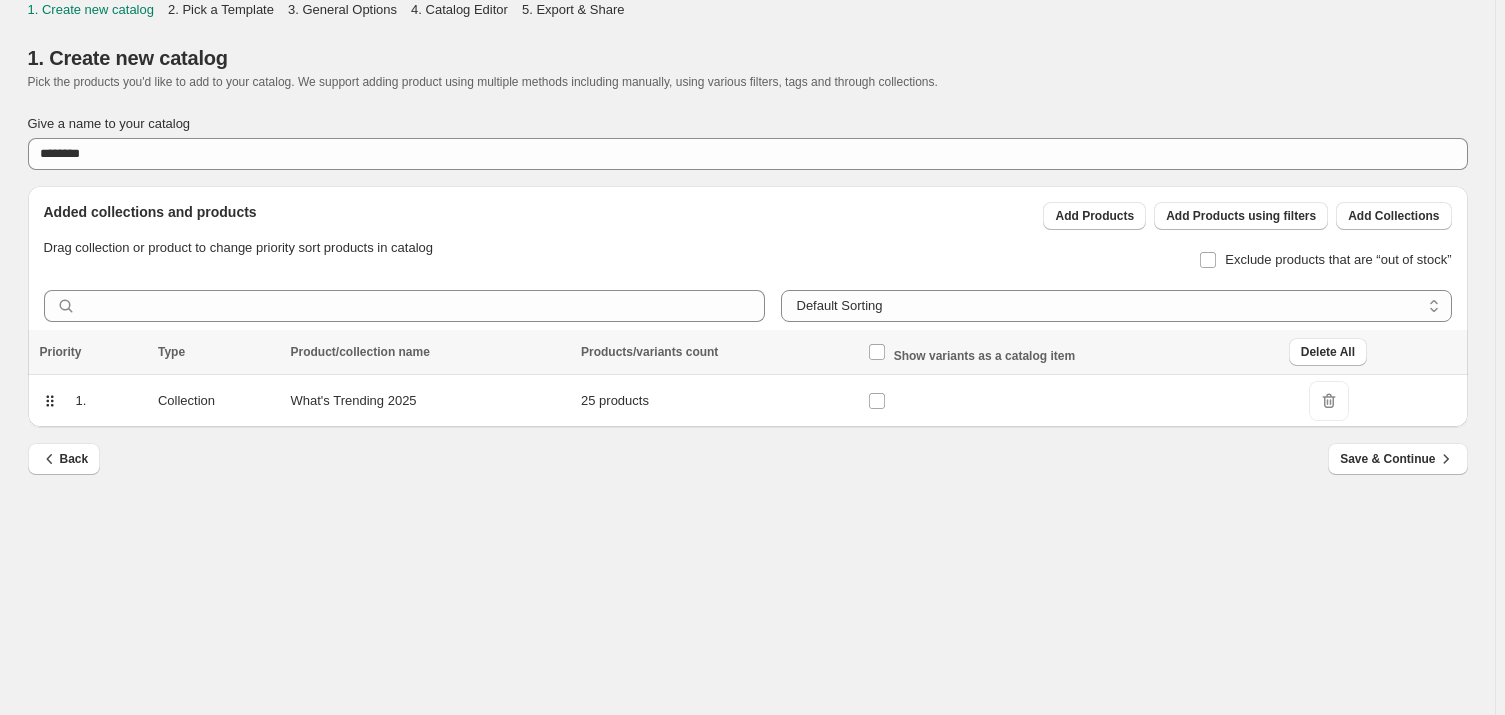 click at bounding box center (1072, 401) 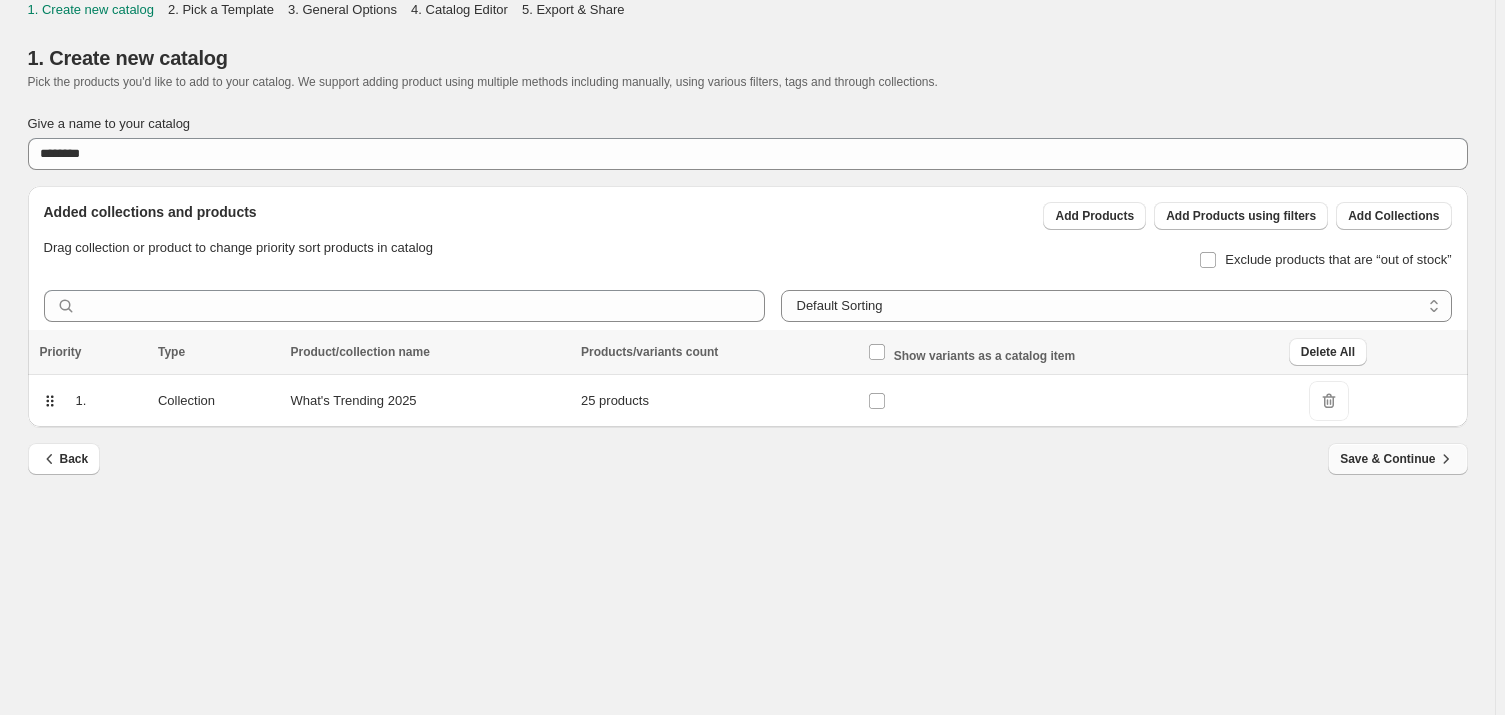 click on "Save & Continue" at bounding box center (1397, 459) 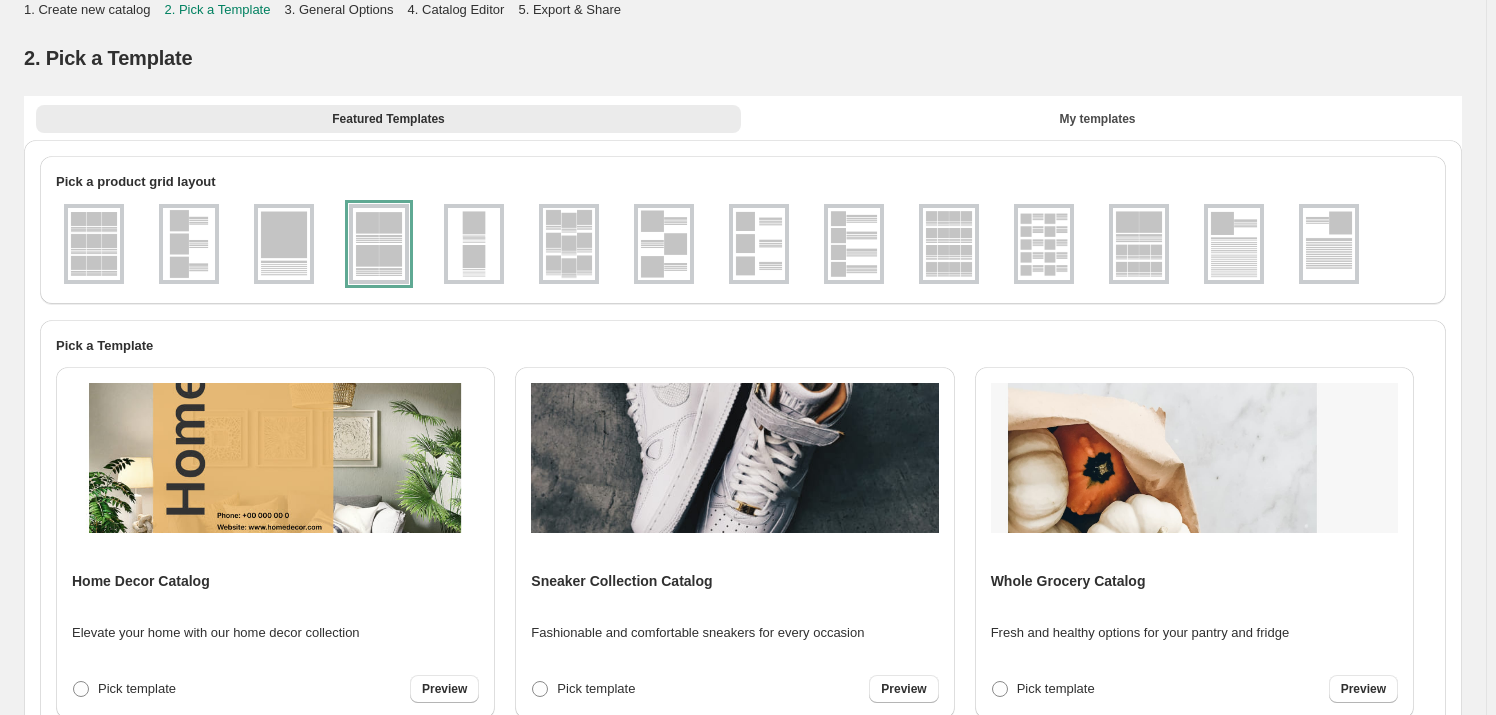 scroll, scrollTop: 454, scrollLeft: 0, axis: vertical 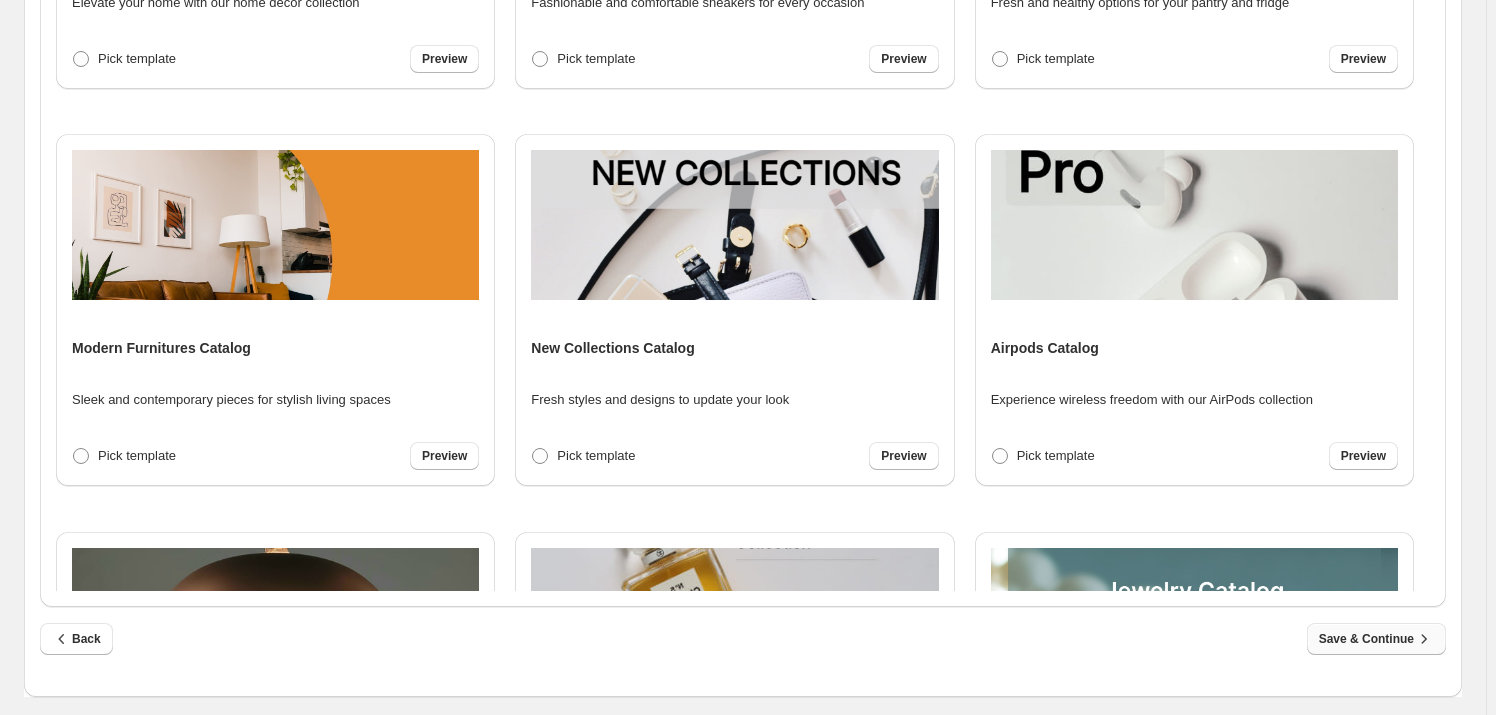 click on "Save & Continue" at bounding box center [1376, 639] 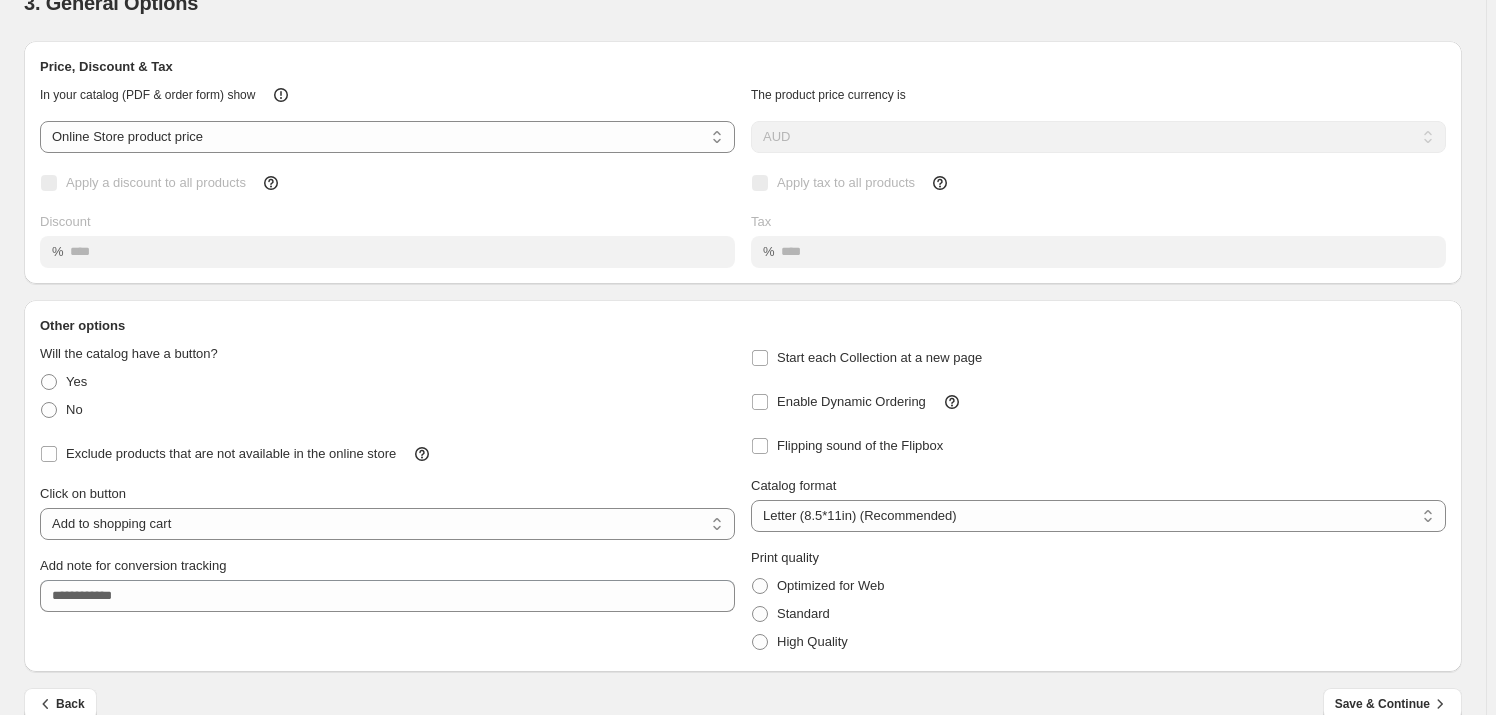 scroll, scrollTop: 84, scrollLeft: 0, axis: vertical 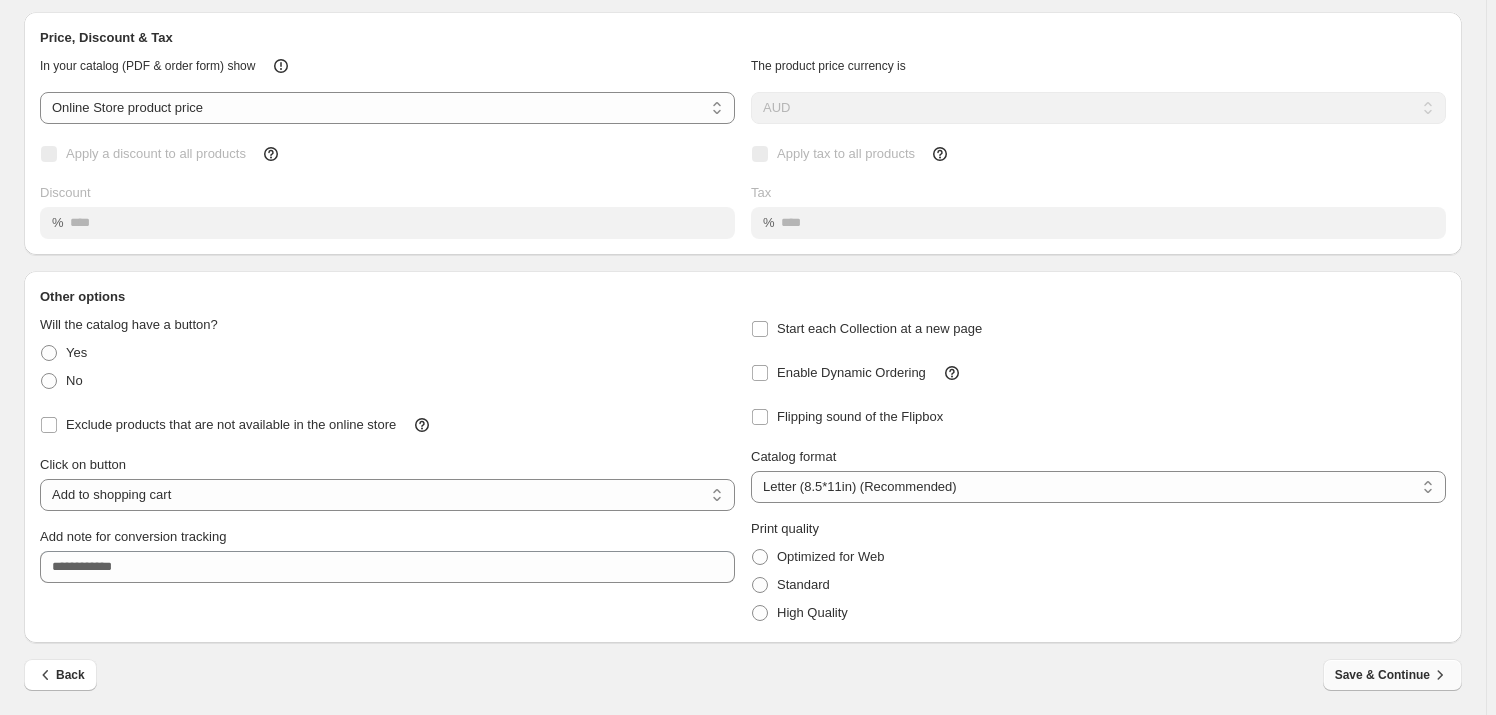 click on "Save & Continue" at bounding box center (1392, 675) 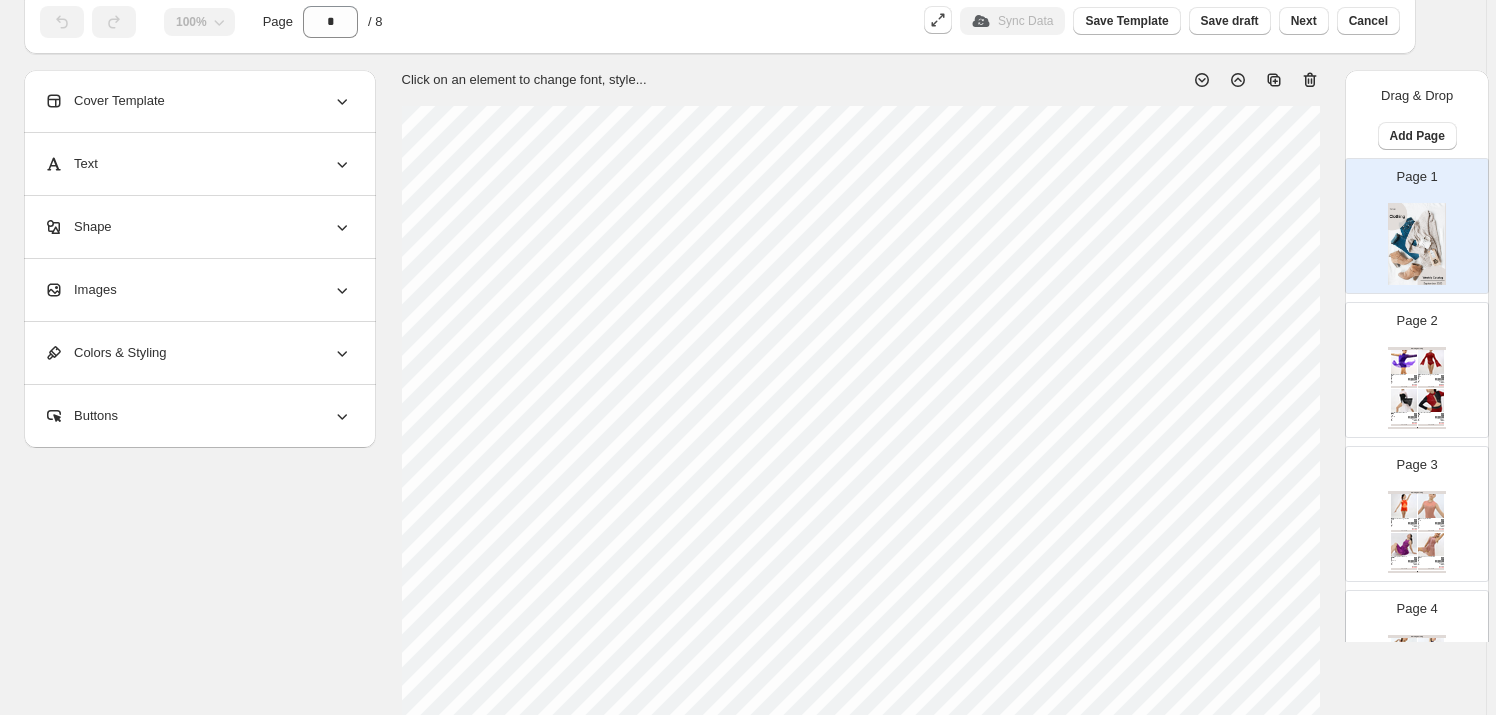 scroll, scrollTop: 0, scrollLeft: 0, axis: both 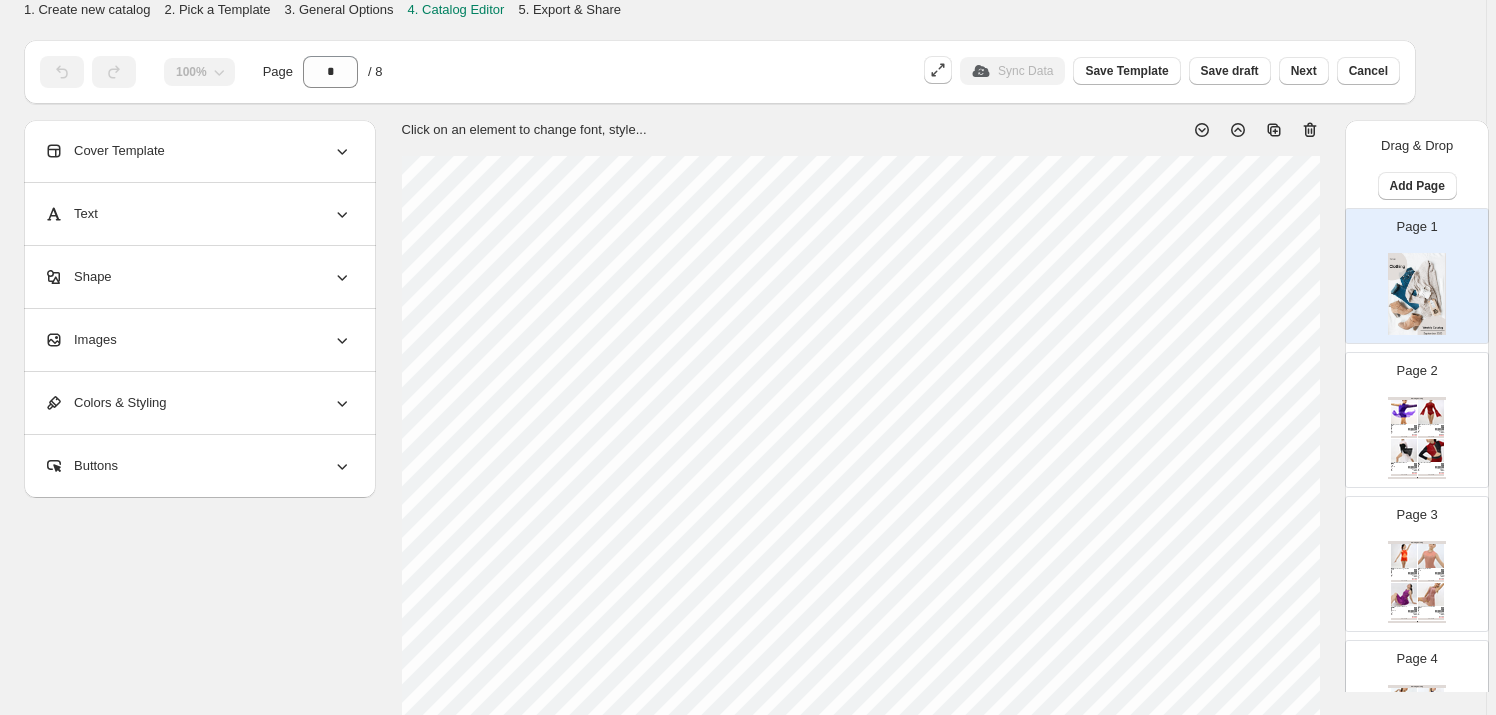 click on "Page 2 Clothing Catalog Incomplete - Purple / Child 6
Stunning asymmetrical design
Spandex leotard with overlaid stretch lace
Stretch lace sleeve
Attached asymm... Purple, Burgundy, Blue Royal, Black, Pink Child 6, Child 8, Child 10, Child 12, Child 14, Child ... Stock Quantity:  0 SKU:   Weight:  0 Tags:  Black, Blue, Burgundy, Pink, Purple, Red Brand:  Studio Emporium Barcode №:   $ 15 $ null $ 55.00 $ 55.00 BUY NOW To Build A Home - Burgundy / Child 6
Illusion mesh and spandex leotard
Attached camisole top
Bodice features illusion mesh overlay with ultra-s... Burgundy, Chocolate, Purple, Blue Navy, White Child 6, Child 8, Child 10, Child 12, Child 14, Child ... Stock Quantity:  0 SKU:  null Weight:  0.191 Tags:  Blue Navy, Burgundy, Chocolate, Navy, Purple Brand:  Studio Emporium Barcode №:   $ 24.67 $ null $ 69.00 $ 69.00 BUY NOW Cruel World - White / Adult Small
Spandex leotard with contrast colour attached illusion mesh long-sleeved shrug
Gaulet finished sleeves
Att... Stock Quantity:  0 $ 22.83" at bounding box center [1409, 412] 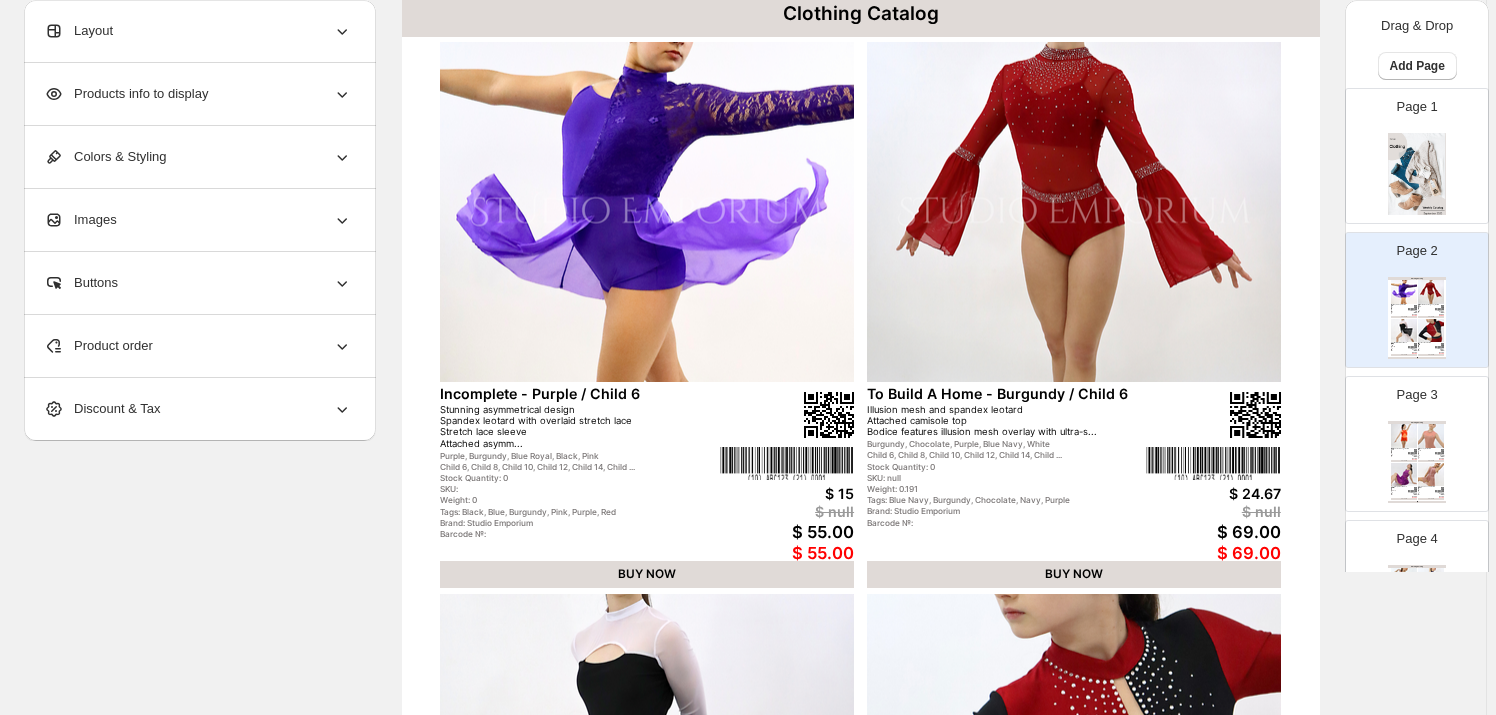 scroll, scrollTop: 0, scrollLeft: 0, axis: both 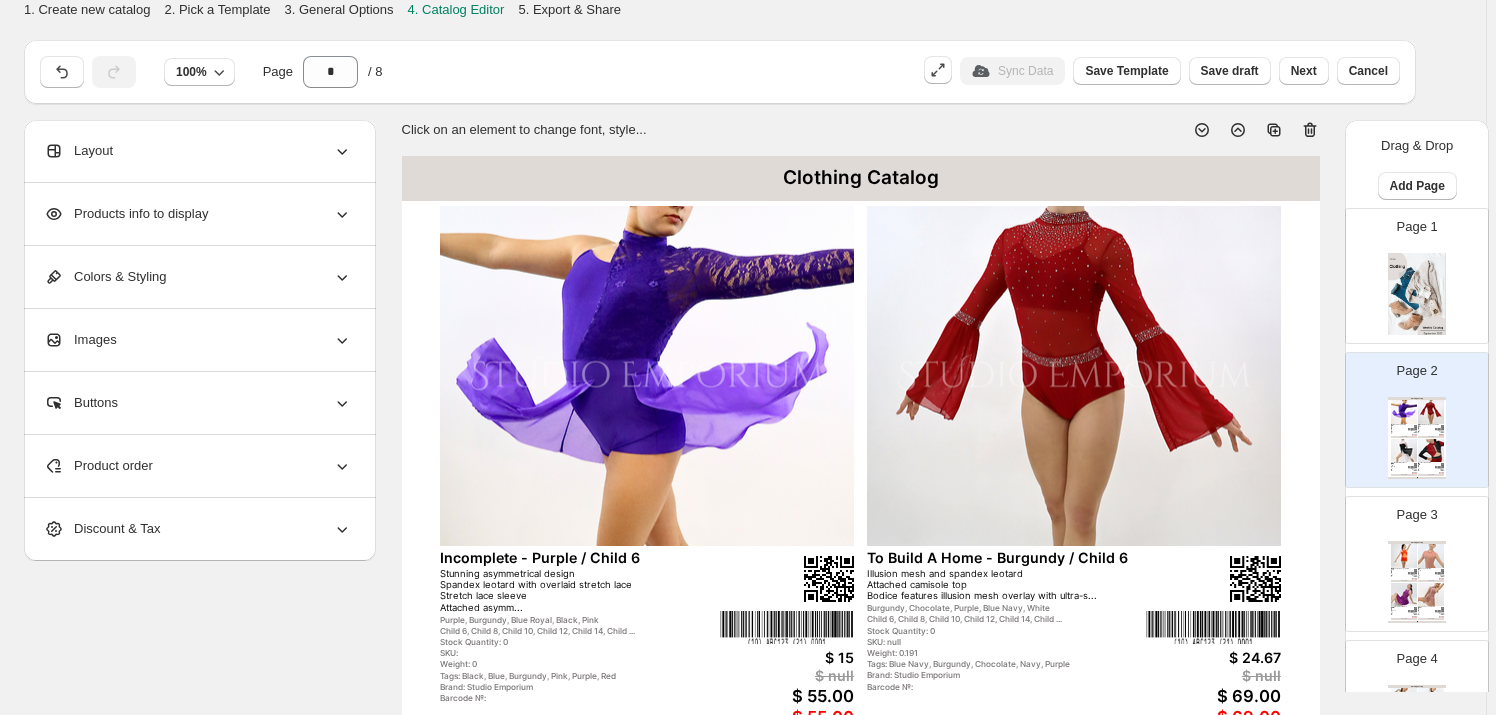 click at bounding box center (1417, 294) 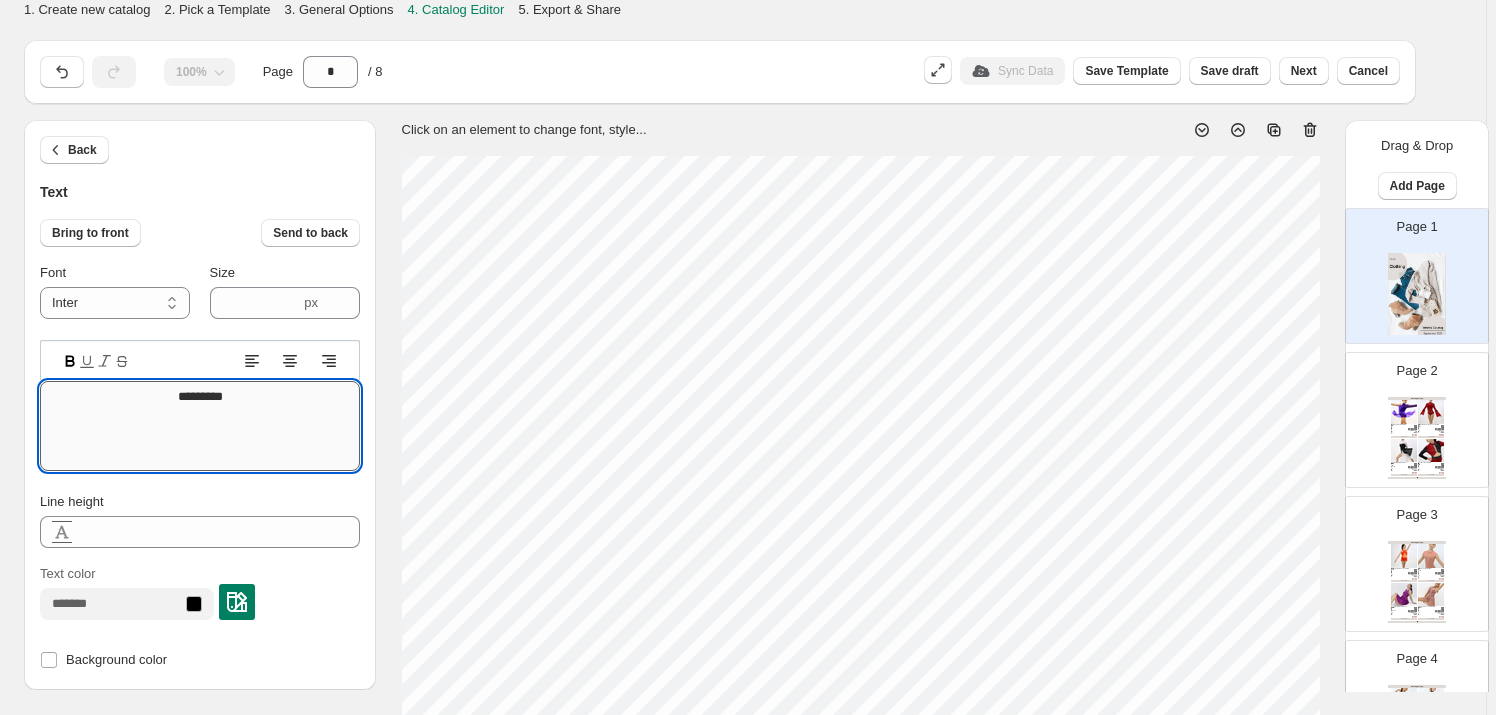 drag, startPoint x: 270, startPoint y: 391, endPoint x: 119, endPoint y: 387, distance: 151.05296 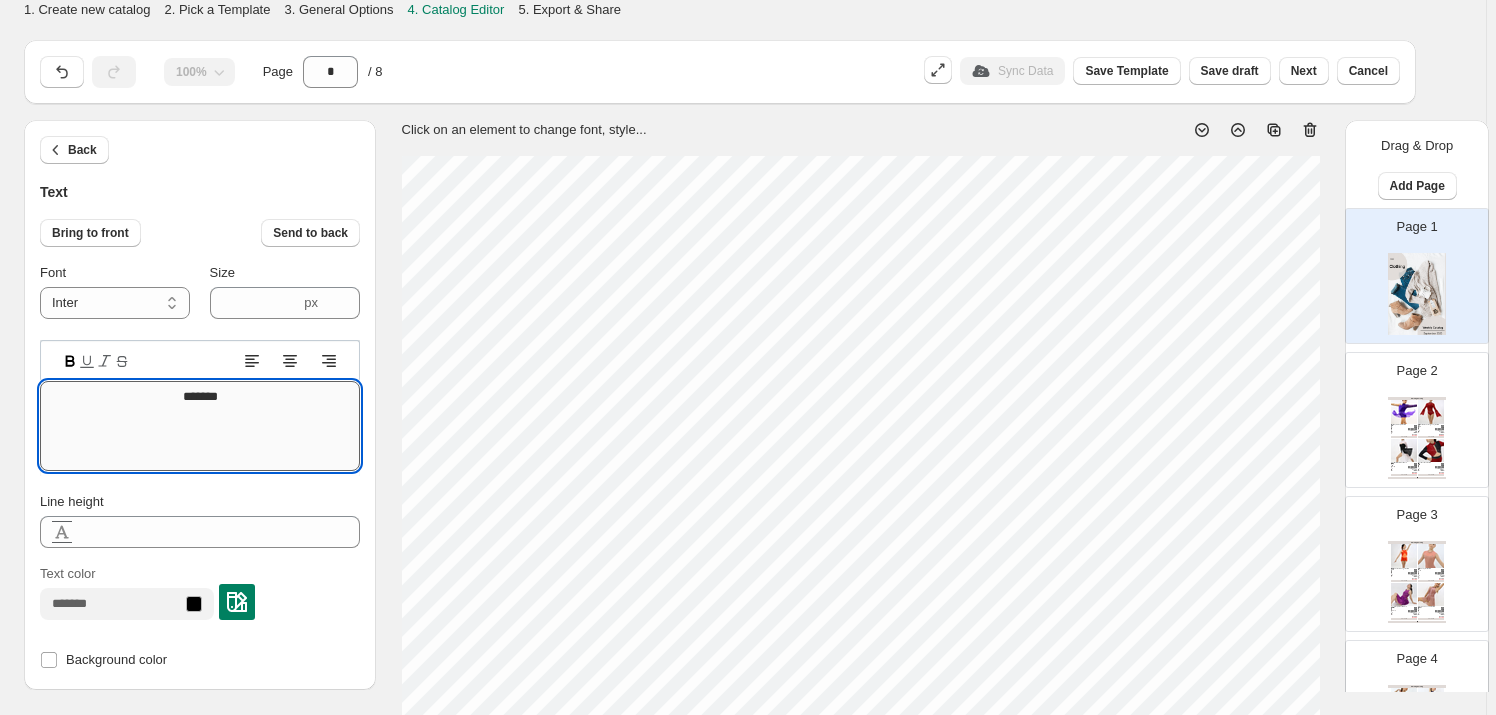 type on "********" 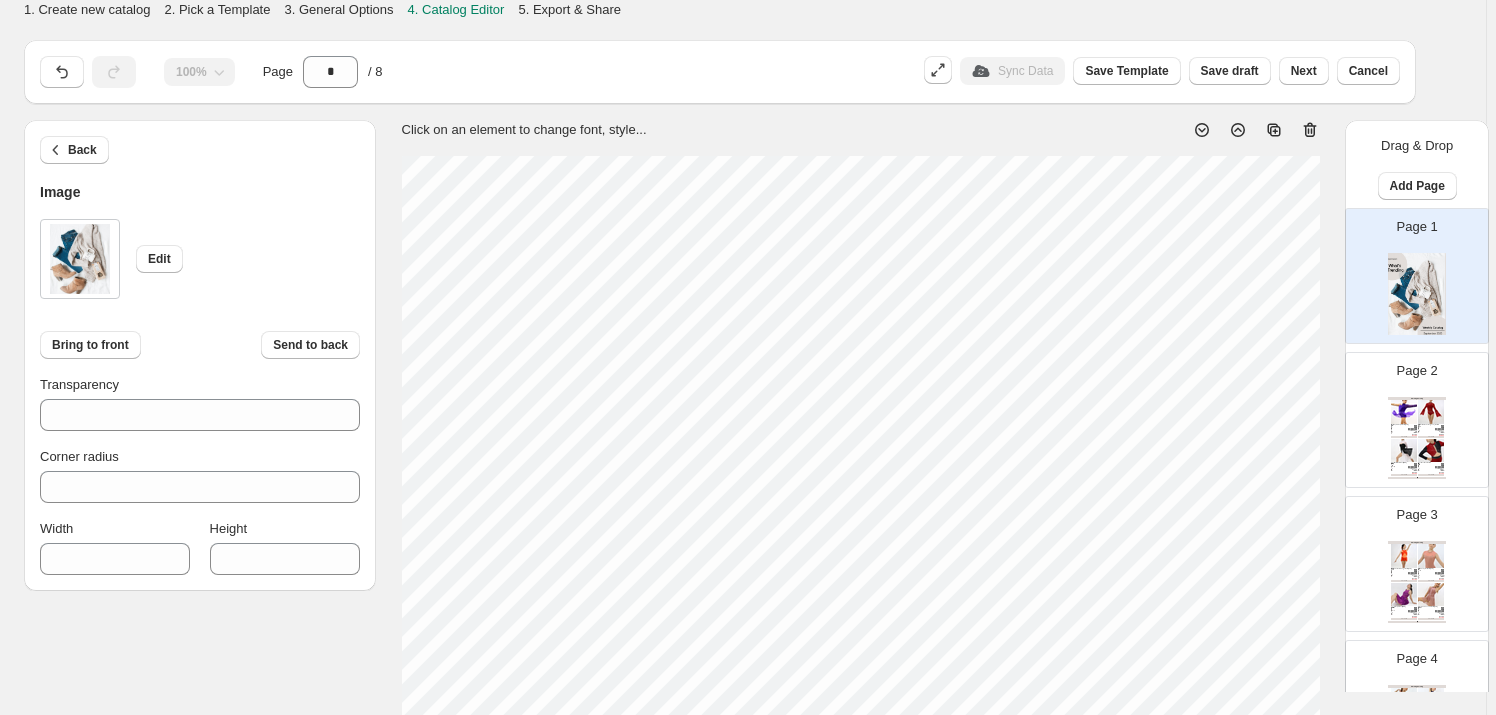 scroll, scrollTop: 0, scrollLeft: 0, axis: both 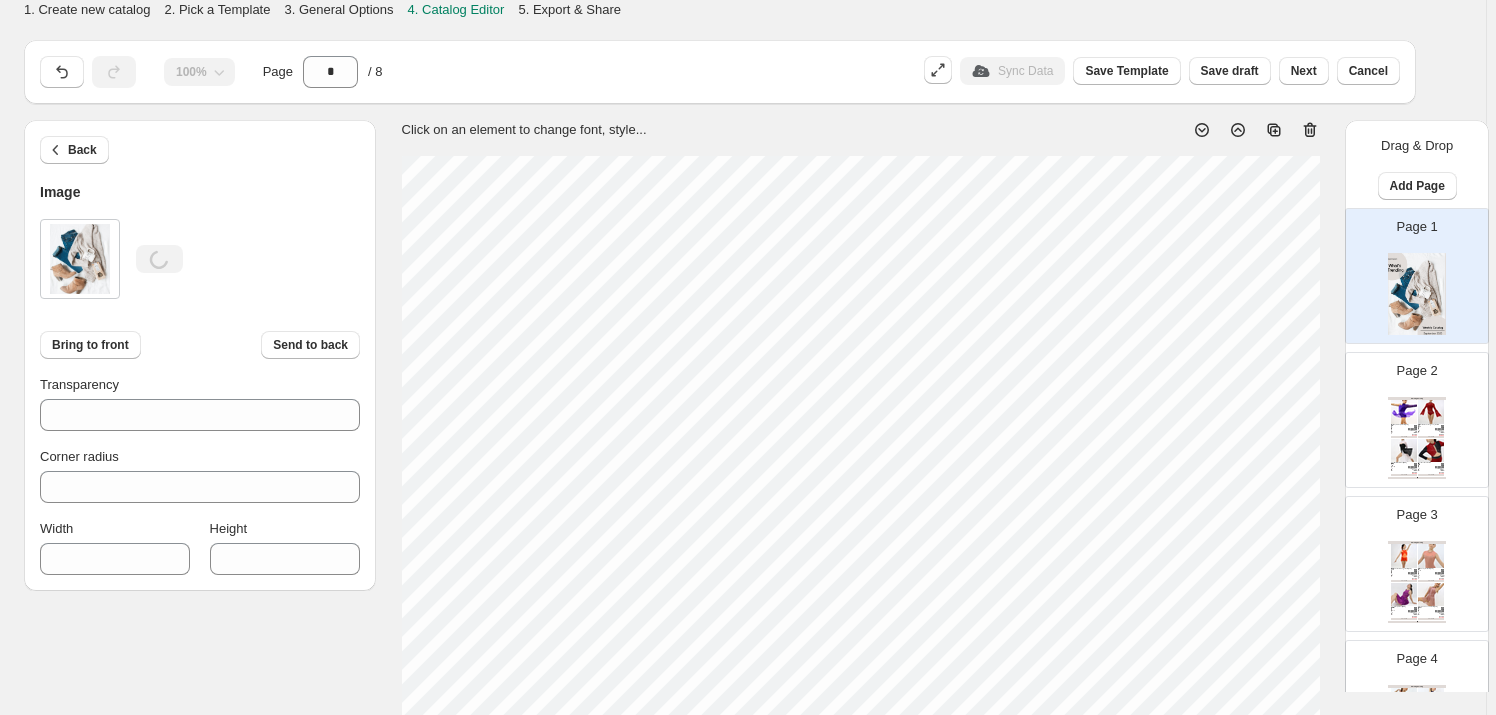 type on "***" 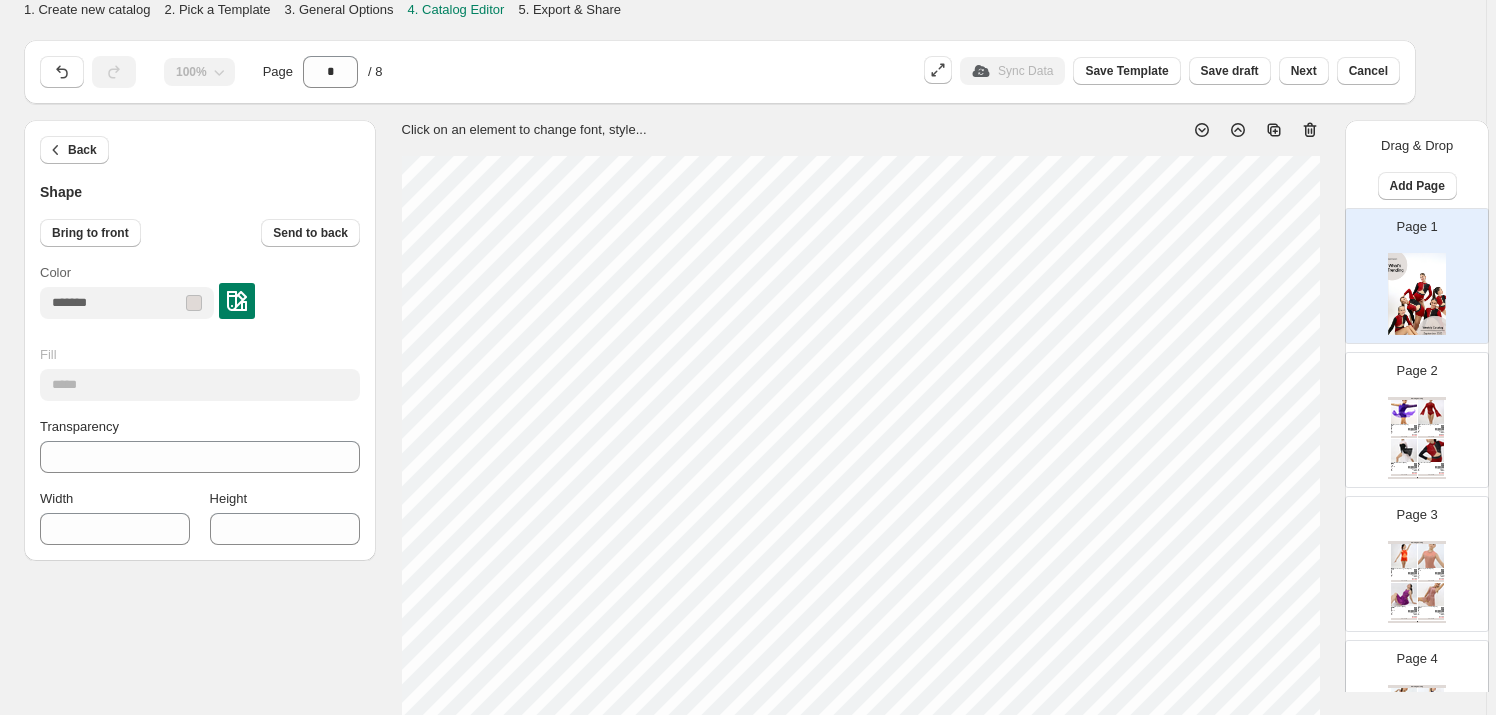 click at bounding box center (194, 303) 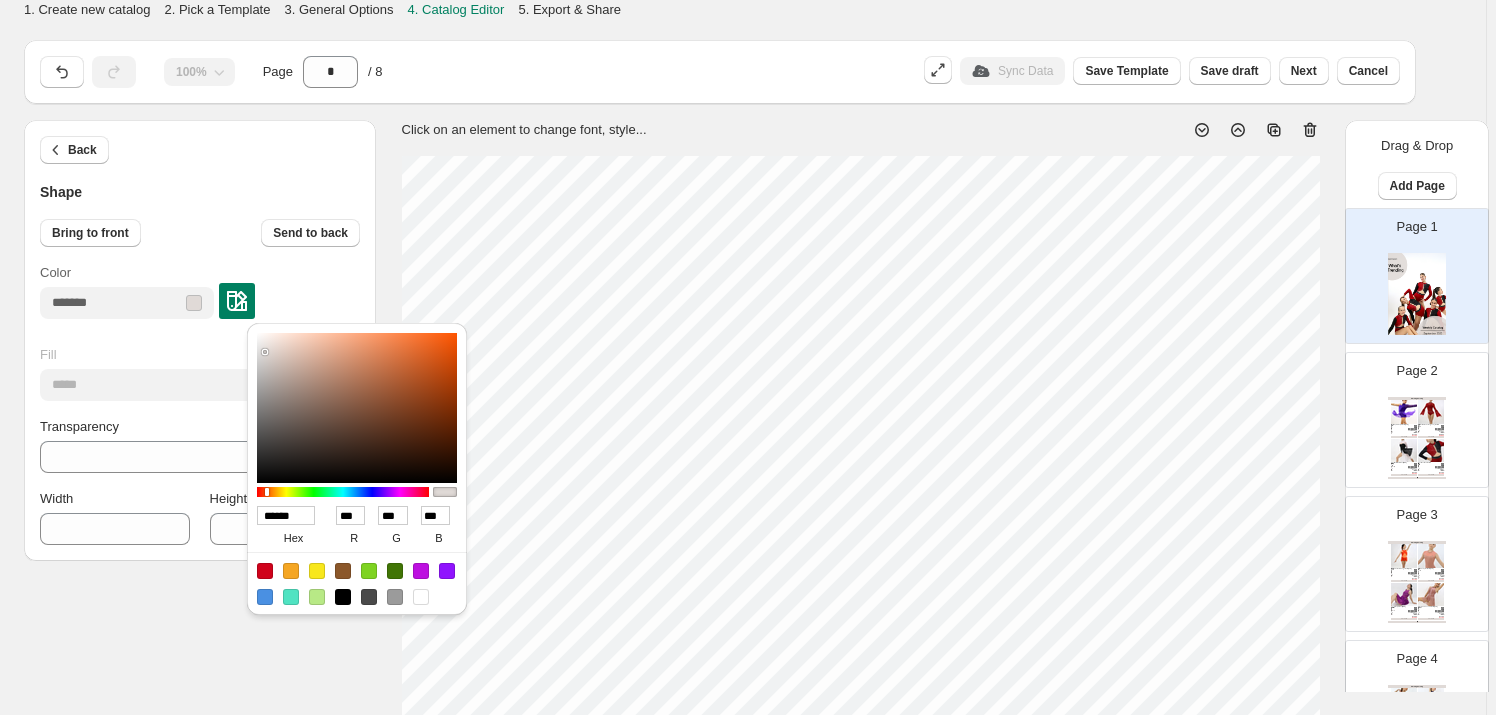 drag, startPoint x: 309, startPoint y: 515, endPoint x: 249, endPoint y: 518, distance: 60.074955 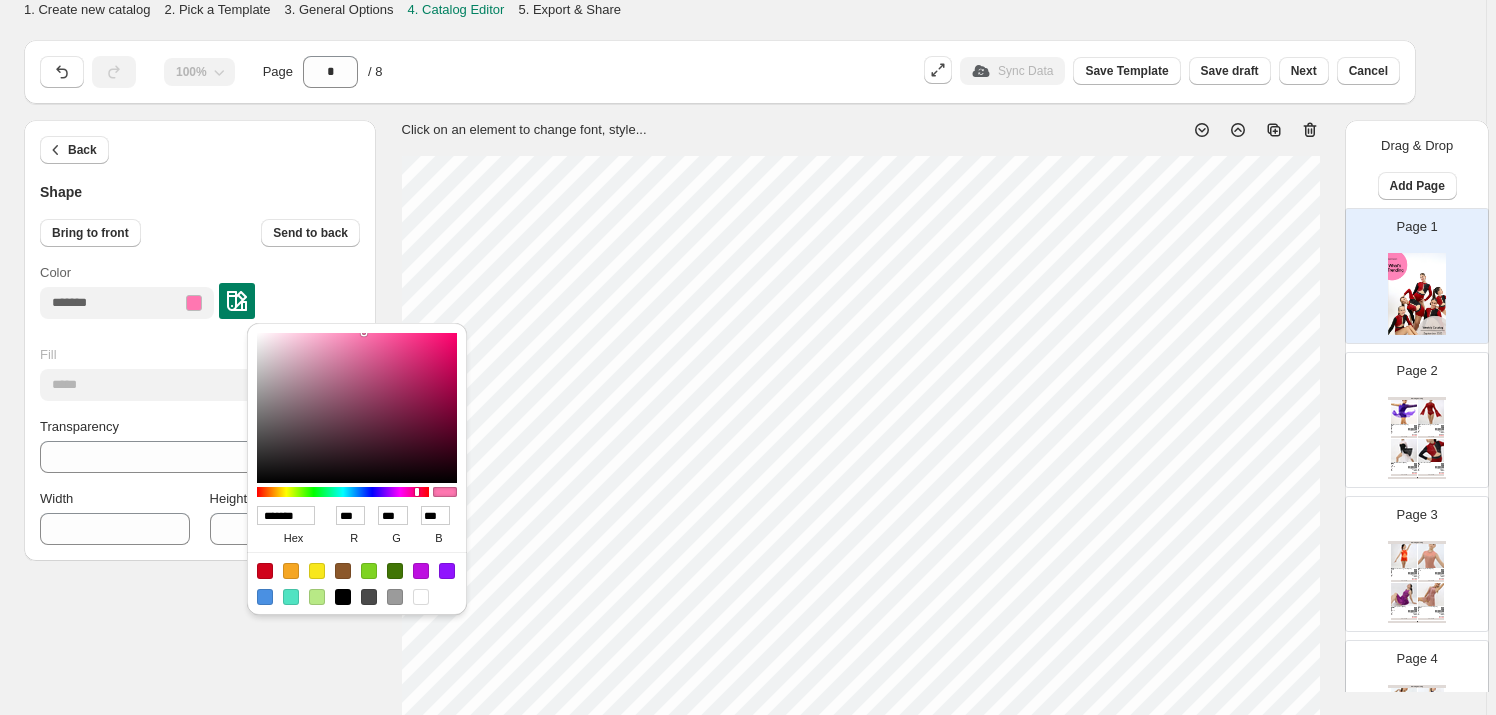 type on "******" 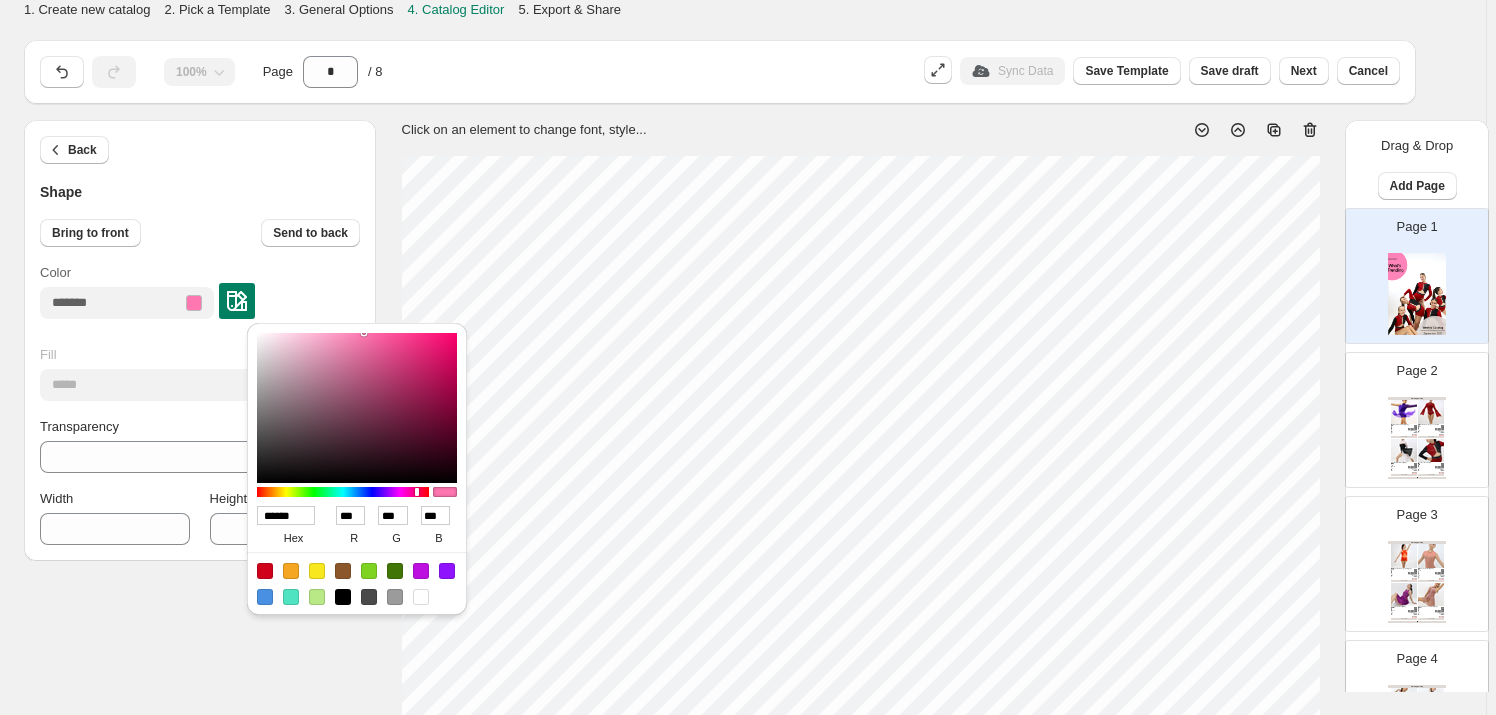 click on "Color" at bounding box center [200, 291] 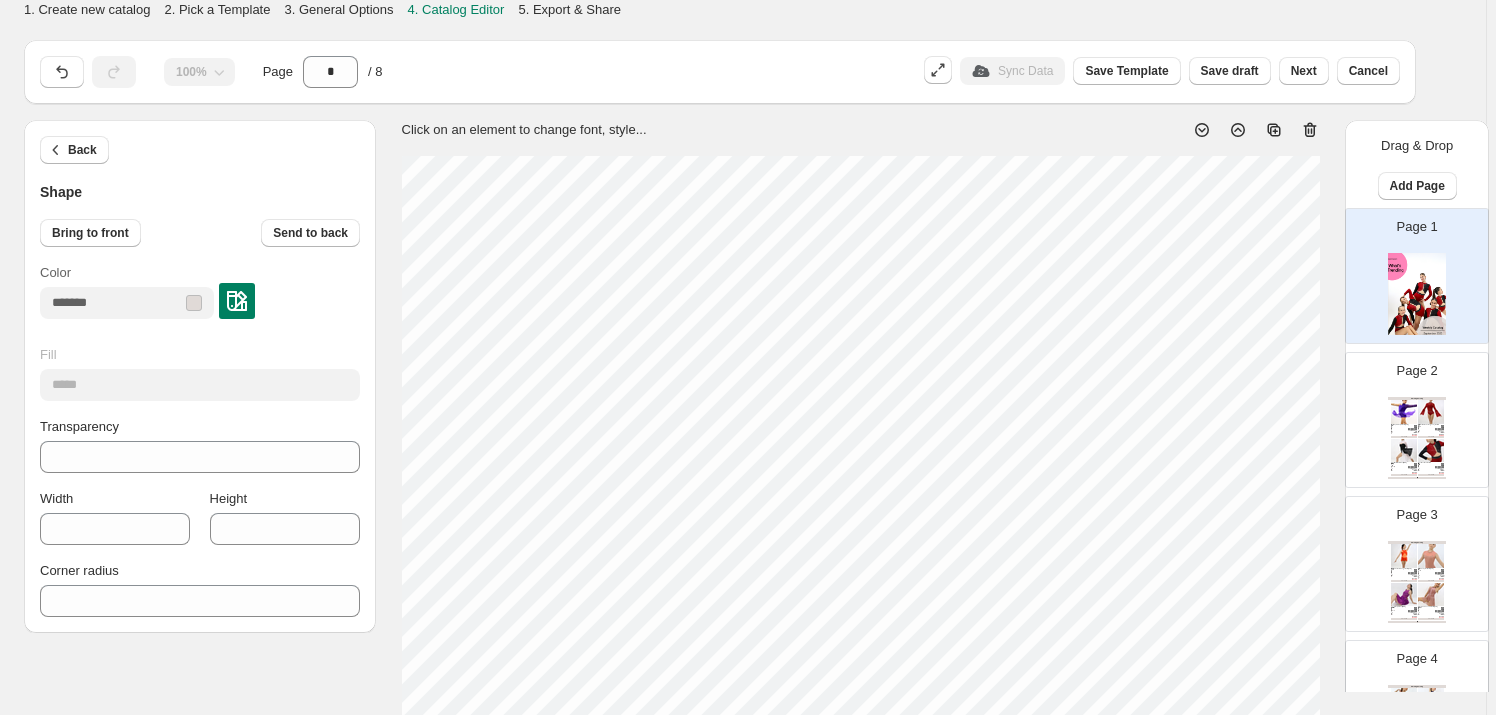 click at bounding box center [237, 301] 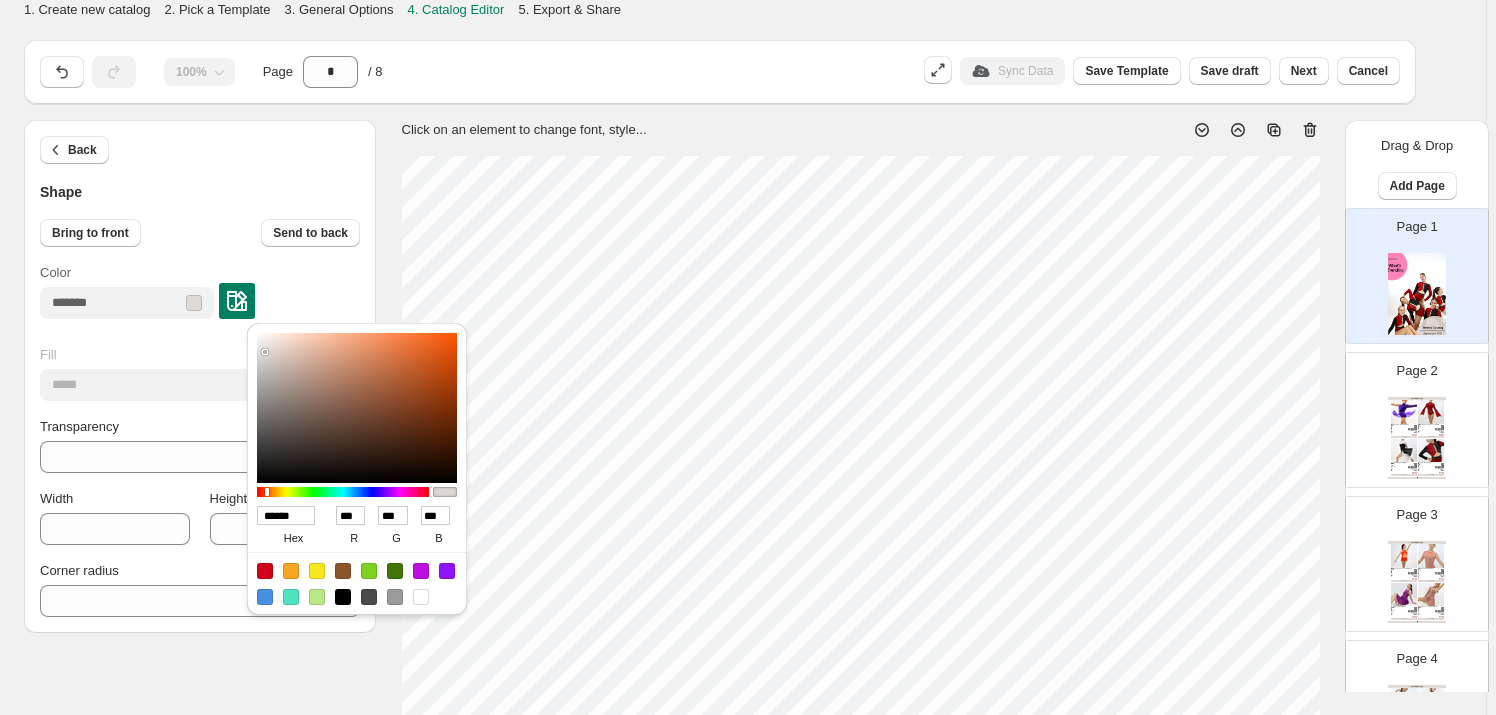 drag, startPoint x: 306, startPoint y: 509, endPoint x: 248, endPoint y: 509, distance: 58 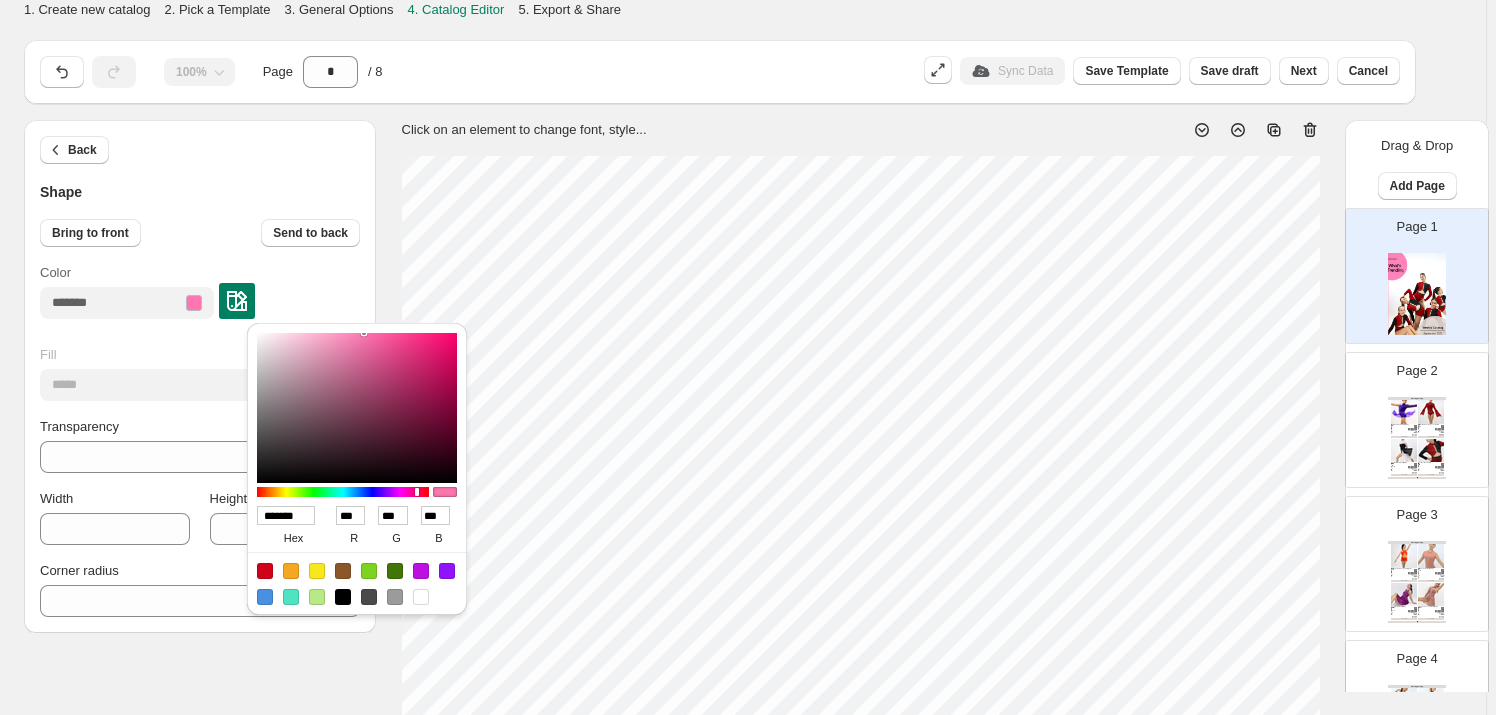 type on "******" 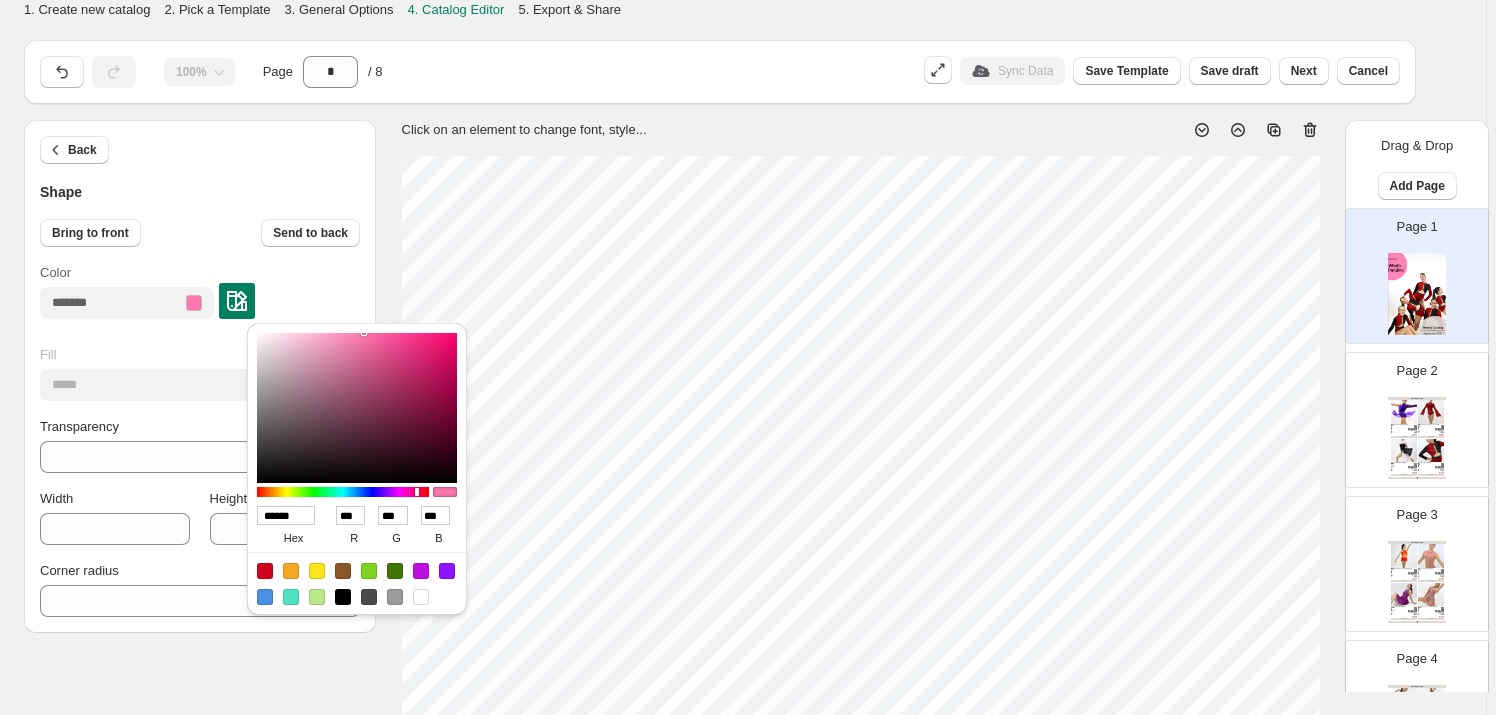 click on "Color" at bounding box center [200, 291] 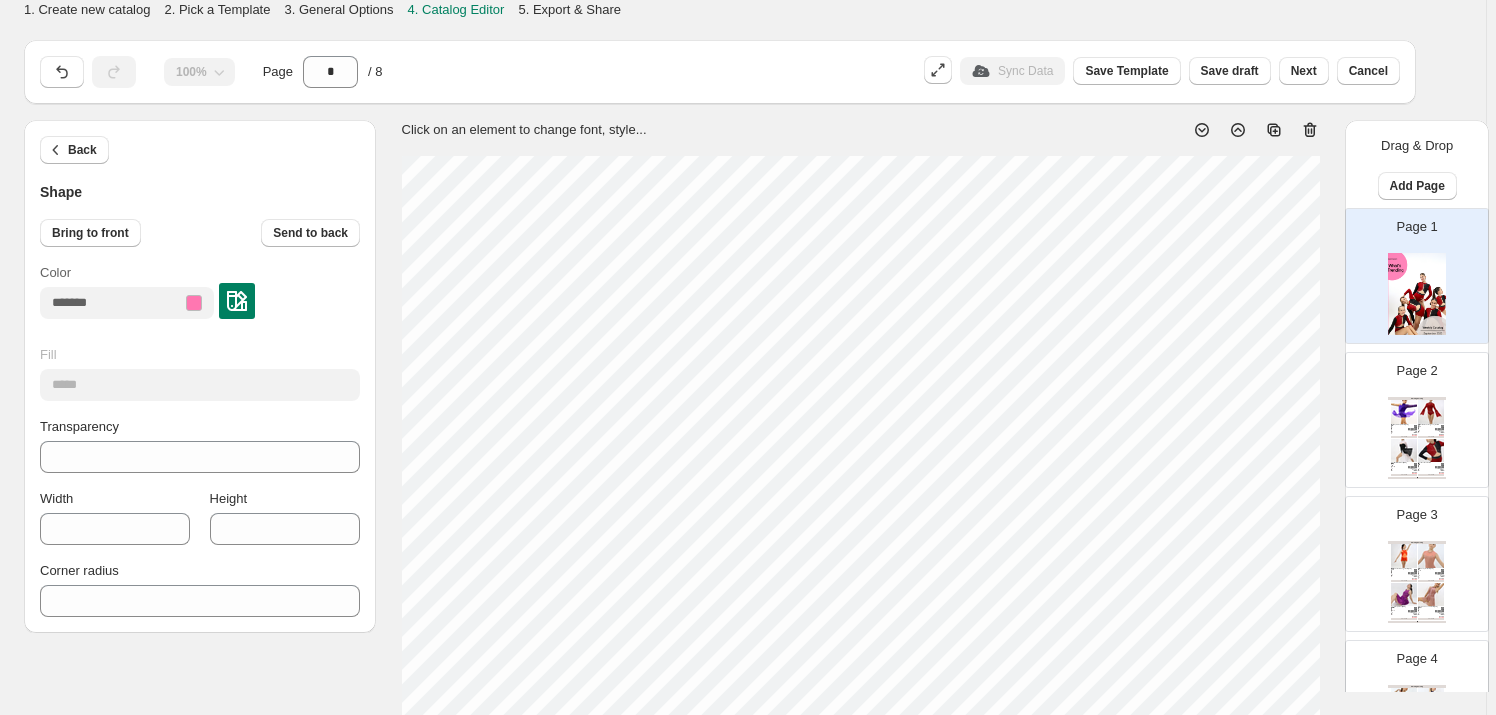 scroll, scrollTop: 90, scrollLeft: 0, axis: vertical 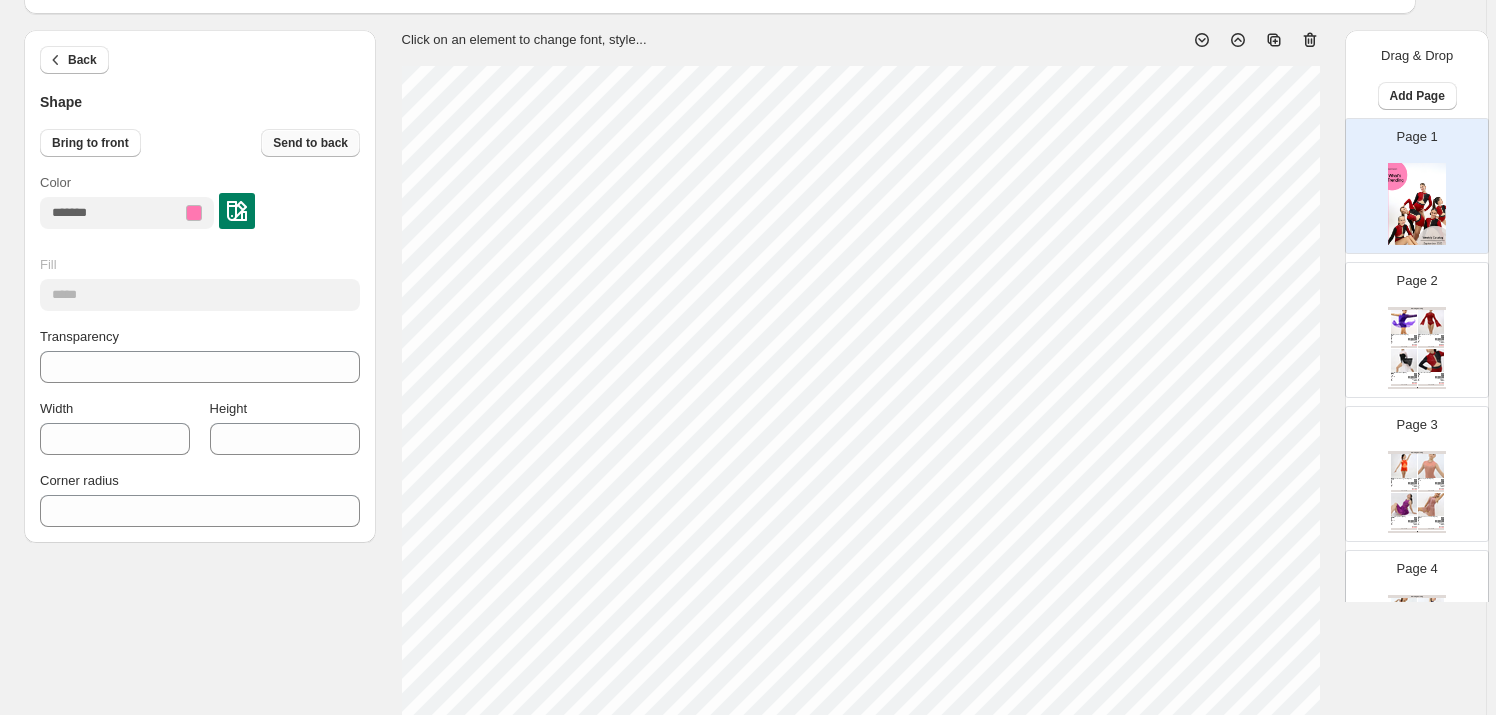 click on "Send to back" at bounding box center [310, 143] 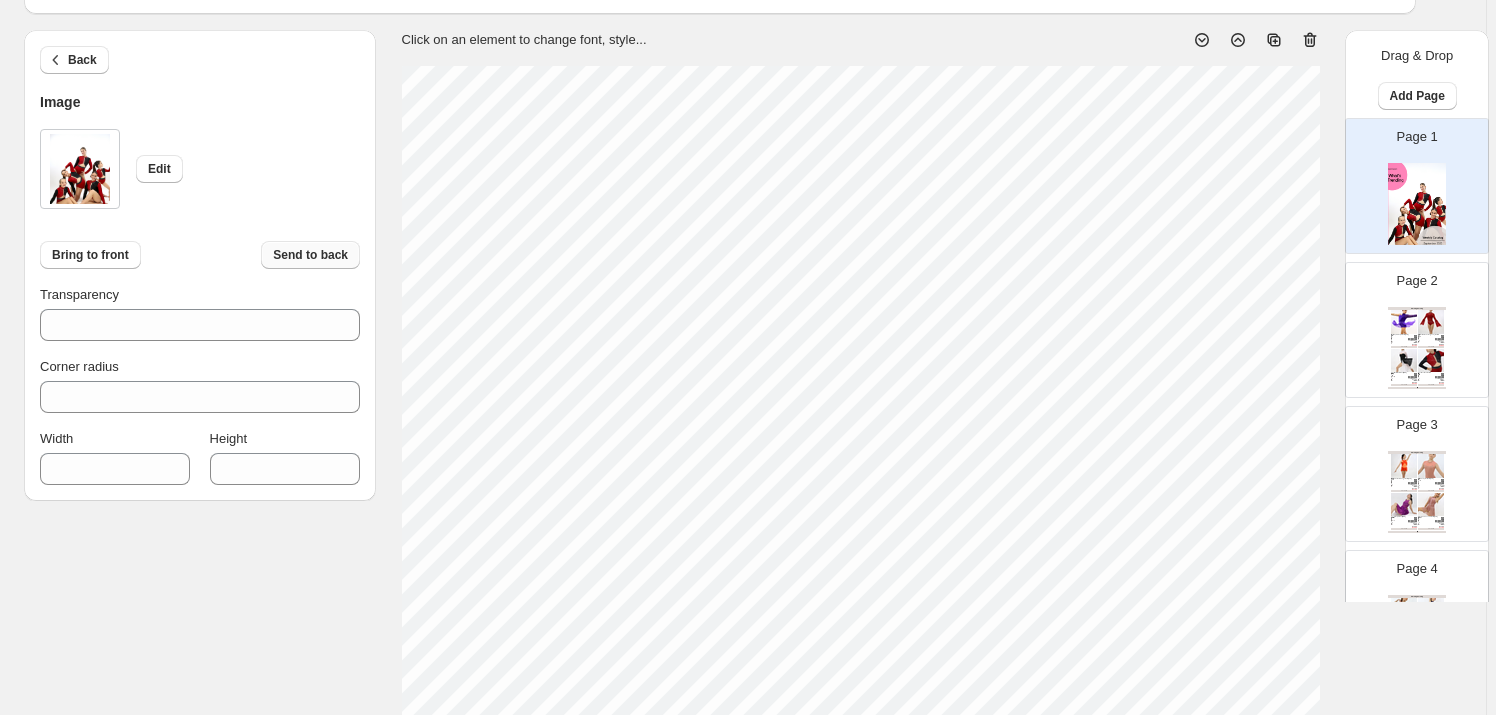 click on "Send to back" at bounding box center (310, 255) 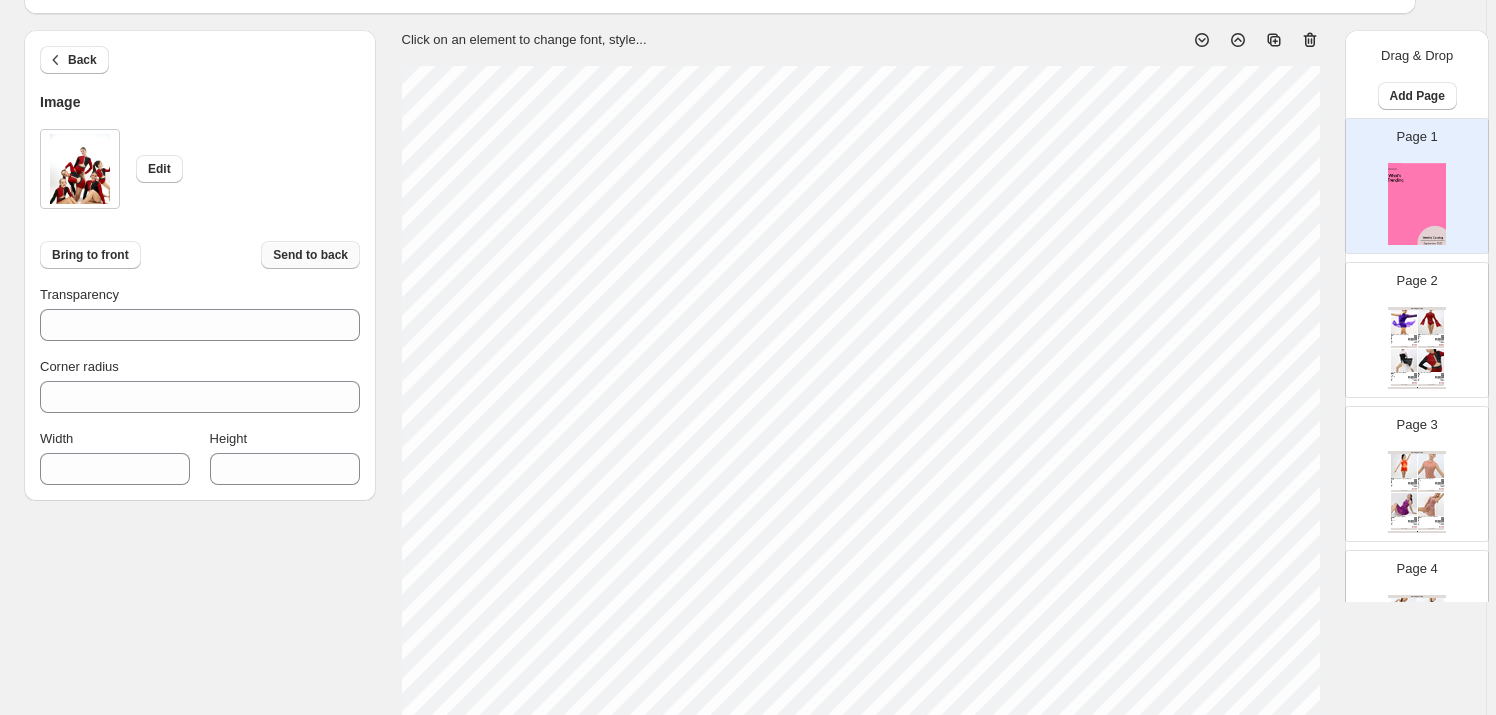 click on "Send to back" at bounding box center [310, 255] 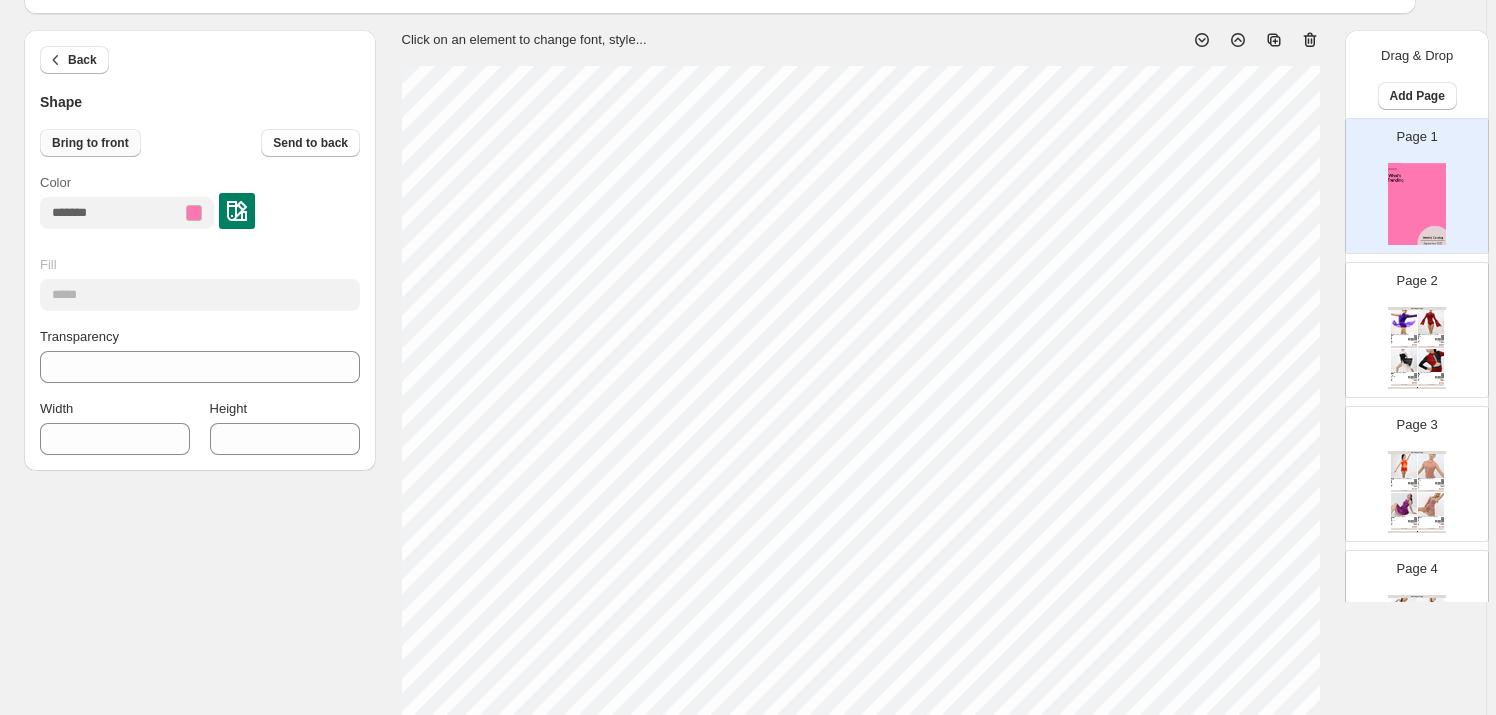 click on "Bring to front" at bounding box center (90, 143) 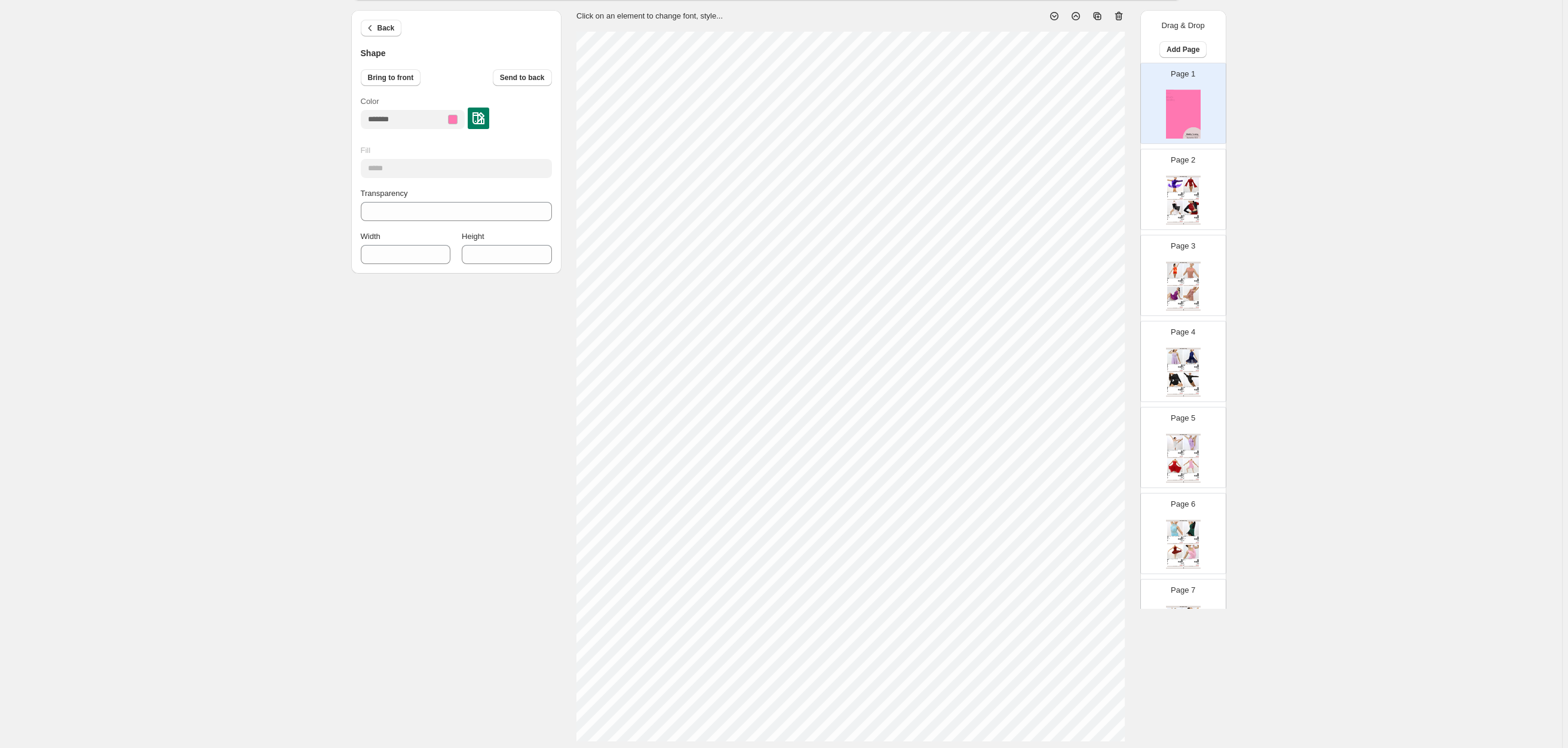 scroll, scrollTop: 90, scrollLeft: 0, axis: vertical 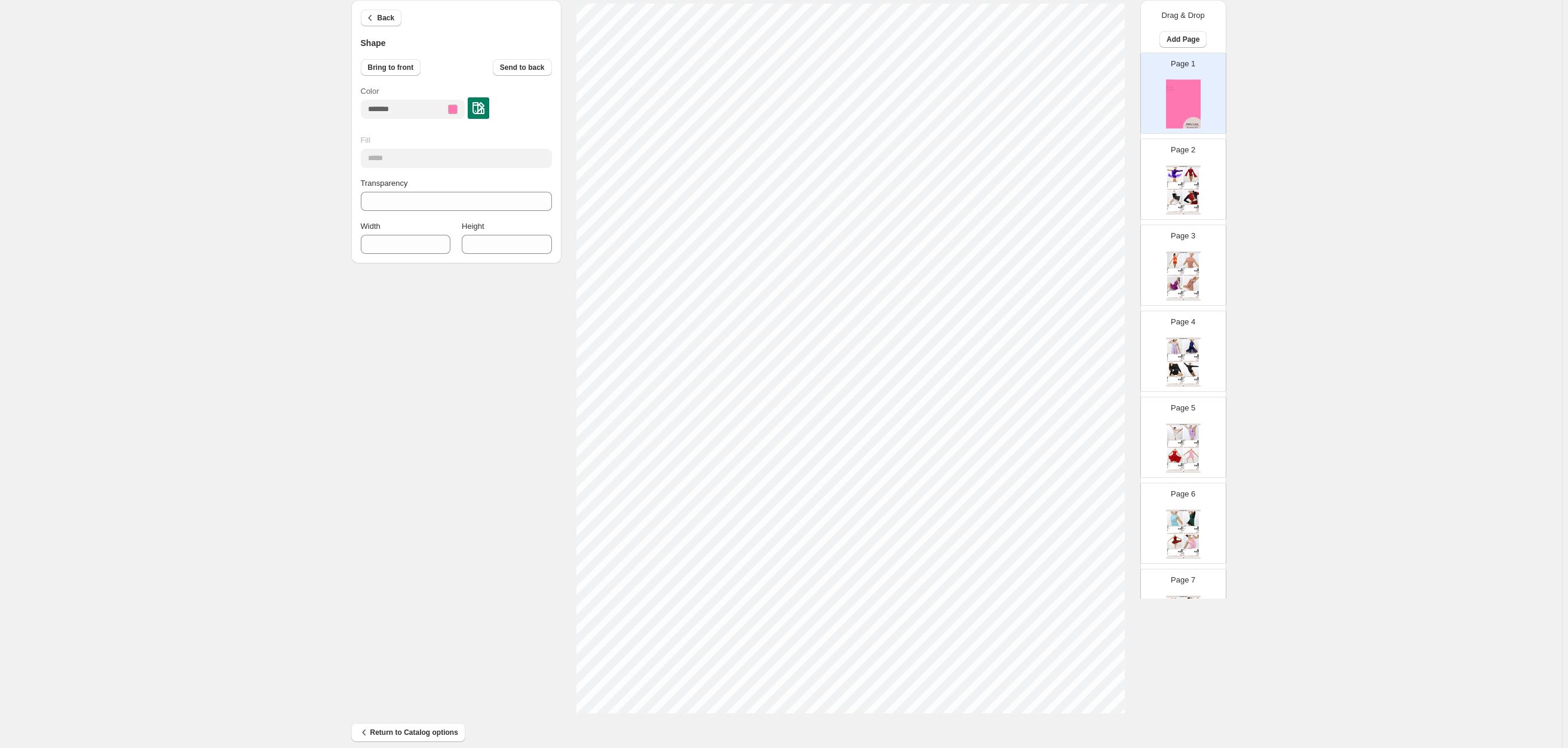 click on "Back Shape Bring to front Send to back Color Fill ***** Transparency ** Width *** Height *** Click on an element to change font, style... Drag & Drop Add Page Page 1 Page 2 Clothing Catalog Incomplete - Purple / Child 6
Stunning asymmetrical design
Spandex leotard with overlaid stretch lace
Stretch lace sleeve
Attached asymm... Purple, Burgundy, Blue Royal, Black, Pink Child 6, Child 8, Child 10, Child 12, Child 14, Child ... Stock Quantity:  0 SKU:   Weight:  0 Tags:  Black, Blue, Burgundy, Pink, Purple, Red Brand:  Studio Emporium Barcode №:   $ 15 $ null $ 55.00 $ 55.00 BUY NOW To Build A Home - Burgundy / Child 6
Illusion mesh and spandex leotard
Attached camisole top
Bodice features illusion mesh overlay with ultra-s... Burgundy, Chocolate, Purple, Blue Navy, White Child 6, Child 8, Child 10, Child 12, Child 14, Child ... Stock Quantity:  0 SKU:  null Weight:  0.191 Tags:  Blue Navy, Burgundy, Chocolate, Navy, Purple Brand:  Studio Emporium Barcode №:   $ 24.67 $ null $ 69.00 $ 69.00 BUY NOW $ null" at bounding box center [781, 348] 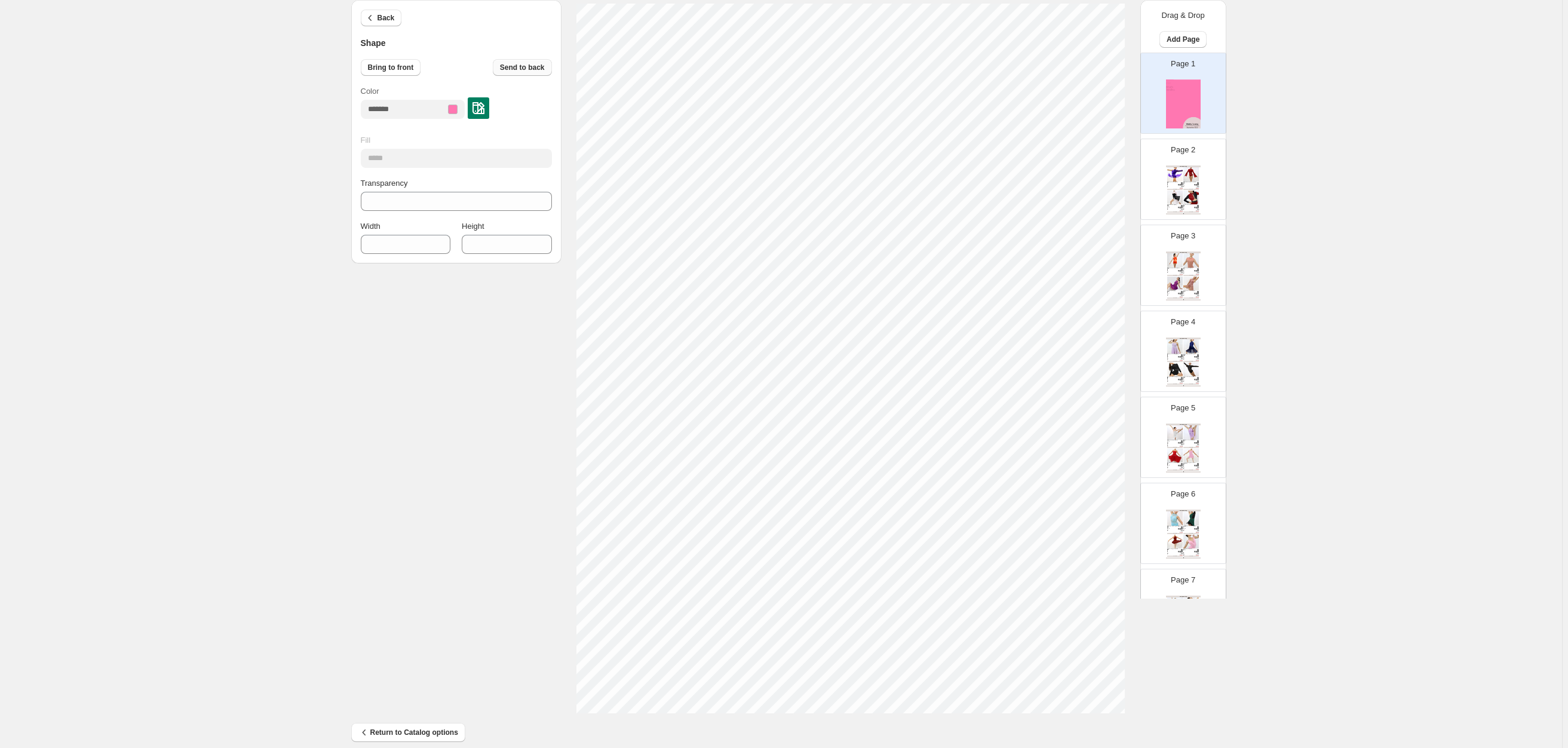 click on "Send to back" at bounding box center (522, 68) 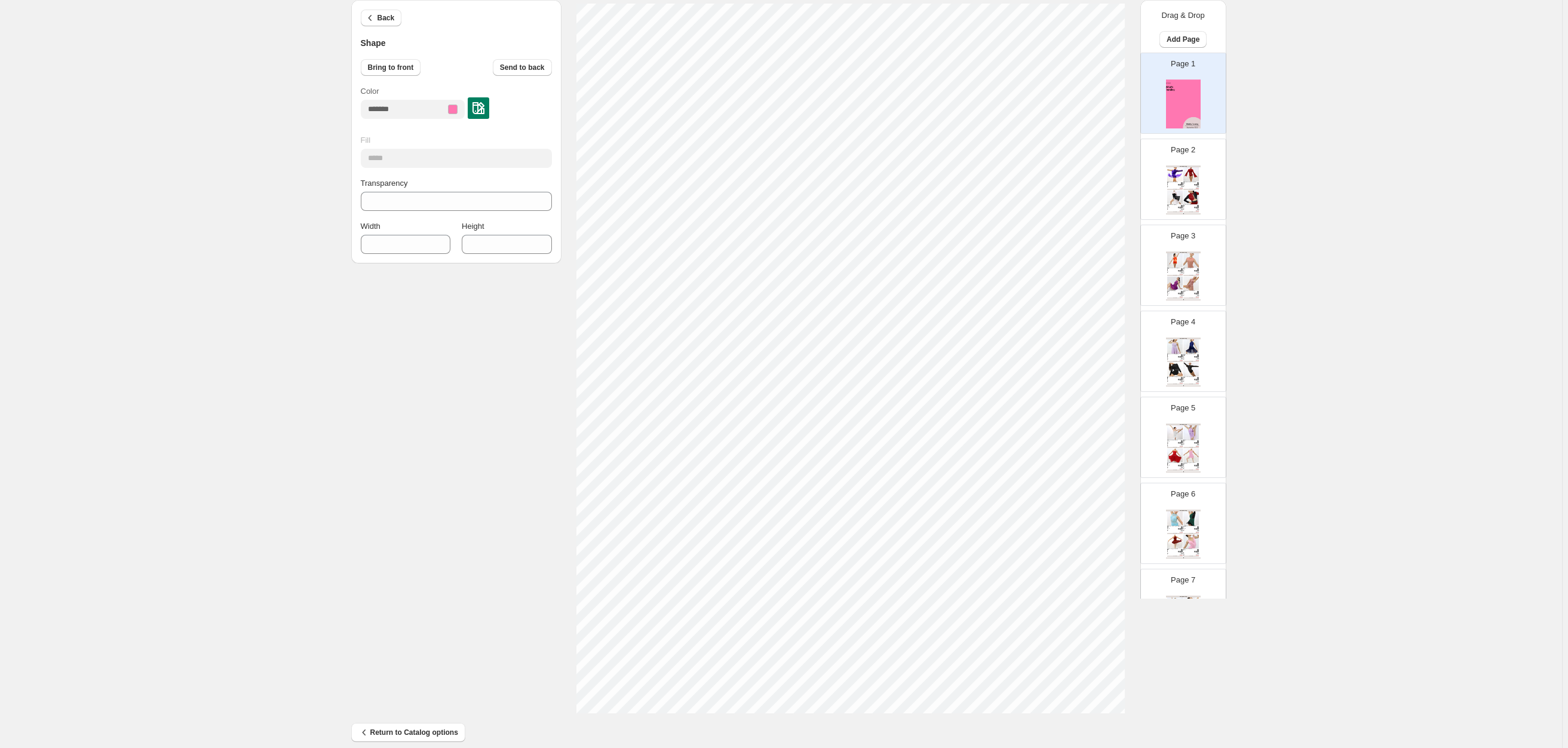 type on "***" 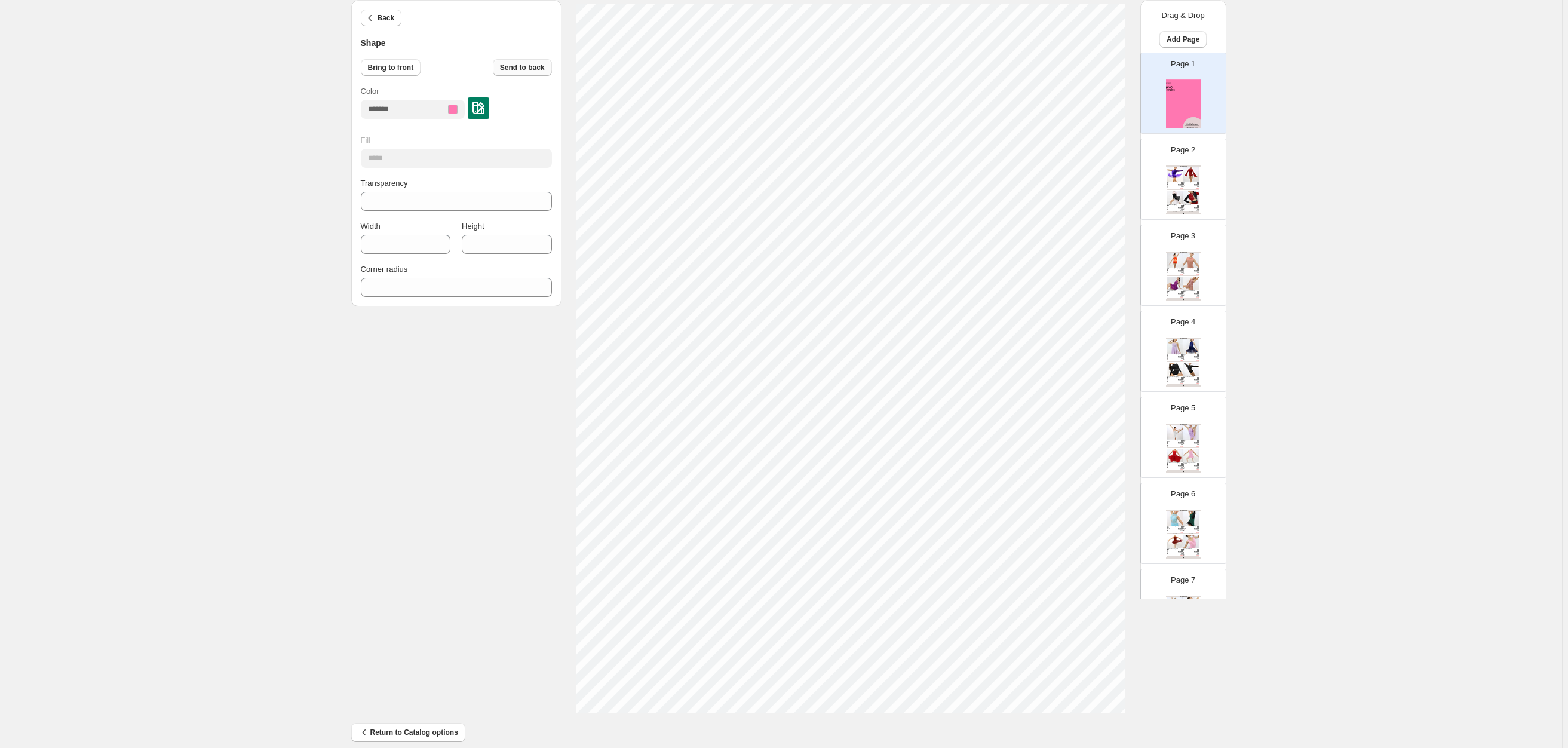 click on "Send to back" at bounding box center [522, 68] 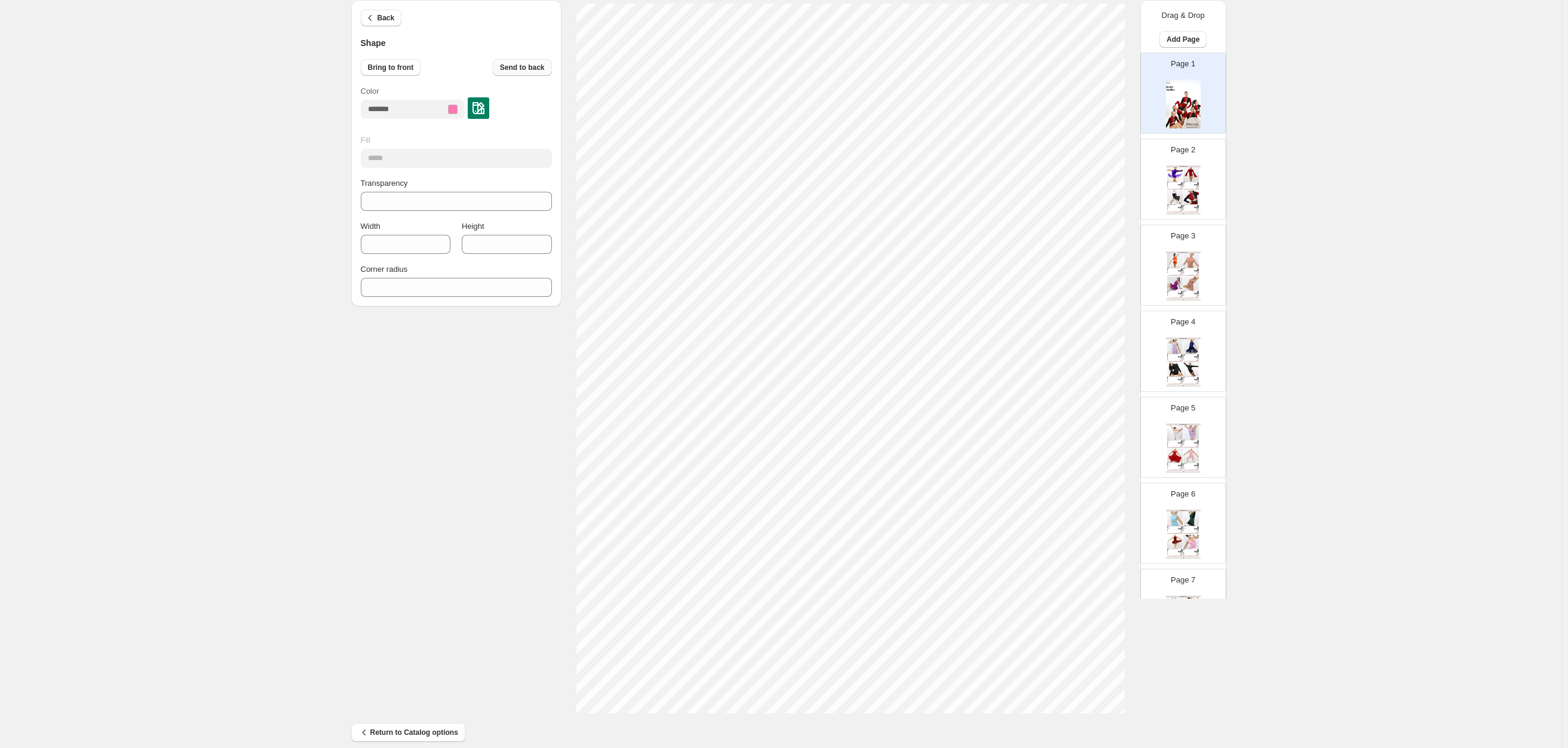 click on "Send to back" at bounding box center (522, 68) 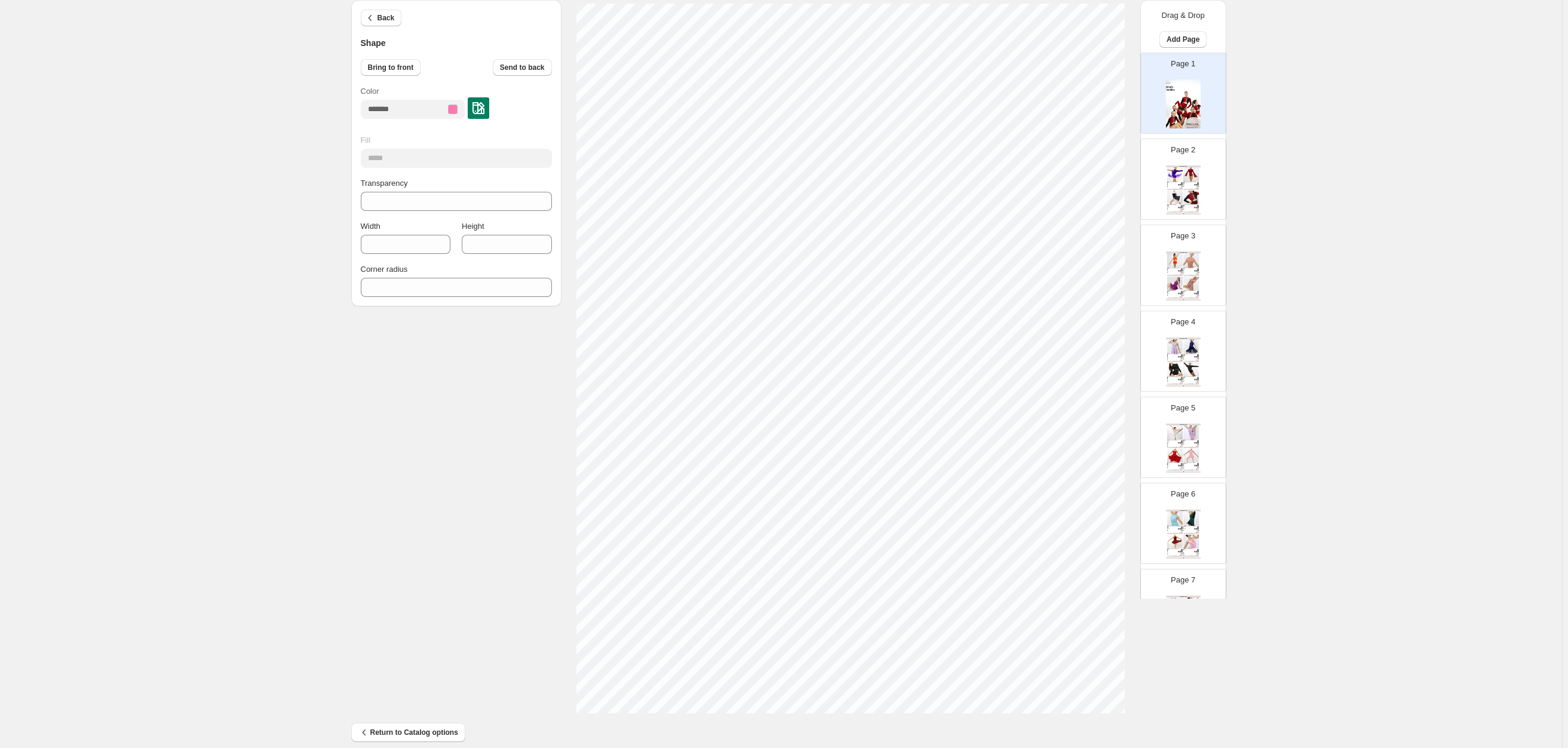 click on "Clothing Catalog Incomplete - Purple / Child 6
Stunning asymmetrical design
Spandex leotard with overlaid stretch lace
Stretch lace sleeve
Attached asymm... Purple, Burgundy, Blue Royal, Black, Pink Child 6, Child 8, Child 10, Child 12, Child 14, Child ... Stock Quantity:  0 SKU:   Weight:  0 Tags:  Black, Blue, Burgundy, Pink, Purple, Red Brand:  Studio Emporium Barcode №:   $ 15 $ null $ 55.00 $ 55.00 BUY NOW To Build A Home - Burgundy / Child 6
Illusion mesh and spandex leotard
Attached camisole top
Bodice features illusion mesh overlay with ultra-s... Burgundy, Chocolate, Purple, Blue Navy, White Child 6, Child 8, Child 10, Child 12, Child 14, Child ... Stock Quantity:  0 SKU:  null Weight:  0.191 Tags:  Blue Navy, Burgundy, Chocolate, Navy, Purple Brand:  Studio Emporium Barcode №:   $ 24.67 $ null $ 69.00 $ 69.00 BUY NOW Cruel World - White / Adult Small
Spandex leotard with contrast colour attached illusion mesh long-sleeved shrug
Gaulet finished sleeves
Att... Stock Quantity:  0 SKU:  null" at bounding box center [1183, 190] 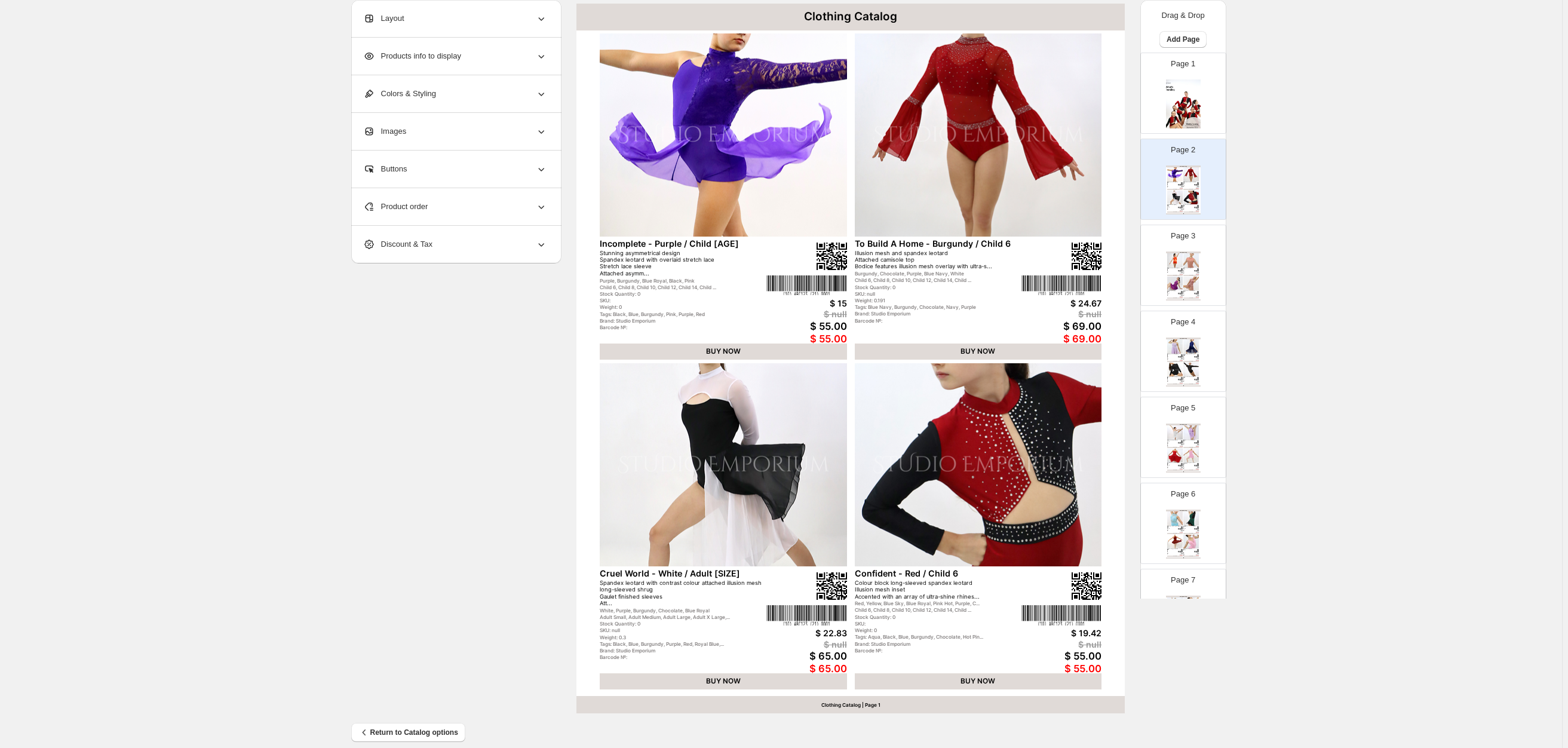 click on "Page 1" at bounding box center (1179, 88) 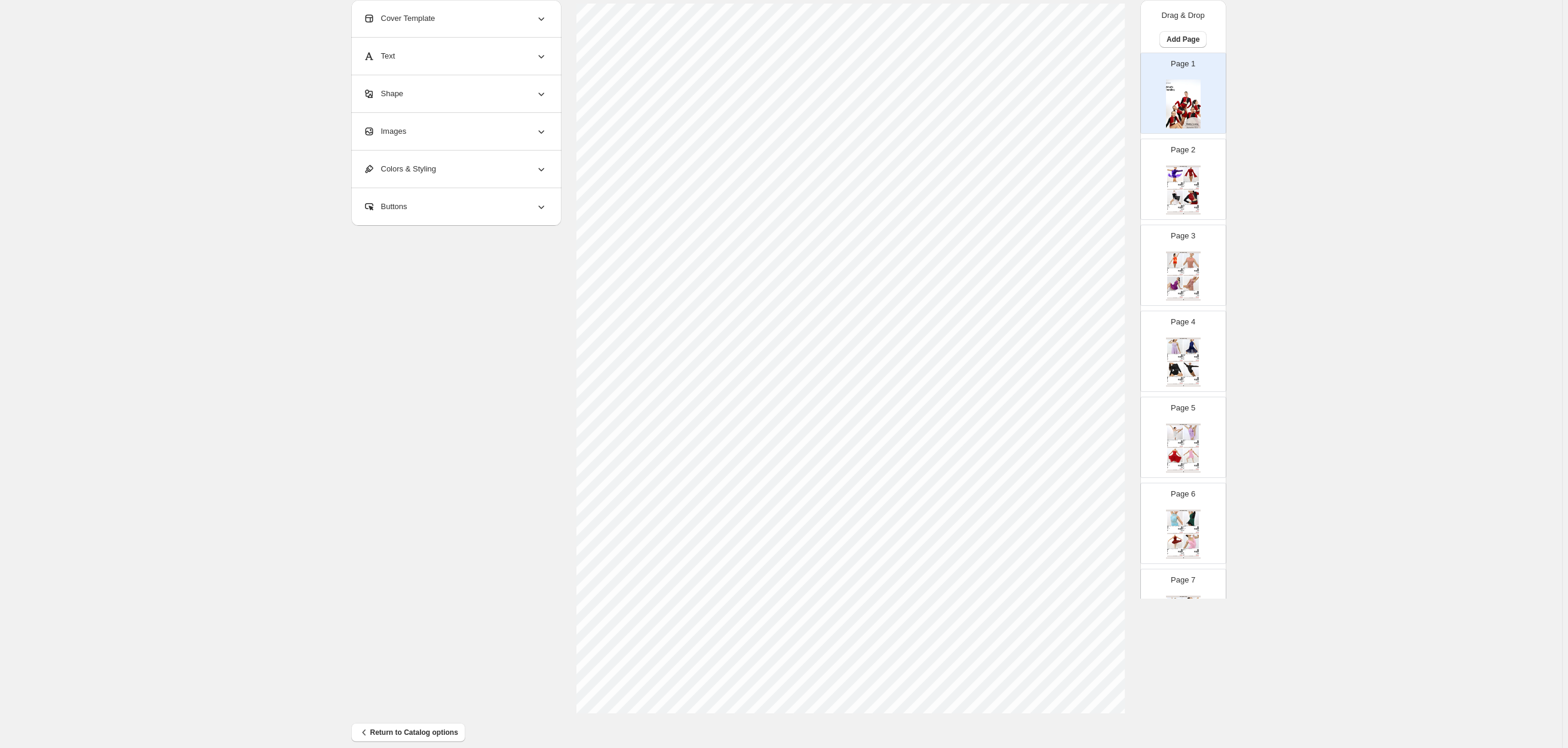 scroll, scrollTop: 0, scrollLeft: 0, axis: both 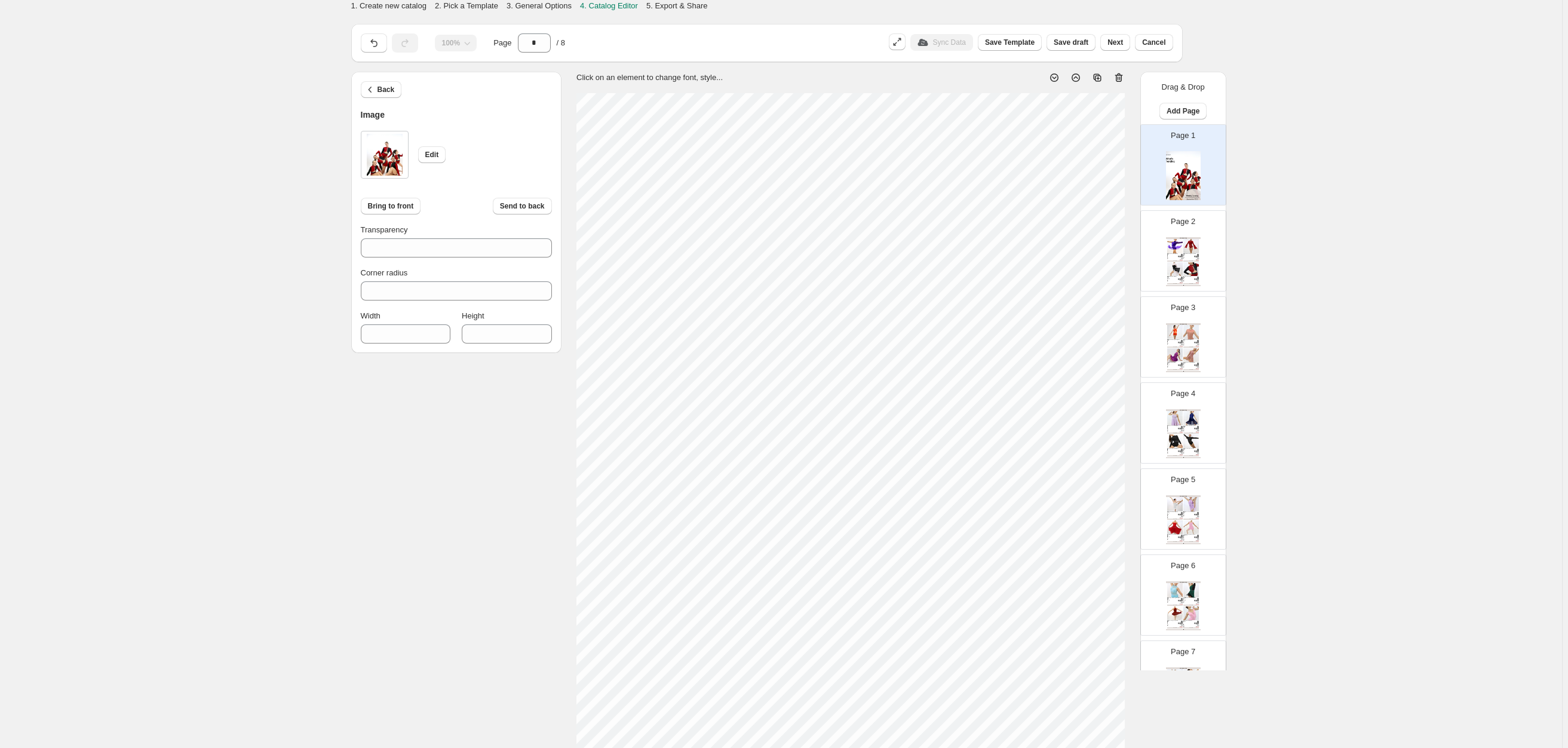 click on "Back Image Edit Bring to front Send to back Transparency *** Corner radius * Width *** Height **** Click on an element to change font, style... Drag & Drop Add Page Page 1 Page 2 Clothing Catalog Incomplete - Purple / Child 6
Stunning asymmetrical design
Spandex leotard with overlaid stretch lace
Stretch lace sleeve
Attached asymm... Purple, Burgundy, Blue Royal, Black, Pink Child 6, Child 8, Child 10, Child 12, Child 14, Child ... Stock Quantity:  0 SKU:   Weight:  0 Tags:  Black, Blue, Burgundy, Pink, Purple, Red Brand:  Studio Emporium Barcode №:   $ 15 $ null $ 55.00 $ 55.00 BUY NOW To Build A Home - Burgundy / Child 6
Illusion mesh and spandex leotard
Attached camisole top
Bodice features illusion mesh overlay with ultra-s... Burgundy, Chocolate, Purple, Blue Navy, White Child 6, Child 8, Child 10, Child 12, Child 14, Child ... Stock Quantity:  0 SKU:  null Weight:  0.191 Tags:  Blue Navy, Burgundy, Chocolate, Navy, Purple Brand:  Studio Emporium Barcode №:   $ 24.67 $ null $ 69.00 $ 69.00 BUY NOW" at bounding box center (781, 437) 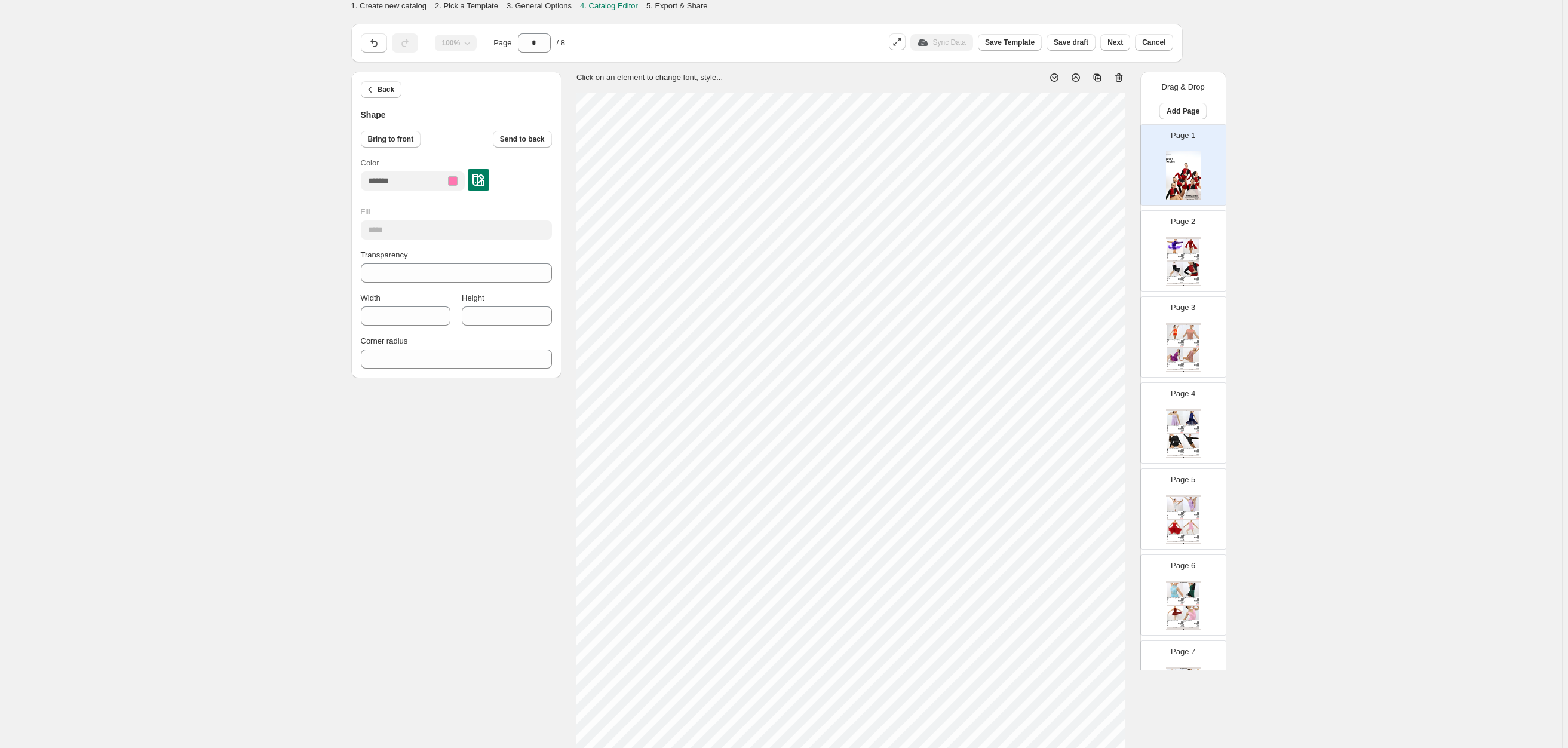 click on "1. Create new catalog 2. Pick a Template 3. General Options 4. Catalog Editor 5. Export & Share 100% Page *  / 8 Sync Data Save Template Save draft Next Cancel Back Shape Bring to front Send to back Color Fill ***** Transparency *** Width *** Height **** Corner radius * Click on an element to change font, style... Drag & Drop Add Page Page 1 Page 2 Clothing Catalog Incomplete - Purple / Child 6
Stunning asymmetrical design
Spandex leotard with overlaid stretch lace
Stretch lace sleeve
Attached asymm... Purple, Burgundy, Blue Royal, Black, Pink Child 6, Child 8, Child 10, Child 12, Child 14, Child ... Stock Quantity:  0 SKU:   Weight:  0 Tags:  Black, Blue, Burgundy, Pink, Purple, Red Brand:  Studio Emporium Barcode №:   $ 15 $ null $ 55.00 $ 55.00 BUY NOW To Build A Home - Burgundy / Child 6
Illusion mesh and spandex leotard
Attached camisole top
Bodice features illusion mesh overlay with ultra-s... Burgundy, Chocolate, Purple, Blue Navy, White Child 6, Child 8, Child 10, Child 12, Child 14, Child ..." at bounding box center [781, 426] 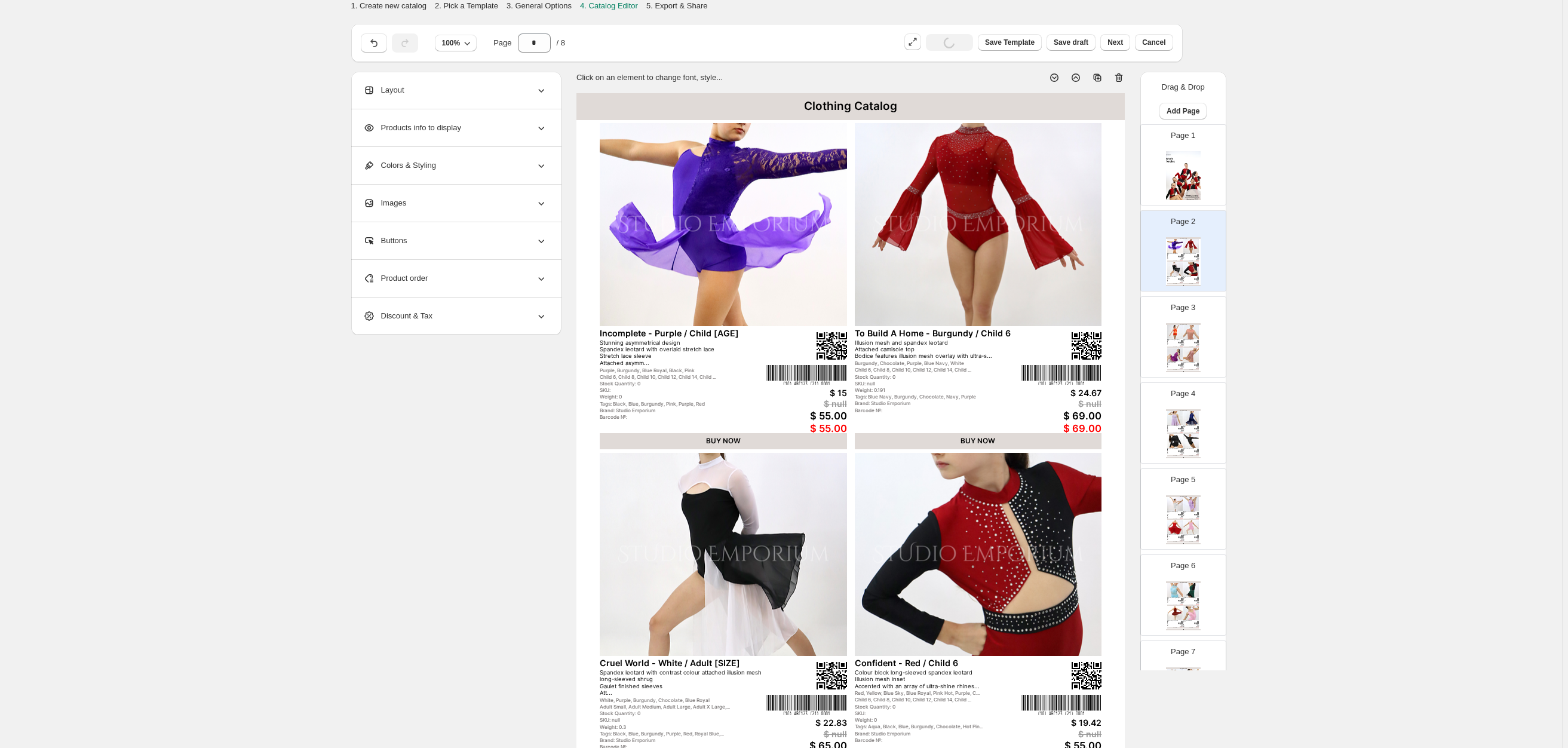 click at bounding box center (1183, 176) 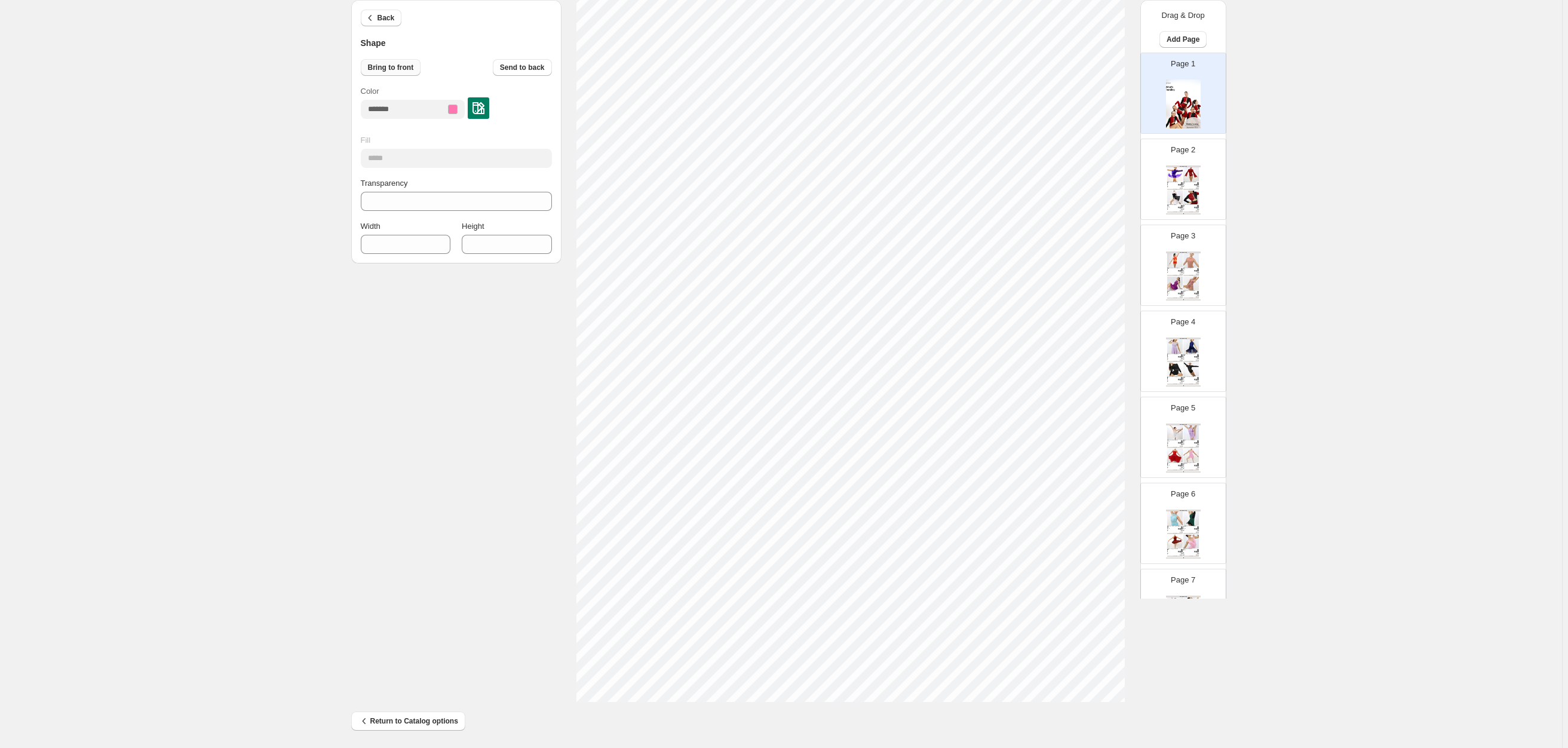 scroll, scrollTop: 103, scrollLeft: 0, axis: vertical 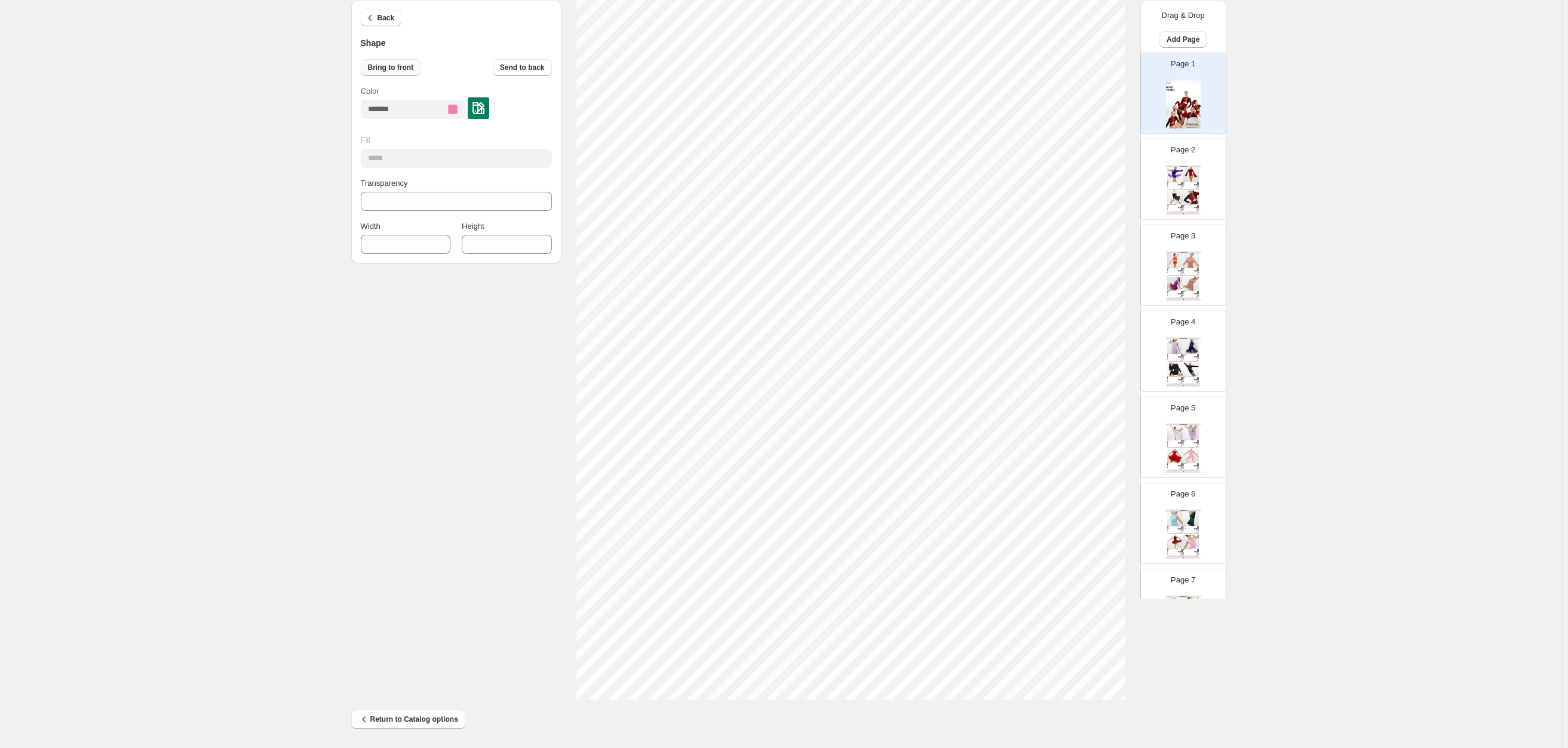 click on "Bring to front" at bounding box center [391, 68] 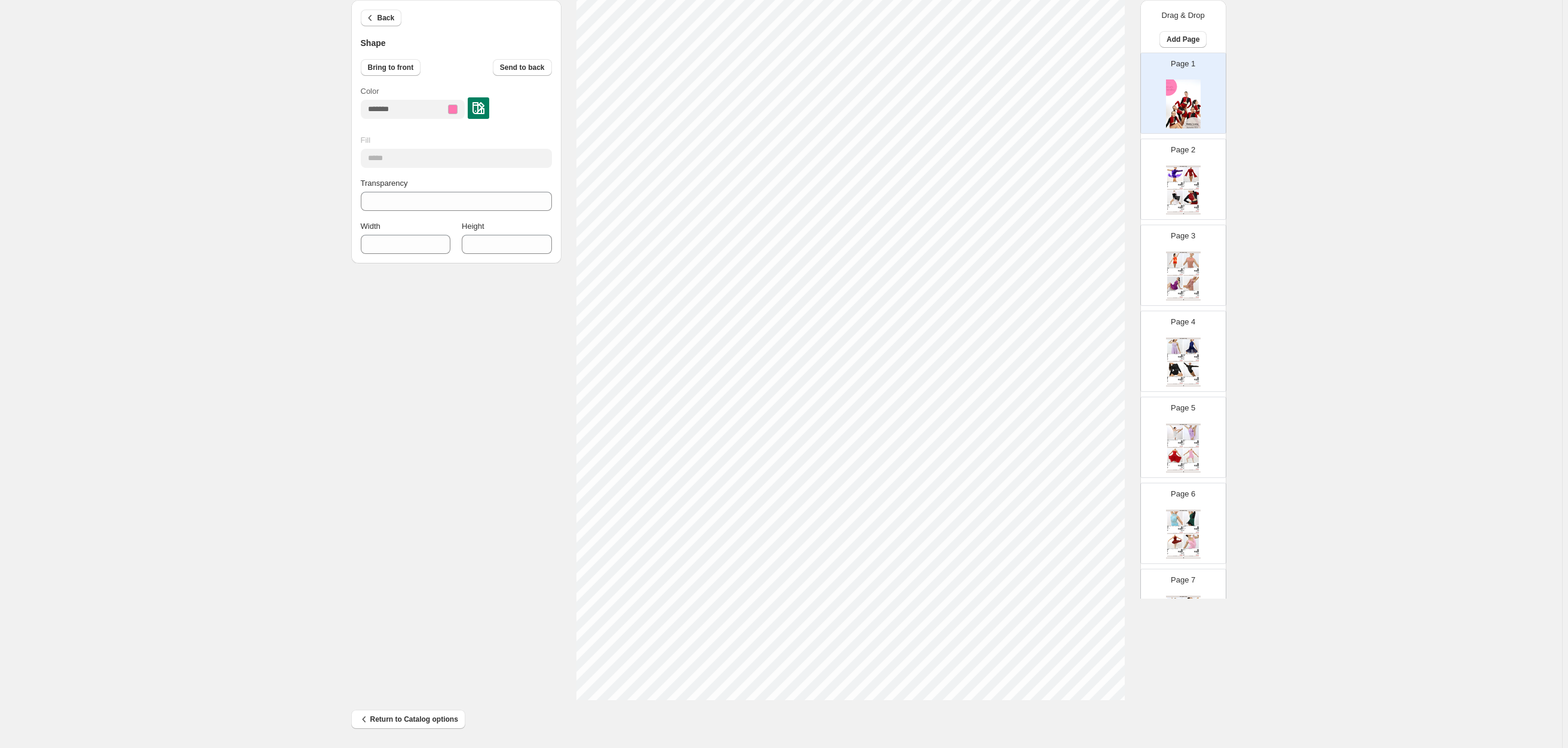 click on "Back Shape Bring to front Send to back Color Fill ***** Transparency ** Width *** Height *** Click on an element to change font, style... Drag & Drop Add Page Page 1 Page 2 Clothing Catalog Incomplete - Purple / Child 6
Stunning asymmetrical design
Spandex leotard with overlaid stretch lace
Stretch lace sleeve
Attached asymm... Purple, Burgundy, Blue Royal, Black, Pink Child 6, Child 8, Child 10, Child 12, Child 14, Child ... Stock Quantity:  0 SKU:   Weight:  0 Tags:  Black, Blue, Burgundy, Pink, Purple, Red Brand:  Studio Emporium Barcode №:   $ 15 $ null $ 55.00 $ 55.00 BUY NOW To Build A Home - Burgundy / Child 6
Illusion mesh and spandex leotard
Attached camisole top
Bodice features illusion mesh overlay with ultra-s... Burgundy, Chocolate, Purple, Blue Navy, White Child 6, Child 8, Child 10, Child 12, Child 14, Child ... Stock Quantity:  0 SKU:  null Weight:  0.191 Tags:  Blue Navy, Burgundy, Chocolate, Navy, Purple Brand:  Studio Emporium Barcode №:   $ 24.67 $ null $ 69.00 $ 69.00 BUY NOW $ null" at bounding box center (781, 335) 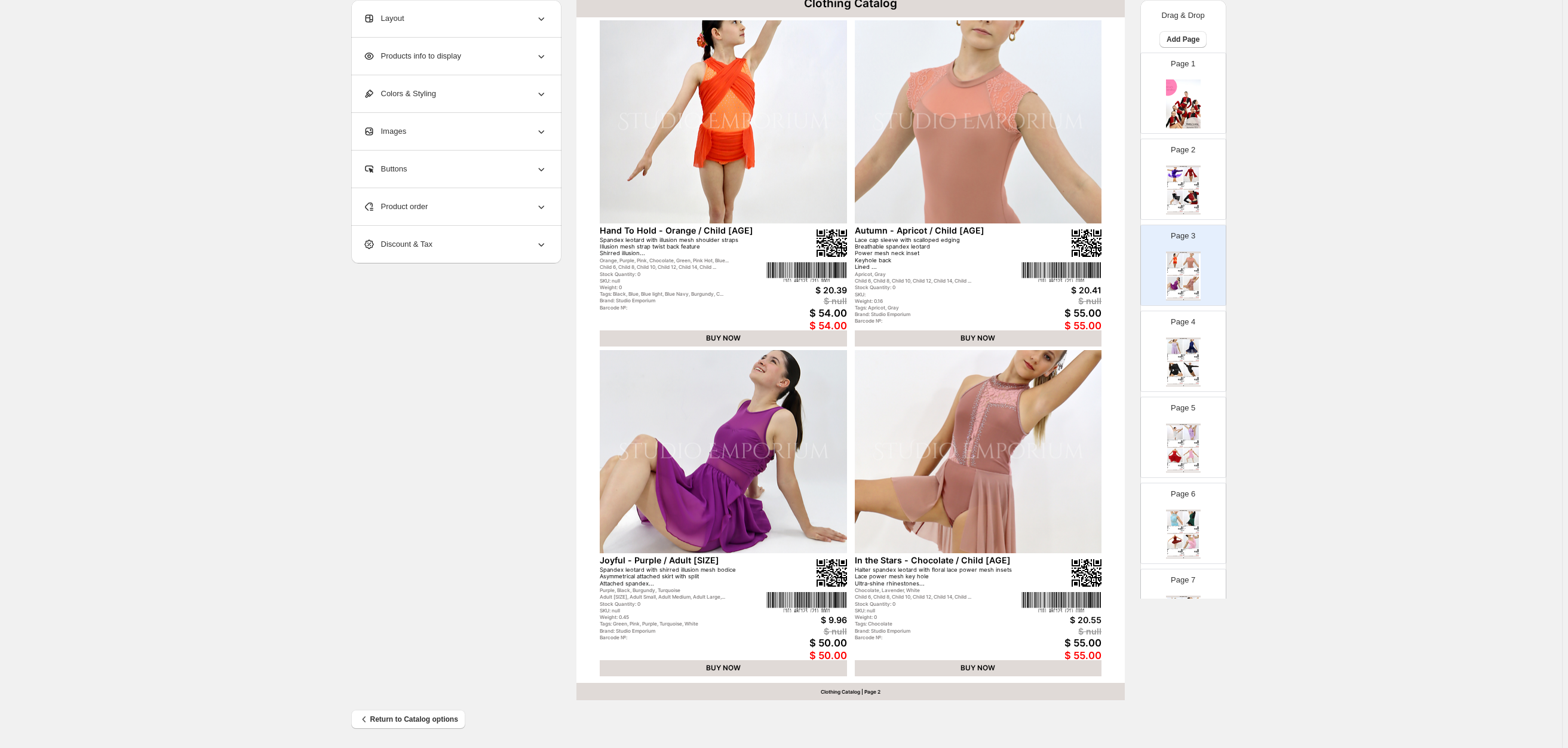 click on "Page 1" at bounding box center [1179, 88] 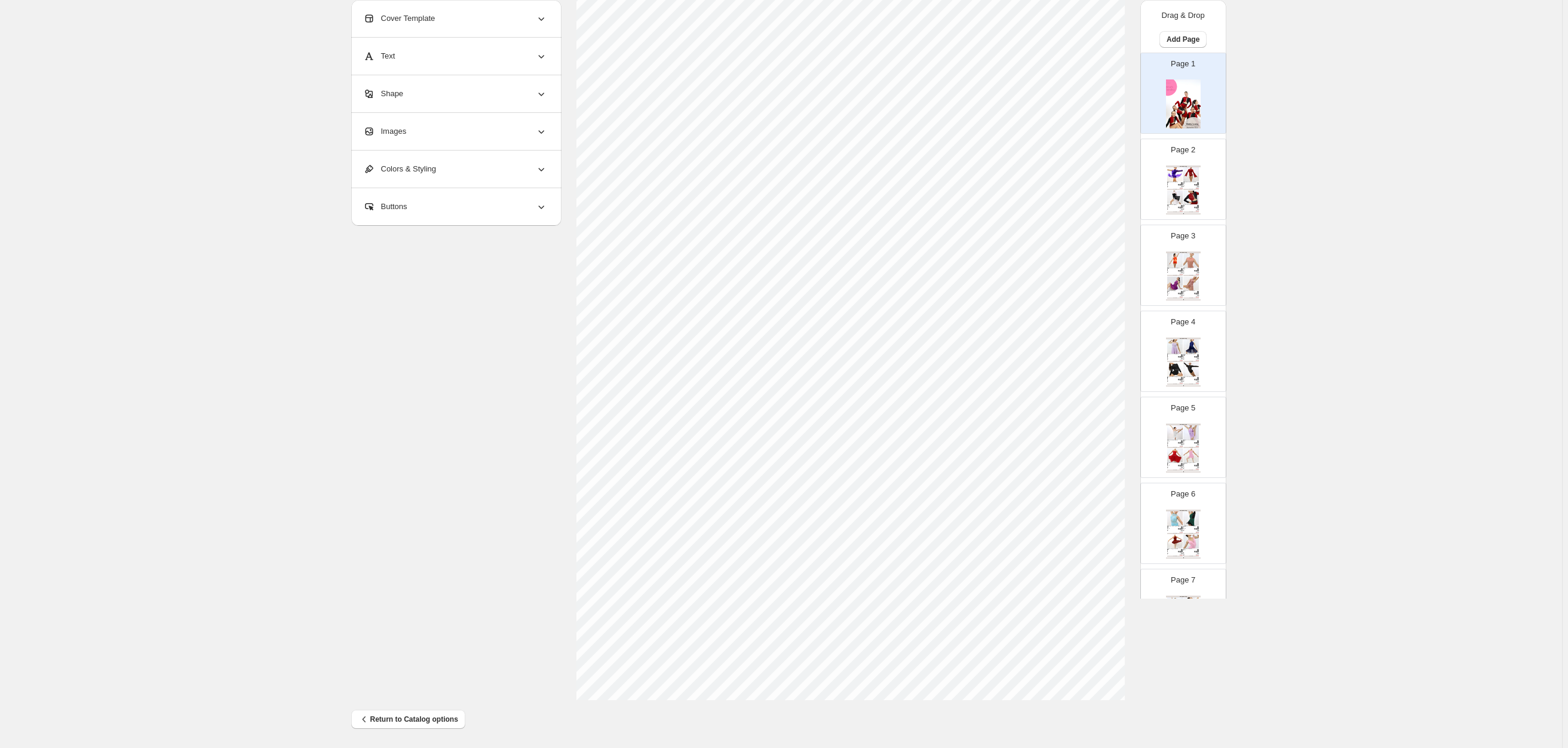 scroll, scrollTop: 0, scrollLeft: 0, axis: both 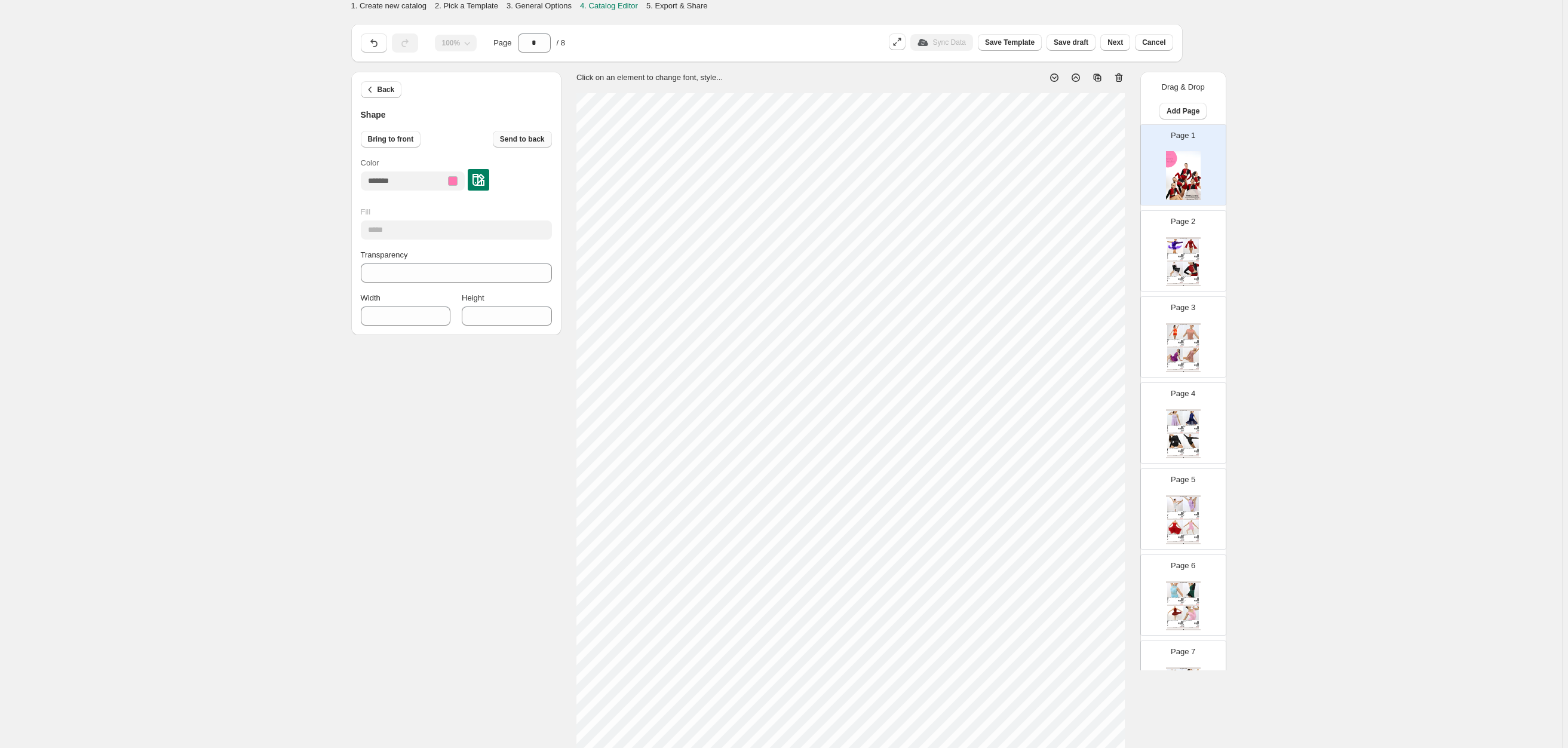 click on "Send to back" at bounding box center (522, 139) 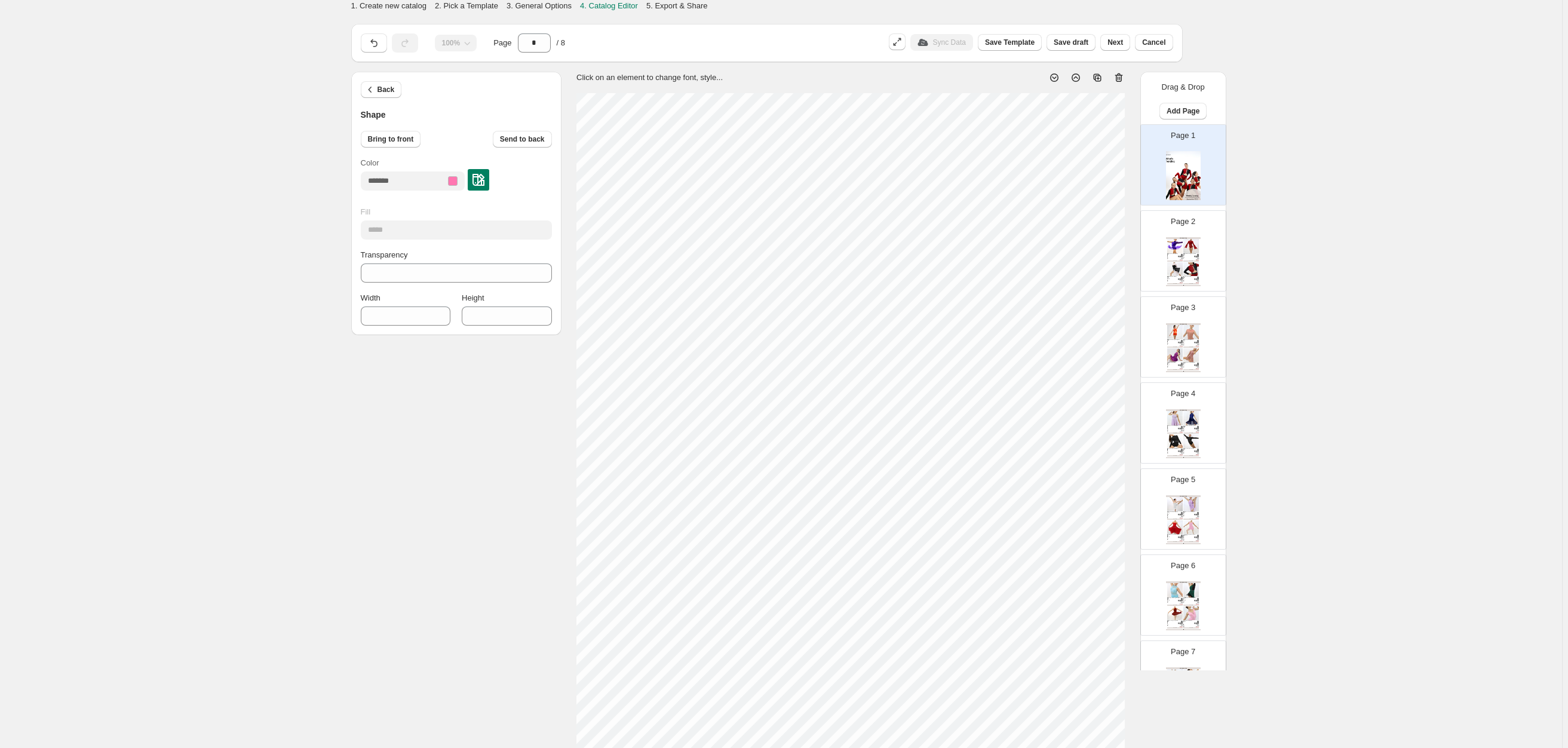 click on "Page 2 Clothing Catalog Incomplete - Purple / Child 6
Stunning asymmetrical design
Spandex leotard with overlaid stretch lace
Stretch lace sleeve
Attached asymm... Purple, Burgundy, Blue Royal, Black, Pink Child 6, Child 8, Child 10, Child 12, Child 14, Child ... Stock Quantity:  0 SKU:   Weight:  0 Tags:  Black, Blue, Burgundy, Pink, Purple, Red Brand:  Studio Emporium Barcode №:   $ 15 $ null $ 55.00 $ 55.00 BUY NOW To Build A Home - Burgundy / Child 6
Illusion mesh and spandex leotard
Attached camisole top
Bodice features illusion mesh overlay with ultra-s... Burgundy, Chocolate, Purple, Blue Navy, White Child 6, Child 8, Child 10, Child 12, Child 14, Child ... Stock Quantity:  0 SKU:  null Weight:  0.191 Tags:  Blue Navy, Burgundy, Chocolate, Navy, Purple Brand:  Studio Emporium Barcode №:   $ 24.67 $ null $ 69.00 $ 69.00 BUY NOW Cruel World - White / Adult Small
Spandex leotard with contrast colour attached illusion mesh long-sleeved shrug
Gaulet finished sleeves
Att... Stock Quantity:  0 $ 22.83" at bounding box center [1179, 246] 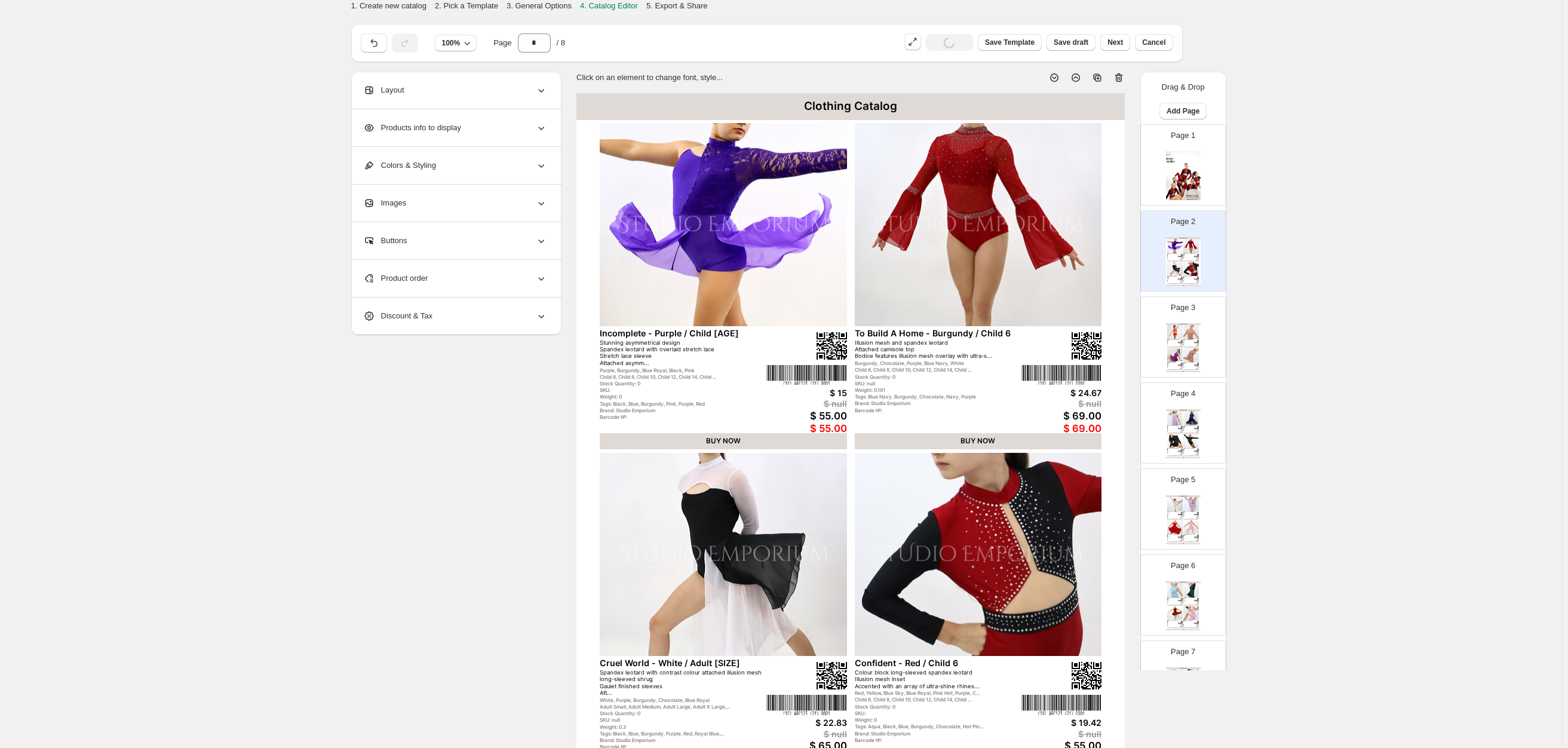 click on "Page 1" at bounding box center [1179, 160] 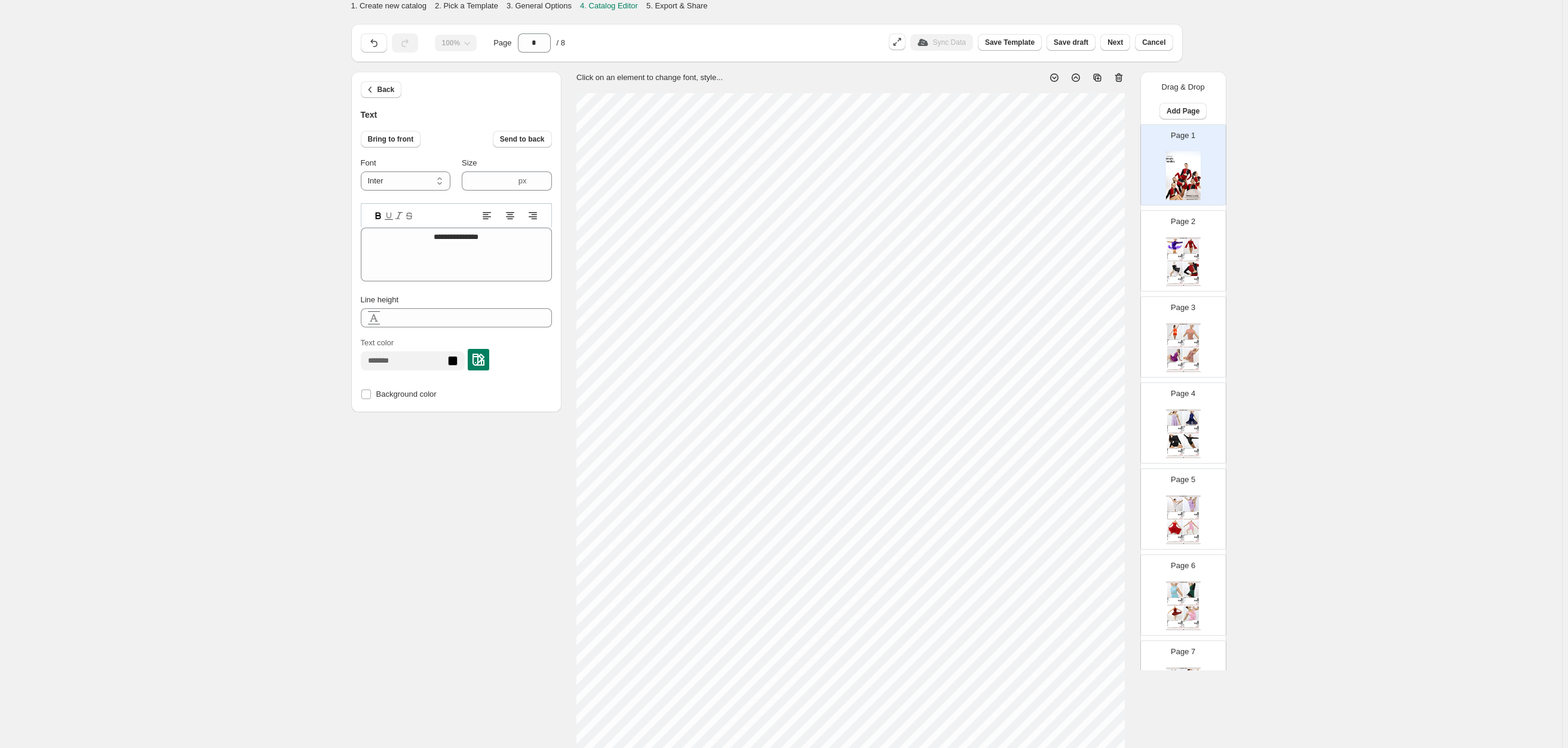 type on "****" 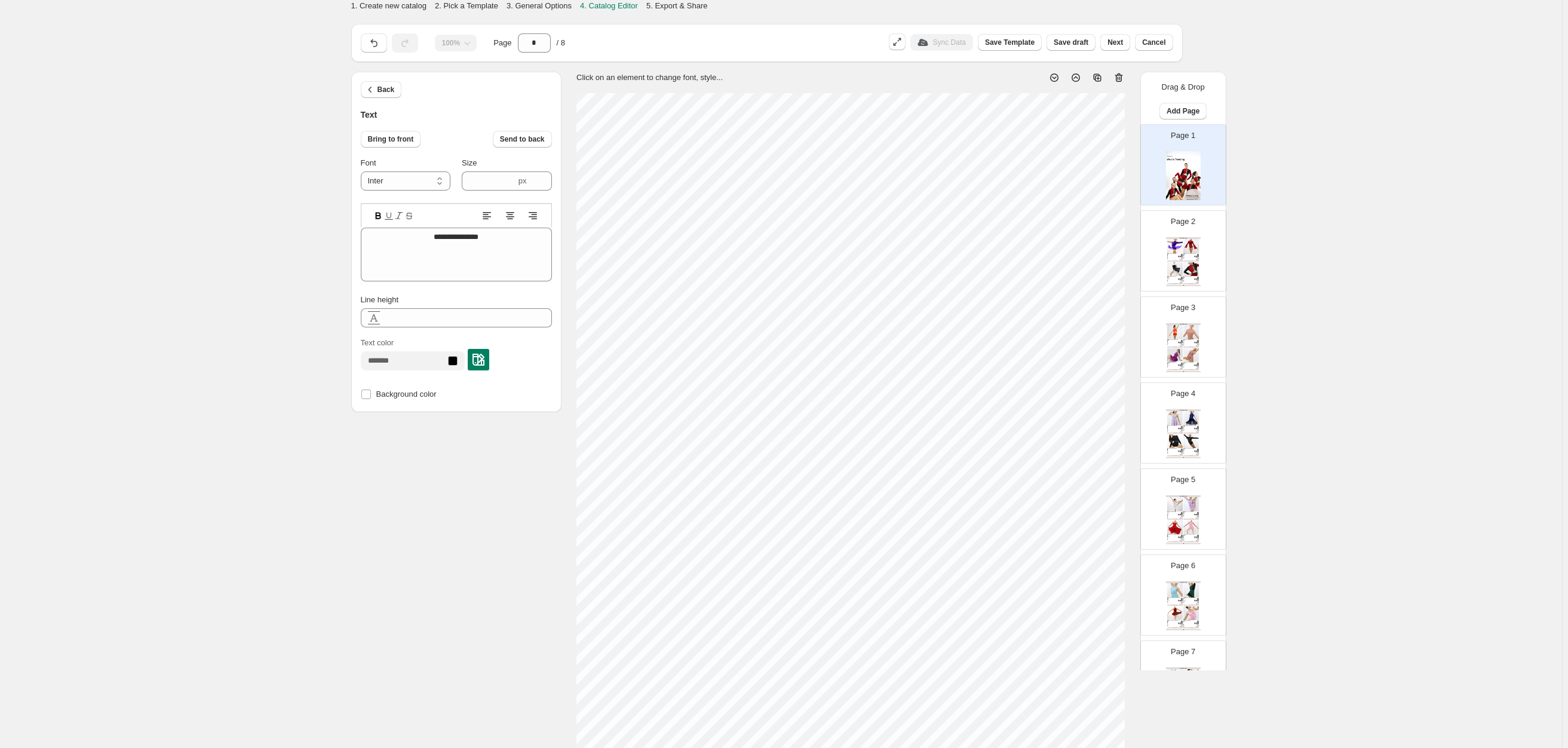 scroll, scrollTop: 0, scrollLeft: 0, axis: both 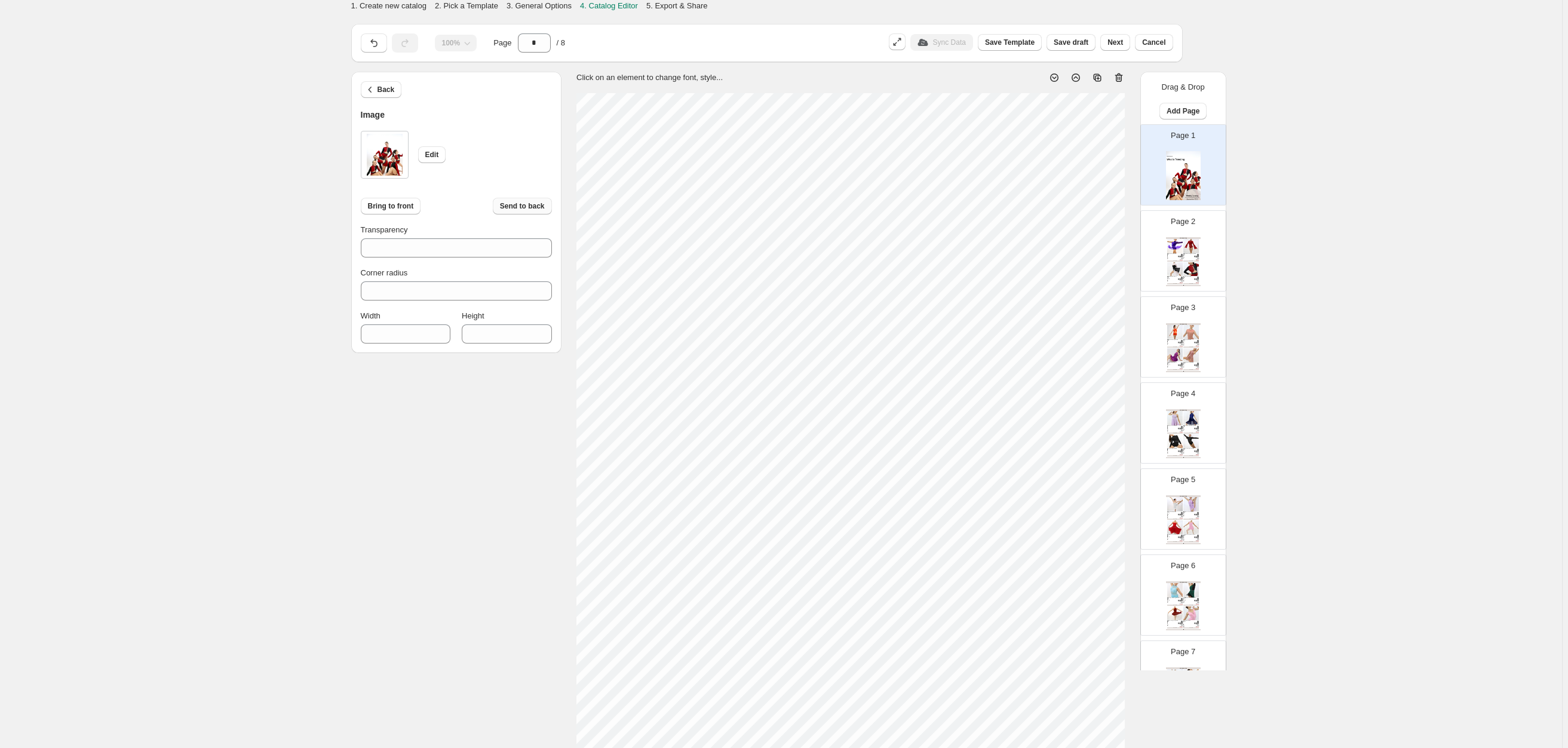 click on "Send to back" at bounding box center [522, 206] 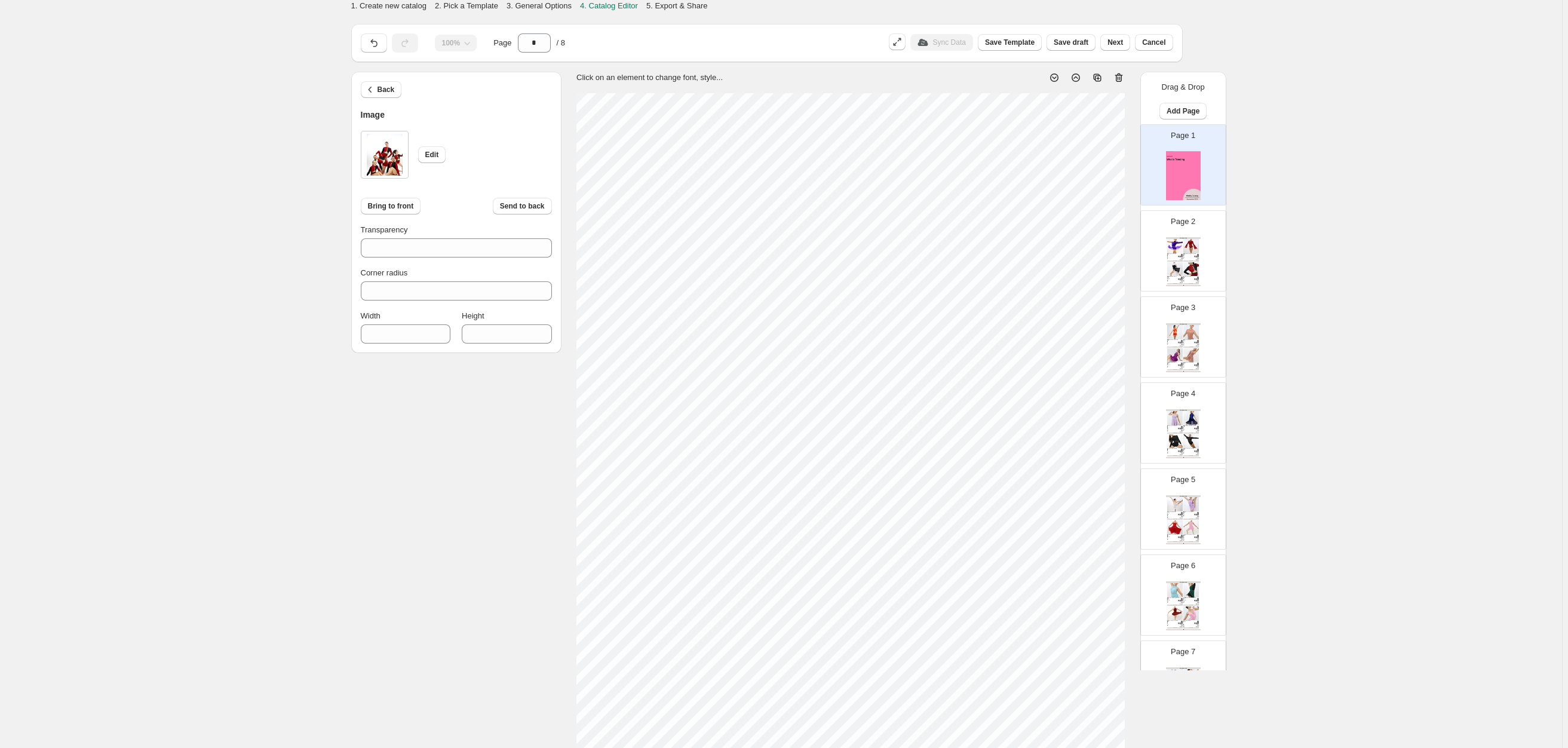 click on "Bring to front" at bounding box center (391, 206) 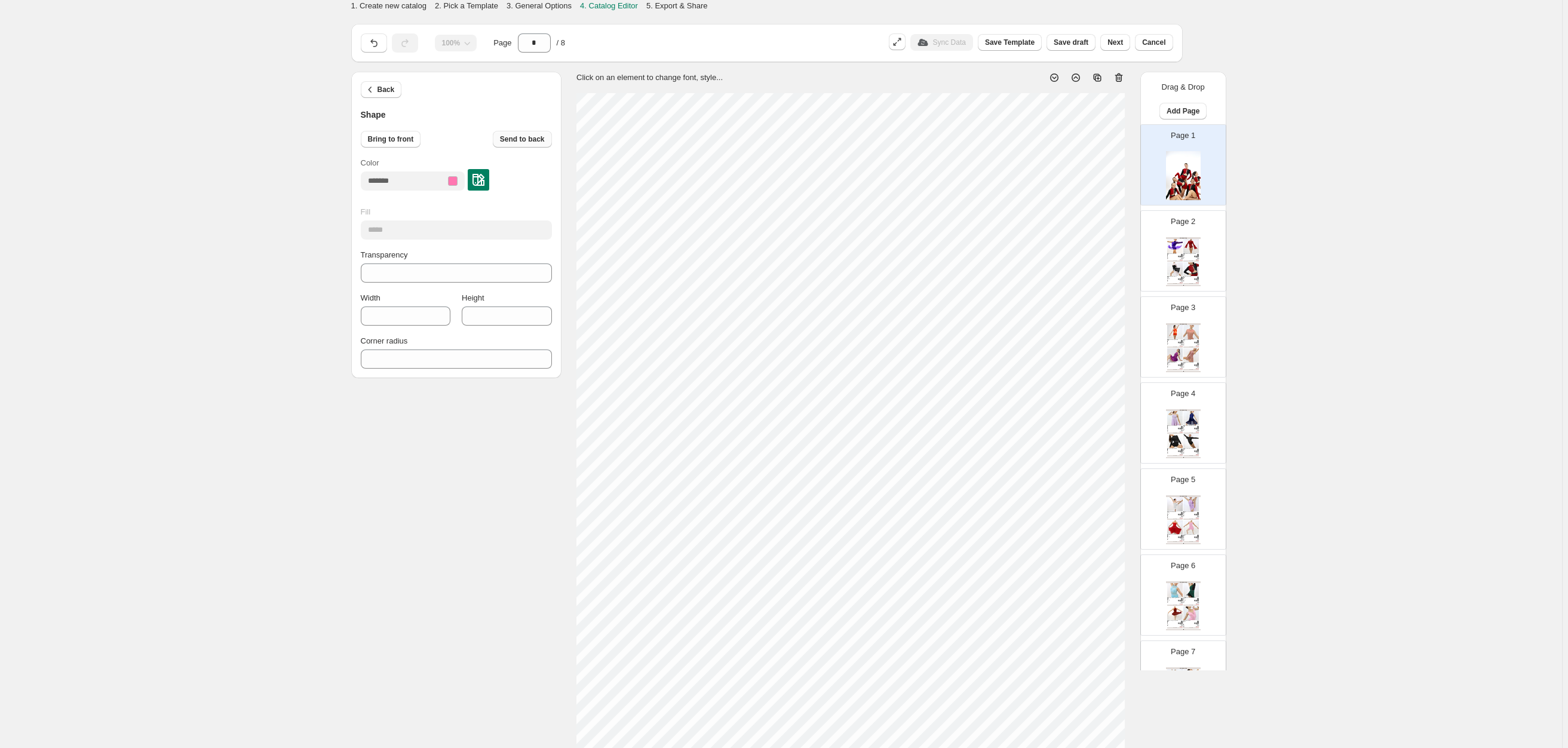 click on "Send to back" at bounding box center (522, 139) 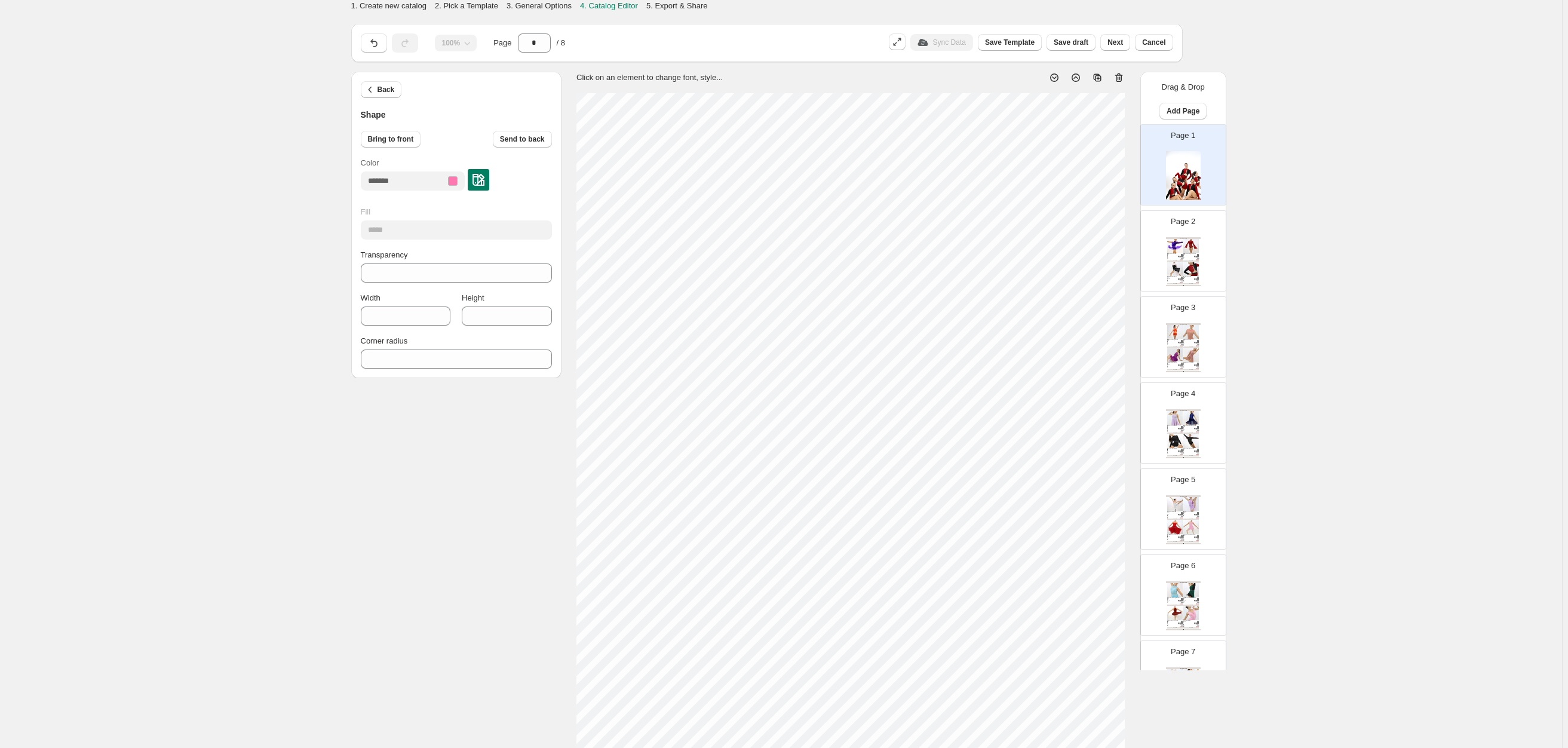 click on "Page 2 Clothing Catalog Incomplete - Purple / Child 6
Stunning asymmetrical design
Spandex leotard with overlaid stretch lace
Stretch lace sleeve
Attached asymm... Purple, Burgundy, Blue Royal, Black, Pink Child 6, Child 8, Child 10, Child 12, Child 14, Child ... Stock Quantity:  0 SKU:   Weight:  0 Tags:  Black, Blue, Burgundy, Pink, Purple, Red Brand:  Studio Emporium Barcode №:   $ 15 $ null $ 55.00 $ 55.00 BUY NOW To Build A Home - Burgundy / Child 6
Illusion mesh and spandex leotard
Attached camisole top
Bodice features illusion mesh overlay with ultra-s... Burgundy, Chocolate, Purple, Blue Navy, White Child 6, Child 8, Child 10, Child 12, Child 14, Child ... Stock Quantity:  0 SKU:  null Weight:  0.191 Tags:  Blue Navy, Burgundy, Chocolate, Navy, Purple Brand:  Studio Emporium Barcode №:   $ 24.67 $ null $ 69.00 $ 69.00 BUY NOW Cruel World - White / Adult Small
Spandex leotard with contrast colour attached illusion mesh long-sleeved shrug
Gaulet finished sleeves
Att... Stock Quantity:  0 $ 22.83" at bounding box center (1179, 246) 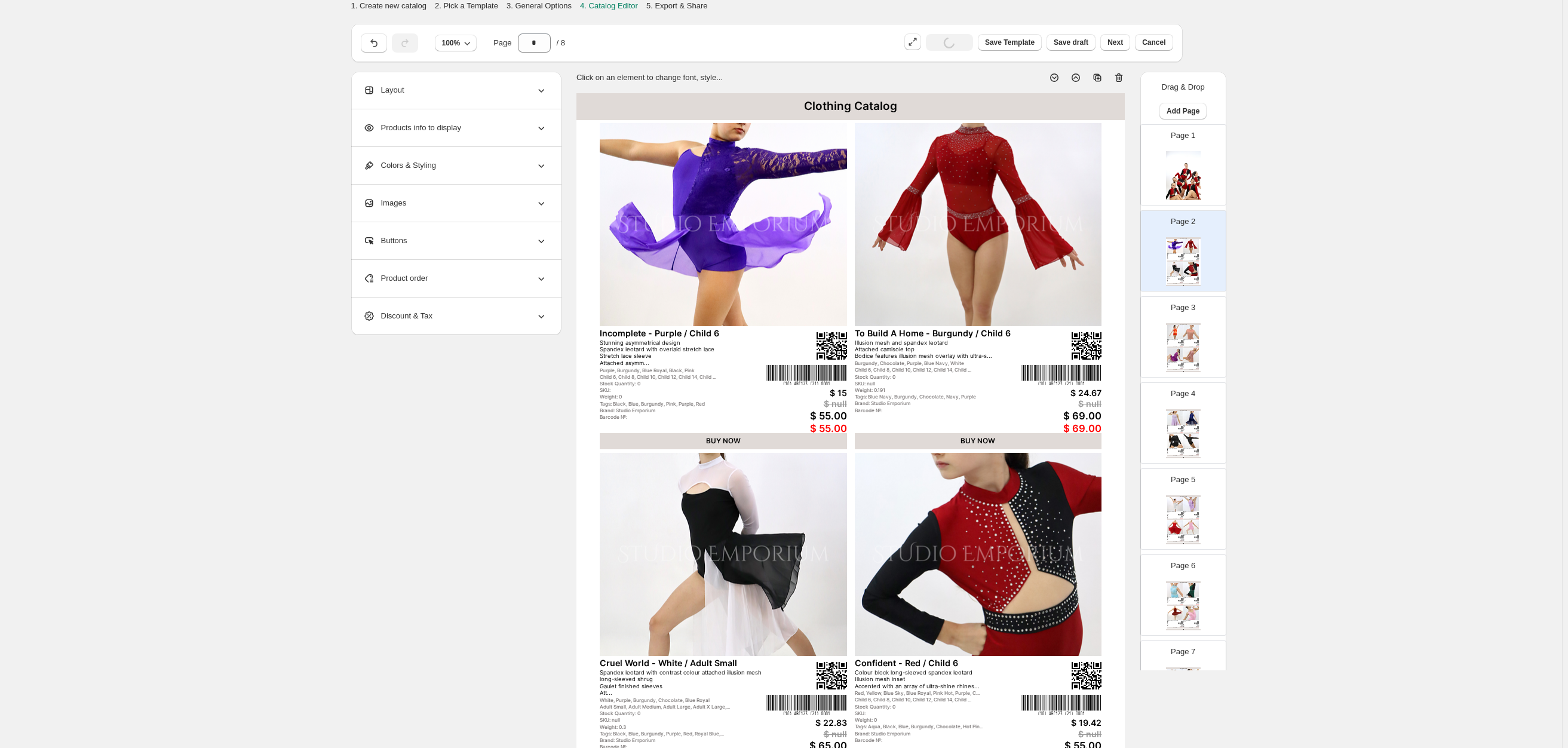 click on "Page 1" at bounding box center [1179, 160] 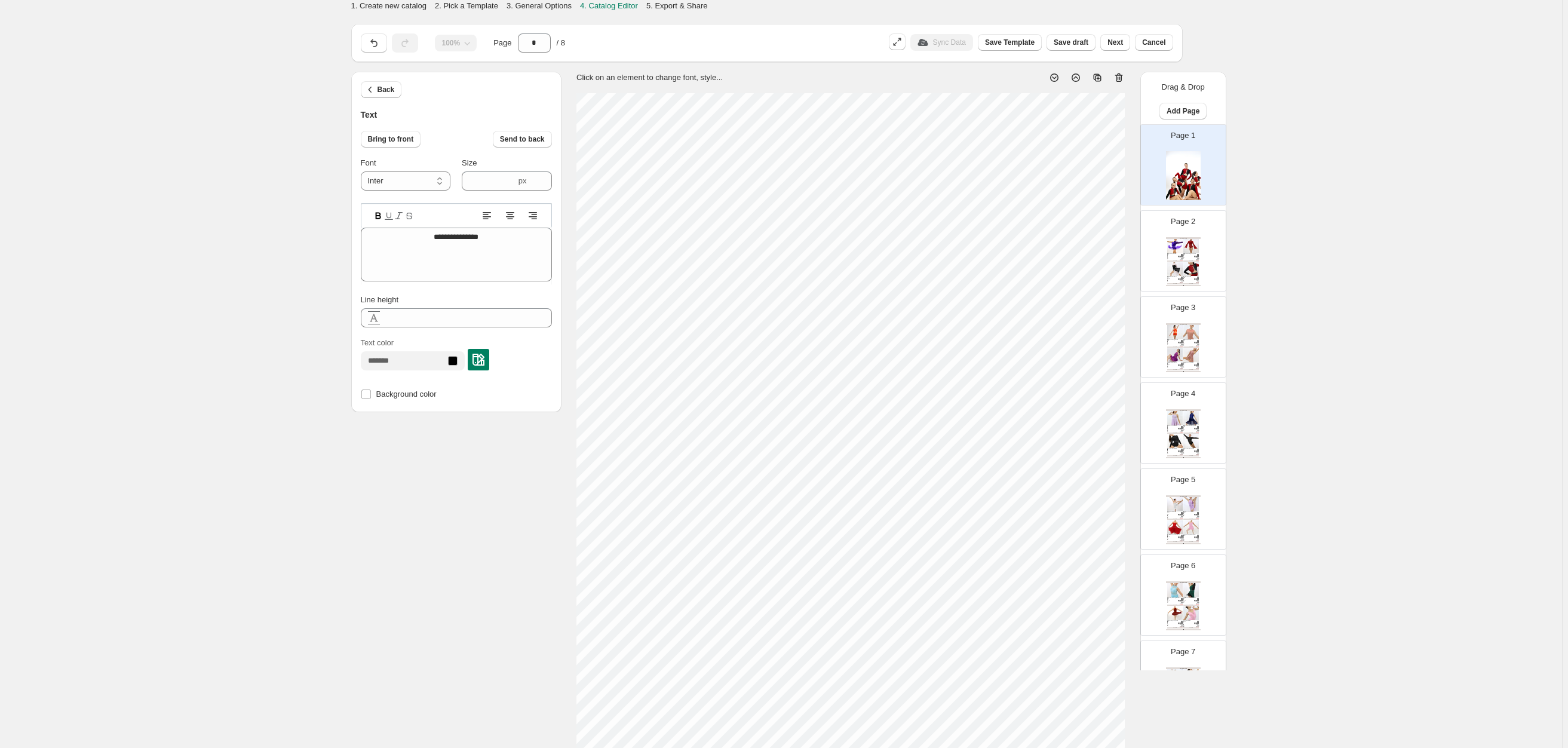 click on "**********" at bounding box center (781, 426) 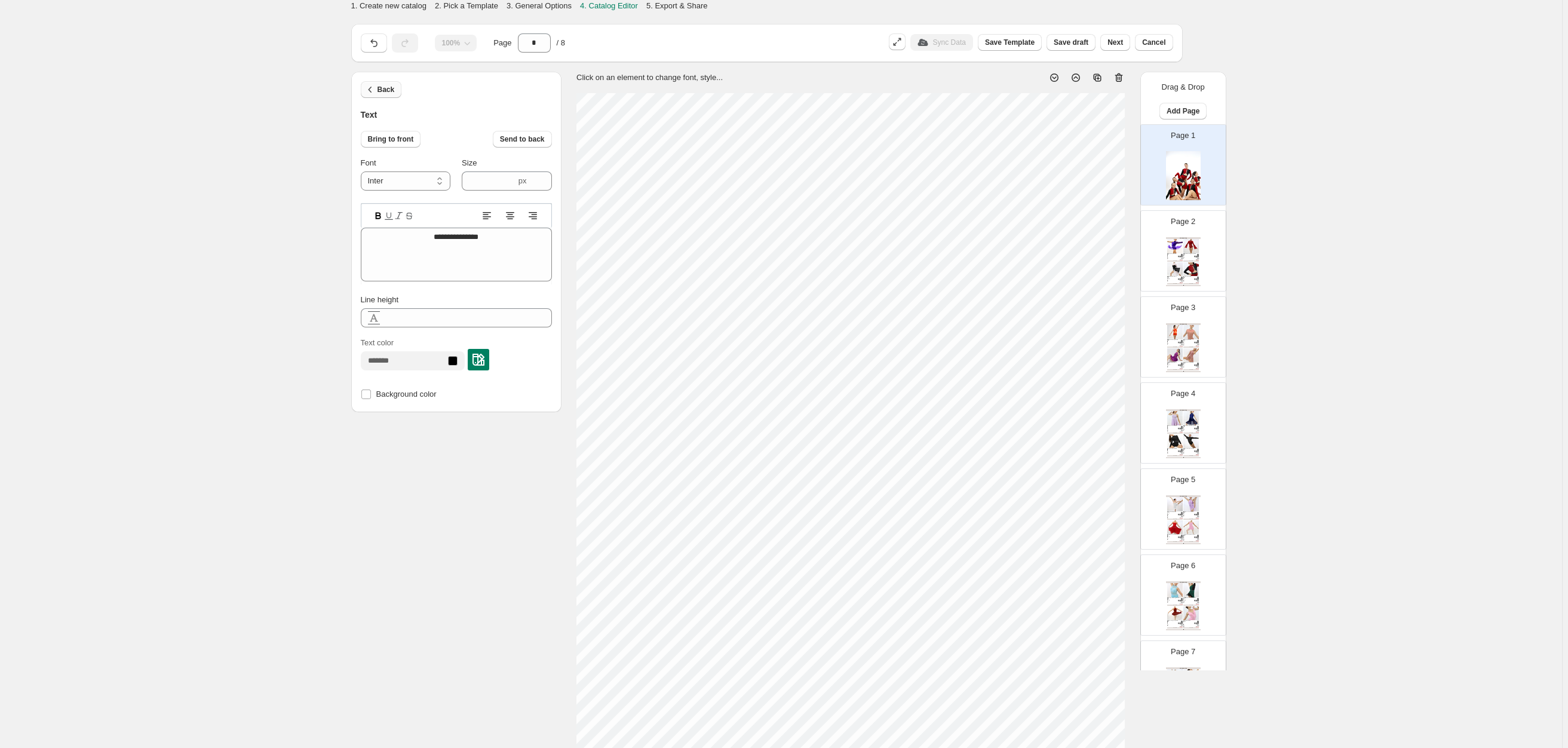 click on "Back" at bounding box center (381, 90) 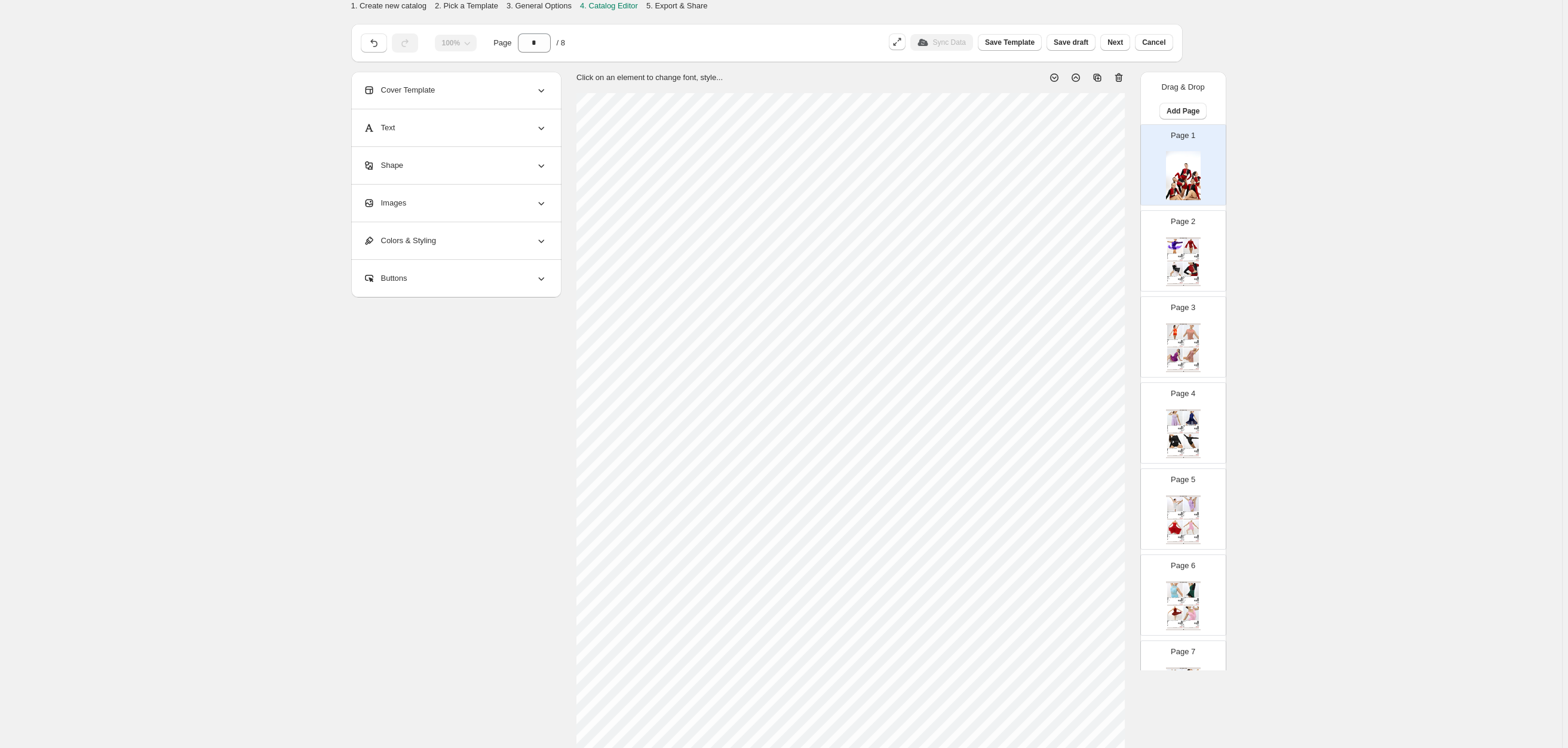 click on "Shape" at bounding box center [455, 165] 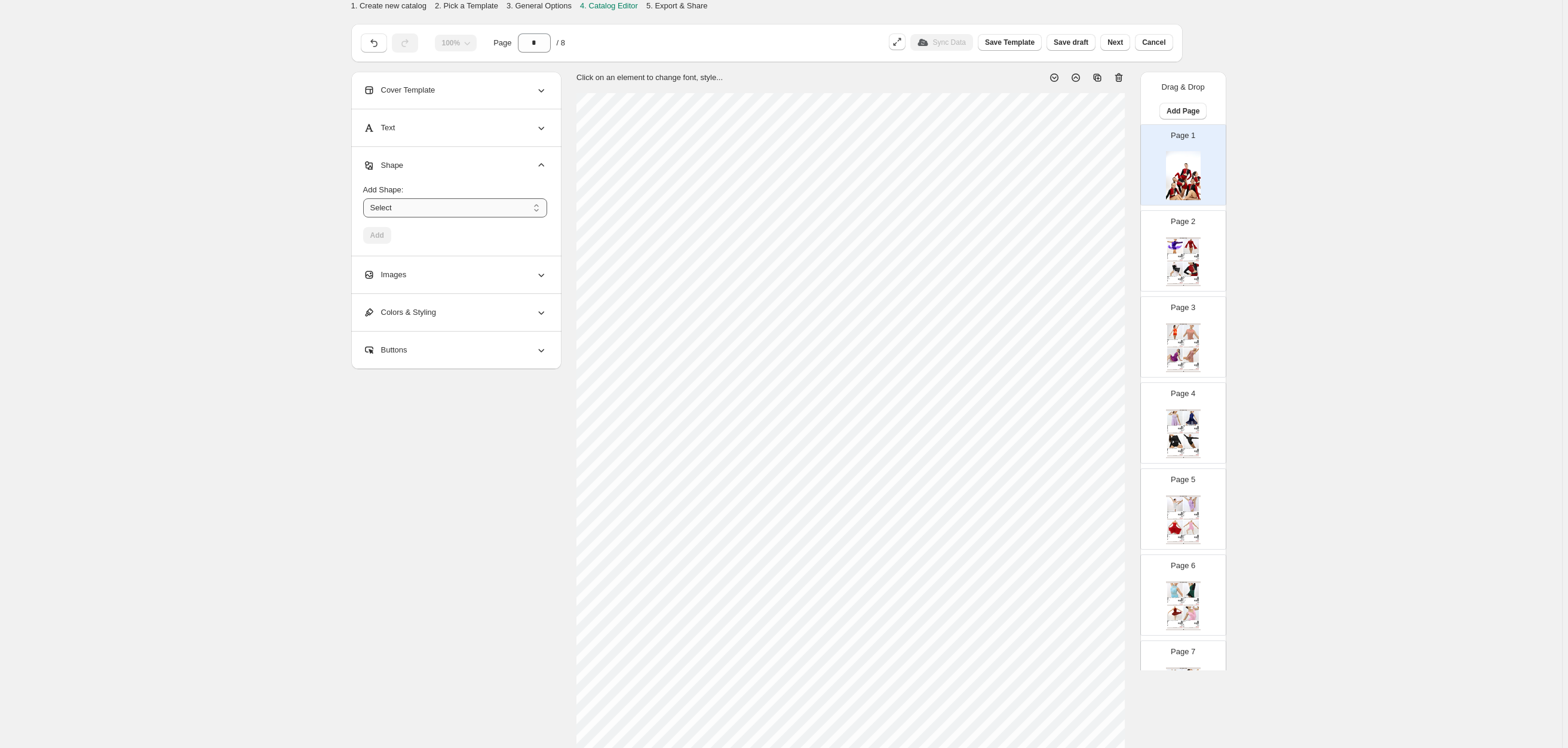 click on "****** ********* **** **** *******" at bounding box center [455, 208] 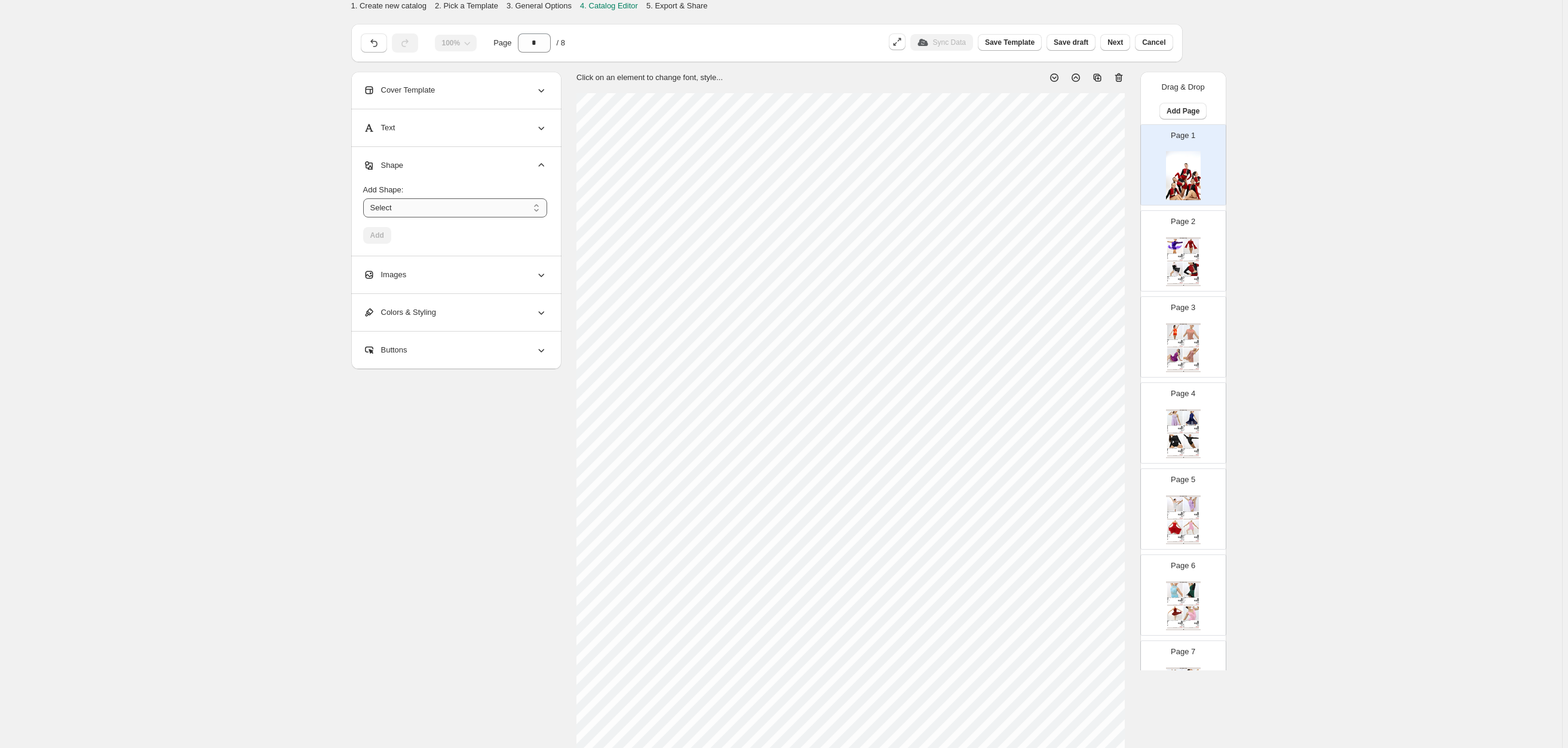select on "*********" 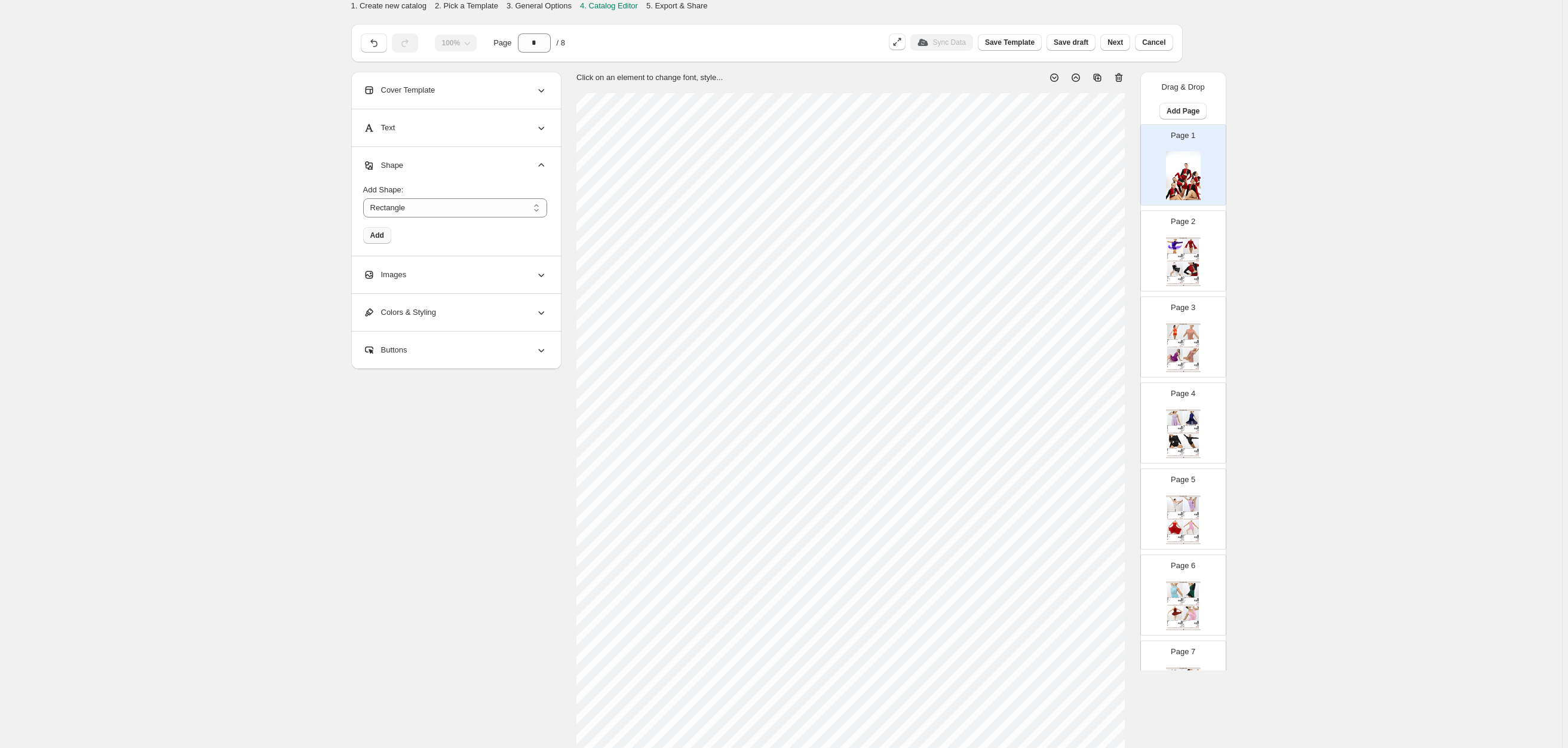 click on "Add" at bounding box center [377, 235] 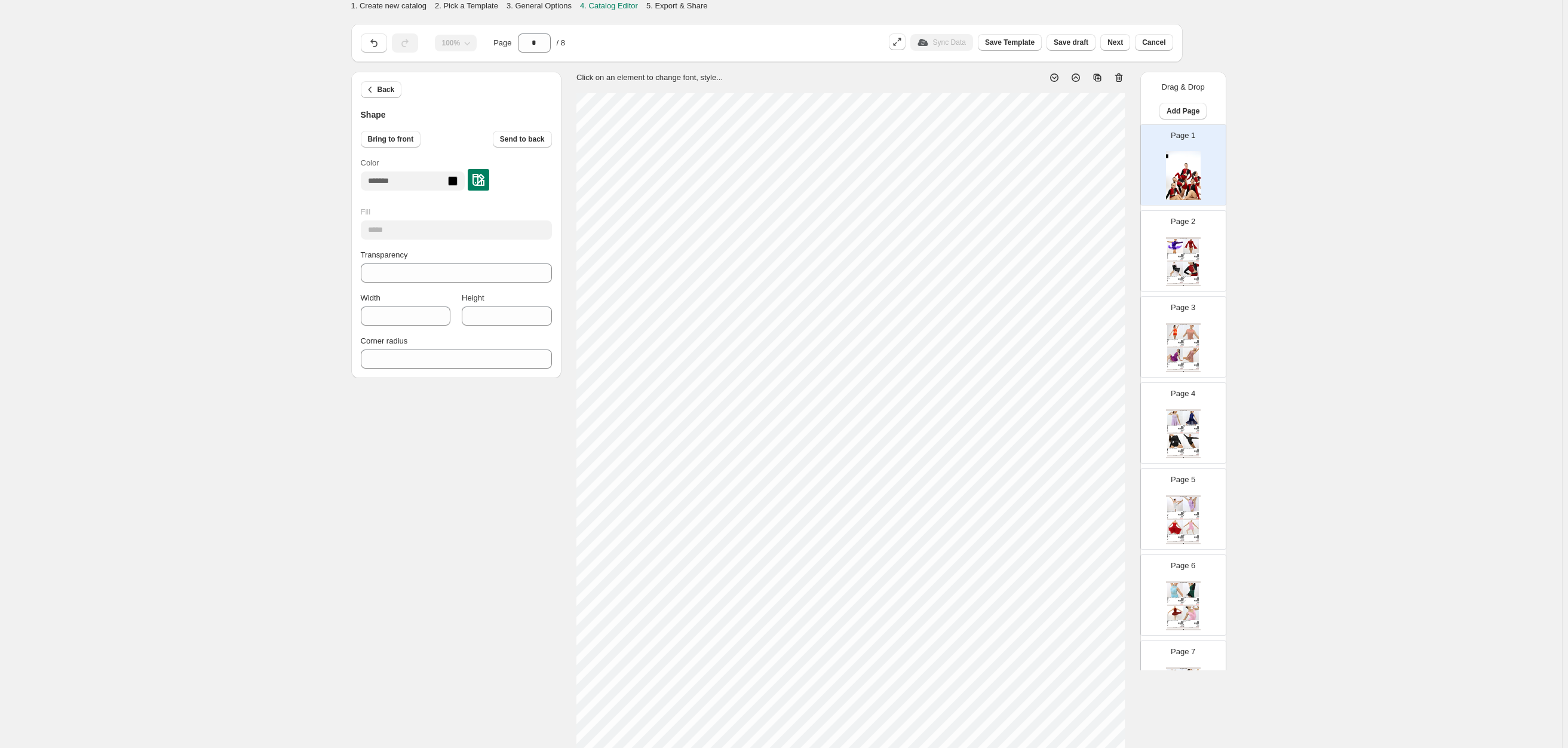 type on "***" 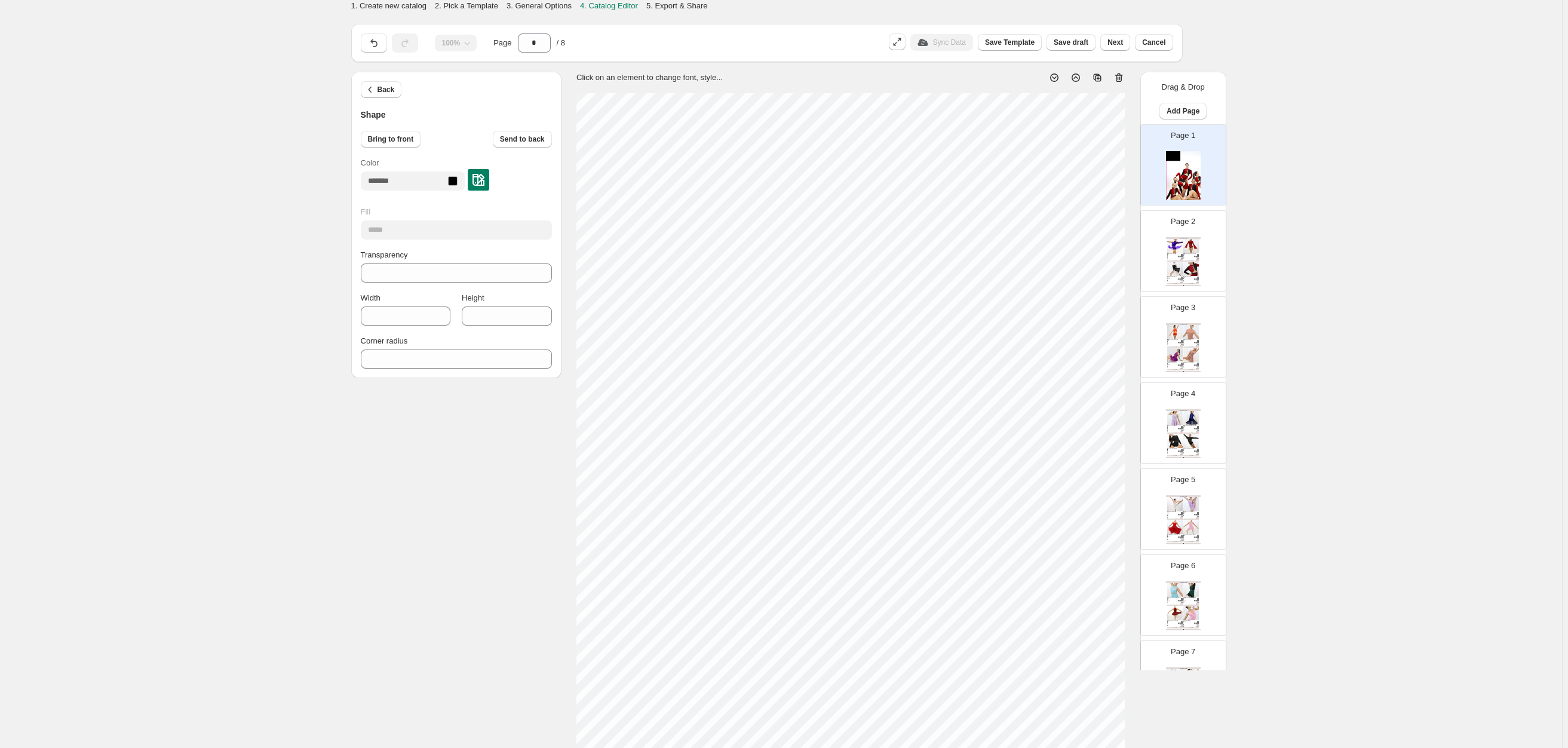 type on "***" 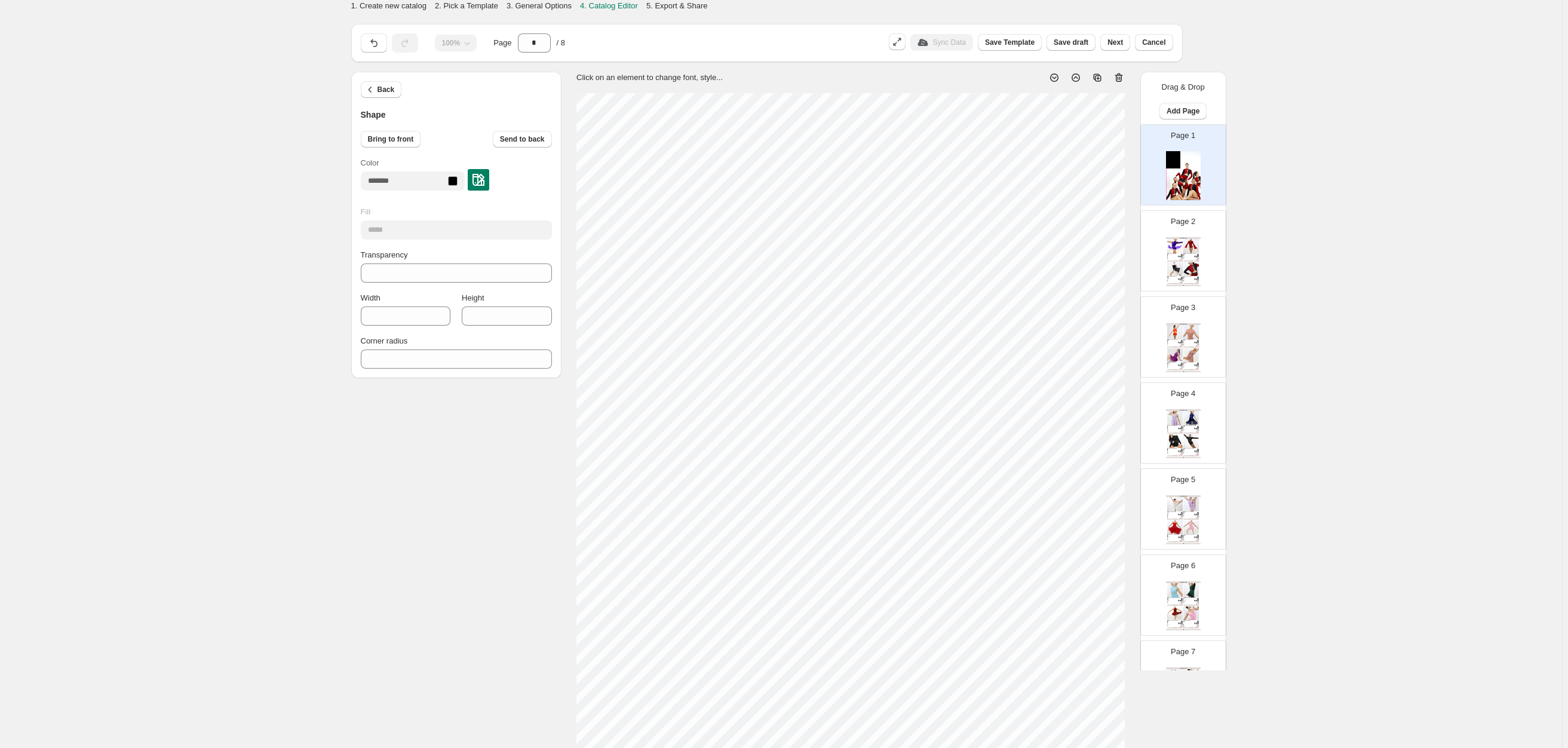 type on "***" 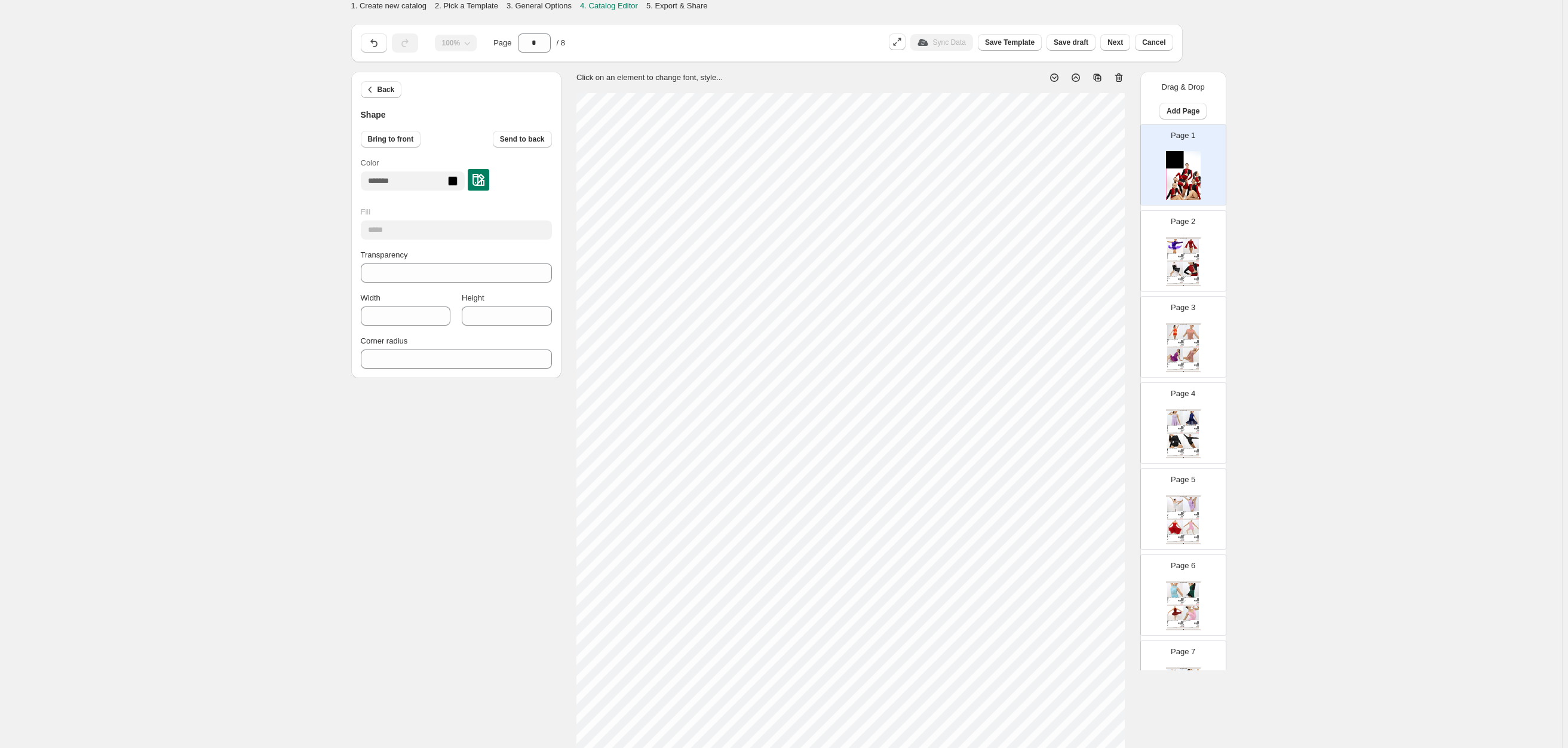 click at bounding box center (453, 181) 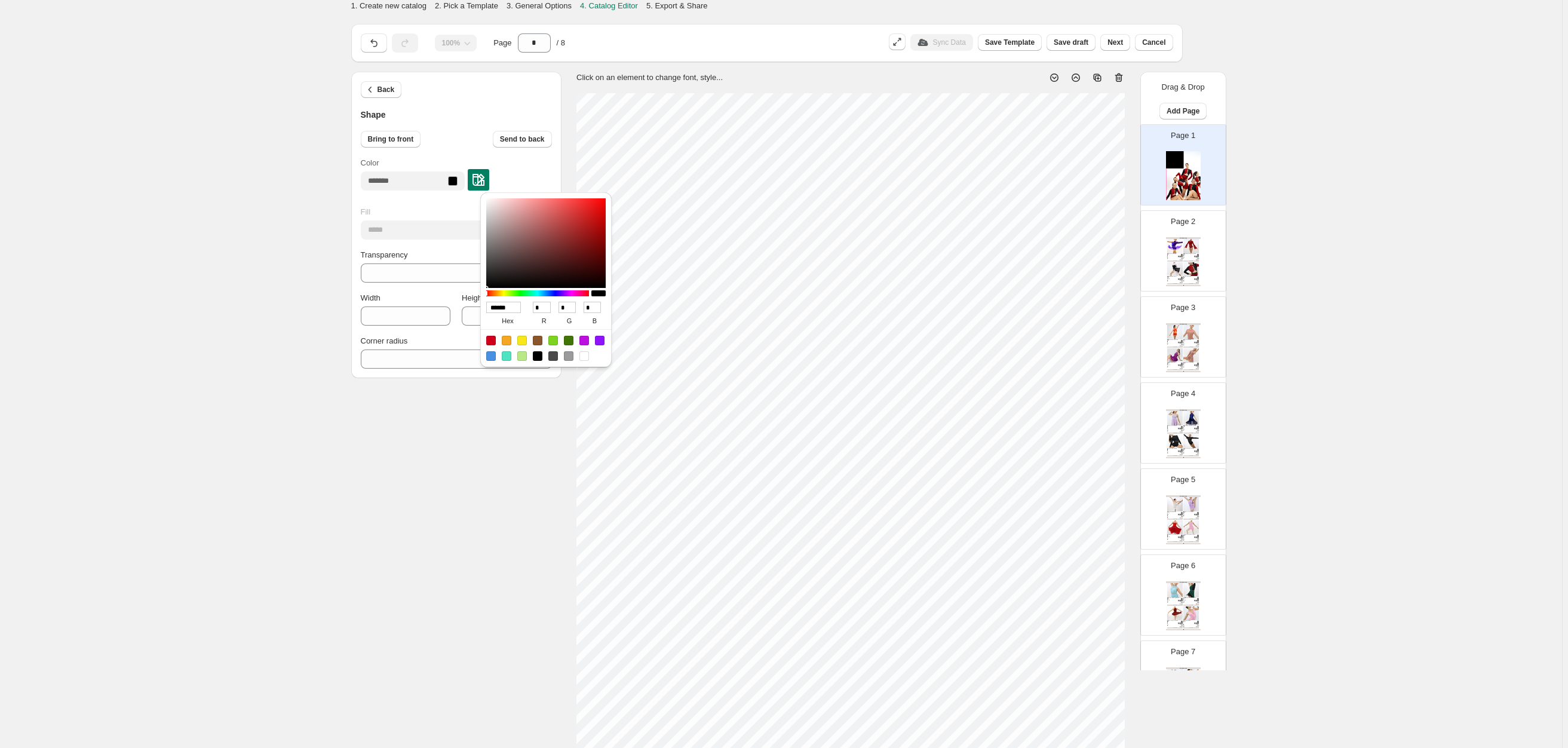 drag, startPoint x: 513, startPoint y: 306, endPoint x: 452, endPoint y: 293, distance: 62.36986 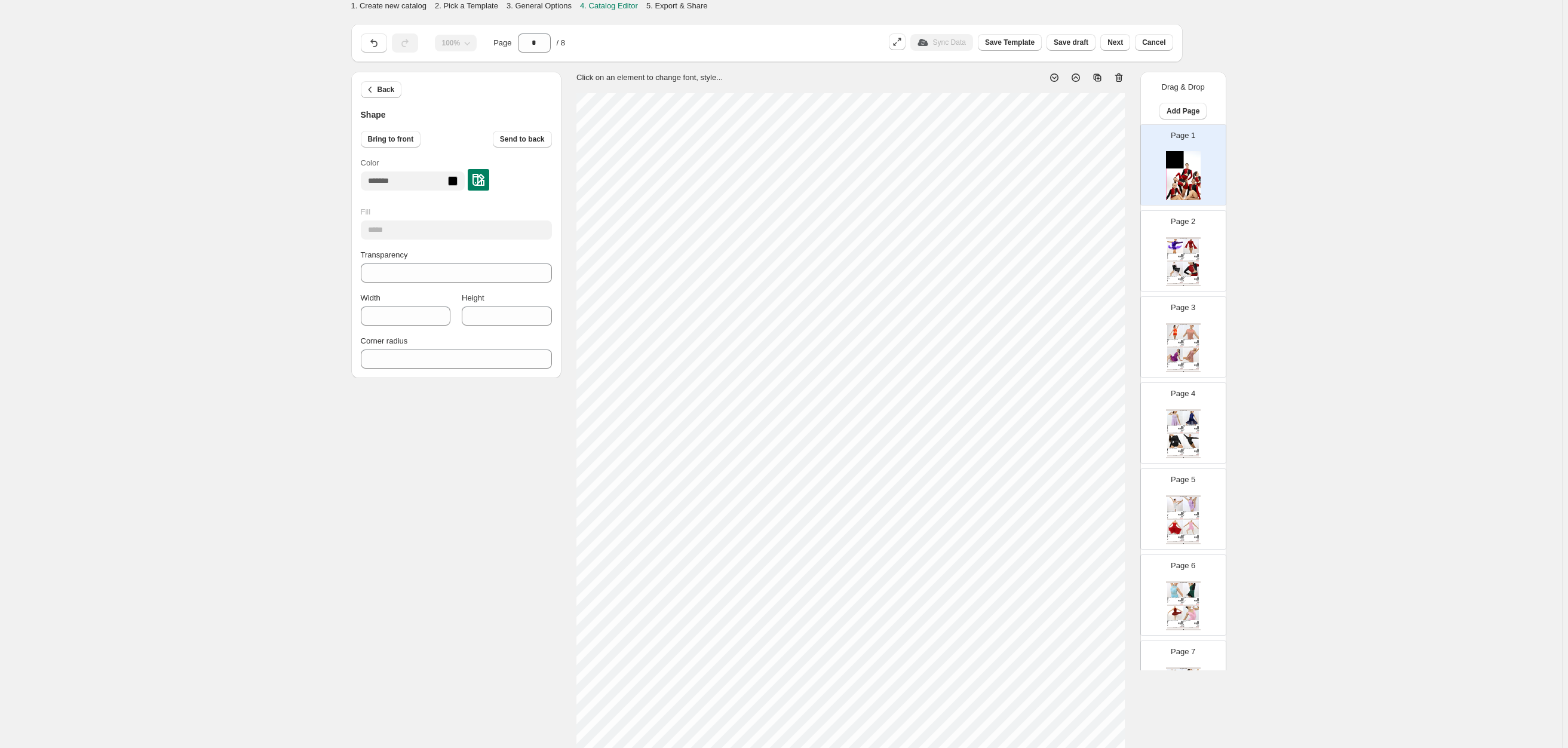 click at bounding box center [478, 180] 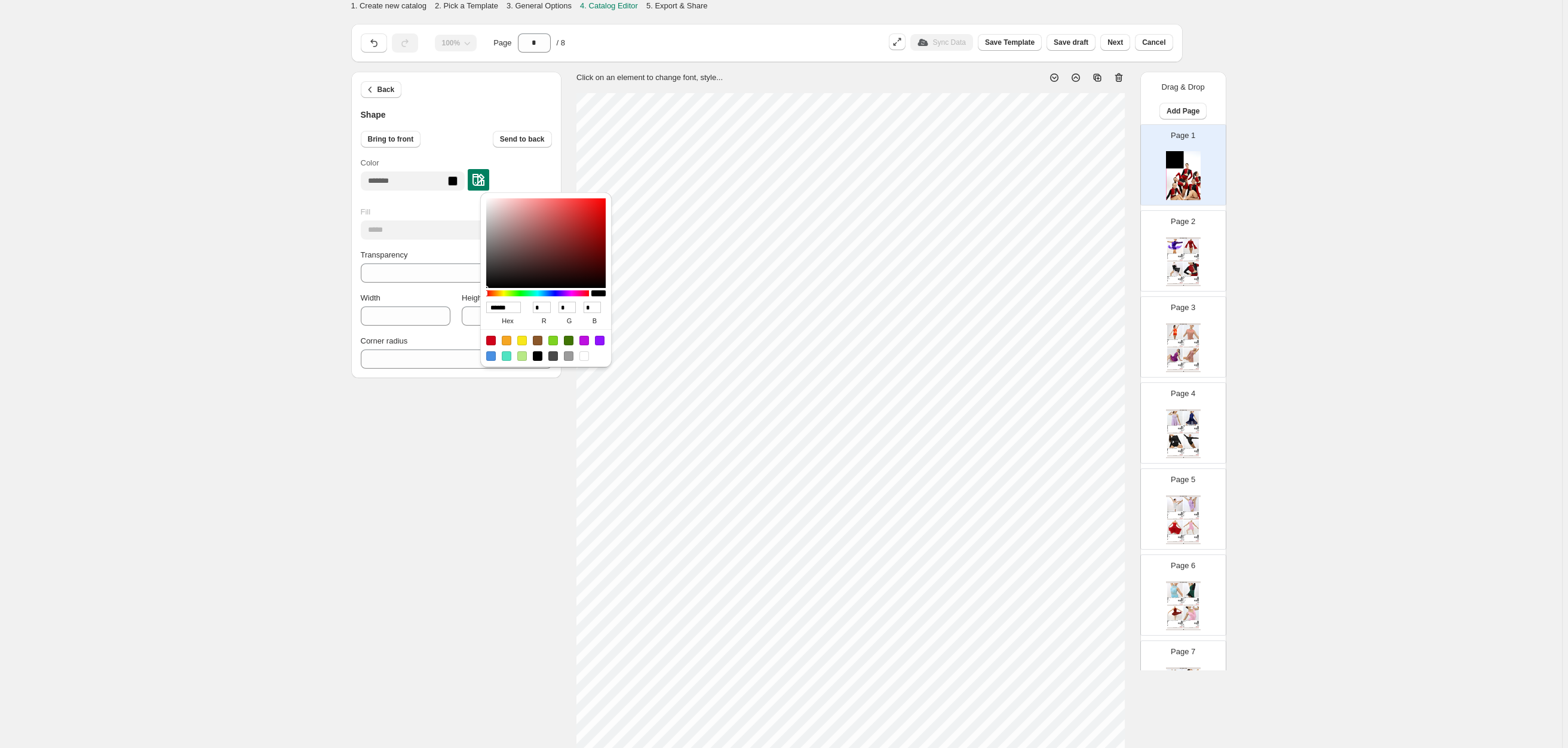 click on "******" at bounding box center (504, 307) 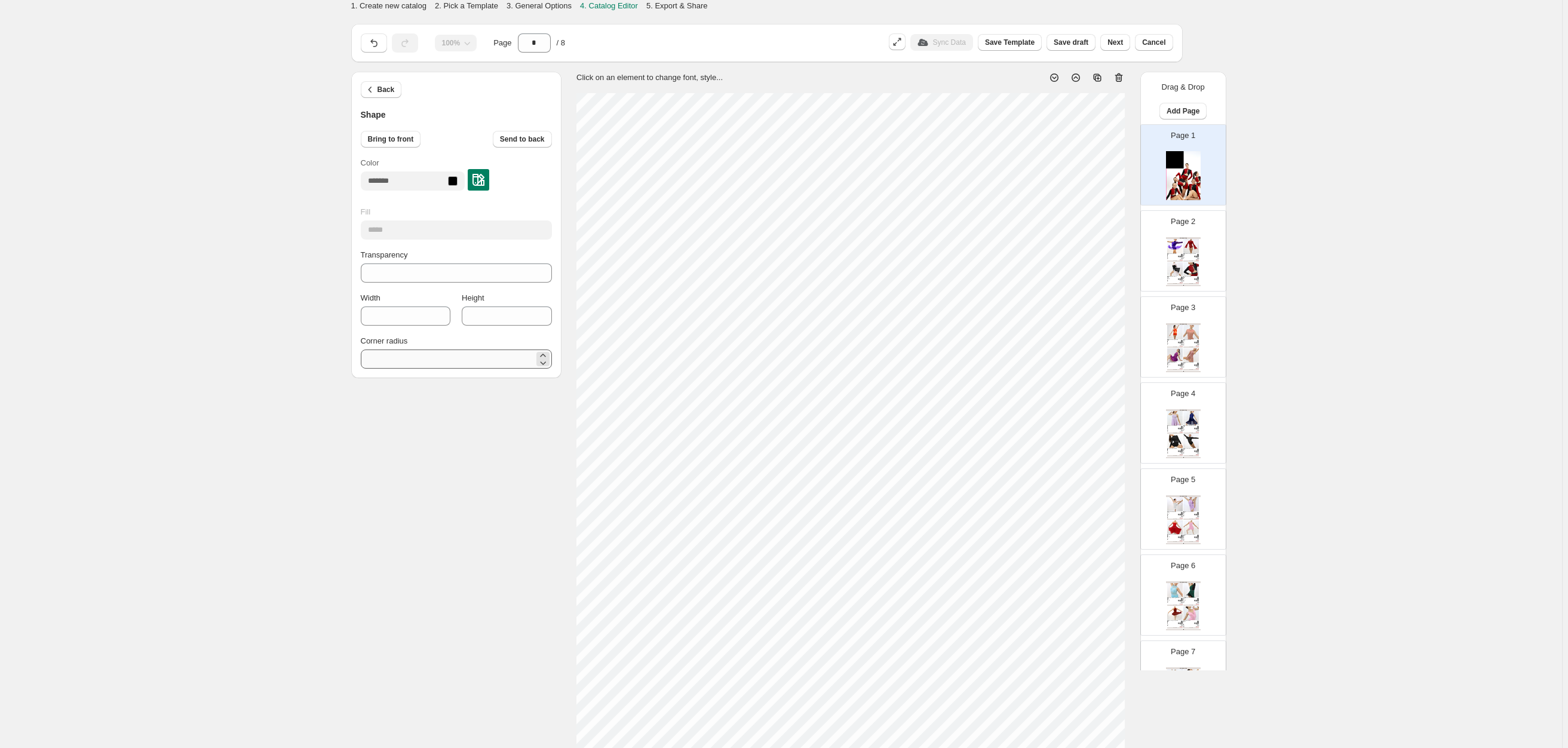 scroll, scrollTop: 0, scrollLeft: 0, axis: both 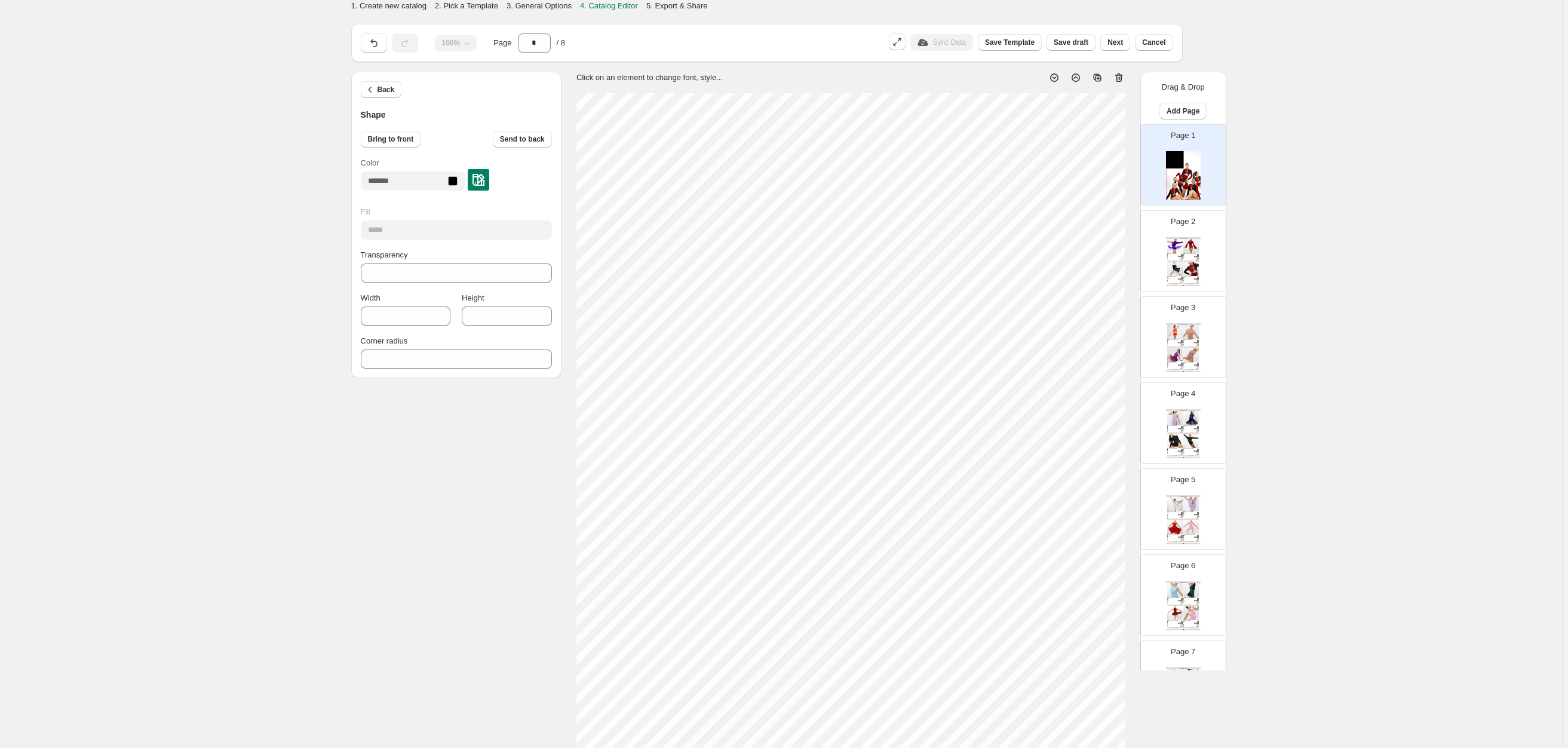 click at bounding box center (478, 180) 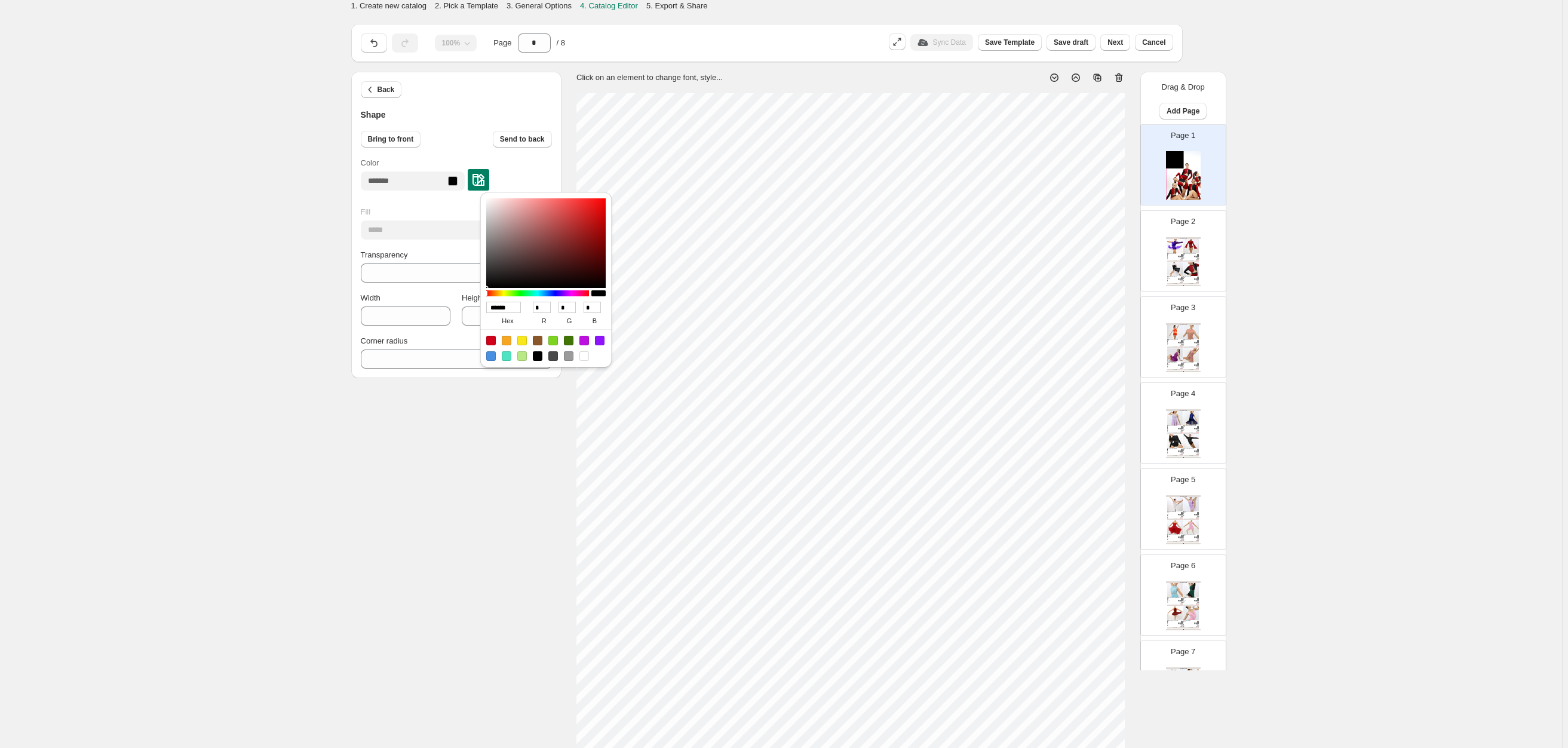 drag, startPoint x: 513, startPoint y: 309, endPoint x: 484, endPoint y: 306, distance: 29.154759 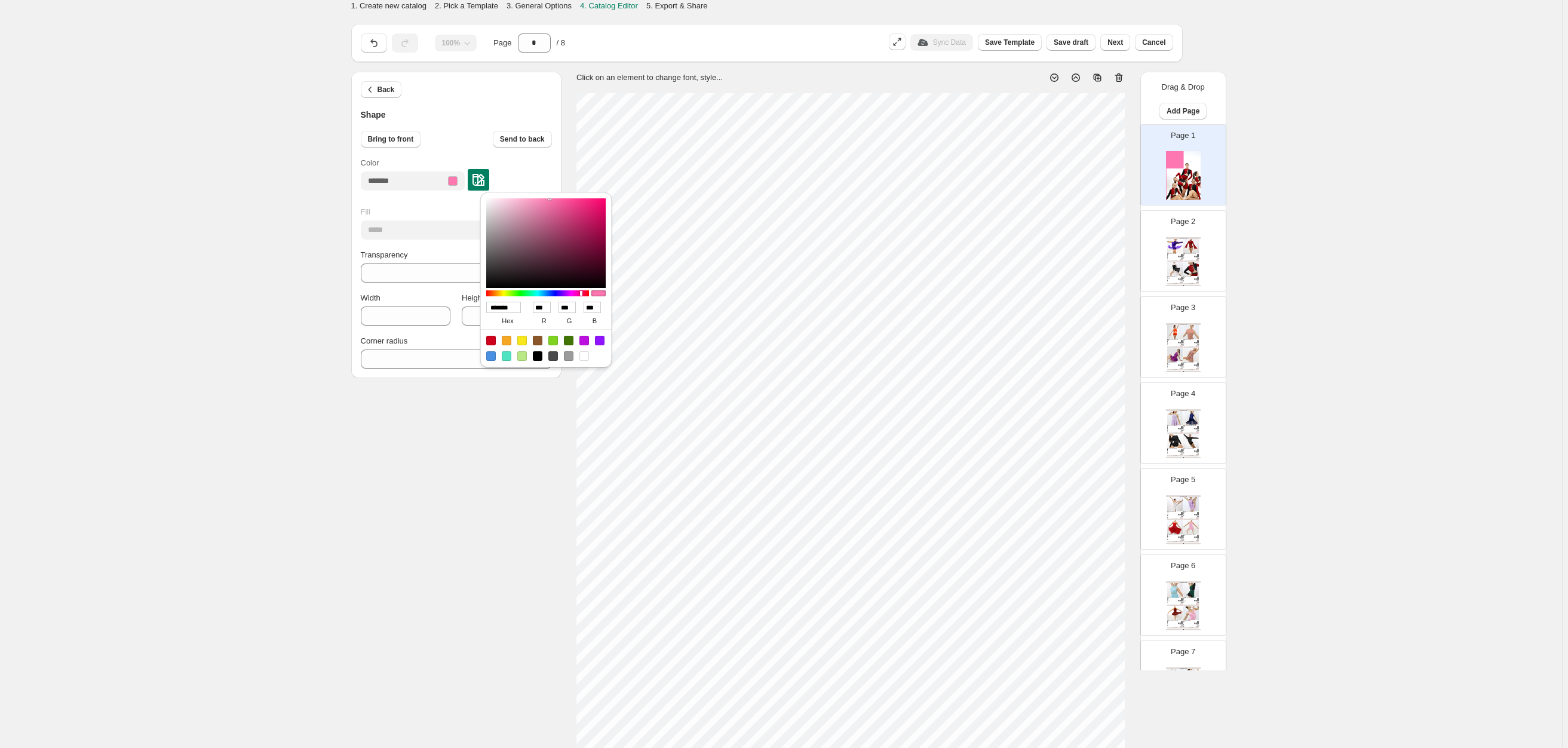 type on "******" 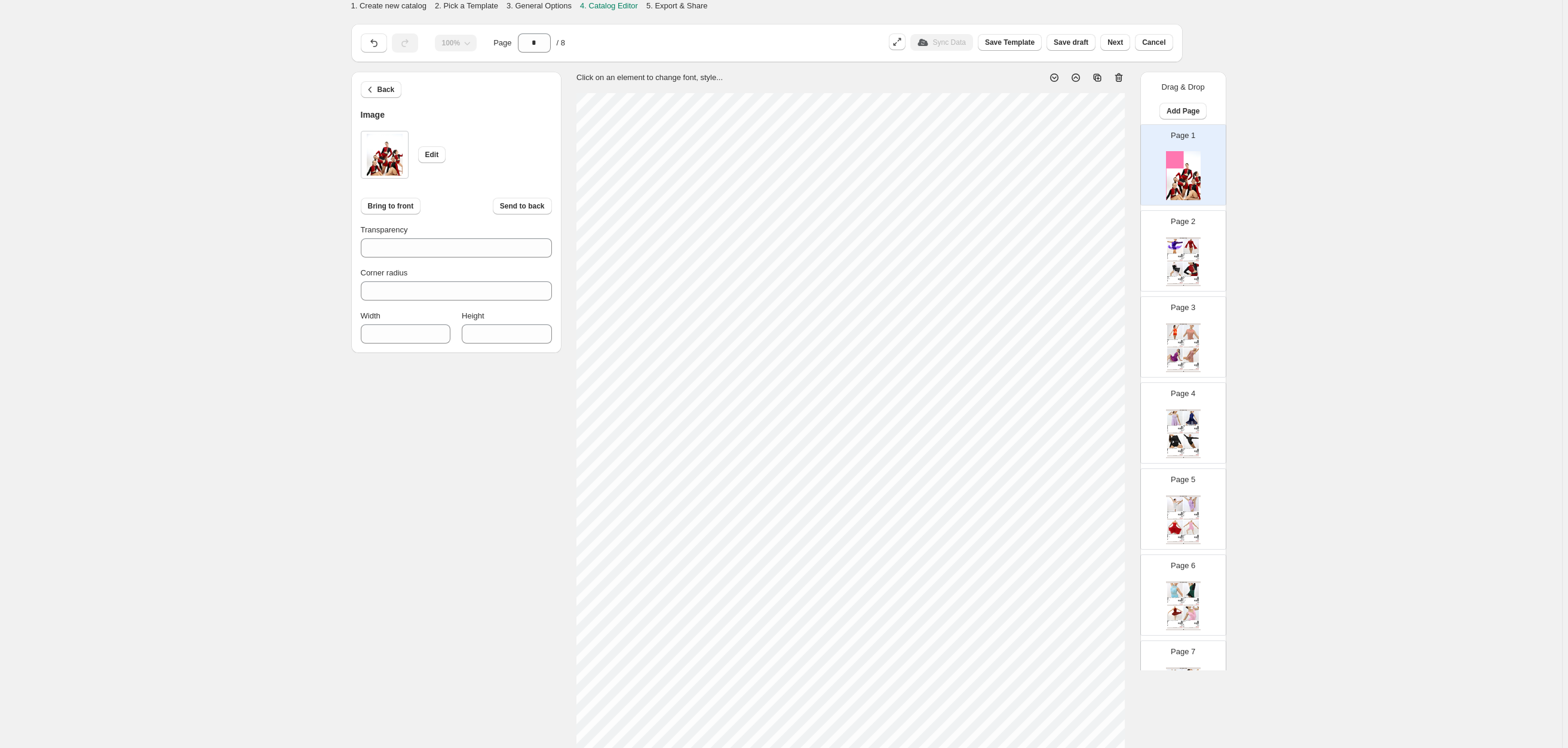 click on "Tags:  Aqua, Black, Blue, Burgundy, Chocolate, Hot Pin..." at bounding box center (1189, 281) 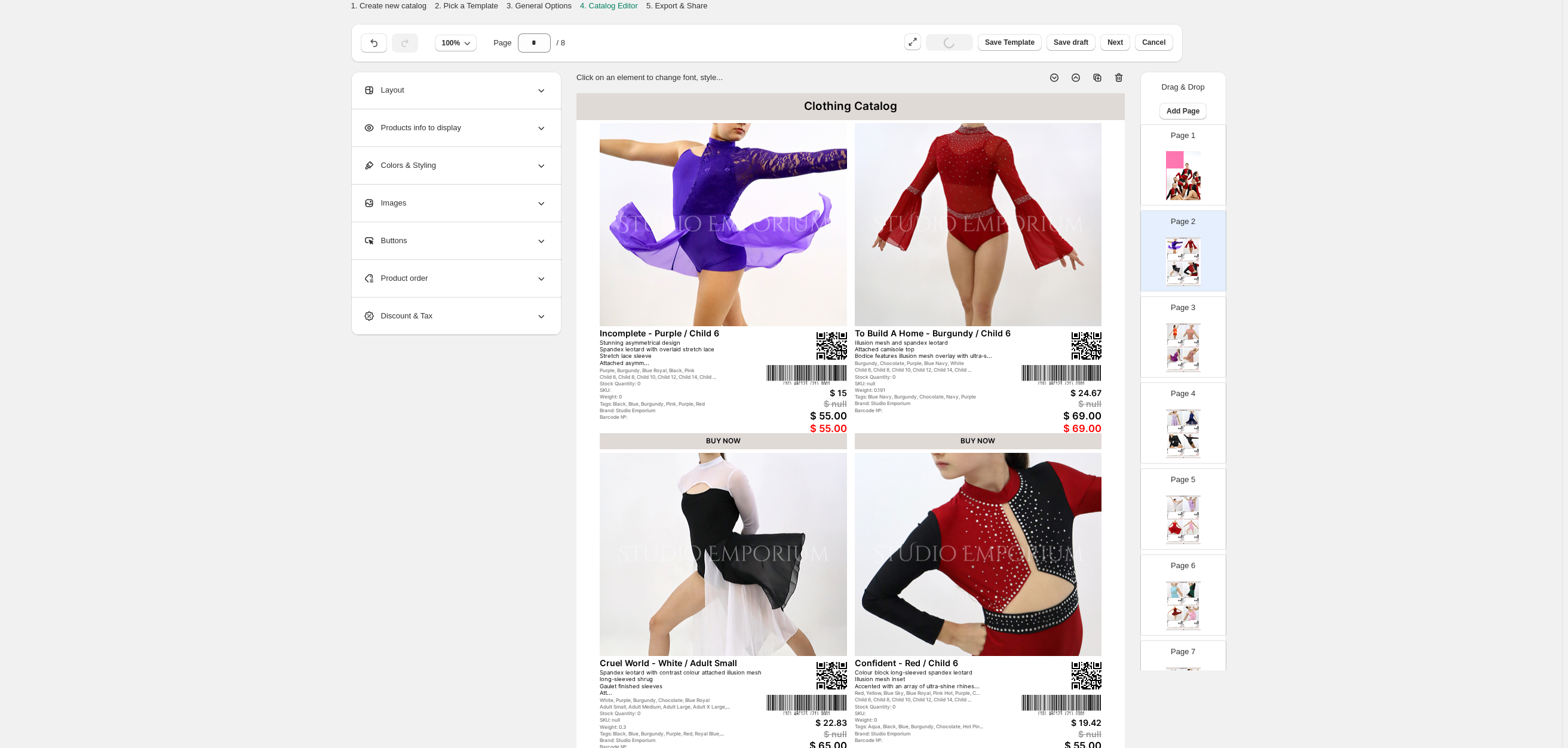 click at bounding box center (1183, 176) 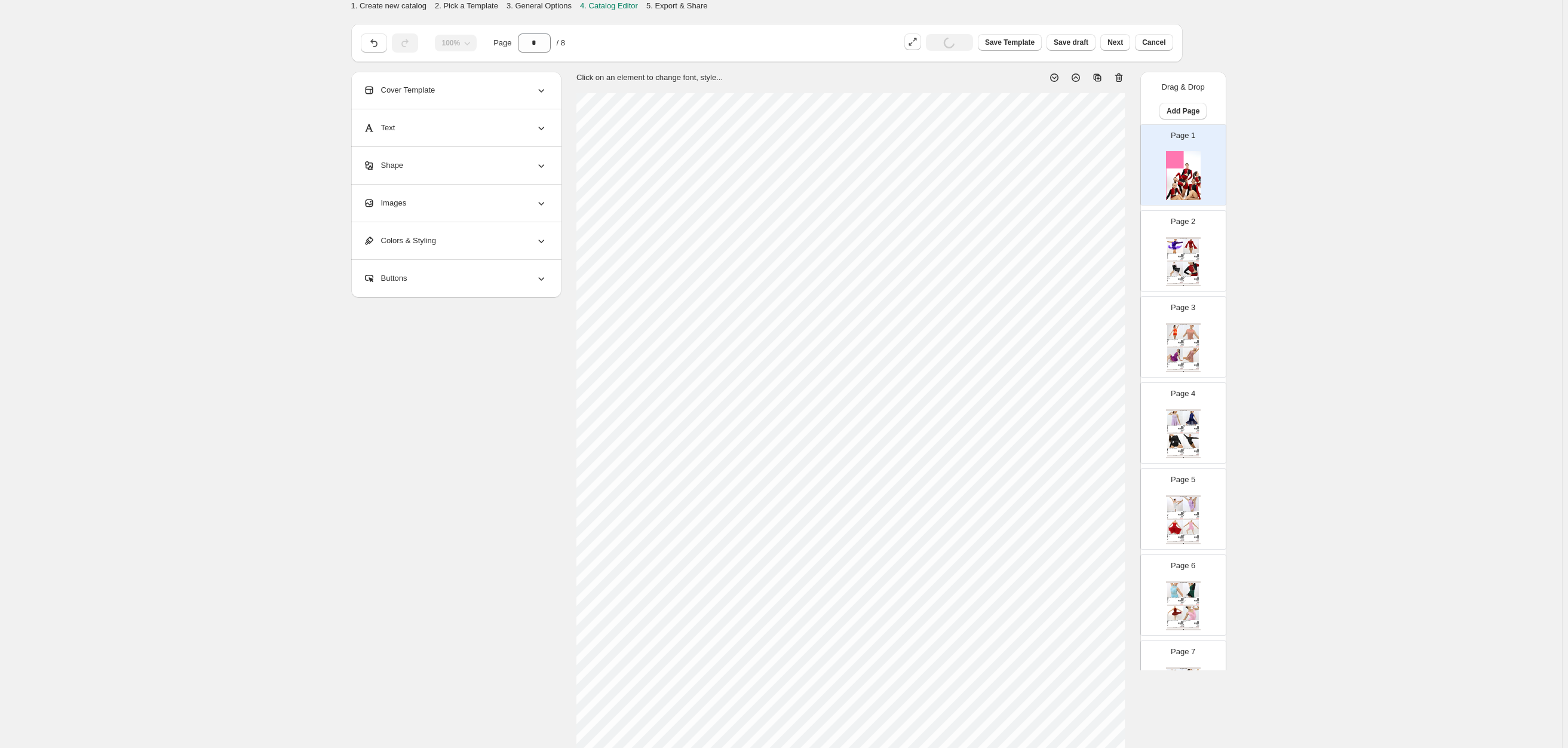 click on "Colors & Styling" at bounding box center [455, 241] 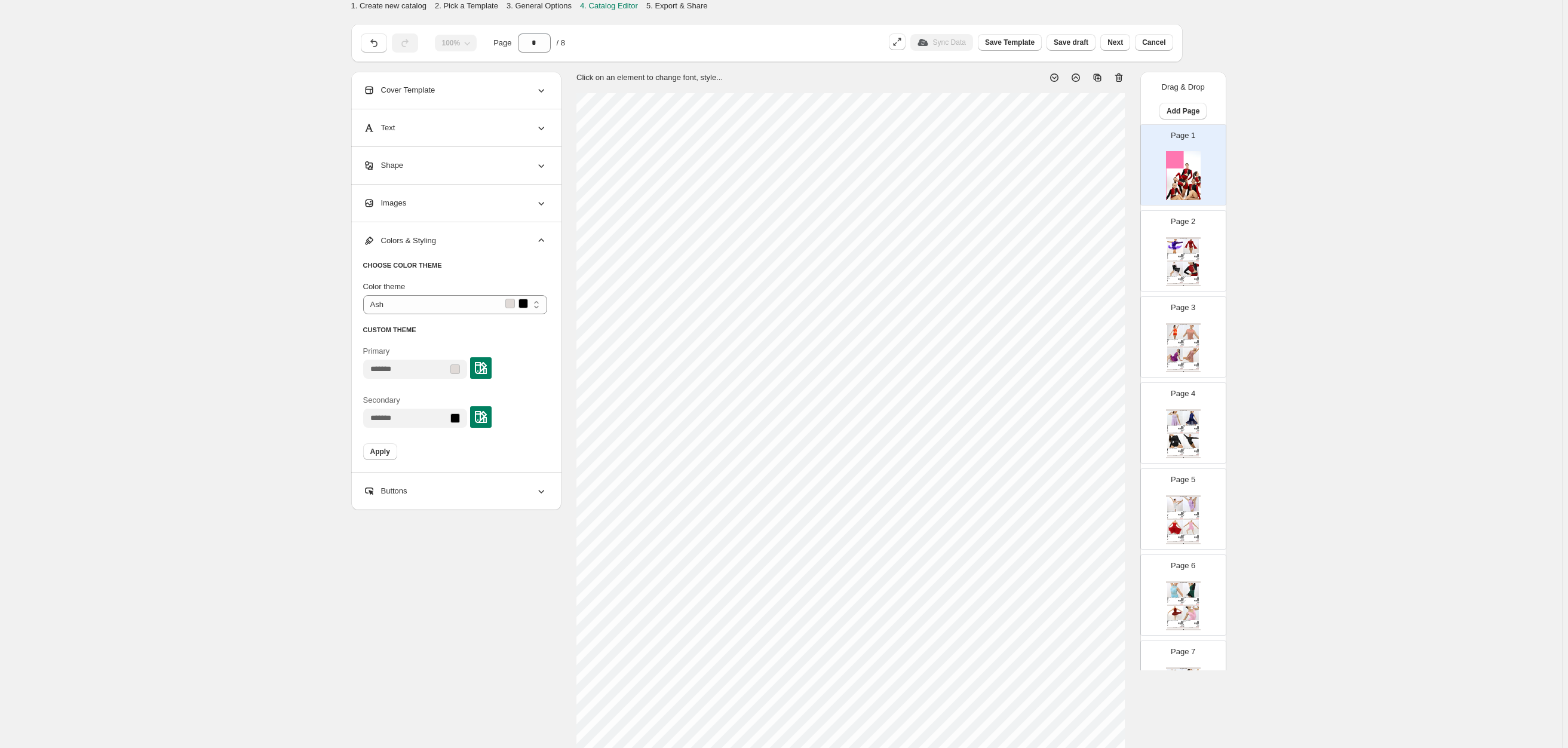 click on "Colors & Styling" at bounding box center (455, 241) 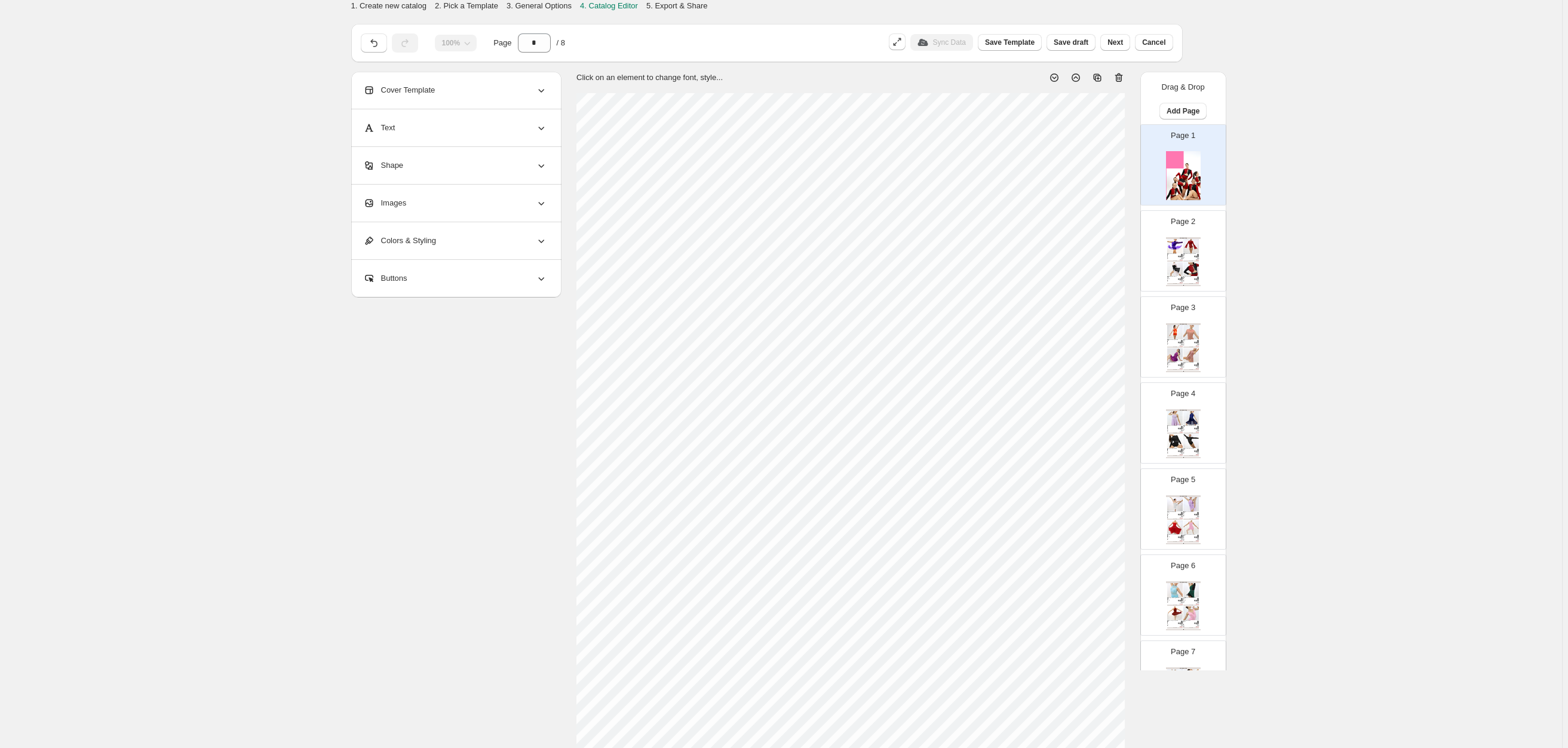 click on "Images" at bounding box center (455, 203) 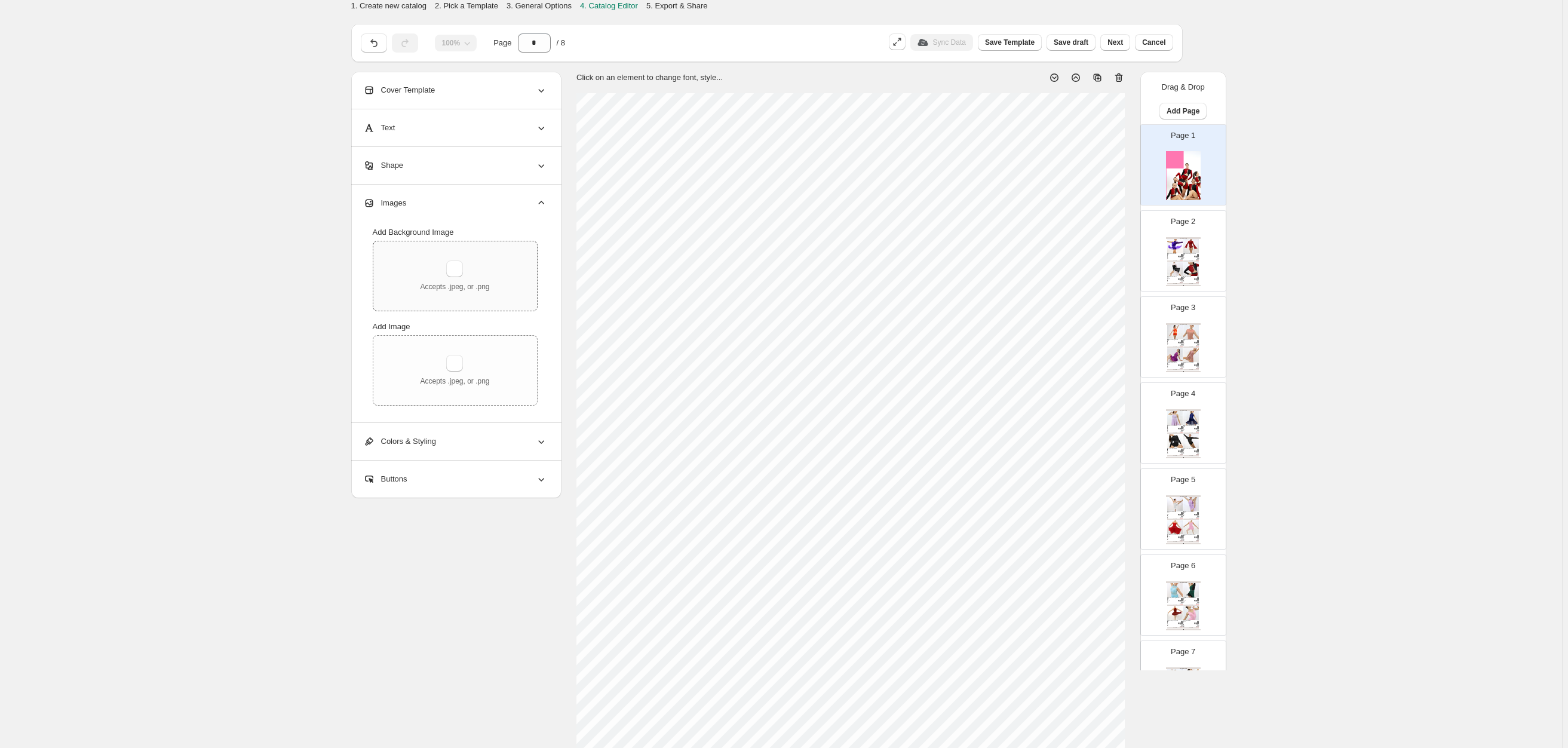 click on "Accepts .jpeg, or .png" at bounding box center [455, 276] 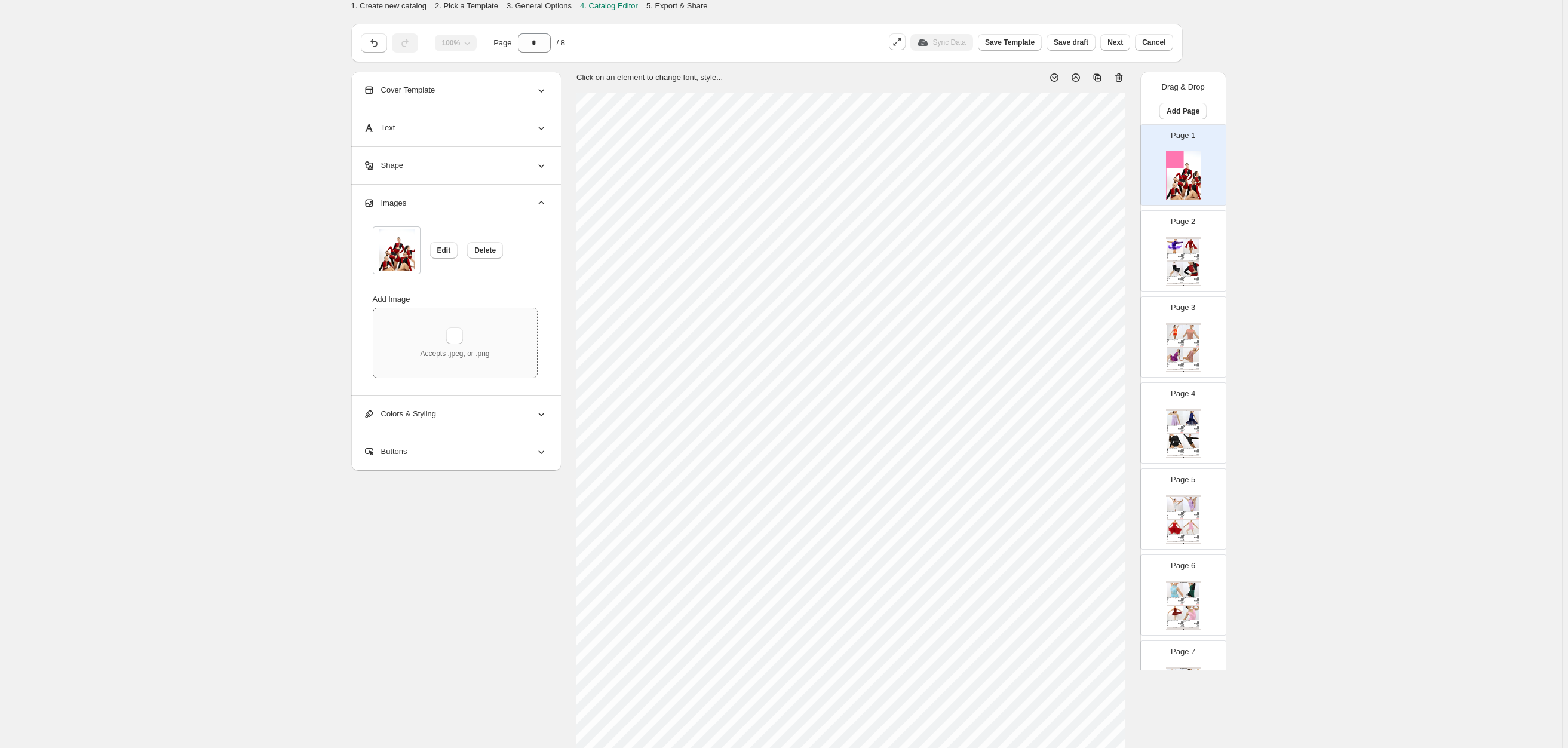 click on "Accepts .jpeg, or .png" at bounding box center (455, 343) 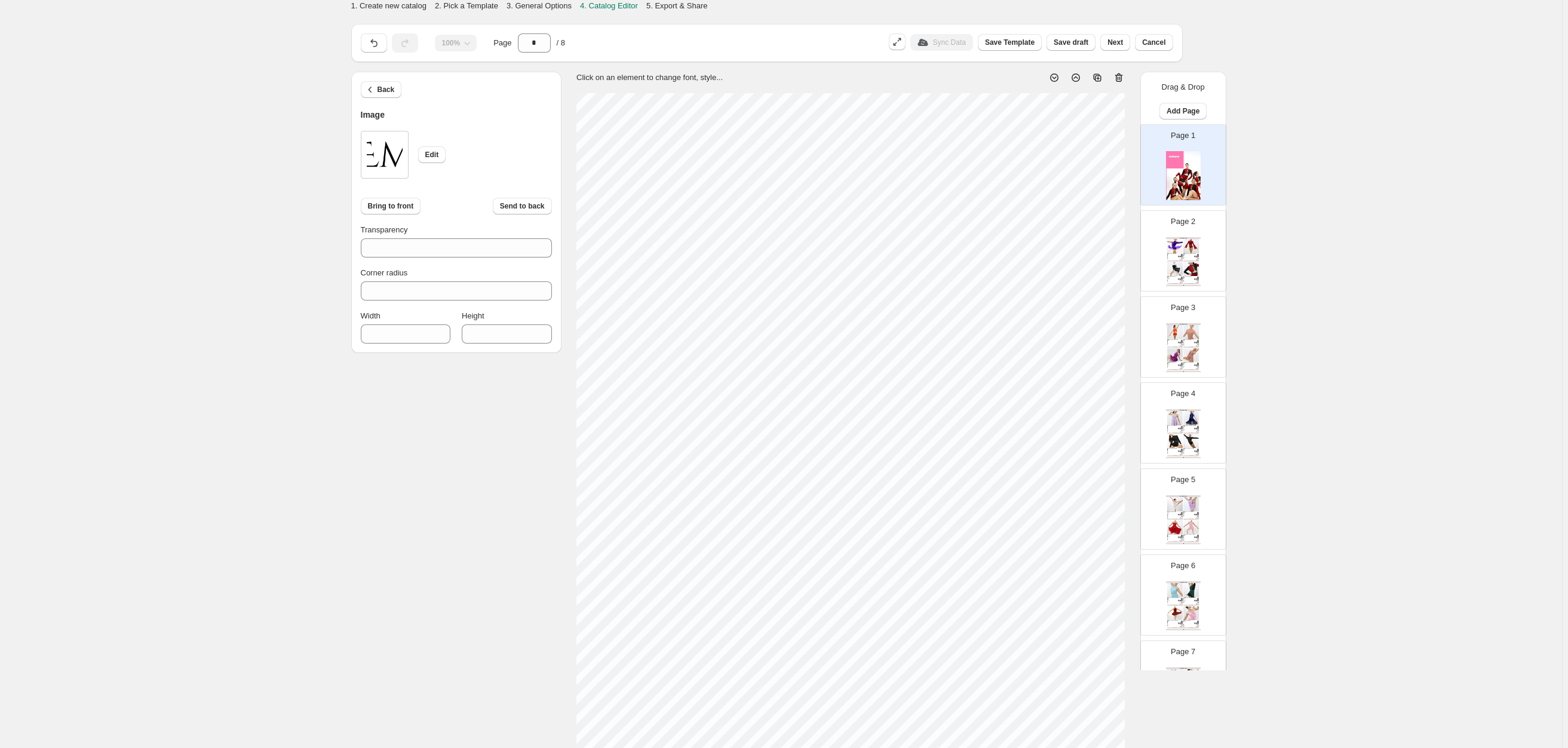 type on "***" 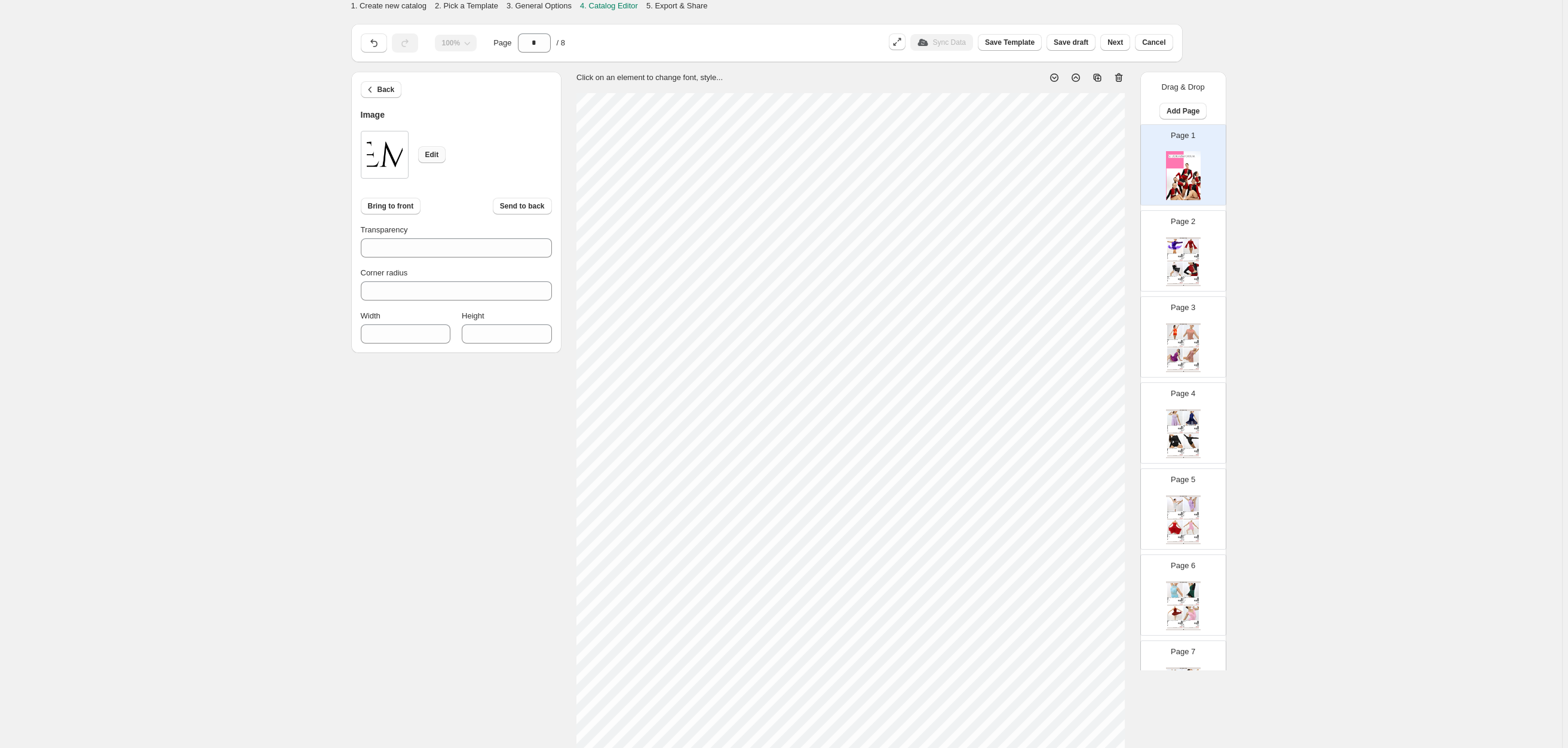 click on "Edit" at bounding box center (432, 155) 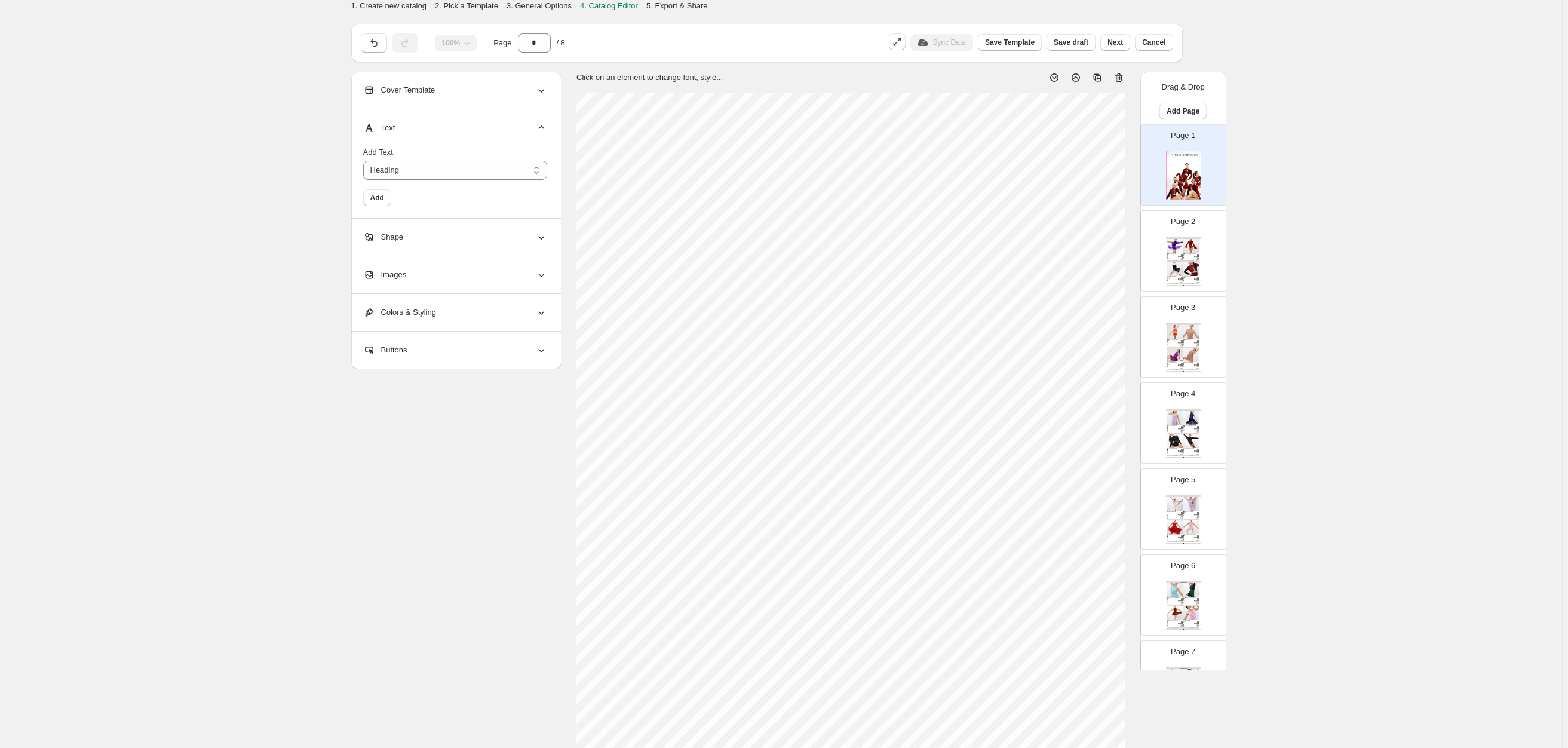 scroll, scrollTop: 0, scrollLeft: 0, axis: both 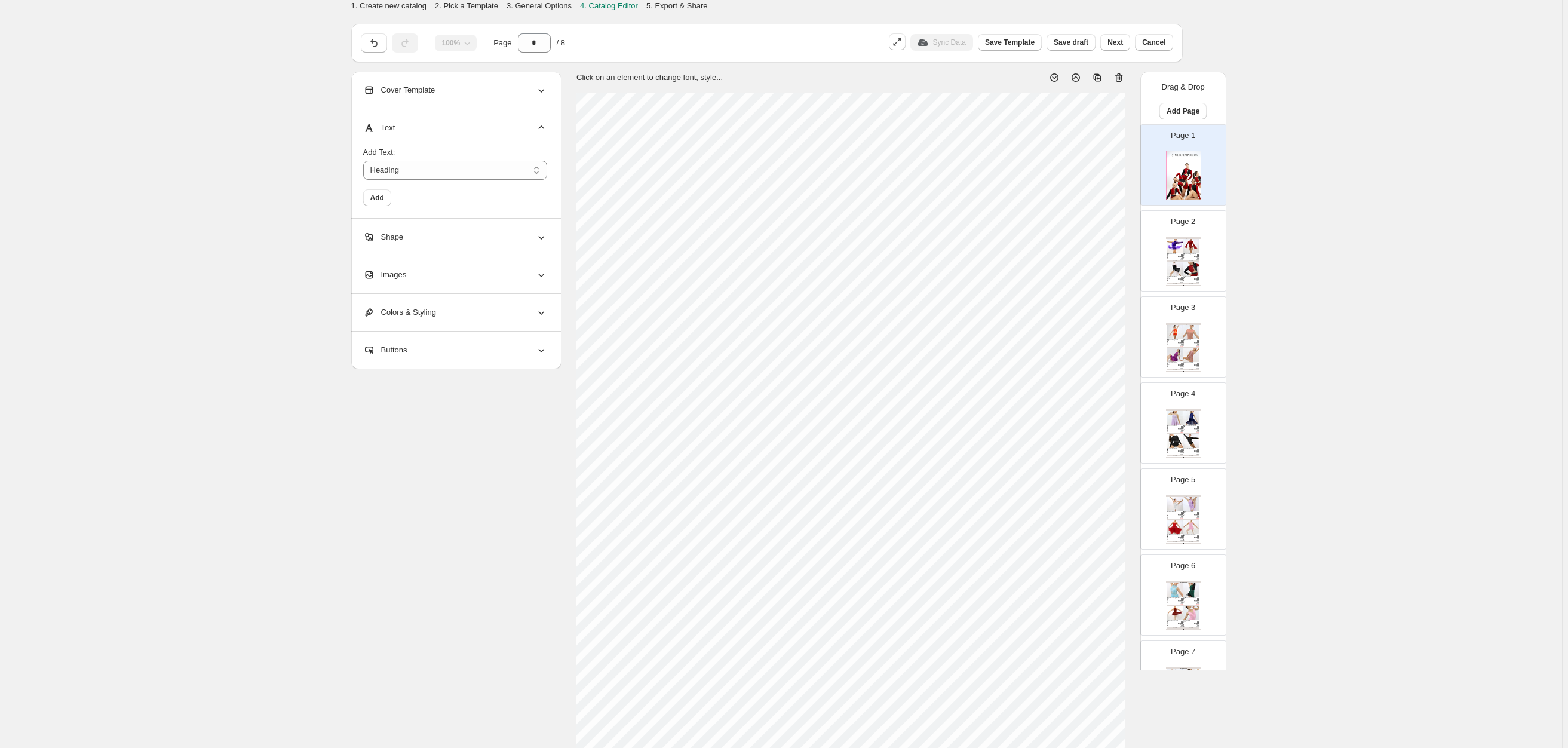 click on "*******" at bounding box center [455, 170] 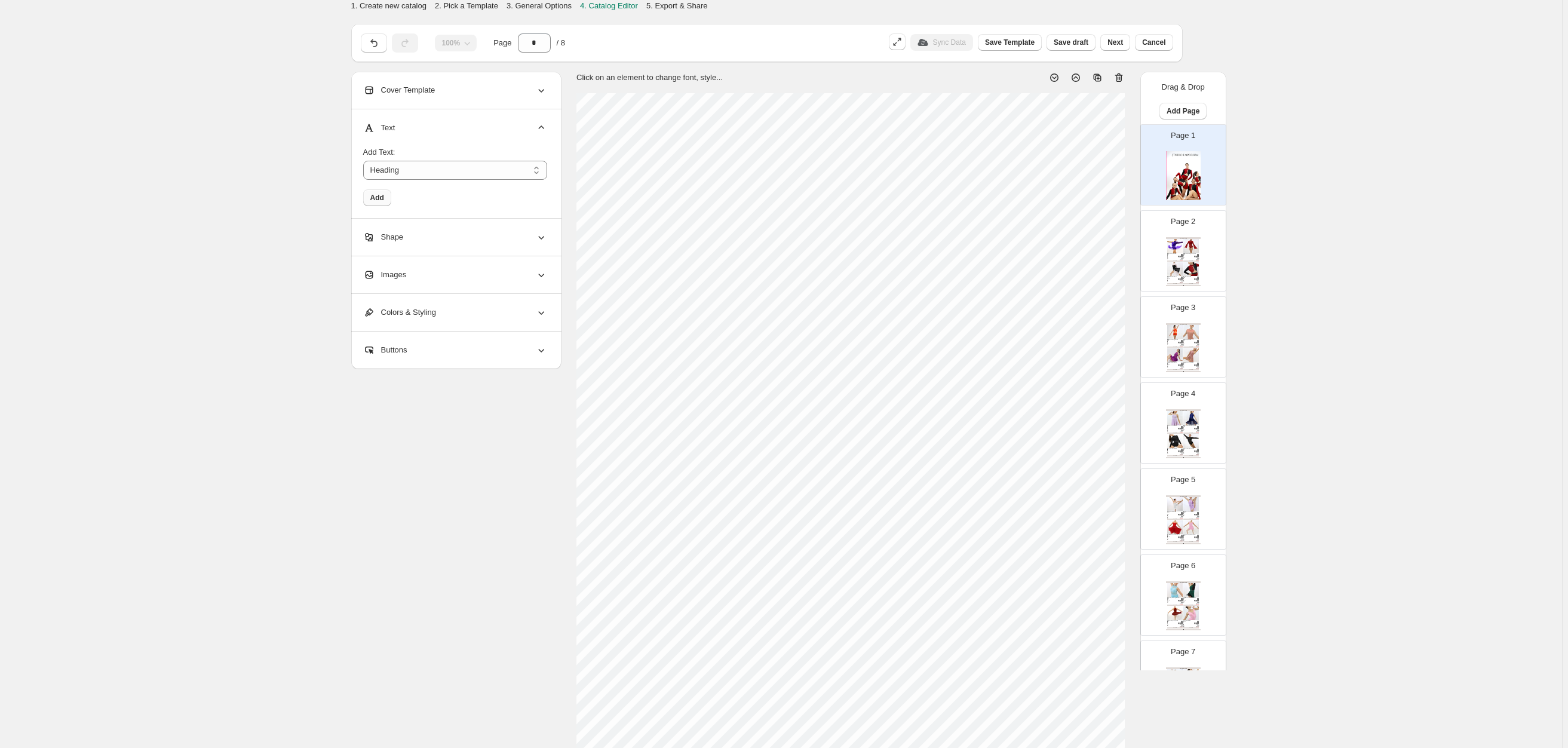 click on "Add" at bounding box center [377, 198] 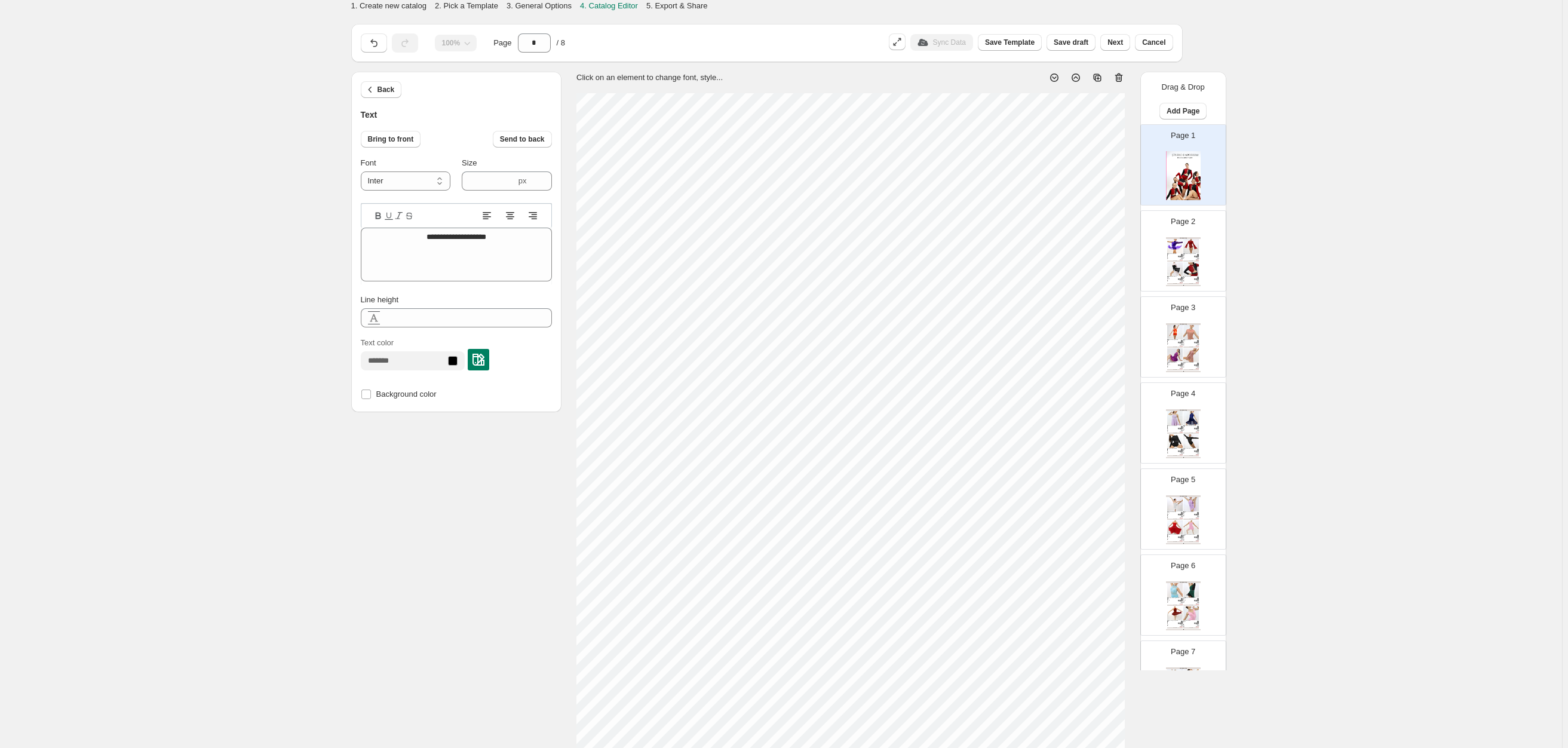 scroll, scrollTop: 14, scrollLeft: 4, axis: both 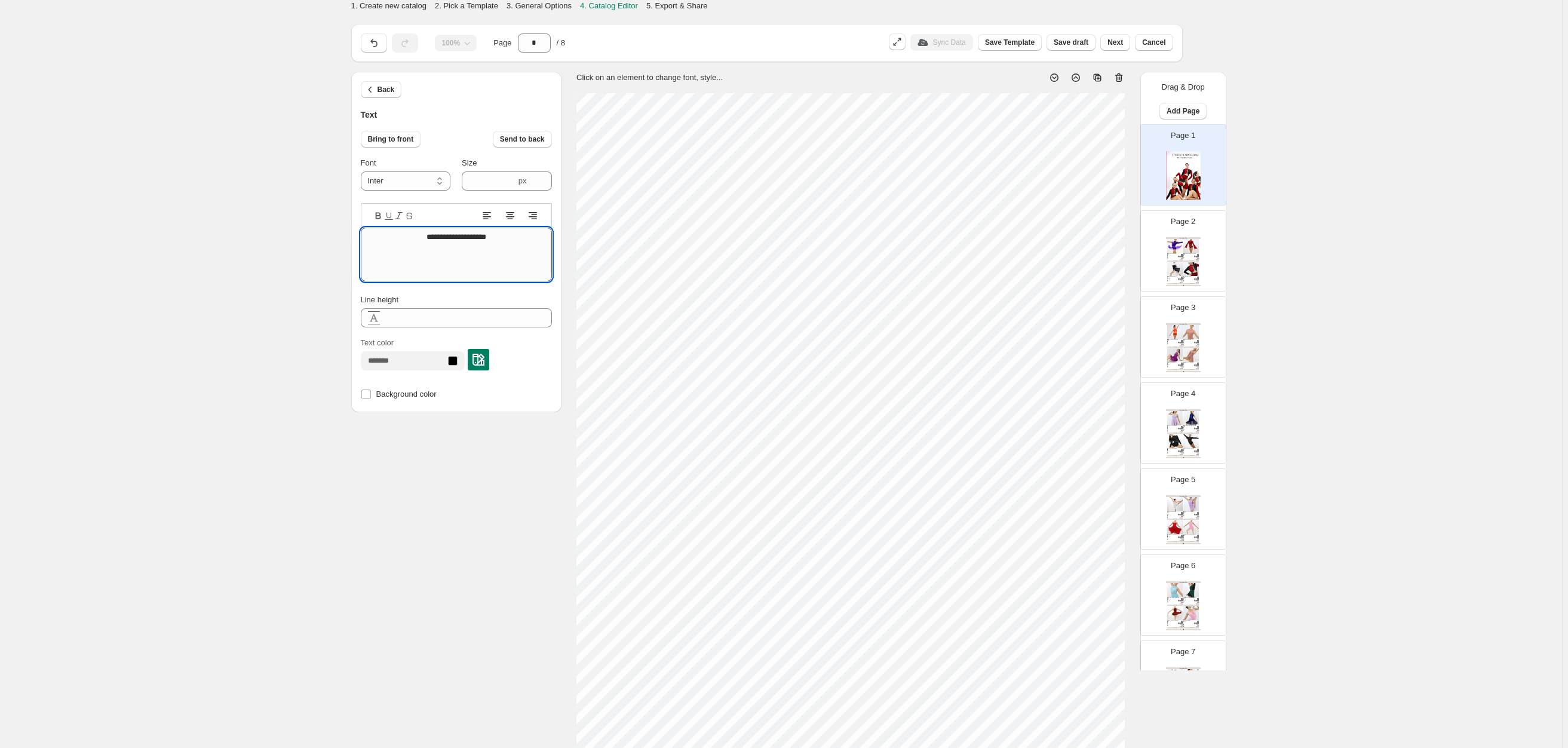 drag, startPoint x: 513, startPoint y: 233, endPoint x: 373, endPoint y: 233, distance: 140 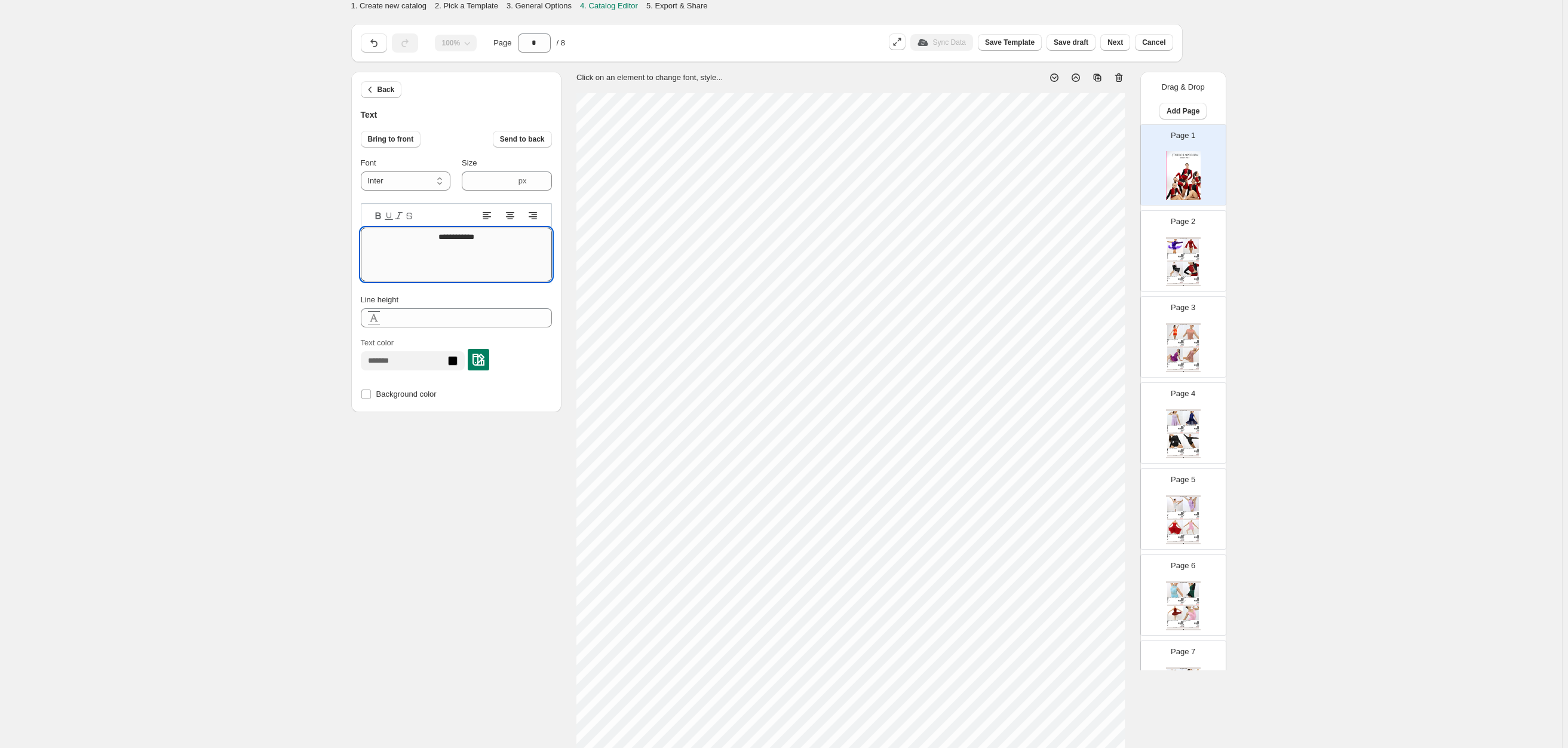 type on "**********" 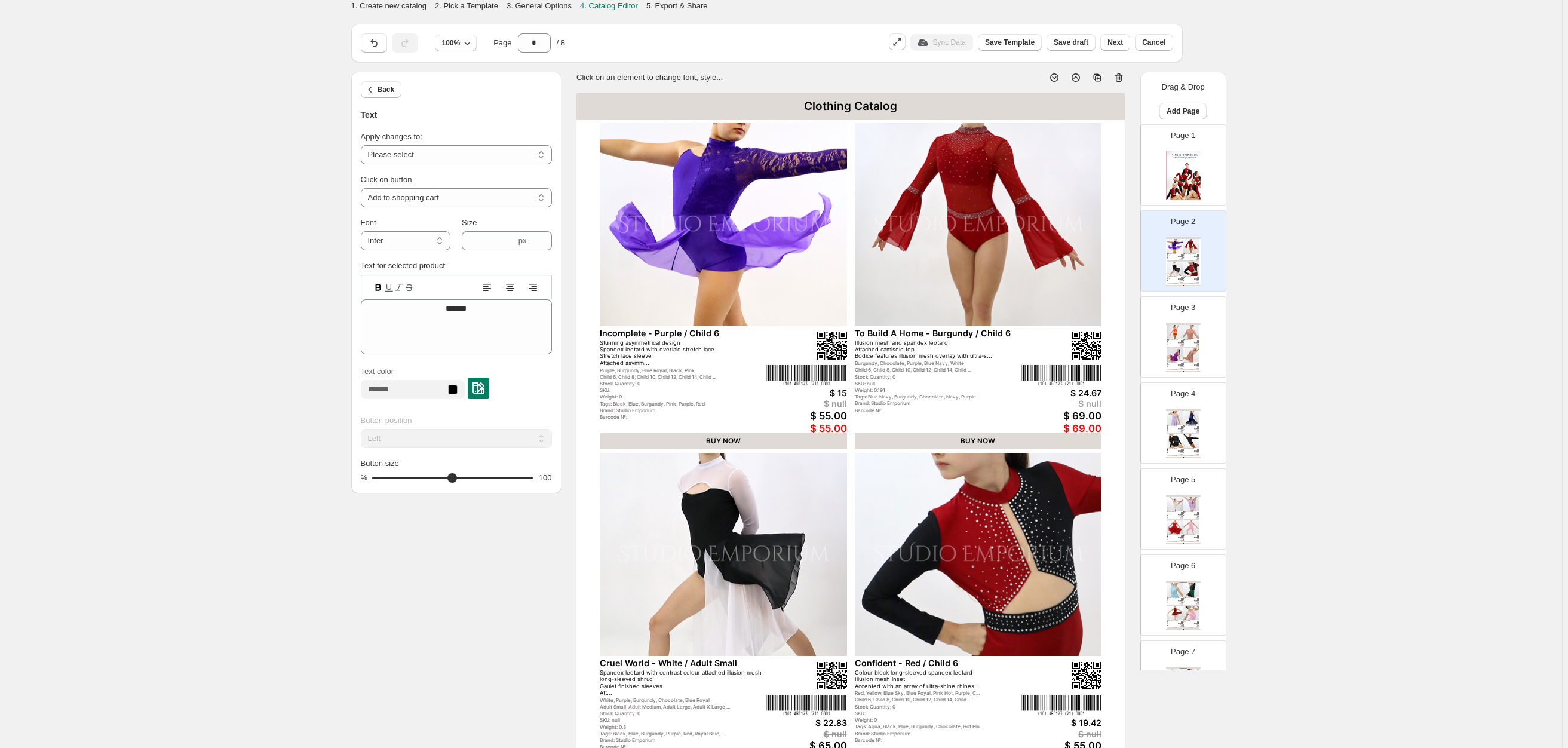 select on "**********" 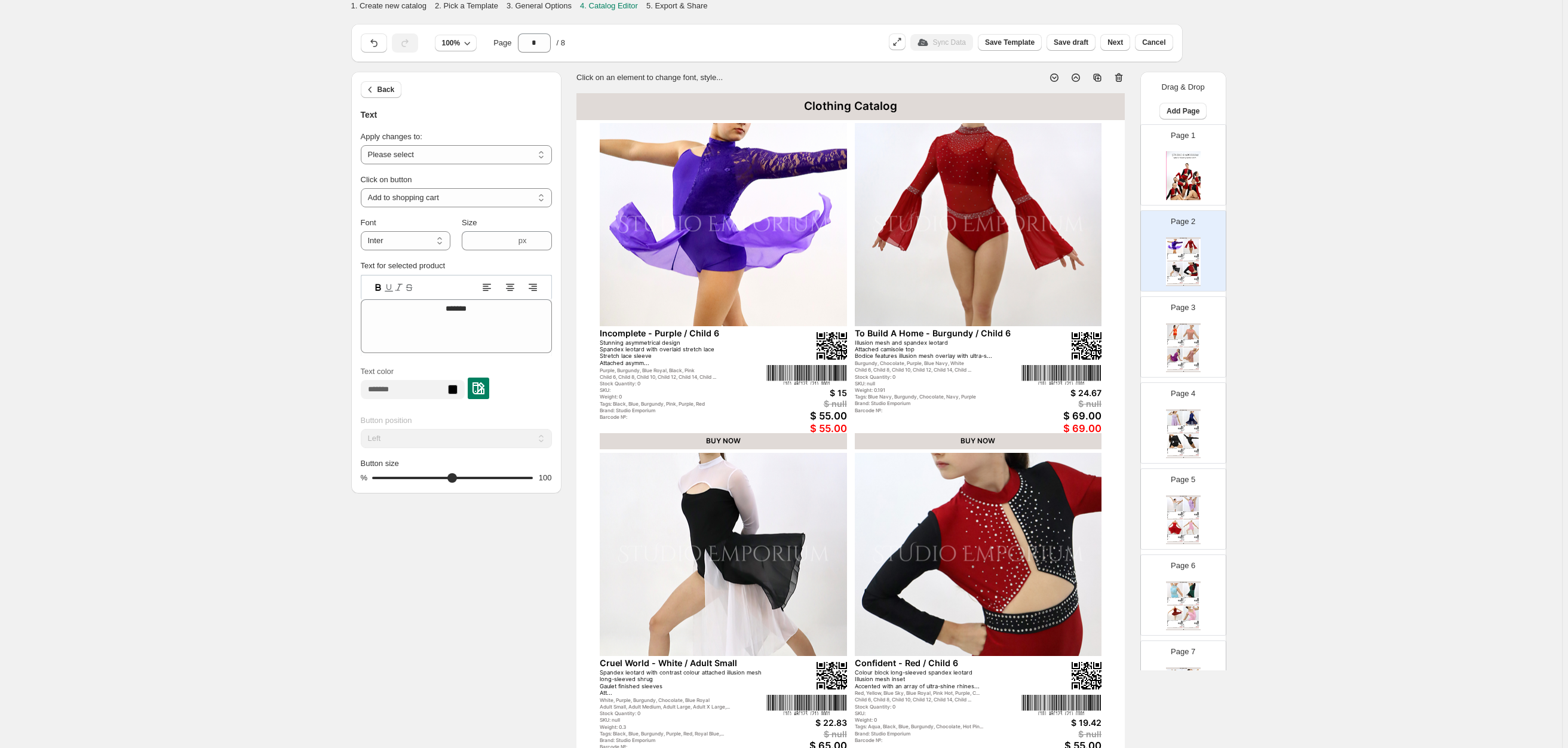 scroll, scrollTop: 103, scrollLeft: 0, axis: vertical 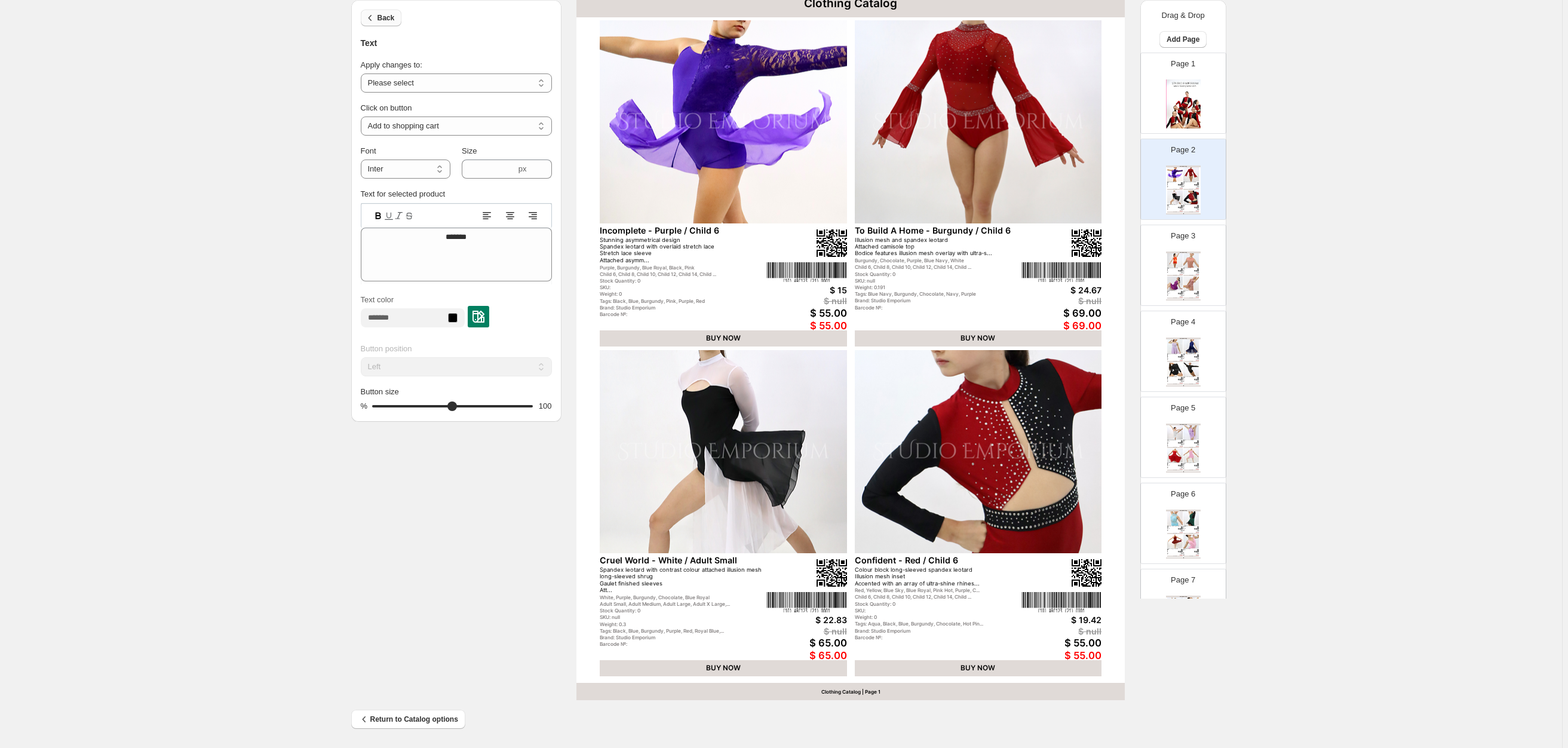 click on "Back" at bounding box center [381, 18] 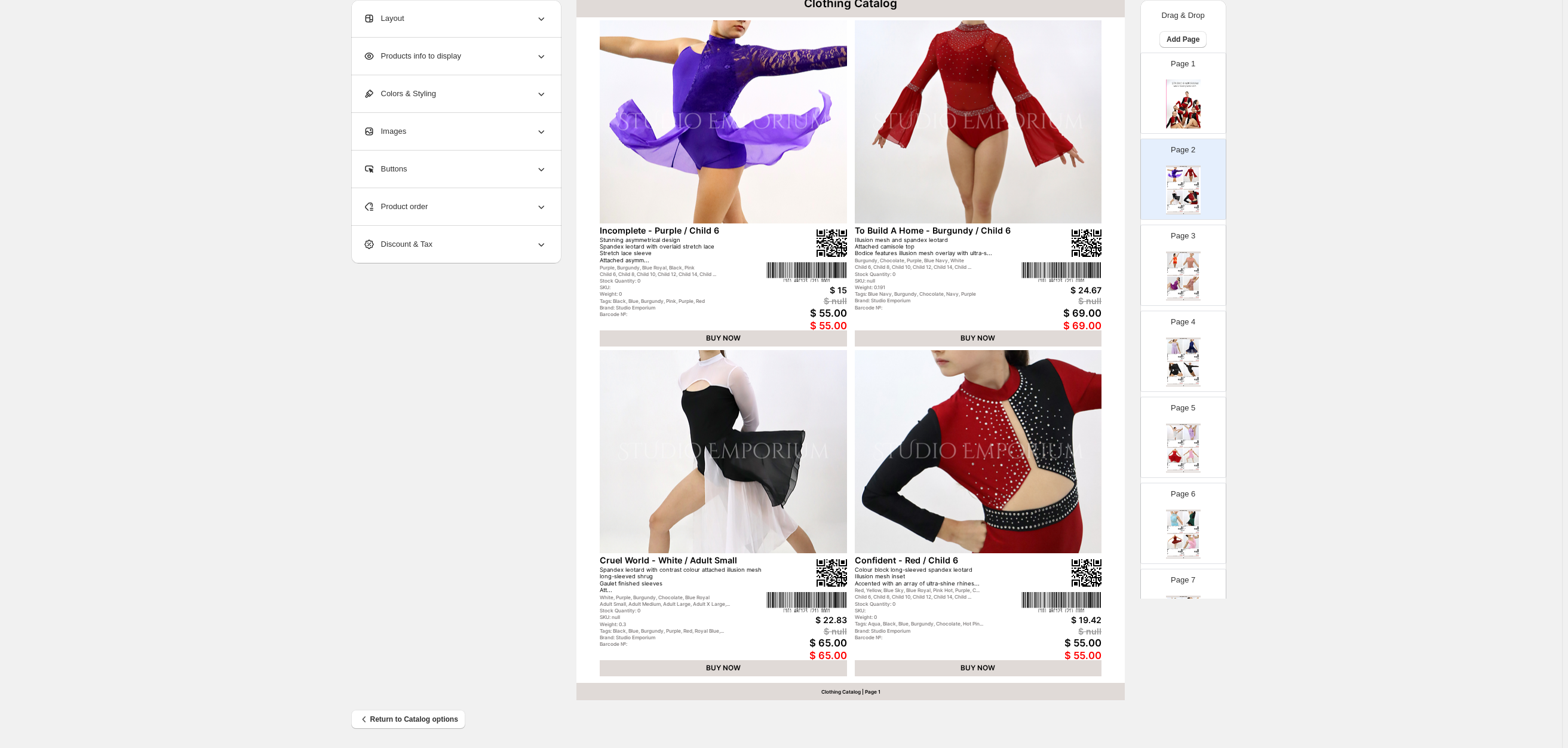 click on "Page 1" at bounding box center [1179, 88] 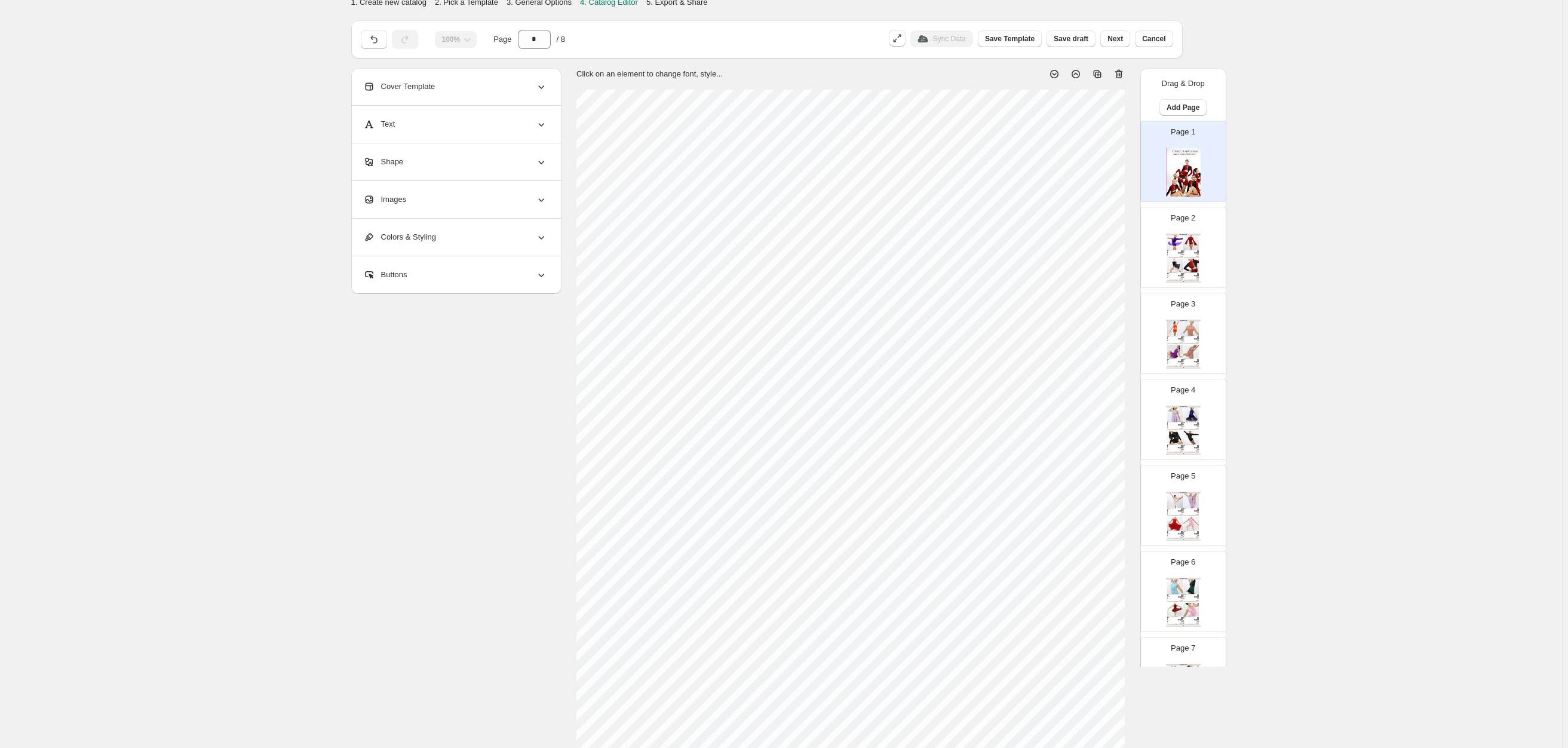 scroll, scrollTop: 0, scrollLeft: 0, axis: both 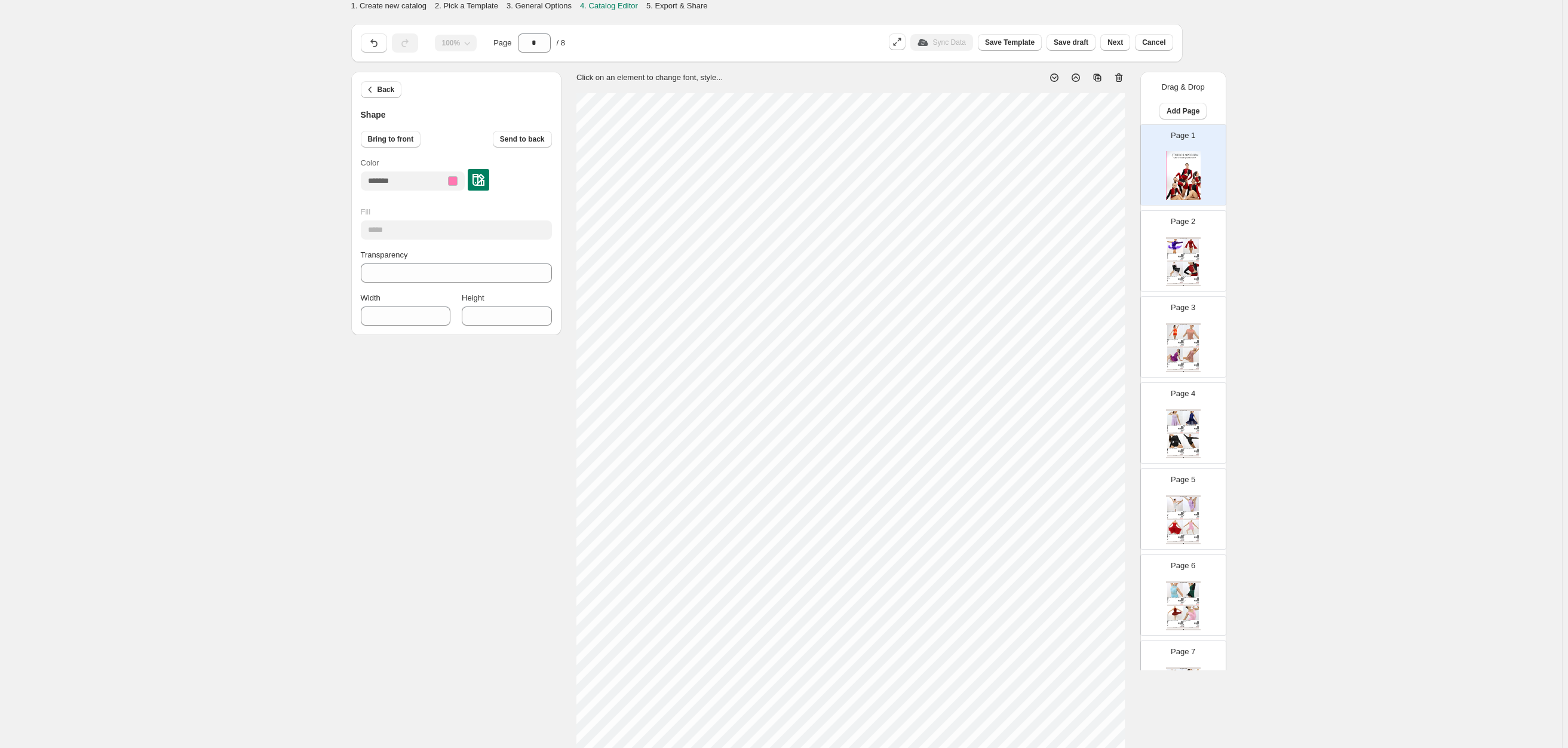 click at bounding box center (478, 180) 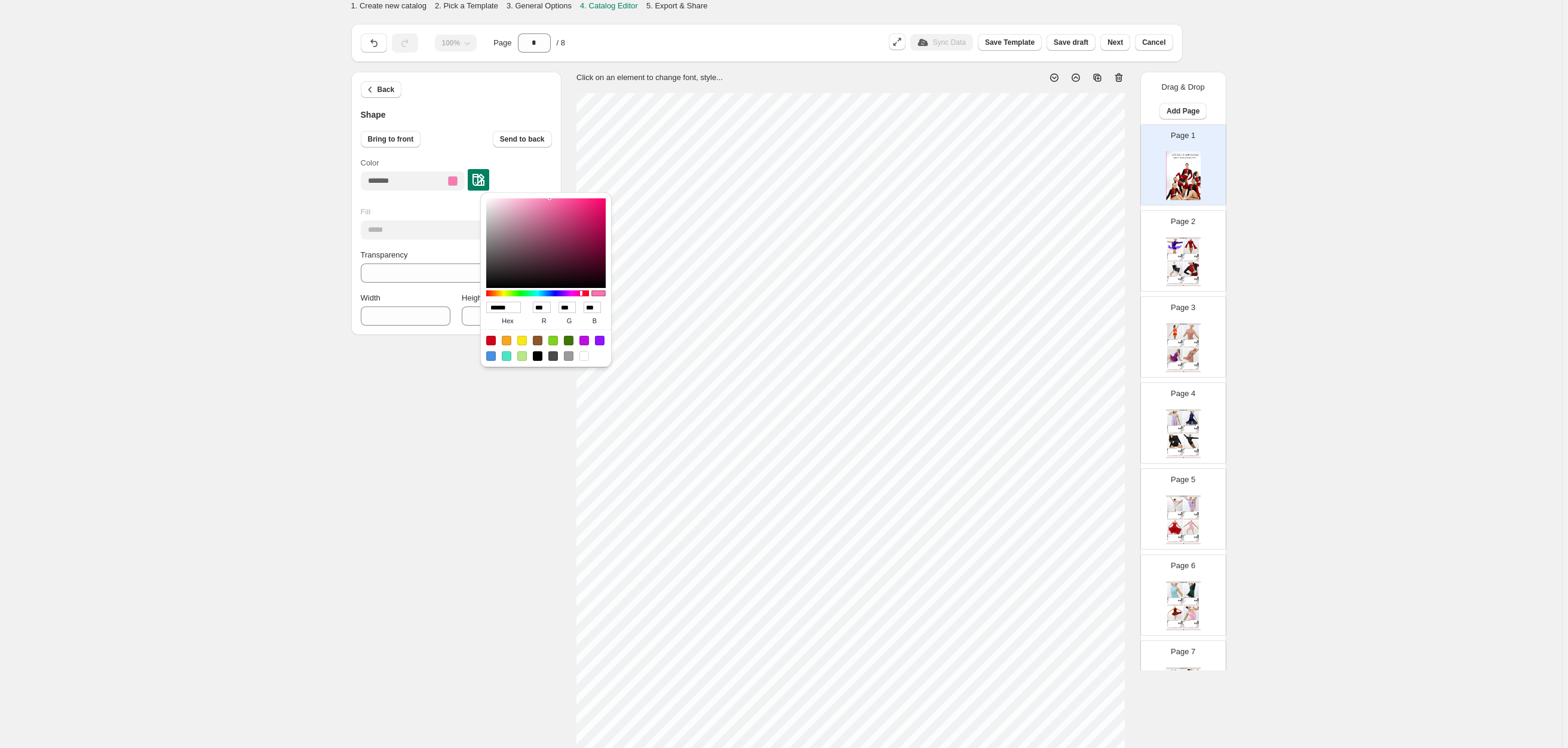 click at bounding box center (491, 341) 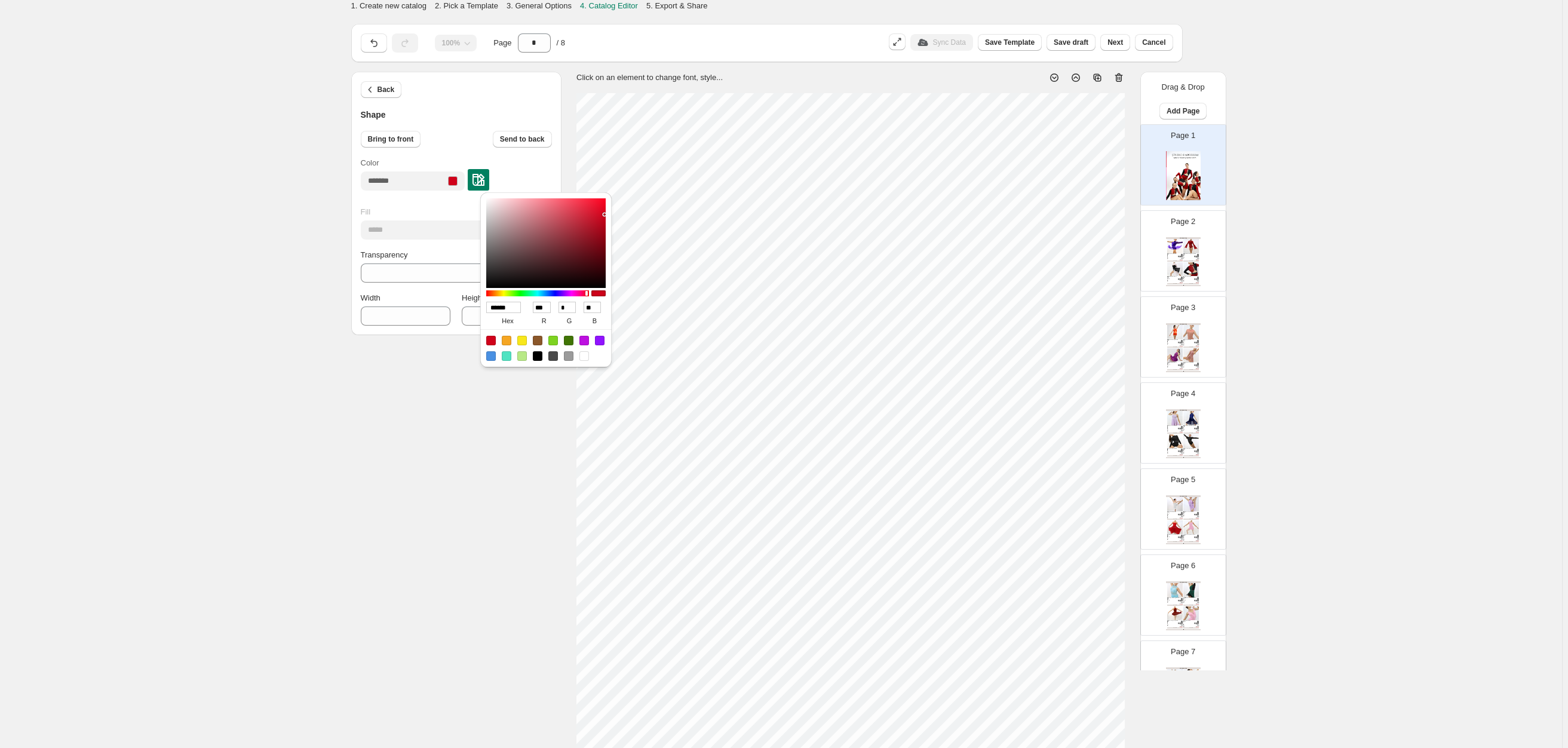 click on "Back Shape" at bounding box center [456, 96] 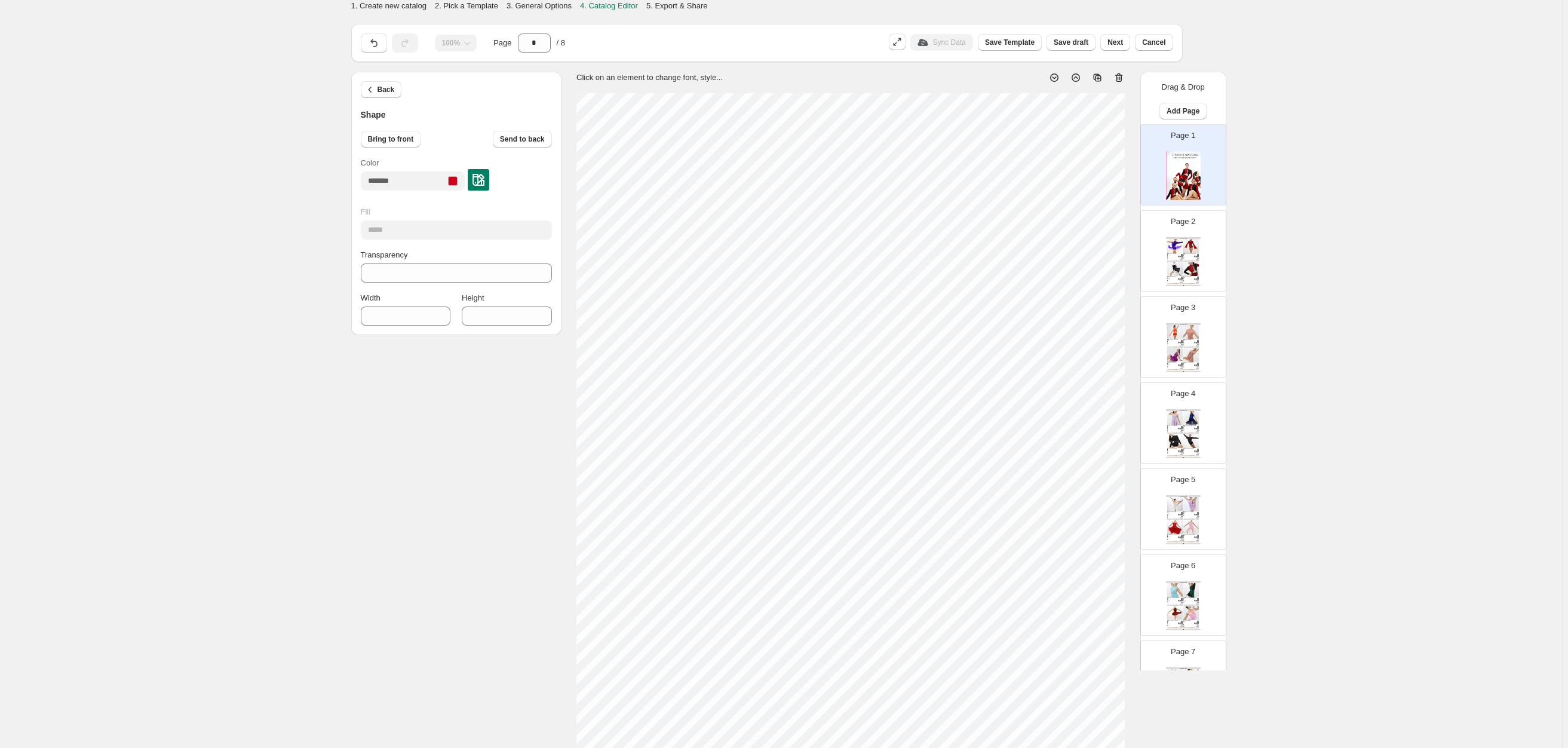 type on "***" 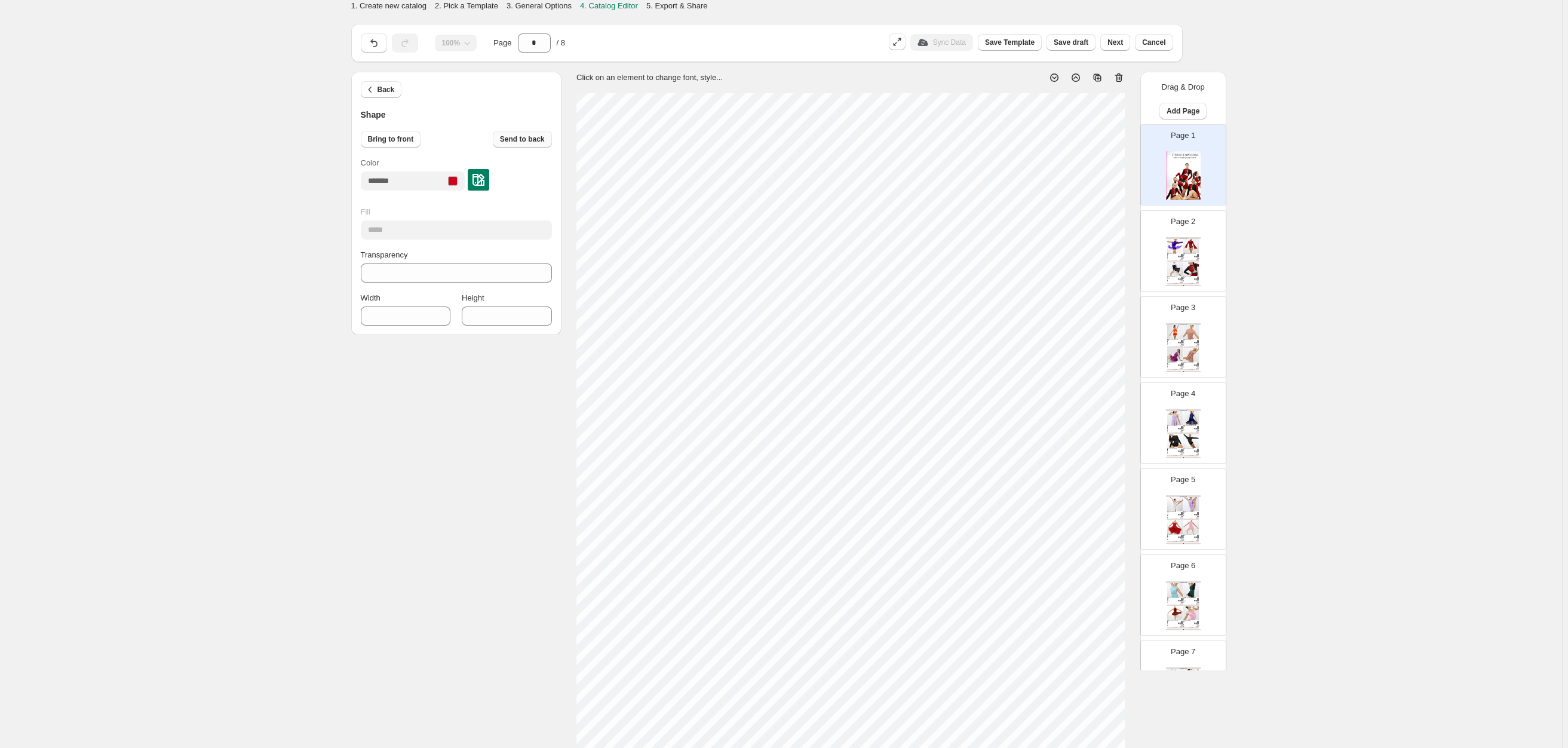 click on "Send to back" at bounding box center (522, 139) 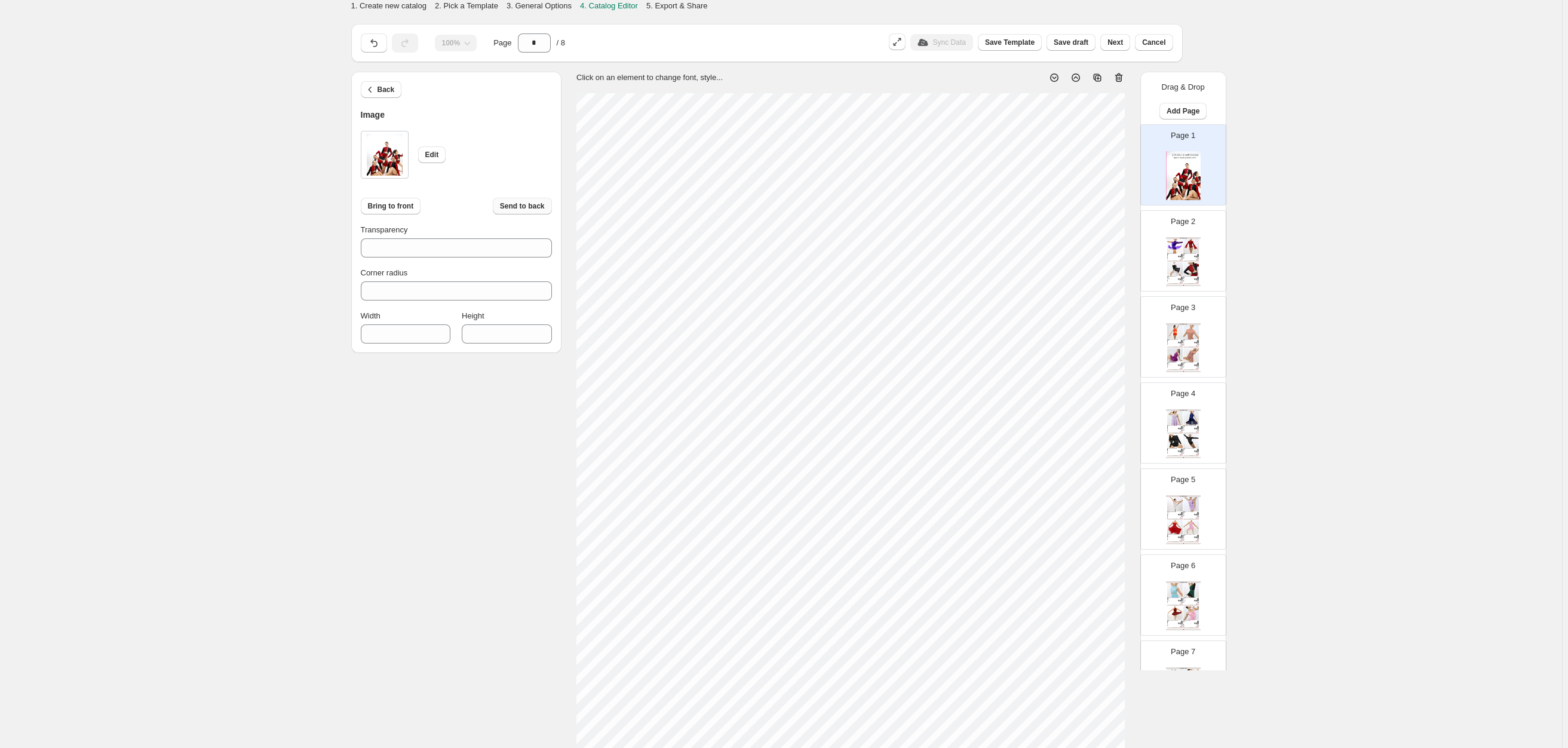 click on "Send to back" at bounding box center [522, 206] 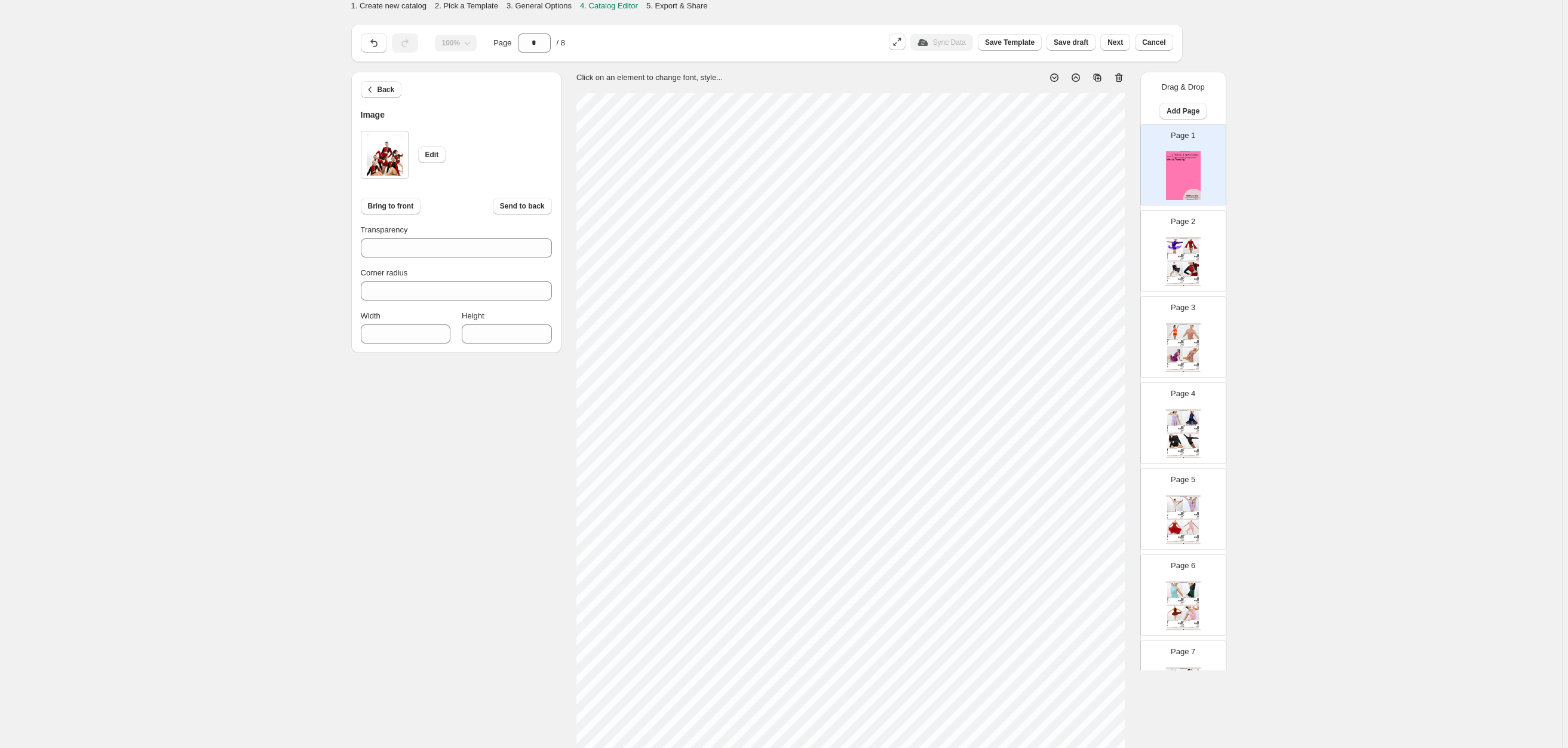 click on "Page 2 Clothing Catalog Incomplete - Purple / Child 6
Stunning asymmetrical design
Spandex leotard with overlaid stretch lace
Stretch lace sleeve
Attached asymm... Purple, Burgundy, Blue Royal, Black, Pink Child 6, Child 8, Child 10, Child 12, Child 14, Child ... Stock Quantity:  0 SKU:   Weight:  0 Tags:  Black, Blue, Burgundy, Pink, Purple, Red Brand:  Studio Emporium Barcode №:   $ 15 $ null $ 55.00 $ 55.00 BUY NOW To Build A Home - Burgundy / Child 6
Illusion mesh and spandex leotard
Attached camisole top
Bodice features illusion mesh overlay with ultra-s... Burgundy, Chocolate, Purple, Blue Navy, White Child 6, Child 8, Child 10, Child 12, Child 14, Child ... Stock Quantity:  0 SKU:  null Weight:  0.191 Tags:  Blue Navy, Burgundy, Chocolate, Navy, Purple Brand:  Studio Emporium Barcode №:   $ 24.67 $ null $ 69.00 $ 69.00 BUY NOW Cruel World - White / Adult Small
Spandex leotard with contrast colour attached illusion mesh long-sleeved shrug
Gaulet finished sleeves
Att... Stock Quantity:  0 $ 22.83" at bounding box center [1179, 246] 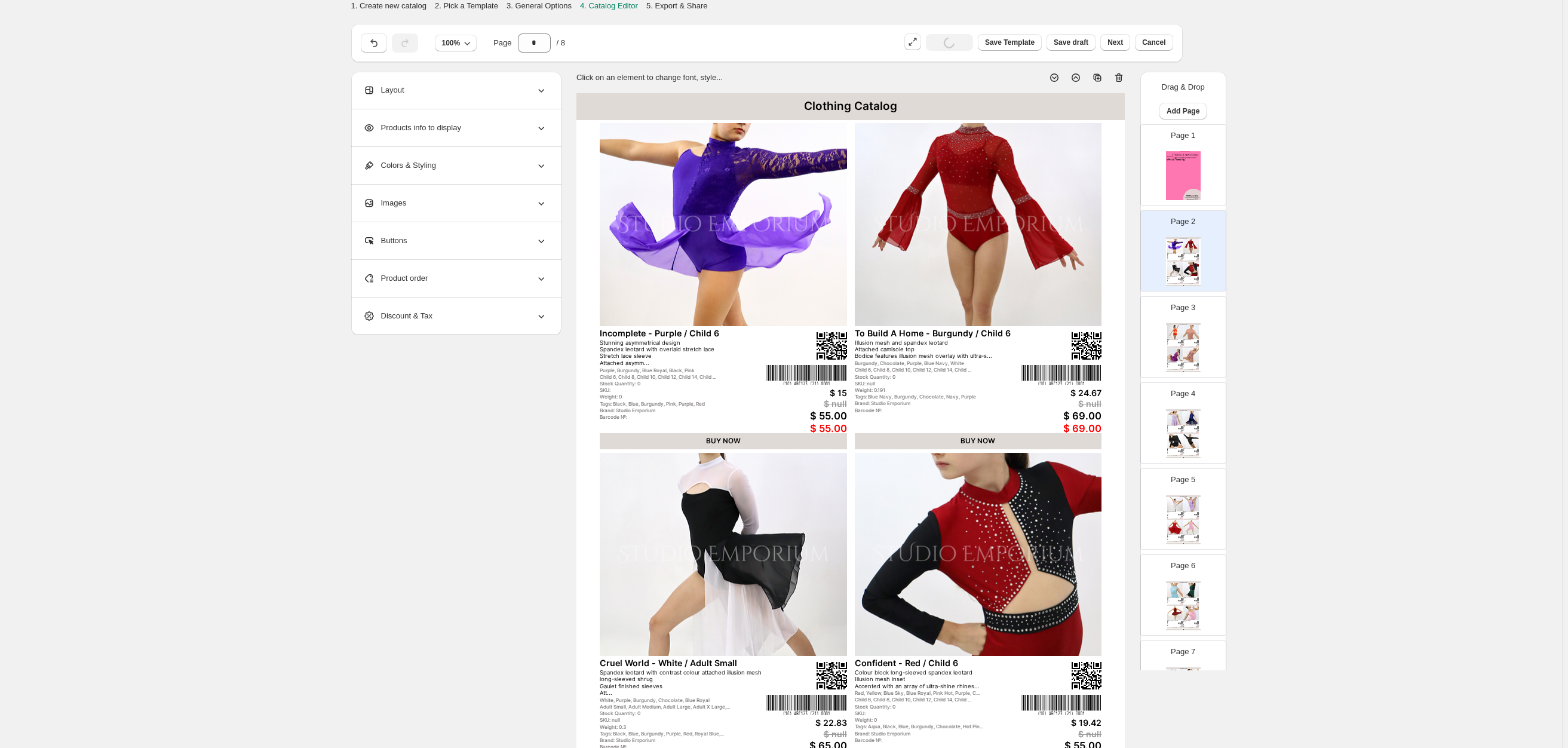 click on "Page 1" at bounding box center (1179, 160) 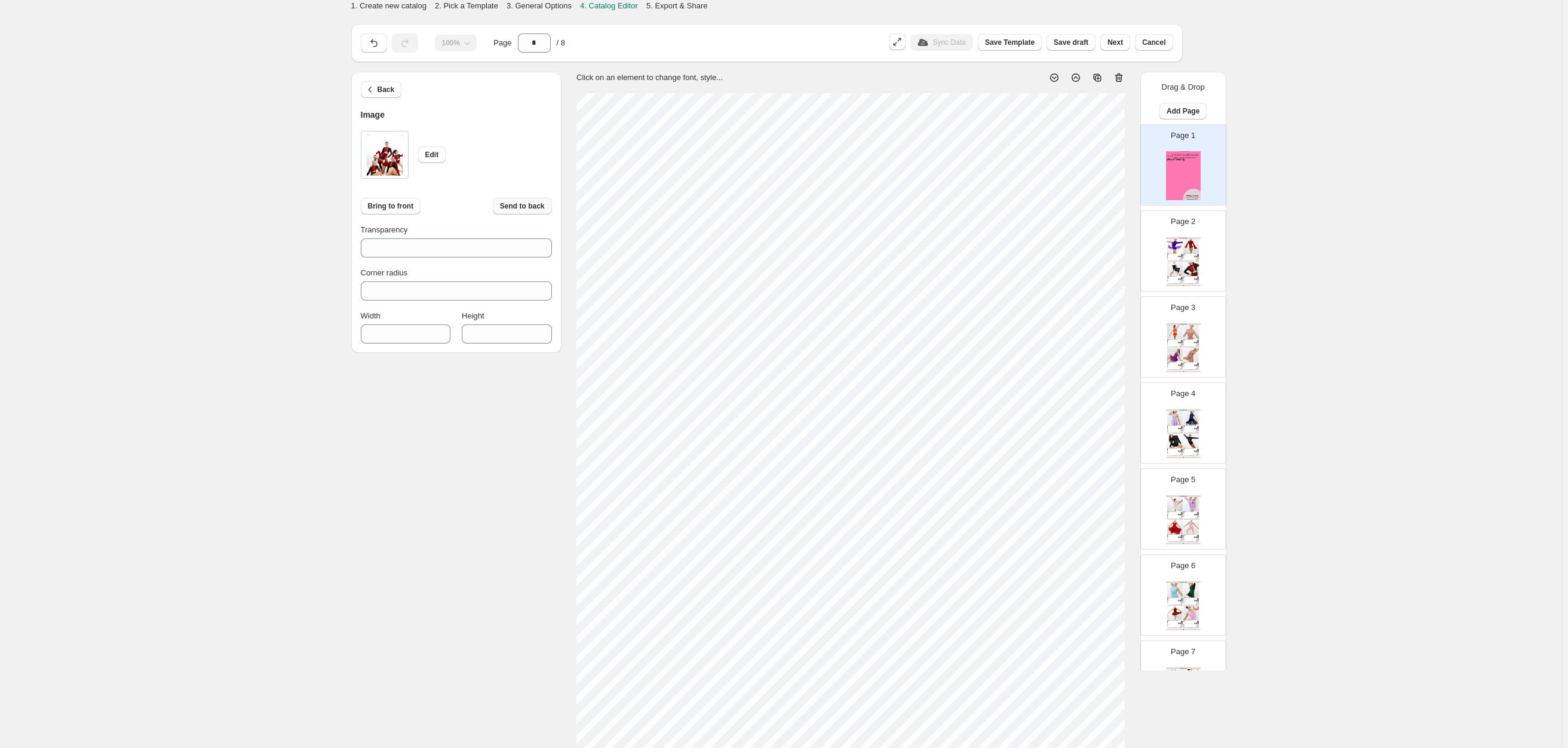 click on "Send to back" at bounding box center (522, 206) 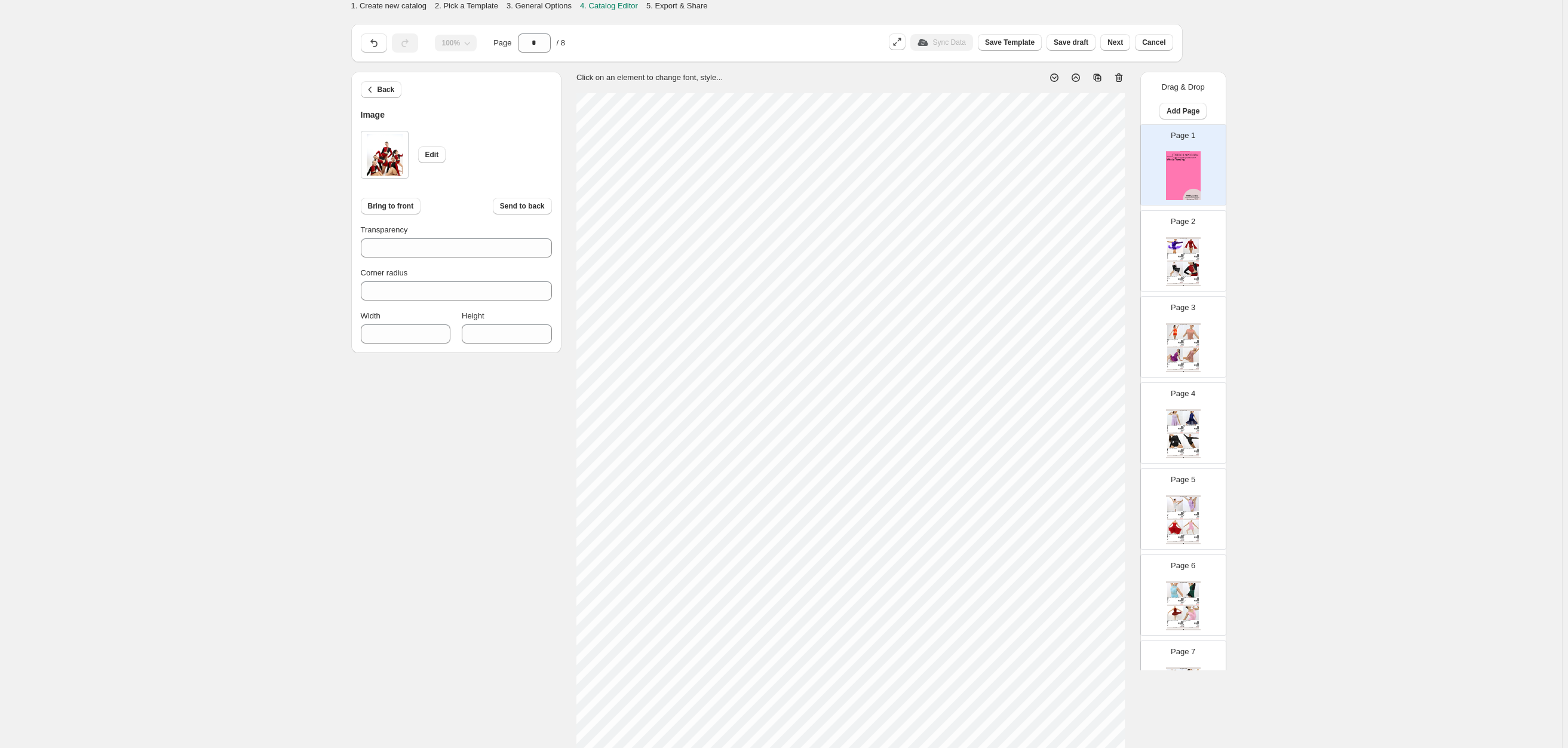 click on "Page 2 Clothing Catalog Incomplete - Purple / Child 6
Stunning asymmetrical design
Spandex leotard with overlaid stretch lace
Stretch lace sleeve
Attached asymm... Purple, Burgundy, Blue Royal, Black, Pink Child 6, Child 8, Child 10, Child 12, Child 14, Child ... Stock Quantity:  0 SKU:   Weight:  0 Tags:  Black, Blue, Burgundy, Pink, Purple, Red Brand:  Studio Emporium Barcode №:   $ 15 $ null $ 55.00 $ 55.00 BUY NOW To Build A Home - Burgundy / Child 6
Illusion mesh and spandex leotard
Attached camisole top
Bodice features illusion mesh overlay with ultra-s... Burgundy, Chocolate, Purple, Blue Navy, White Child 6, Child 8, Child 10, Child 12, Child 14, Child ... Stock Quantity:  0 SKU:  null Weight:  0.191 Tags:  Blue Navy, Burgundy, Chocolate, Navy, Purple Brand:  Studio Emporium Barcode №:   $ 24.67 $ null $ 69.00 $ 69.00 BUY NOW Cruel World - White / Adult Small
Spandex leotard with contrast colour attached illusion mesh long-sleeved shrug
Gaulet finished sleeves
Att... Stock Quantity:  0 $ 22.83" at bounding box center [1183, 251] 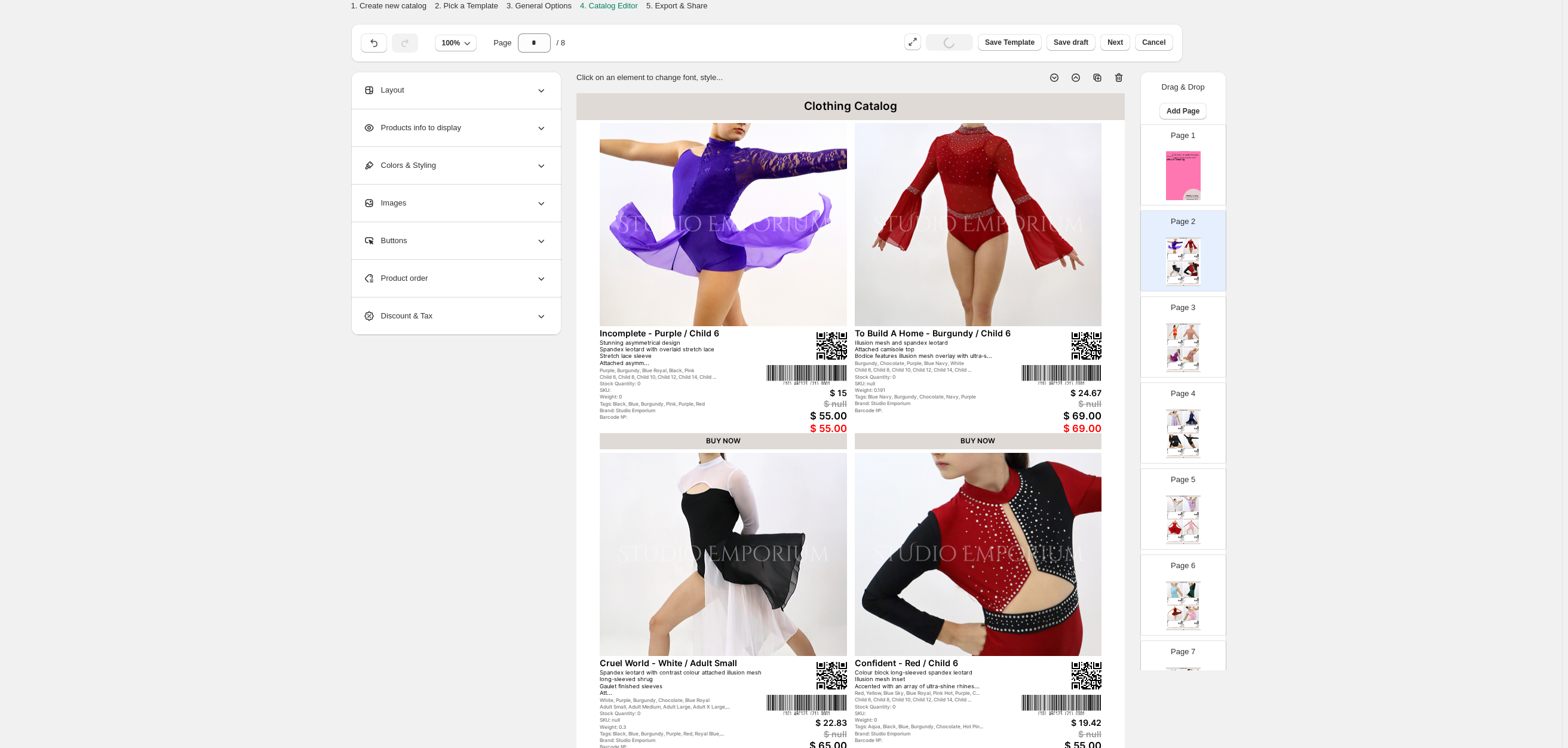 click on "Page 1" at bounding box center [1183, 165] 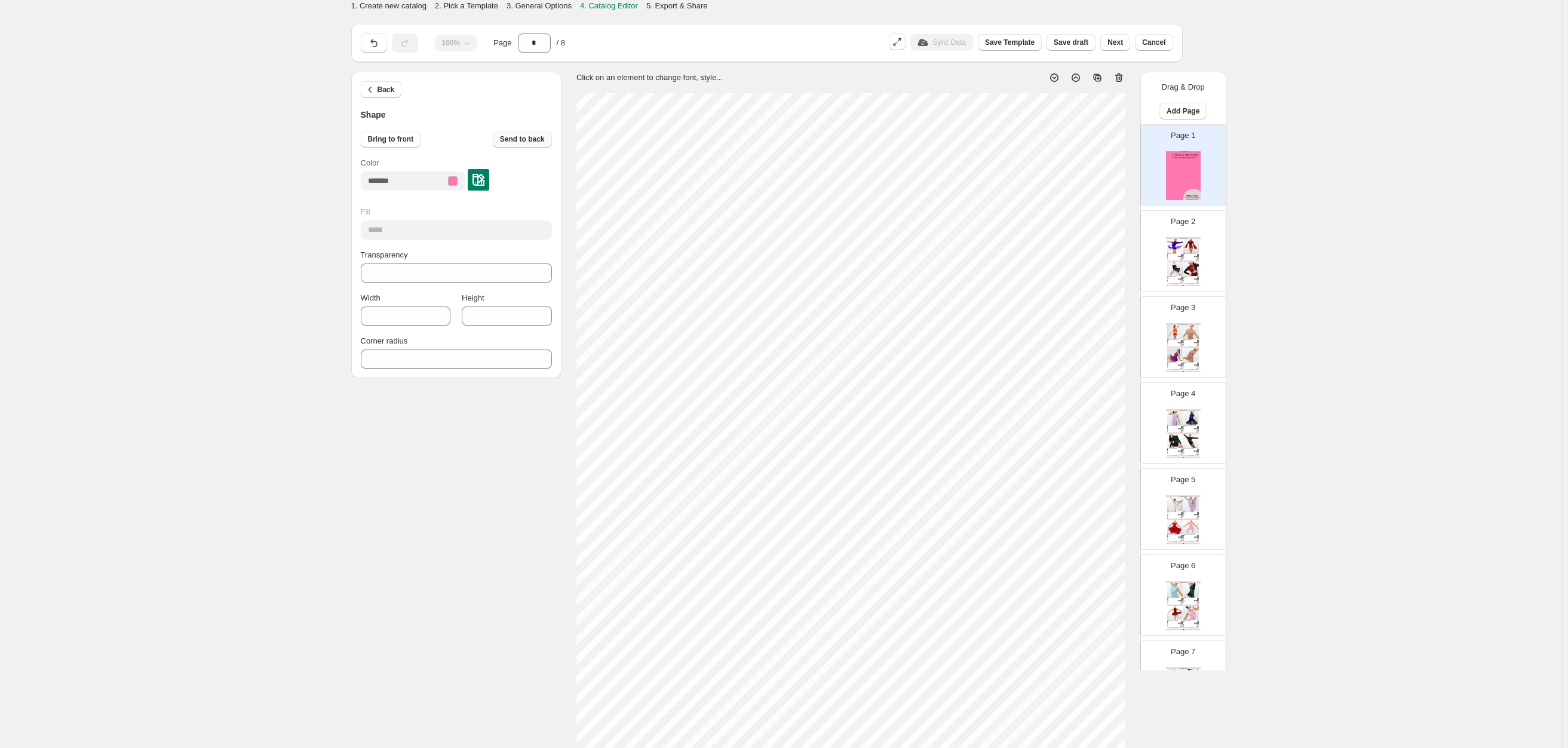 click on "Send to back" at bounding box center (522, 139) 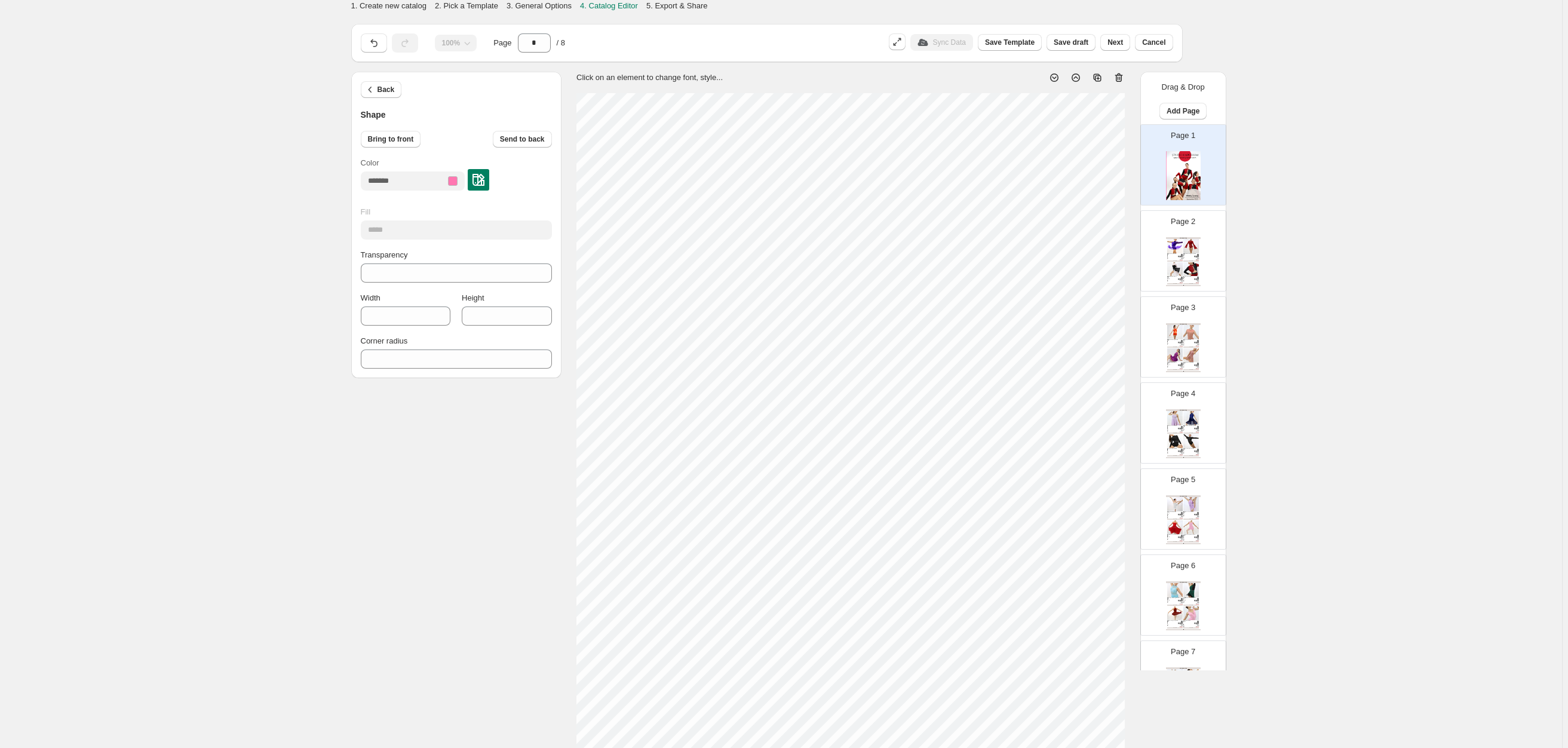 click on "Page 2 Clothing Catalog Incomplete - Purple / Child 6
Stunning asymmetrical design
Spandex leotard with overlaid stretch lace
Stretch lace sleeve
Attached asymm... Purple, Burgundy, Blue Royal, Black, Pink Child 6, Child 8, Child 10, Child 12, Child 14, Child ... Stock Quantity:  0 SKU:   Weight:  0 Tags:  Black, Blue, Burgundy, Pink, Purple, Red Brand:  Studio Emporium Barcode №:   $ 15 $ null $ 55.00 $ 55.00 BUY NOW To Build A Home - Burgundy / Child 6
Illusion mesh and spandex leotard
Attached camisole top
Bodice features illusion mesh overlay with ultra-s... Burgundy, Chocolate, Purple, Blue Navy, White Child 6, Child 8, Child 10, Child 12, Child 14, Child ... Stock Quantity:  0 SKU:  null Weight:  0.191 Tags:  Blue Navy, Burgundy, Chocolate, Navy, Purple Brand:  Studio Emporium Barcode №:   $ 24.67 $ null $ 69.00 $ 69.00 BUY NOW Cruel World - White / Adult Small
Spandex leotard with contrast colour attached illusion mesh long-sleeved shrug
Gaulet finished sleeves
Att... Stock Quantity:  0 $ 22.83" at bounding box center (1183, 251) 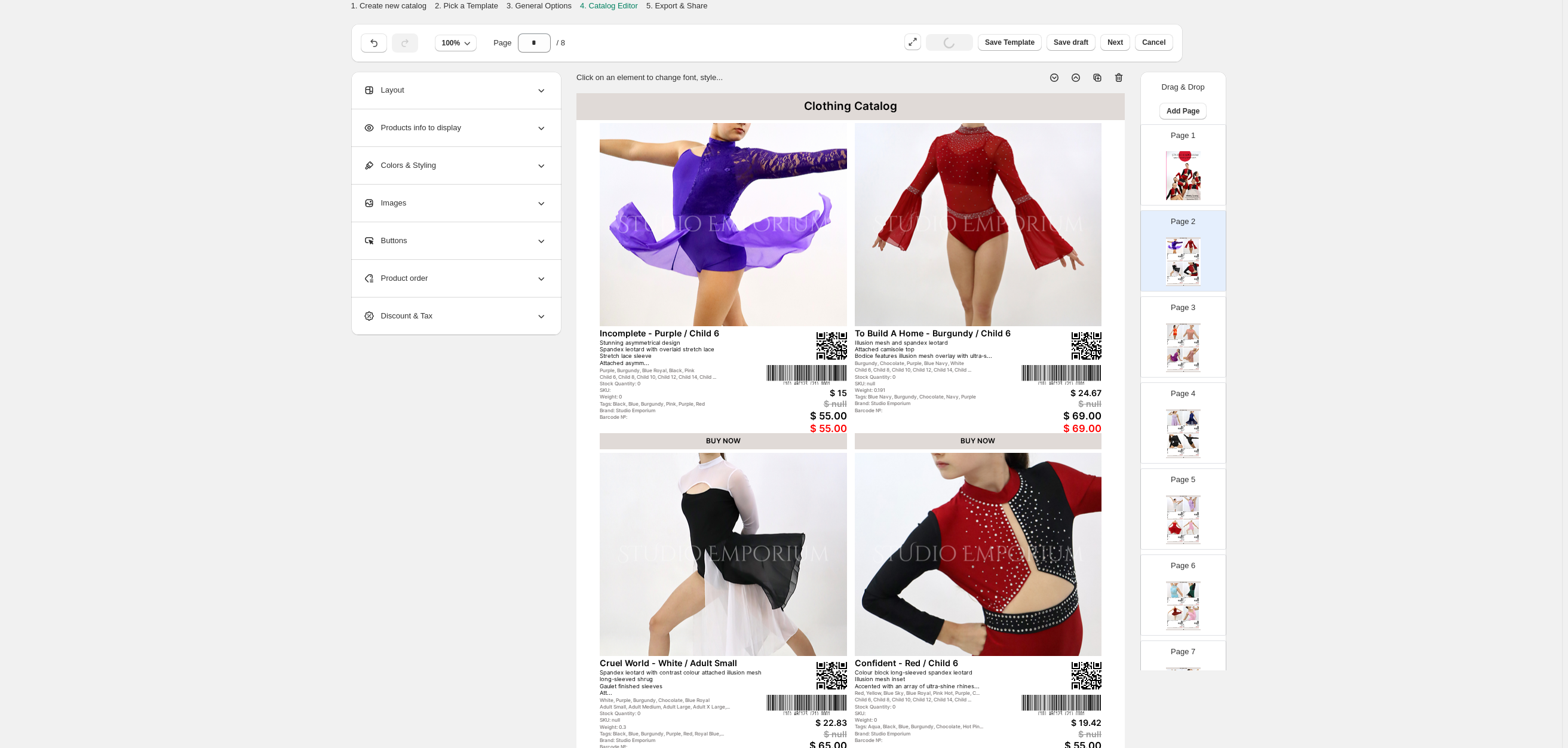 click on "Page 1" at bounding box center [1183, 165] 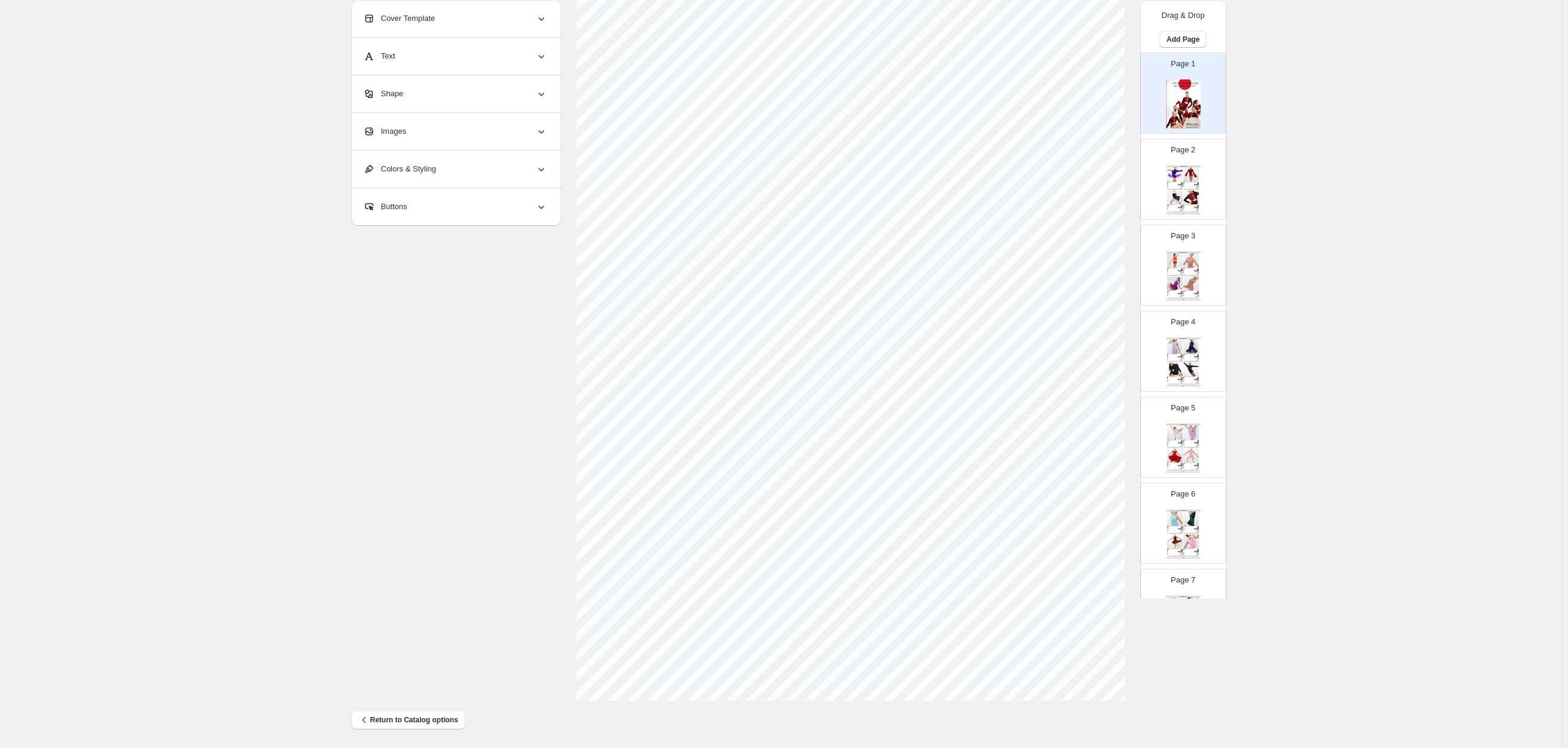 scroll, scrollTop: 103, scrollLeft: 0, axis: vertical 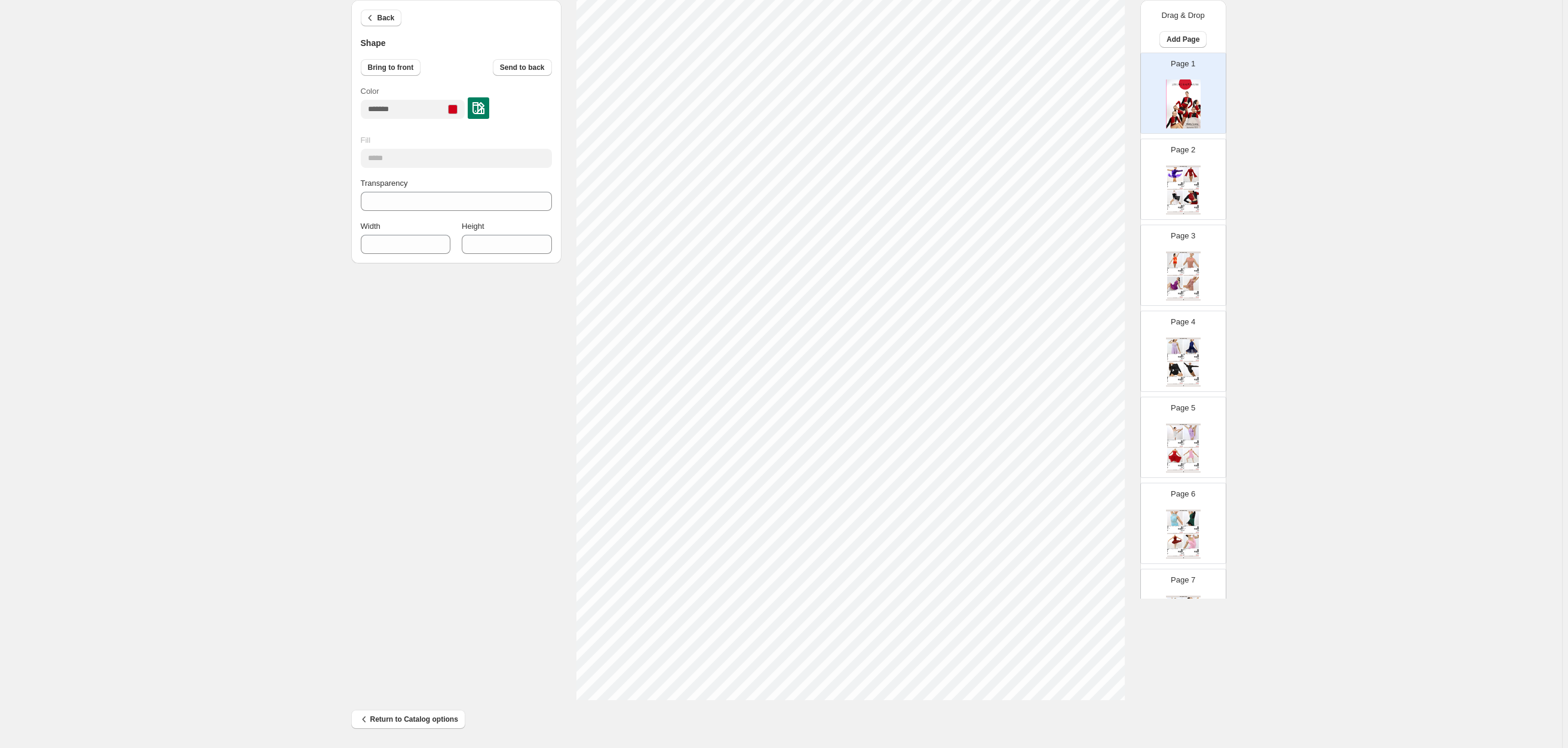 click on "Color" at bounding box center [456, 102] 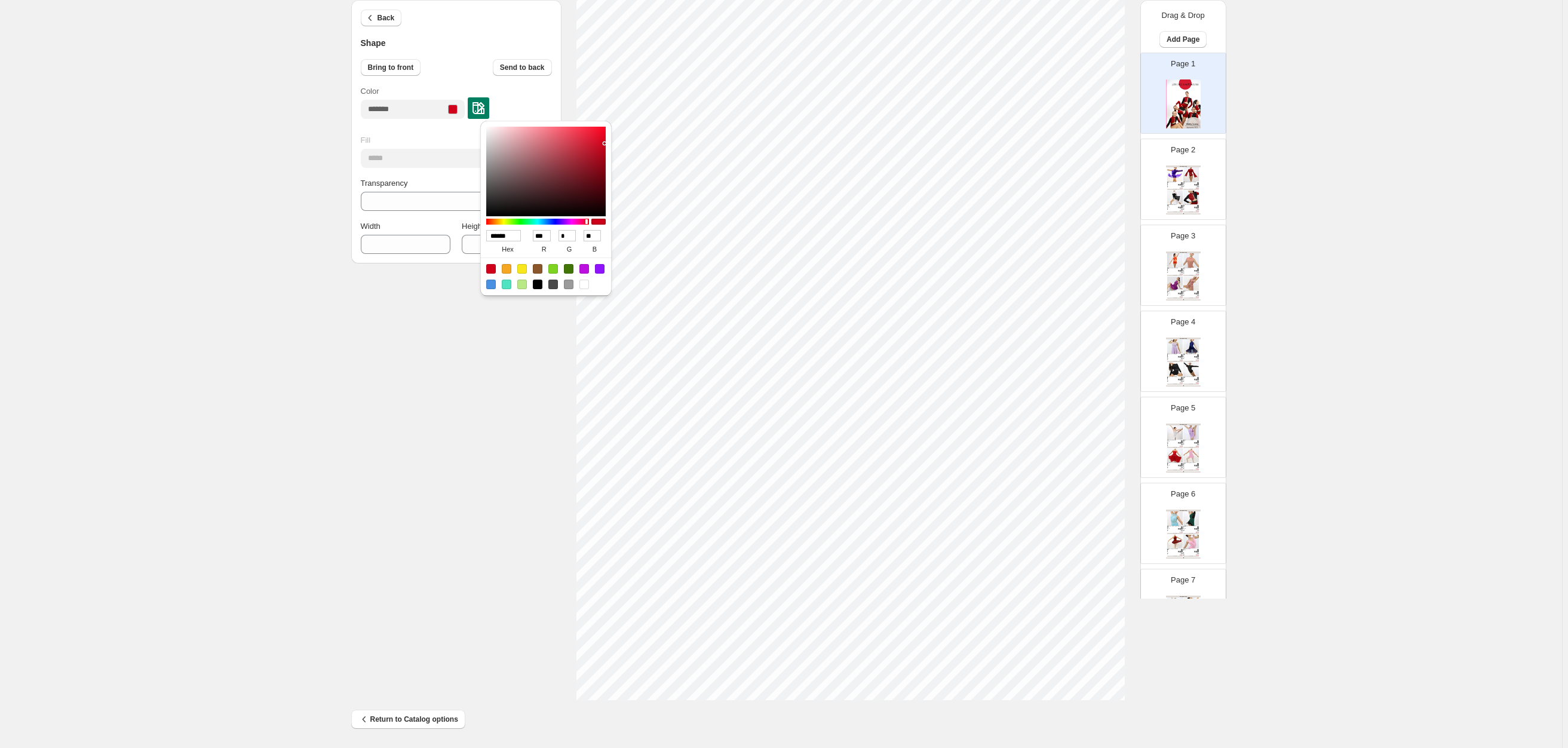 drag, startPoint x: 520, startPoint y: 231, endPoint x: 437, endPoint y: 231, distance: 83 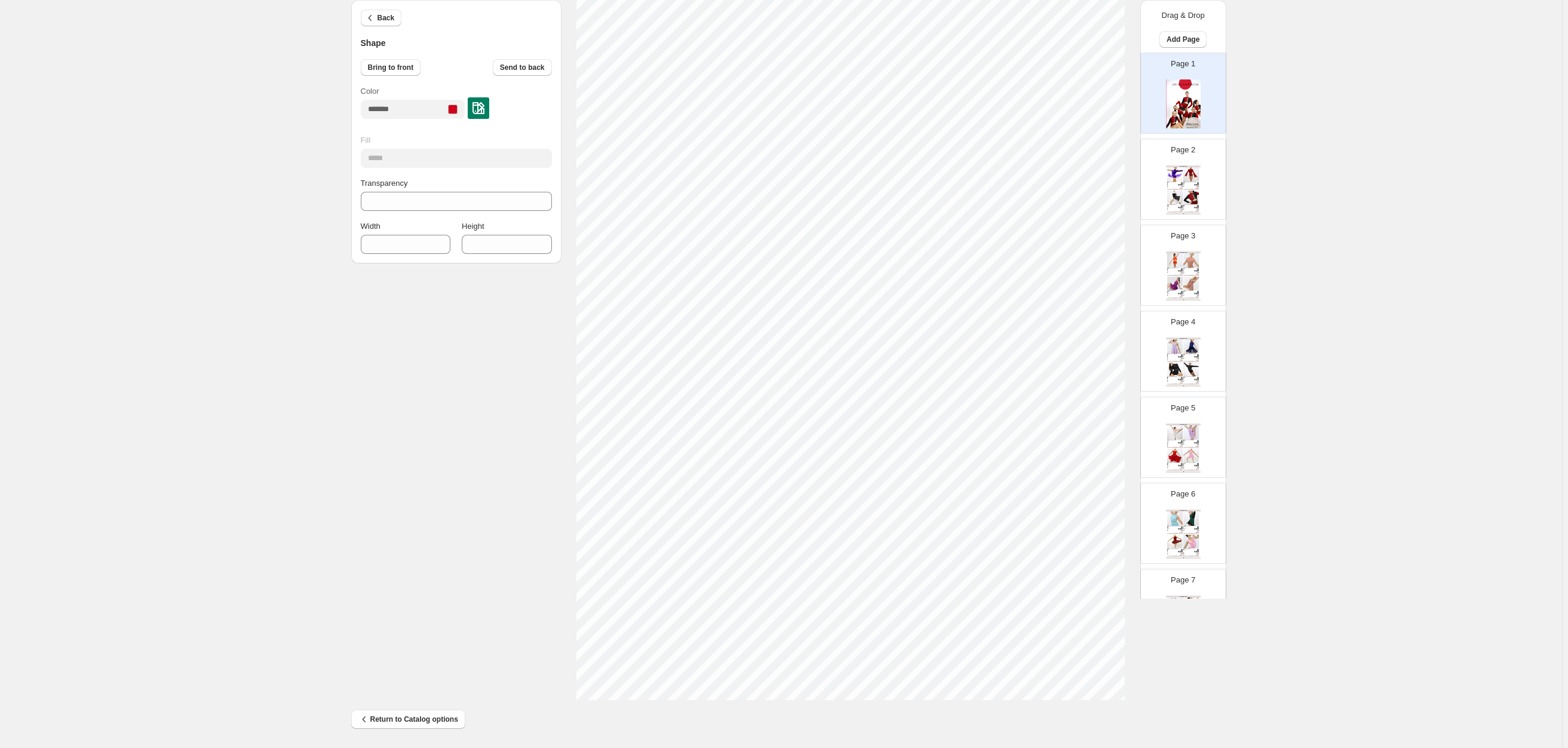 click at bounding box center [478, 108] 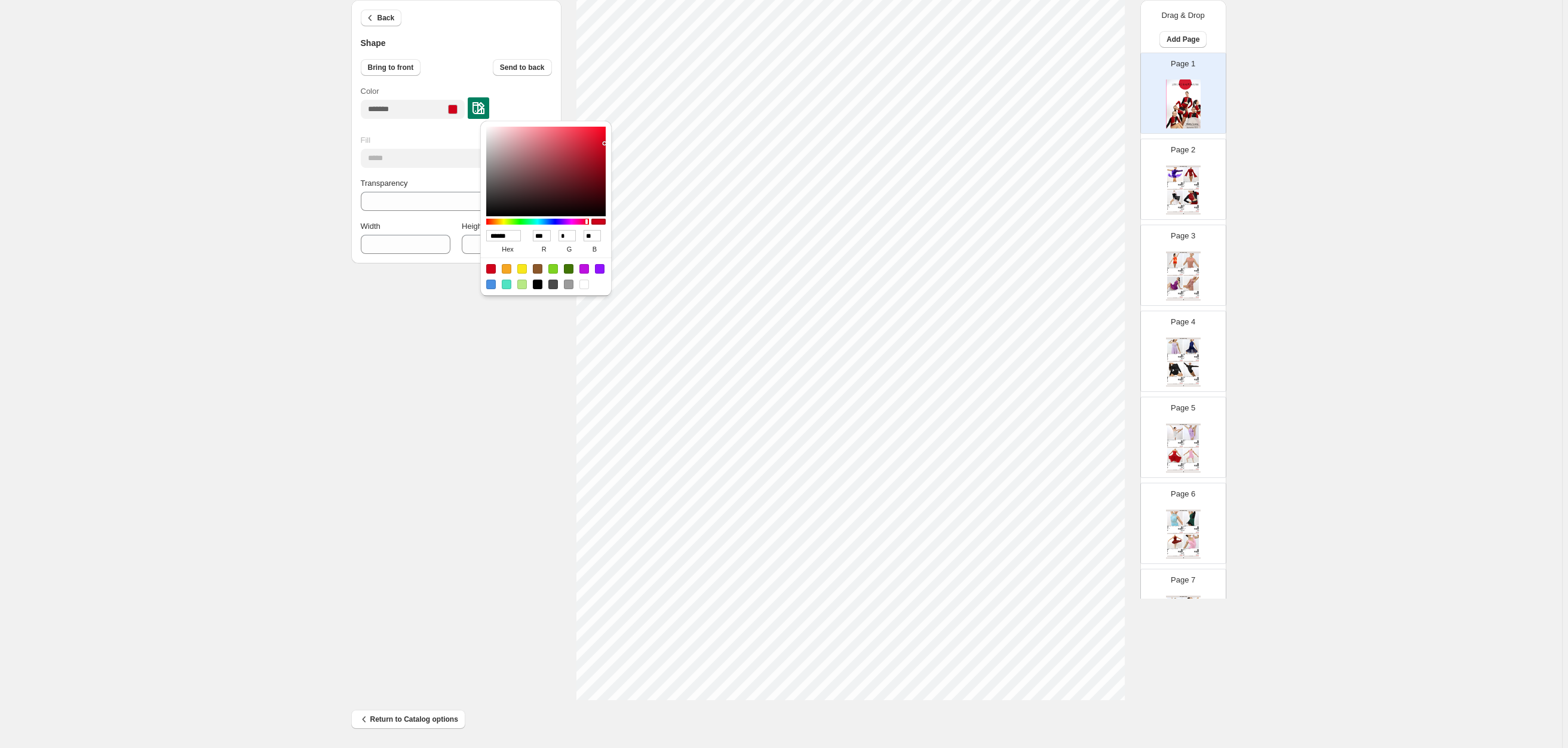 drag, startPoint x: 514, startPoint y: 236, endPoint x: 459, endPoint y: 235, distance: 55.00909 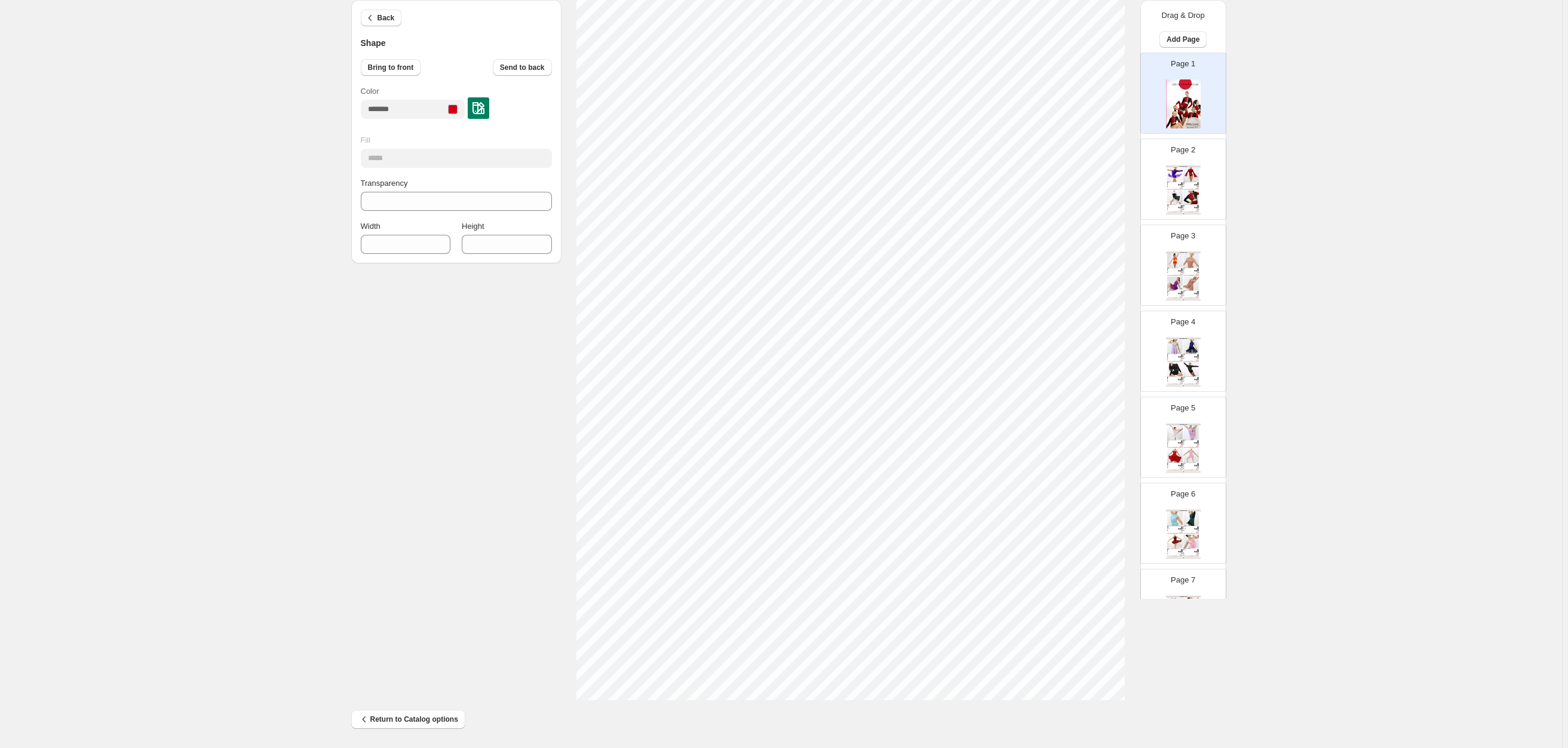 click at bounding box center [478, 108] 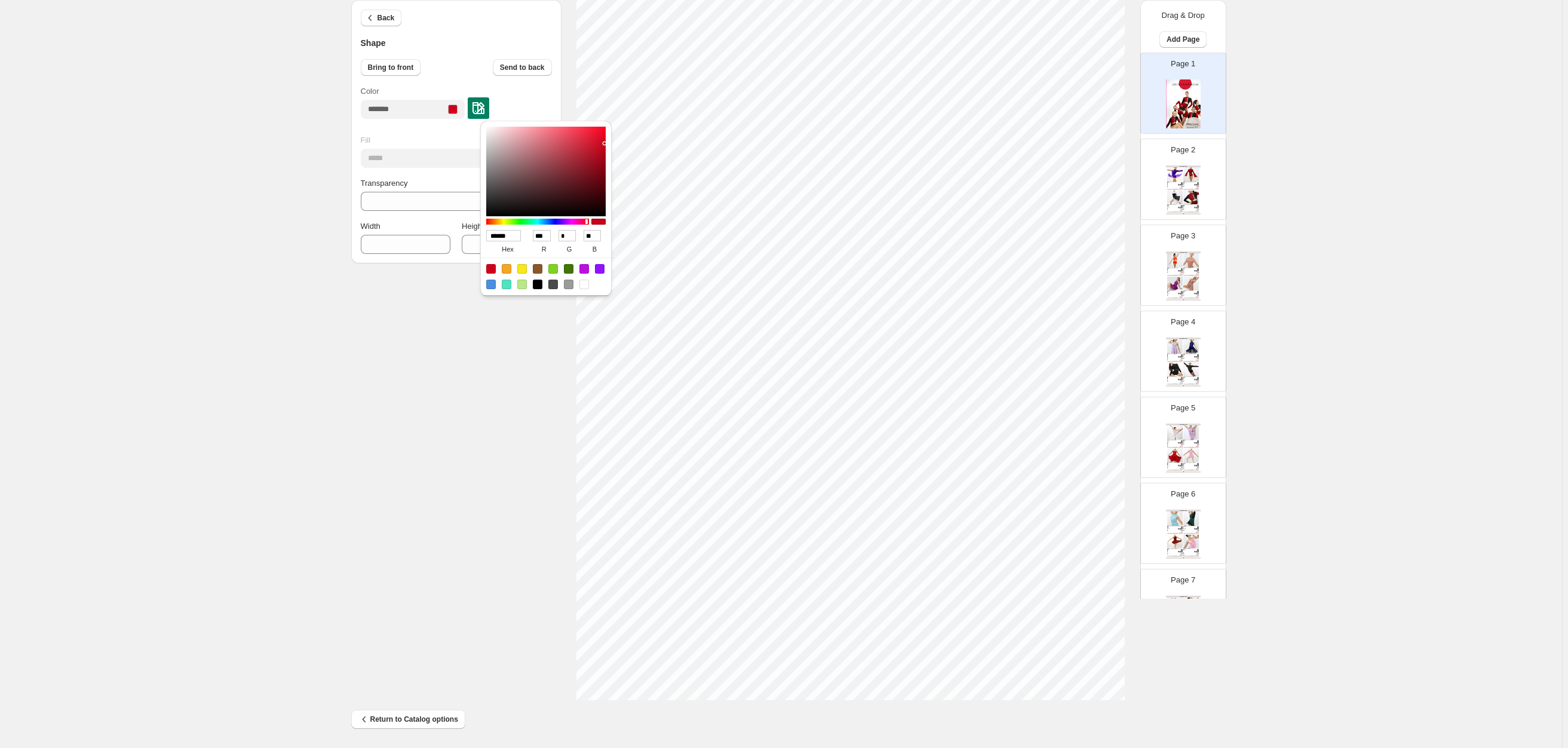 drag, startPoint x: 517, startPoint y: 238, endPoint x: 462, endPoint y: 237, distance: 55.00909 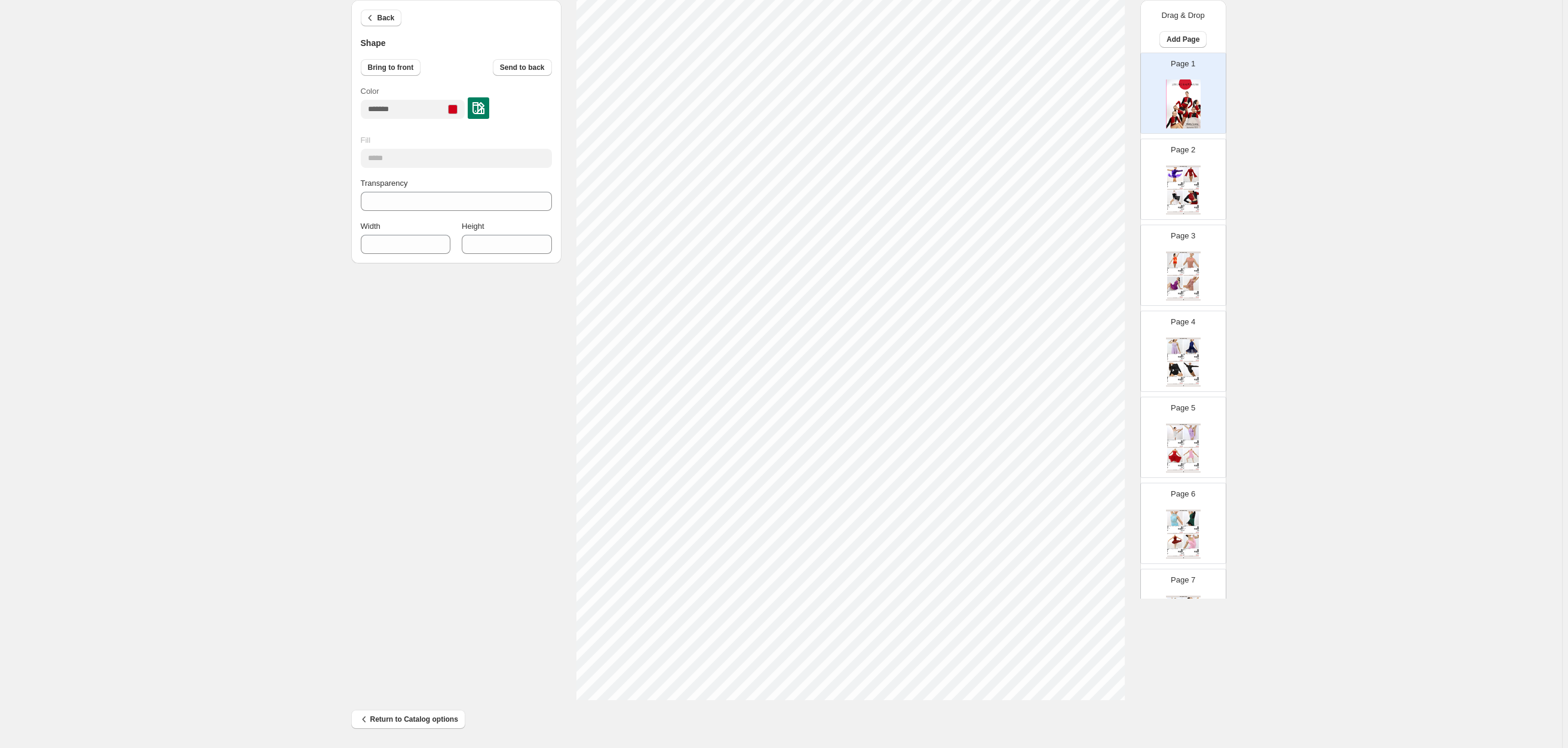 click on "Color" at bounding box center [456, 102] 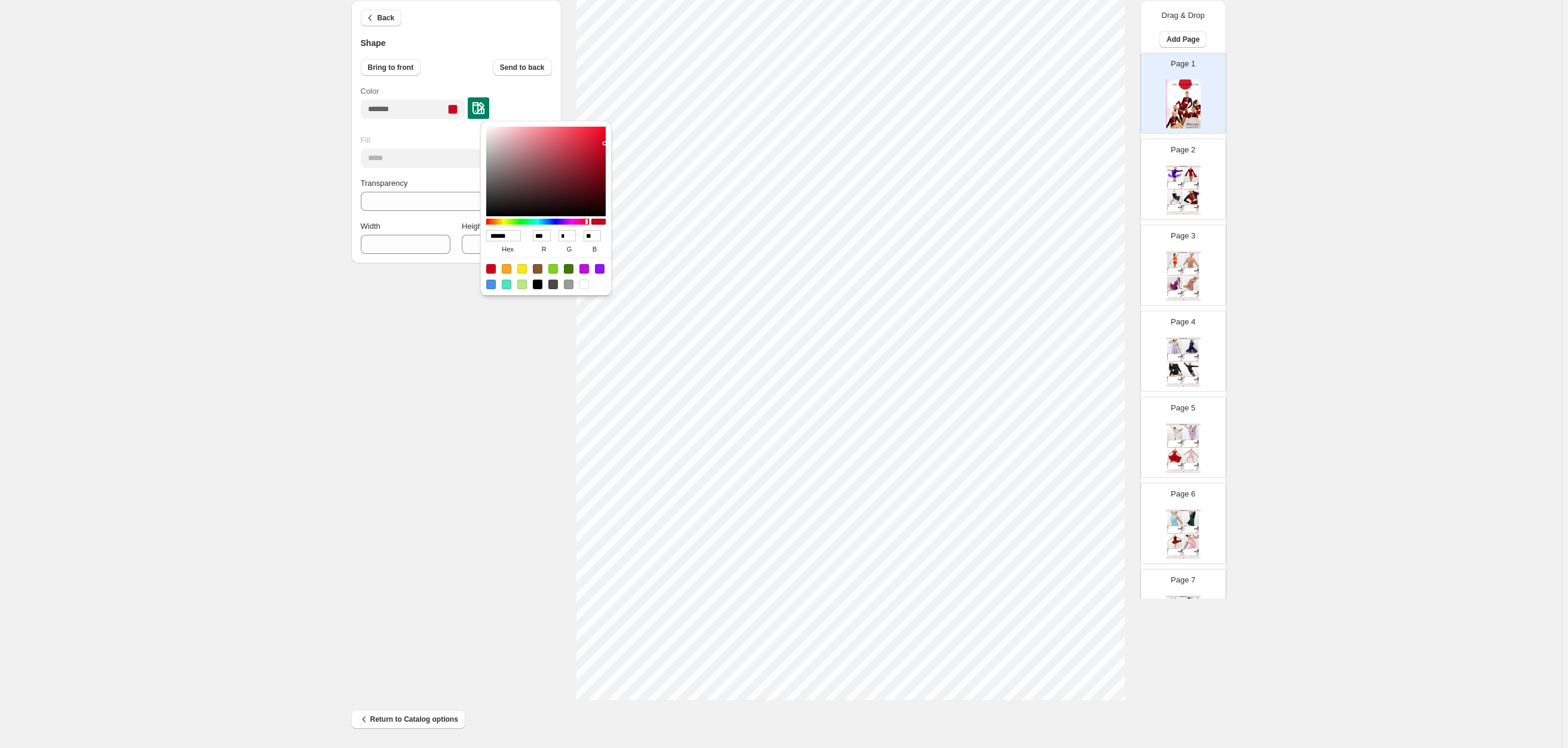 drag, startPoint x: 517, startPoint y: 236, endPoint x: 481, endPoint y: 231, distance: 36.345564 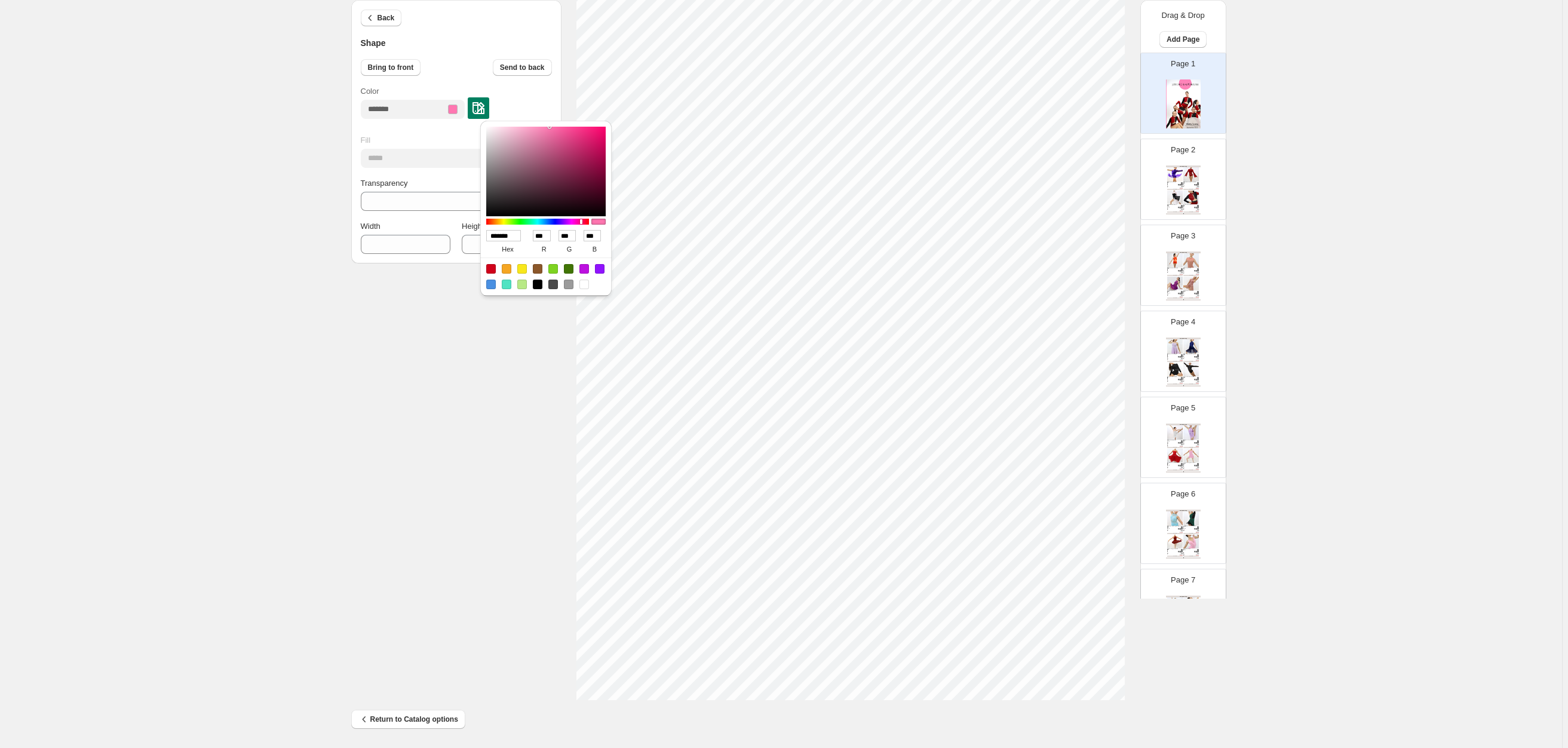 type on "******" 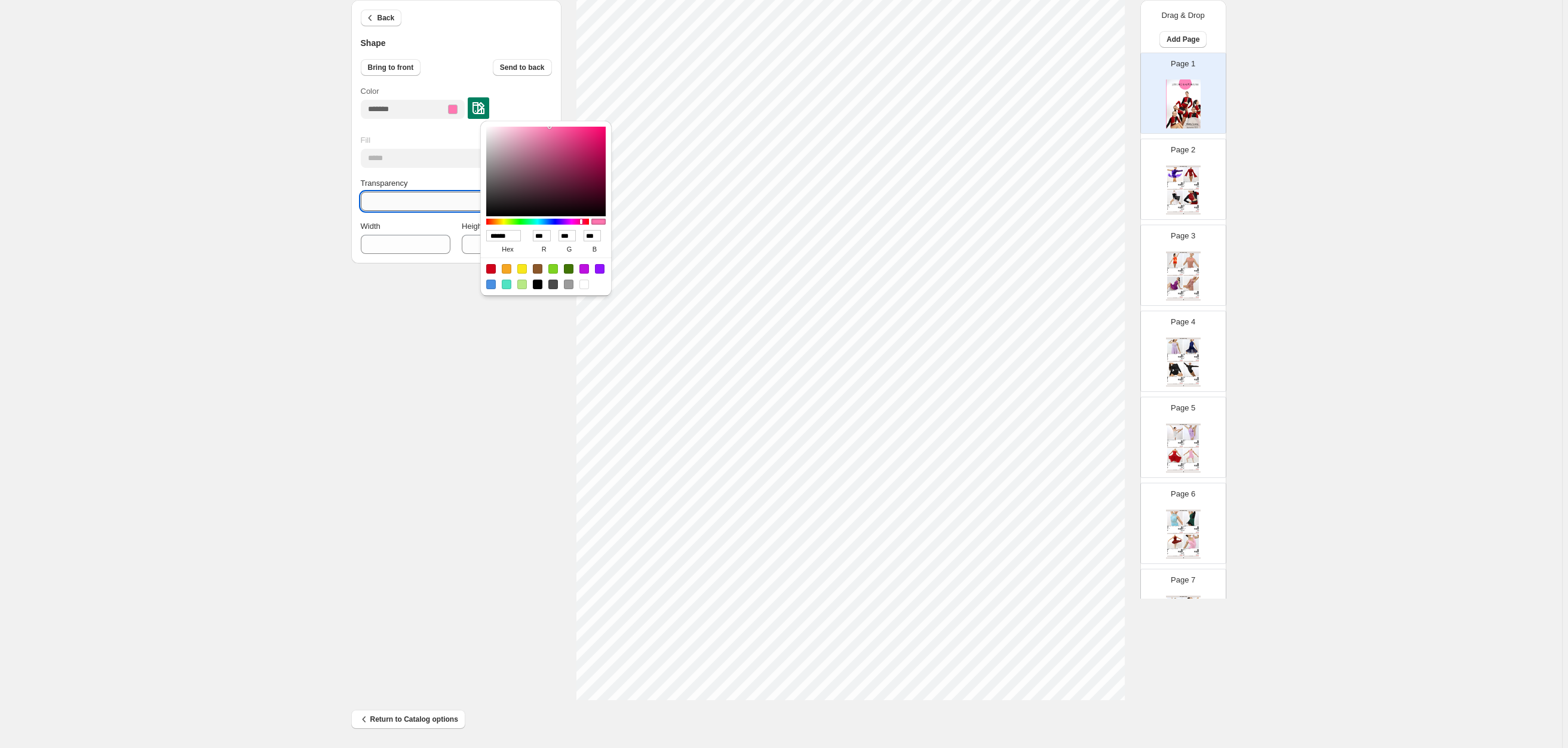 click on "**" at bounding box center (447, 201) 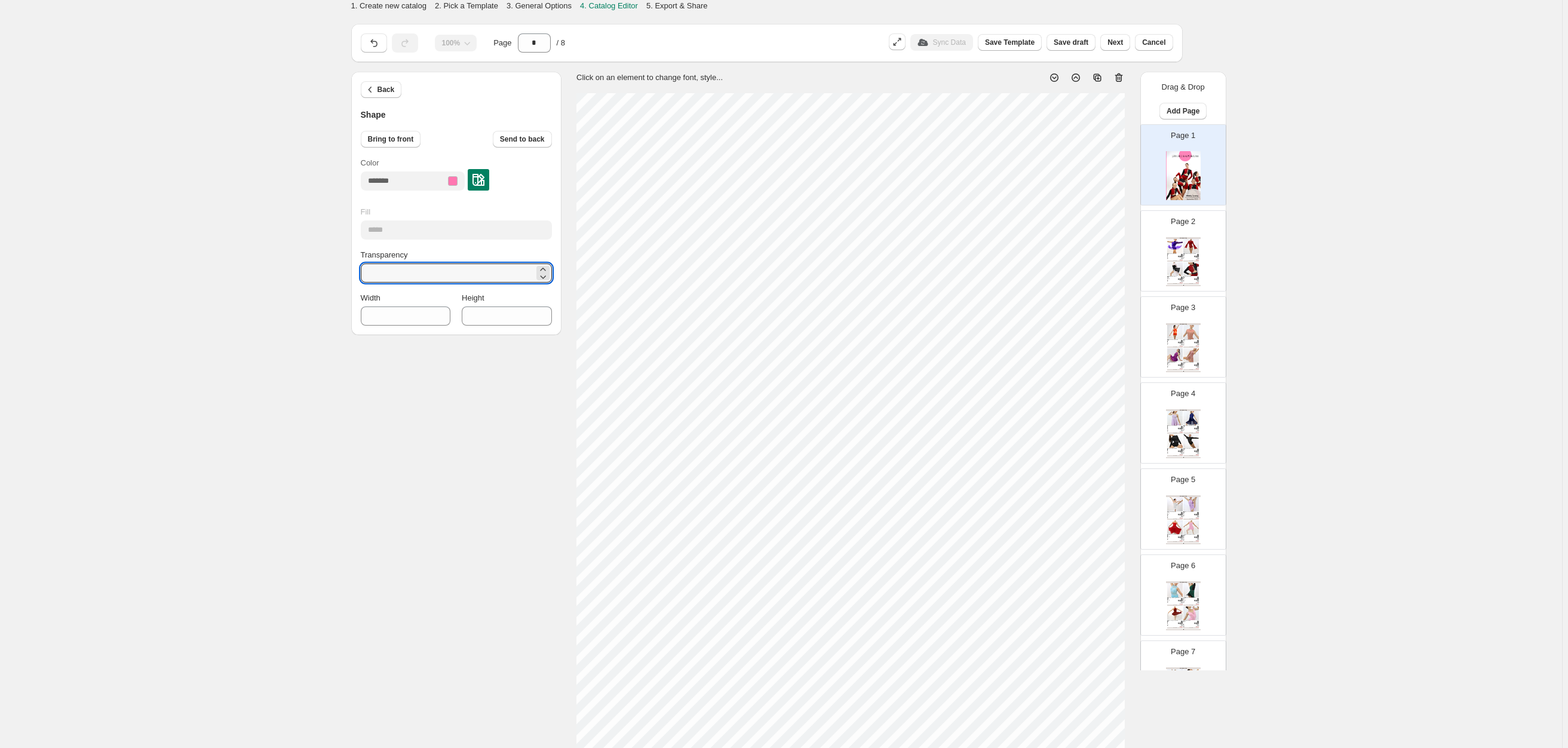 scroll, scrollTop: 103, scrollLeft: 0, axis: vertical 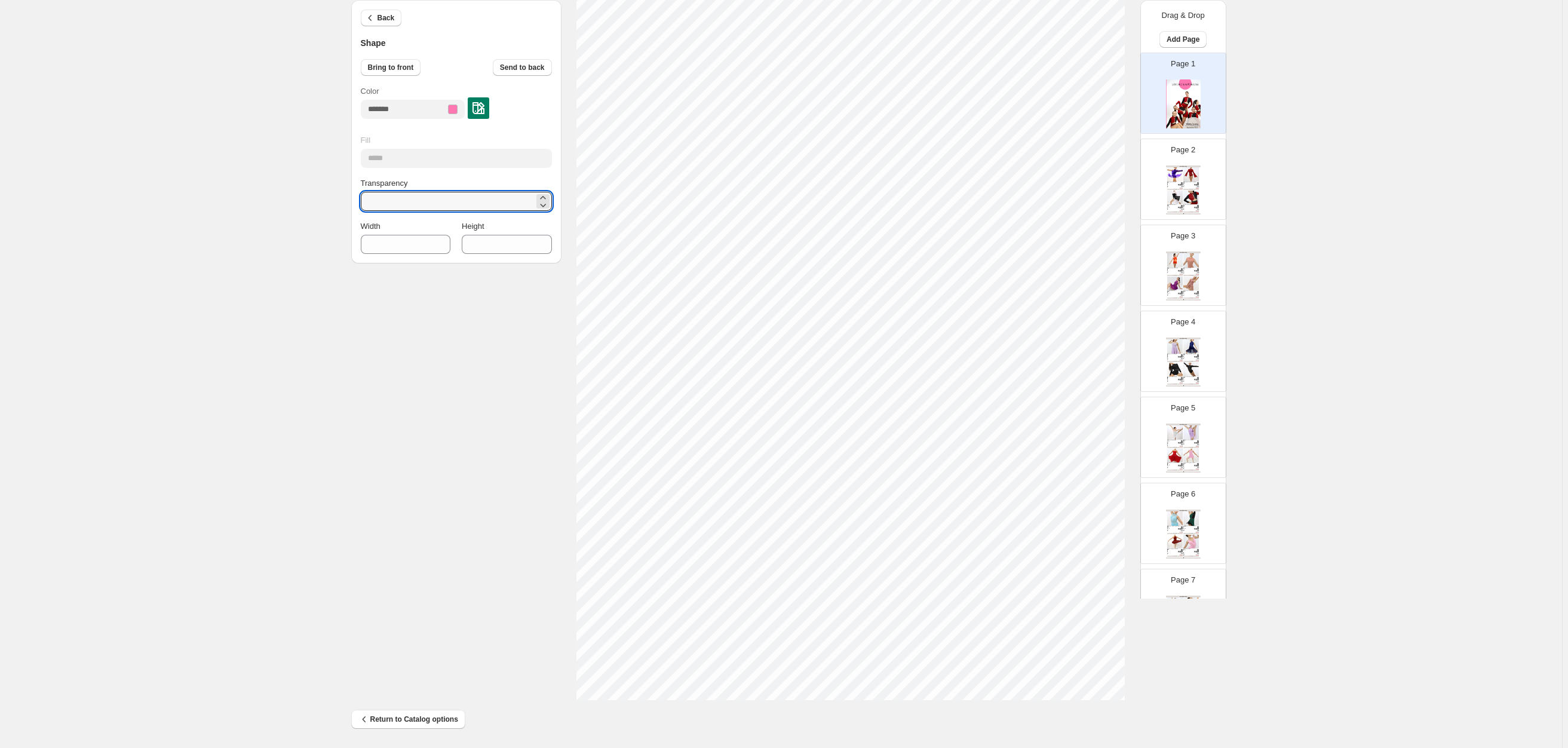 type on "***" 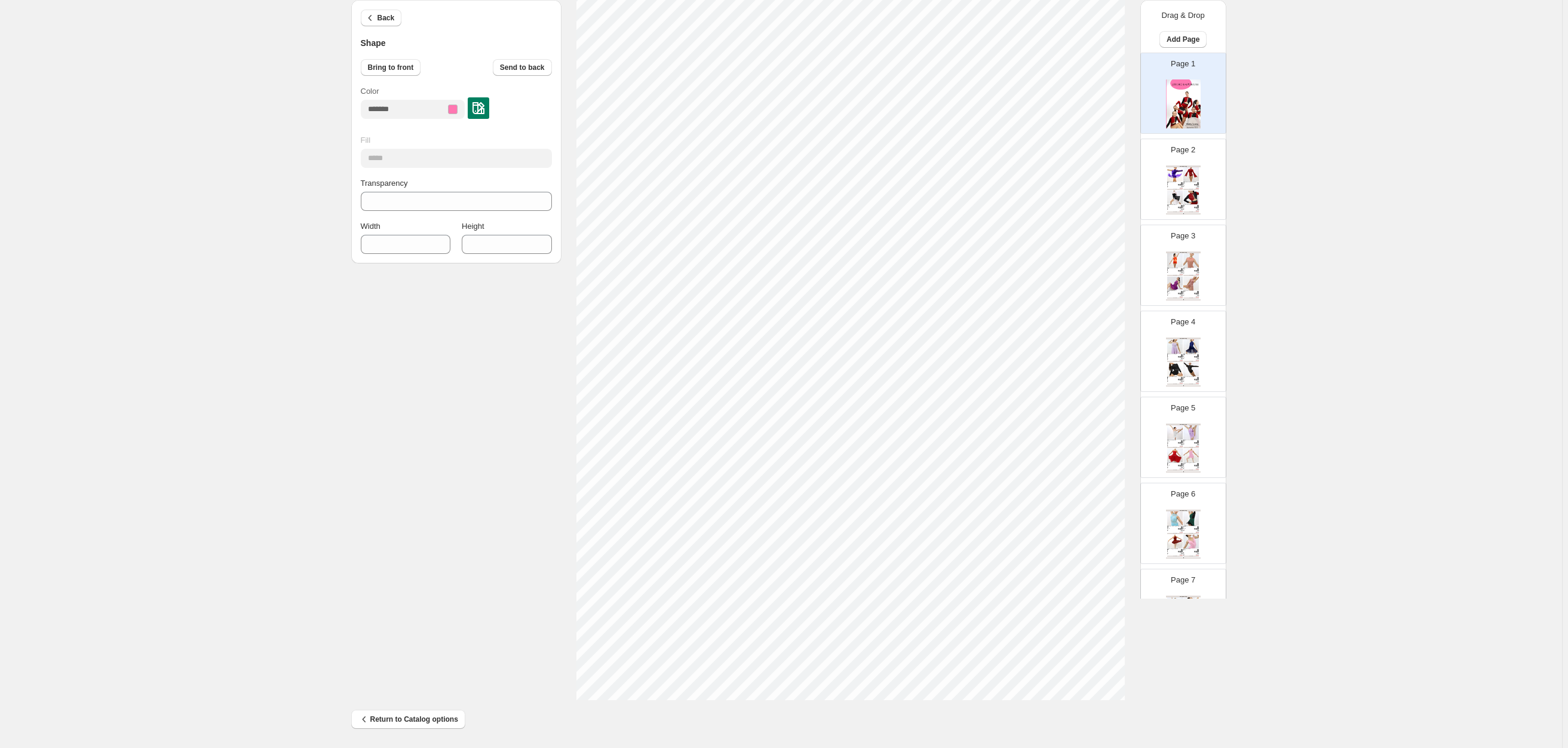 type on "***" 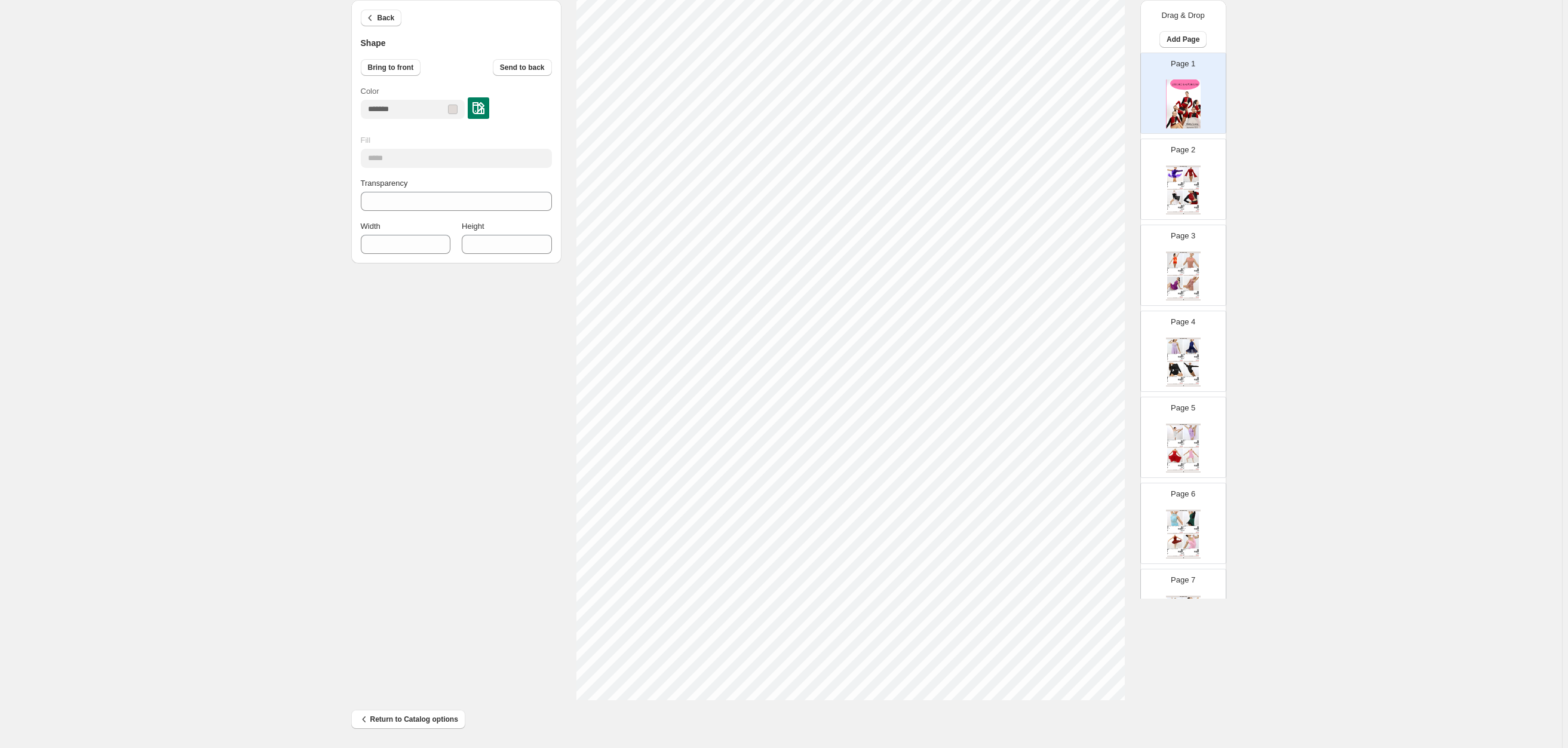 type on "**" 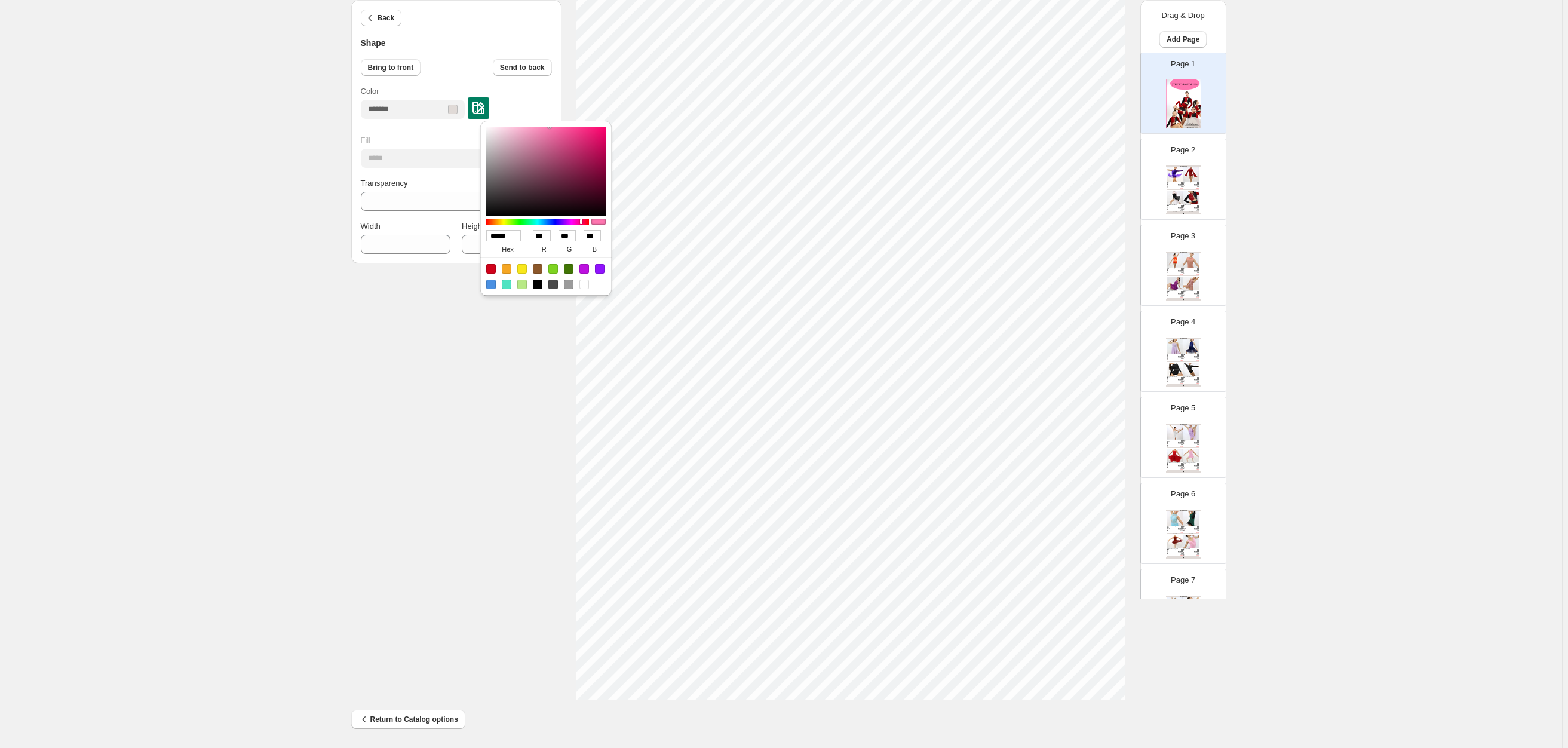 drag, startPoint x: 515, startPoint y: 231, endPoint x: 473, endPoint y: 230, distance: 42.0119 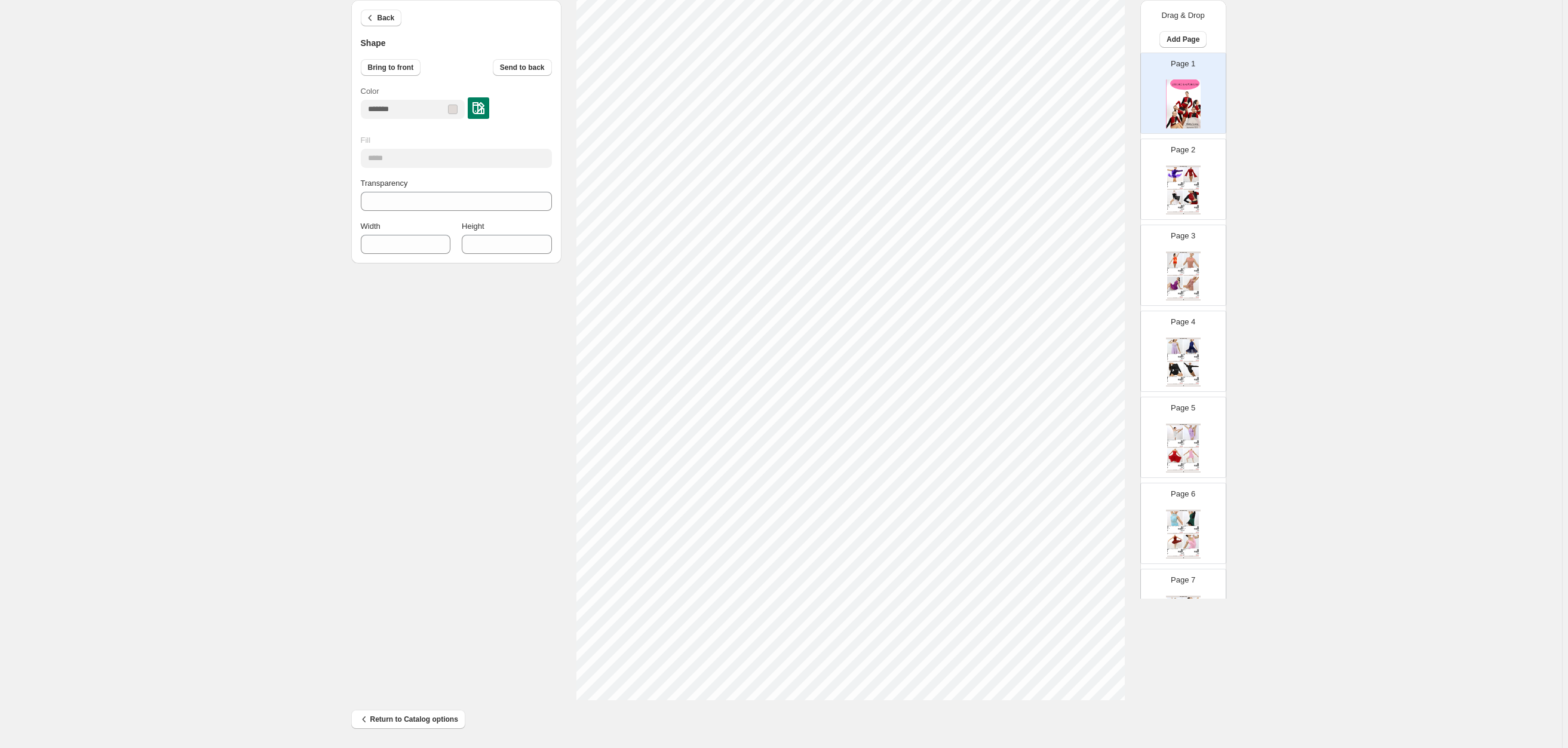 click at bounding box center (478, 108) 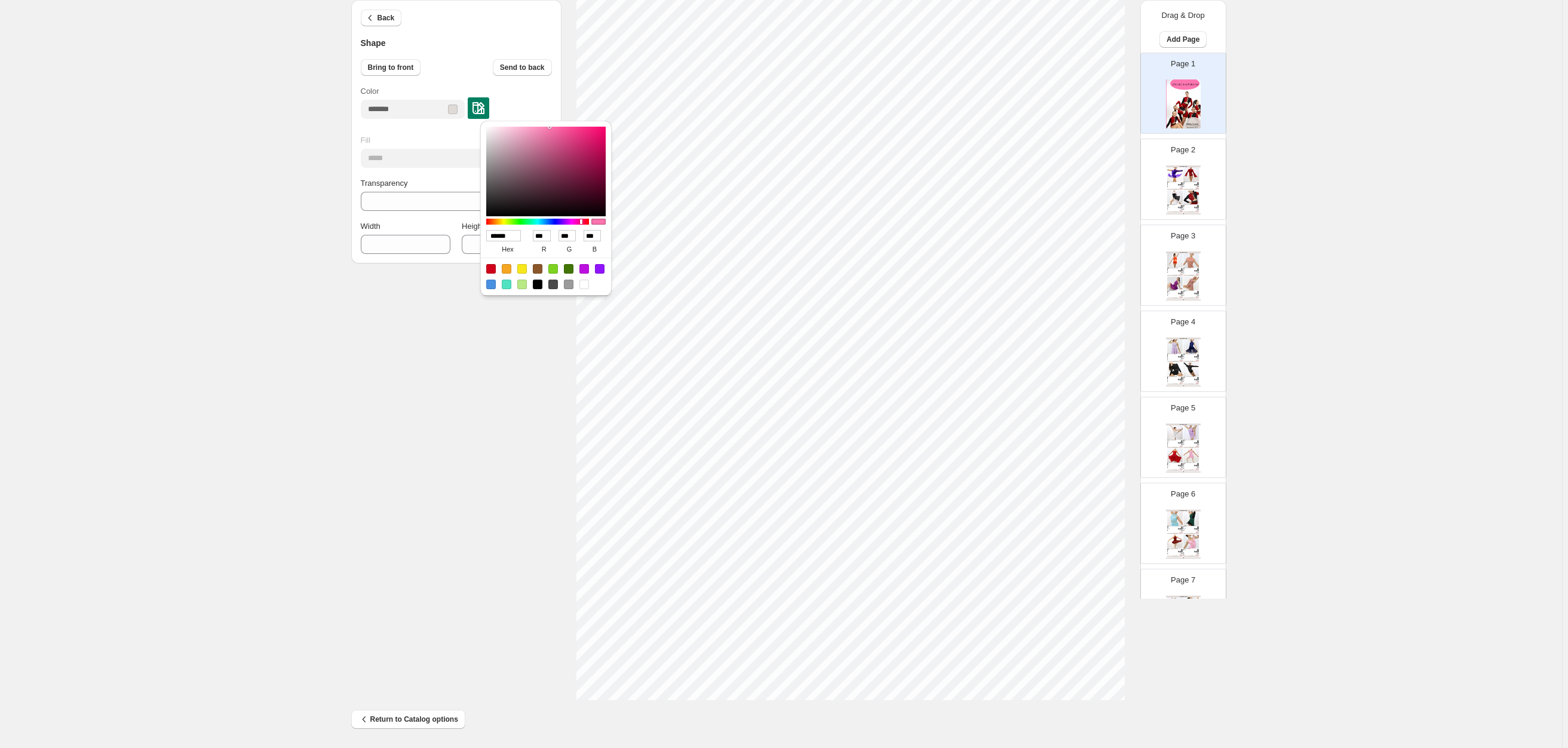 drag, startPoint x: 511, startPoint y: 237, endPoint x: 477, endPoint y: 234, distance: 34.1321 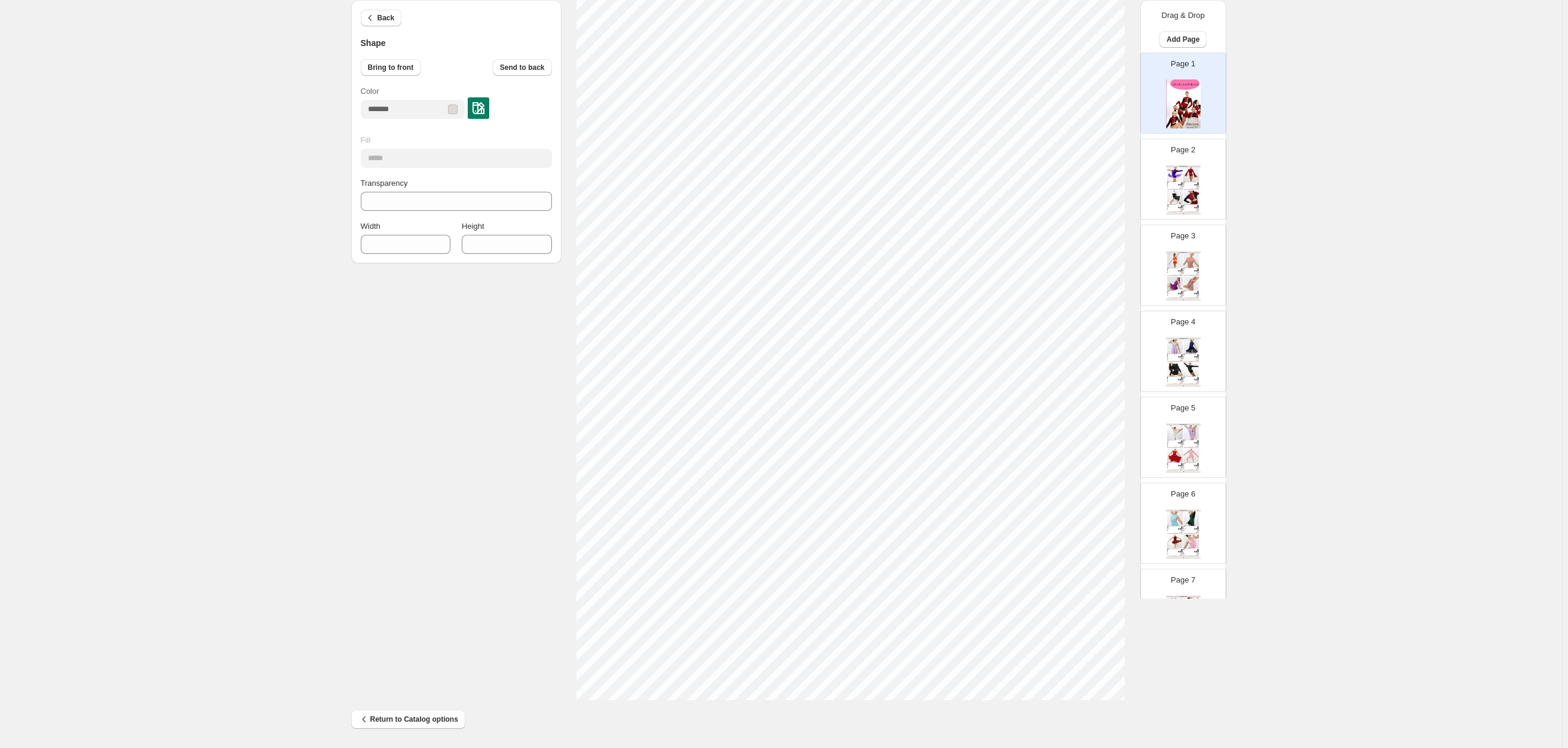 click at bounding box center [478, 108] 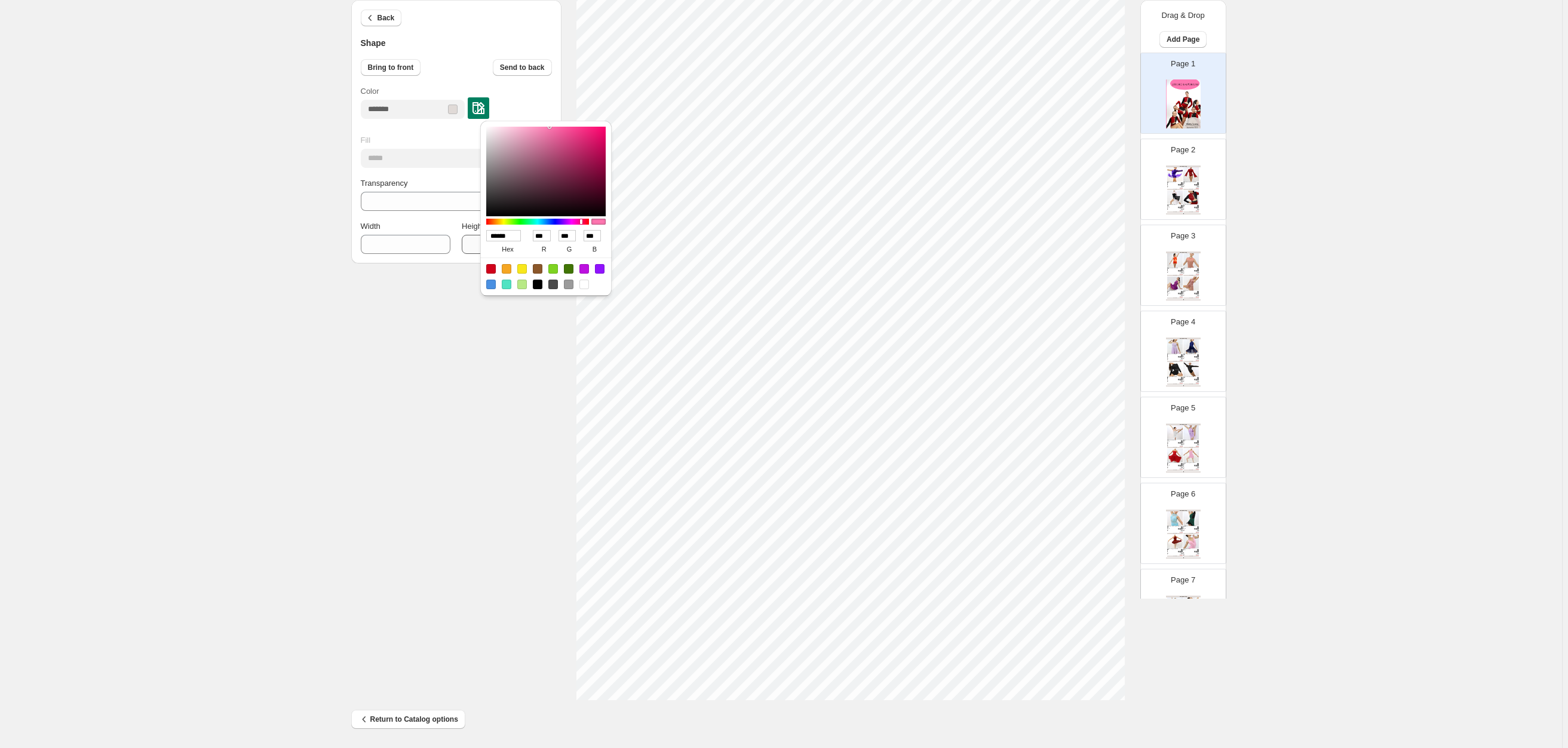 drag, startPoint x: 517, startPoint y: 237, endPoint x: 470, endPoint y: 236, distance: 47.01064 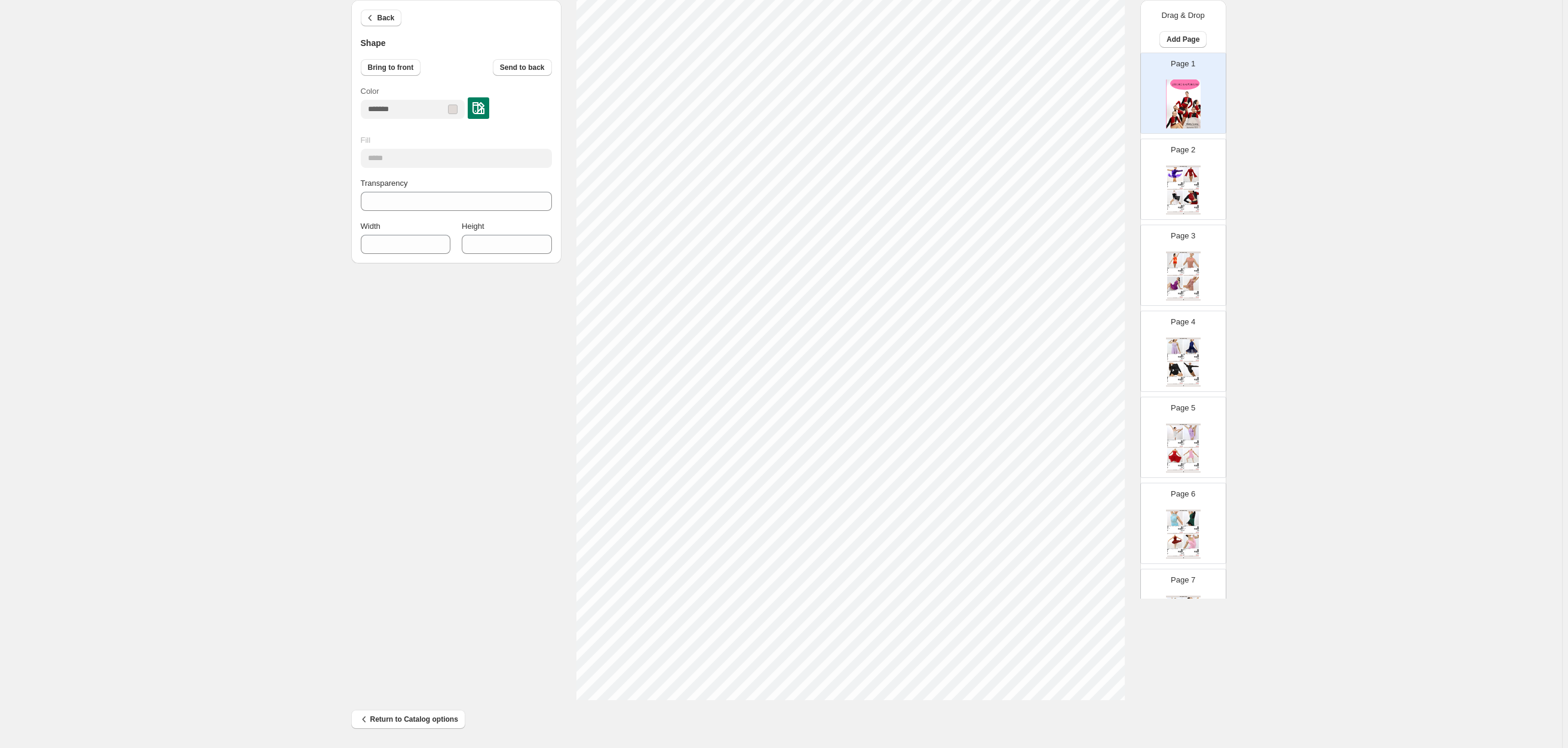 click at bounding box center [478, 108] 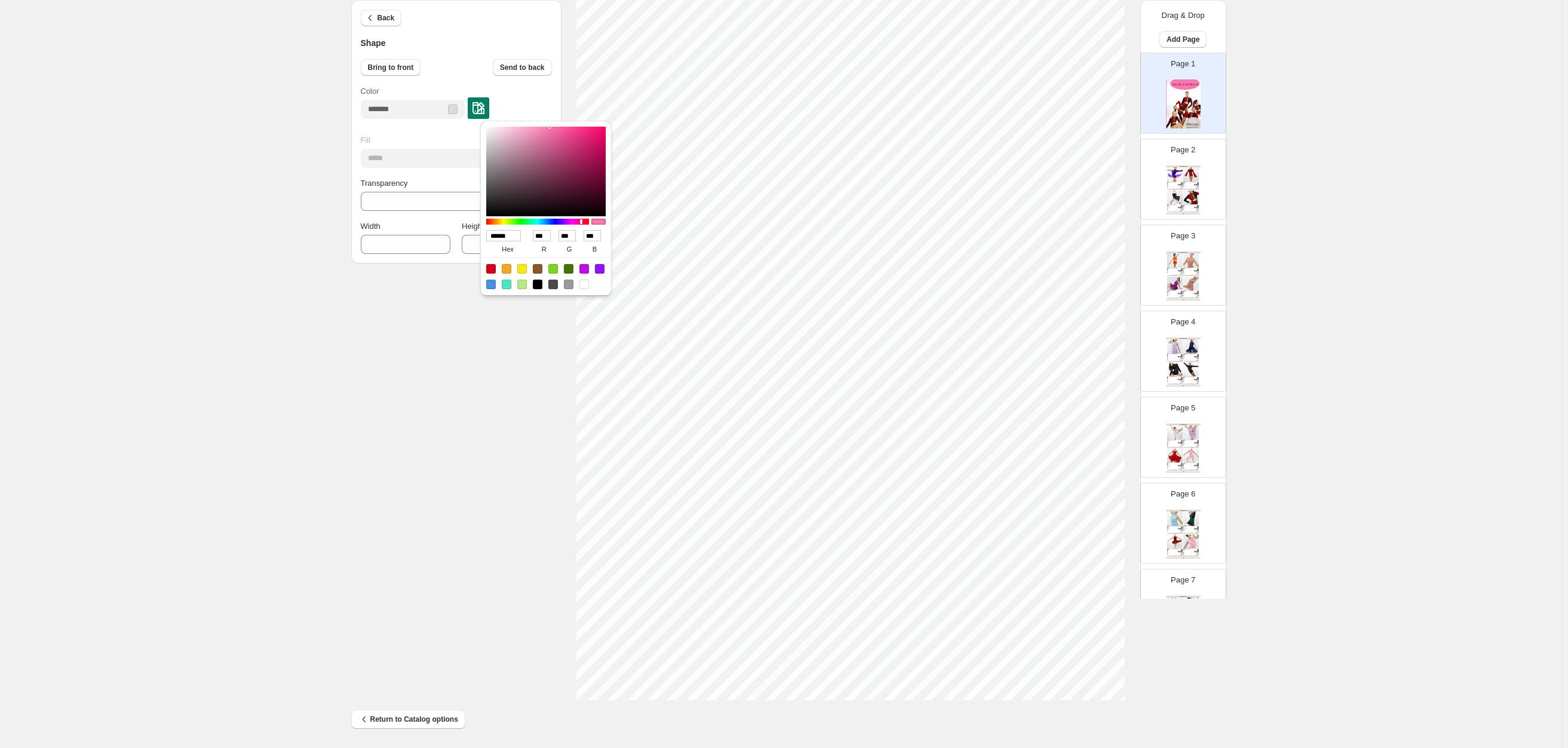 drag, startPoint x: 518, startPoint y: 238, endPoint x: 477, endPoint y: 229, distance: 41.97618 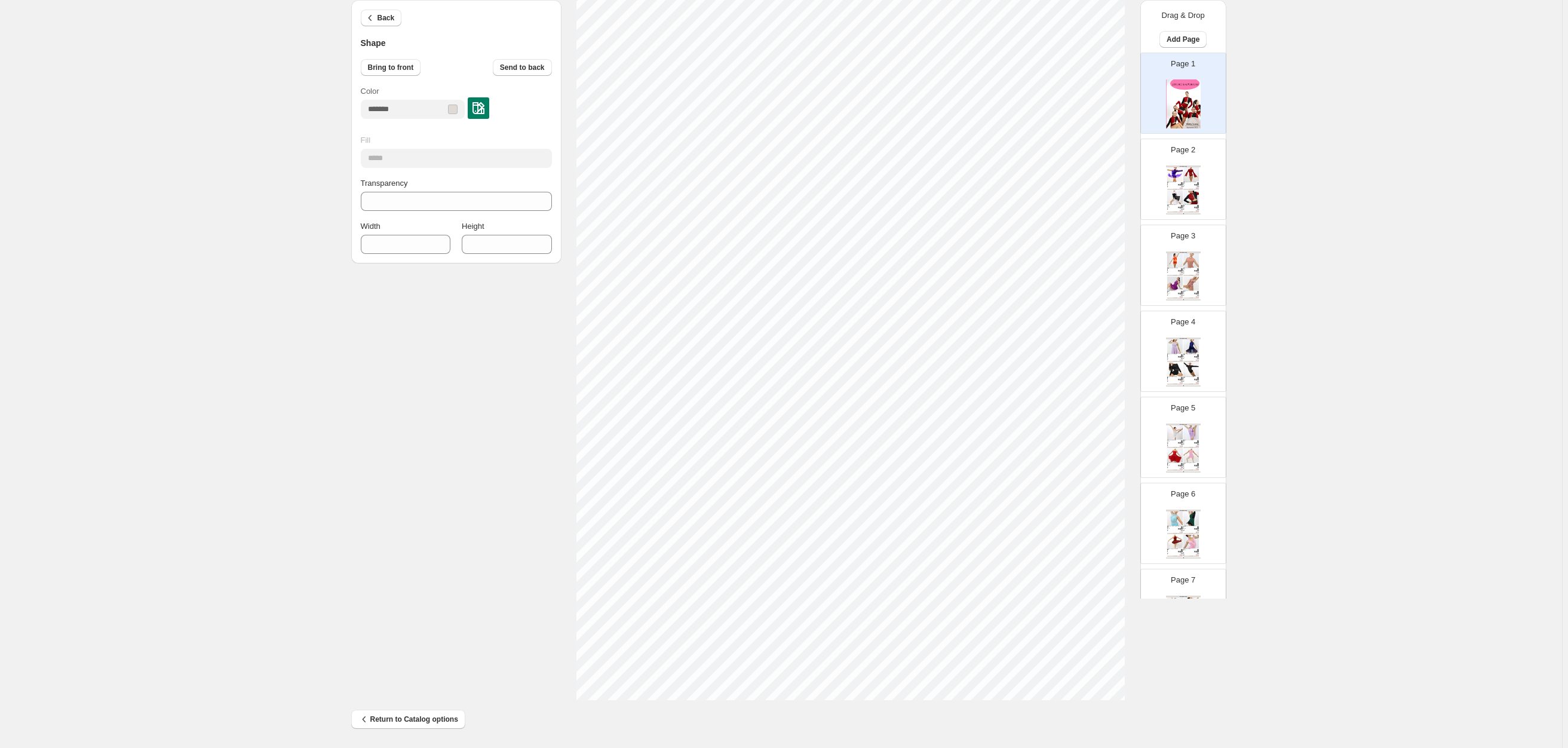 click at bounding box center (478, 108) 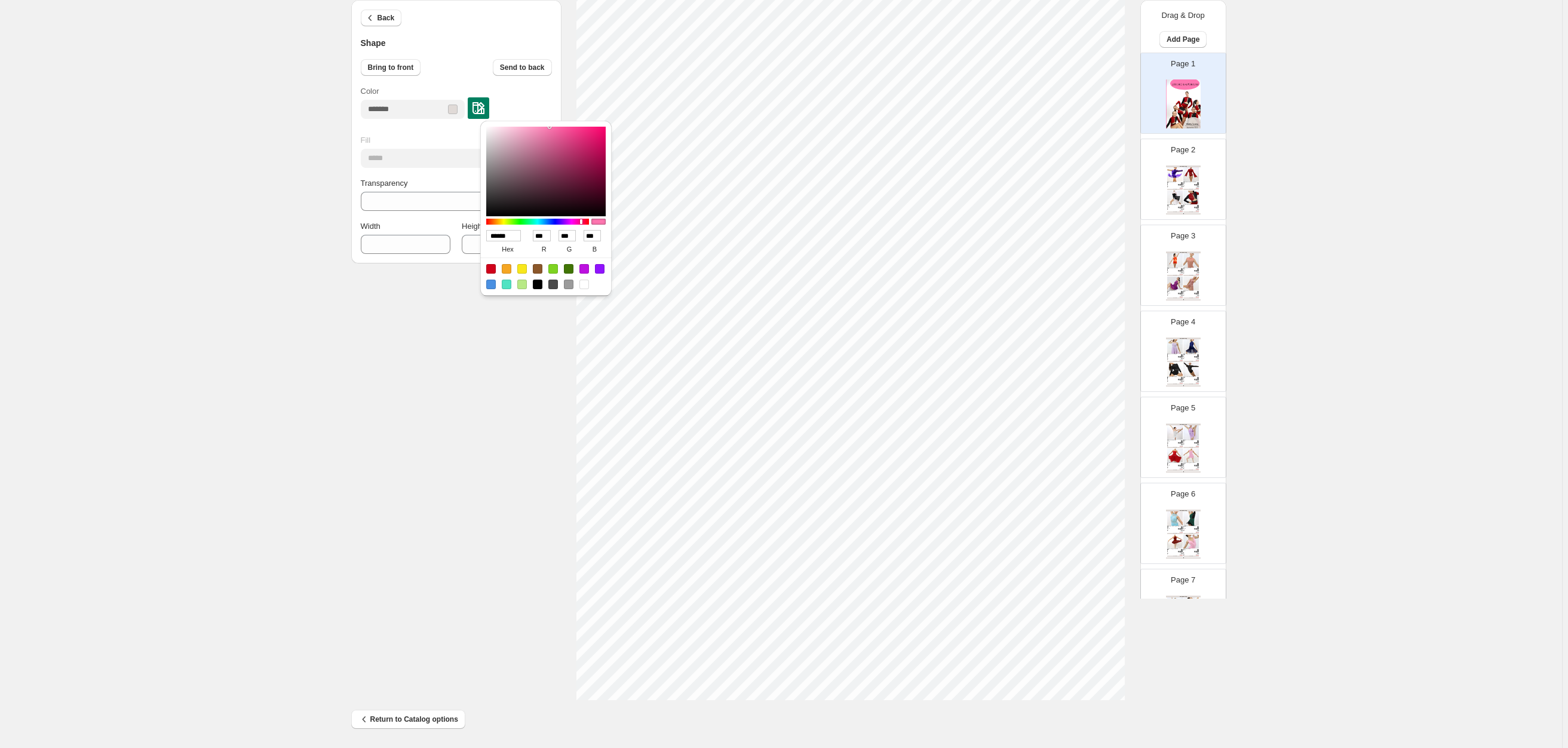 click on "******" at bounding box center [504, 235] 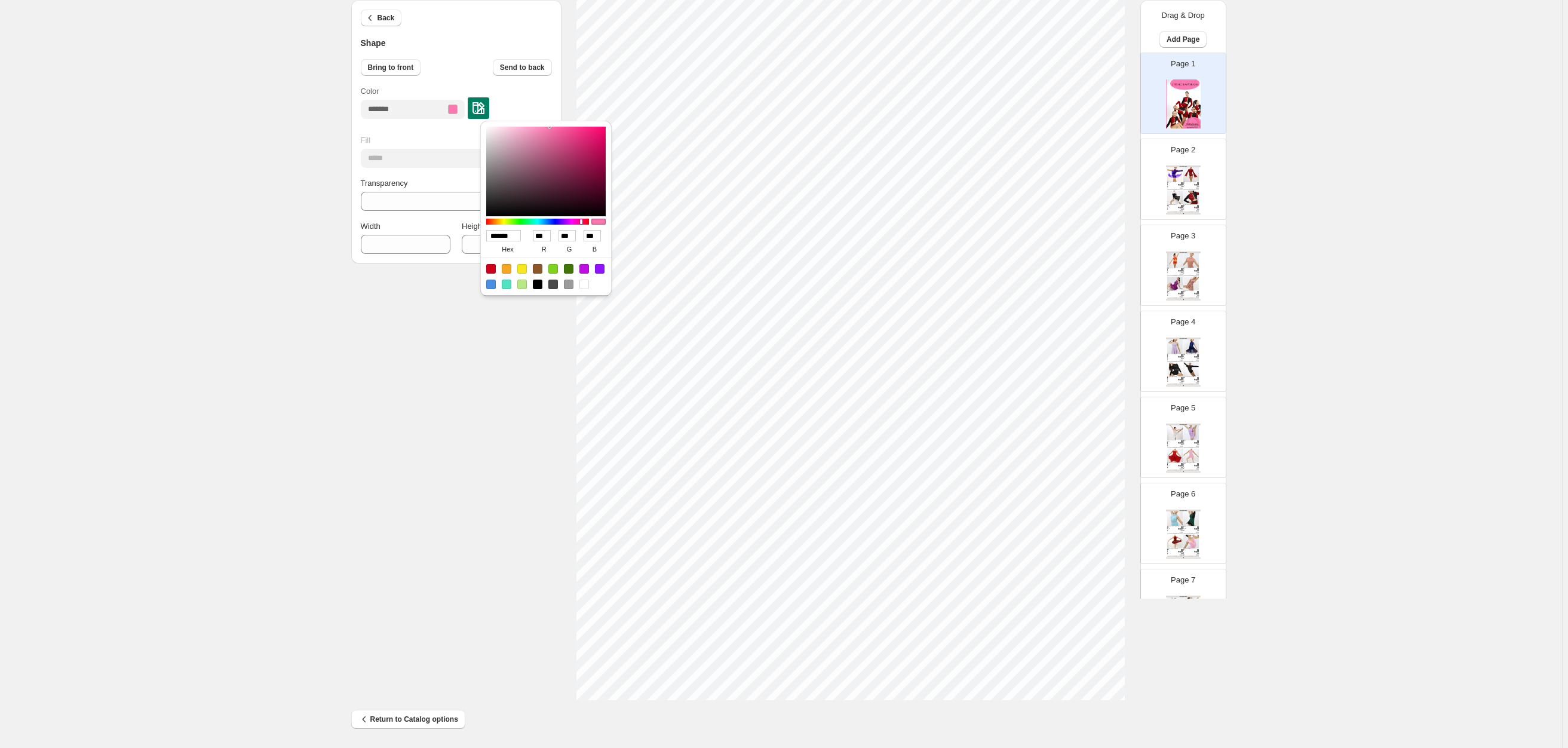 type on "******" 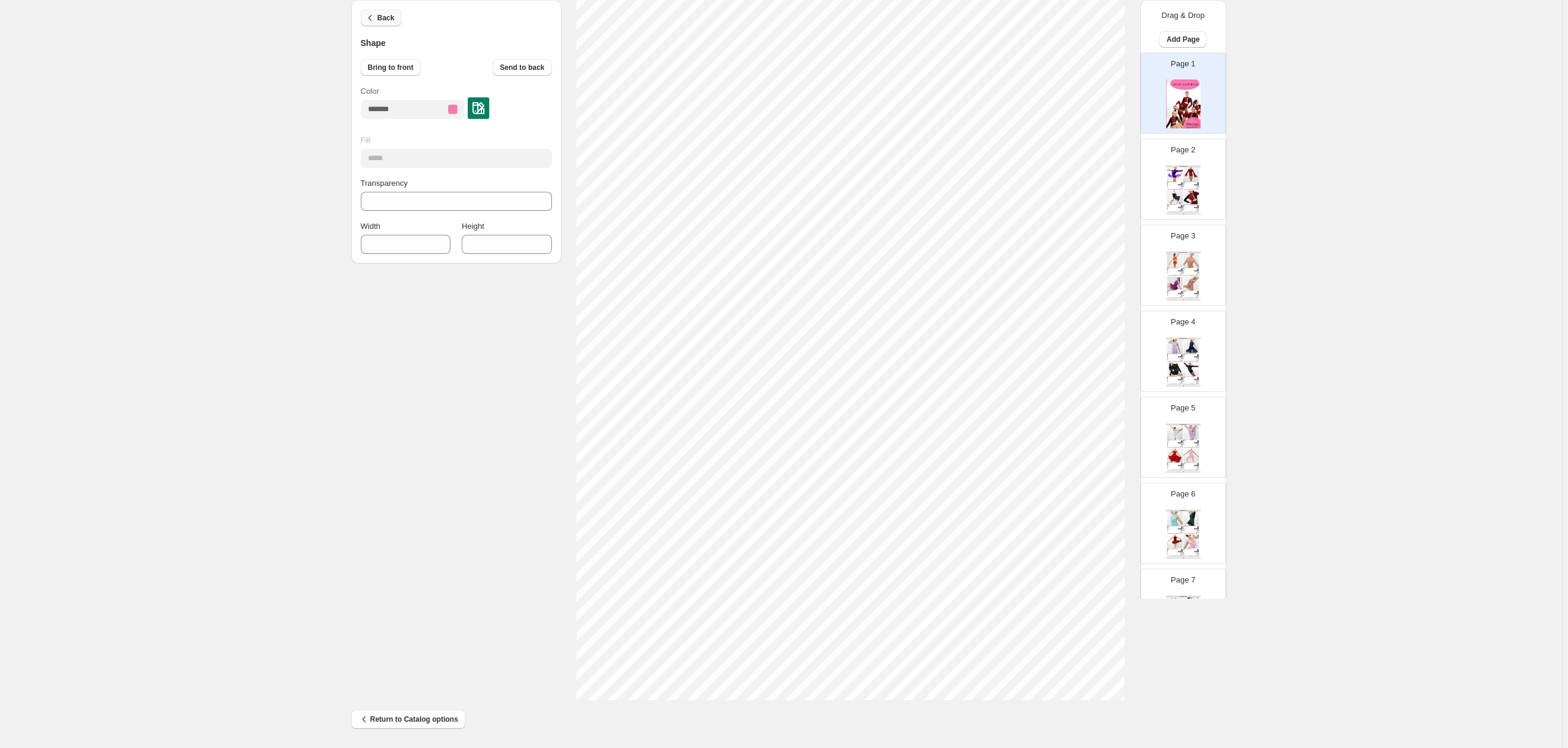 click on "Back" at bounding box center [386, 18] 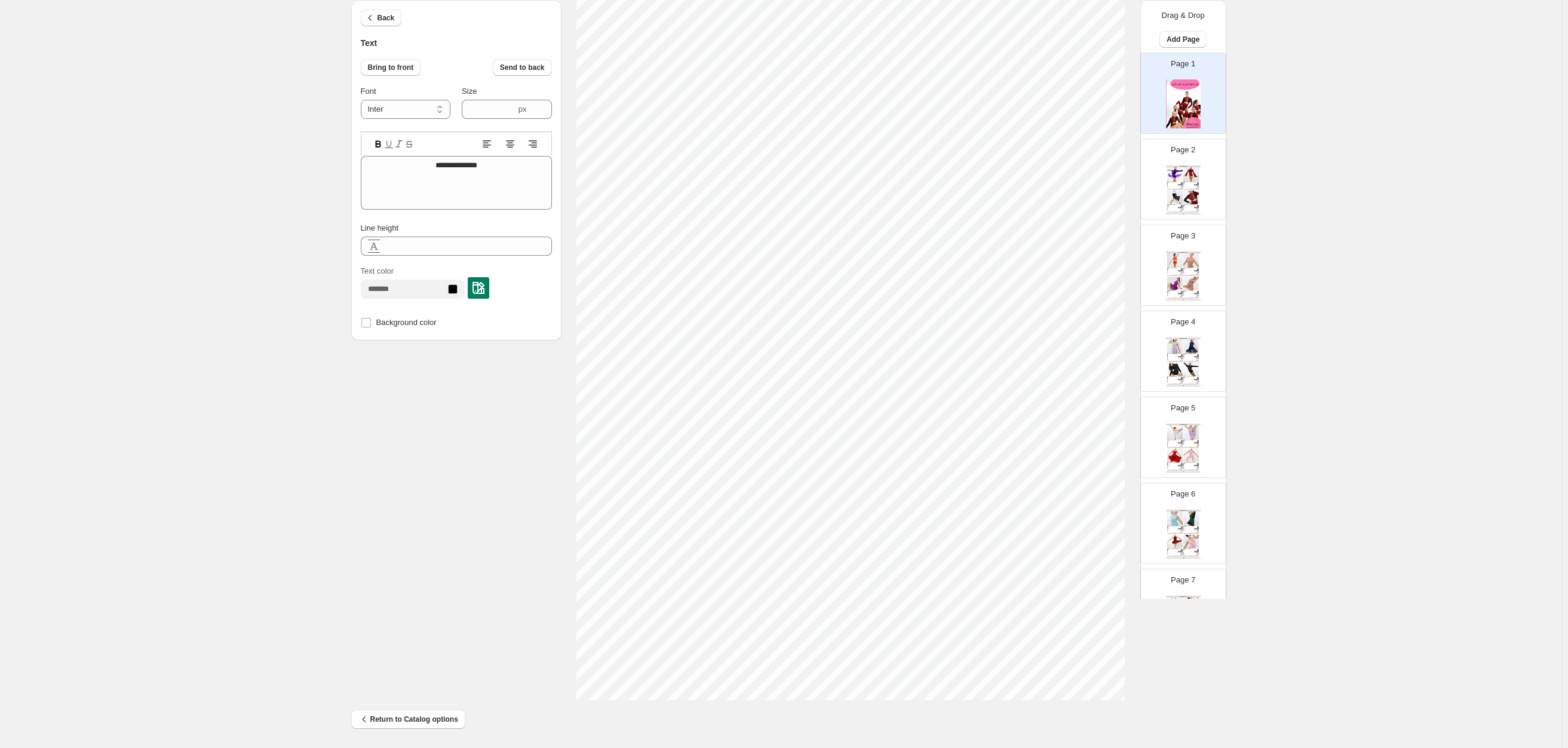 scroll, scrollTop: 14, scrollLeft: 4, axis: both 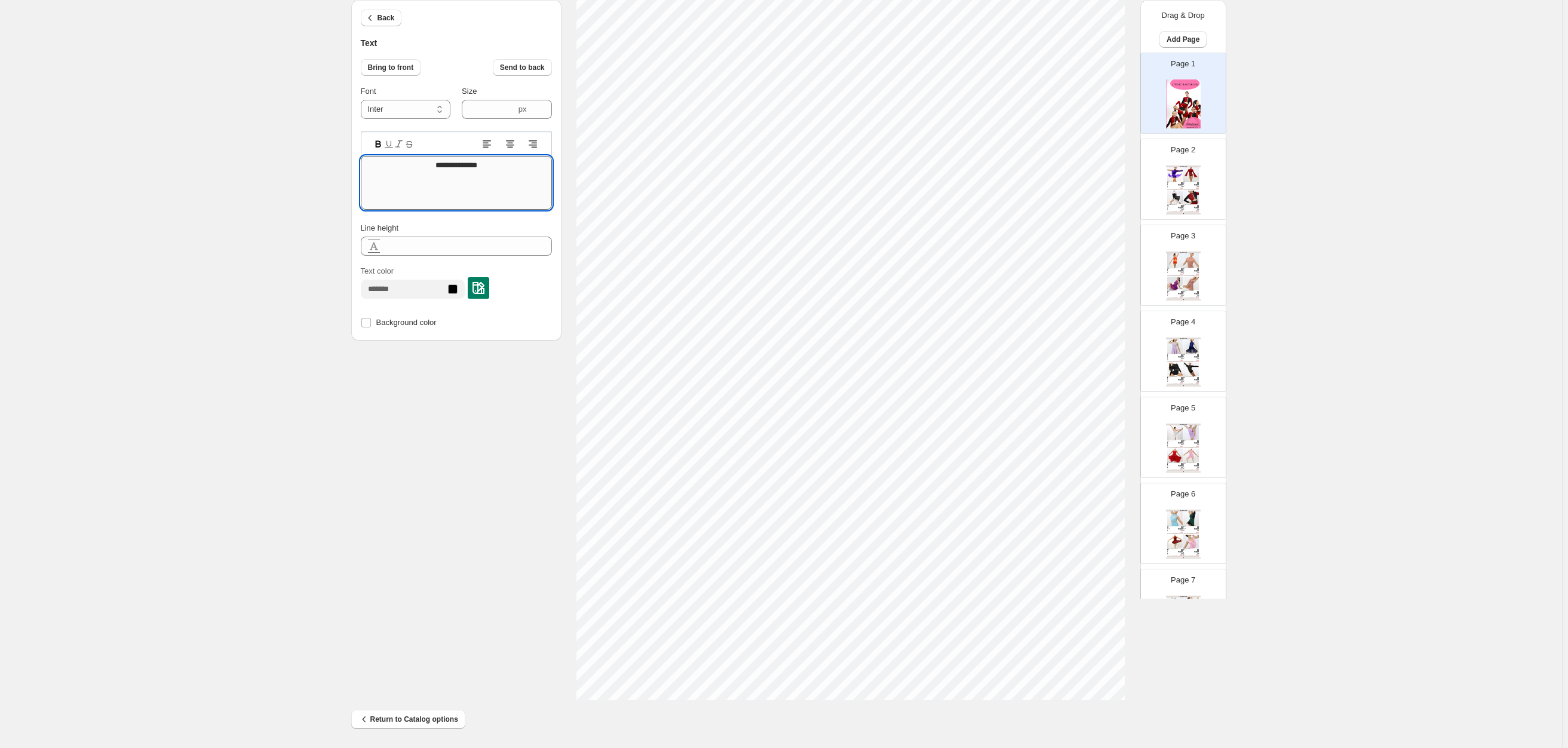 drag, startPoint x: 491, startPoint y: 168, endPoint x: 388, endPoint y: 168, distance: 103 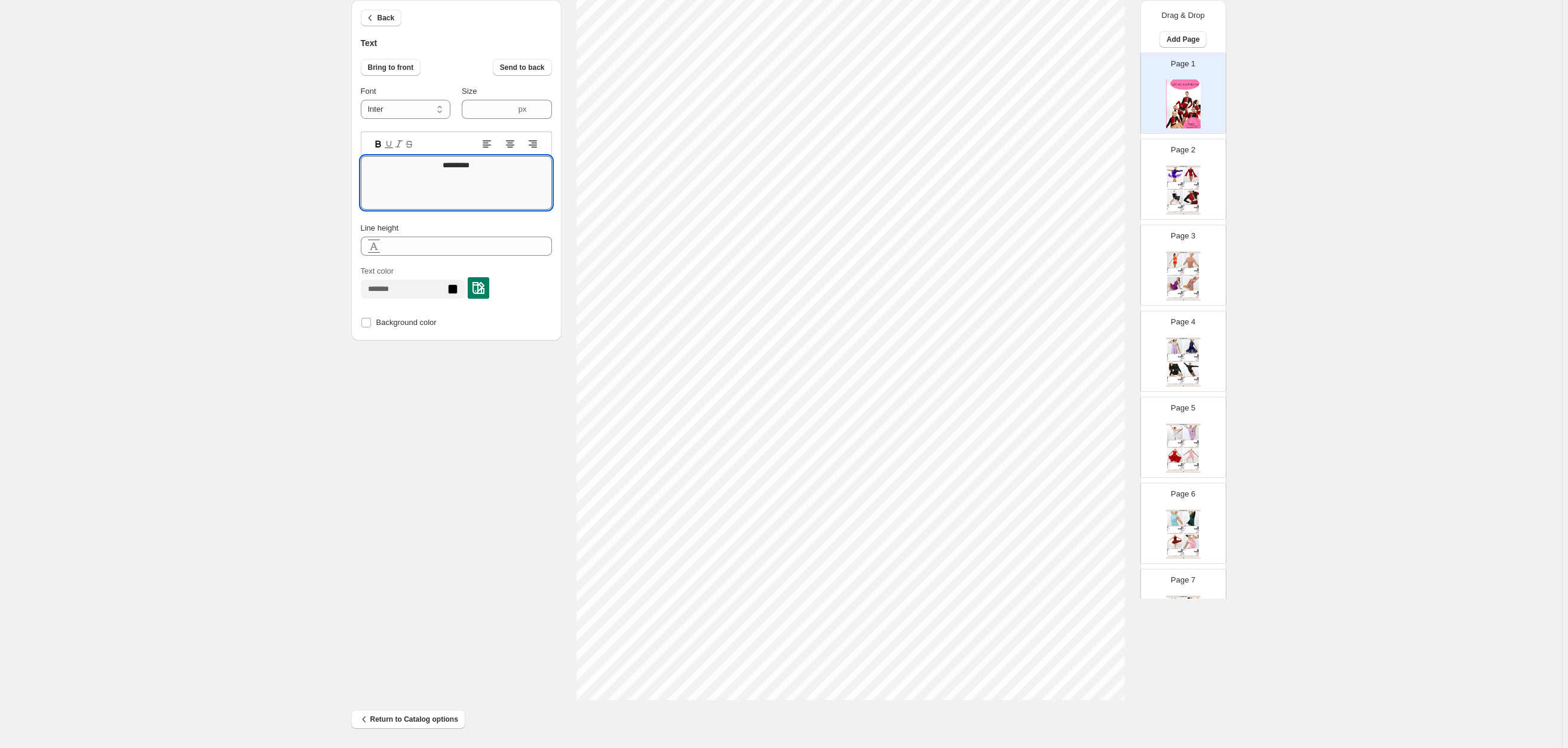 type on "**********" 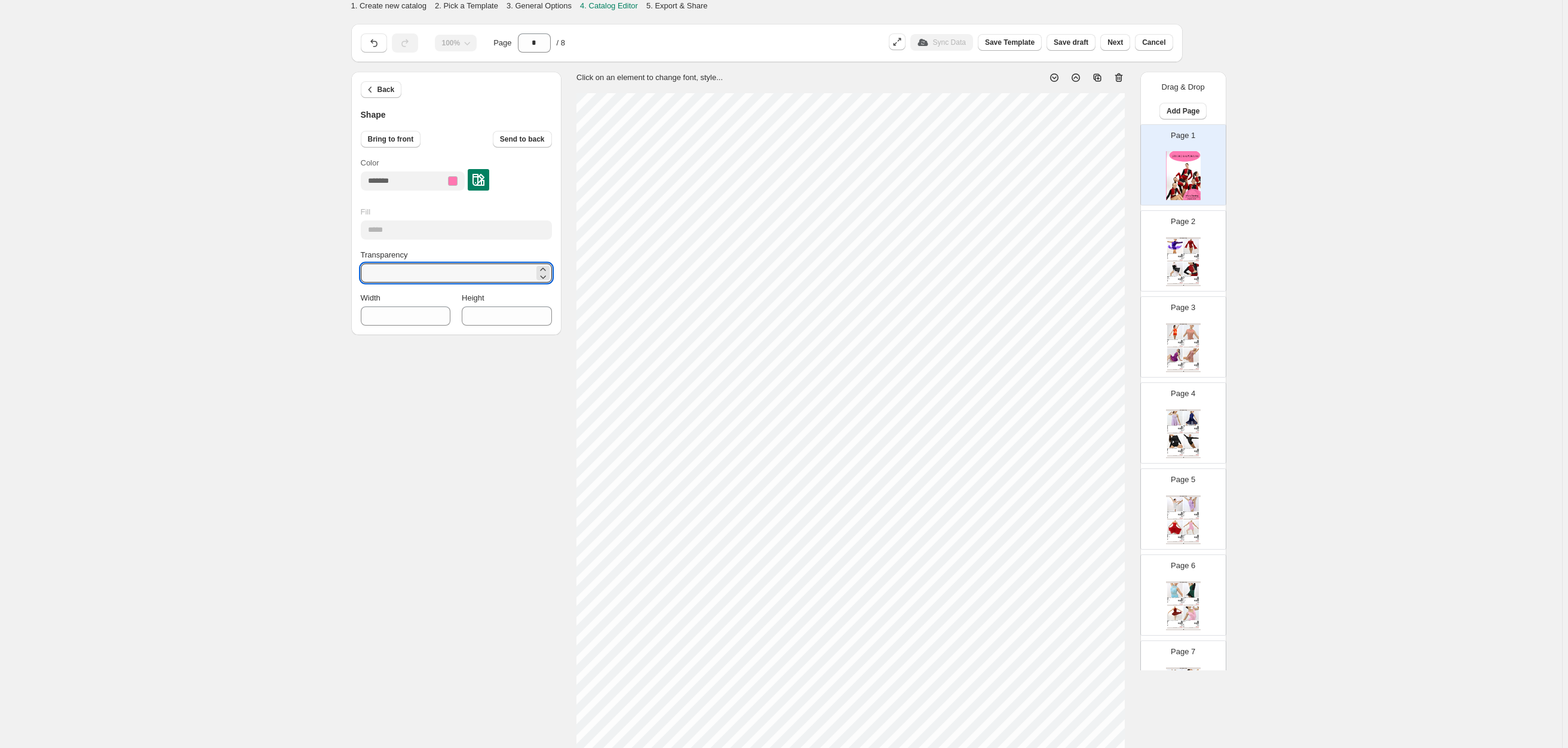 type on "**" 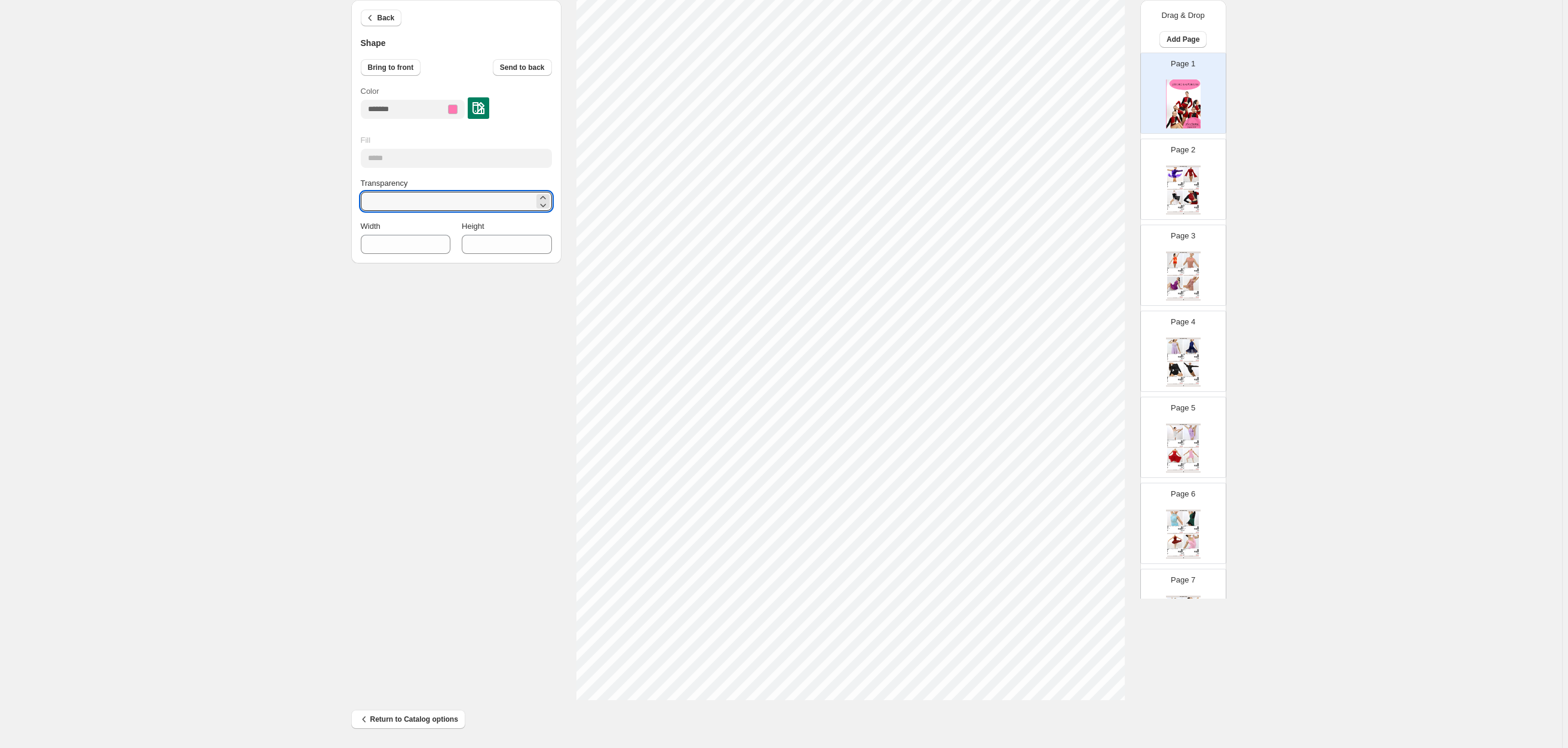scroll, scrollTop: 103, scrollLeft: 0, axis: vertical 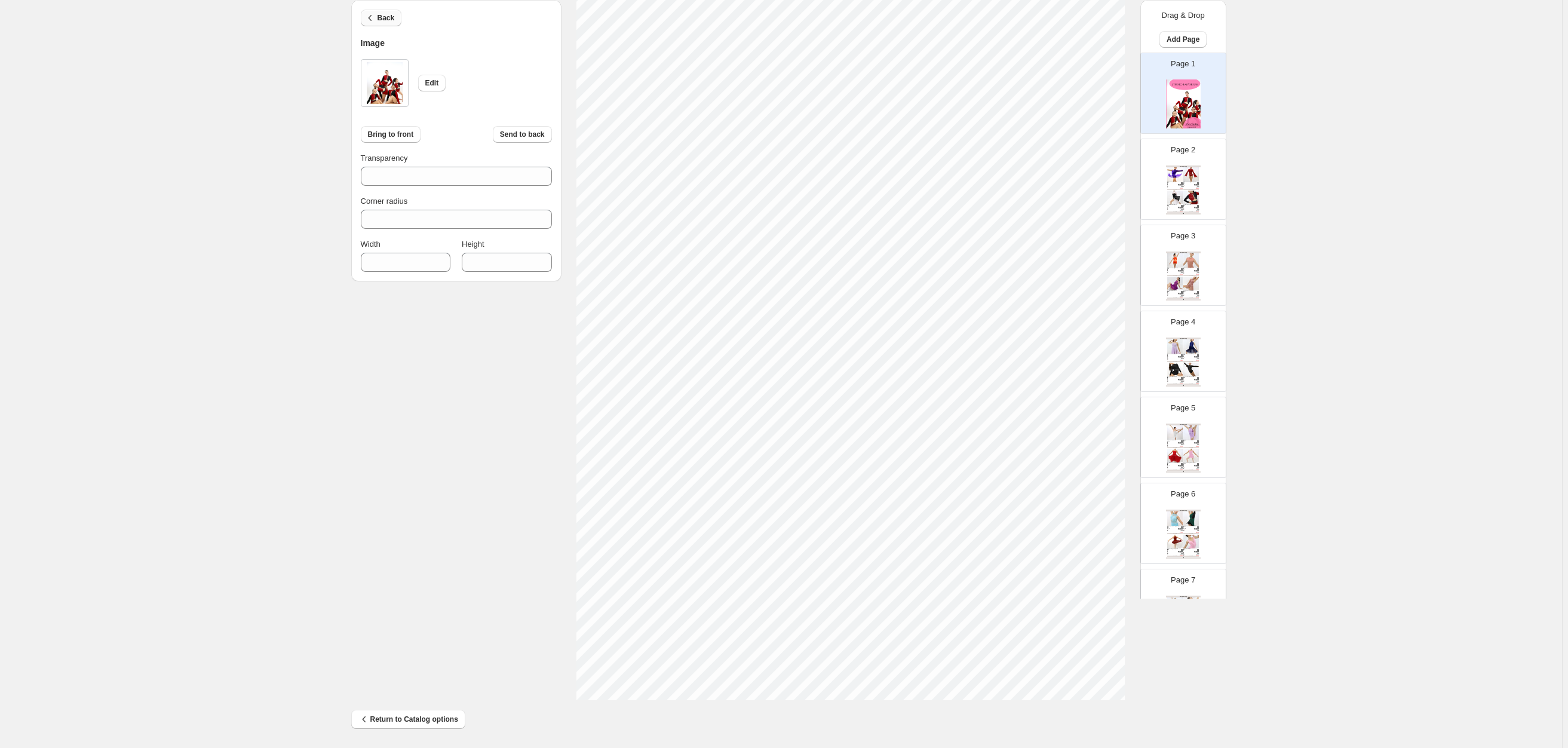 click on "Back" at bounding box center [386, 18] 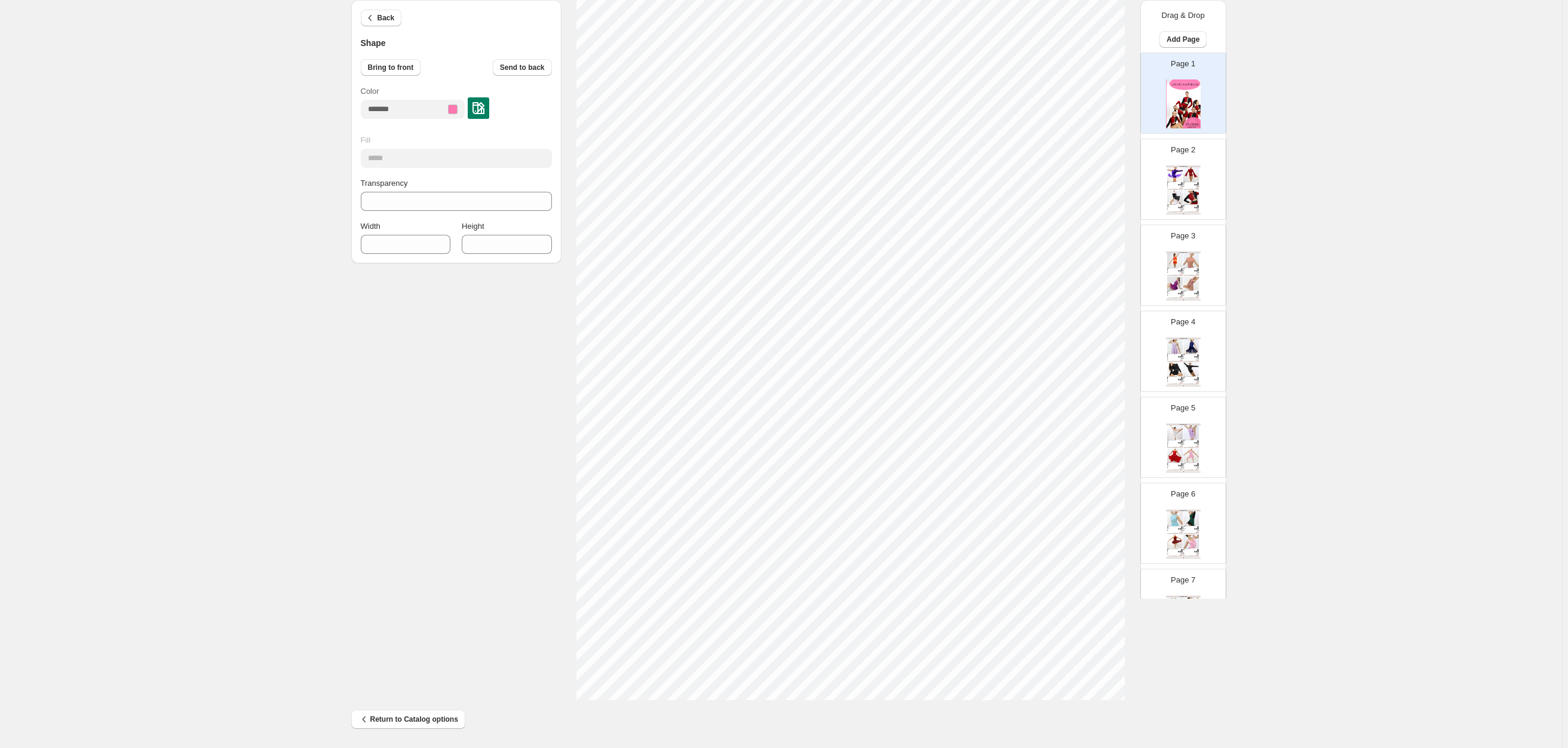 type on "***" 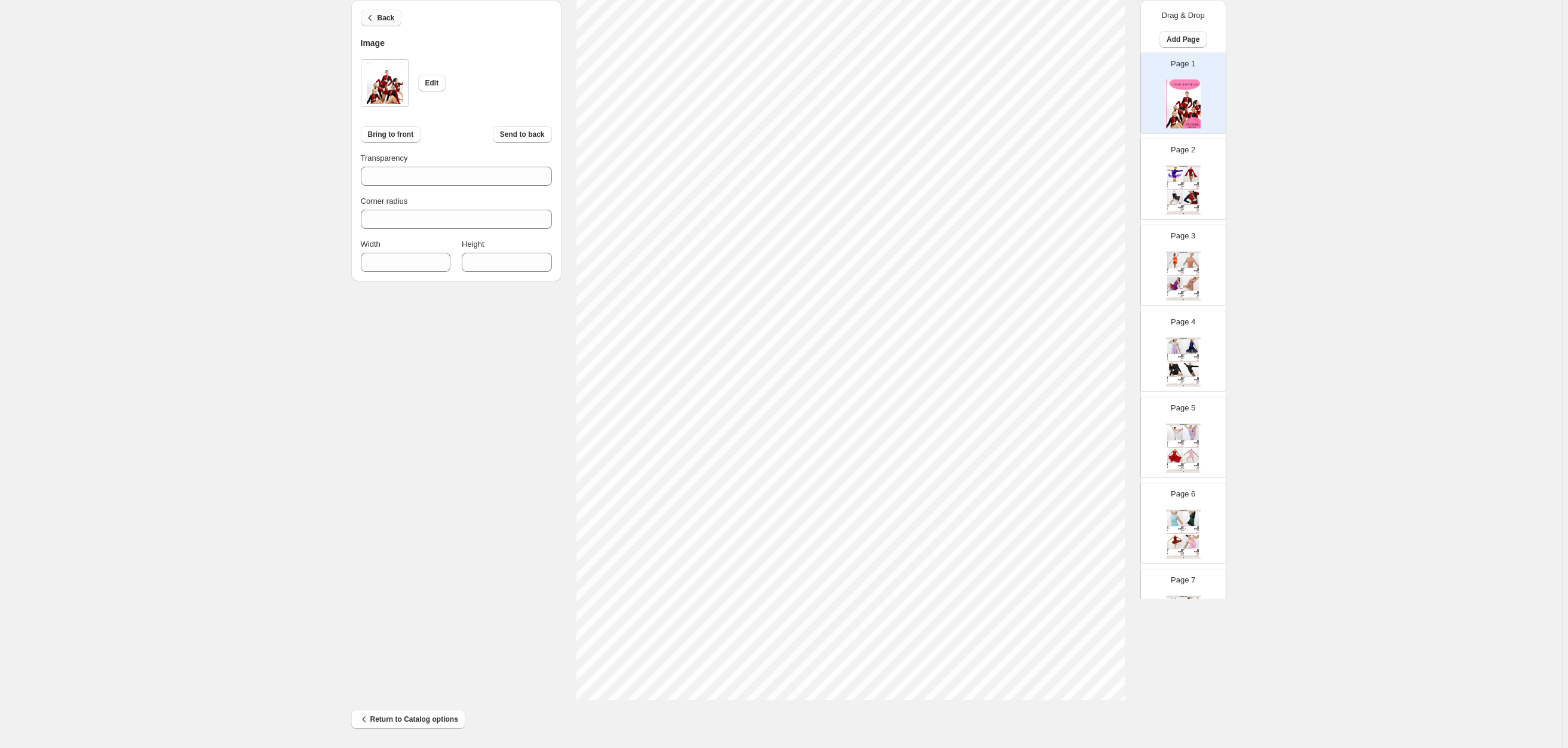 click on "Back" at bounding box center [381, 18] 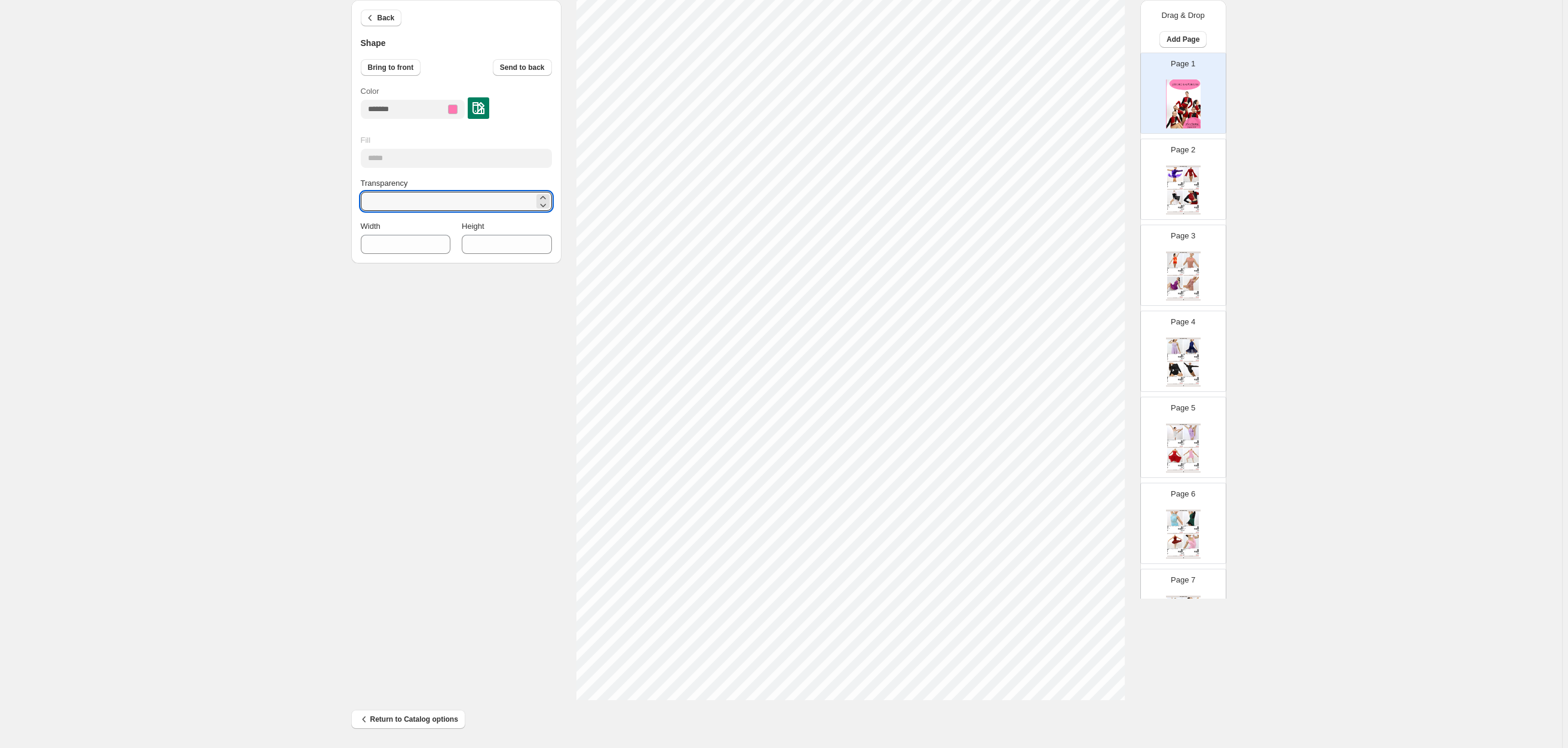 drag, startPoint x: 418, startPoint y: 195, endPoint x: 342, endPoint y: 190, distance: 76.1643 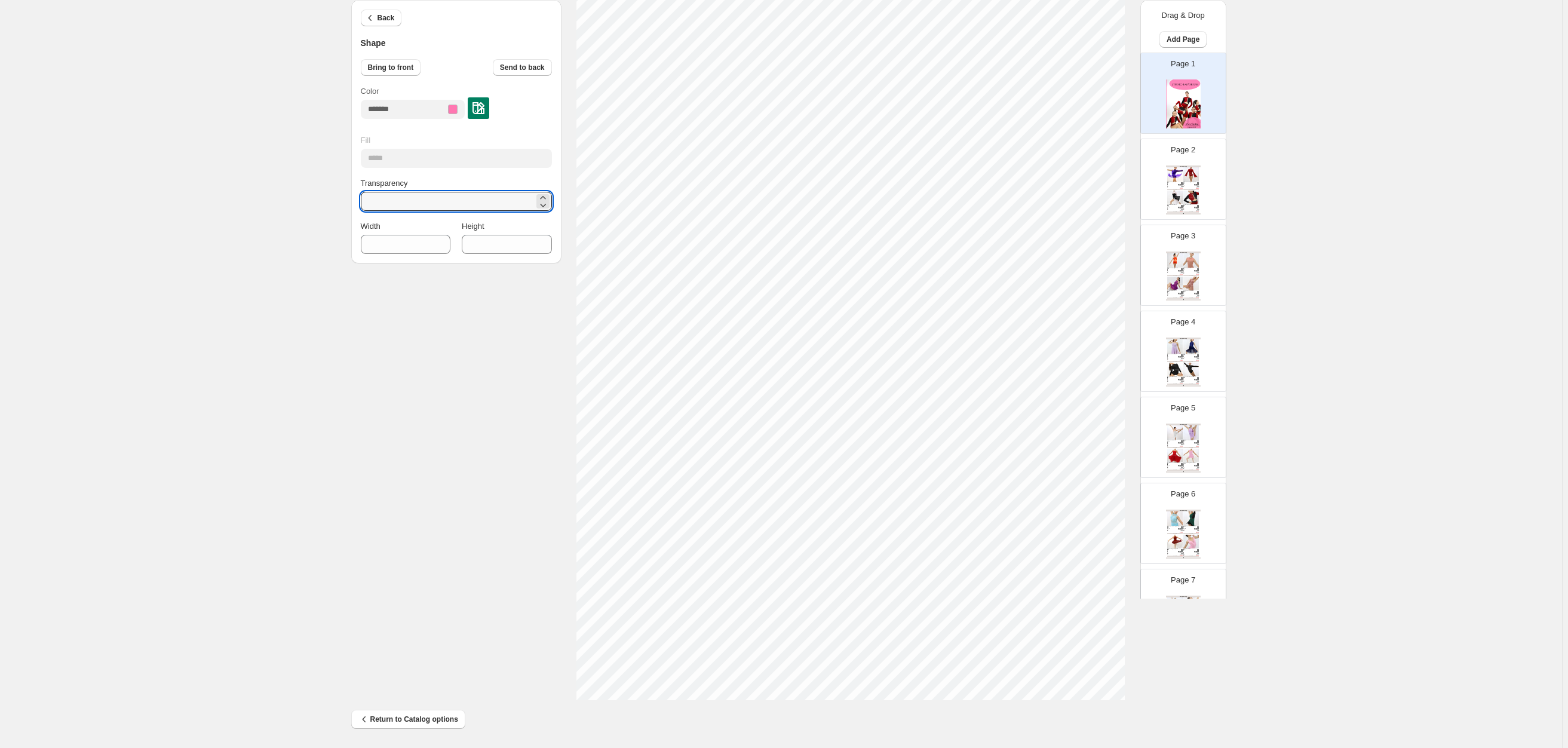 drag, startPoint x: 381, startPoint y: 195, endPoint x: 361, endPoint y: 197, distance: 20.09975 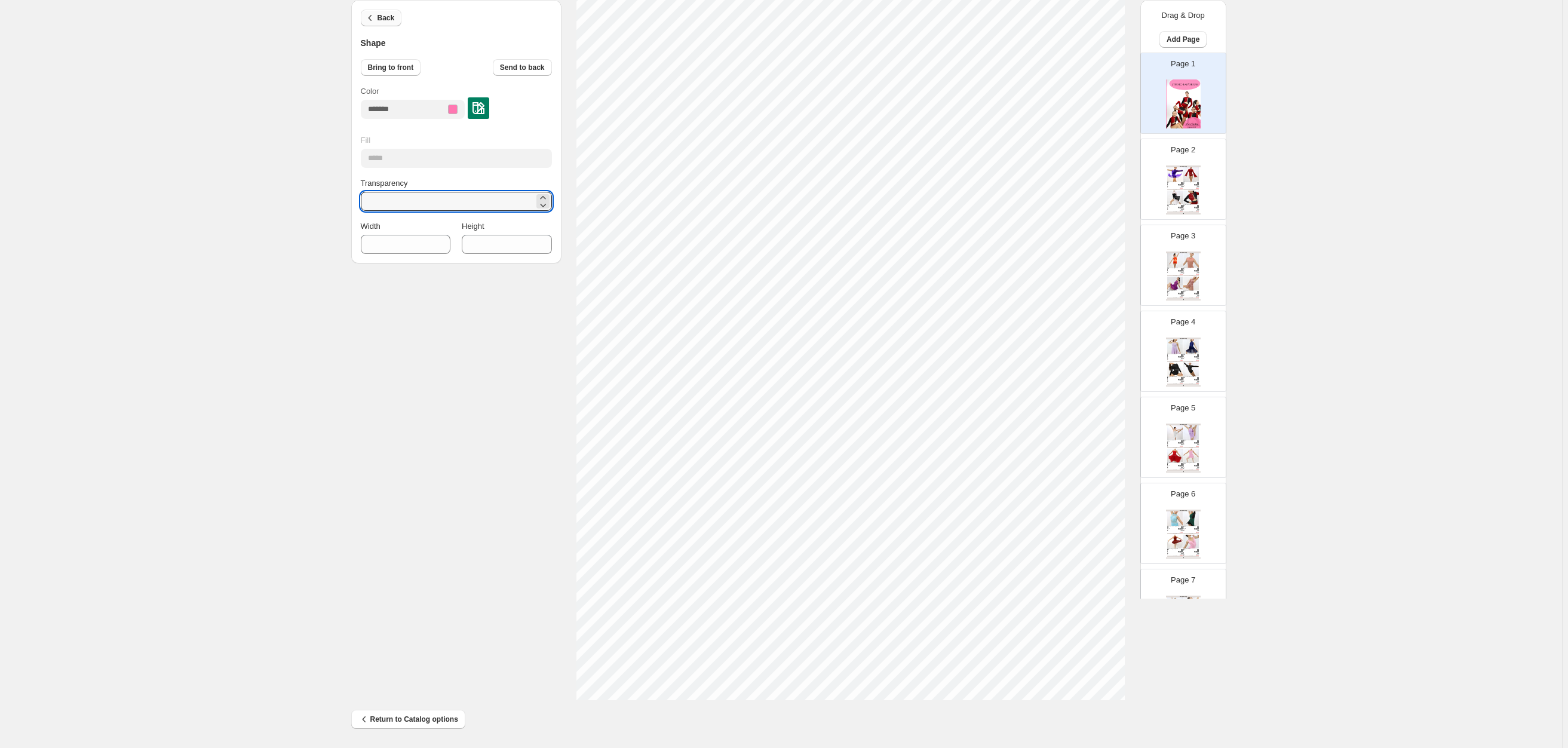 type on "**" 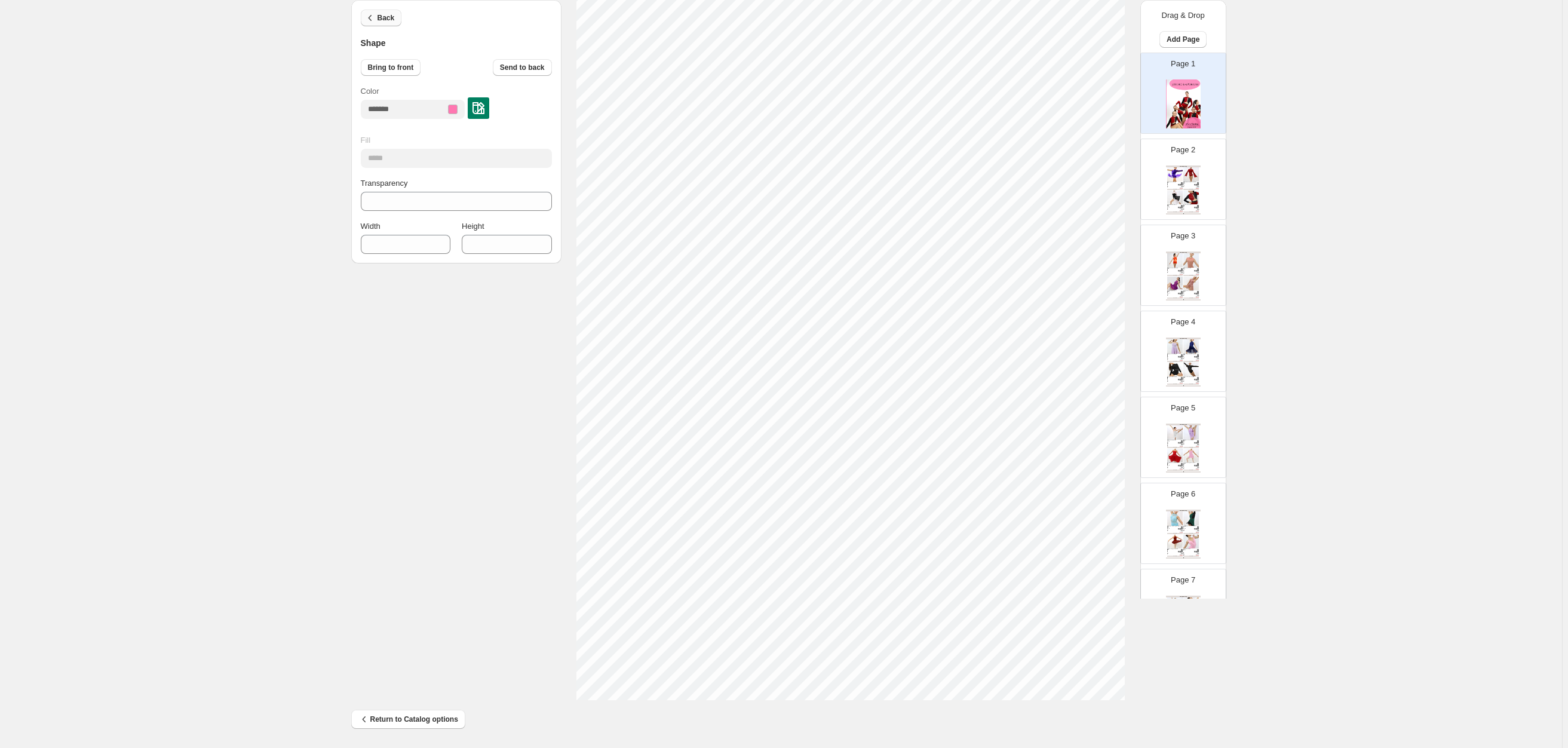 click on "Back" at bounding box center [381, 18] 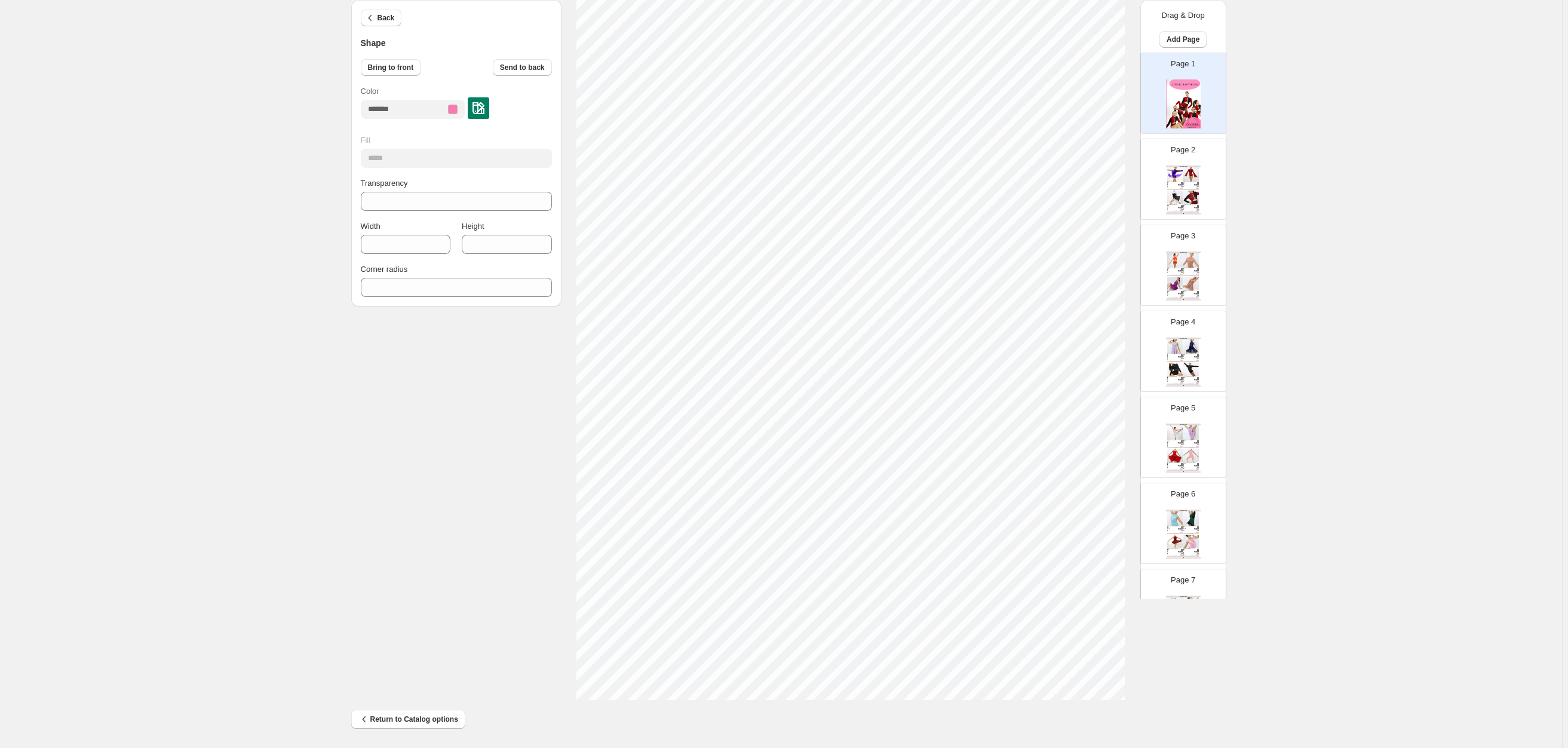 click at bounding box center (478, 108) 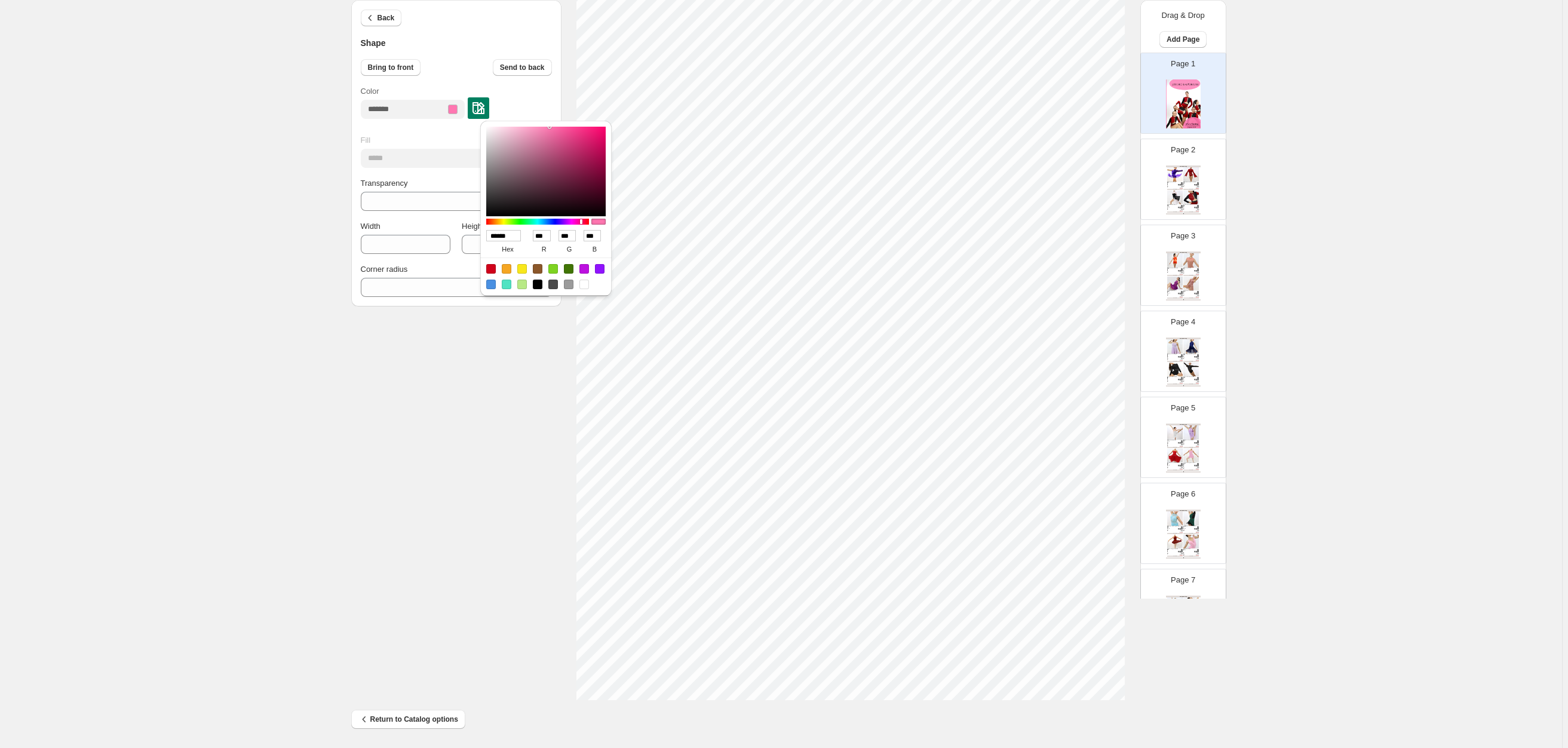 drag, startPoint x: 517, startPoint y: 232, endPoint x: 480, endPoint y: 229, distance: 37.121422 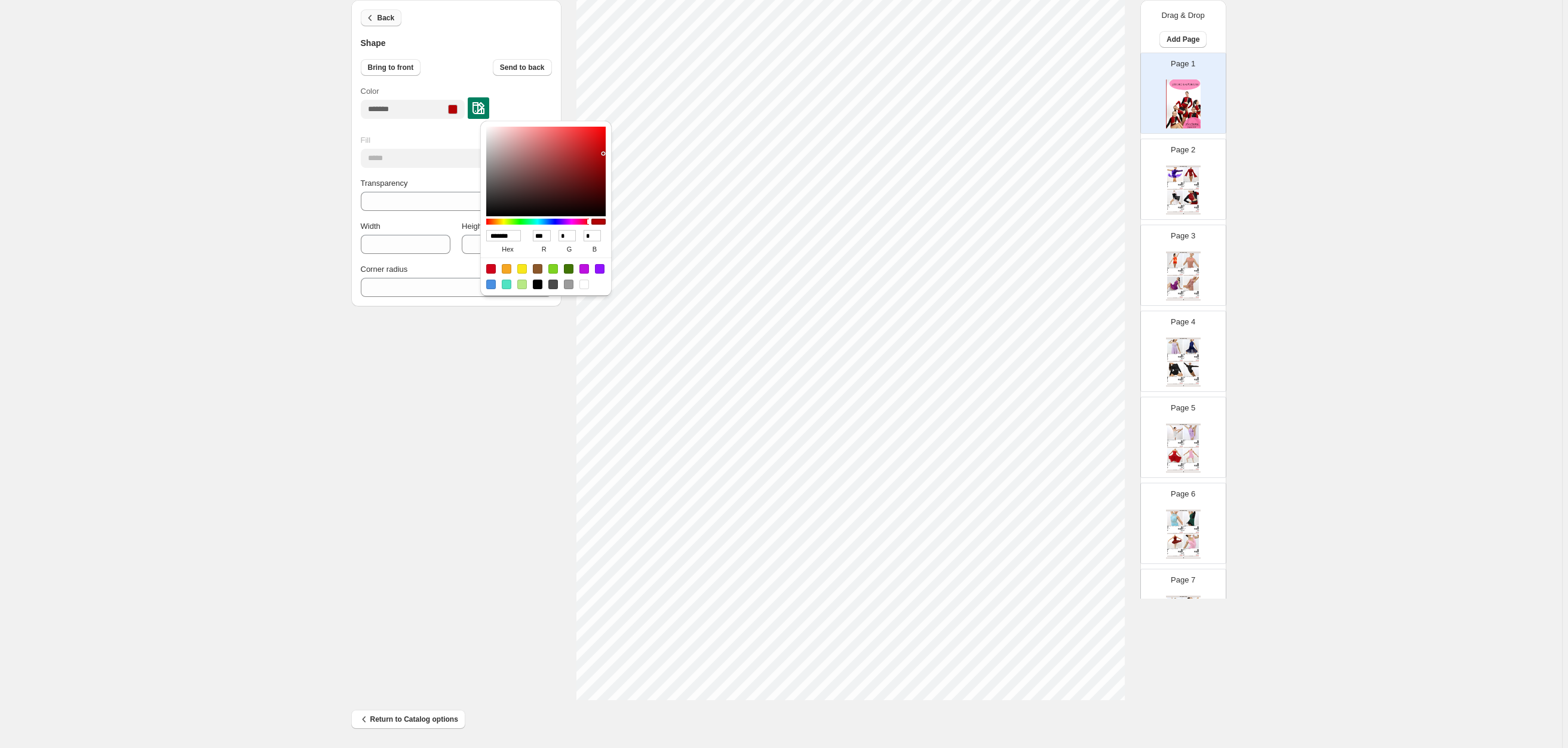type on "******" 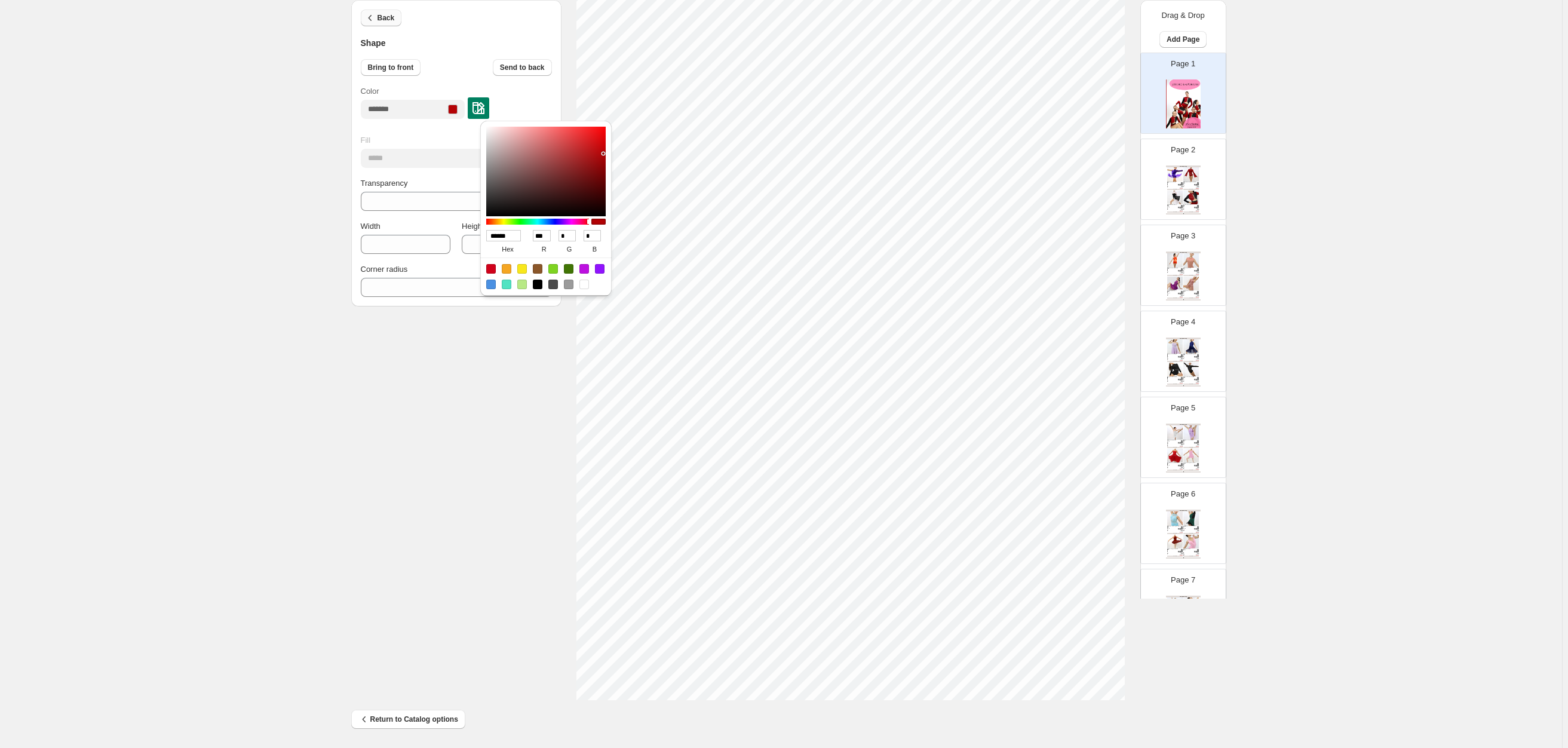 click 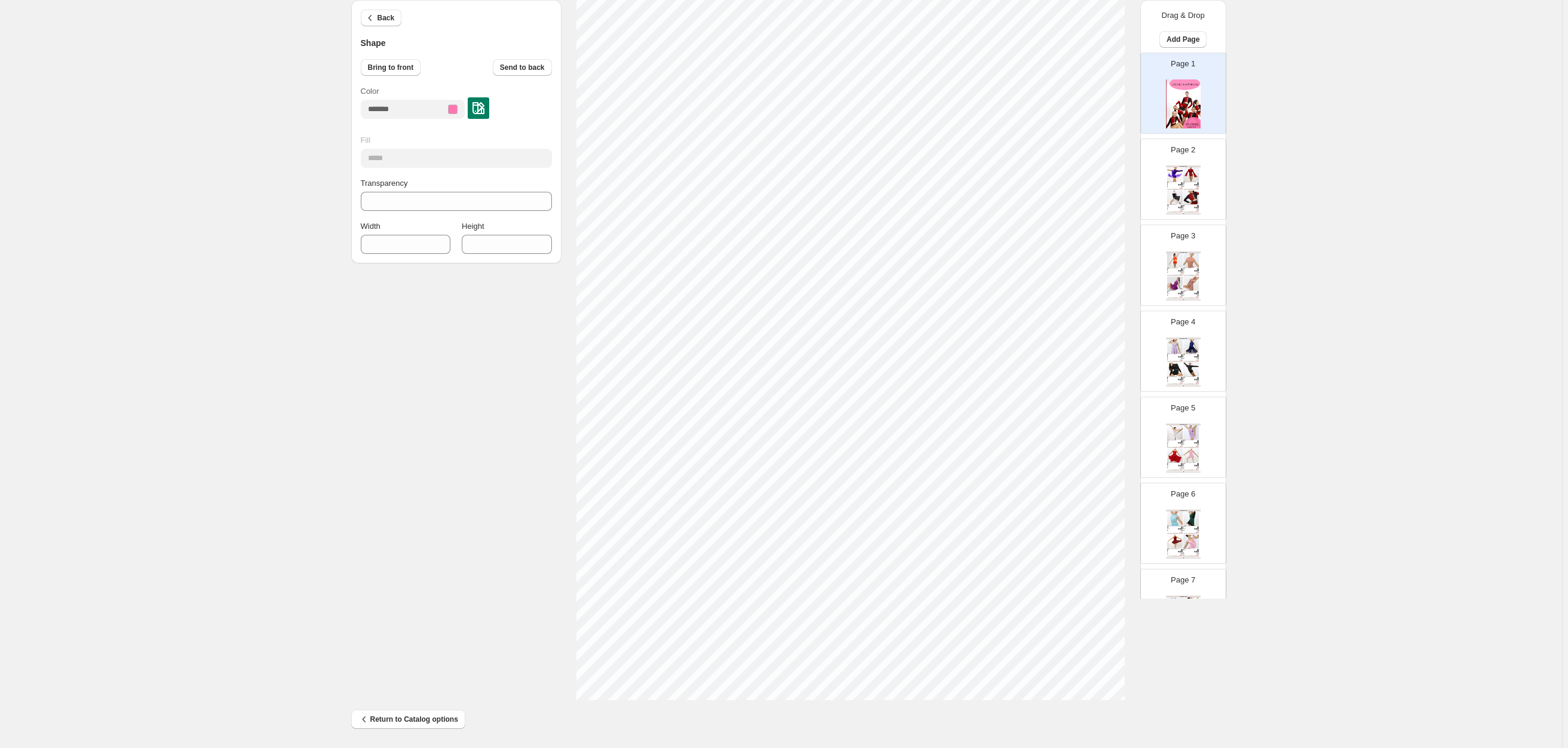 click at bounding box center [478, 108] 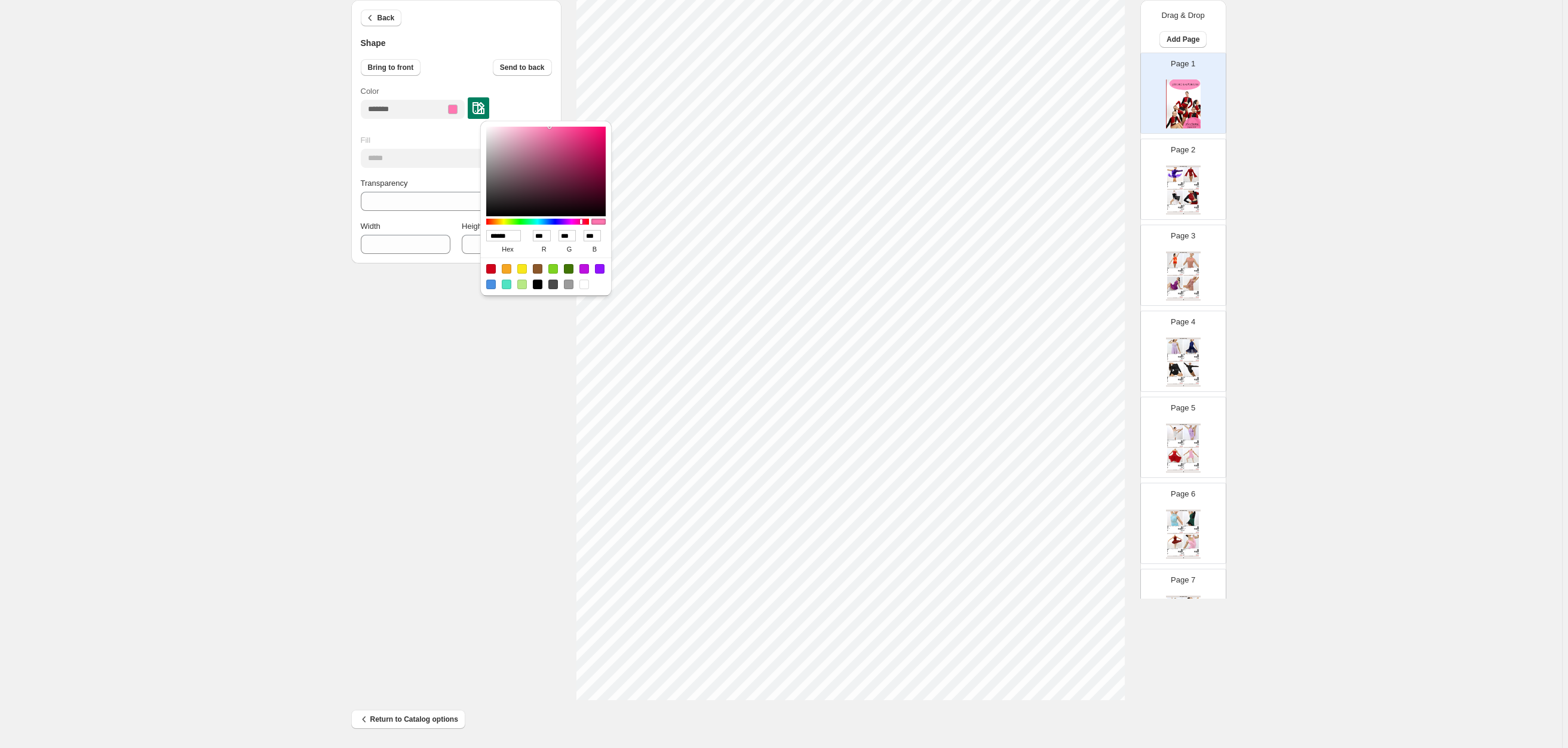 drag, startPoint x: 517, startPoint y: 234, endPoint x: 454, endPoint y: 235, distance: 63.00794 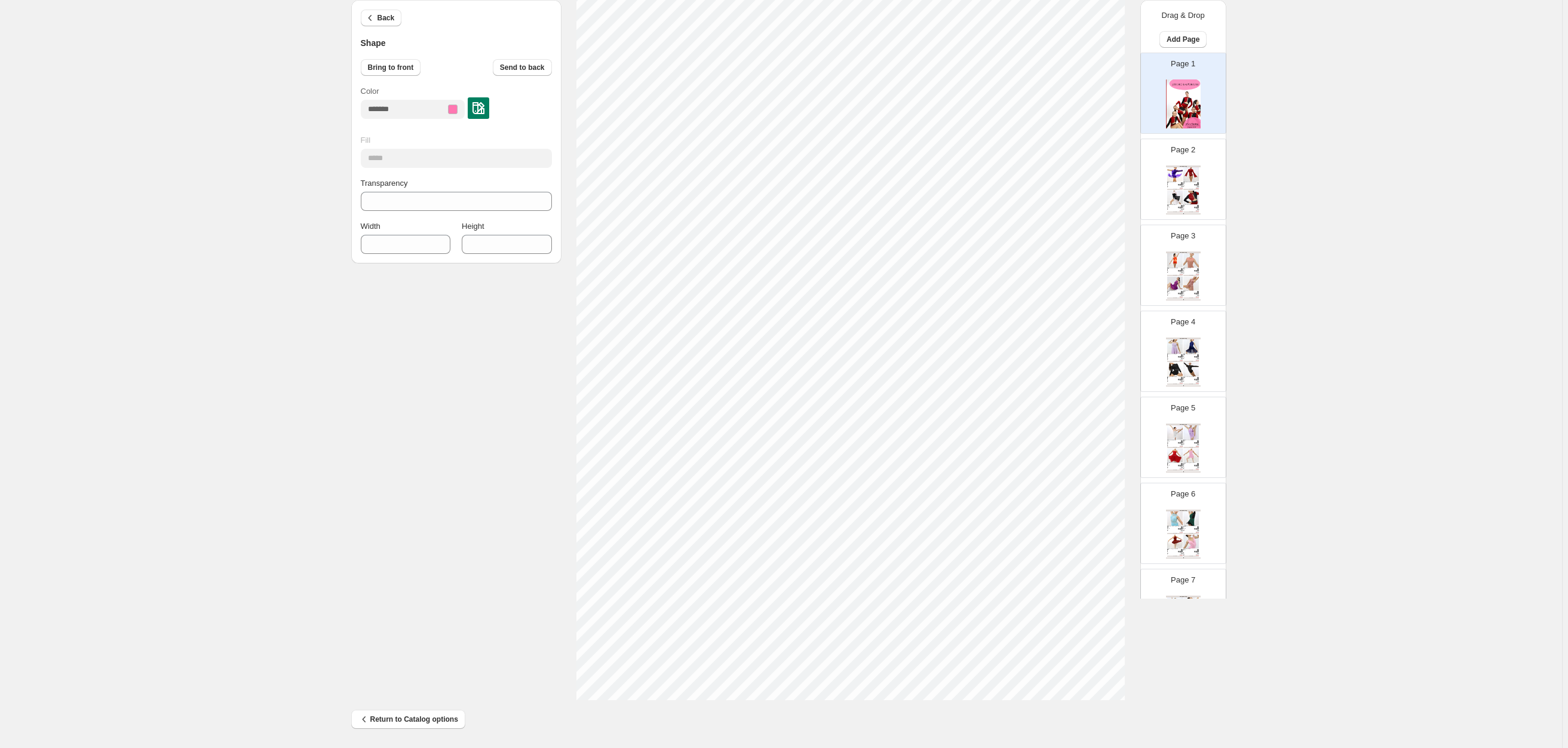 click at bounding box center (478, 108) 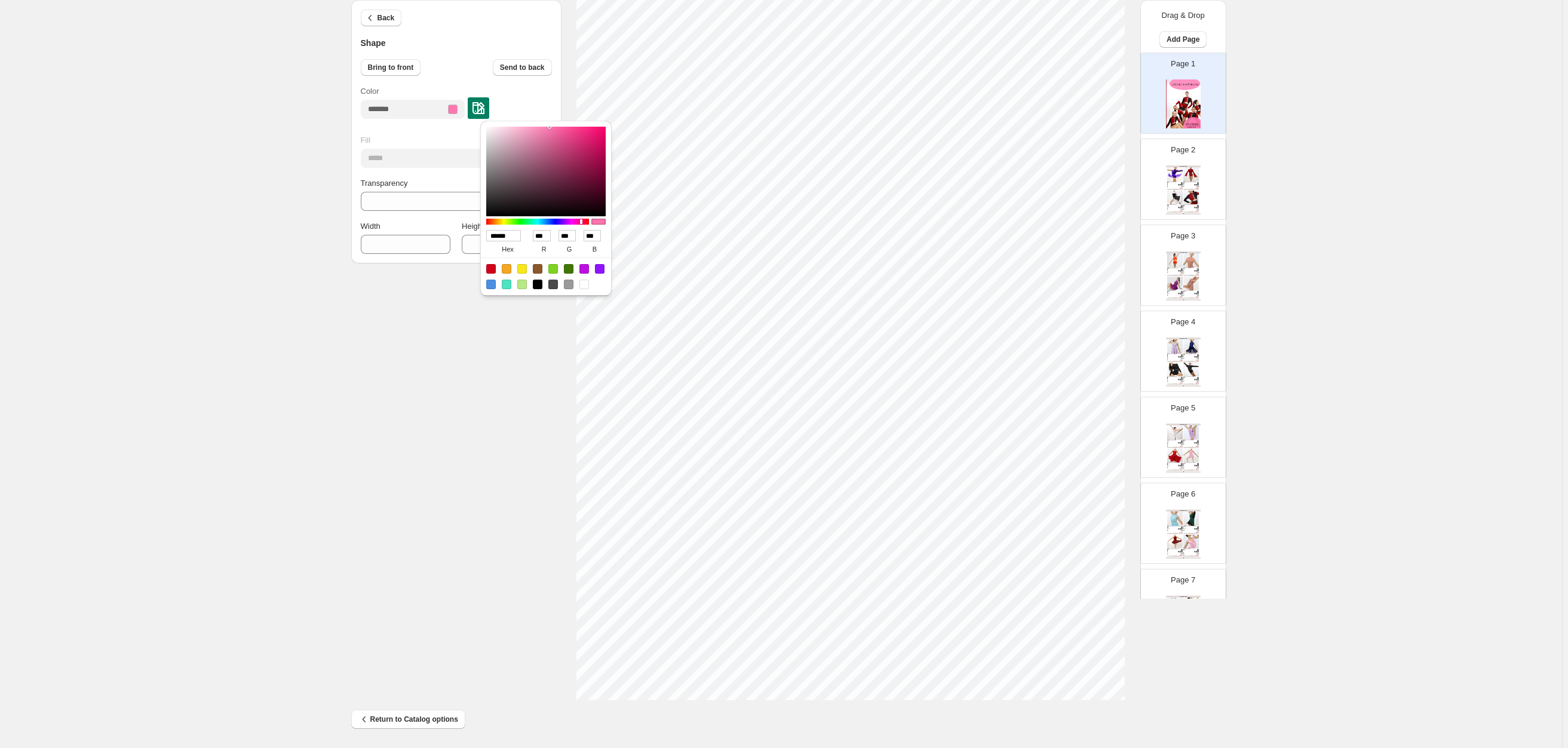 drag, startPoint x: 515, startPoint y: 234, endPoint x: 470, endPoint y: 231, distance: 45.09989 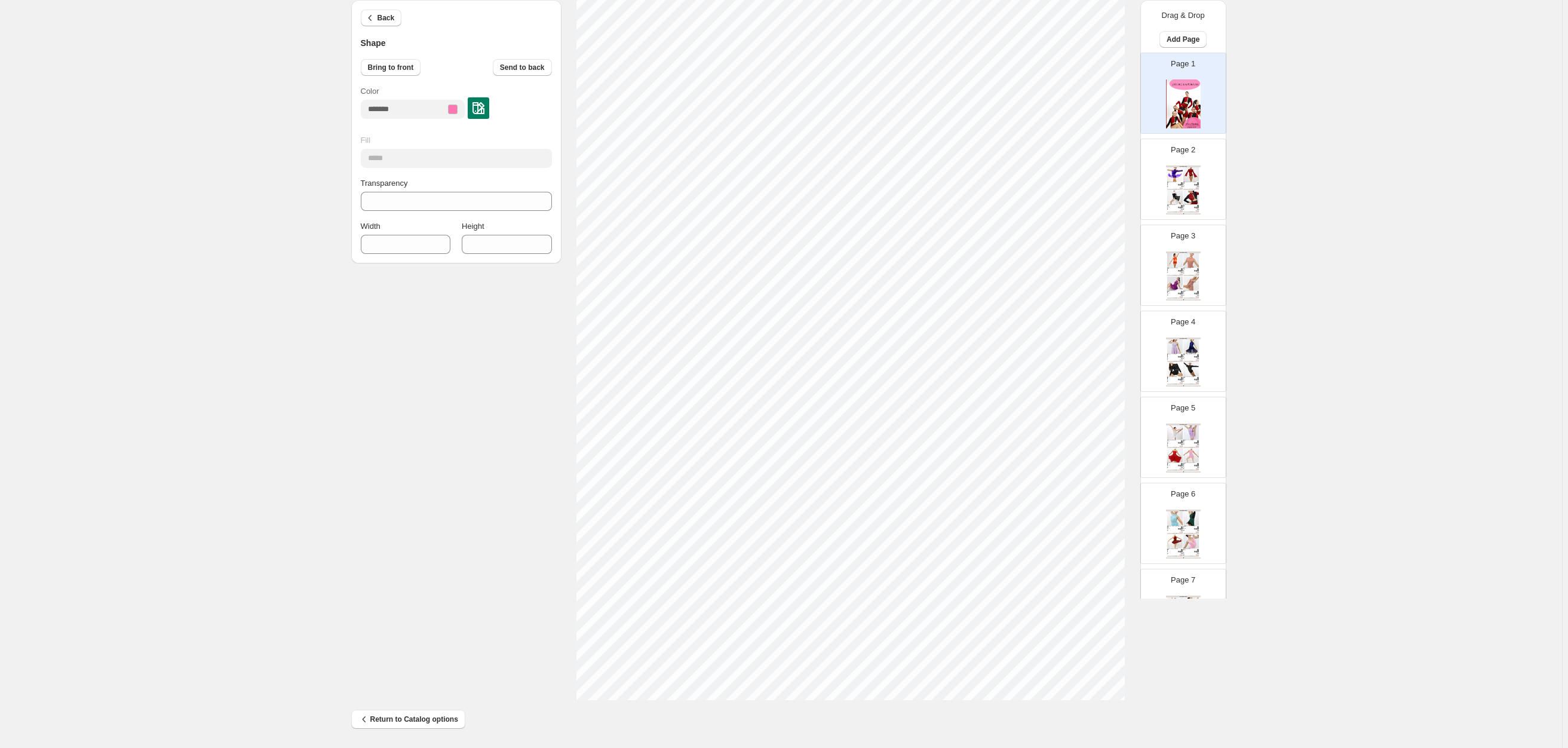 click at bounding box center [478, 108] 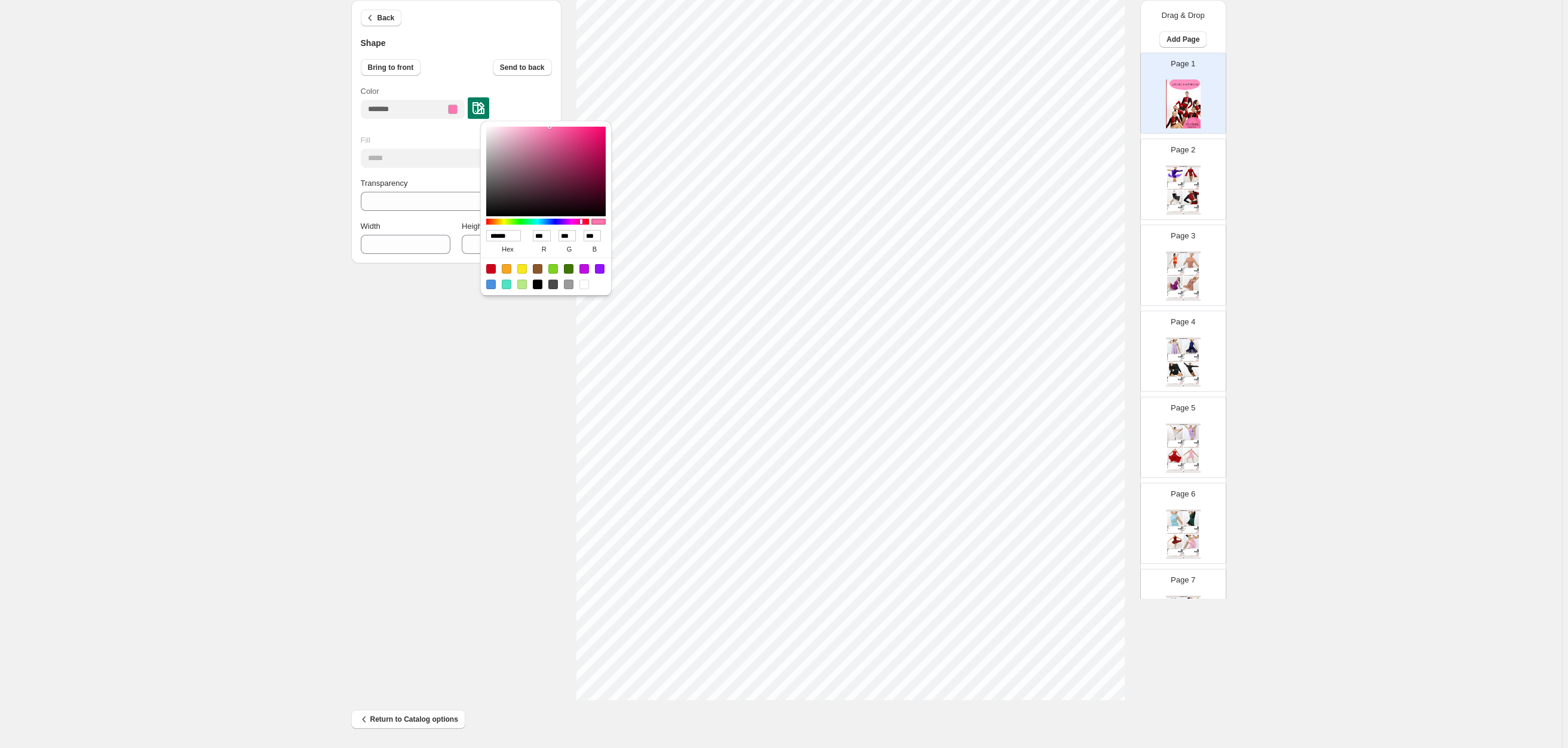 drag, startPoint x: 517, startPoint y: 234, endPoint x: 480, endPoint y: 233, distance: 37.01351 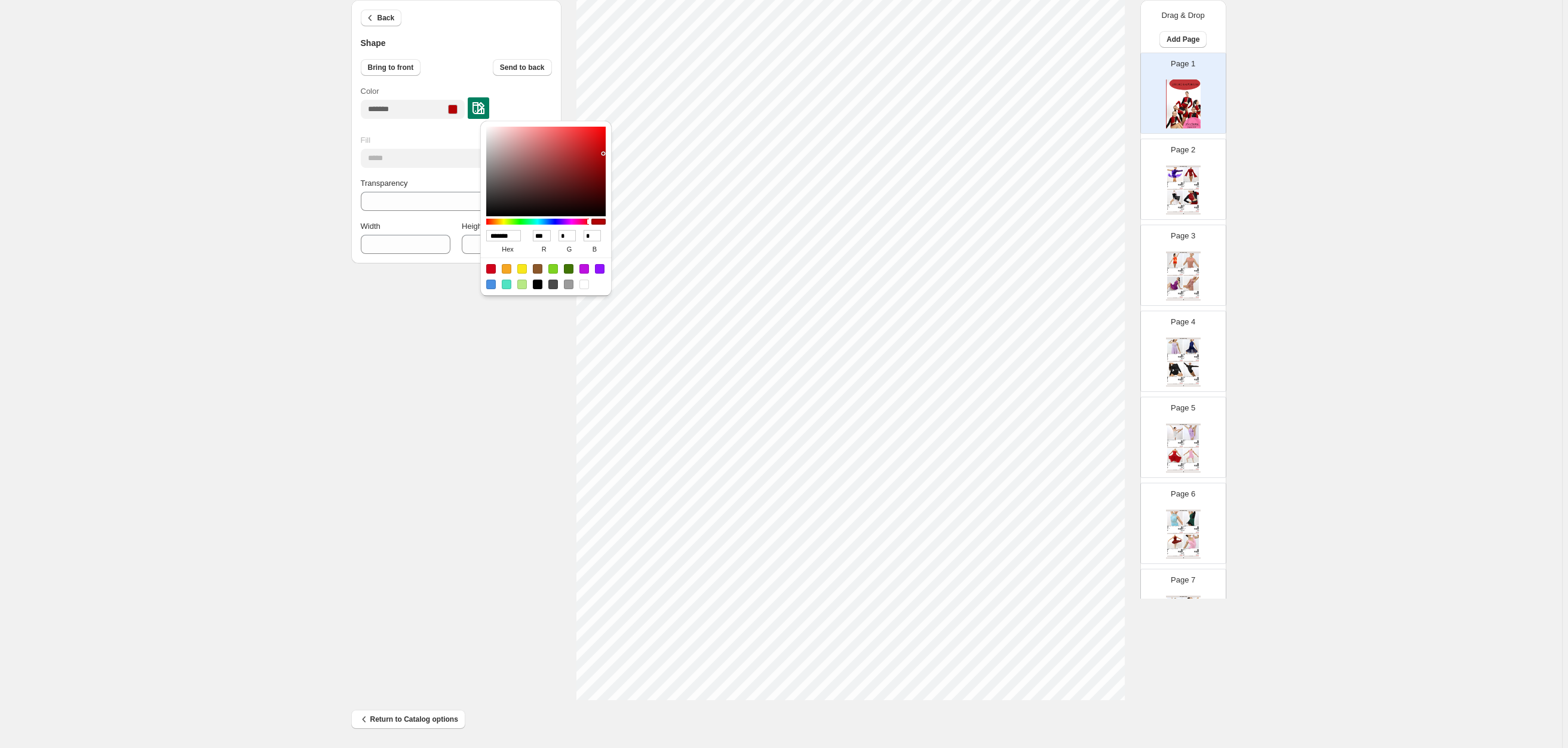 type on "**" 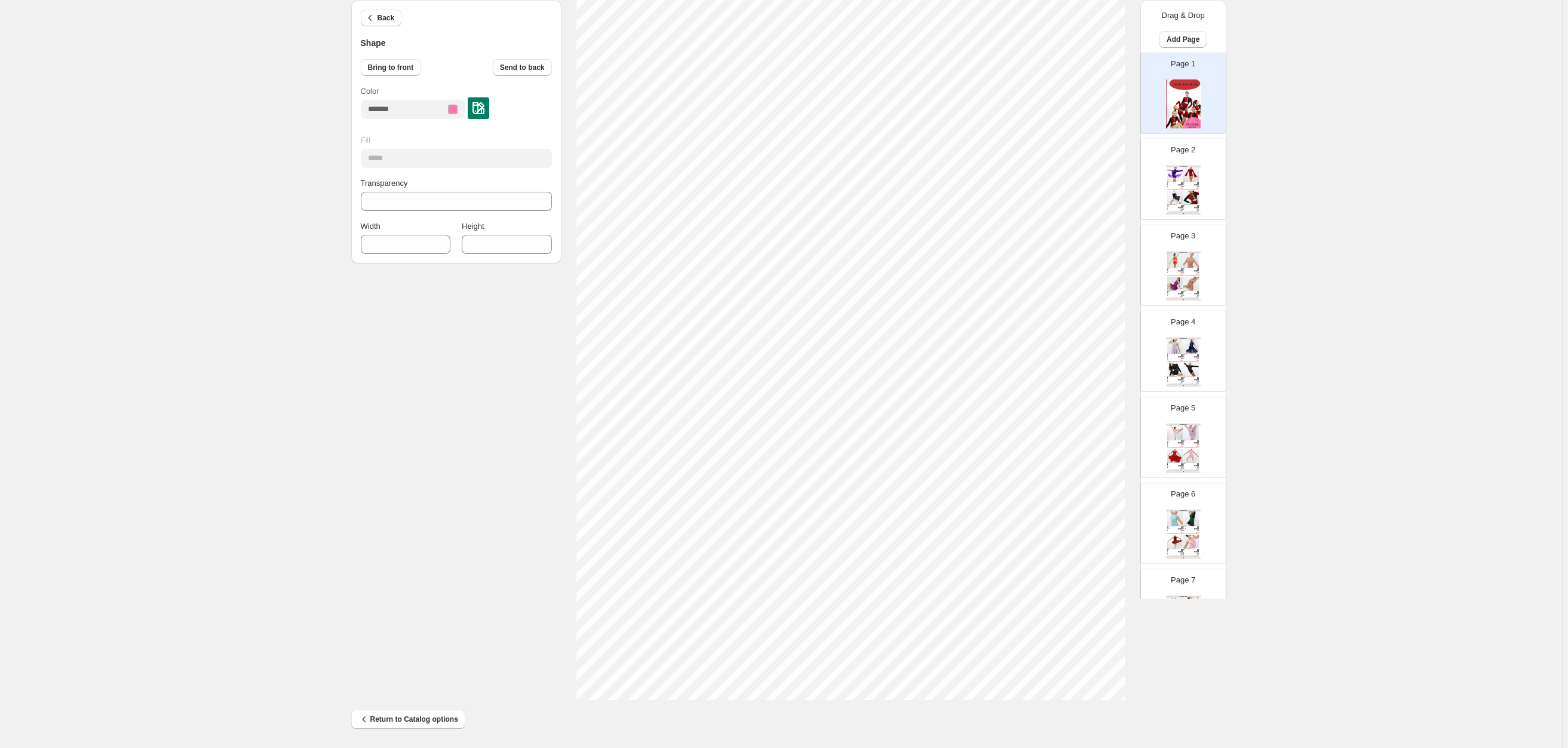 click at bounding box center (478, 108) 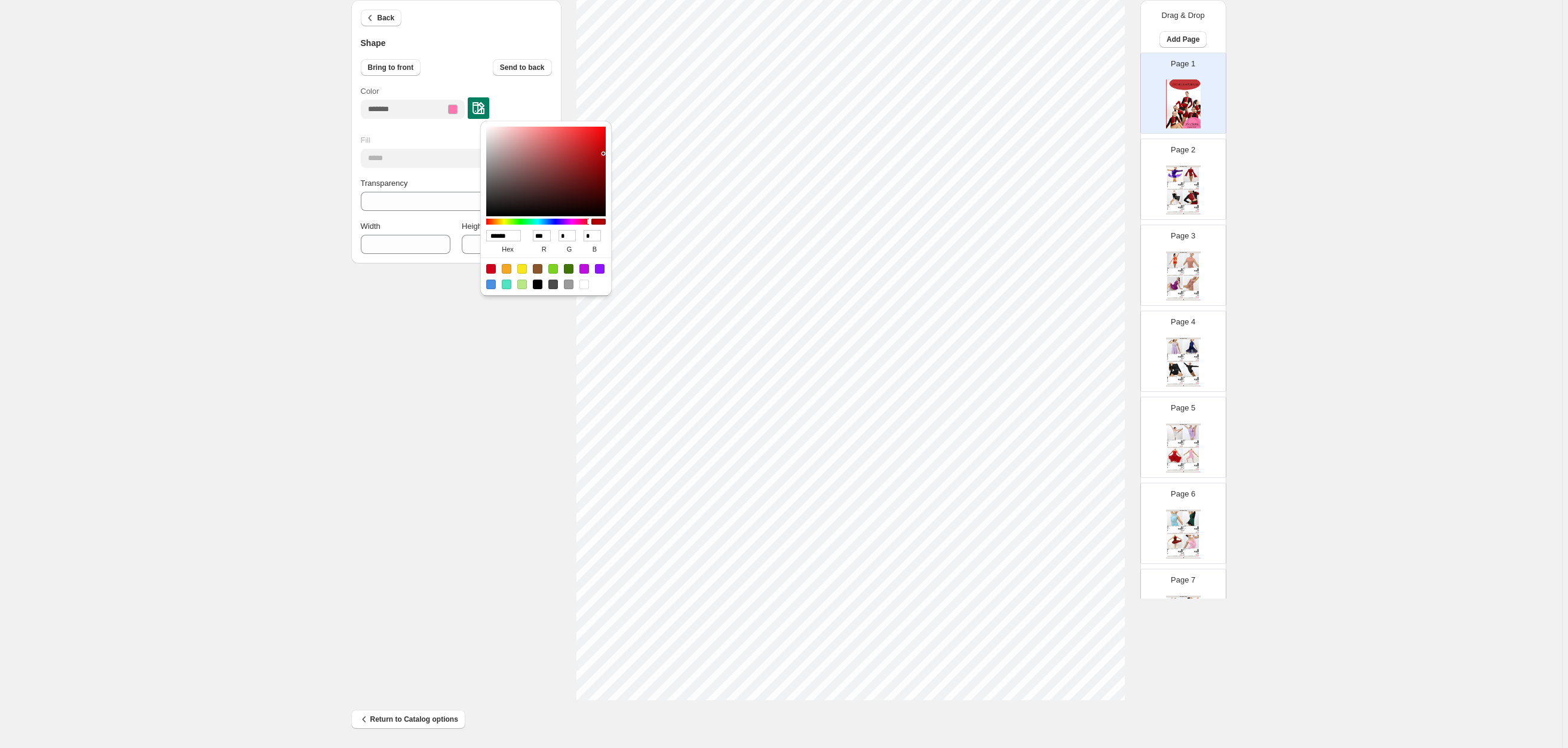drag, startPoint x: 518, startPoint y: 235, endPoint x: 475, endPoint y: 229, distance: 43.416587 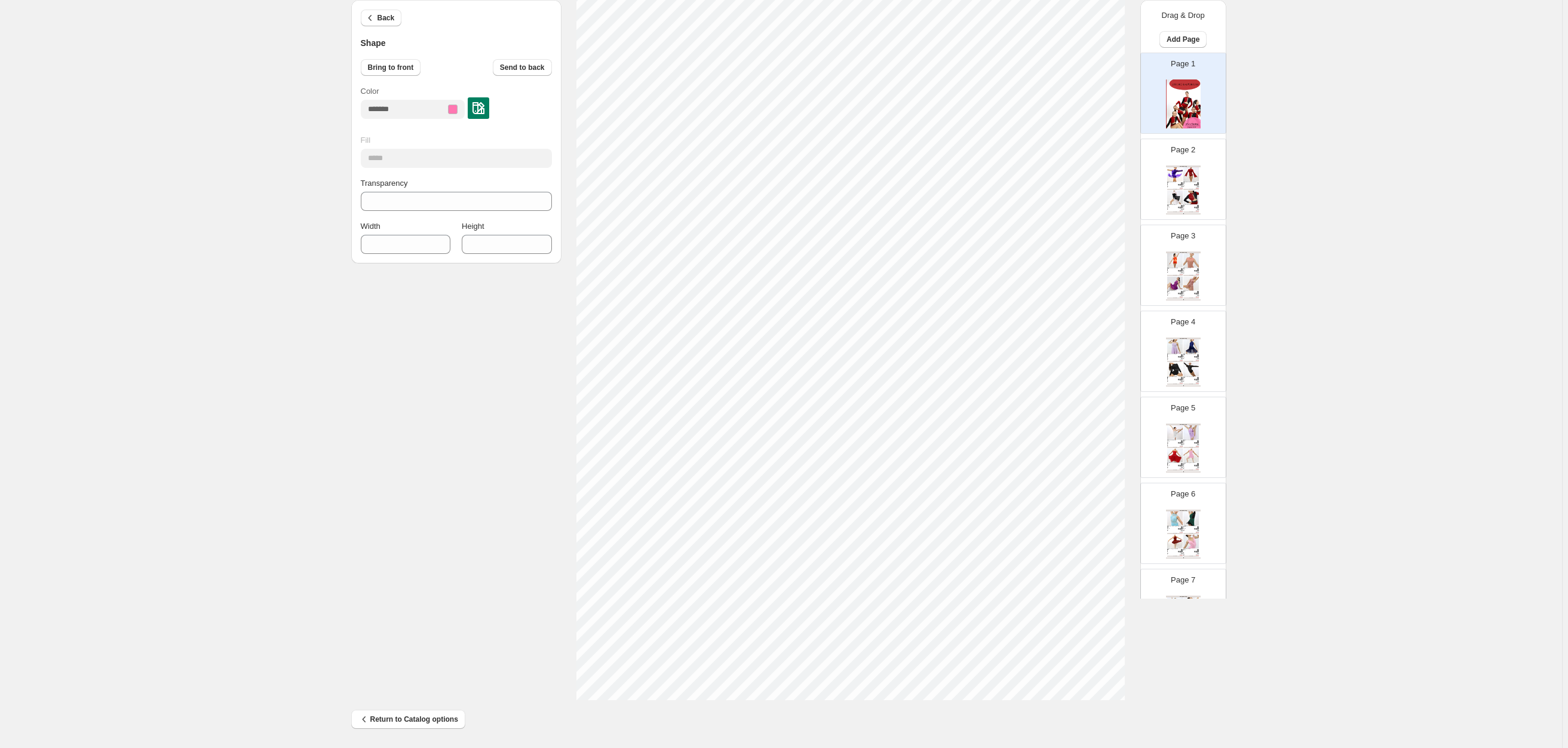 click at bounding box center [478, 108] 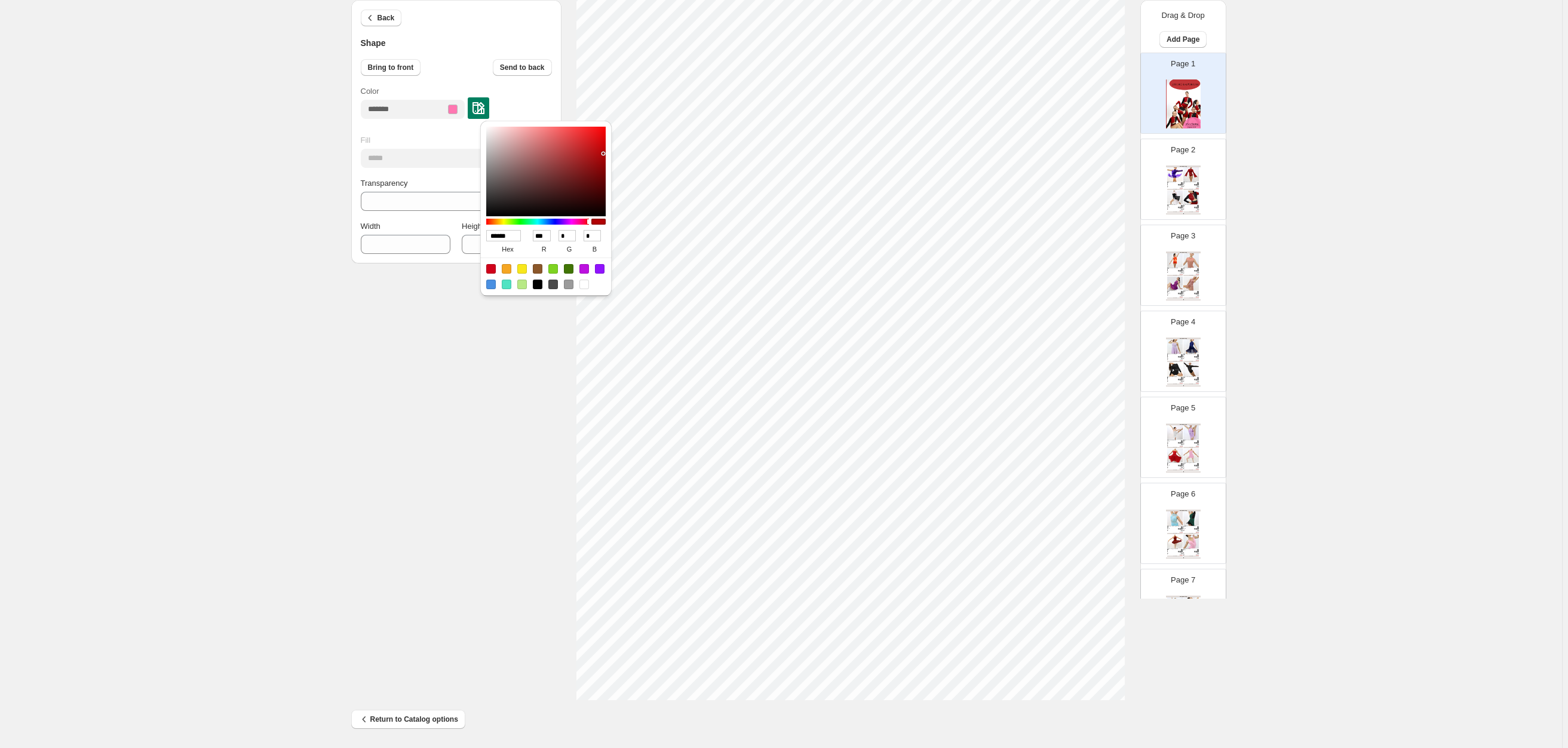drag, startPoint x: 514, startPoint y: 236, endPoint x: 474, endPoint y: 231, distance: 40.31129 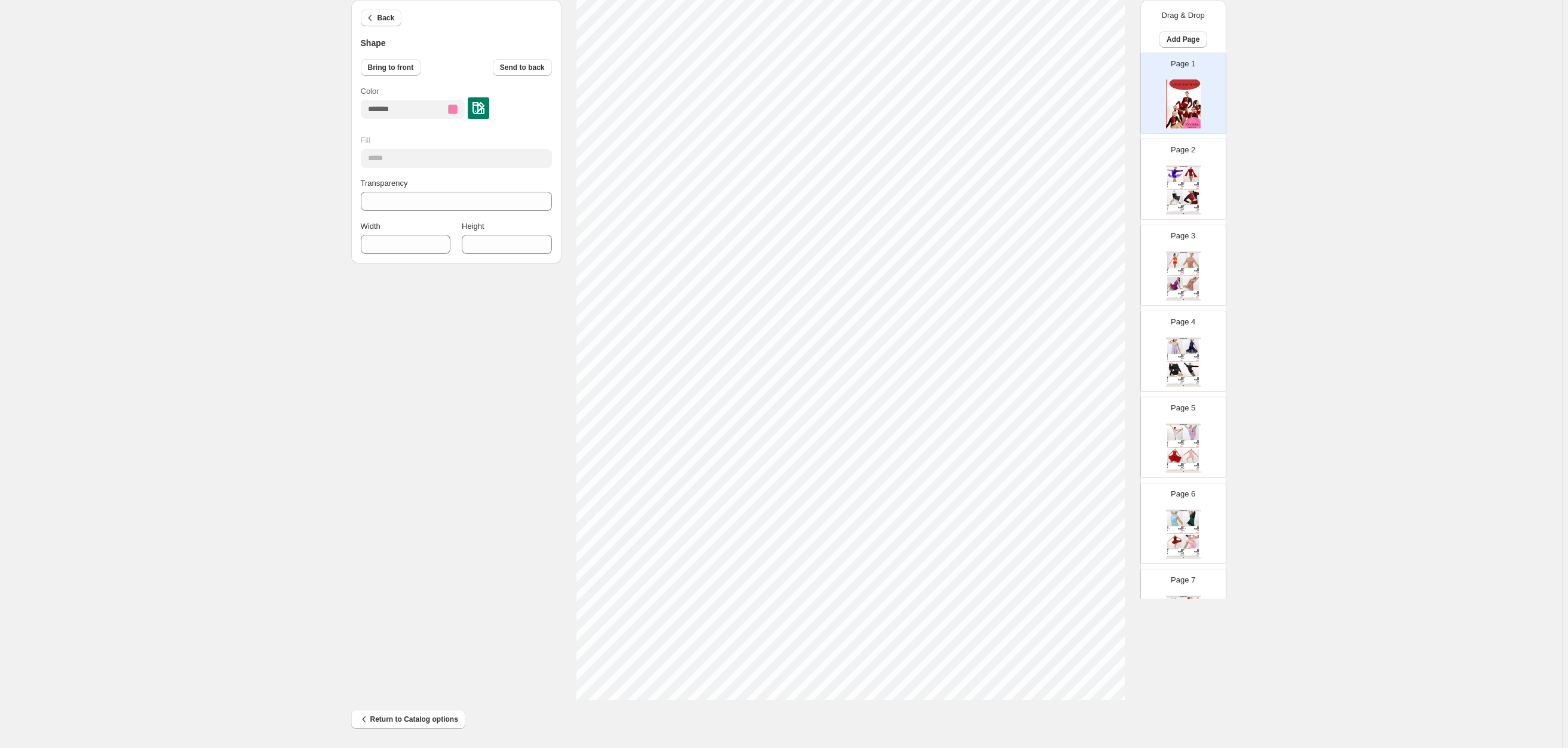 click at bounding box center [478, 108] 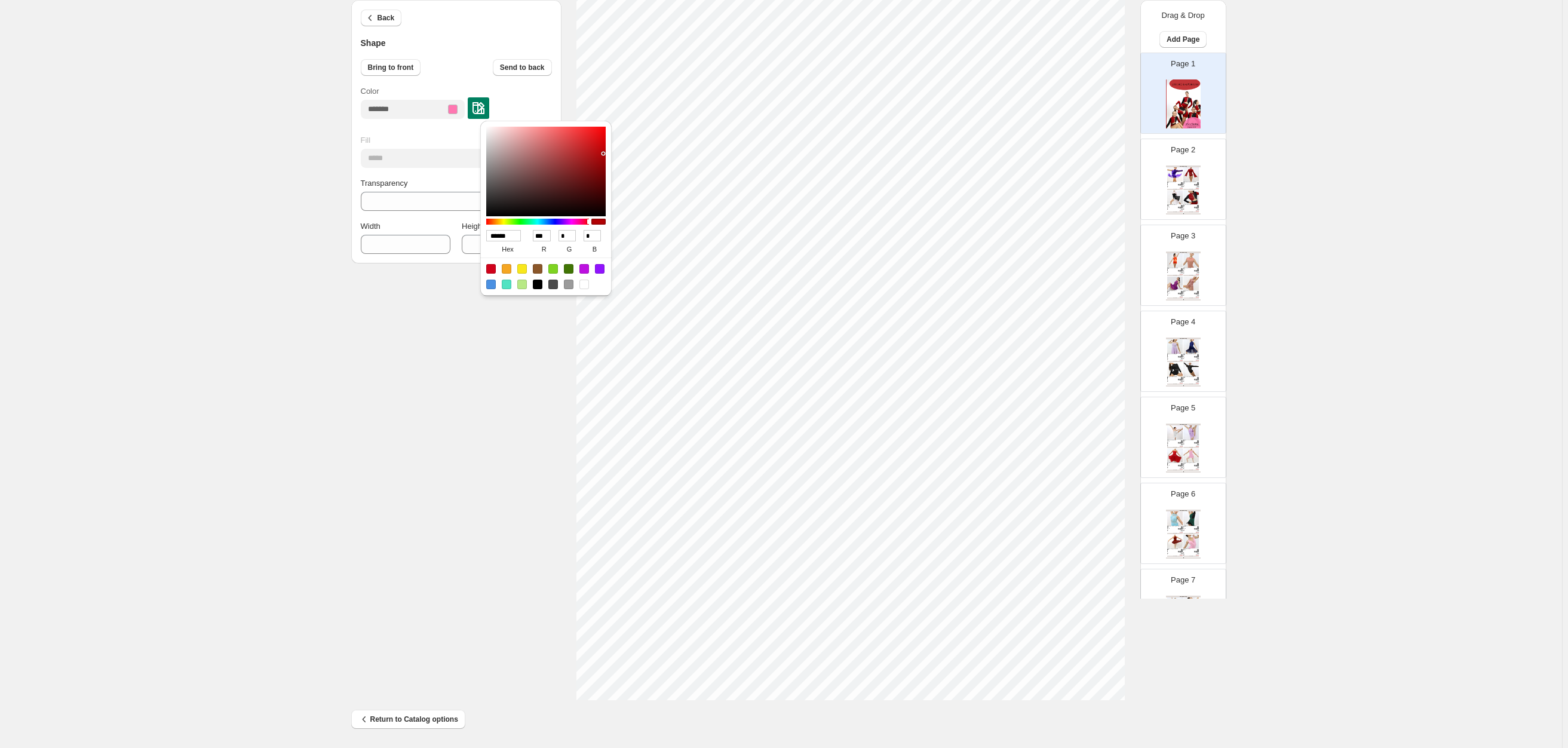 drag, startPoint x: 515, startPoint y: 236, endPoint x: 483, endPoint y: 237, distance: 32.01562 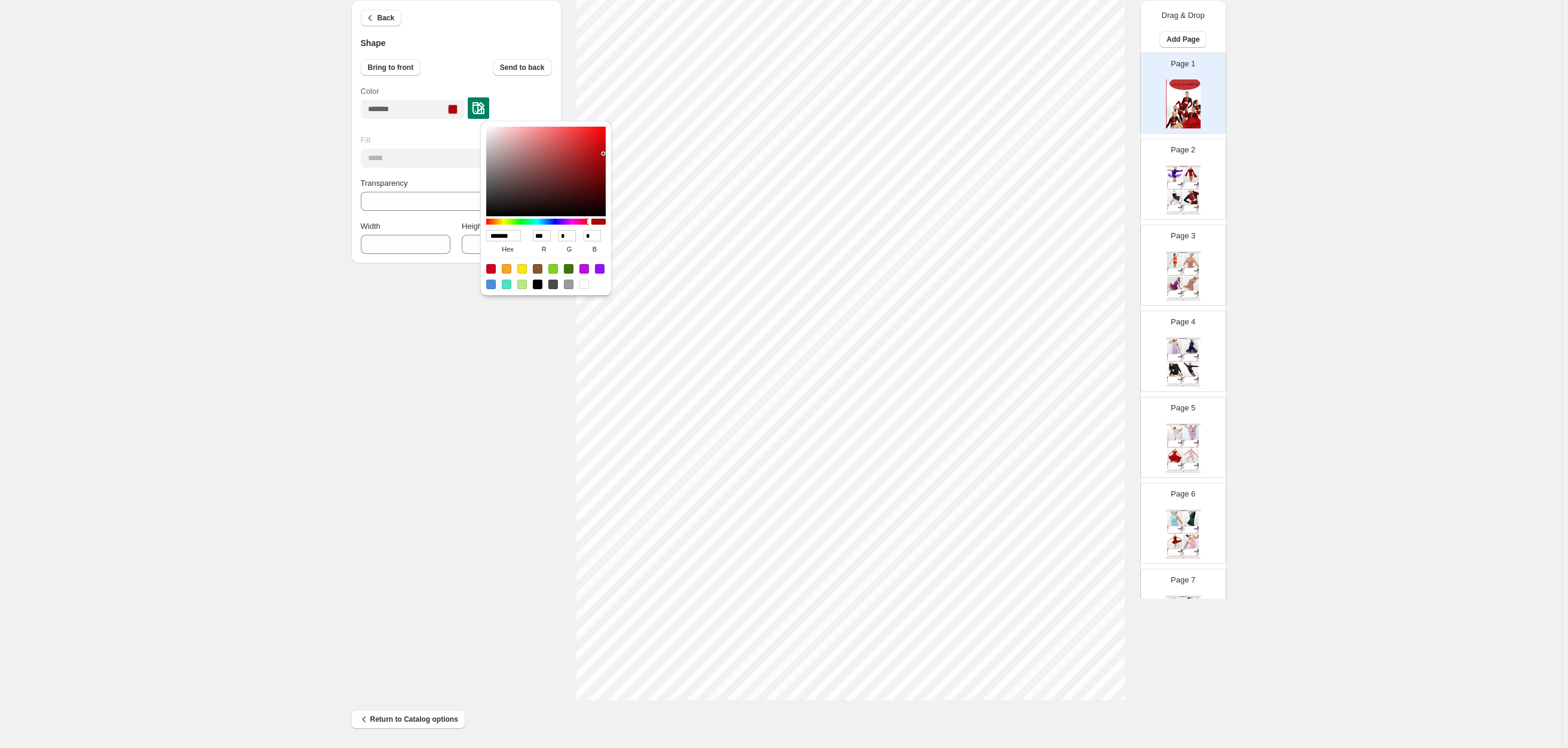 type on "******" 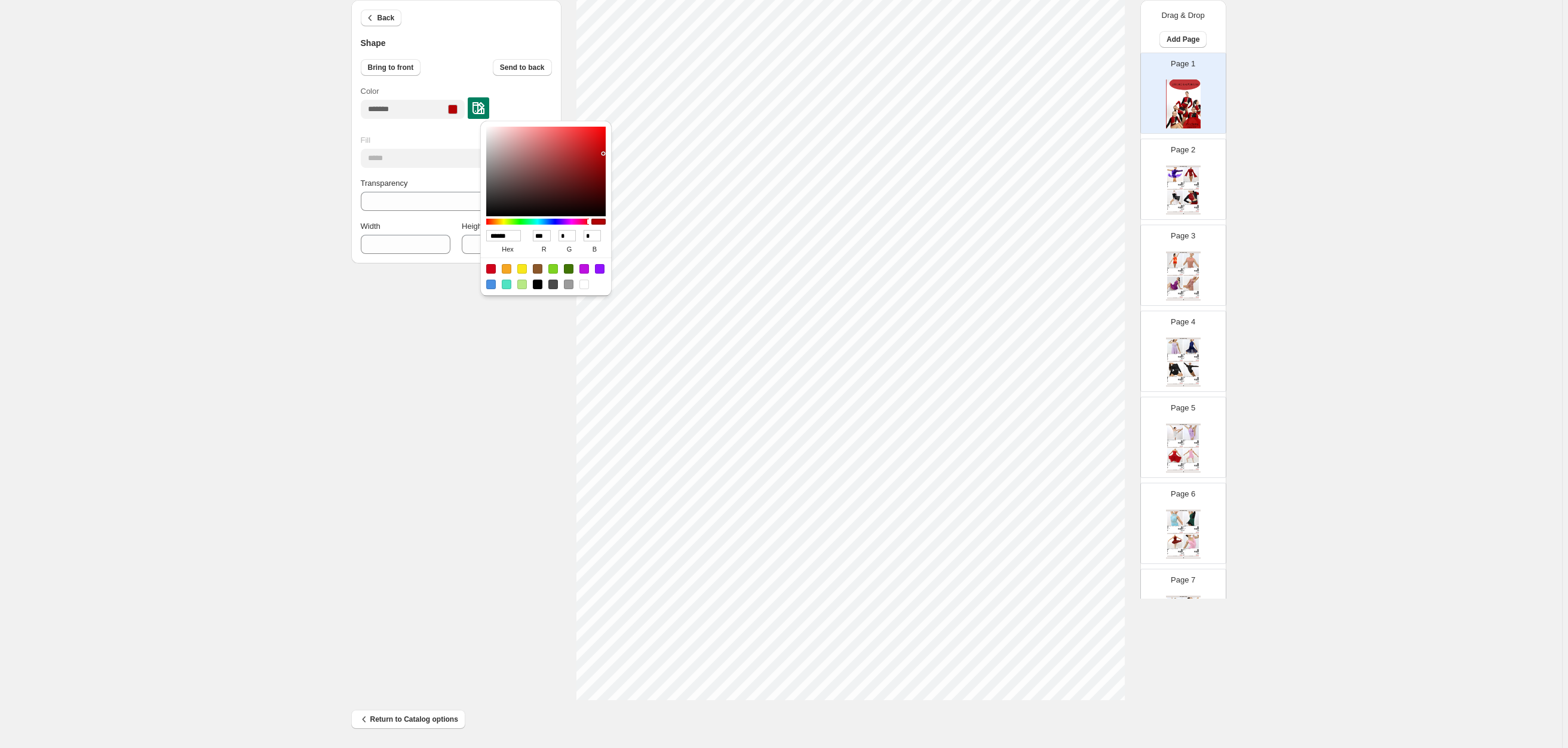 click on "1. Create new catalog 2. Pick a Template 3. General Options 4. Catalog Editor 5. Export & Share 100% Page *  / 8 Sync Data Save Template Save draft Next Cancel Back Shape Bring to front Send to back Color Fill ***** Transparency ** Width *** Height *** Click on an element to change font, style... Drag & Drop Add Page Page 1 Page 2 Clothing Catalog Incomplete - Purple / Child 6
Stunning asymmetrical design
Spandex leotard with overlaid stretch lace
Stretch lace sleeve
Attached asymm... Purple, Burgundy, Blue Royal, Black, Pink Child 6, Child 8, Child 10, Child 12, Child 14, Child ... Stock Quantity:  0 SKU:   Weight:  0 Tags:  Black, Blue, Burgundy, Pink, Purple, Red Brand:  Studio Emporium Barcode №:   $ 15 $ null $ 55.00 $ 55.00 BUY NOW To Build A Home - Burgundy / Child 6
Illusion mesh and spandex leotard
Attached camisole top
Bodice features illusion mesh overlay with ultra-s... Burgundy, Chocolate, Purple, Blue Navy, White Child 6, Child 8, Child 10, Child 12, Child 14, Child ... Stock Quantity:  0" at bounding box center [781, 323] 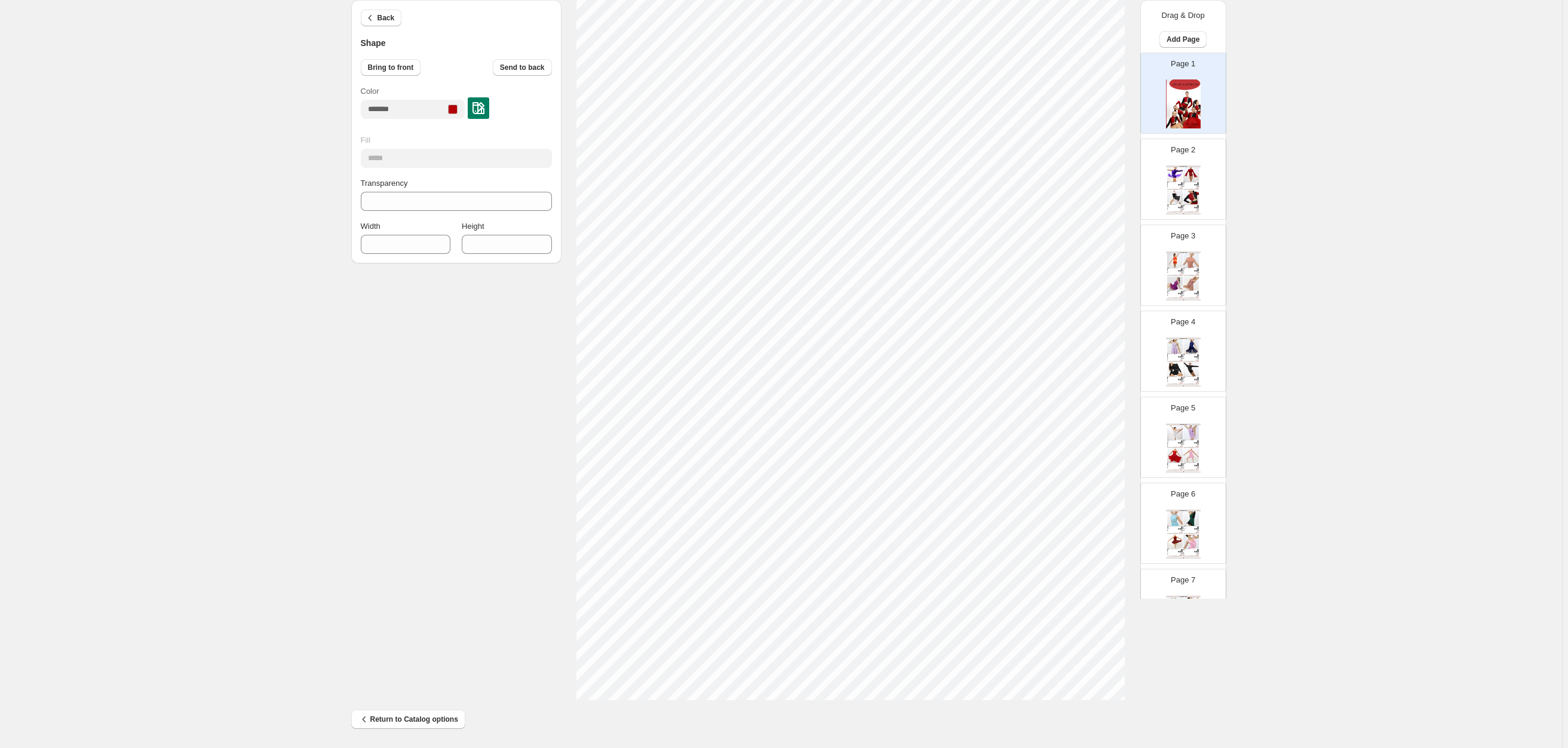 click on "1. Create new catalog 2. Pick a Template 3. General Options 4. Catalog Editor 5. Export & Share 100% Page *  / 8 Sync Data Save Template Save draft Next Cancel Back Shape Bring to front Send to back Color Fill ***** Transparency ** Width *** Height *** Click on an element to change font, style... Drag & Drop Add Page Page 1 Page 2 Clothing Catalog Incomplete - Purple / Child 6
Stunning asymmetrical design
Spandex leotard with overlaid stretch lace
Stretch lace sleeve
Attached asymm... Purple, Burgundy, Blue Royal, Black, Pink Child 6, Child 8, Child 10, Child 12, Child 14, Child ... Stock Quantity:  0 SKU:   Weight:  0 Tags:  Black, Blue, Burgundy, Pink, Purple, Red Brand:  Studio Emporium Barcode №:   $ 15 $ null $ 55.00 $ 55.00 BUY NOW To Build A Home - Burgundy / Child 6
Illusion mesh and spandex leotard
Attached camisole top
Bodice features illusion mesh overlay with ultra-s... Burgundy, Chocolate, Purple, Blue Navy, White Child 6, Child 8, Child 10, Child 12, Child 14, Child ... Stock Quantity:  0" at bounding box center (781, 323) 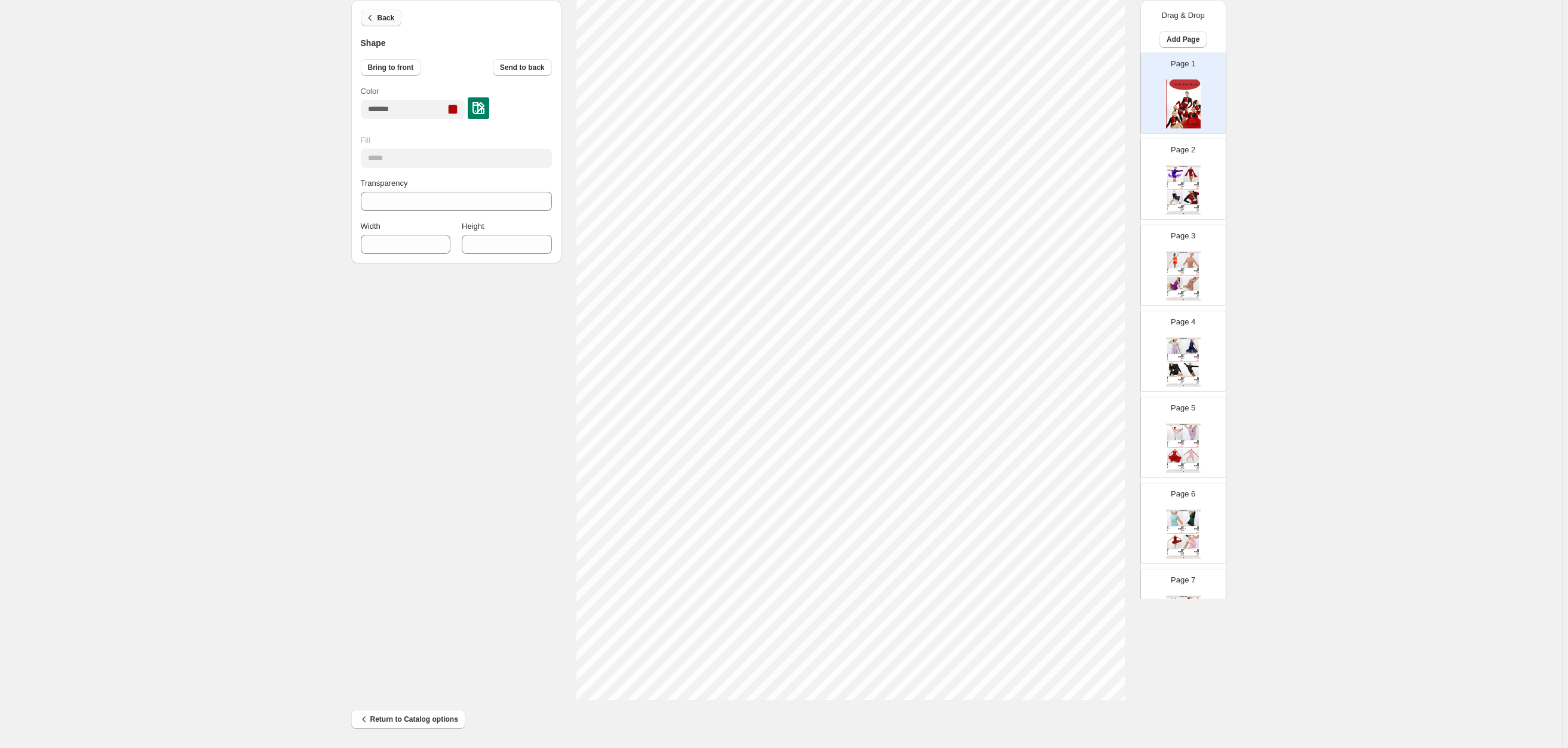 click on "Back" at bounding box center (381, 18) 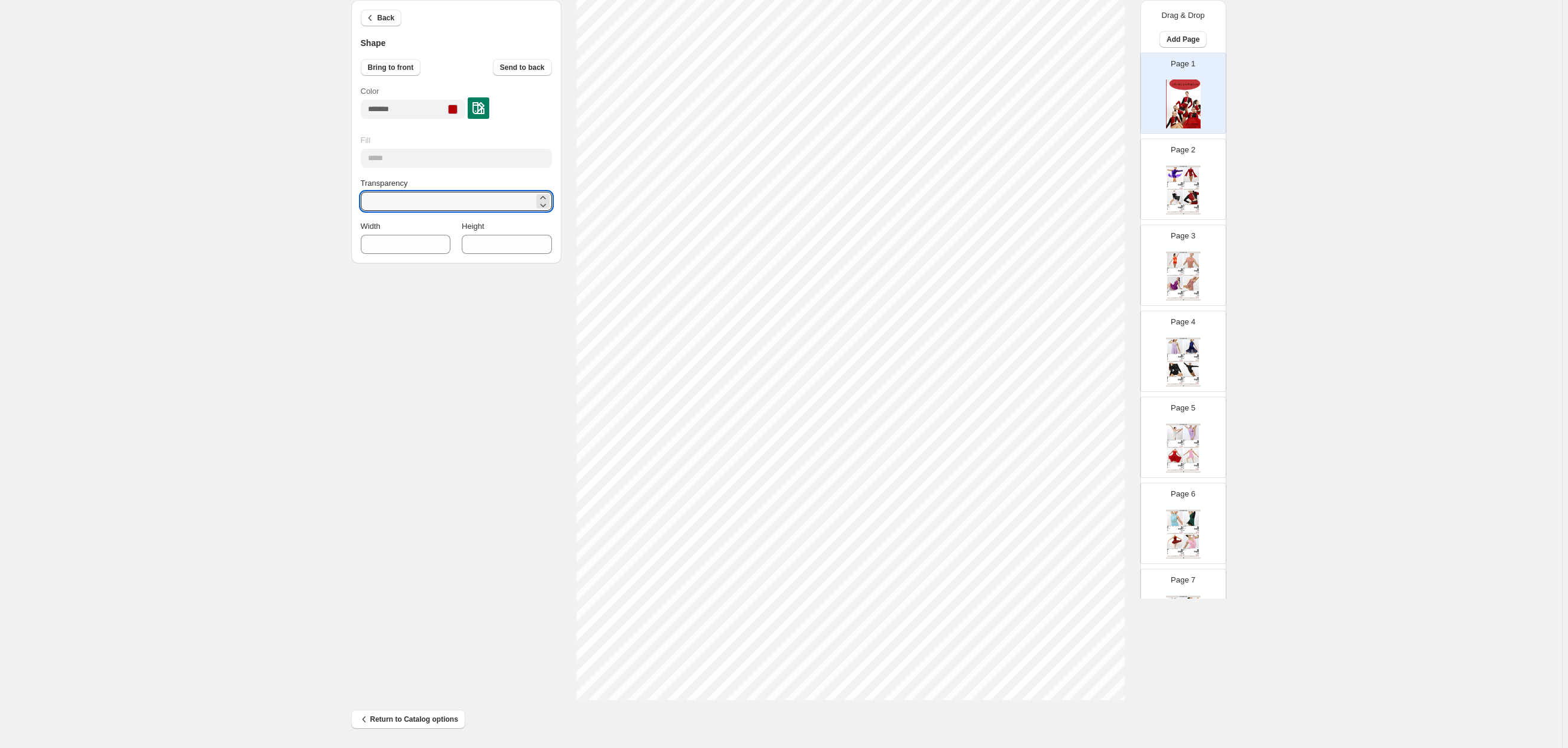 drag, startPoint x: 458, startPoint y: 195, endPoint x: 366, endPoint y: 186, distance: 92.43917 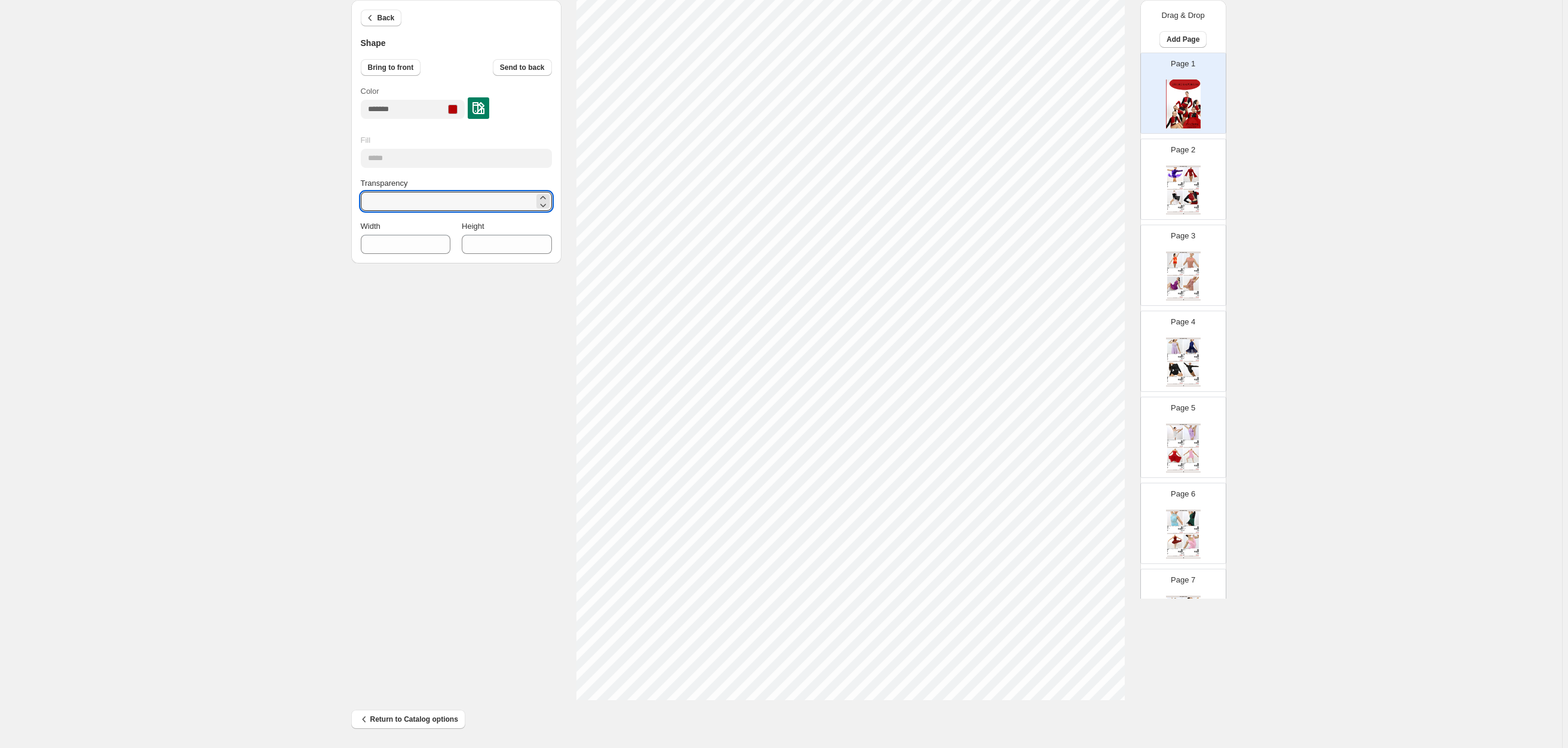 type on "**" 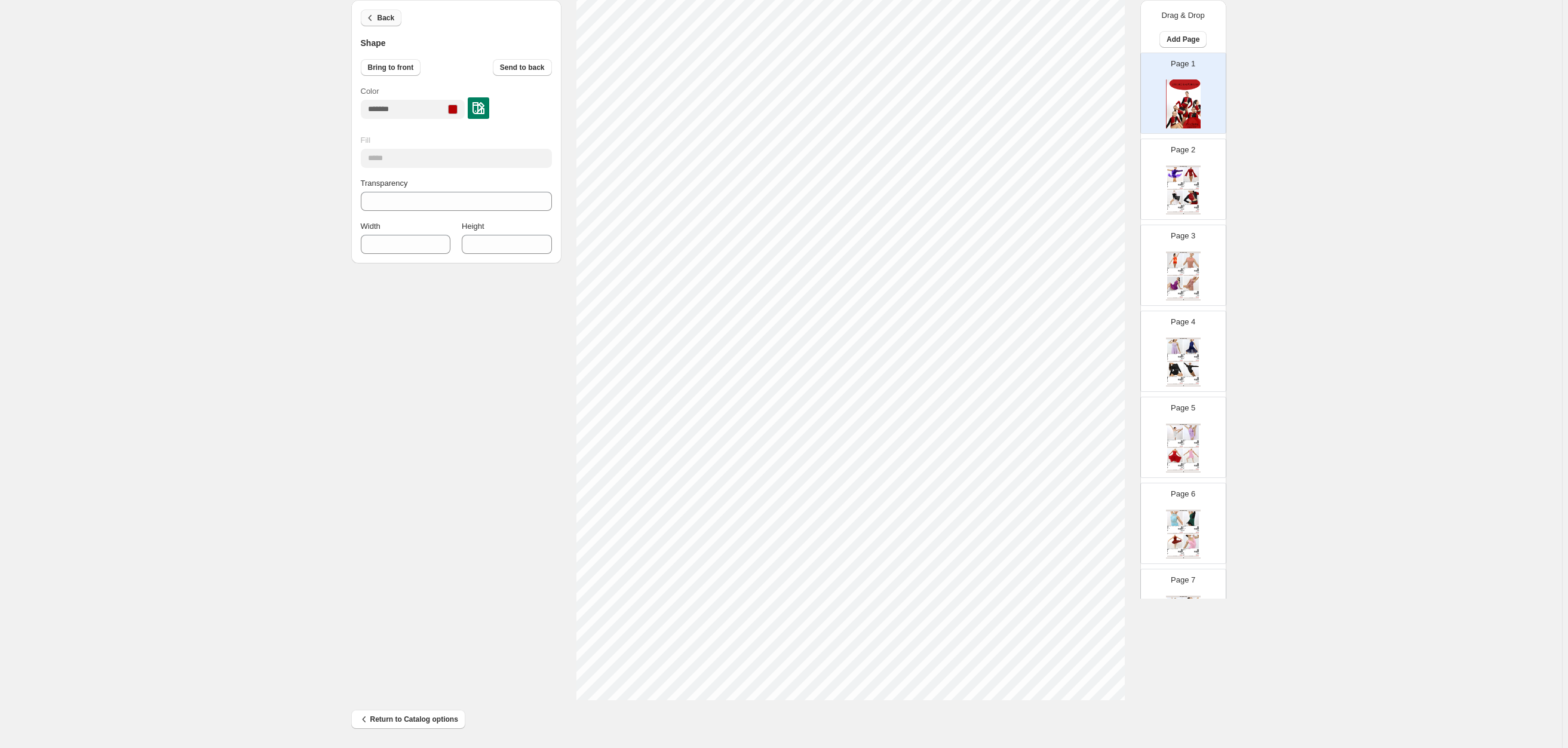 click 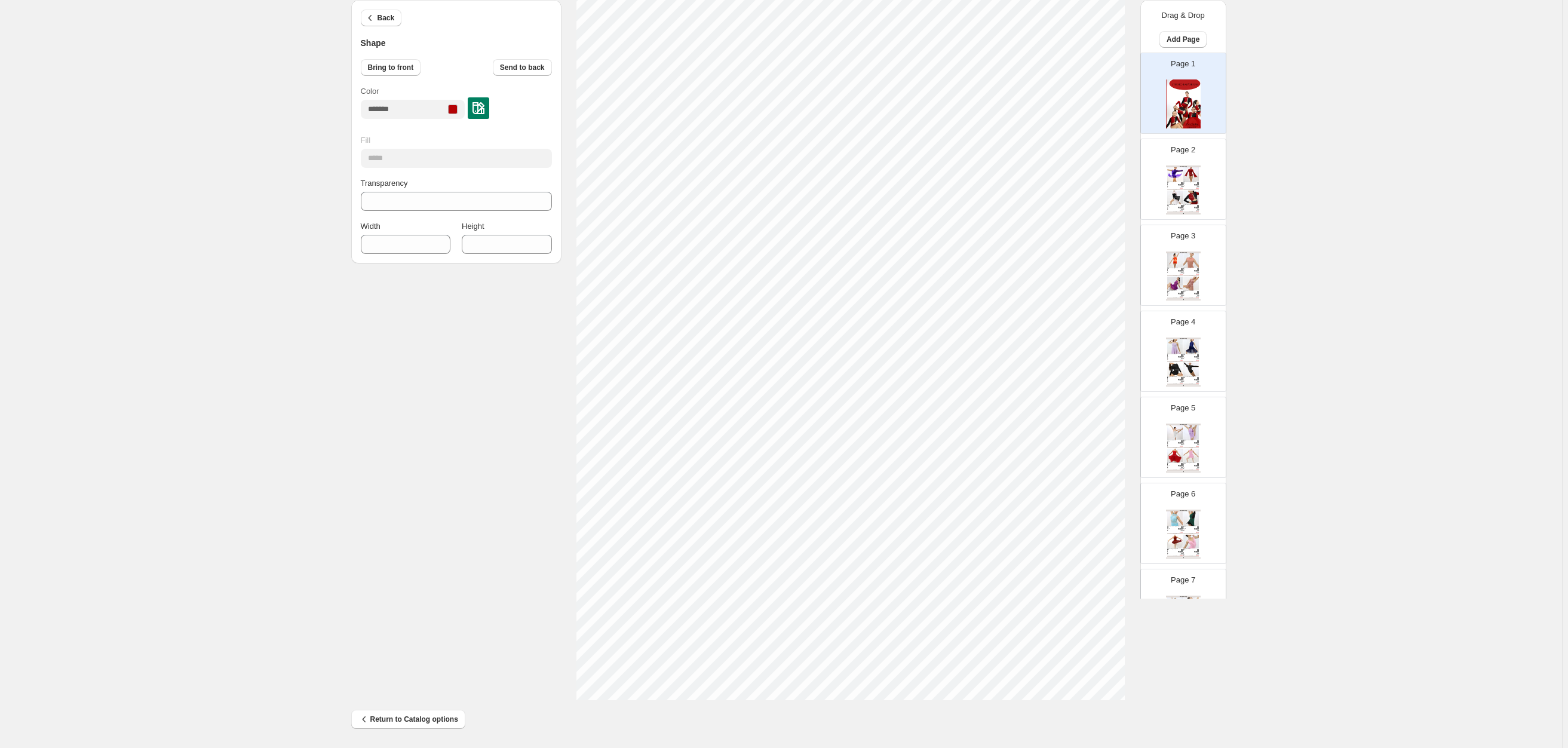 type on "***" 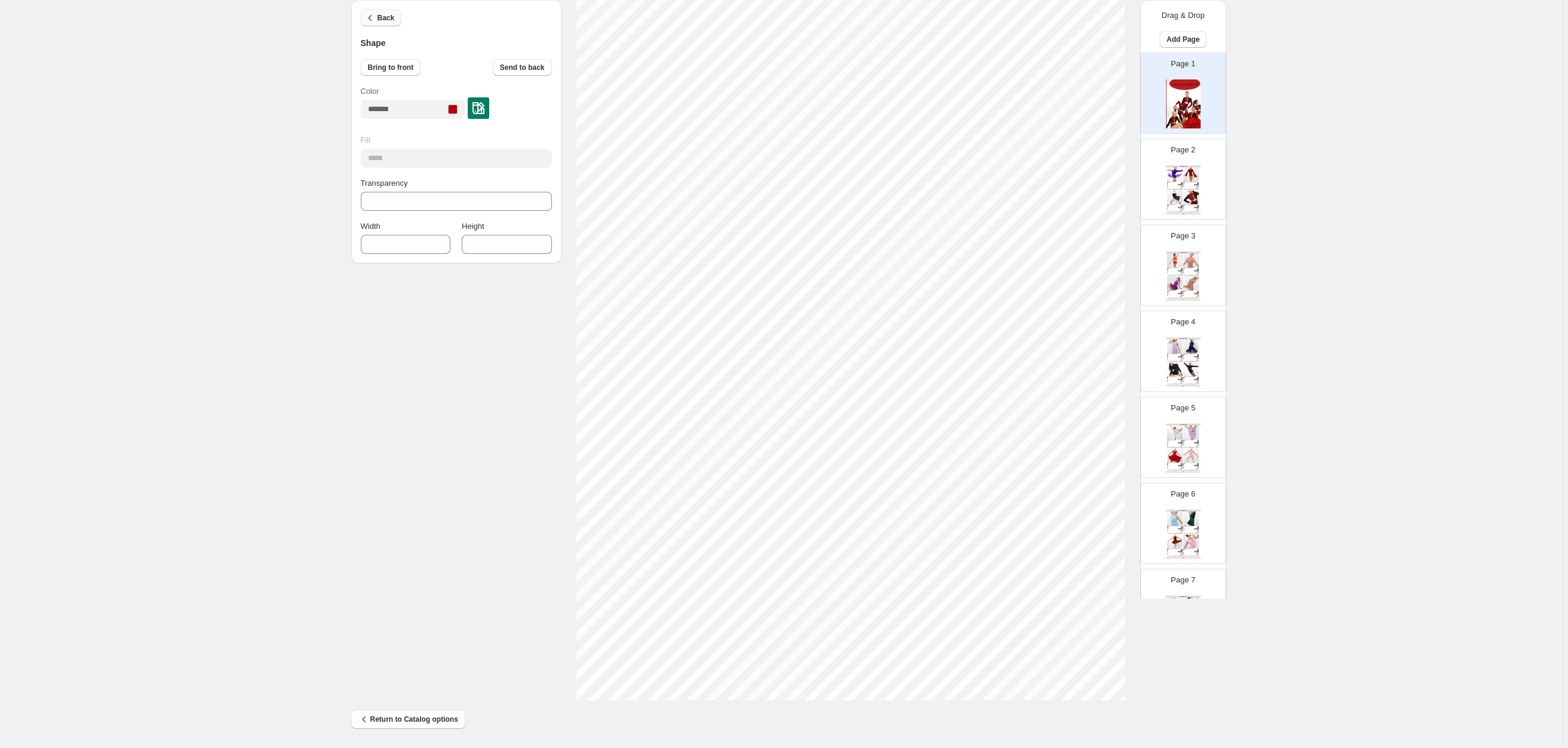 click 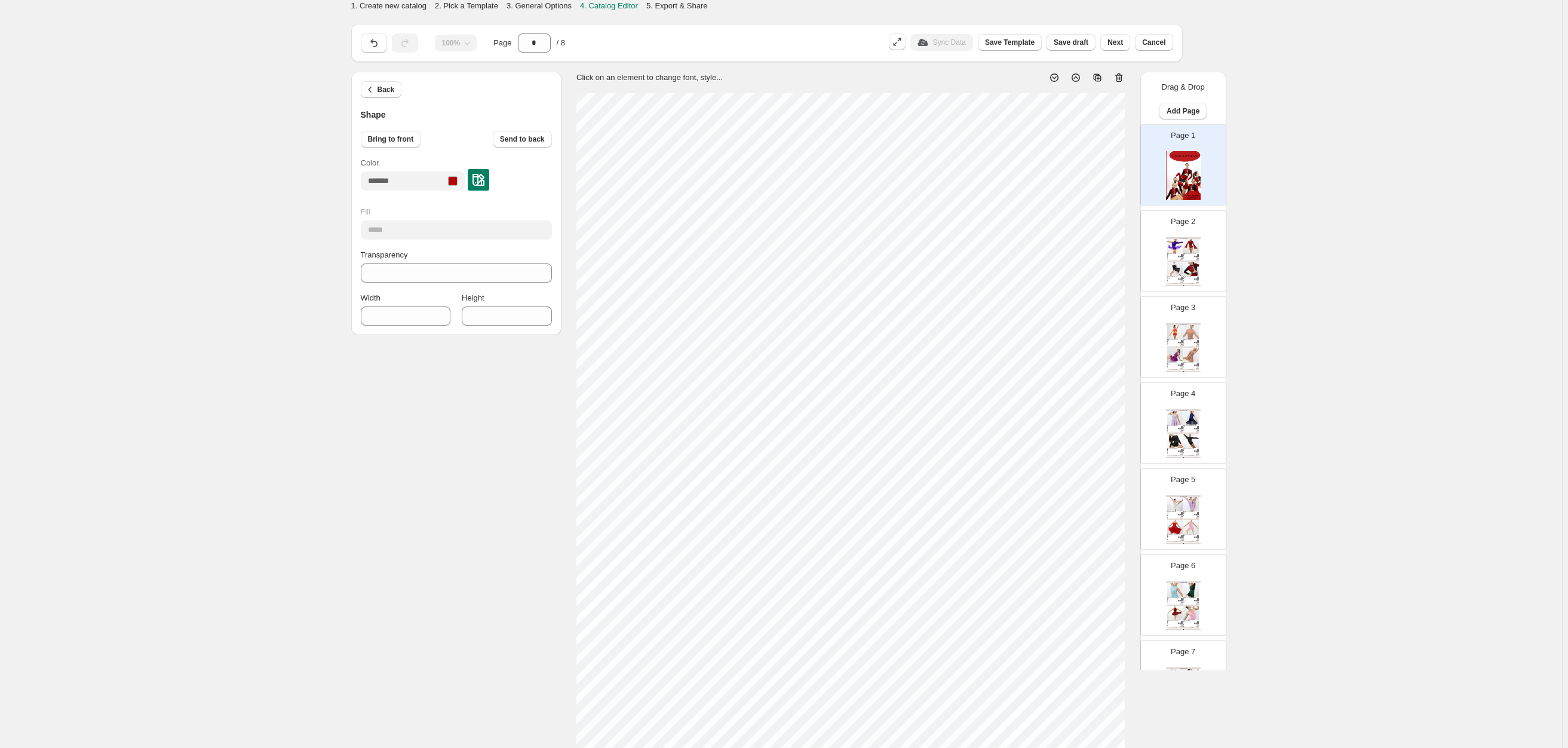 scroll, scrollTop: 103, scrollLeft: 0, axis: vertical 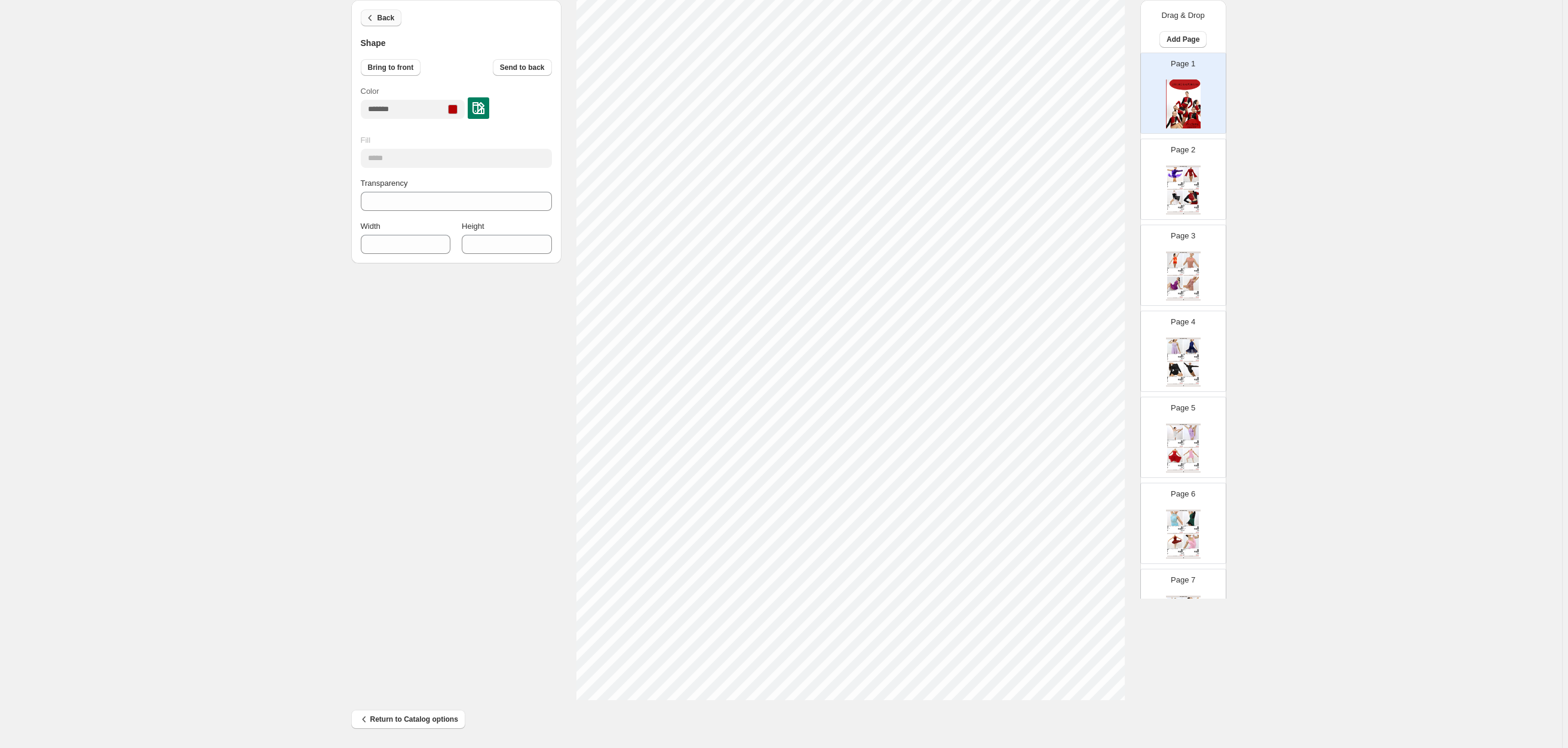 click 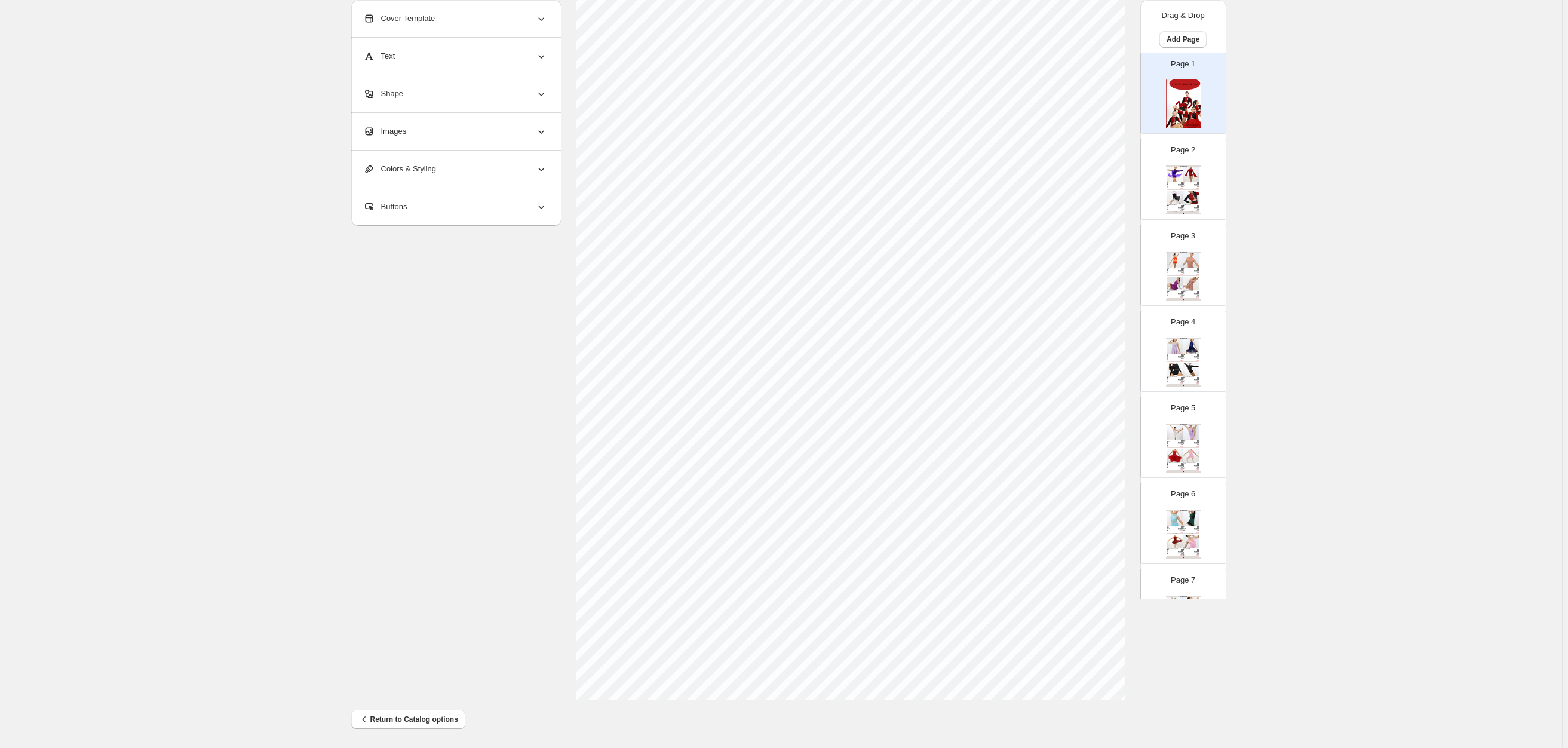 click on "Page 2 Clothing Catalog Incomplete - Purple / Child 6
Stunning asymmetrical design
Spandex leotard with overlaid stretch lace
Stretch lace sleeve
Attached asymm... Purple, Burgundy, Blue Royal, Black, Pink Child 6, Child 8, Child 10, Child 12, Child 14, Child ... Stock Quantity:  0 SKU:   Weight:  0 Tags:  Black, Blue, Burgundy, Pink, Purple, Red Brand:  Studio Emporium Barcode №:   $ 15 $ null $ 55.00 $ 55.00 BUY NOW To Build A Home - Burgundy / Child 6
Illusion mesh and spandex leotard
Attached camisole top
Bodice features illusion mesh overlay with ultra-s... Burgundy, Chocolate, Purple, Blue Navy, White Child 6, Child 8, Child 10, Child 12, Child 14, Child ... Stock Quantity:  0 SKU:  null Weight:  0.191 Tags:  Blue Navy, Burgundy, Chocolate, Navy, Purple Brand:  Studio Emporium Barcode №:   $ 24.67 $ null $ 69.00 $ 69.00 BUY NOW Cruel World - White / Adult Small
Spandex leotard with contrast colour attached illusion mesh long-sleeved shrug
Gaulet finished sleeves
Att... Stock Quantity:  0 $ 22.83" at bounding box center (1183, 179) 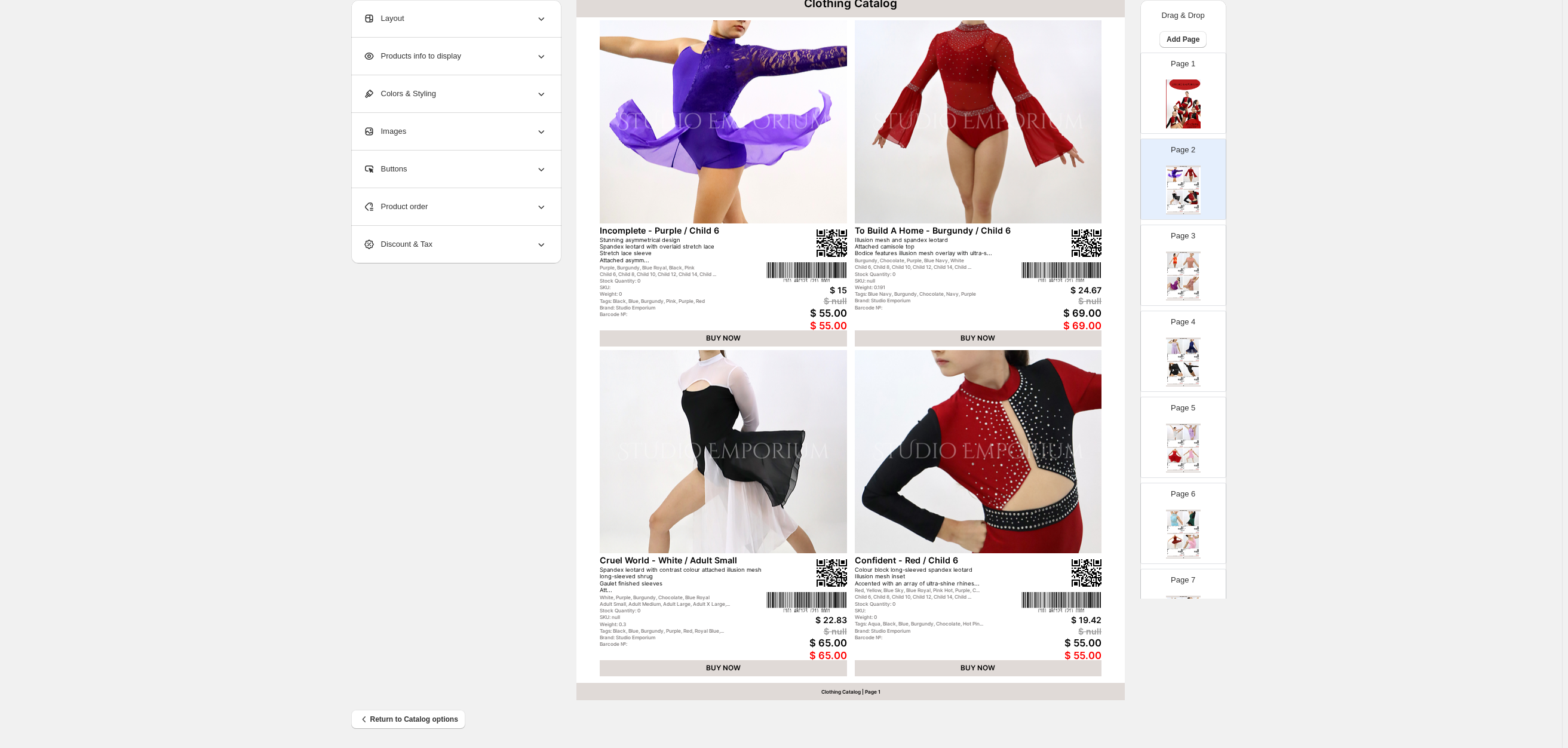 click on "Page 3 Clothing Catalog Hand To Hold - Orange / Child 6
Spandex leotard with illusion mesh shoulder straps
Illusion mesh strap twist back feature
Shirred illusion... Orange, Purple, Pink, Chocolate, Green, Pink Hot, Blue... Child 6, Child 8, Child 10, Child 12, Child 14, Child ... Stock Quantity:  0 SKU:  null Weight:  0 Tags:  Black, Blue, Blue light, Blue Navy, Burgundy, C... Brand:  Studio Emporium Barcode №:   $ 20.39 $ null $ 54.00 $ 54.00 BUY NOW Autumn - Apricot / Child 6
Lace cap sleeve with scalloped edging
Breathable spandex leotard
Power mesh neck inset
Keyhole back
Lined ... Apricot, Gray Child 6, Child 8, Child 10, Child 12, Child 14, Child ... Stock Quantity:  0 SKU:   Weight:  0.16 Tags:  Apricot, Gray Brand:  Studio Emporium Barcode №:   $ 20.41 $ null $ 55.00 $ 55.00 BUY NOW Joyful - Purple / Adult X Small
Spandex leotard with shirred illusion mesh bodice
Asymmetrical attached skirt with split
Attached spandex... Purple, Black, Burgundy, Turquoise Stock Quantity:  0 SKU:  null $ 9.96" at bounding box center [1179, 260] 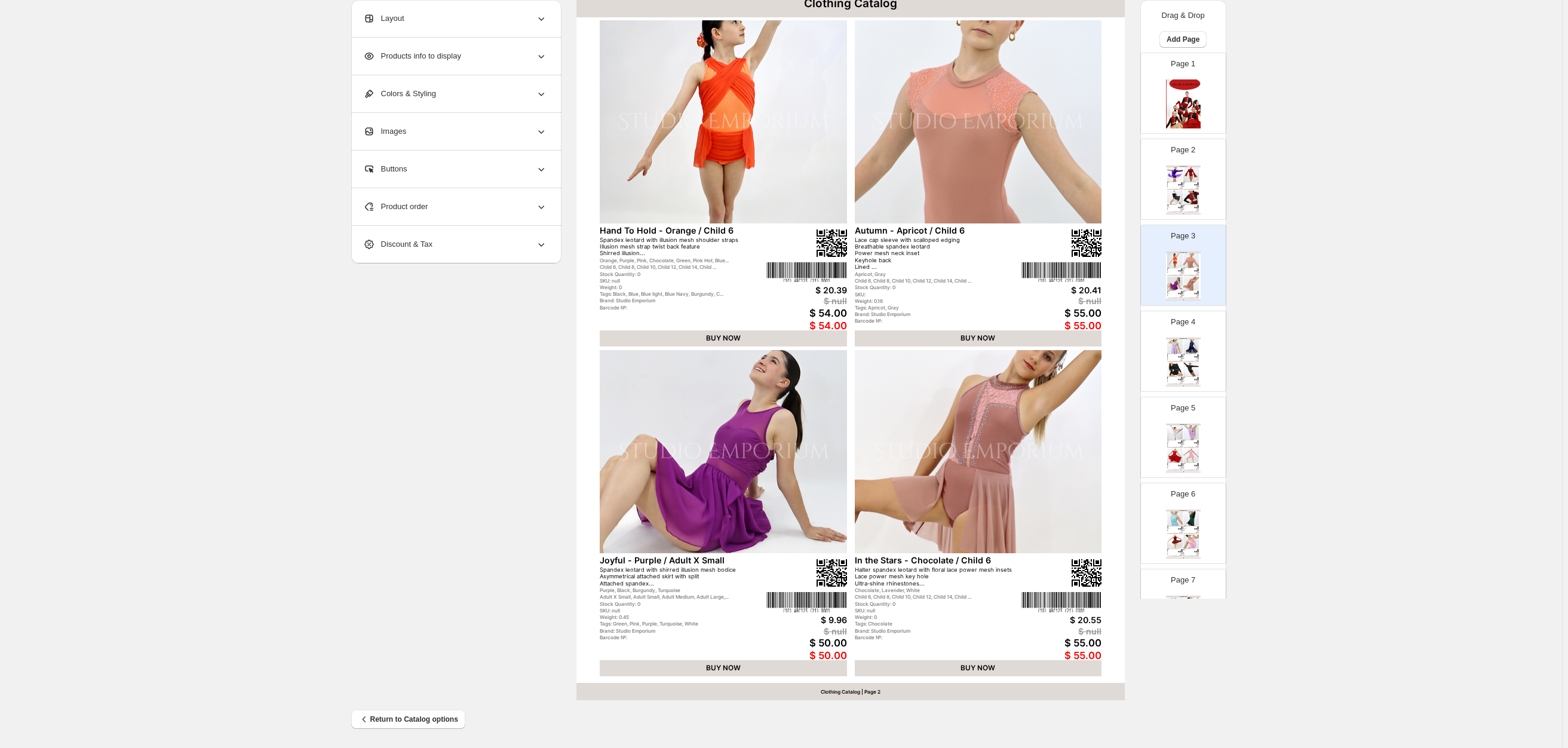 click on "Page [NUMBER] Clothing Catalog Ophelia - [COLOUR] / Child [NUMBER]
Traditional camisole leotard
Gathered bodice
Classic cross-over back straps
Attached chiffon skirt
Attache... [COLOUR], [COLOUR], [COLOUR], [COLOUR] Child [NUMBER], Child [NUMBER], Child [NUMBER], Child [NUMBER], Child [NUMBER], Child [NUMBER],... Stock Quantity:  0 SKU:   Weight:  0.45 Tags:  Black, lavender, Pink, White Brand:  Studio Emporium Barcode №:  null $ [PRICE] $ null $ [PRICE] $ [PRICE] BUY NOW Never Let Me Go - [COLOUR] / Child [NUMBER]
Spandex leotard with illusion mesh neck inset
Vertical &amp; collar ultra shine rhinestone design
Cutaway... [COLOUR], [COLOUR], [COLOUR] Child [NUMBER], Child [NUMBER], Child [NUMBER], Child [NUMBER], Child [NUMBER], Child ... Stock Quantity:  0 SKU:  null Weight:  0.25 Tags:  Blue Navy, Burgundy, Red Brand:  Studio Emporium Barcode №:   $ [PRICE] $ null $ [PRICE] $ [PRICE] BUY NOW Dangerous - [COLOUR] / Child [NUMBER]
Long sleeve spandex biketard
Illusion mesh inset at waist
Ultra-shine rhinestone detailing on shoulders &amp;a... [COLOUR], [COLOUR], [COLOUR] Child [NUMBER], Child [NUMBER], Child [NUMBER], Child [NUMBER], Child [NUMBER], Child ..." at bounding box center [1183, 351] 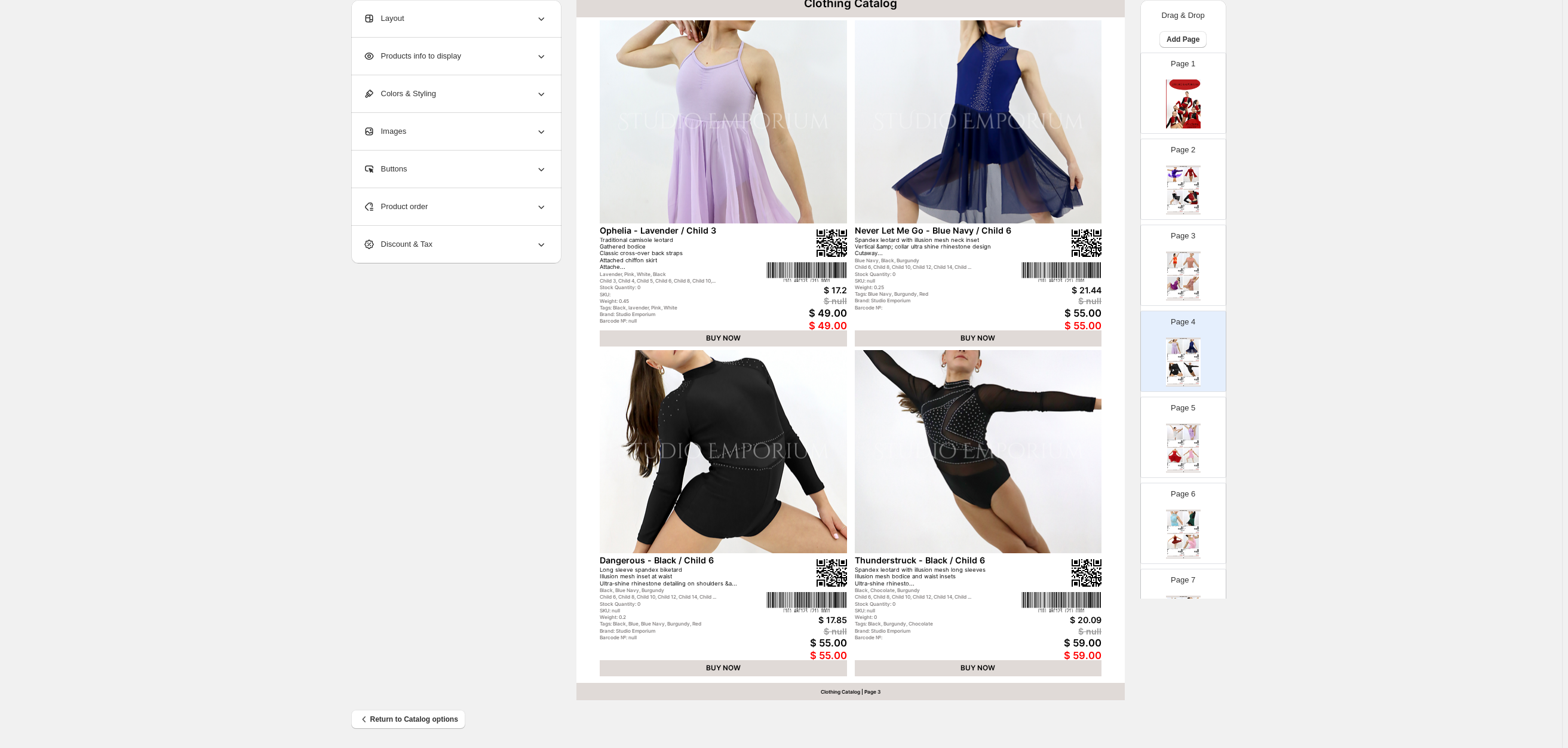click on "Page 5 Clothing Catalog Right On Time - White / Child 6
Camisole spandex leotard
Crisscross shirred shimmer illusion mesh overlay
Traditional cross shoulder s... White, Blue Light, Blue Navy, Pink, Aqua, Purple, Pink... Child 6, Child 8, Child 10, Child 12, Child 14, Child ... Stock Quantity:  0 SKU:  null Weight:  0 Tags:  Aqua, Blue, Blue Navy, Hot Pink, Navy, Pink, Pu... Brand:  Studio Emporium Barcode №:  null $ 18.01 $ null $ 54.00 $ 54.00 BUY NOW Rescue - Lavender / Child 6
Spandex halter neck leotard with illusion mesh wrap draping
Stunning floral appliqué with seed pearl and r... Lavender, White, Pink, Red Child 6, Child 8, Child 10, Child 12, Child 14, Child ... Stock Quantity:  0 SKU:  null Weight:  0 Tags:  Blue, Blue light, lavender, Light Blue, Maeve, ... Brand:  Studio Emporium Barcode №:  null $ 15.3 $ null $ 58.00 $ 58.00 BUY NOW What I Did For Love - Red / Adult Small
Lyrical dress
Spandex bodice with gathered neckline
Spaghetti straps
Attached double-layer handkerchief d..." at bounding box center [1179, 433] 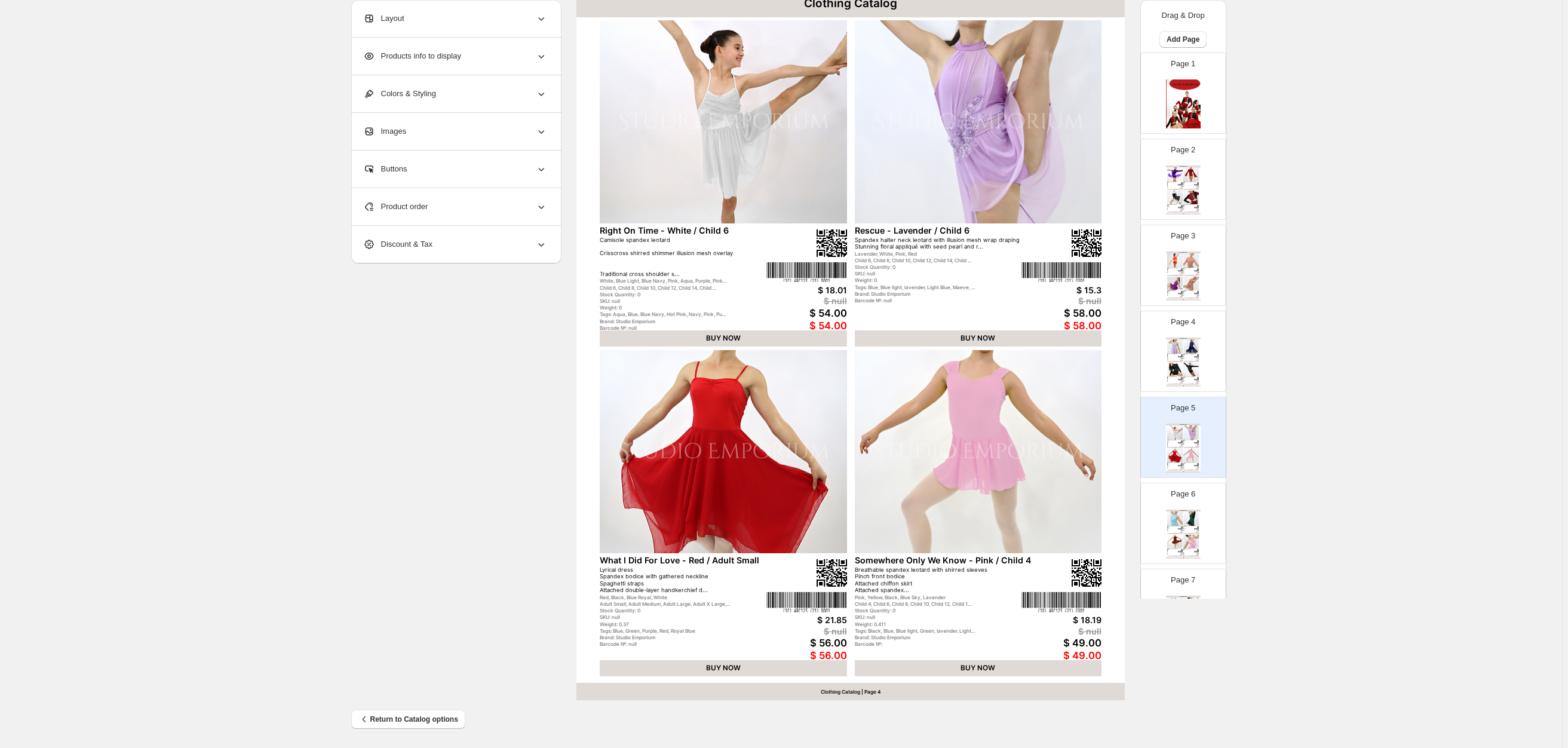 click on "Page 1" at bounding box center [1183, 93] 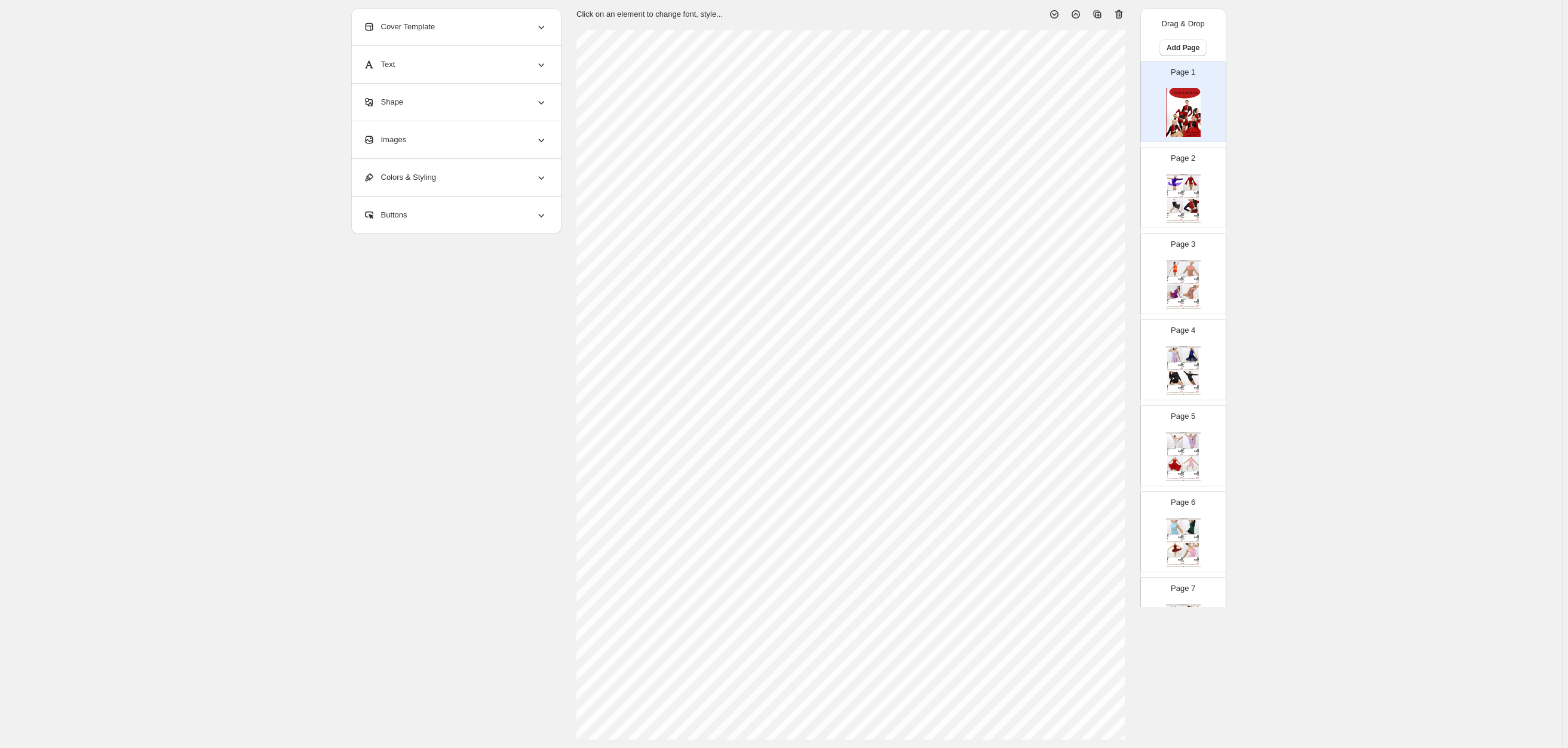 scroll, scrollTop: 90, scrollLeft: 0, axis: vertical 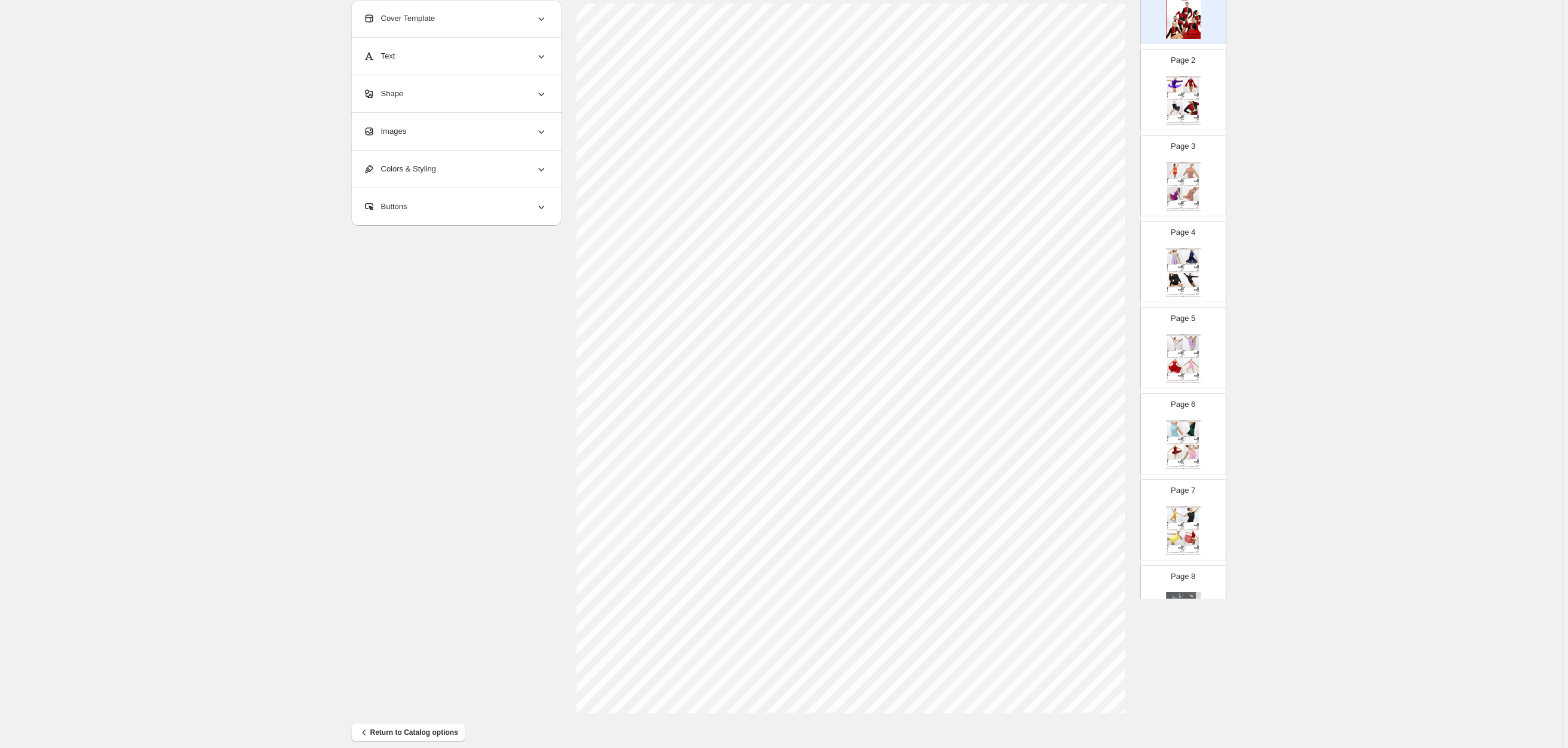 click on "Page 2 Clothing Catalog Incomplete - Purple / Child 6
Stunning asymmetrical design
Spandex leotard with overlaid stretch lace
Stretch lace sleeve
Attached asymm... Purple, Burgundy, Blue Royal, Black, Pink Child 6, Child 8, Child 10, Child 12, Child 14, Child ... Stock Quantity:  0 SKU:   Weight:  0 Tags:  Black, Blue, Burgundy, Pink, Purple, Red Brand:  Studio Emporium Barcode №:   $ 15 $ null $ 55.00 $ 55.00 BUY NOW To Build A Home - Burgundy / Child 6
Illusion mesh and spandex leotard
Attached camisole top
Bodice features illusion mesh overlay with ultra-s... Burgundy, Chocolate, Purple, Blue Navy, White Child 6, Child 8, Child 10, Child 12, Child 14, Child ... Stock Quantity:  0 SKU:  null Weight:  0.191 Tags:  Blue Navy, Burgundy, Chocolate, Navy, Purple Brand:  Studio Emporium Barcode №:   $ 24.67 $ null $ 69.00 $ 69.00 BUY NOW Cruel World - White / Adult Small
Spandex leotard with contrast colour attached illusion mesh long-sleeved shrug
Gaulet finished sleeves
Att... Stock Quantity:  0 $ 22.83" at bounding box center (1179, 85) 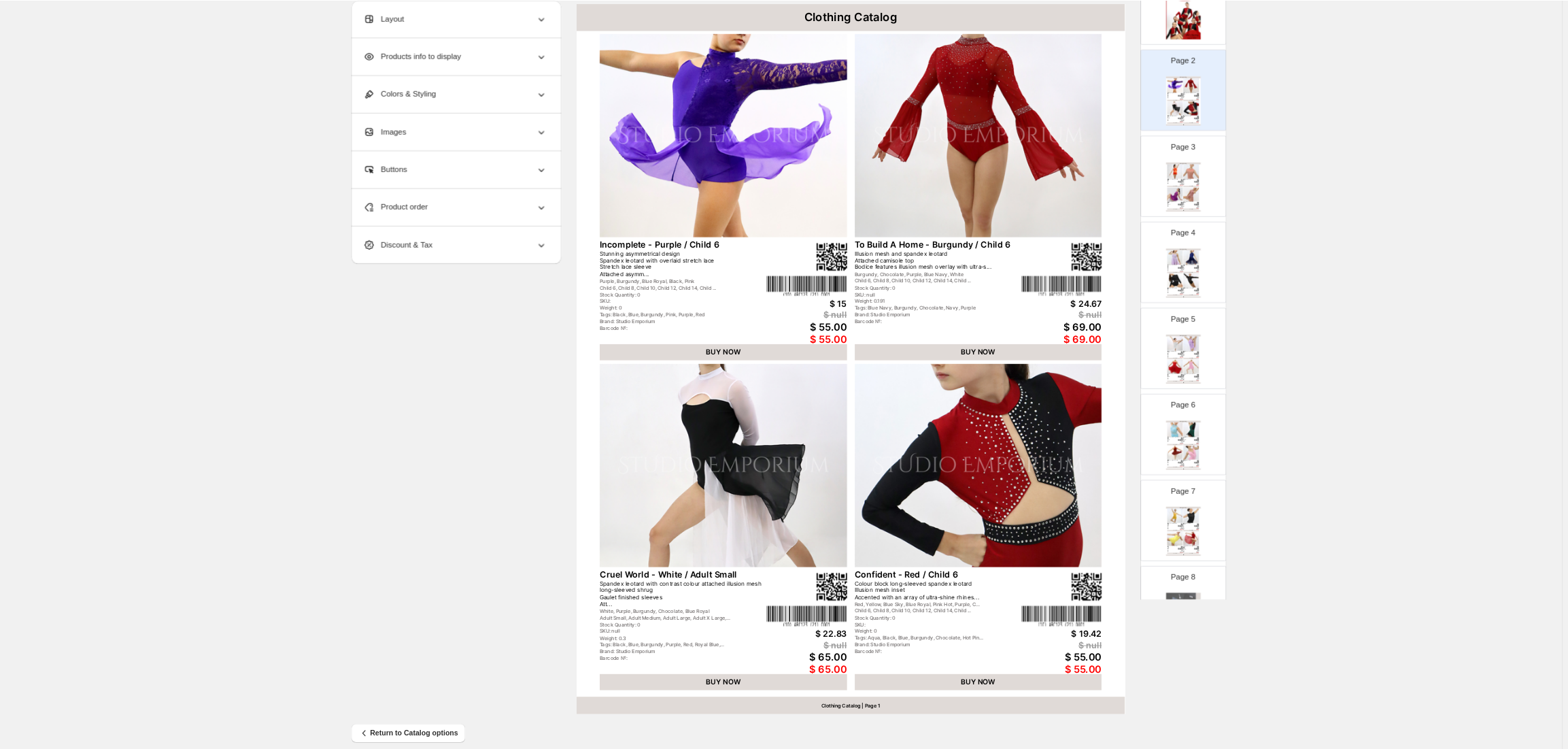 scroll, scrollTop: 102, scrollLeft: 0, axis: vertical 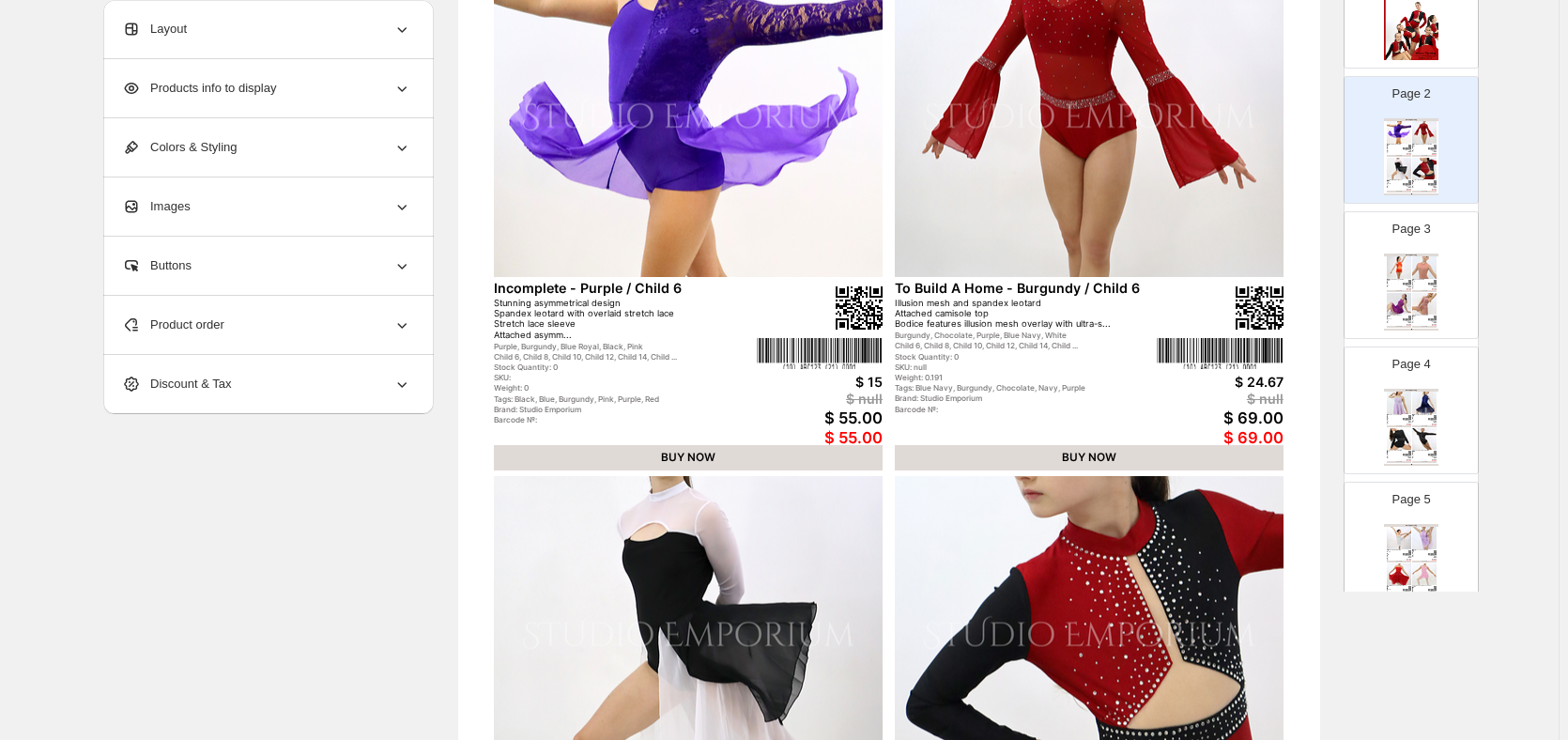 click at bounding box center (820, 354) 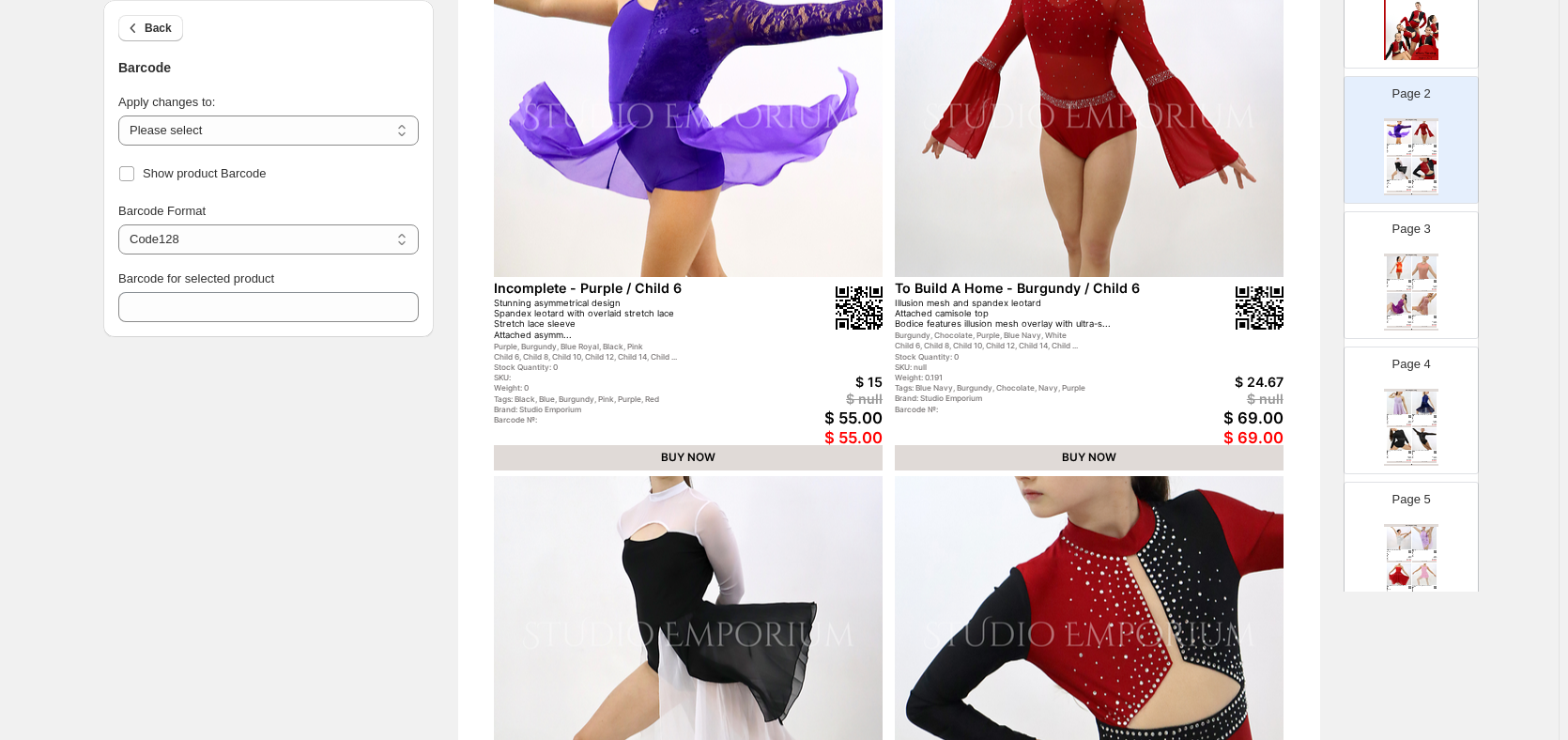 click on "Page 3 Clothing Catalog Hand To Hold - Orange / Child 6
Spandex leotard with illusion mesh shoulder straps
Illusion mesh strap twist back feature
Shirred illusion... Orange, Purple, Pink, Chocolate, Green, Pink Hot, Blue... Child 6, Child 8, Child 10, Child 12, Child 14, Child ... Stock Quantity:  0 SKU:  null Weight:  0 Tags:  Black, Blue, Blue light, Blue Navy, Burgundy, C... Brand:  Studio Emporium Barcode №:   $ 20.39 $ null $ 54.00 $ 54.00 BUY NOW Autumn - Apricot / Child 6
Lace cap sleeve with scalloped edging
Breathable spandex leotard
Power mesh neck inset
Keyhole back
Lined ... Apricot, Gray Child 6, Child 8, Child 10, Child 12, Child 14, Child ... Stock Quantity:  0 SKU:   Weight:  0.16 Tags:  Apricot, Gray Brand:  Studio Emporium Barcode №:   $ 20.41 $ null $ 55.00 $ 55.00 BUY NOW Joyful - Purple / Adult X Small
Spandex leotard with shirred illusion mesh bodice
Asymmetrical attached skirt with split
Attached spandex... Purple, Black, Burgundy, Turquoise Stock Quantity:  0 SKU:  null $ 9.96" at bounding box center (1404, 268) 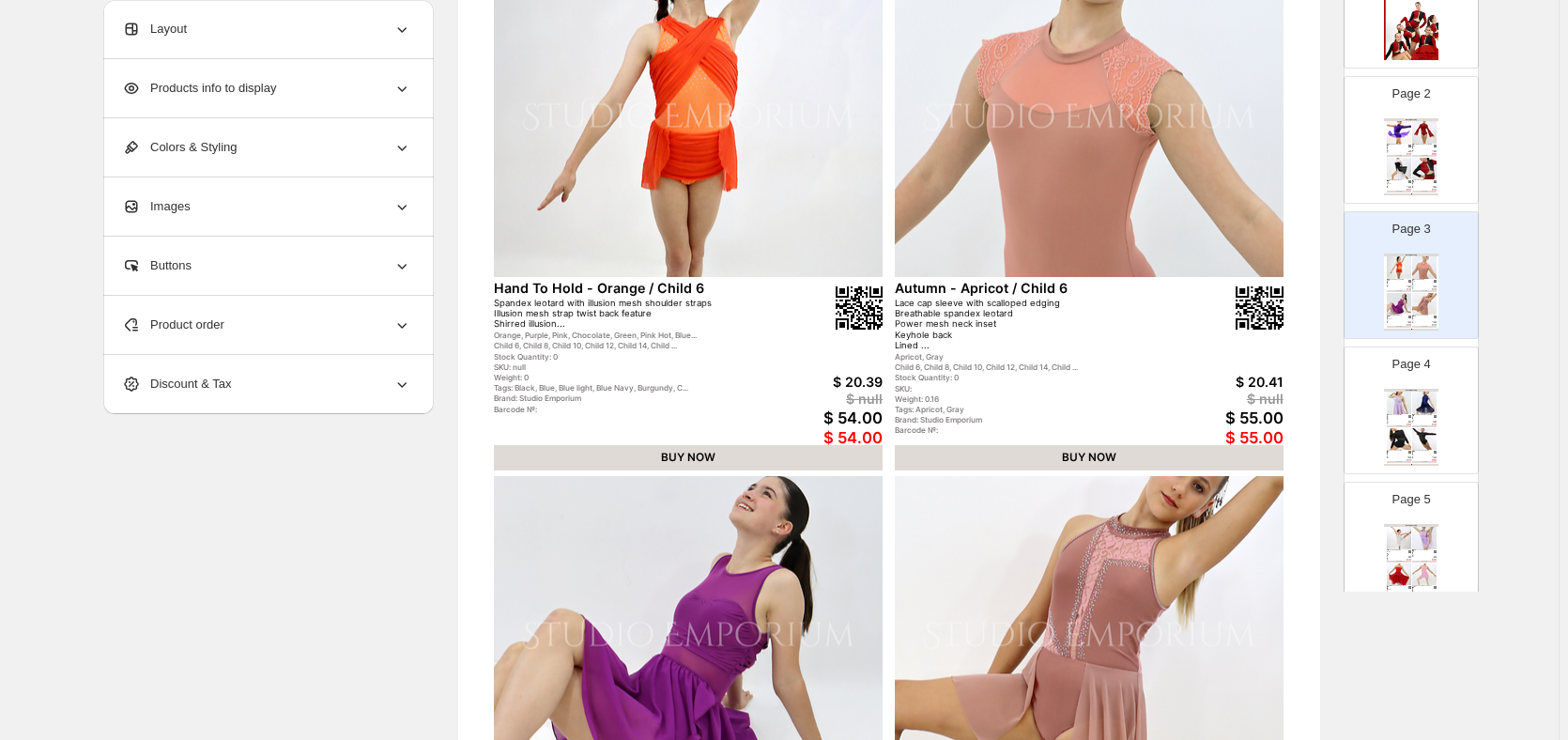click on "Page 2 Clothing Catalog Incomplete - Purple / Child 6
Stunning asymmetrical design
Spandex leotard with overlaid stretch lace
Stretch lace sleeve
Attached asymm... Purple, Burgundy, Blue Royal, Black, Pink Child 6, Child 8, Child 10, Child 12, Child 14, Child ... Stock Quantity:  0 SKU:   Weight:  0 Tags:  Black, Blue, Burgundy, Pink, Purple, Red Brand:  Studio Emporium Barcode №:   $ 15 $ null $ 55.00 $ 55.00 BUY NOW To Build A Home - Burgundy / Child 6
Illusion mesh and spandex leotard
Attached camisole top
Bodice features illusion mesh overlay with ultra-s... Burgundy, Chocolate, Purple, Blue Navy, White Child 6, Child 8, Child 10, Child 12, Child 14, Child ... Stock Quantity:  0 SKU:  null Weight:  0.191 Tags:  Blue Navy, Burgundy, Chocolate, Navy, Purple Brand:  Studio Emporium Barcode №:   $ 24.67 $ null $ 69.00 $ 69.00 BUY NOW Cruel World - White / Adult Small
Spandex leotard with contrast colour attached illusion mesh long-sleeved shrug
Gaulet finished sleeves
Att... Stock Quantity:  0 $ 22.83" at bounding box center [1404, 132] 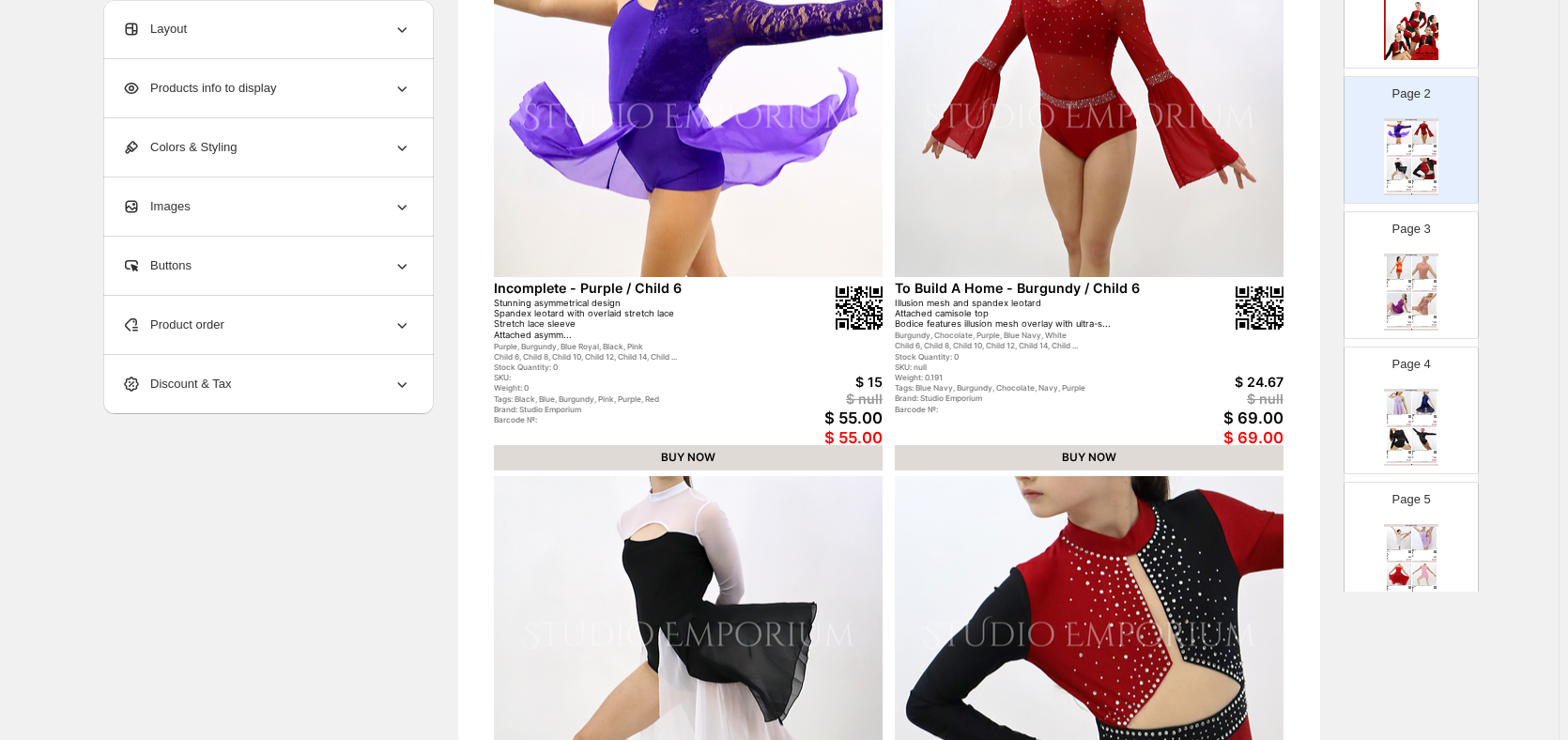 click at bounding box center (859, 308) 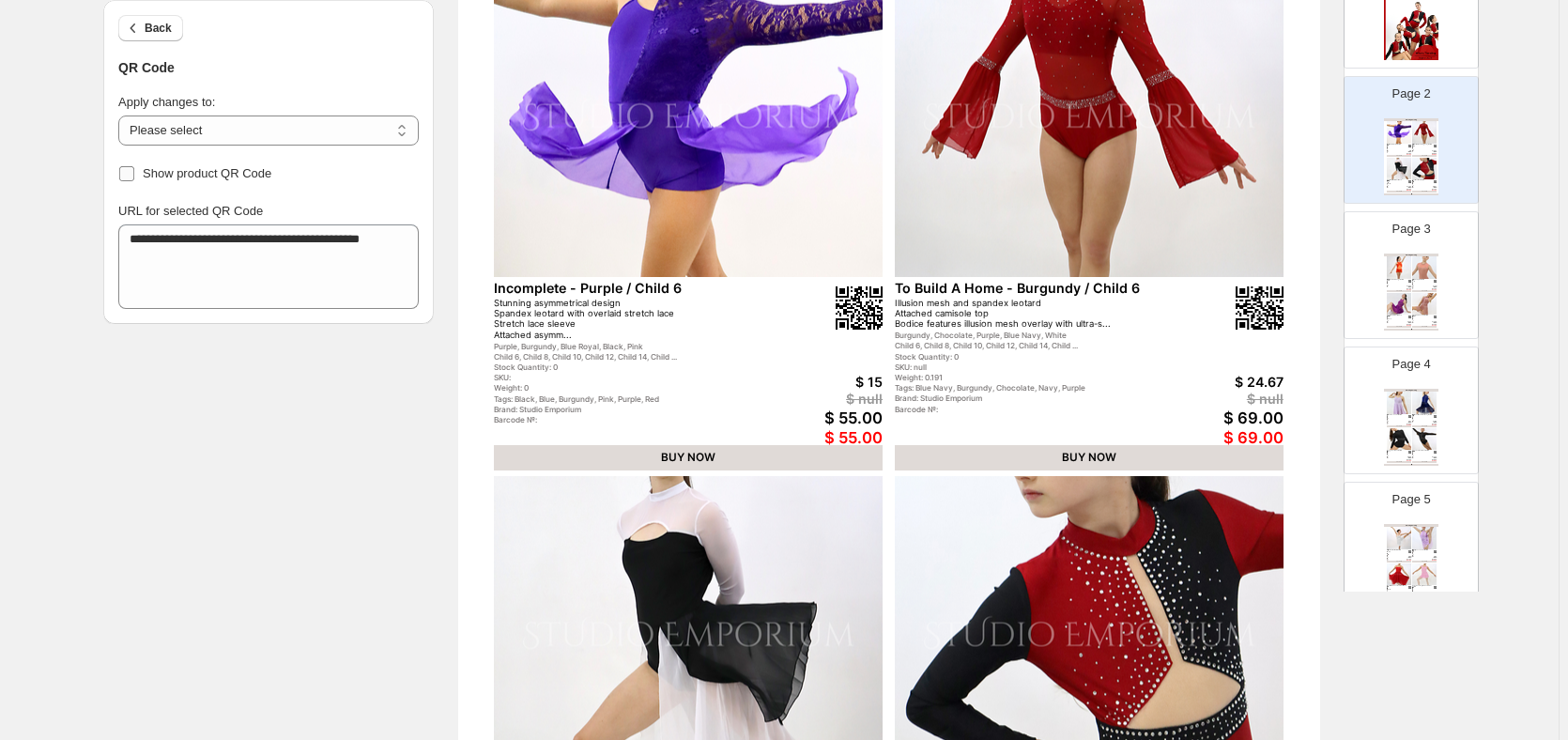 click on "Show product QR Code" at bounding box center [207, 173] 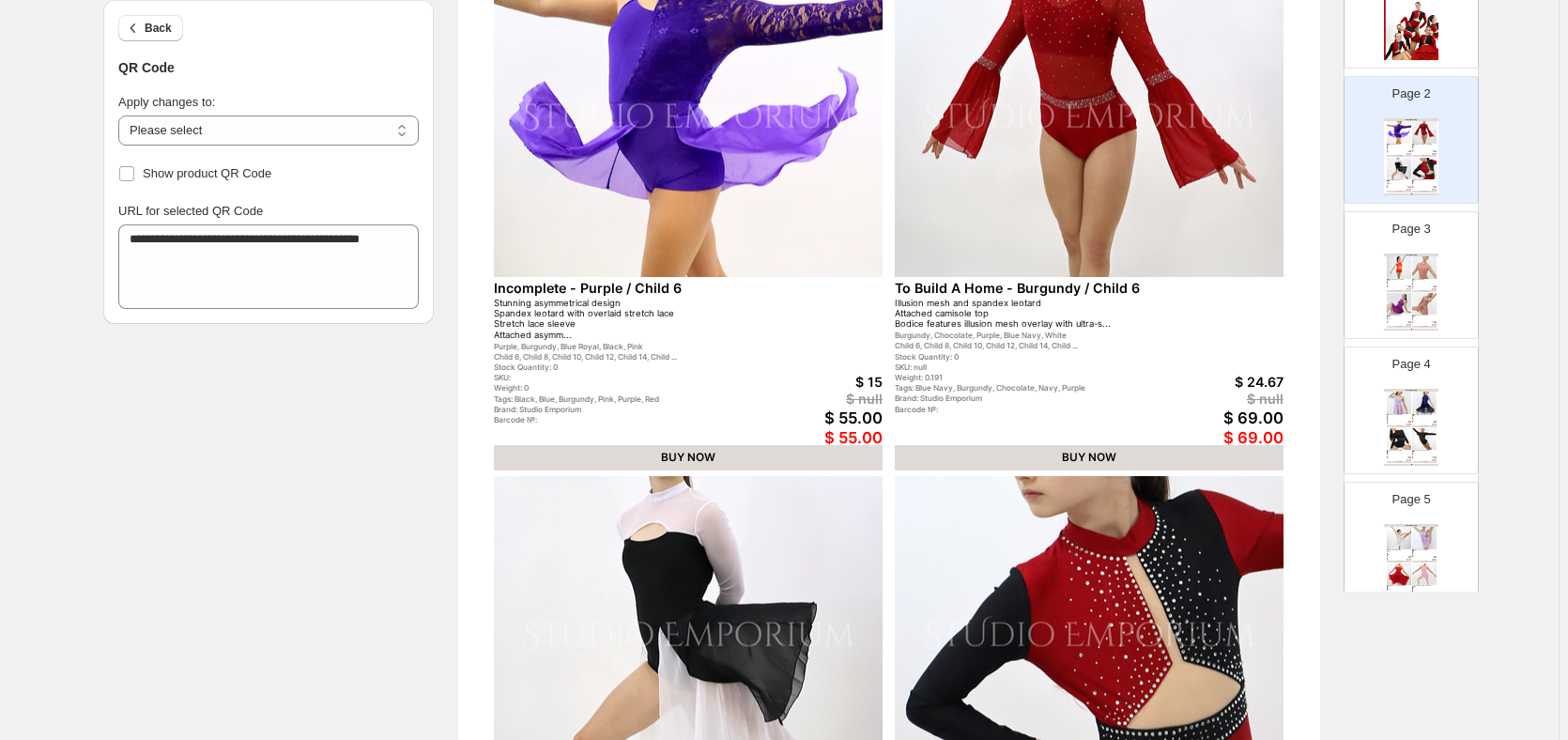 click on "$ null" at bounding box center [820, 398] 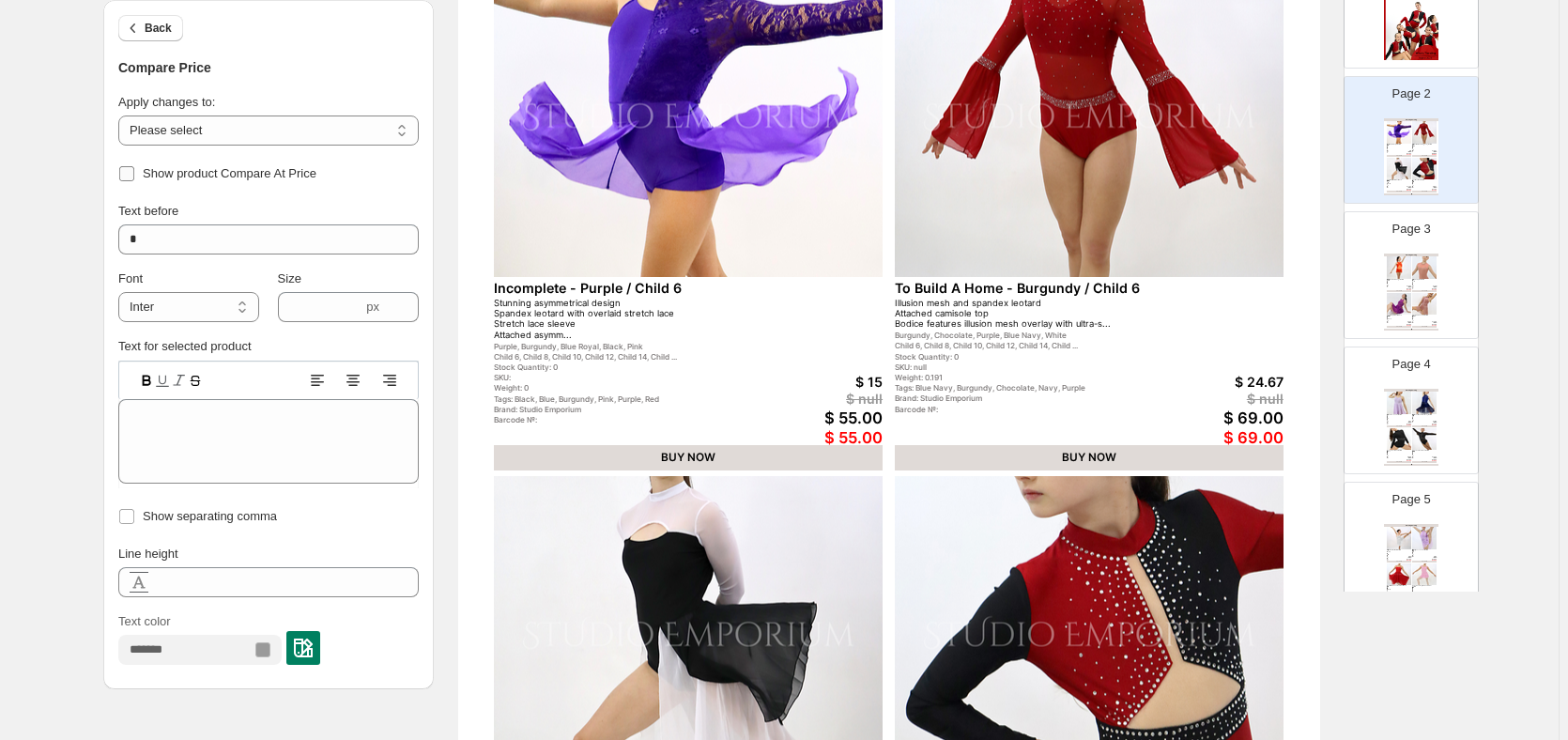 click on "Show product Compare At Price" at bounding box center (229, 173) 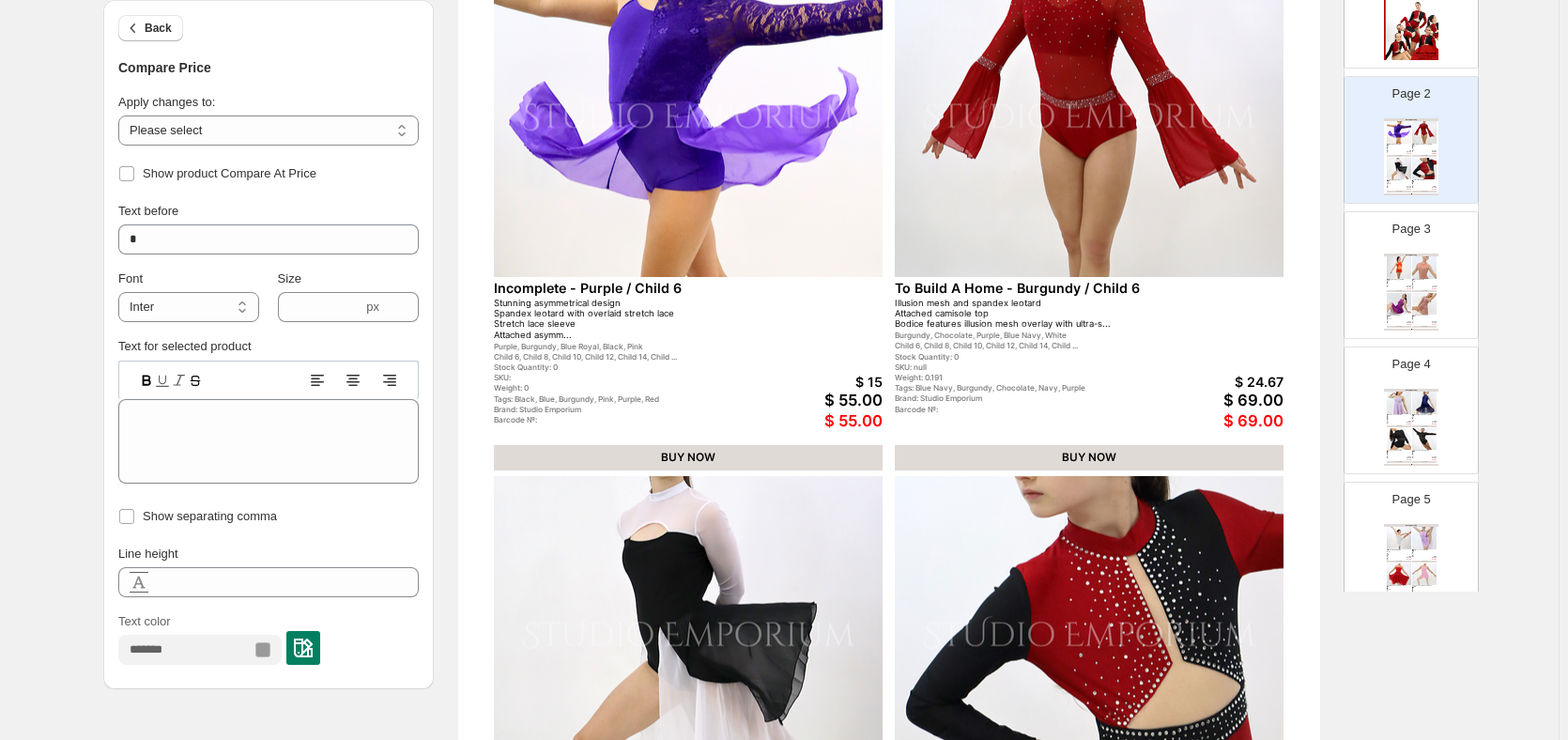 click on "$ 15" at bounding box center [820, 381] 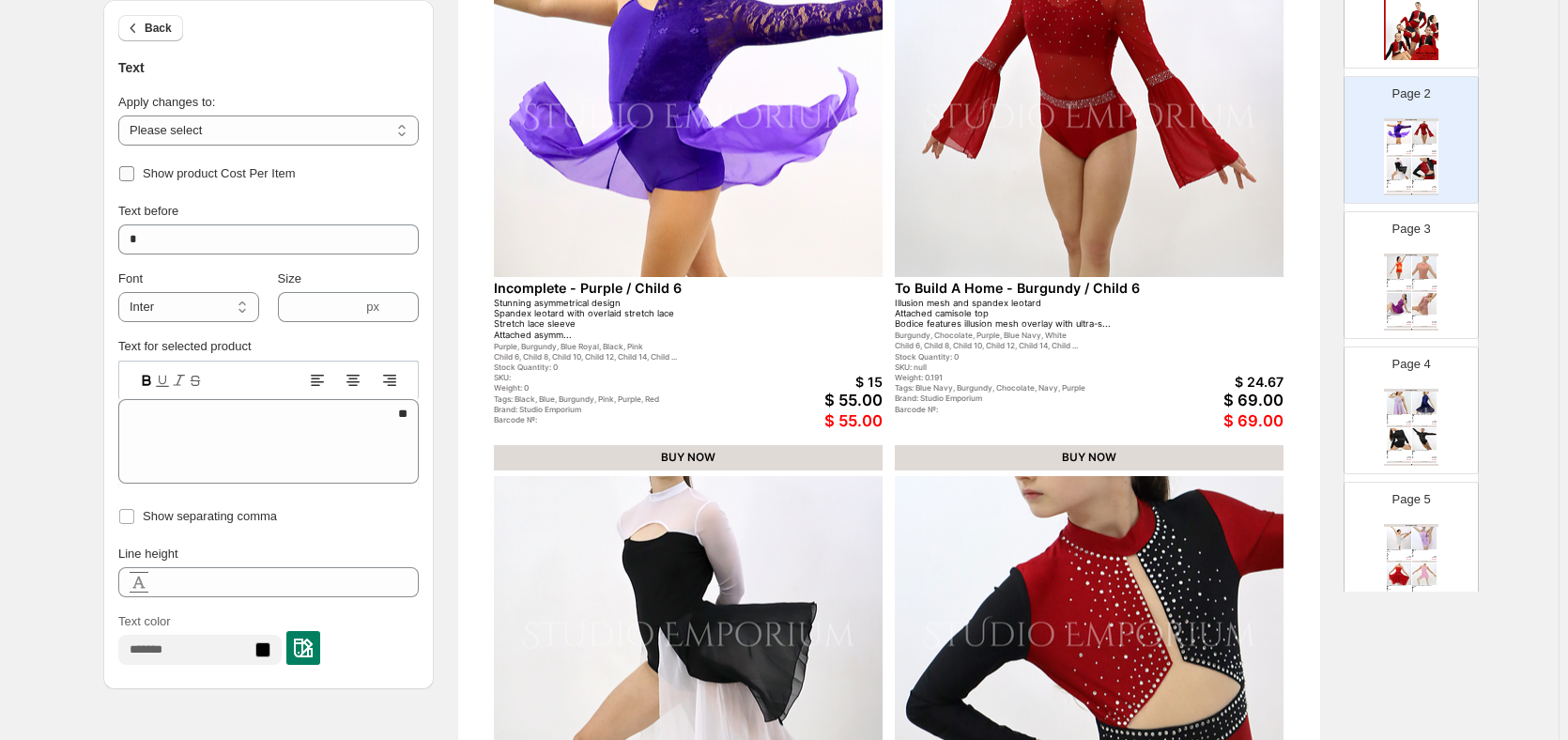 click on "Show product Cost Per Item" at bounding box center [219, 173] 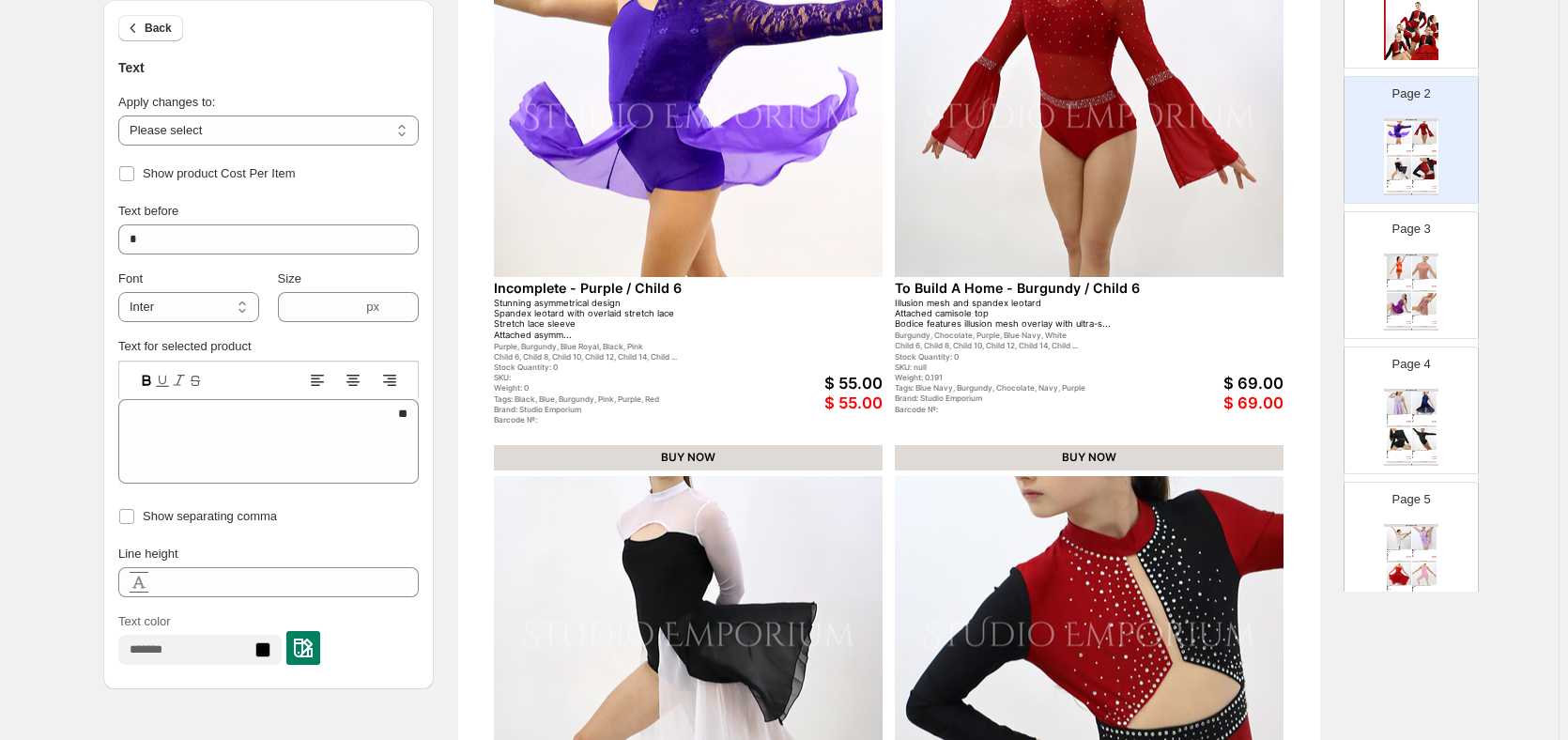 click on "$ 55.00" at bounding box center (820, 383) 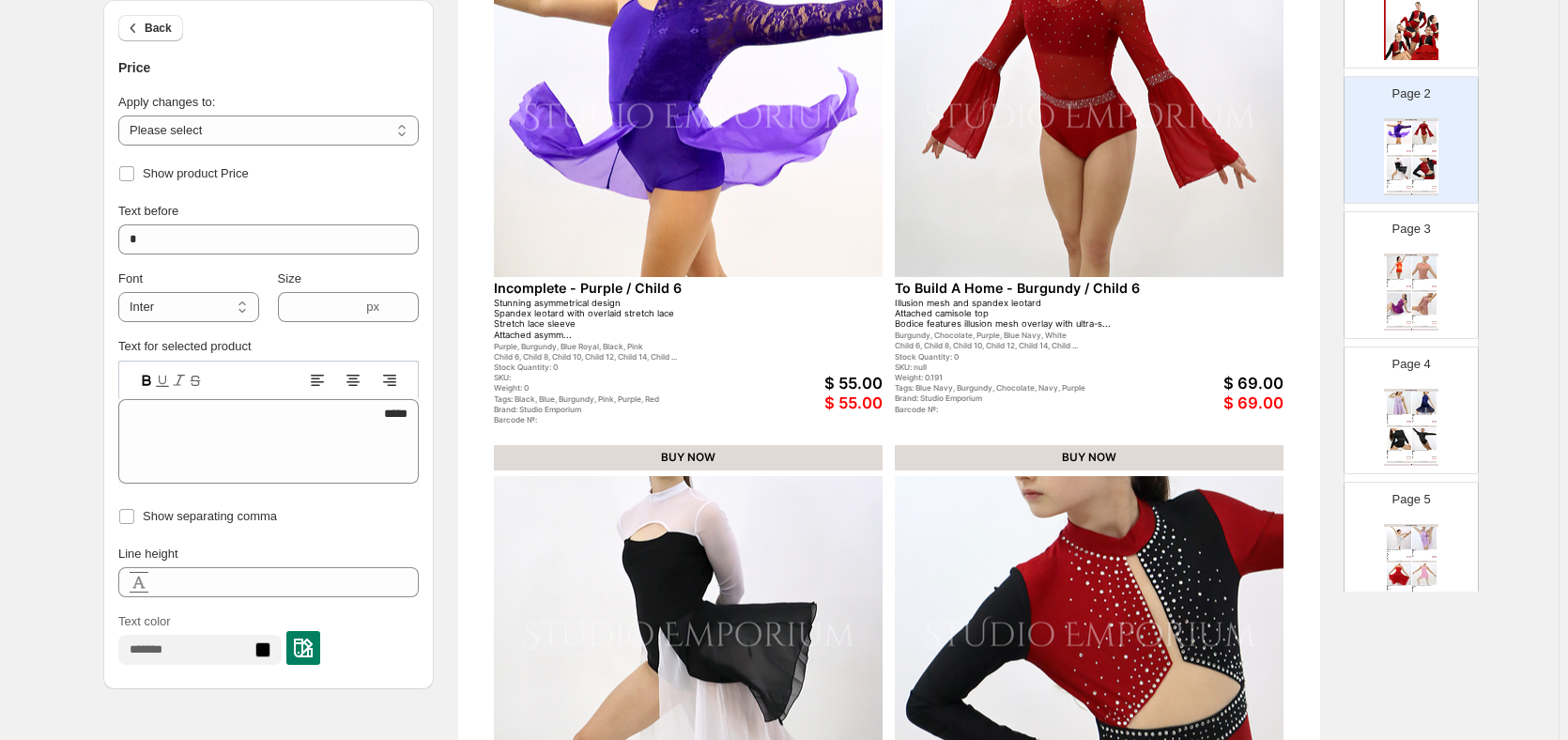 click on "$ 55.00" at bounding box center [820, 403] 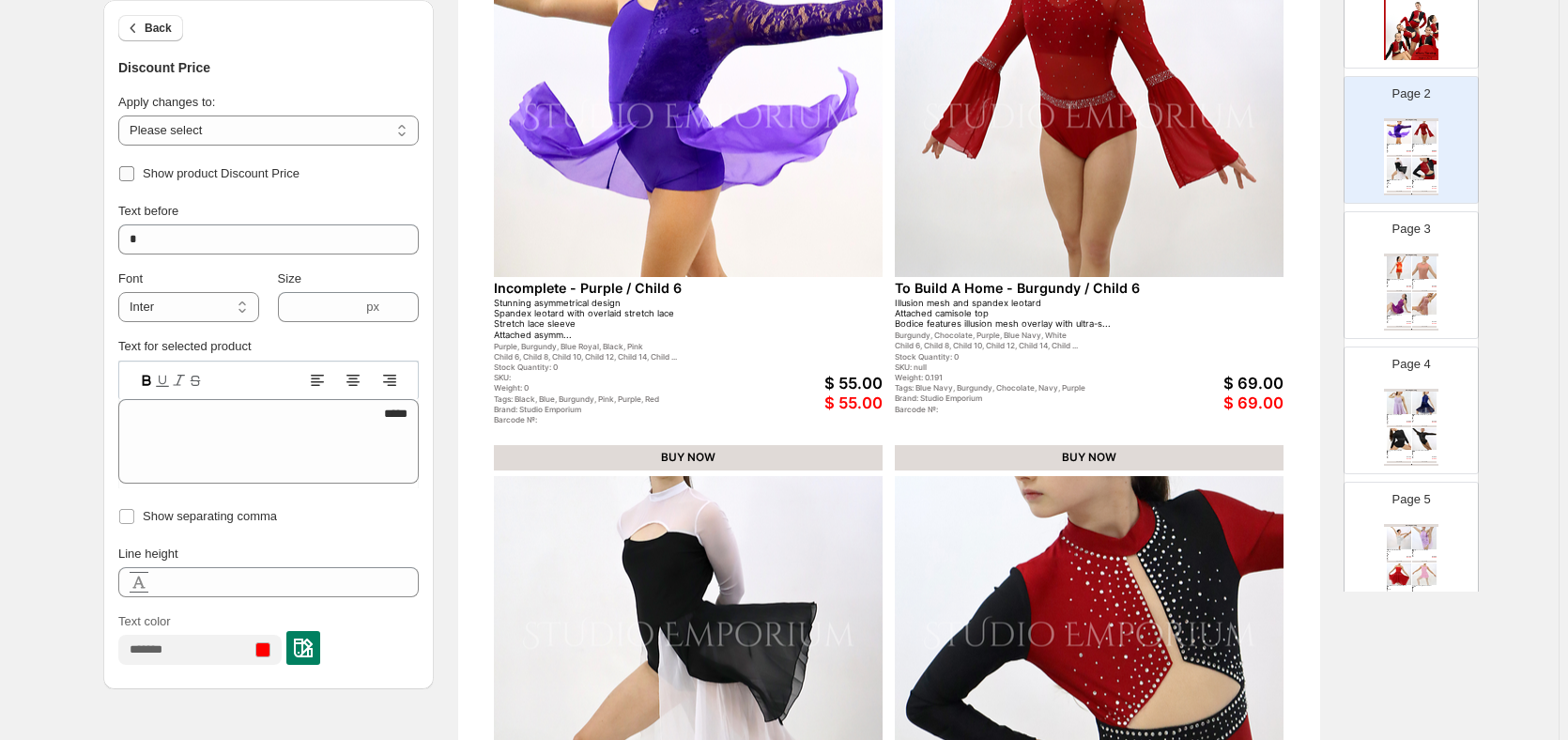 click on "Show product Discount Price" at bounding box center (221, 174) 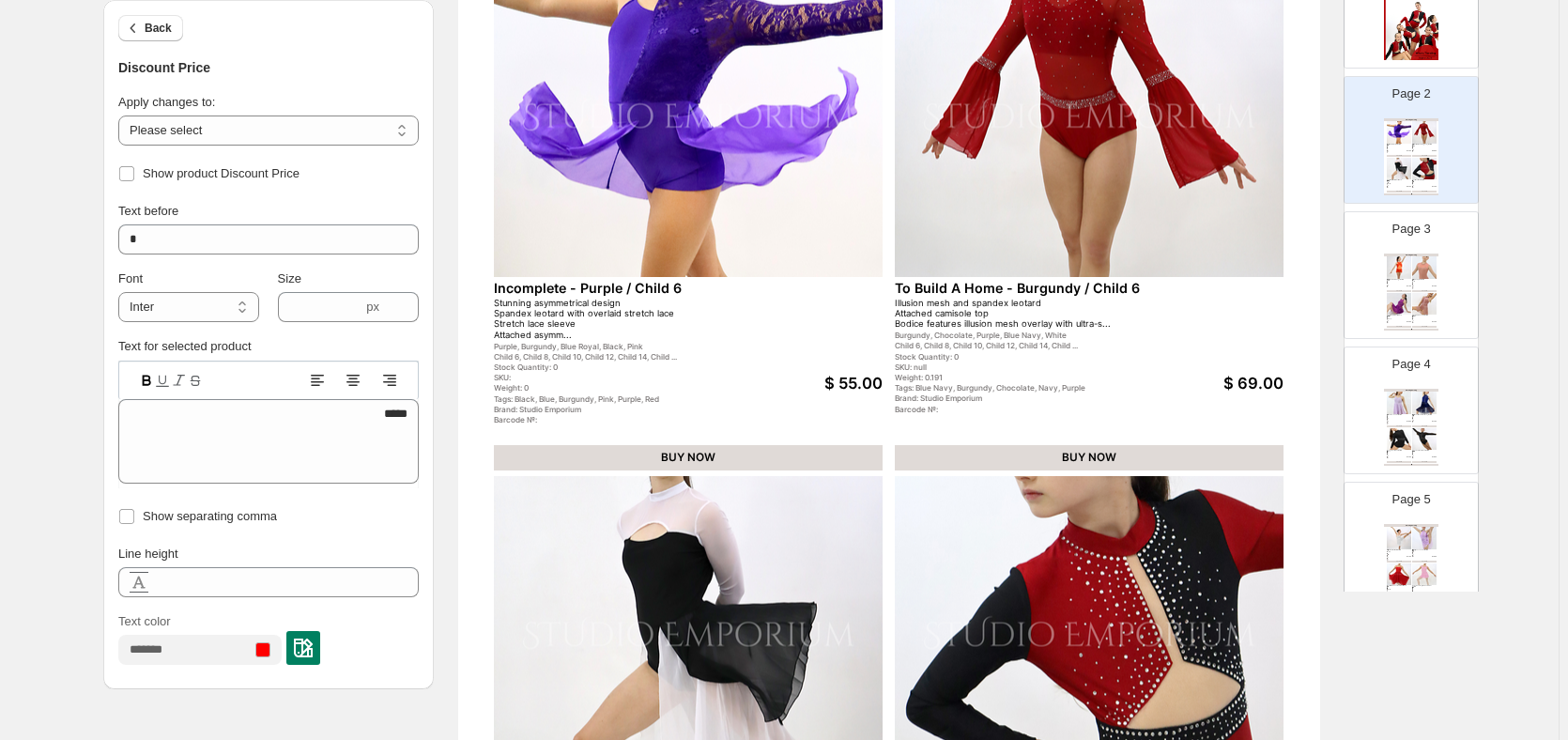click on "Tags:  Black, Blue, Burgundy, Pink, Purple, Red" at bounding box center (624, 399) 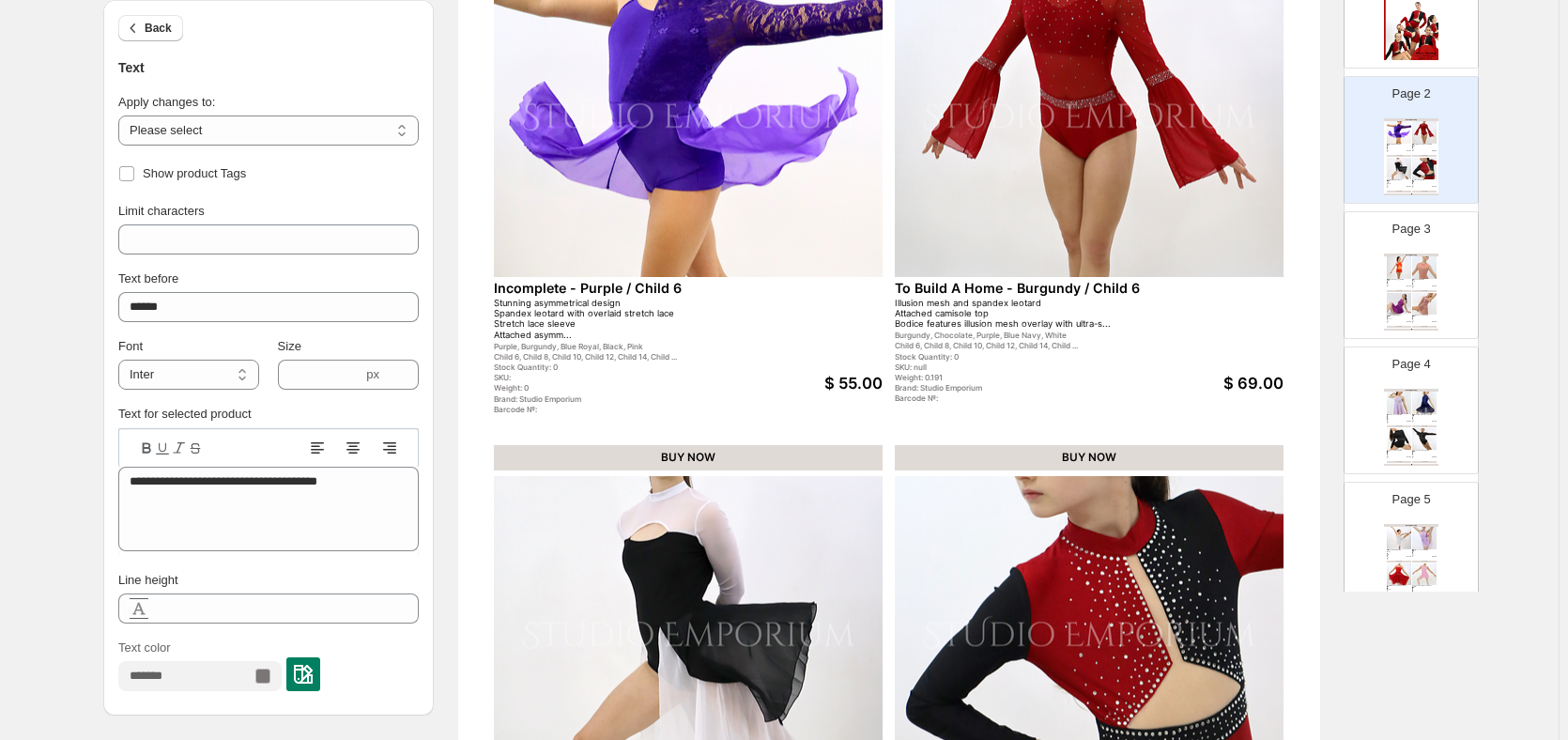 click on "Barcode №:" at bounding box center [624, 409] 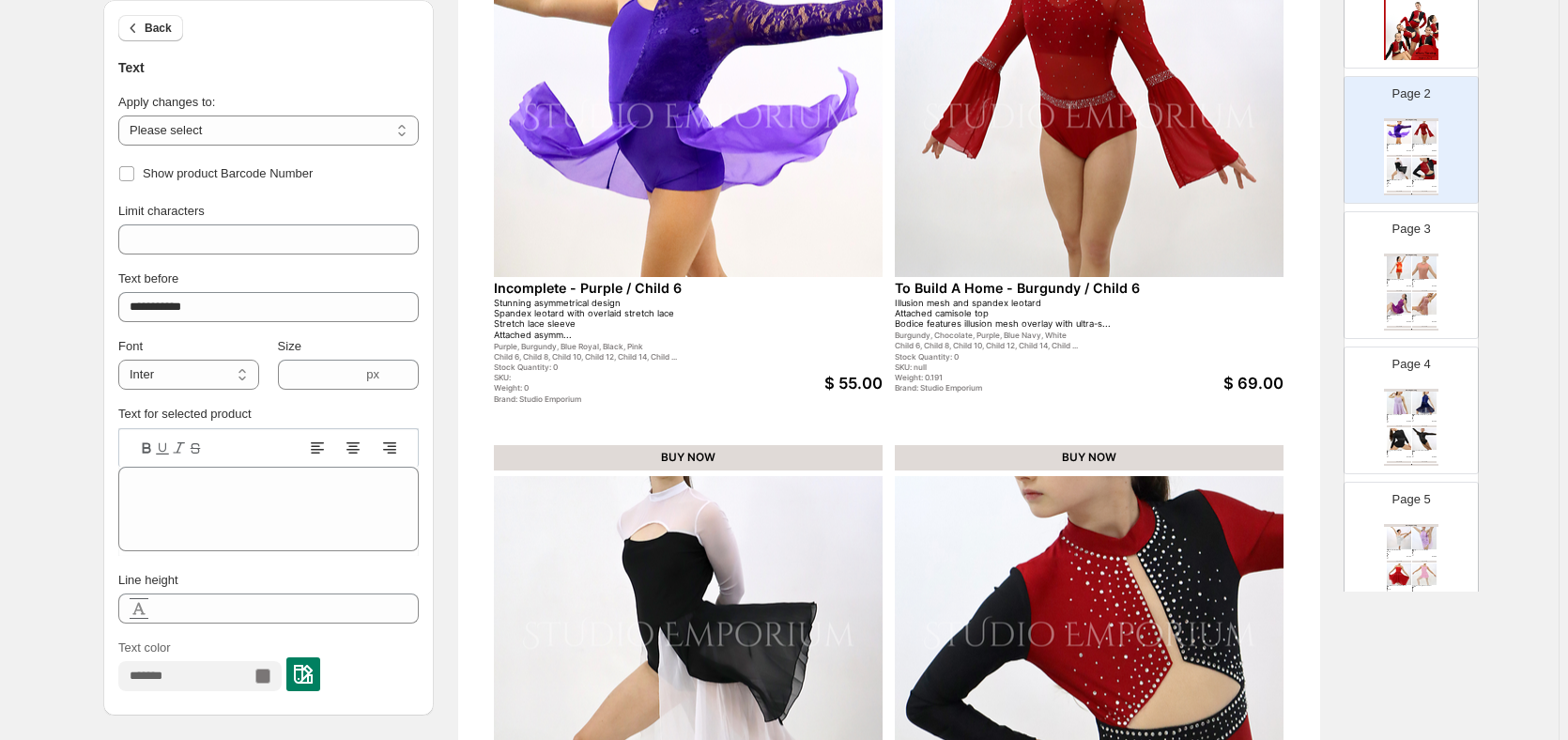 click on "Brand:  Studio Emporium" at bounding box center (624, 399) 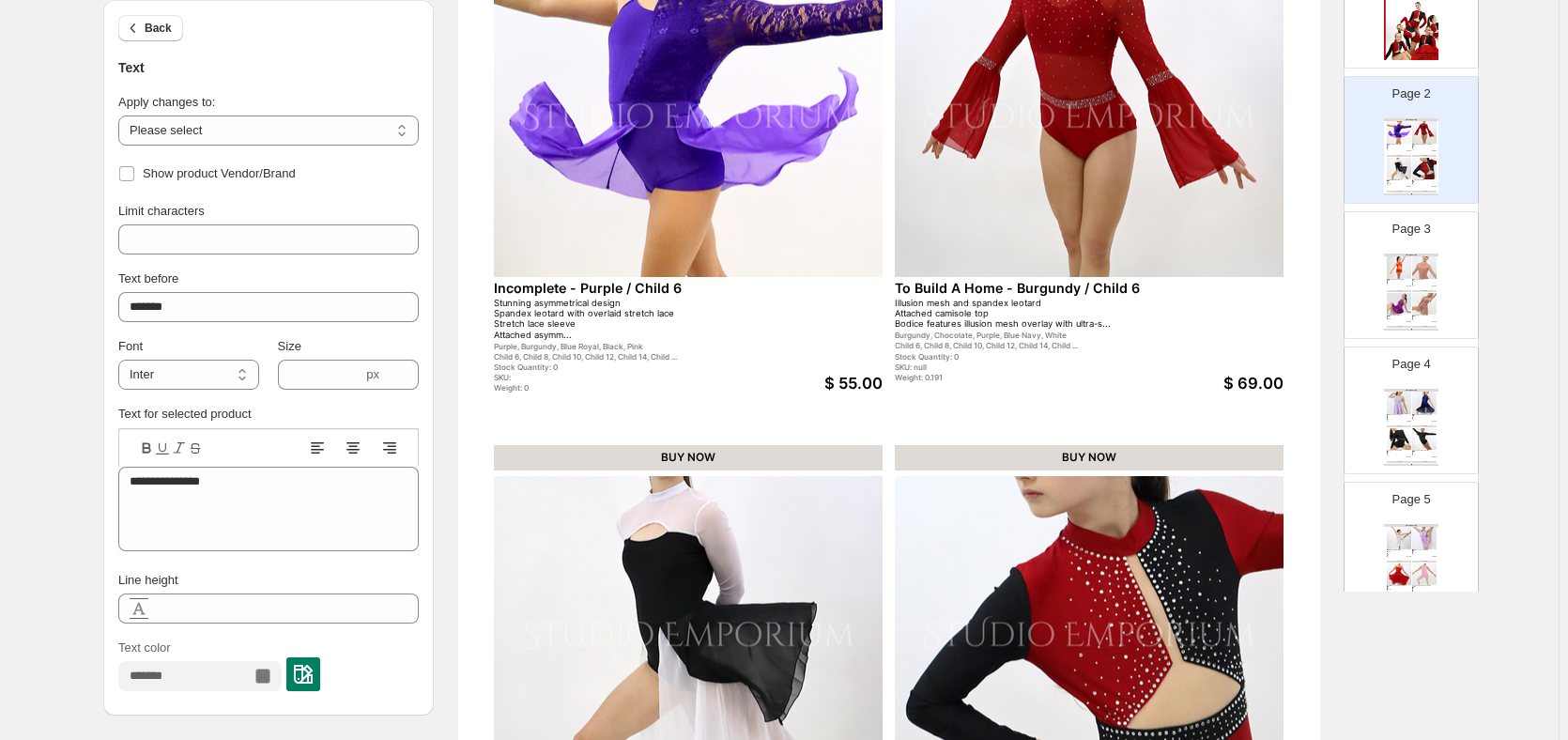 click on "Weight:  0" at bounding box center [624, 388] 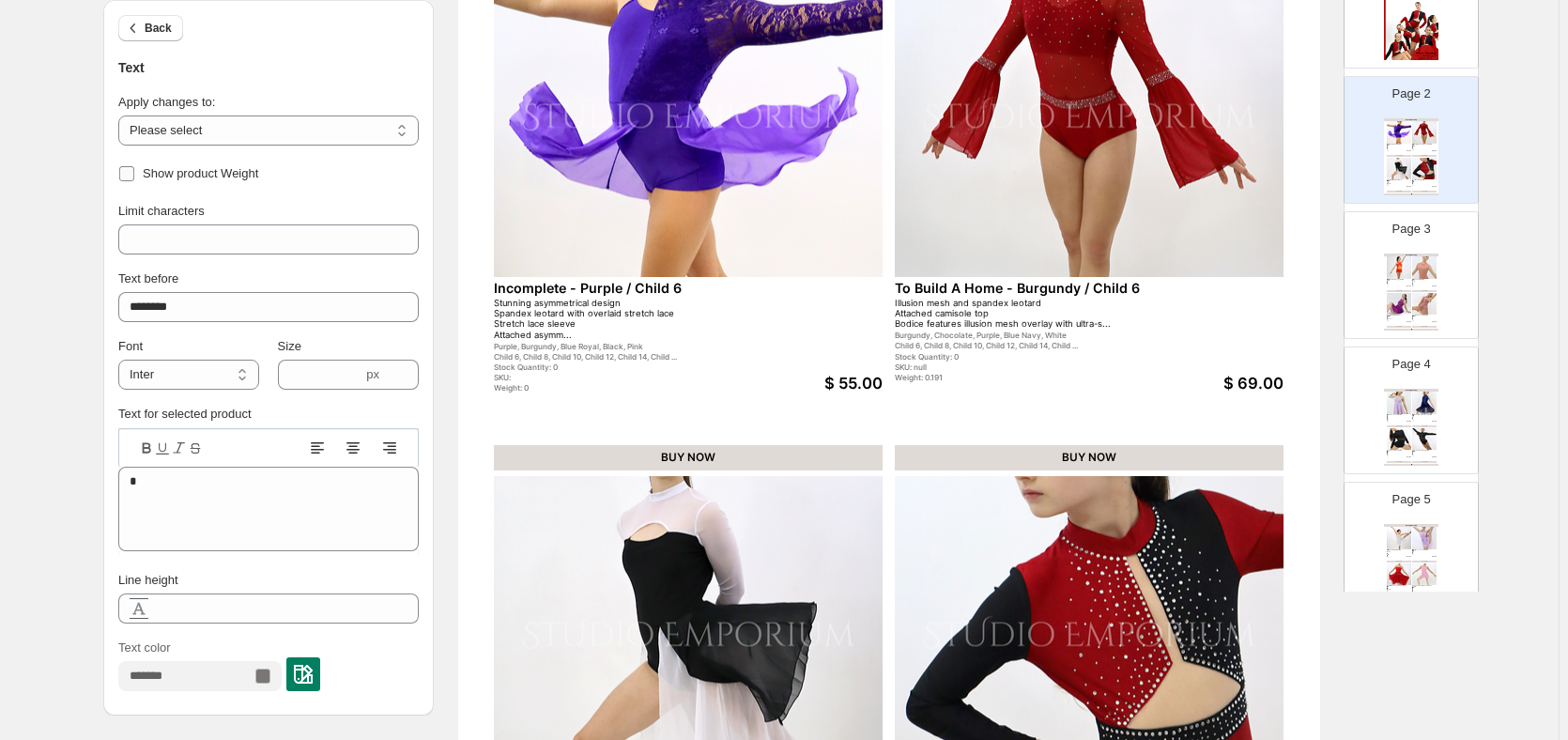 click at bounding box center (127, 174) 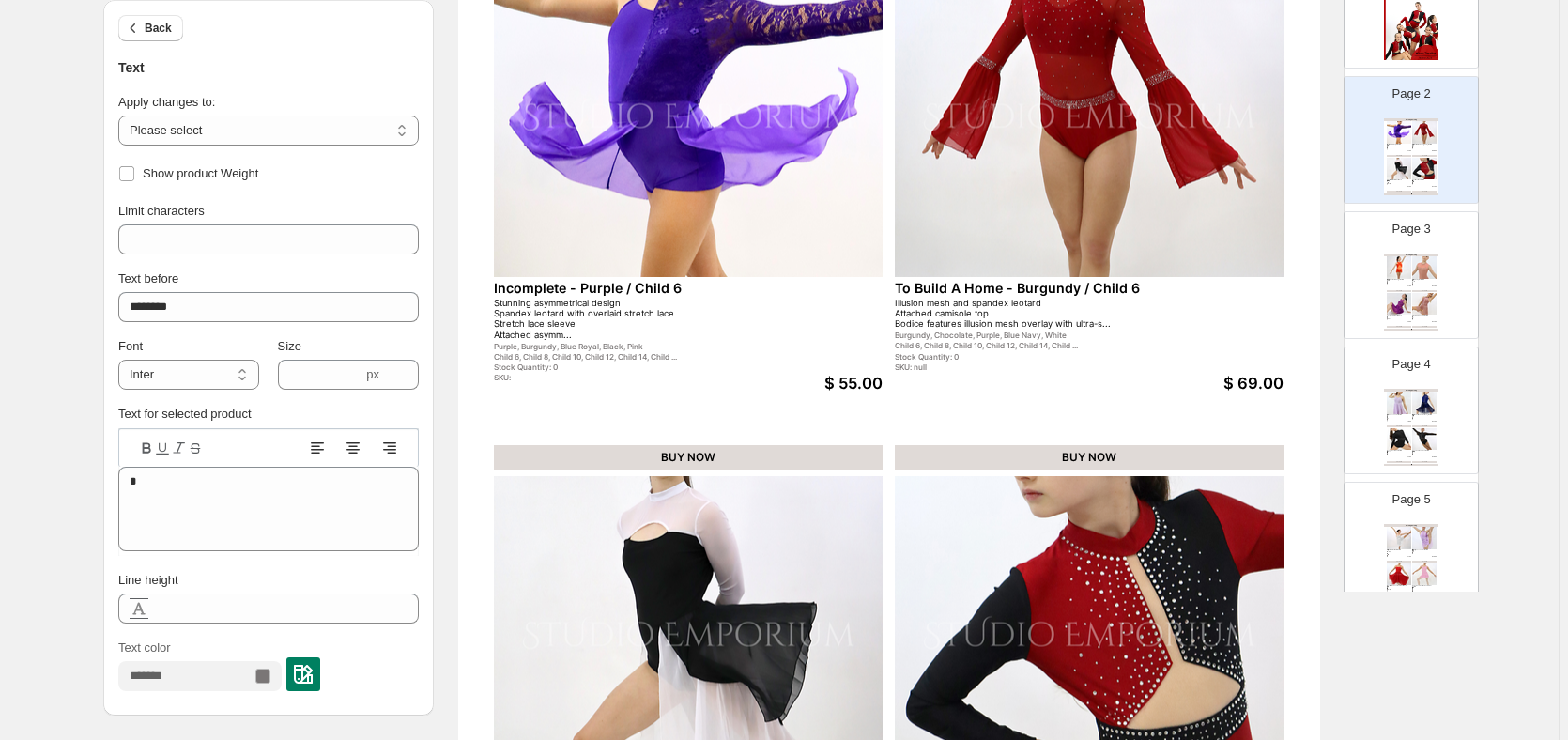 click on "SKU:" at bounding box center (624, 378) 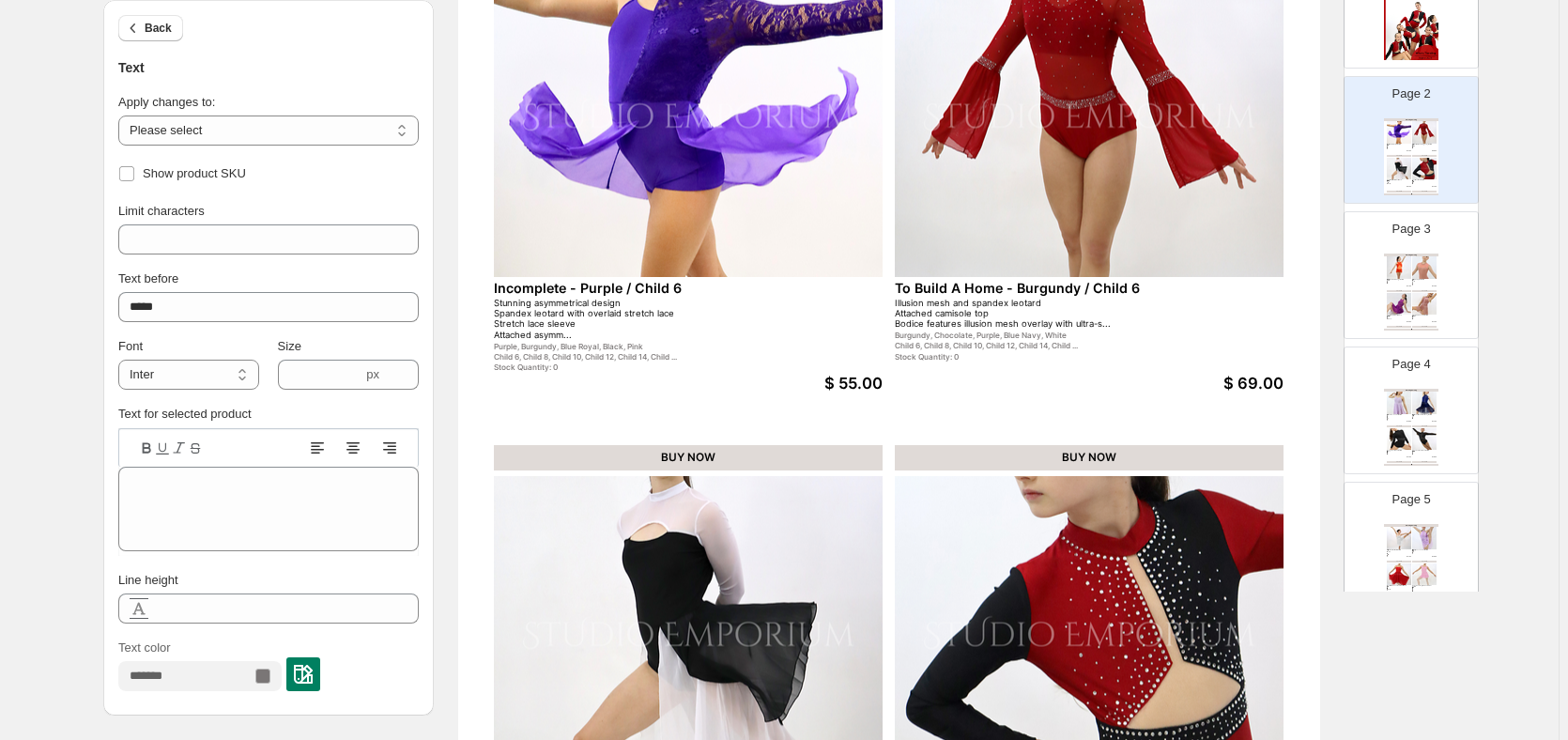 click on "Stock Quantity:  0" at bounding box center [624, 367] 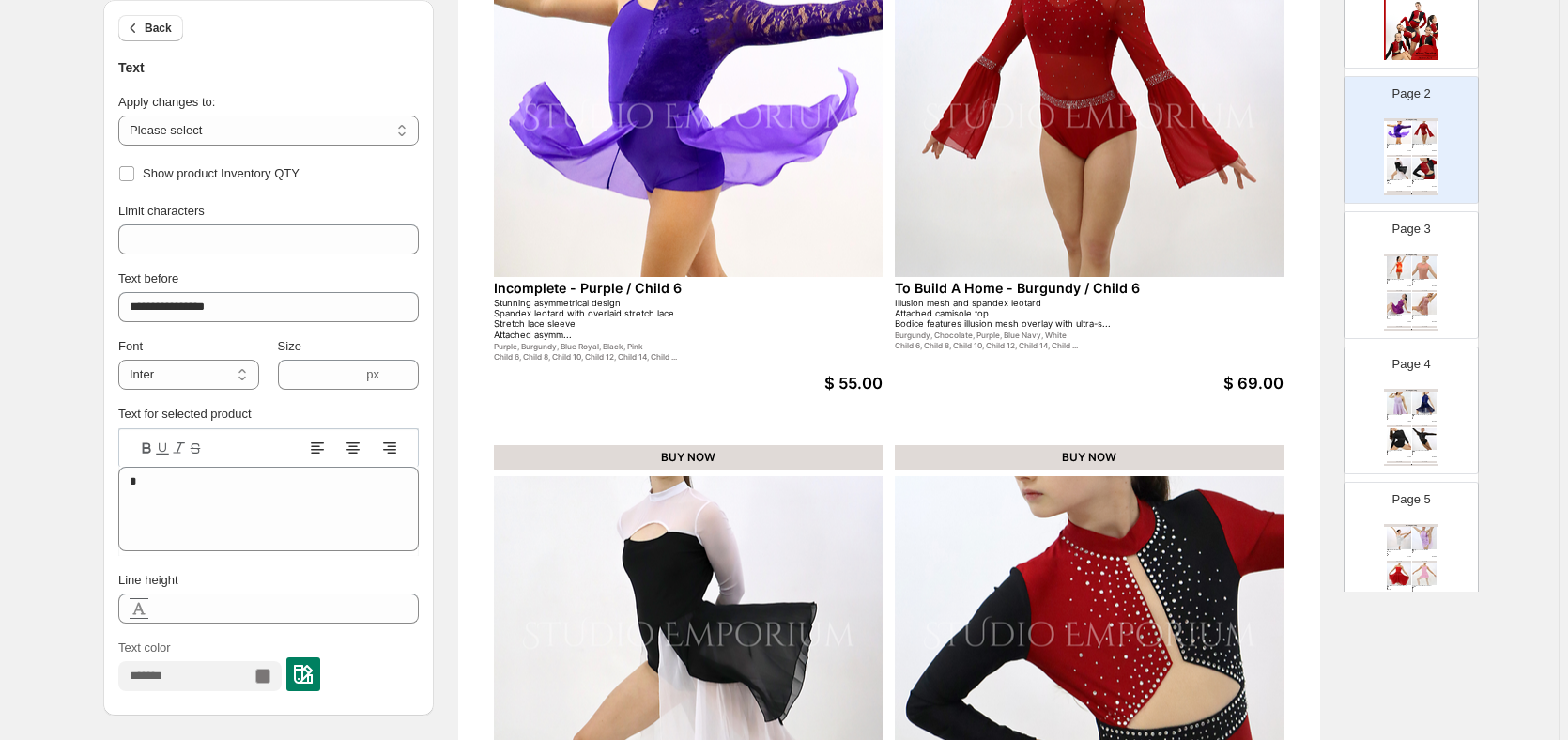 click on "Child 6, Child 8, Child 10, Child 12, Child 14, Child ..." at bounding box center (624, 357) 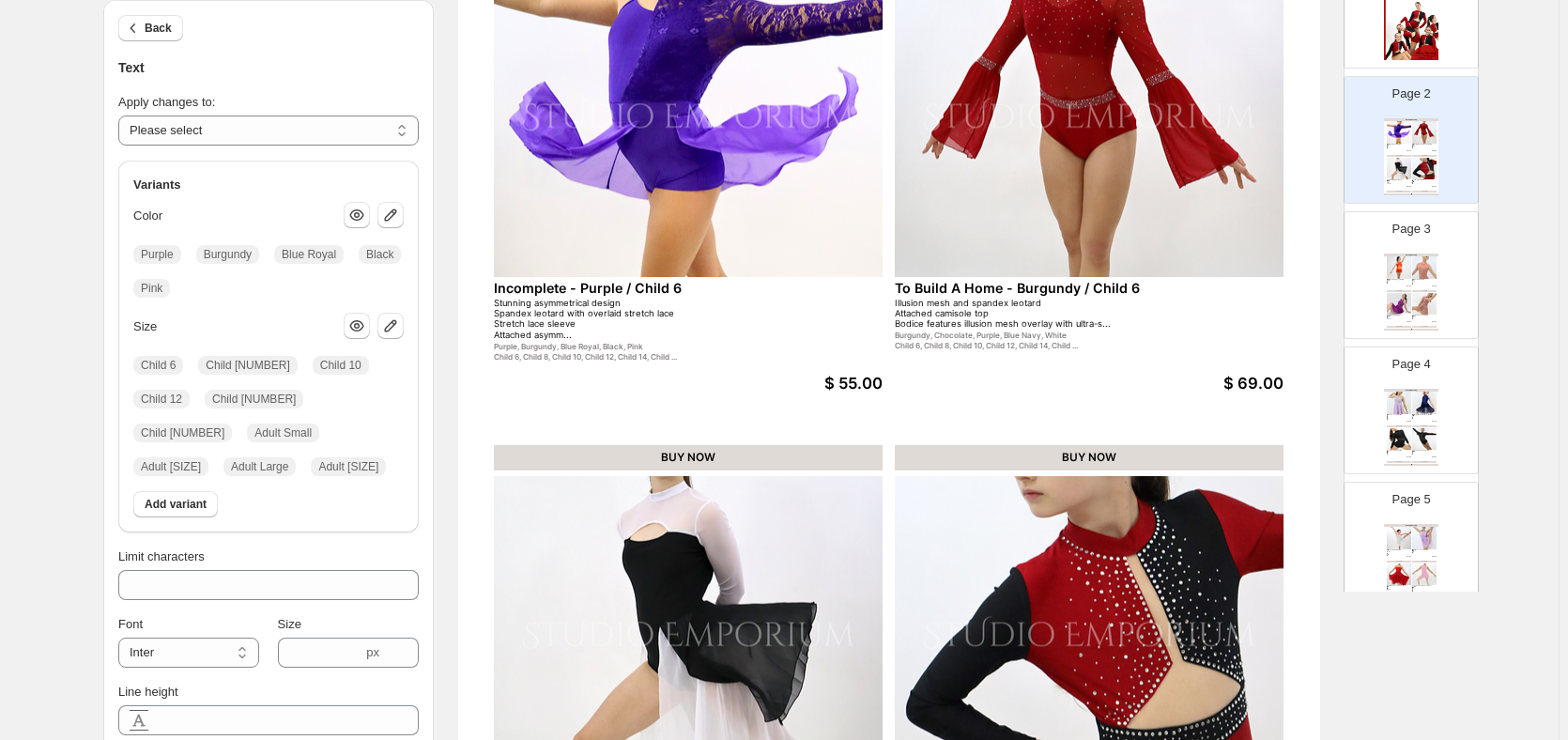 click on "Stunning asymmetrical design
Spandex leotard with overlaid stretch lace
Stretch lace sleeve
Attached asymm..." at bounding box center [624, 319] 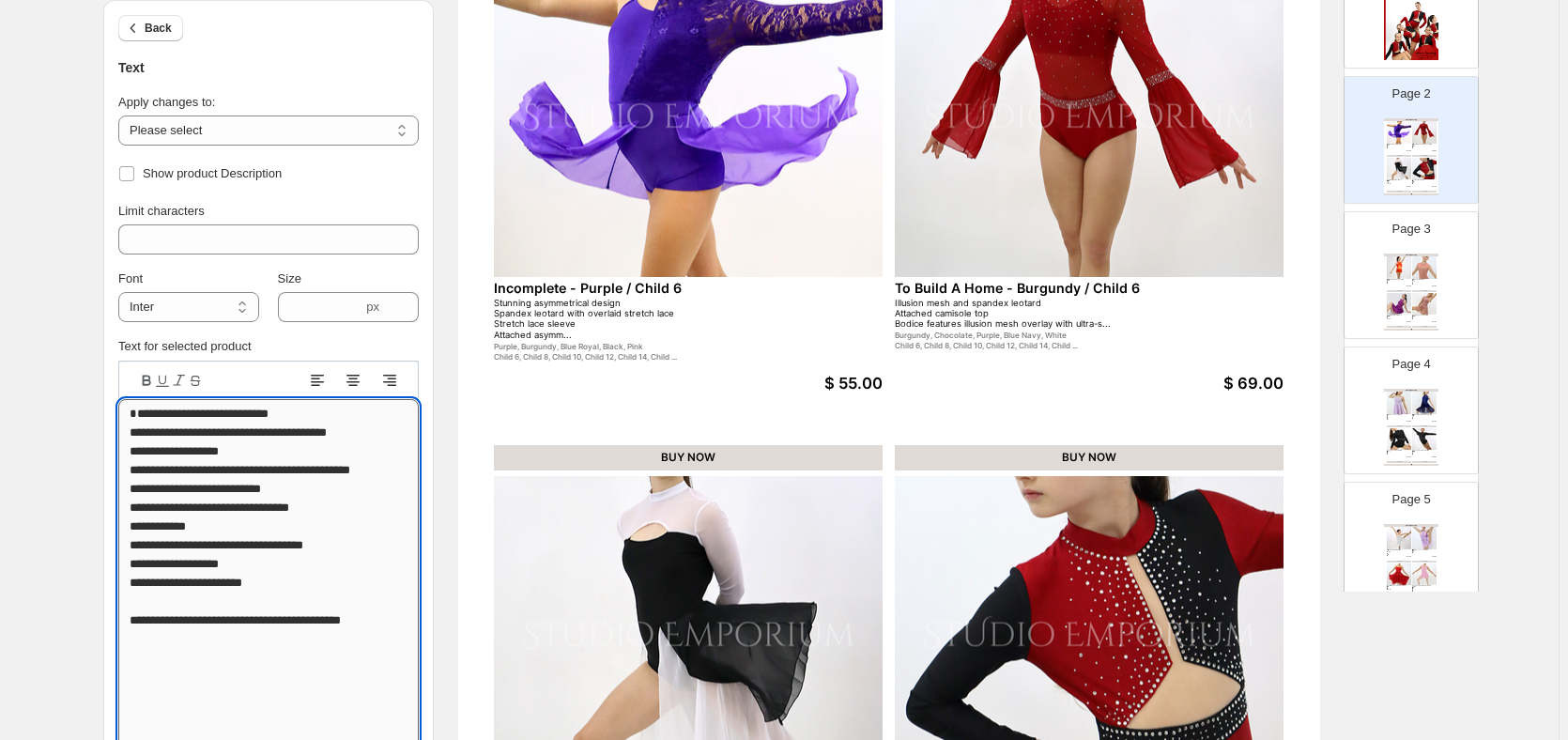 click on "**********" at bounding box center [269, 601] 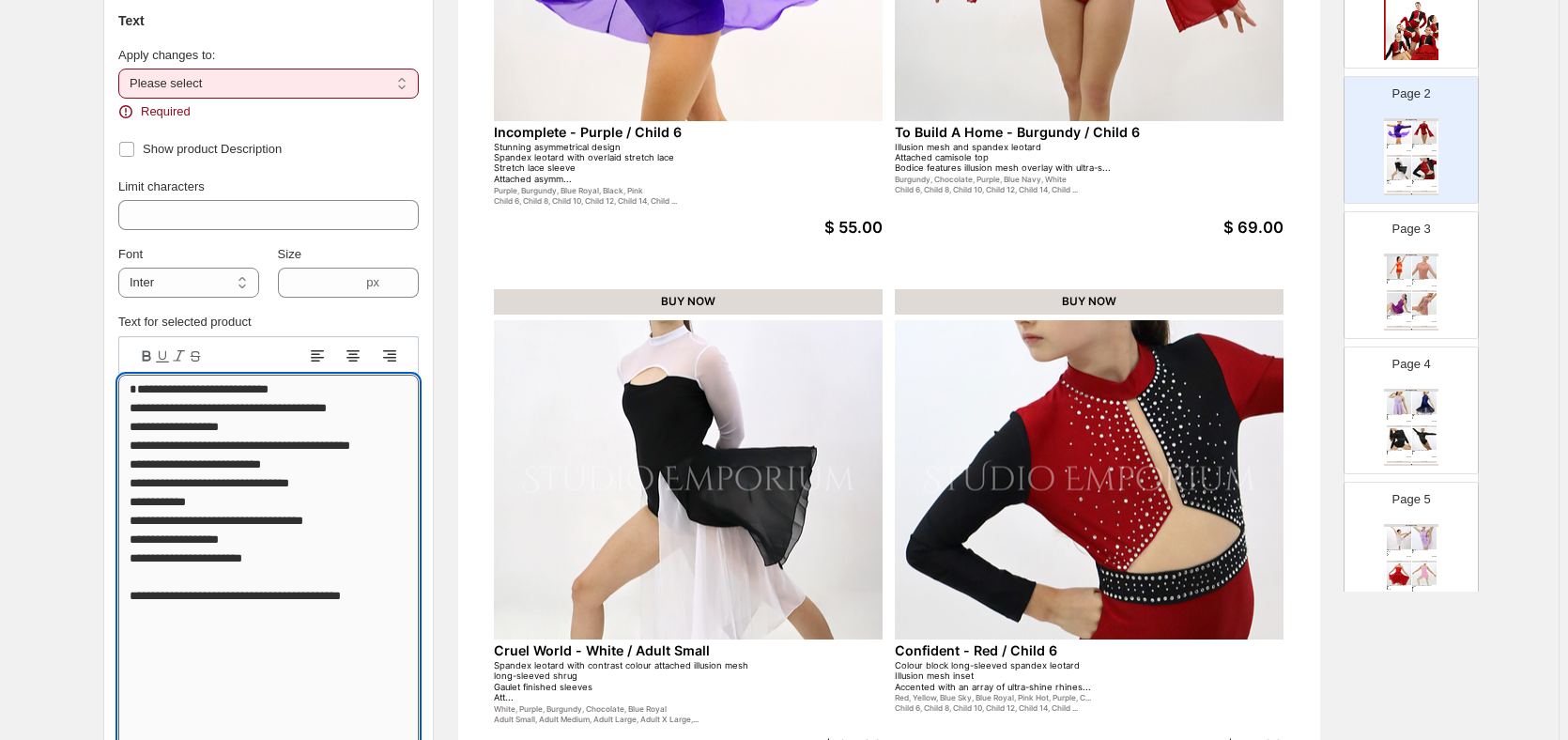 scroll, scrollTop: 424, scrollLeft: 0, axis: vertical 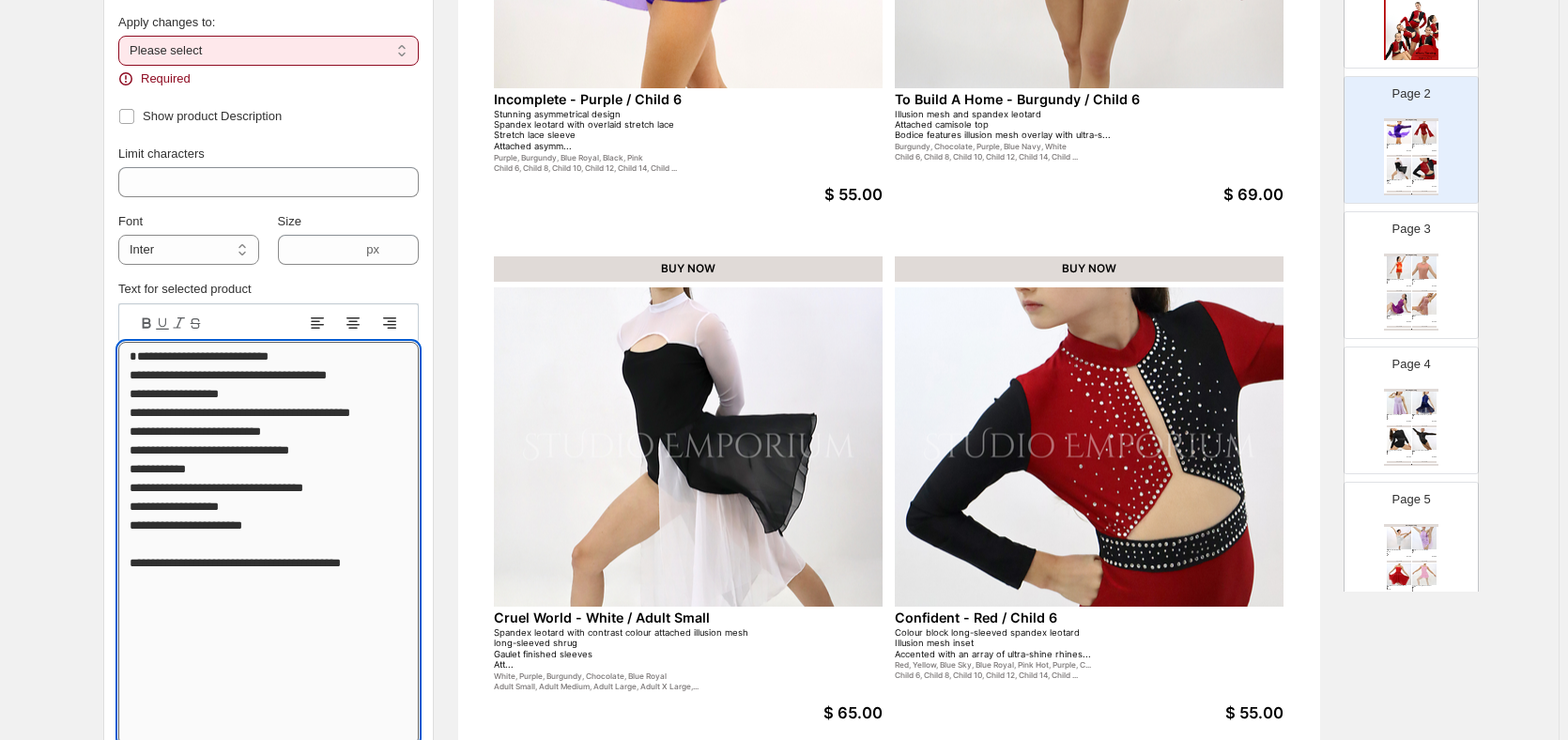 drag, startPoint x: 239, startPoint y: 523, endPoint x: 127, endPoint y: 518, distance: 112.11155 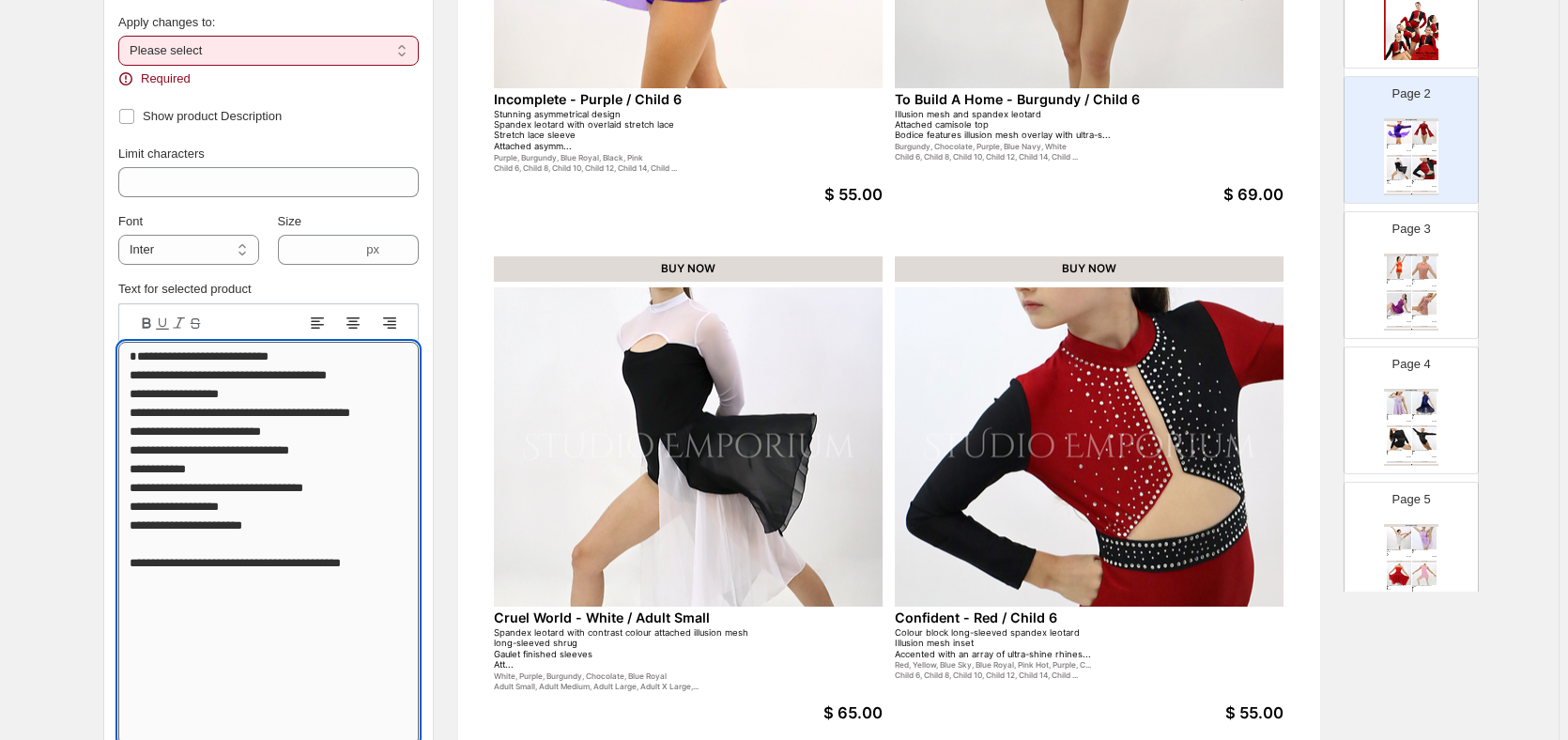 click on "**********" at bounding box center (269, 544) 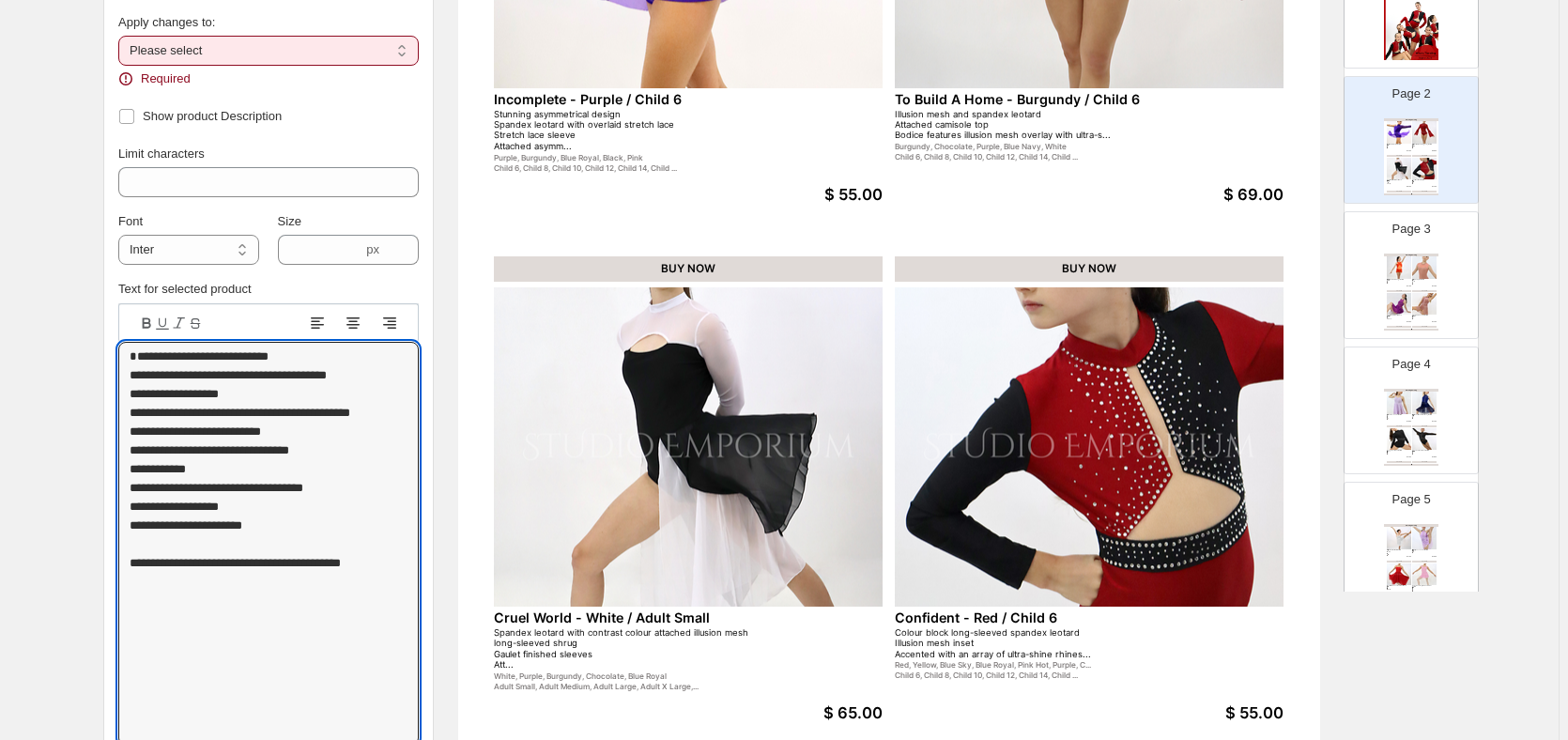 click on "**********" at bounding box center [269, 51] 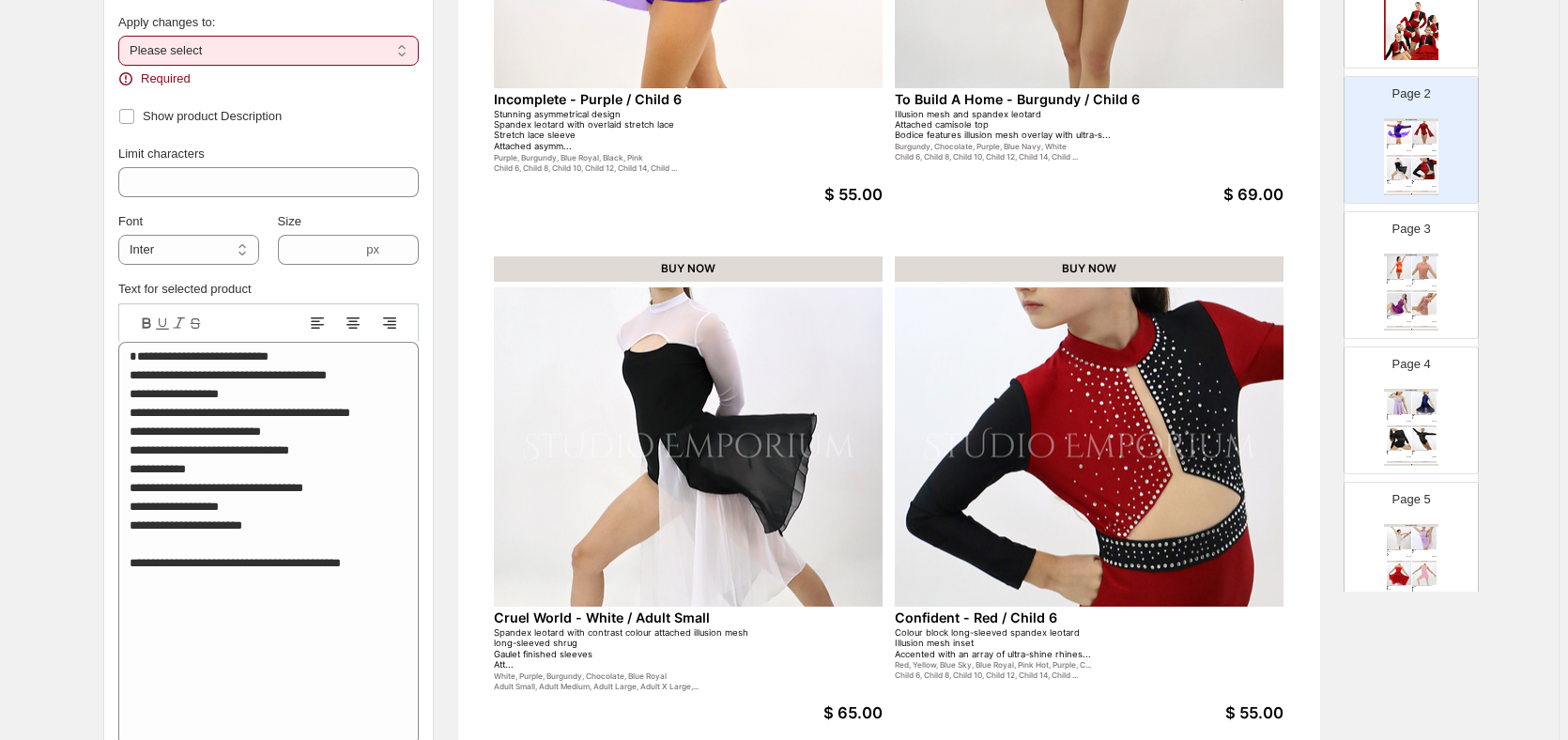 select on "**********" 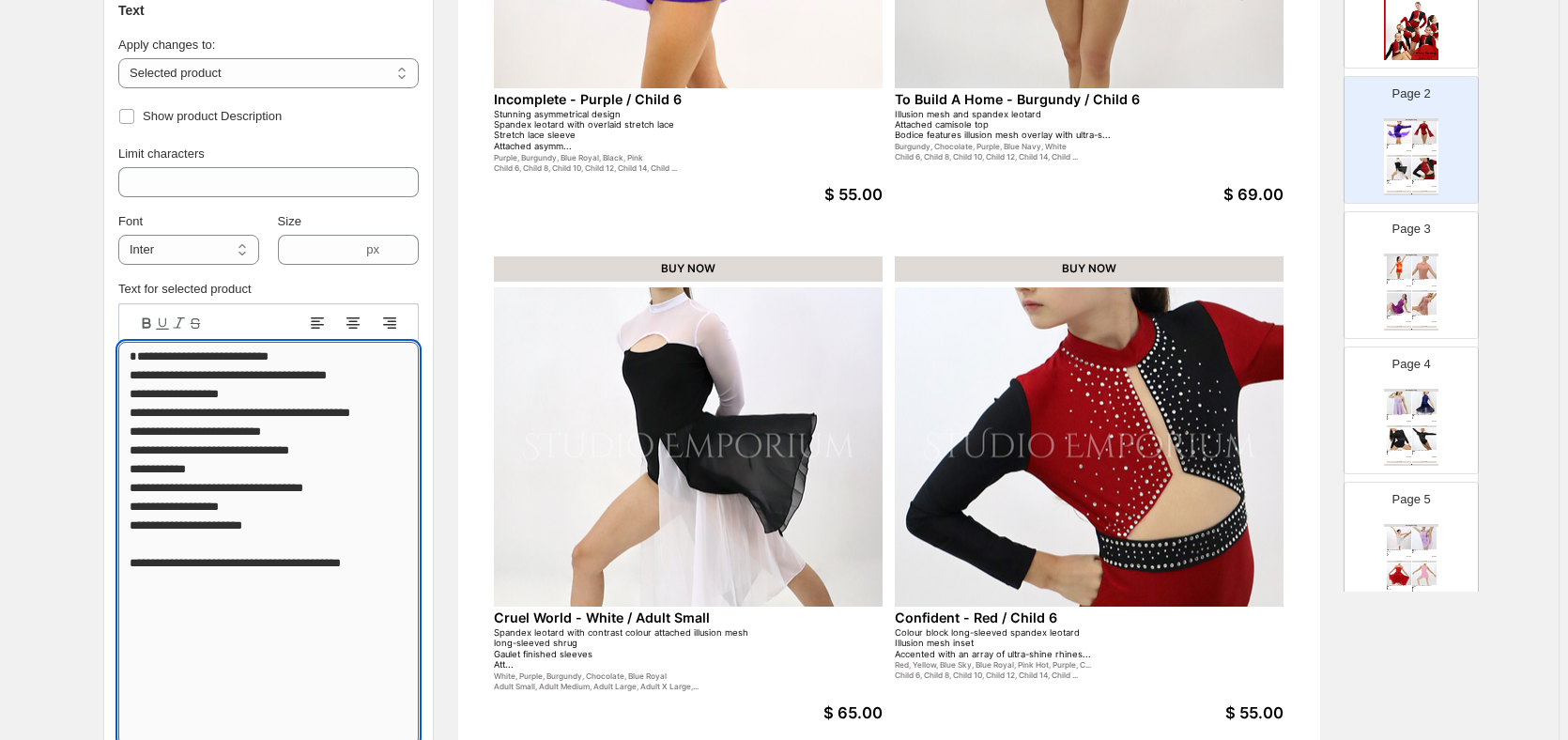click on "**********" at bounding box center (269, 544) 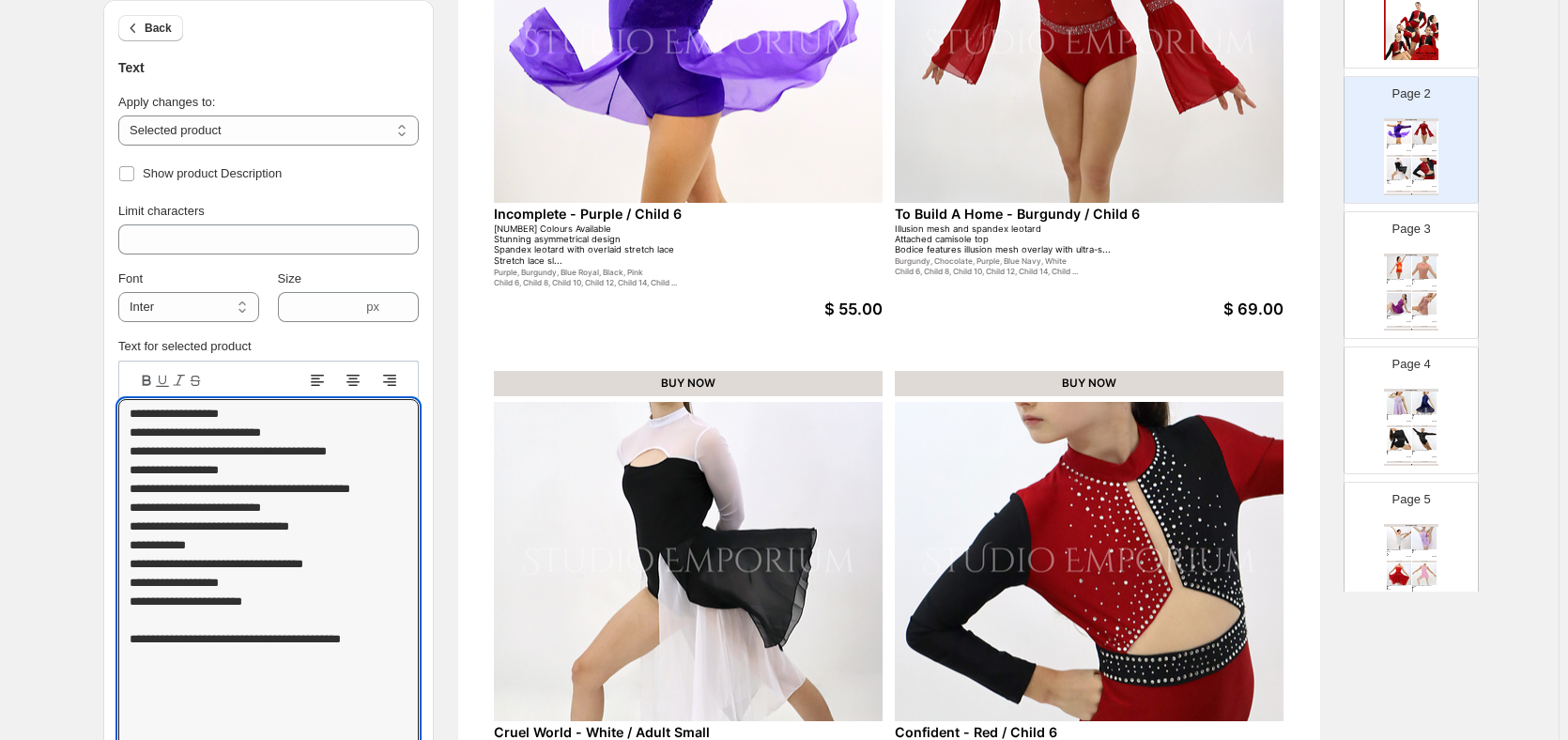 scroll, scrollTop: 331, scrollLeft: 0, axis: vertical 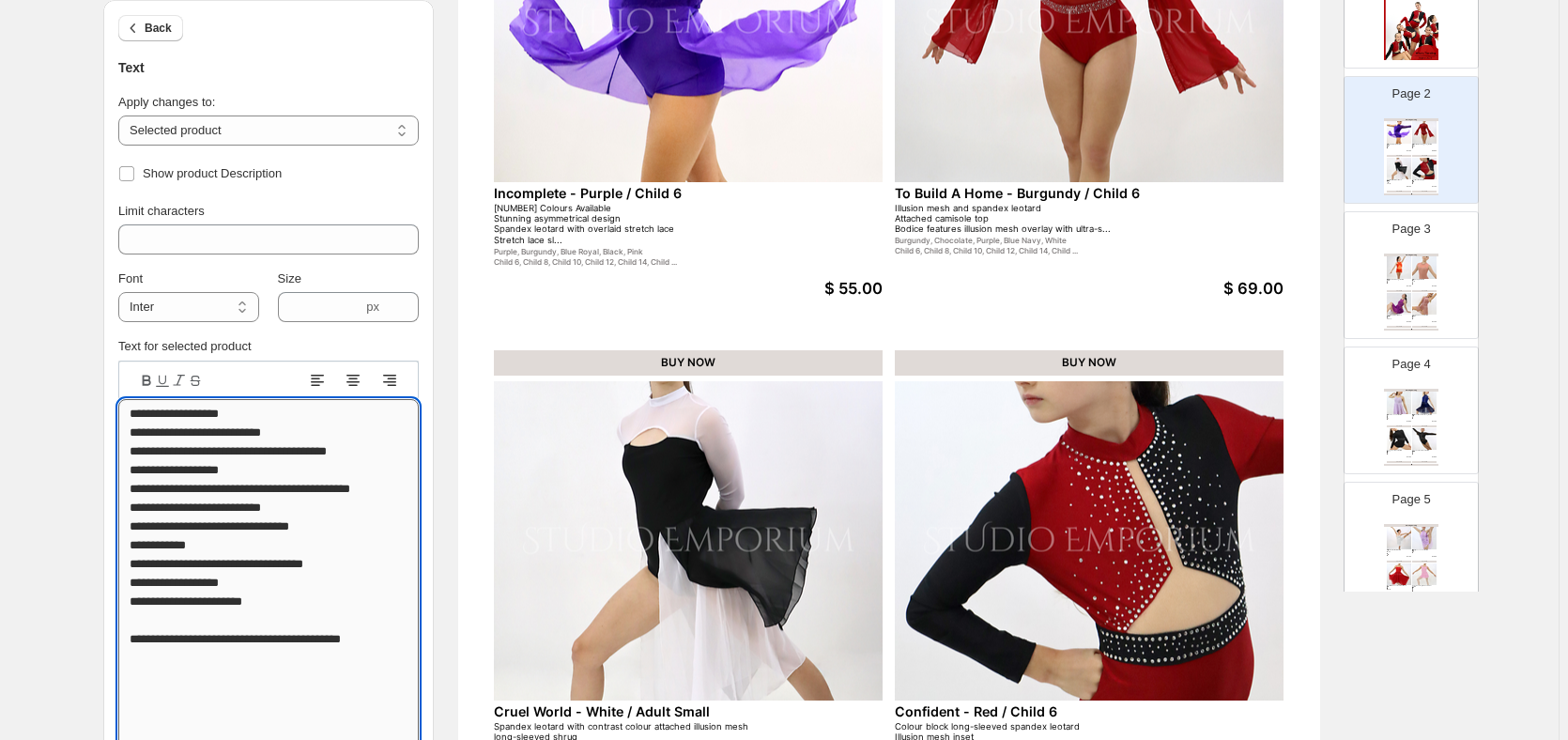 drag, startPoint x: 300, startPoint y: 602, endPoint x: 134, endPoint y: 432, distance: 237.60471 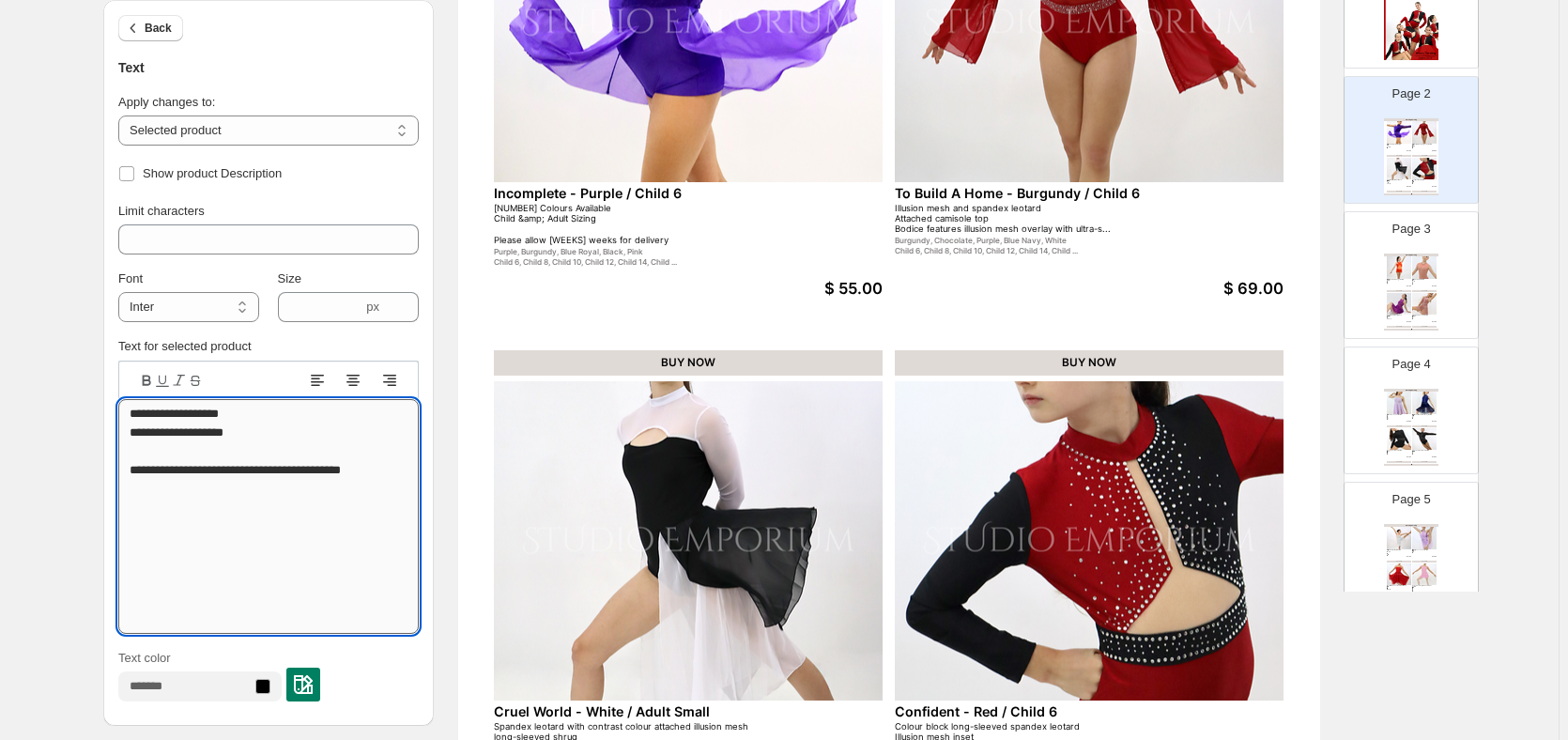 drag, startPoint x: 315, startPoint y: 479, endPoint x: 156, endPoint y: 447, distance: 162.1882 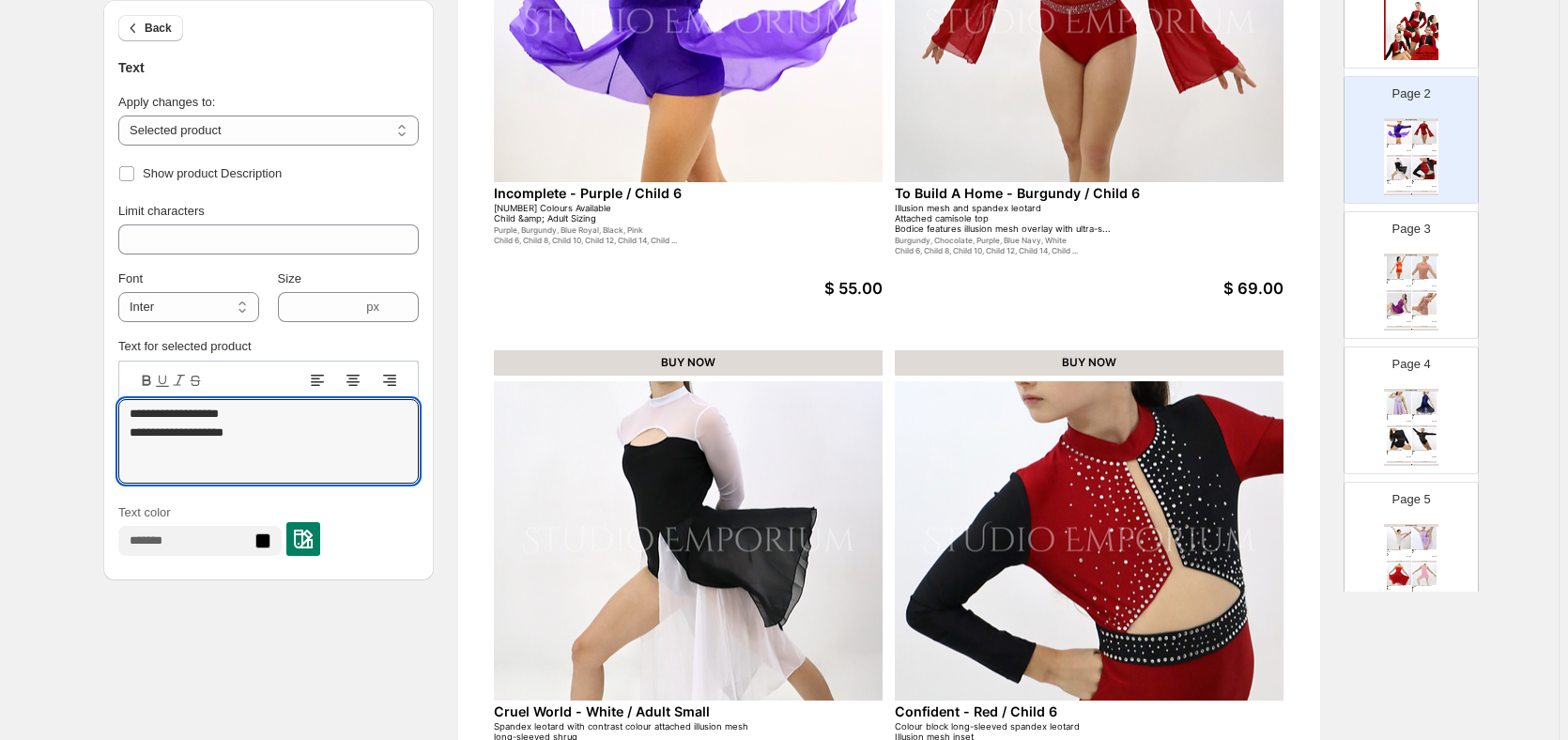type on "**********" 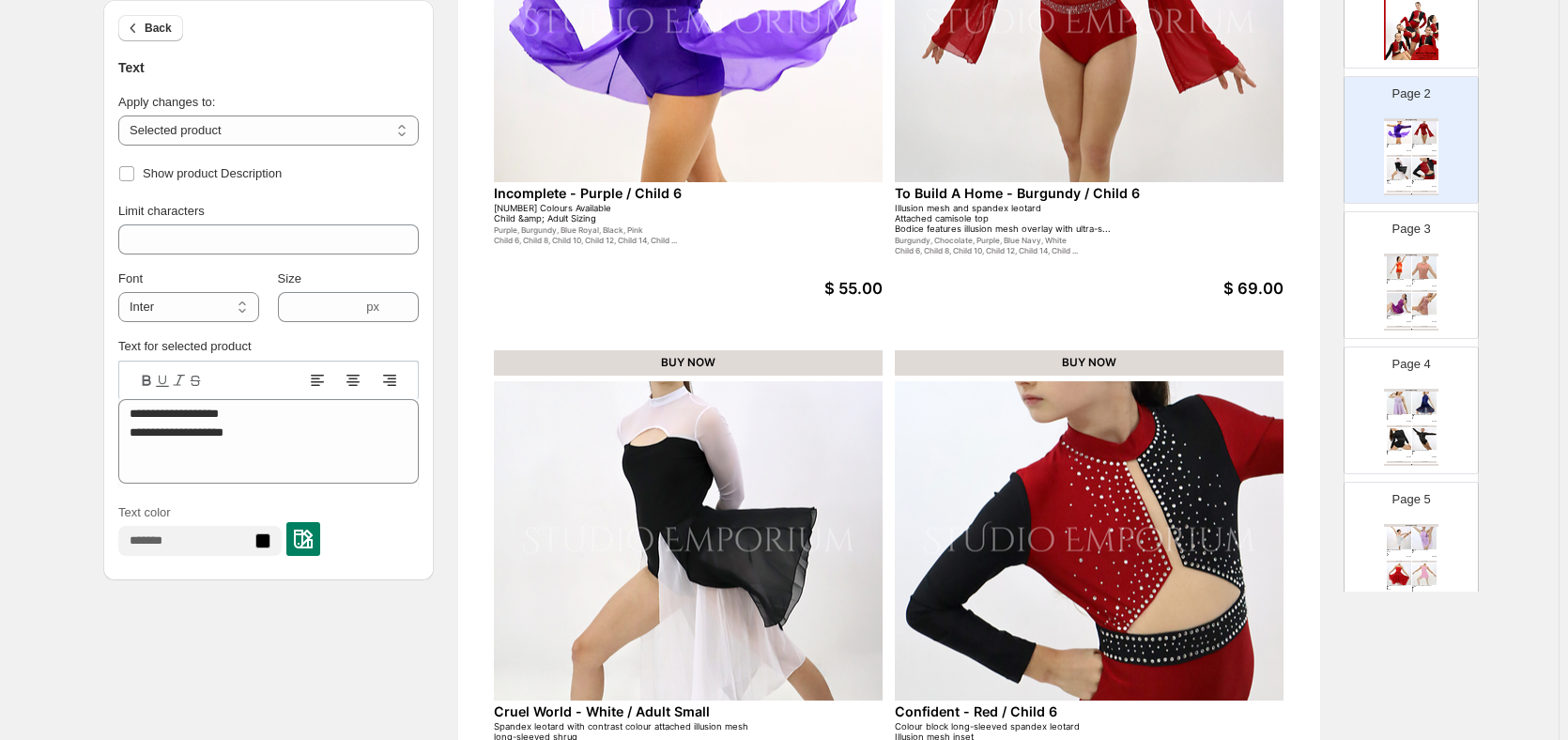 click on "Child 6, Child 8, Child 10, Child 12, Child 14, Child ..." at bounding box center (624, 240) 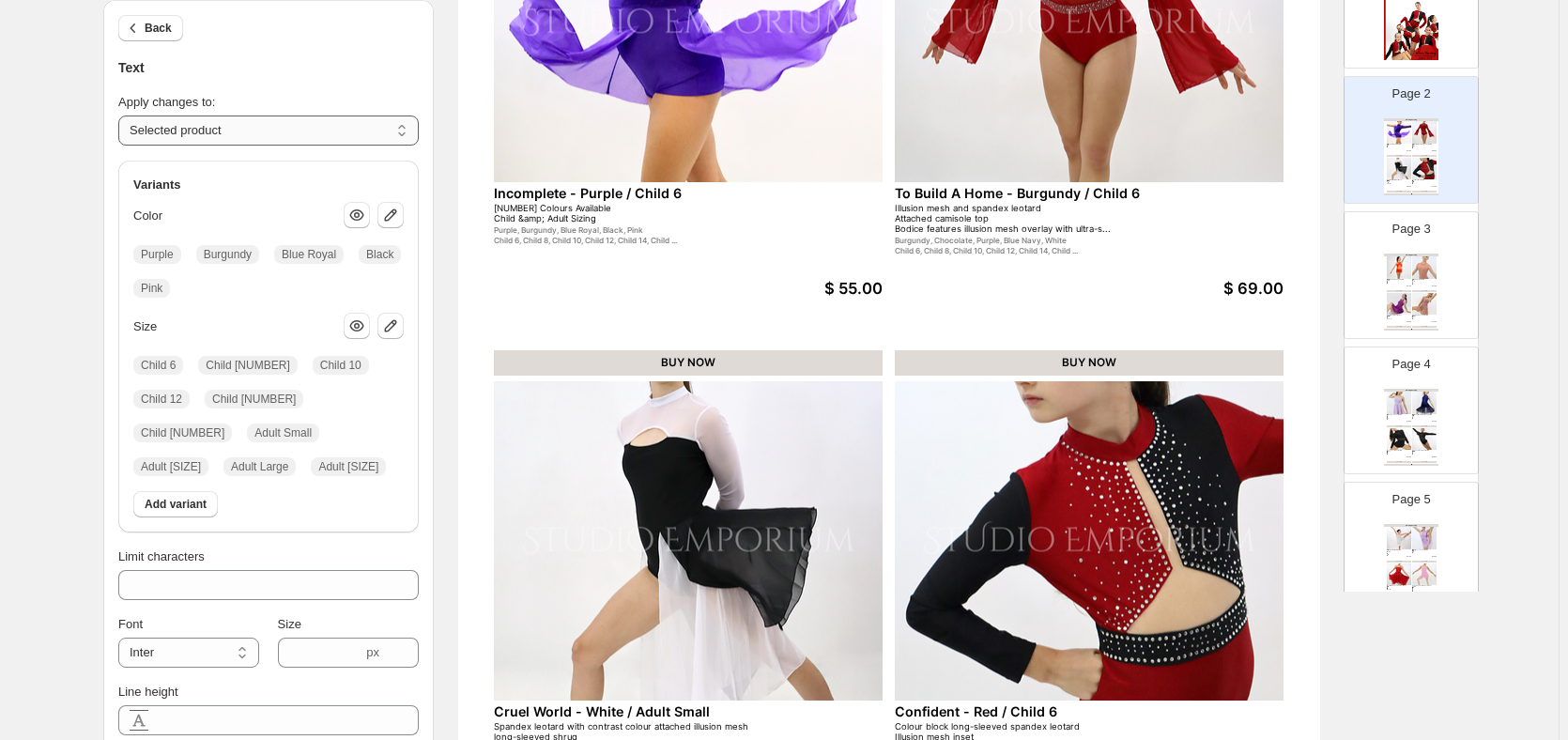 click on "**********" at bounding box center [269, 131] 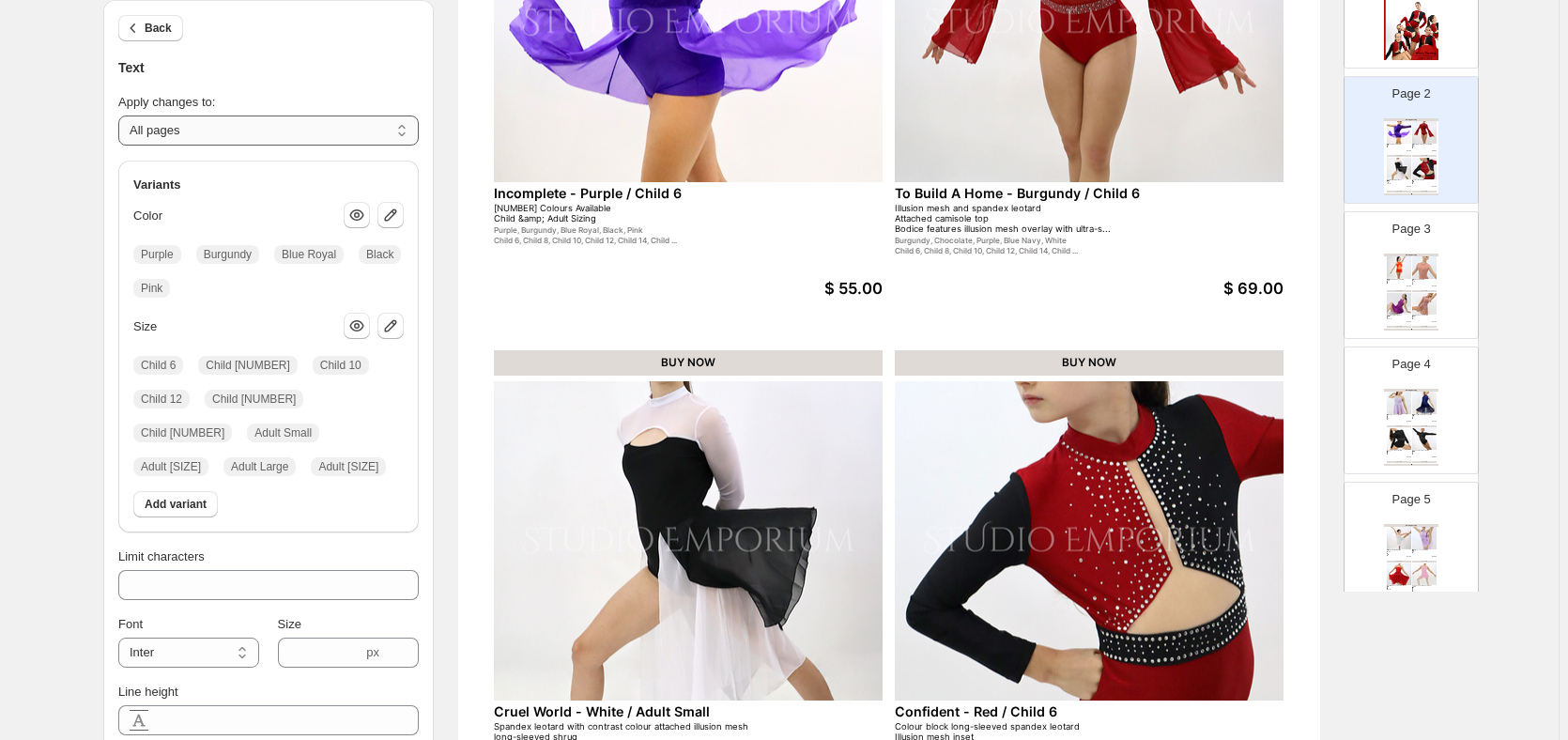 click on "**********" at bounding box center (269, 131) 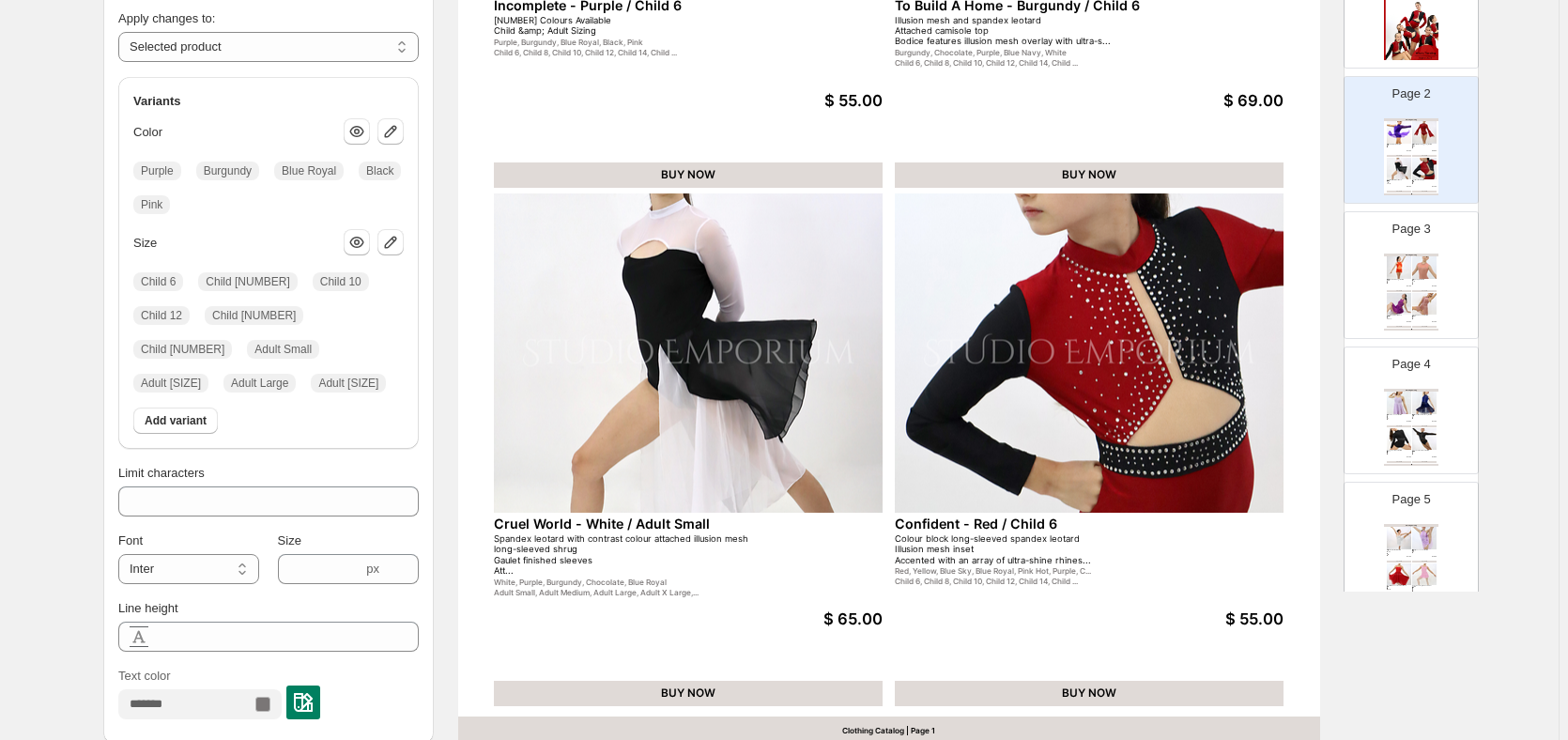scroll, scrollTop: 599, scrollLeft: 0, axis: vertical 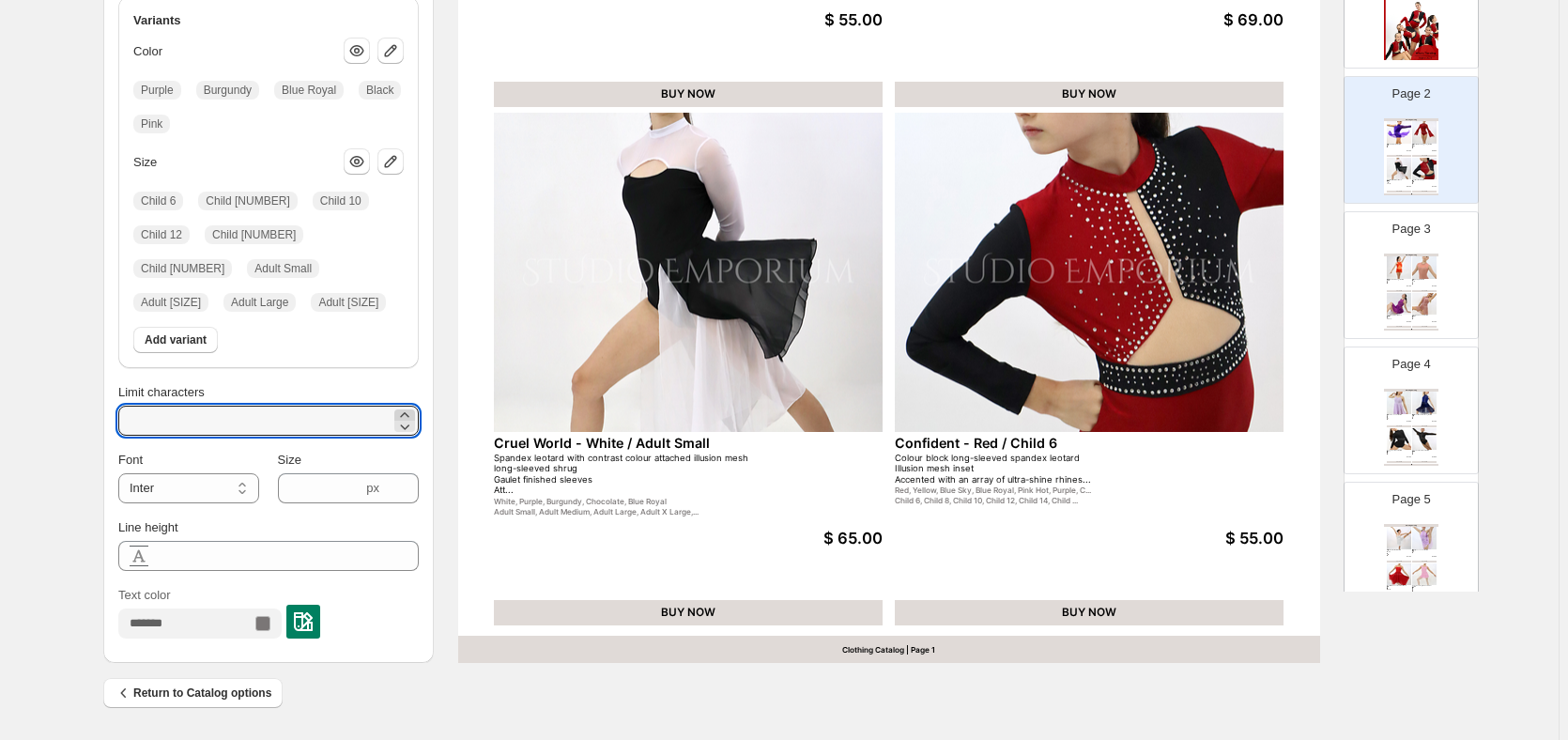 click 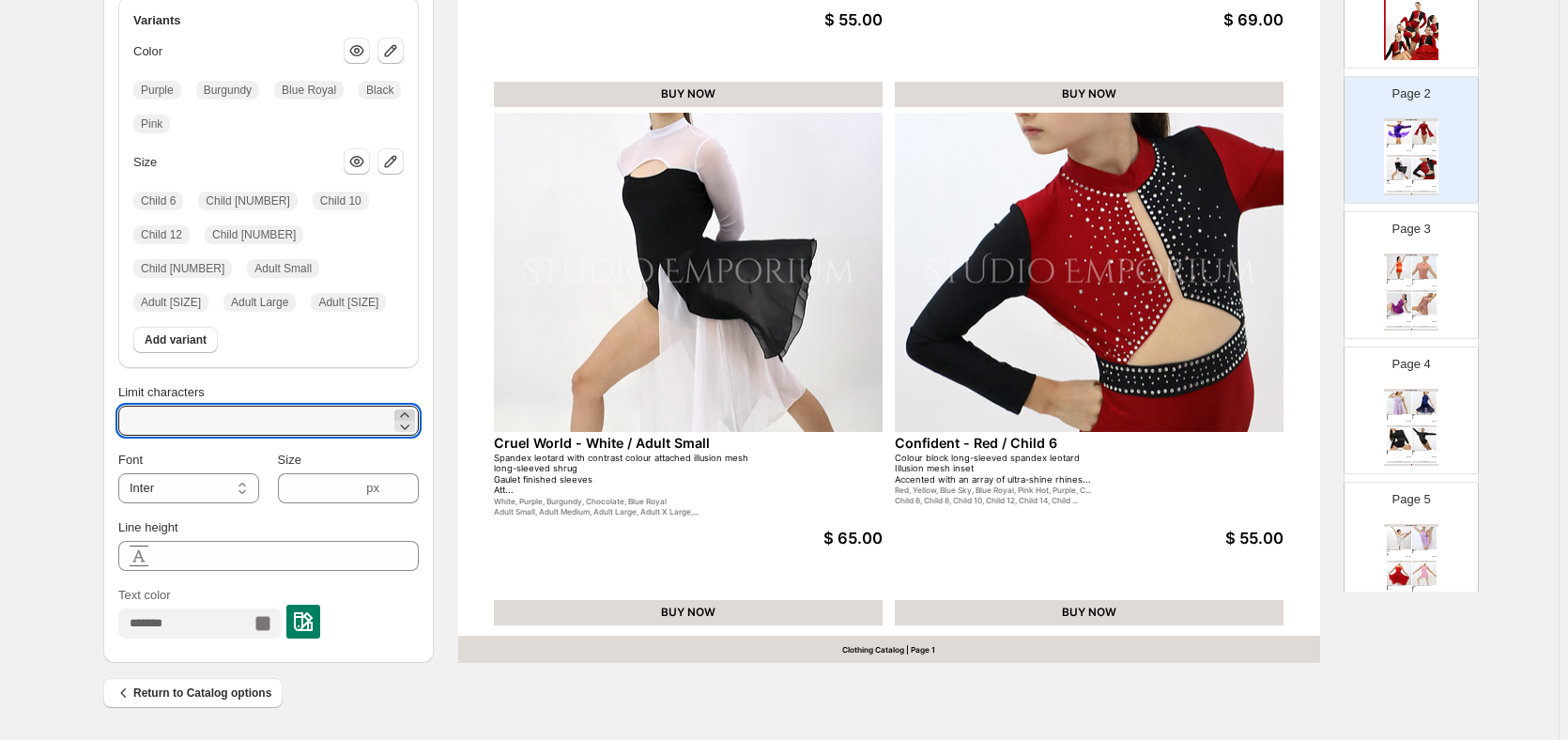 click 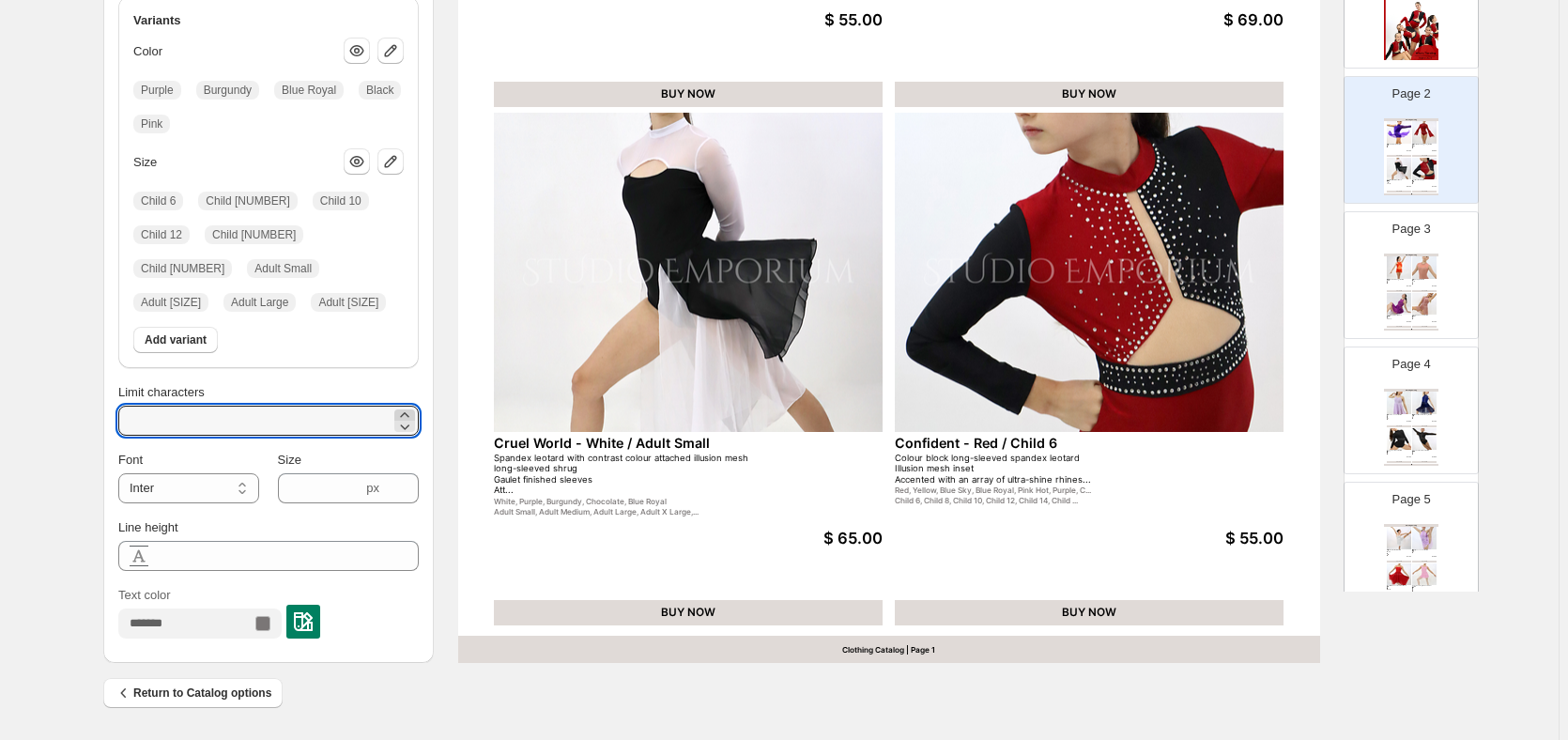 click 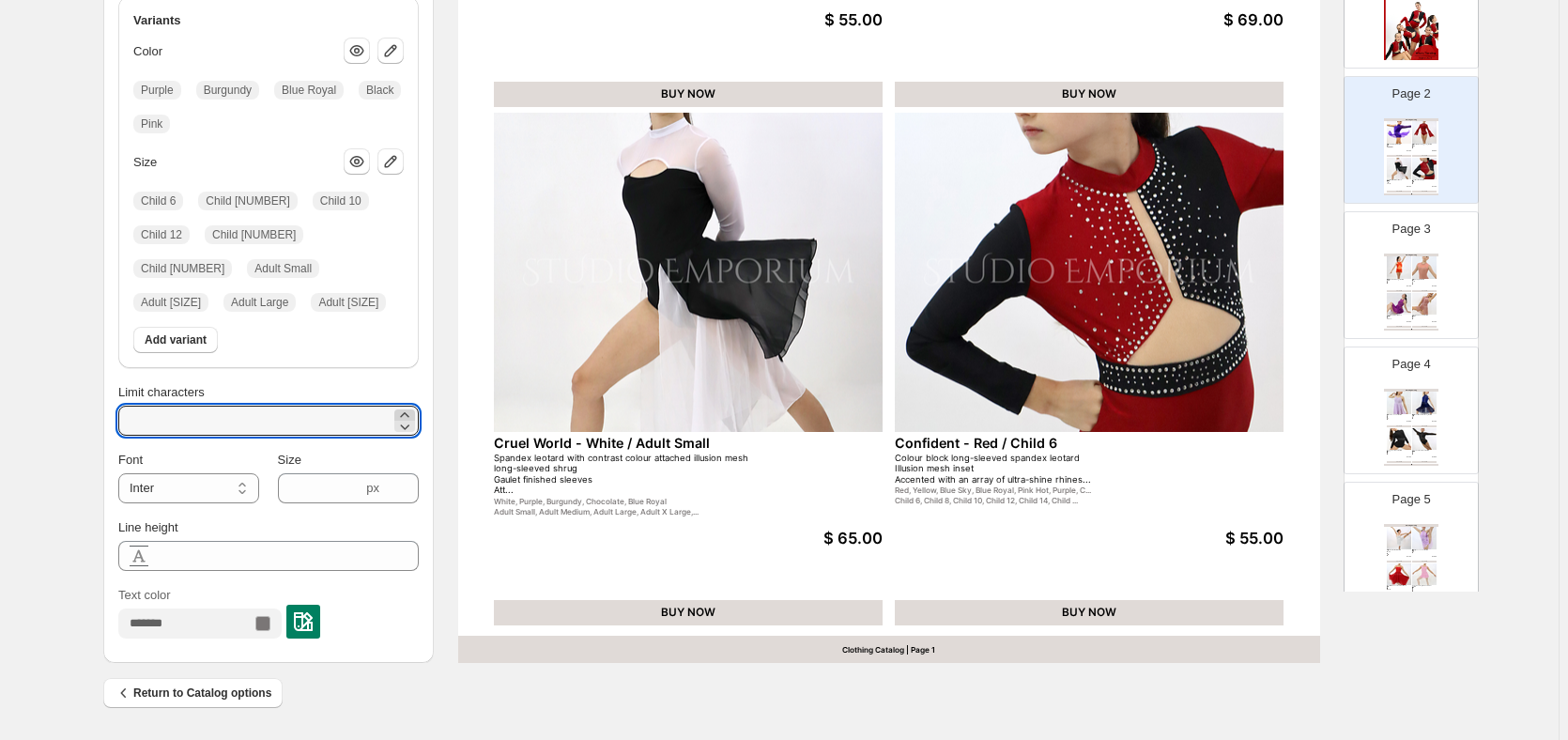 click 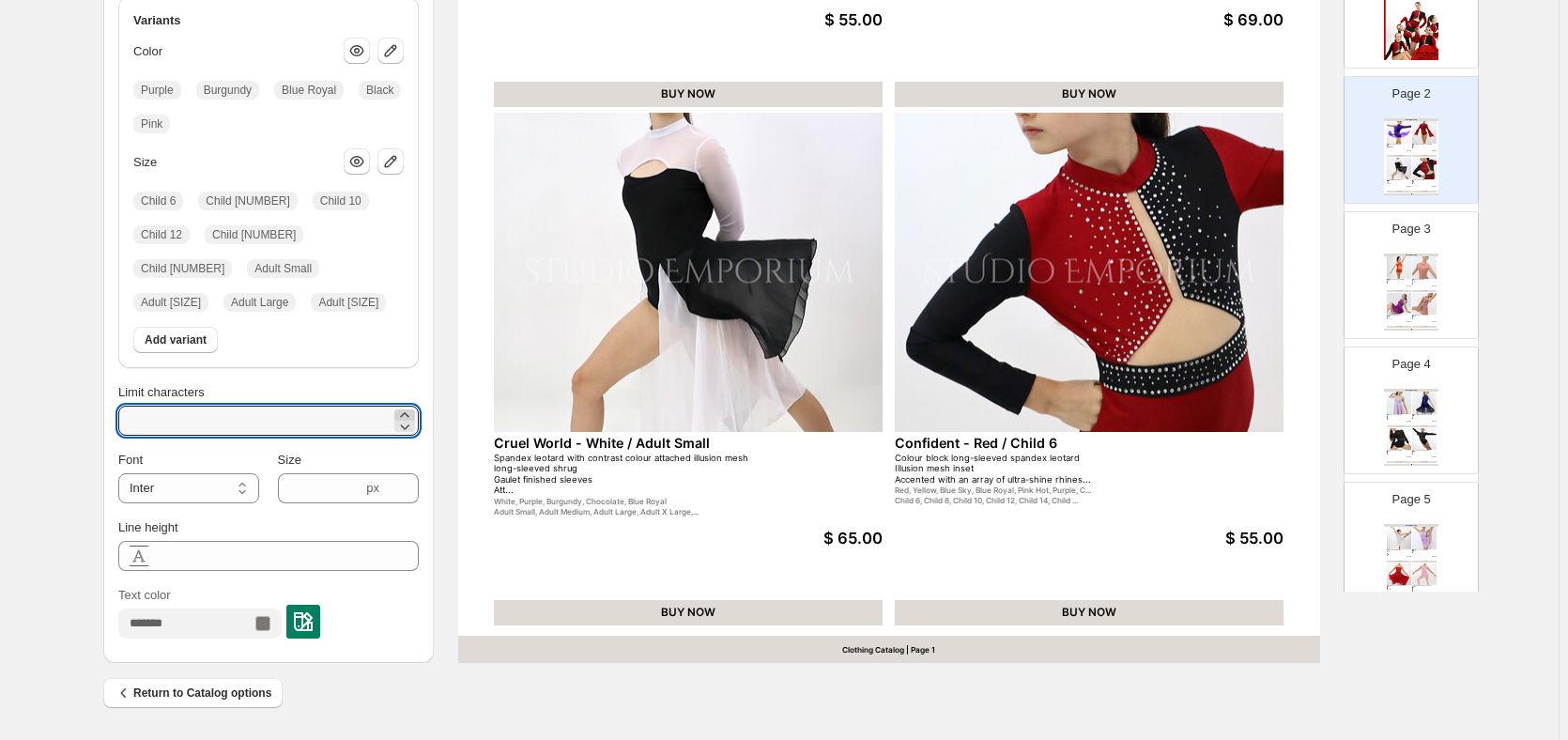 click 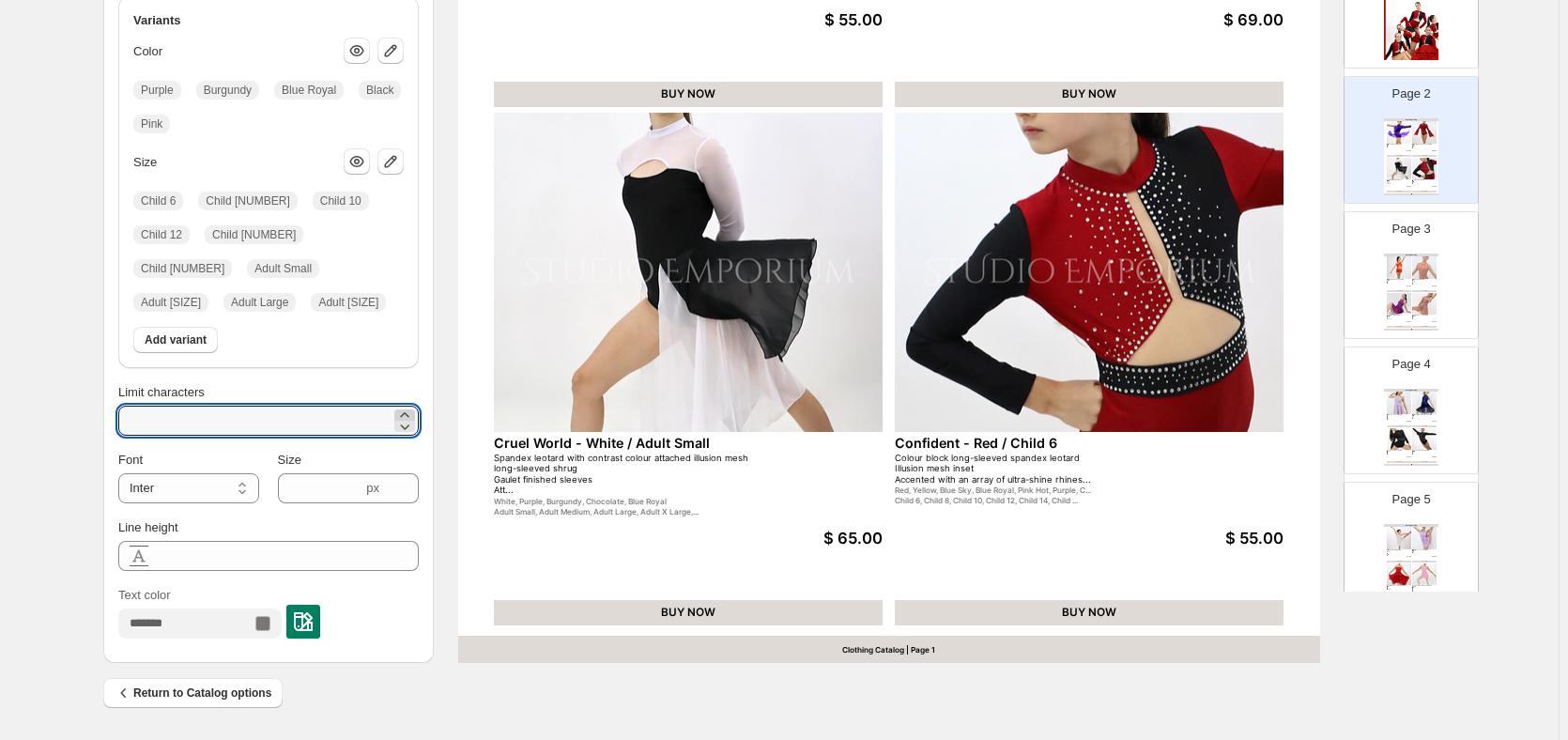 click 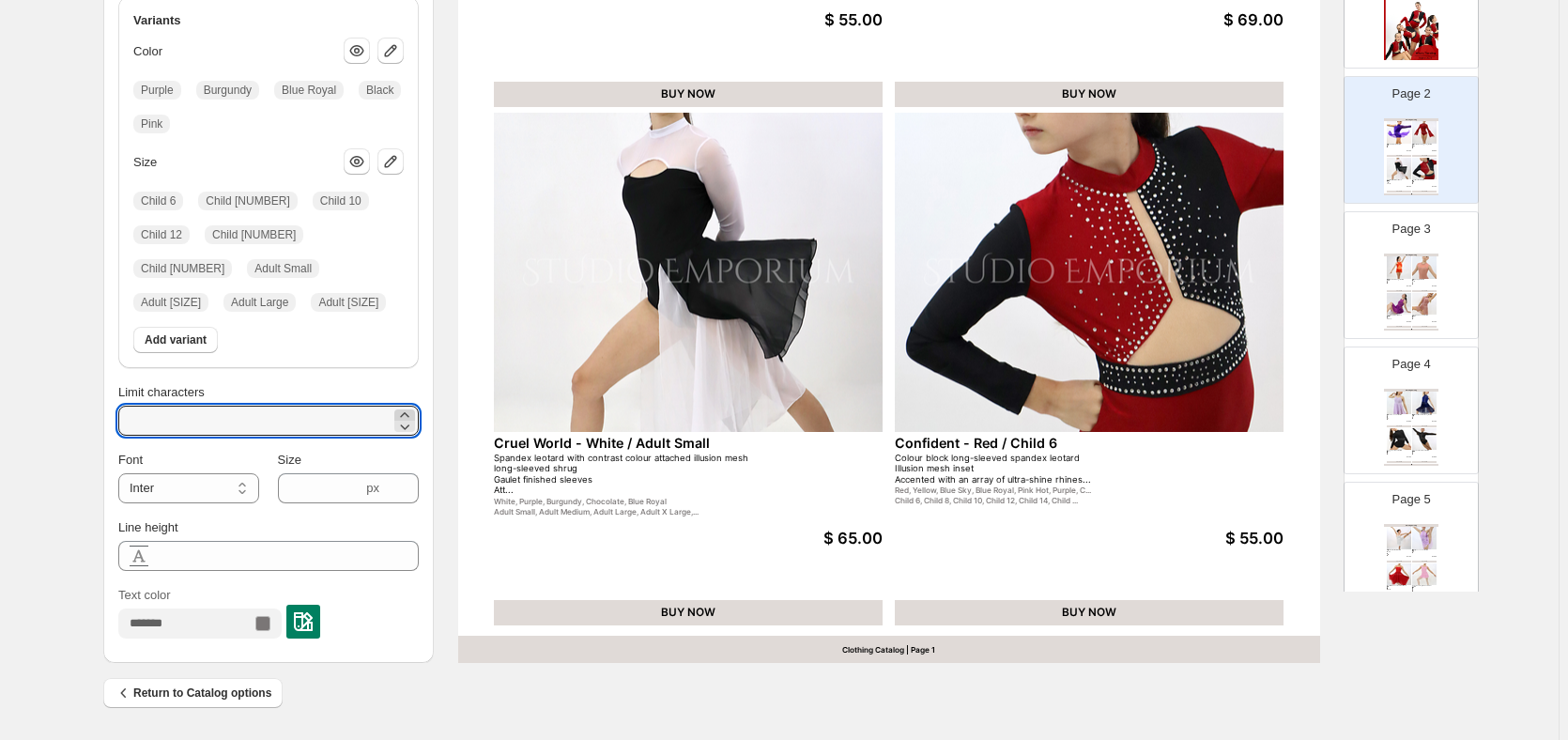 click 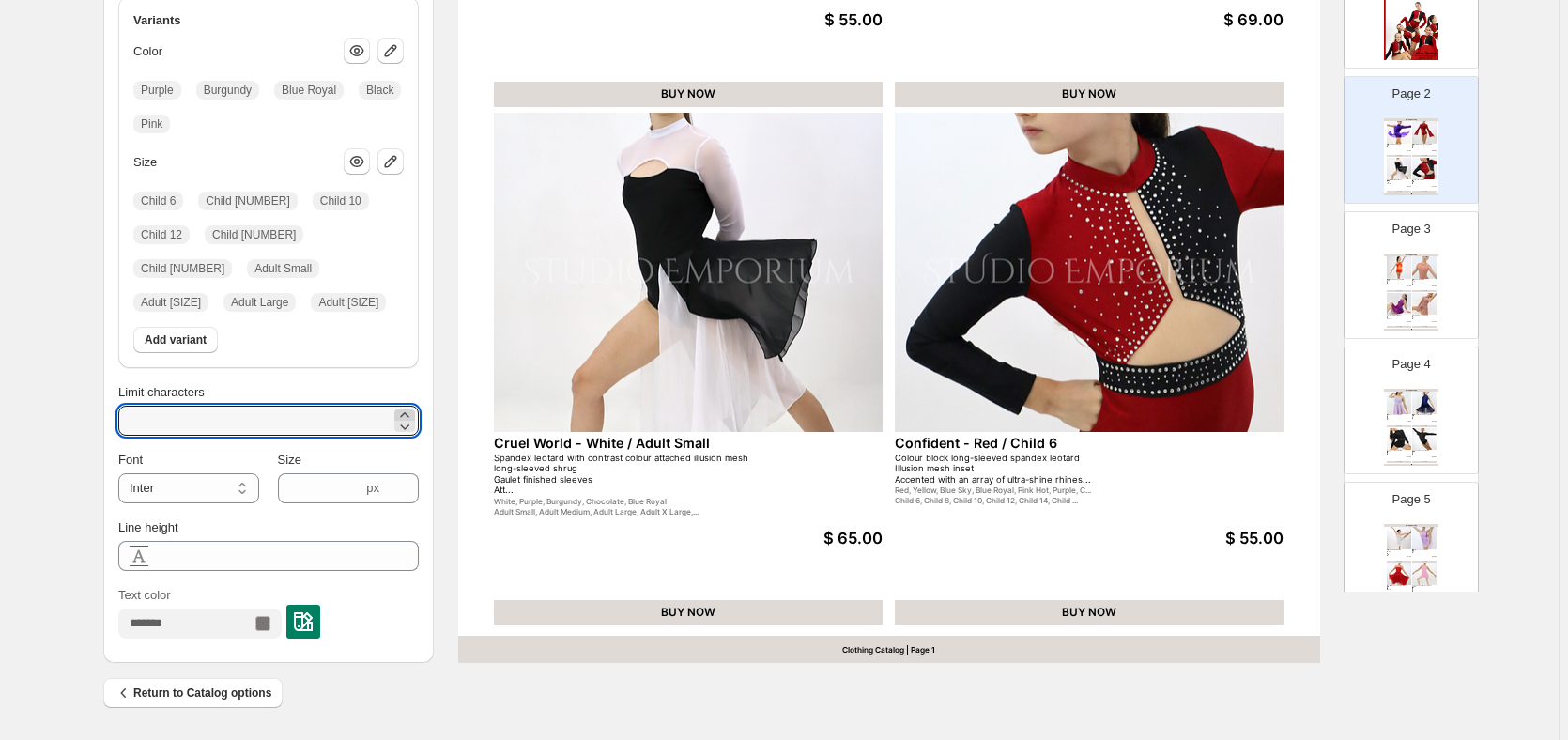 click 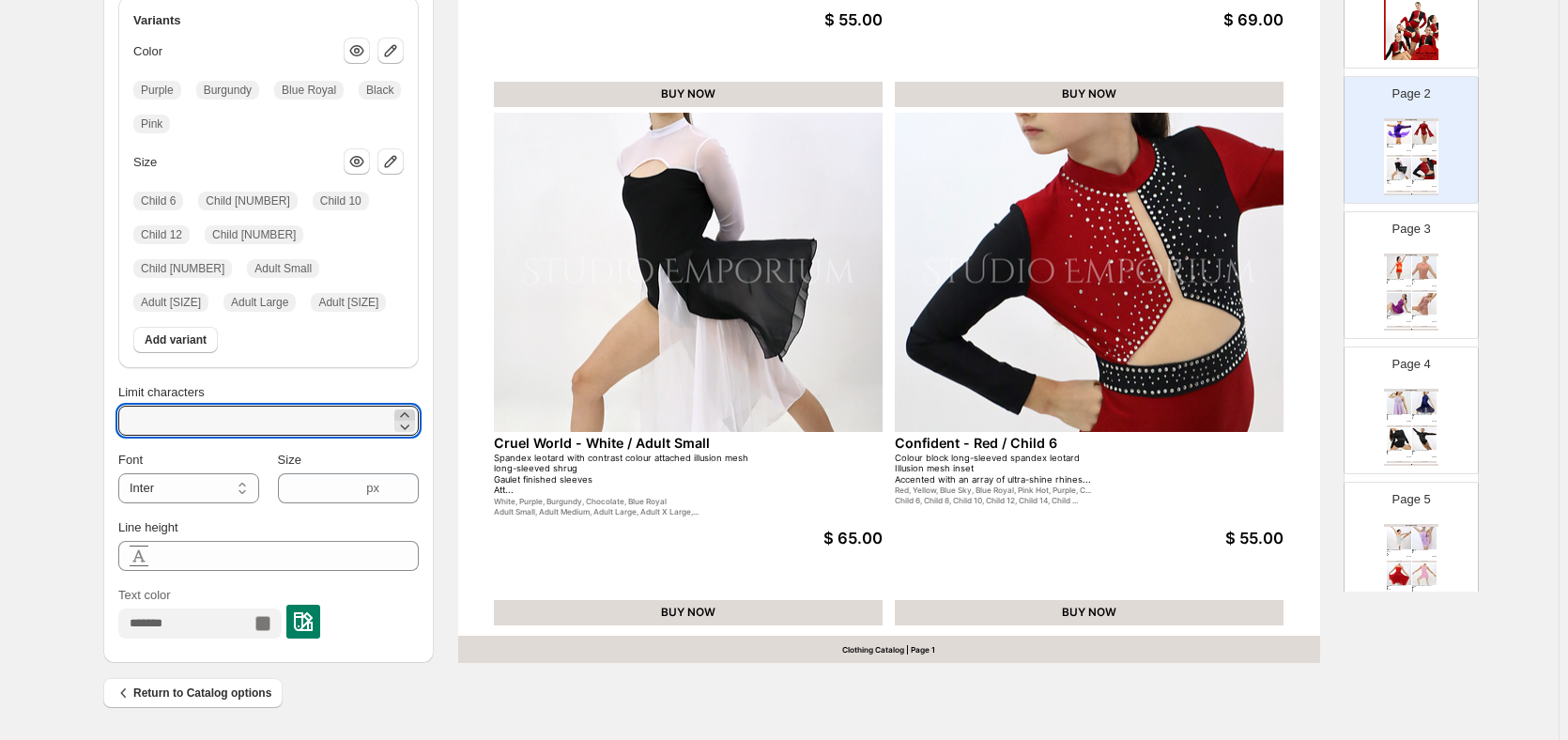 click 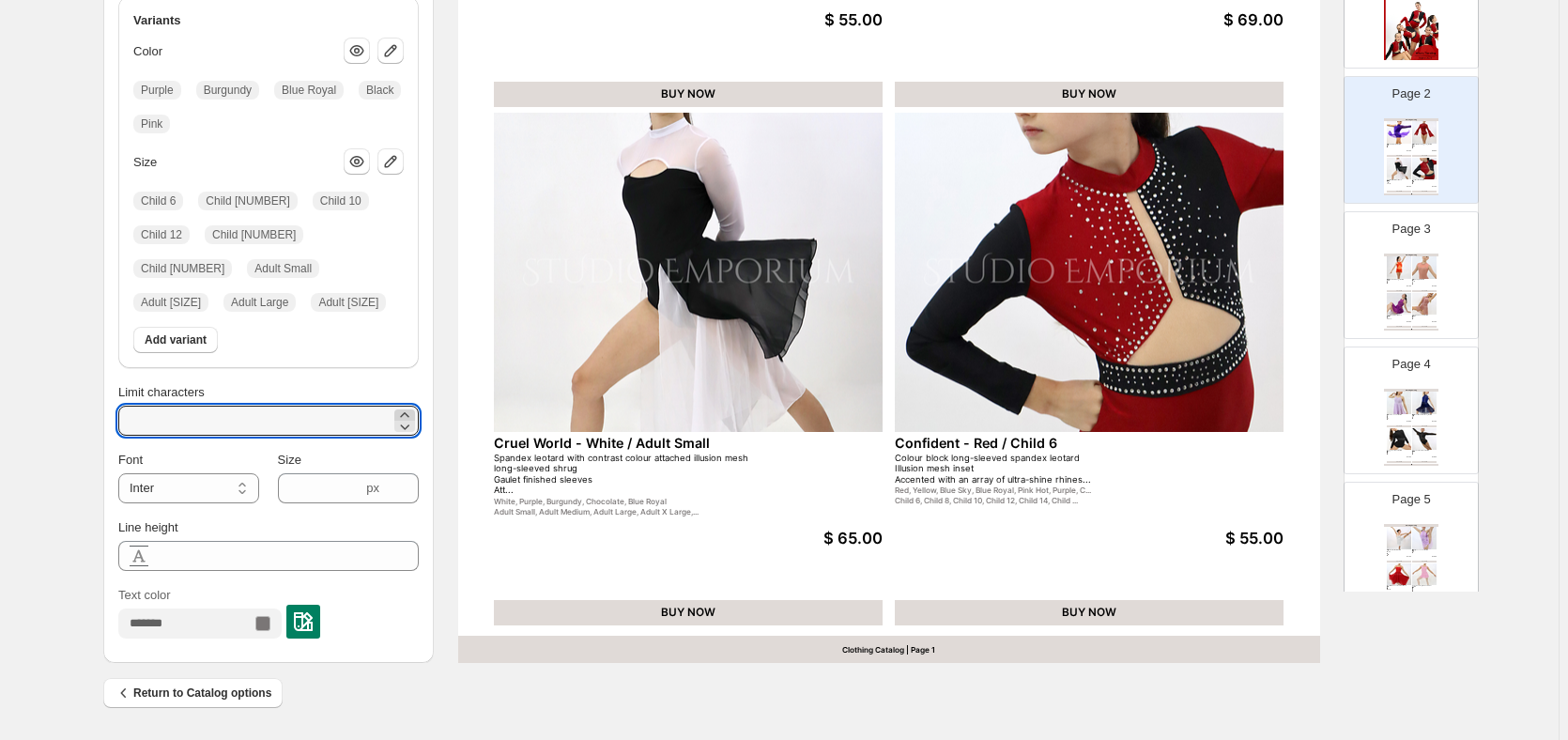 click 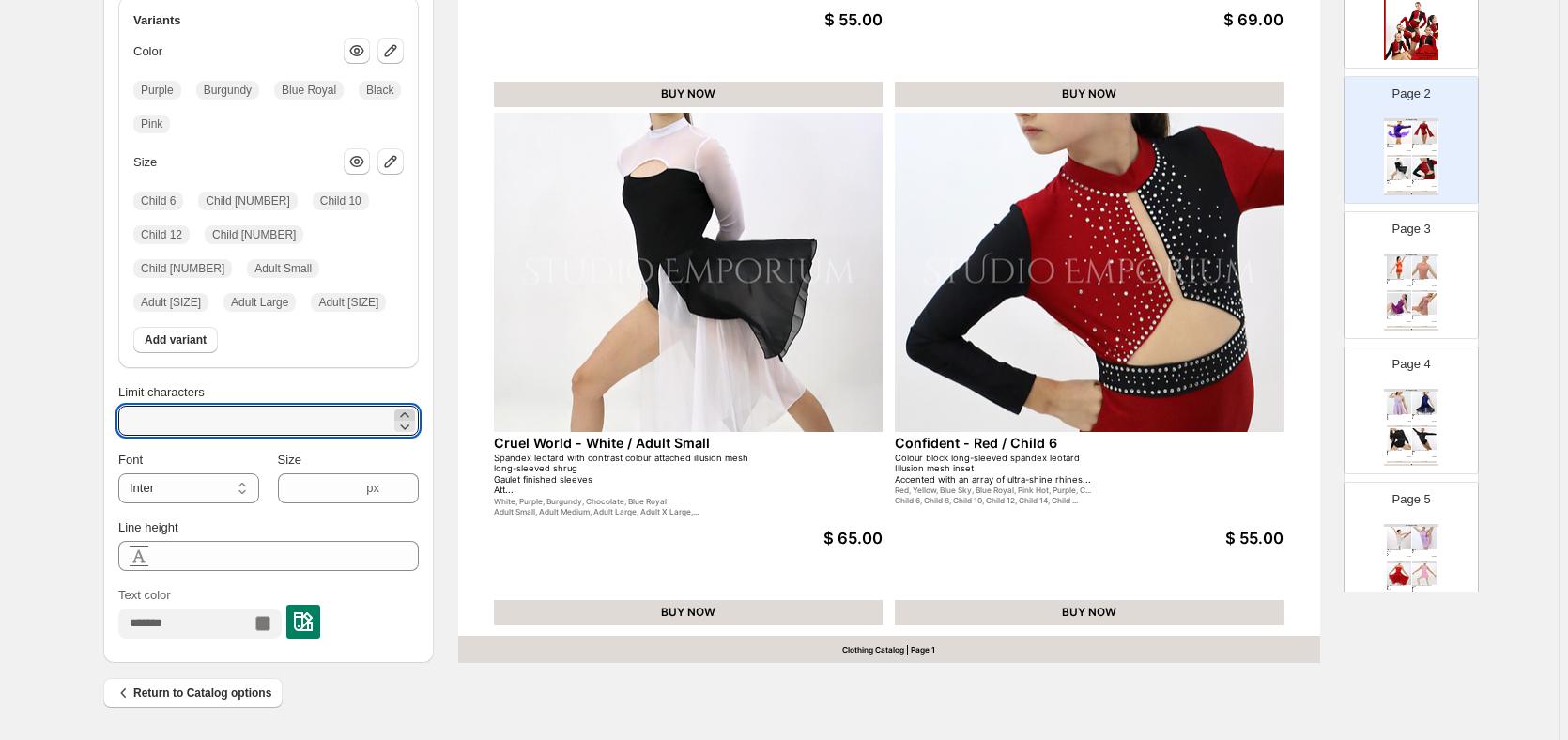 click 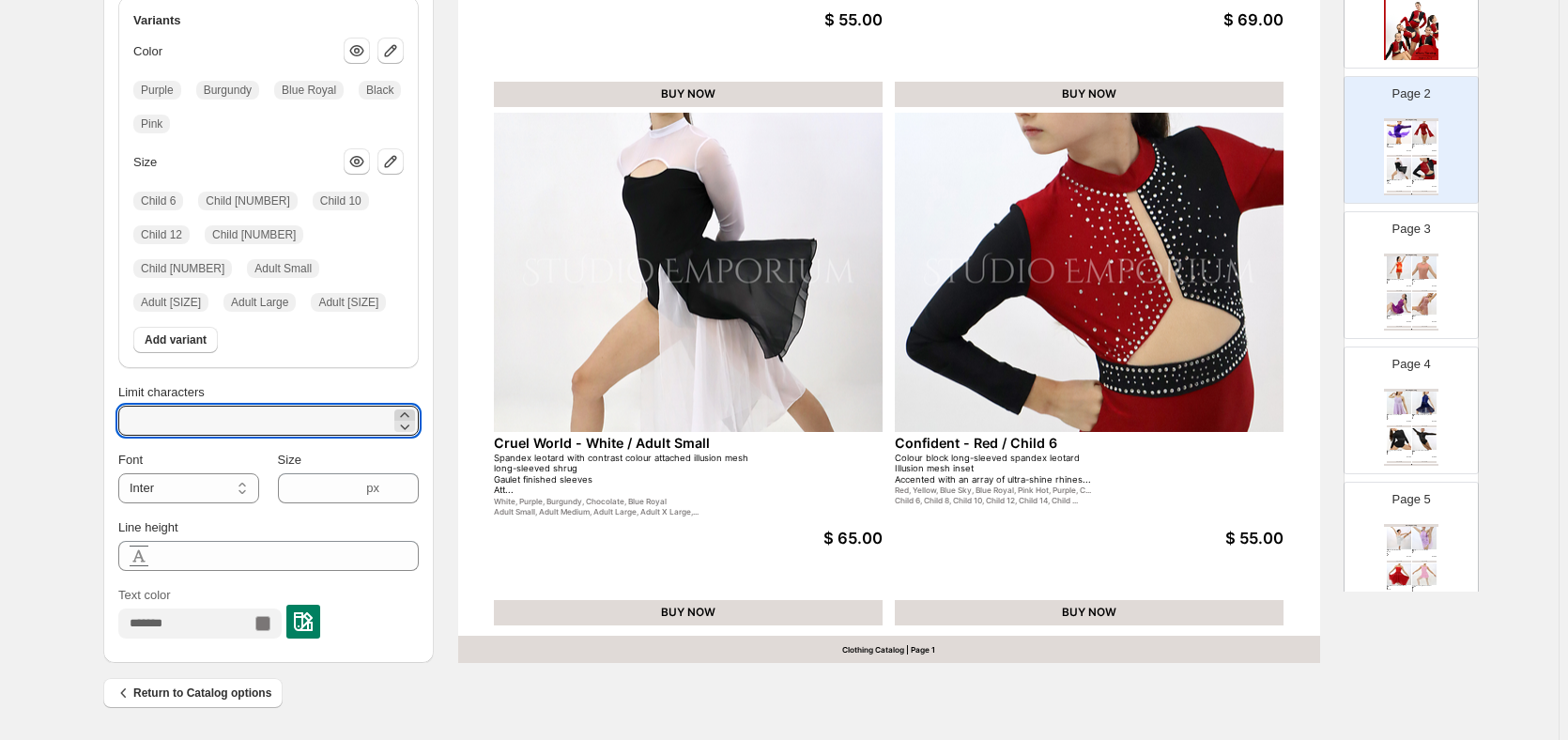 click 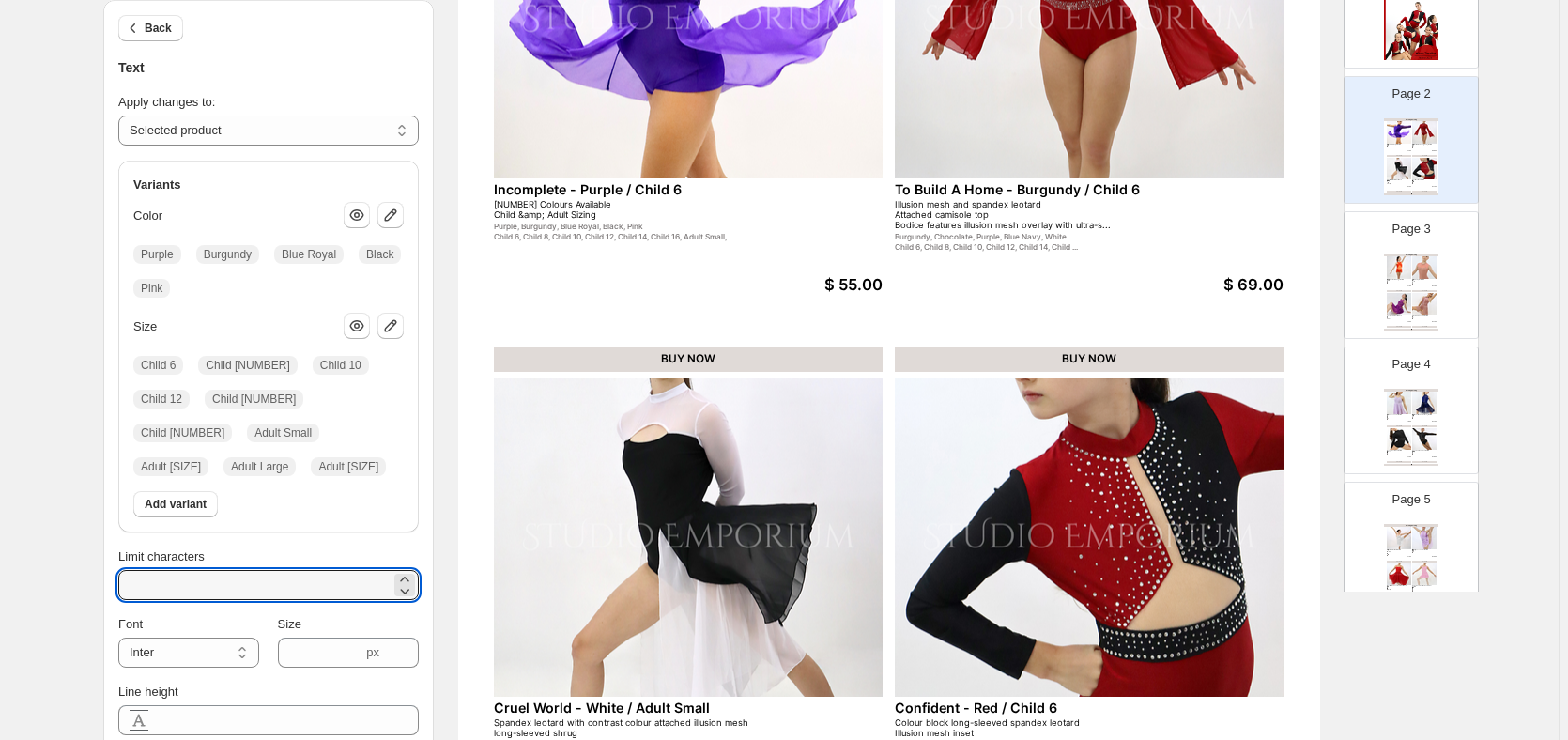 scroll, scrollTop: 317, scrollLeft: 0, axis: vertical 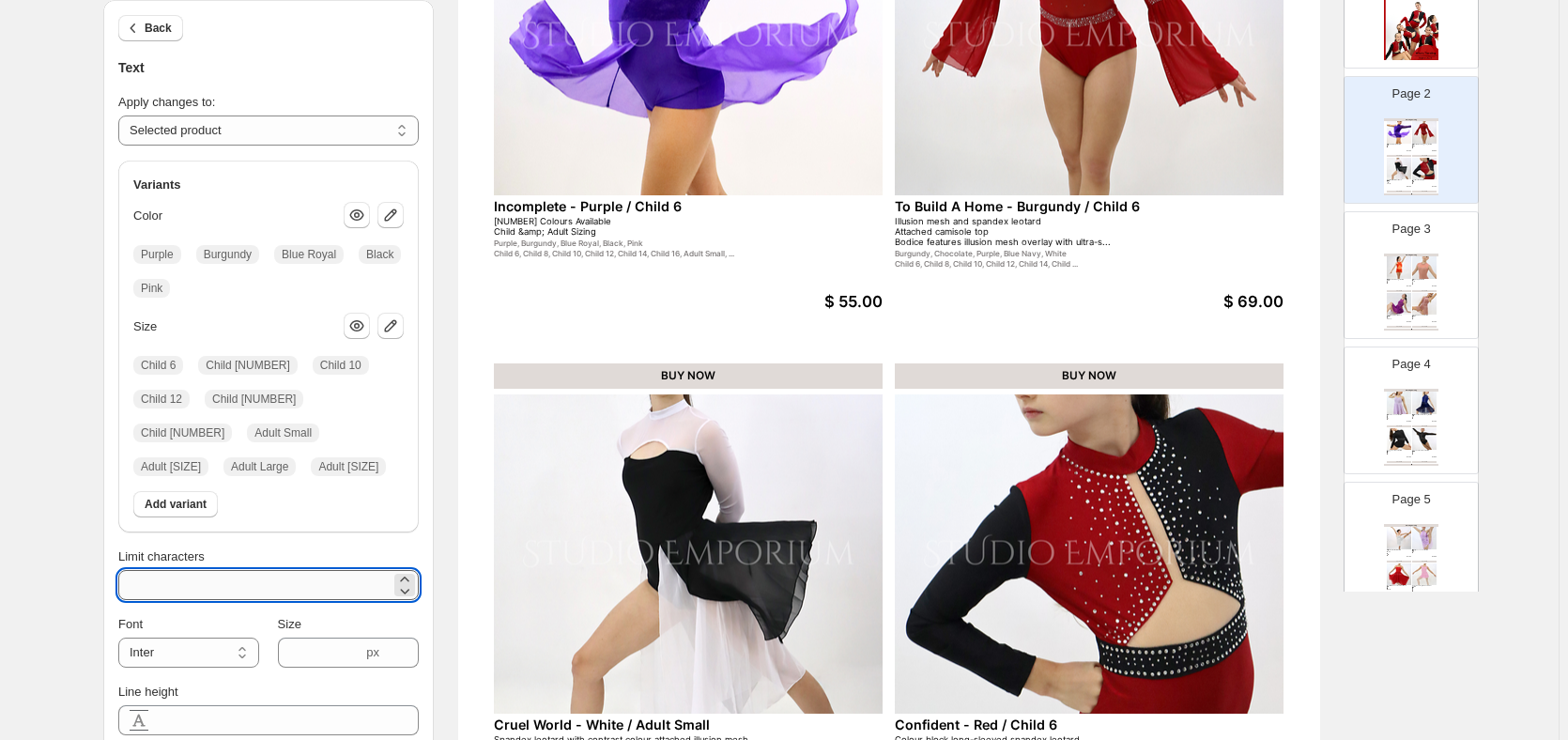 drag, startPoint x: 208, startPoint y: 578, endPoint x: 125, endPoint y: 587, distance: 83.486526 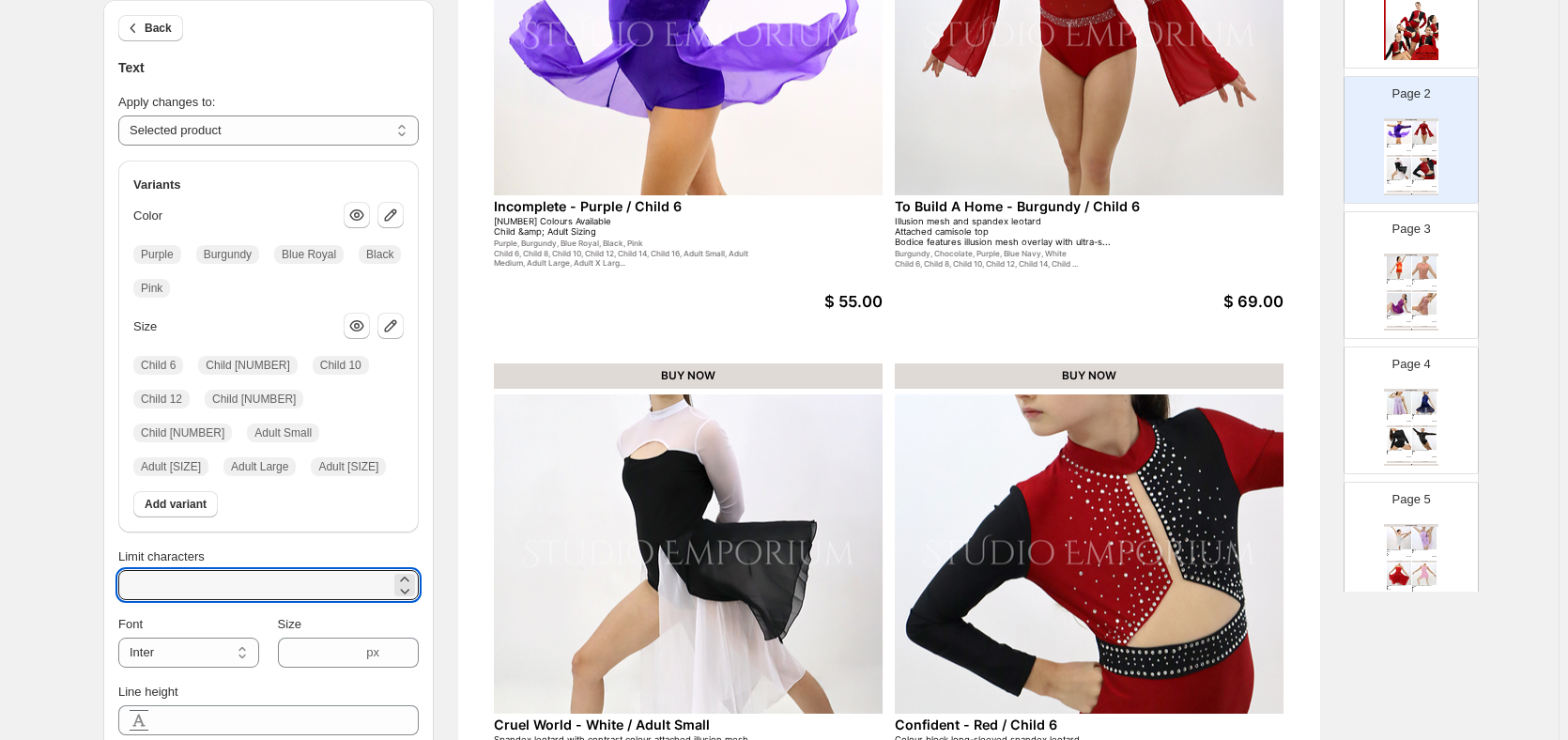 drag, startPoint x: 167, startPoint y: 587, endPoint x: 108, endPoint y: 583, distance: 59.135438 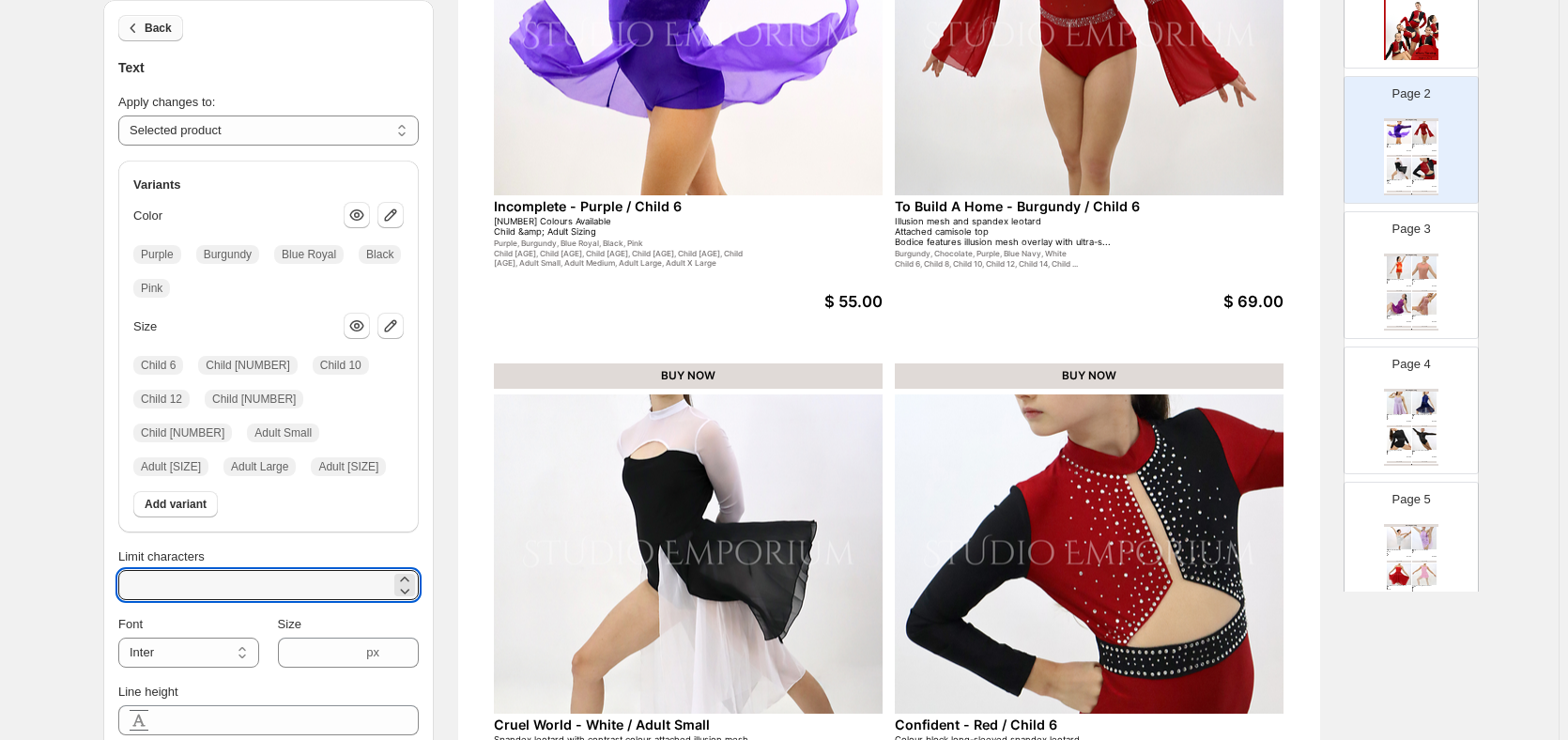 type on "***" 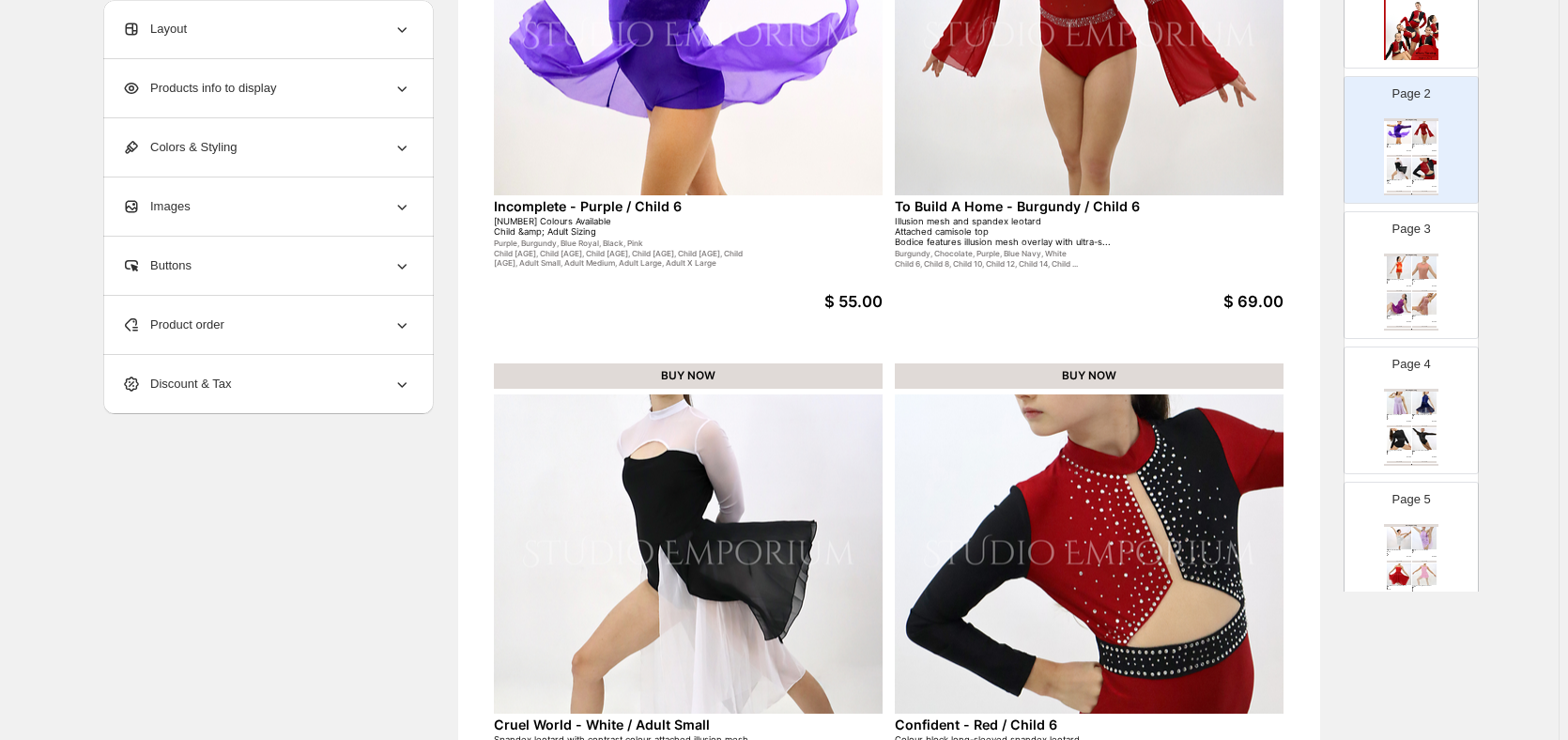 click on "Purple, Burgundy, Blue Royal, Black, Pink" at bounding box center [624, 243] 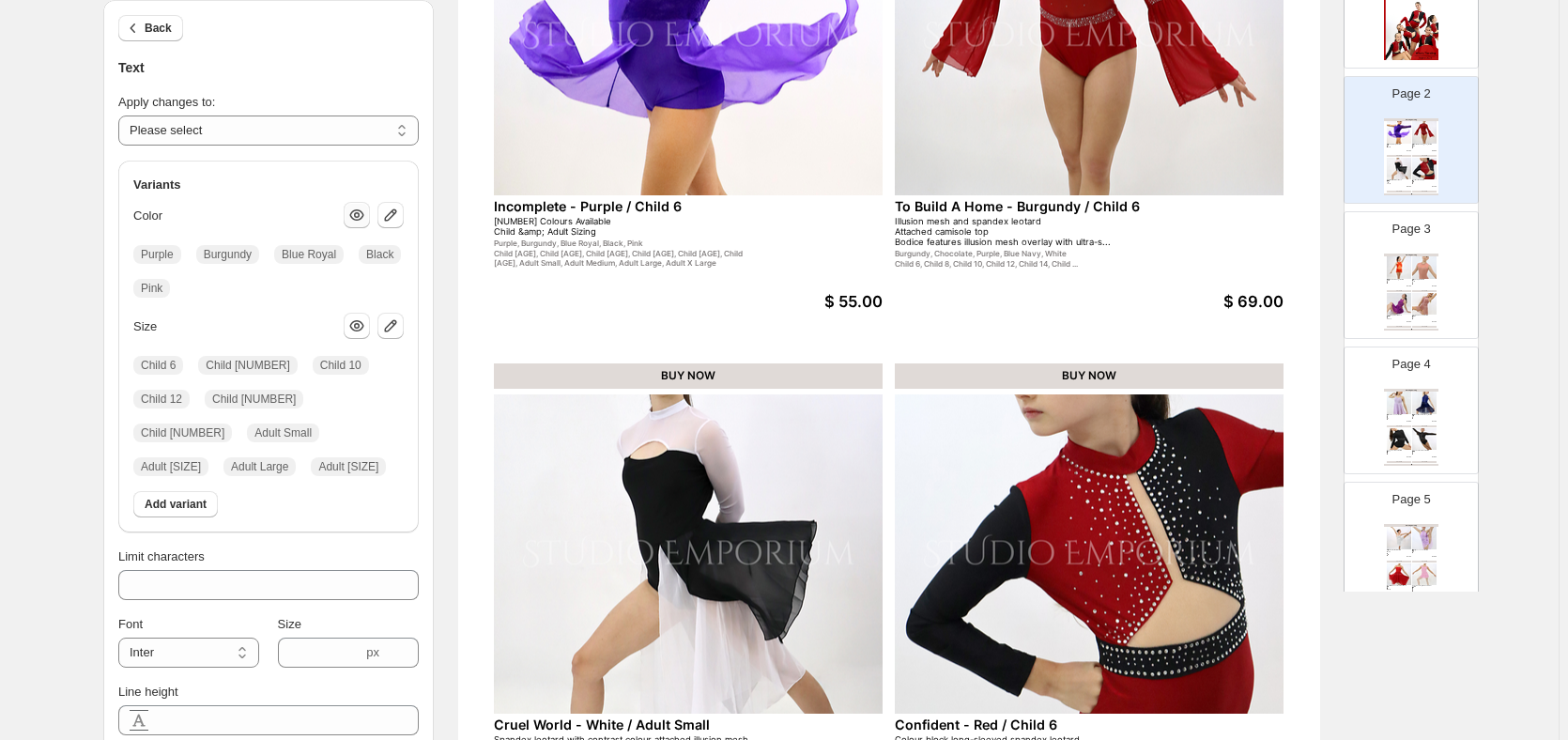 click 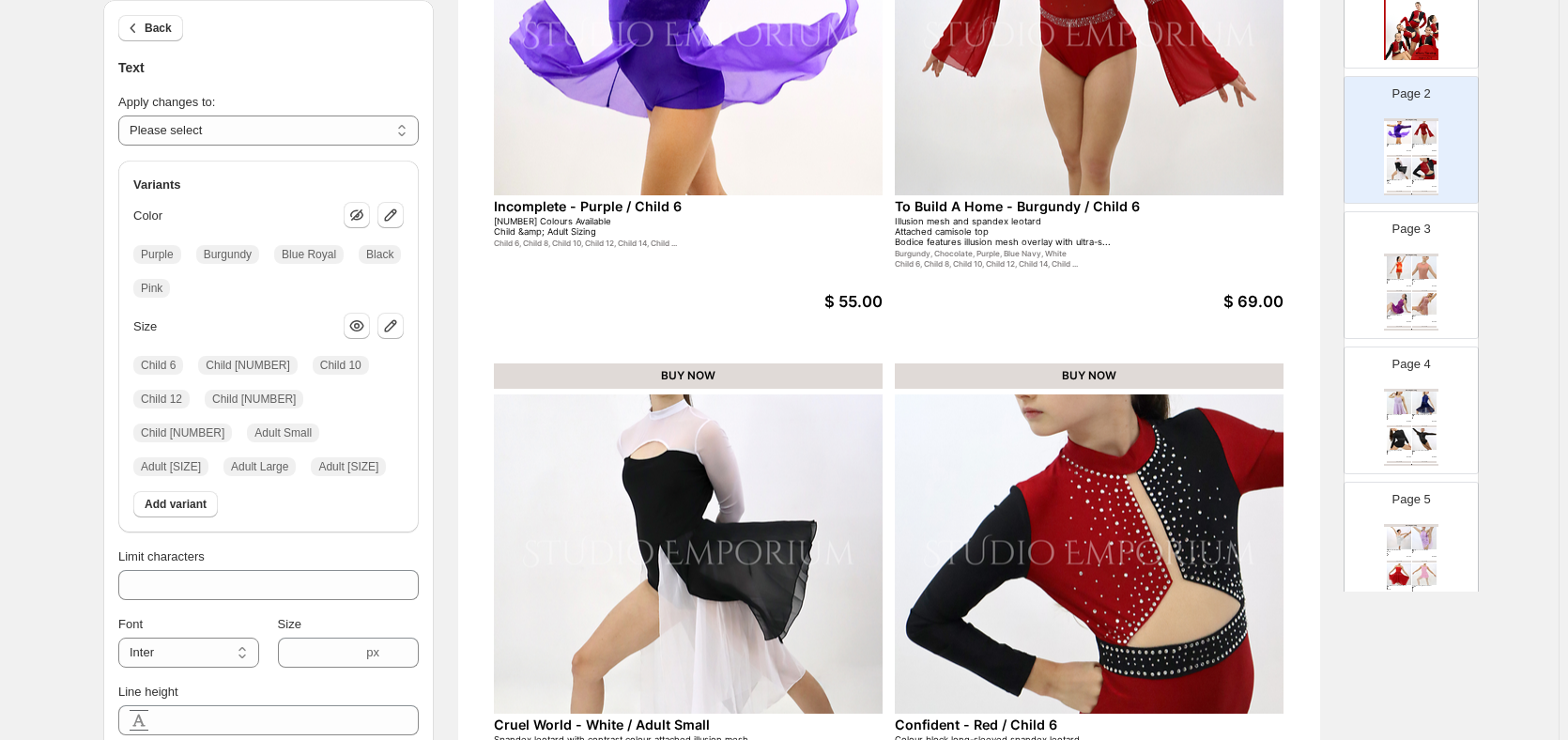 click 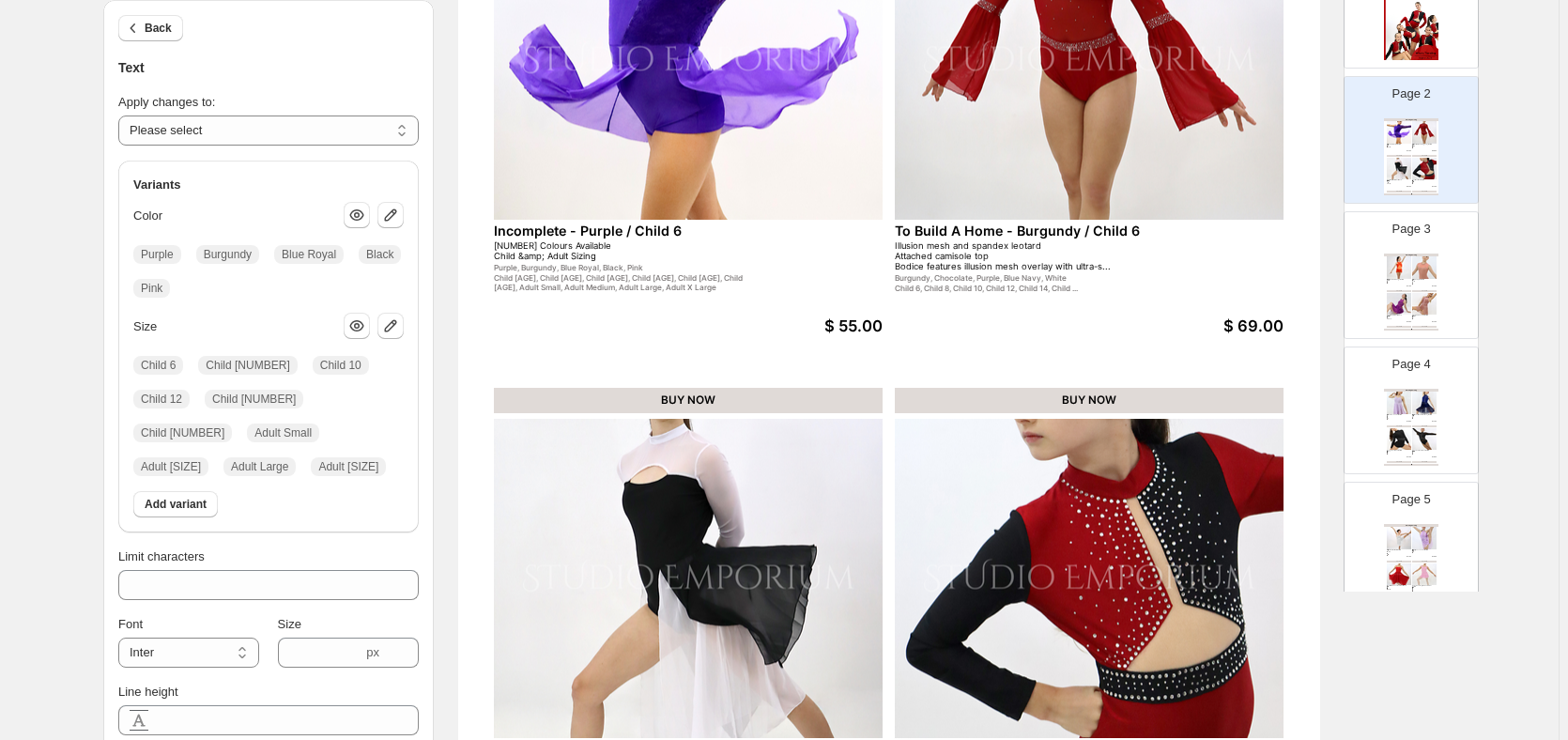 scroll, scrollTop: 224, scrollLeft: 0, axis: vertical 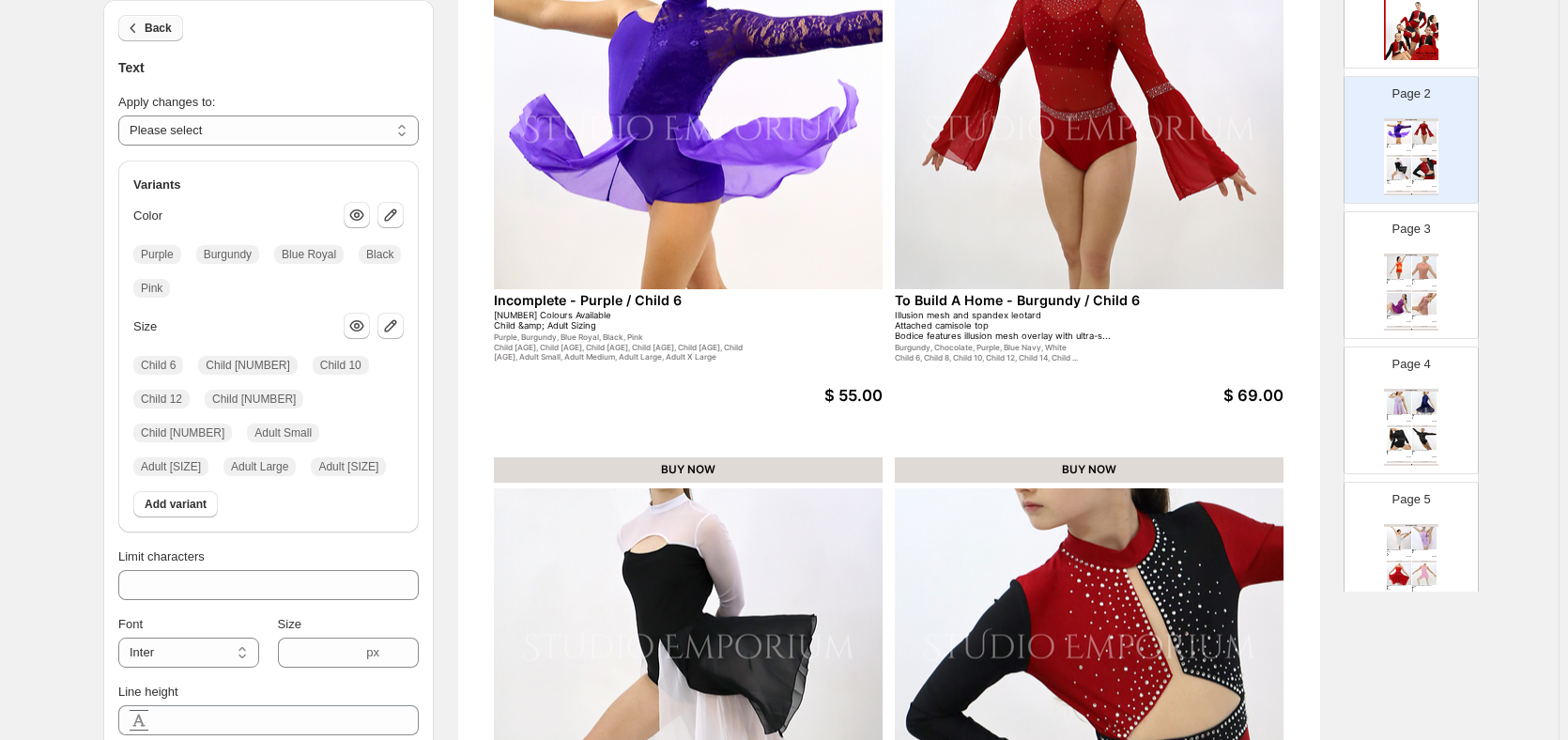 click on "Back" at bounding box center (150, 28) 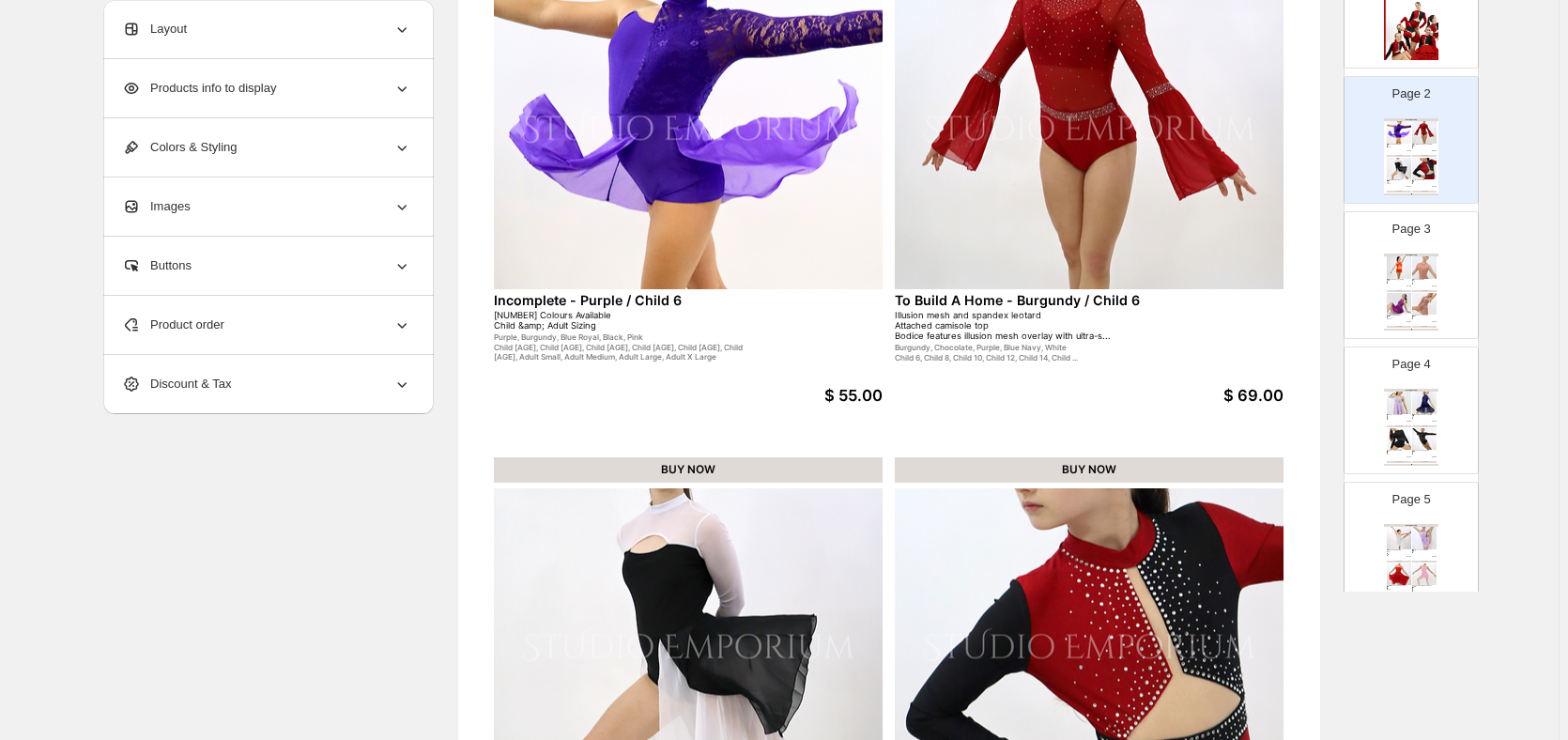 click on "BUY NOW" at bounding box center (688, 470) 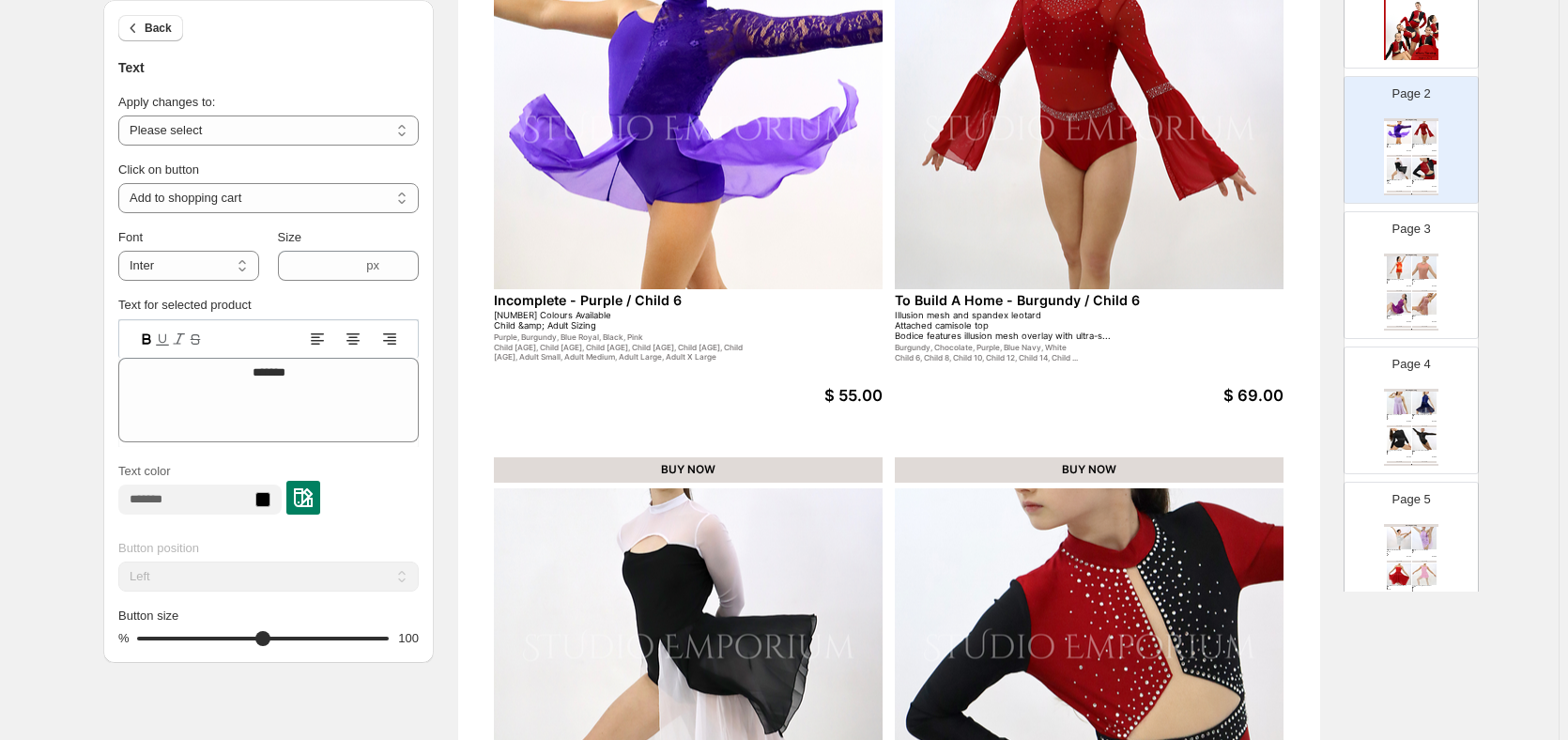 click at bounding box center [303, 498] 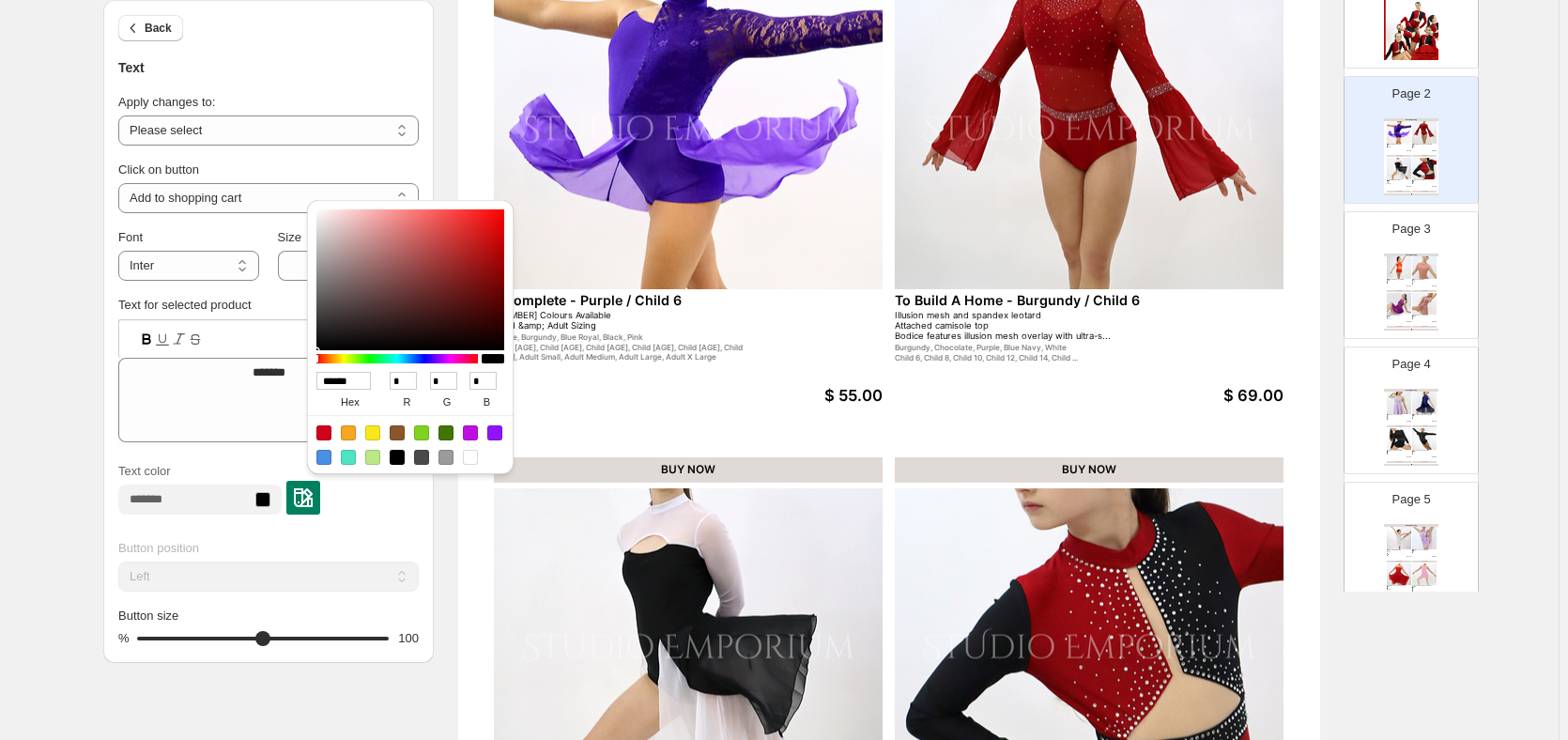 drag, startPoint x: 366, startPoint y: 378, endPoint x: 322, endPoint y: 377, distance: 44.011362 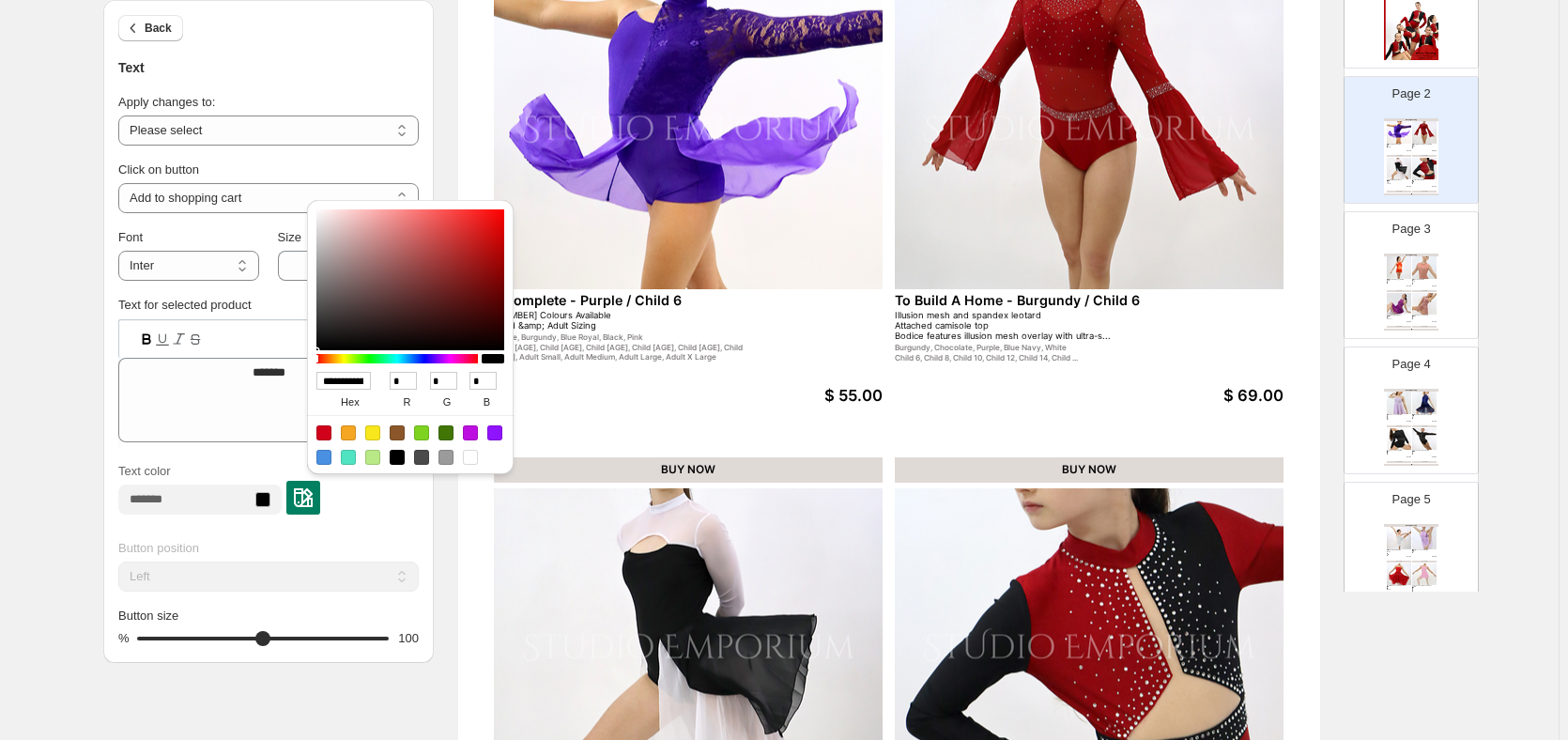 scroll, scrollTop: 0, scrollLeft: 44, axis: horizontal 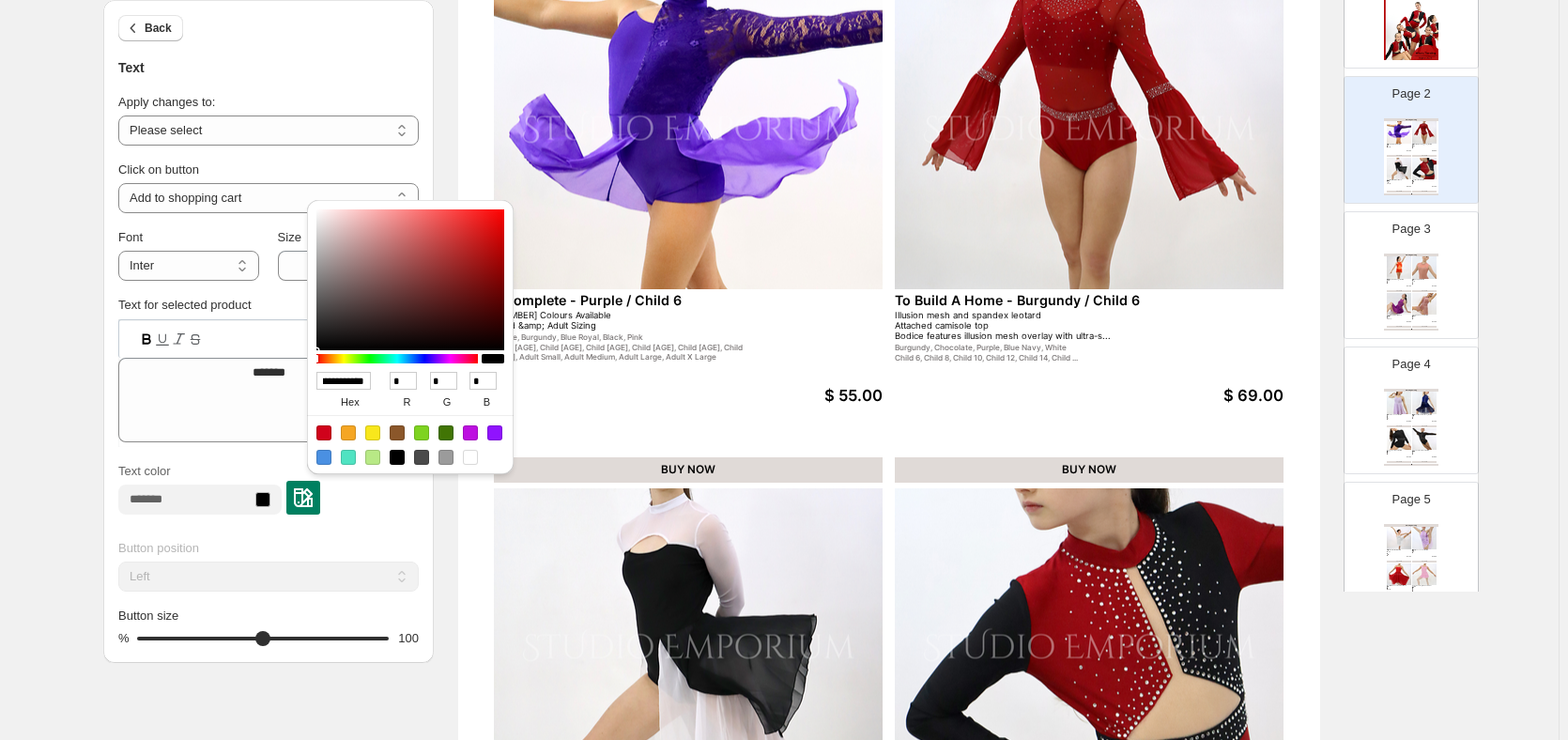 drag, startPoint x: 322, startPoint y: 377, endPoint x: 377, endPoint y: 368, distance: 55.731499 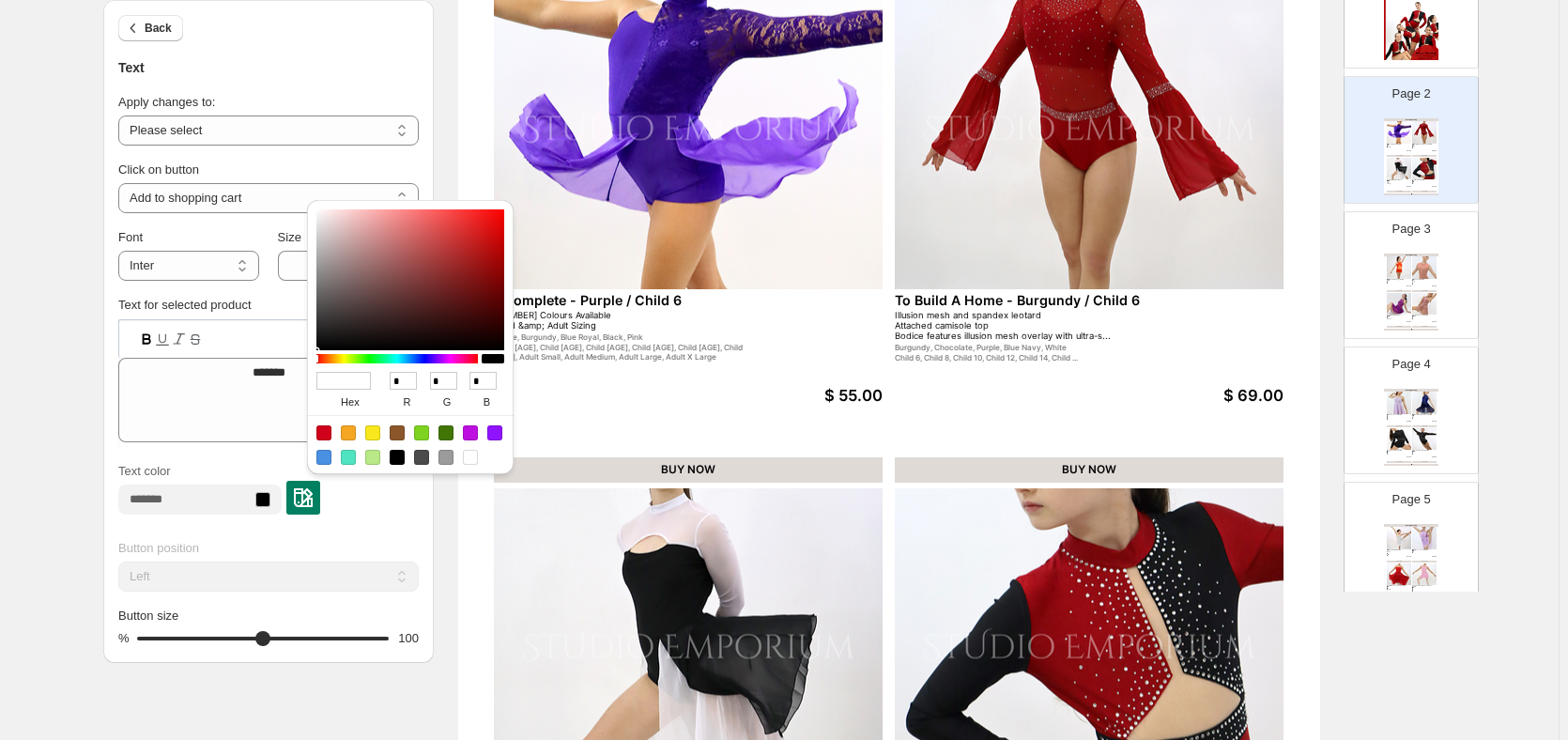 scroll, scrollTop: 0, scrollLeft: 0, axis: both 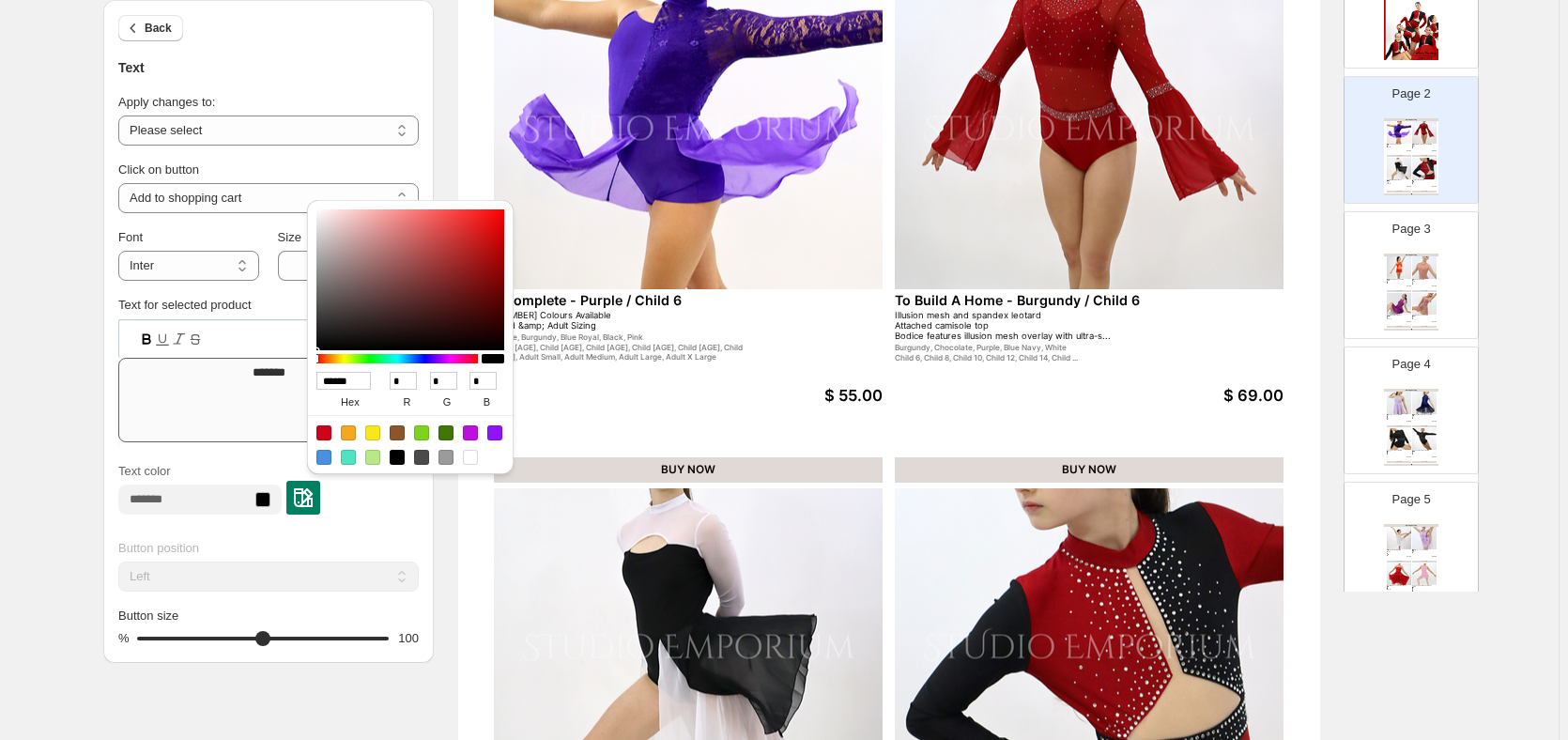 drag, startPoint x: 359, startPoint y: 380, endPoint x: 297, endPoint y: 380, distance: 62 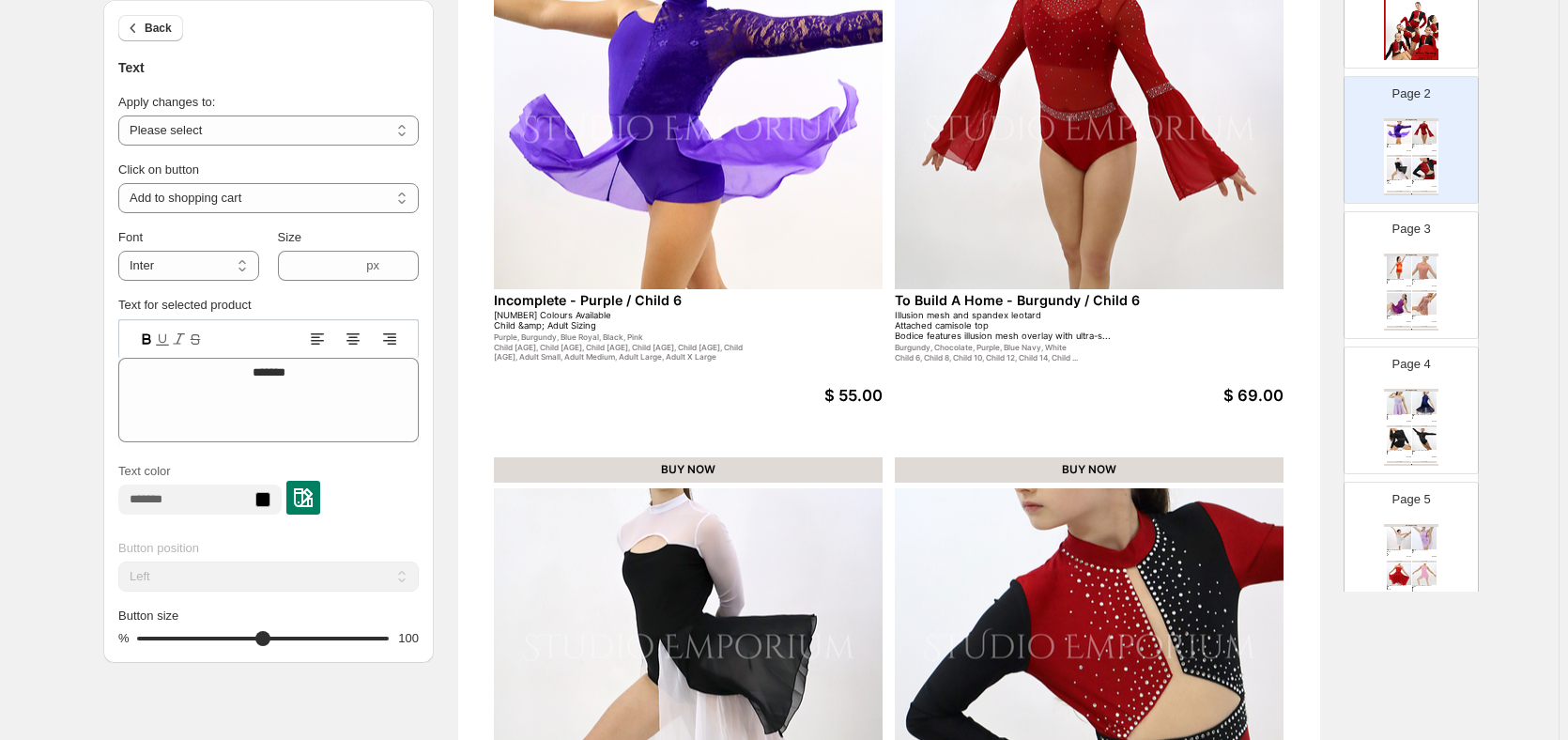 click at bounding box center [303, 498] 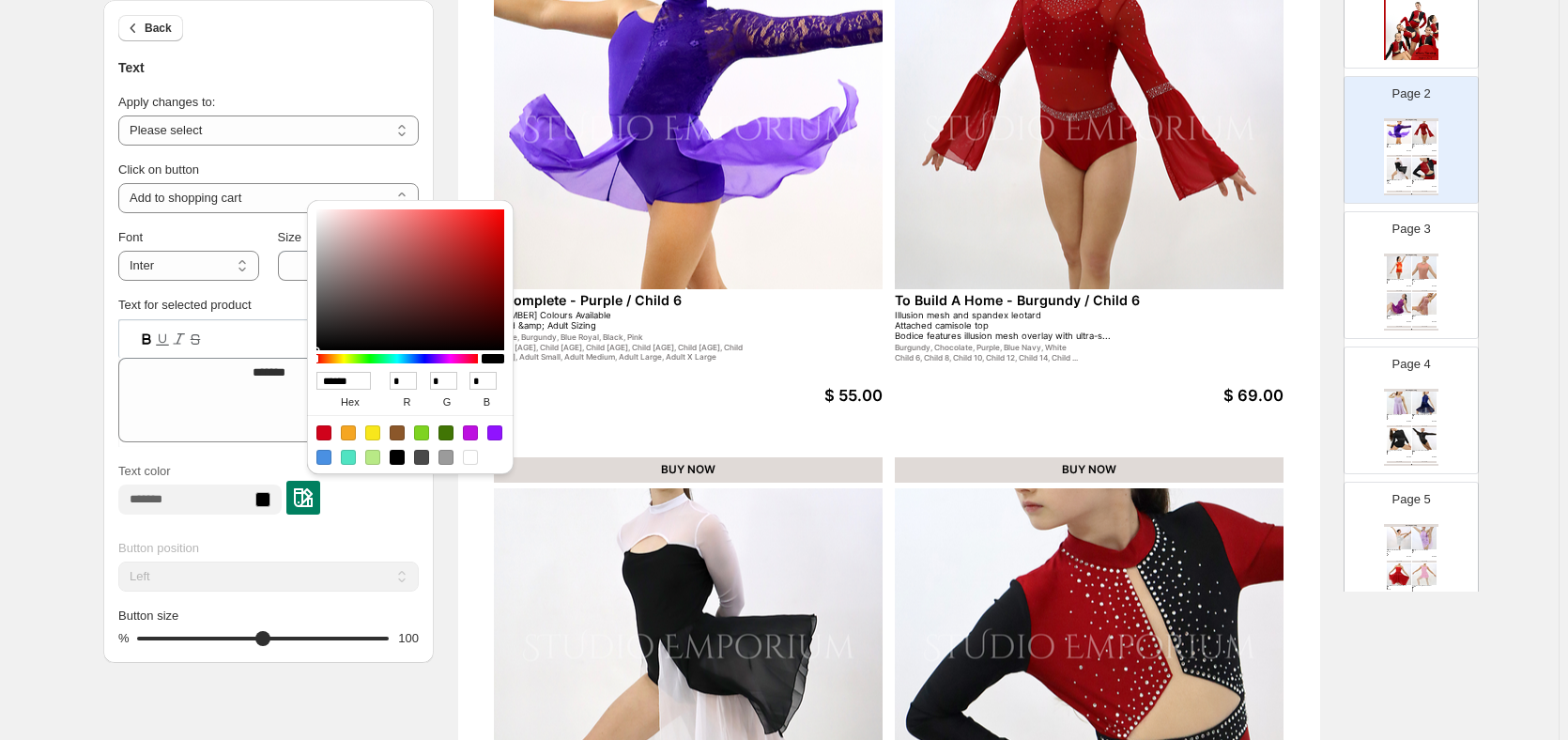 drag, startPoint x: 358, startPoint y: 378, endPoint x: 300, endPoint y: 378, distance: 58 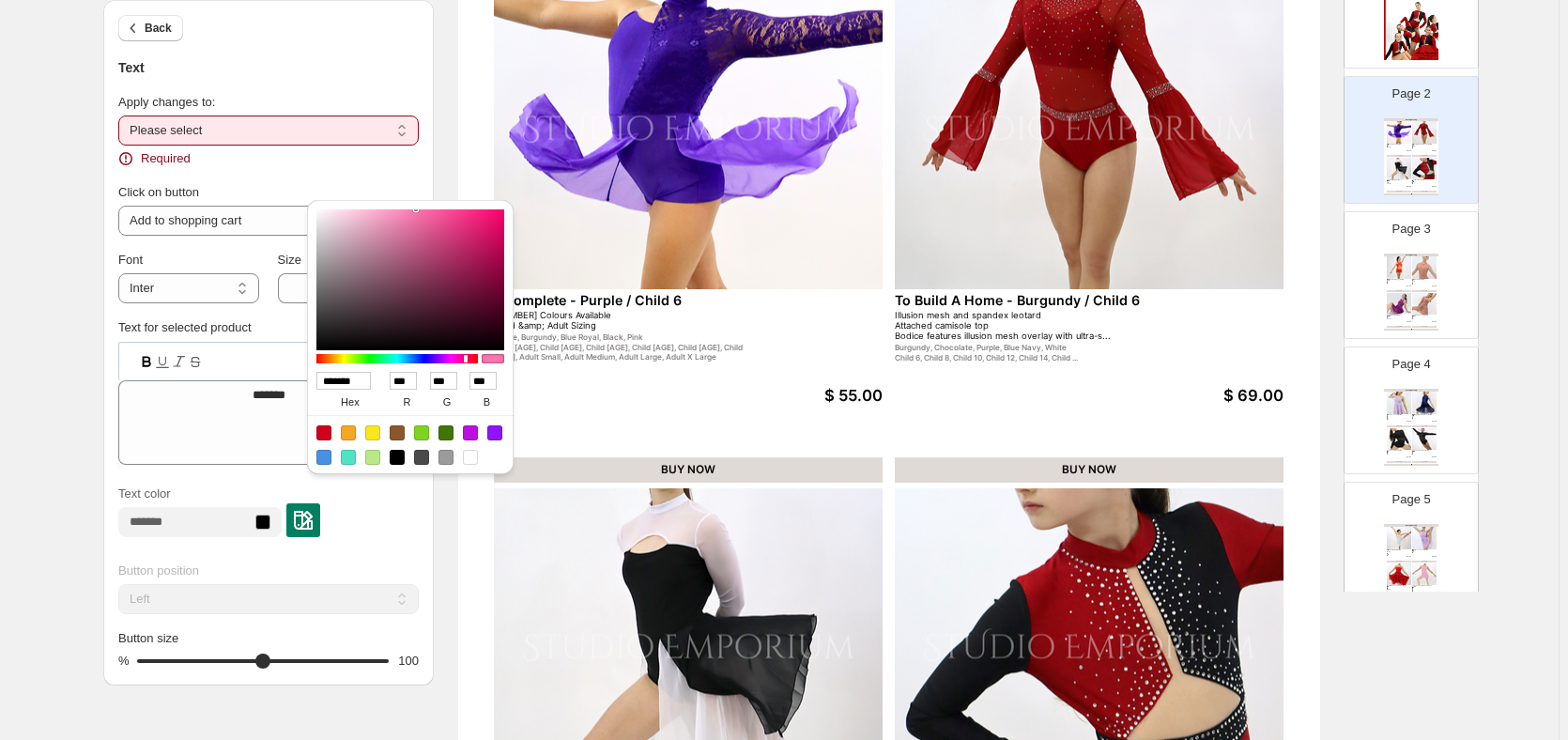 type on "******" 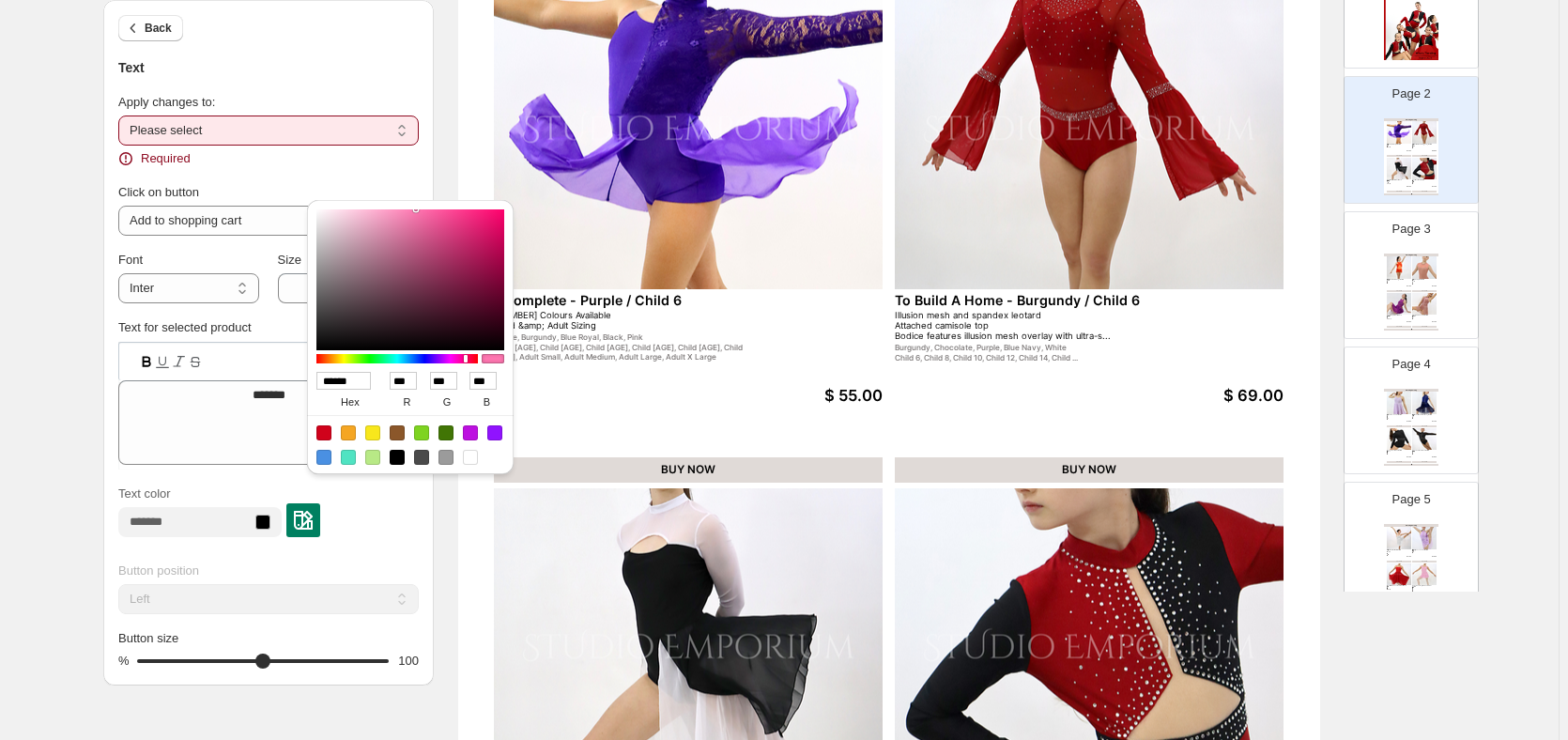 click on "**********" at bounding box center (269, 131) 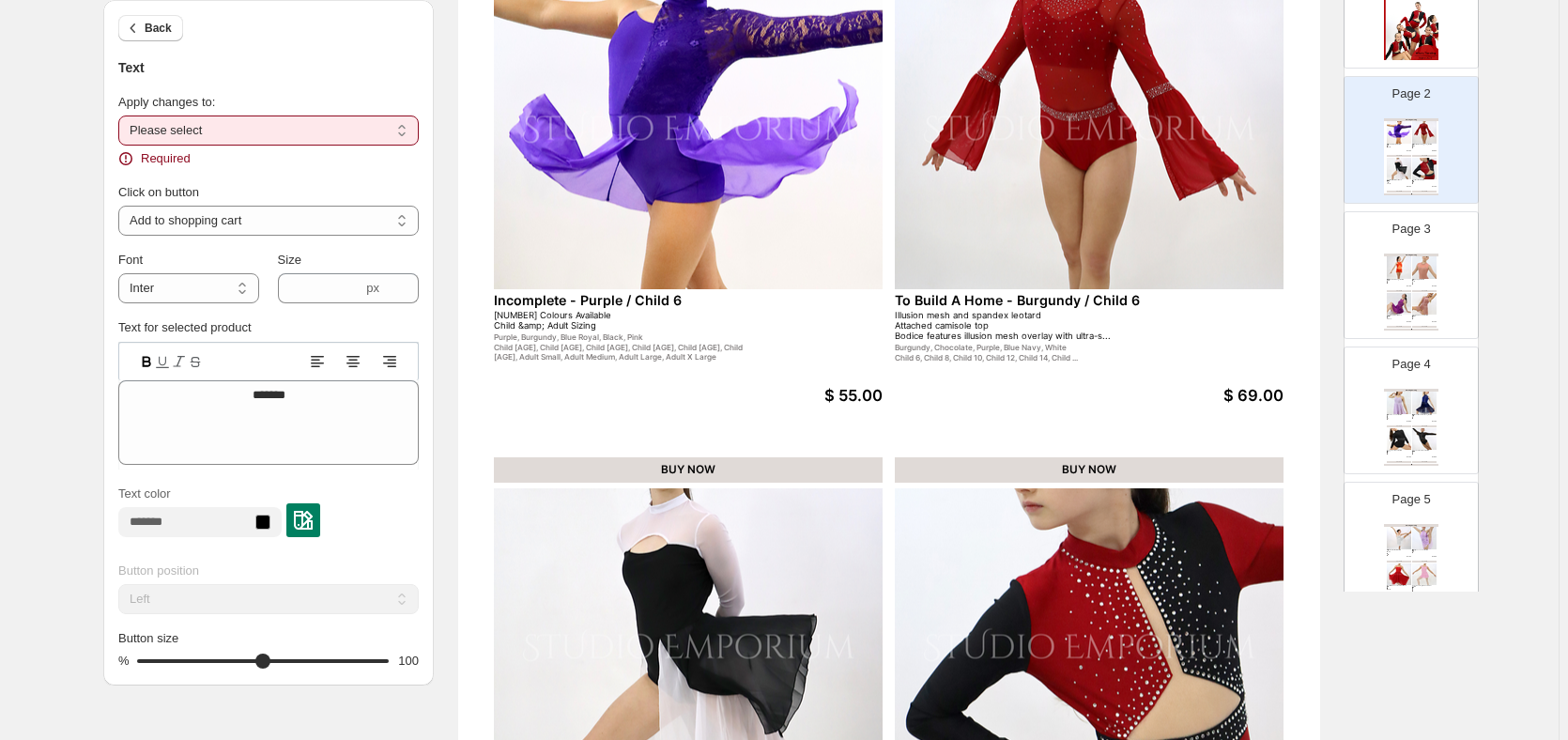 select on "**********" 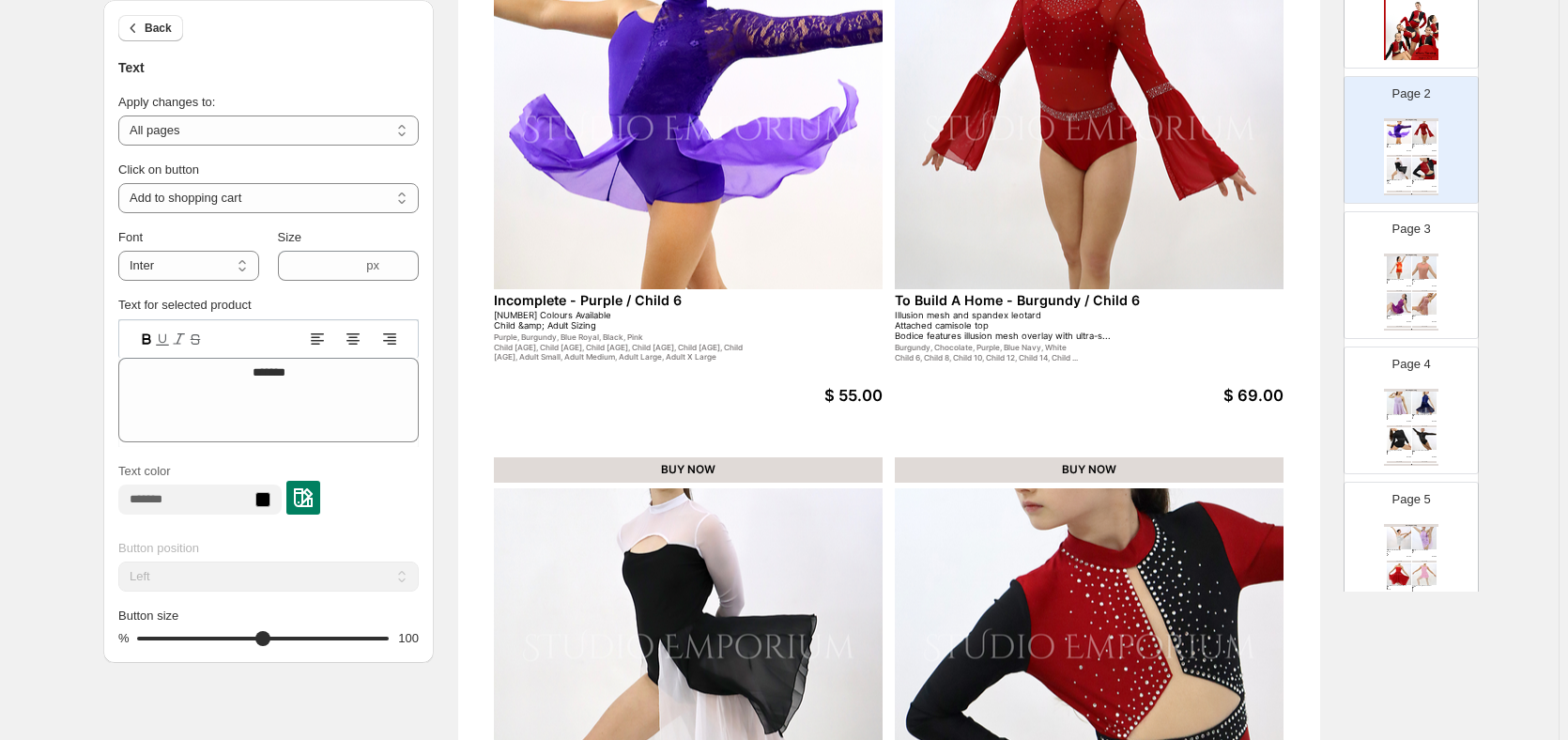 click at bounding box center [303, 498] 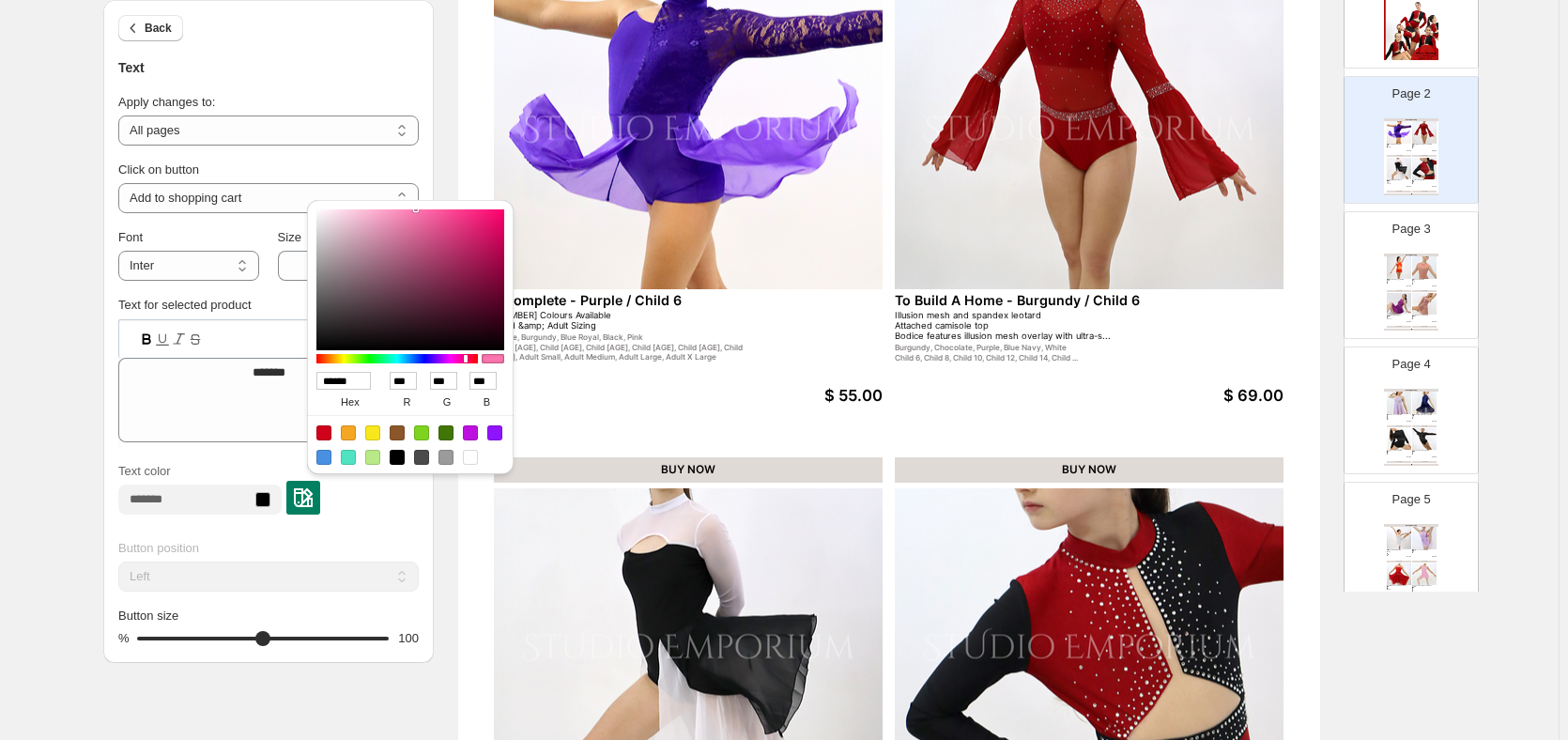 drag, startPoint x: 364, startPoint y: 379, endPoint x: 320, endPoint y: 379, distance: 44 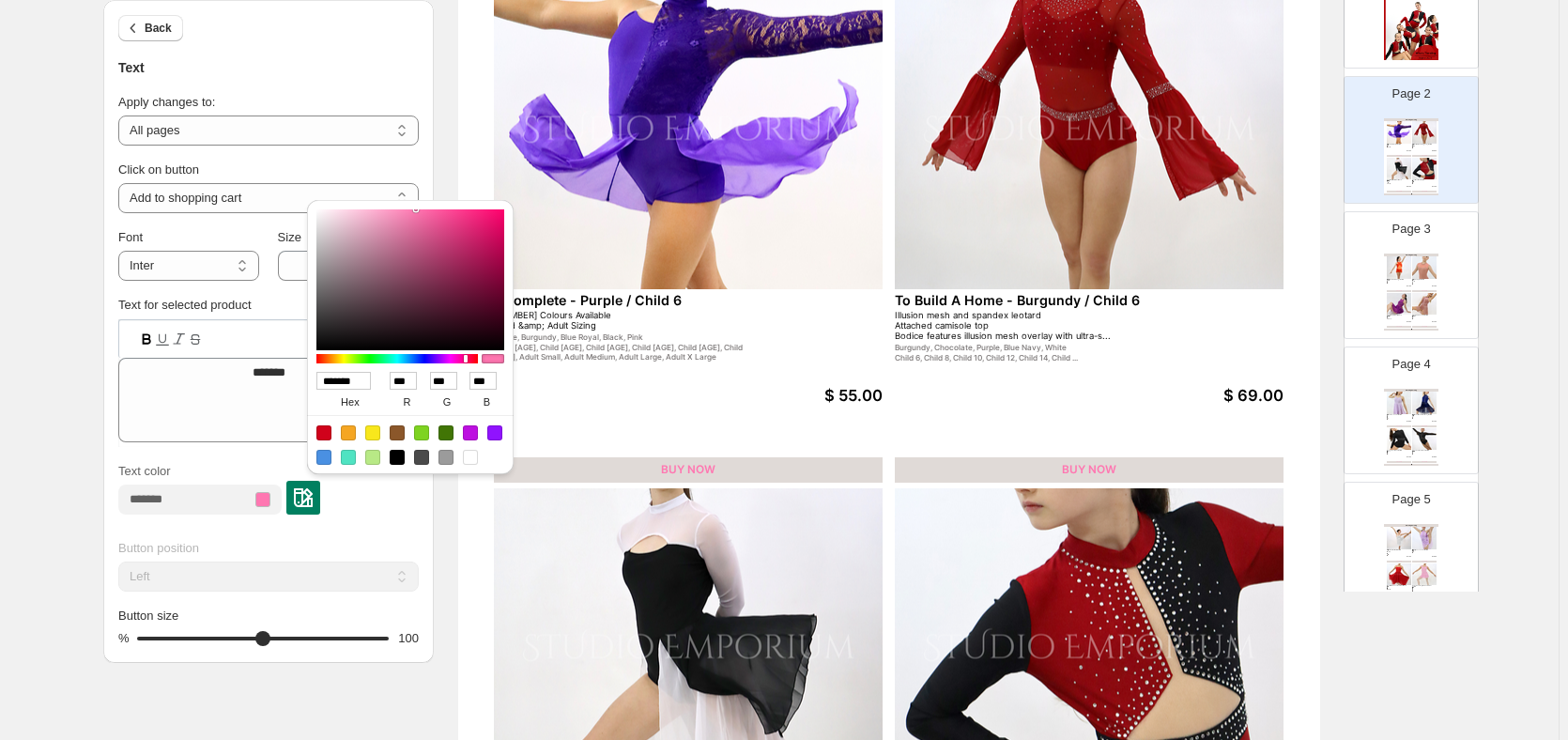 type on "******" 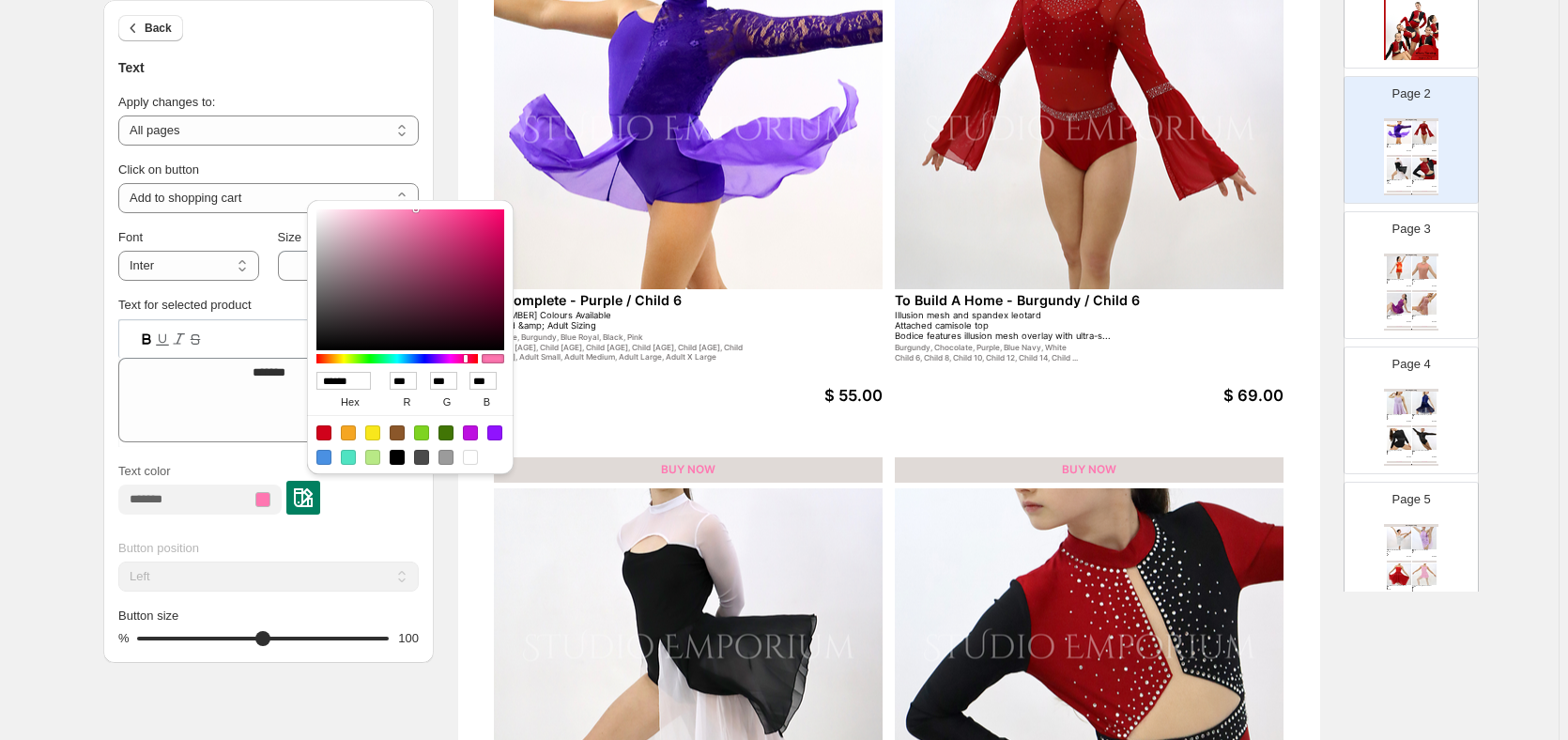 click on "Text color" at bounding box center [269, 493] 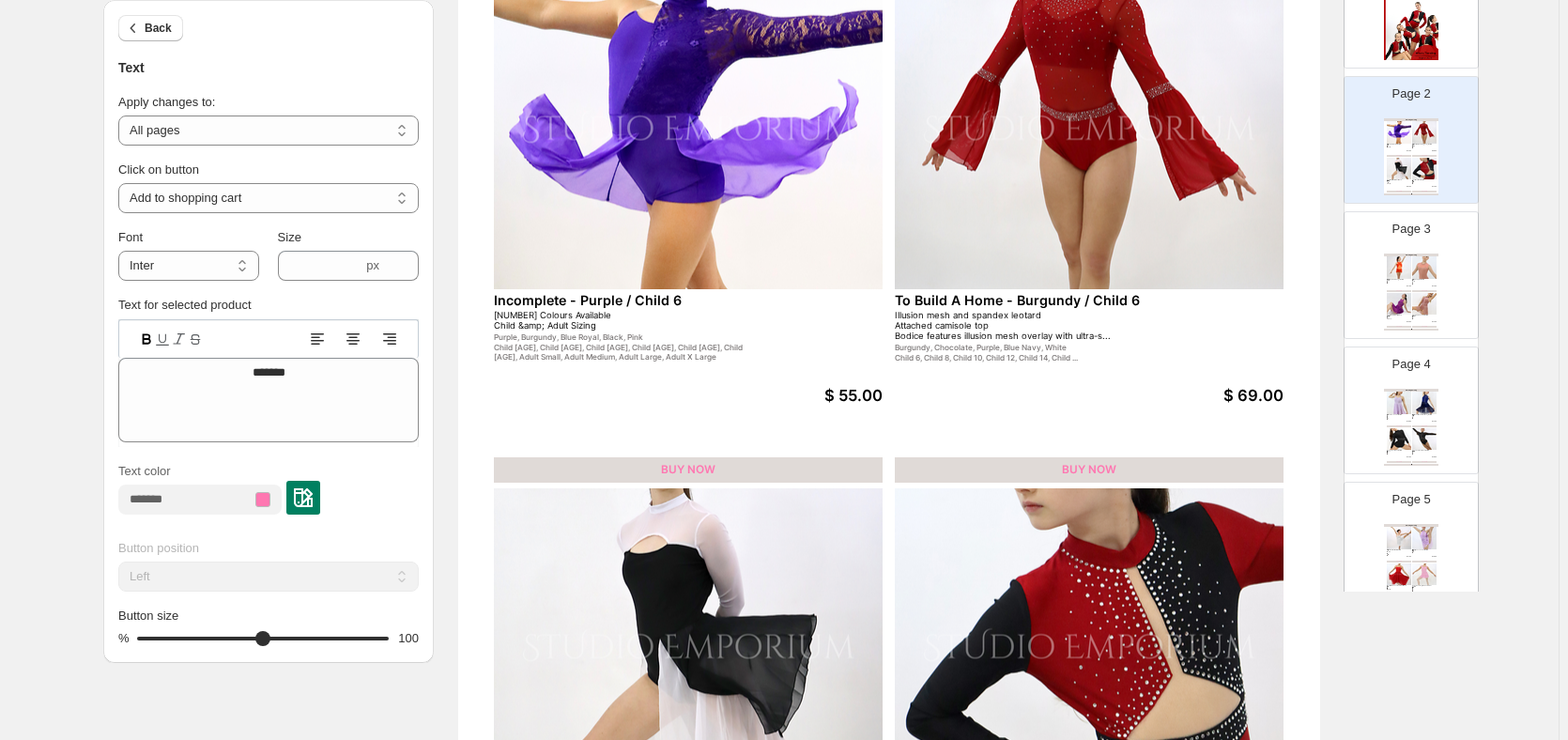 click at bounding box center (303, 498) 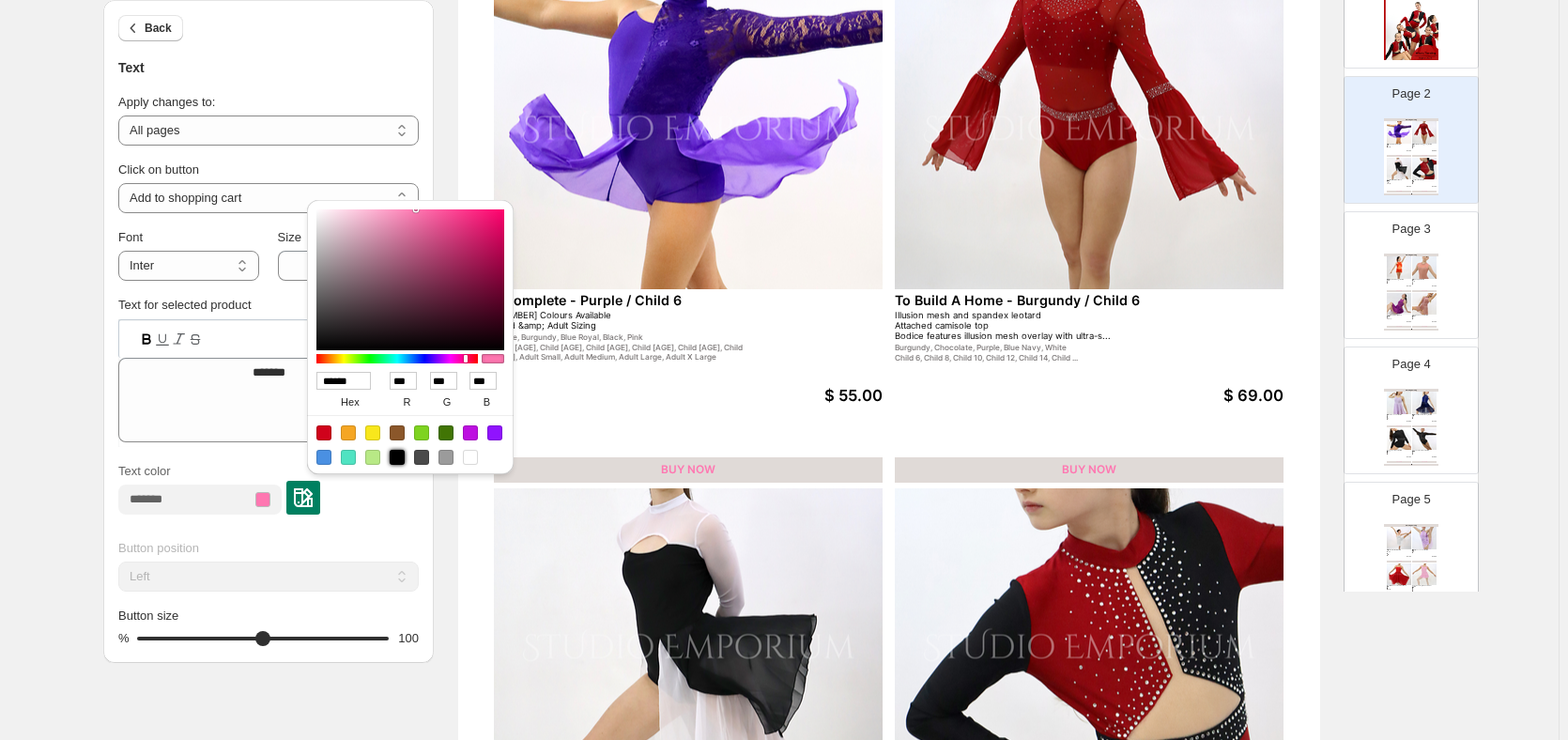 click at bounding box center (397, 457) 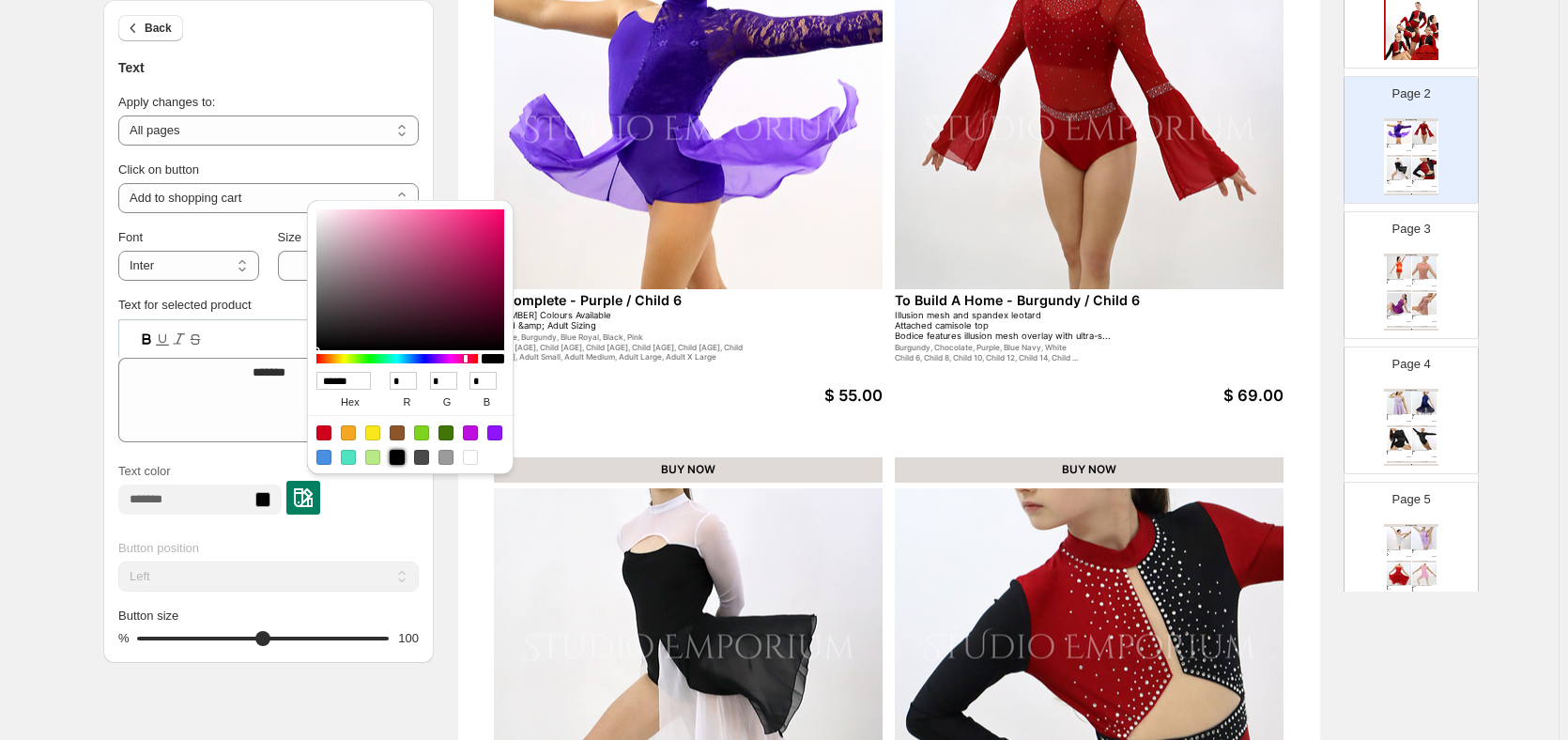 click on "Text color" at bounding box center [269, 488] 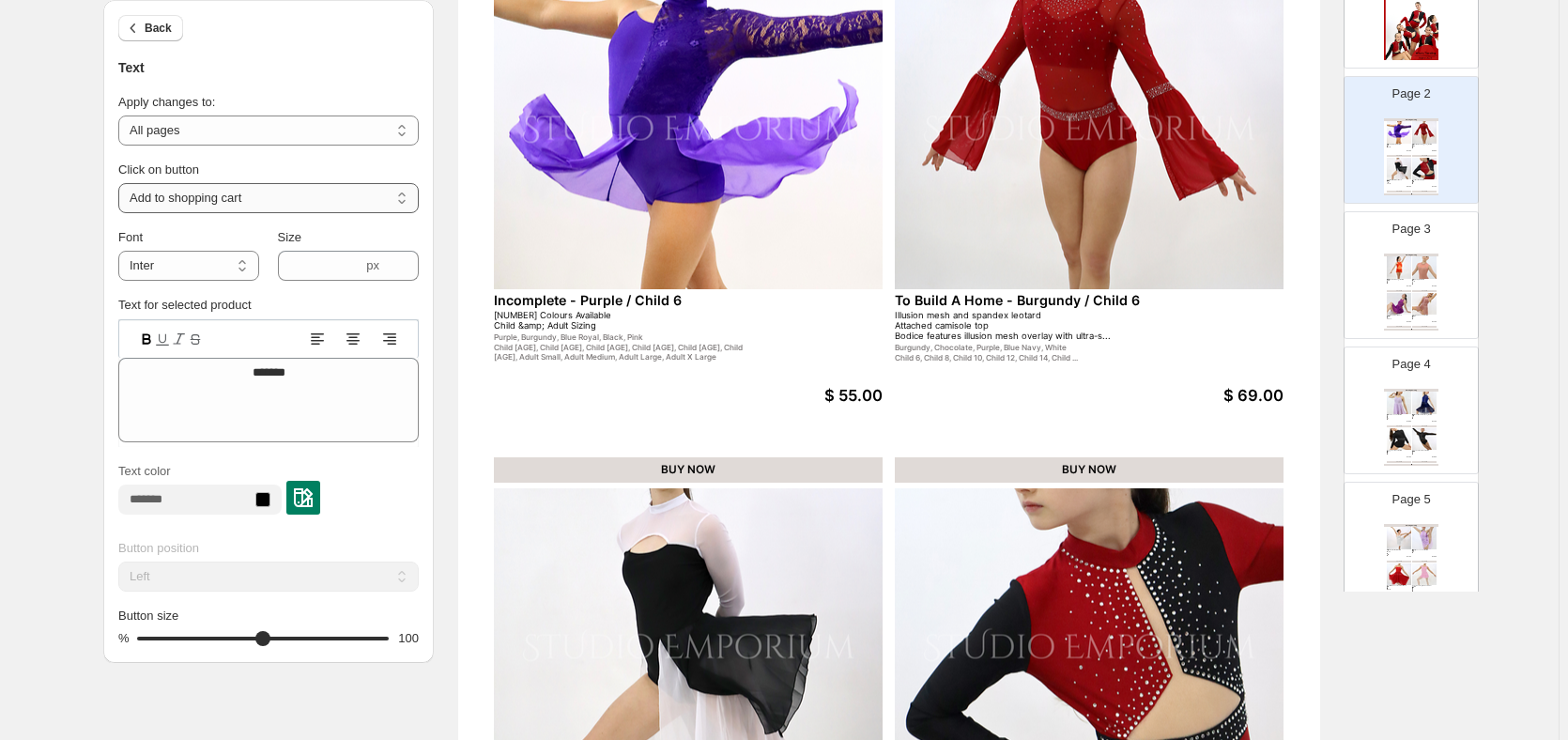 click on "**********" at bounding box center [269, 198] 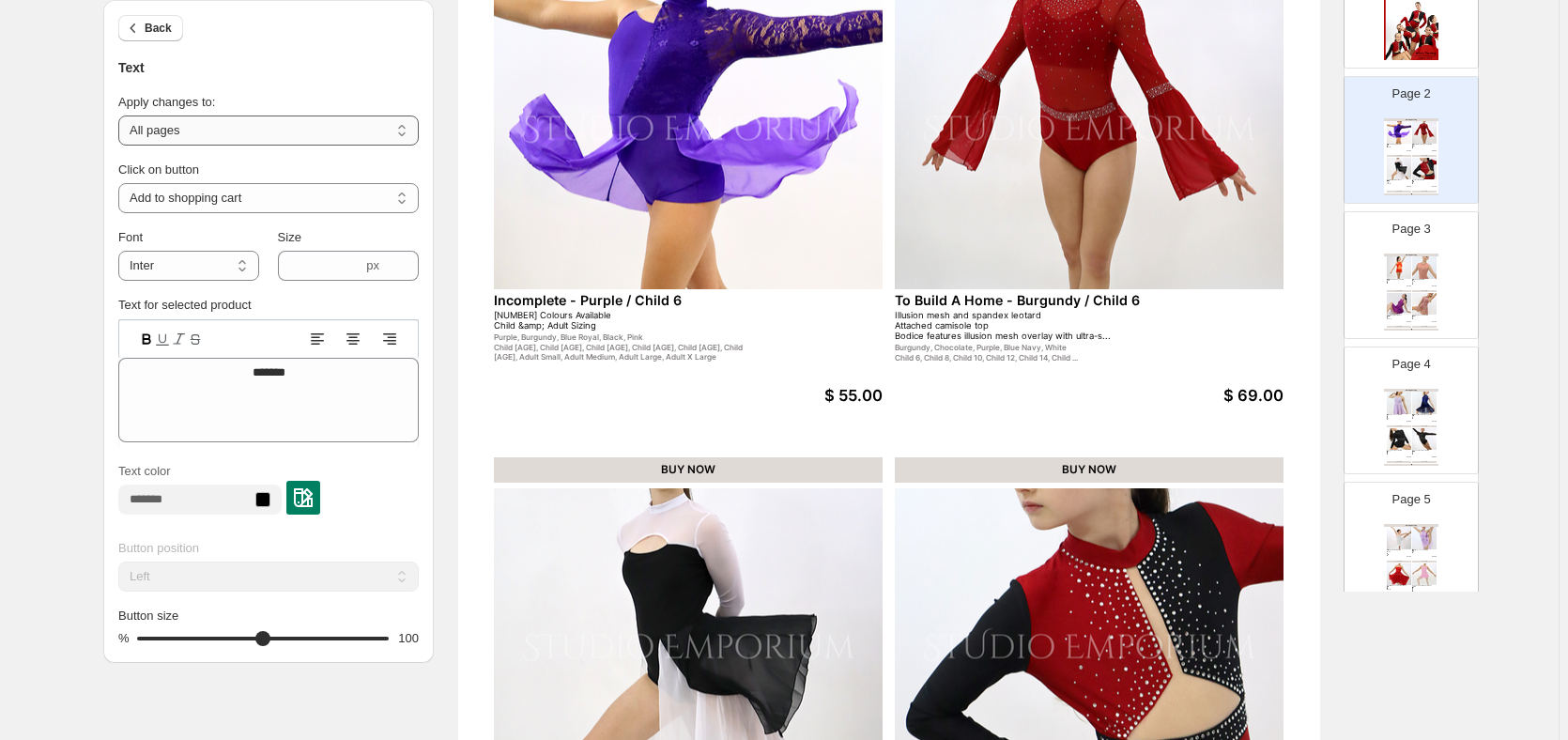 click on "**********" at bounding box center (269, 131) 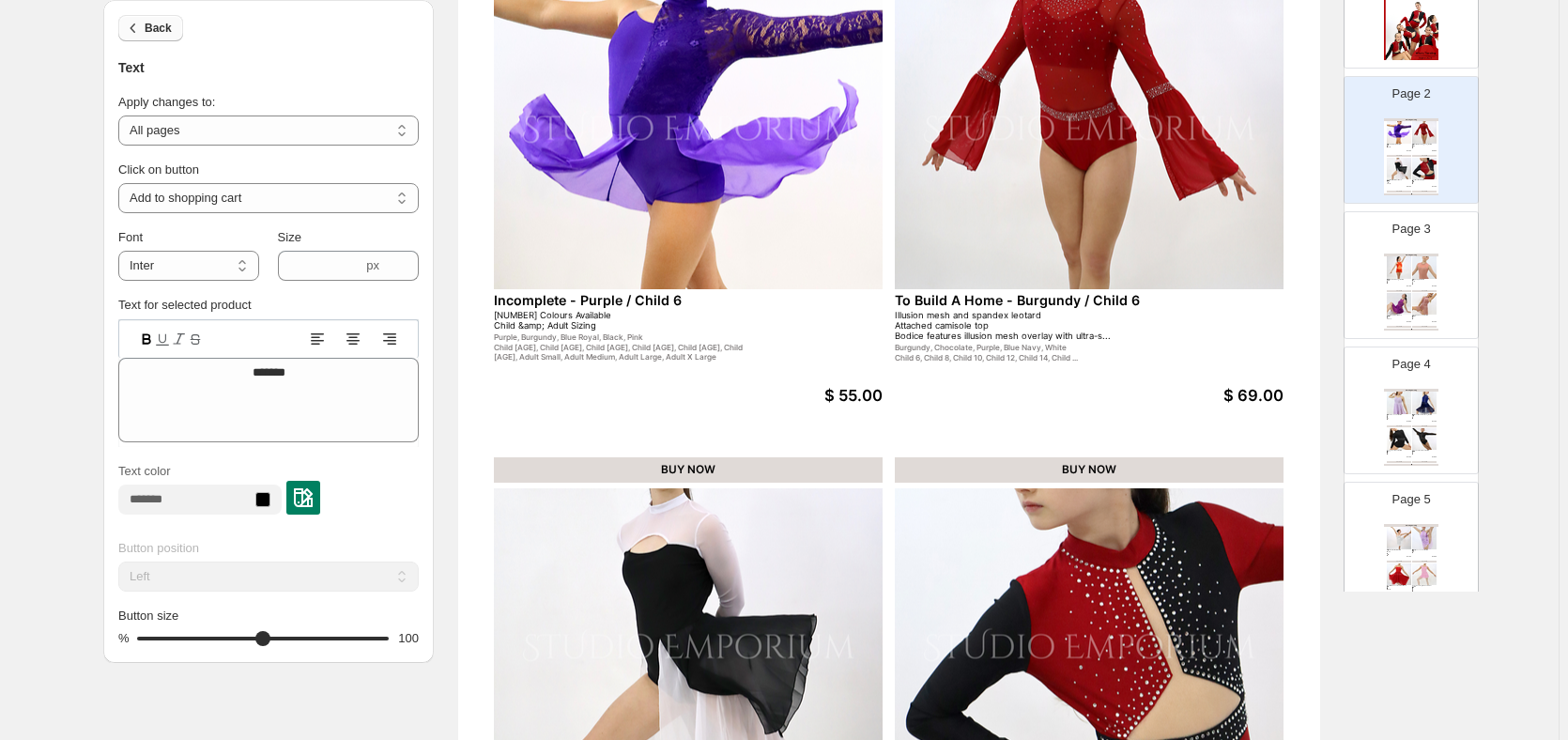 click on "Back" at bounding box center [158, 28] 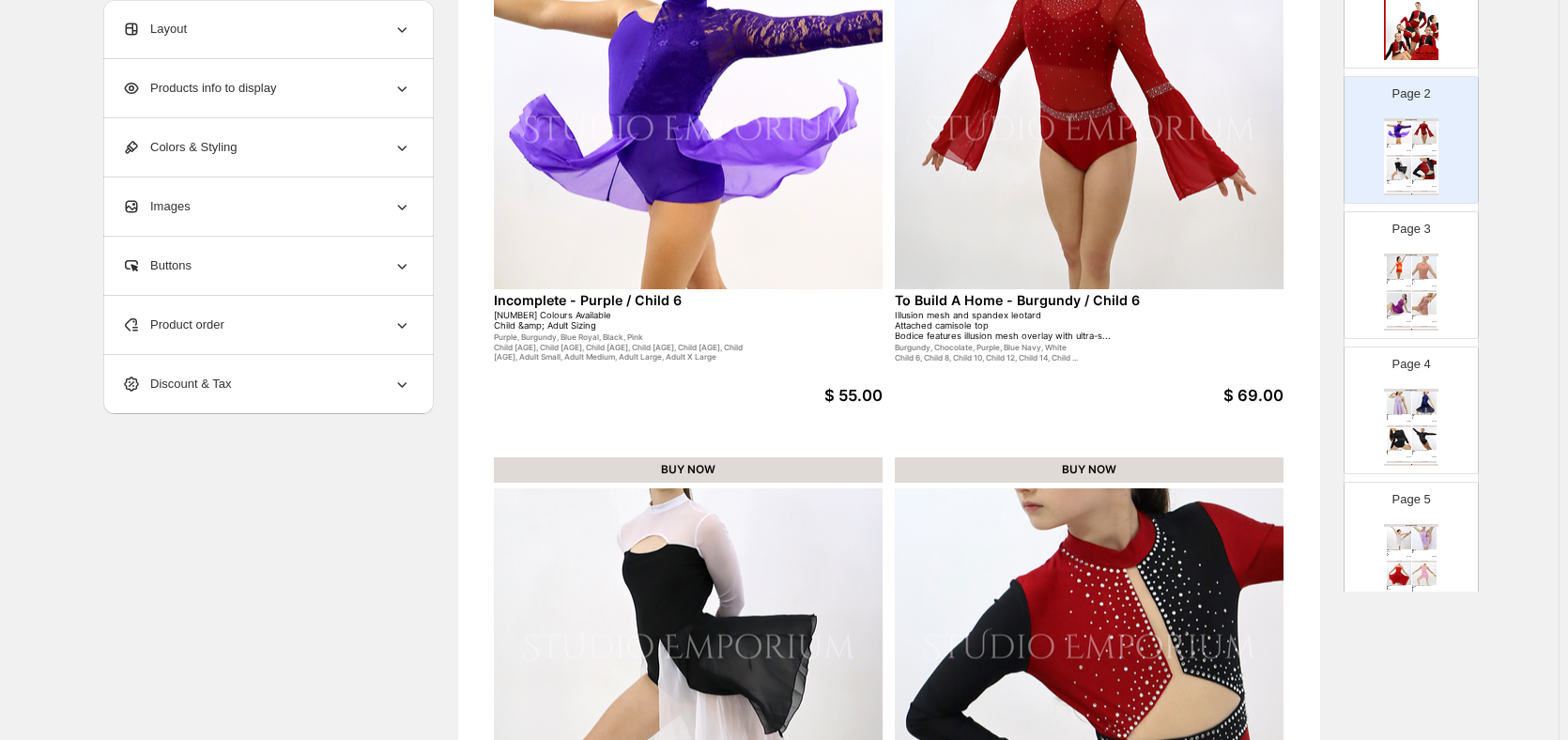 click on "BUY NOW" at bounding box center (688, 470) 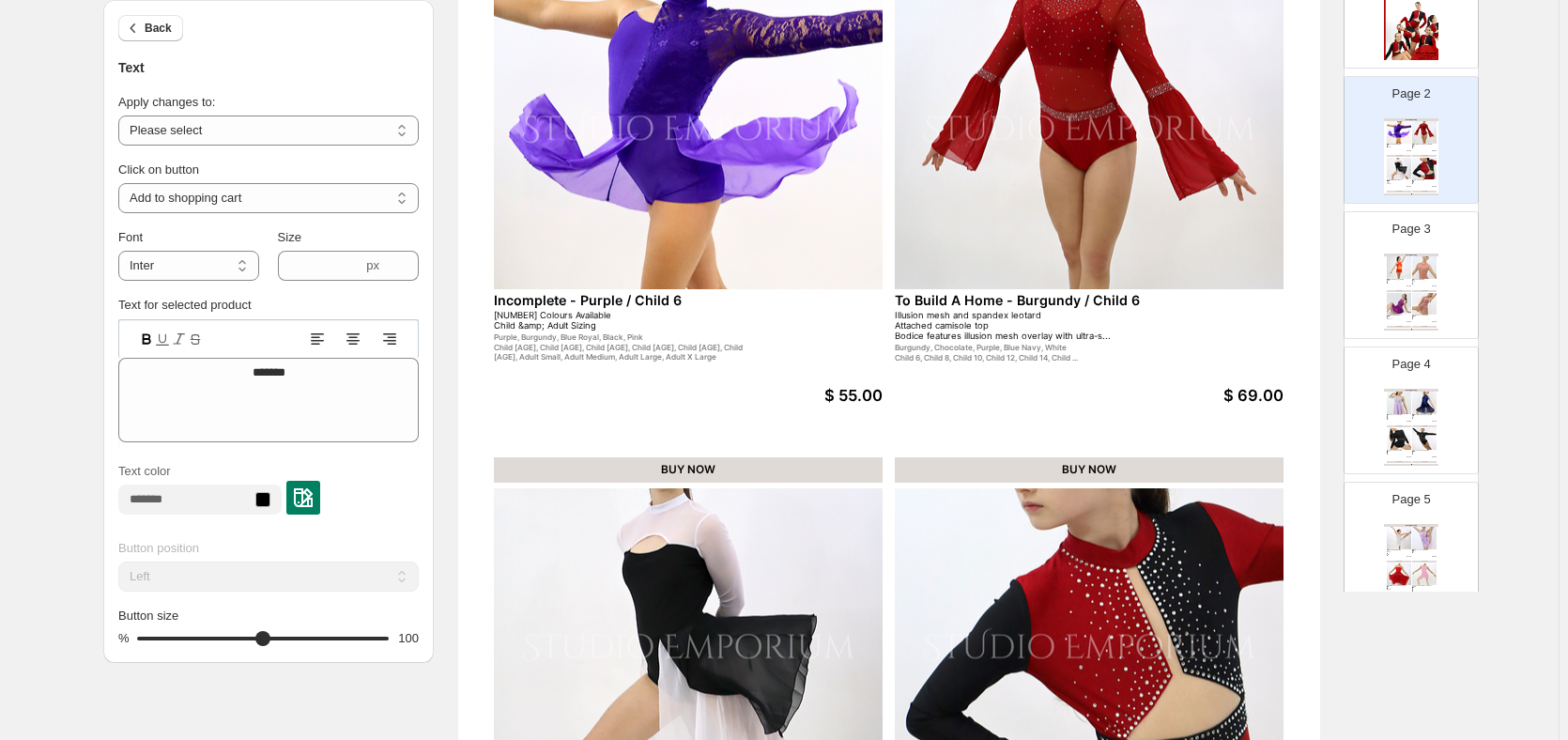 click on "BUY NOW" at bounding box center [688, 470] 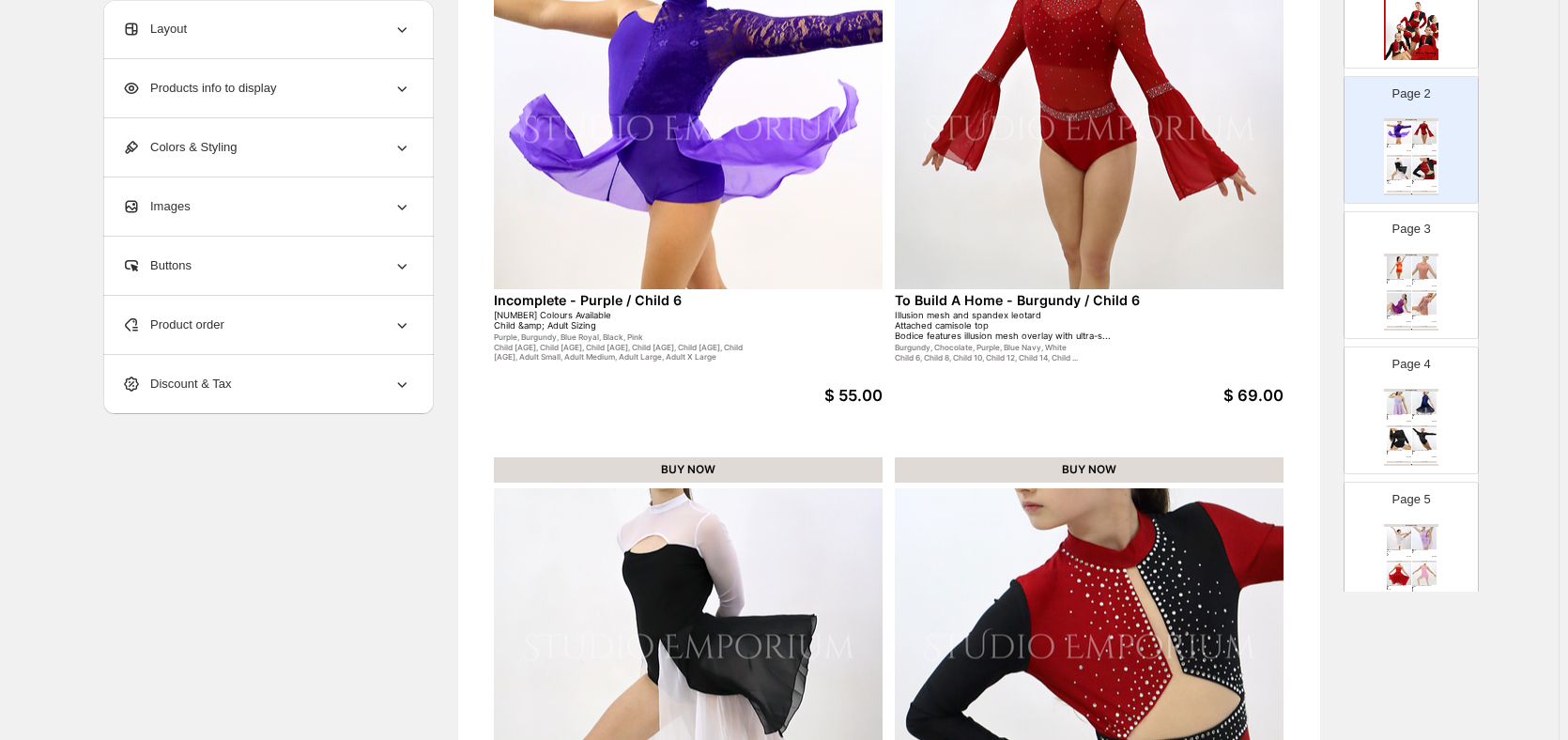 click on "Buttons" at bounding box center (267, 266) 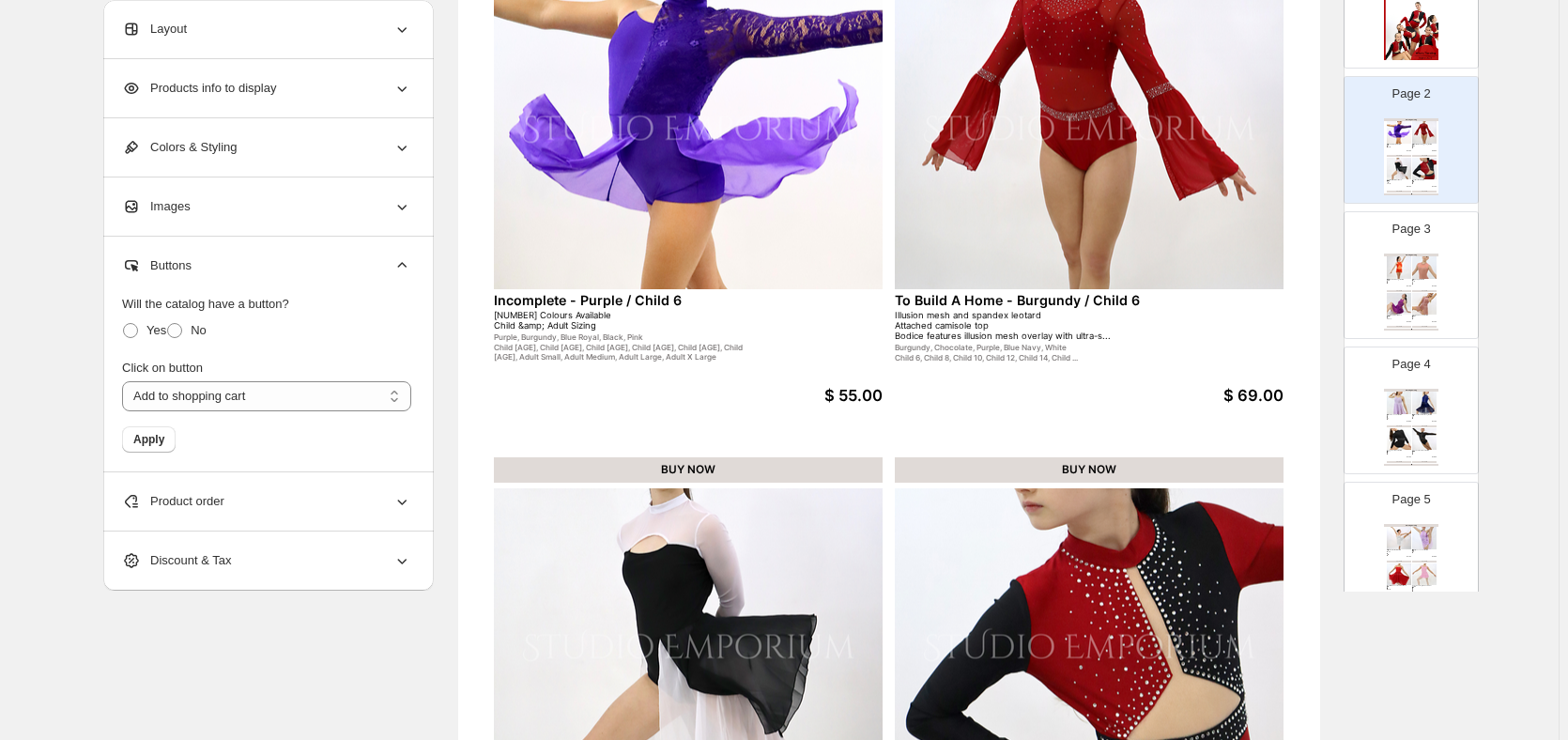 click on "Product order" at bounding box center (267, 501) 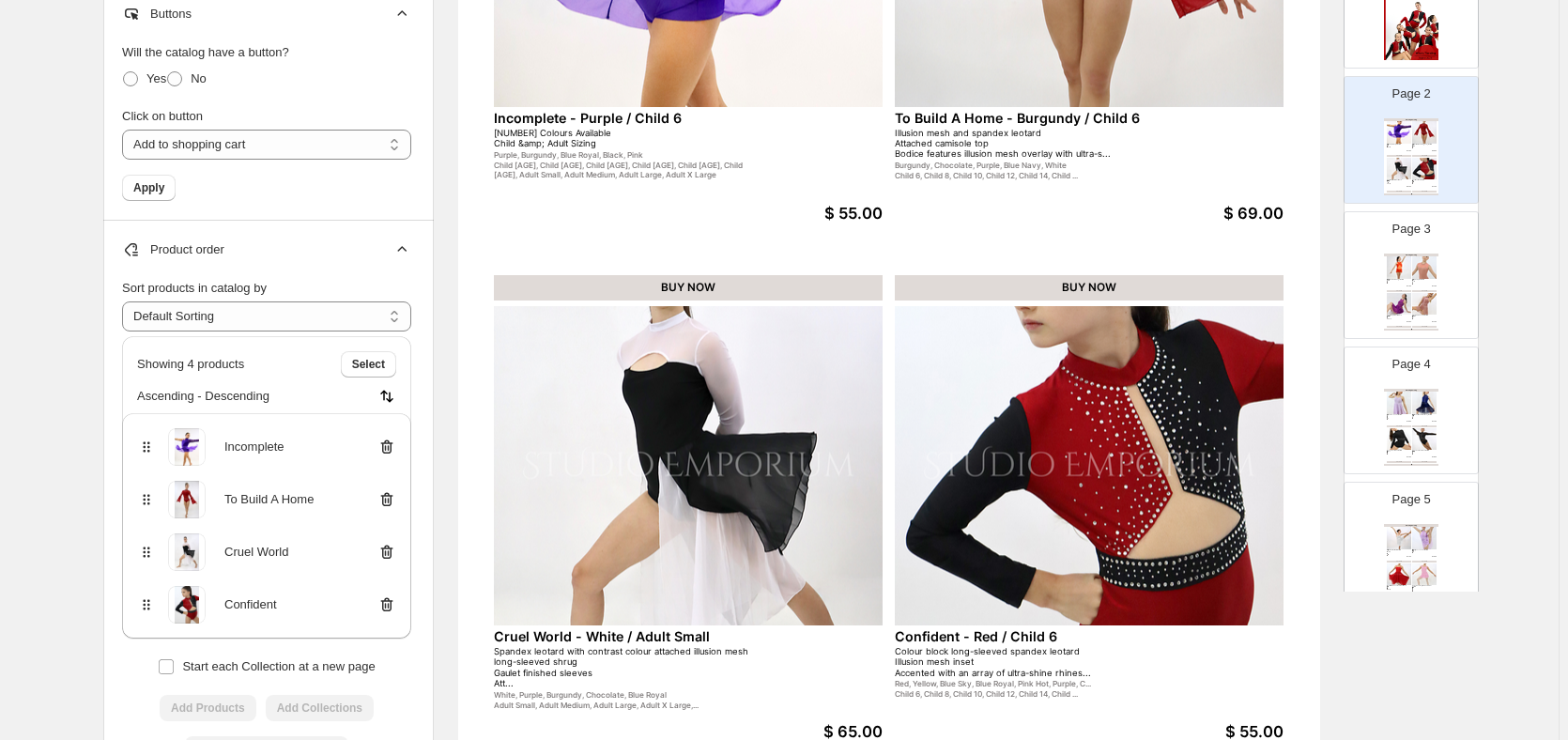 scroll, scrollTop: 505, scrollLeft: 0, axis: vertical 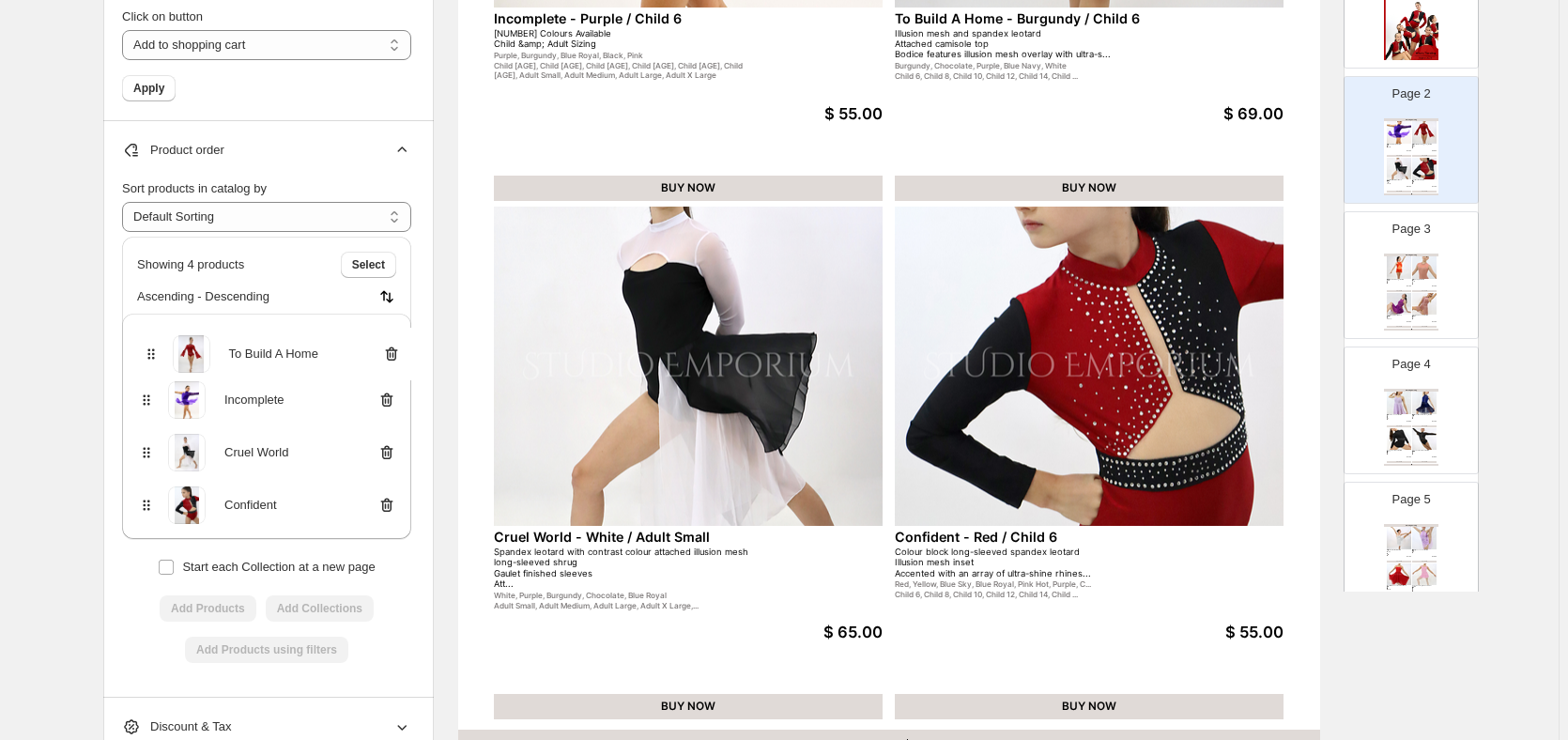 drag, startPoint x: 149, startPoint y: 398, endPoint x: 147, endPoint y: 345, distance: 53.037722 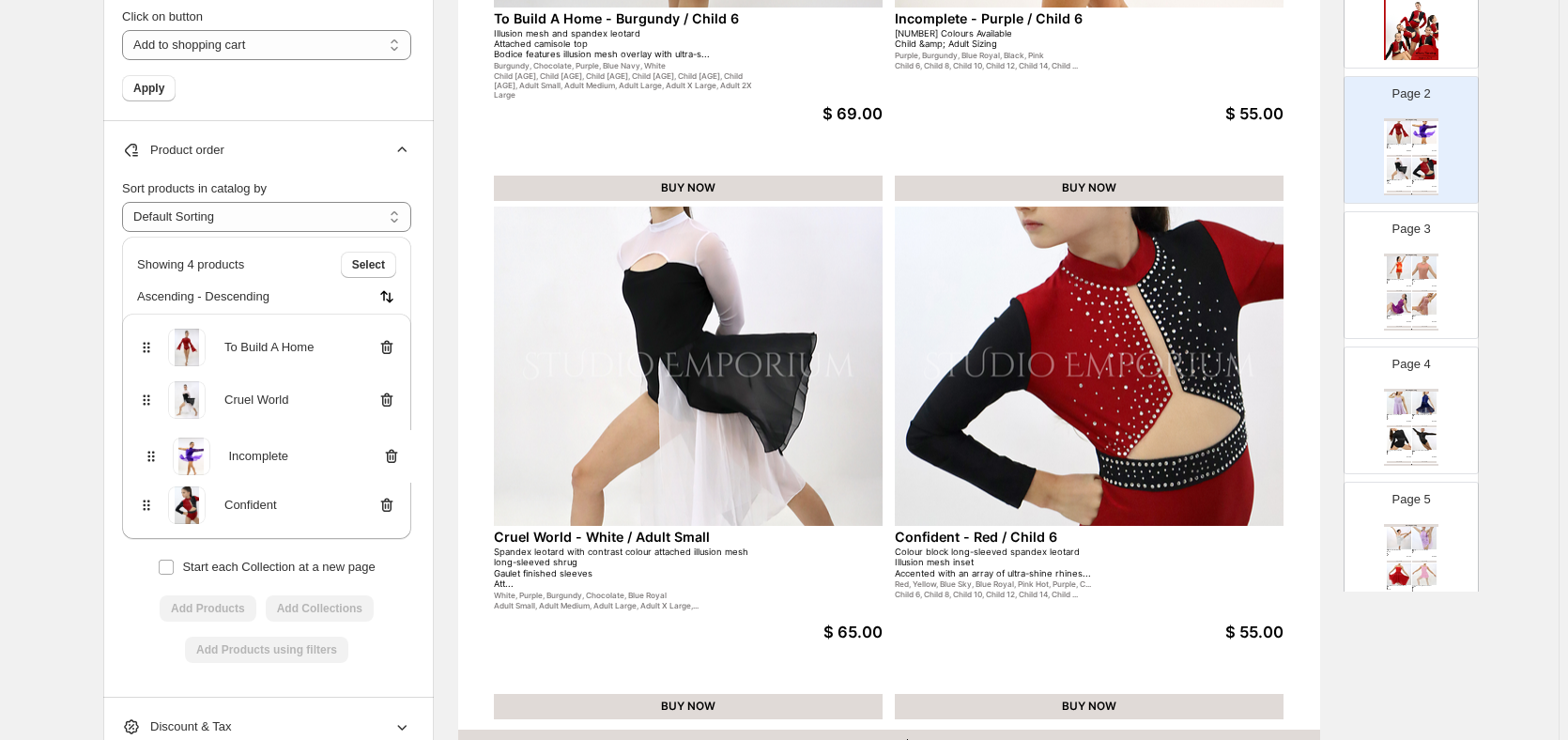 drag, startPoint x: 146, startPoint y: 403, endPoint x: 147, endPoint y: 466, distance: 63.00794 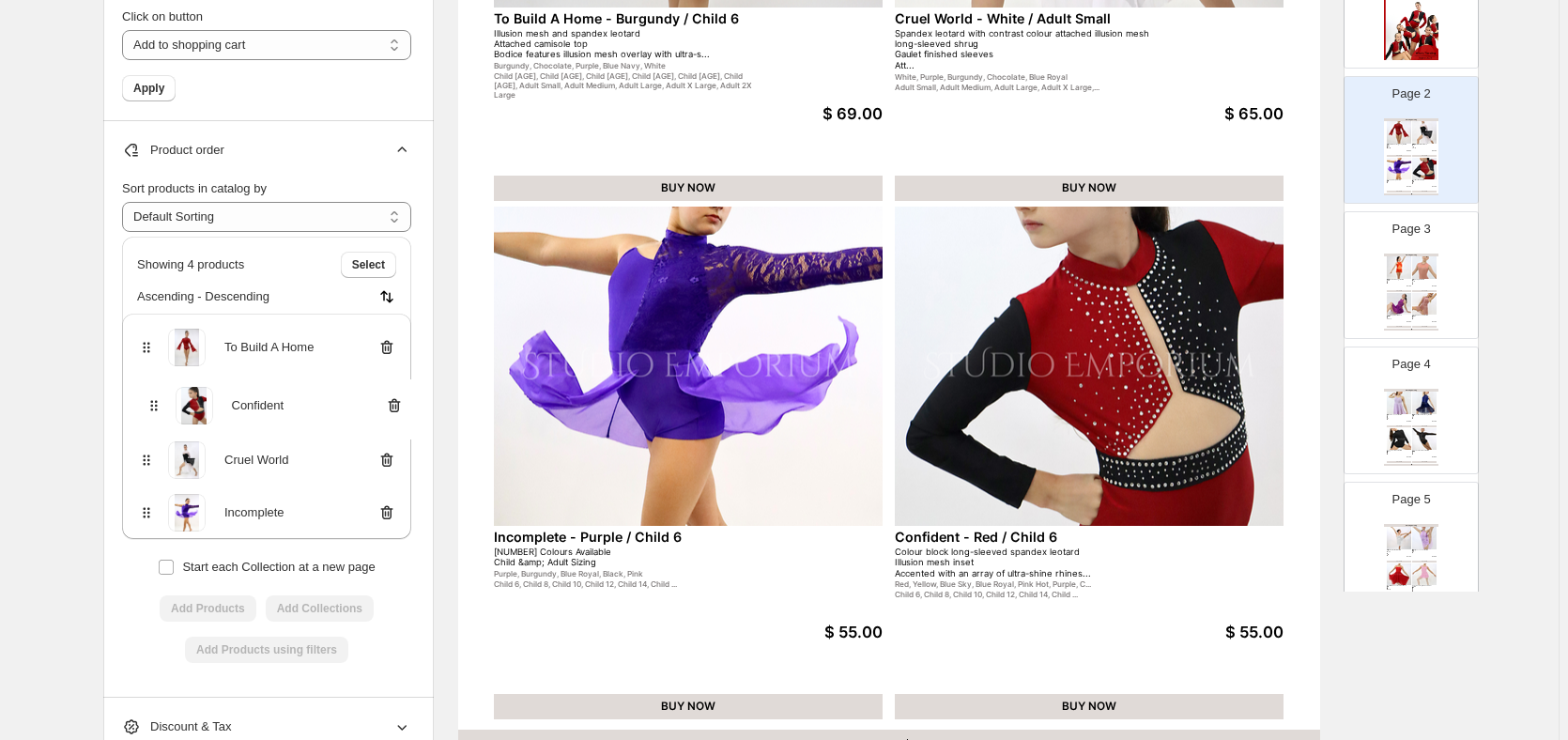 drag, startPoint x: 147, startPoint y: 514, endPoint x: 150, endPoint y: 409, distance: 105.042848 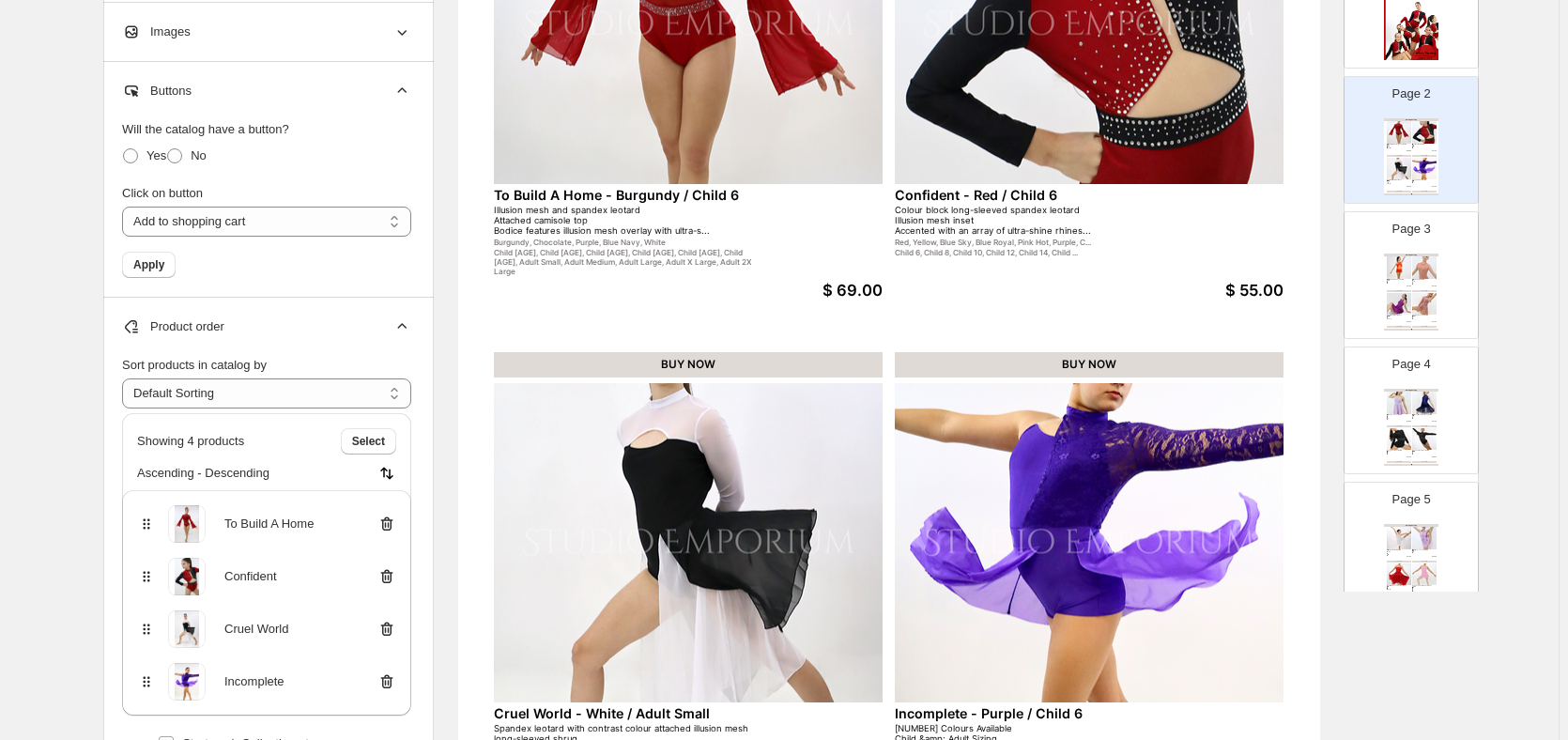 scroll, scrollTop: 505, scrollLeft: 0, axis: vertical 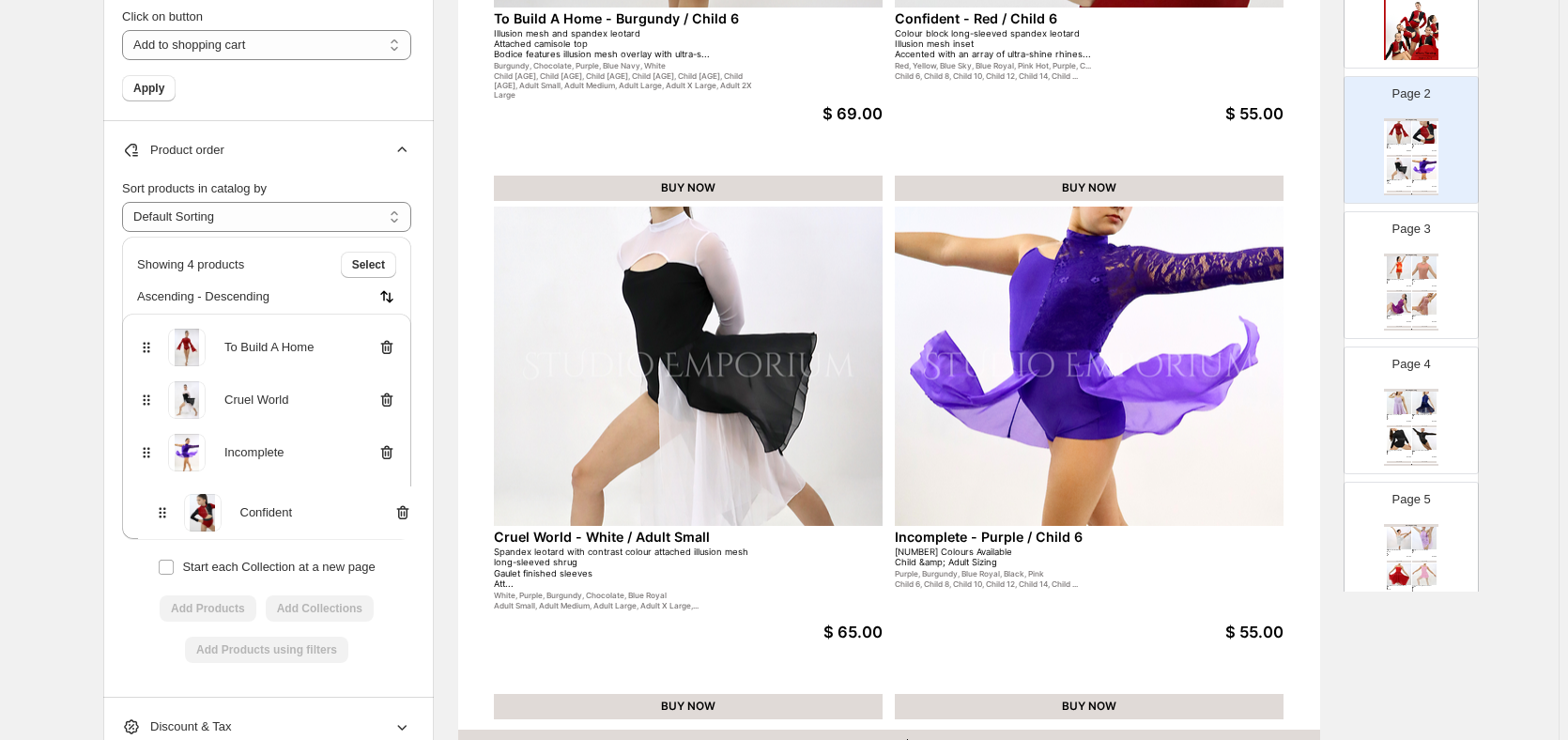 drag, startPoint x: 148, startPoint y: 405, endPoint x: 160, endPoint y: 524, distance: 119.60351 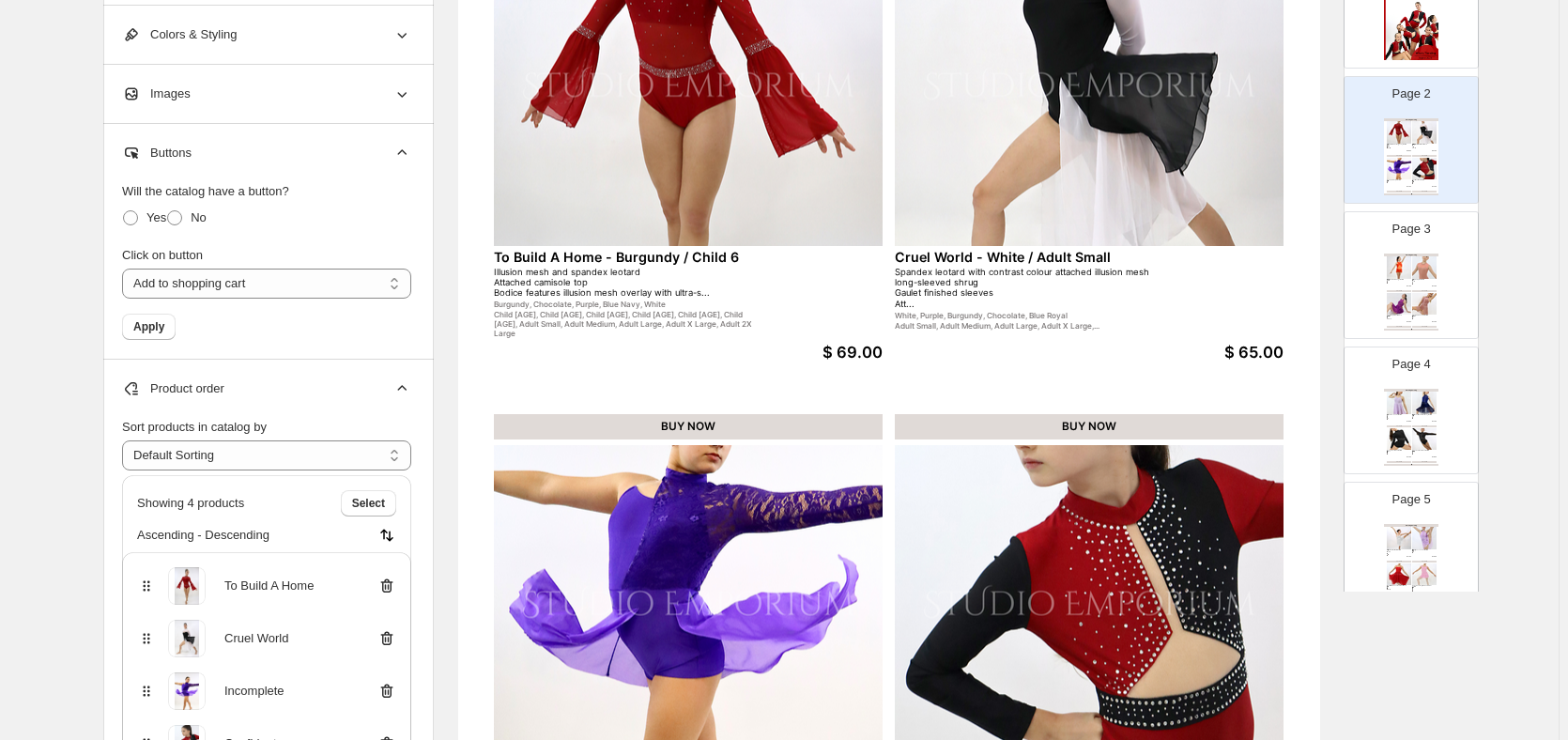 scroll, scrollTop: 224, scrollLeft: 0, axis: vertical 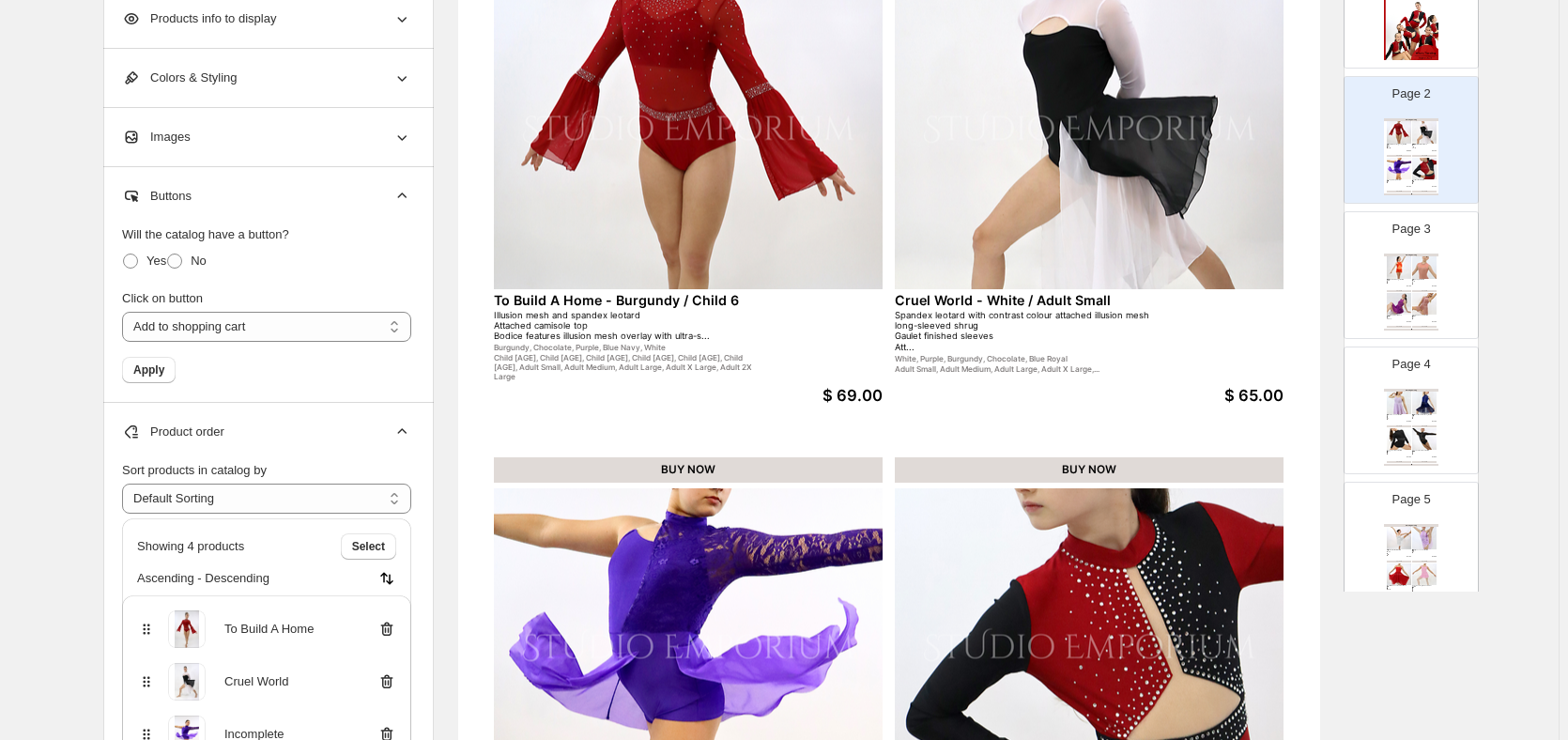 click on "Child [AGE], Child [AGE], Child [AGE], Child [AGE], Child [AGE], Child [AGE], Adult Small, Adult Medium, Adult Large, Adult X Large, Adult 2X Large" at bounding box center (624, 367) 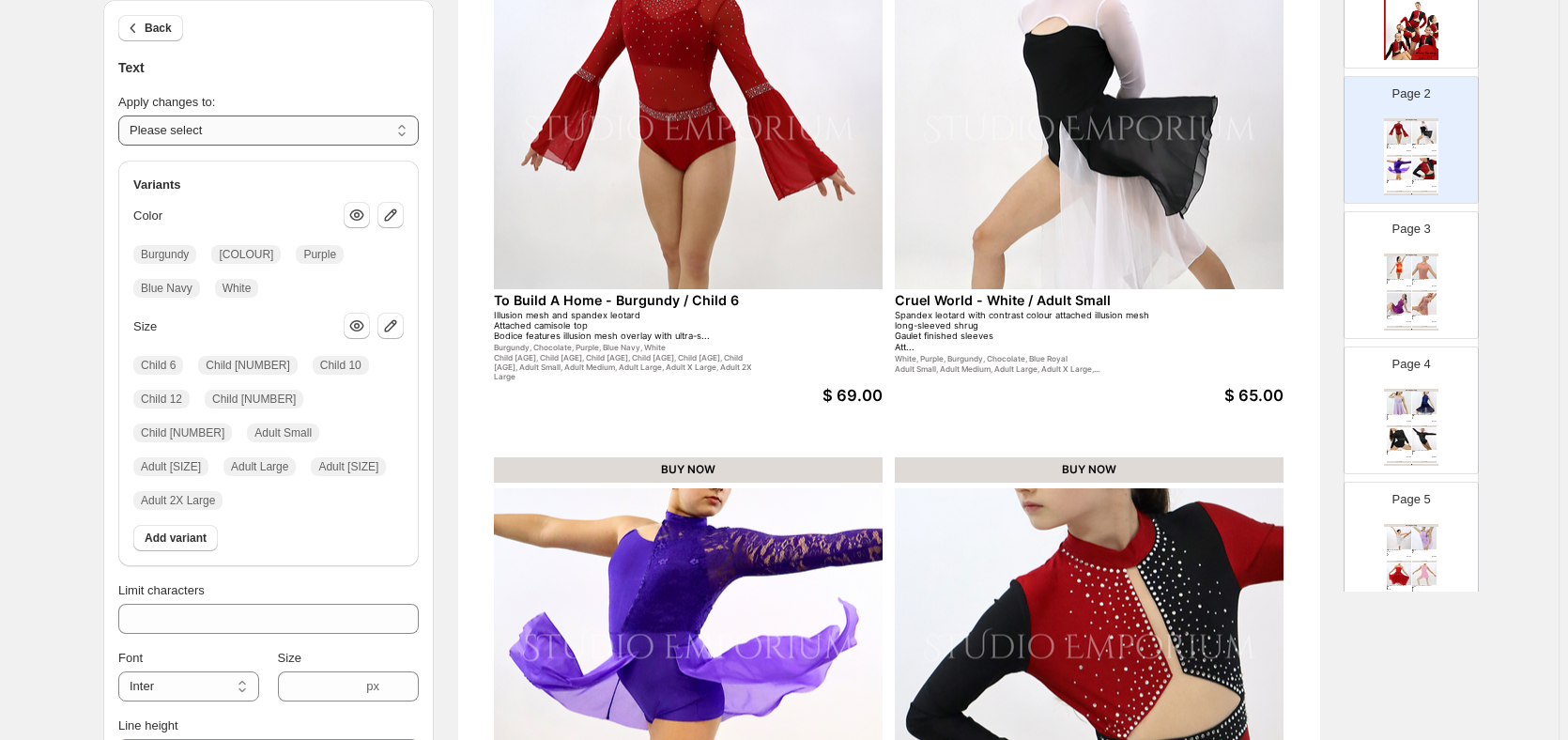 click on "**********" at bounding box center [269, 131] 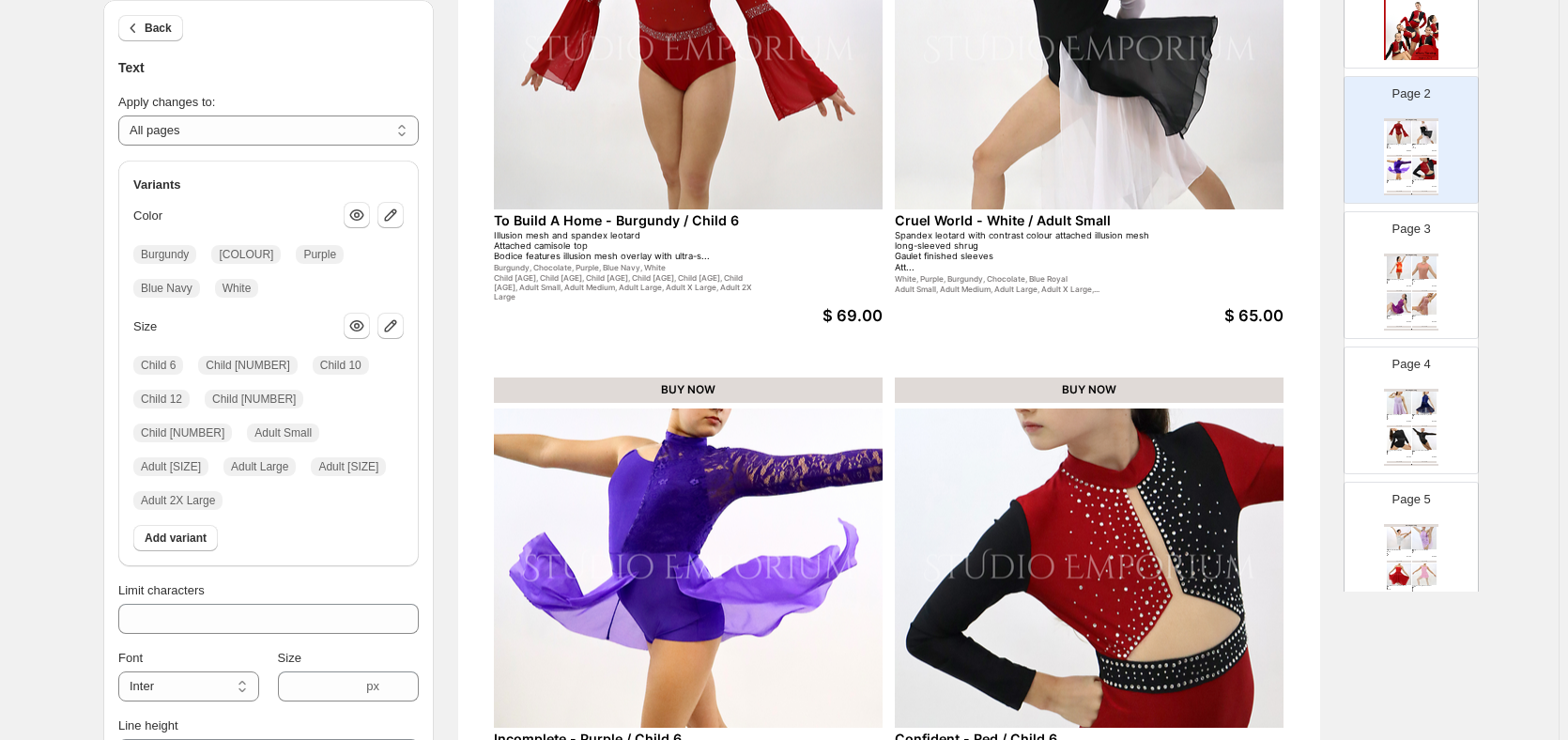 scroll, scrollTop: 599, scrollLeft: 0, axis: vertical 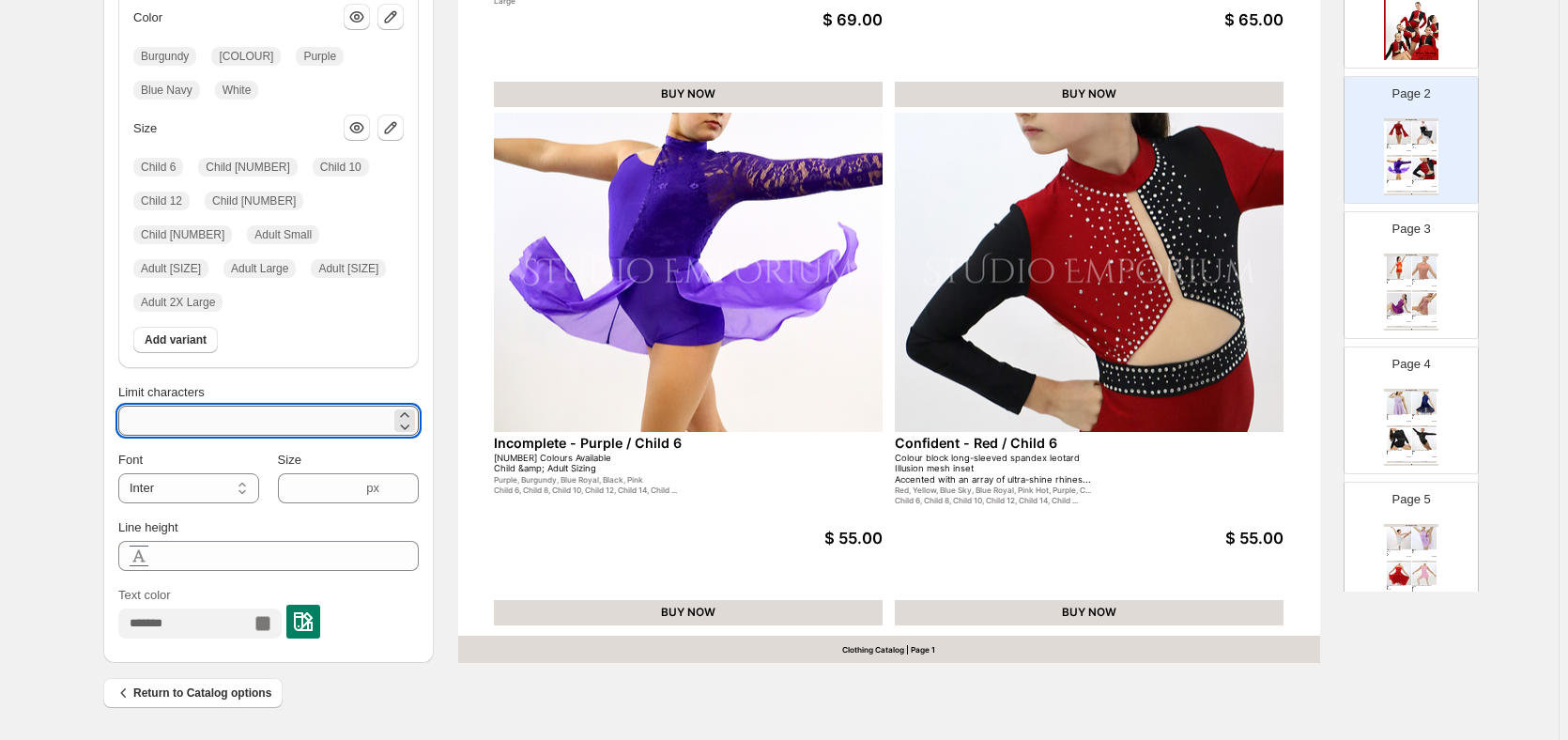 click on "***" at bounding box center (254, 421) 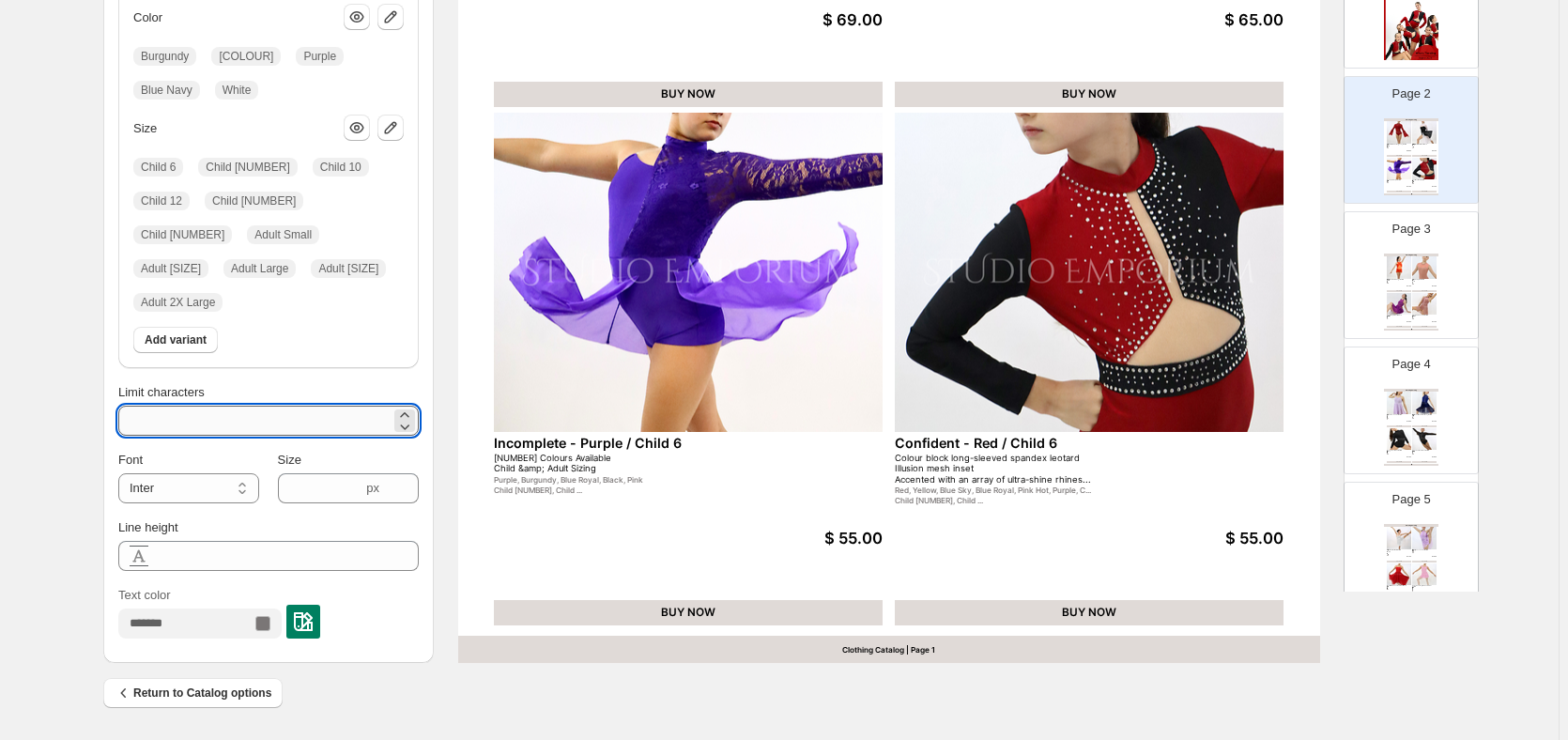 type on "***" 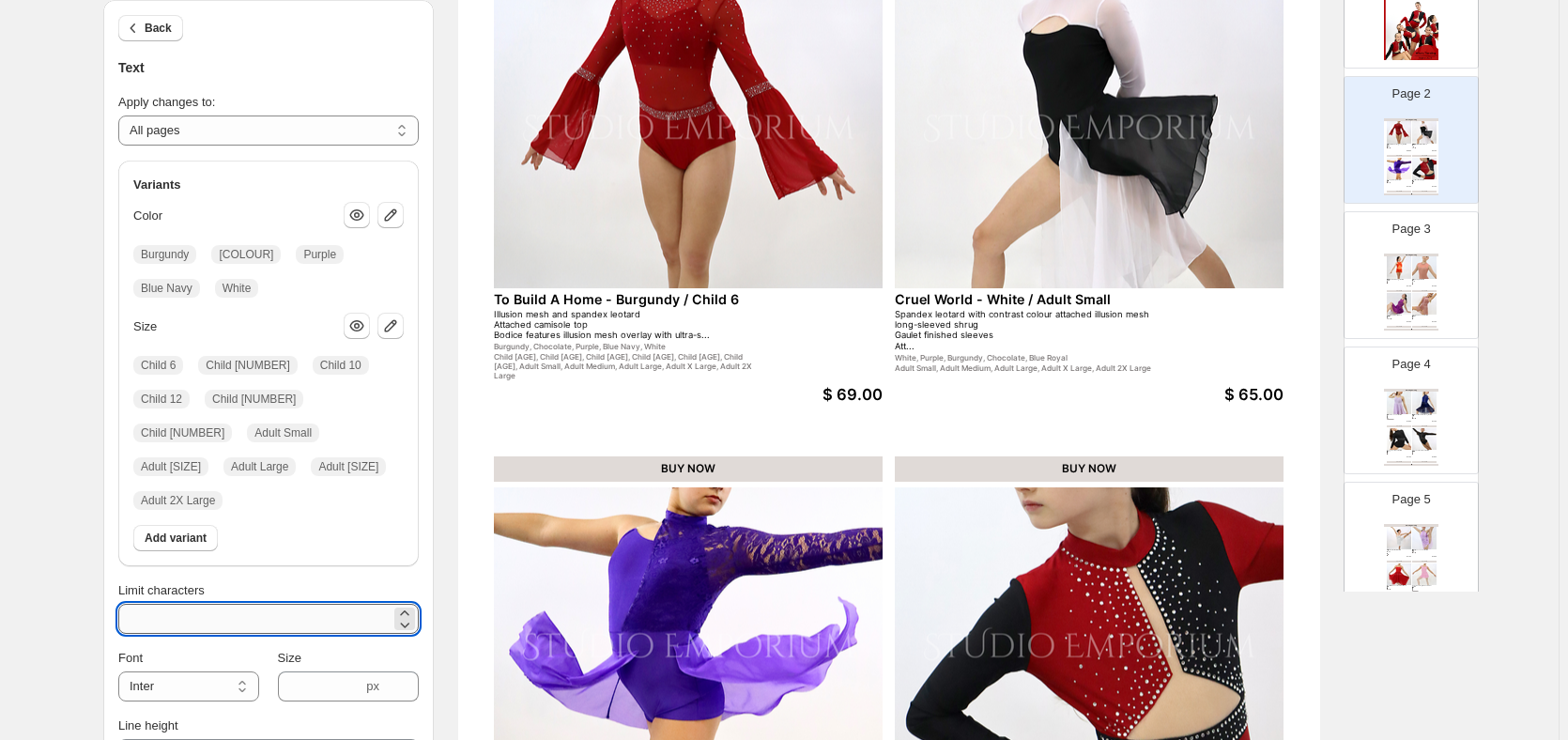 scroll, scrollTop: 224, scrollLeft: 0, axis: vertical 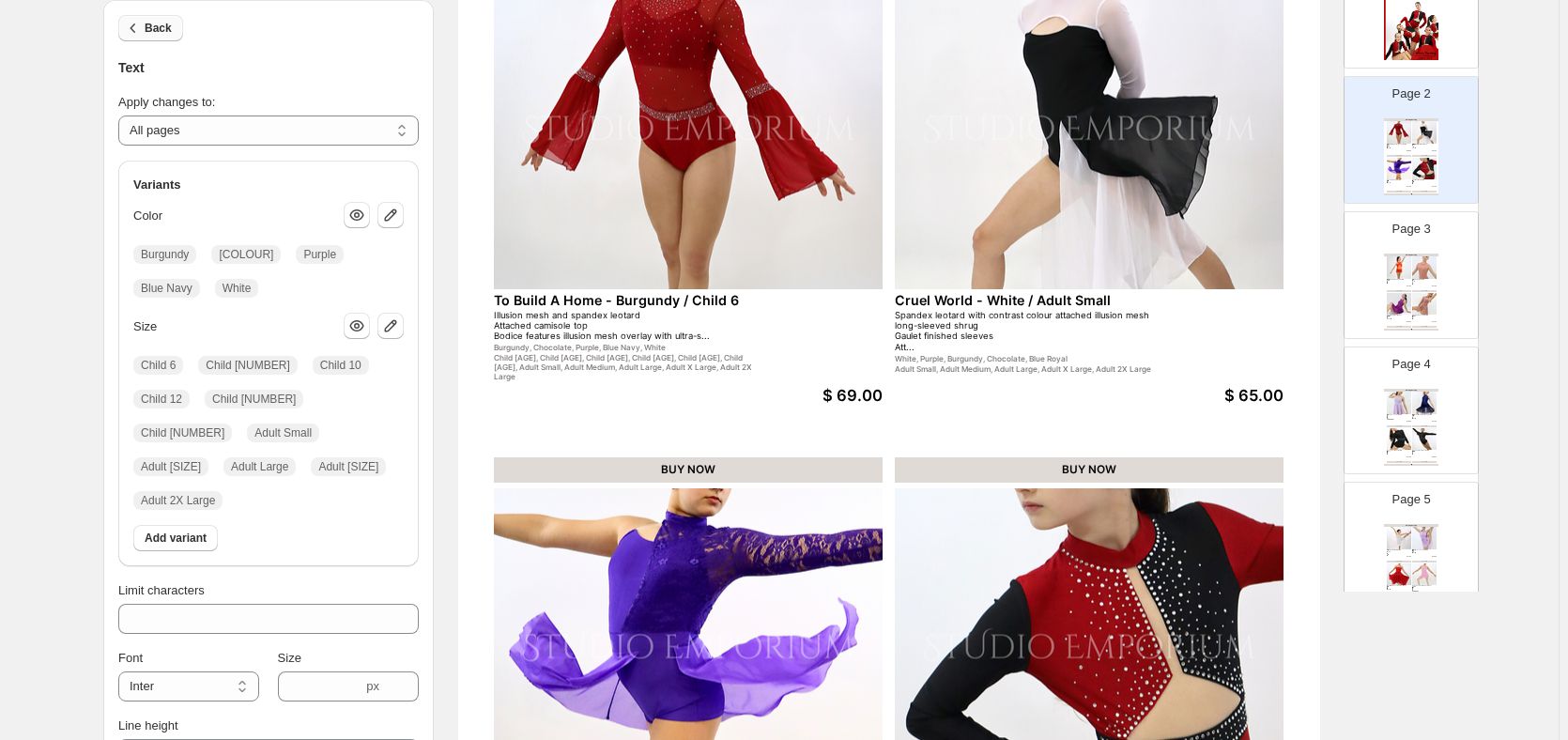 click on "Back" at bounding box center [150, 28] 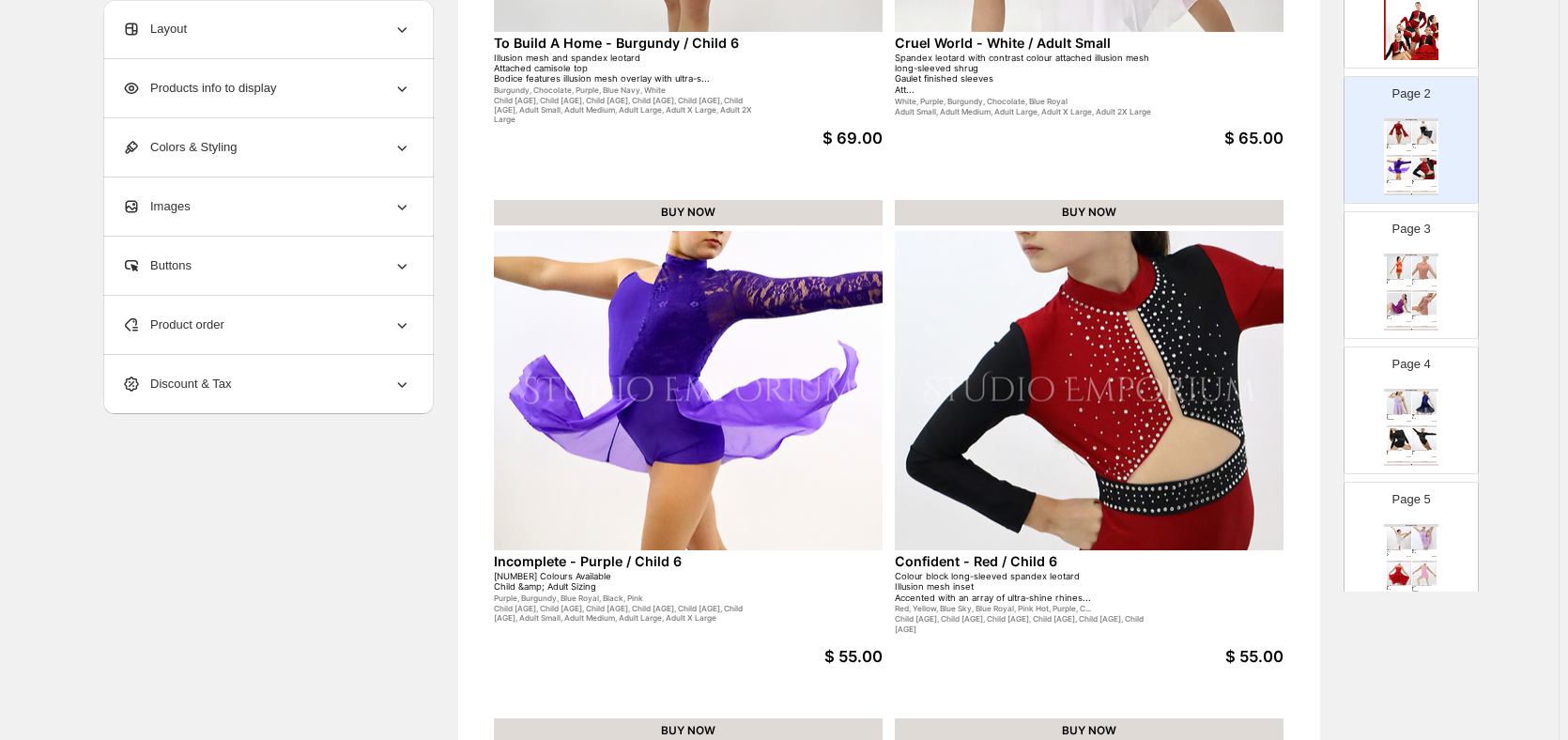 scroll, scrollTop: 599, scrollLeft: 0, axis: vertical 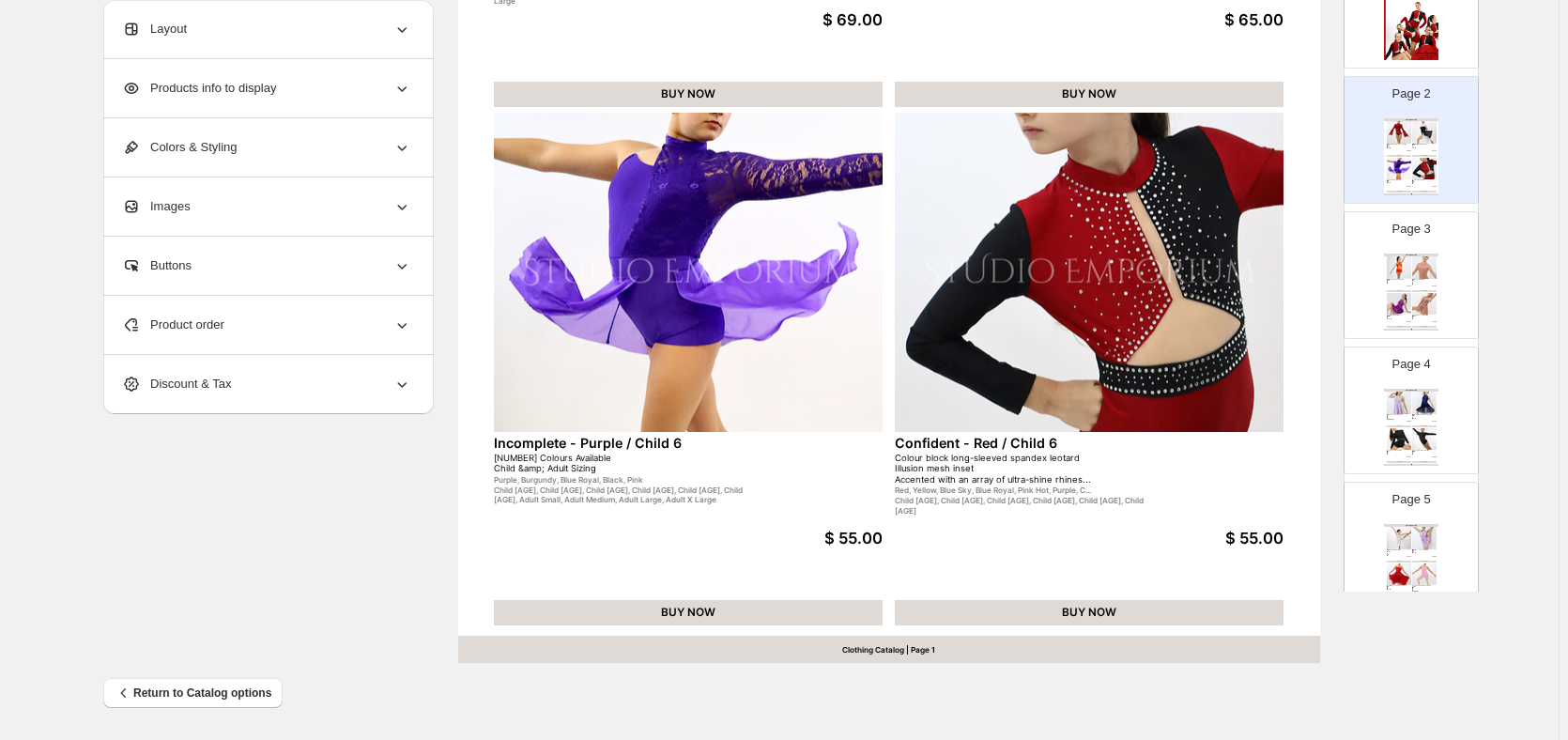 click on "Clothing Catalog | Page 1" at bounding box center [889, 649] 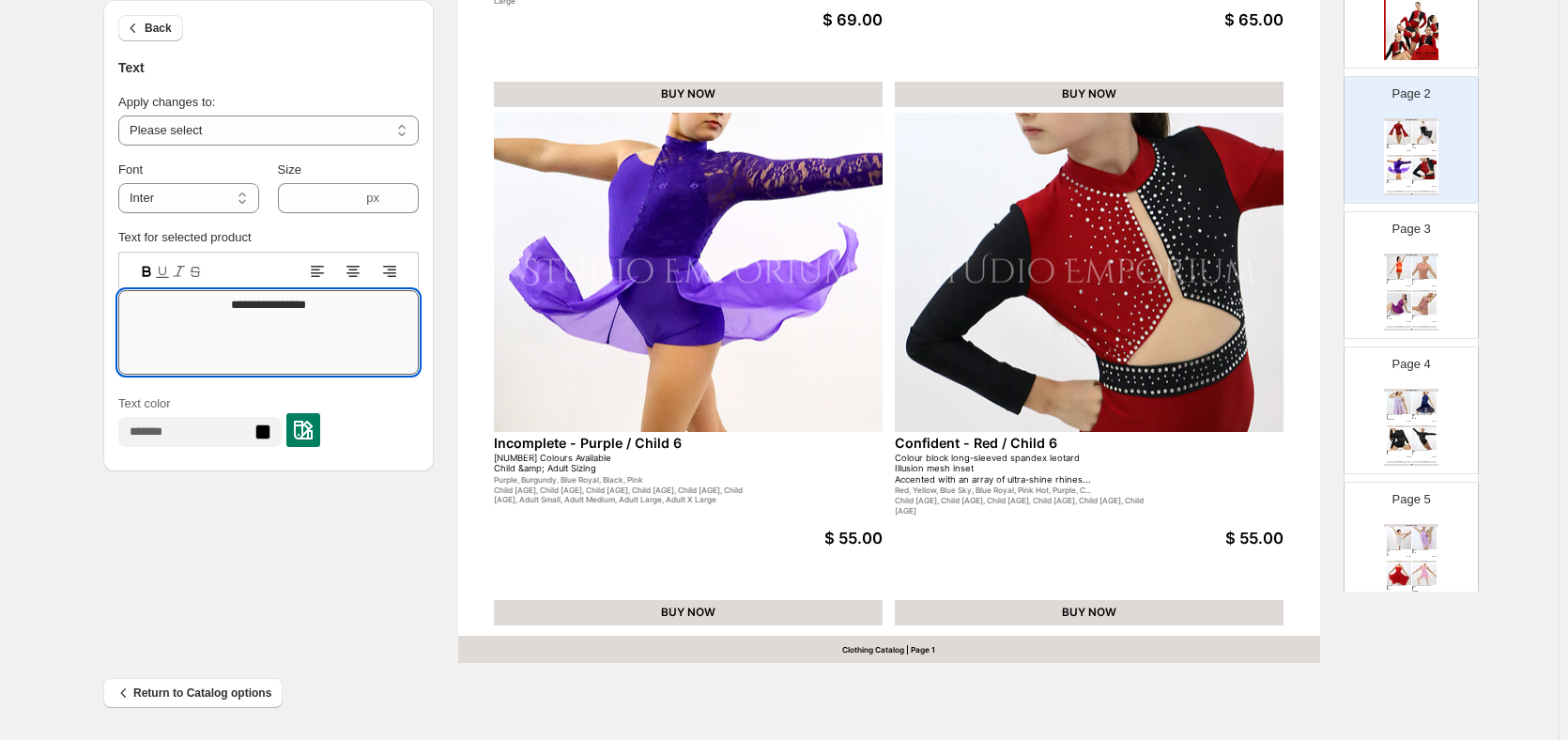 drag, startPoint x: 318, startPoint y: 310, endPoint x: 223, endPoint y: 306, distance: 95.08417 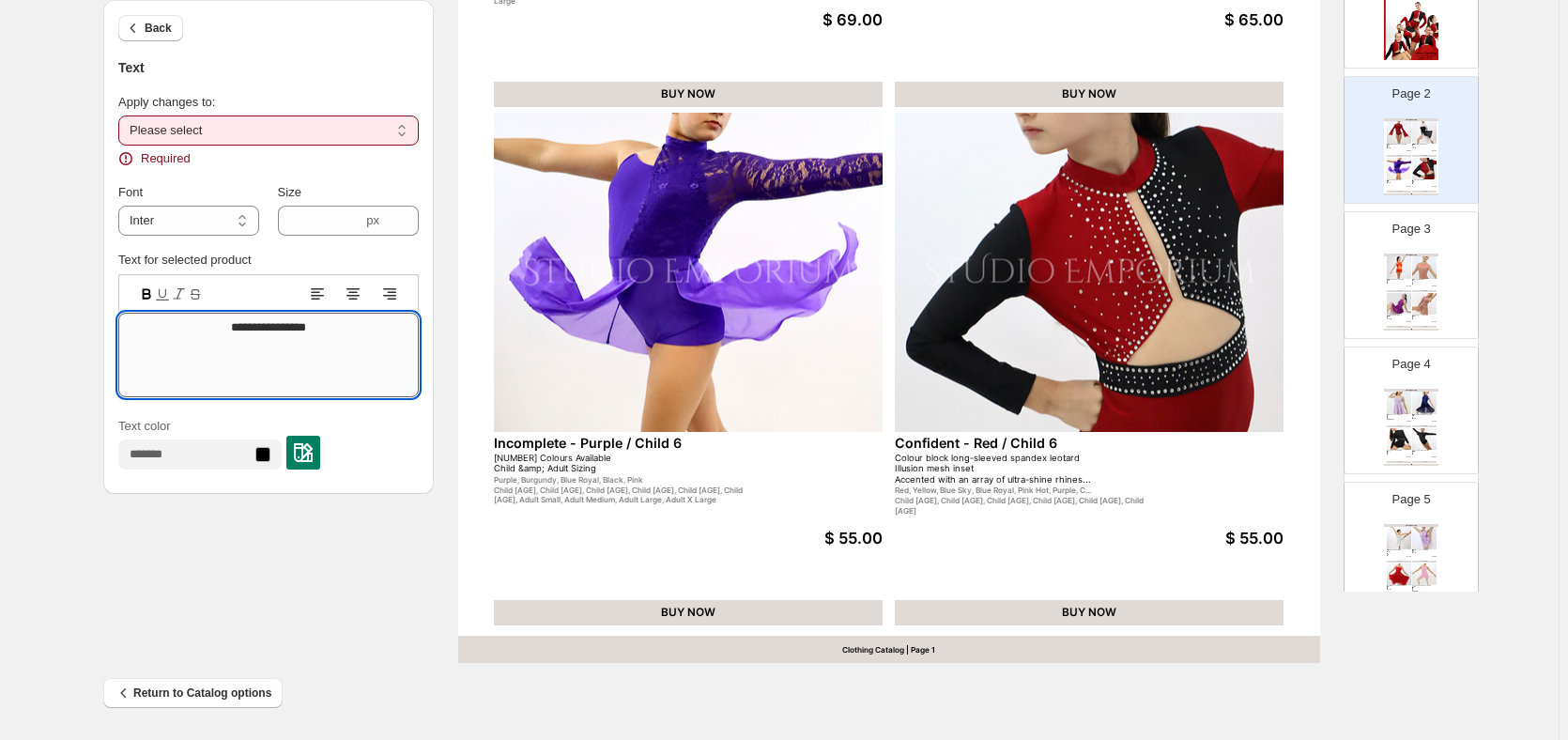 type on "**********" 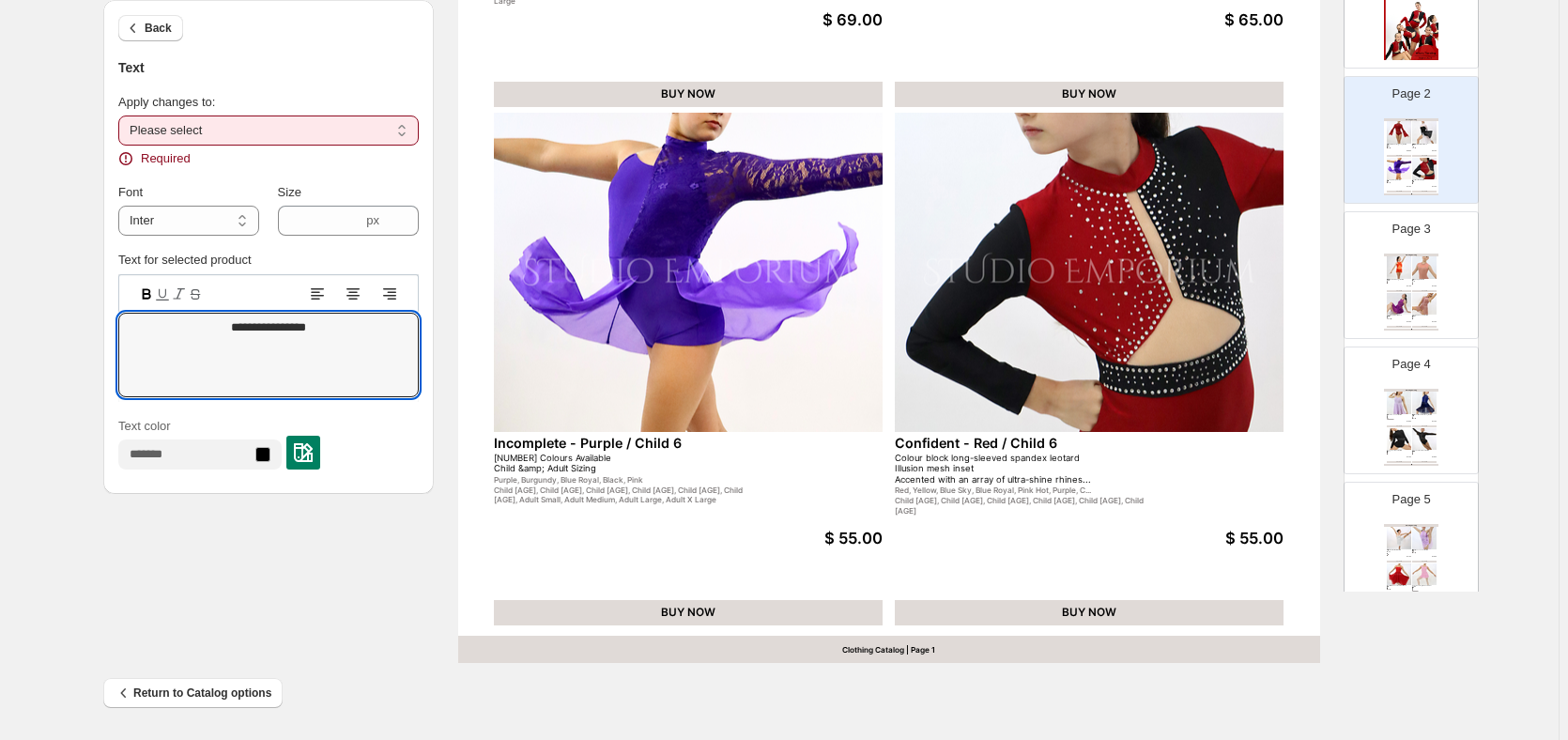 click on "**********" at bounding box center (269, 131) 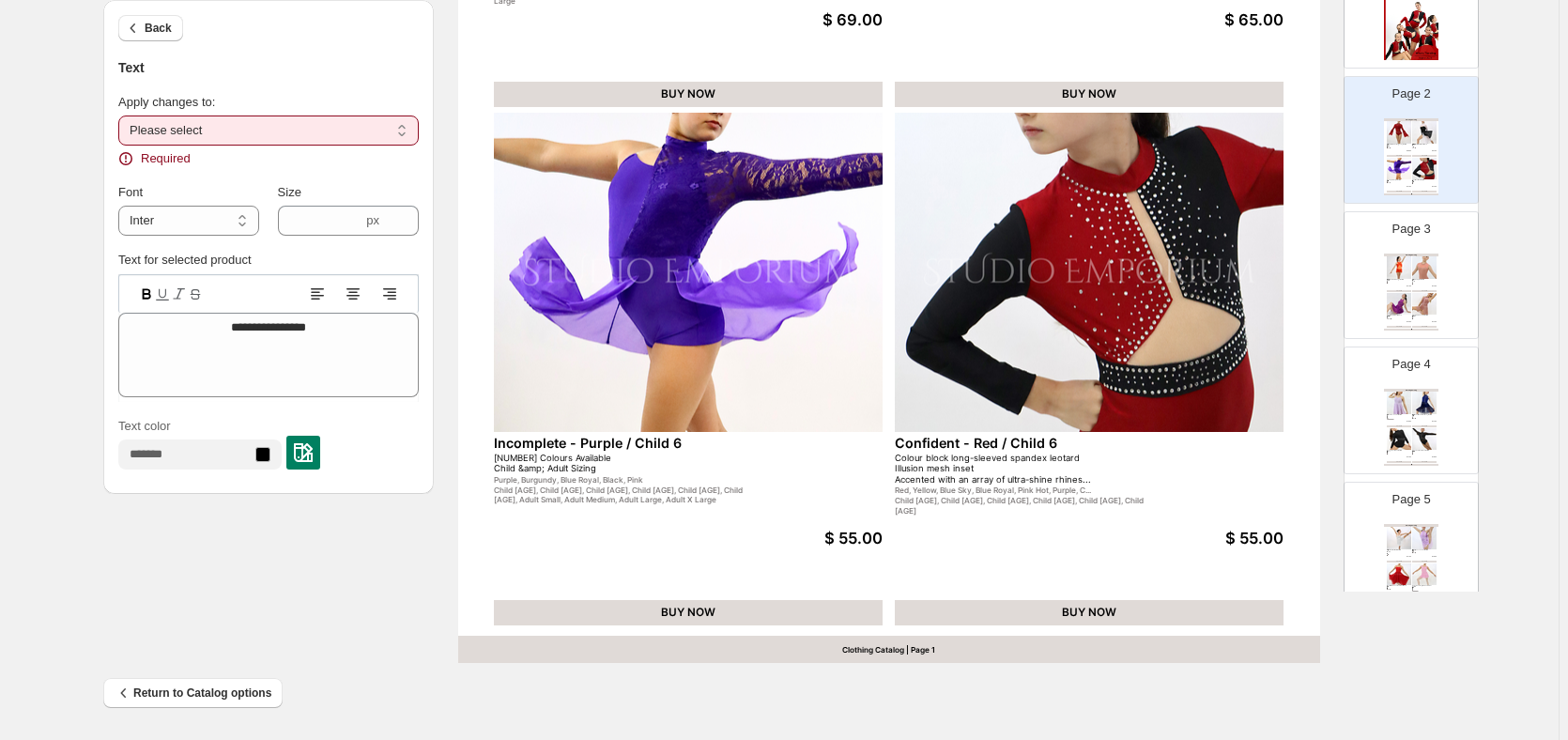 select on "**********" 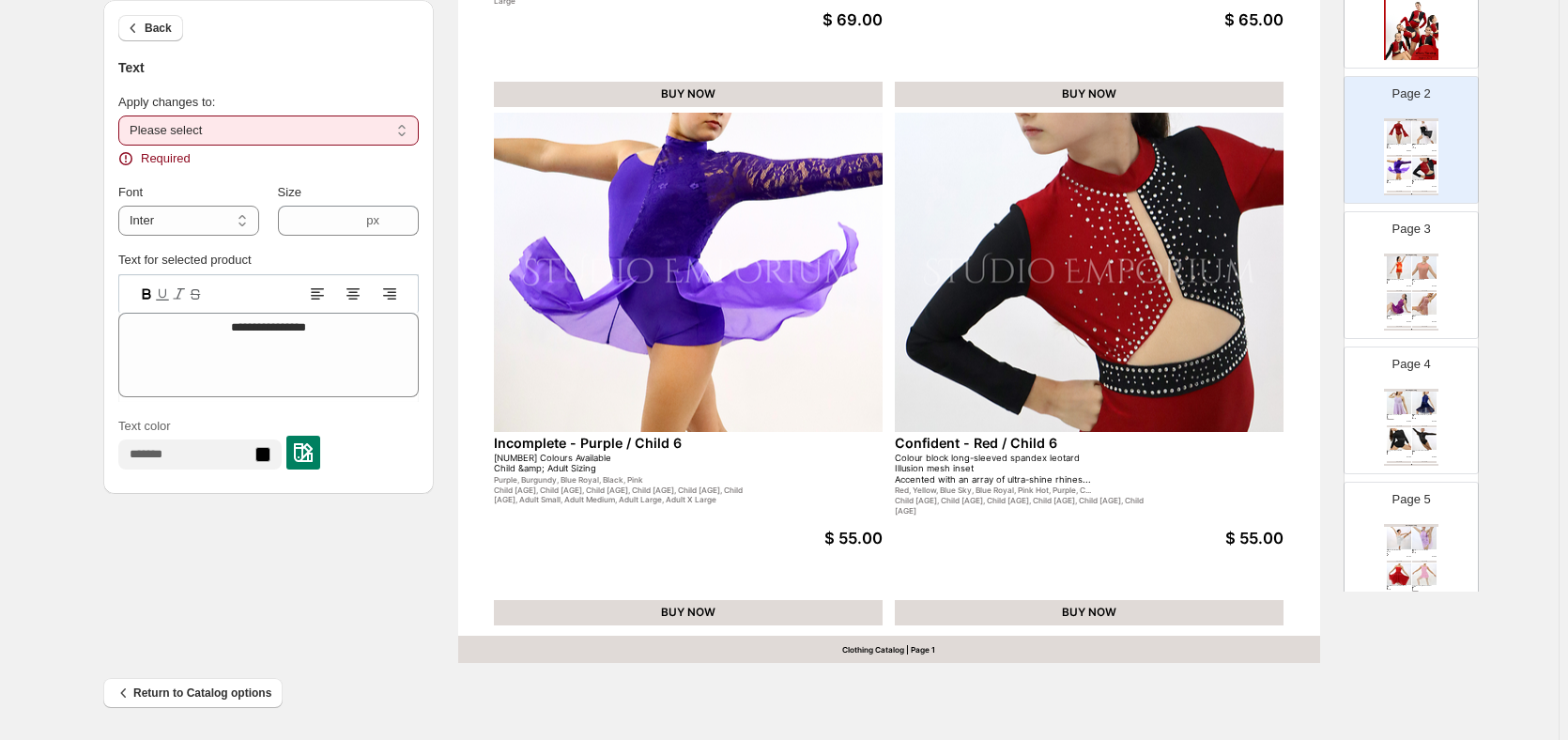 click on "**********" at bounding box center [269, 131] 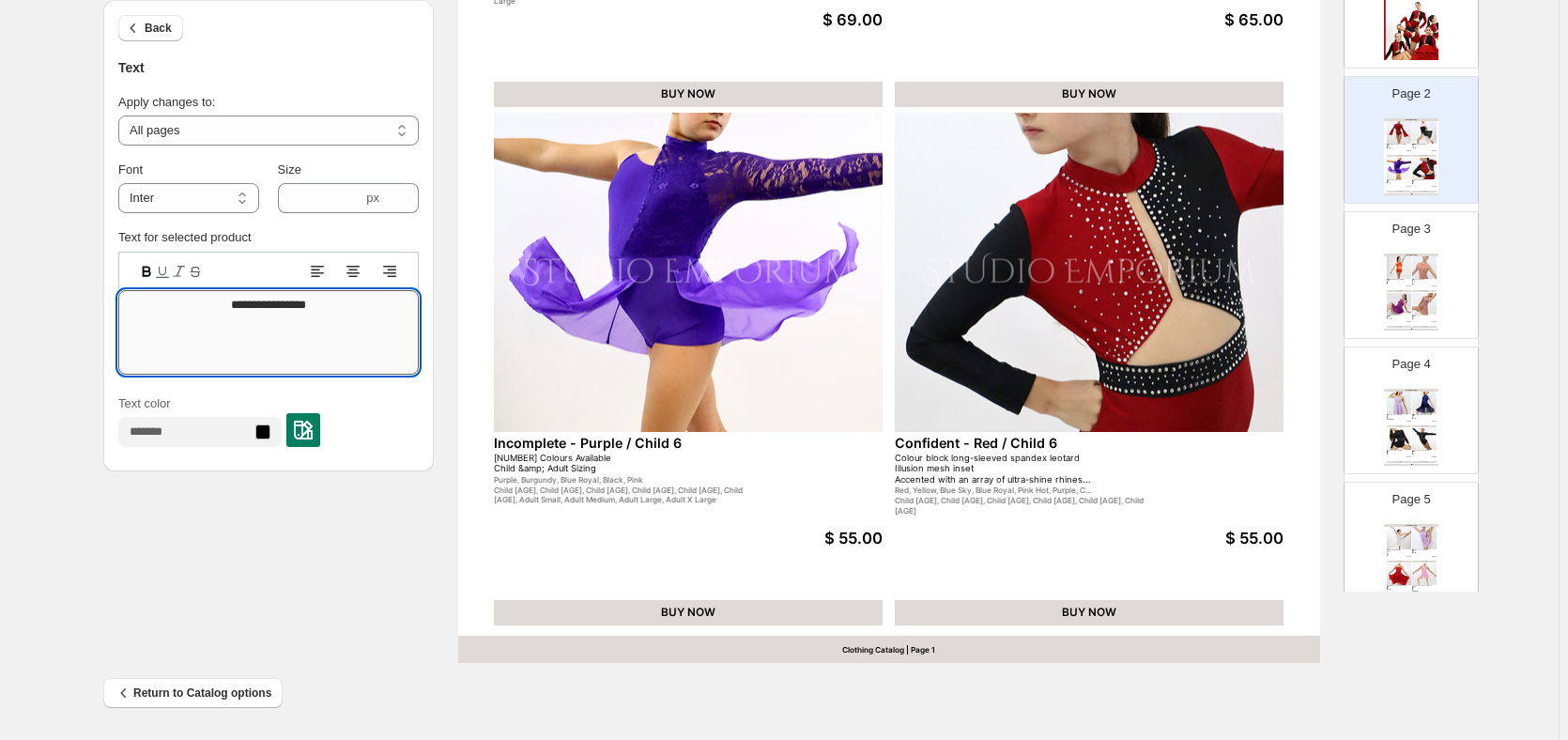 drag, startPoint x: 330, startPoint y: 301, endPoint x: 195, endPoint y: 300, distance: 135.0037 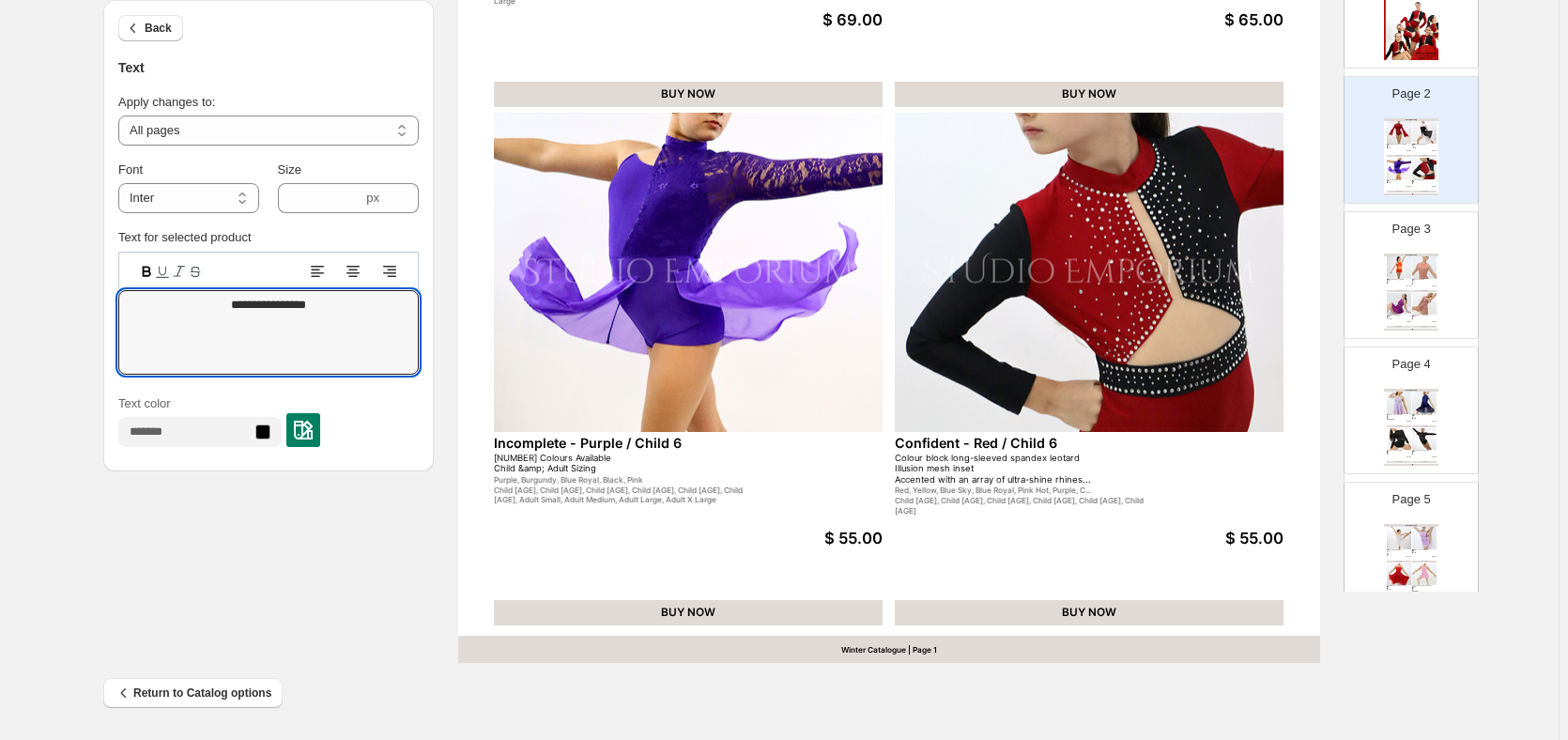 type on "**********" 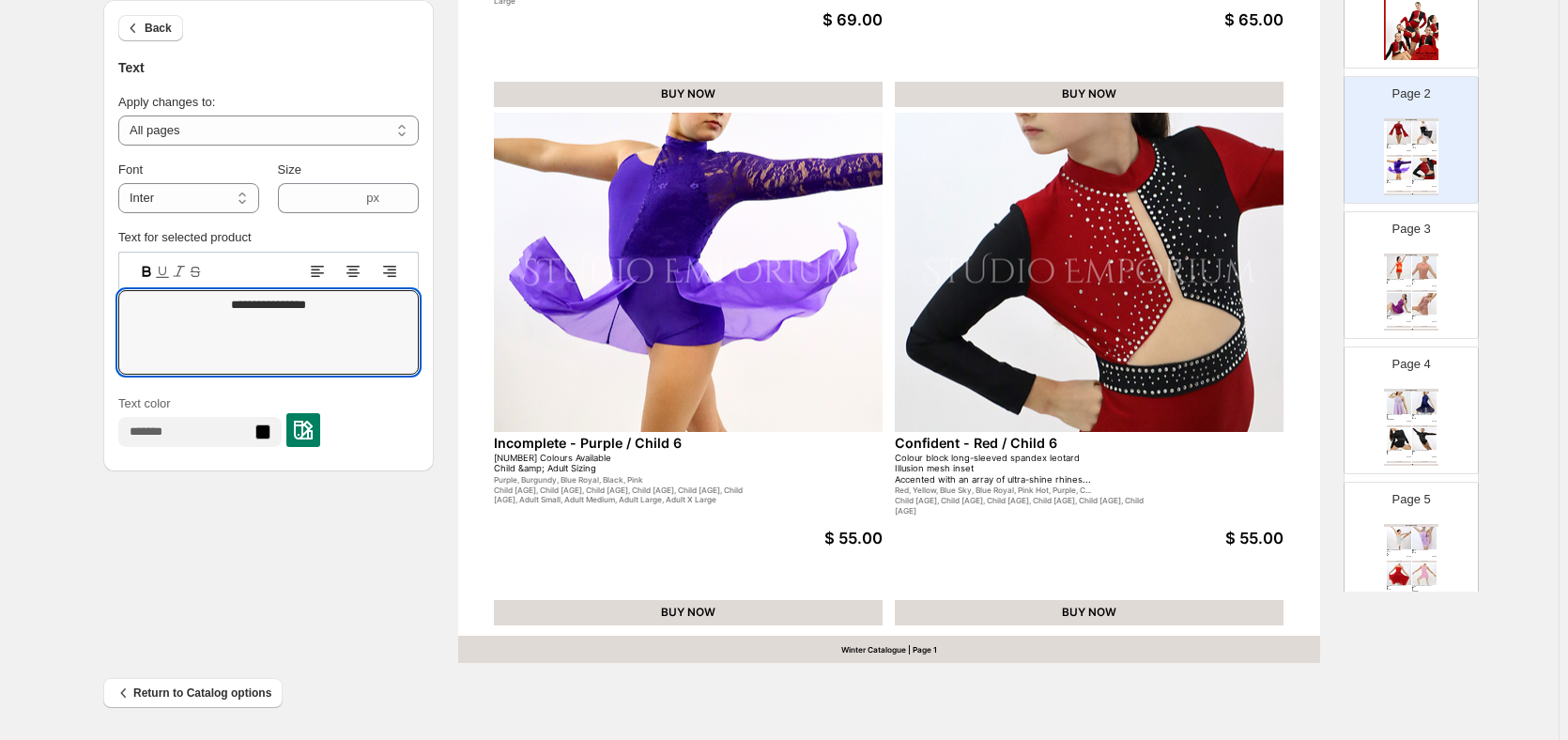 click on "Text color" at bounding box center [269, 421] 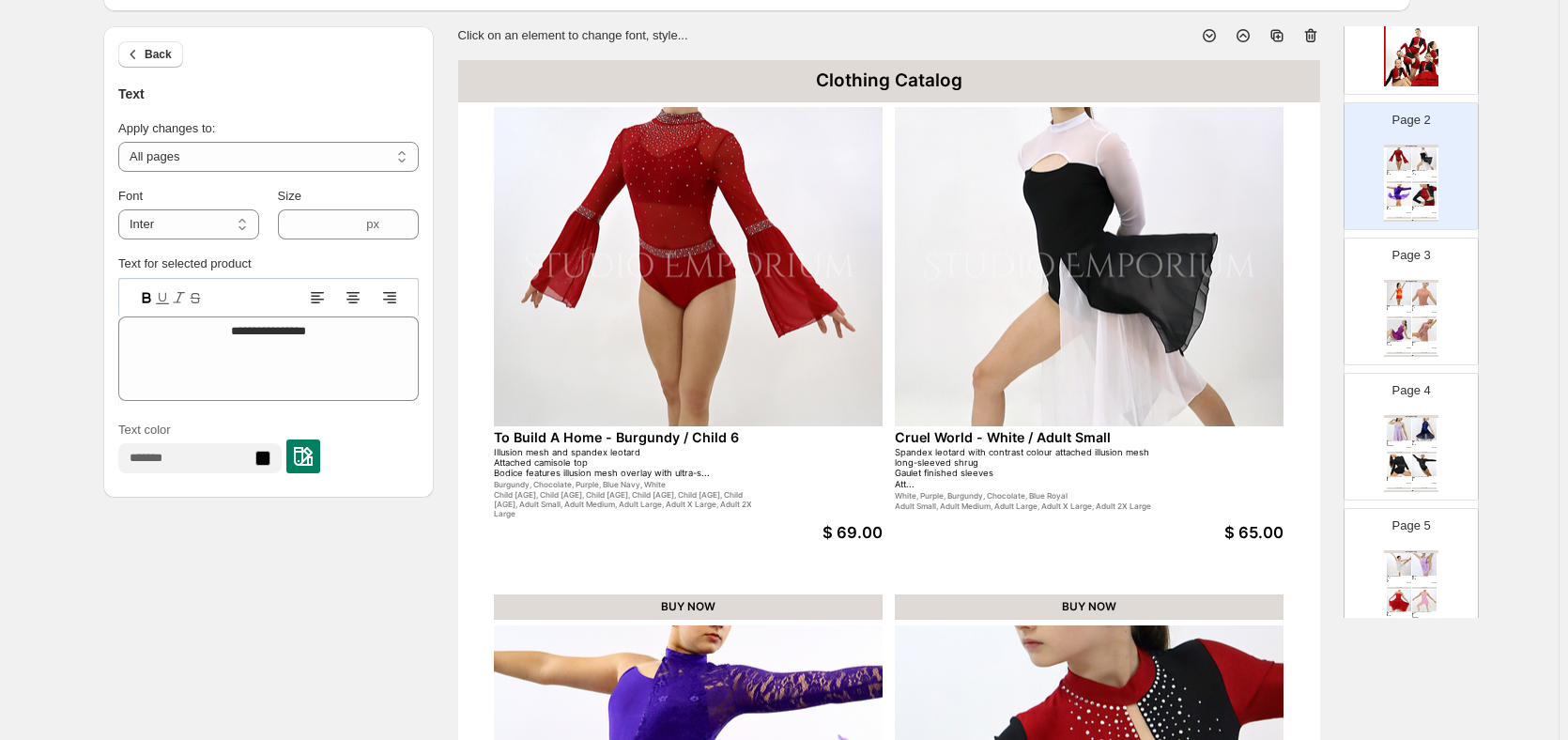 scroll, scrollTop: 188, scrollLeft: 0, axis: vertical 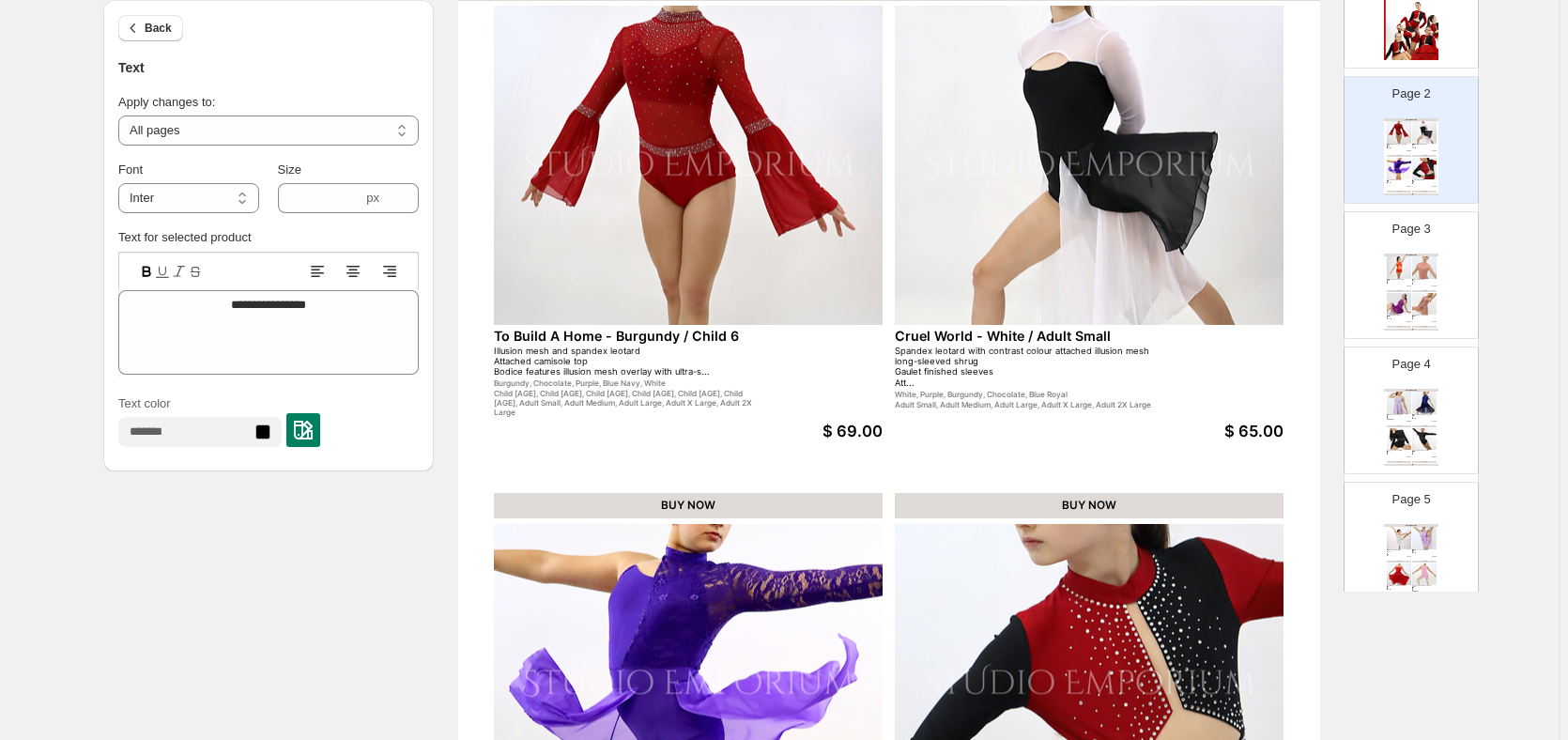 click on "Illusion mesh and spandex leotard
Attached camisole top
Bodice features illusion mesh overlay with ultra-s..." at bounding box center (624, 362) 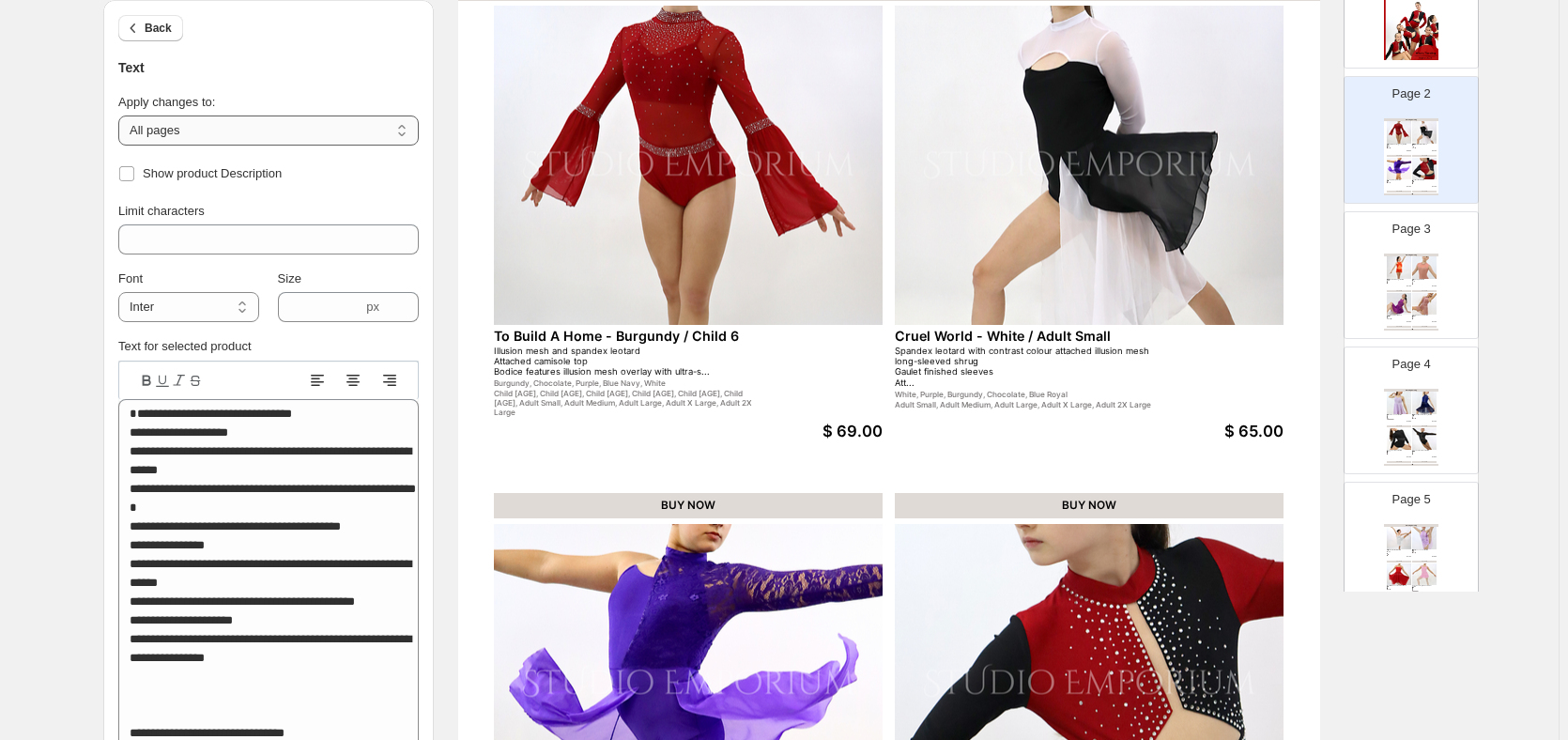 click on "**********" at bounding box center [269, 131] 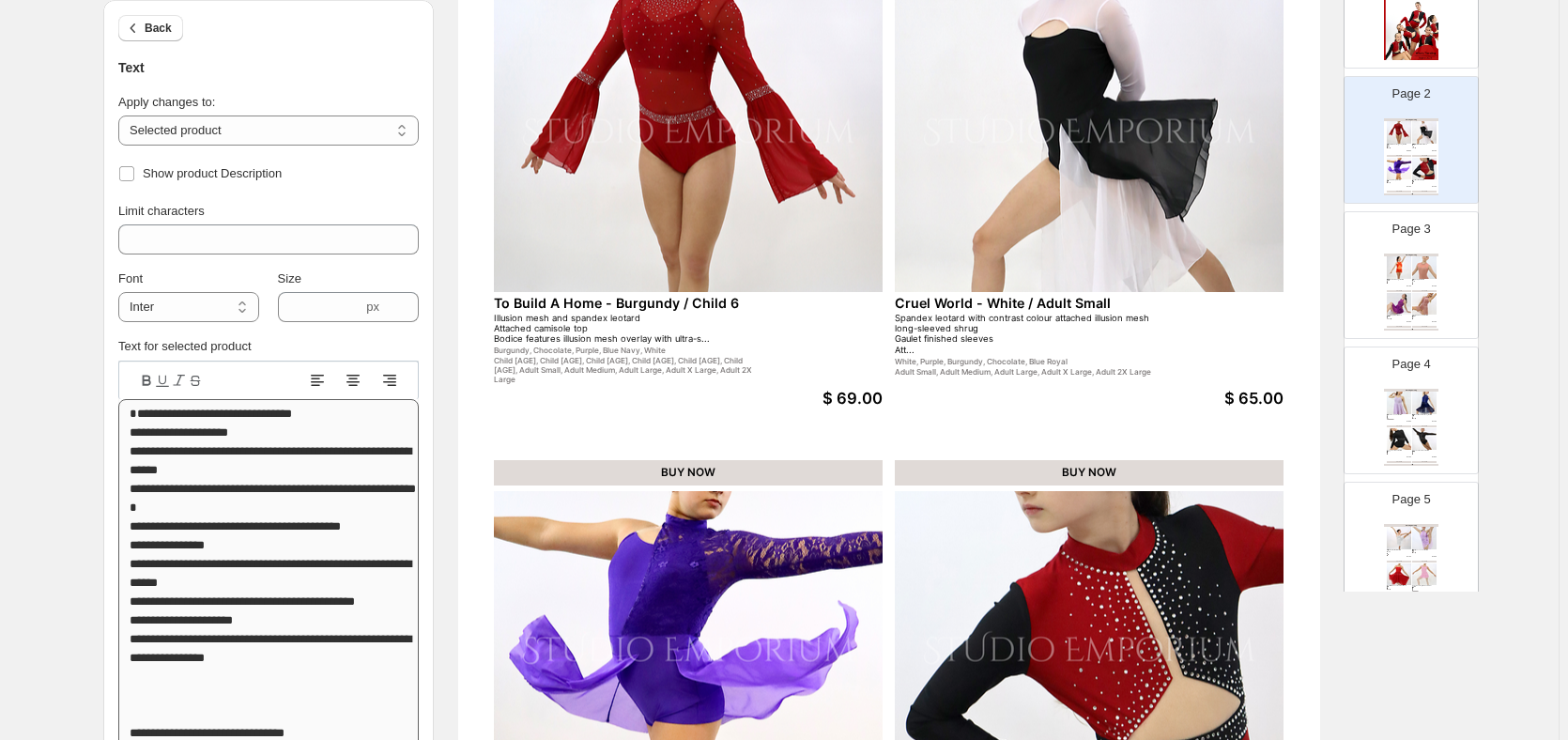 scroll, scrollTop: 188, scrollLeft: 0, axis: vertical 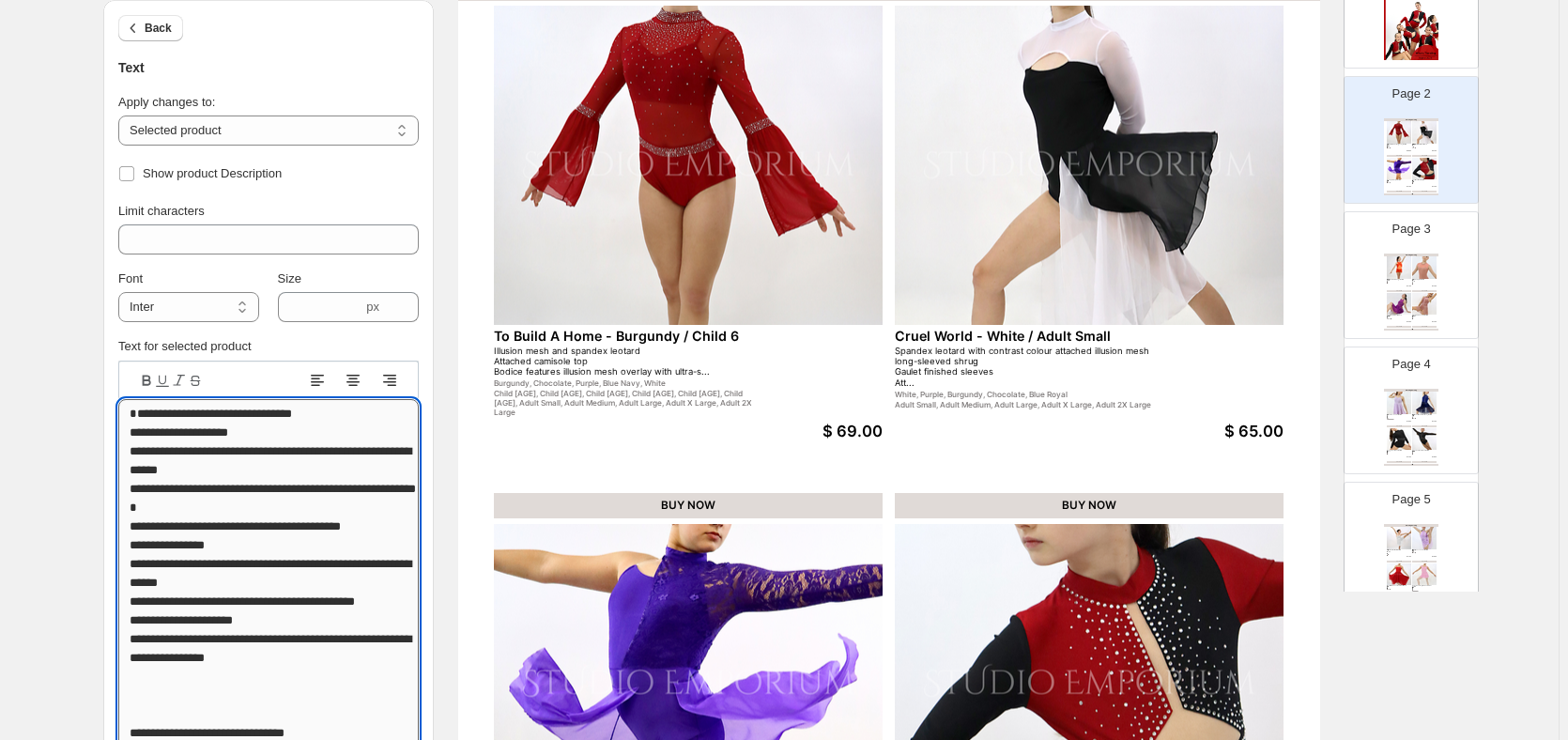 drag, startPoint x: 246, startPoint y: 673, endPoint x: 135, endPoint y: 650, distance: 113.35784 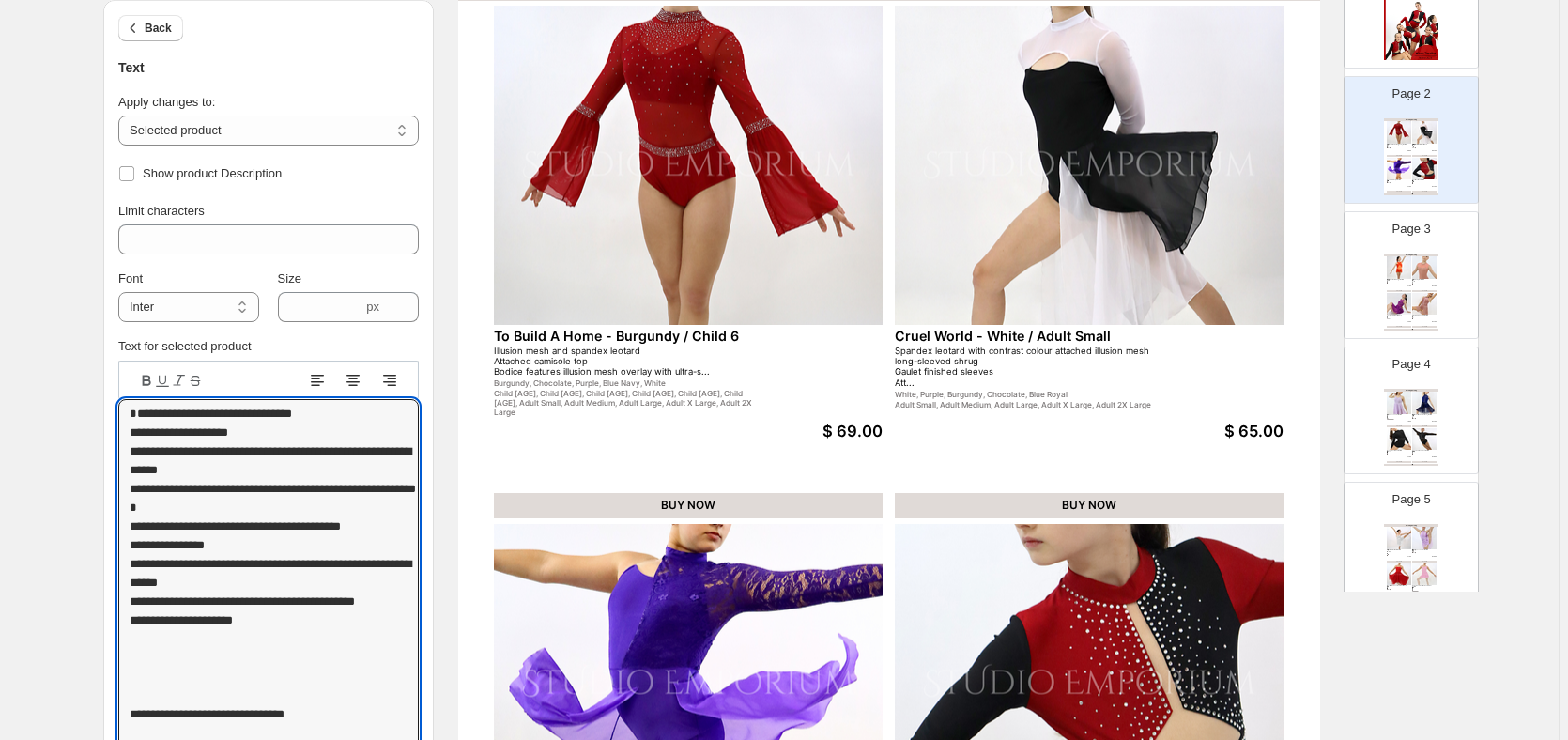 drag, startPoint x: 254, startPoint y: 594, endPoint x: 129, endPoint y: 392, distance: 237.54789 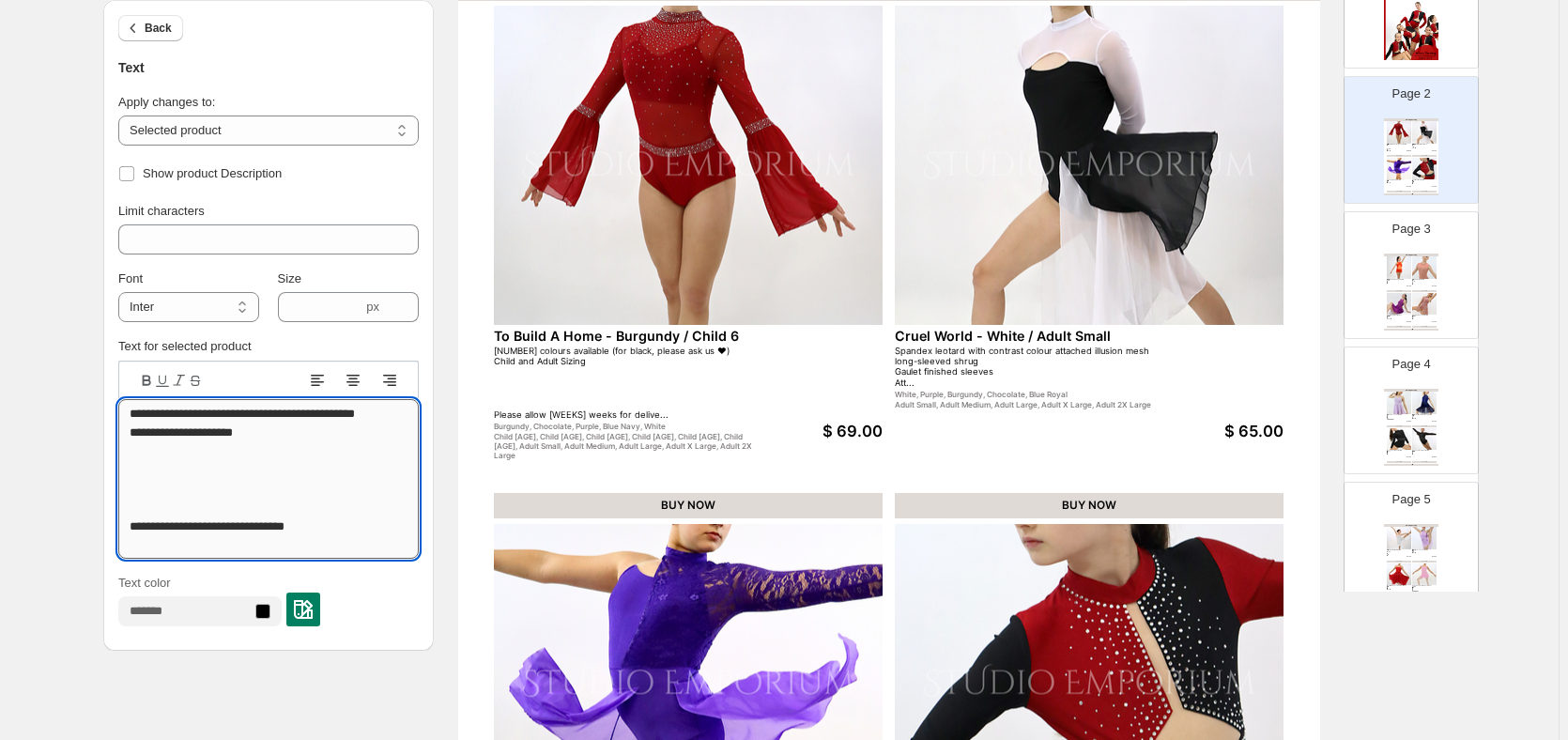 drag, startPoint x: 383, startPoint y: 419, endPoint x: 231, endPoint y: 419, distance: 152 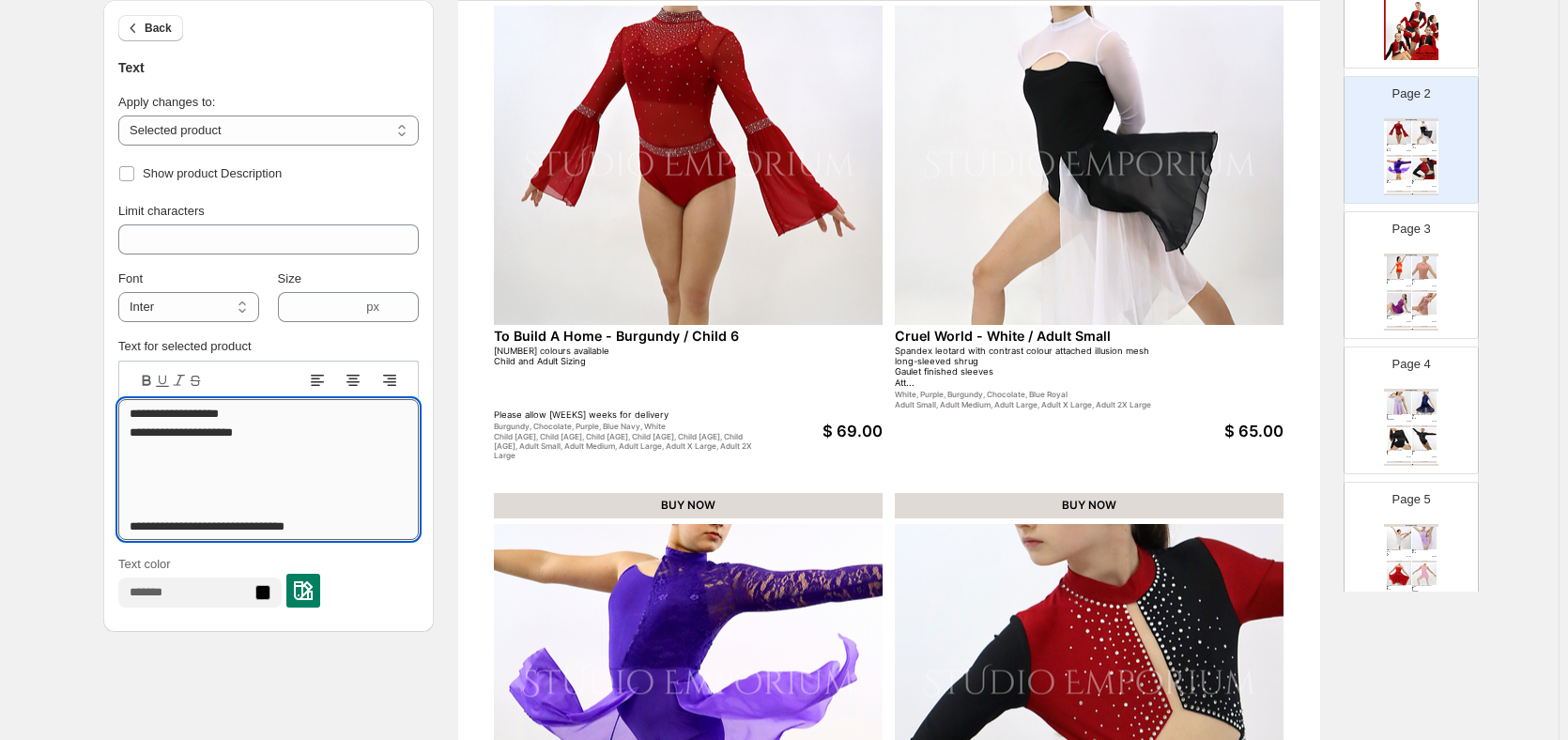 scroll, scrollTop: 2, scrollLeft: 0, axis: vertical 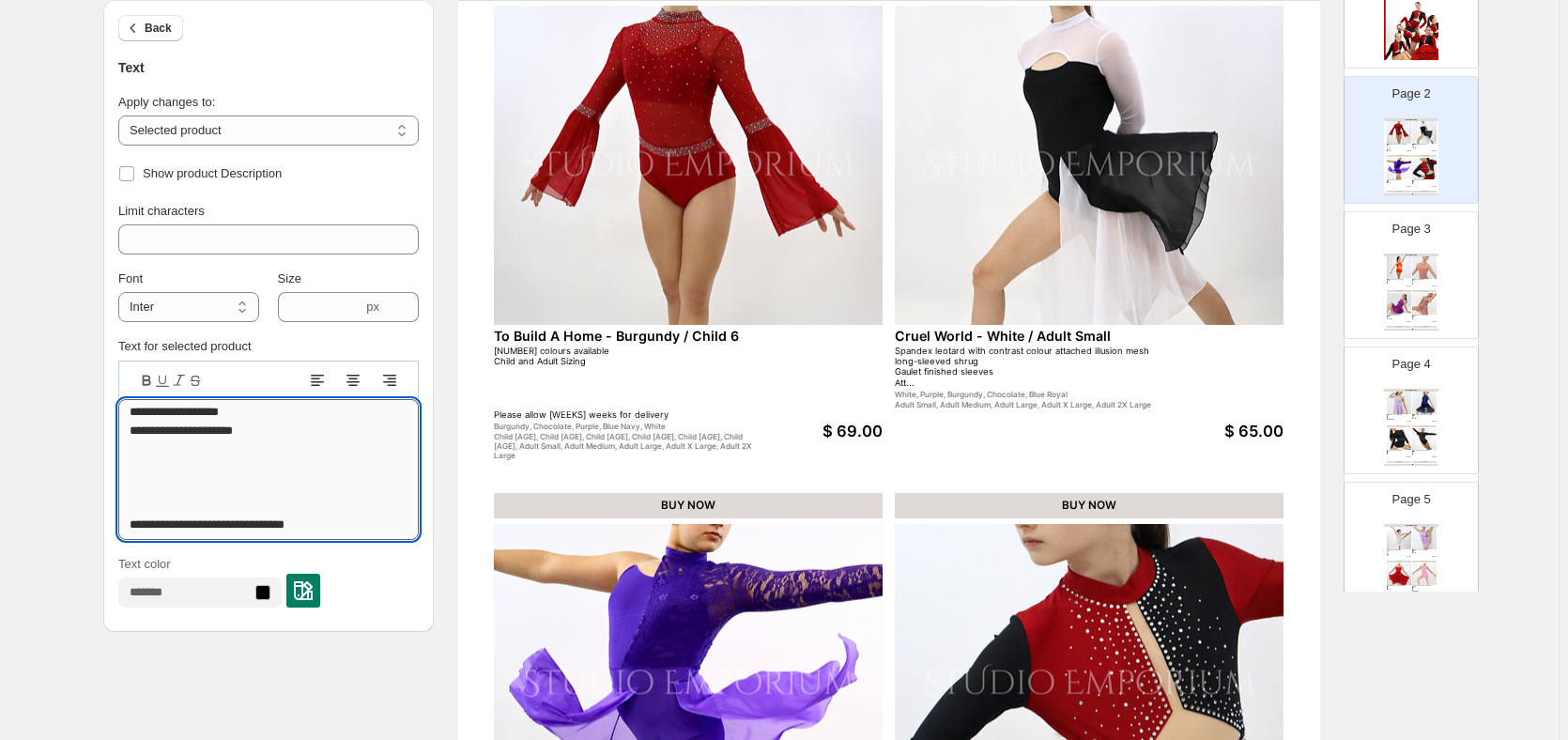 drag, startPoint x: 313, startPoint y: 527, endPoint x: 171, endPoint y: 455, distance: 159.21055 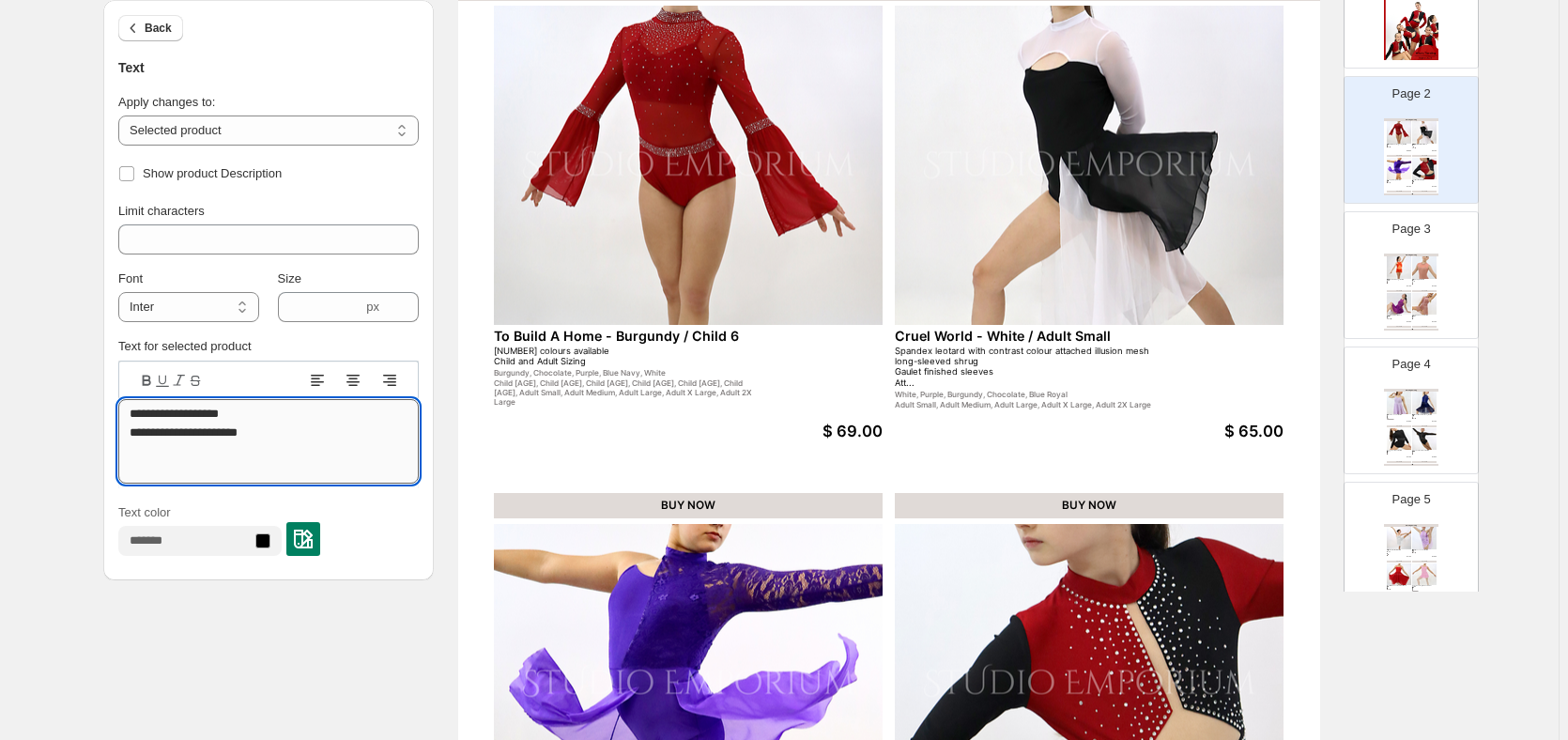 scroll, scrollTop: 0, scrollLeft: 0, axis: both 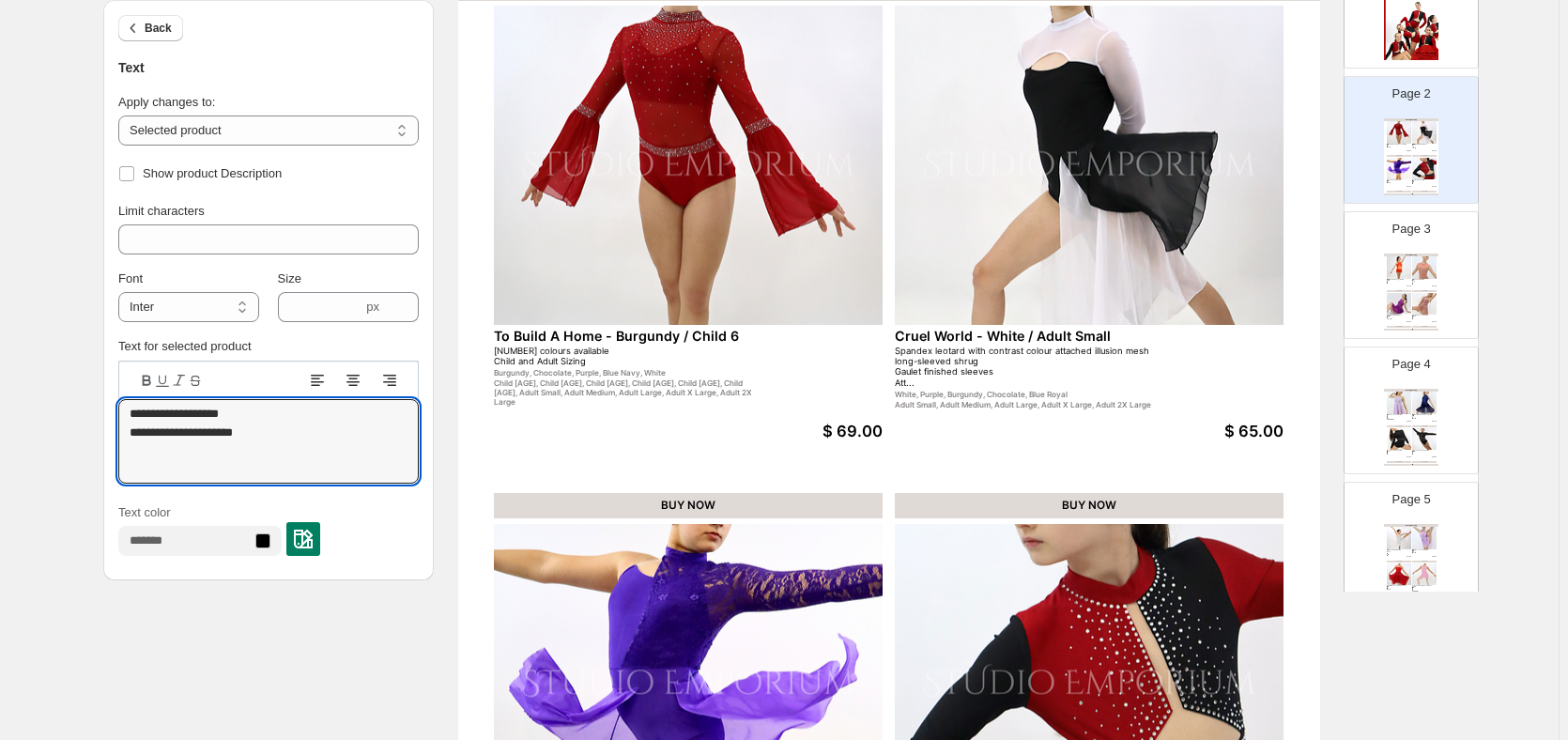 drag, startPoint x: 272, startPoint y: 438, endPoint x: 99, endPoint y: 436, distance: 173.0116 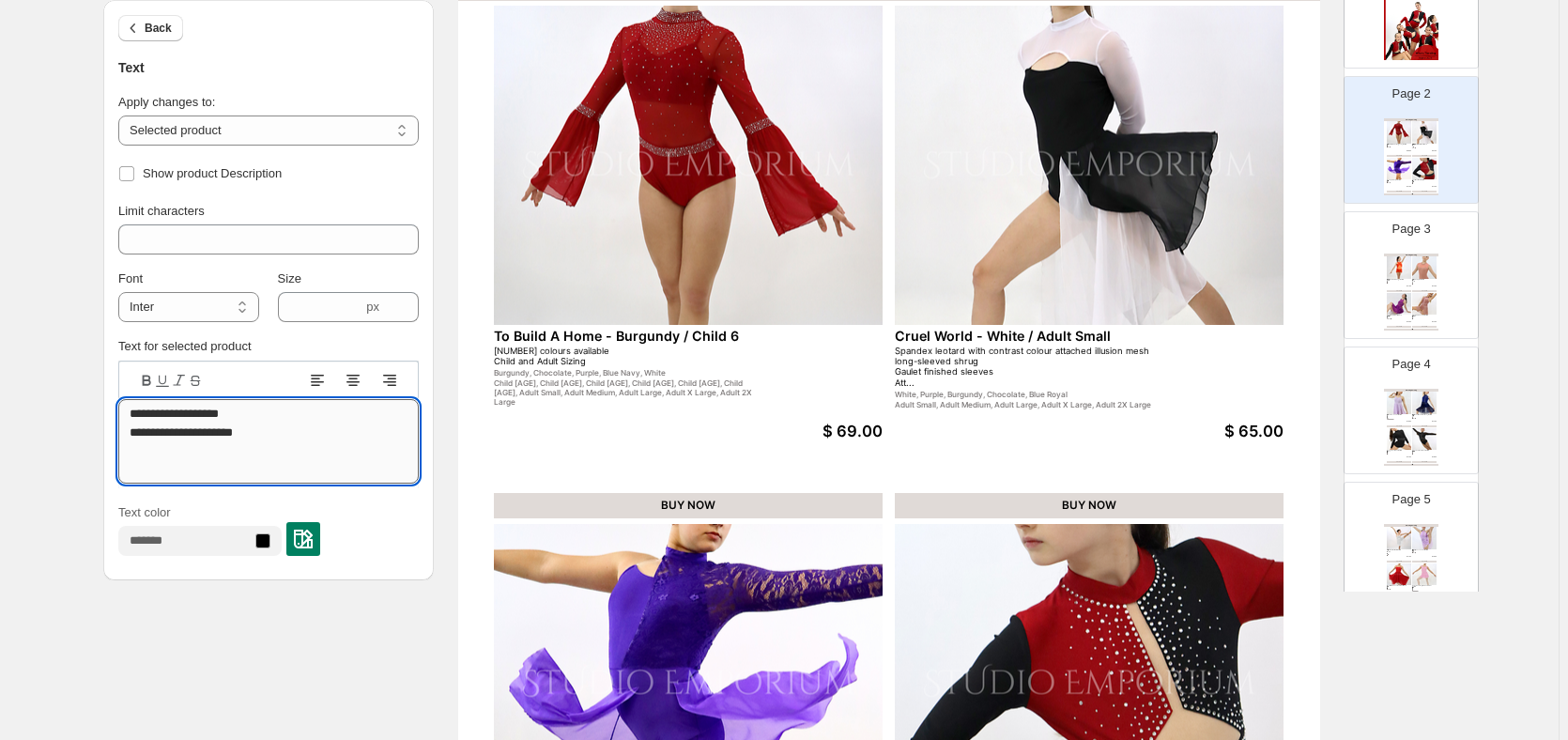 click on "**********" at bounding box center (269, 441) 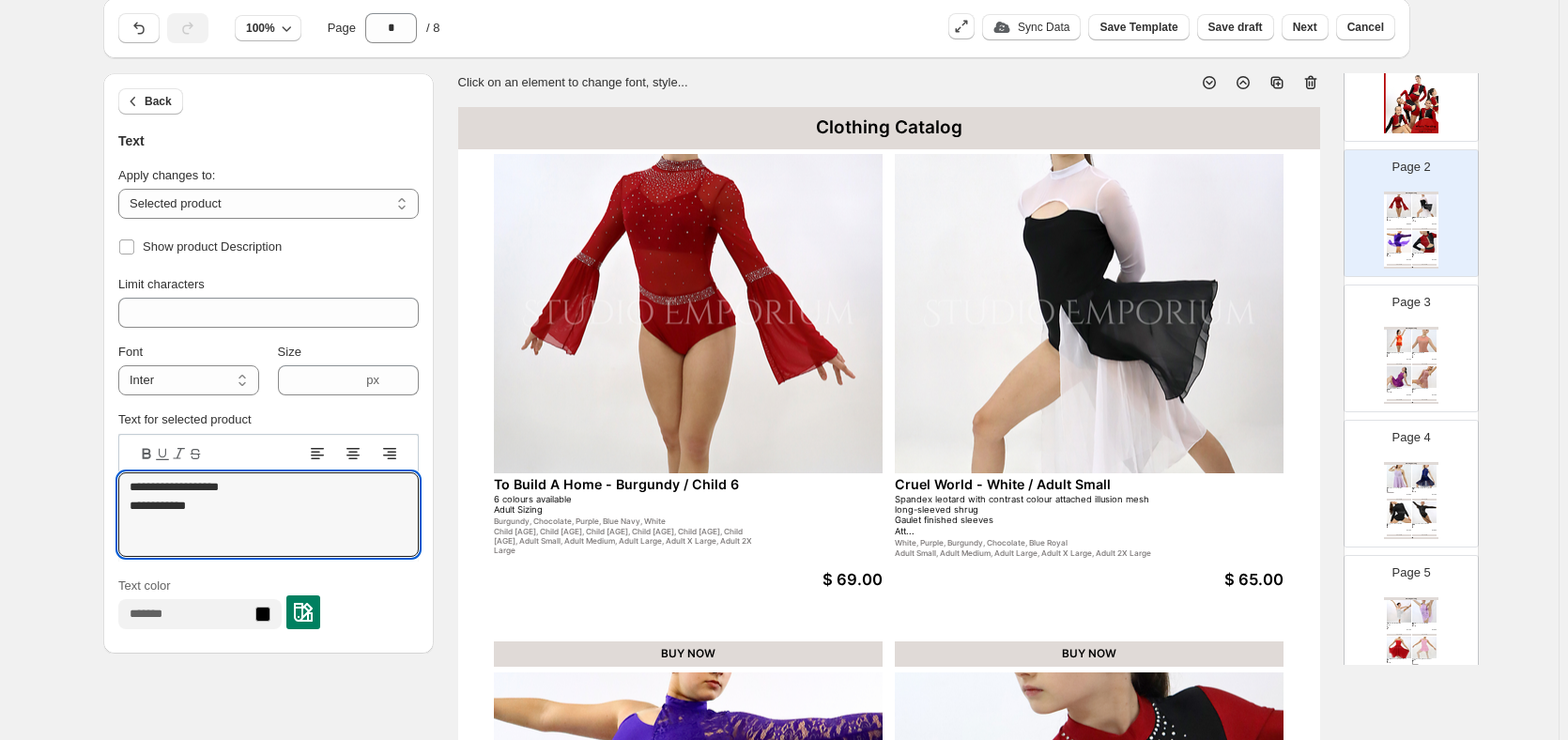 scroll, scrollTop: 36, scrollLeft: 0, axis: vertical 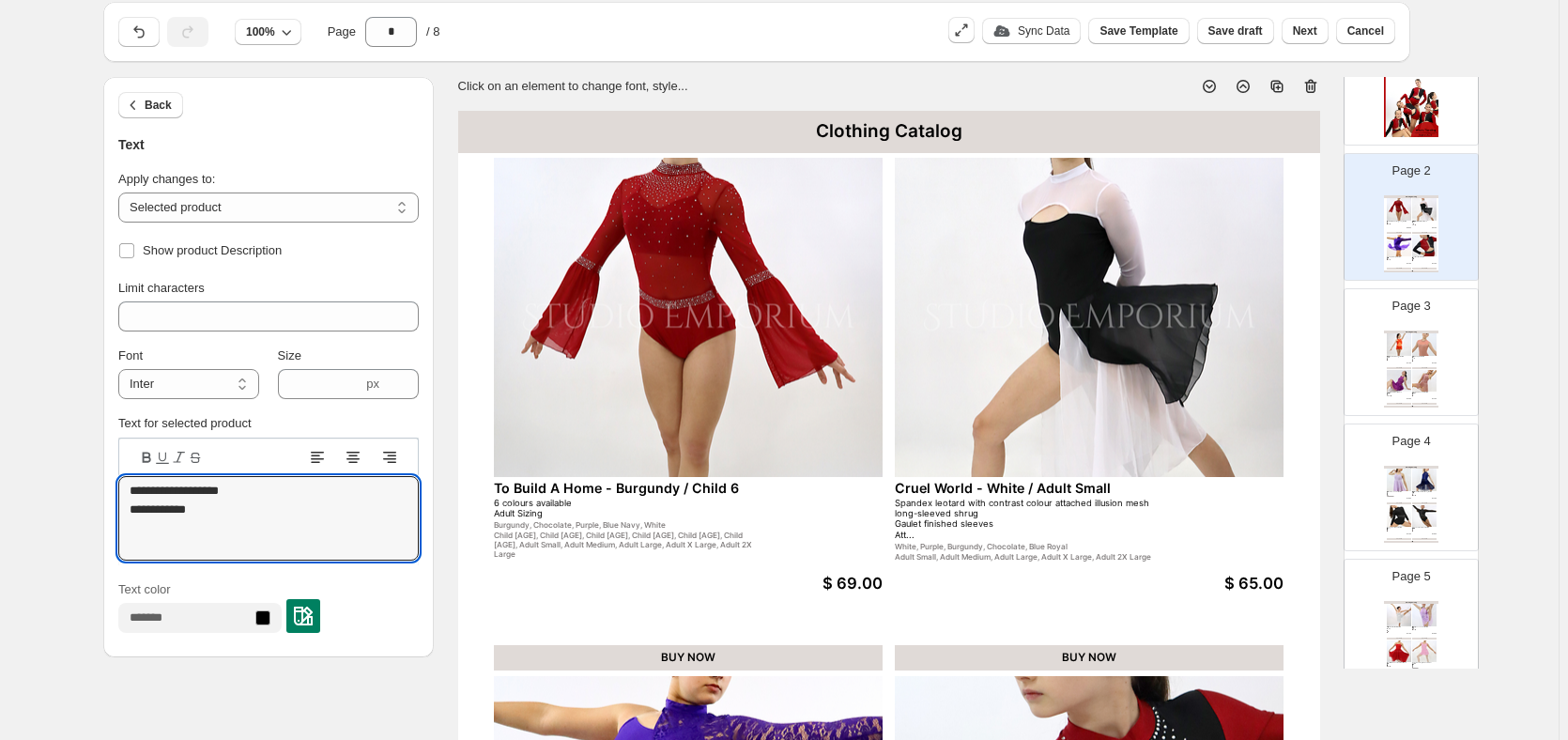type on "**********" 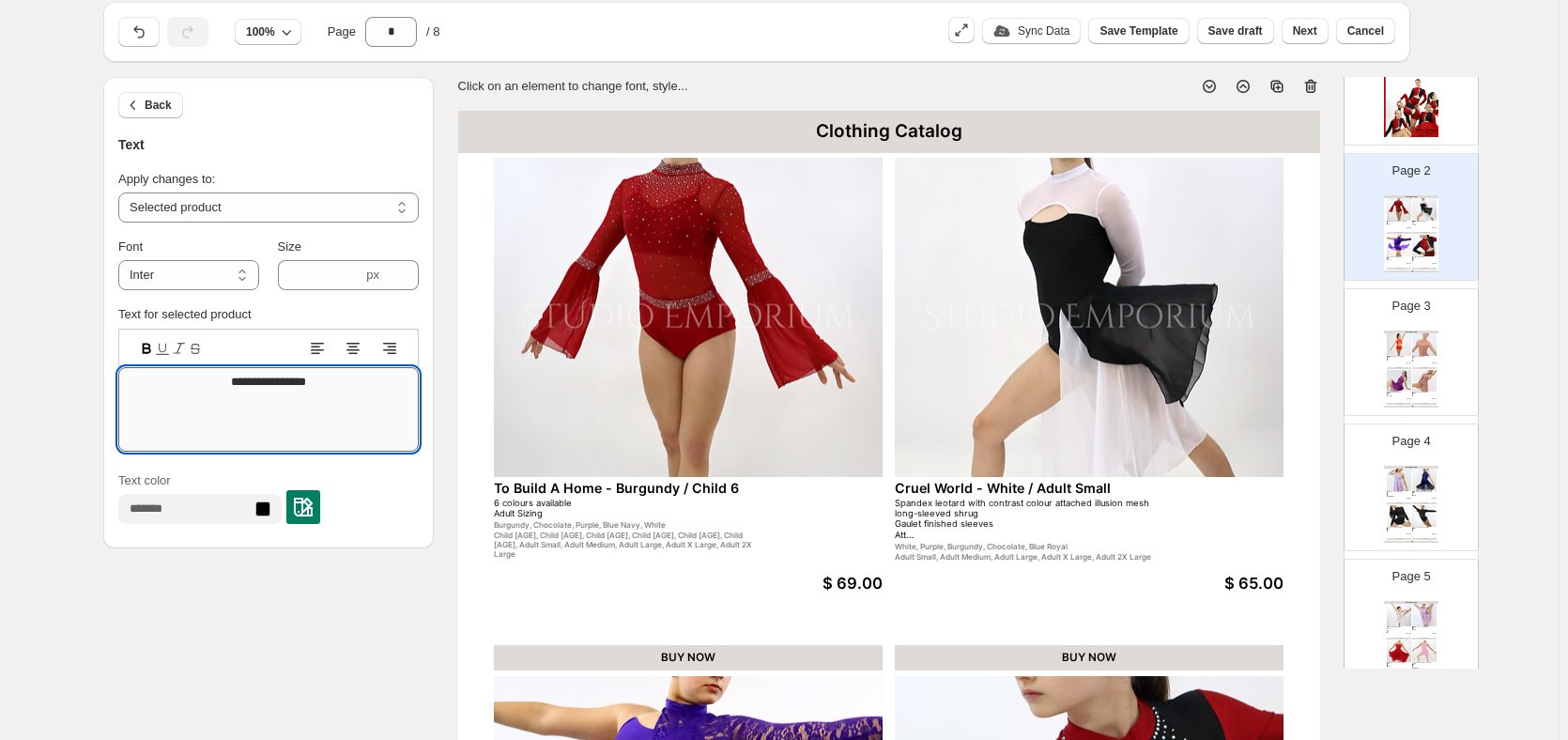 drag, startPoint x: 356, startPoint y: 388, endPoint x: 187, endPoint y: 413, distance: 170.83911 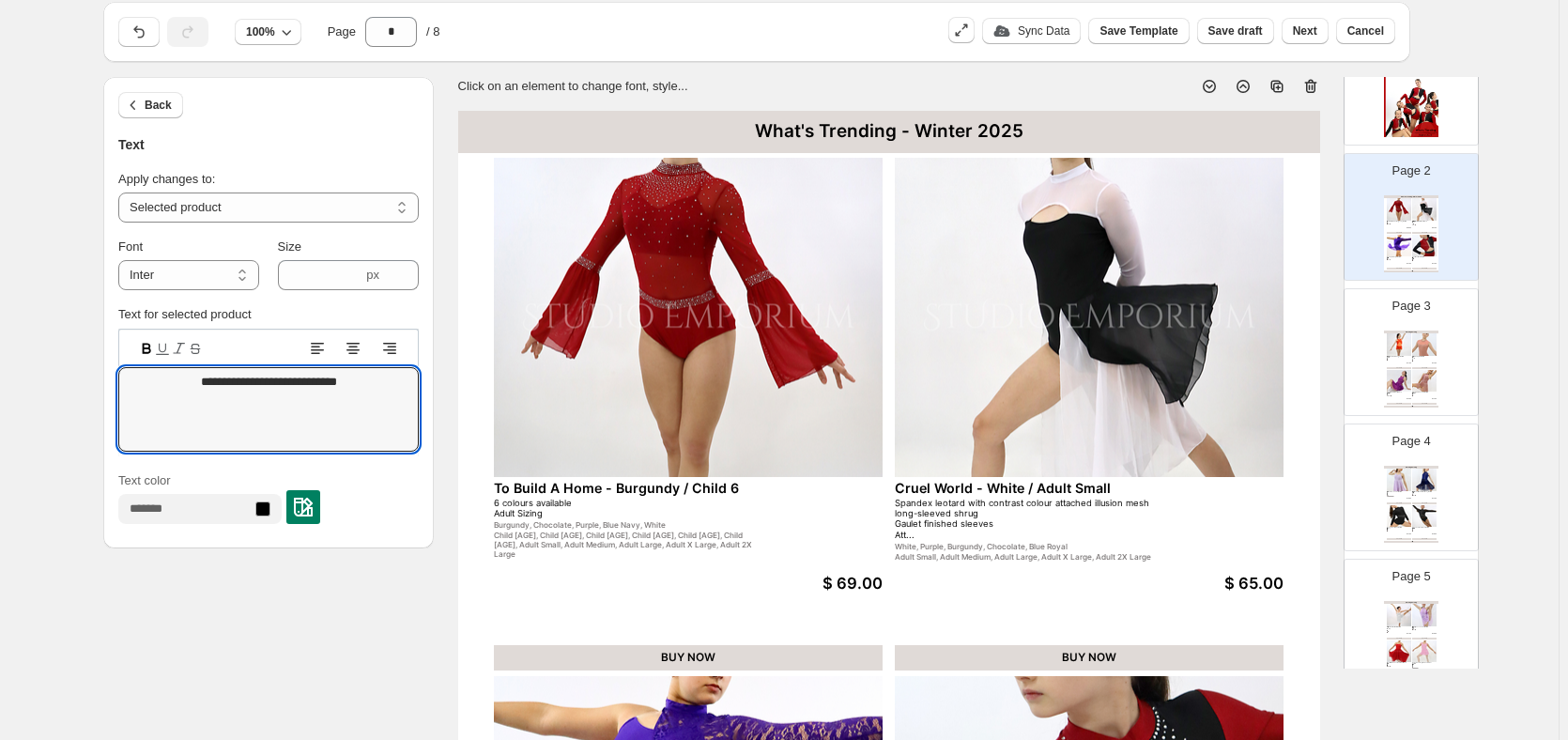 type on "**********" 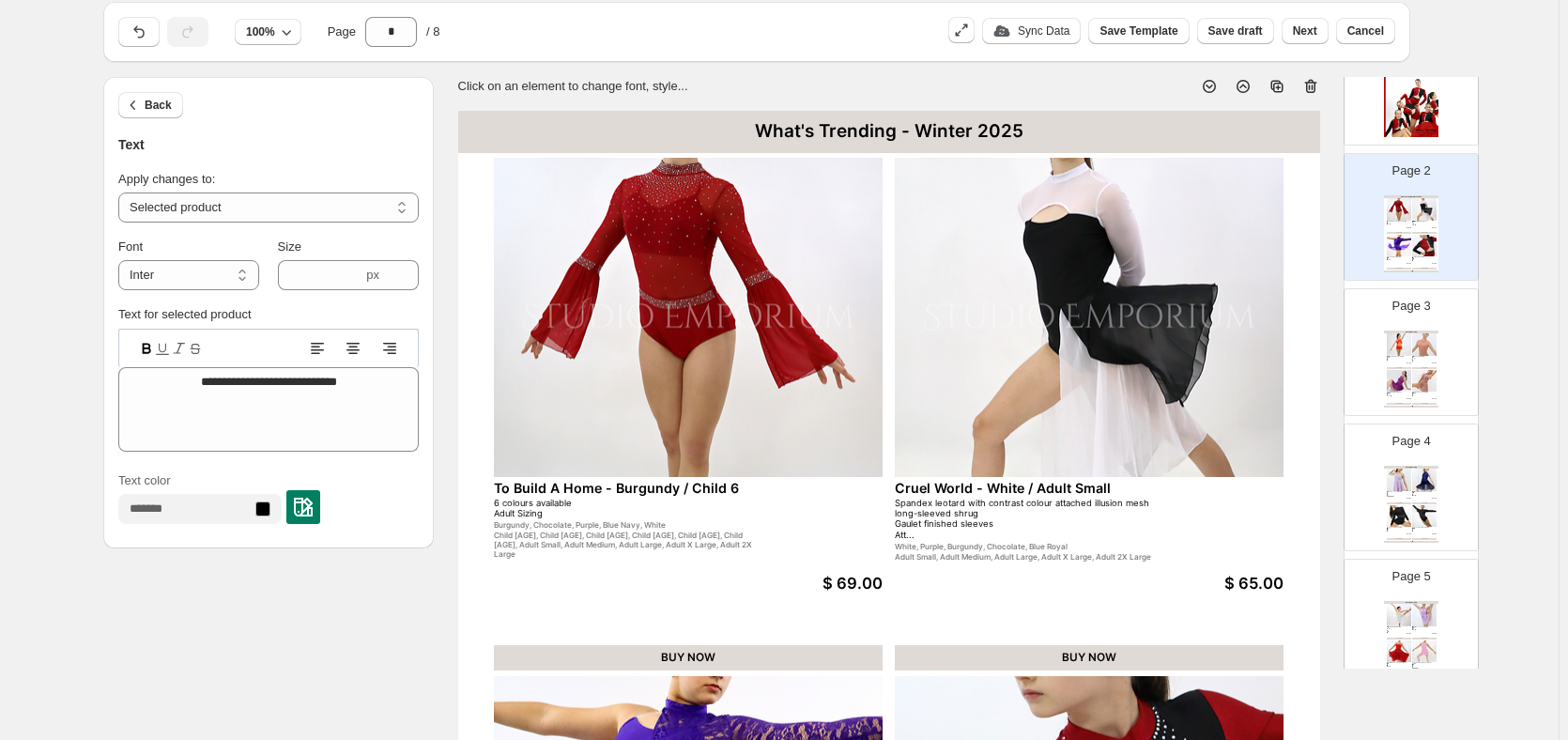 click on "What's Trending - Winter 2025" at bounding box center [889, 131] 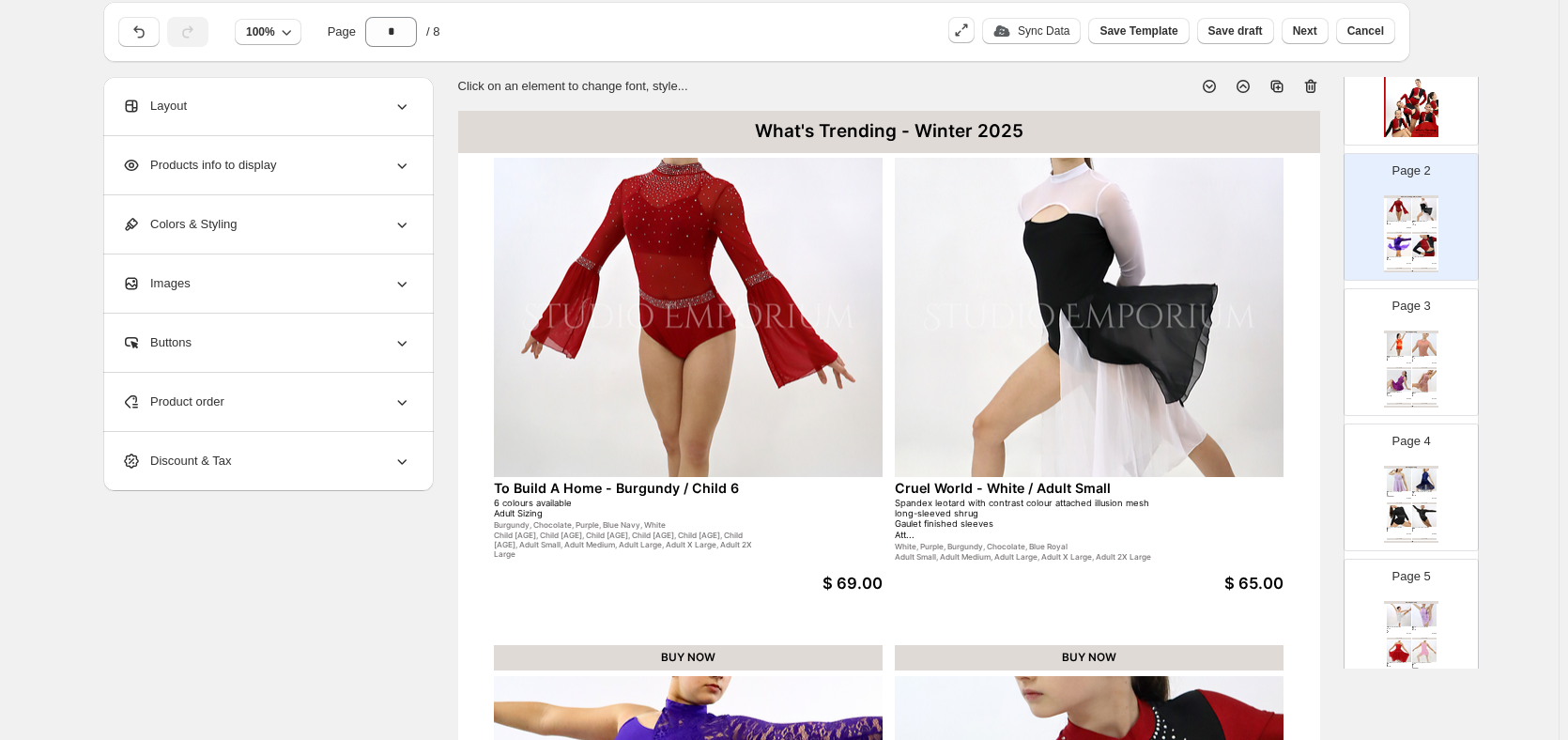 click on "Child [AGE], Child [AGE], Child [AGE], Child [AGE], Child [AGE], Child [AGE], Adult Small, Adult Medium, Adult Large, Adult X Large, Adult 2X Large" at bounding box center (624, 545) 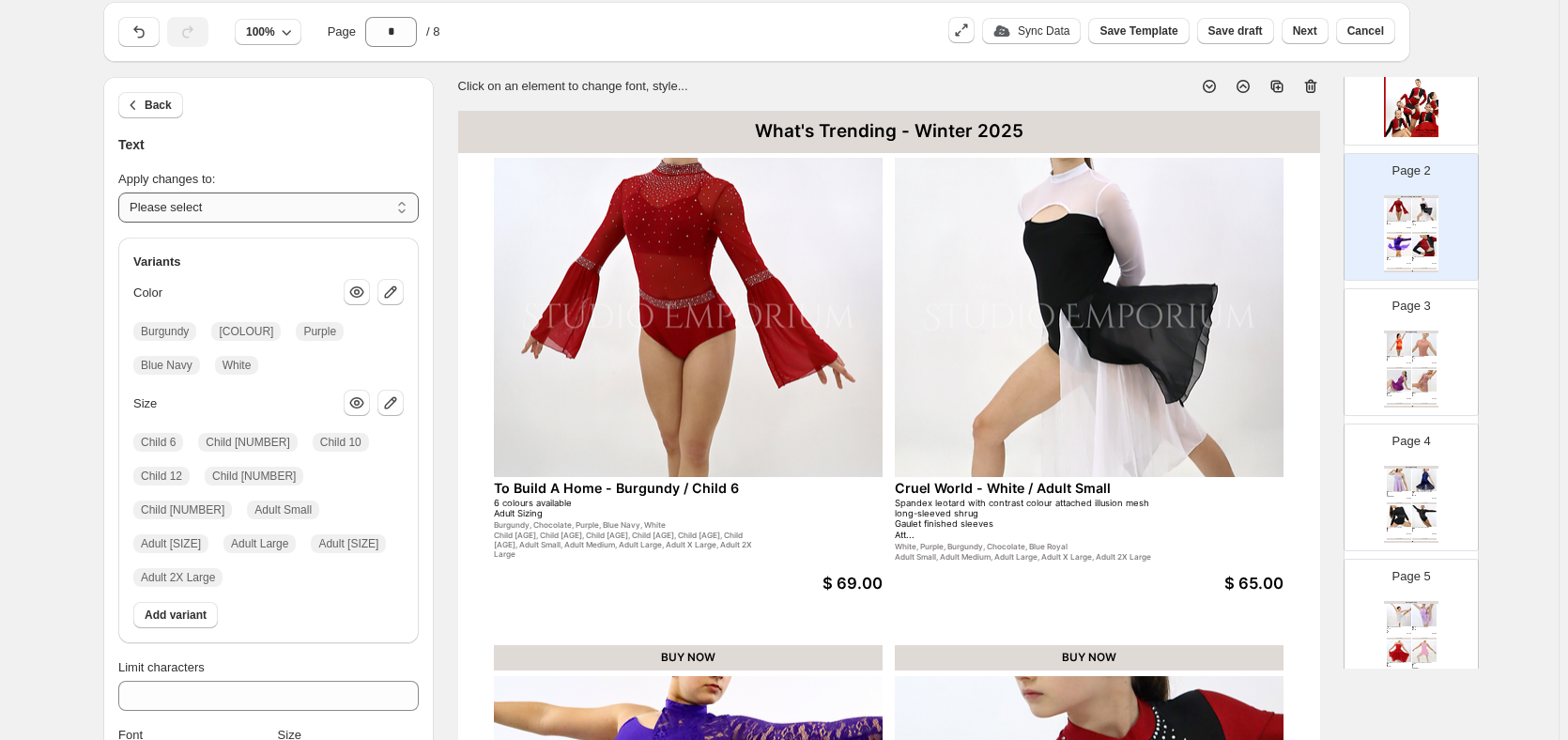 click on "**********" at bounding box center [269, 208] 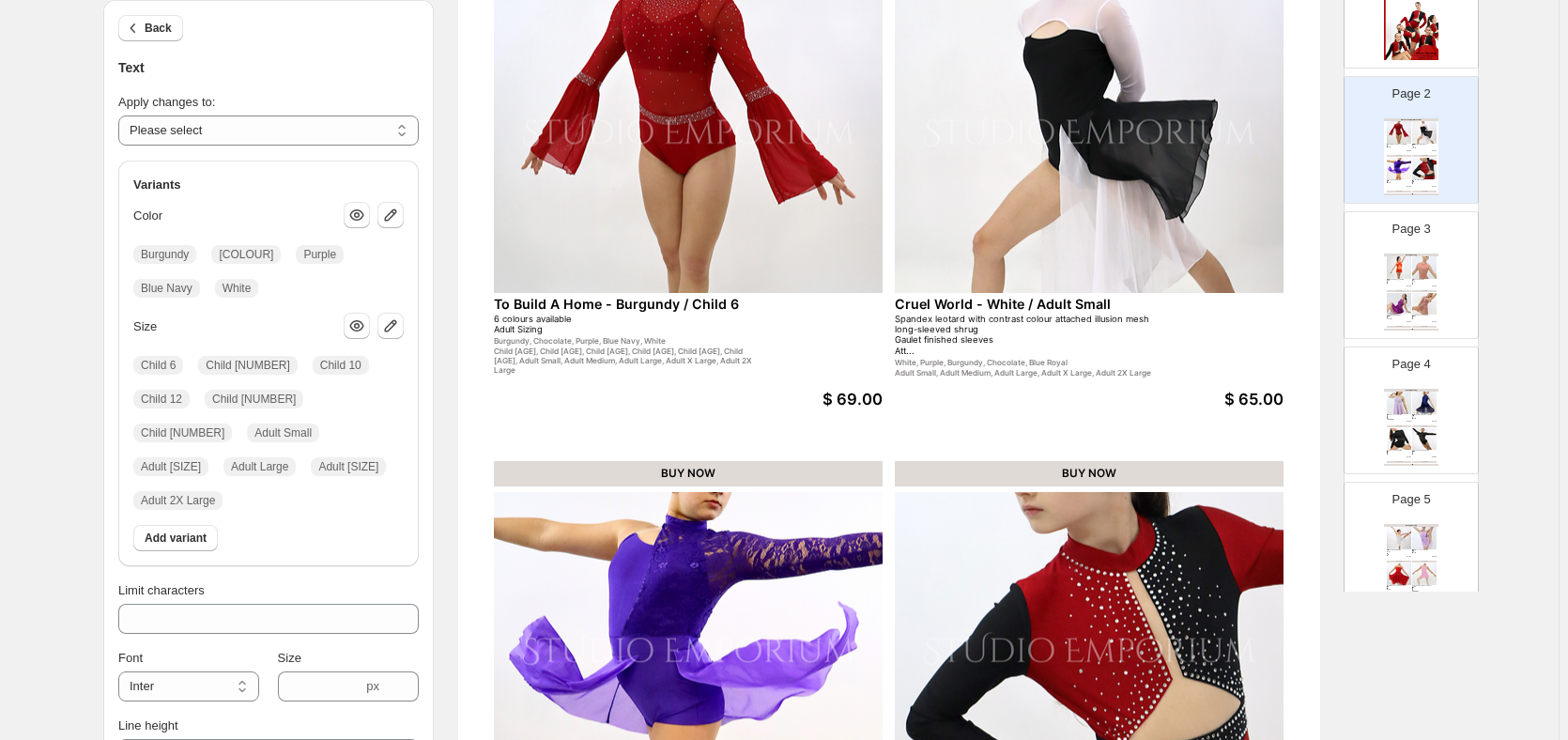 scroll, scrollTop: 317, scrollLeft: 0, axis: vertical 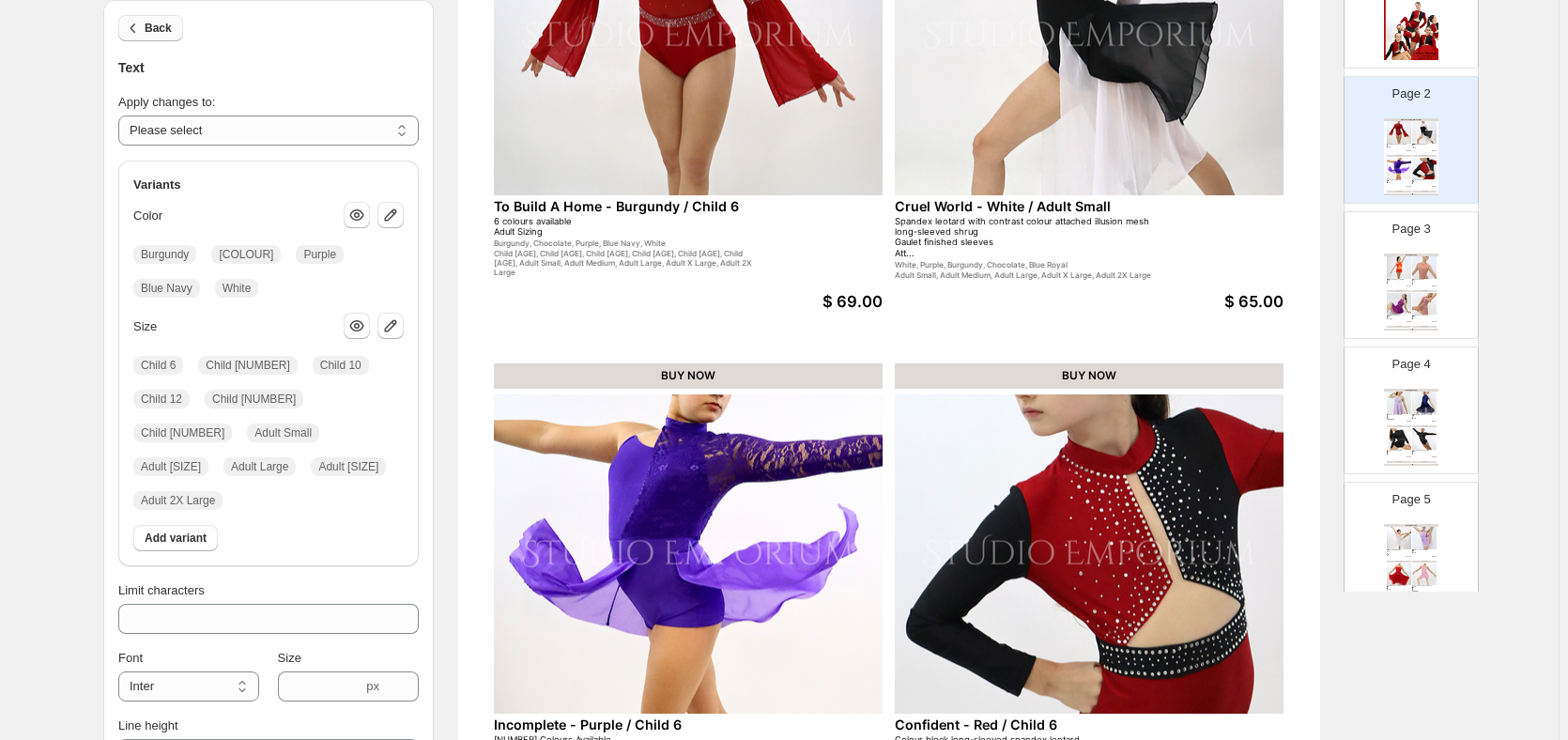 click on "Back" at bounding box center (158, 28) 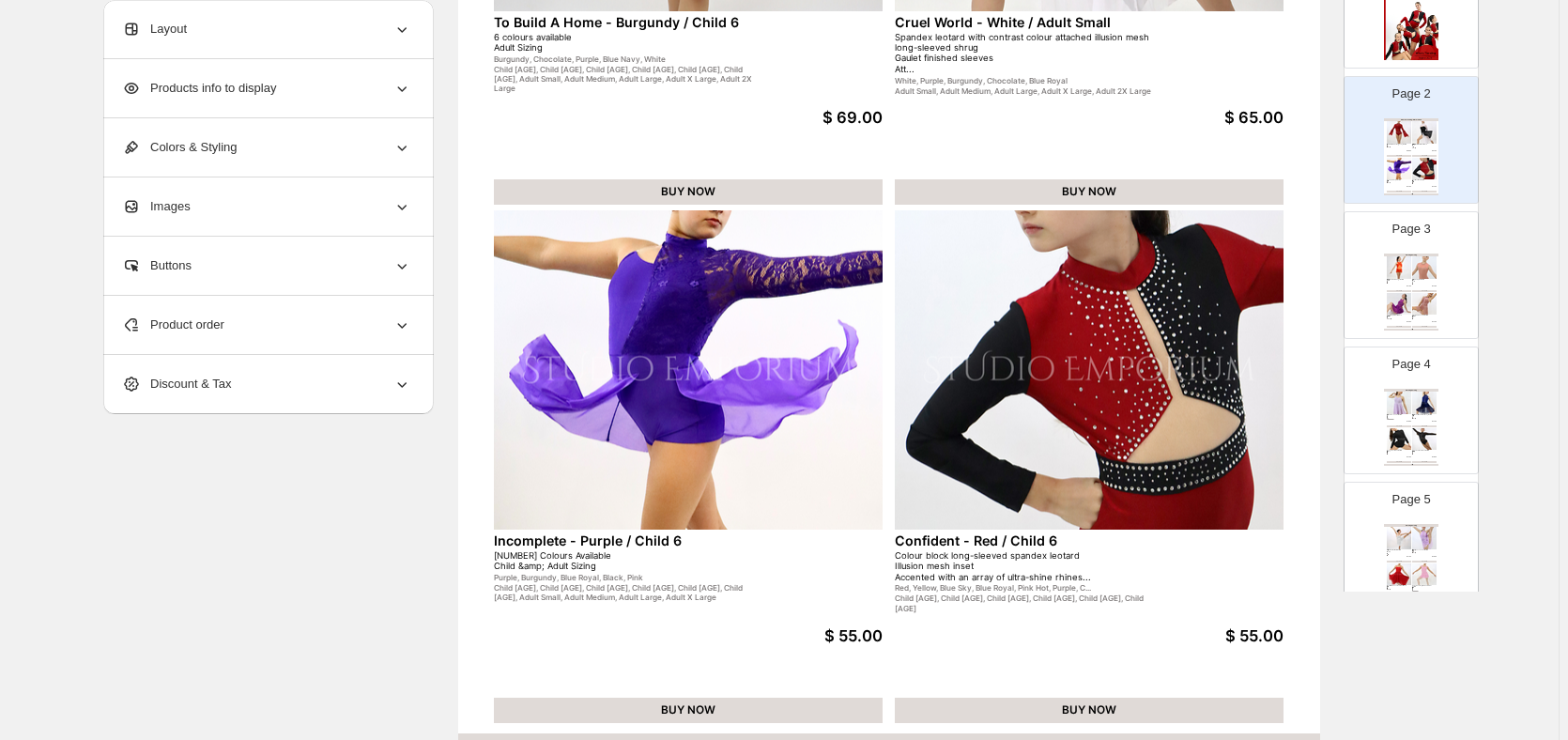 scroll, scrollTop: 599, scrollLeft: 0, axis: vertical 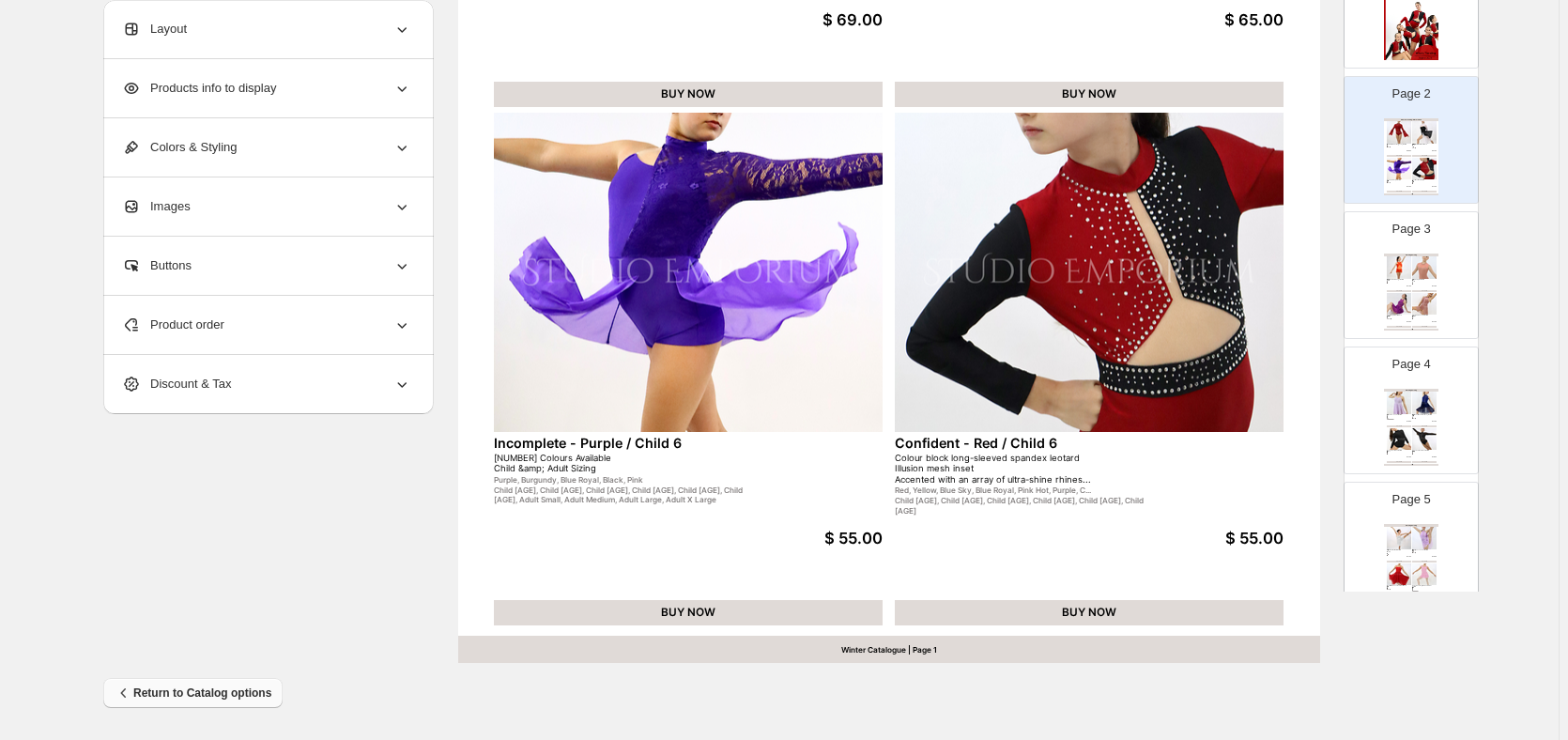 click on "Return to Catalog options" at bounding box center [192, 693] 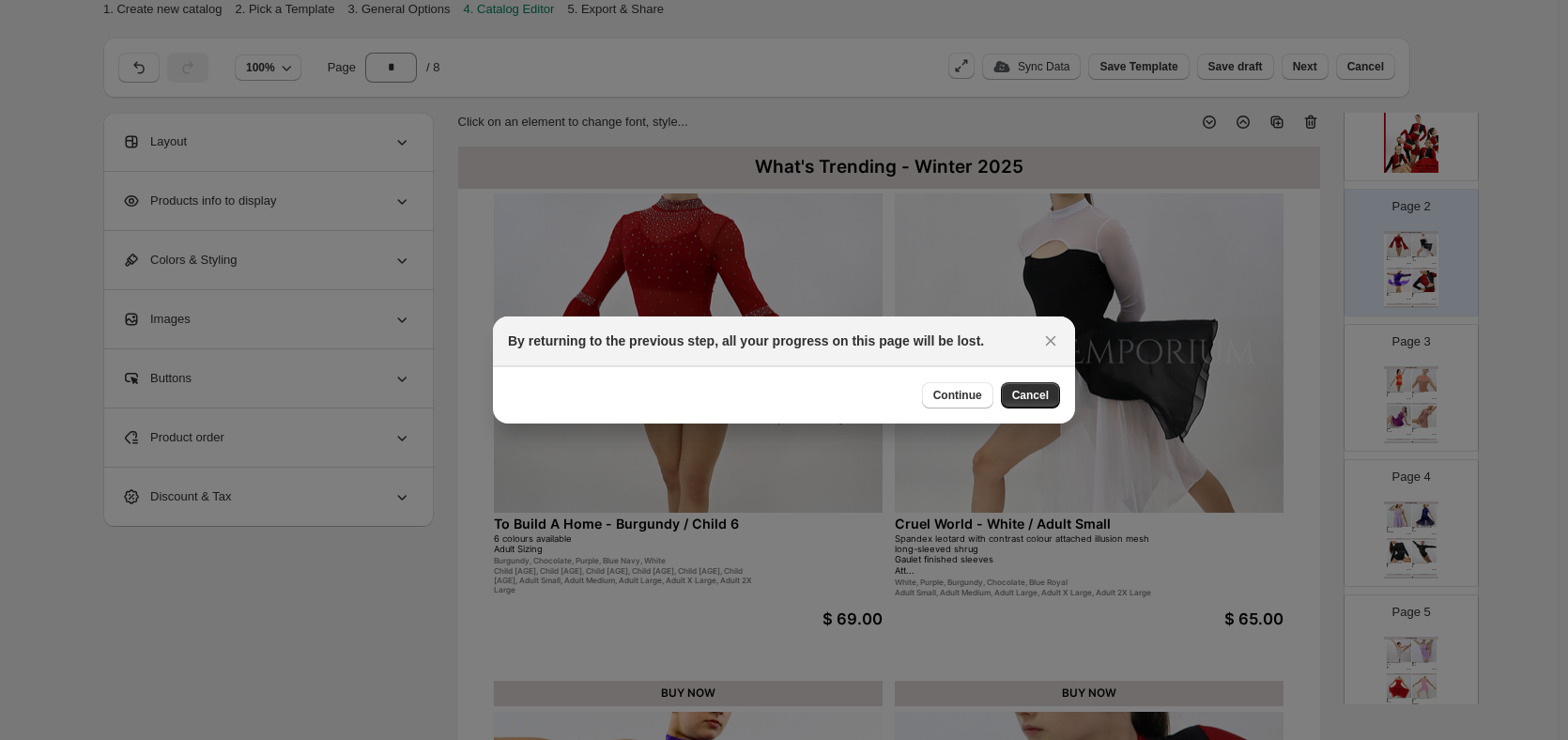 scroll, scrollTop: 0, scrollLeft: 0, axis: both 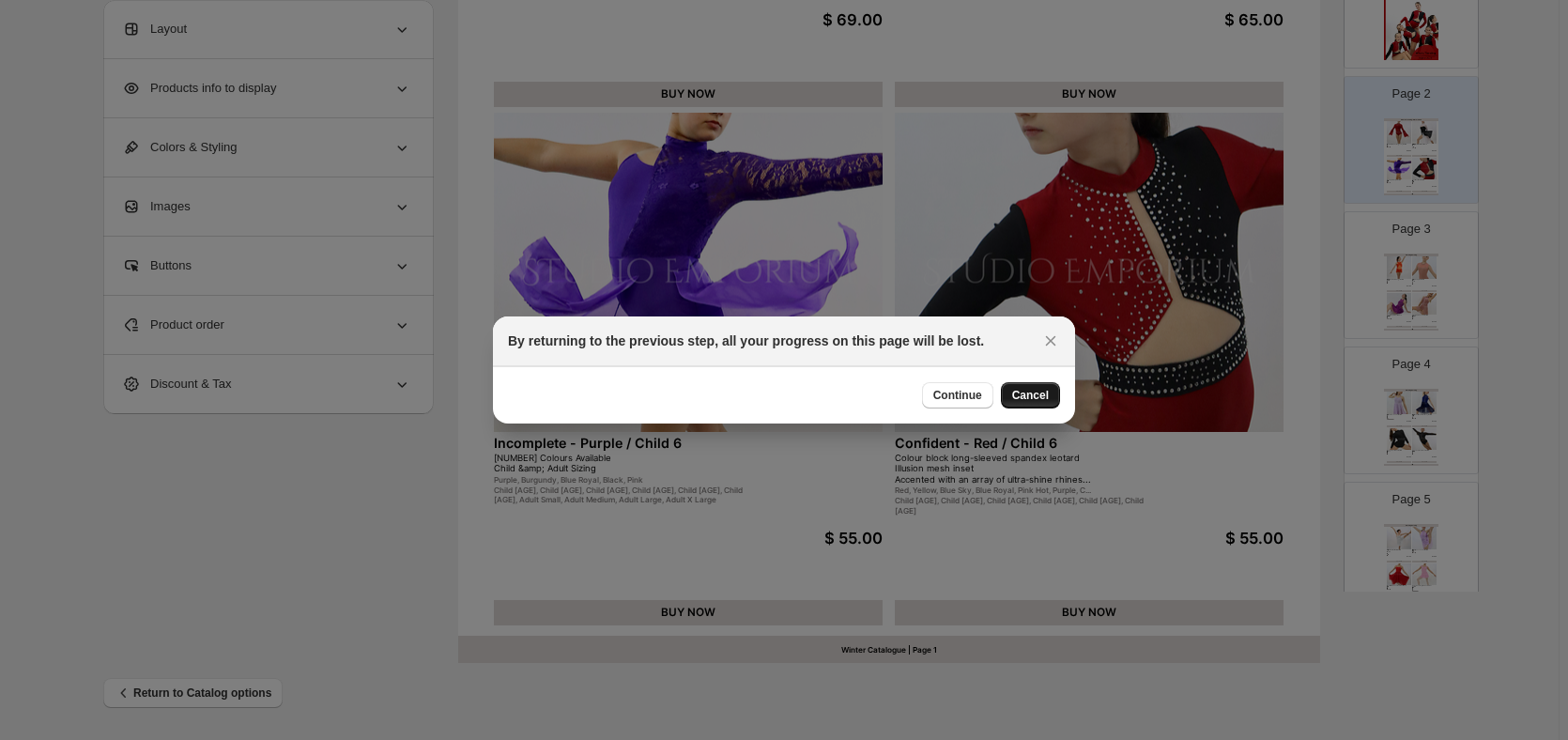 click on "Cancel" at bounding box center (1030, 395) 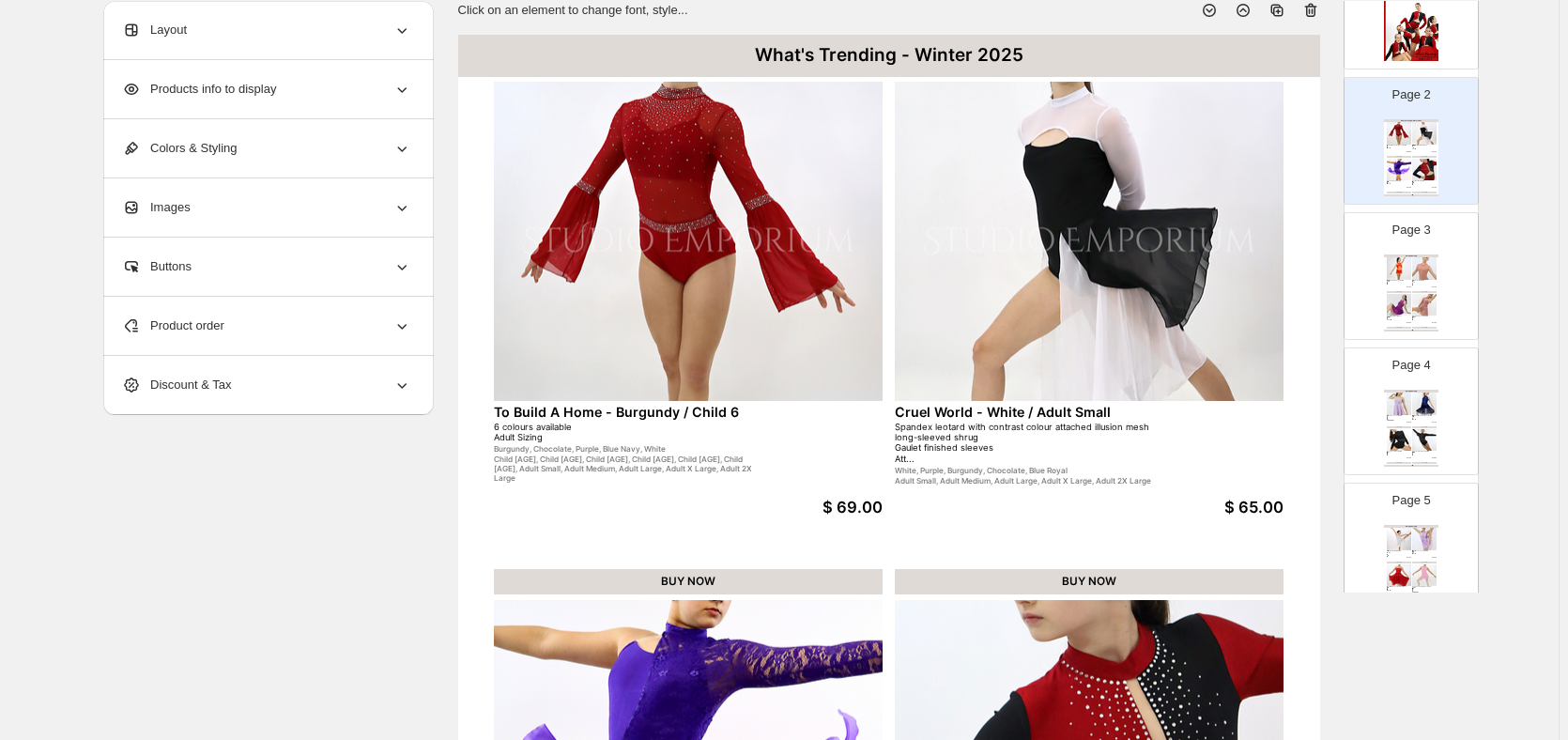 scroll, scrollTop: 0, scrollLeft: 0, axis: both 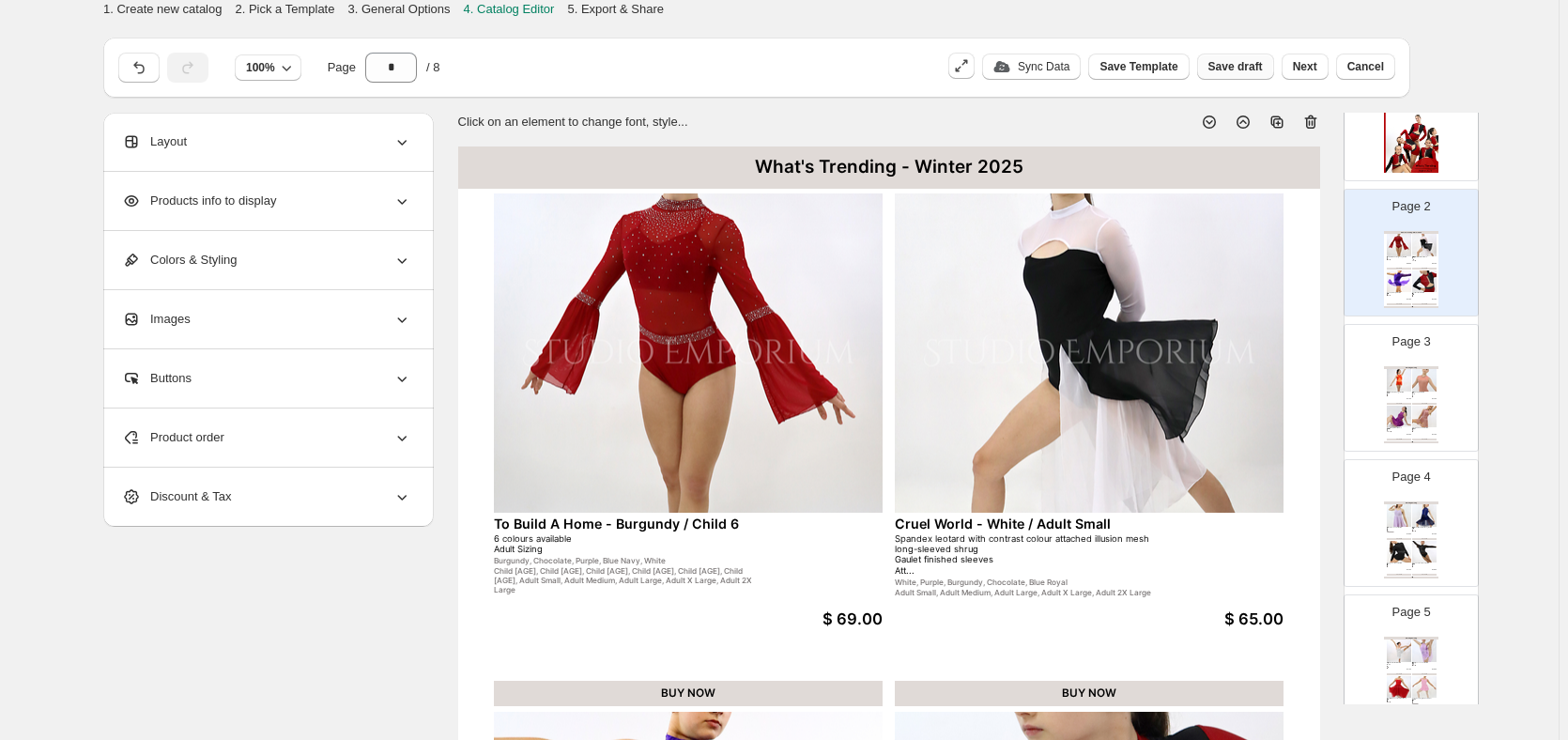click on "Save draft" at bounding box center (1236, 67) 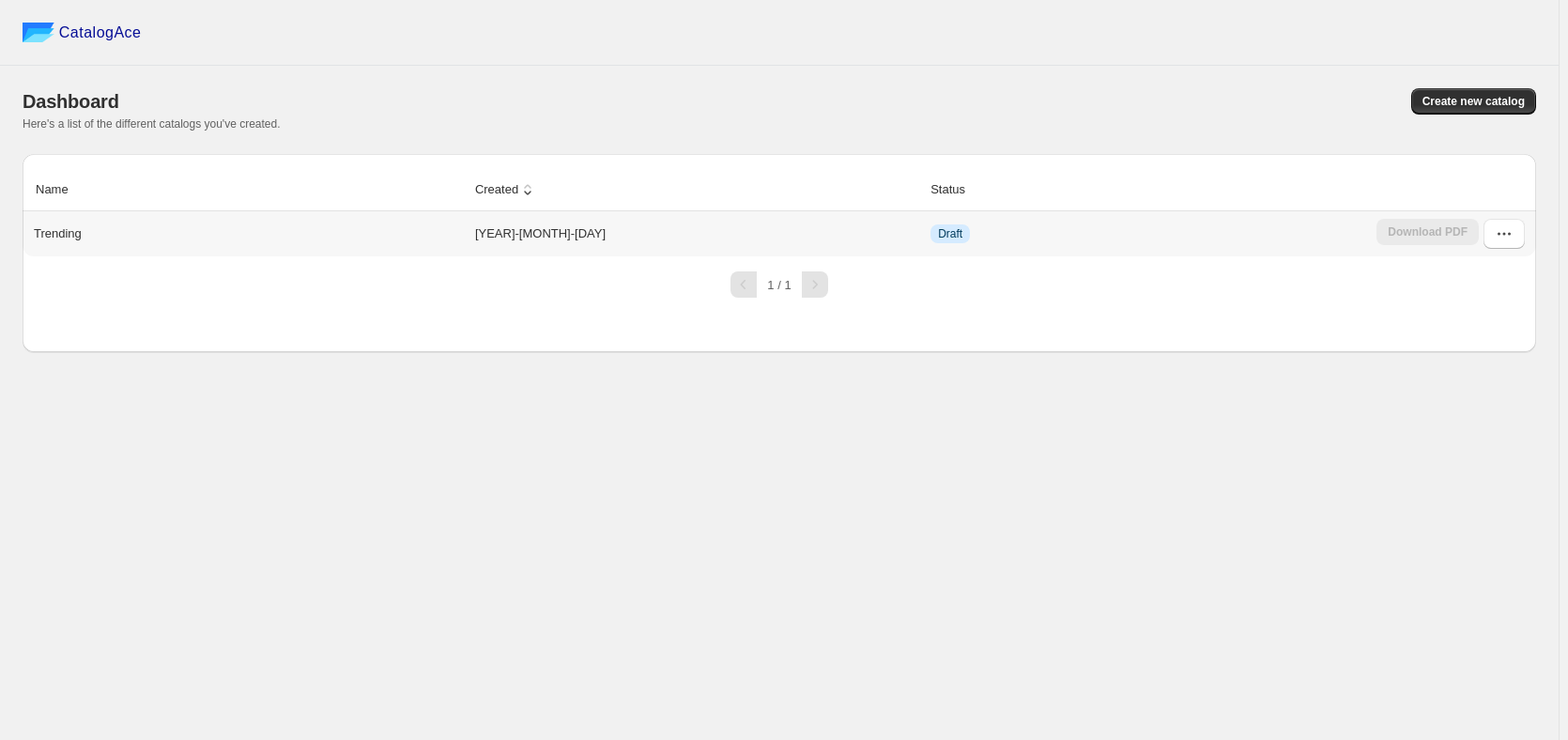 click on "Draft" at bounding box center [1147, 234] 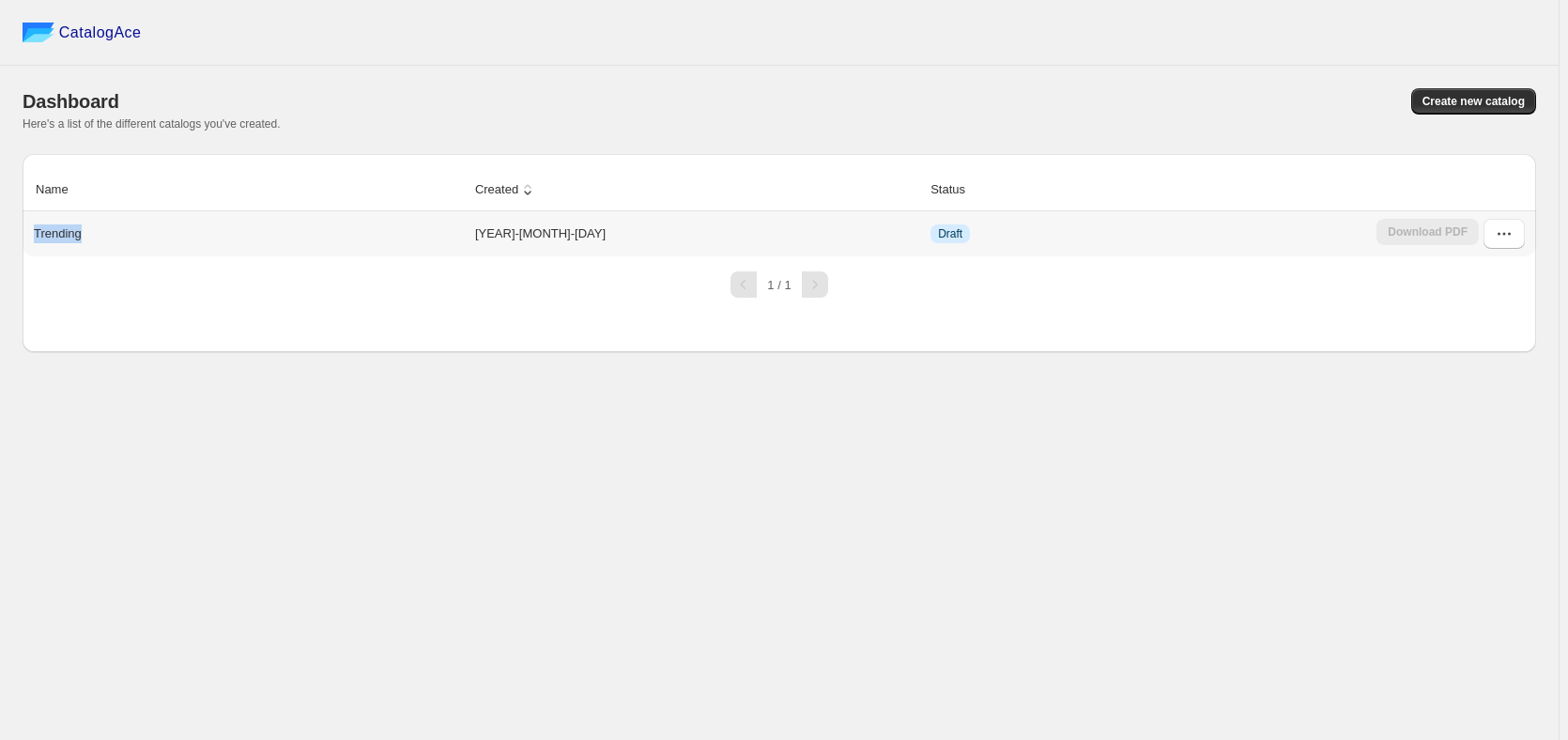 click on "Trending" at bounding box center (57, 234) 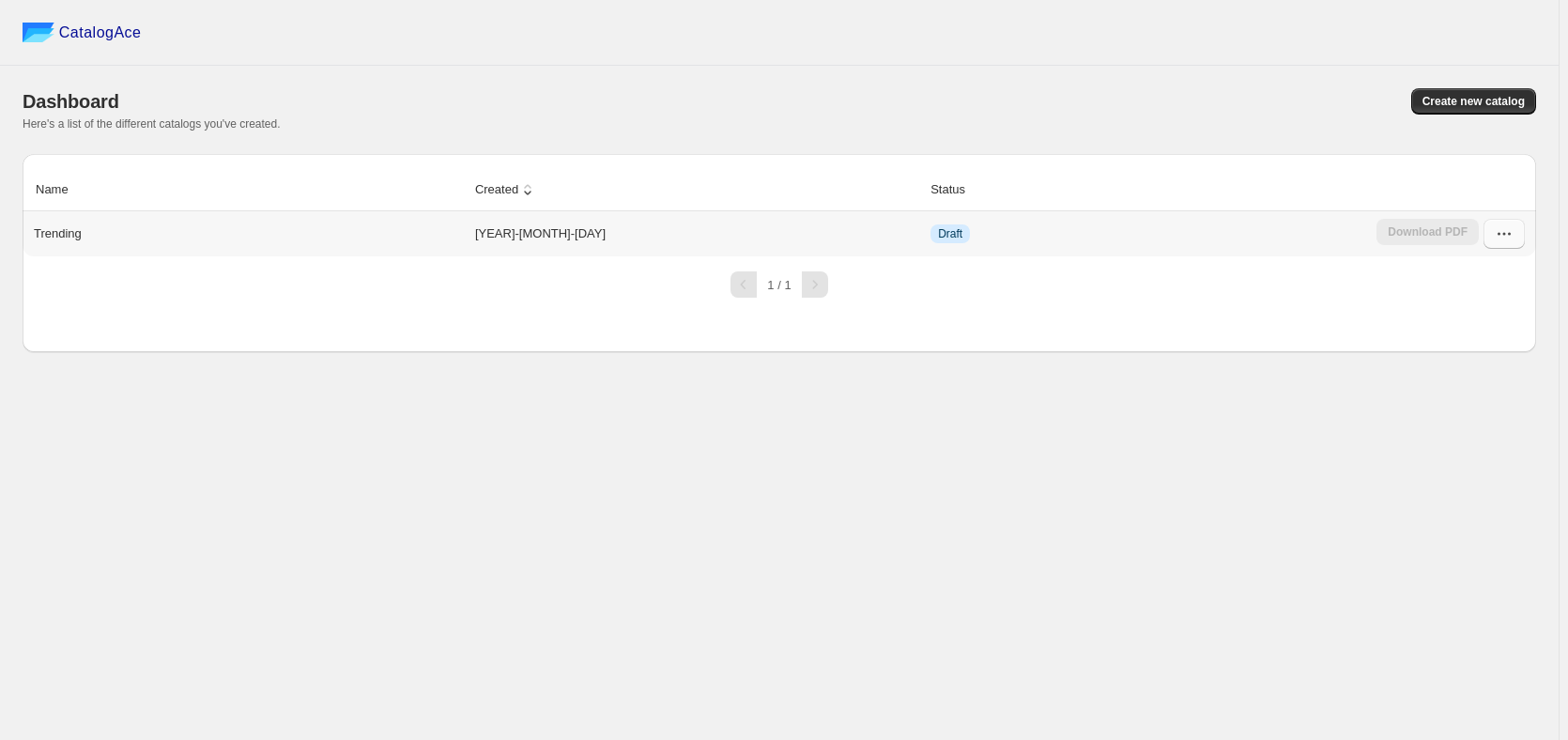 click at bounding box center [1504, 234] 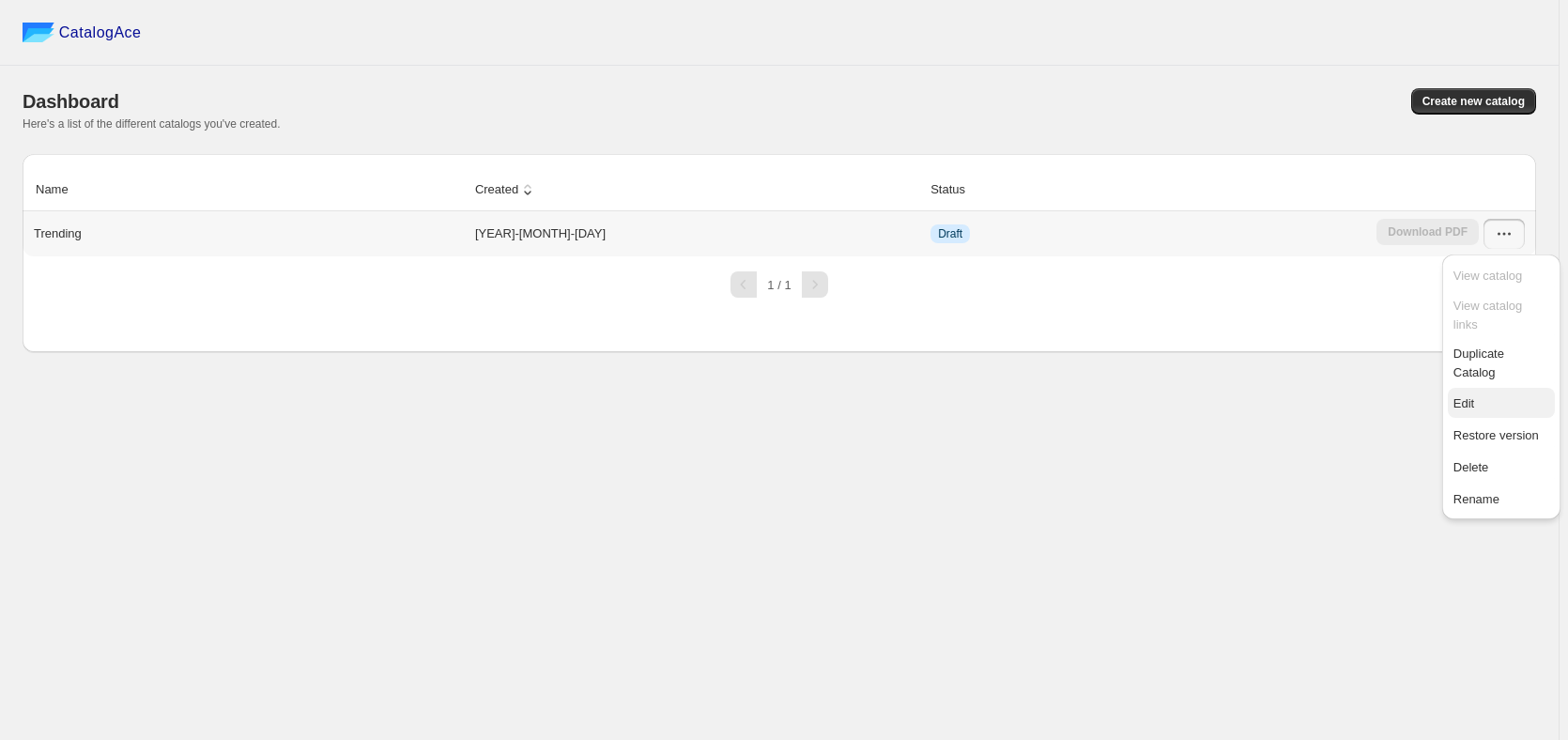 click on "Edit" at bounding box center [1501, 404] 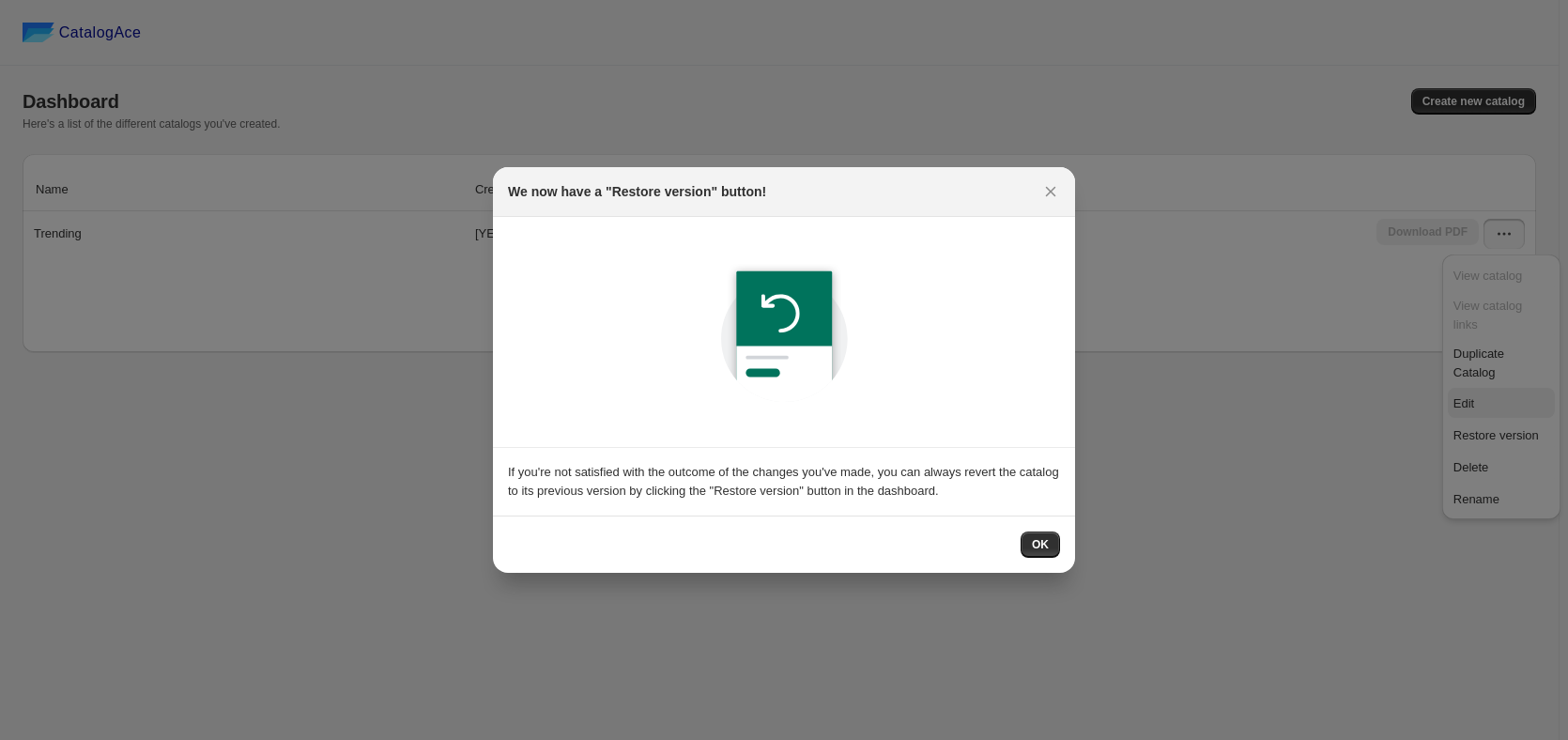 scroll, scrollTop: 0, scrollLeft: 0, axis: both 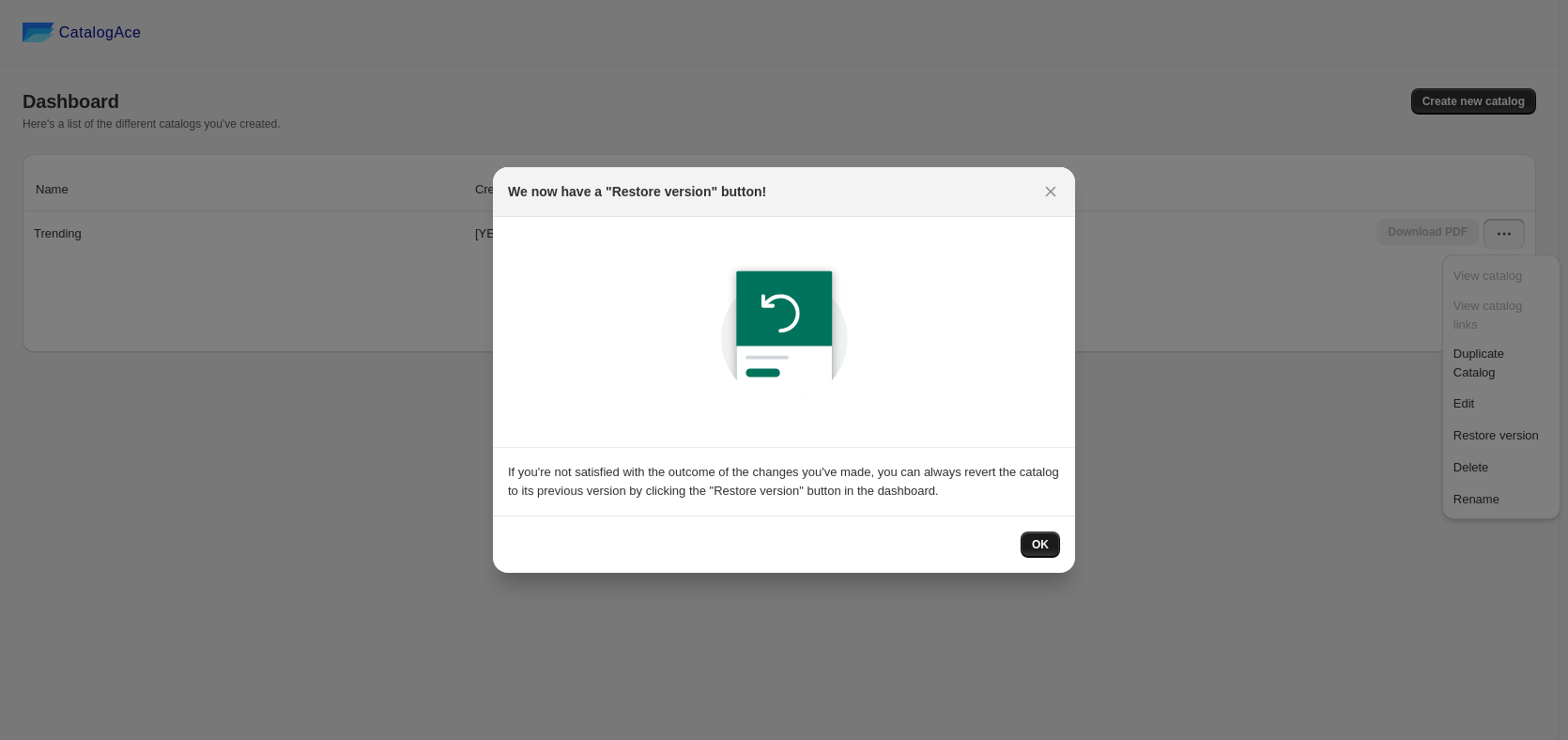 click on "OK" at bounding box center [1040, 545] 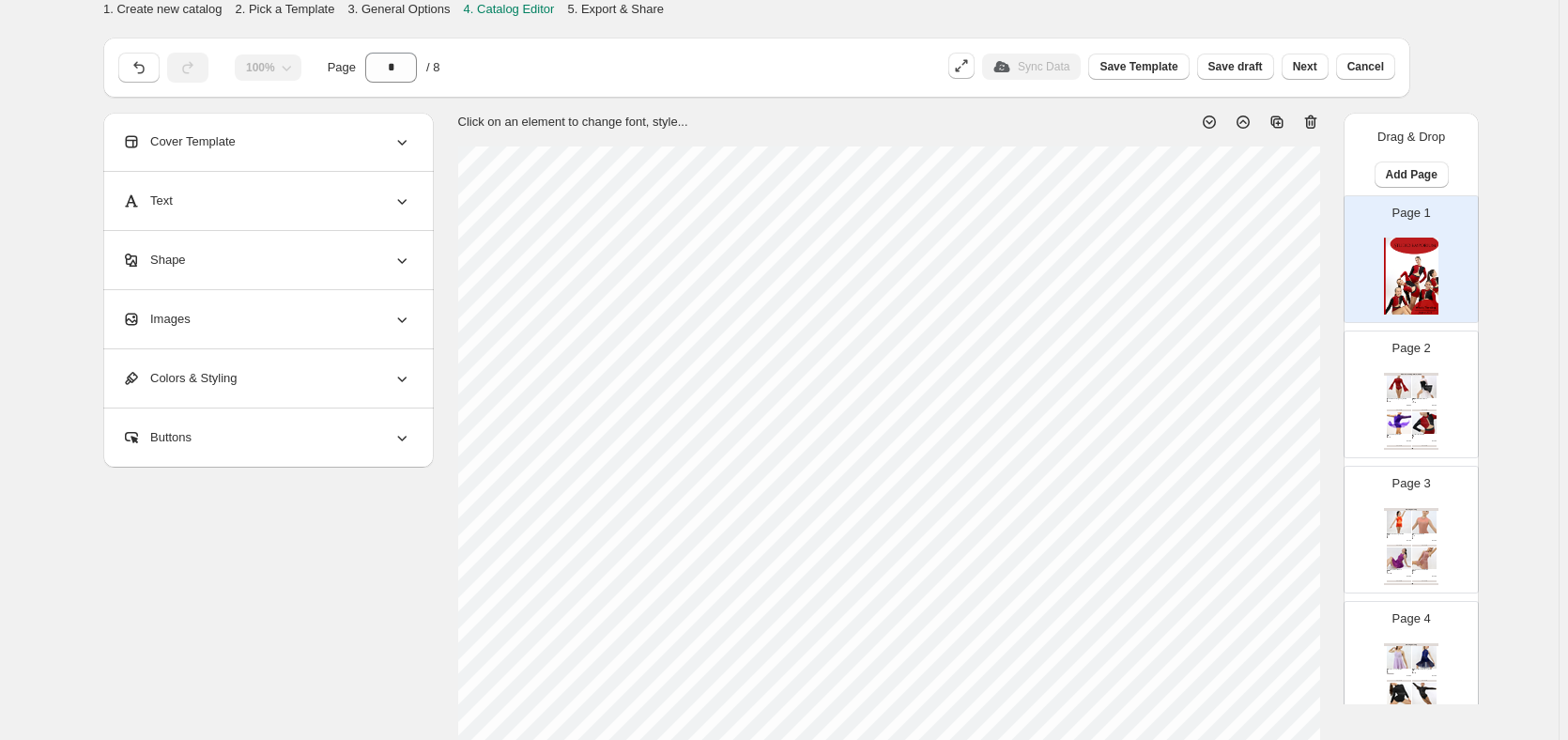 scroll, scrollTop: 94, scrollLeft: 0, axis: vertical 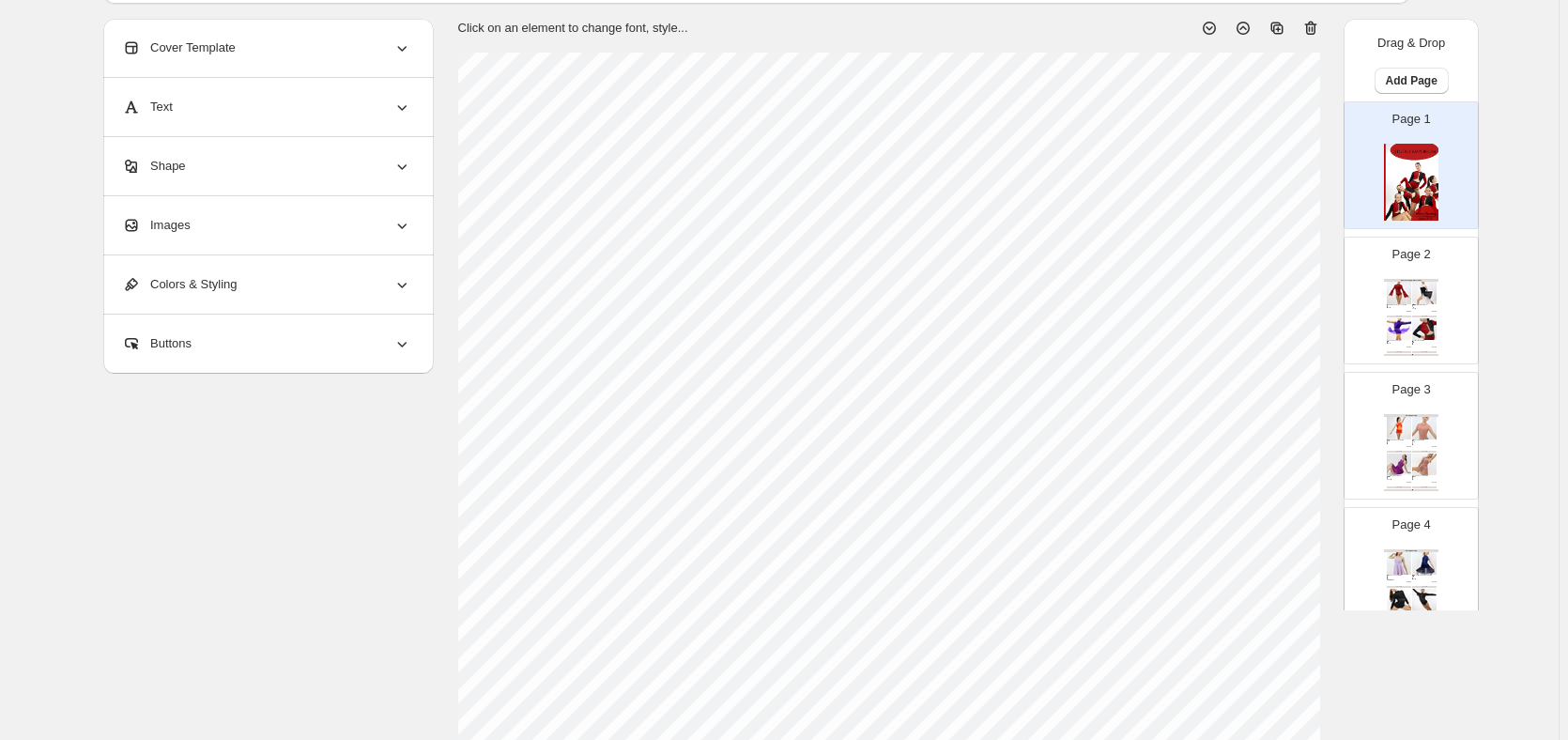 click on "Page 2 What's Trending - Winter 2025 To Build A Home - Burgundy / Child 6 6 colours available
Adult Sizing Burgundy, Chocolate, Purple, Blue Navy, White Child 6, Child 8, Child 10, Child 12, Child 14, Child 16, Adult Small, Adult Medium, Adult Large, Adult X Large, Adult 2X Large $ 69.00 BUY NOW Cruel World - White / Adult Small
Spandex leotard with contrast colour attached illusion mesh long-sleeved shrug
Gaulet finished sleeves
Att... White, Purple, Burgundy, Chocolate, Blue Royal Adult Small, Adult Medium, Adult Large, Adult X Large, Adult 2X Large $ 65.00 BUY NOW Incomplete - Purple / Child 6 5 Colours Available
Child & Adult Sizing Purple, Burgundy, Blue Royal, Black, Pink Child 6, Child 8, Child 10, Child 12, Child 14, Child 16, Adult Small, Adult Medium, Adult Large, Adult X Large $ 55.00 BUY NOW Confident - Red / Child 6
Colour block long-sleeved spandex leotard
Illusion mesh inset
Accented with an array of ultra-shine rhines... Red, Yellow, Blue Sky, Blue Royal, Pink Hot, Purple, C... $ 55.00" at bounding box center [1404, 293] 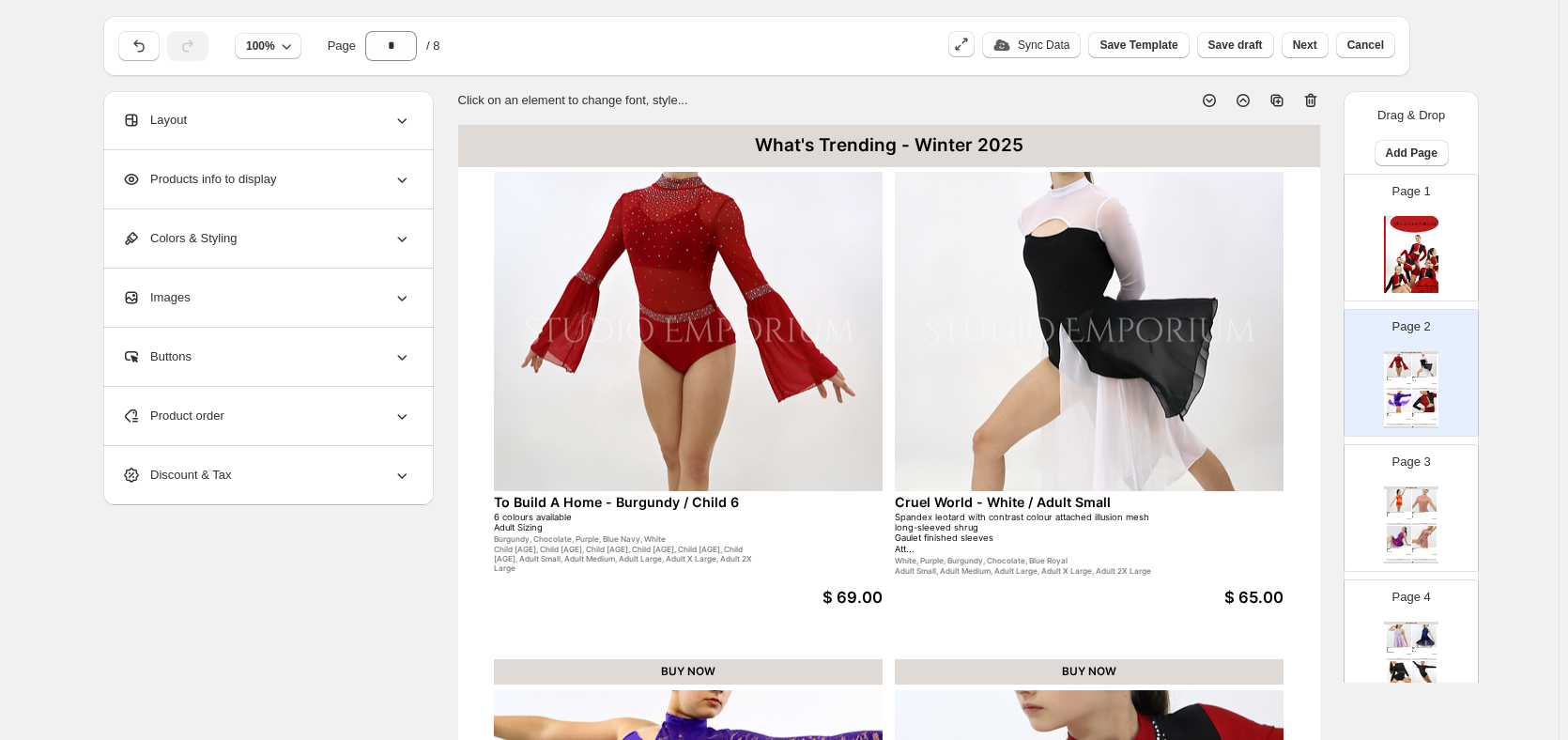 scroll, scrollTop: 0, scrollLeft: 0, axis: both 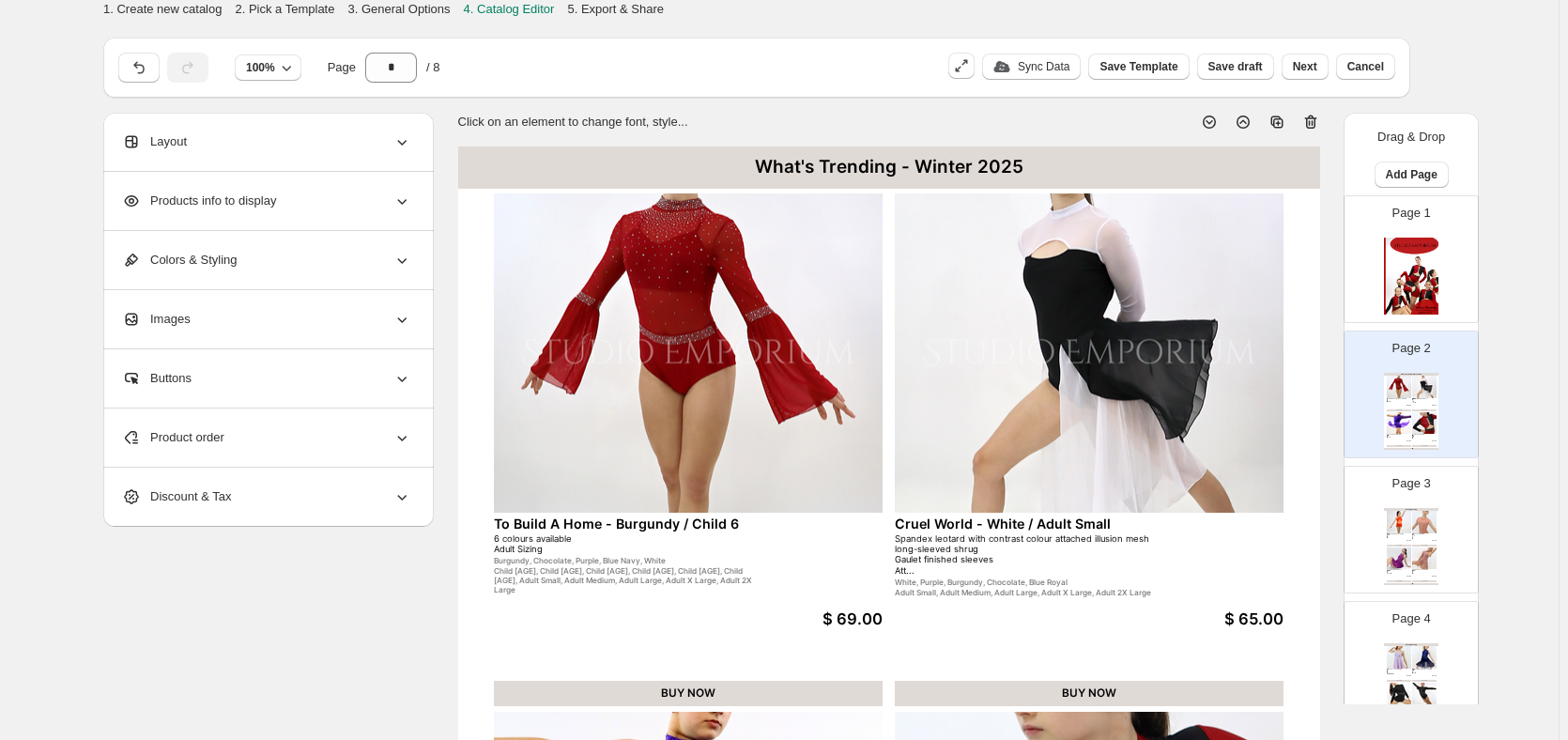 click on "Spandex leotard with contrast colour attached illusion mesh long-sleeved shrug
Gaulet finished sleeves
Att..." at bounding box center [1025, 555] 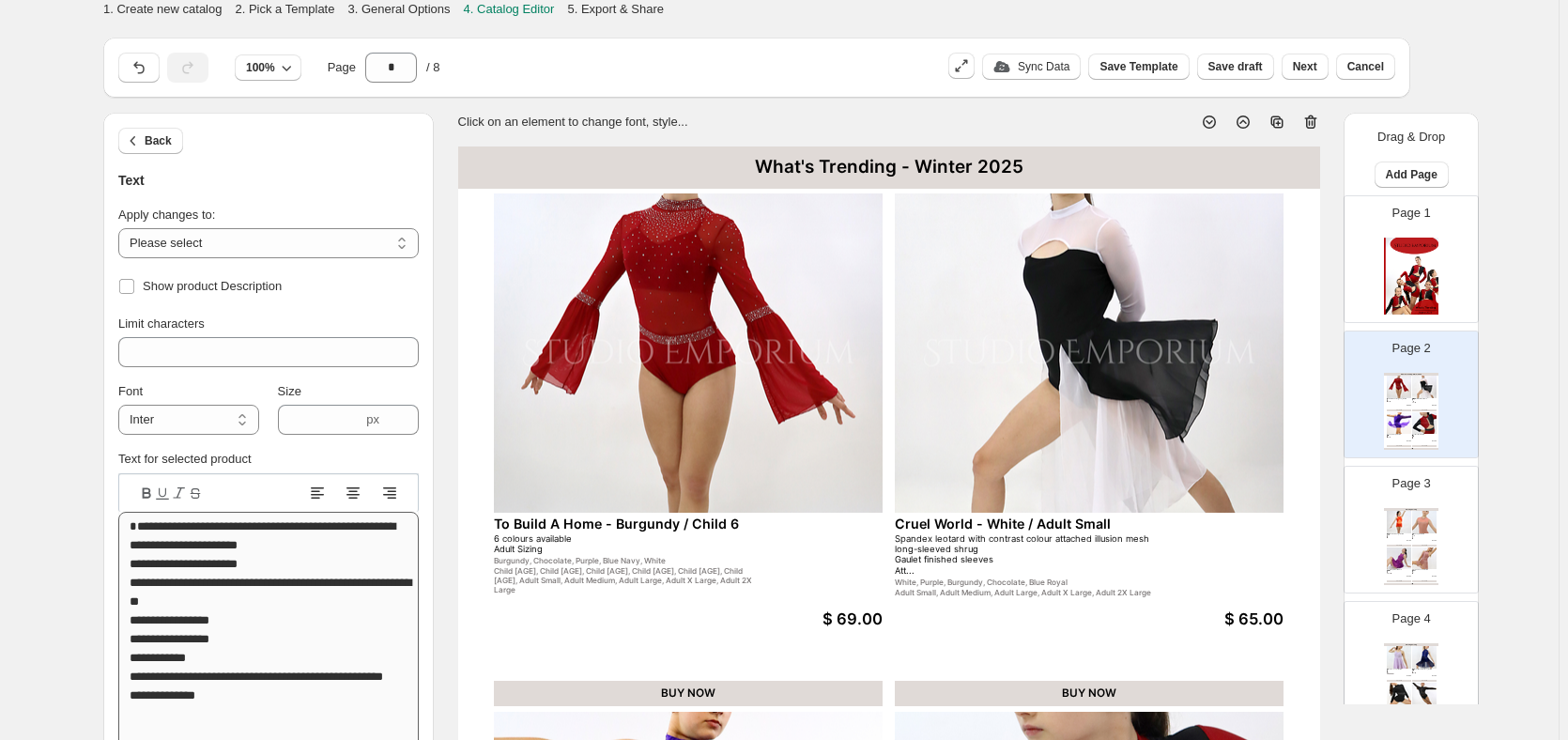 scroll, scrollTop: 2, scrollLeft: 0, axis: vertical 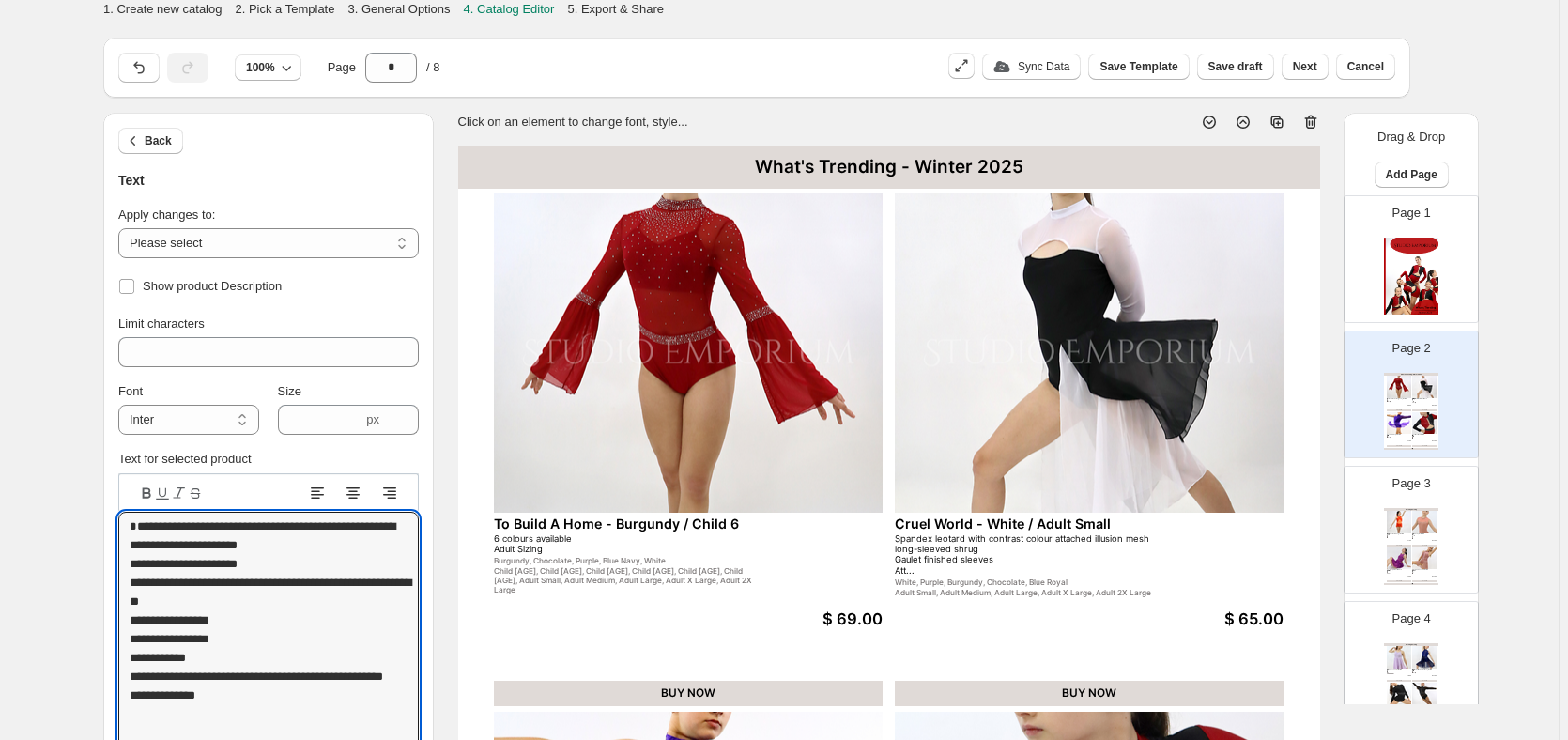 drag, startPoint x: 218, startPoint y: 673, endPoint x: 105, endPoint y: 520, distance: 190.205 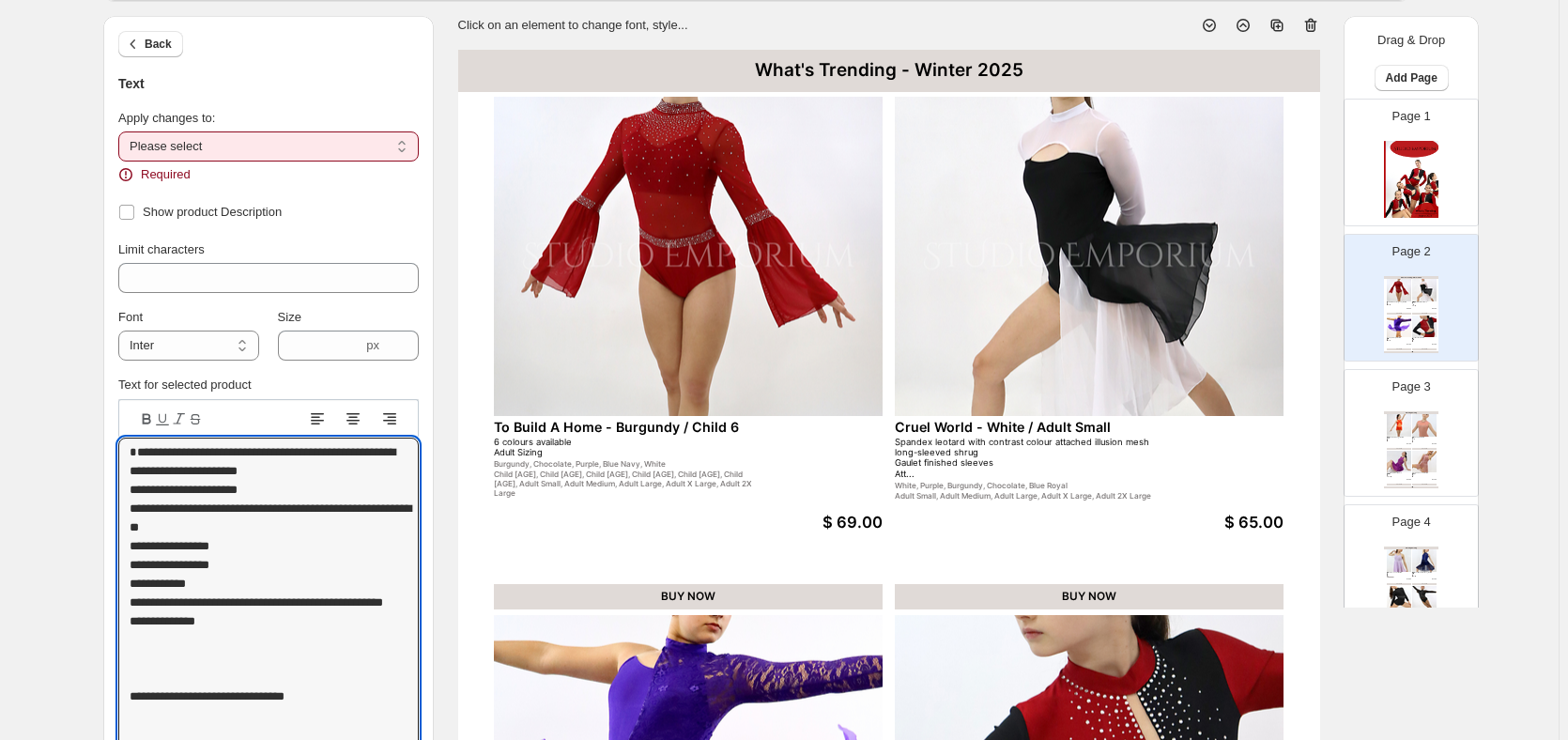 click on "**********" at bounding box center (269, 146) 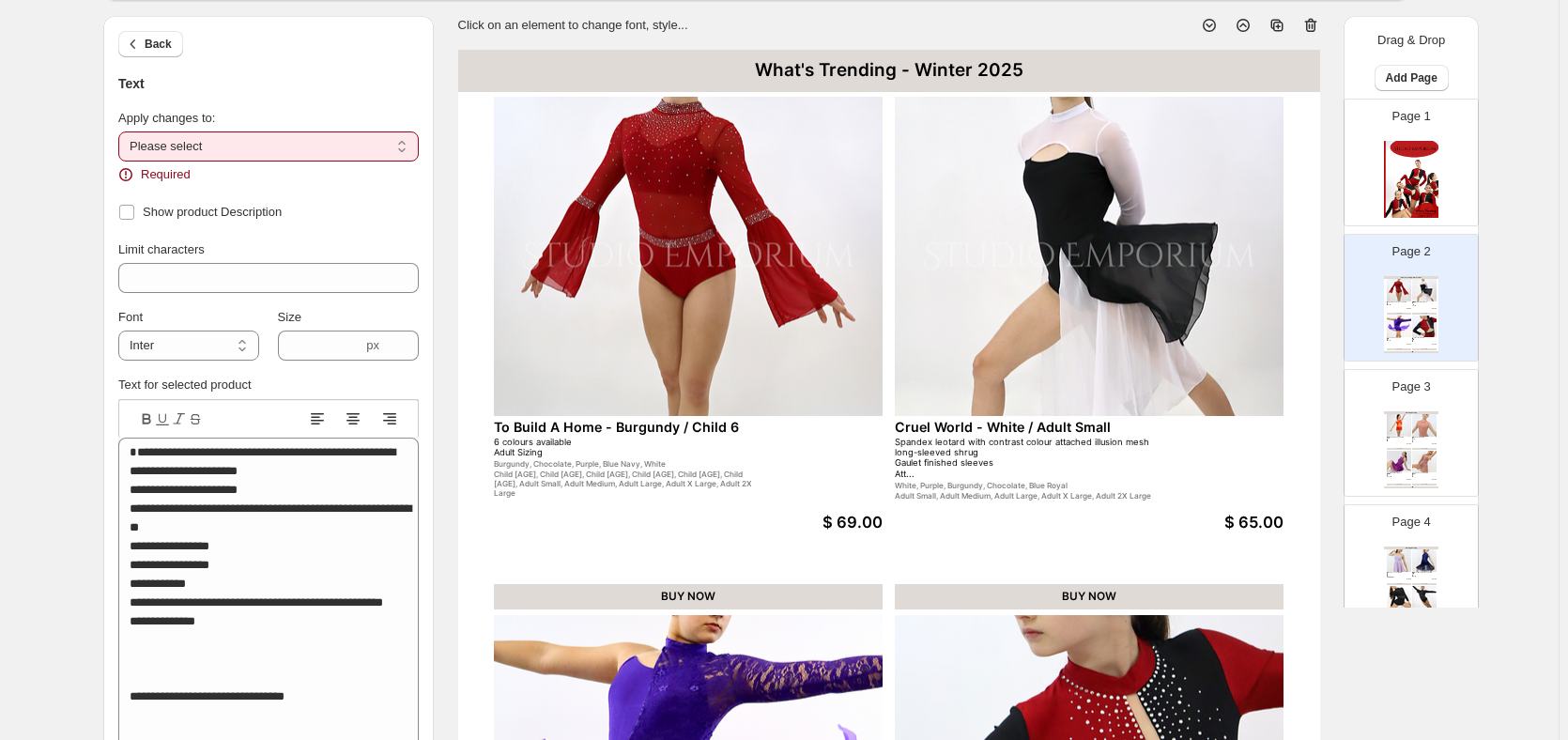 select on "**********" 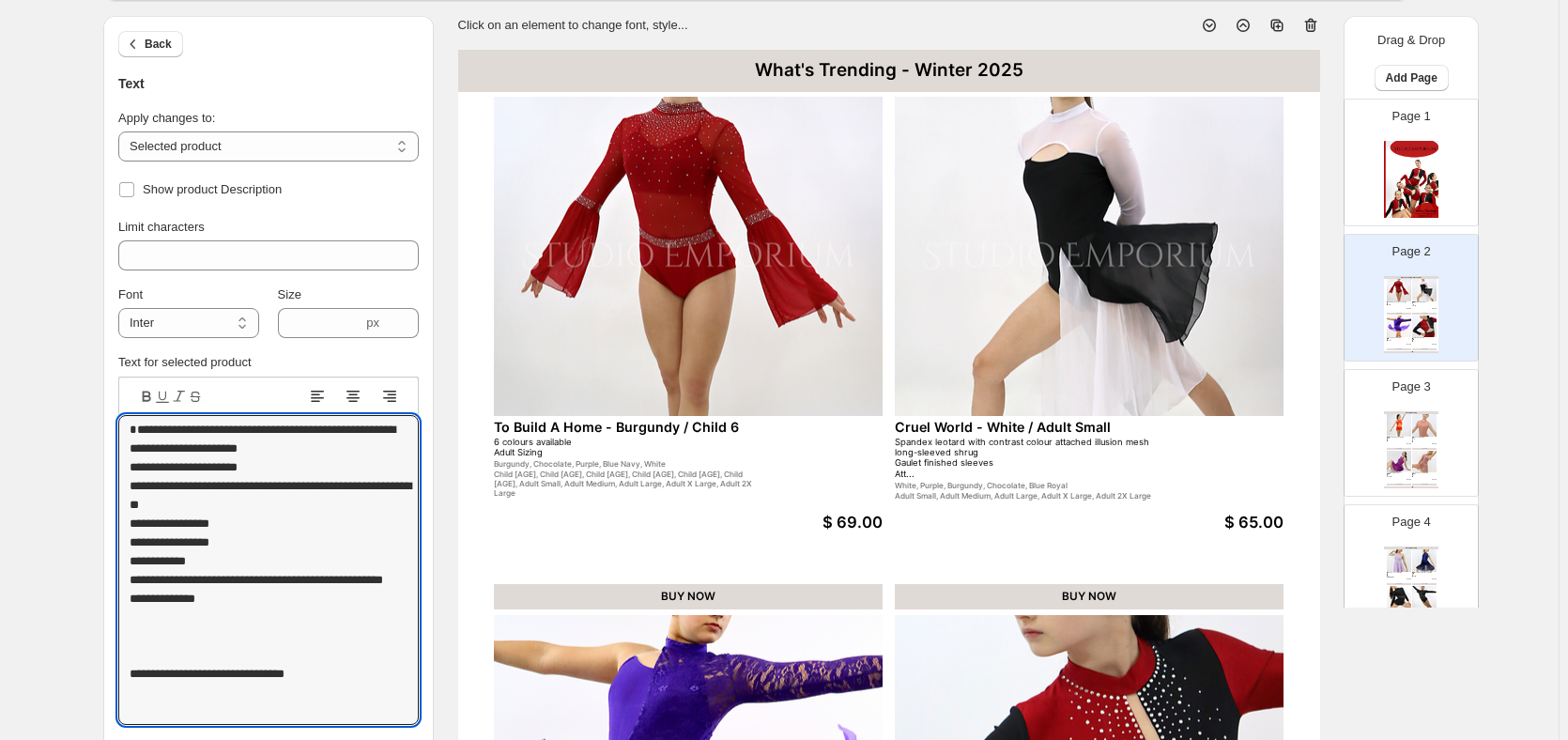 drag, startPoint x: 172, startPoint y: 551, endPoint x: 107, endPoint y: 410, distance: 155.26107 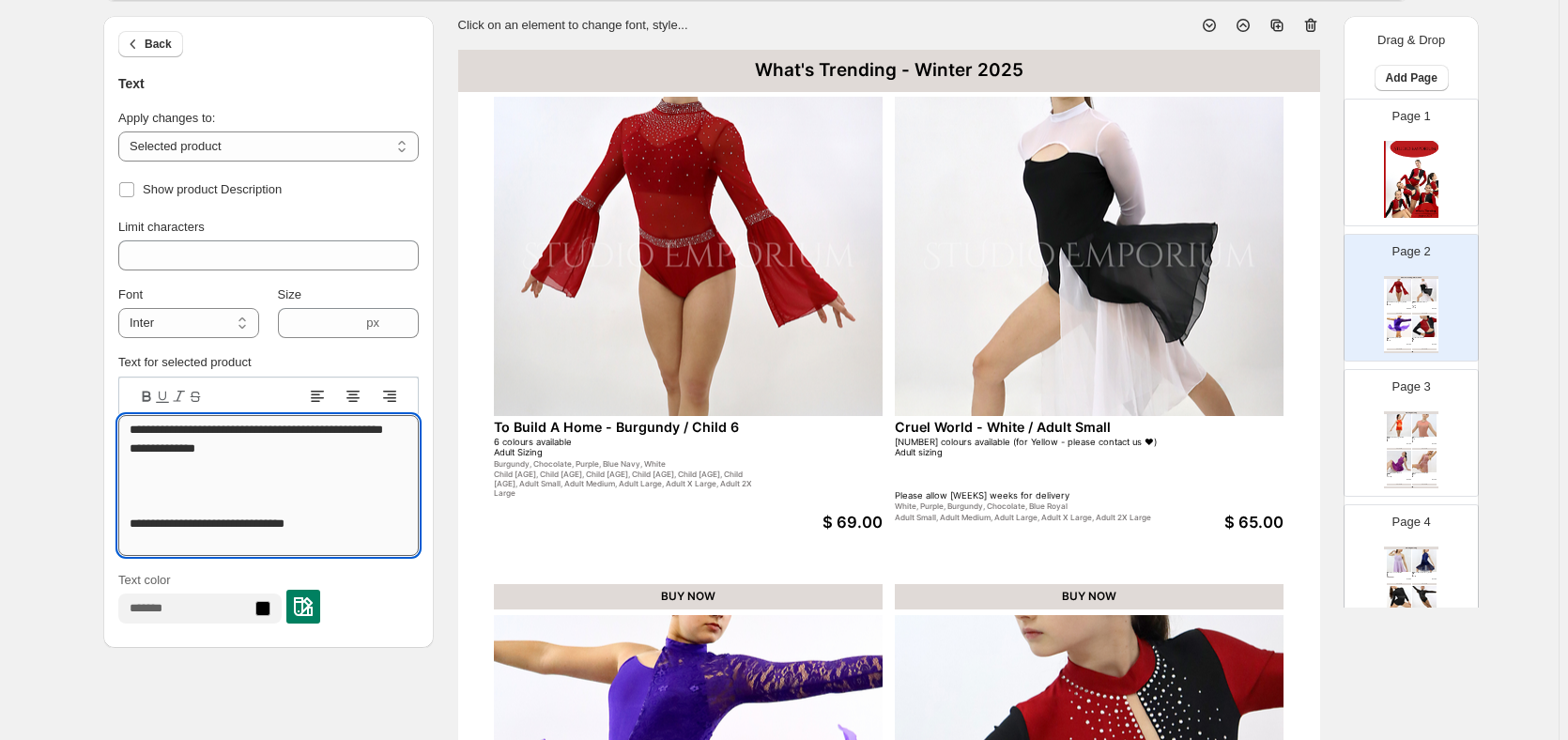 drag, startPoint x: 165, startPoint y: 443, endPoint x: 237, endPoint y: 437, distance: 72.249567 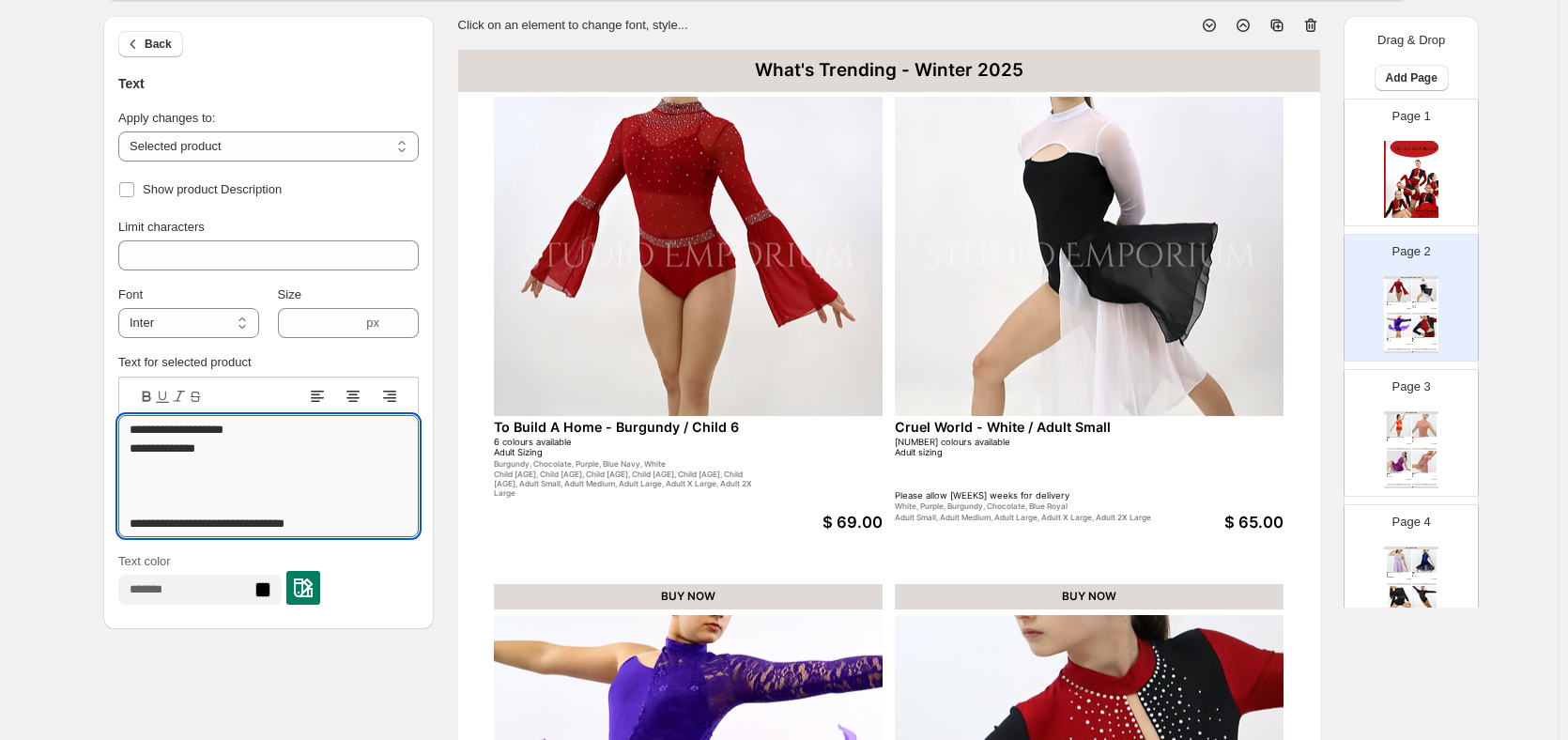 scroll, scrollTop: 2, scrollLeft: 0, axis: vertical 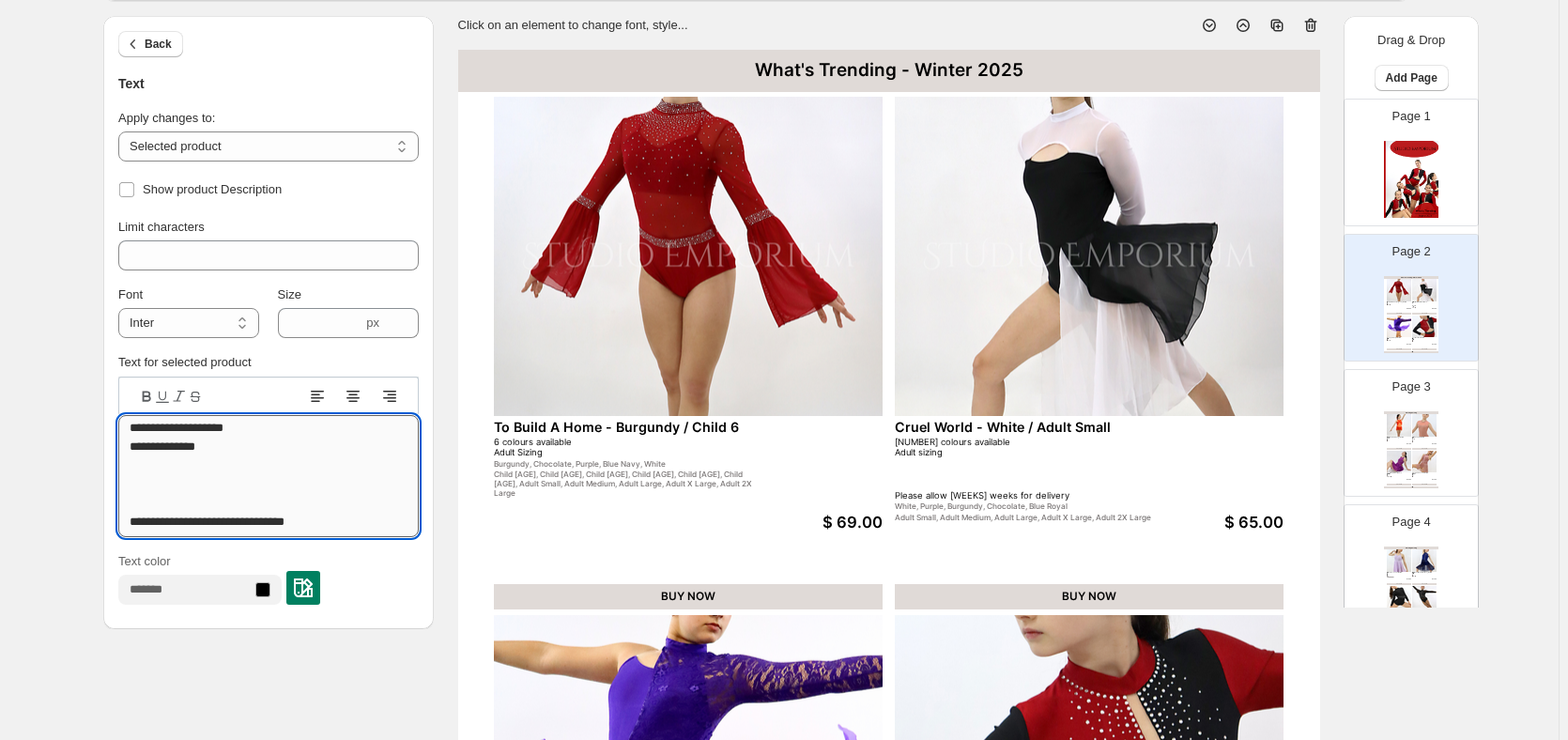 drag, startPoint x: 316, startPoint y: 523, endPoint x: 144, endPoint y: 467, distance: 180.8867 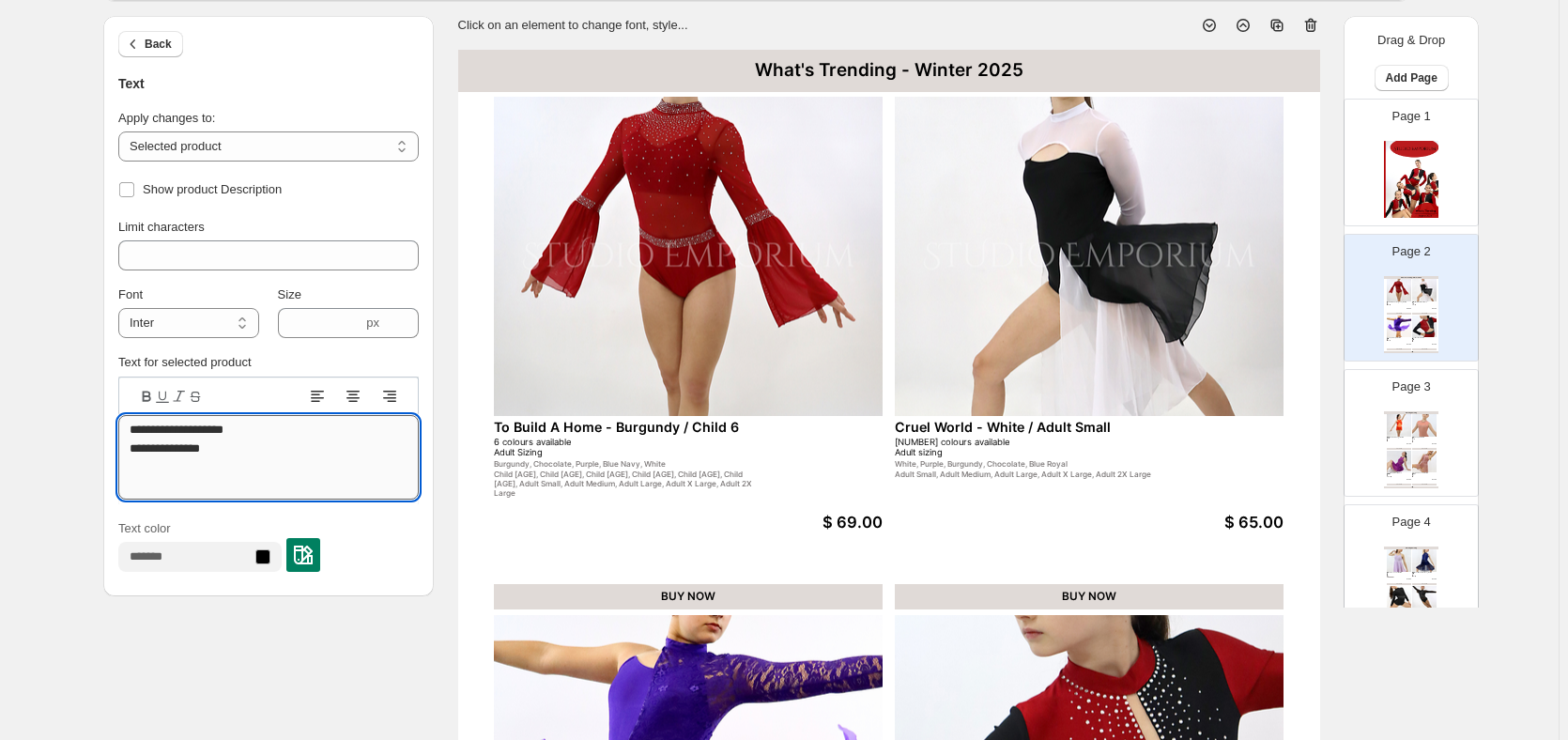 scroll, scrollTop: 0, scrollLeft: 0, axis: both 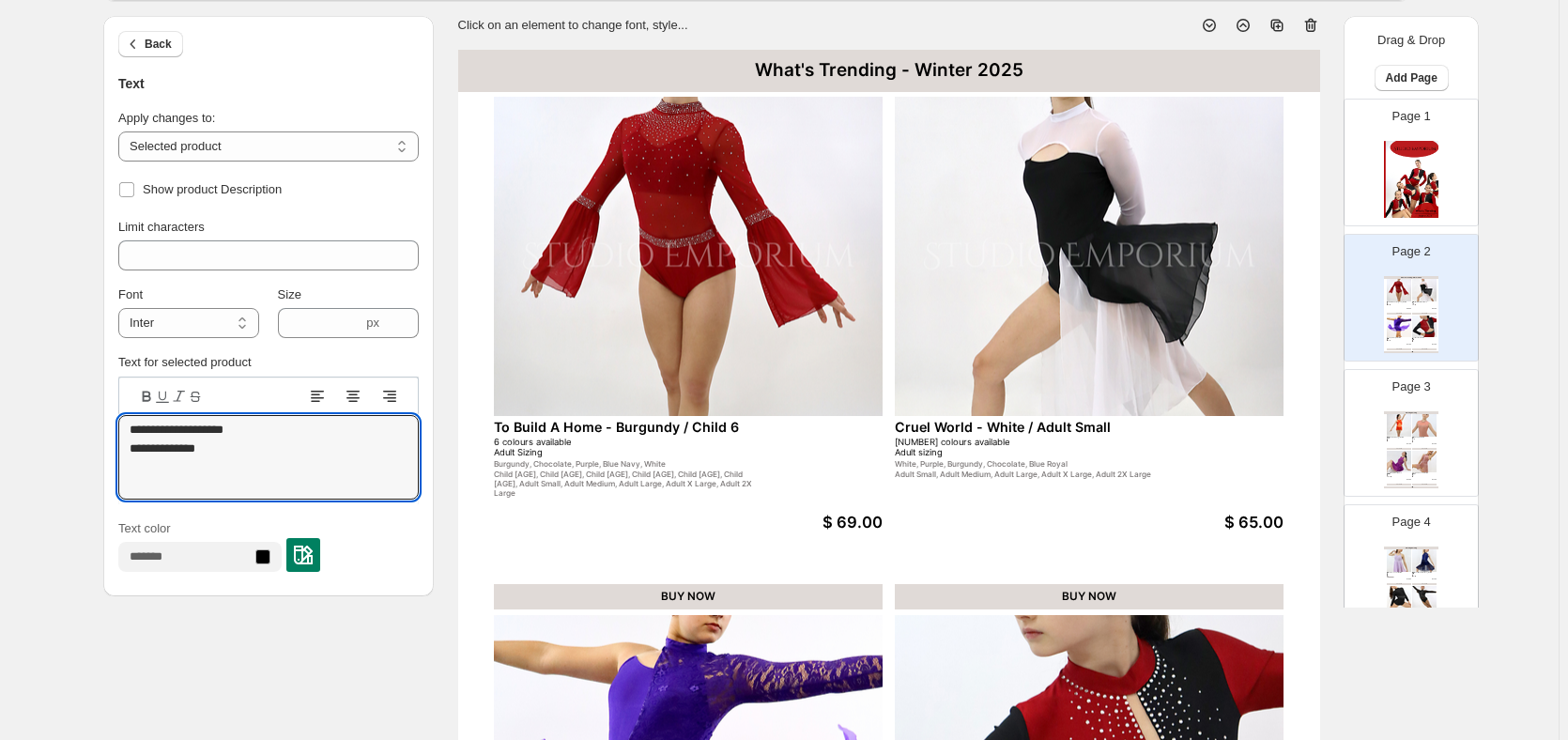 type on "**********" 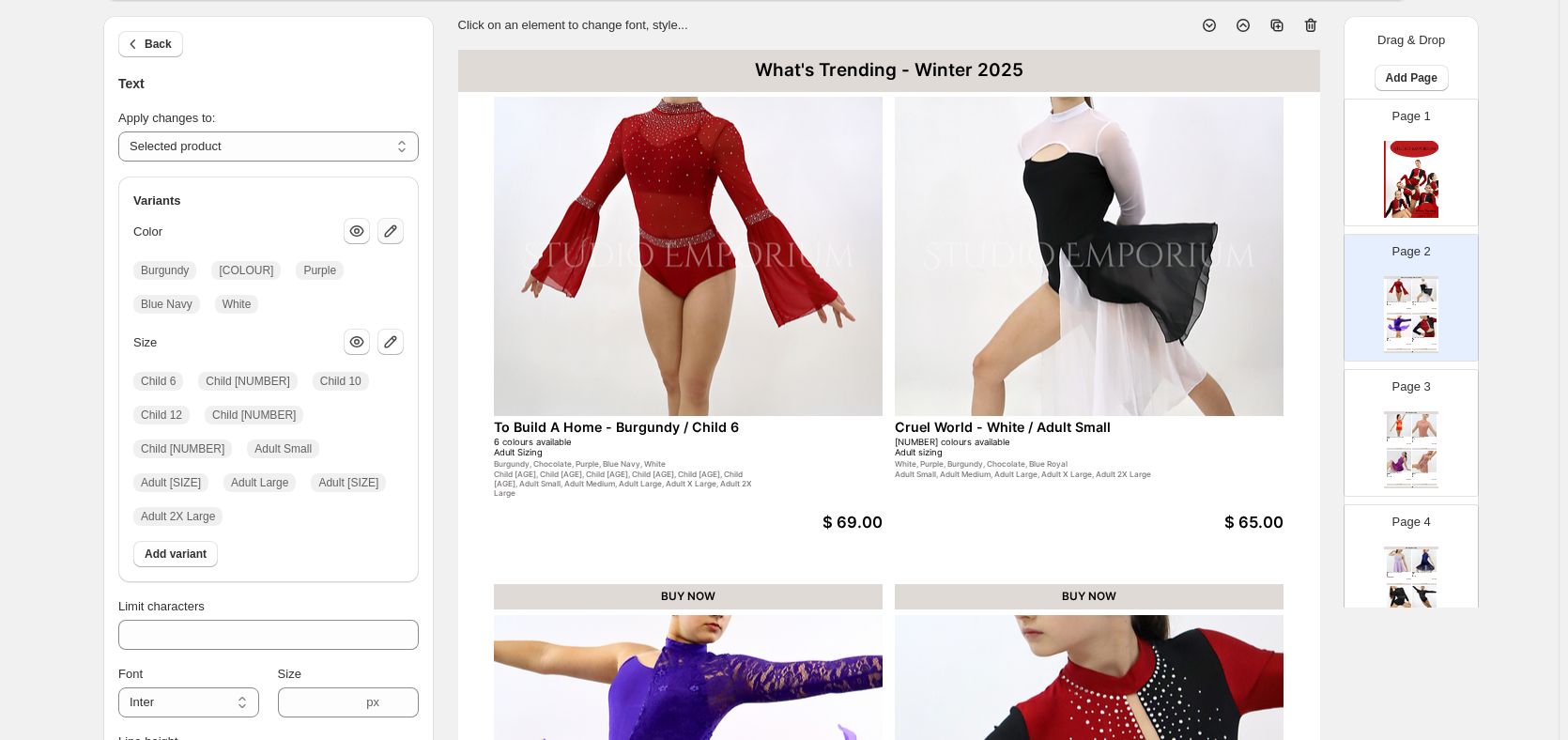 click 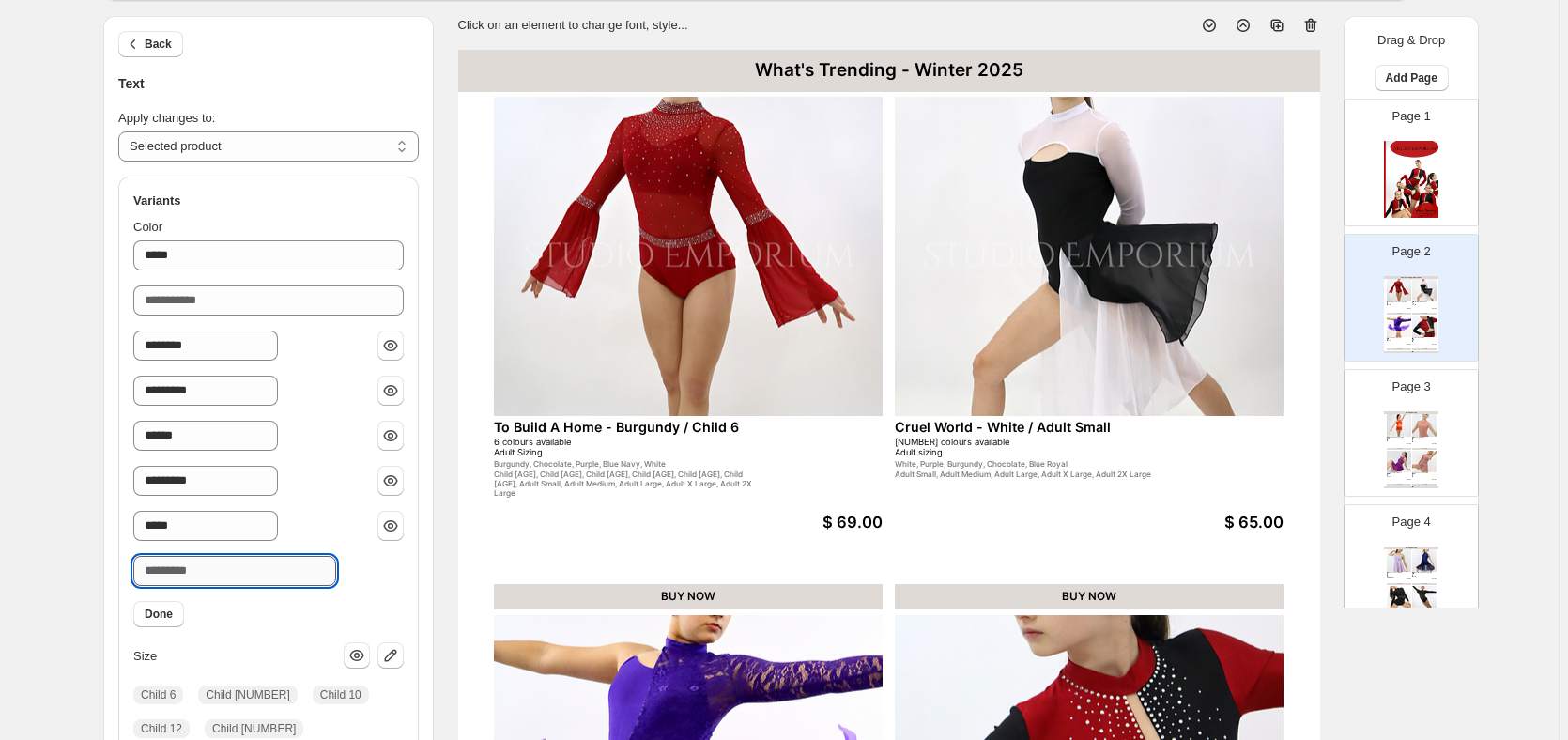 click on "Color" at bounding box center (235, 571) 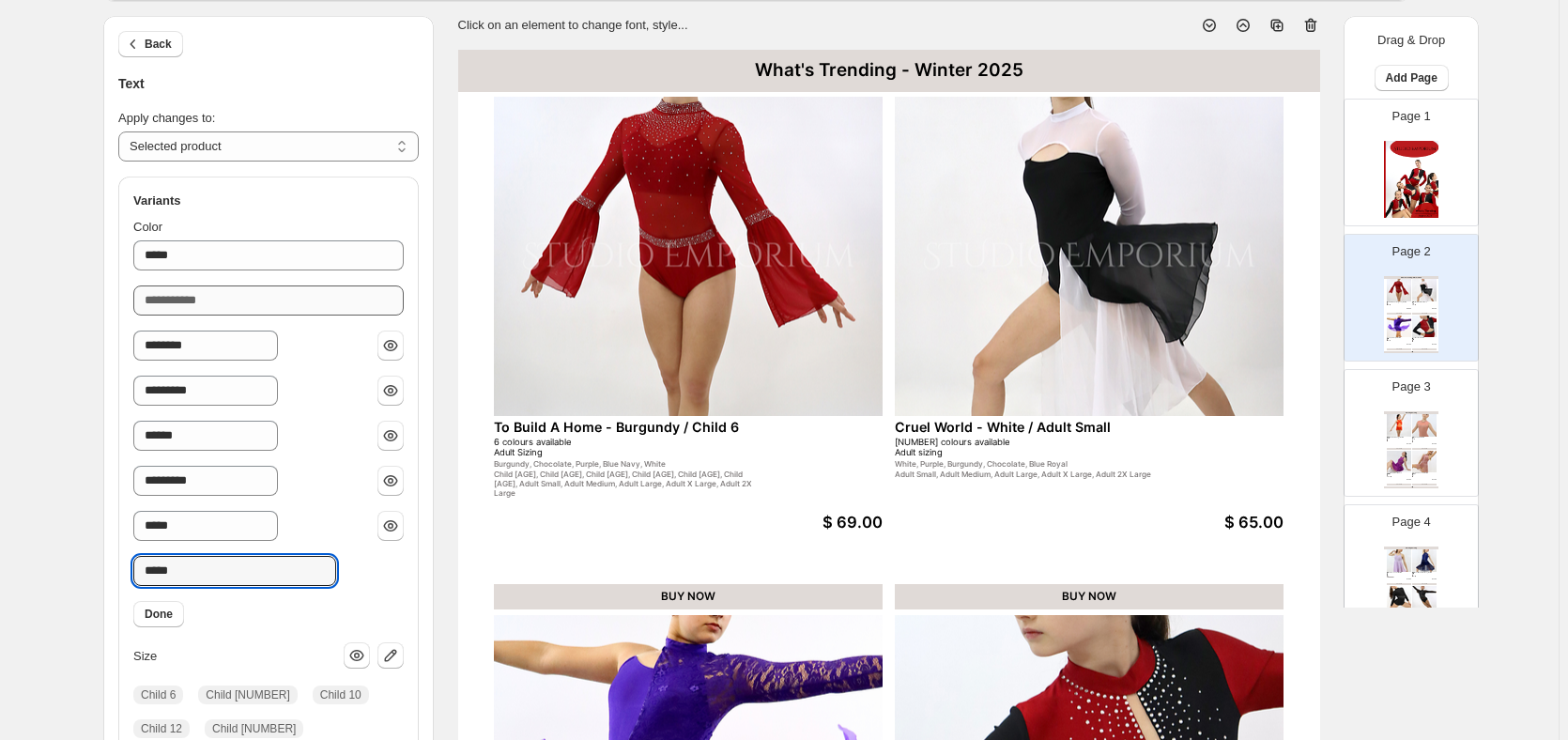 type on "*****" 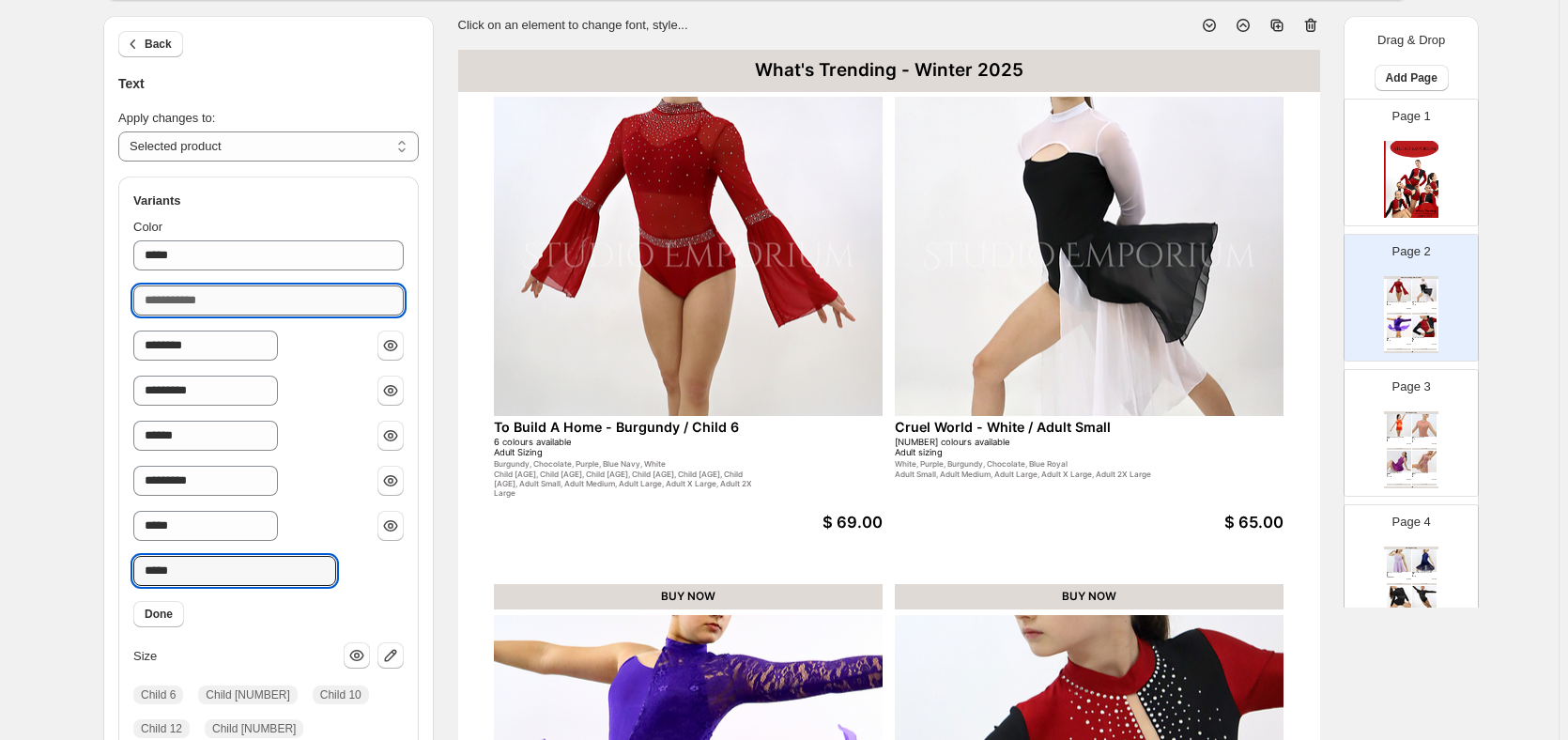 click on "Color" at bounding box center [269, 301] 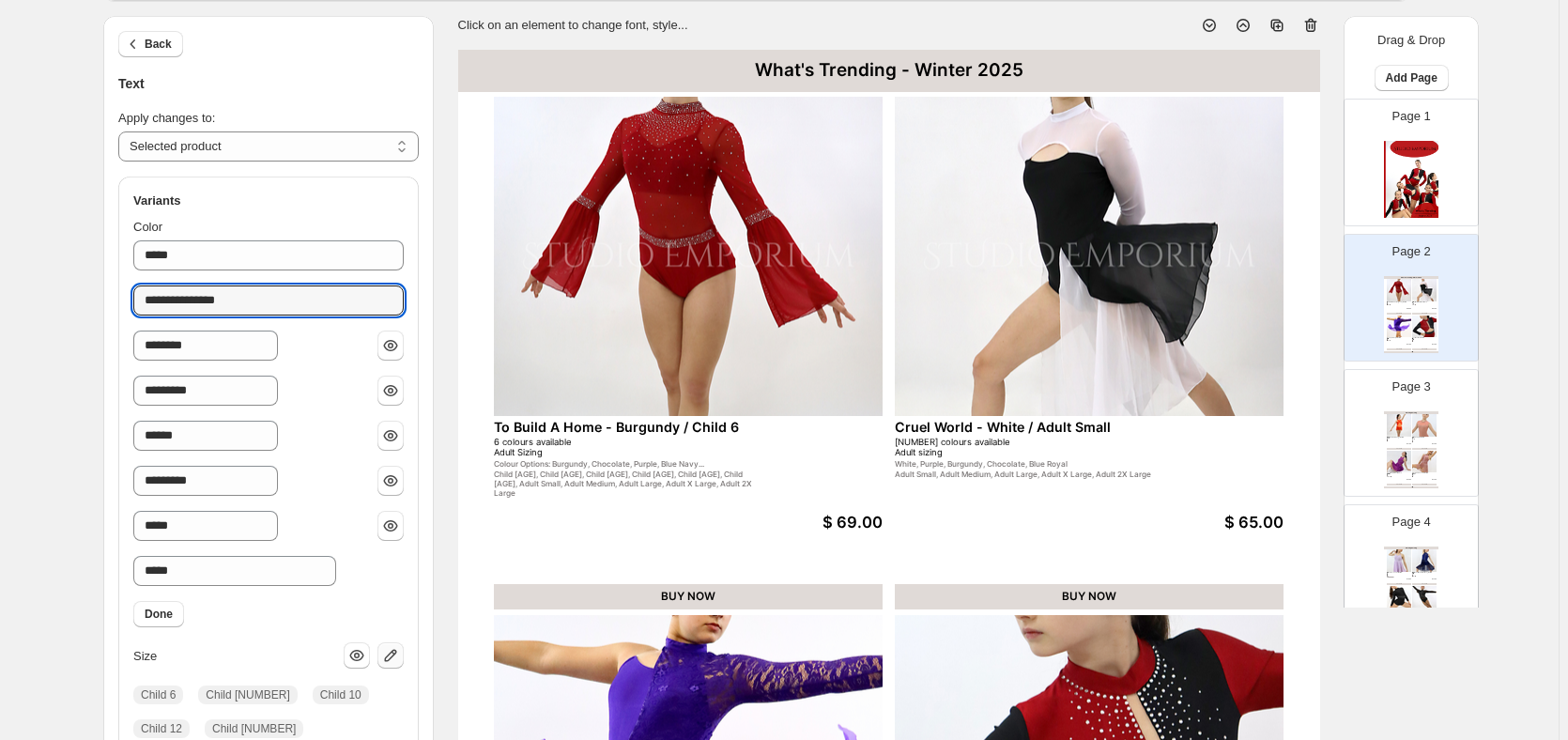 type on "**********" 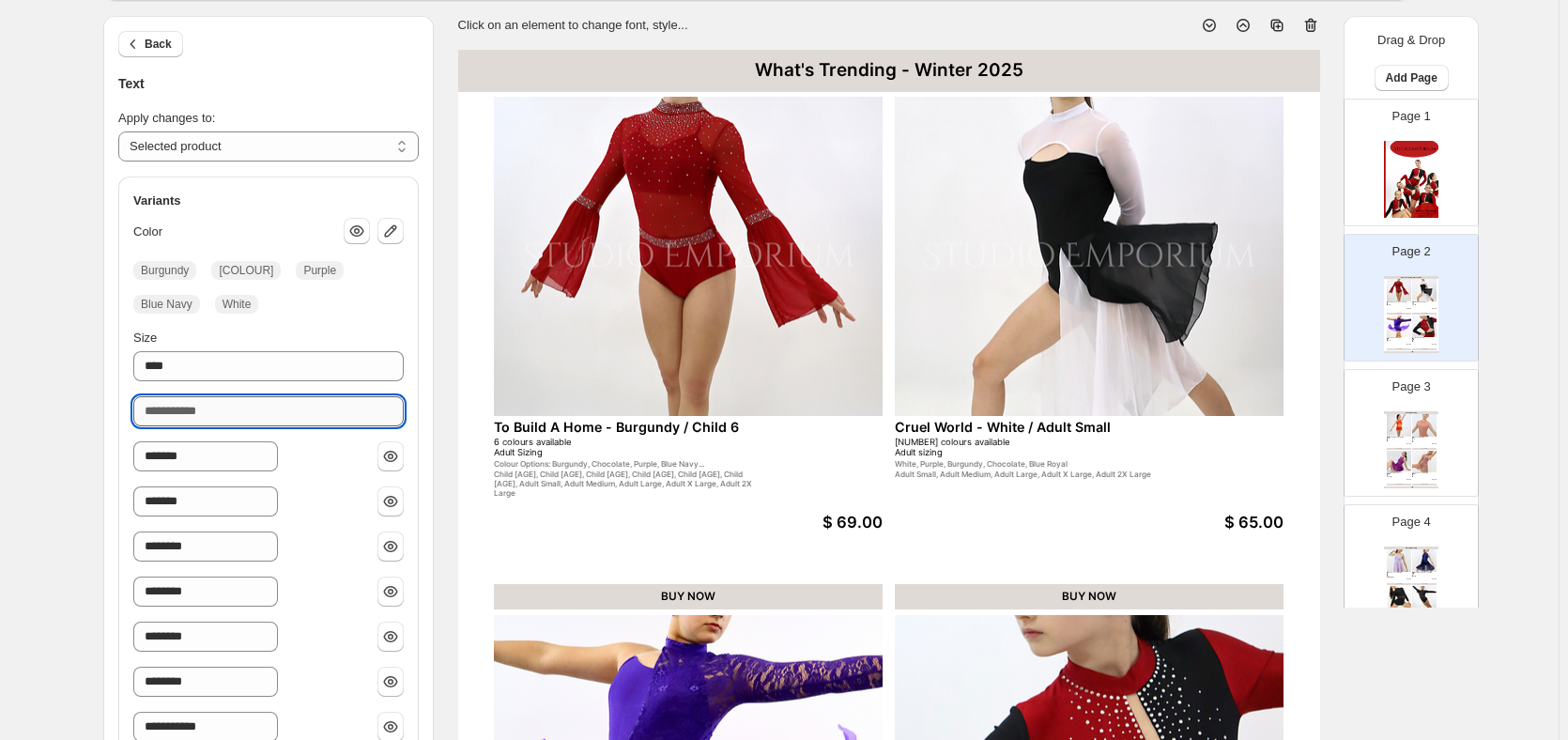 click on "Size" at bounding box center [269, 411] 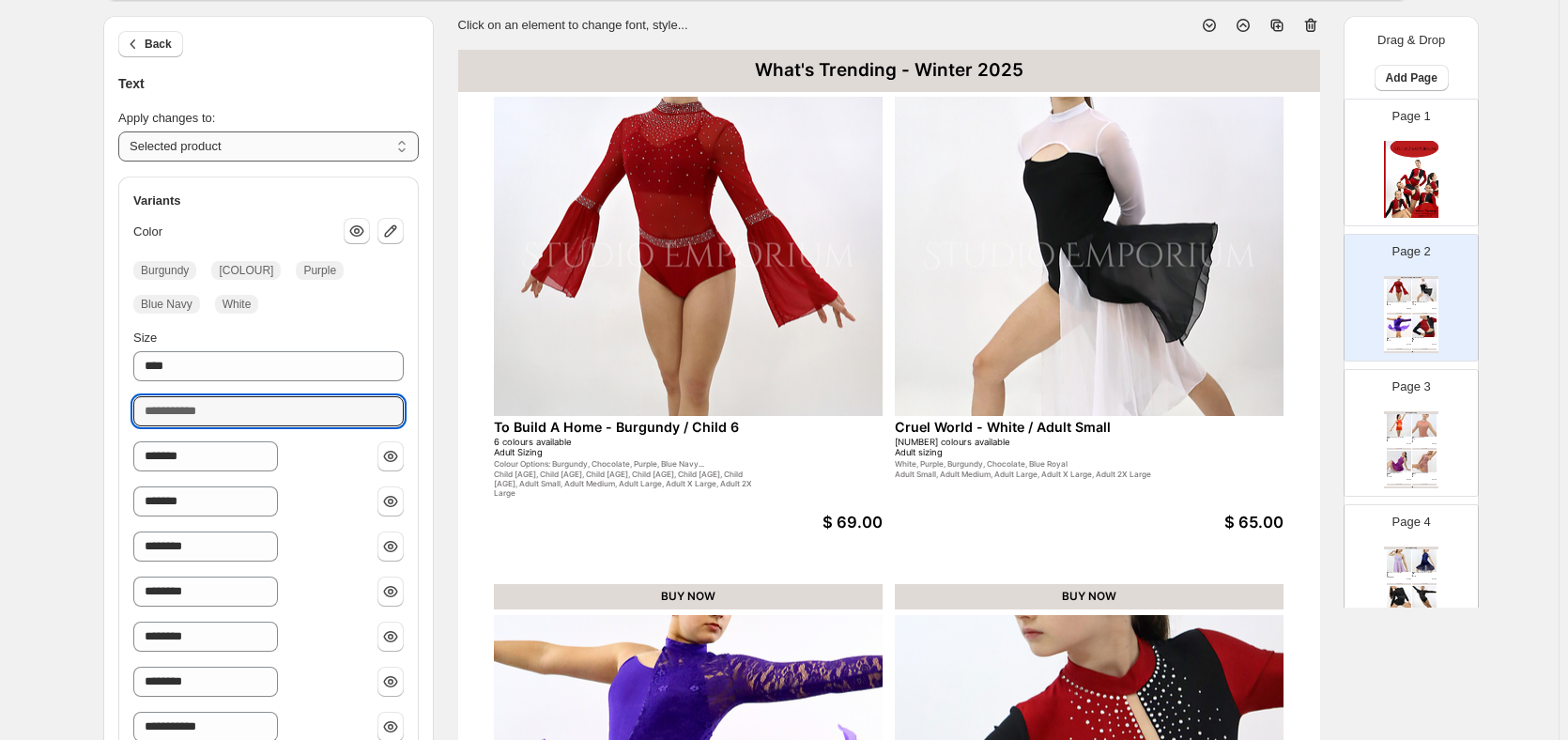 click on "**********" at bounding box center [269, 146] 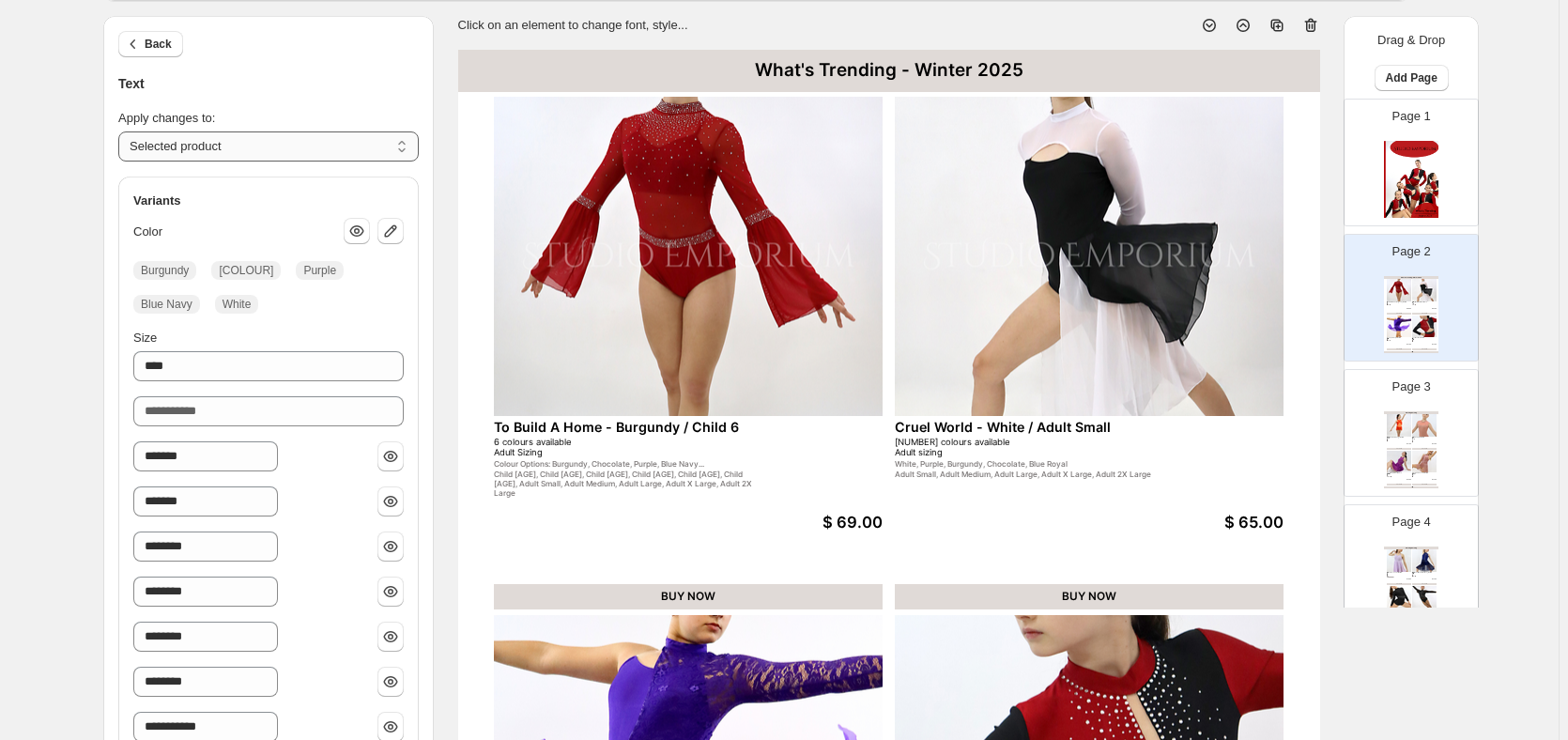 select on "**********" 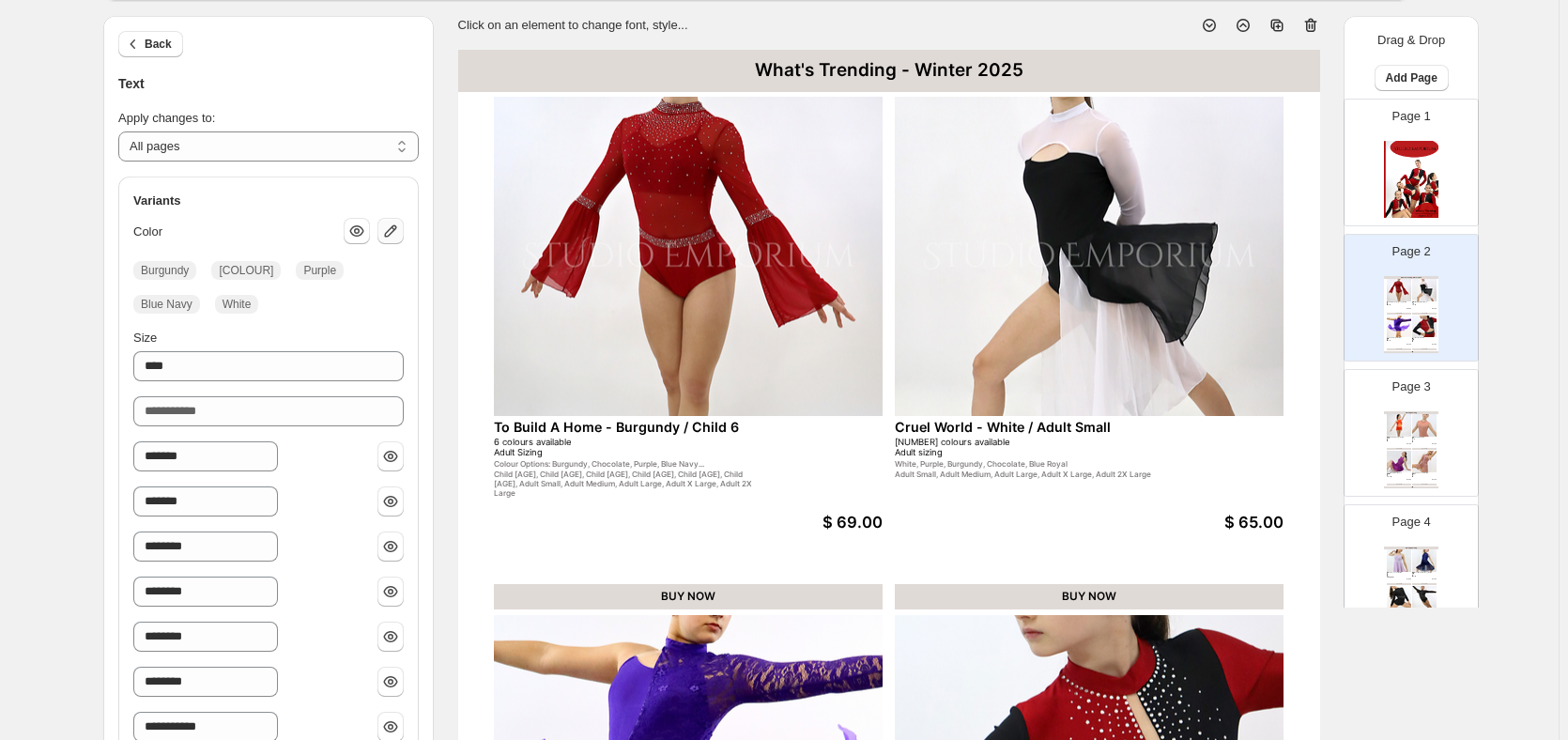 click 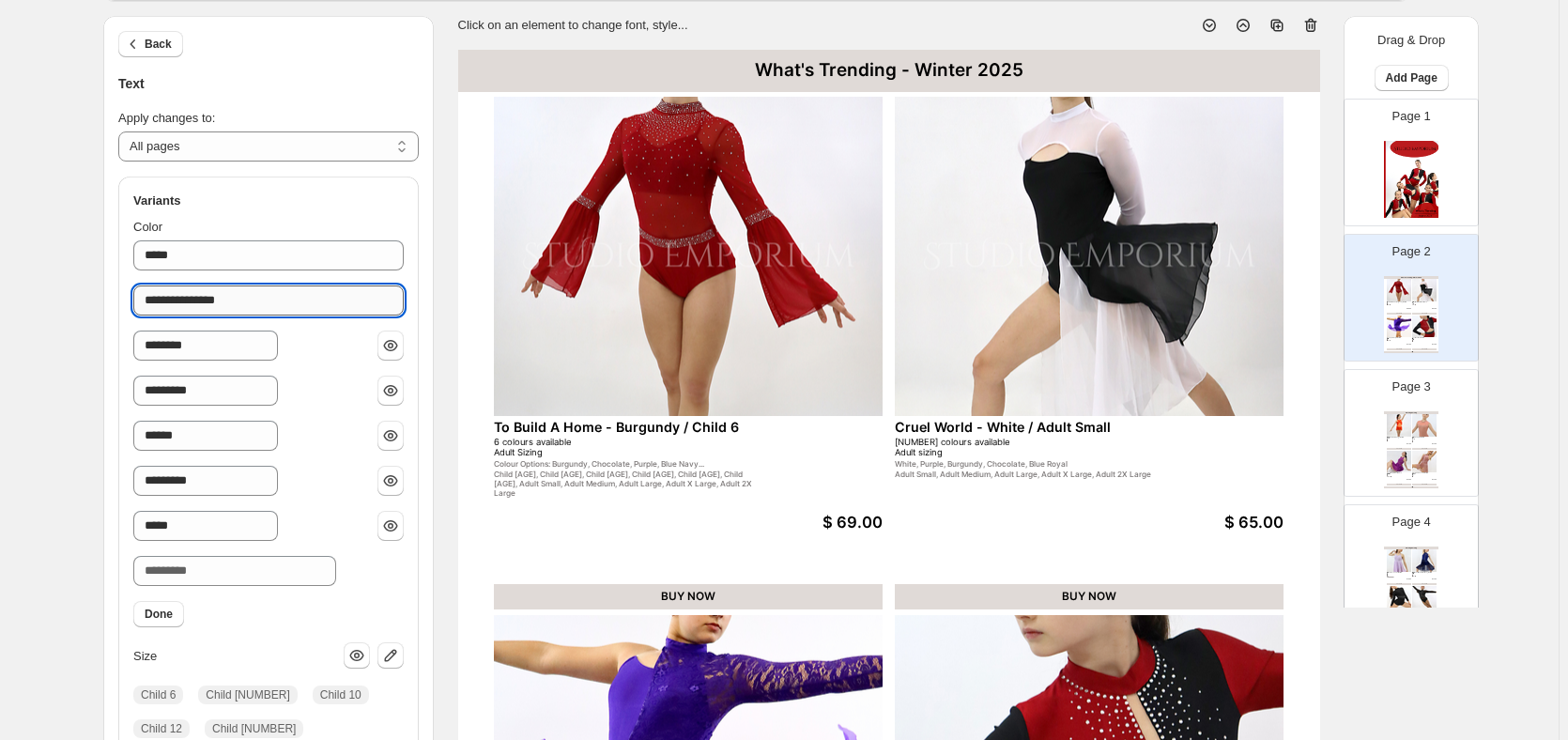 click on "**********" at bounding box center [269, 301] 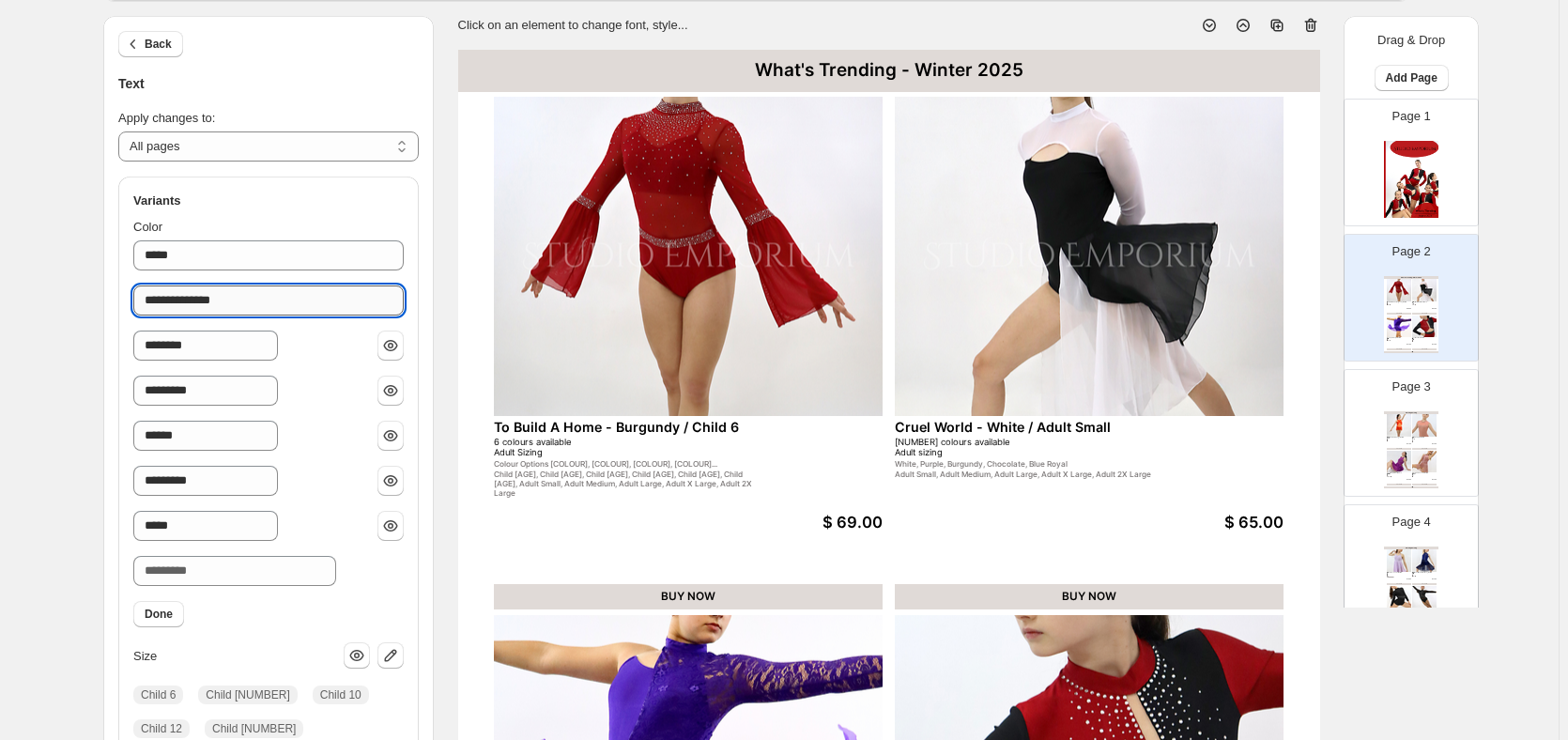 type on "**********" 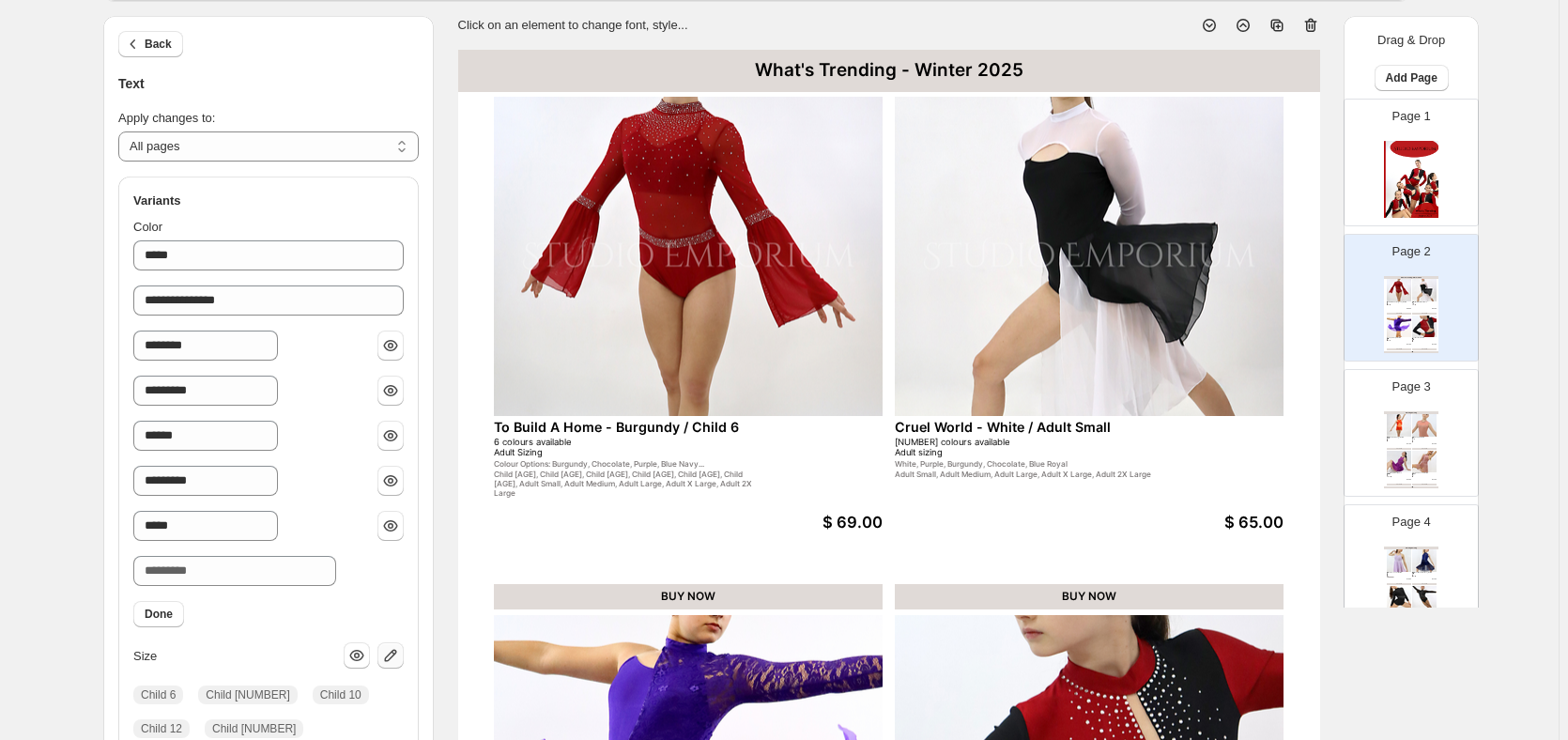 click 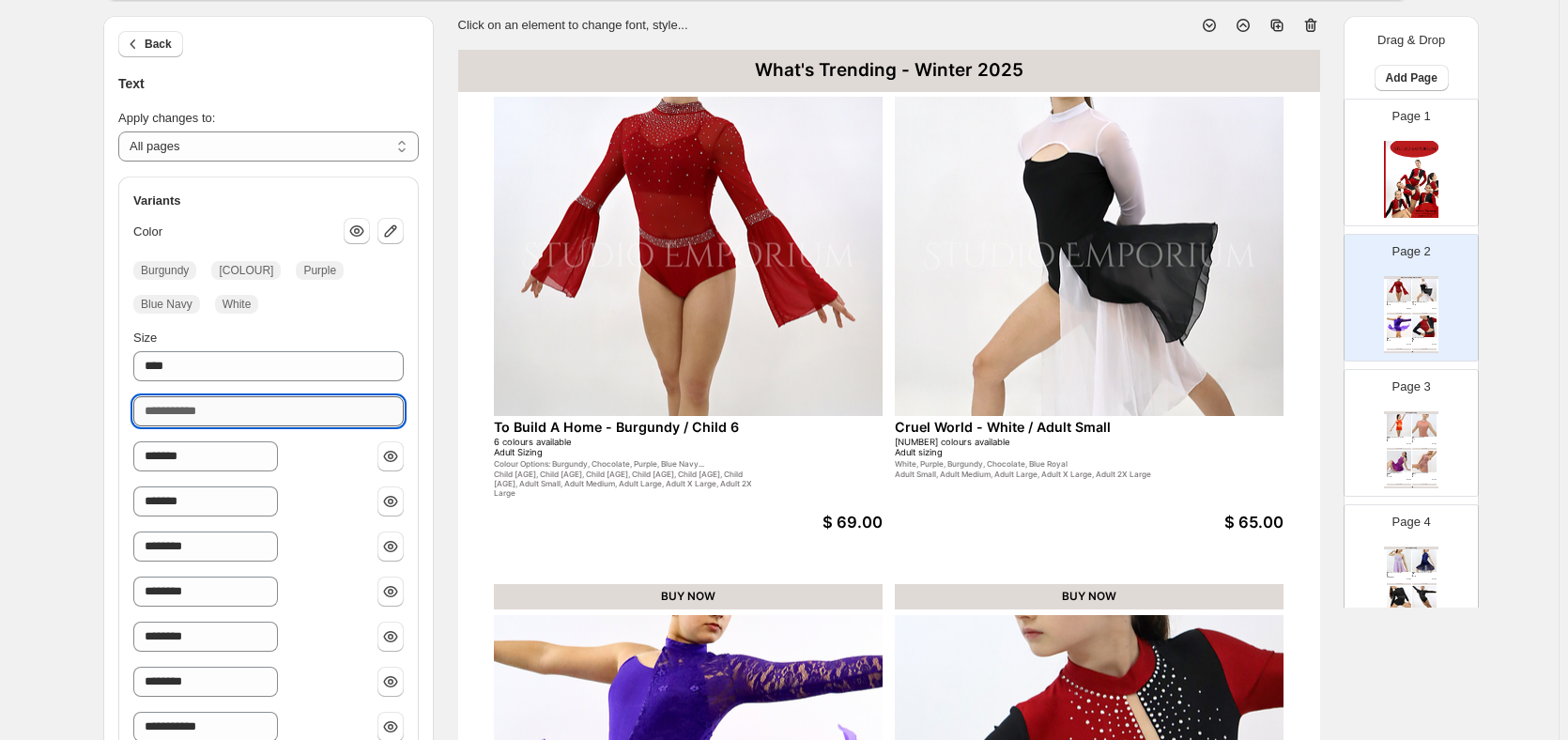 click on "Size" at bounding box center [269, 411] 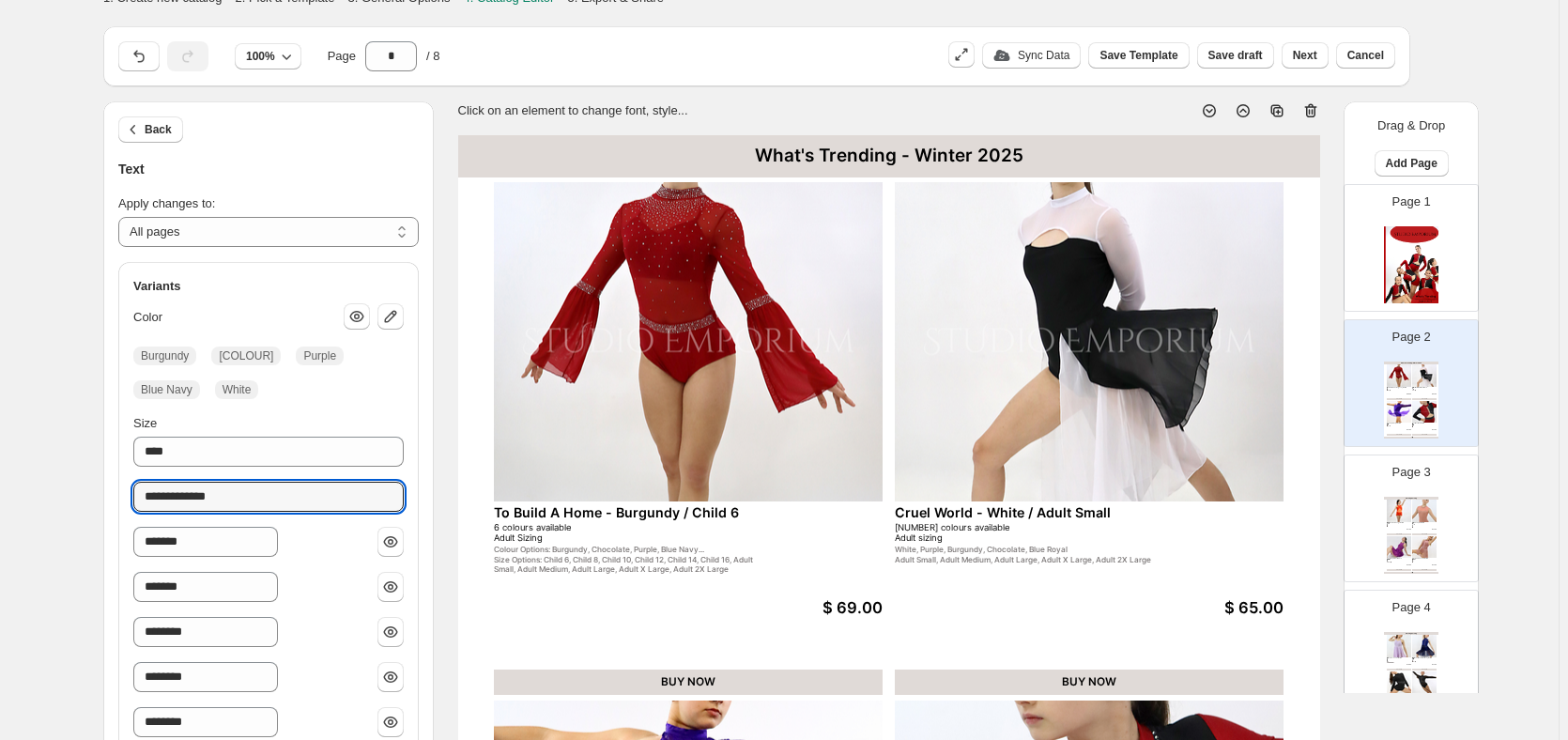 scroll, scrollTop: 0, scrollLeft: 0, axis: both 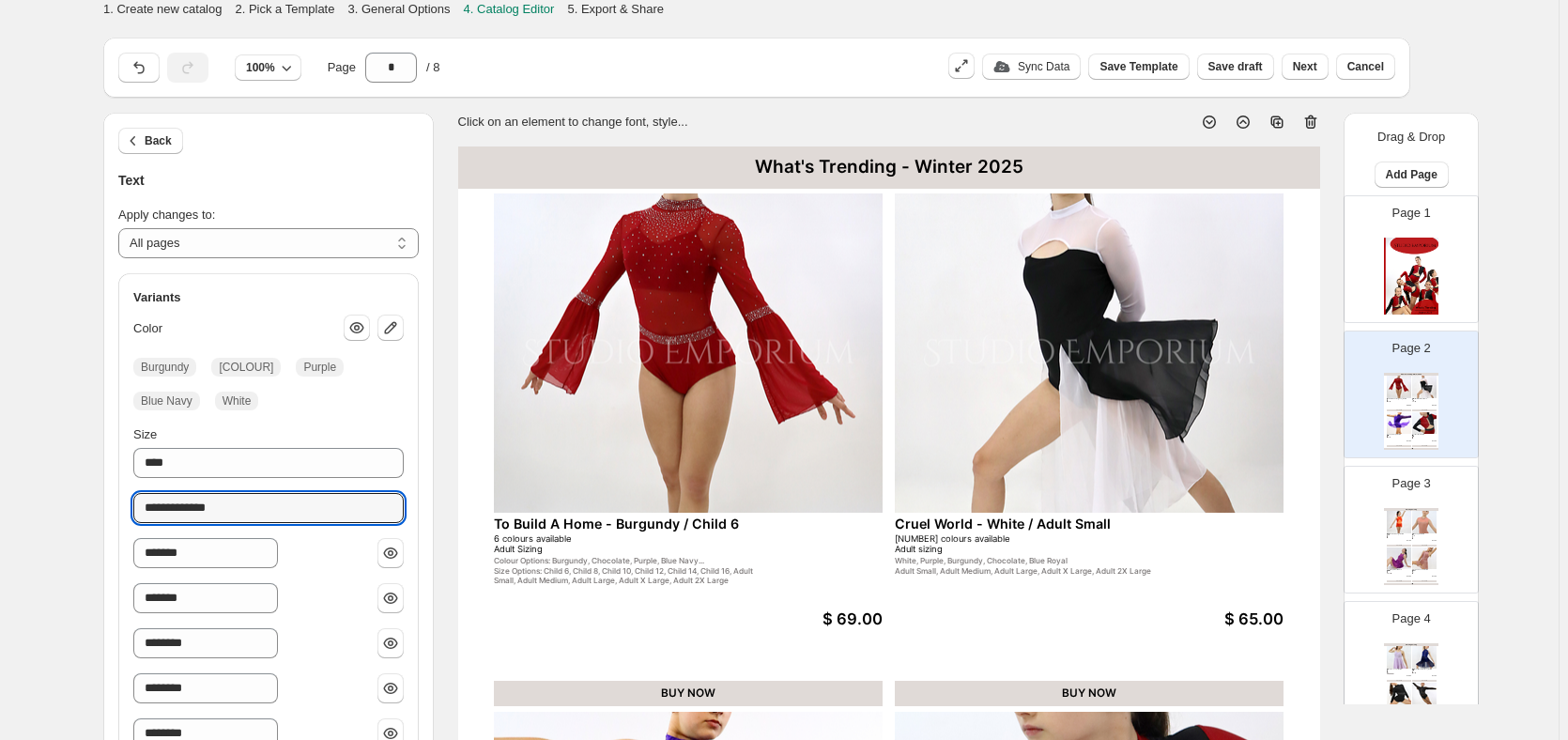 type on "**********" 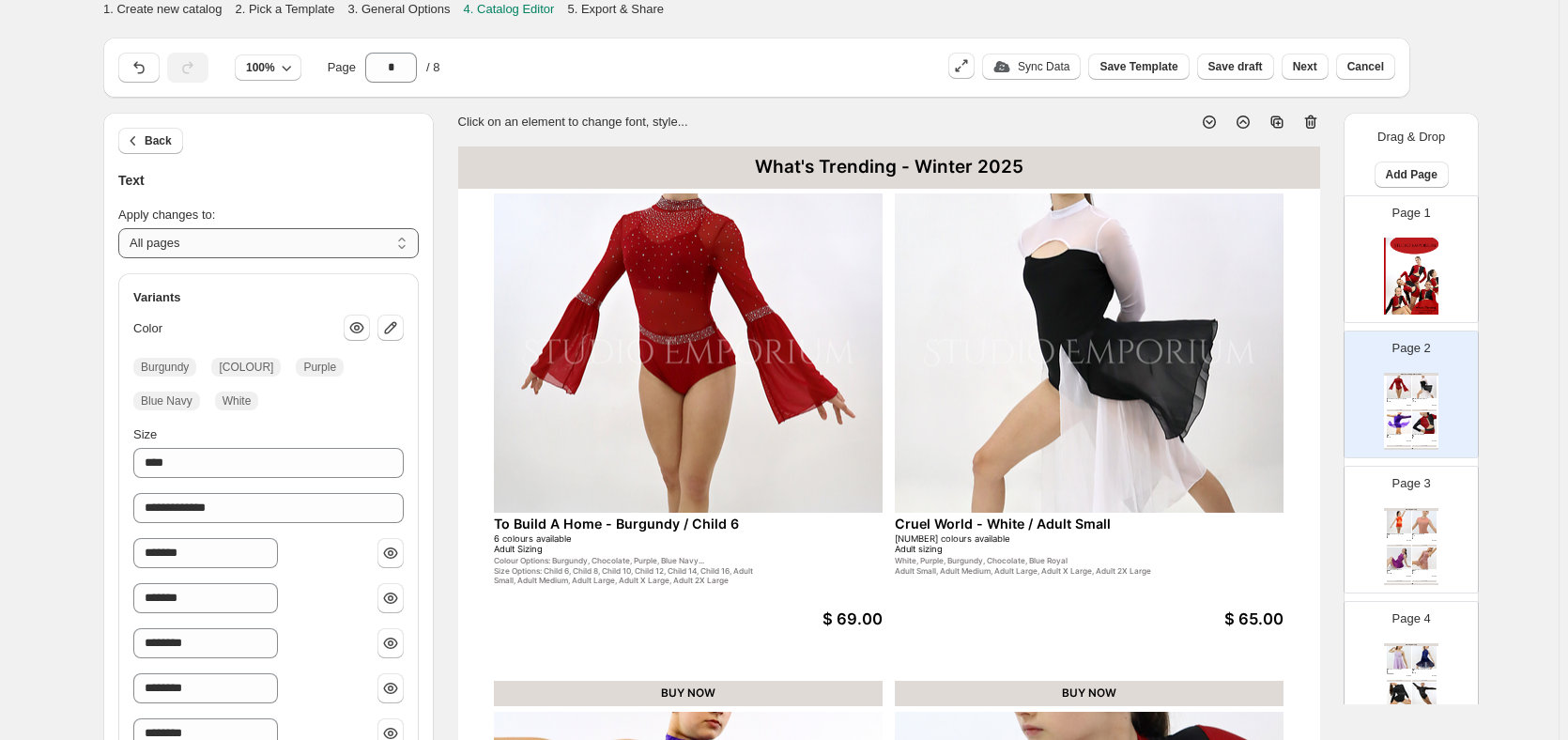 click on "**********" at bounding box center [269, 243] 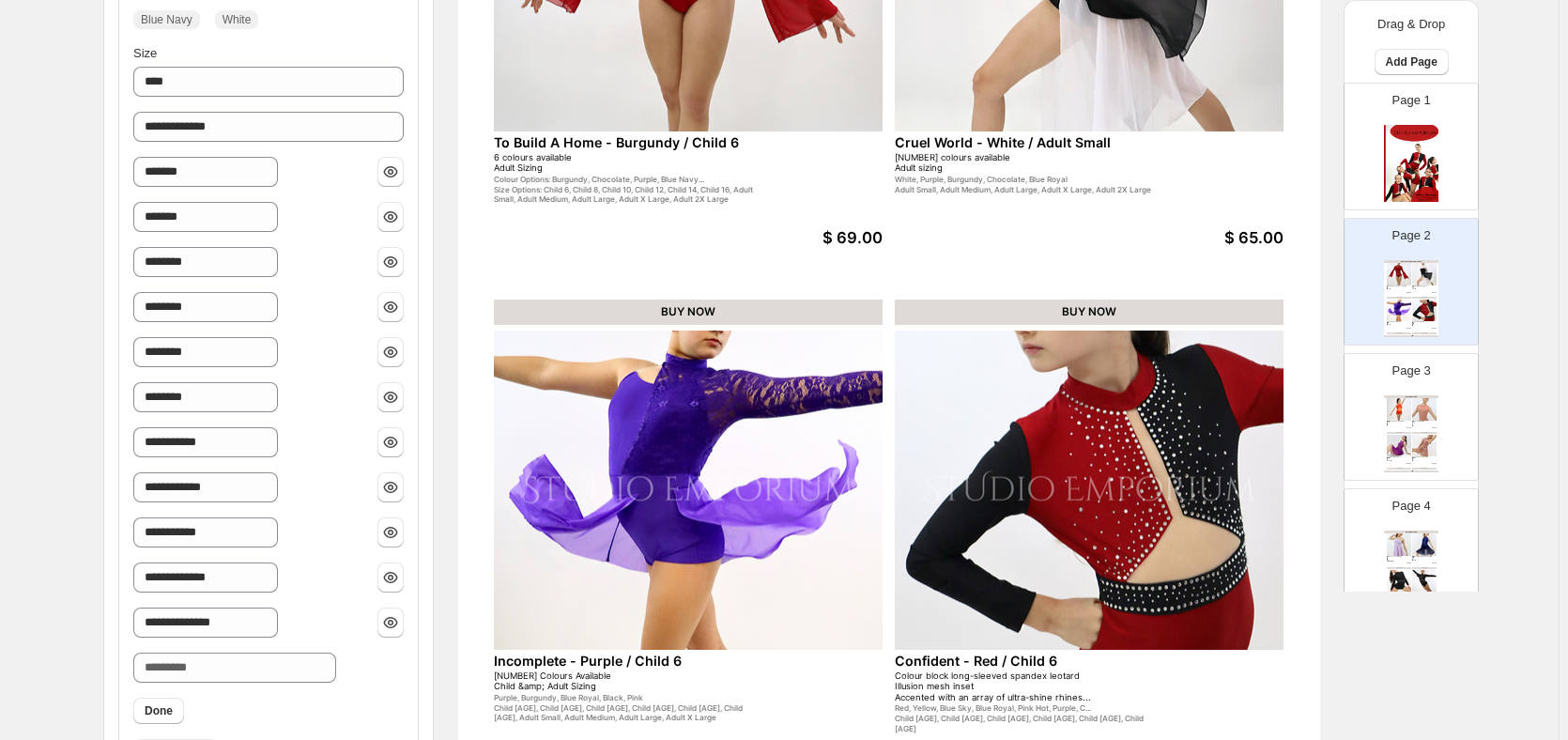 scroll, scrollTop: 282, scrollLeft: 0, axis: vertical 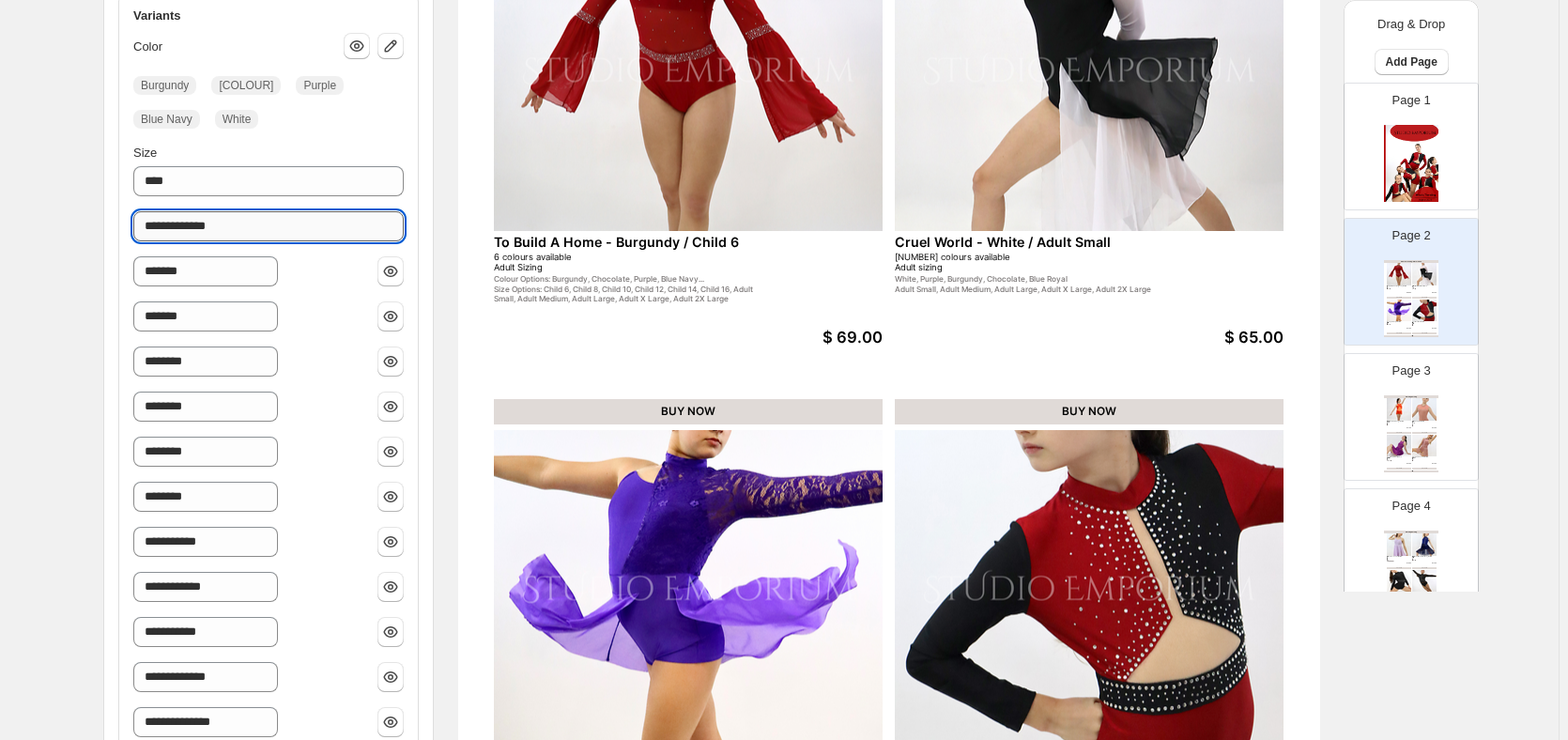 click on "**********" at bounding box center [269, 226] 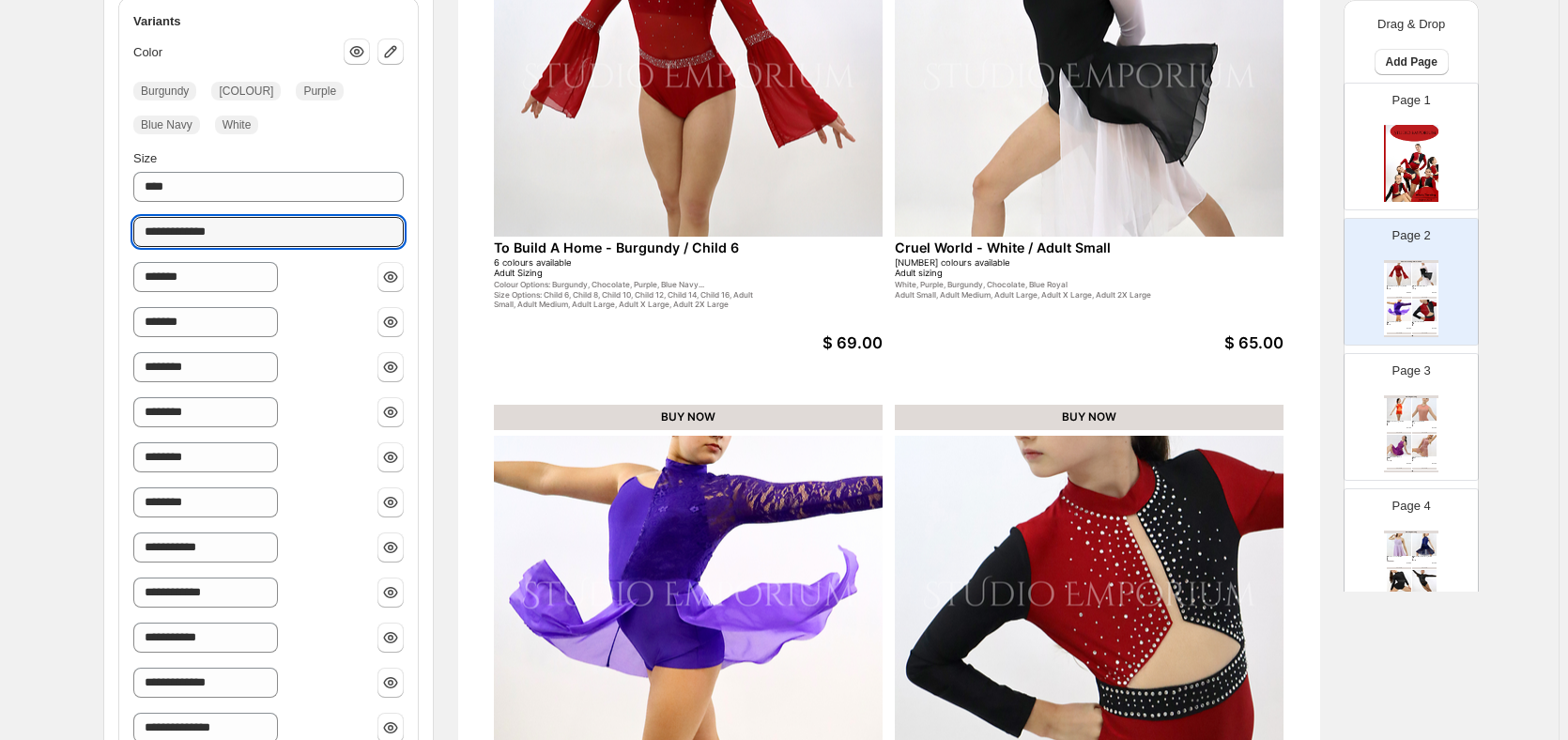 scroll, scrollTop: 0, scrollLeft: 0, axis: both 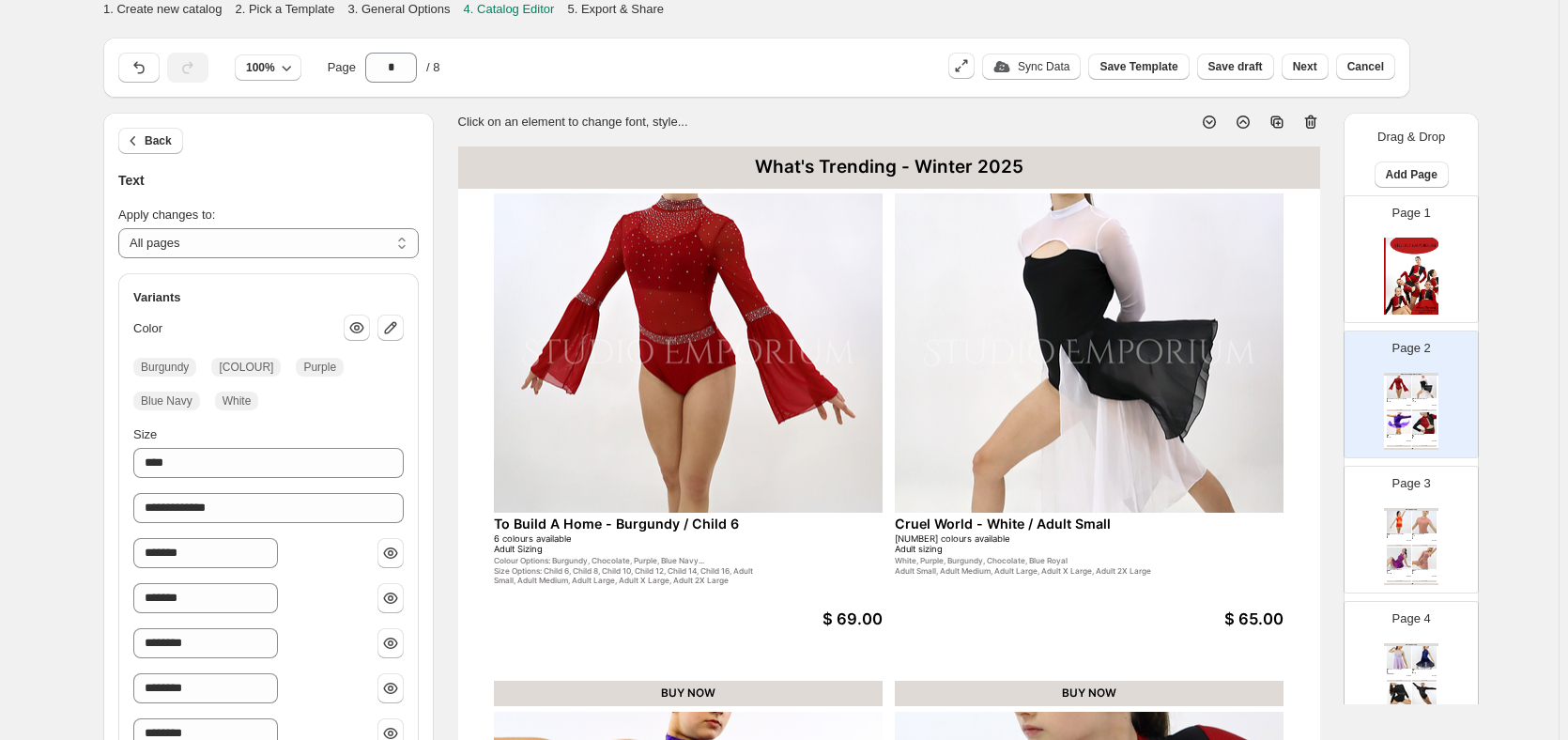click on "Text" at bounding box center (269, 180) 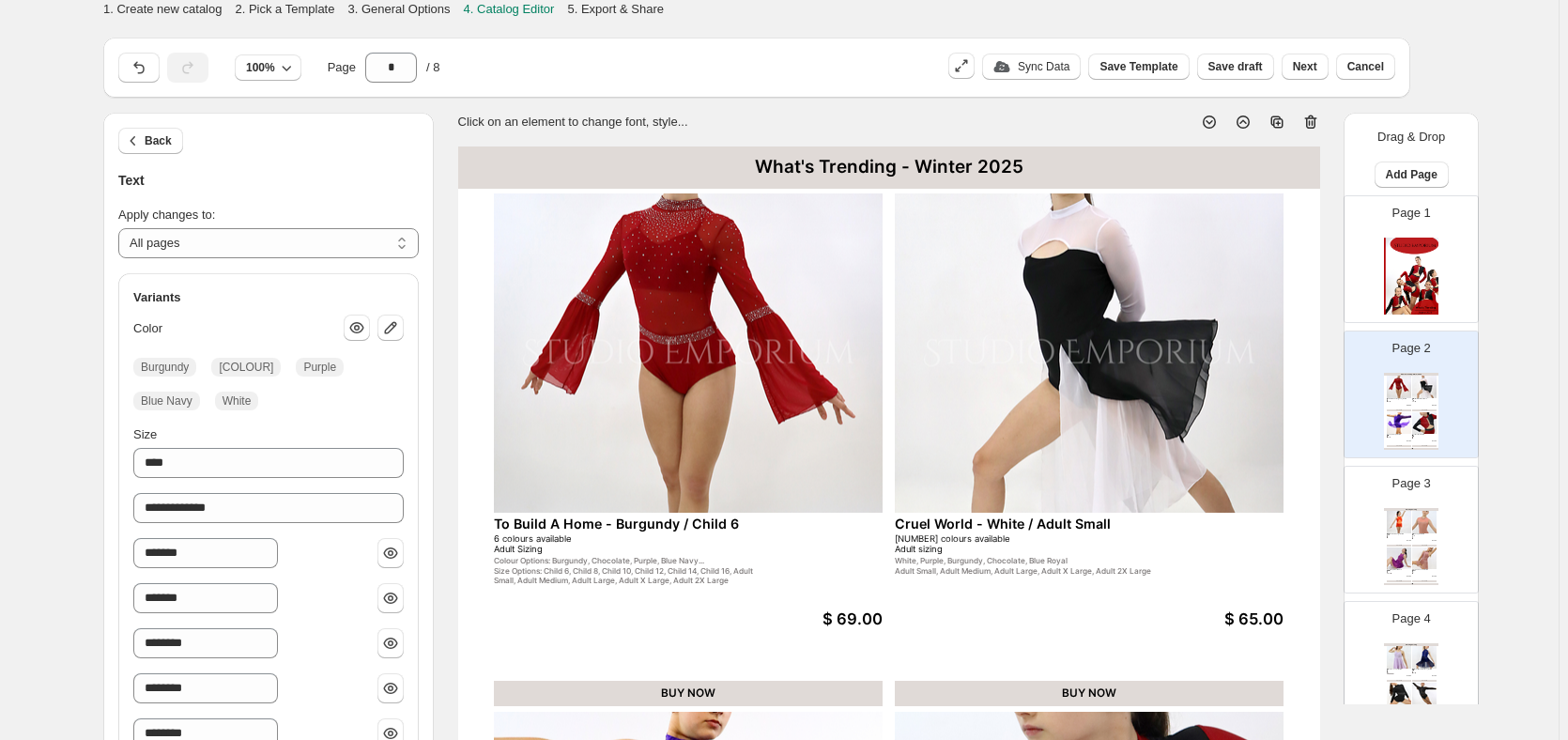 click on "Cruel World - White / Adult Small" at bounding box center [1062, 523] 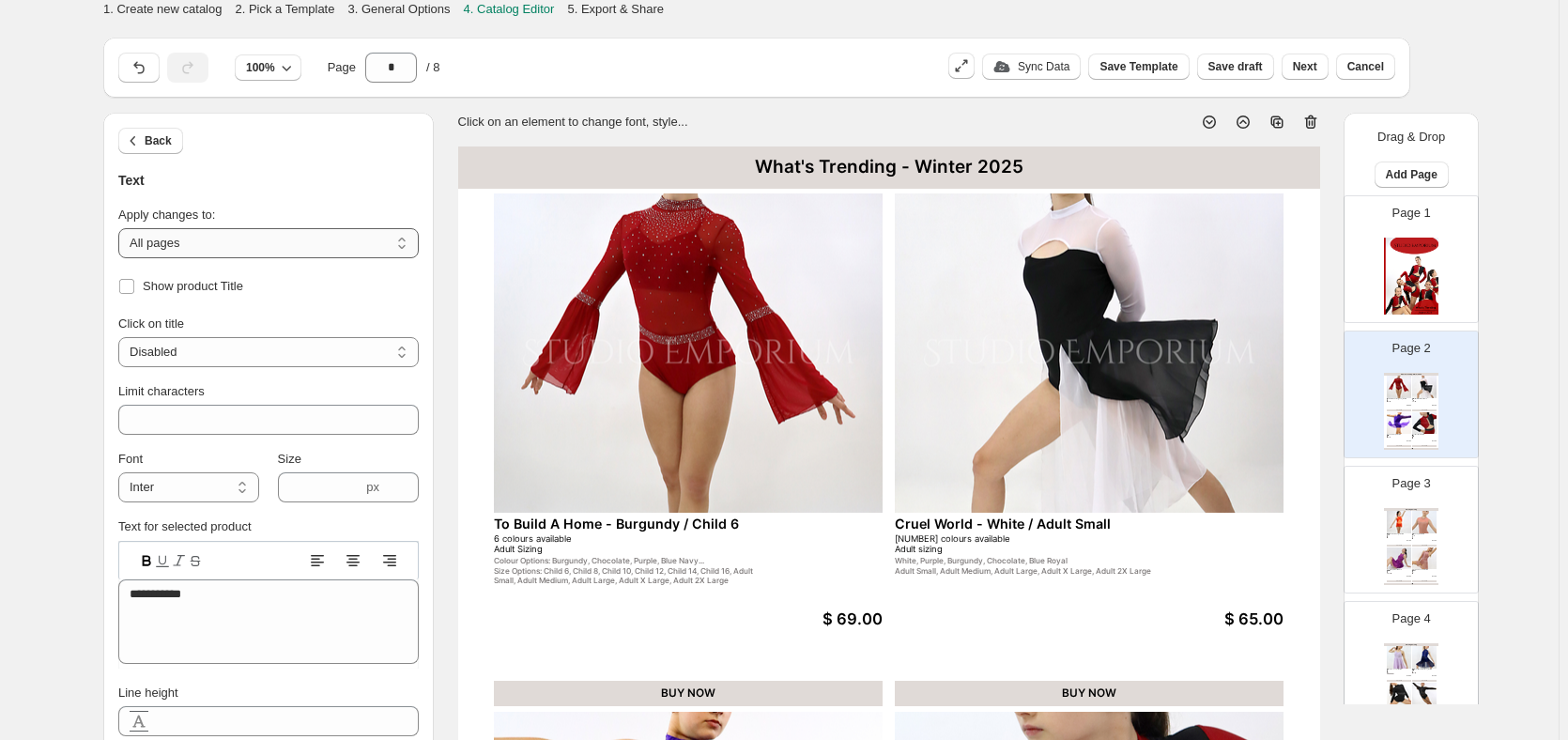 click on "**********" at bounding box center (269, 243) 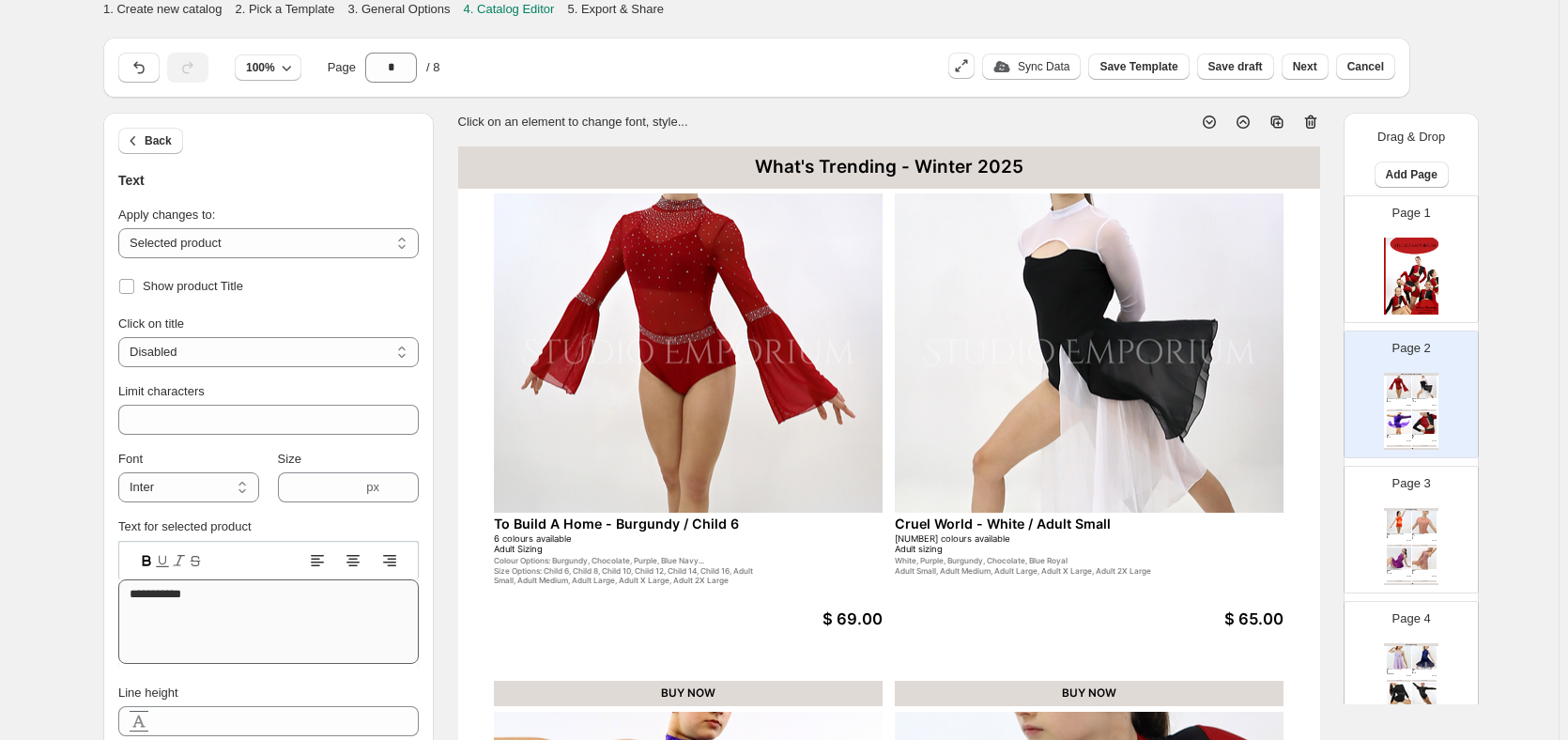 scroll, scrollTop: 94, scrollLeft: 0, axis: vertical 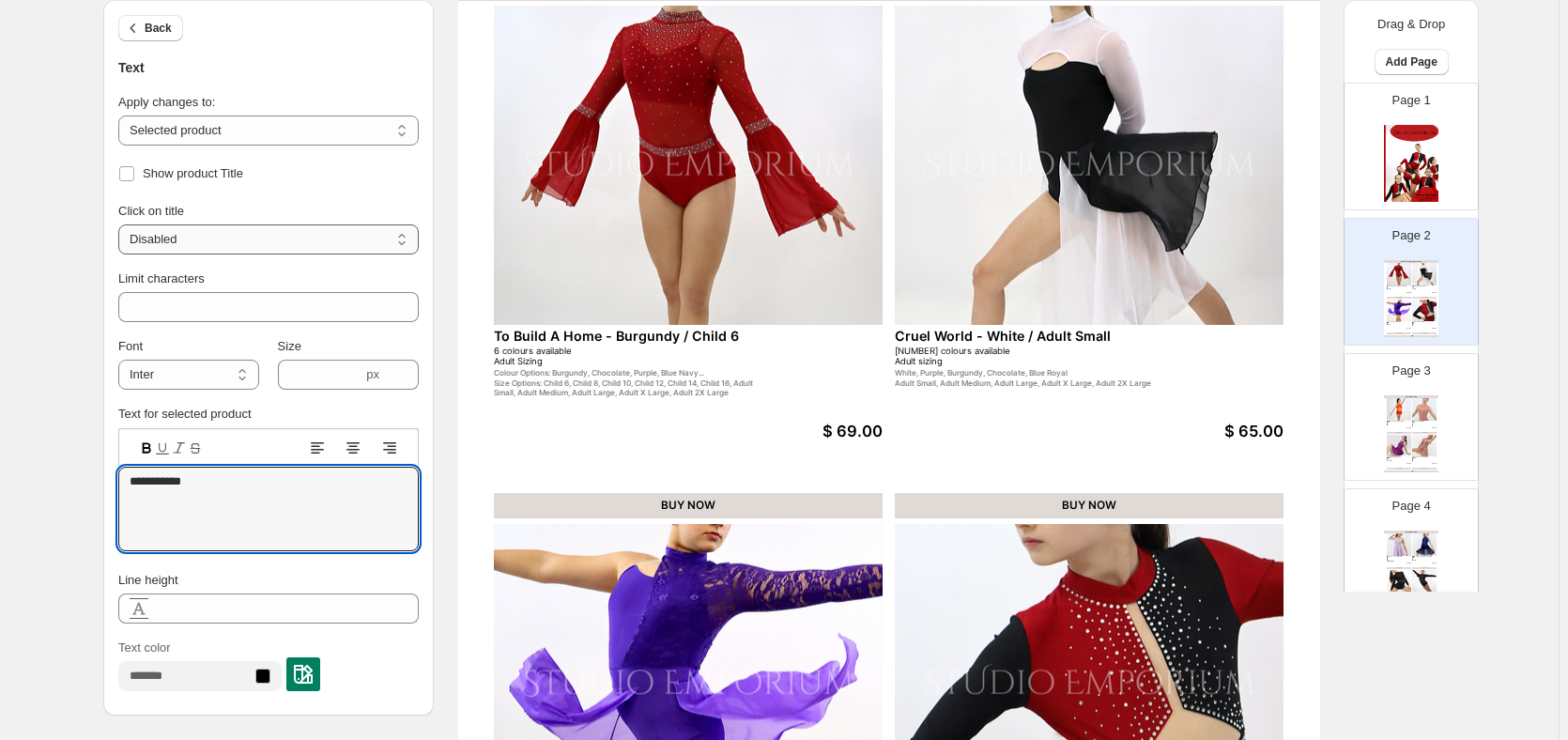 click on "**********" at bounding box center (269, 239) 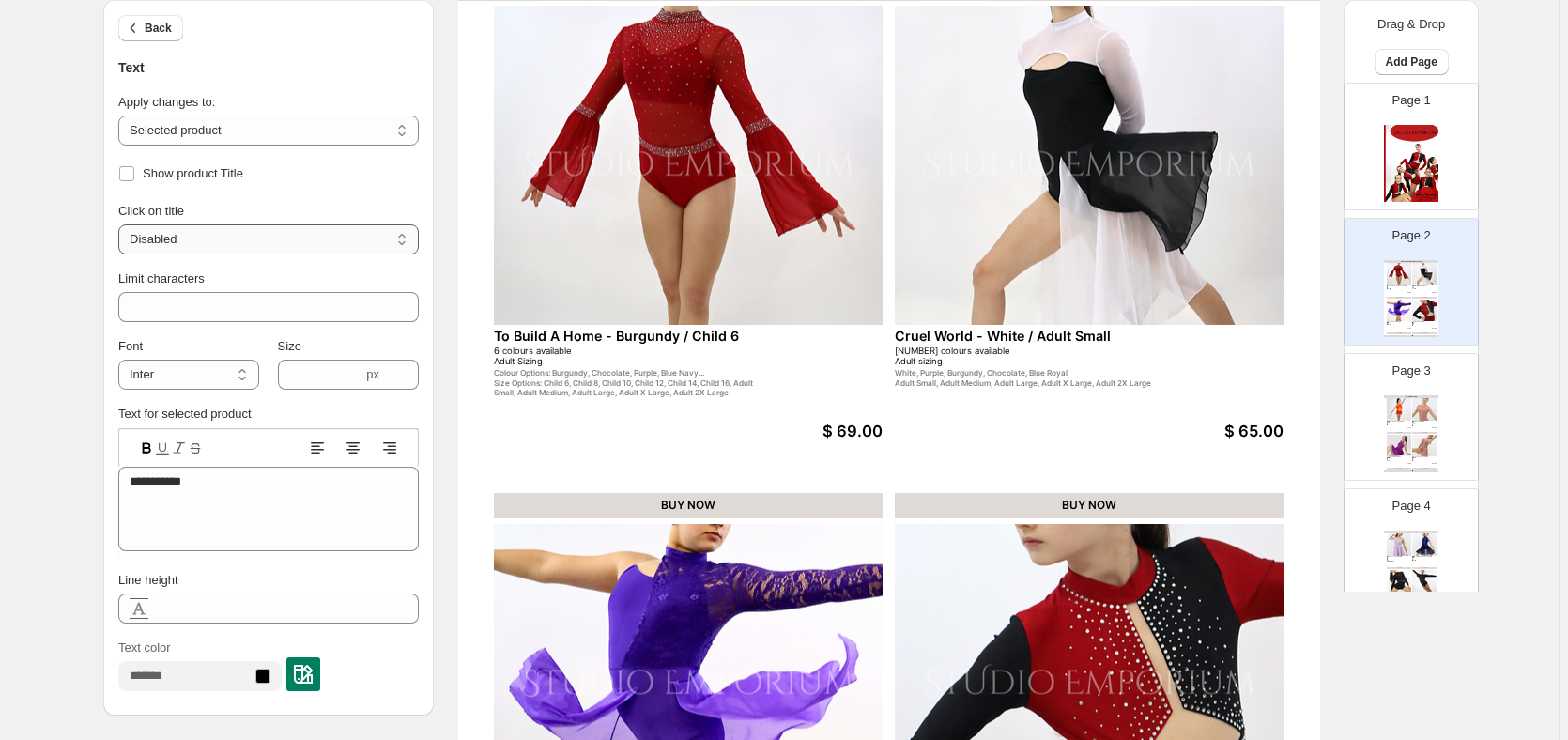 click on "**********" at bounding box center (269, 239) 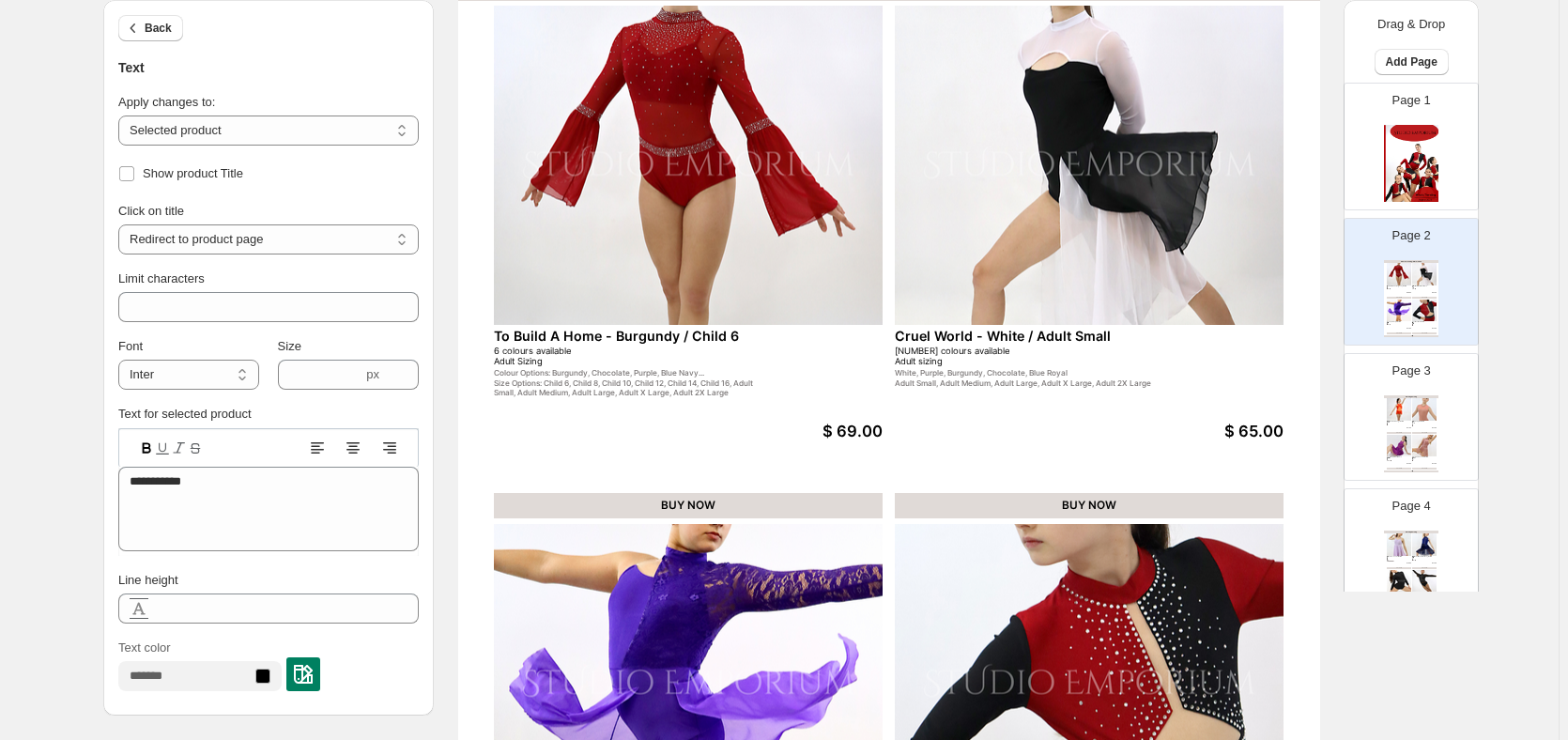 click on "To Build A Home - Burgundy / Child 6" at bounding box center [661, 335] 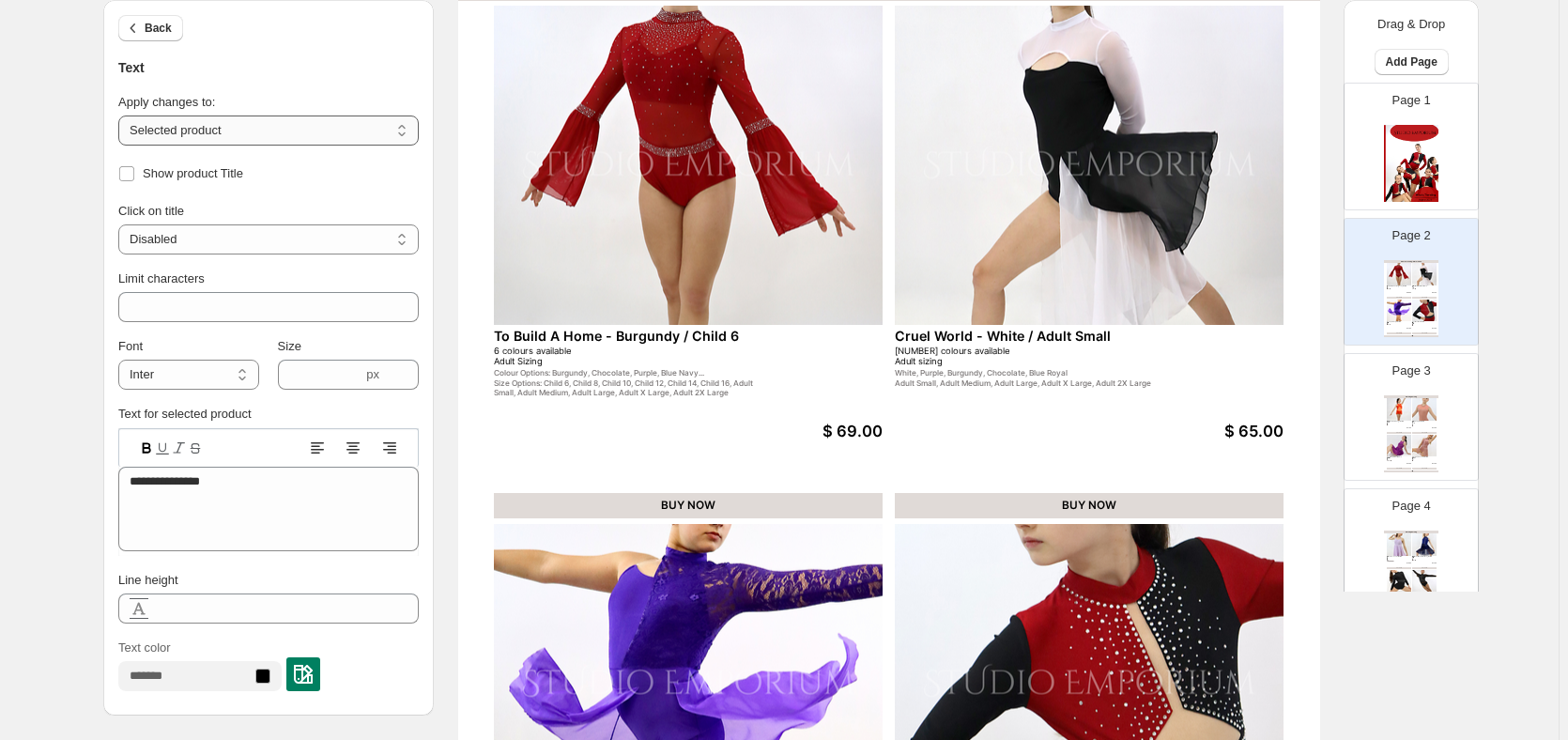 click on "**********" at bounding box center [269, 131] 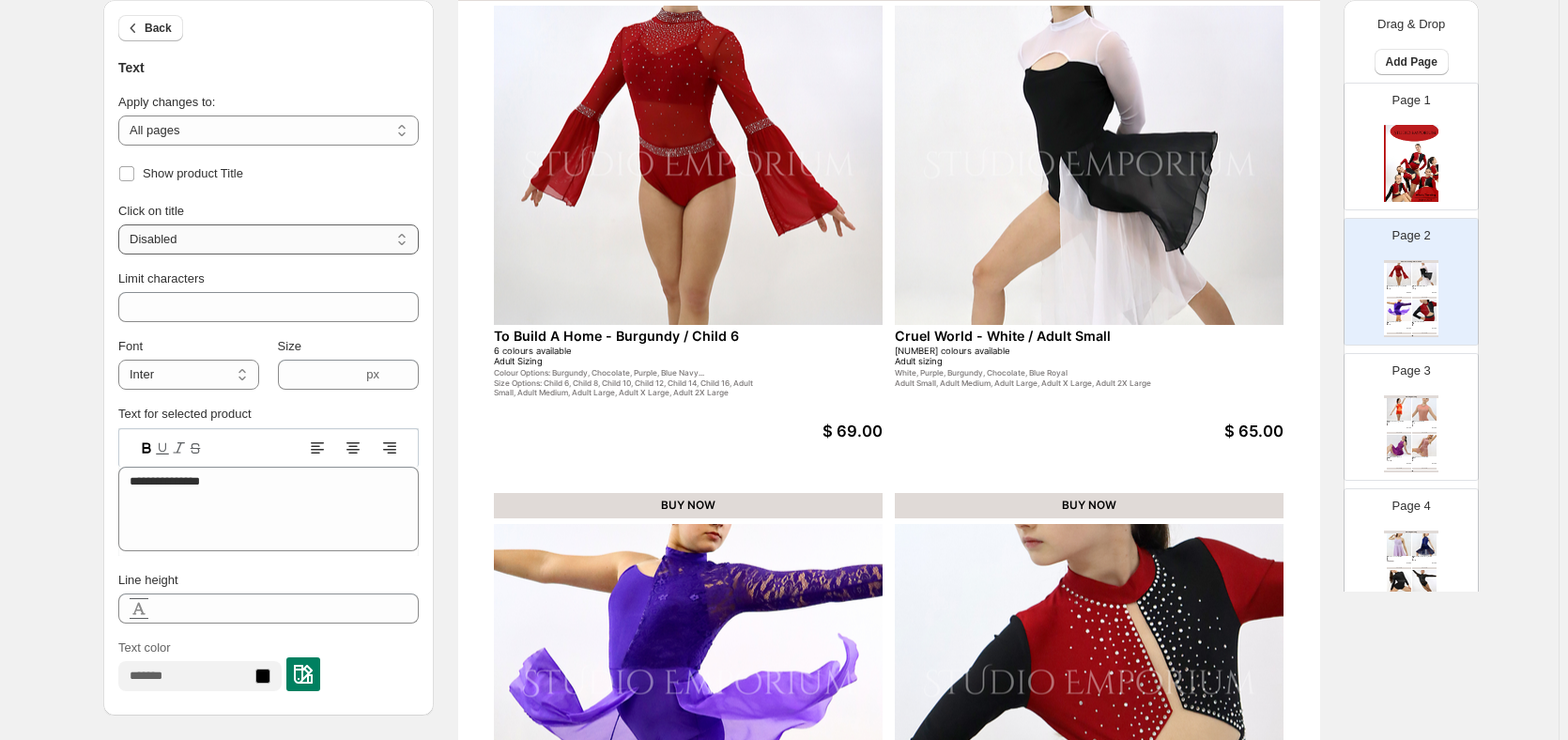 click on "**********" at bounding box center (269, 239) 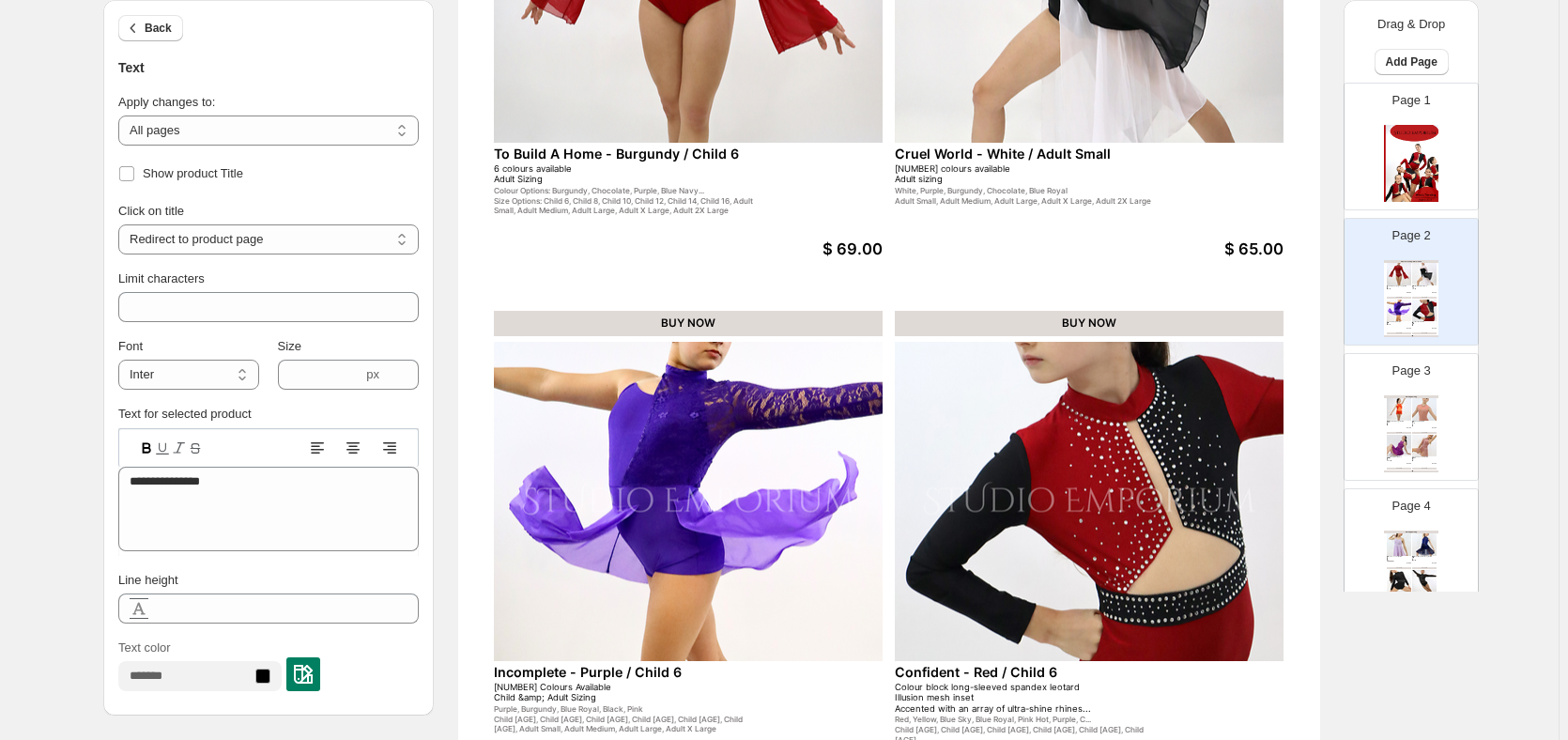 scroll, scrollTop: 376, scrollLeft: 0, axis: vertical 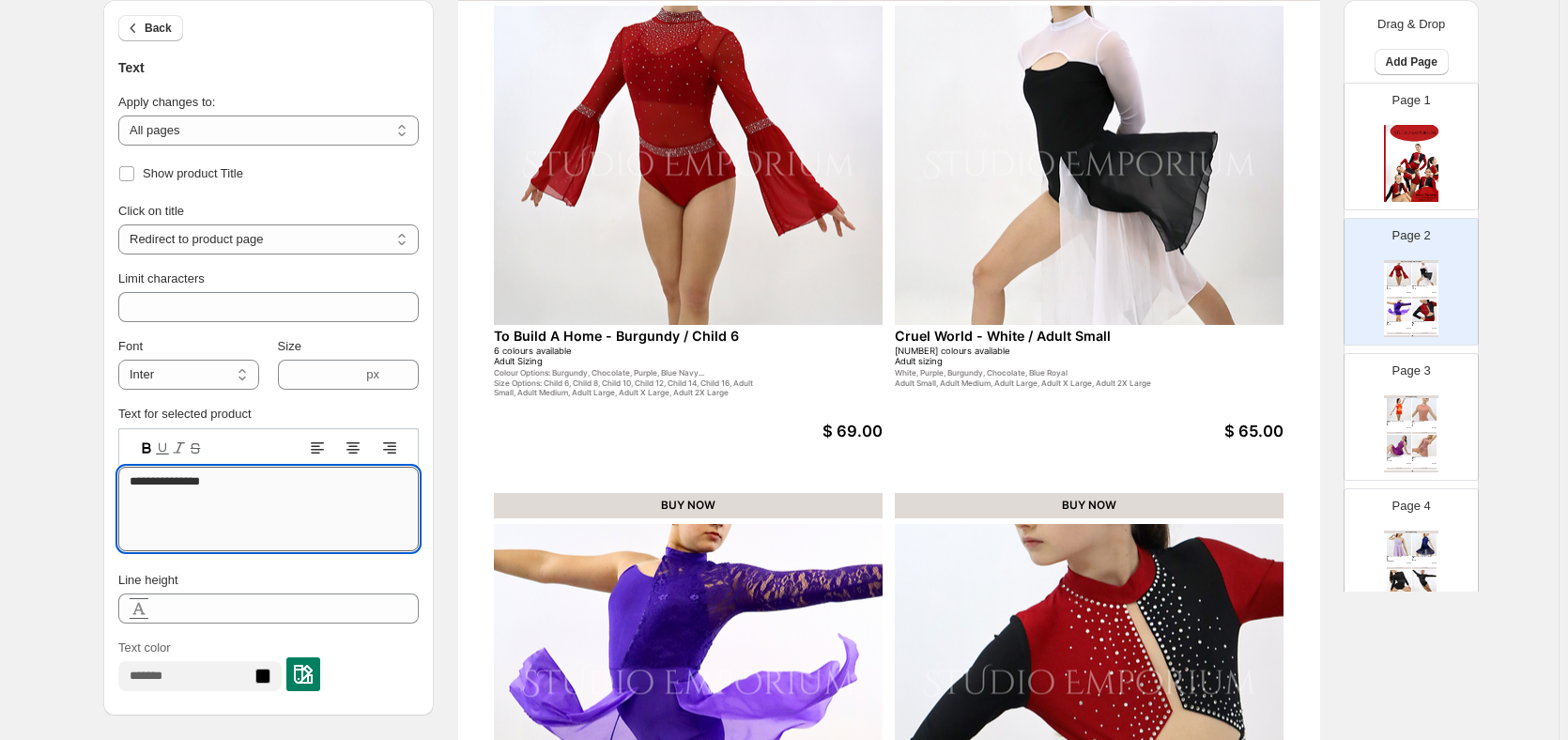 drag, startPoint x: 277, startPoint y: 480, endPoint x: 287, endPoint y: 515, distance: 36.400549 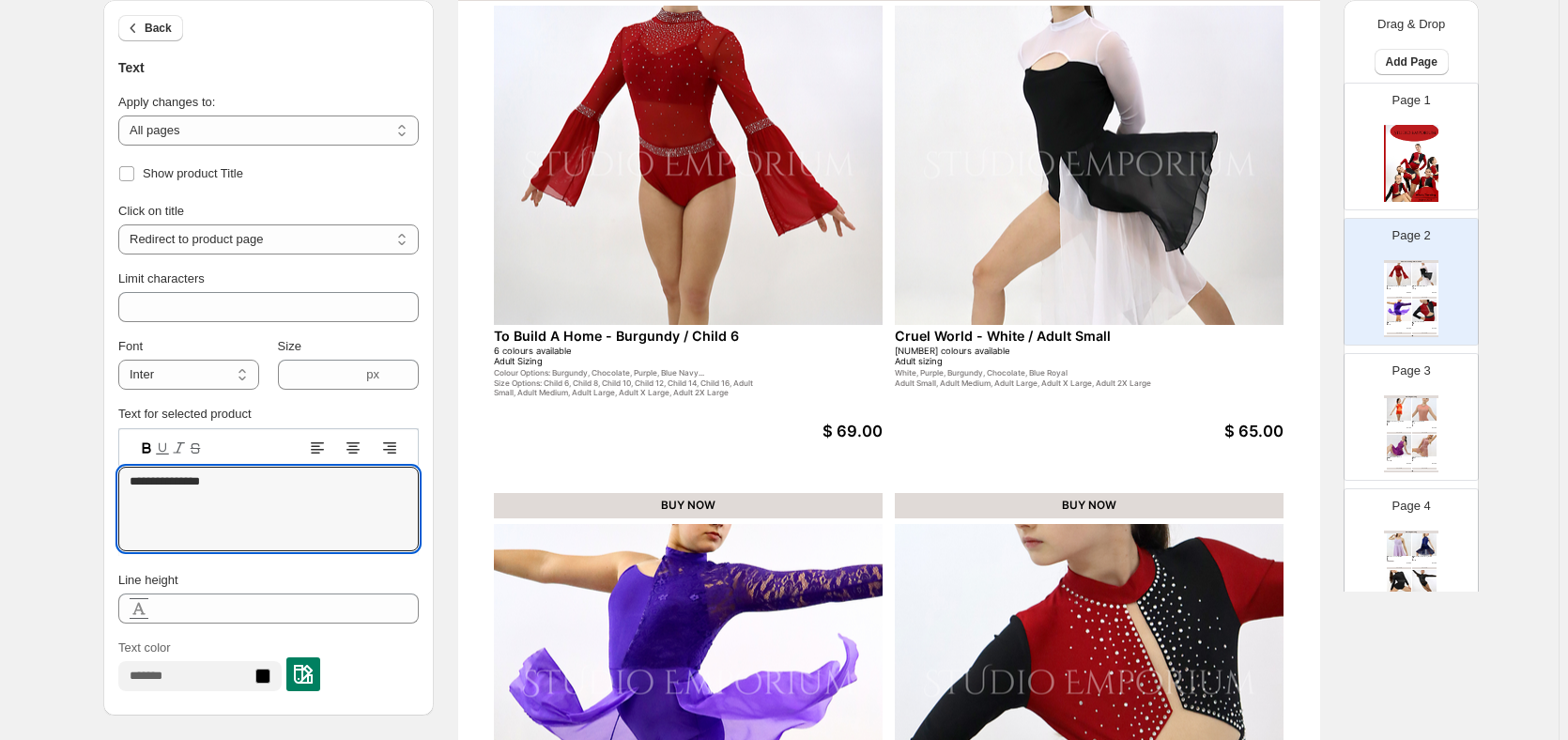 click on "Text color" at bounding box center [269, 665] 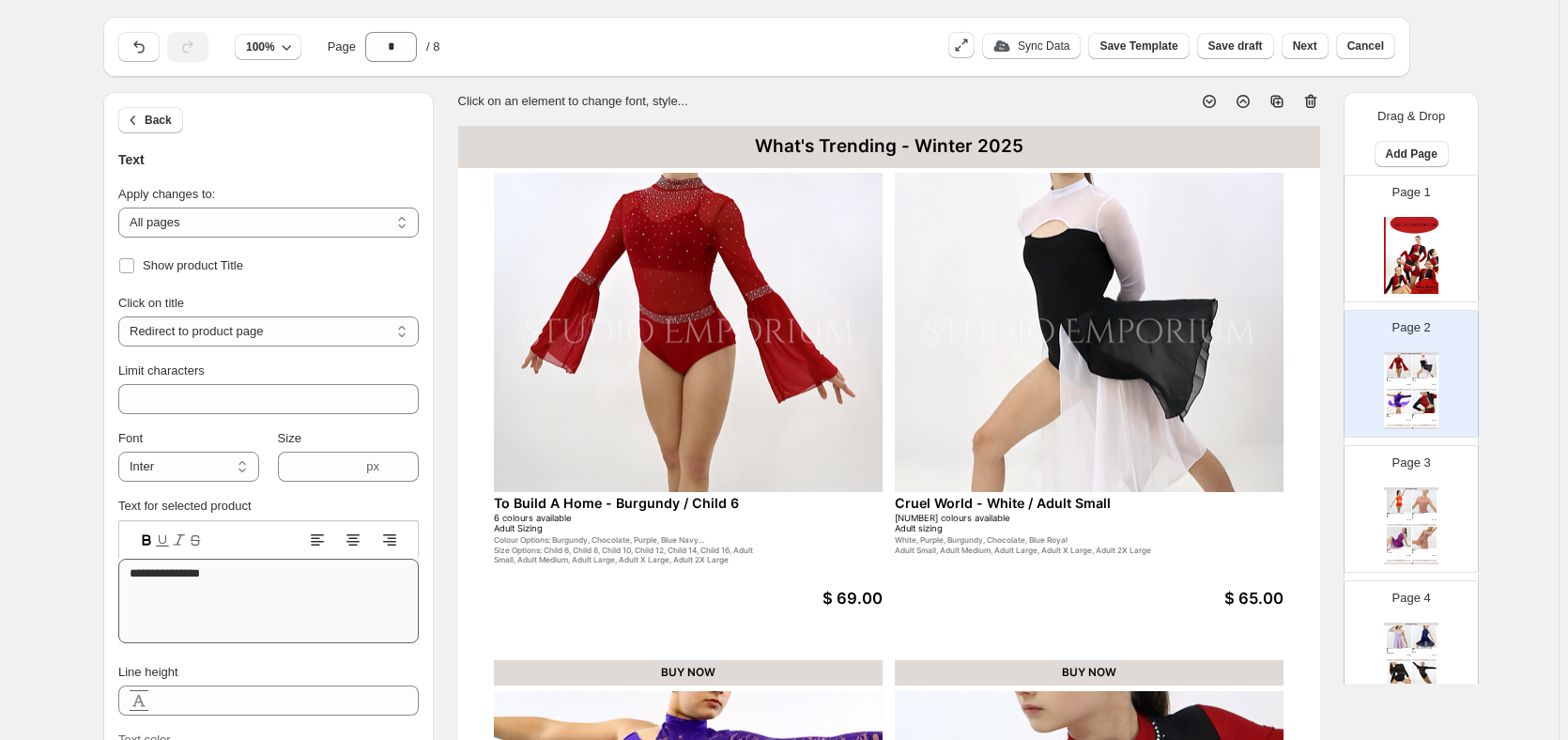 scroll, scrollTop: 0, scrollLeft: 0, axis: both 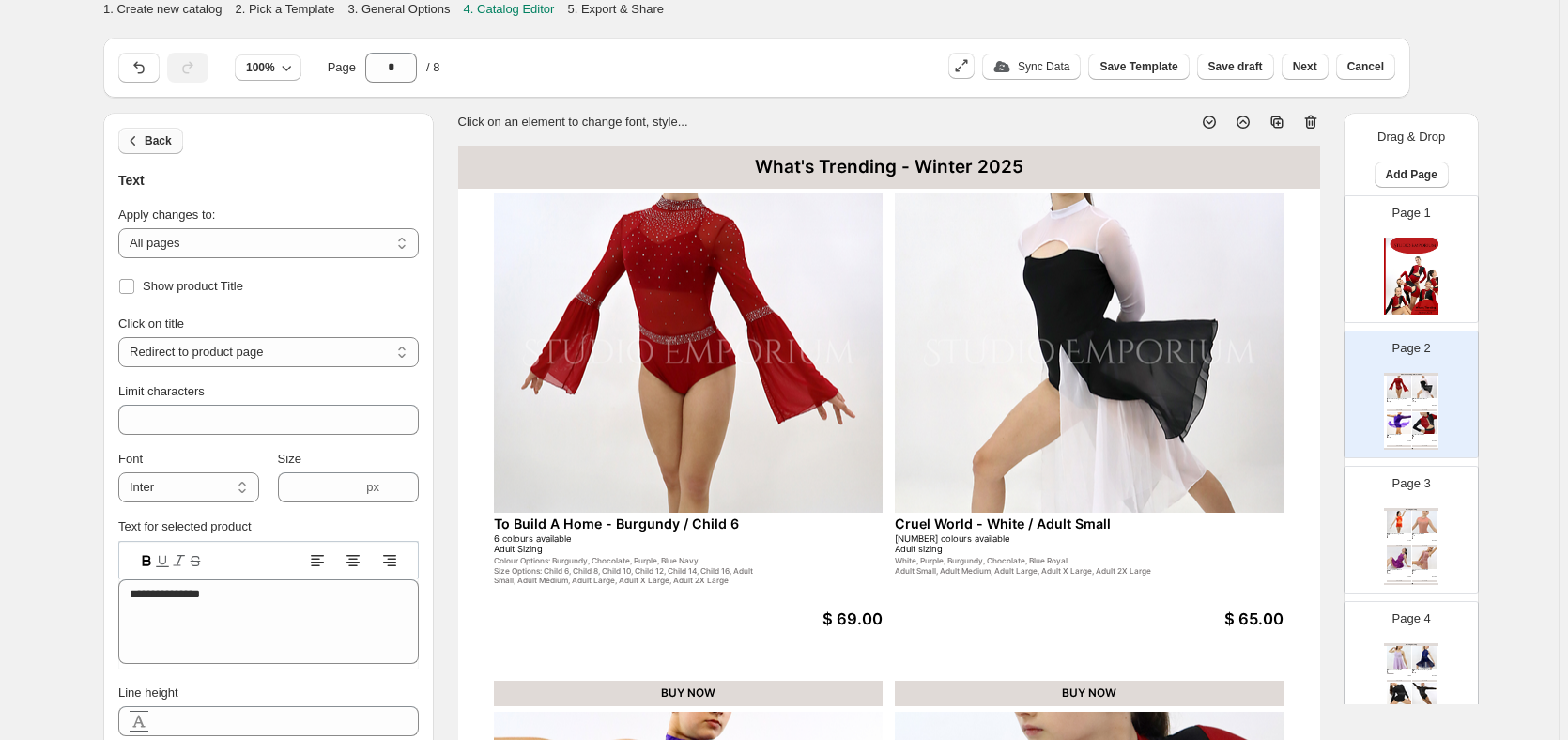 click on "Back" at bounding box center [158, 141] 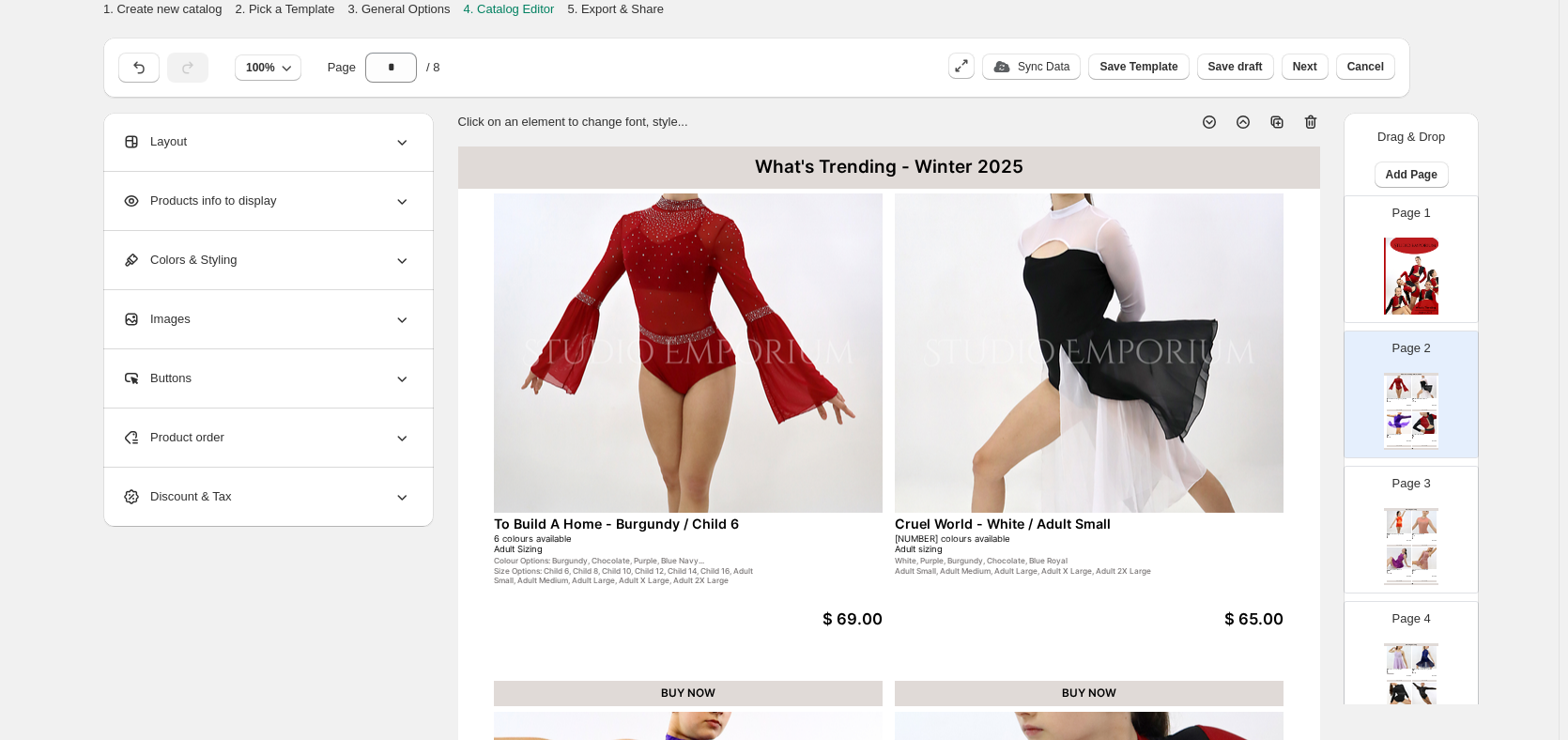 click at bounding box center (688, 353) 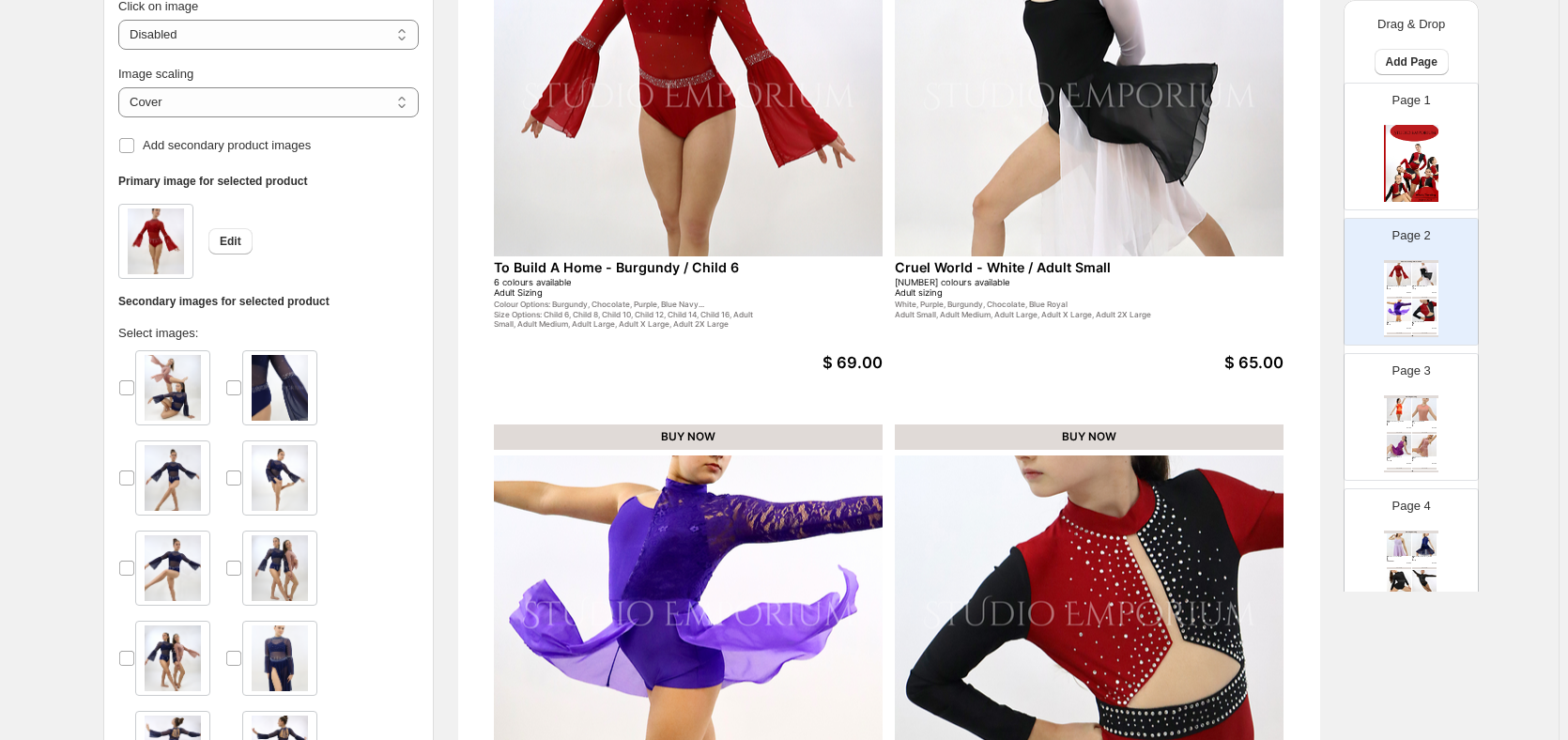 scroll, scrollTop: 282, scrollLeft: 0, axis: vertical 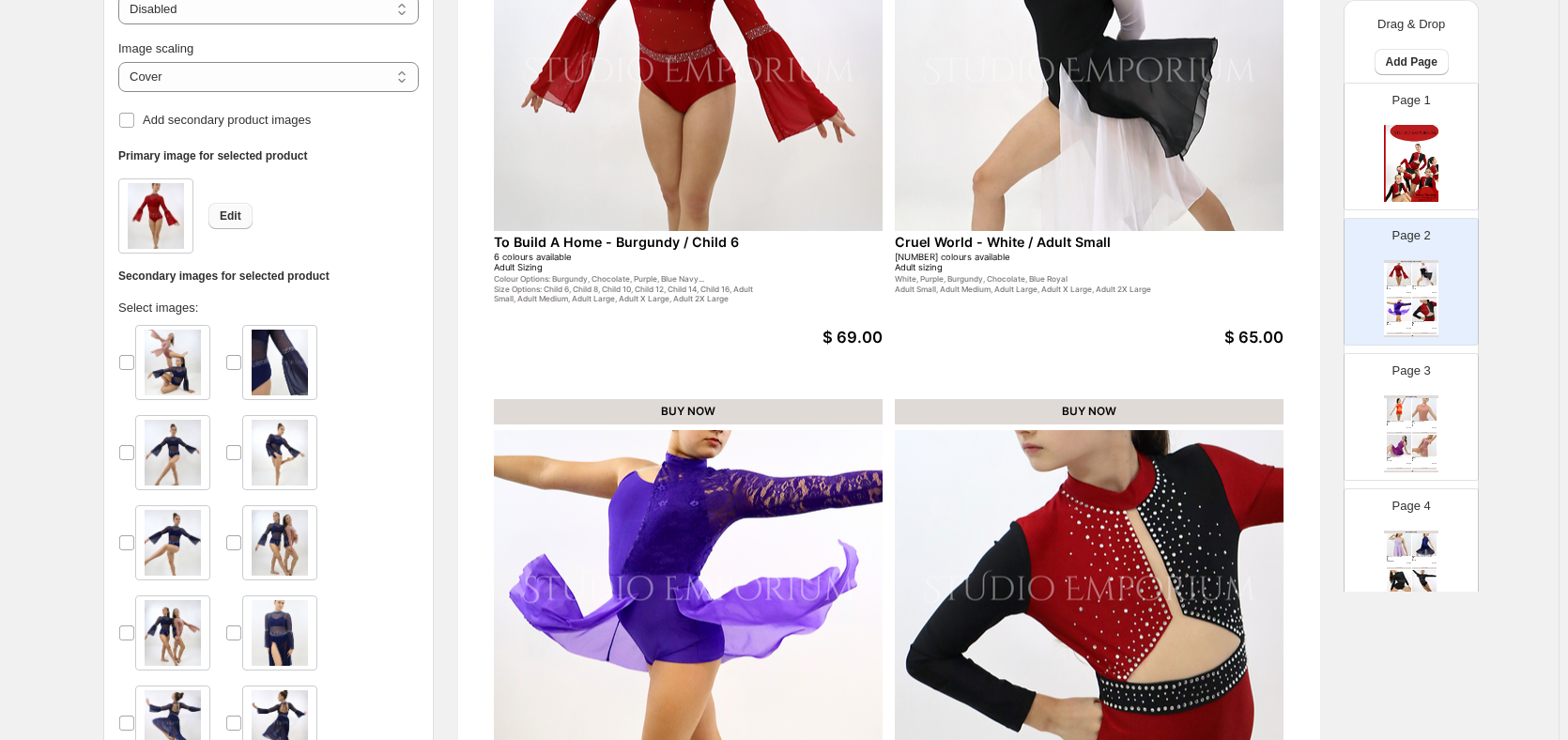 click on "Edit" at bounding box center [230, 216] 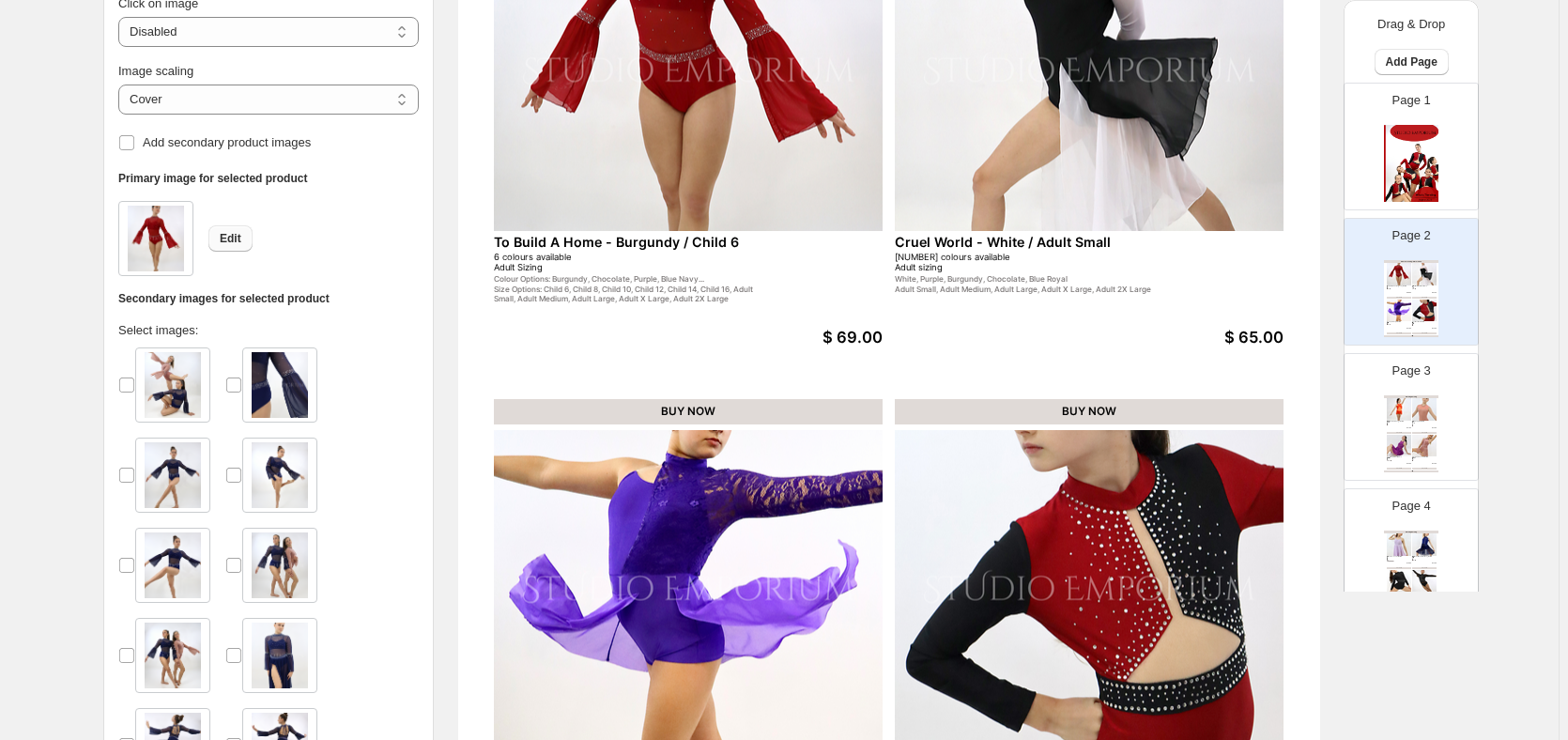 click on "Edit" at bounding box center (230, 239) 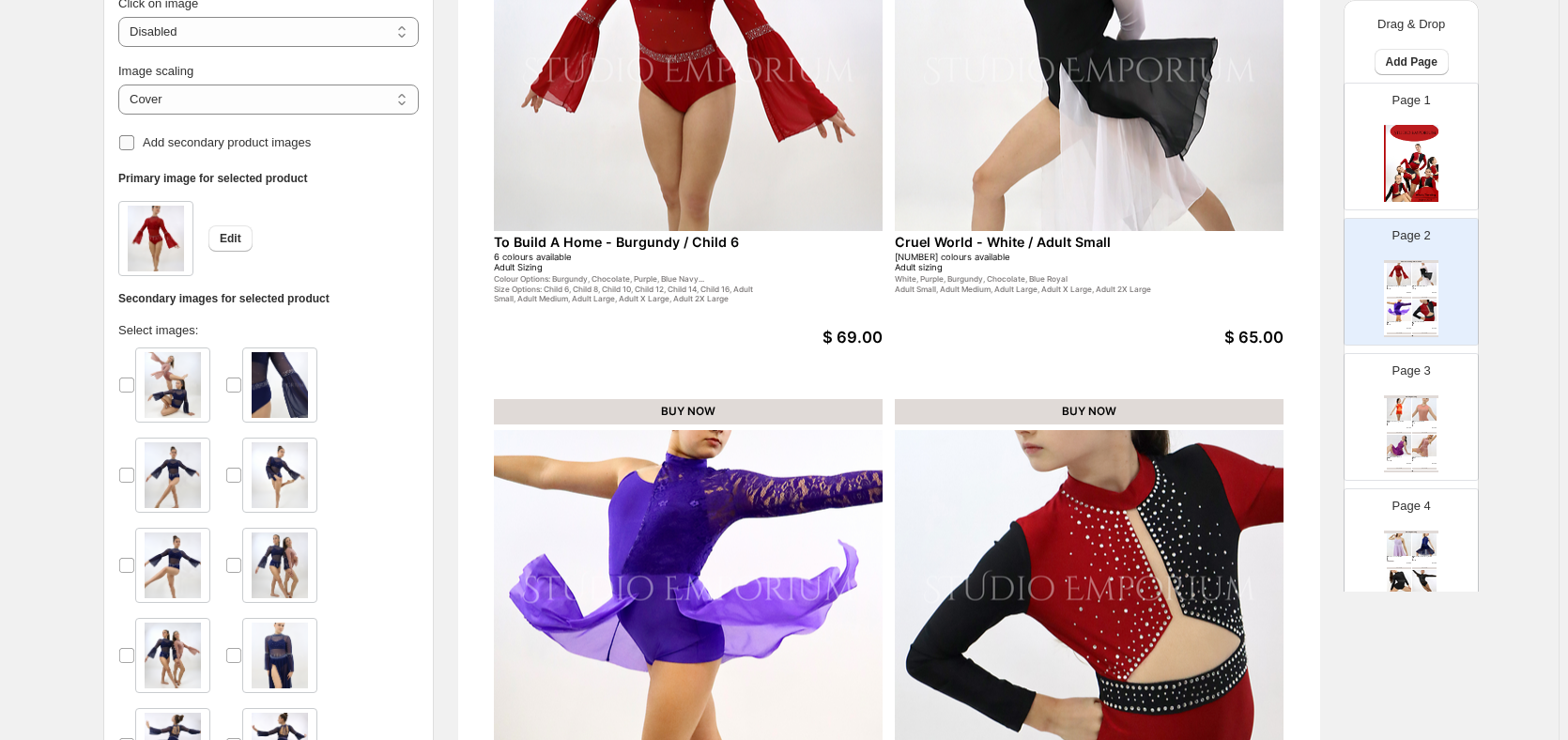 click on "Add secondary product images" at bounding box center [226, 142] 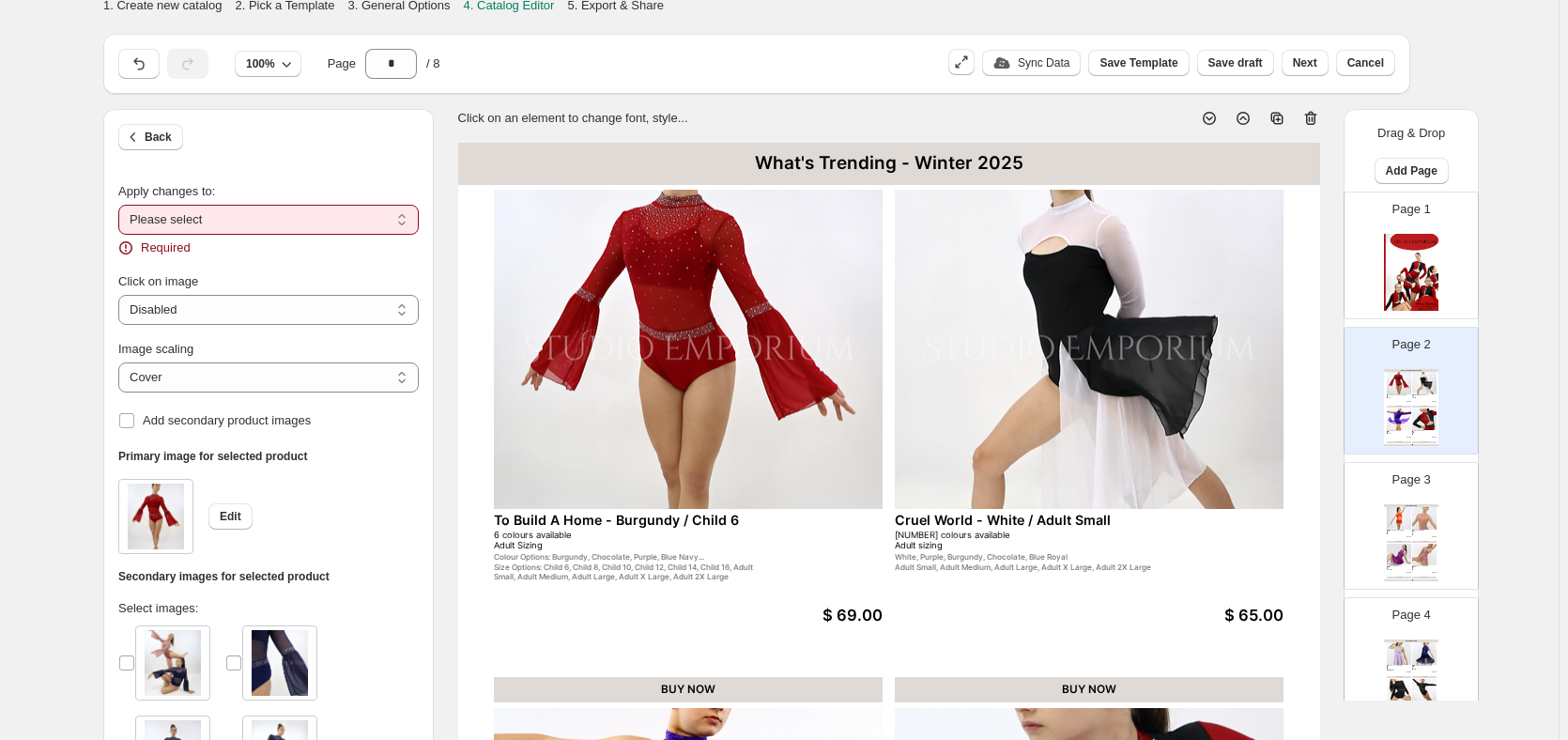 scroll, scrollTop: 0, scrollLeft: 0, axis: both 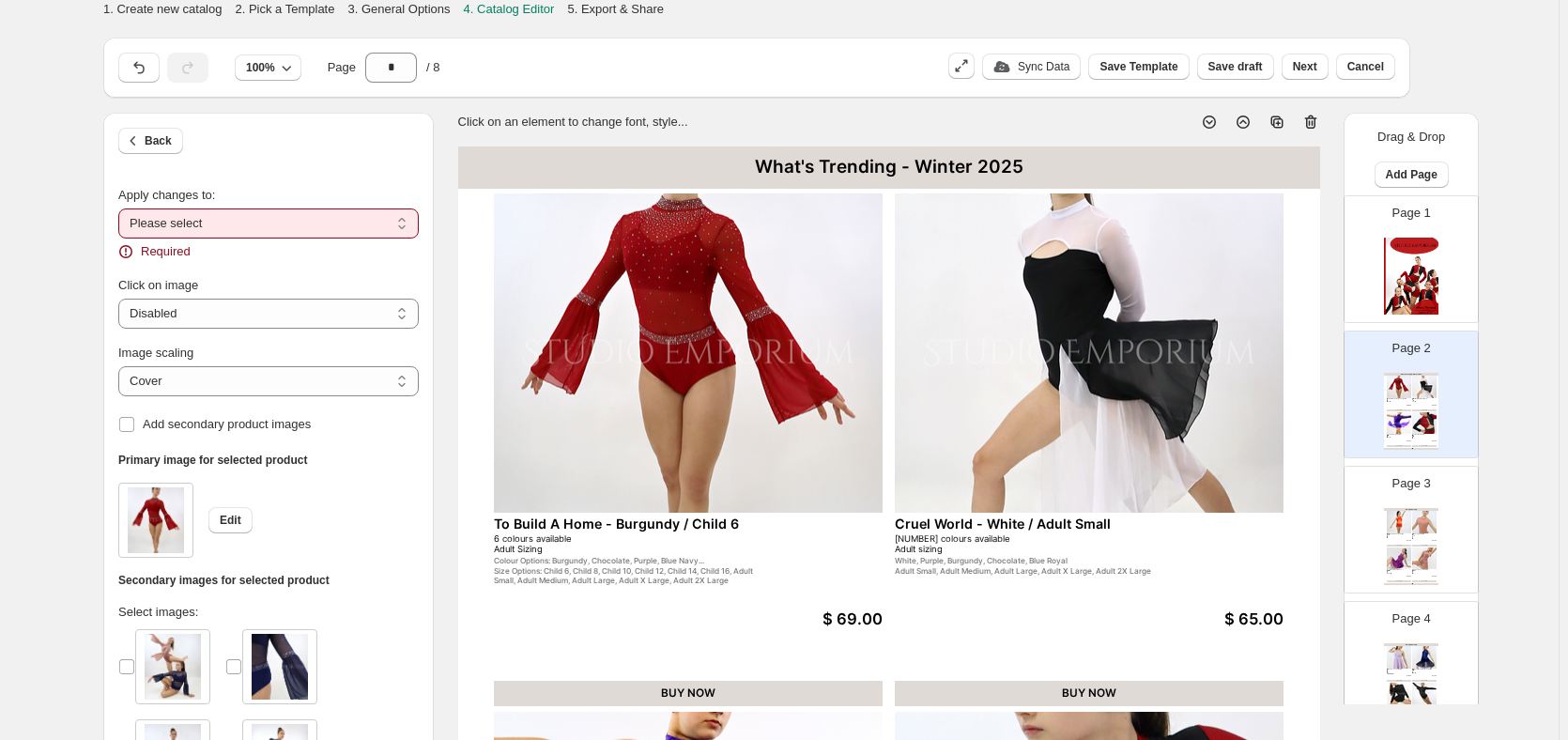 click on "**********" at bounding box center [269, 224] 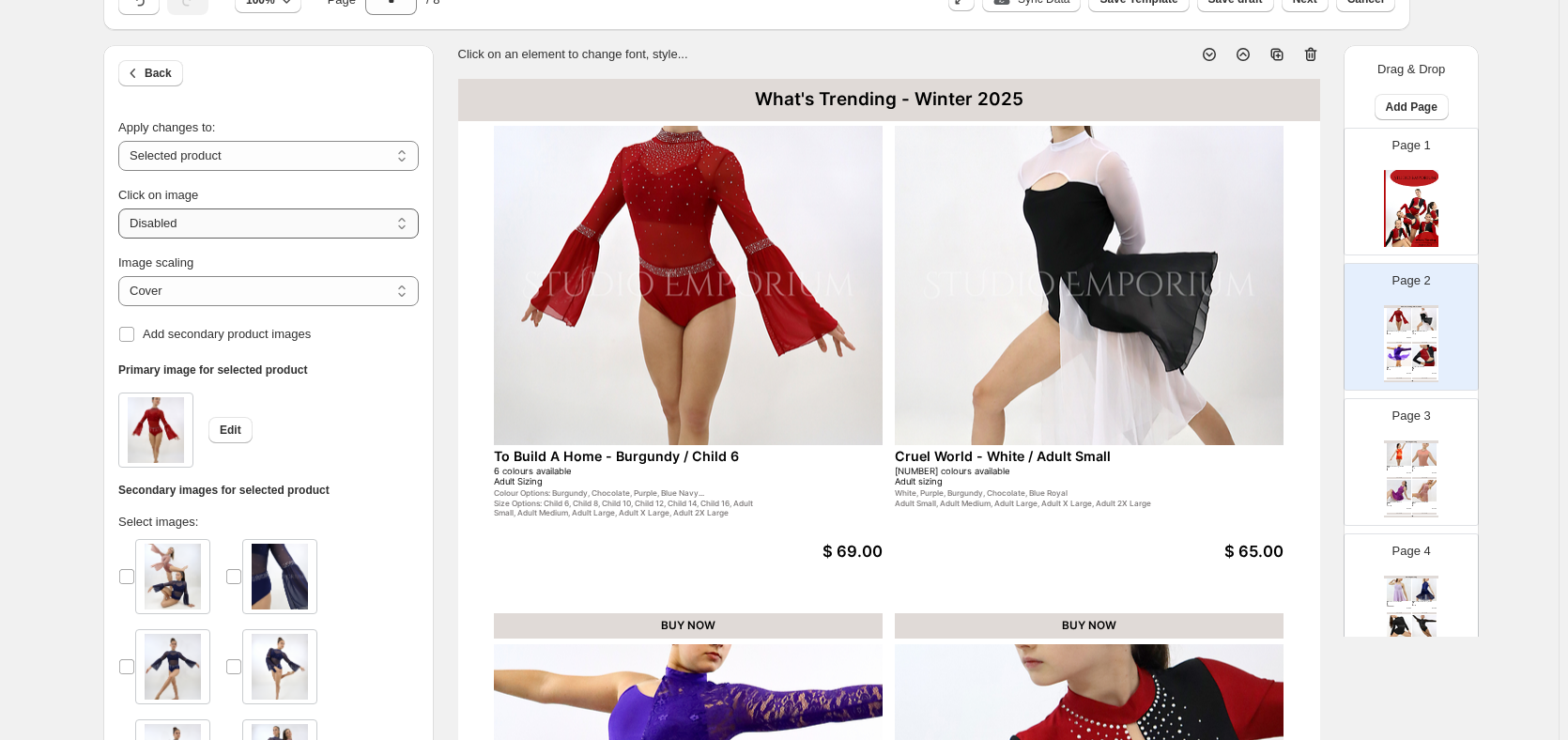 scroll, scrollTop: 188, scrollLeft: 0, axis: vertical 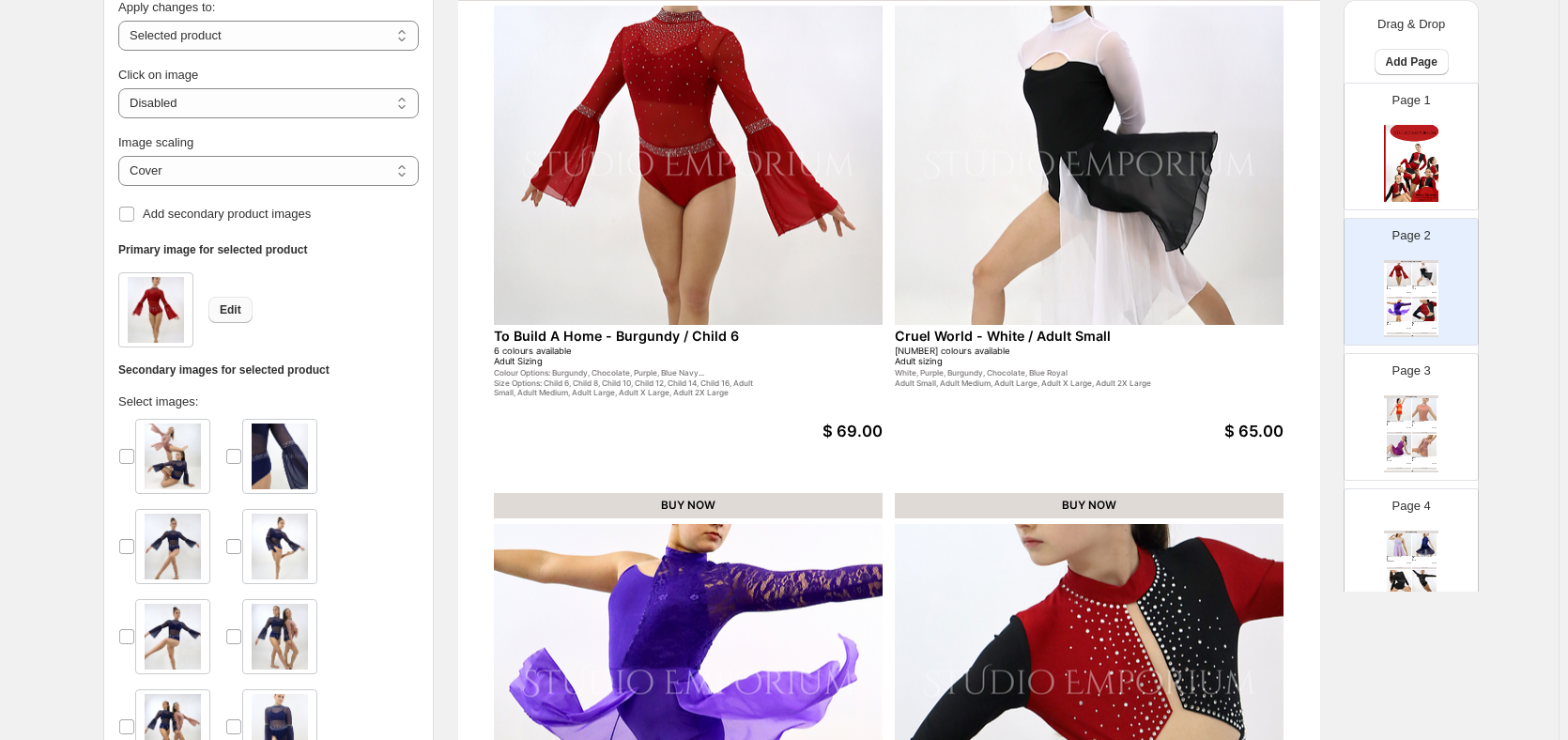 click on "Edit" at bounding box center (230, 310) 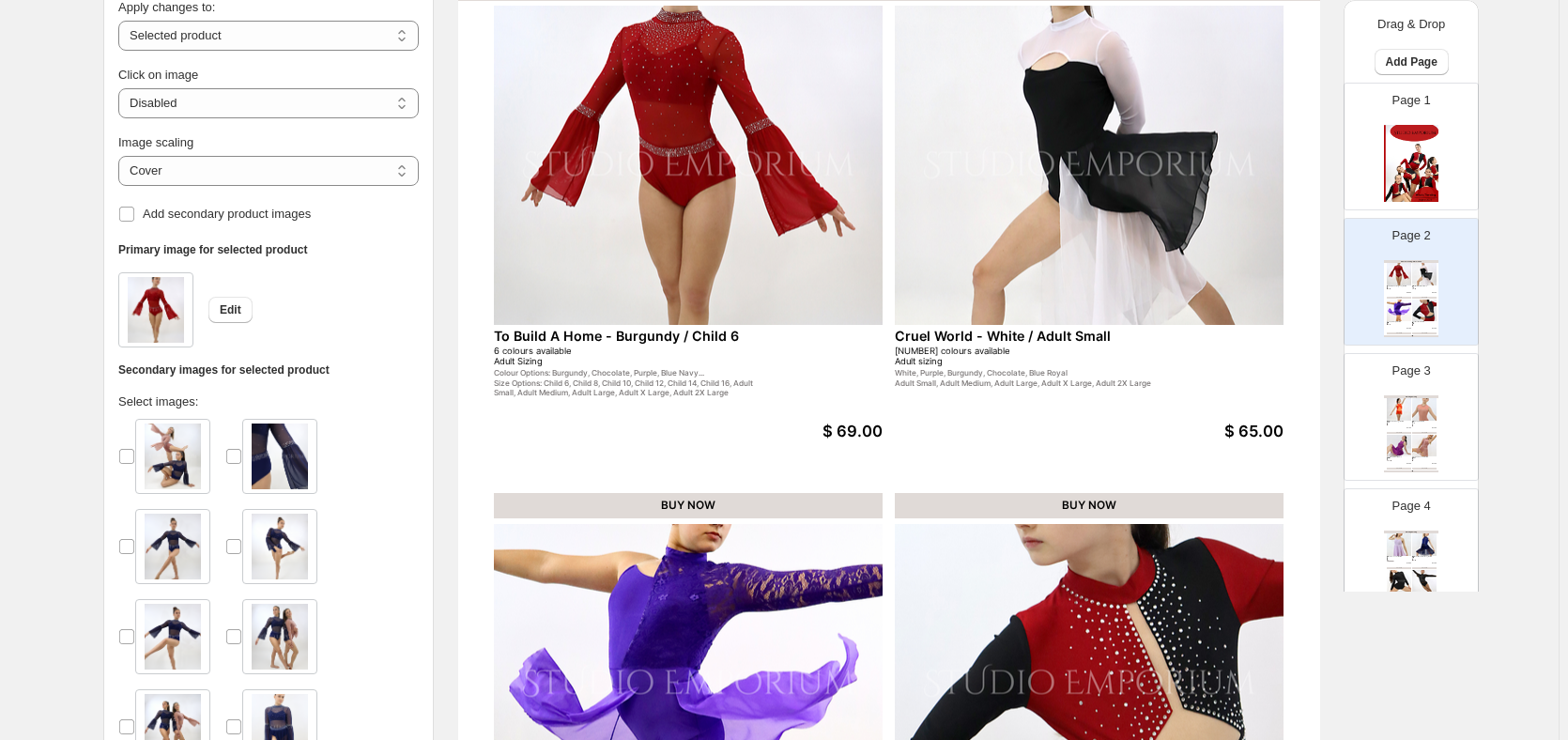 click at bounding box center [280, 637] 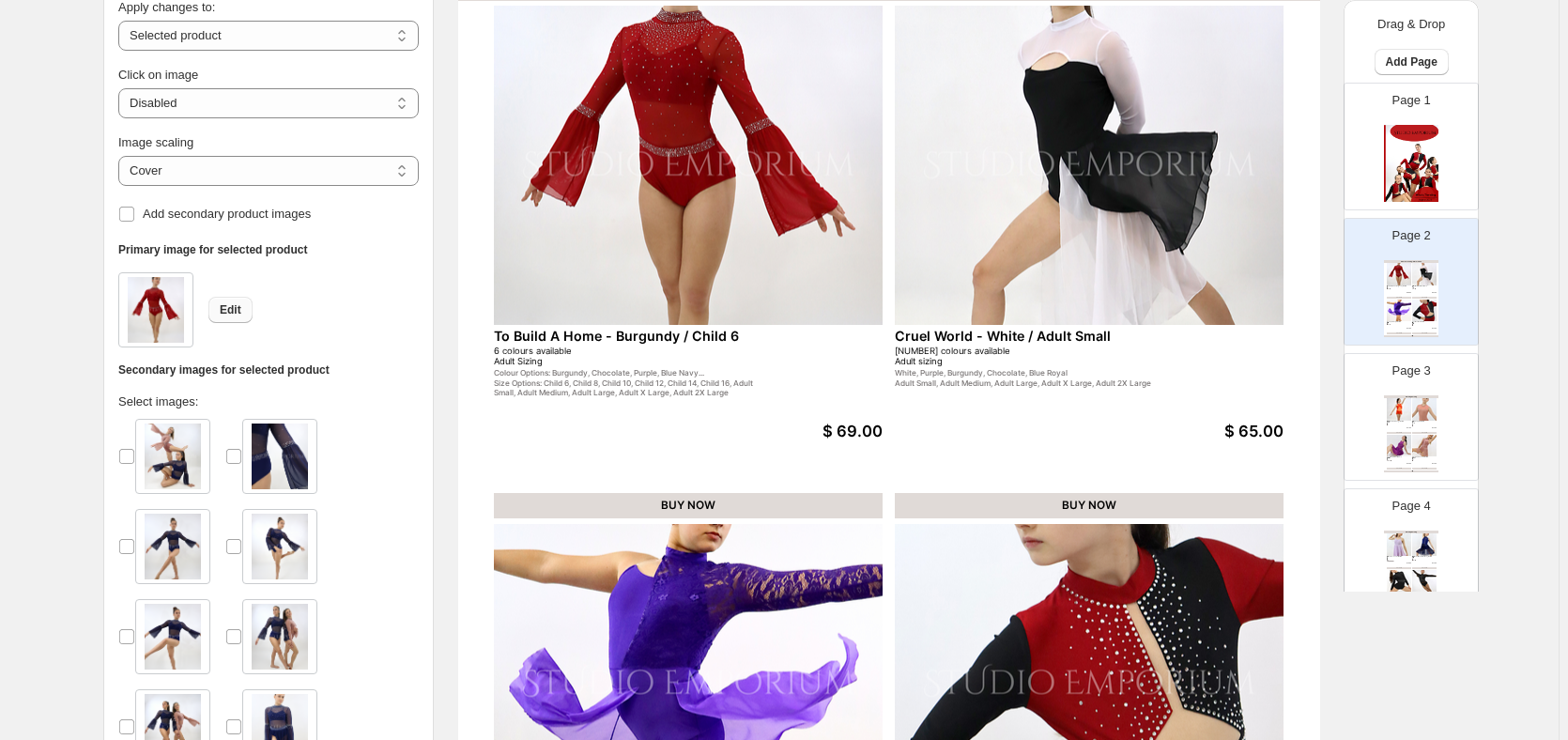click on "Edit" at bounding box center [230, 310] 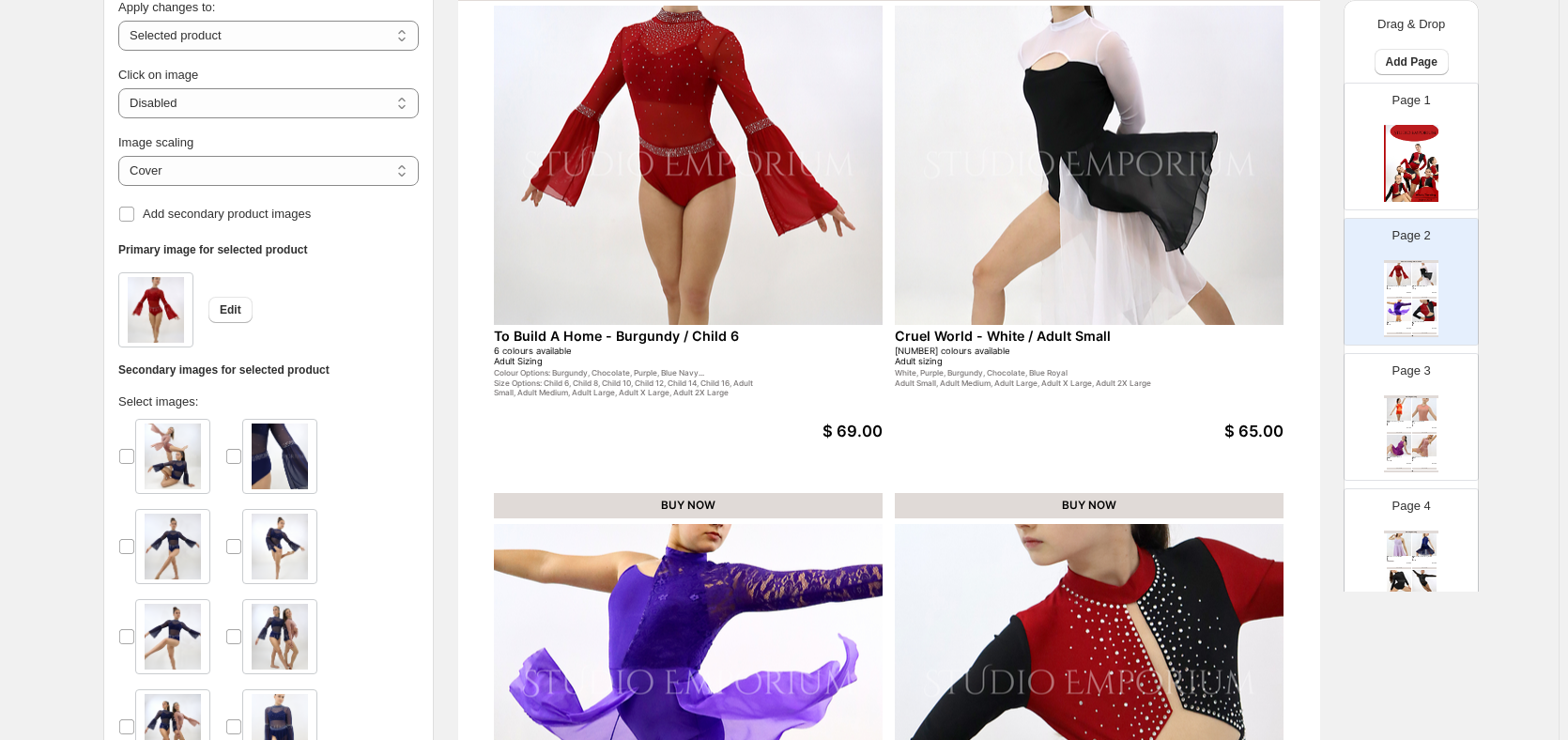click at bounding box center [688, 165] 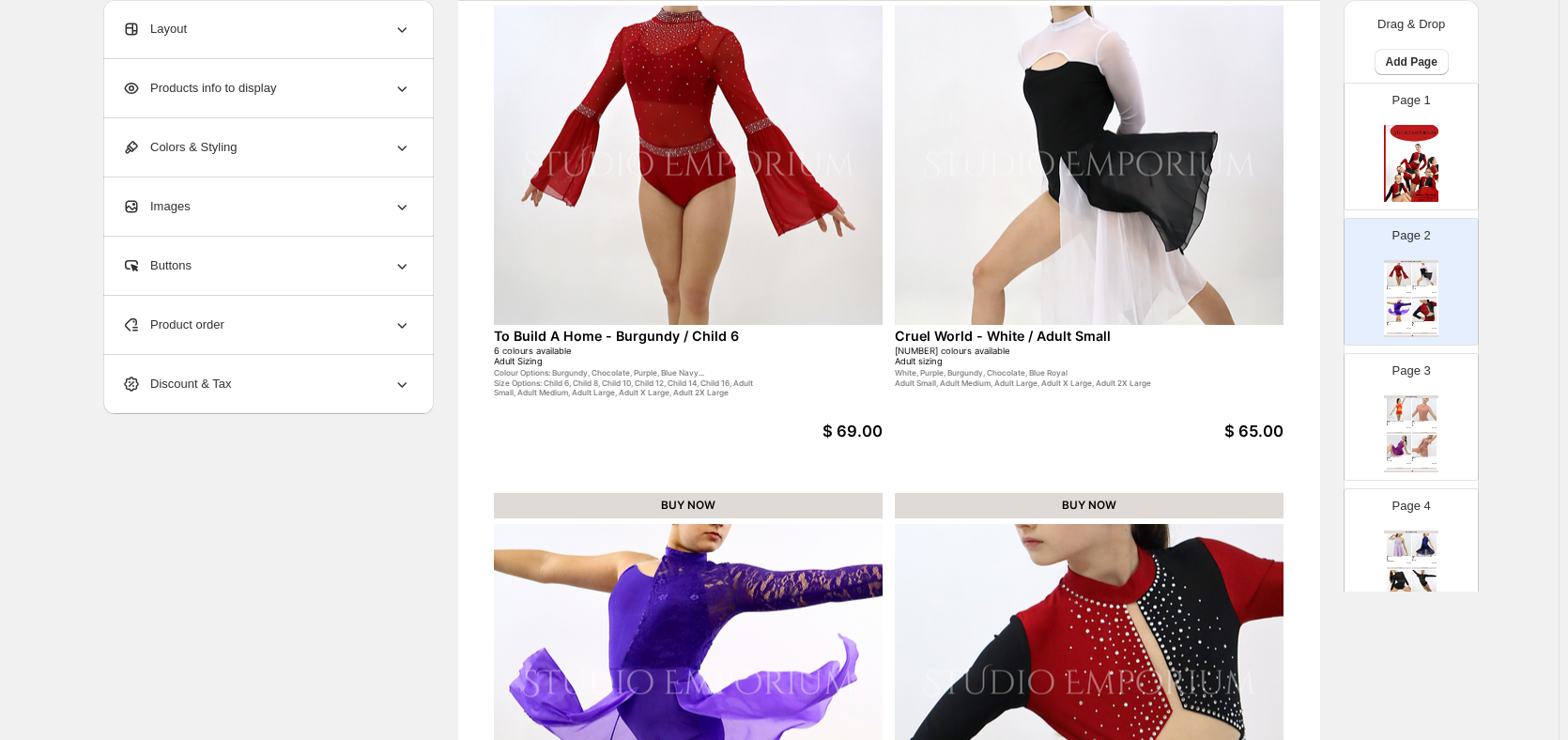 click at bounding box center [688, 165] 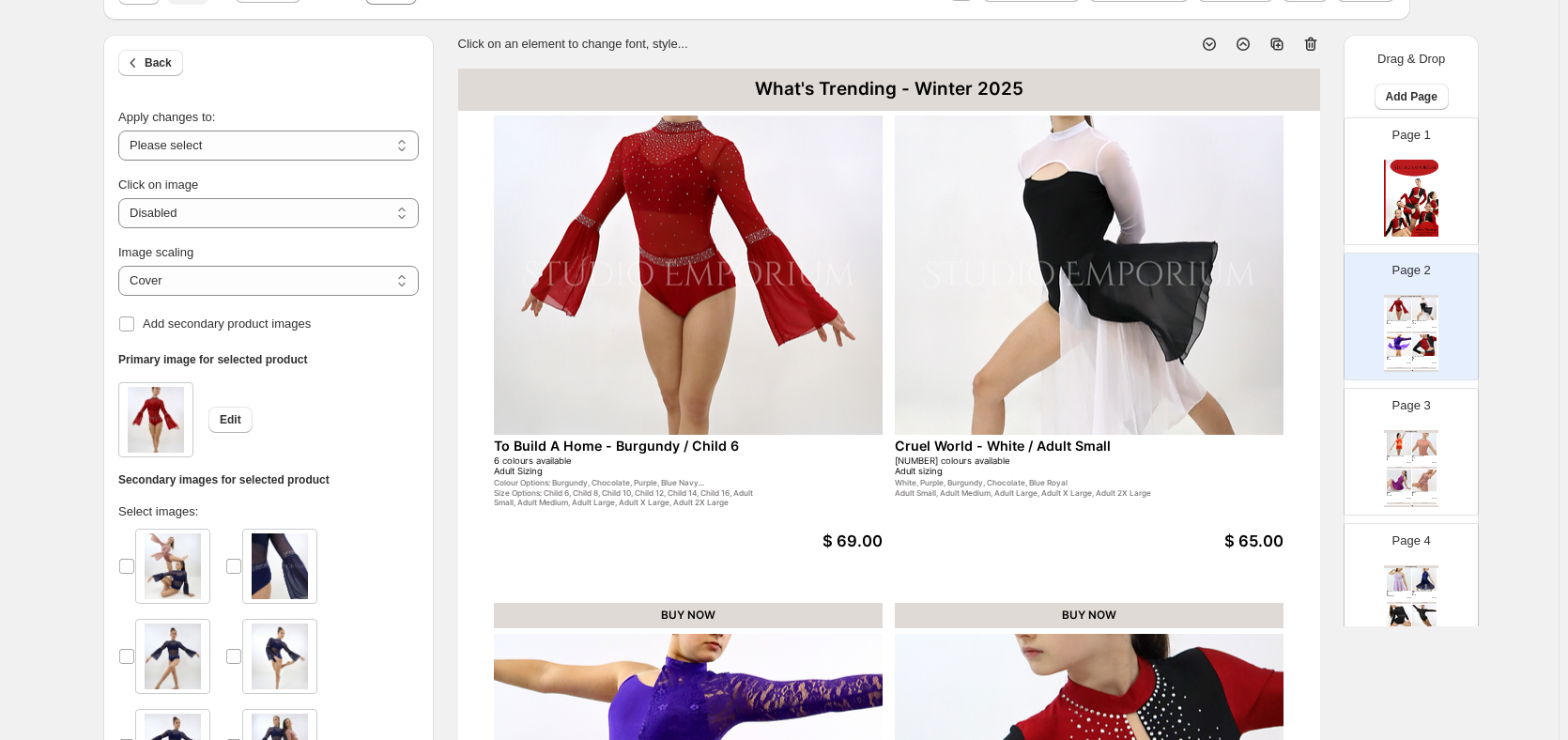 scroll, scrollTop: 0, scrollLeft: 0, axis: both 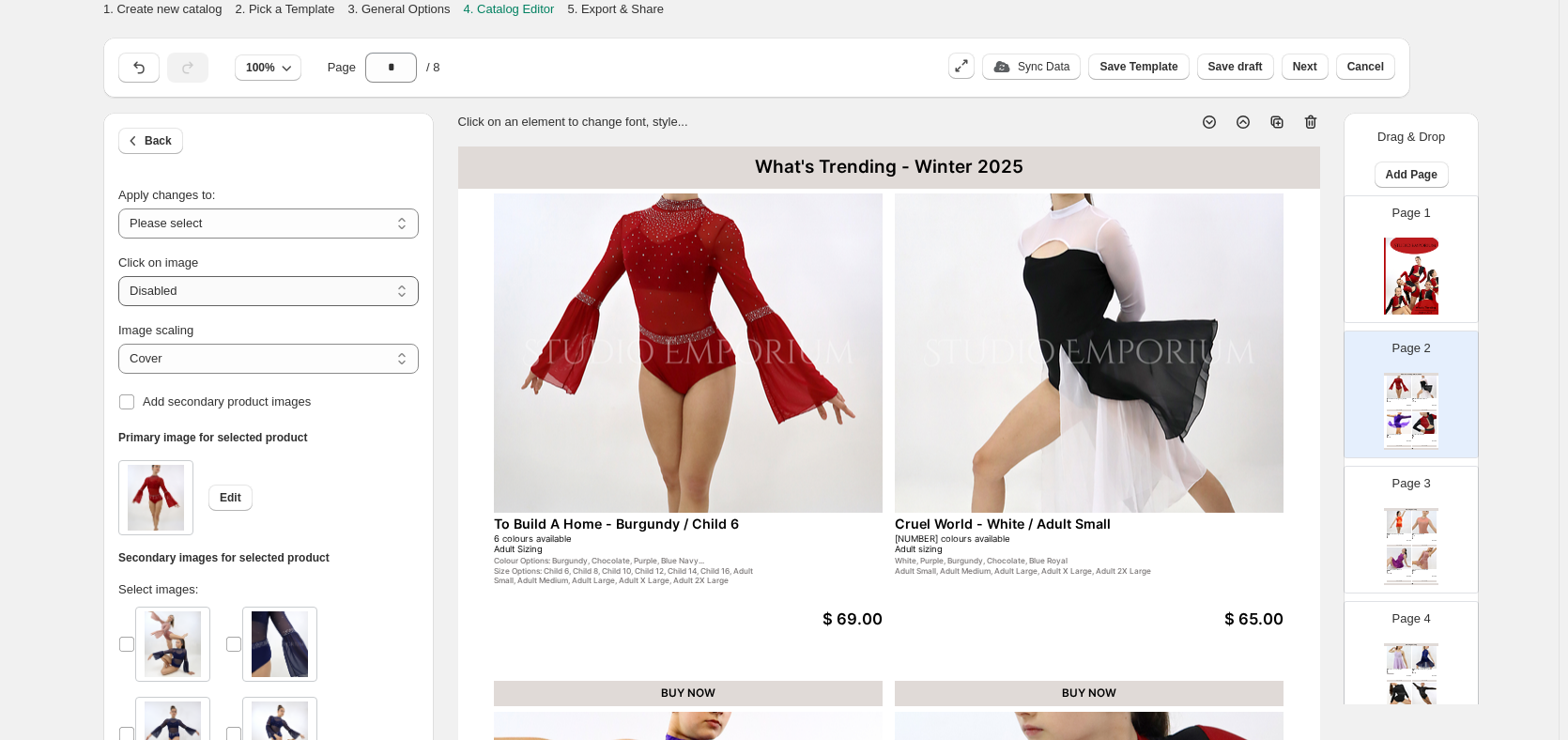click on "**********" at bounding box center [269, 291] 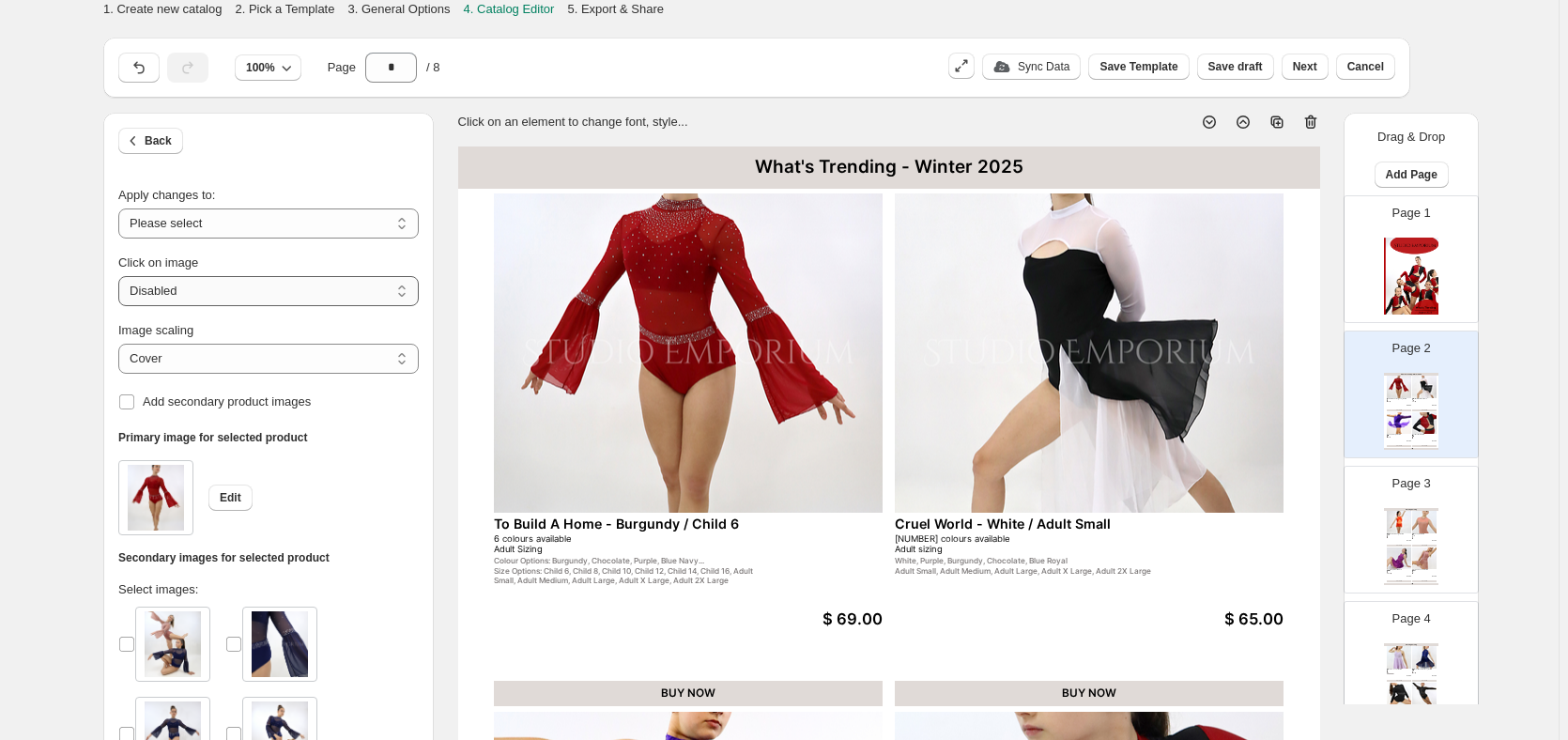 click on "**********" at bounding box center (269, 291) 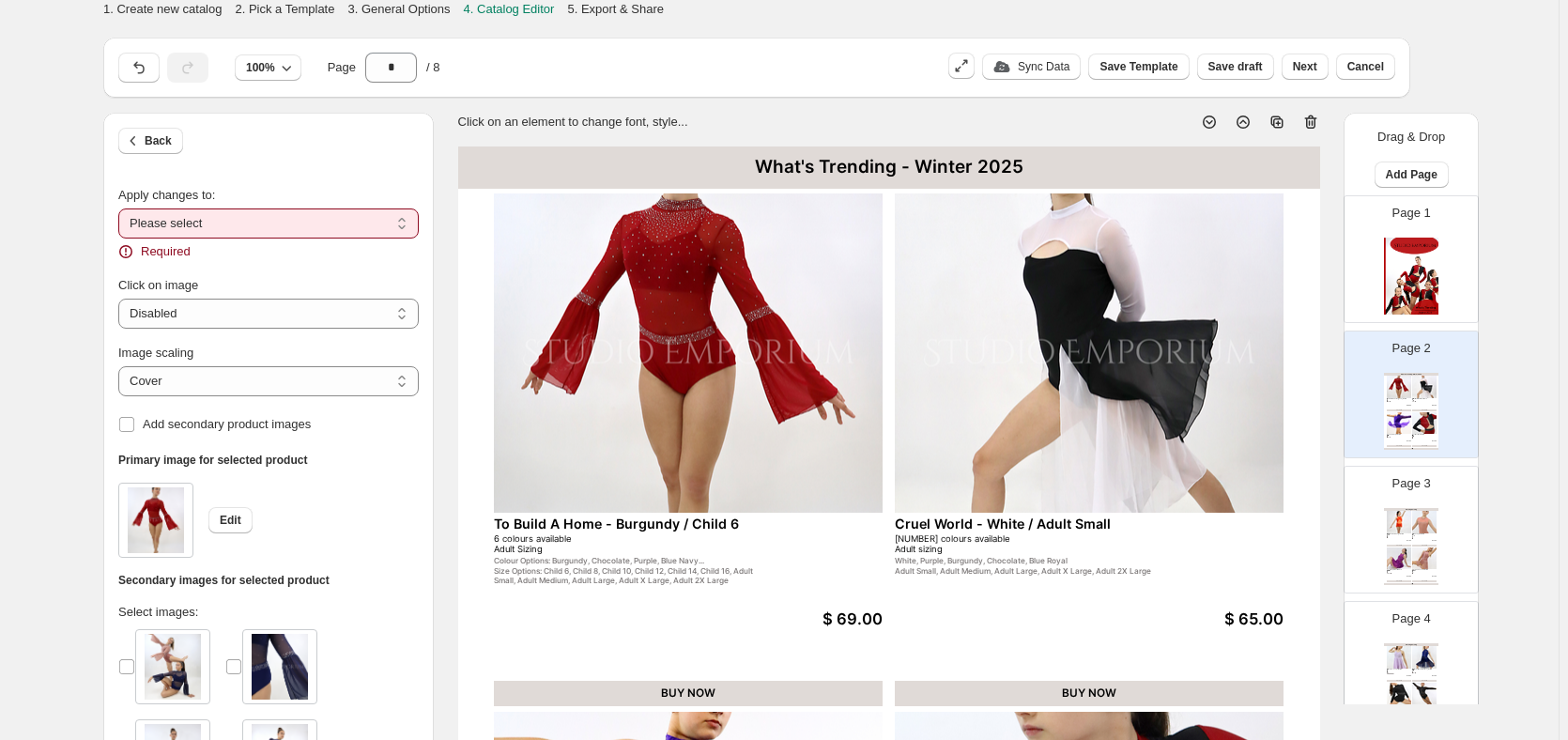 drag, startPoint x: 351, startPoint y: 228, endPoint x: 344, endPoint y: 237, distance: 11.4017543 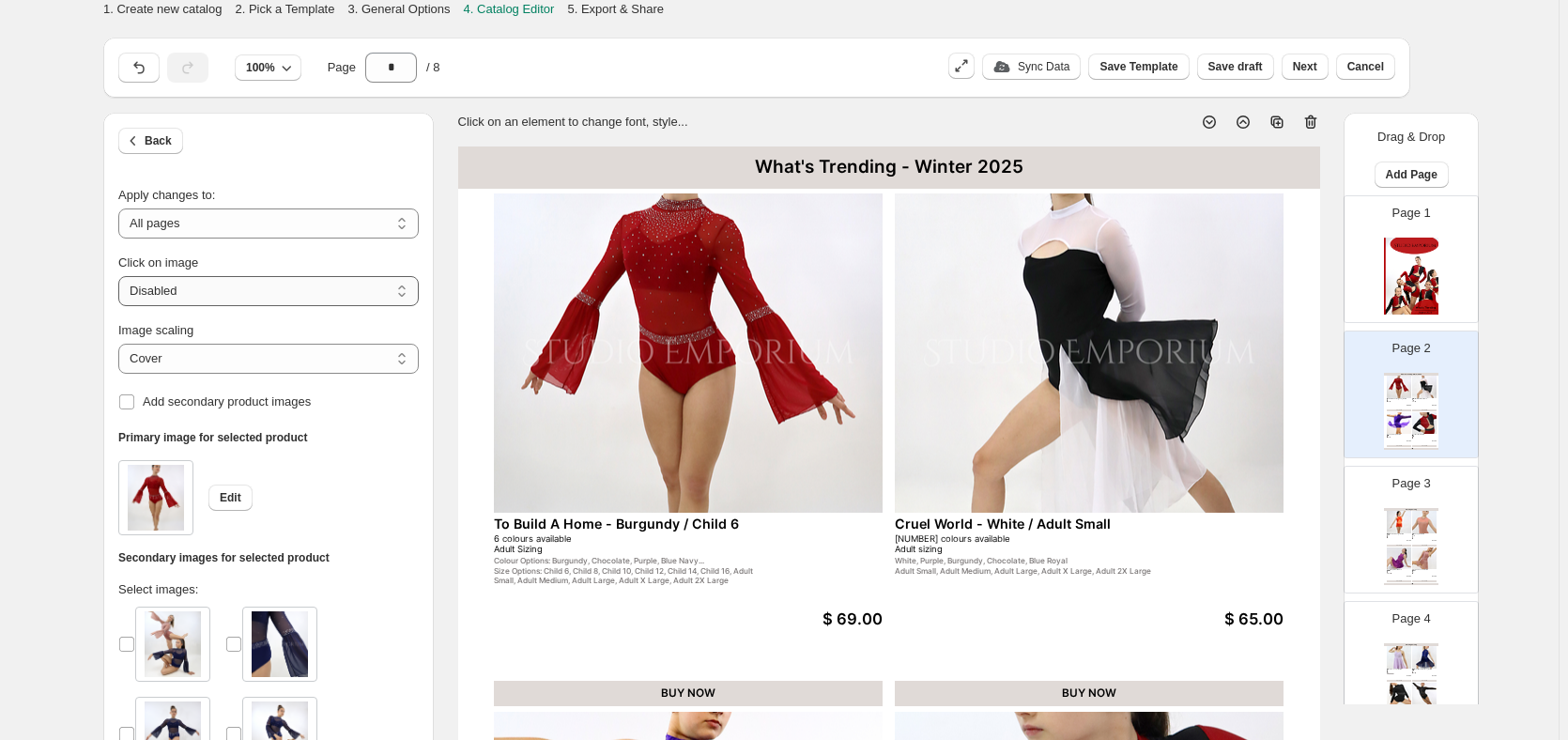click on "**********" at bounding box center (269, 291) 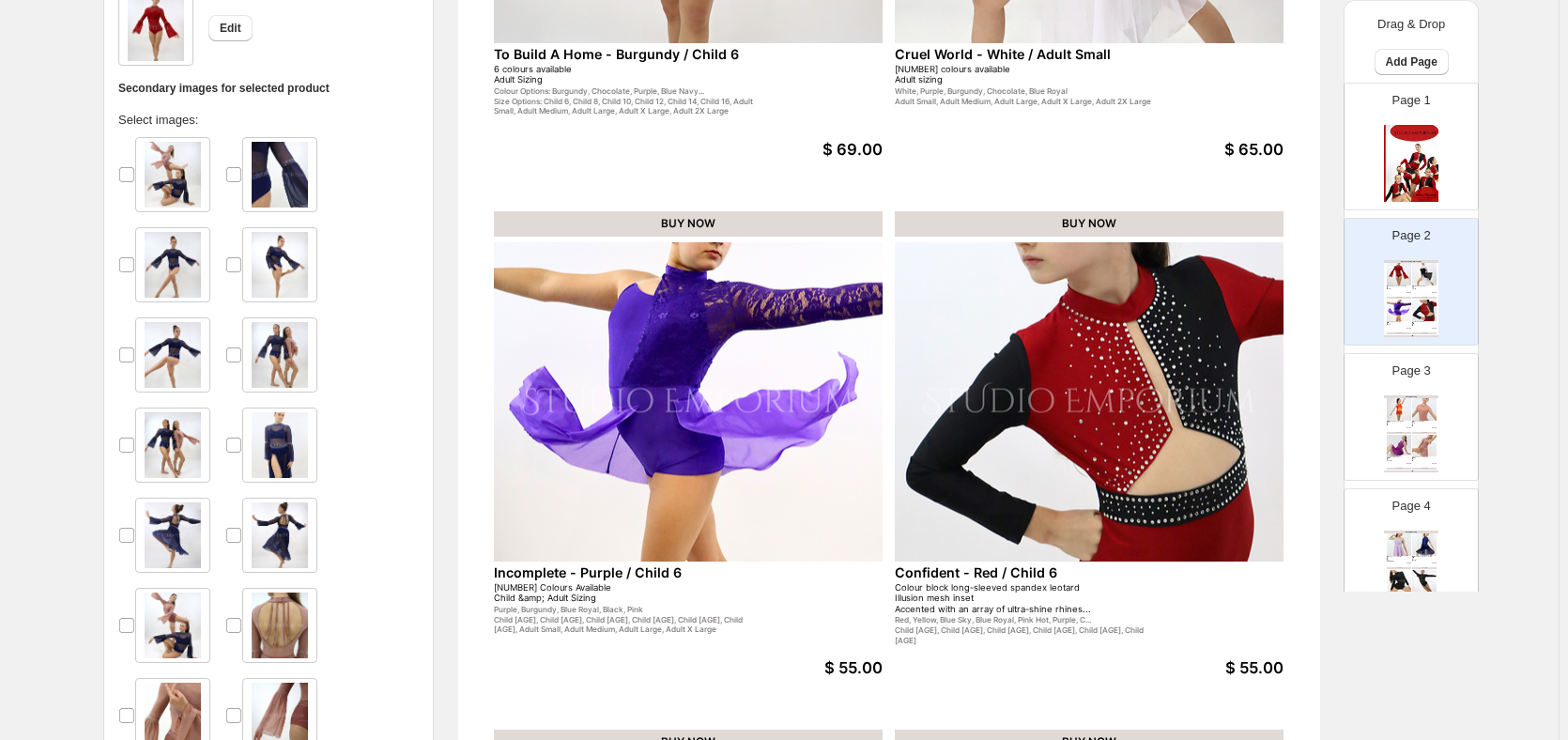 scroll, scrollTop: 282, scrollLeft: 0, axis: vertical 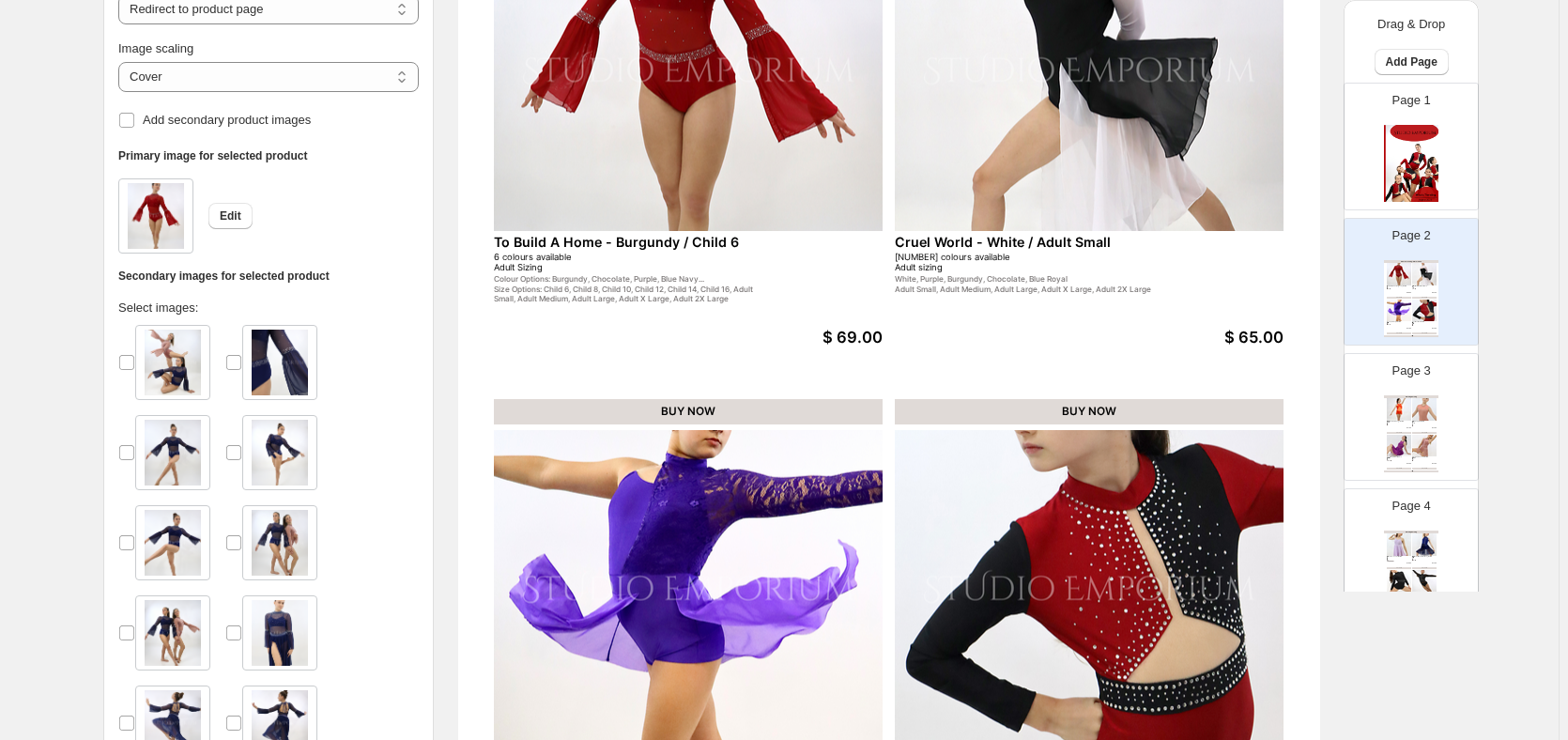 click on "Cruel World - White / Adult Small" at bounding box center (1062, 241) 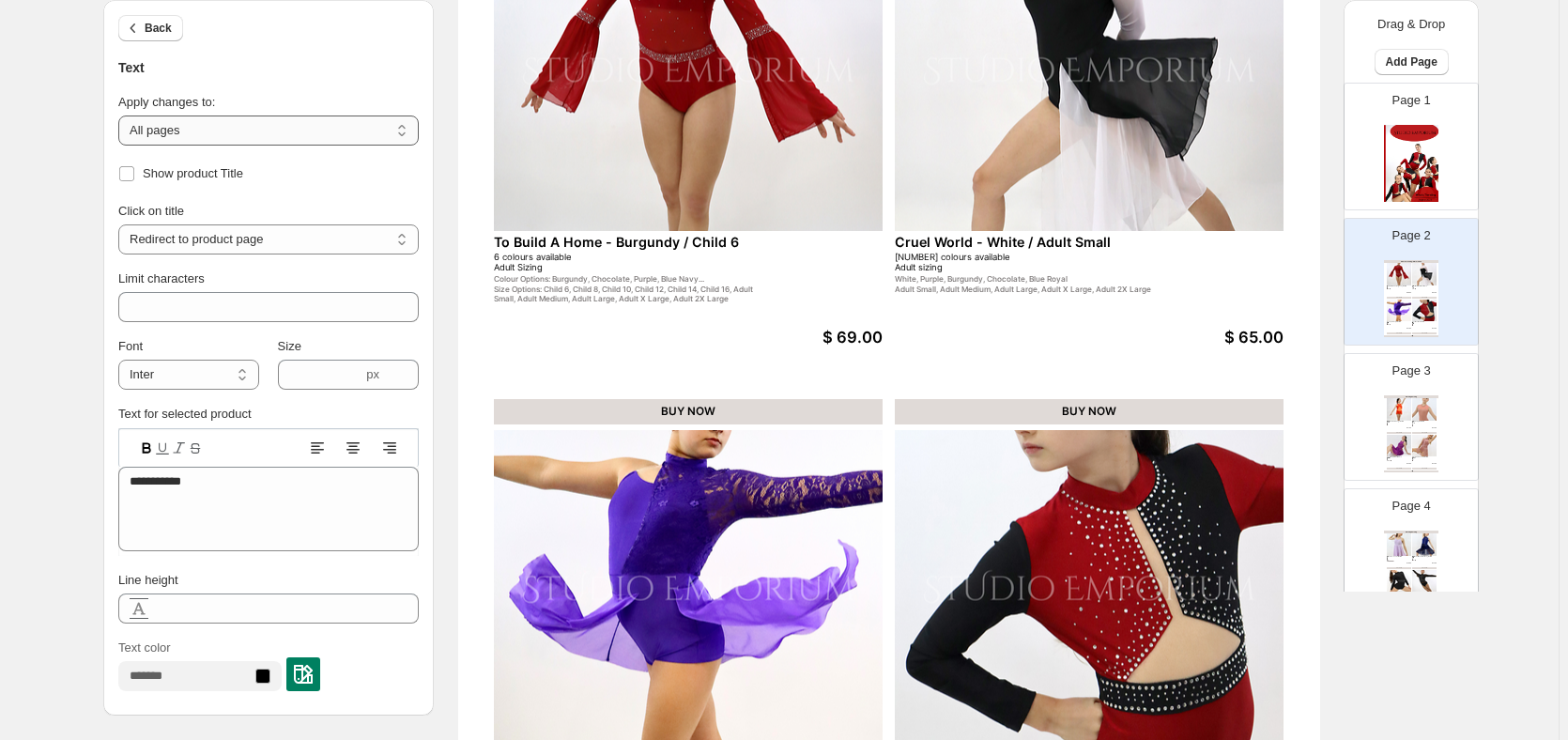 click on "**********" at bounding box center (269, 131) 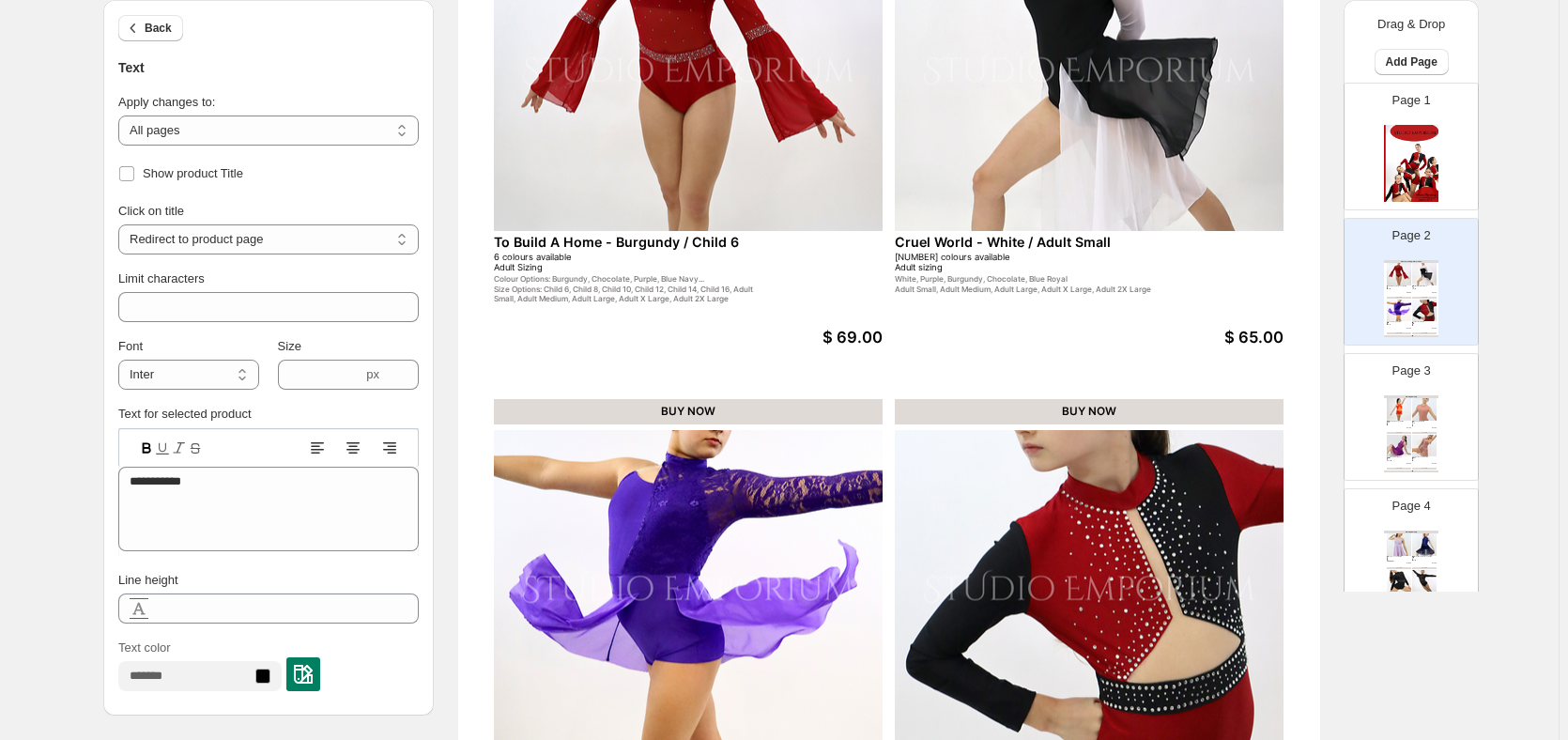 click on "White, Purple, Burgundy, Chocolate, Blue Royal" at bounding box center (1025, 279) 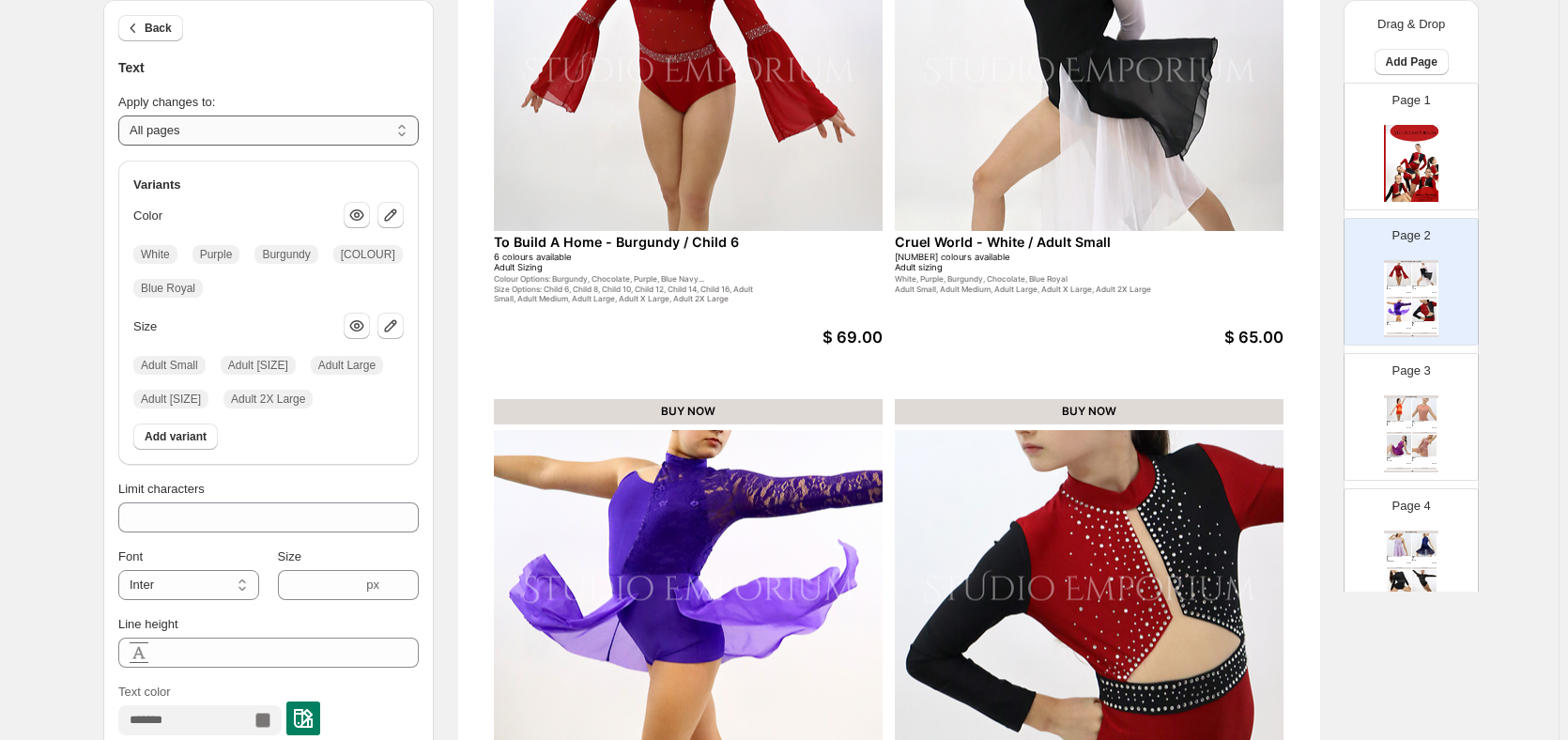 click on "**********" at bounding box center [269, 131] 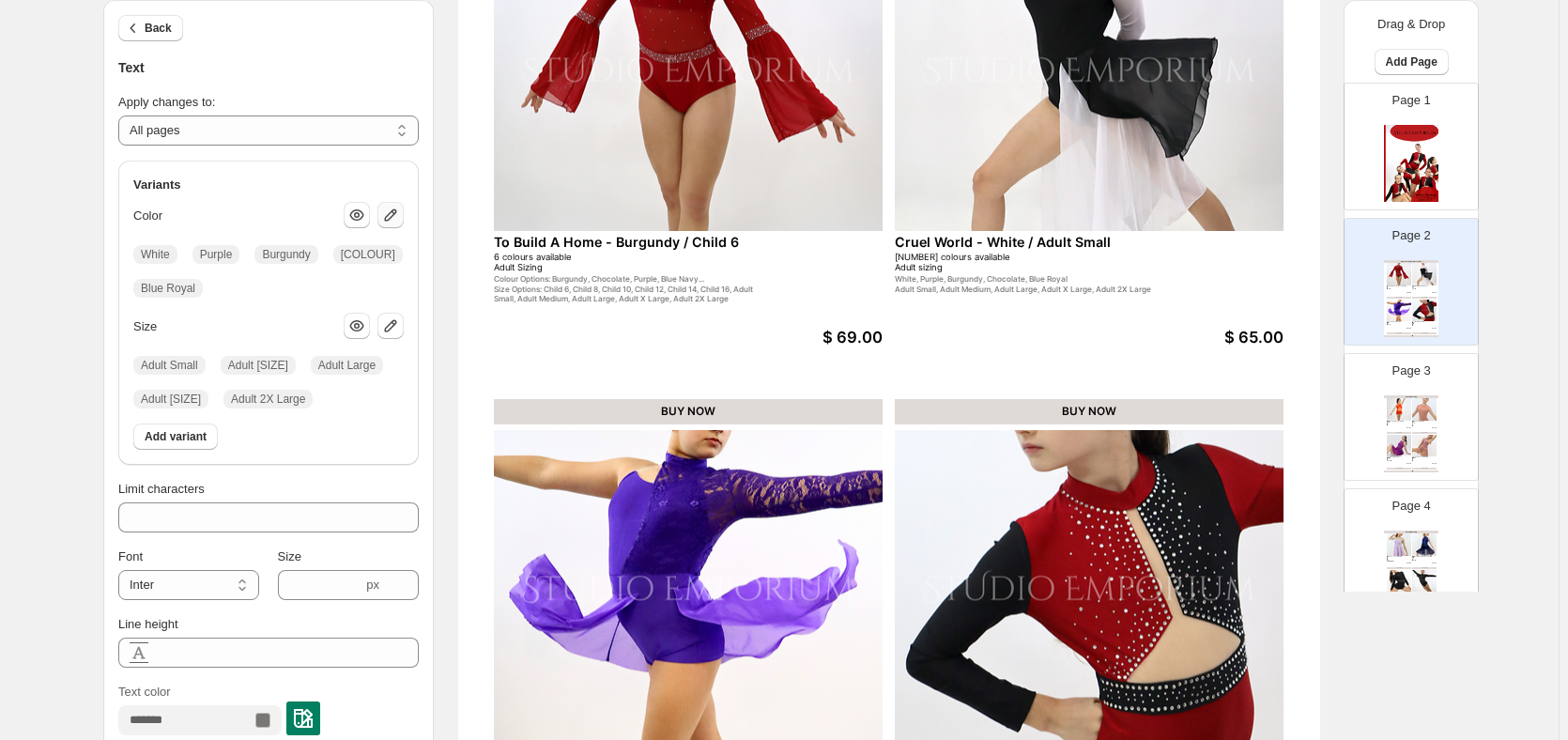 click at bounding box center [391, 215] 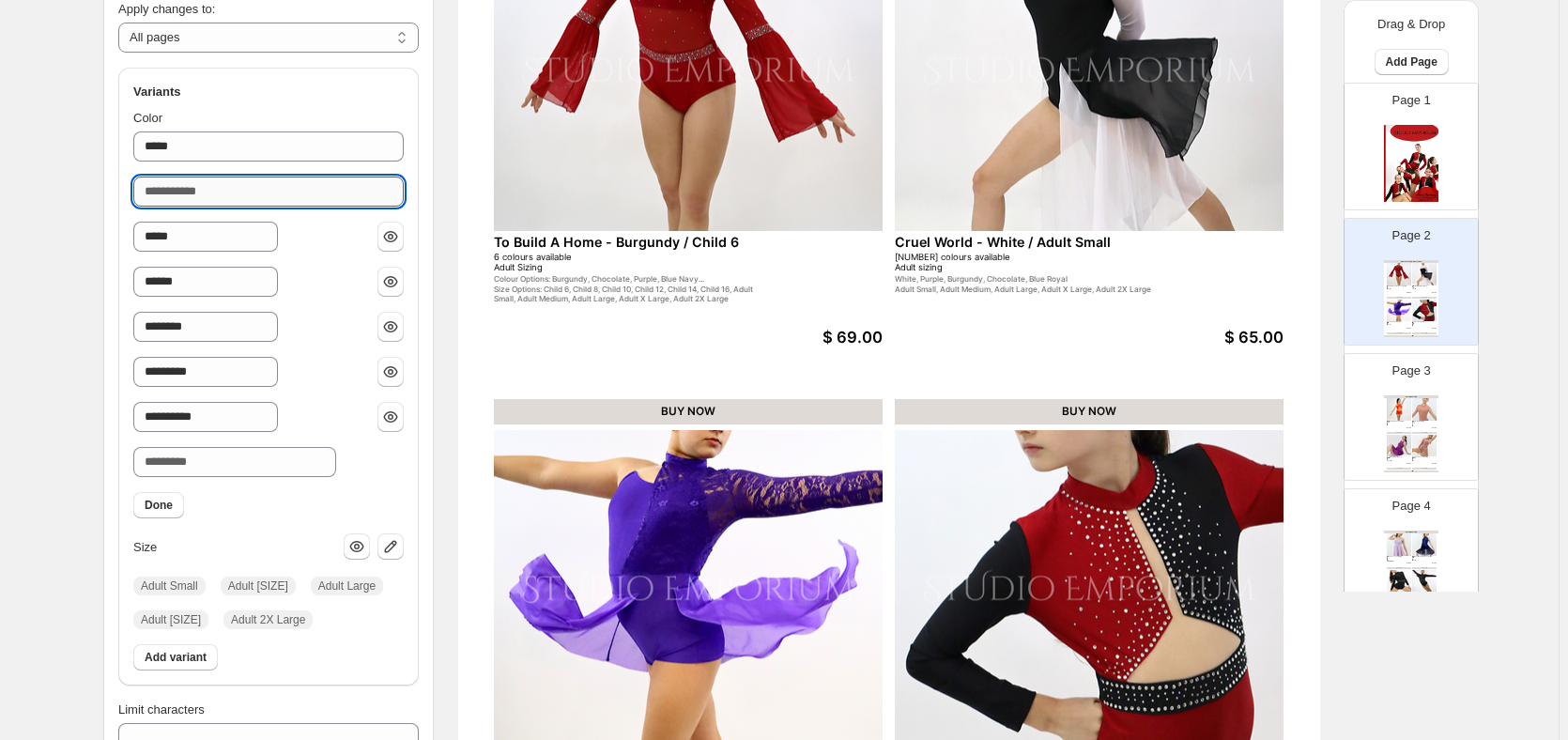 click on "Color" at bounding box center [269, 192] 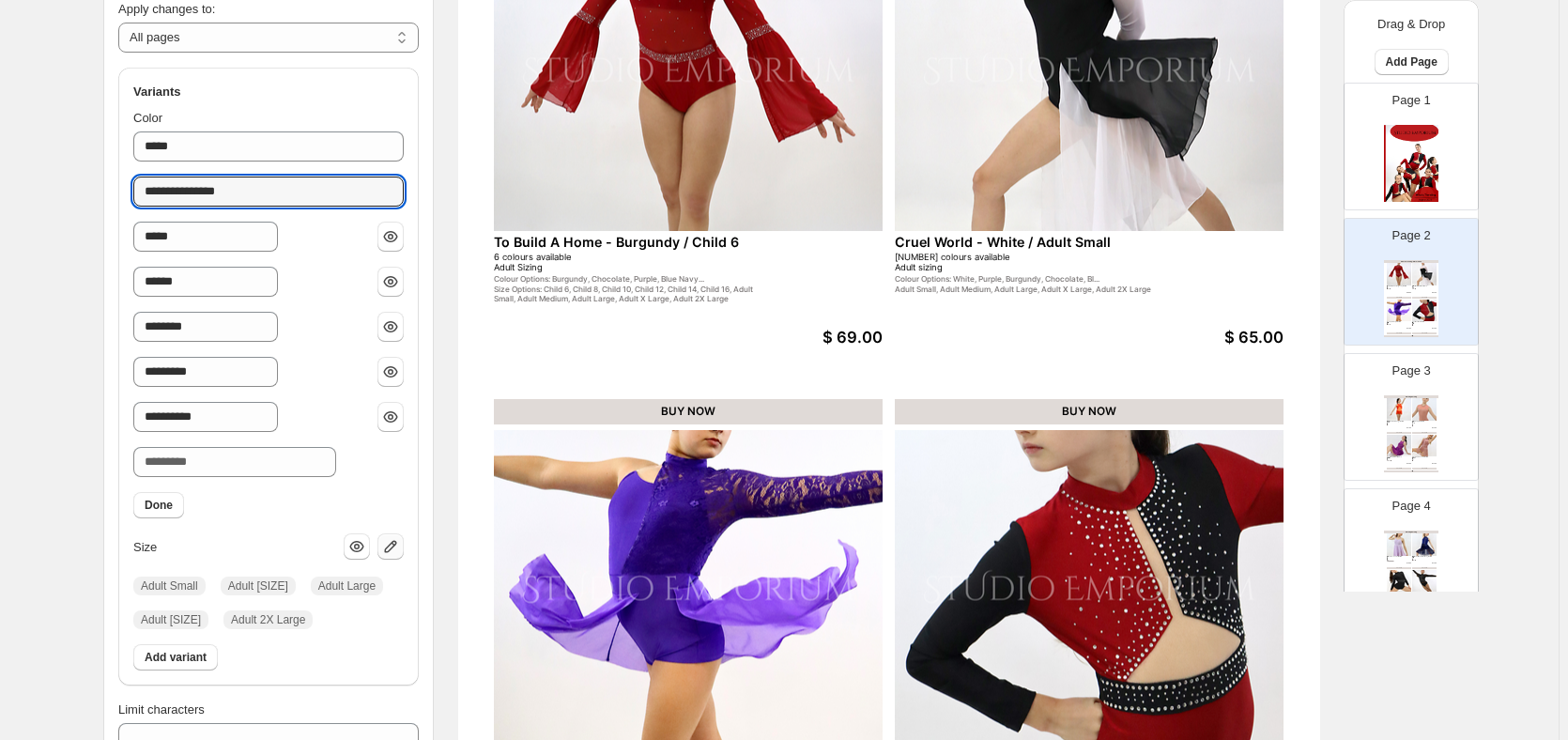 type on "**********" 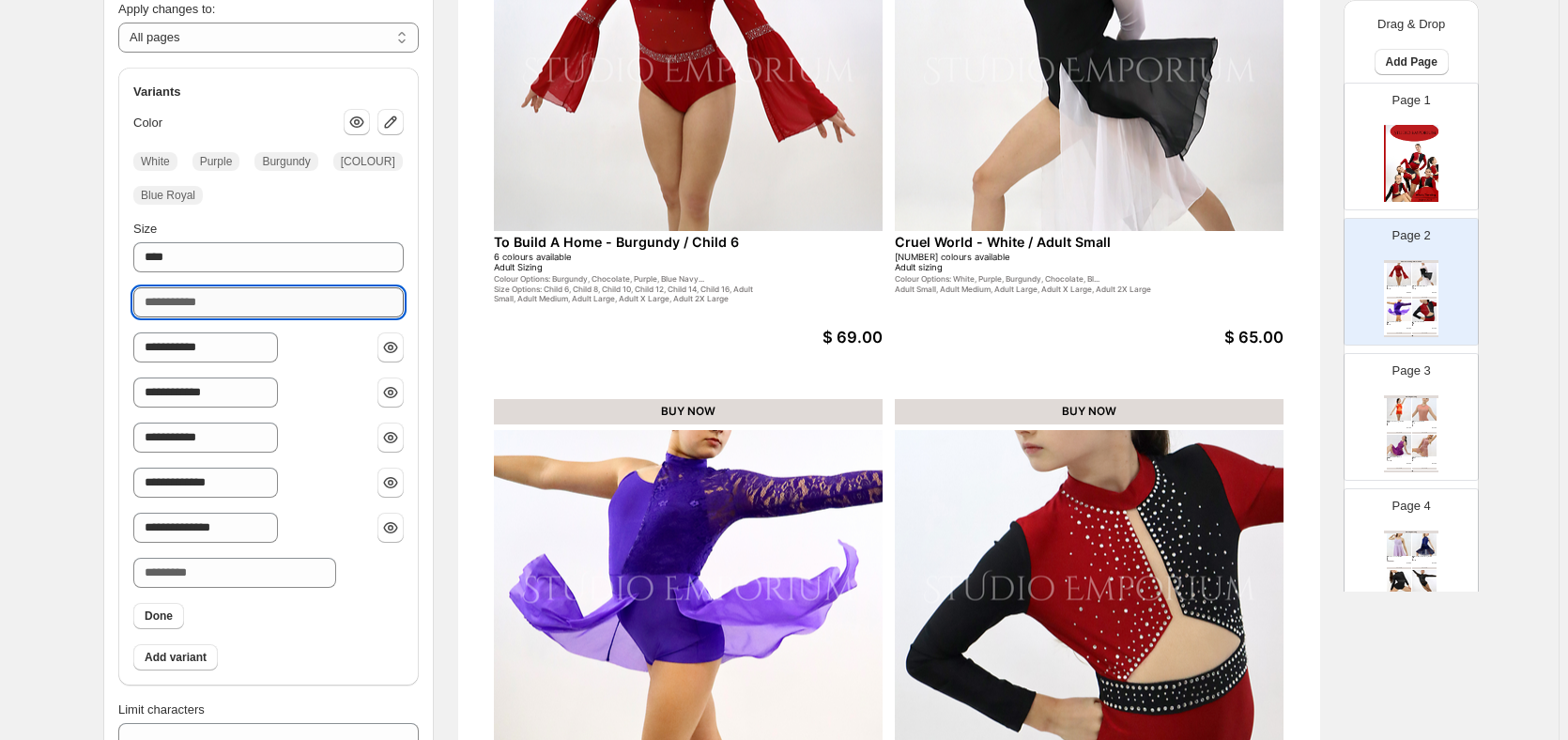 click on "Size" at bounding box center [269, 302] 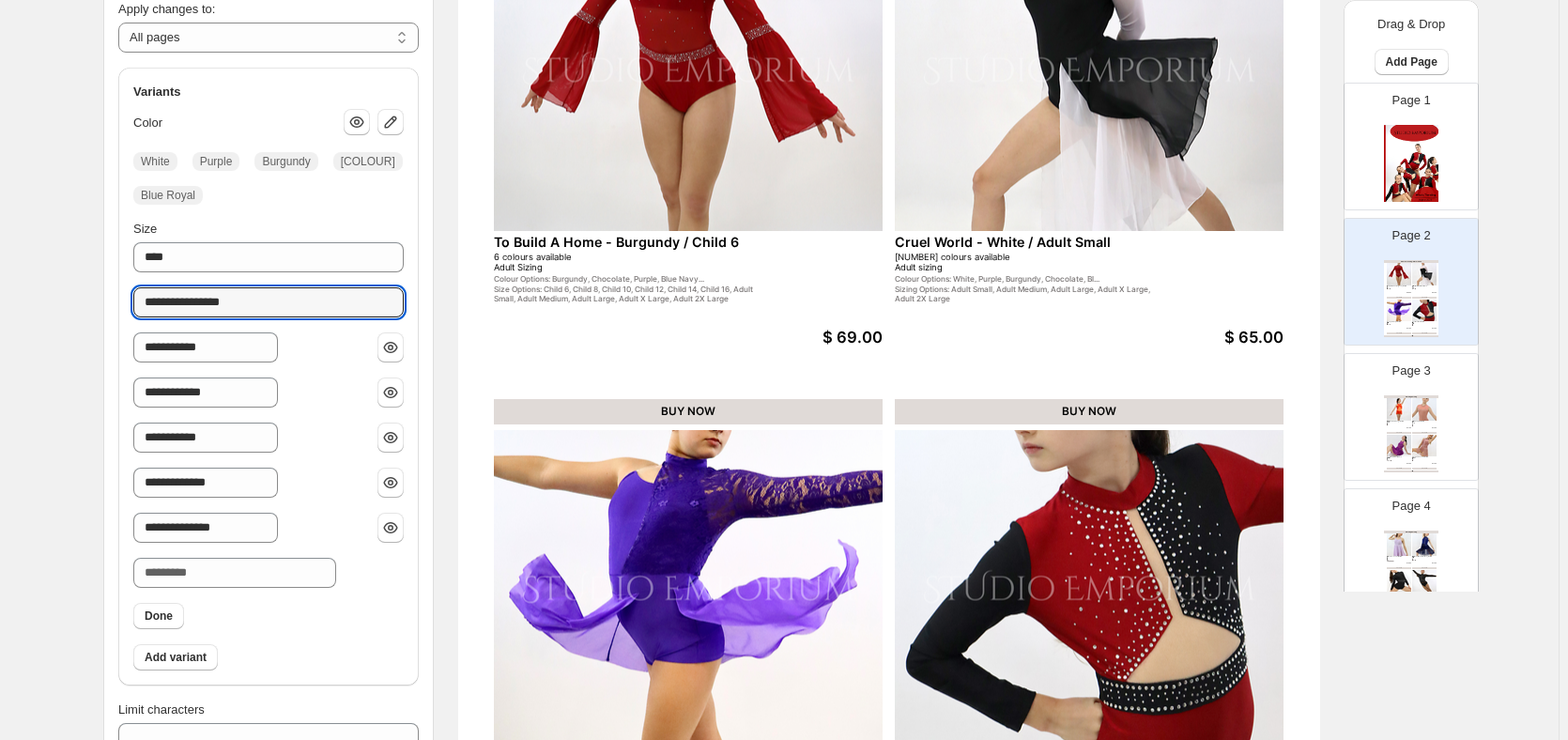 type on "**********" 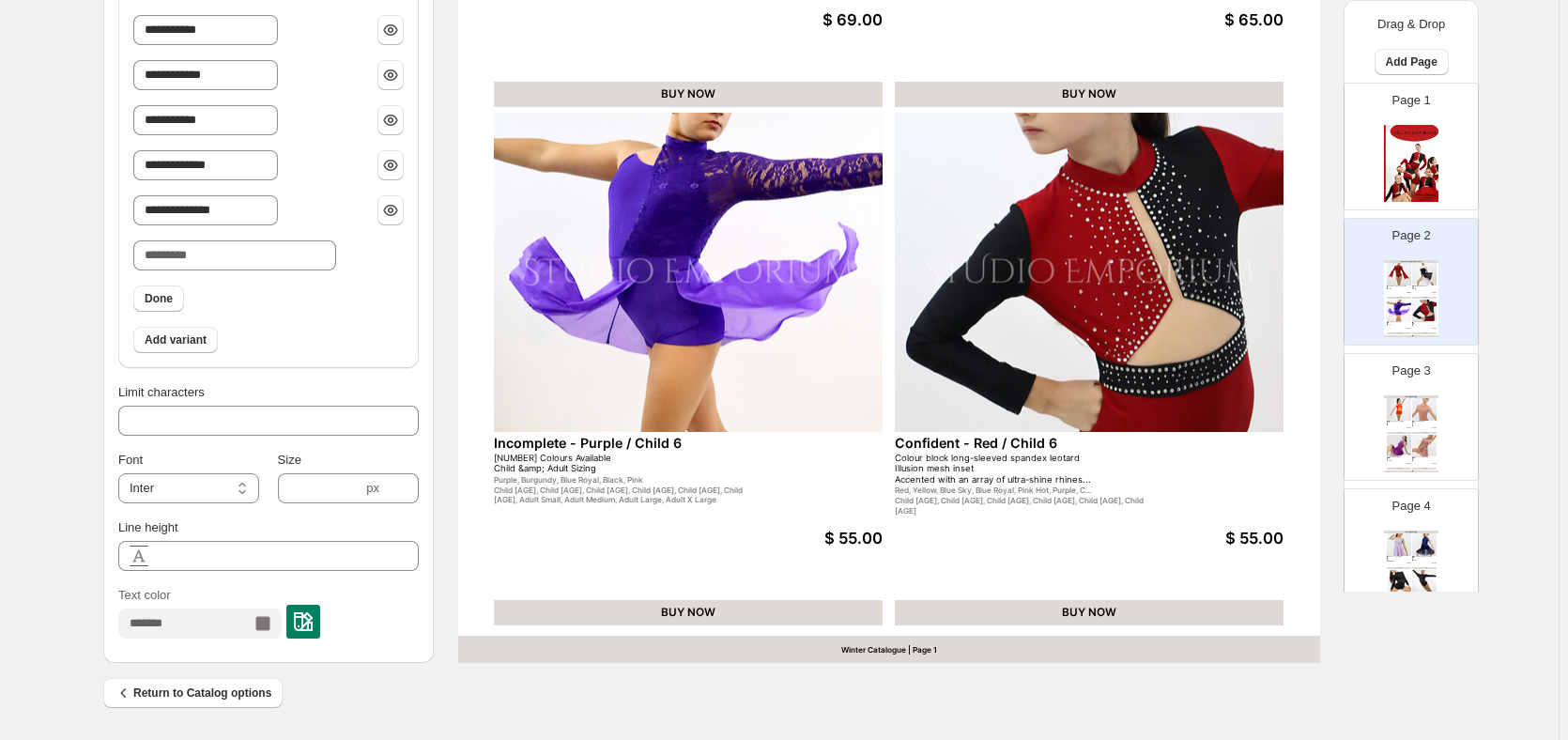 scroll, scrollTop: 224, scrollLeft: 0, axis: vertical 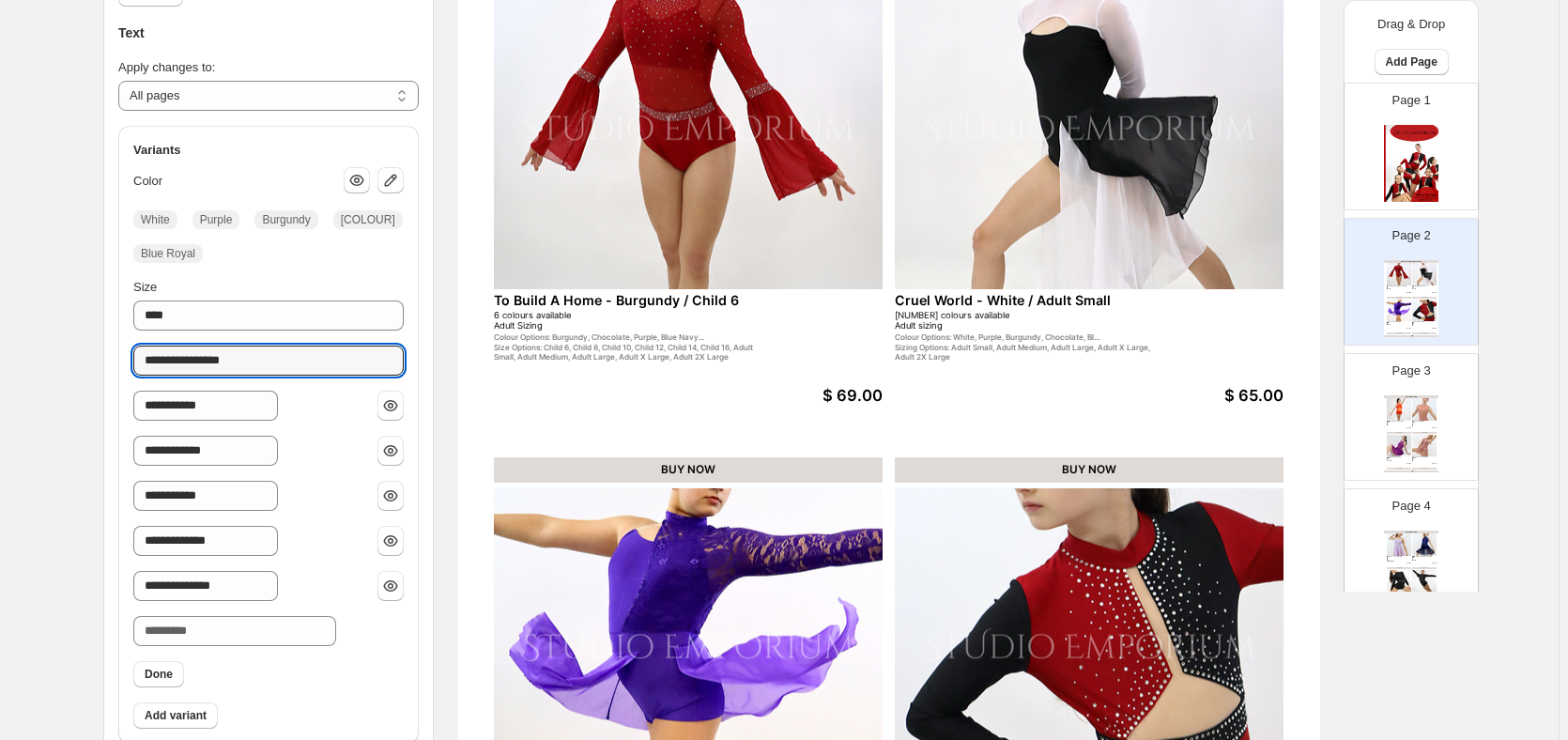 drag, startPoint x: 238, startPoint y: 352, endPoint x: 110, endPoint y: 348, distance: 128.06248 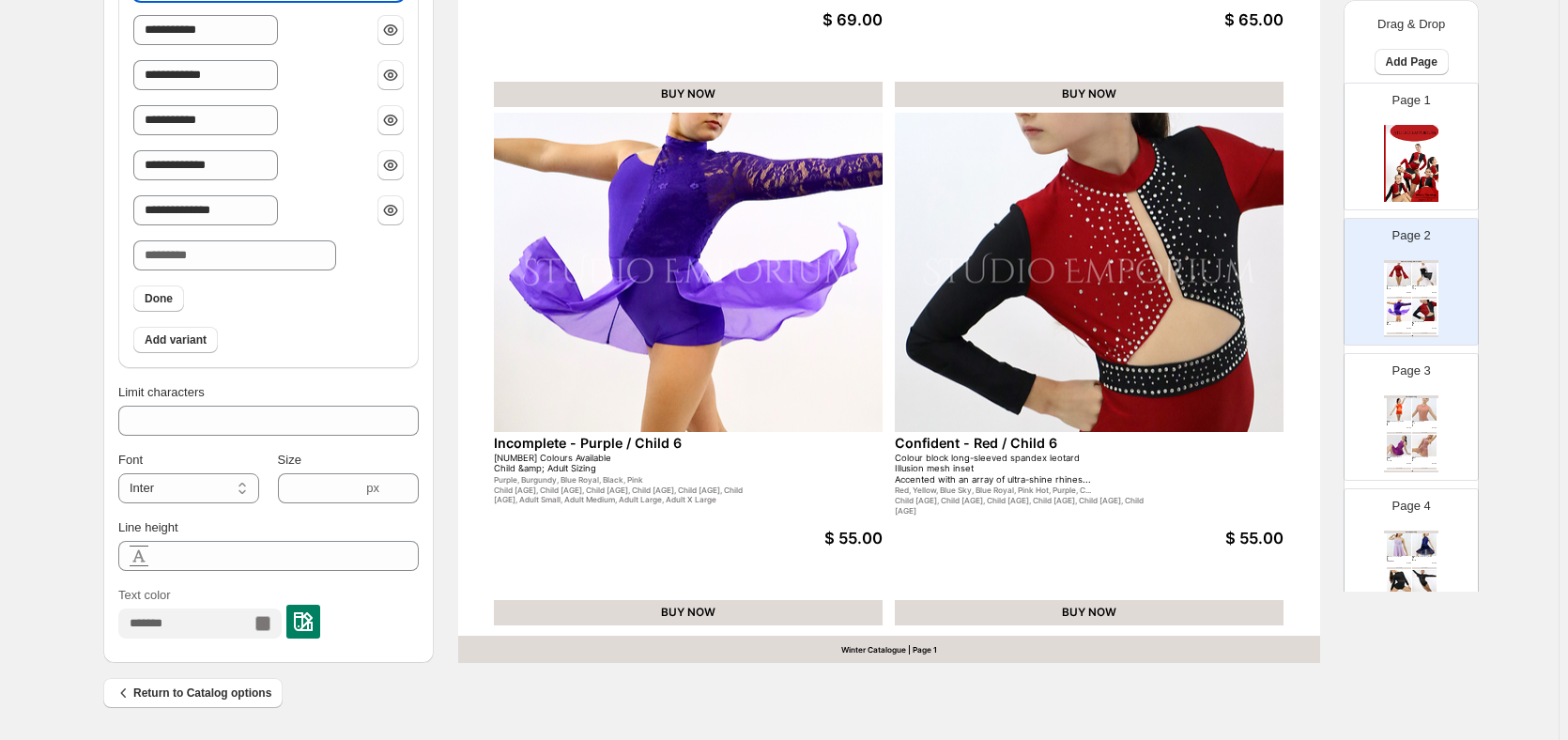 scroll, scrollTop: 130, scrollLeft: 0, axis: vertical 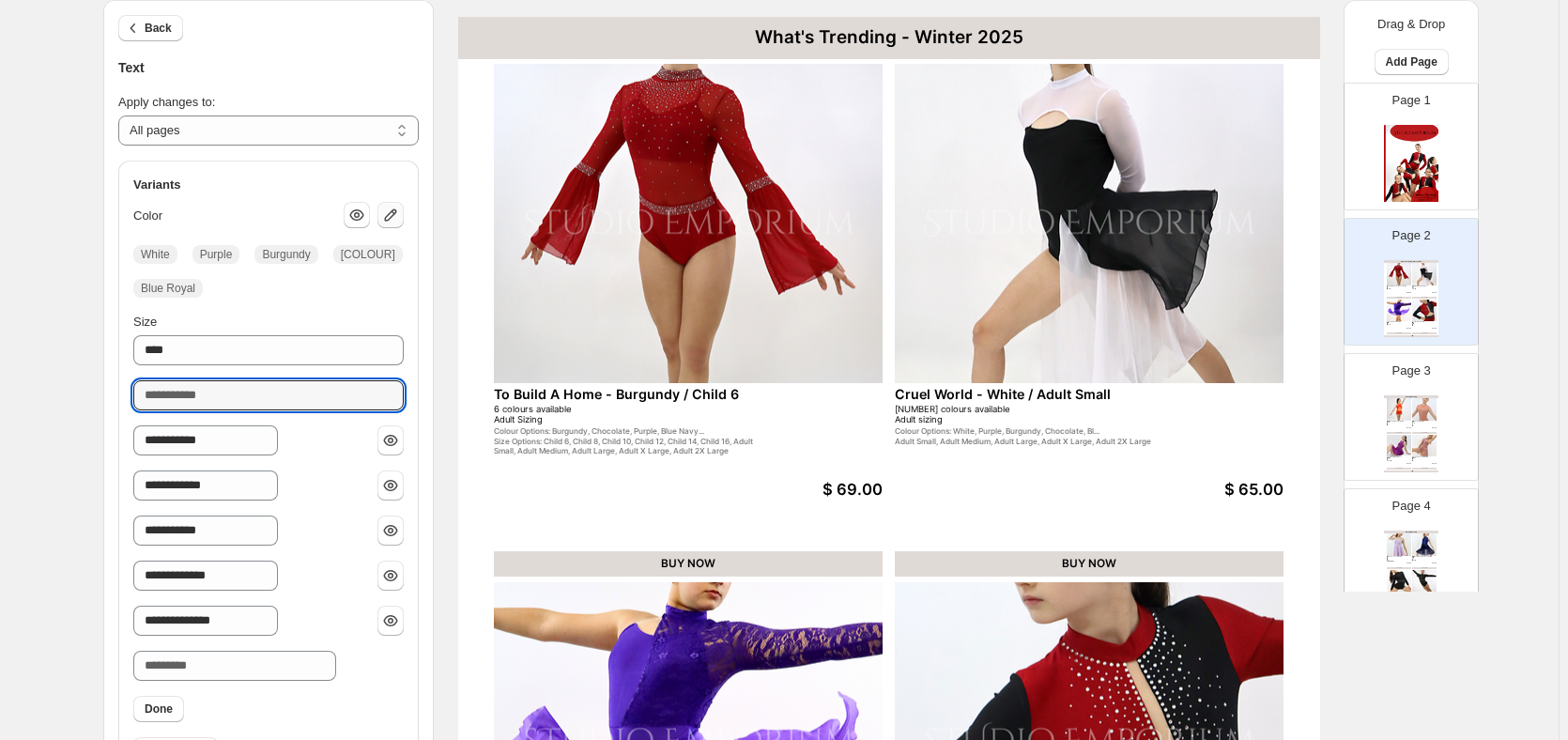 type 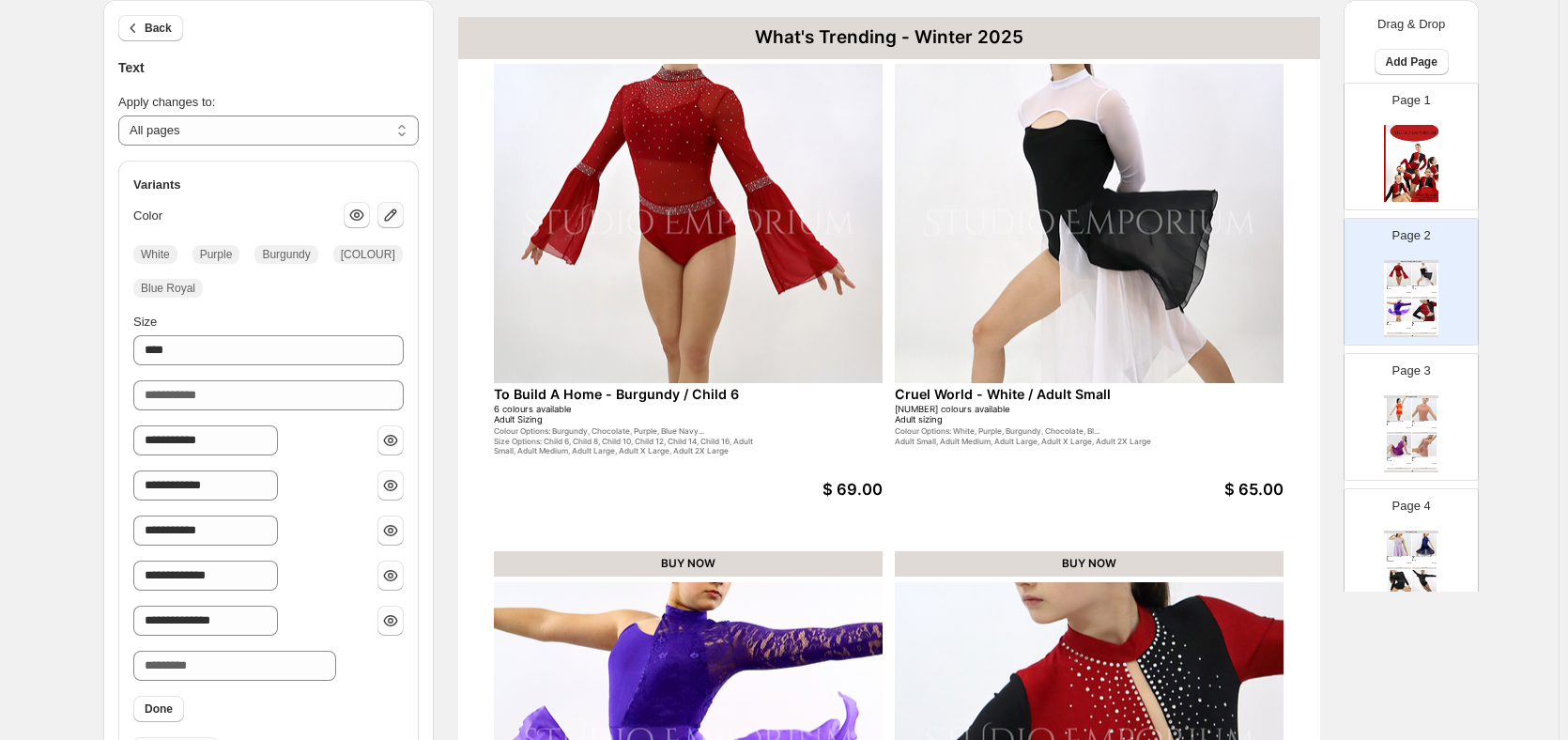 click 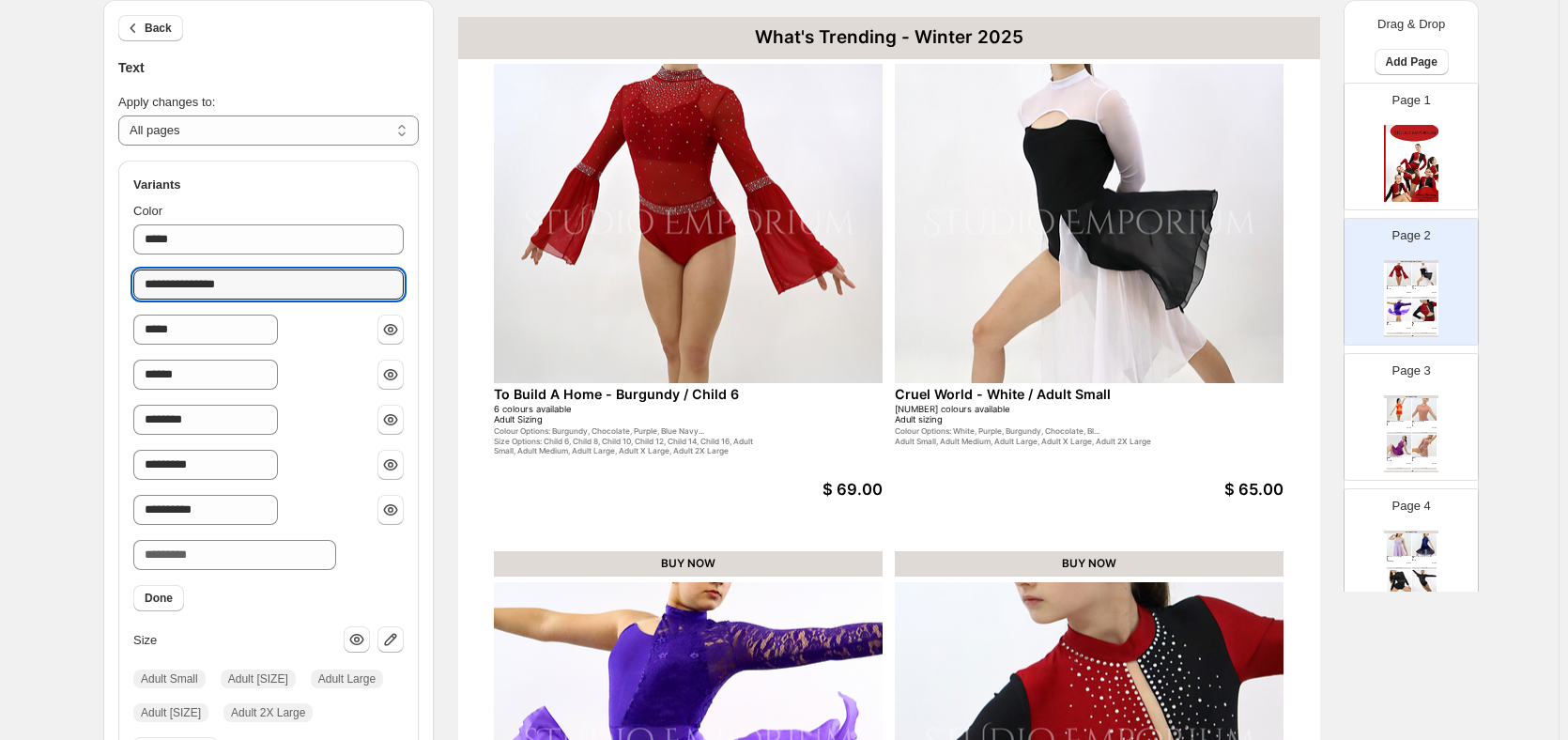 drag, startPoint x: 247, startPoint y: 286, endPoint x: 104, endPoint y: 276, distance: 143.3492 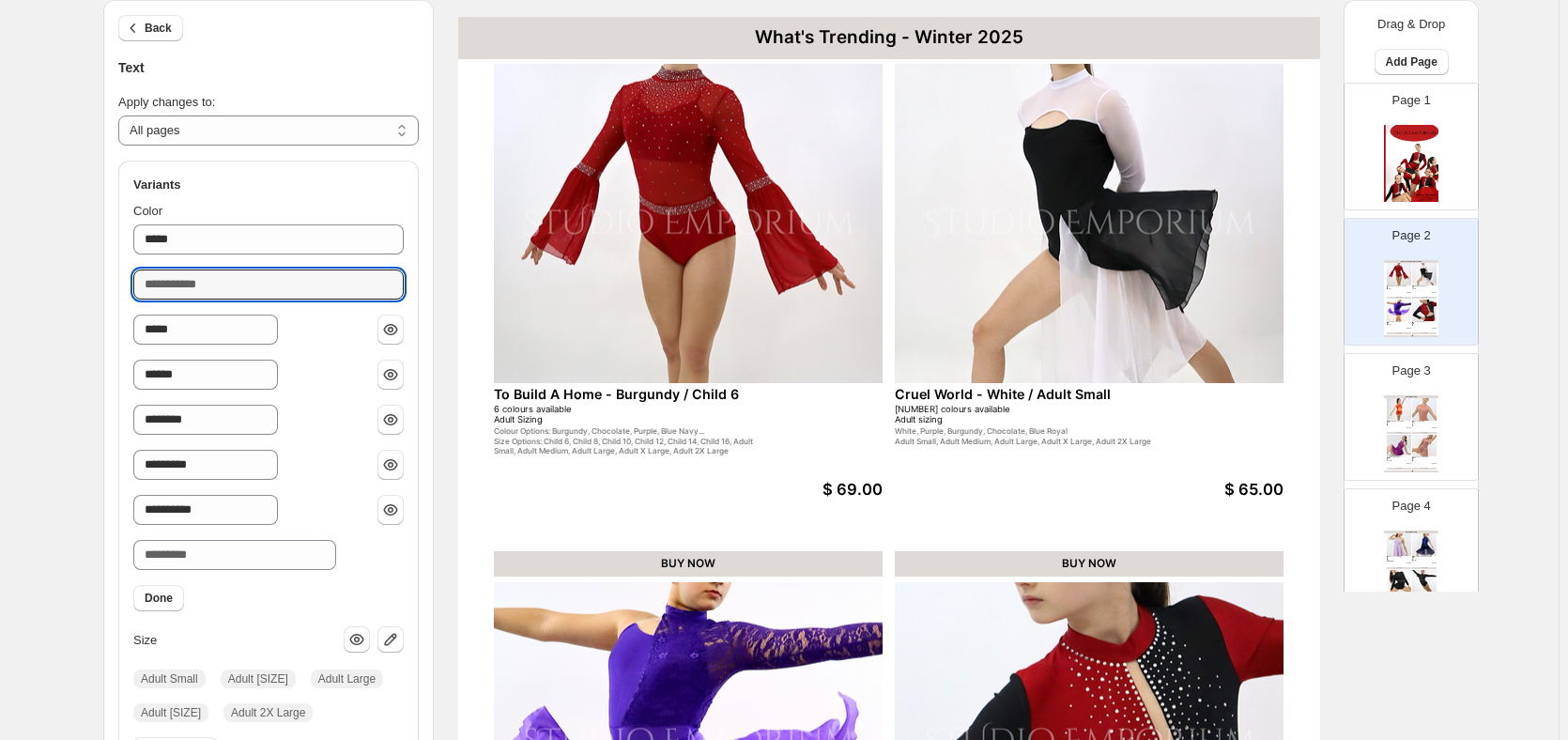 type 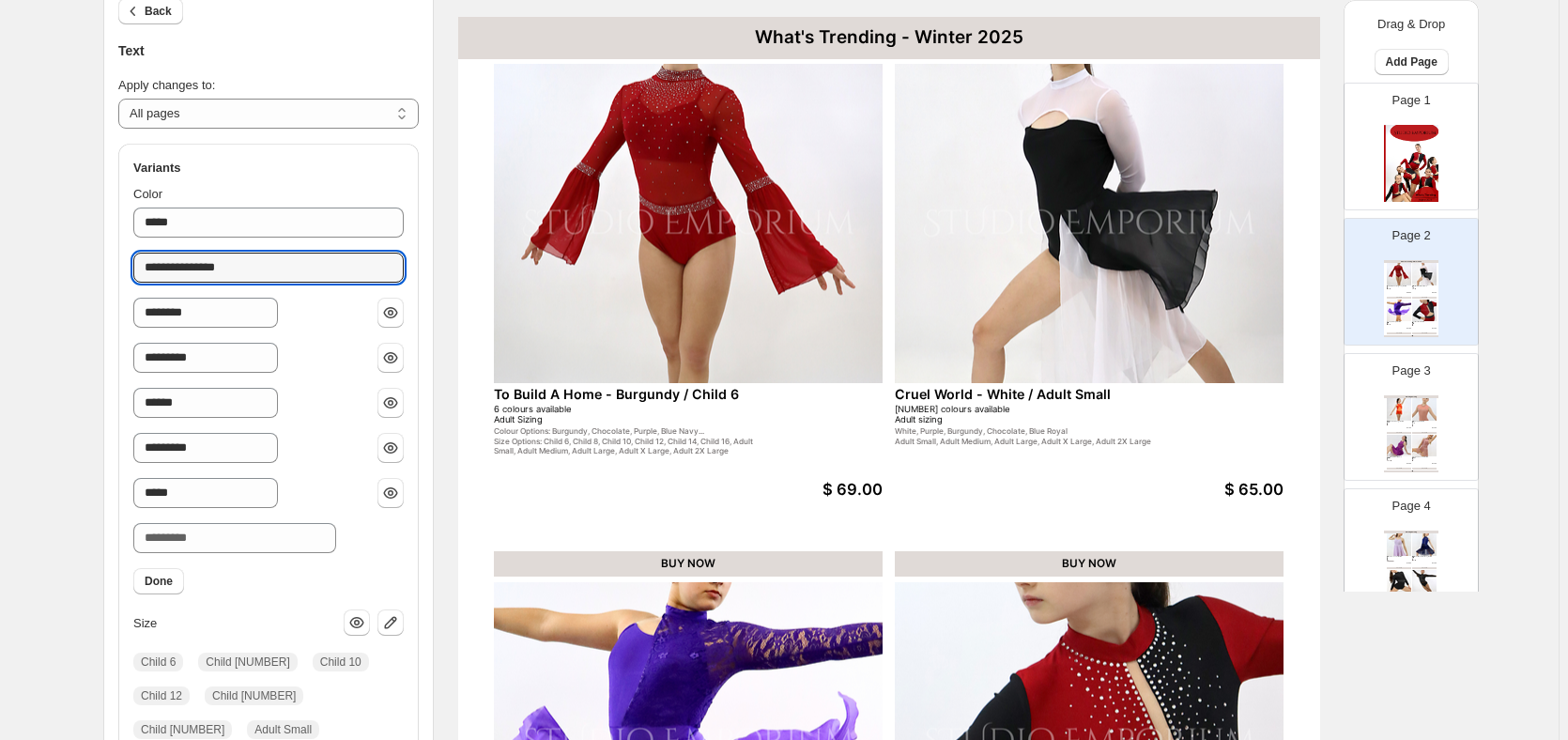 drag, startPoint x: 212, startPoint y: 270, endPoint x: 131, endPoint y: 270, distance: 81 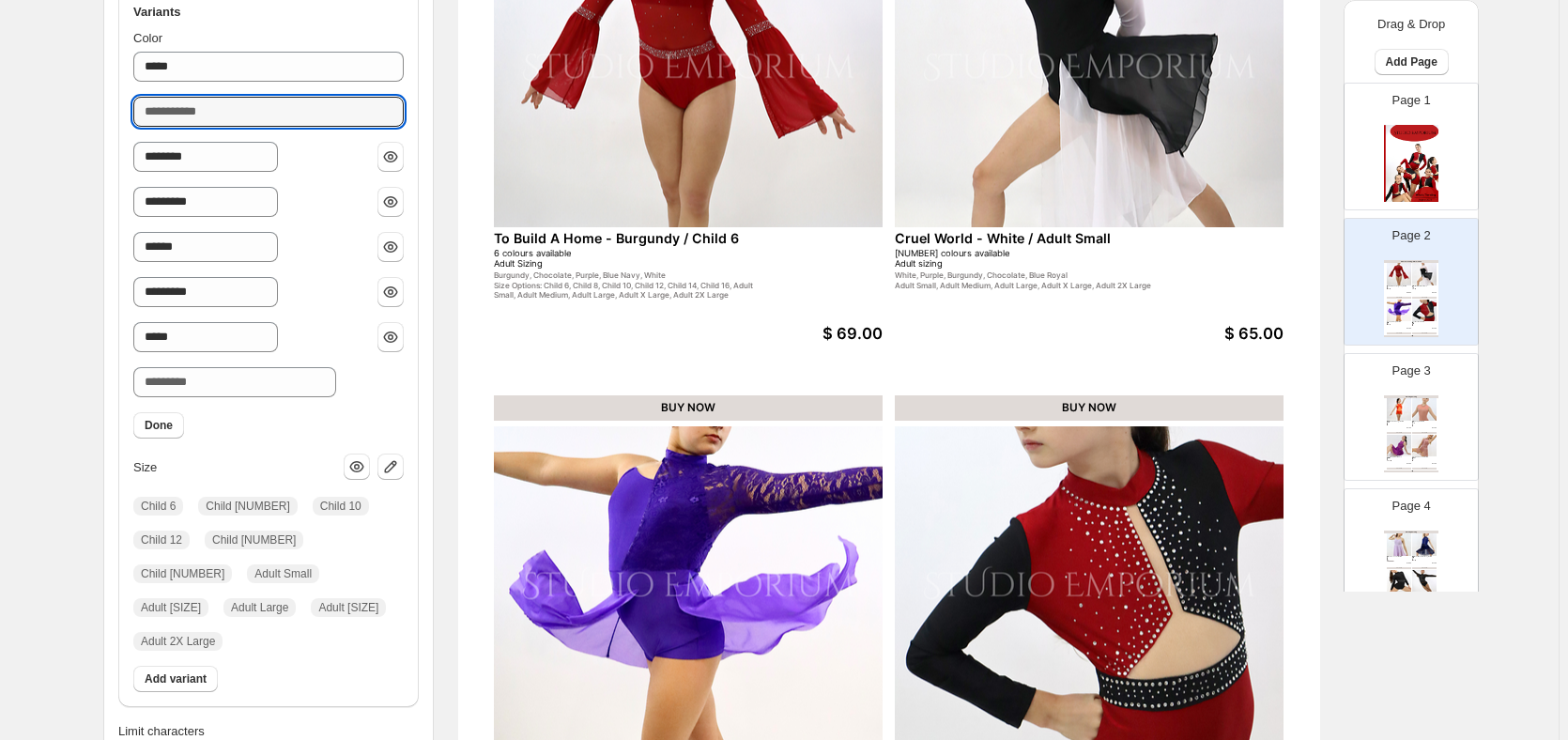 scroll, scrollTop: 599, scrollLeft: 0, axis: vertical 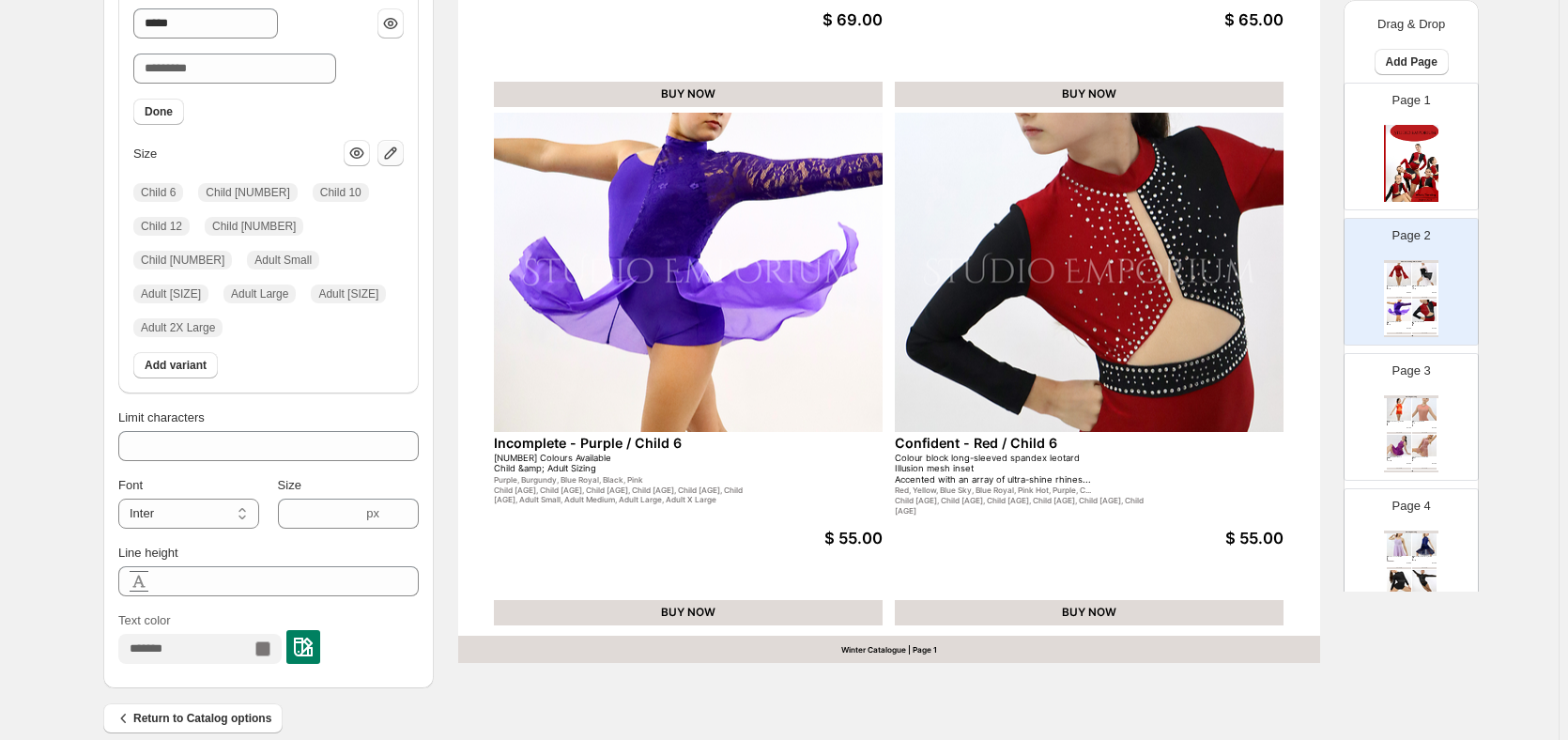 type 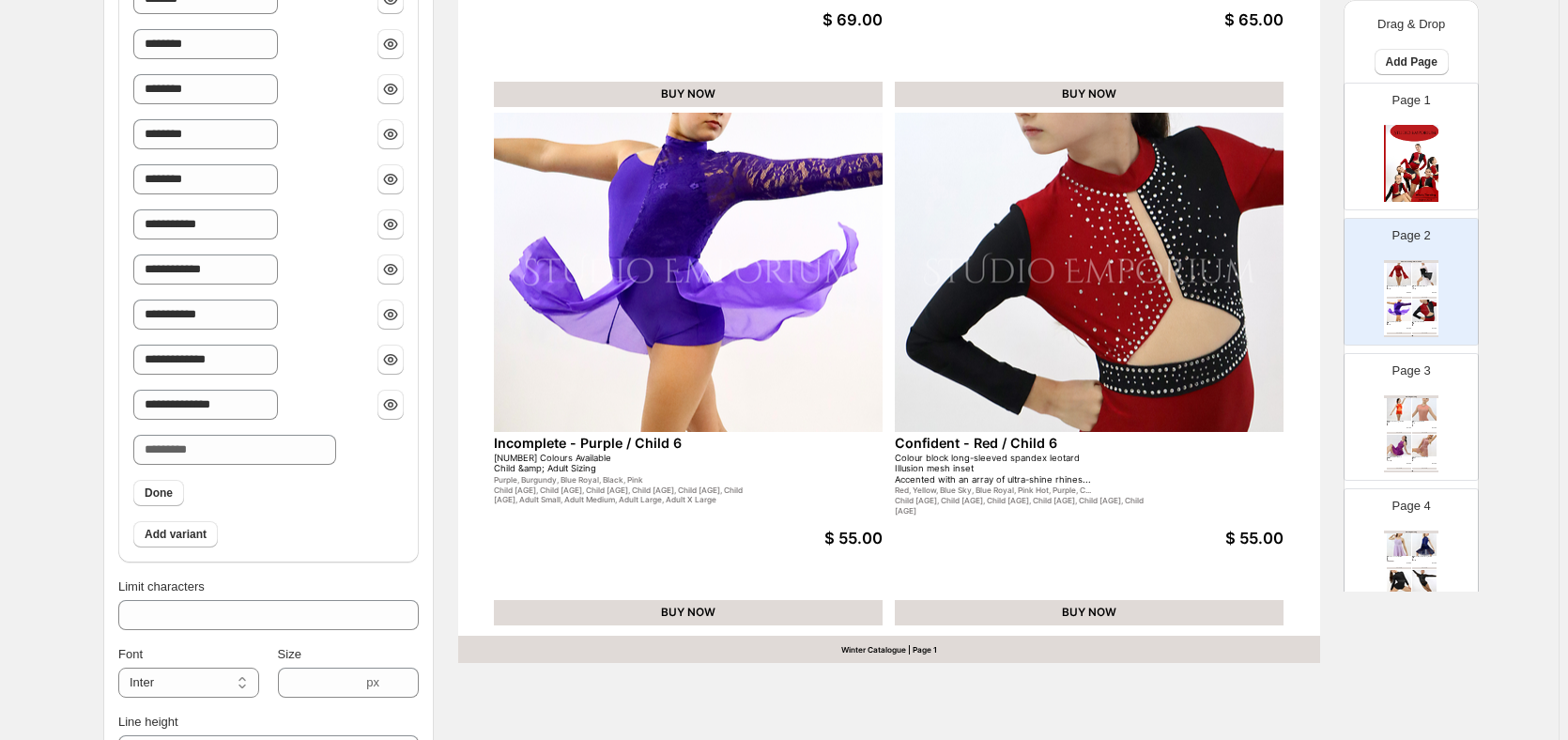 scroll, scrollTop: 411, scrollLeft: 0, axis: vertical 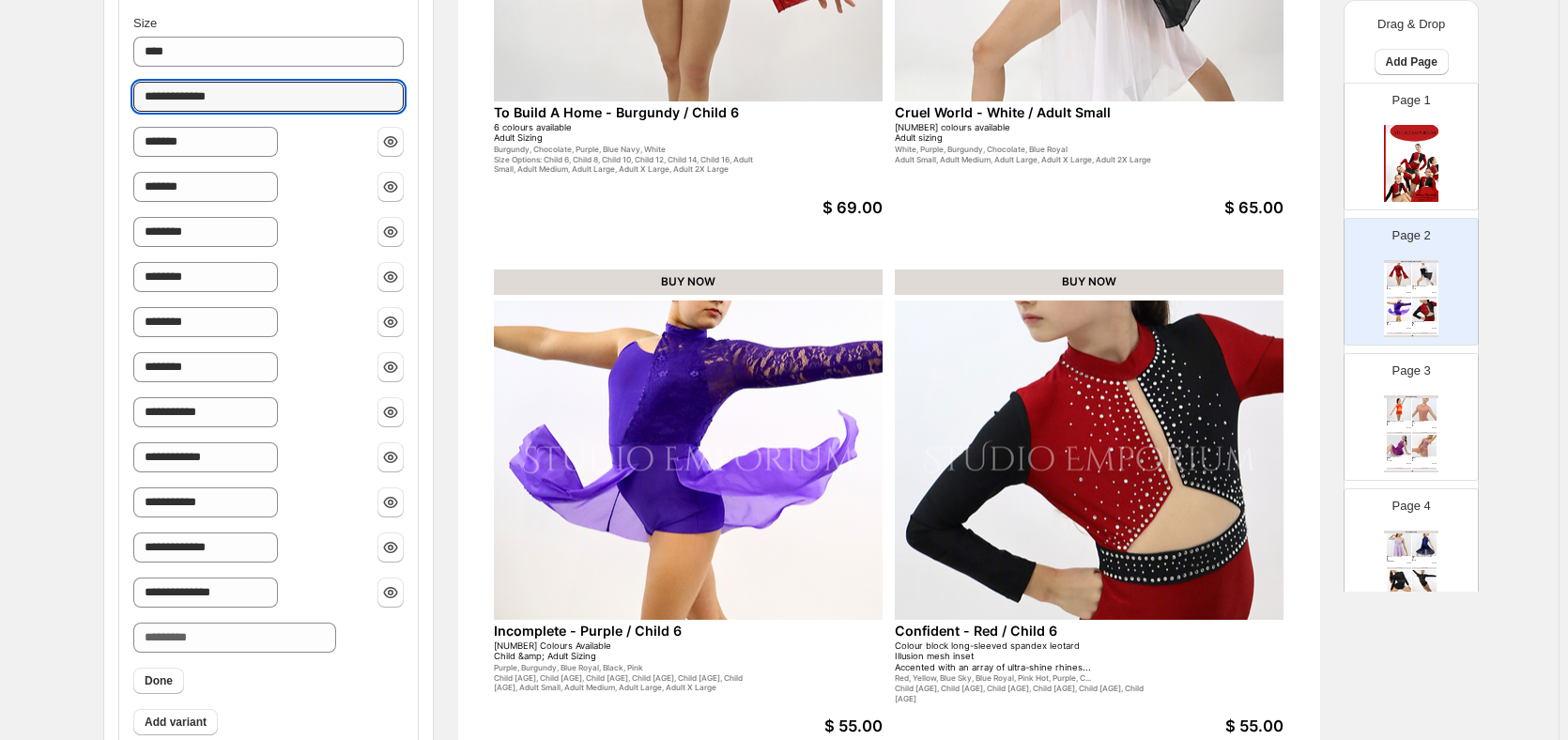 drag, startPoint x: 264, startPoint y: 92, endPoint x: 43, endPoint y: 91, distance: 221.00226 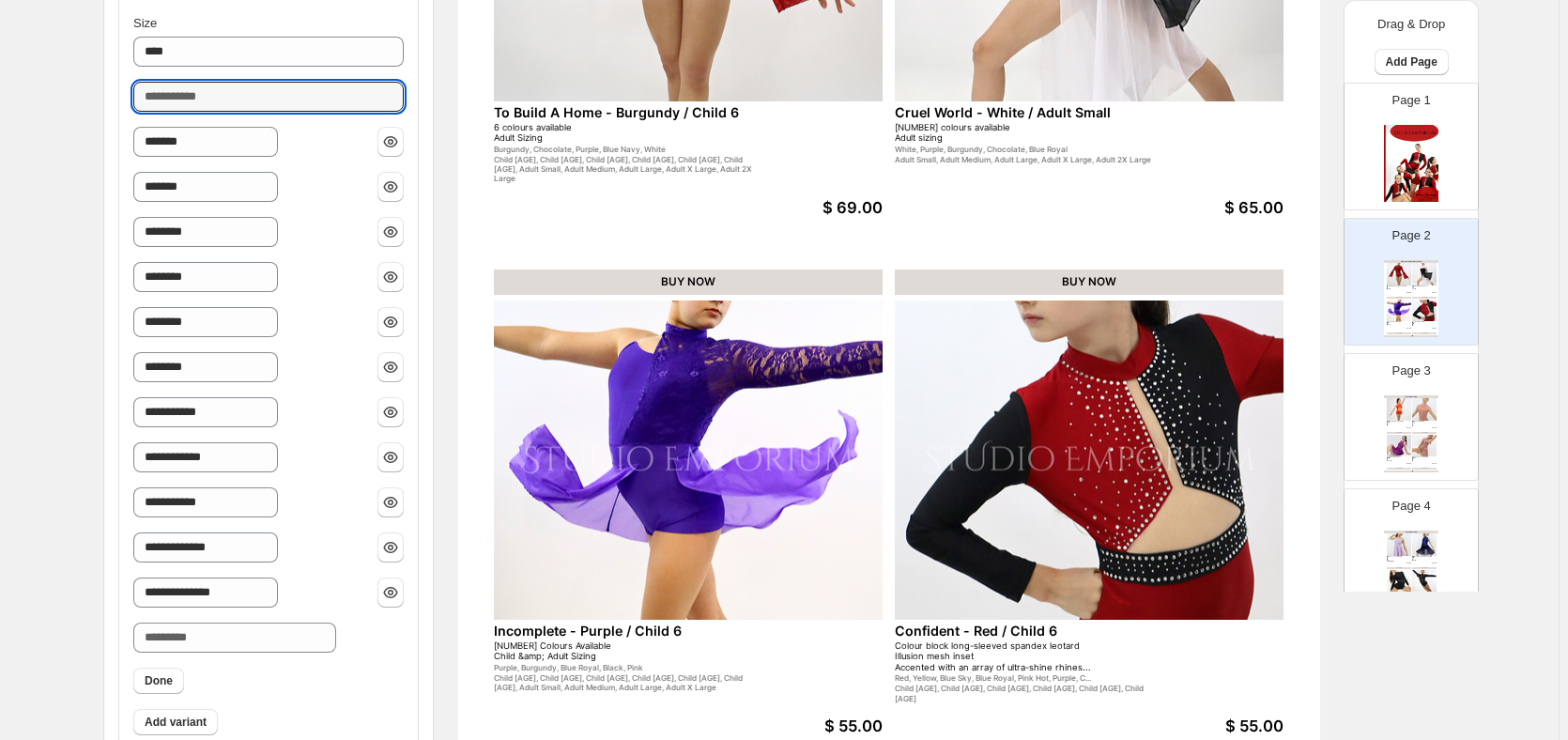 type 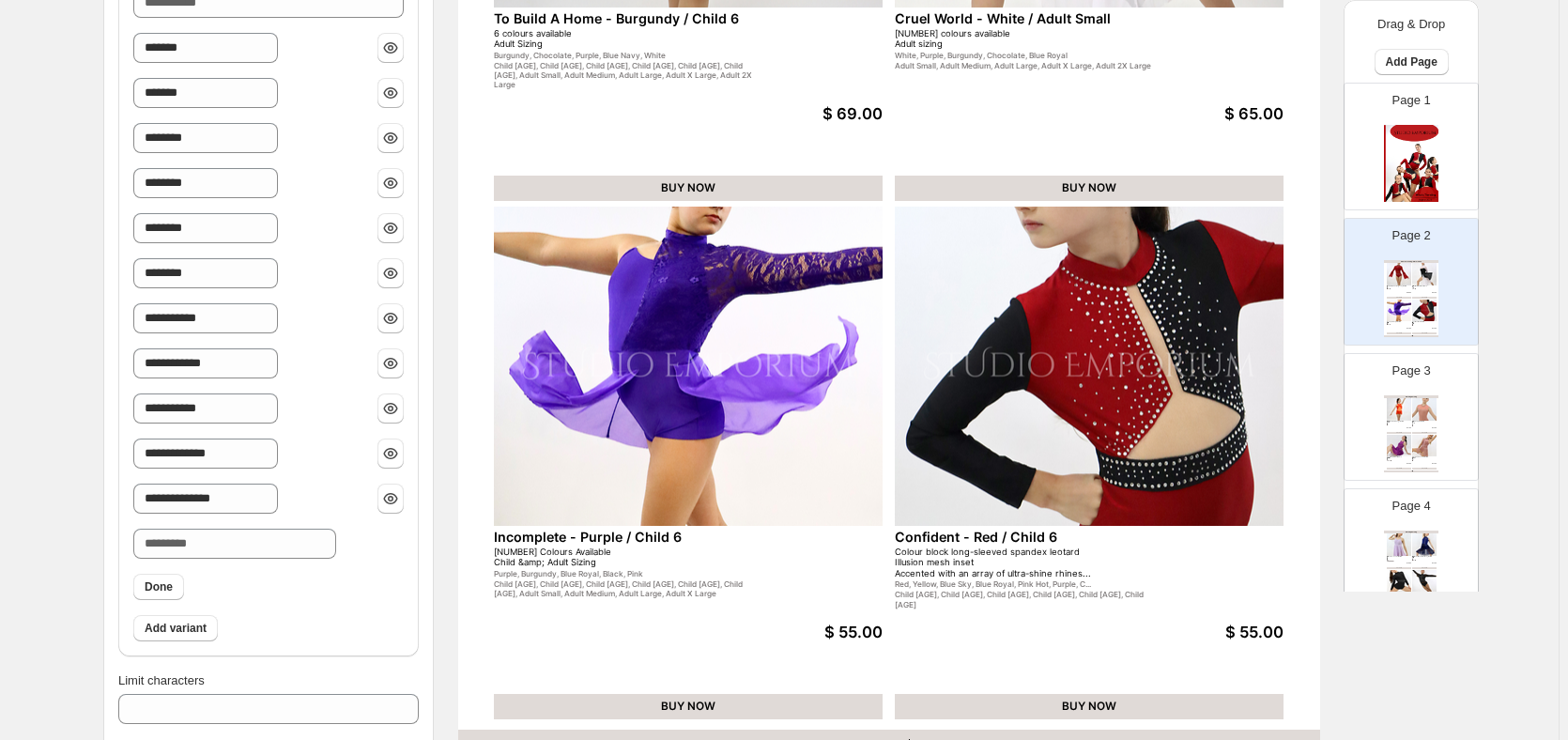 scroll, scrollTop: 599, scrollLeft: 0, axis: vertical 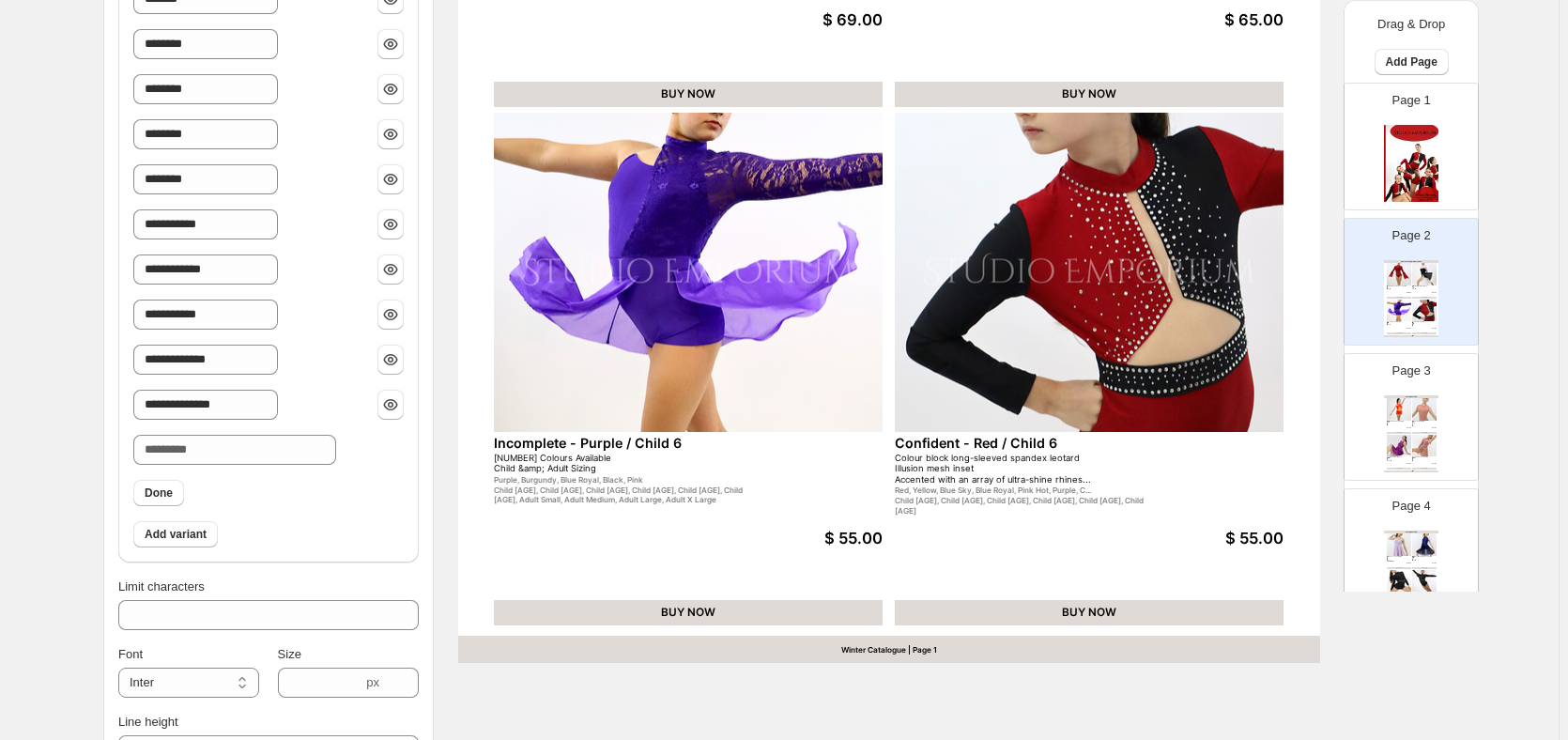 click on "Confident - Red / Child 6" at bounding box center (1062, 442) 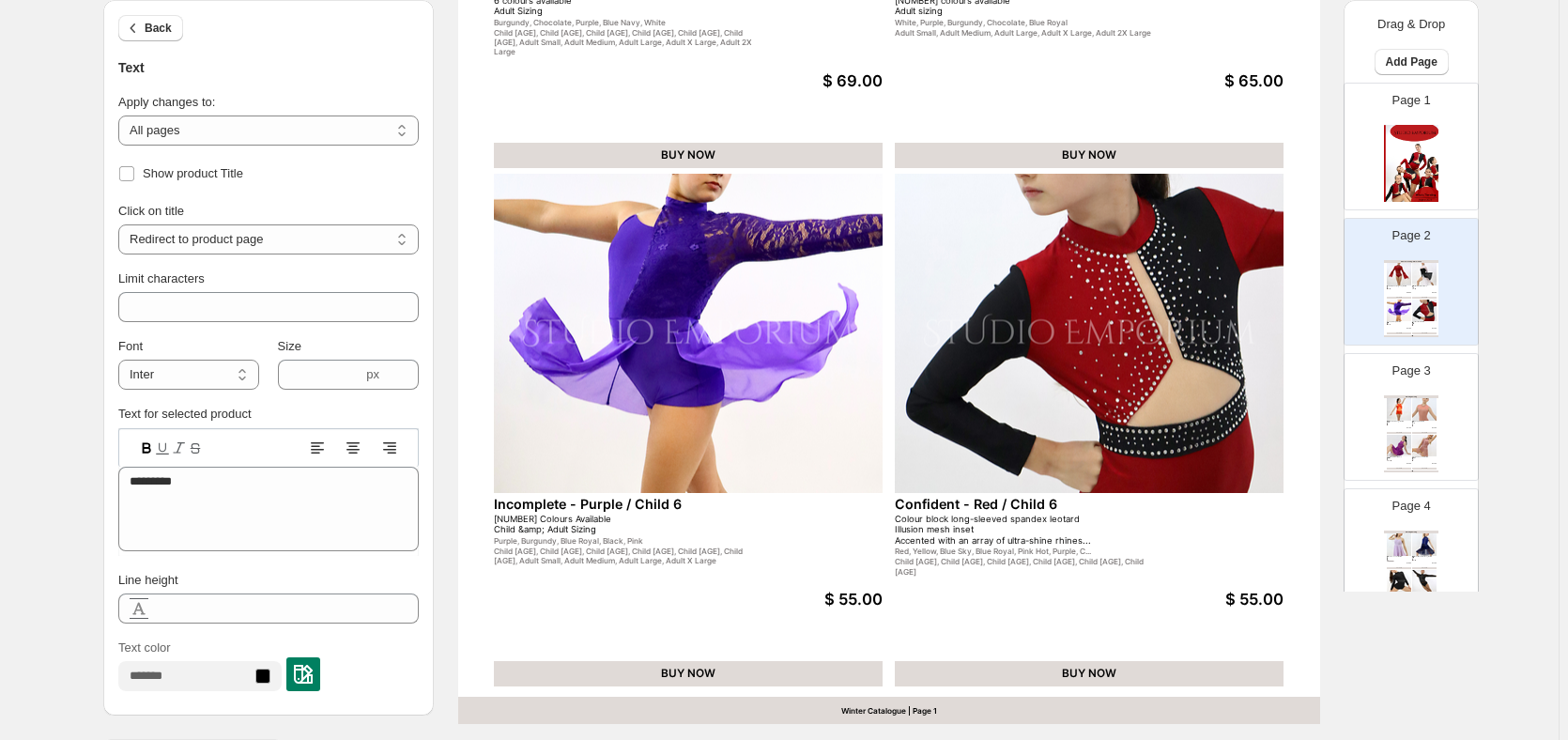 scroll, scrollTop: 505, scrollLeft: 0, axis: vertical 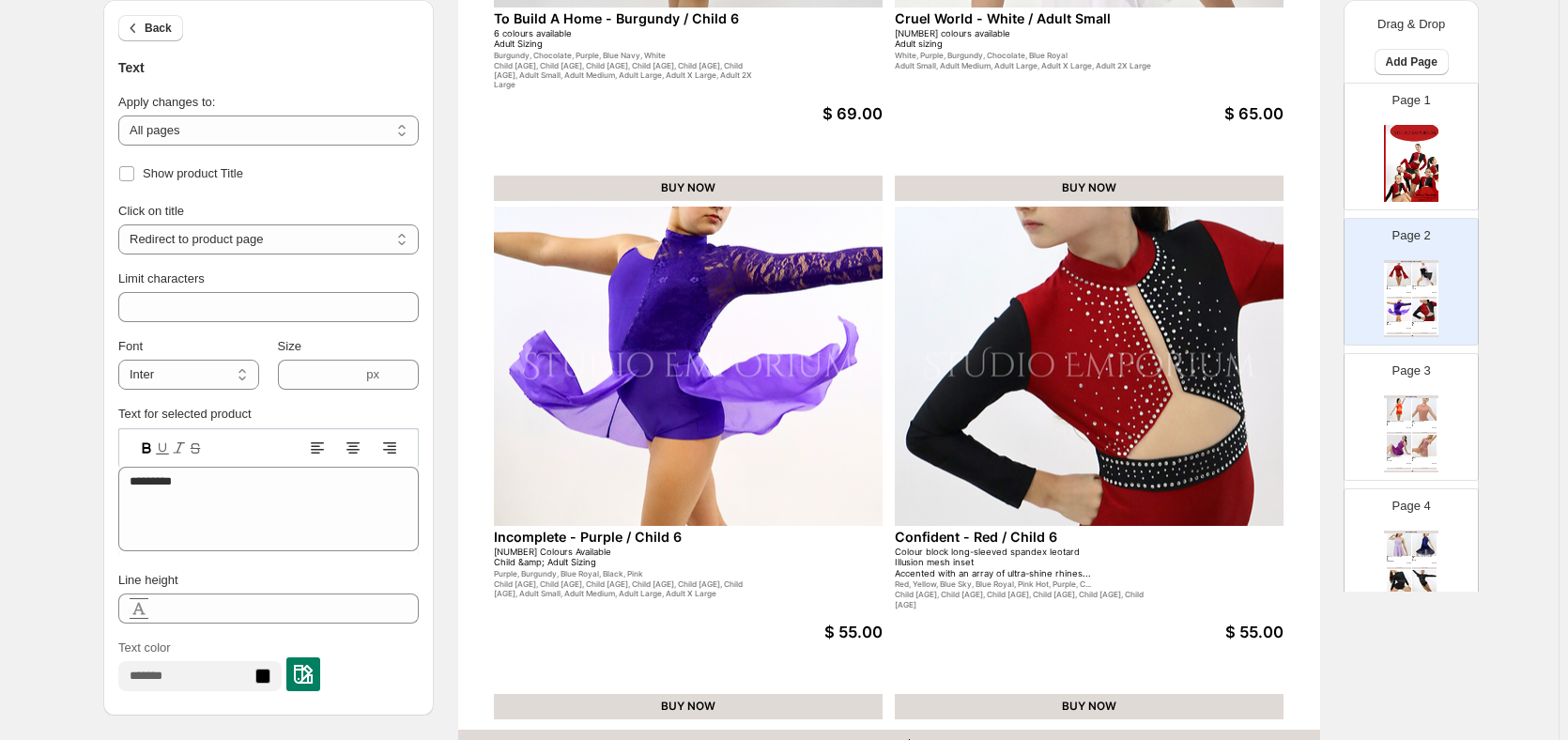 click on "Confident - Red / Child 6" at bounding box center [1062, 536] 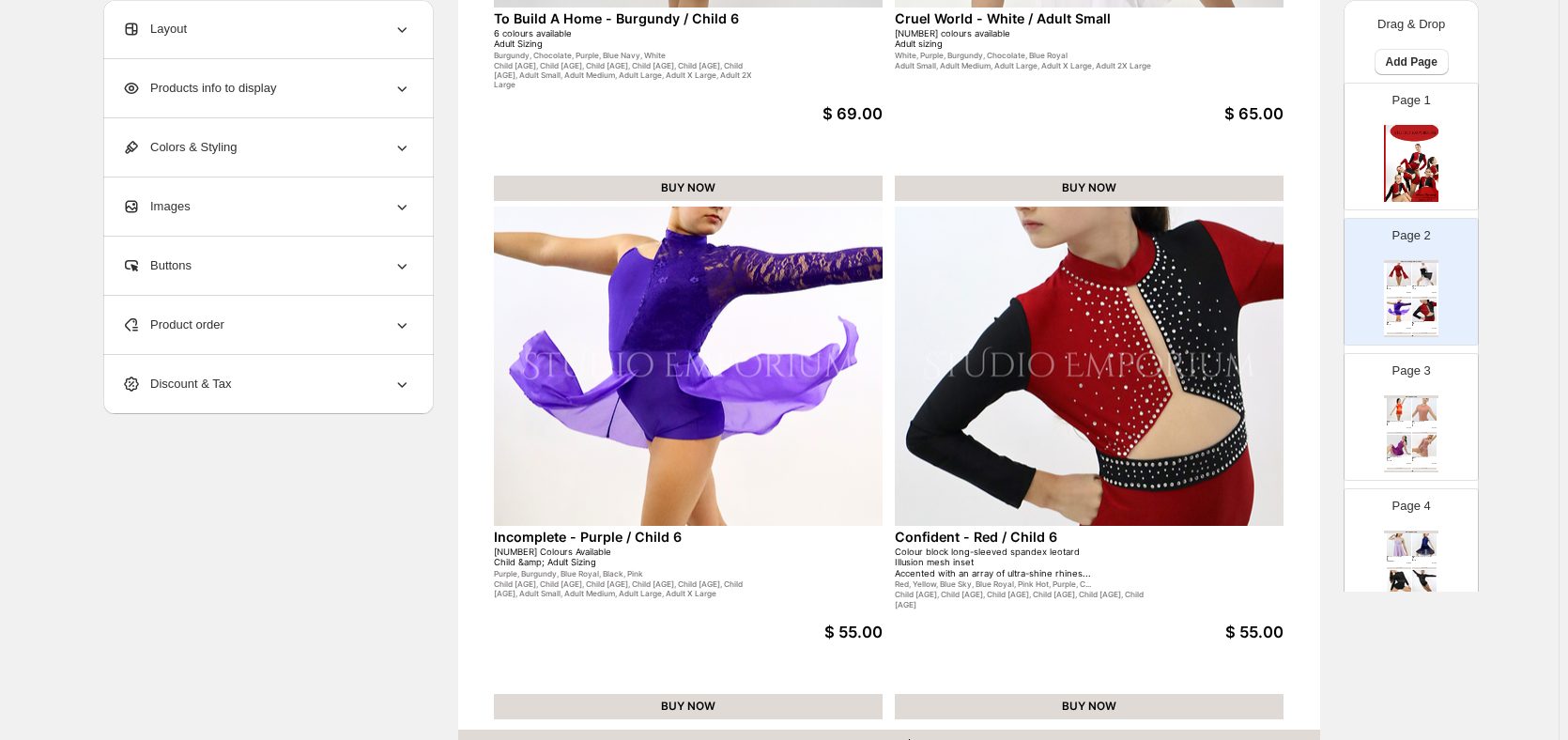 click on "Confident - Red / Child 6" at bounding box center [1062, 536] 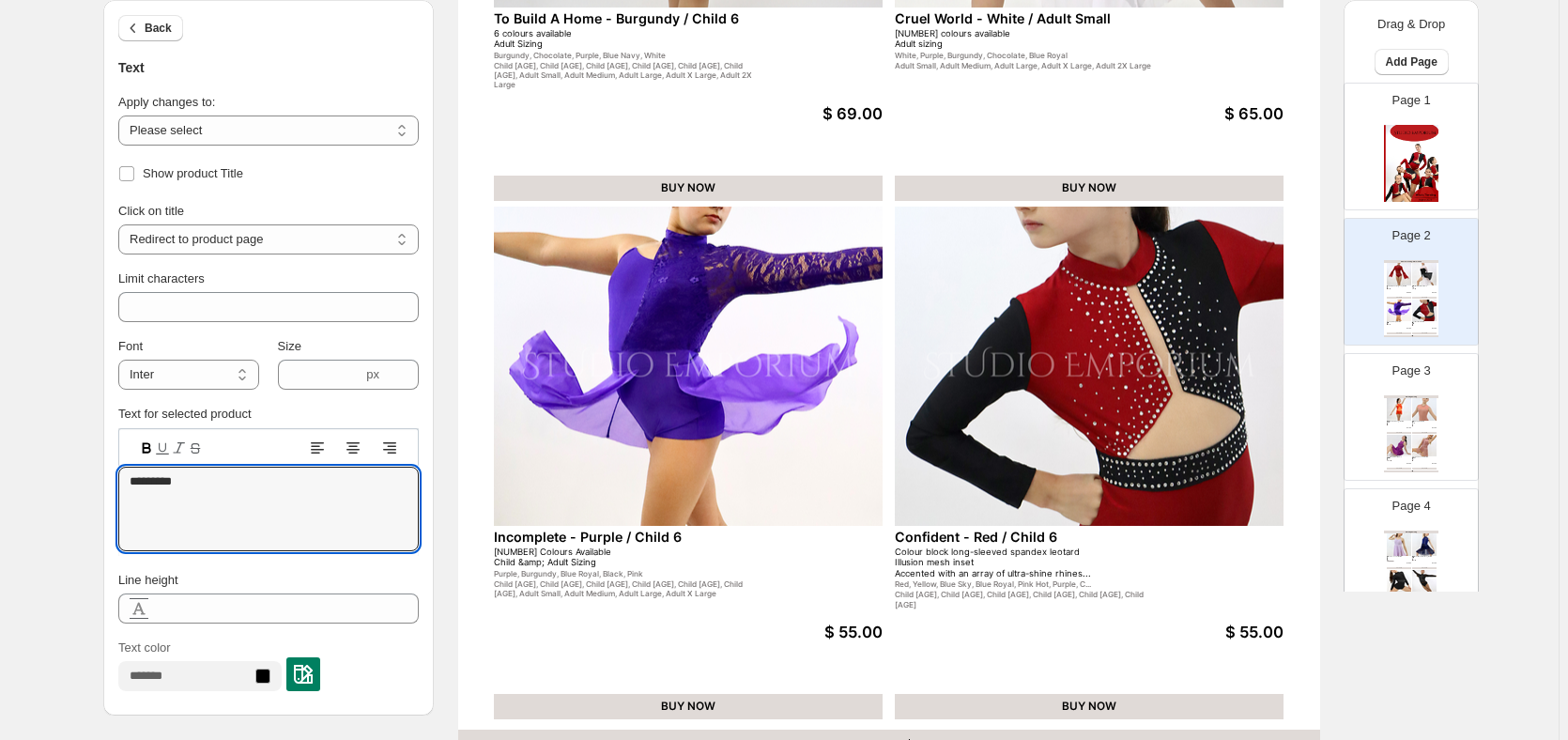drag, startPoint x: 203, startPoint y: 483, endPoint x: 104, endPoint y: 479, distance: 99.080775 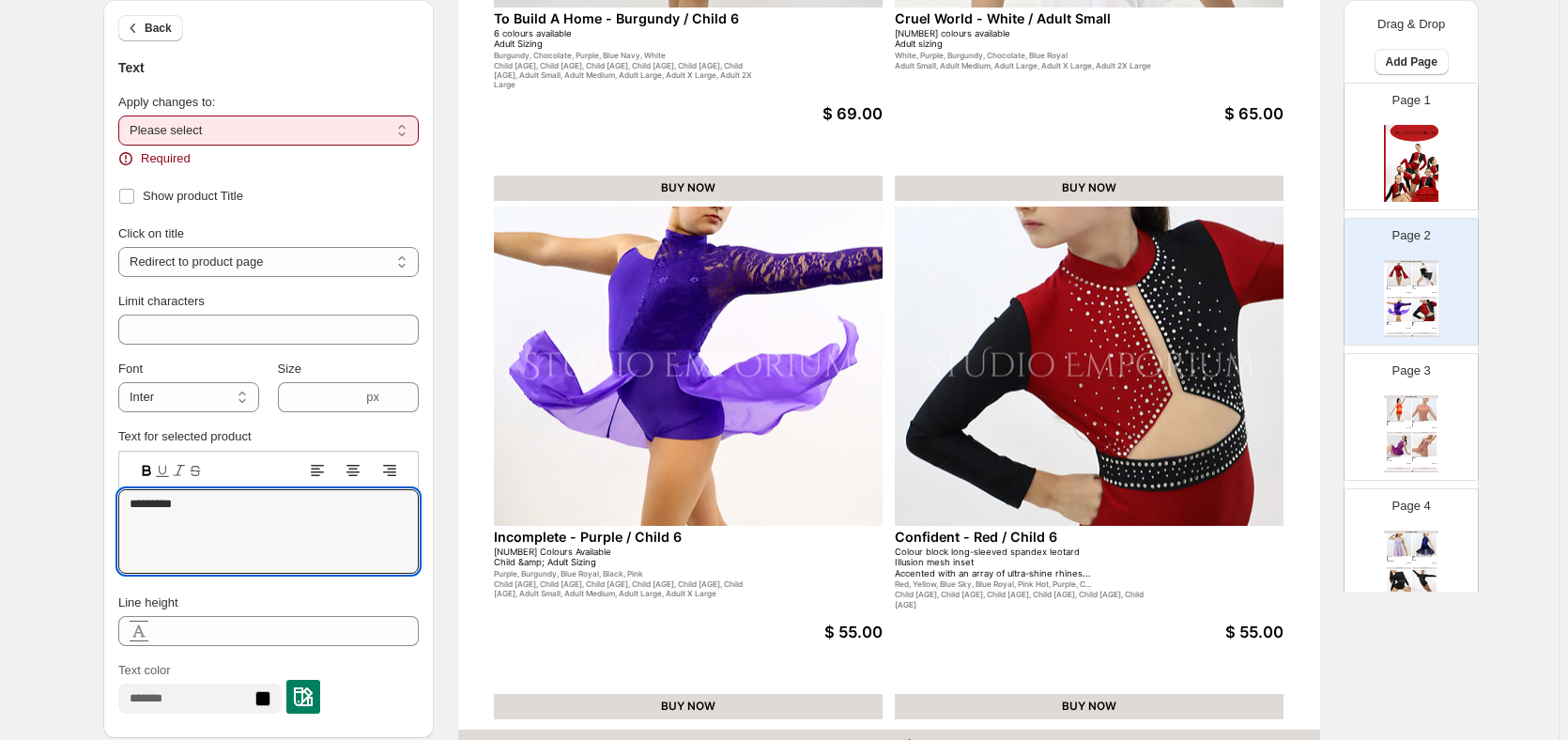 type on "*********" 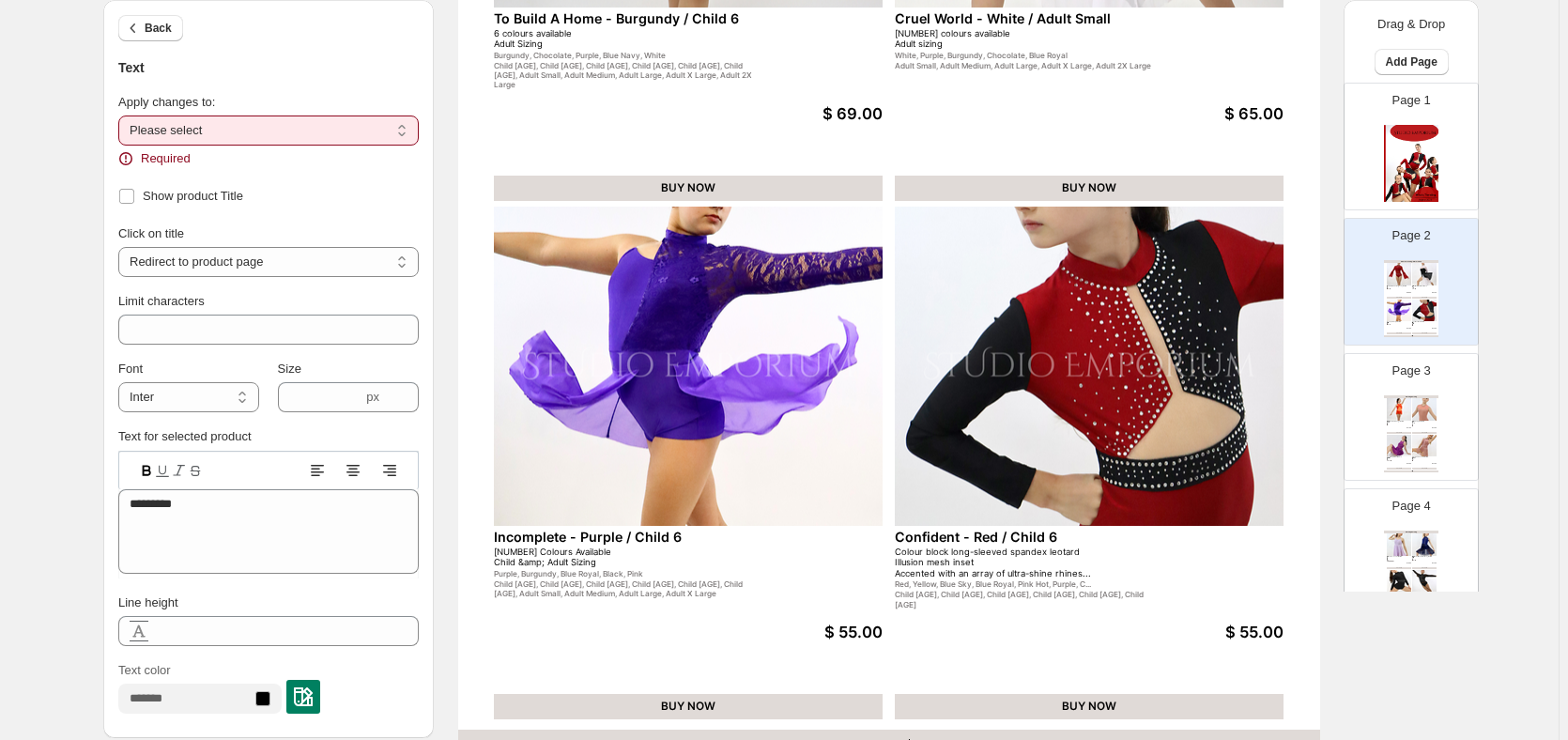 click on "**********" at bounding box center [269, 131] 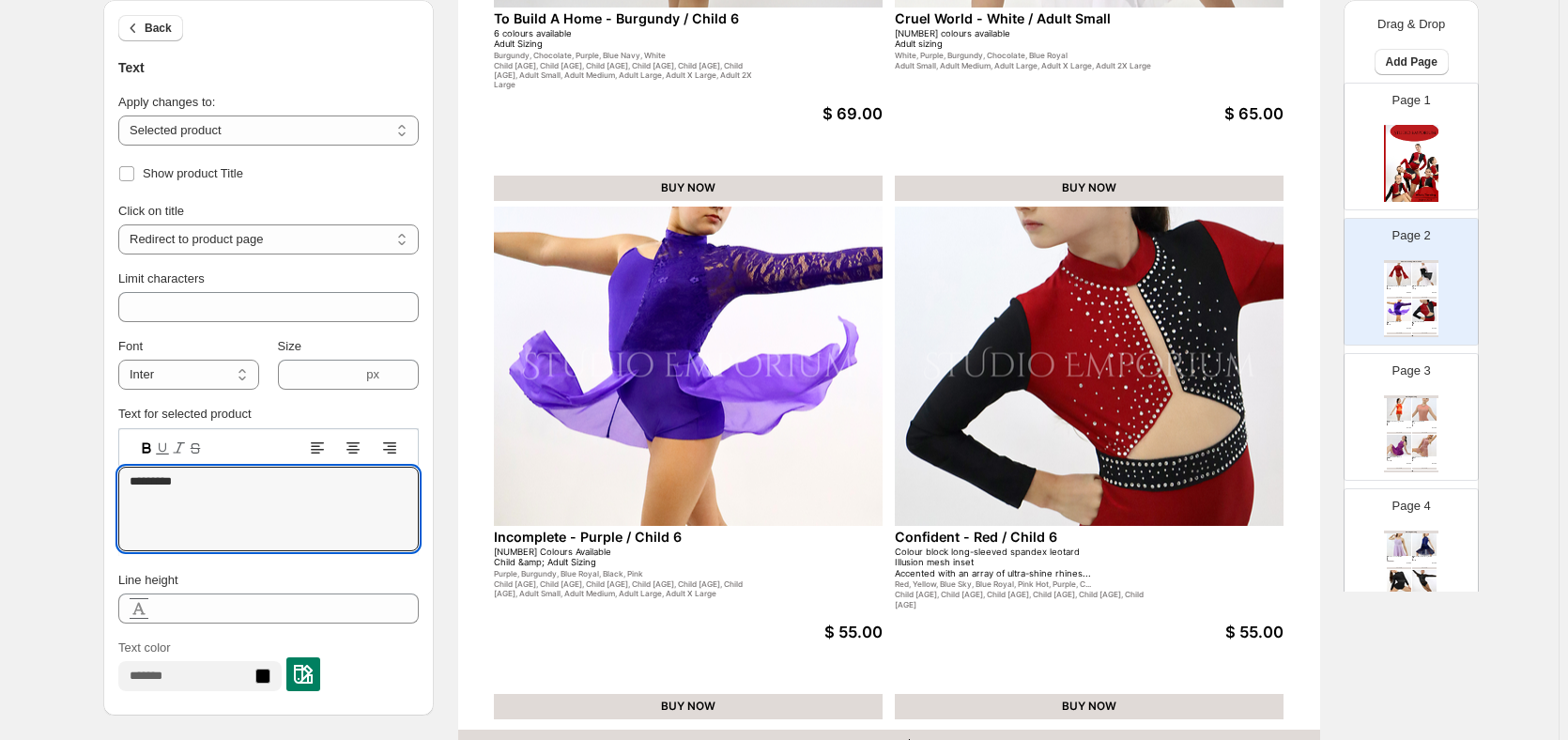 drag, startPoint x: 189, startPoint y: 490, endPoint x: 102, endPoint y: 491, distance: 87.00575 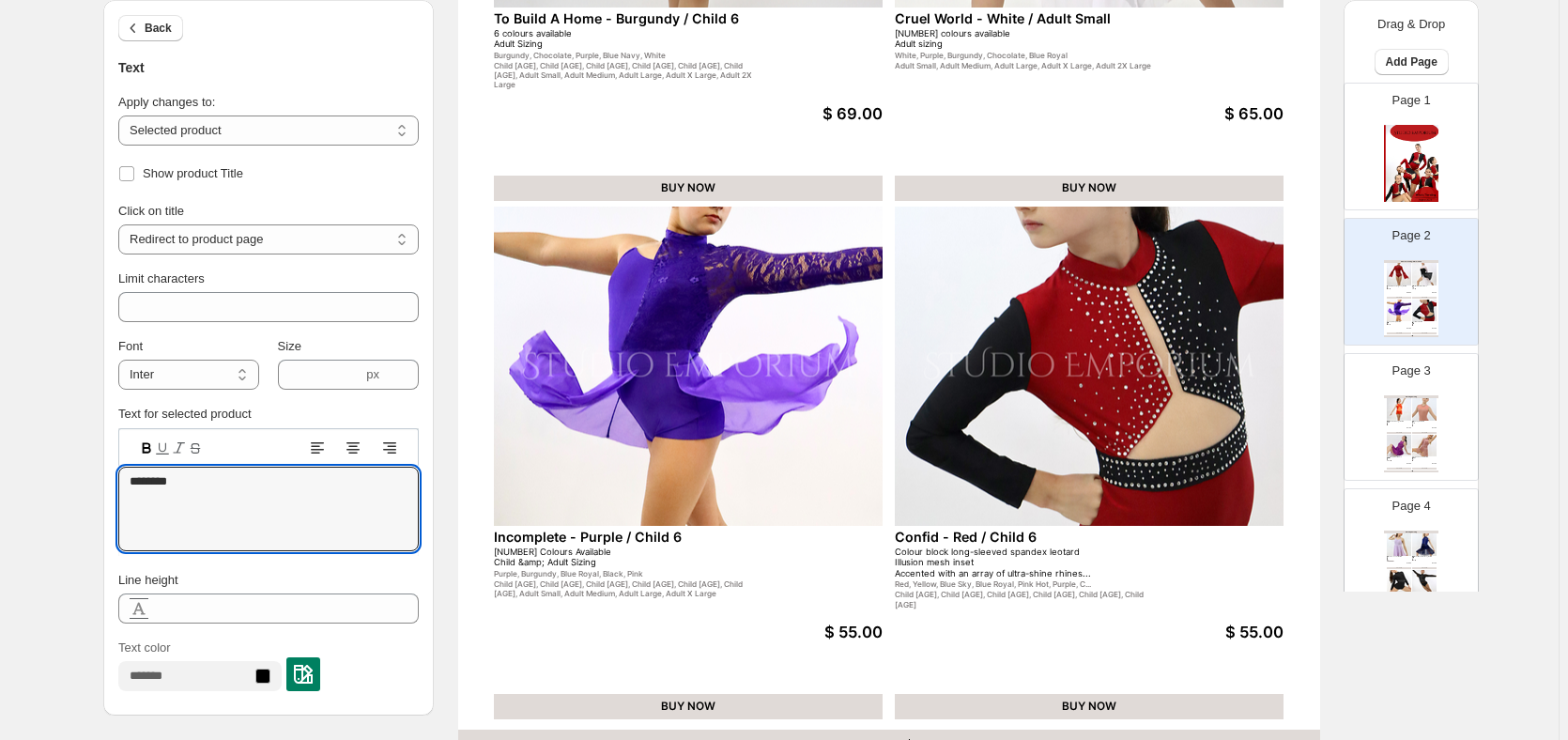 type on "*********" 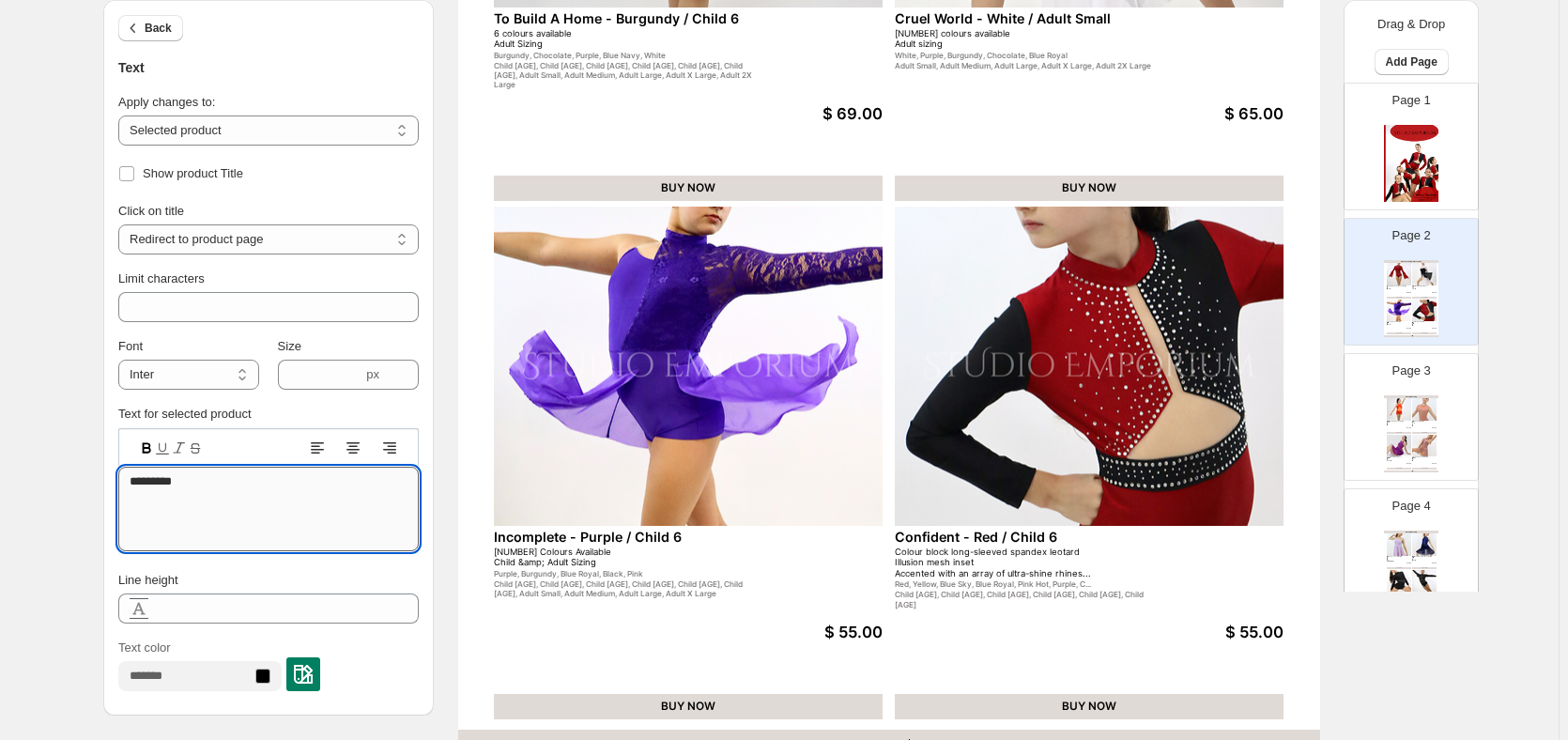 drag, startPoint x: 207, startPoint y: 480, endPoint x: 312, endPoint y: 484, distance: 105.0762 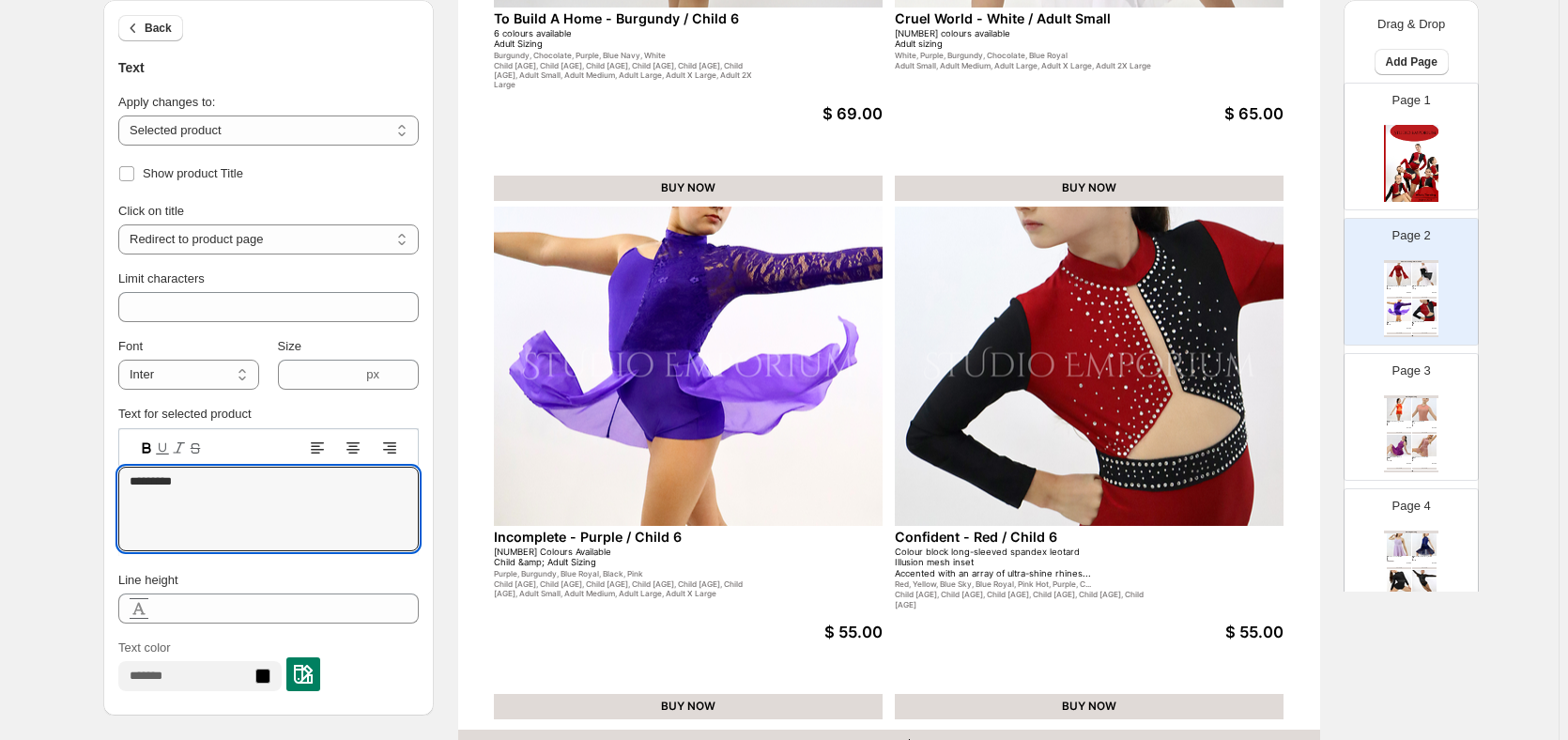 click on "Confident - Red / Child 6" at bounding box center (1062, 536) 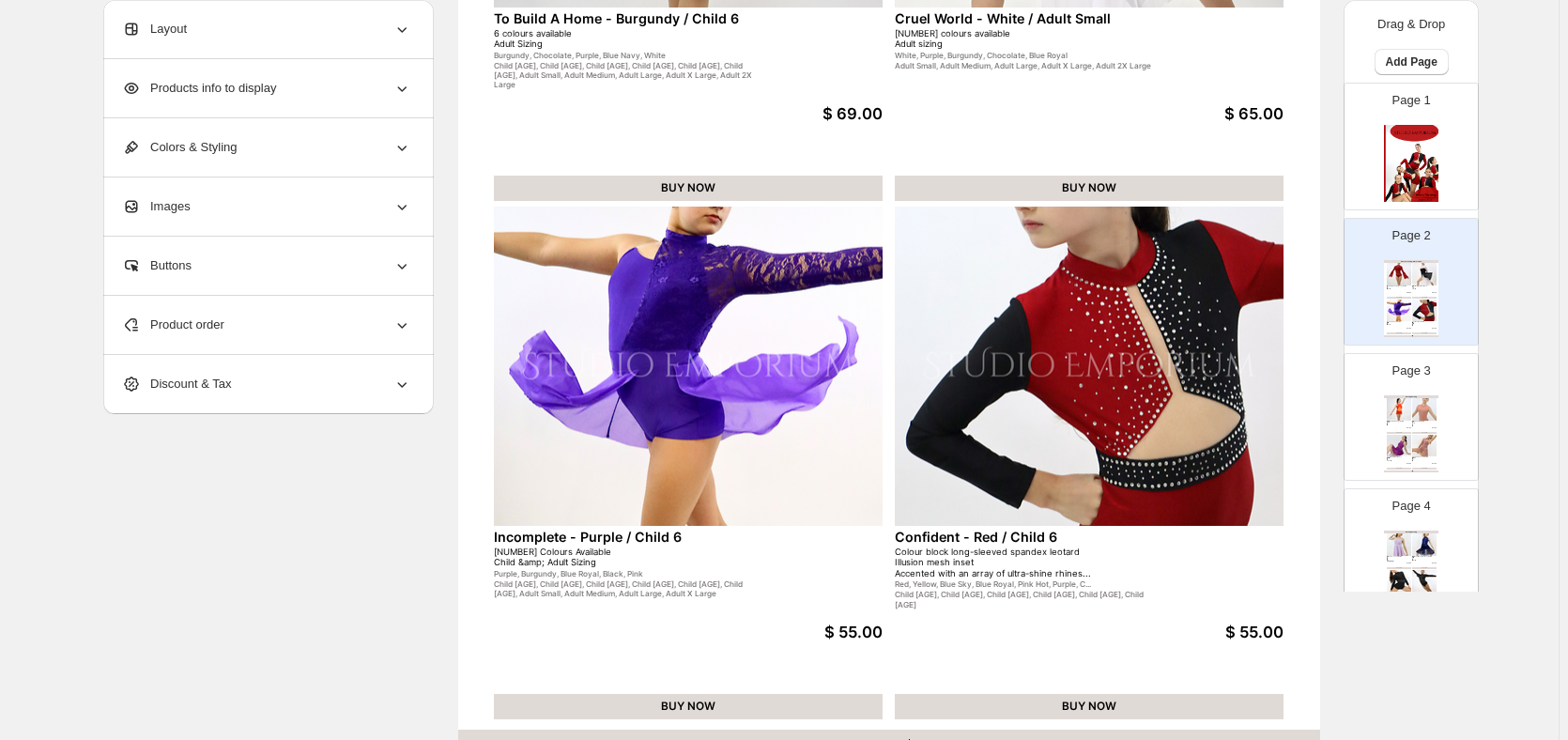 click on "Confident - Red / Child 6" at bounding box center (1062, 536) 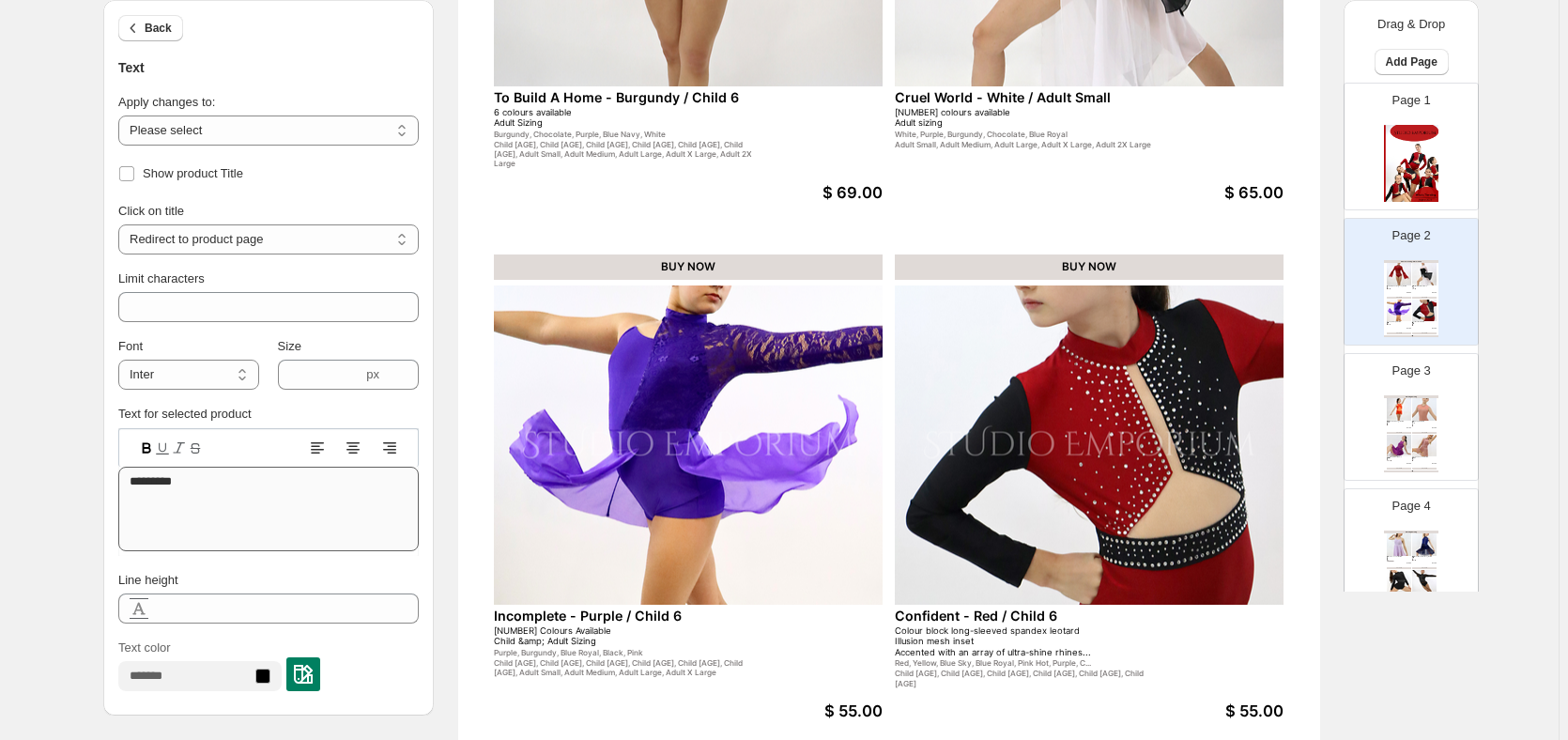 scroll, scrollTop: 411, scrollLeft: 0, axis: vertical 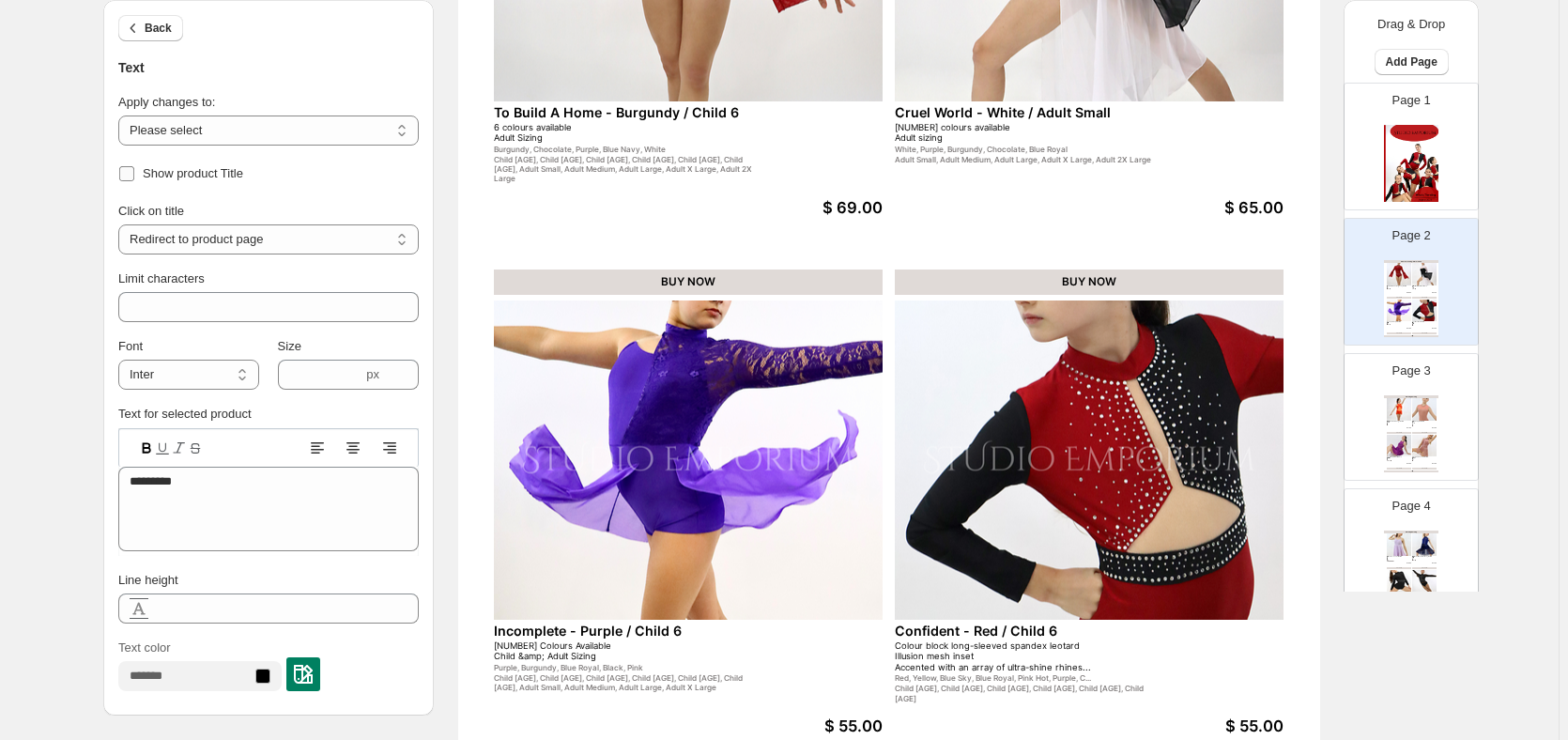 click on "Show product Title" at bounding box center [180, 174] 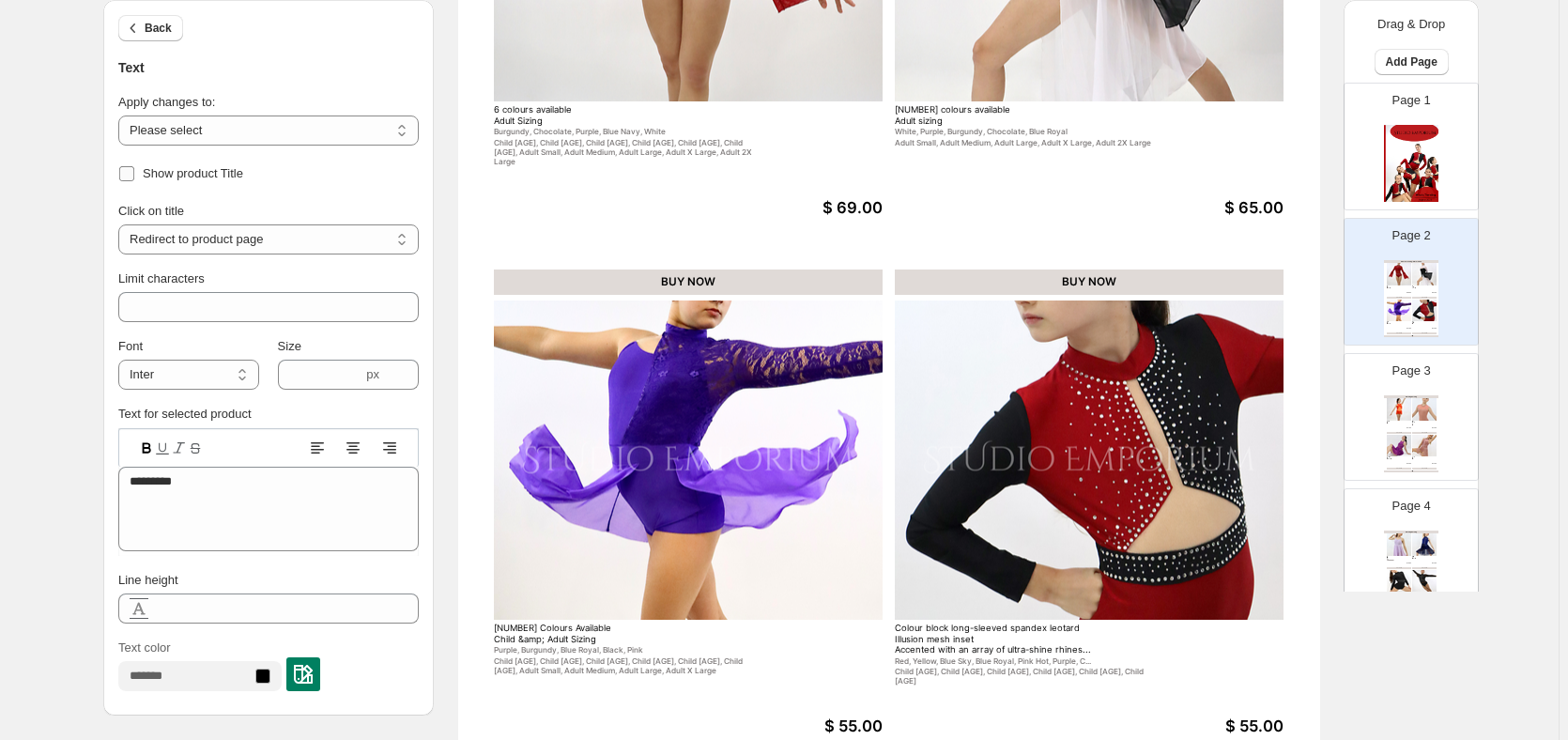 click on "Show product Title" at bounding box center [180, 174] 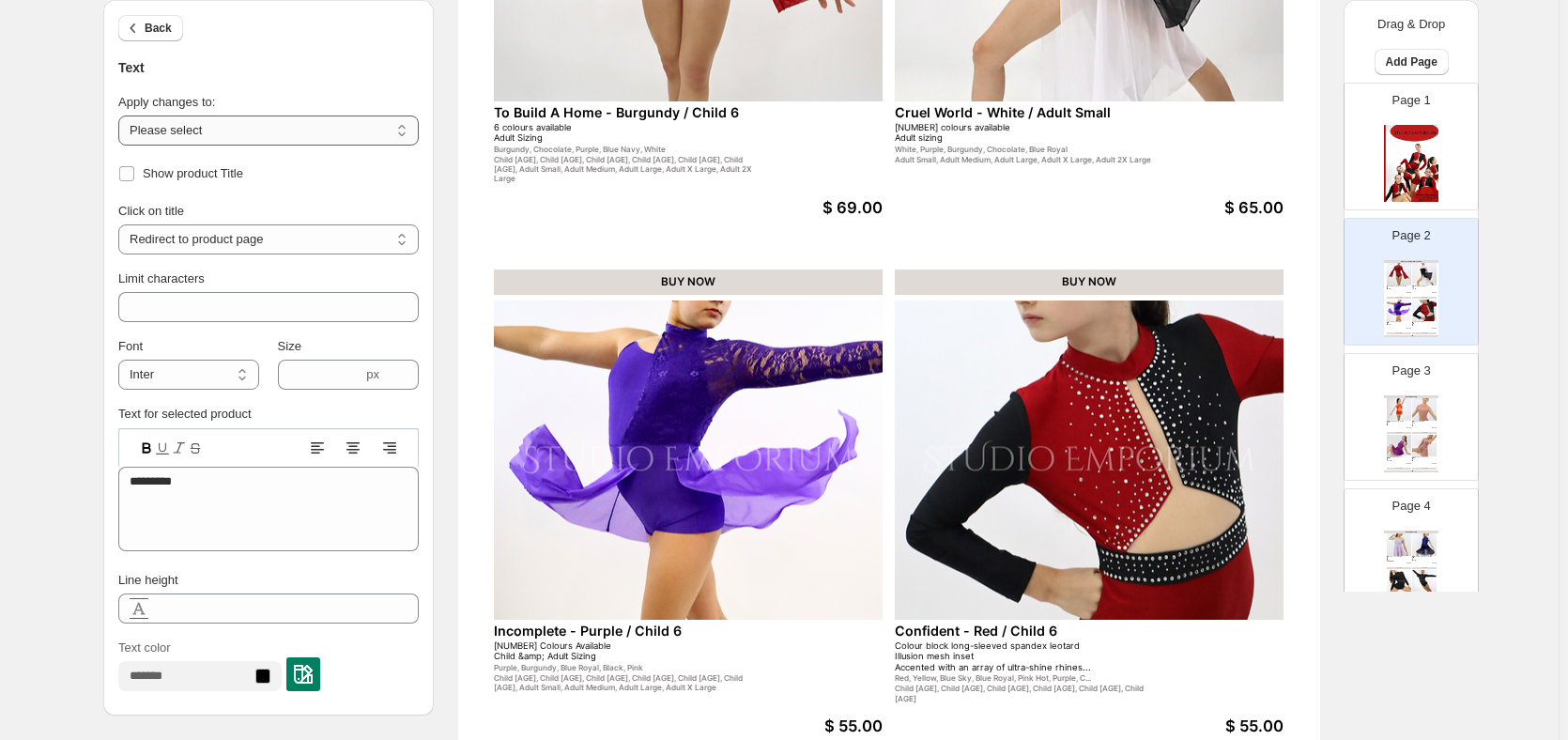 click on "**********" at bounding box center [269, 131] 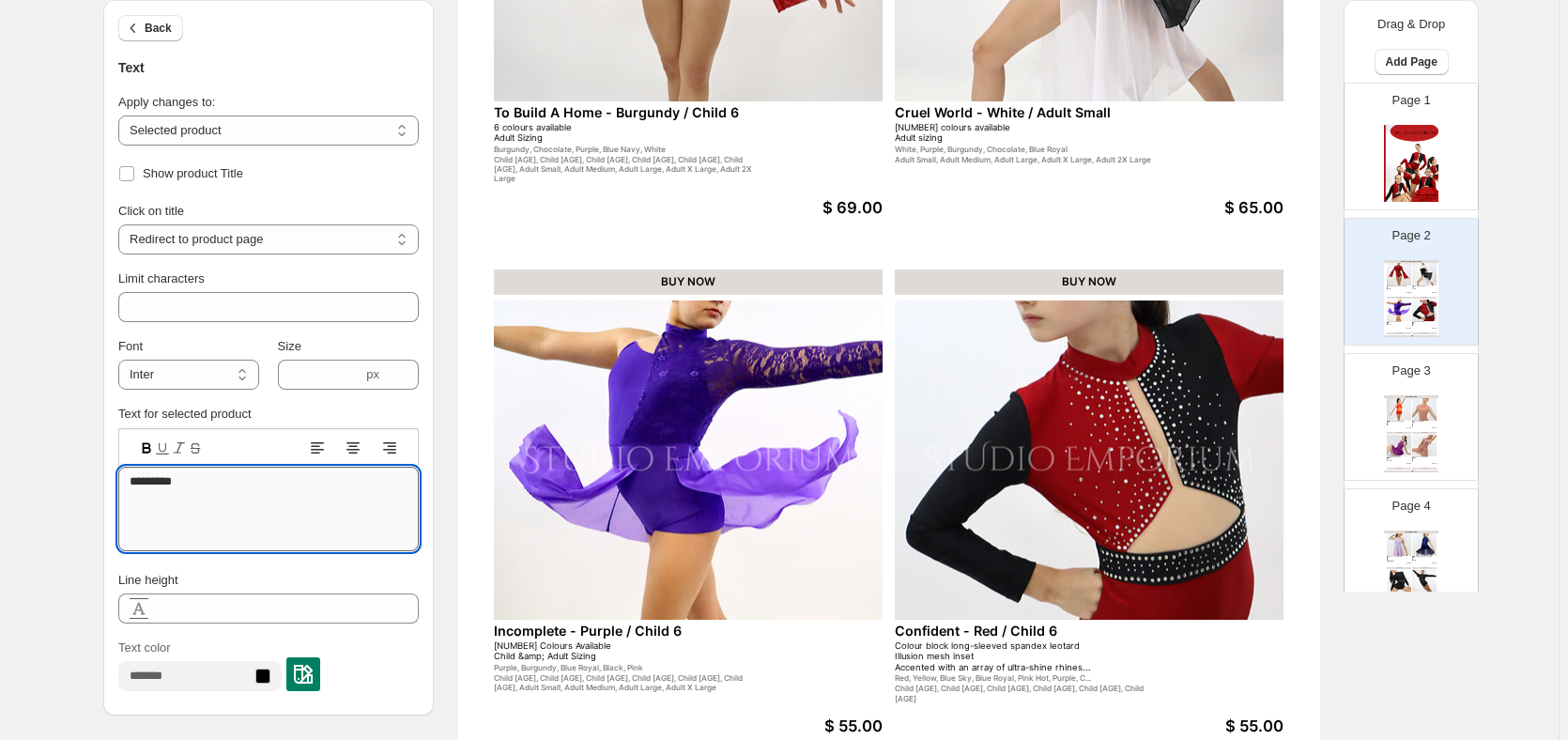 click on "*********" at bounding box center (269, 509) 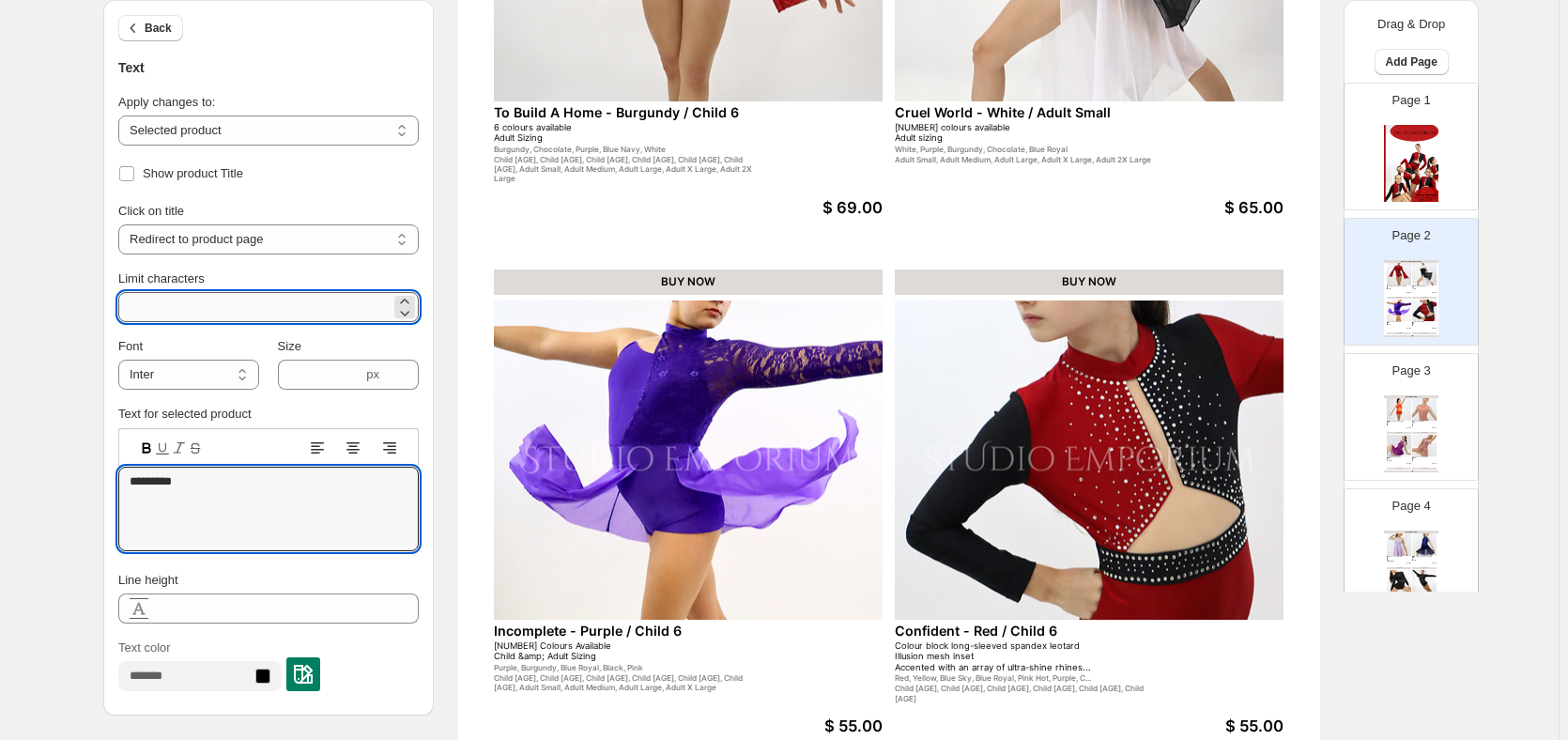 click on "**" at bounding box center [254, 307] 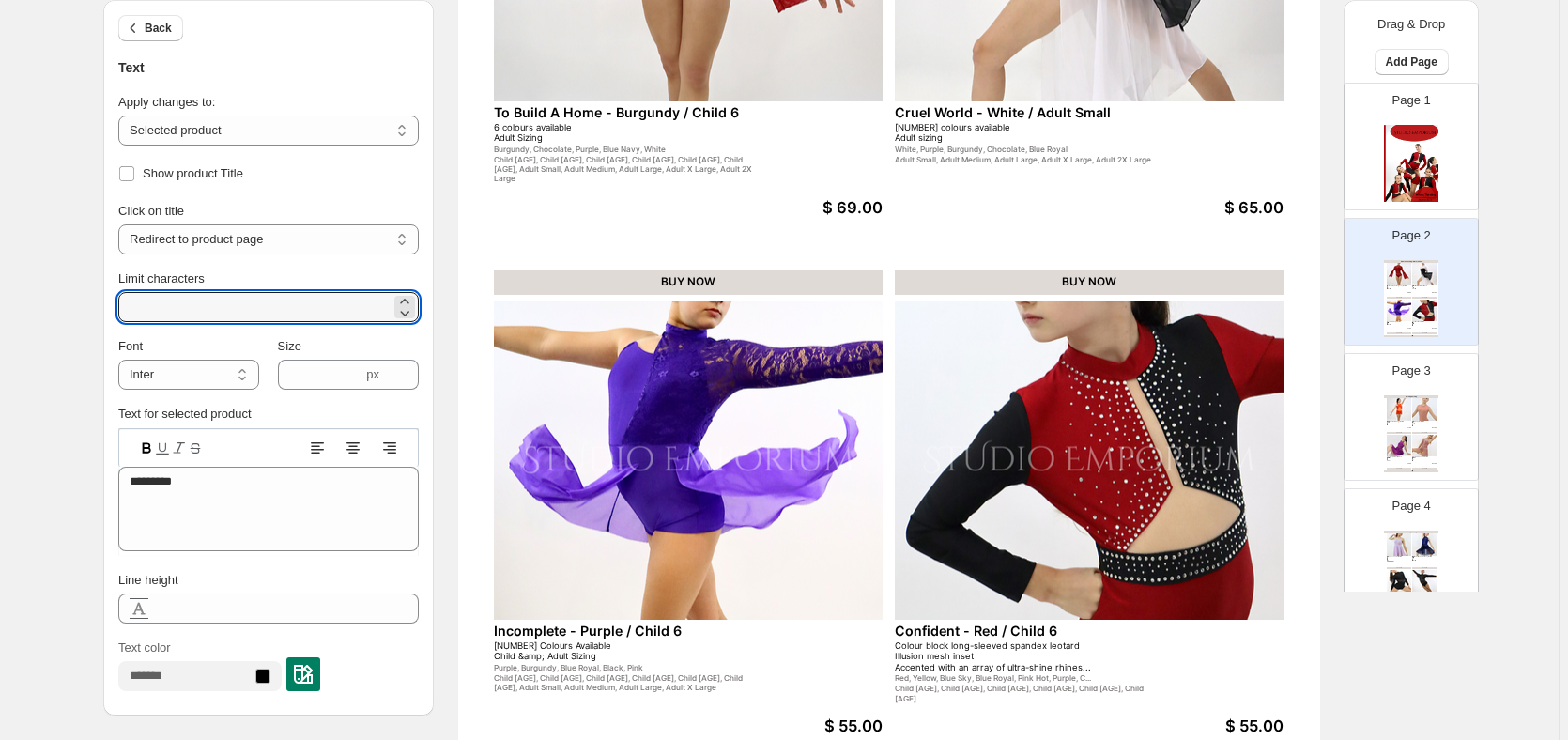 drag, startPoint x: 181, startPoint y: 314, endPoint x: 106, endPoint y: 301, distance: 76.11833 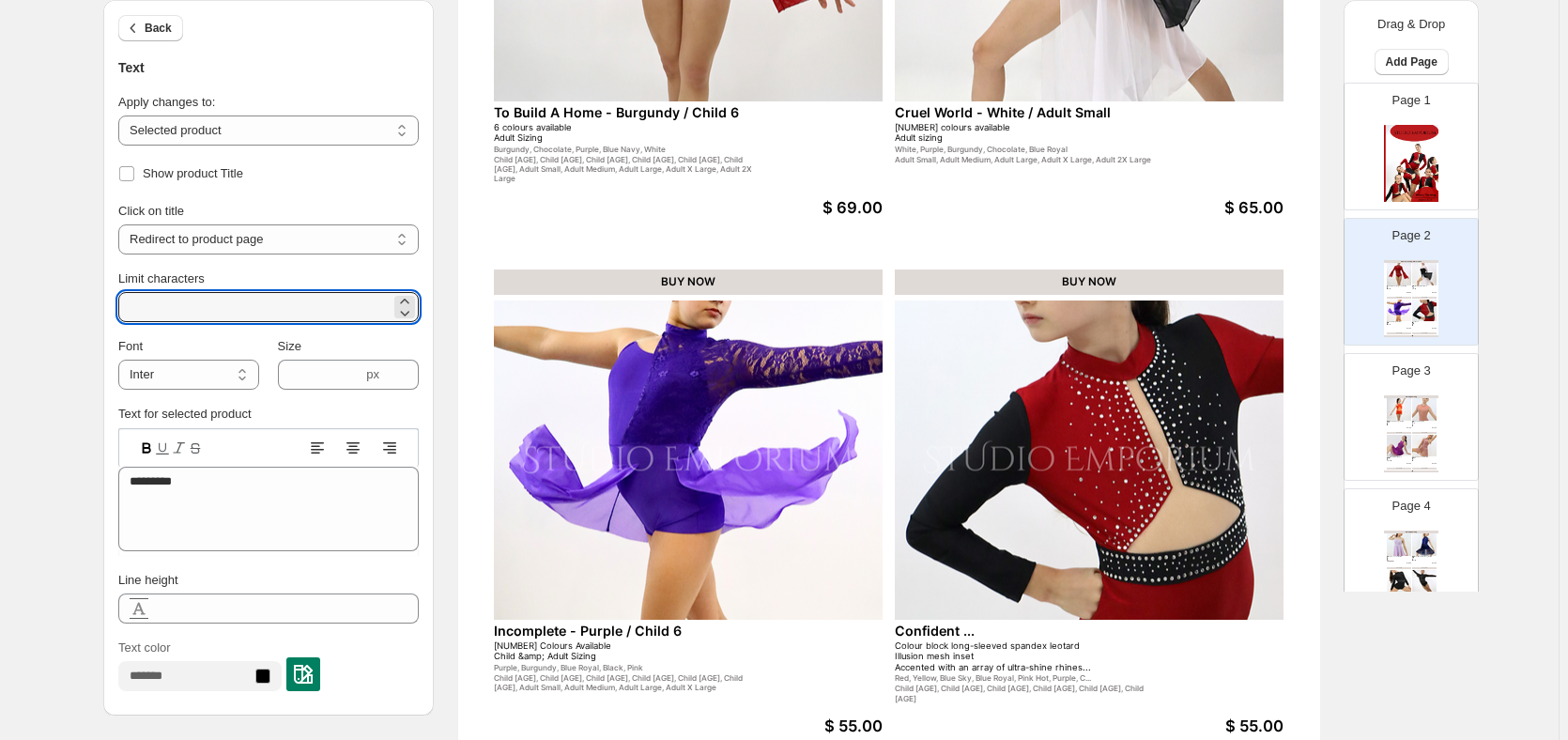 drag, startPoint x: 357, startPoint y: 306, endPoint x: 107, endPoint y: 306, distance: 250 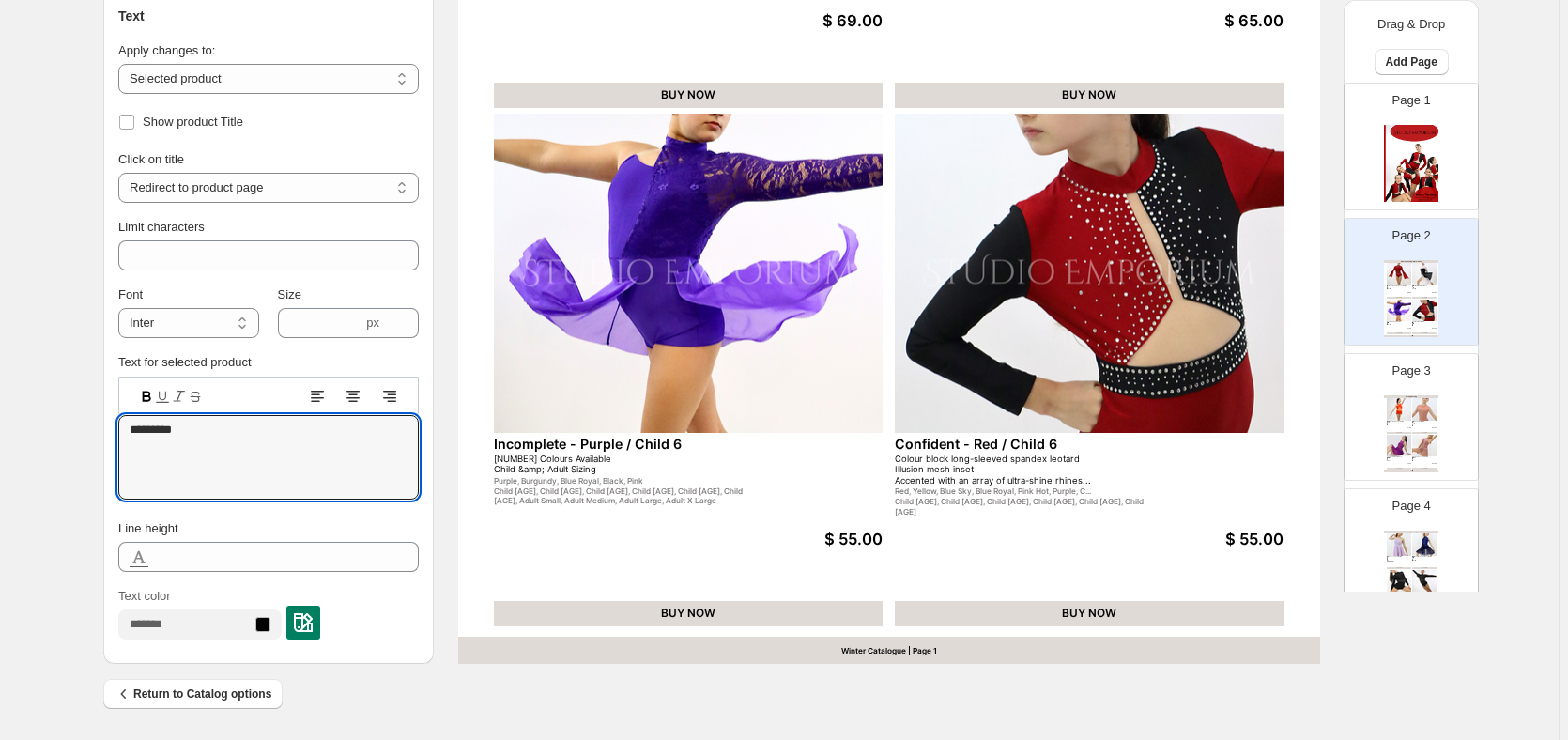 scroll, scrollTop: 599, scrollLeft: 0, axis: vertical 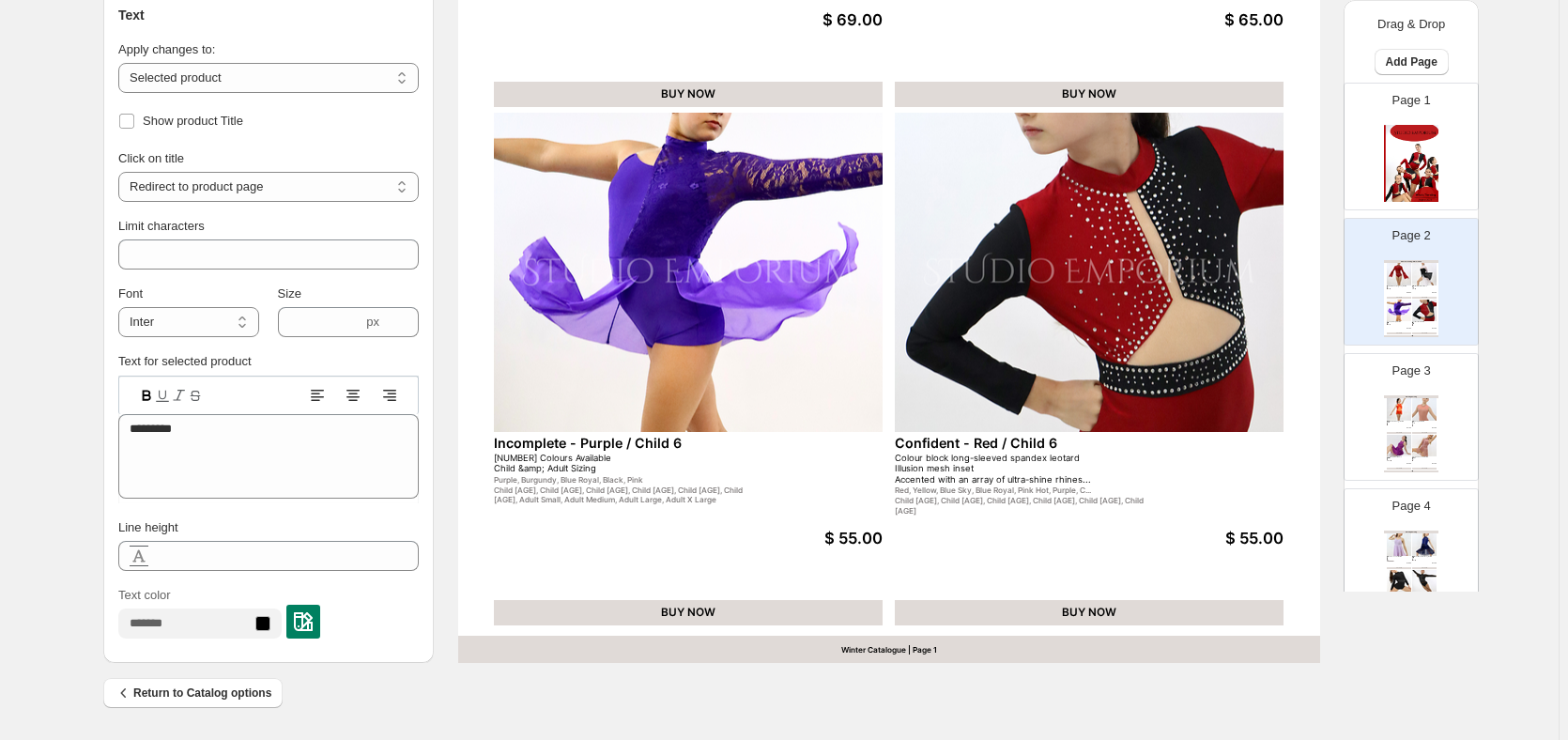 click on "Incomplete - Purple / Child 6" at bounding box center (661, 442) 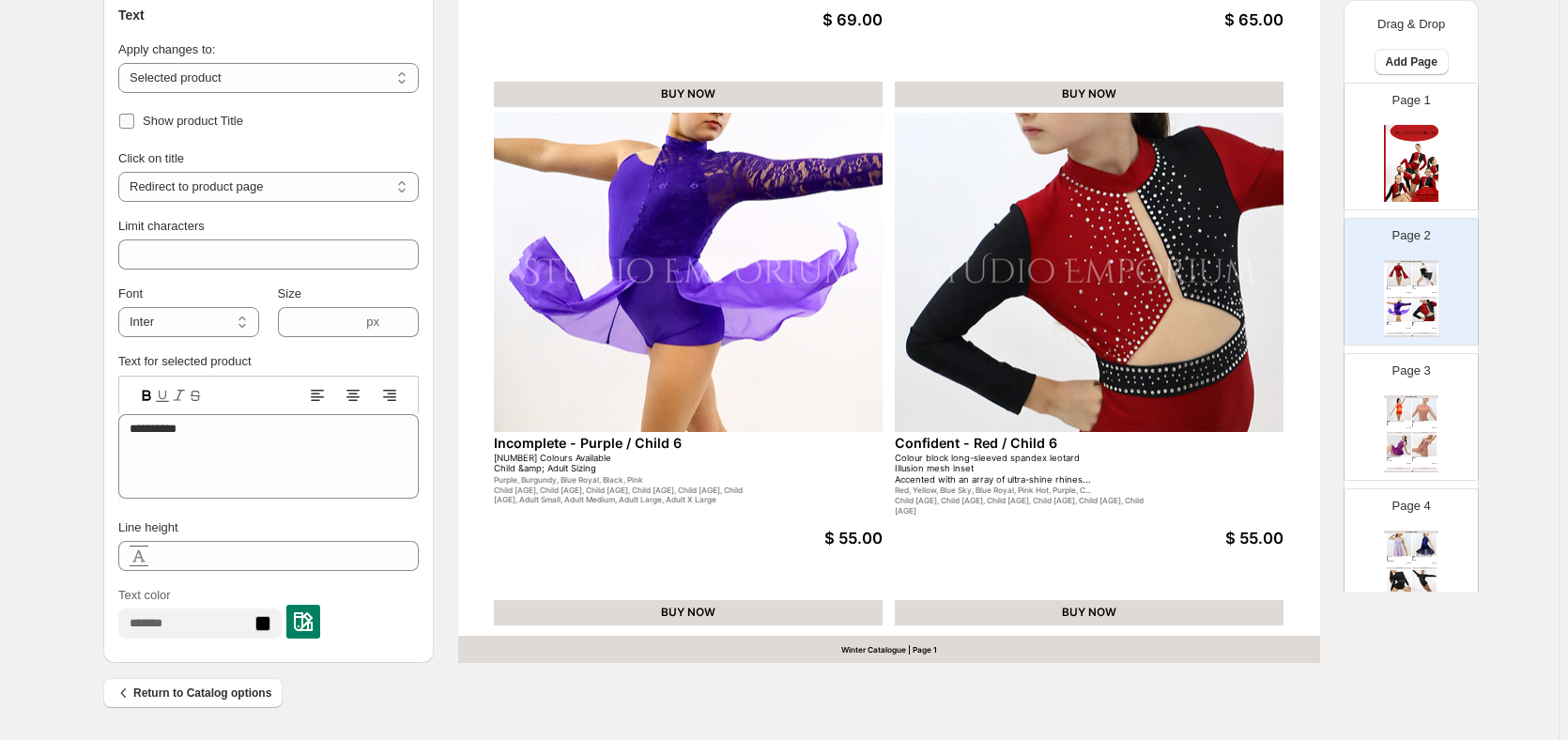 click on "Show product Title" at bounding box center (192, 120) 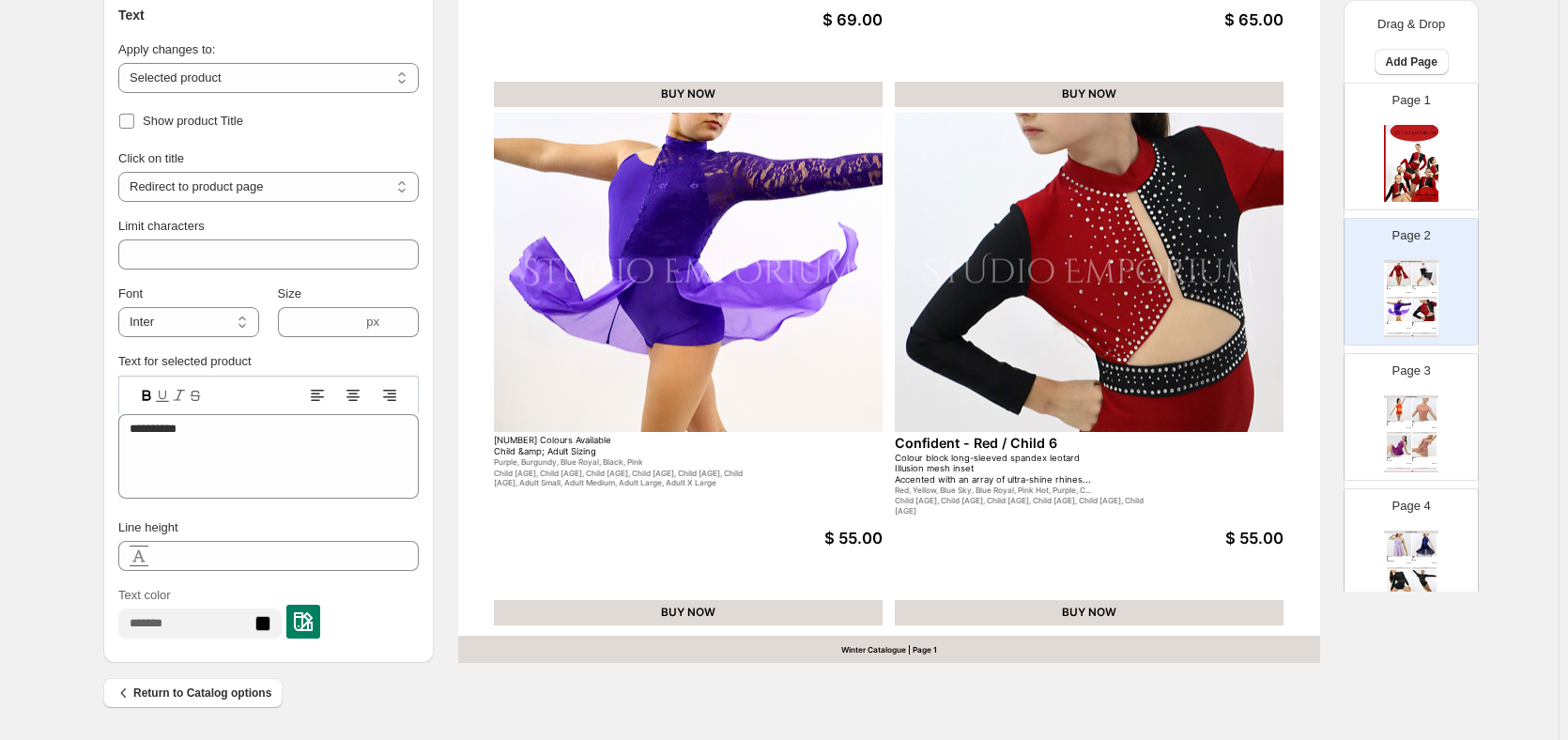 click on "Show product Title" at bounding box center [192, 120] 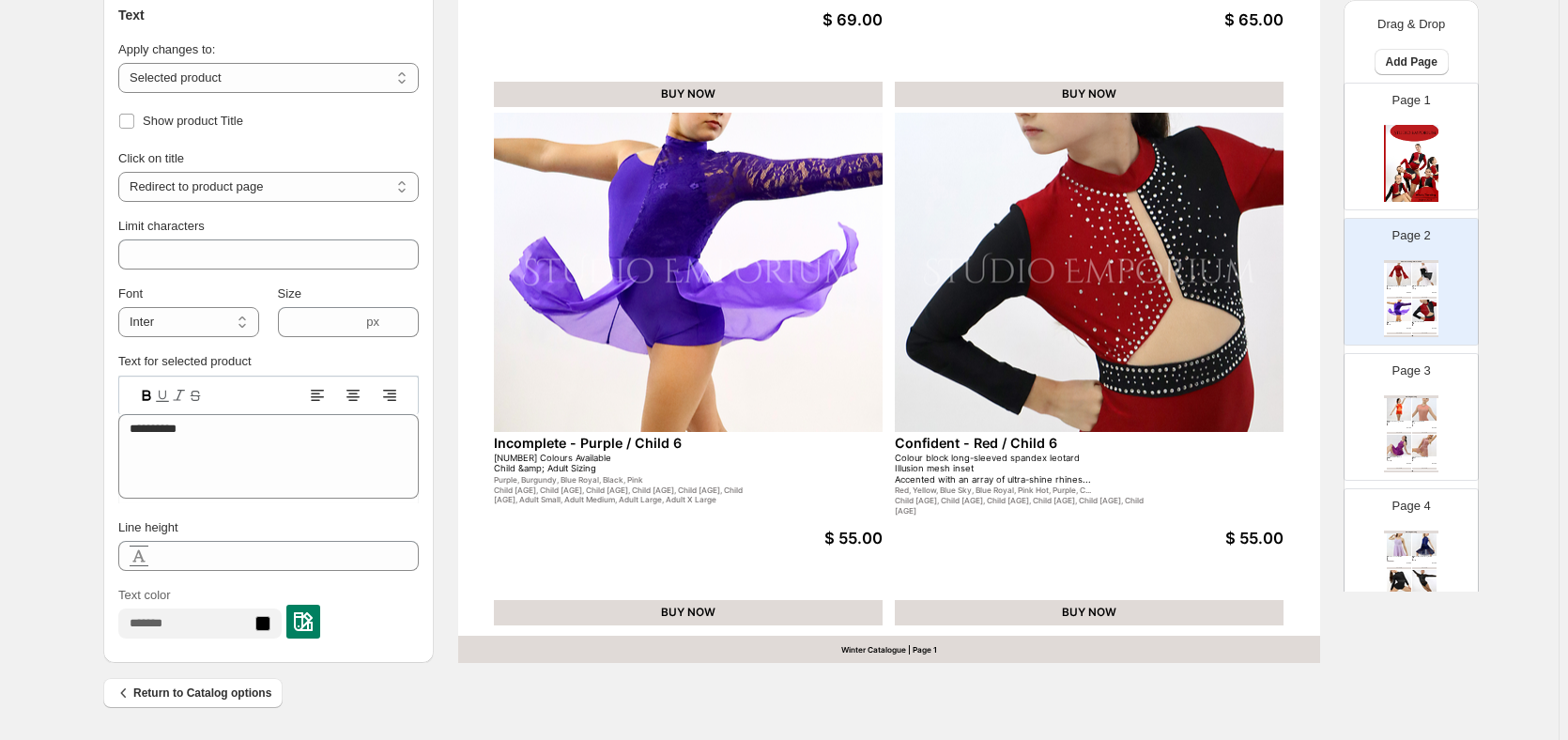 click on "Purple, Burgundy, Blue Royal, Black, Pink" at bounding box center (624, 480) 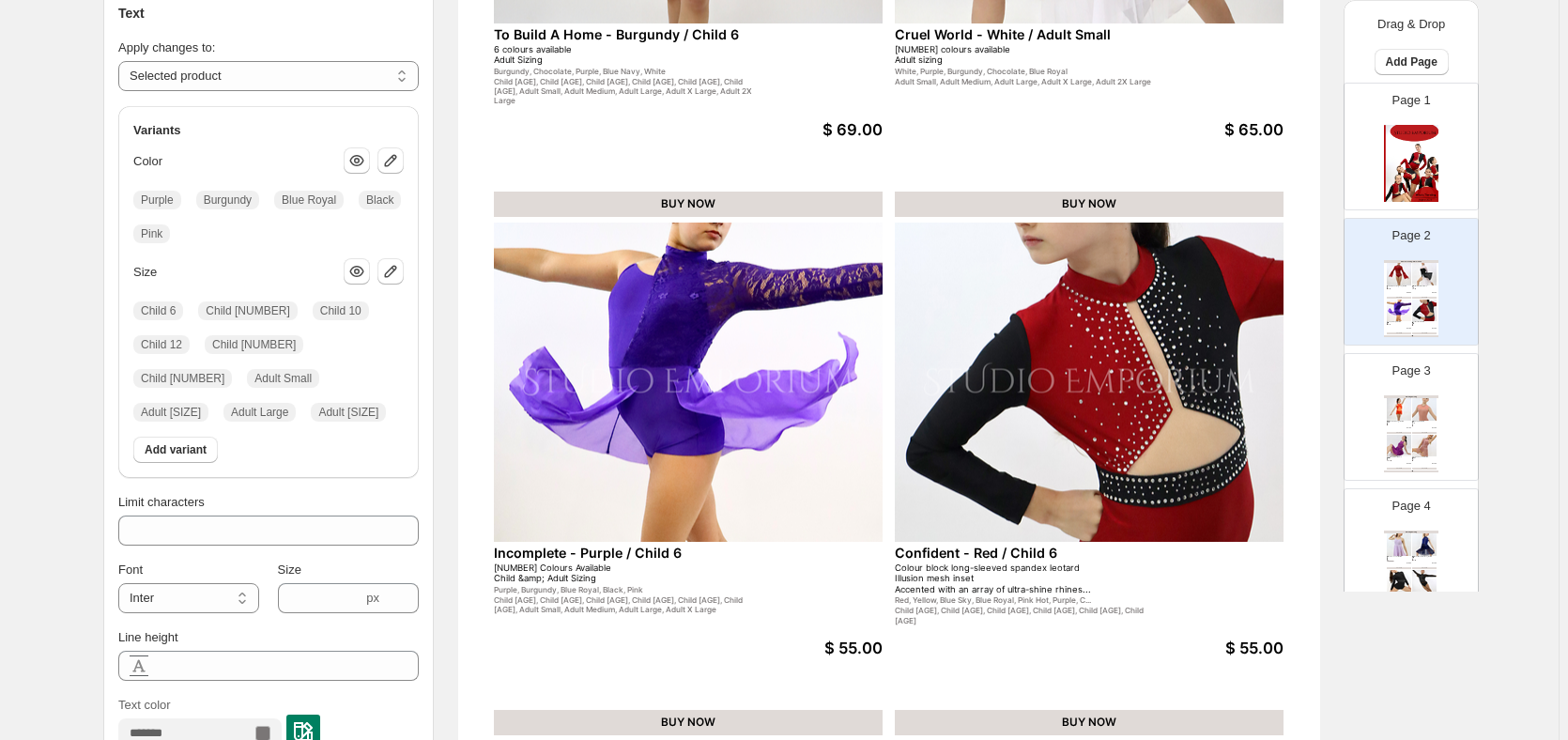 scroll, scrollTop: 224, scrollLeft: 0, axis: vertical 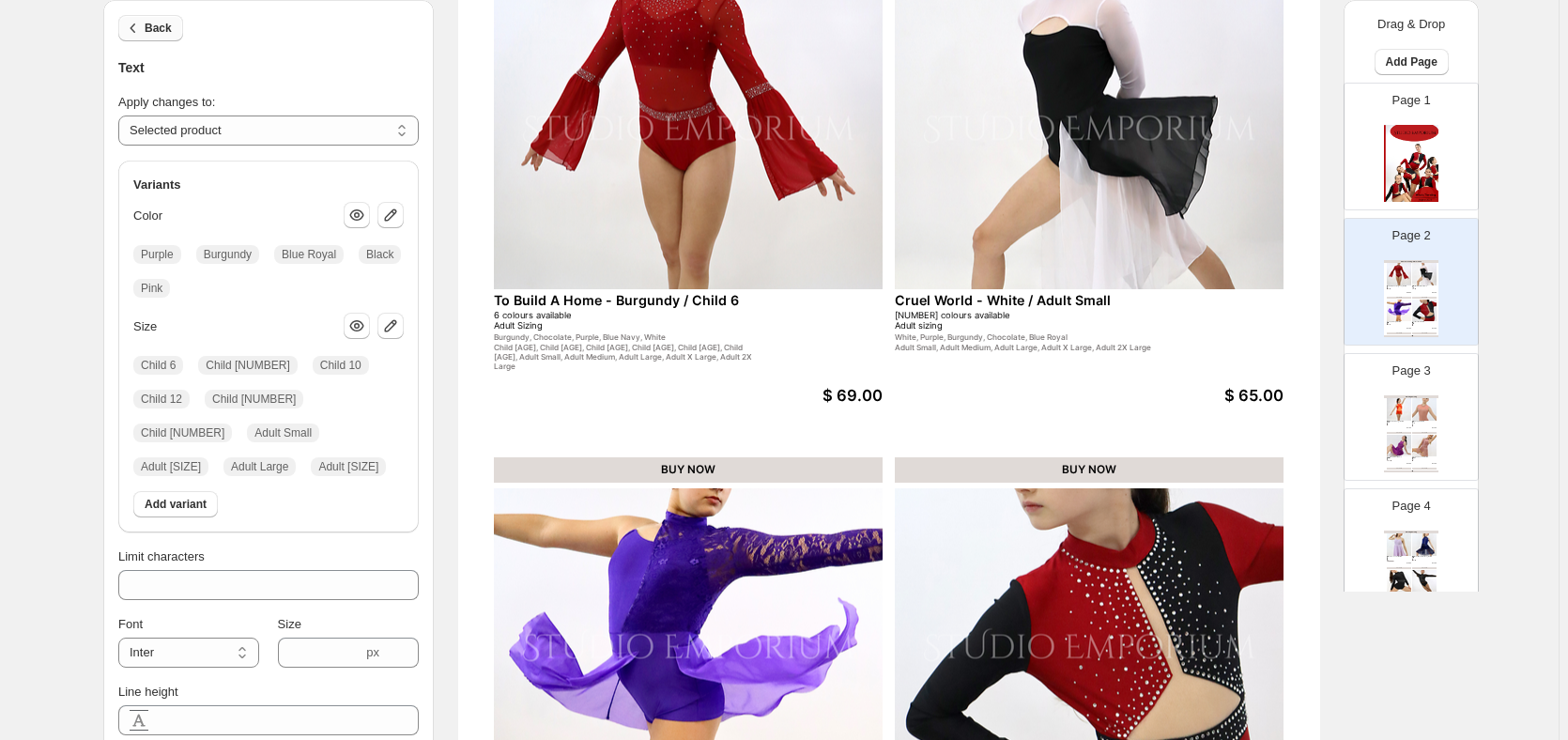 click on "Back" at bounding box center (158, 28) 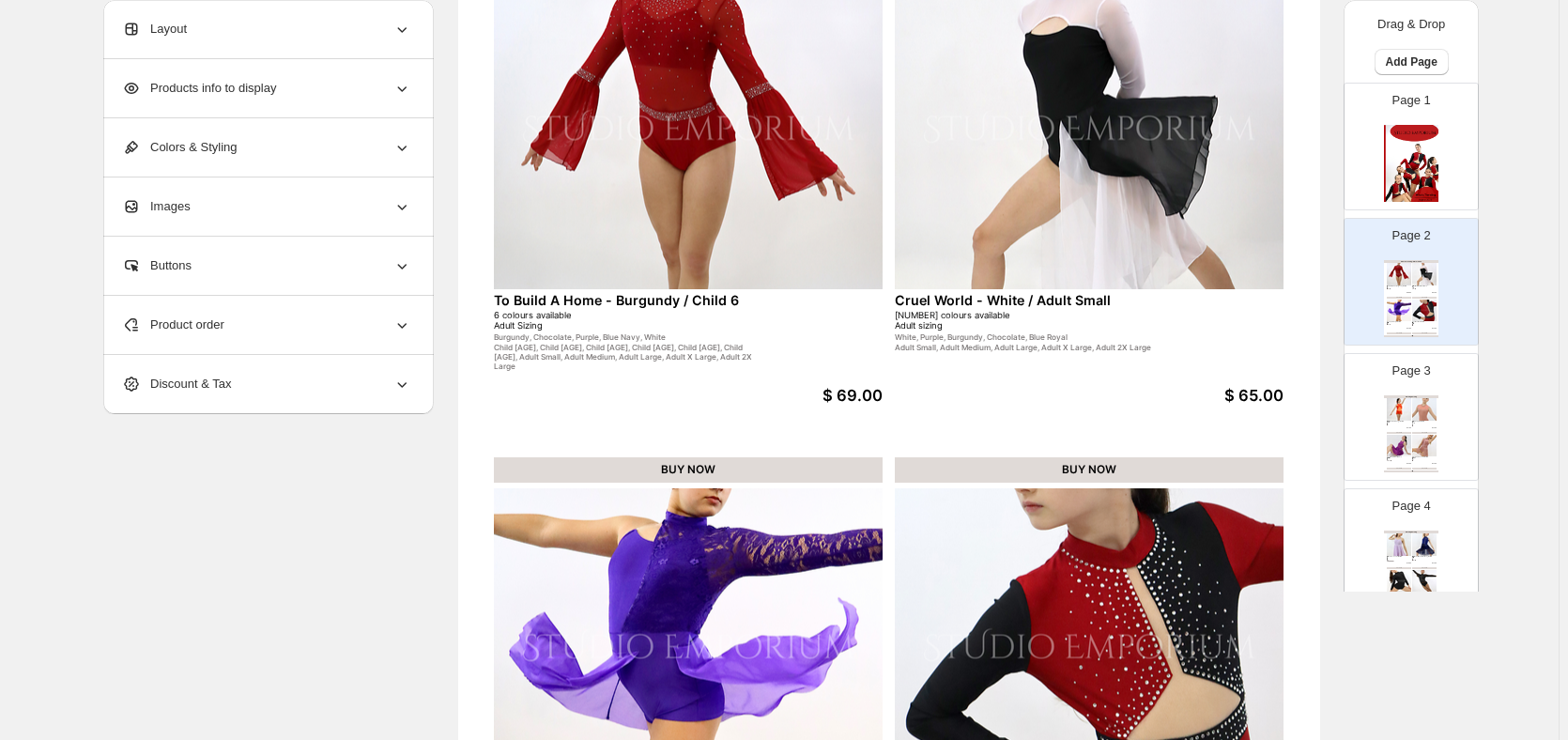 click on "6 colours available
Adult Sizing" at bounding box center (624, 320) 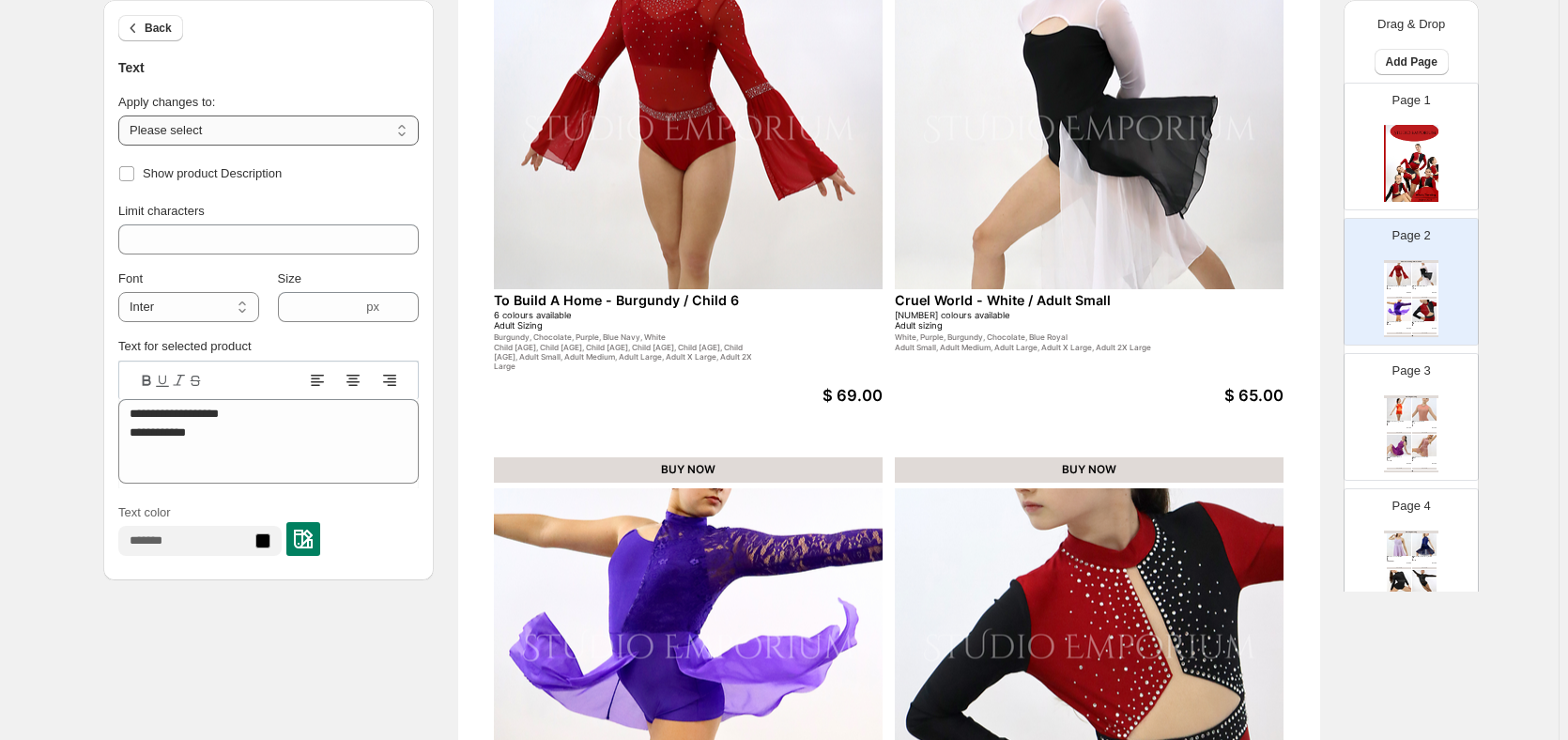 click on "**********" at bounding box center [269, 131] 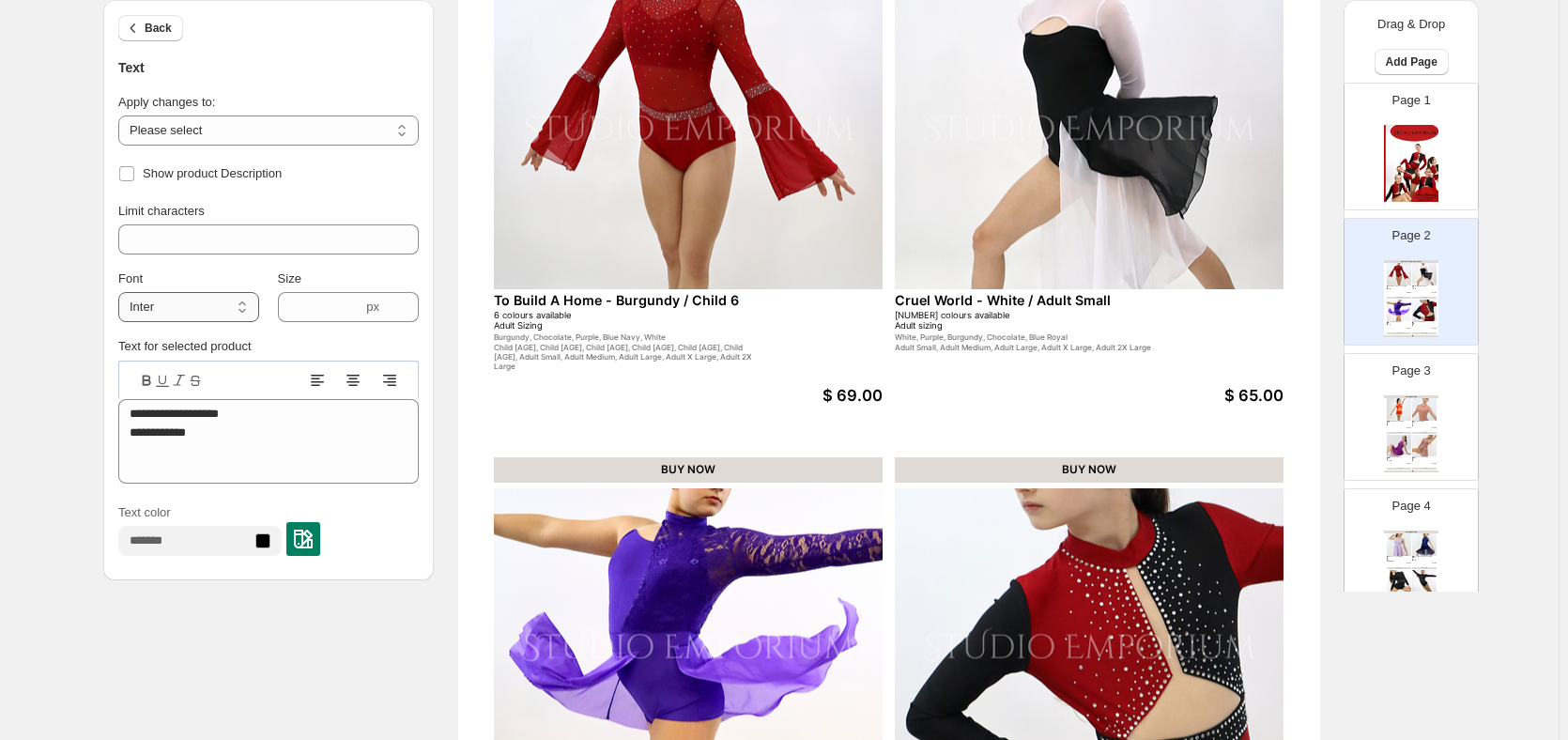 click on "**********" at bounding box center (189, 307) 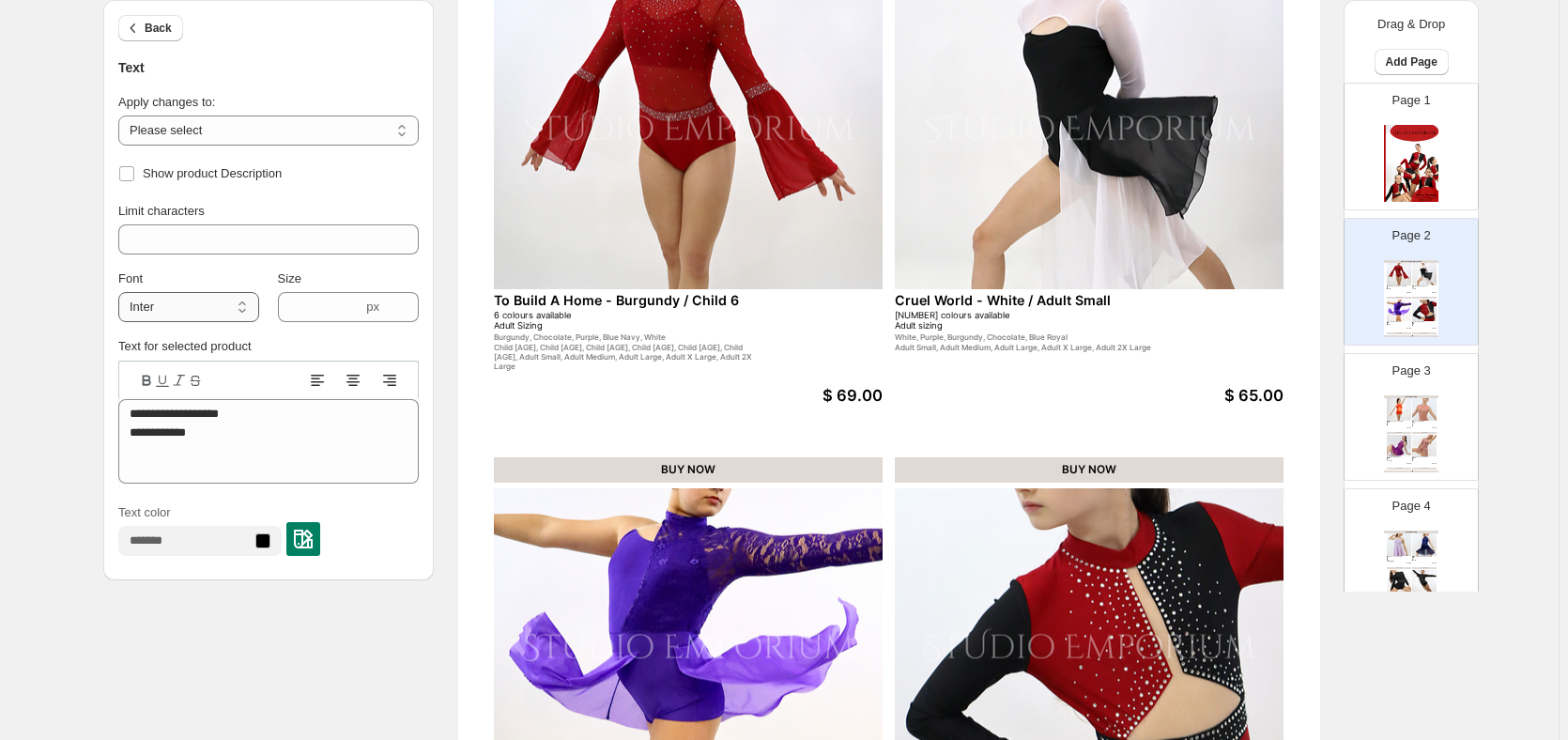 click on "**********" at bounding box center (189, 307) 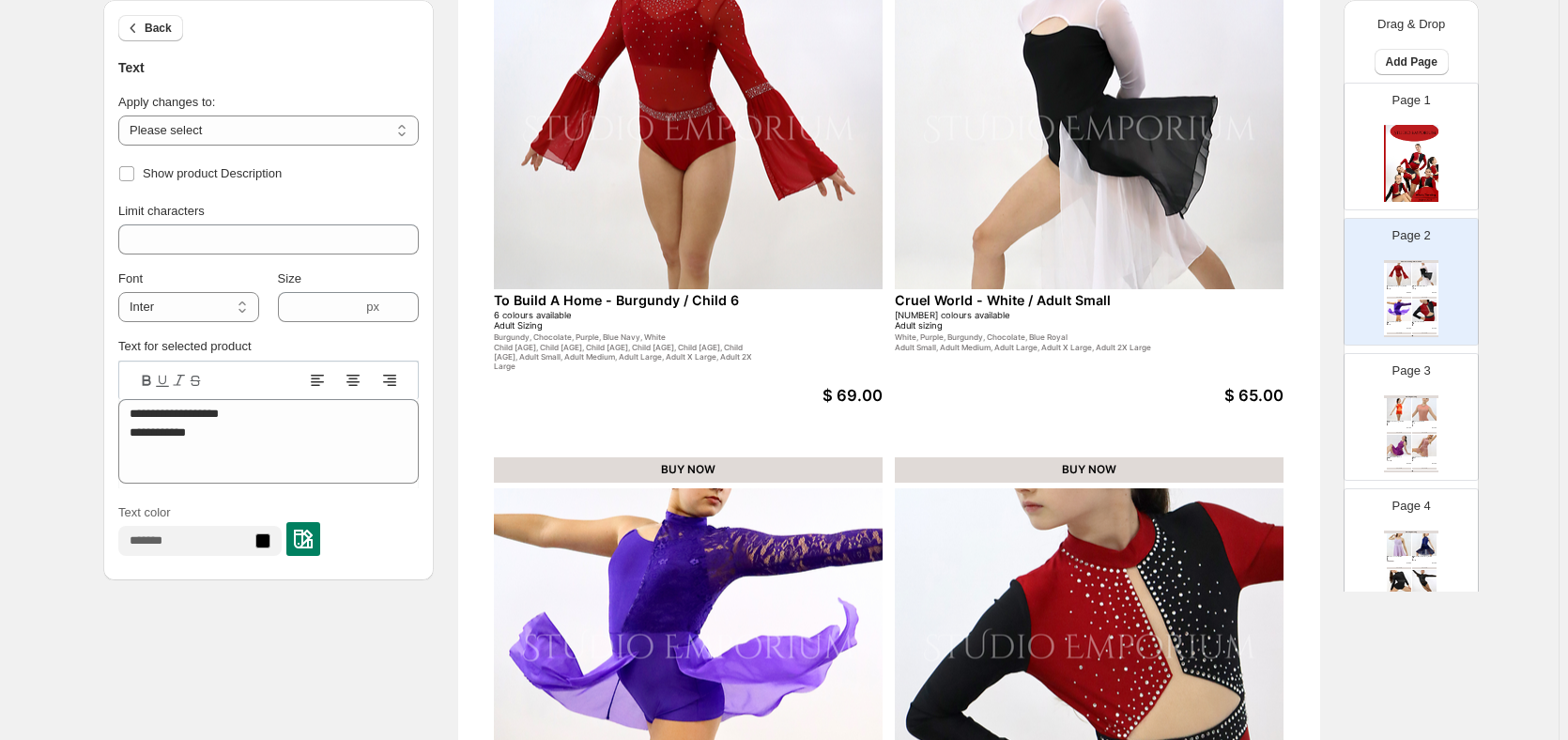 click on "To Build A Home - Burgundy / Child 6" at bounding box center [661, 300] 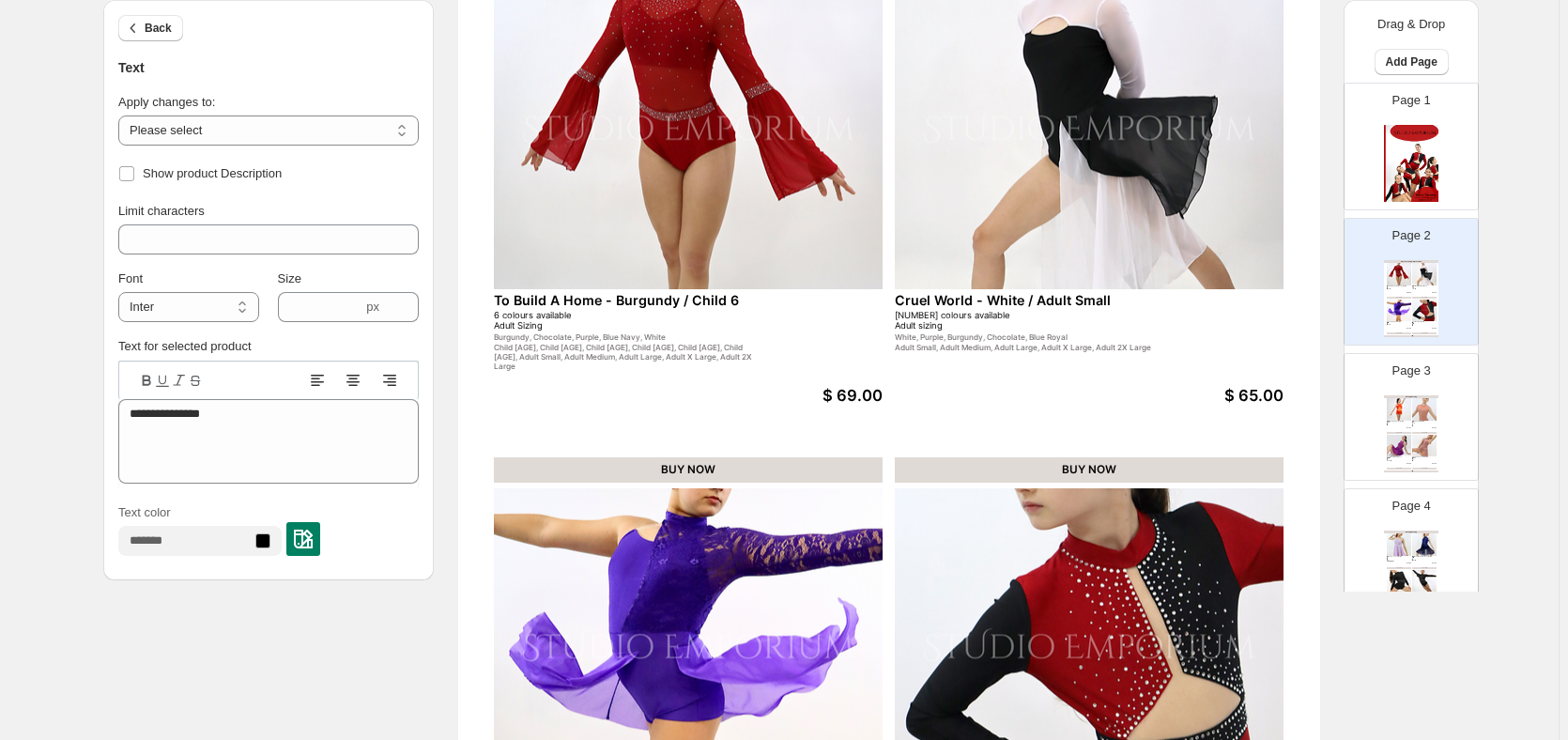 select on "**********" 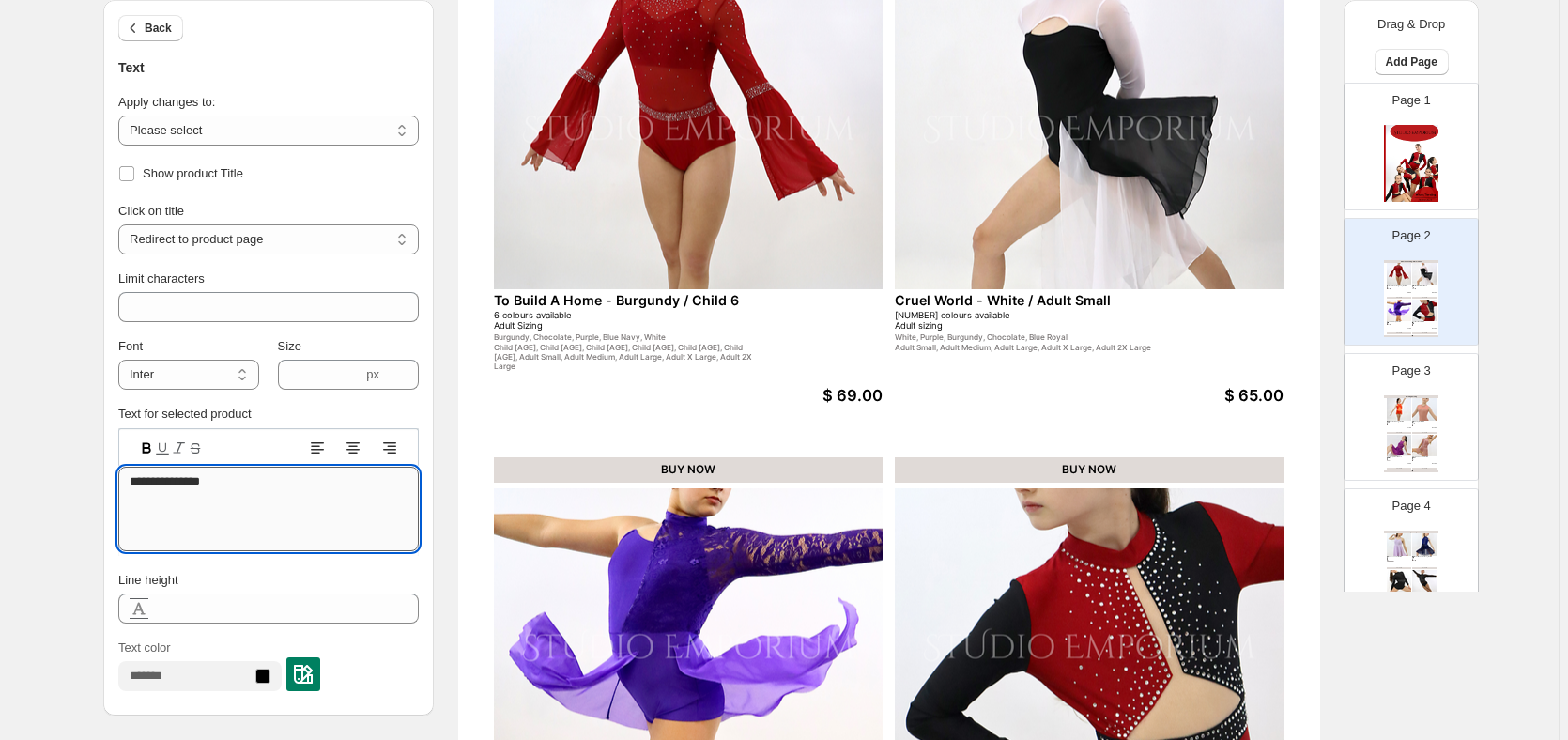drag, startPoint x: 239, startPoint y: 480, endPoint x: 326, endPoint y: 530, distance: 100.344407 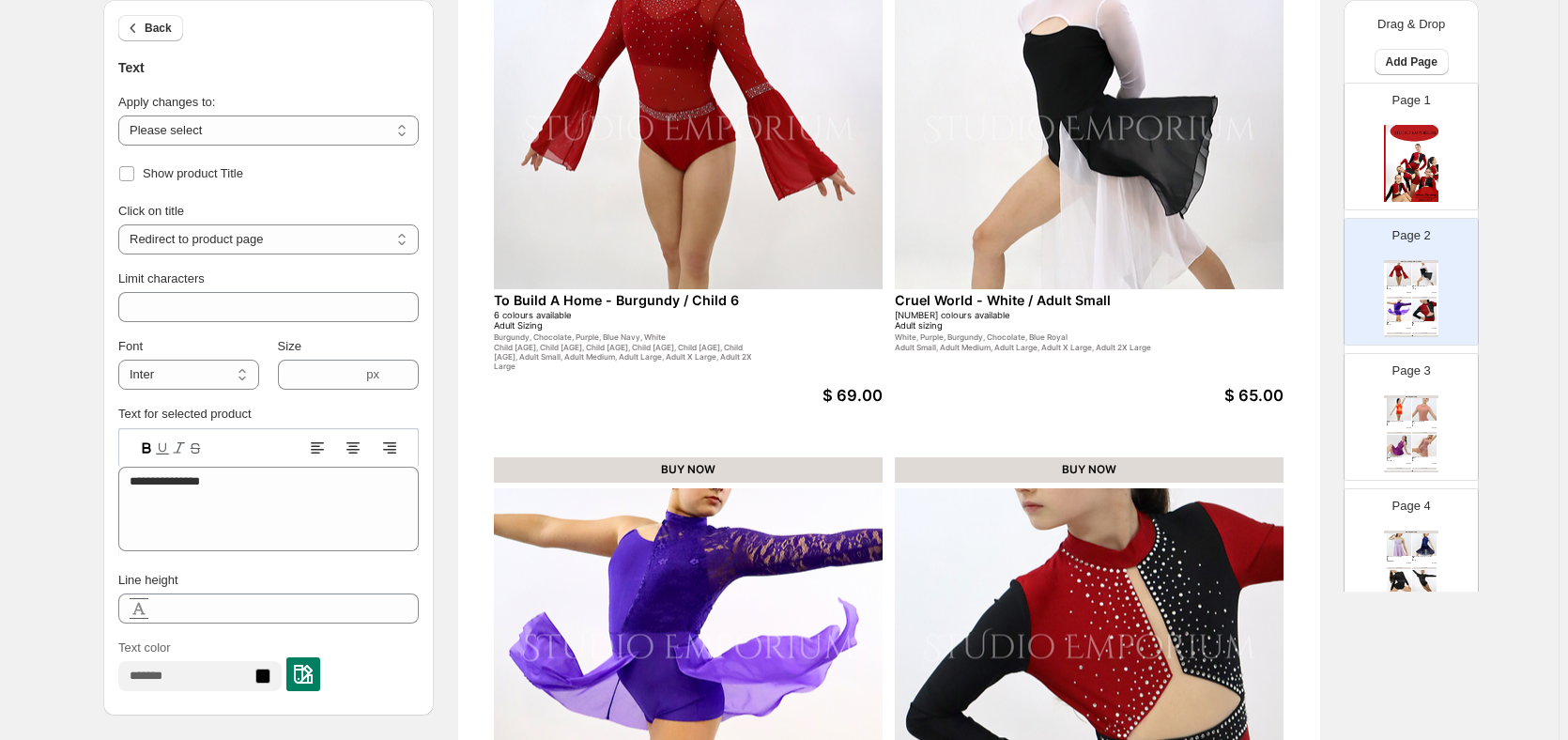 click on "To Build A Home - Burgundy / Child 6" at bounding box center [661, 300] 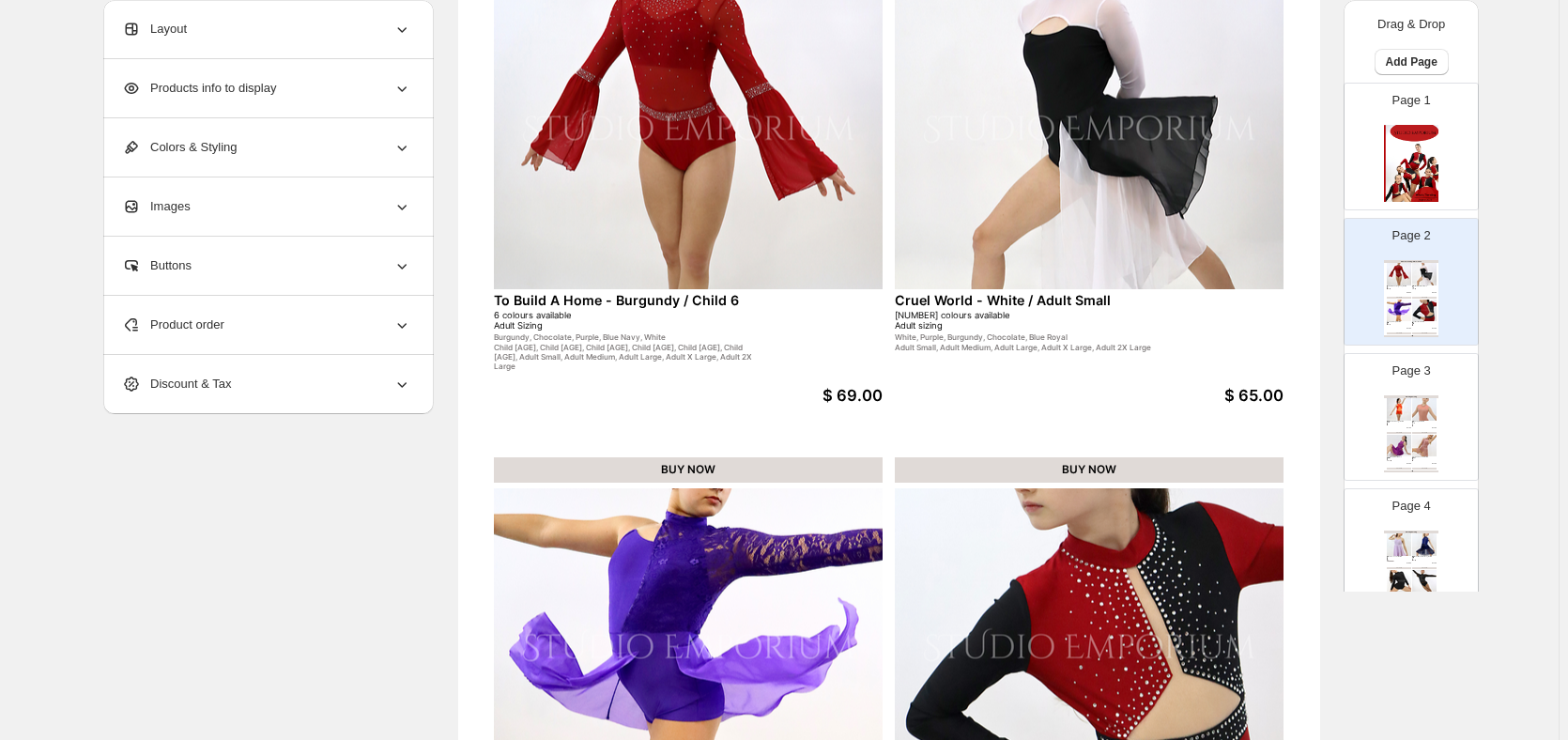 click on "To Build A Home - Burgundy / Child 6" at bounding box center (661, 300) 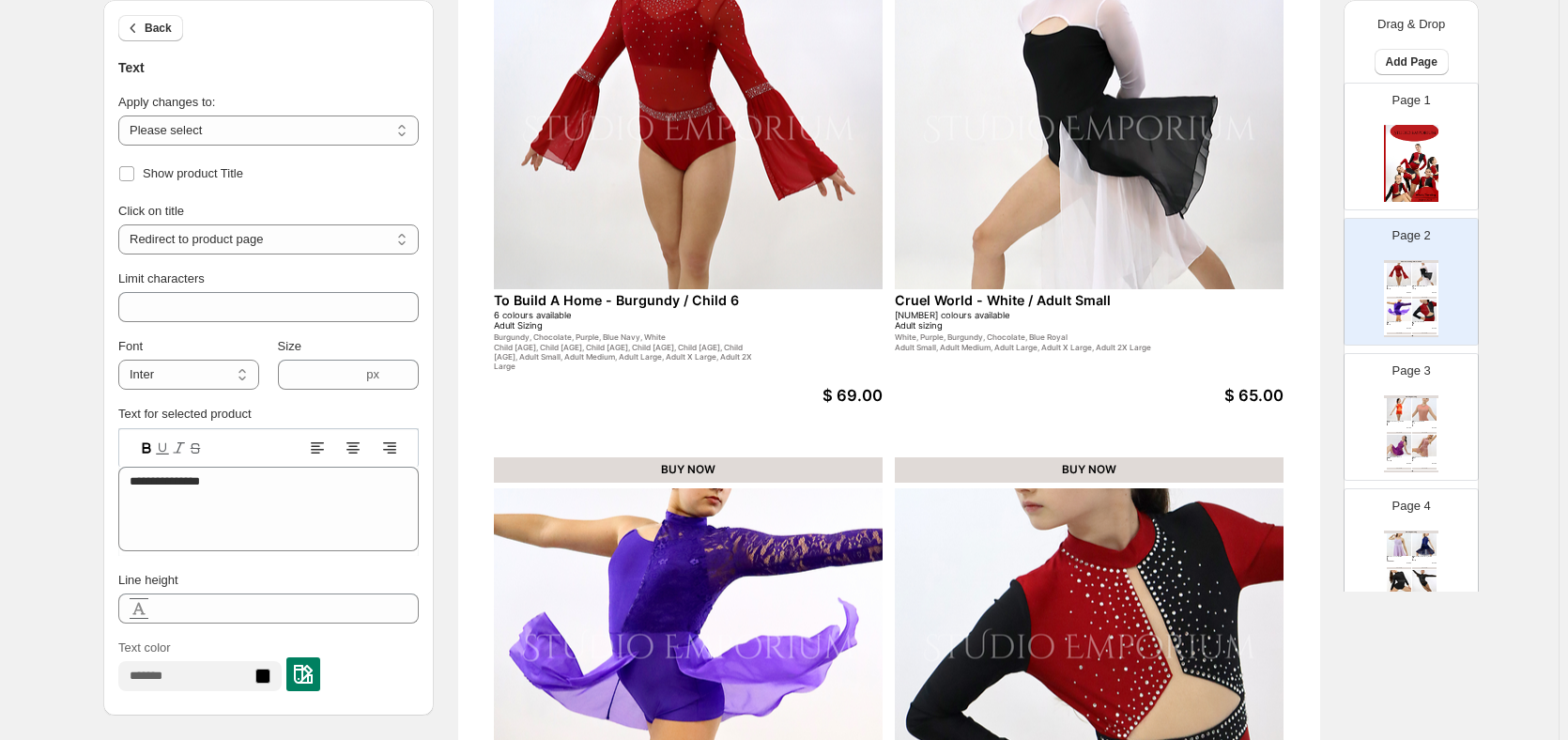 click on "To Build A Home - Burgundy / Child 6" at bounding box center (661, 300) 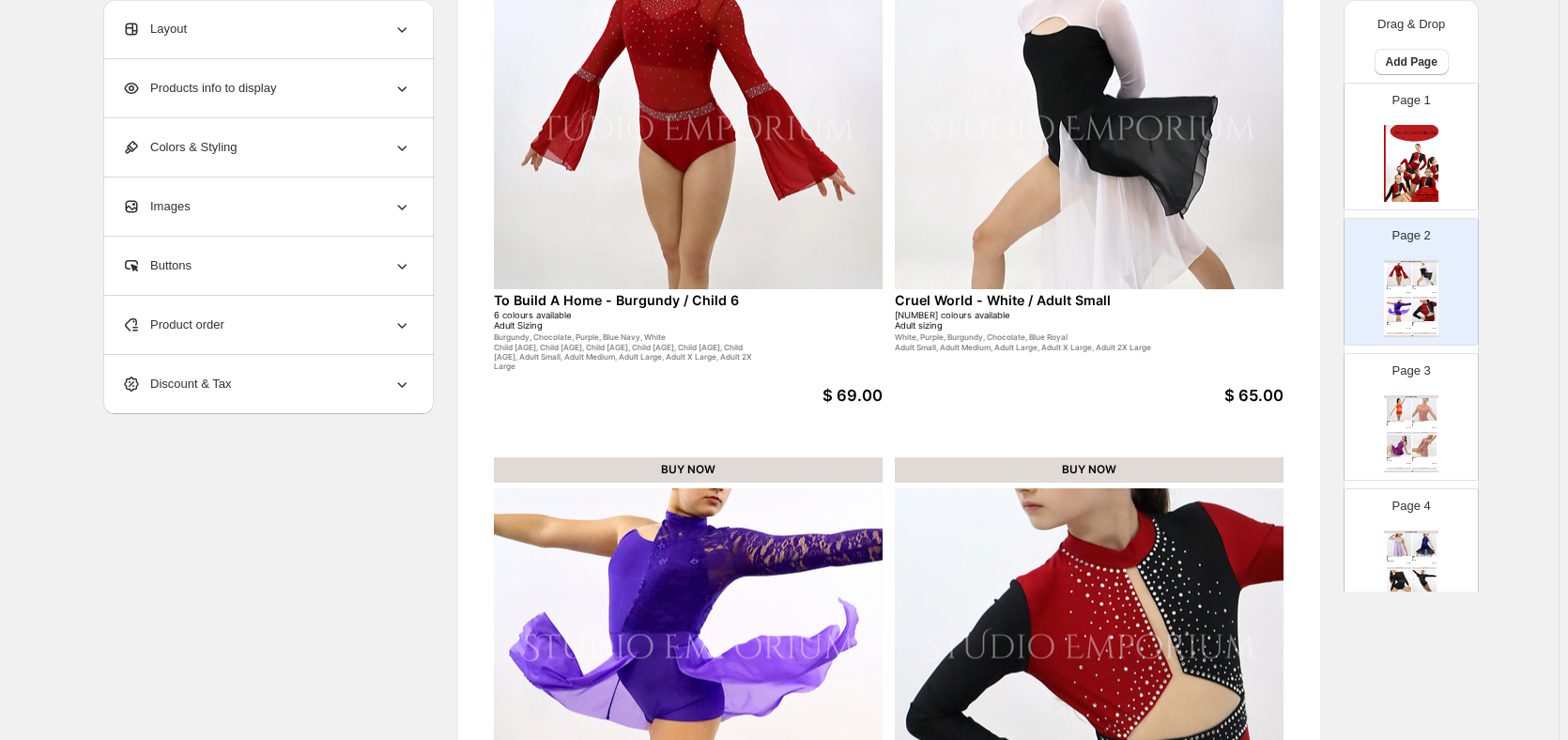 click on "To Build A Home - Burgundy / Child 6" at bounding box center (661, 300) 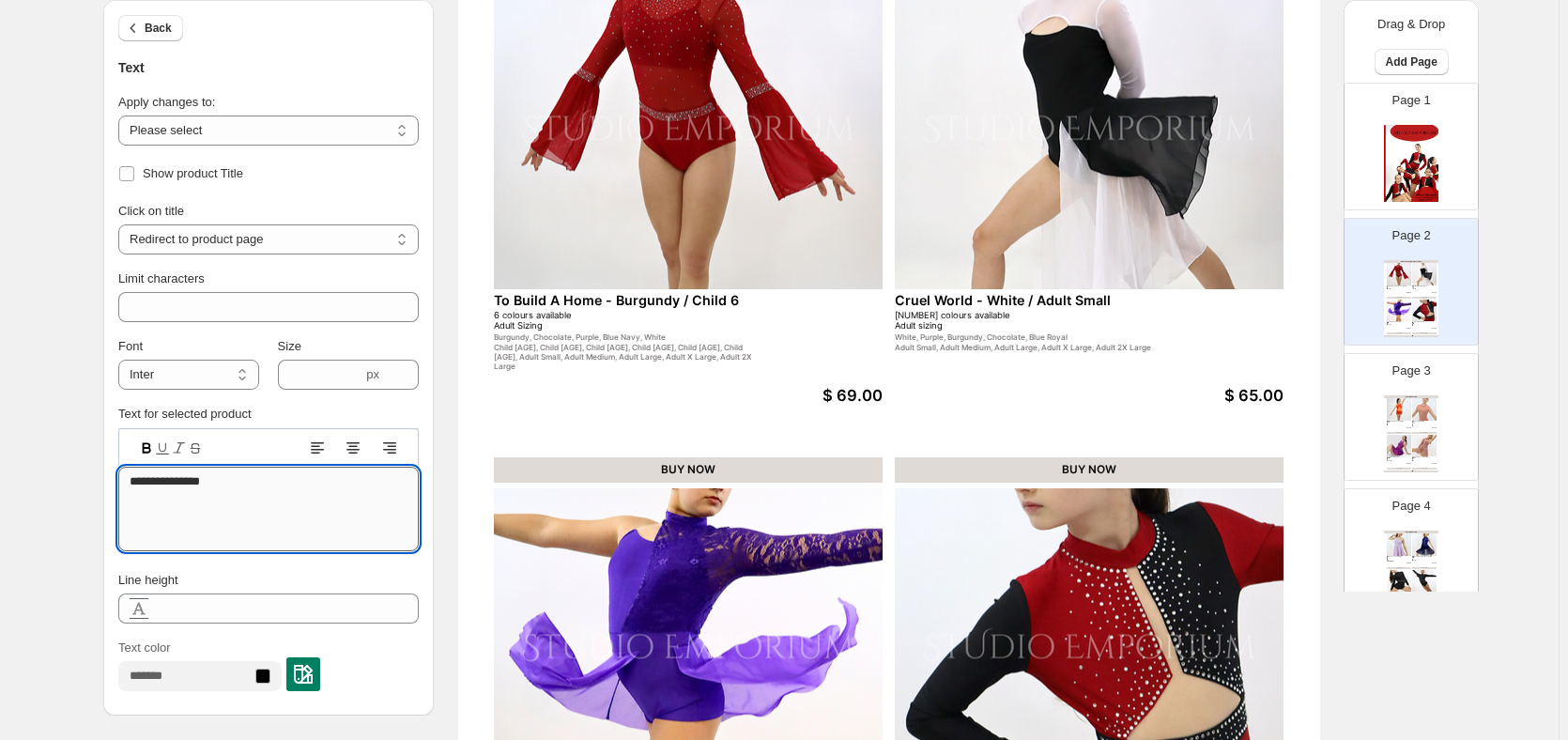 drag, startPoint x: 263, startPoint y: 491, endPoint x: 285, endPoint y: 525, distance: 40.496913 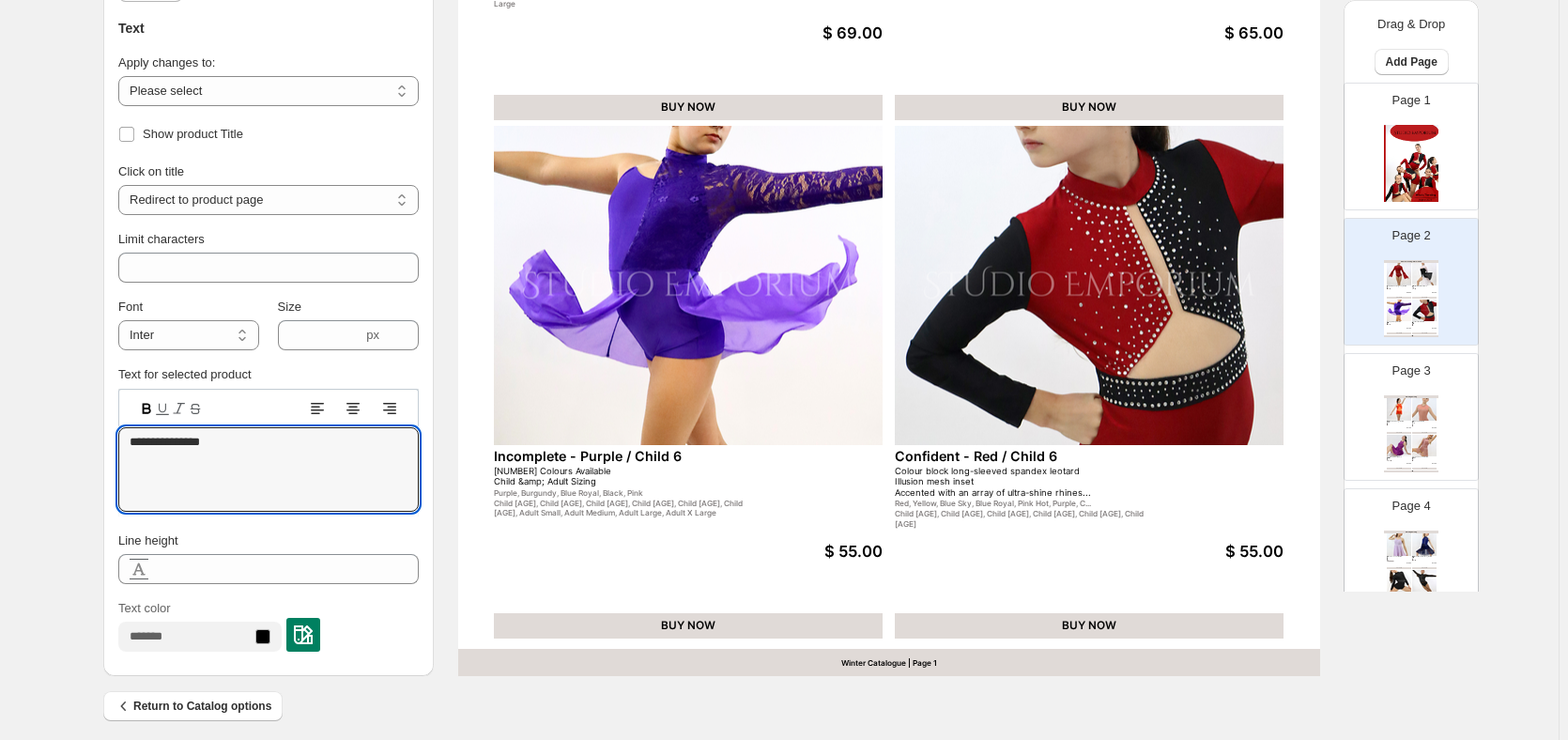 scroll, scrollTop: 599, scrollLeft: 0, axis: vertical 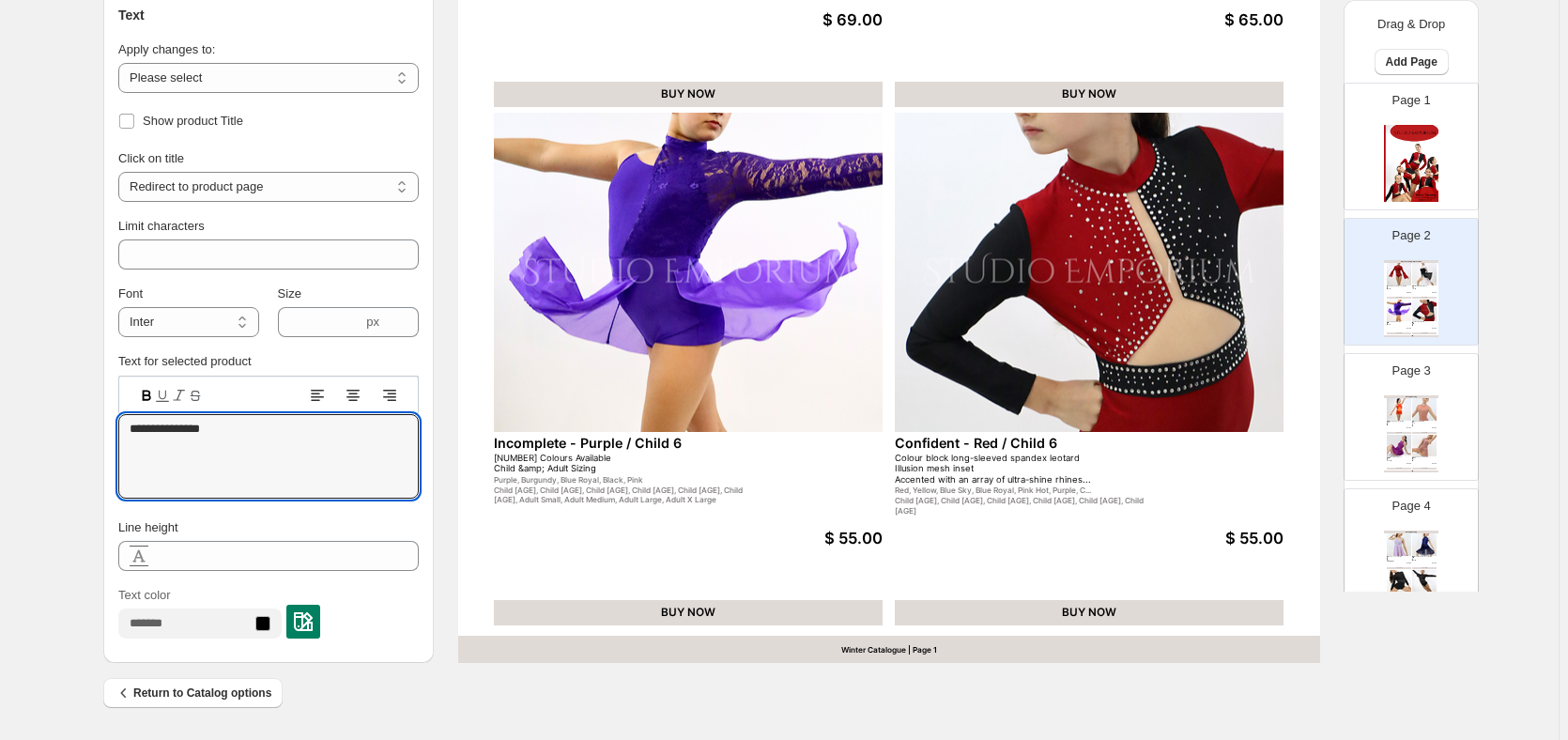 click on "Page [NUMBER] What's Trending - Winter [YEAR] To Build A Home - [COLOUR] / Child [NUMBER] [NUMBER] colours available
Adult Sizing [COLOUR], [COLOUR], [COLOUR], [COLOUR], [COLOUR] Child [NUMBER], Child [NUMBER], Child [NUMBER], Child [NUMBER], Child [NUMBER], Child [NUMBER], Adult [SIZE], Adult [SIZE], Adult [SIZE], Adult [SIZE], Adult [SIZE] $ [PRICE] BUY NOW Cruel World - [COLOUR] / Adult [SIZE] [NUMBER] colours available
Adult sizing   [COLOUR], [COLOUR], [COLOUR], [COLOUR], [COLOUR] Adult [SIZE], Adult [SIZE], Adult [SIZE], Adult [SIZE], Adult [SIZE] $ [PRICE] BUY NOW Incomplete - [COLOUR] / Child [NUMBER] [NUMBER] Colours Available
Child &amp; Adult Sizing [COLOUR], [COLOUR], [COLOUR], [COLOUR], [COLOUR] Child [NUMBER], Child [NUMBER], Child [NUMBER], Child [NUMBER], Child [NUMBER], Child [NUMBER], Adult [SIZE], Adult [SIZE], Adult [SIZE], Adult [SIZE], Adult [SIZE] $ [PRICE] BUY NOW Confident - [COLOUR] / Child [NUMBER]
Colour block long-sleeved spandex leotard
Illusion mesh inset
Accented with an array of ultra-shine rhines... [COLOUR], [COLOUR], [COLOUR], [COLOUR], [COLOUR], [COLOUR], C... Child [NUMBER], Child [NUMBER], Child [NUMBER], Child [NUMBER], Child [NUMBER], Child [NUMBER] $ [PRICE] BUY NOW" at bounding box center [1404, 274] 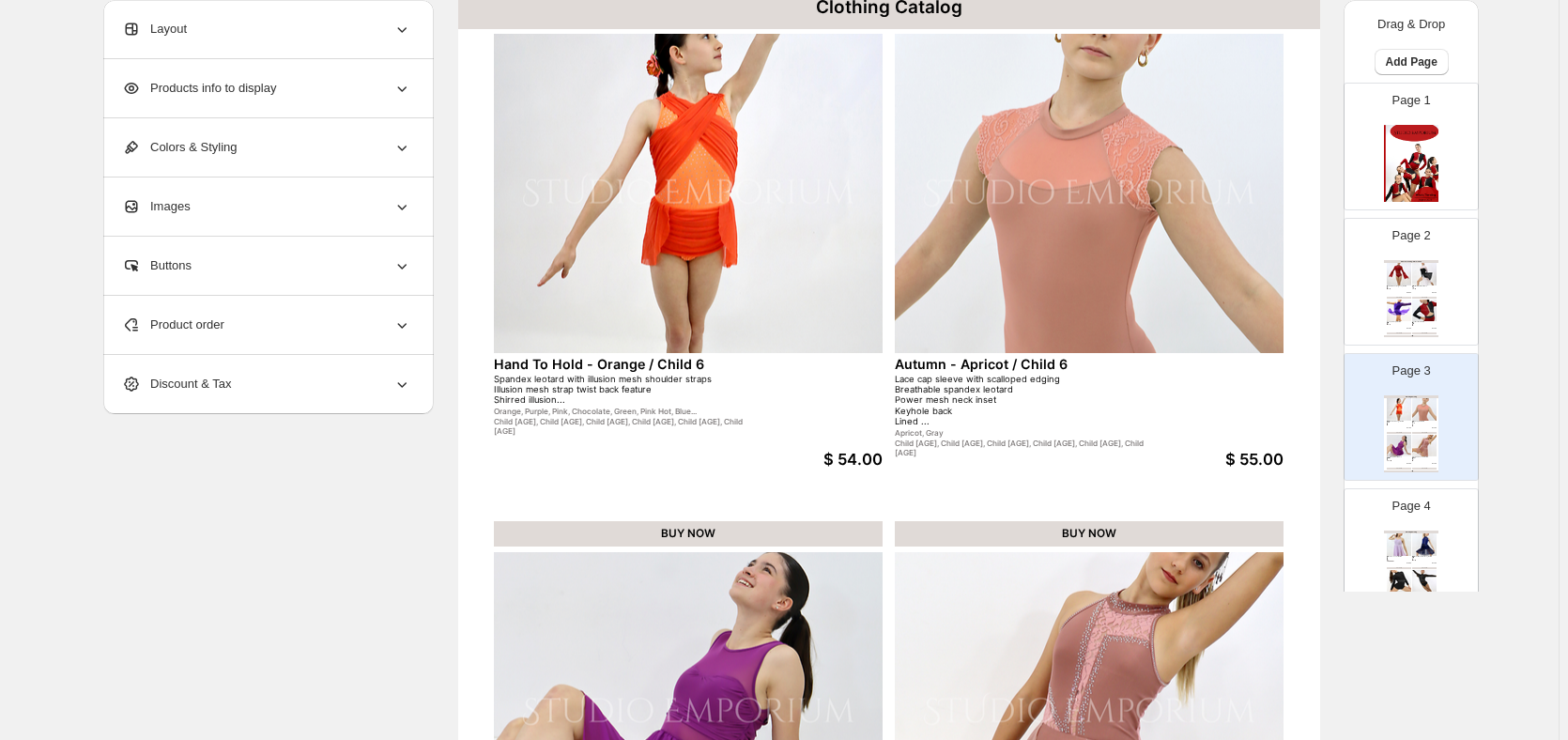 scroll, scrollTop: 36, scrollLeft: 0, axis: vertical 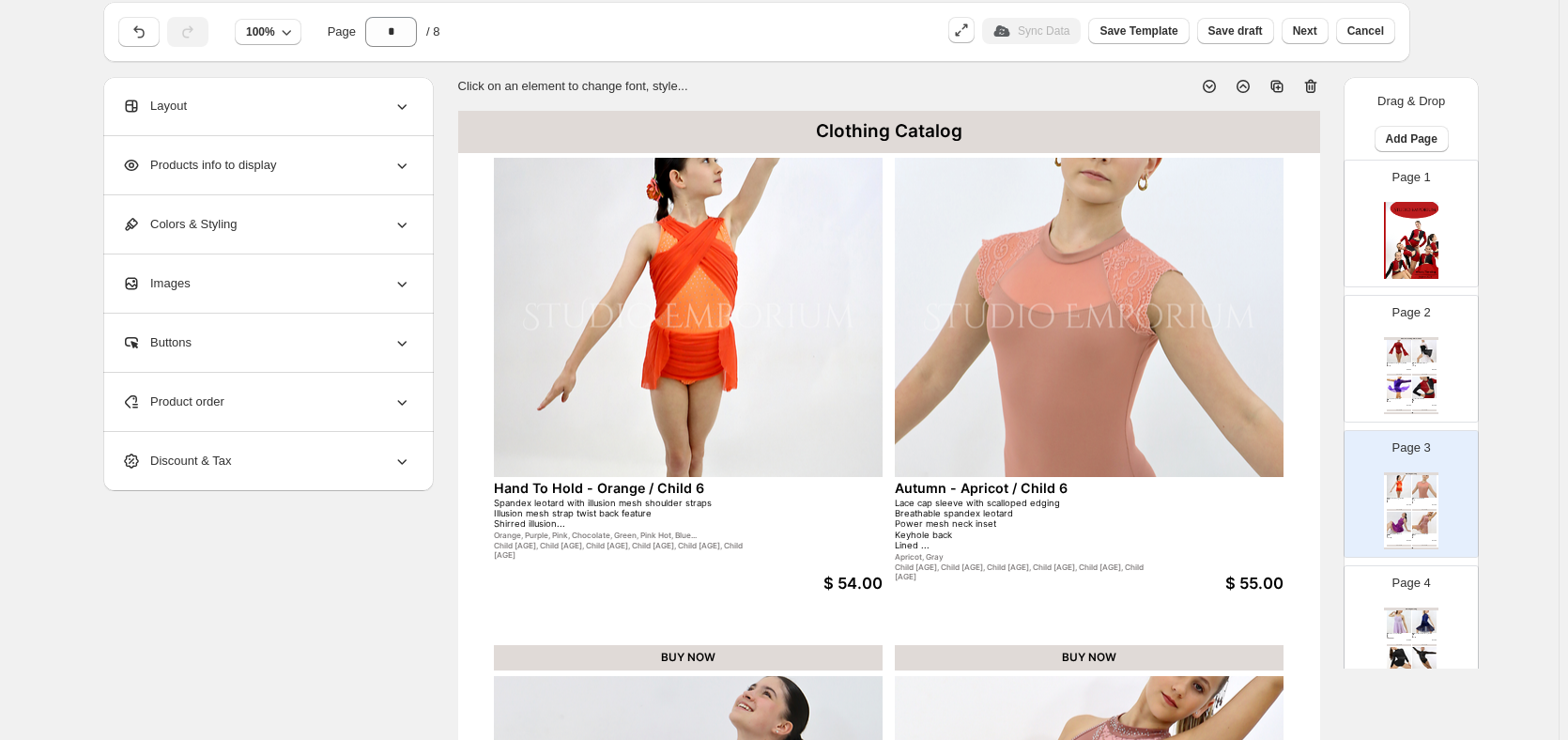 click on "Page [NUMBER] What's Trending - Winter [YEAR] To Build A Home - [COLOUR] / Child [NUMBER] [NUMBER] colours available
Adult Sizing [COLOUR], [COLOUR], [COLOUR], [COLOUR], [COLOUR] Child [NUMBER], Child [NUMBER], Child [NUMBER], Child [NUMBER], Child [NUMBER], Child [NUMBER], Adult [SIZE], Adult [SIZE], Adult [SIZE], Adult [SIZE], Adult [SIZE] $ [PRICE] BUY NOW Cruel World - [COLOUR] / Adult [SIZE] [NUMBER] colours available
Adult sizing   [COLOUR], [COLOUR], [COLOUR], [COLOUR], [COLOUR] Adult [SIZE], Adult [SIZE], Adult [SIZE], Adult [SIZE], Adult [SIZE] $ [PRICE] BUY NOW Incomplete - [COLOUR] / Child [NUMBER] [NUMBER] Colours Available
Child &amp; Adult Sizing [COLOUR], [COLOUR], [COLOUR], [COLOUR], [COLOUR] Child [NUMBER], Child [NUMBER], Child [NUMBER], Child [NUMBER], Child [NUMBER], Child [NUMBER], Adult [SIZE], Adult [SIZE], Adult [SIZE], Adult [SIZE], Adult [SIZE] $ [PRICE] BUY NOW Confident - [COLOUR] / Child [NUMBER]
Colour block long-sleeved spandex leotard
Illusion mesh inset
Accented with an array of ultra-shine rhines... [COLOUR], [COLOUR], [COLOUR], [COLOUR], [COLOUR], [COLOUR], C... Child [NUMBER], Child [NUMBER], Child [NUMBER], Child [NUMBER], Child [NUMBER], Child [NUMBER] $ [PRICE] BUY NOW" at bounding box center [1404, 351] 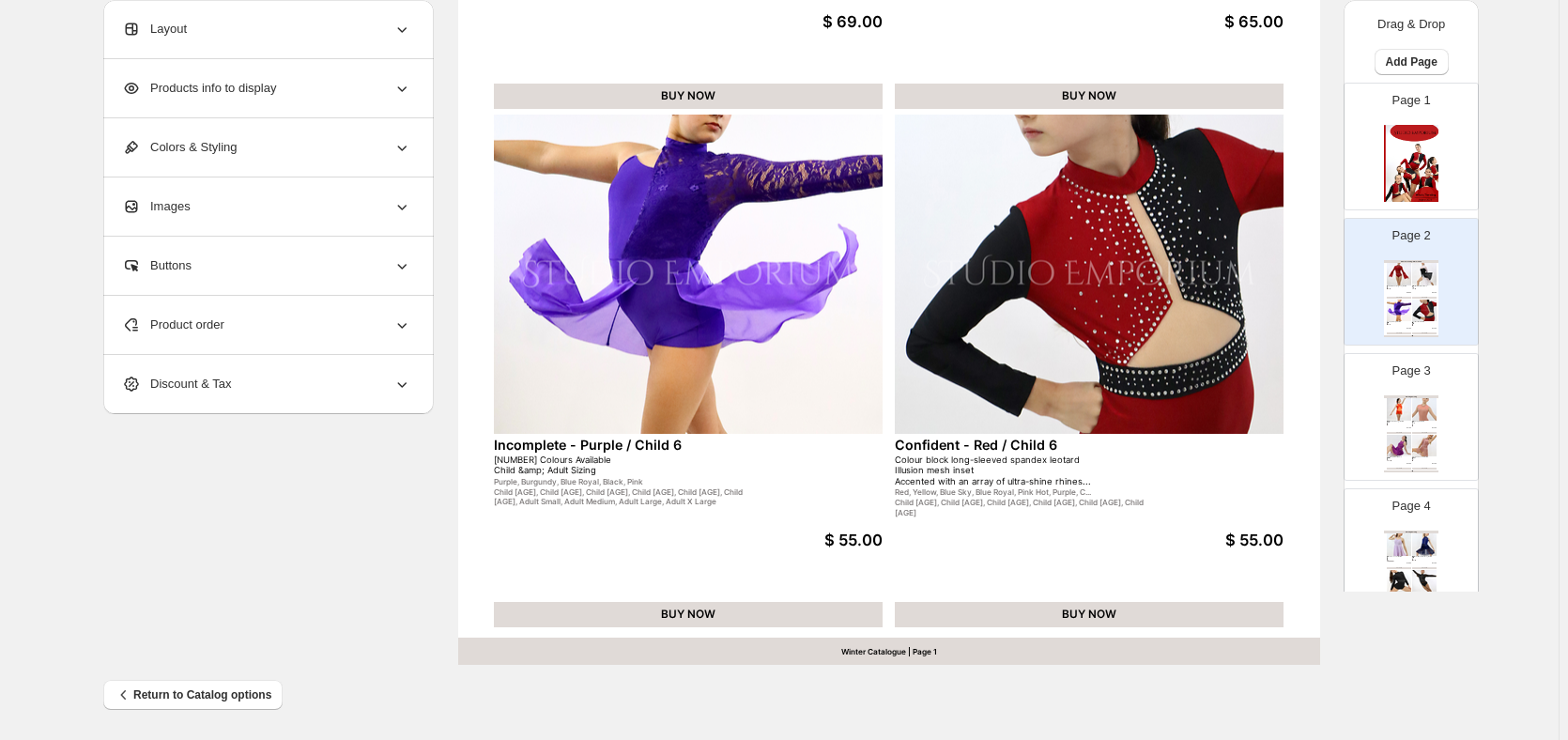 scroll, scrollTop: 599, scrollLeft: 0, axis: vertical 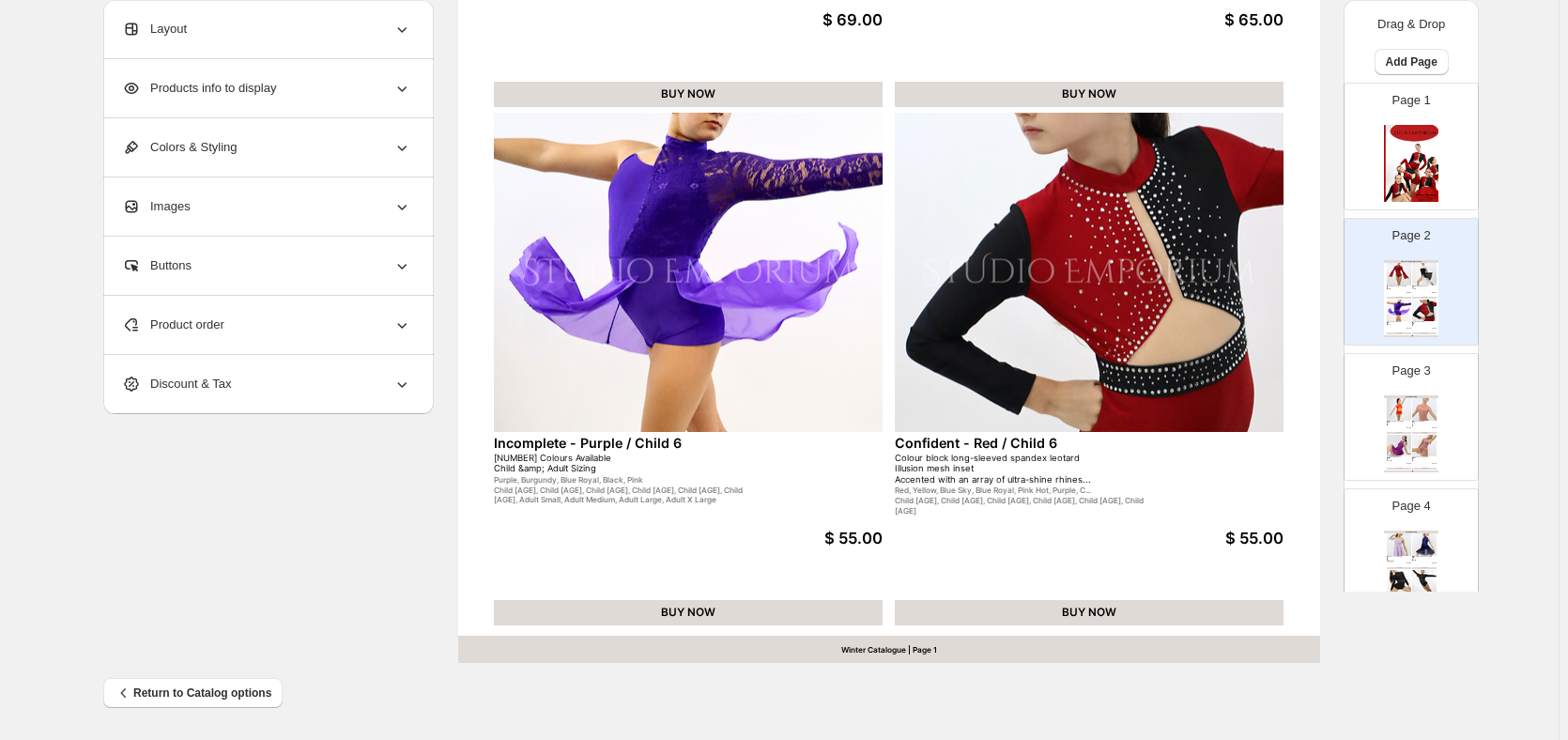 click on "Colour block long-sleeved spandex leotard
Illusion mesh inset
Accented with an array of ultra-shine rhines..." at bounding box center (1025, 469) 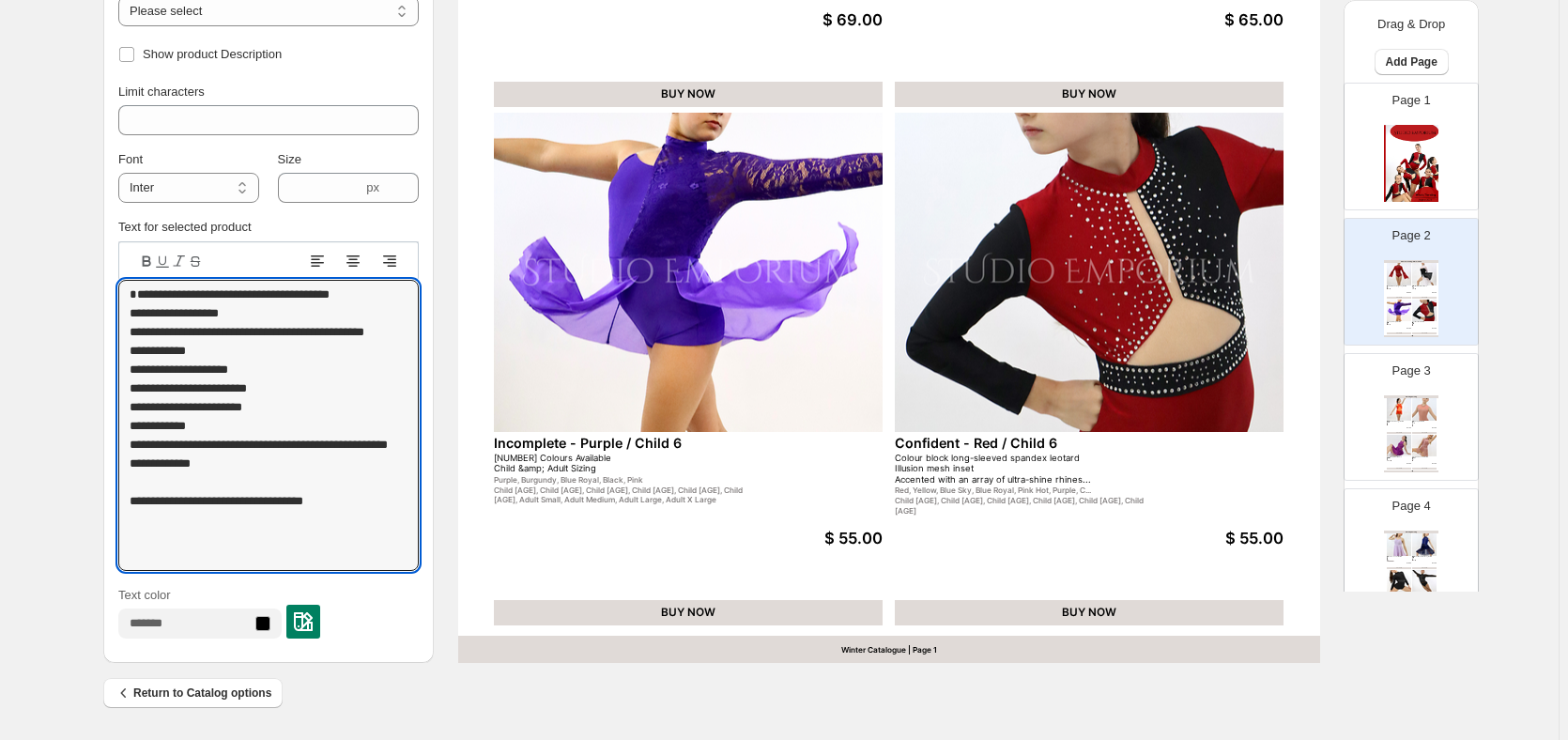 drag, startPoint x: 202, startPoint y: 466, endPoint x: 128, endPoint y: 276, distance: 203.90194 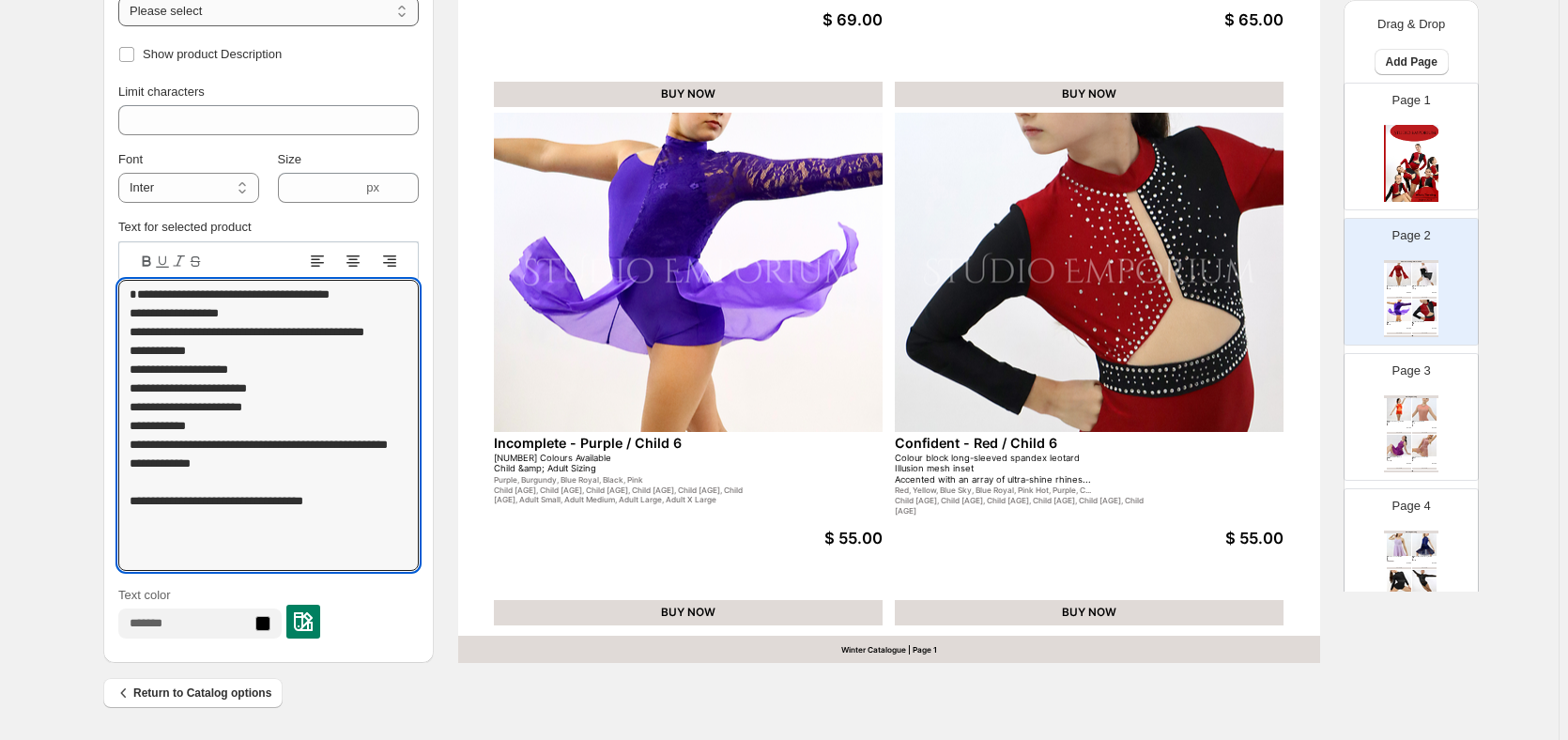 click on "**********" at bounding box center [269, 11] 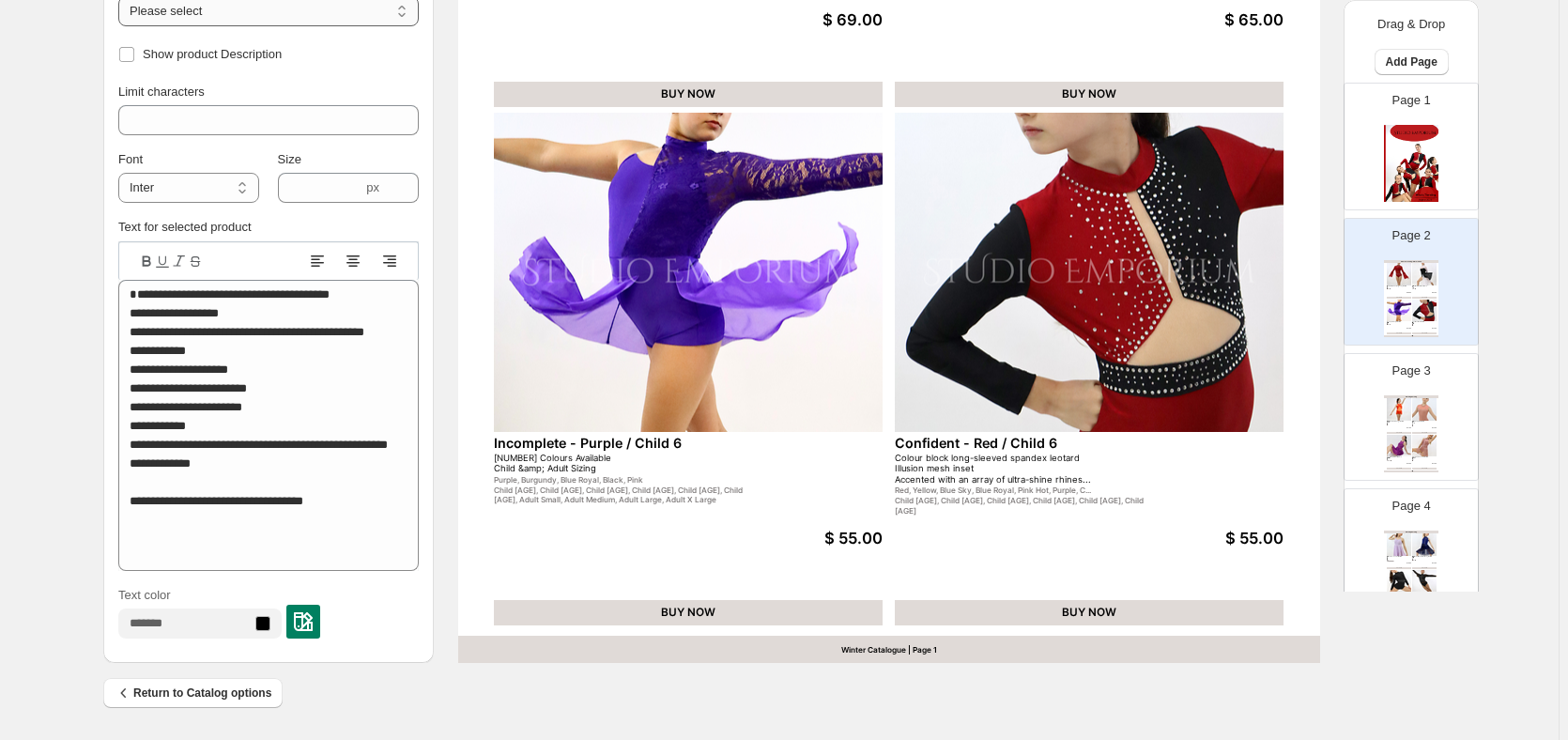 scroll, scrollTop: 595, scrollLeft: 0, axis: vertical 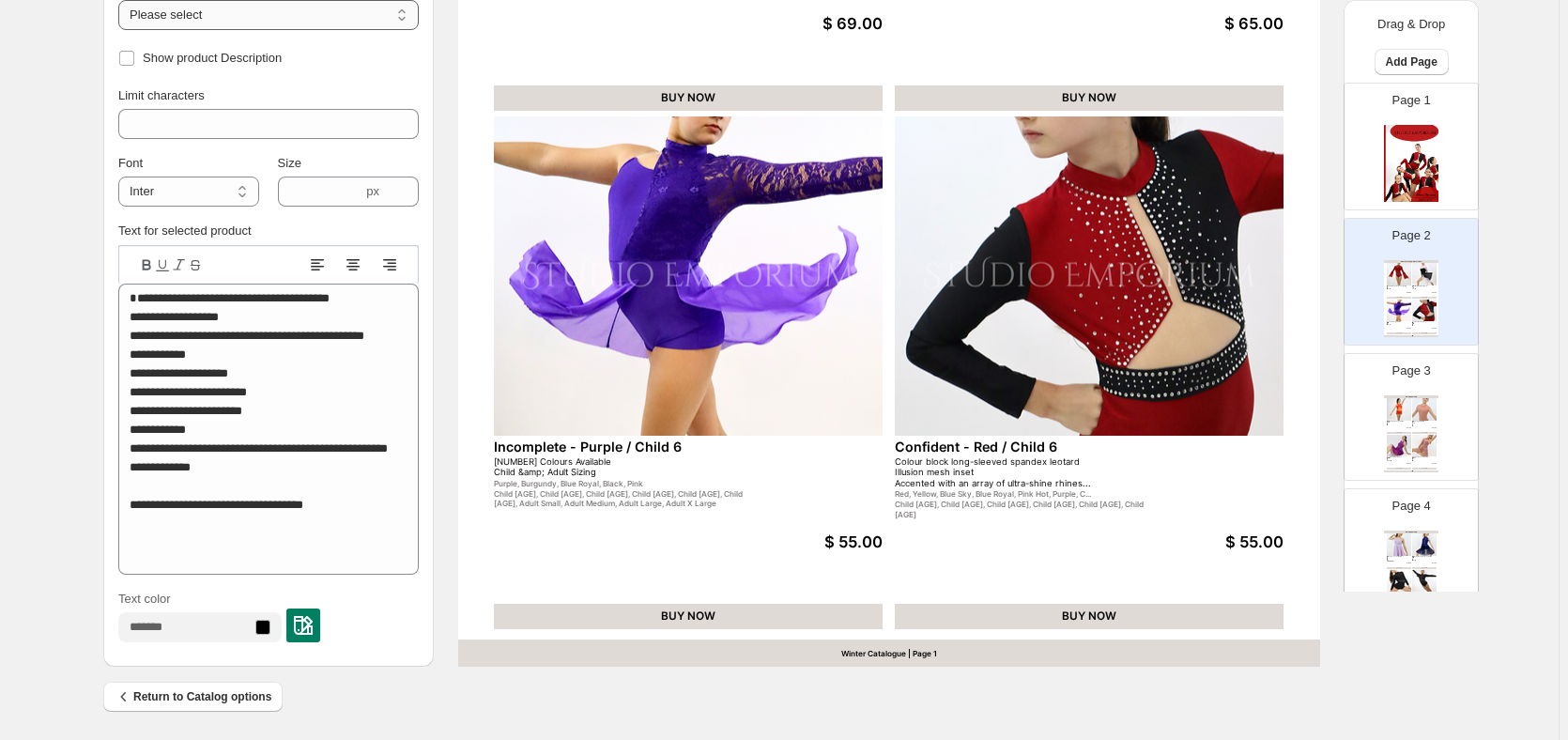 select on "**********" 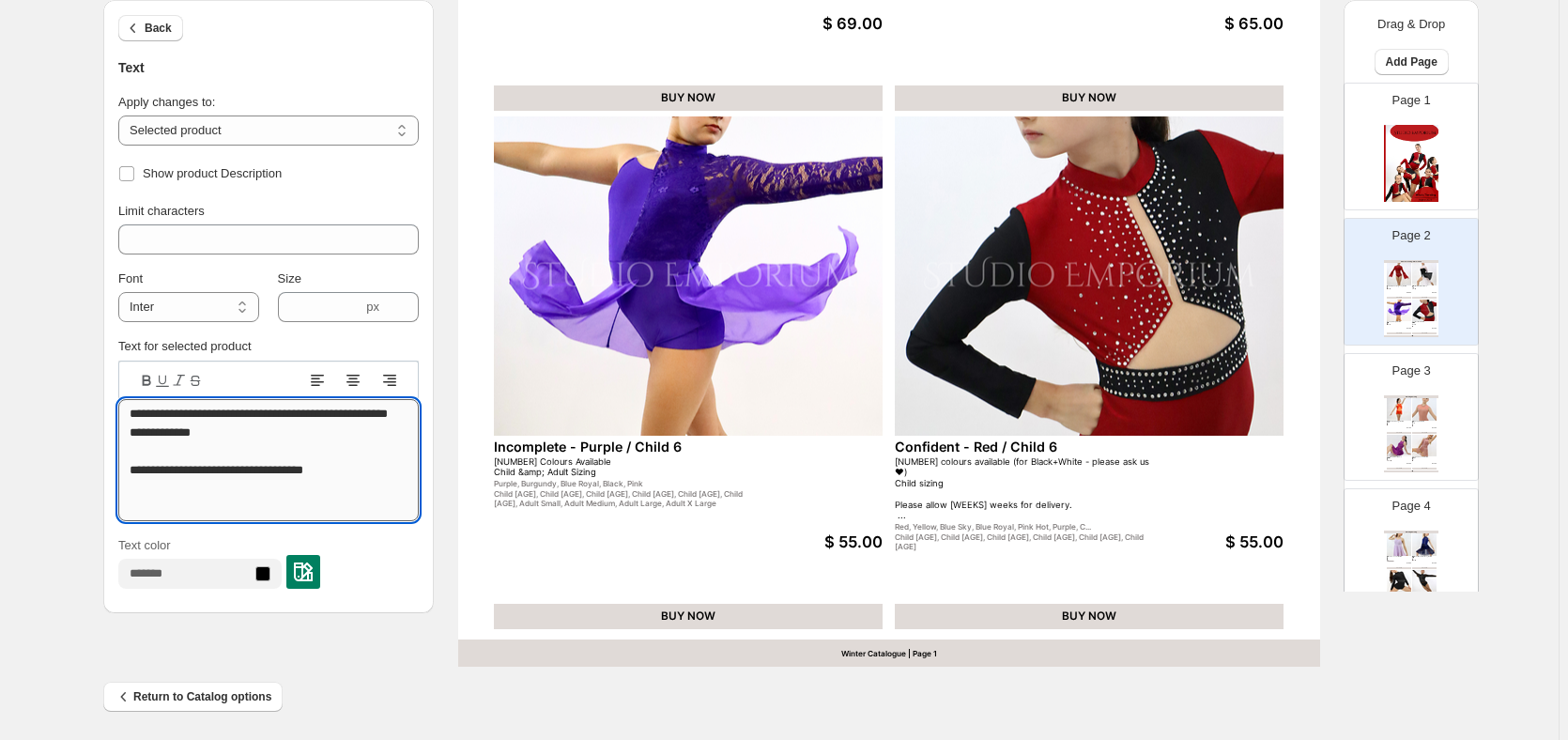 drag, startPoint x: 193, startPoint y: 436, endPoint x: 237, endPoint y: 414, distance: 49.1935 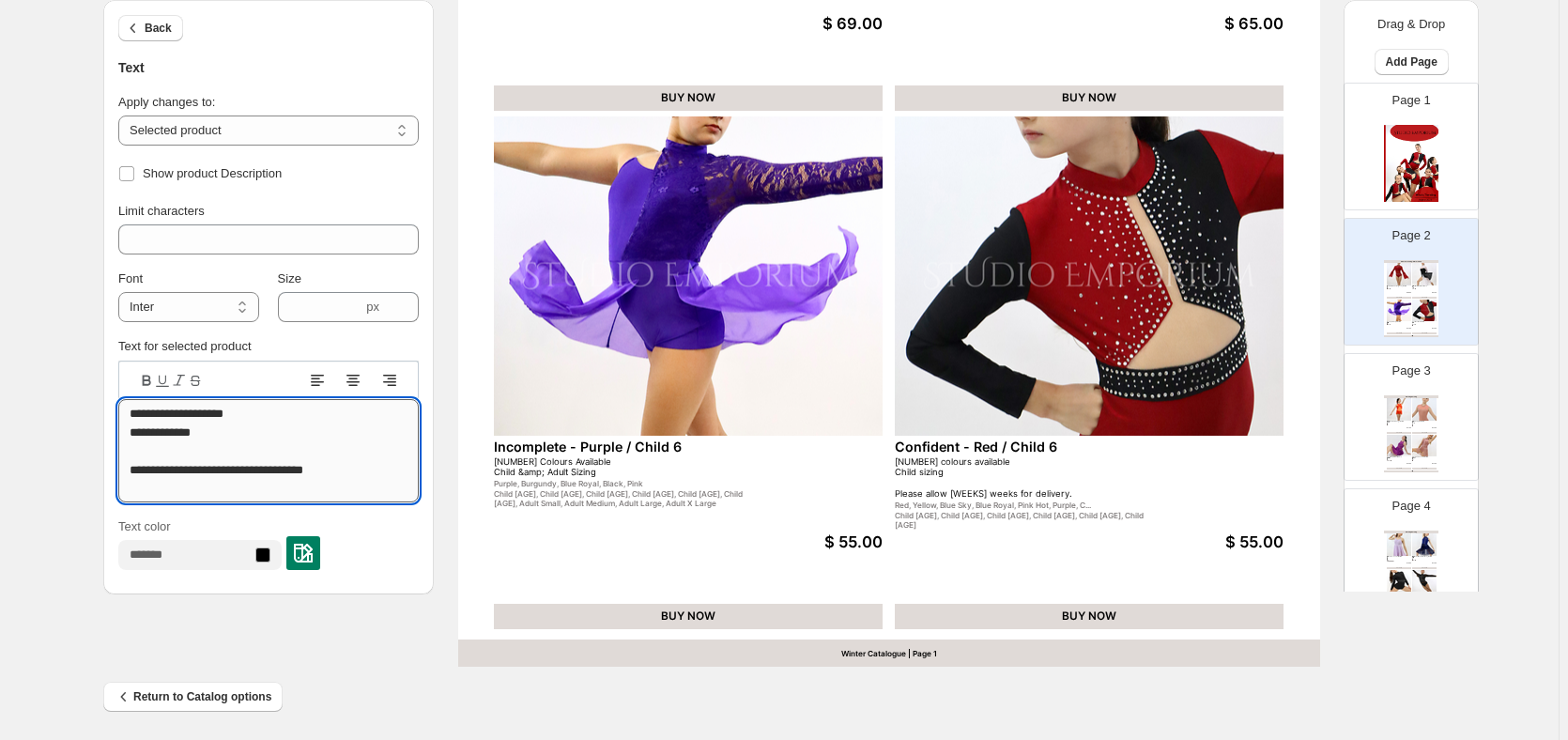 drag, startPoint x: 328, startPoint y: 474, endPoint x: 130, endPoint y: 454, distance: 199.00754 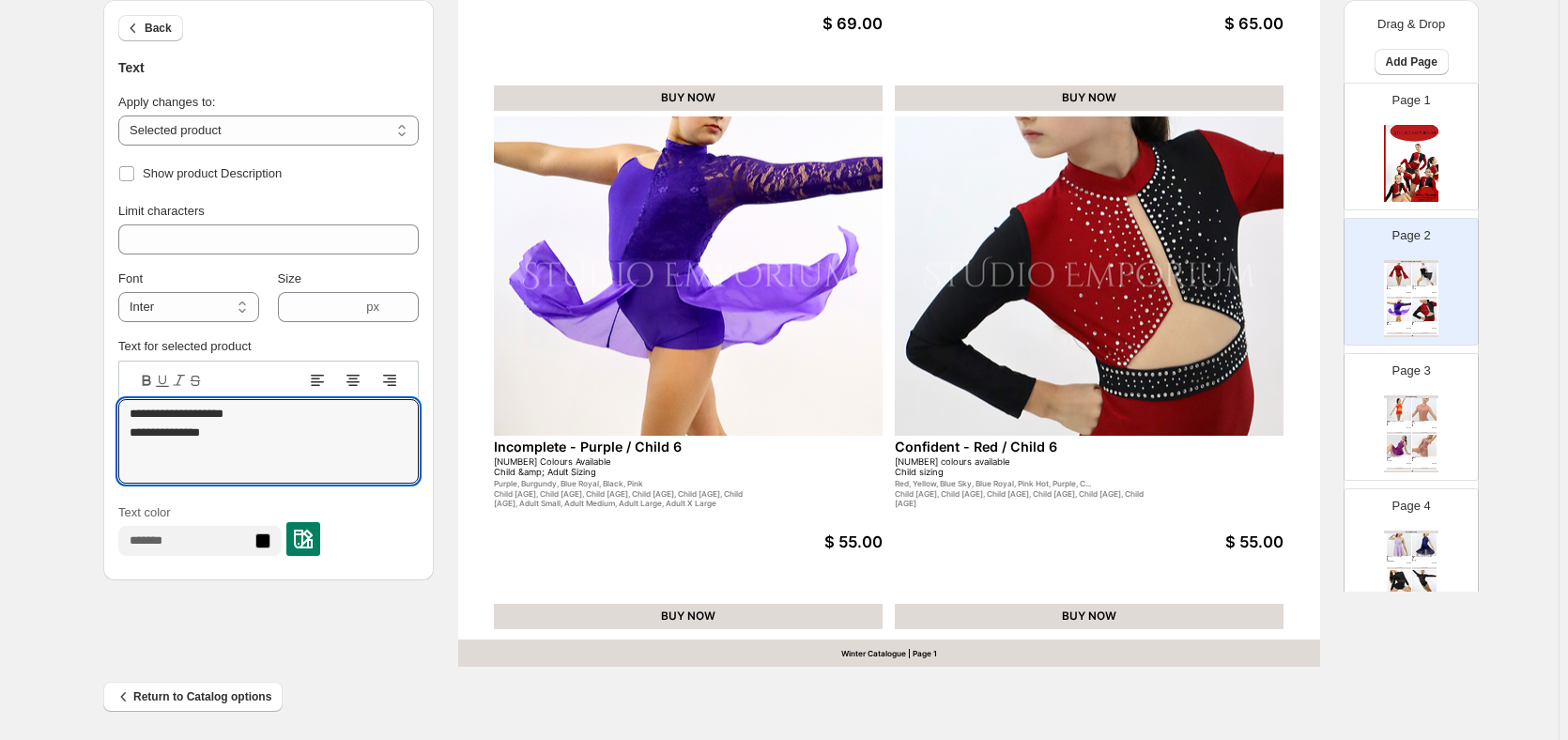 type on "**********" 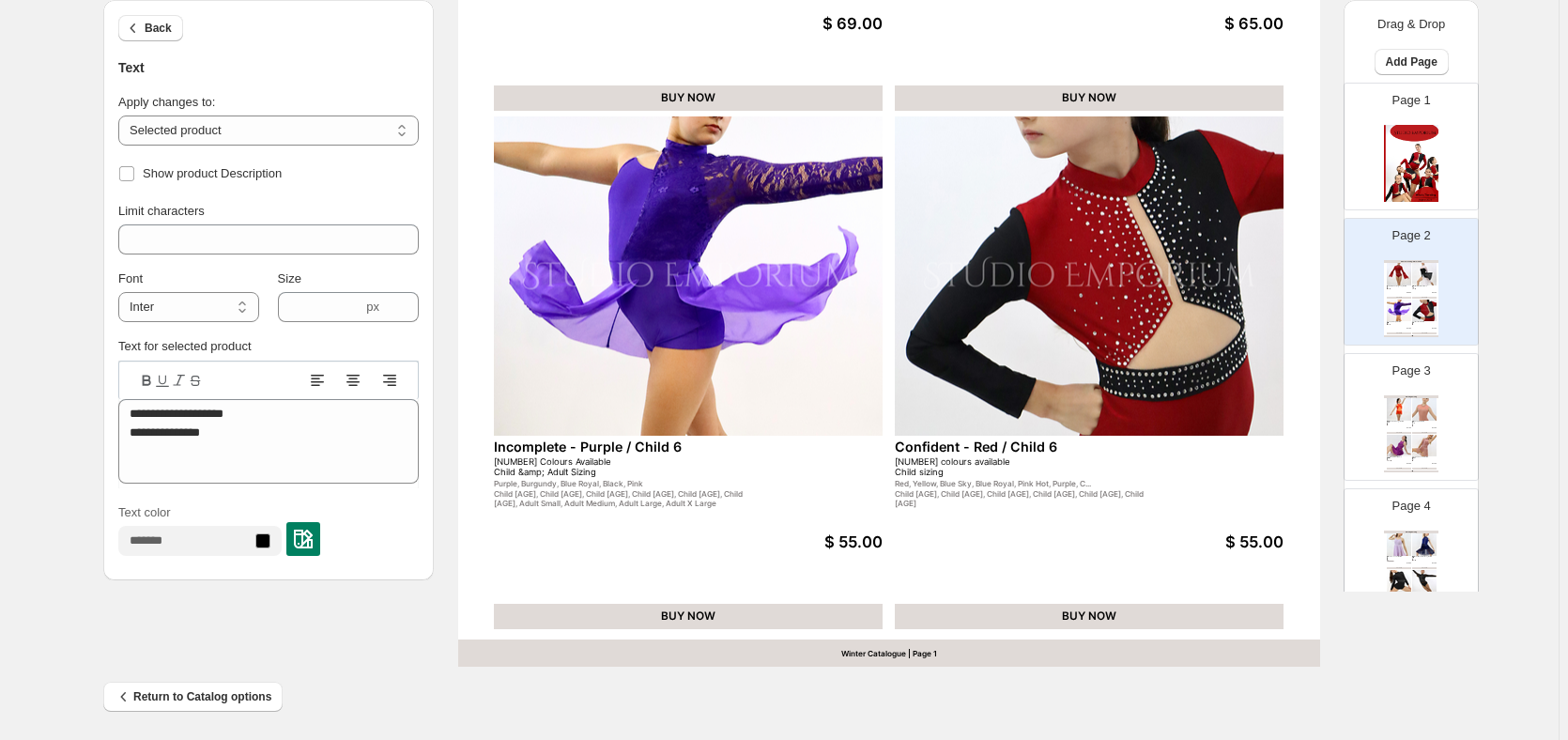 click on "Red, Yellow, Blue Sky, Blue Royal, Pink Hot, Purple, C..." at bounding box center (1025, 484) 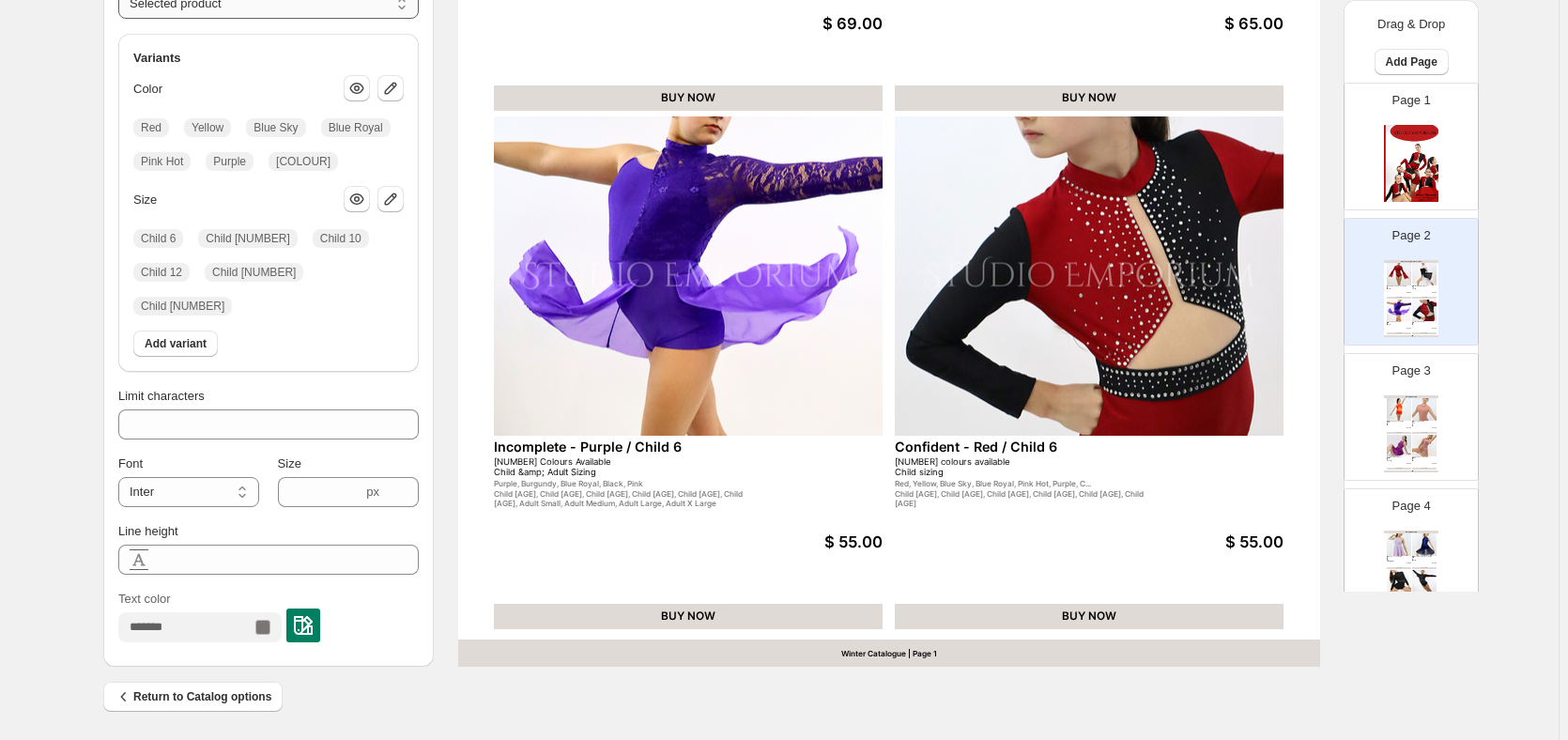 click on "**********" at bounding box center (269, 4) 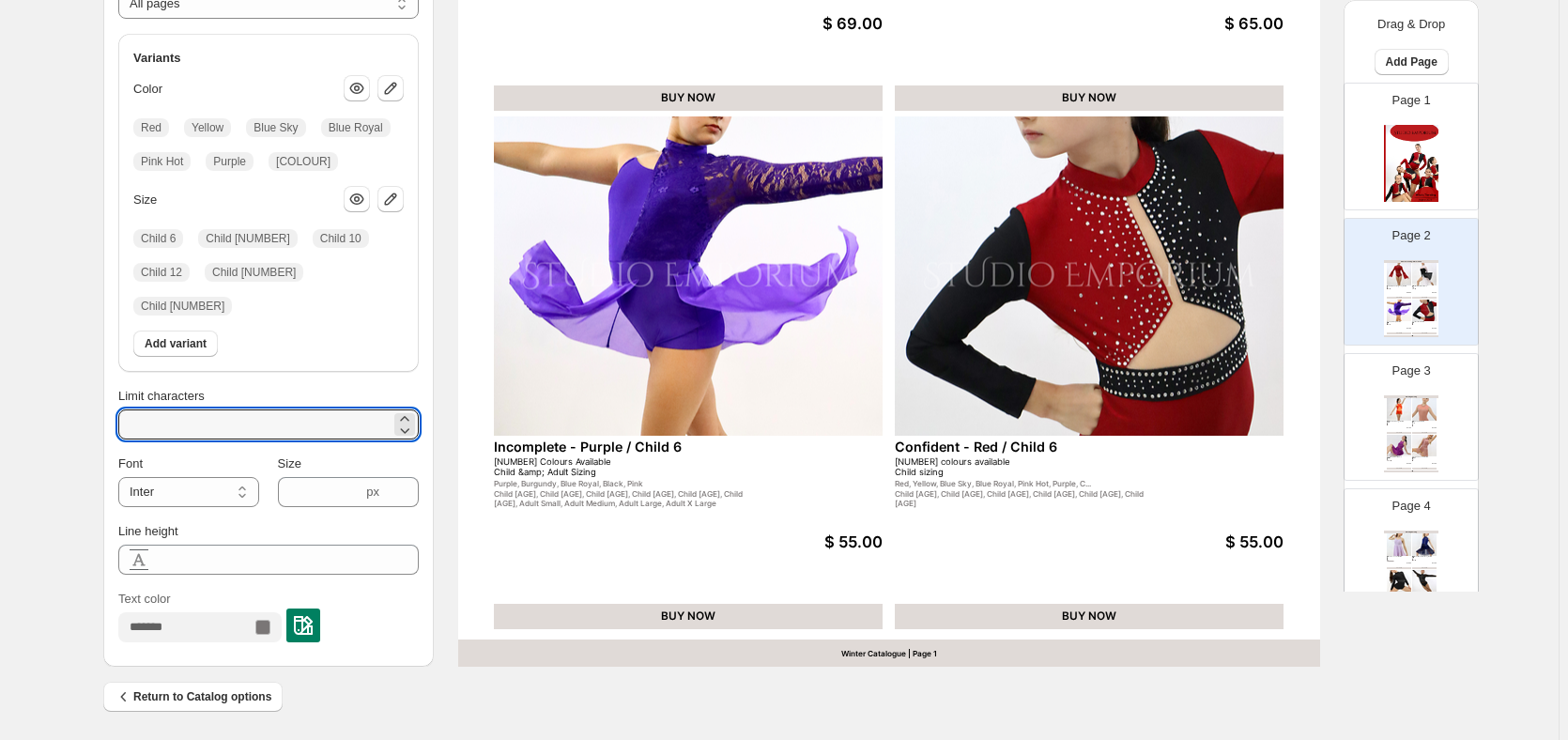 drag, startPoint x: 184, startPoint y: 432, endPoint x: 105, endPoint y: 418, distance: 80.23092 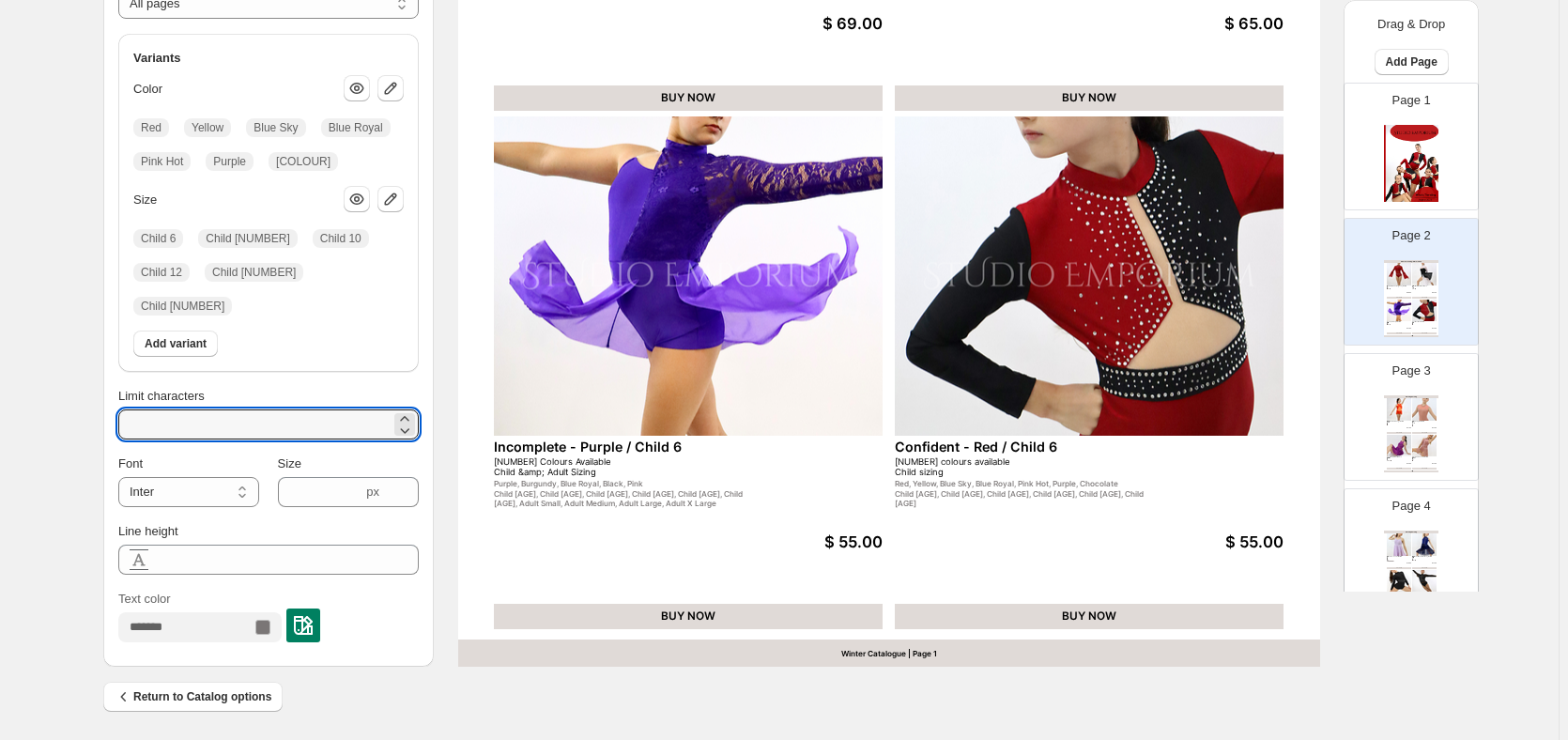 drag, startPoint x: 314, startPoint y: 433, endPoint x: 113, endPoint y: 430, distance: 201.02239 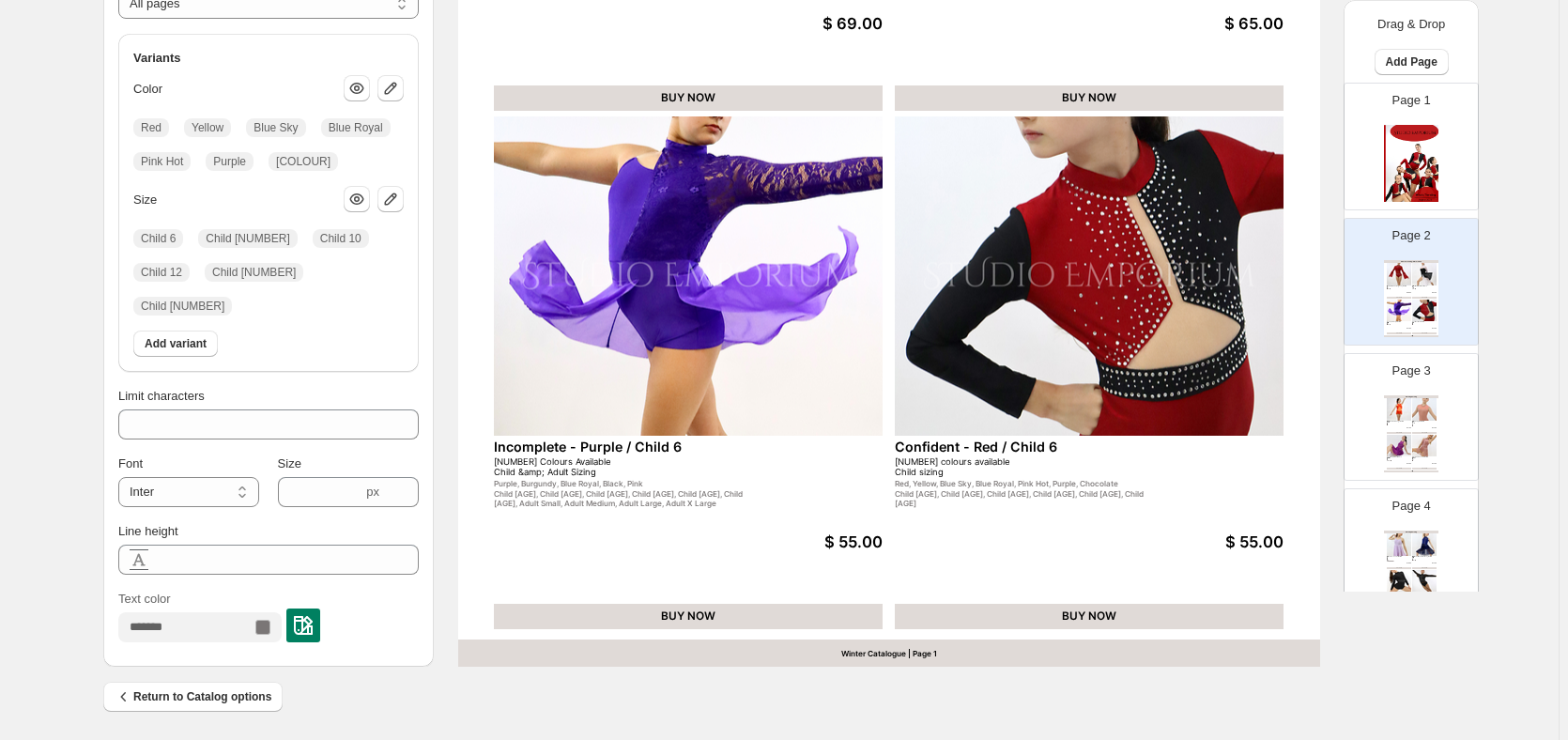 click on "What's Trending - Winter 2025 To Build A Home - Burgundy / Child 6 6 colours available
Adult Sizing Burgundy, Chocolate, Purple, Blue Navy, White Child 6, Child 8, Child 10, Child 12, Child 14, Child 16, Adult Small, Adult Medium, Adult Large, Adult X Large, Adult 2X Large $ 69.00 BUY NOW Cruel World - White / Adult Small 6 colours available
Adult sizing   White, Purple, Burgundy, Chocolate, Blue Royal Adult Small, Adult Medium, Adult Large, Adult X Large, Adult 2X Large $ 65.00 BUY NOW Incomplete - Purple / Child 6 5 Colours Available
Child & Adult Sizing Purple, Burgundy, Blue Royal, Black, Pink Child 6, Child 8, Child 10, Child 12, Child 14, Child 16, Adult Small, Adult Medium, Adult Large, Adult X Large $ 55.00 BUY NOW Confident - Red / Child 6 8 colours available
Child sizing    Red, Yellow, Blue Sky, Blue Royal, Pink Hot, Purple, Chocolate Child 6, Child 8, Child 10, Child 12, Child 14, Child 16 $ 55.00 BUY NOW Winter Catalogue | Page 1" at bounding box center (889, 109) 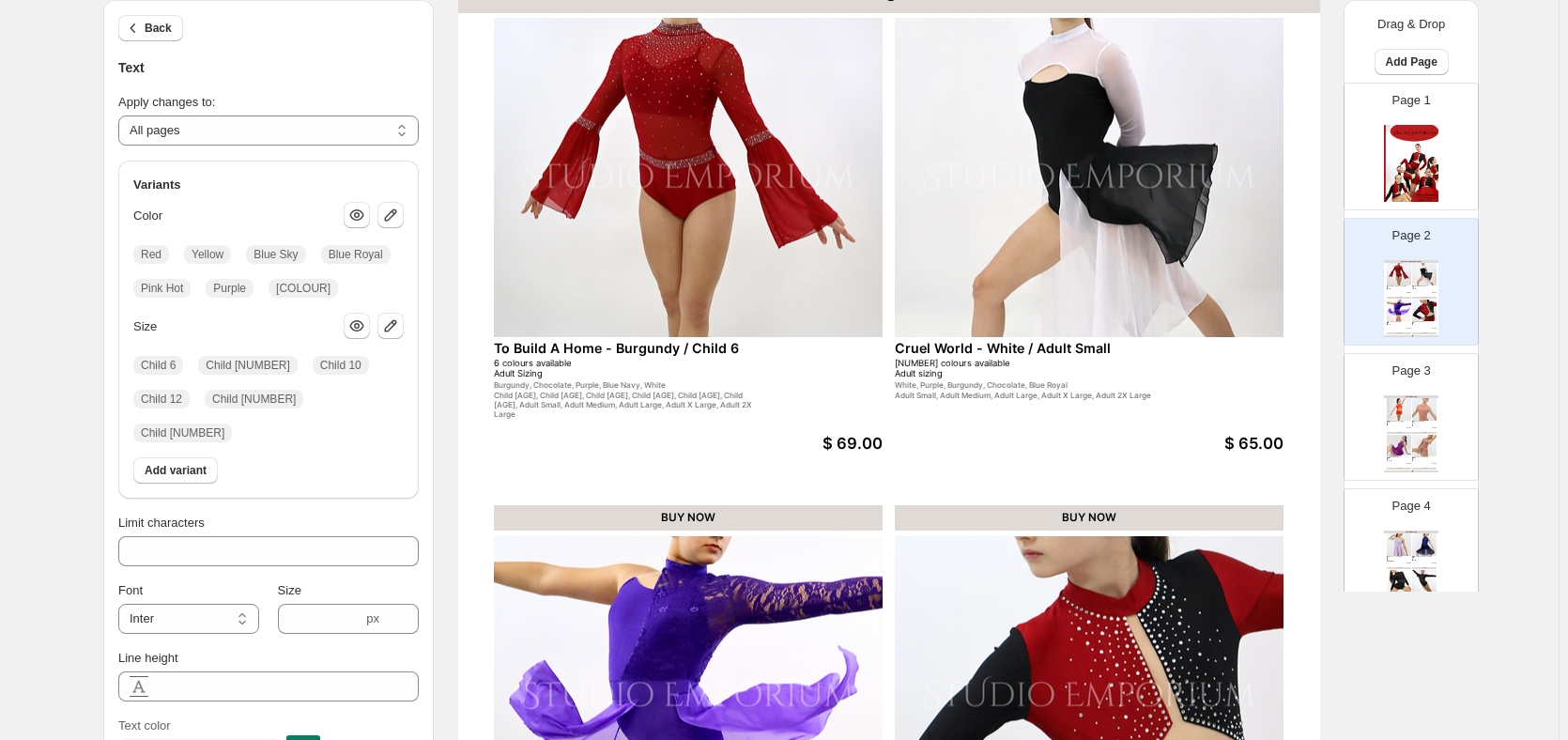 scroll, scrollTop: 130, scrollLeft: 0, axis: vertical 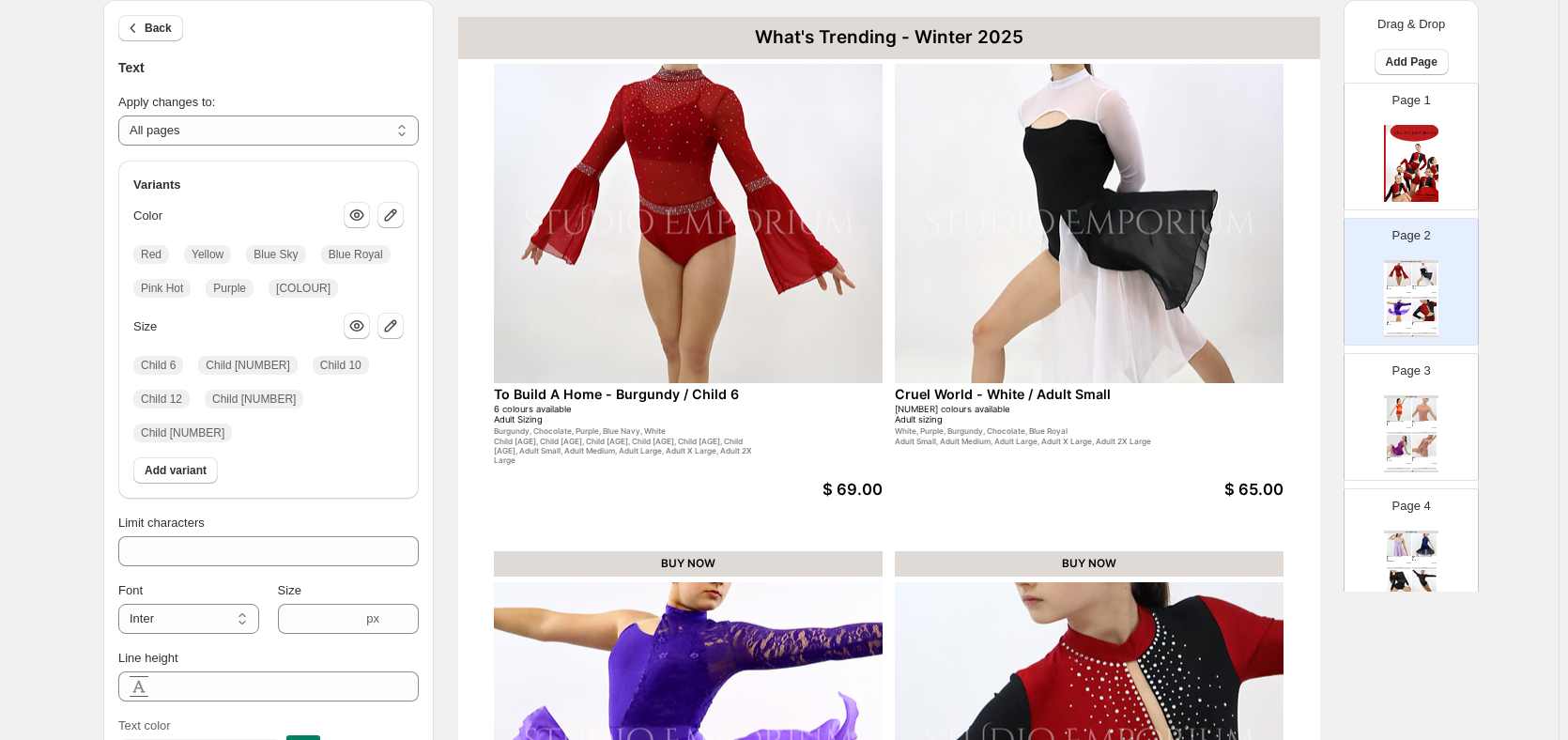 click on "To Build A Home - Burgundy / Child 6" at bounding box center [661, 393] 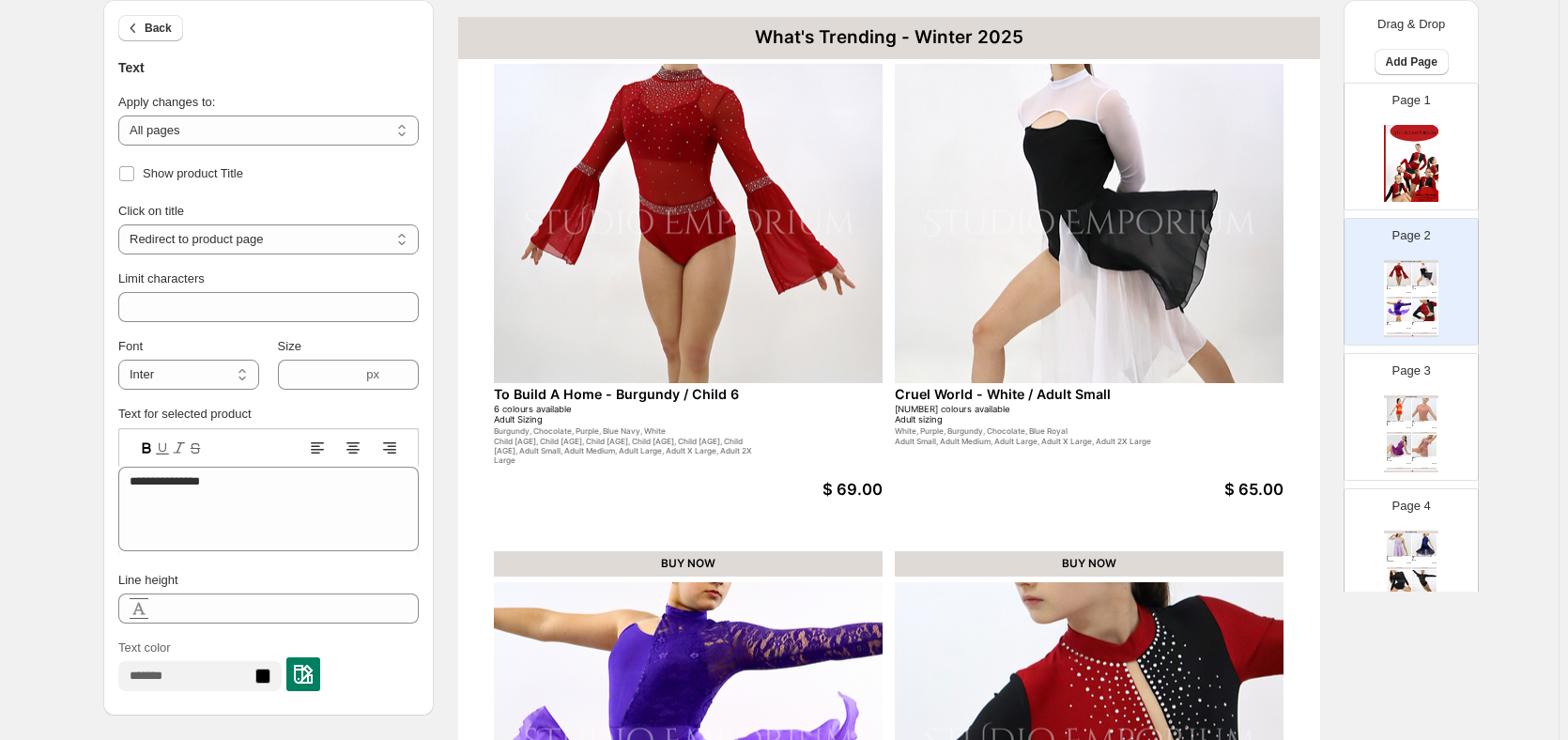 click on "Cruel World - White / Adult Small" at bounding box center (1062, 393) 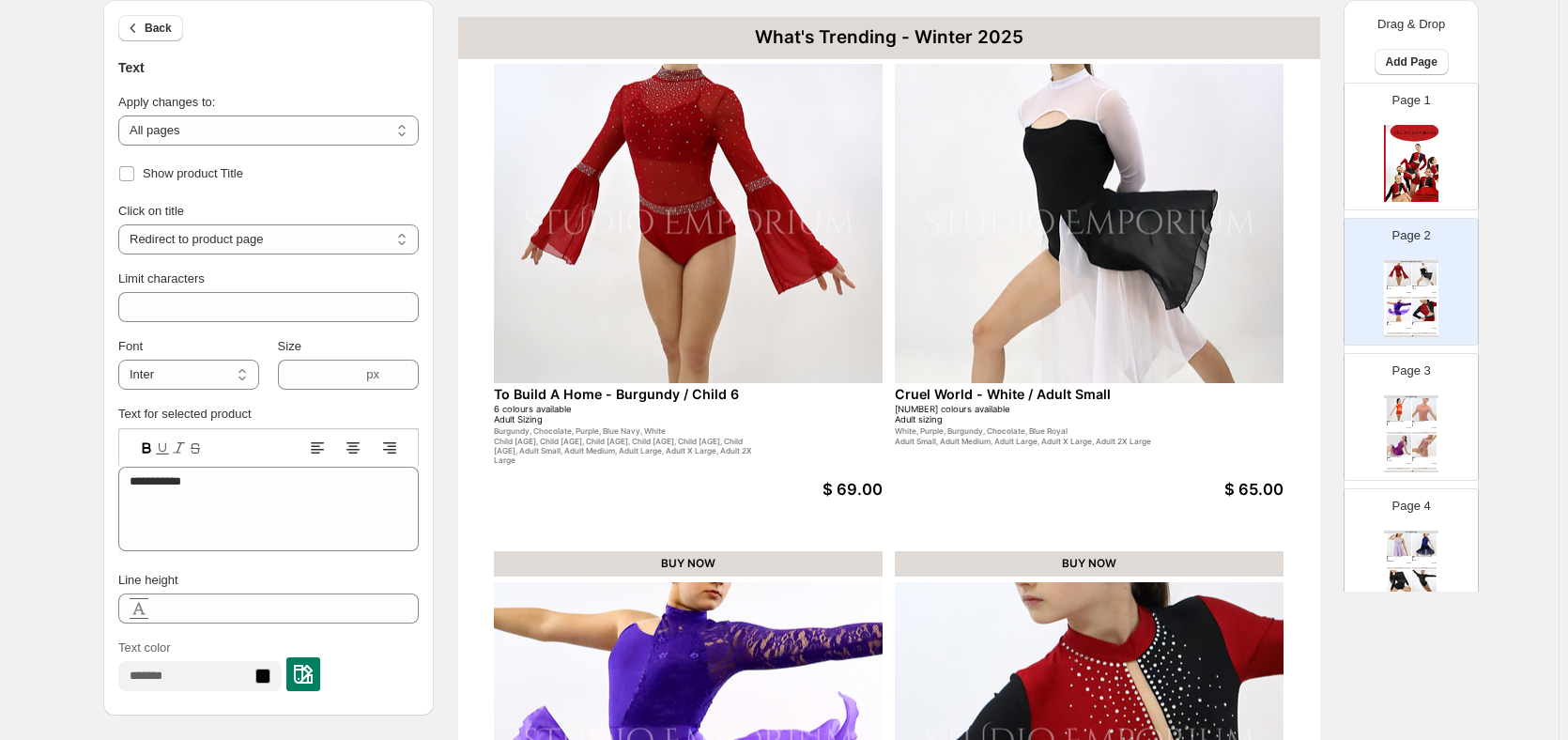 click on "To Build A Home - Burgundy / Child 6" at bounding box center [661, 393] 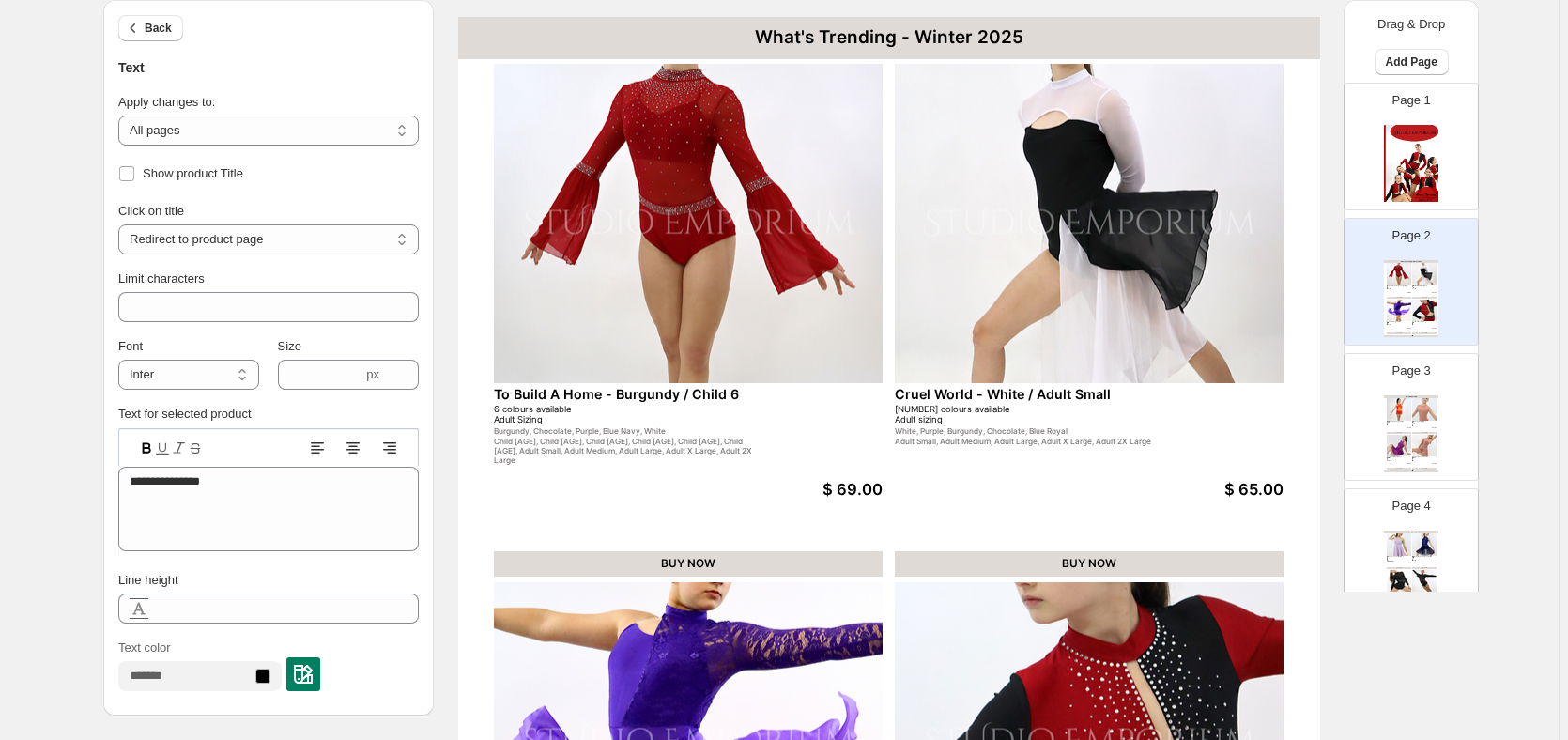click 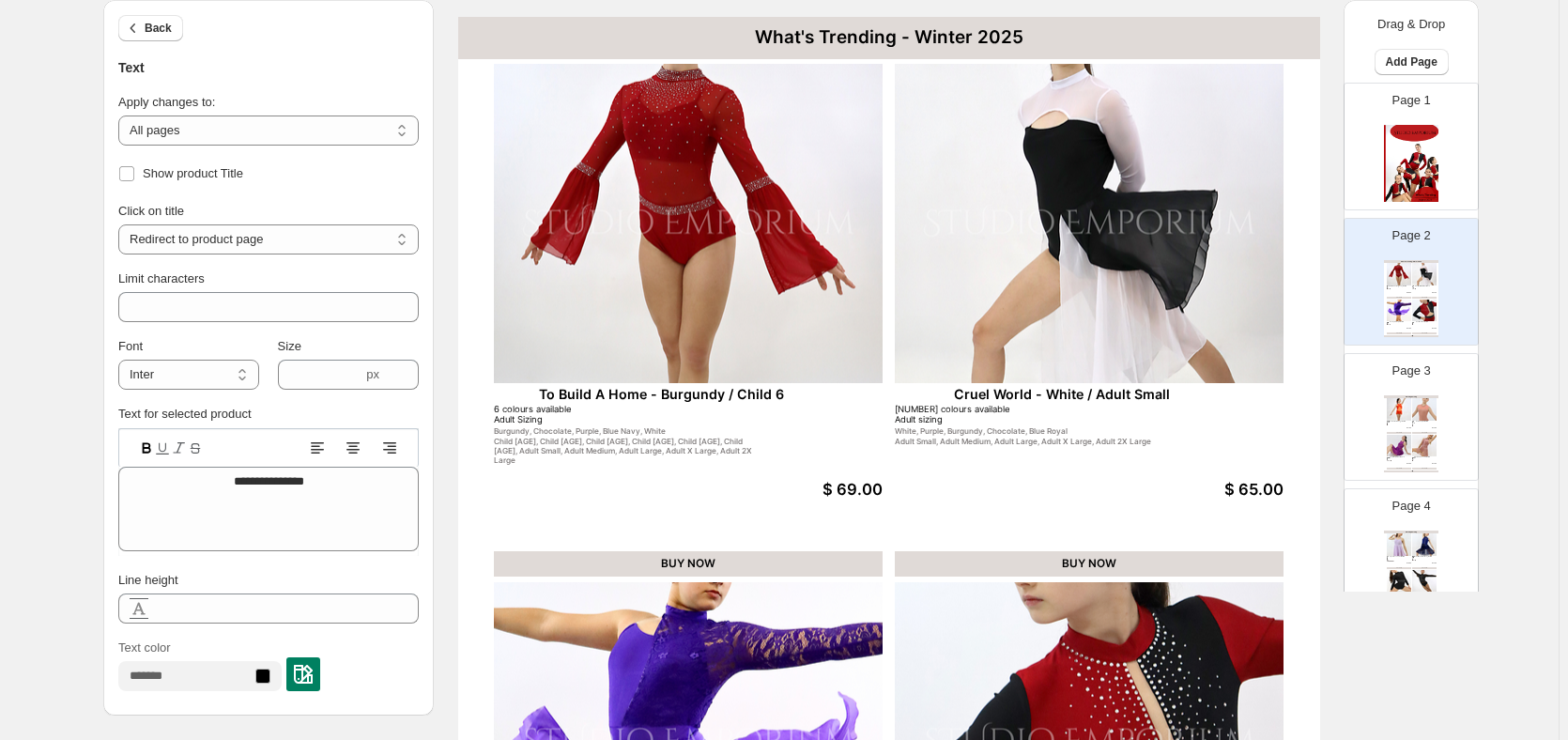 click 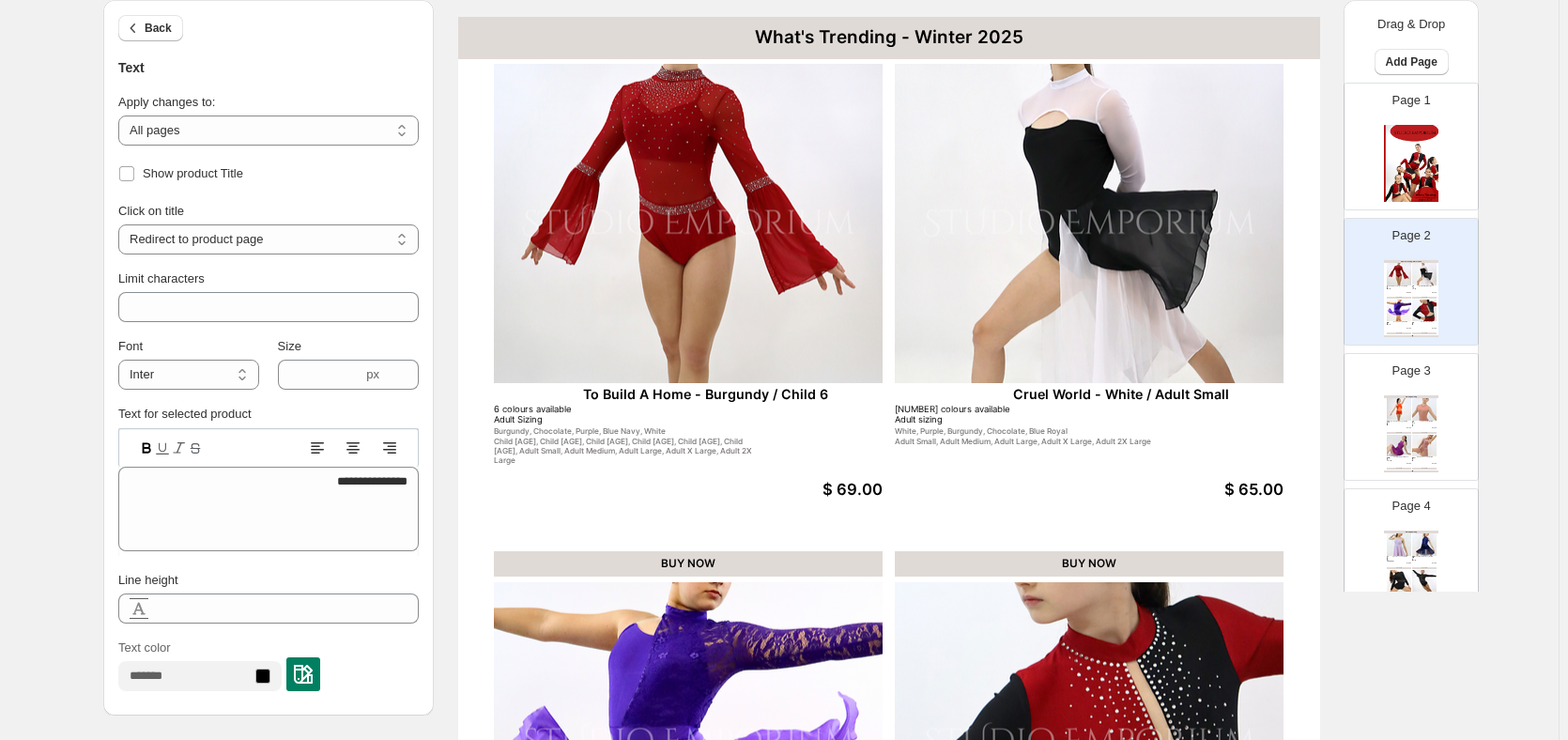 click at bounding box center [353, 448] 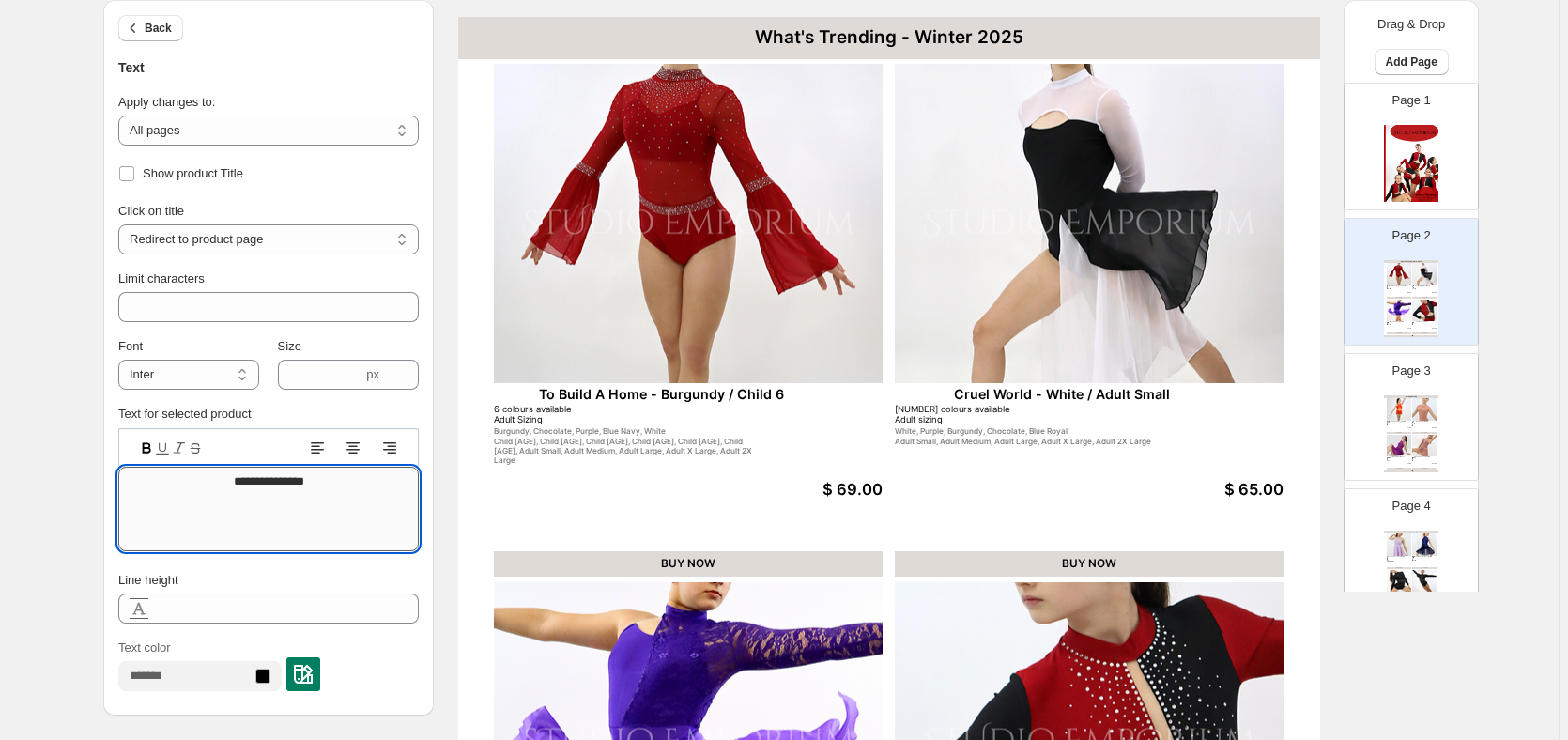 drag, startPoint x: 361, startPoint y: 477, endPoint x: 359, endPoint y: 547, distance: 70.02857 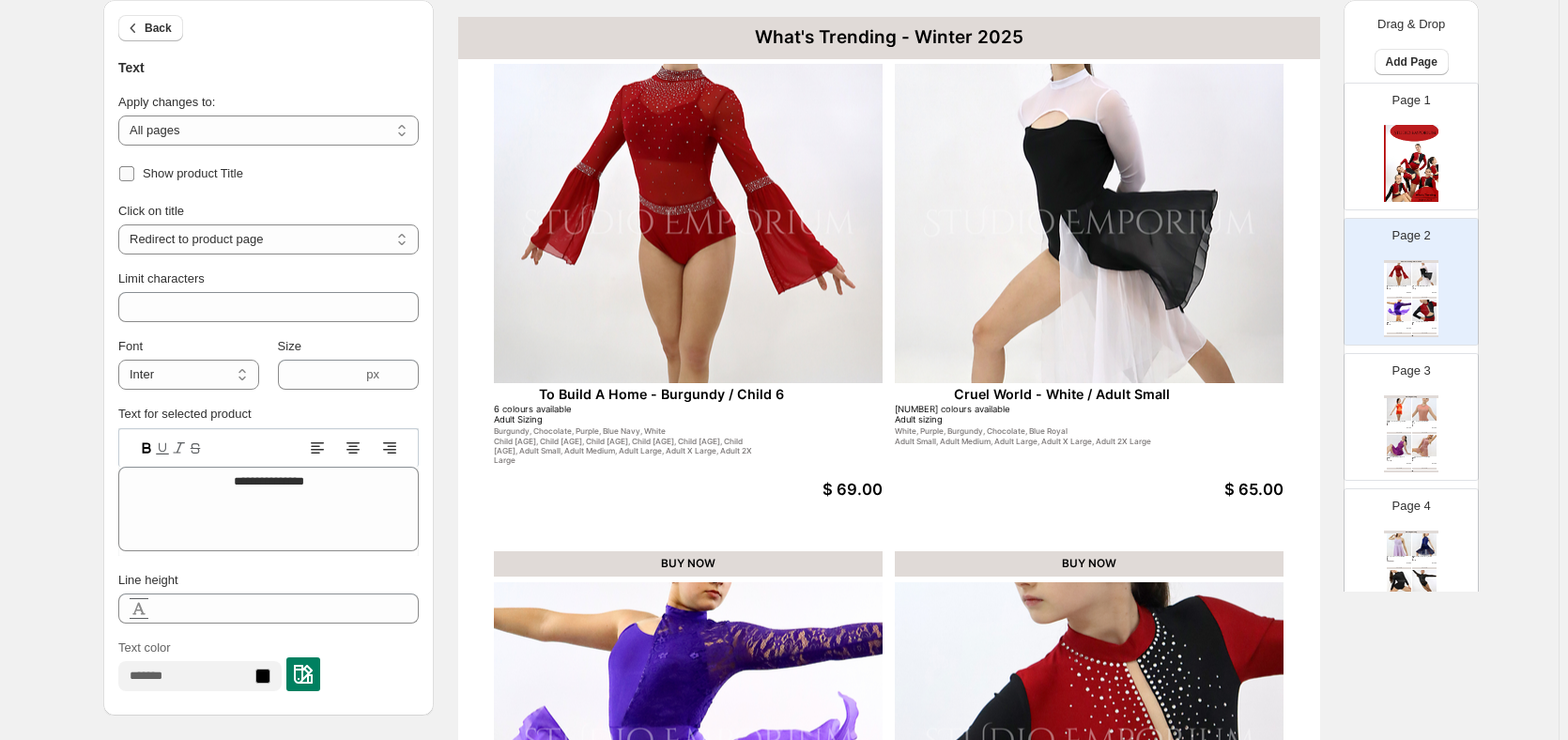 click on "Show product Title" at bounding box center [192, 173] 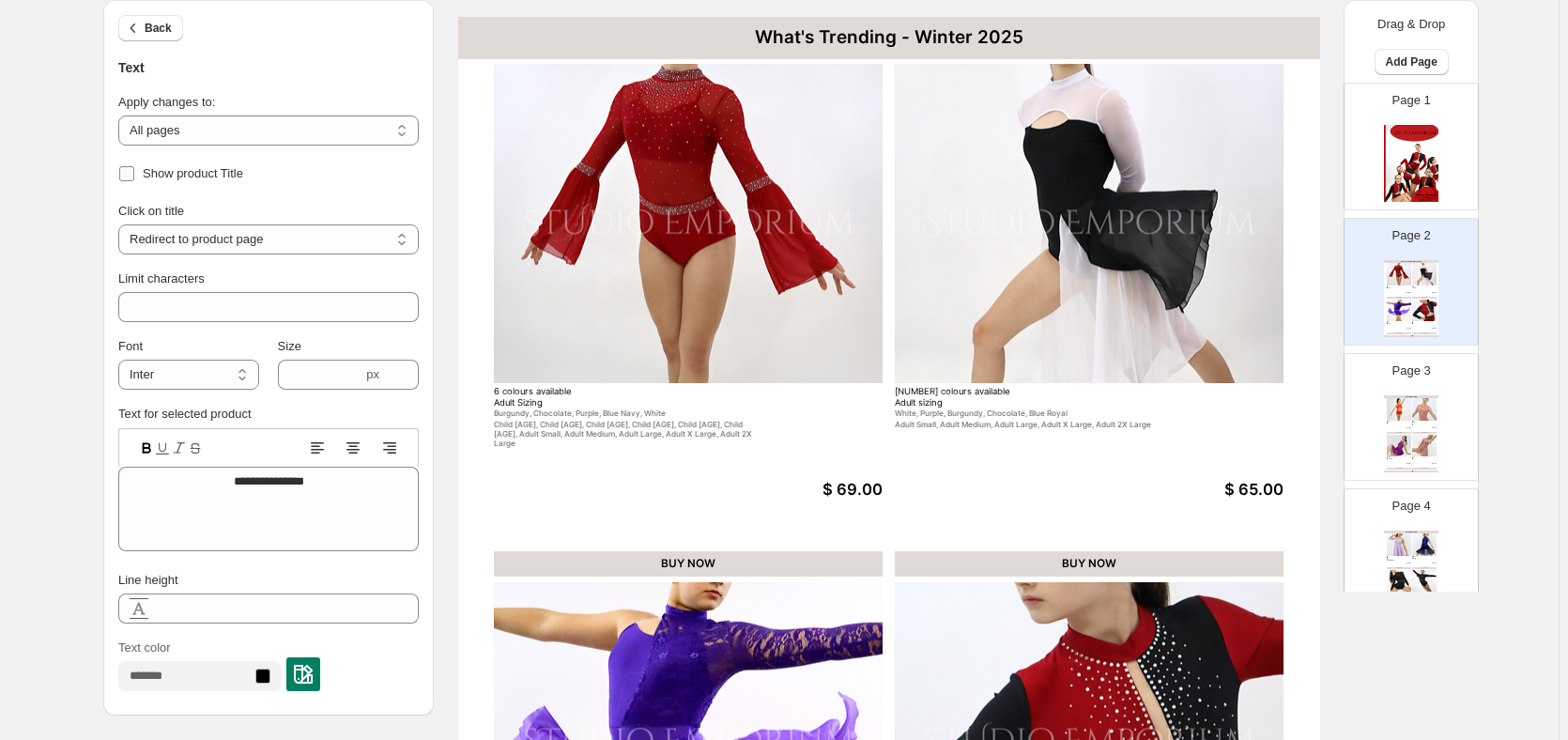 click on "Show product Title" at bounding box center (192, 173) 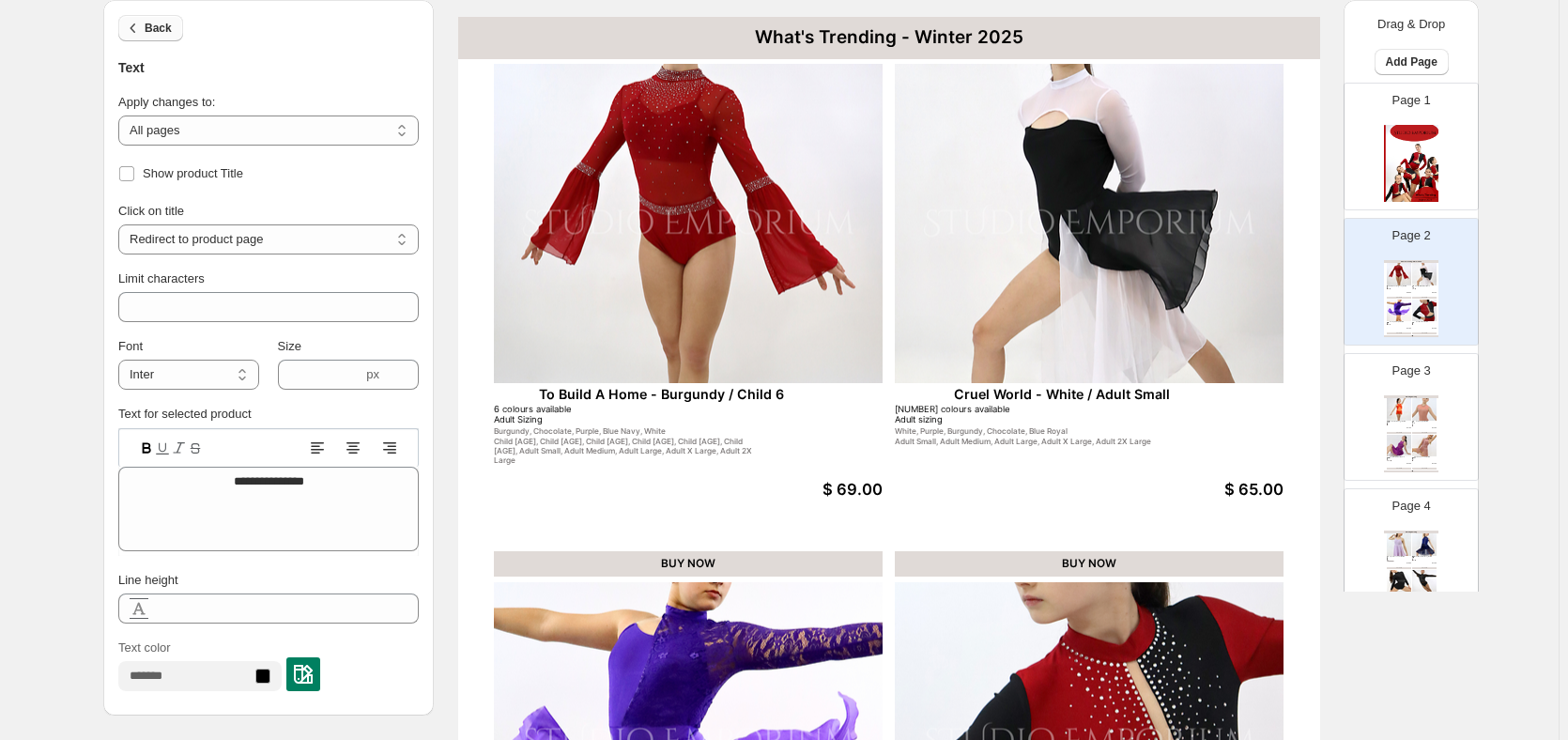 click on "Back" at bounding box center (158, 28) 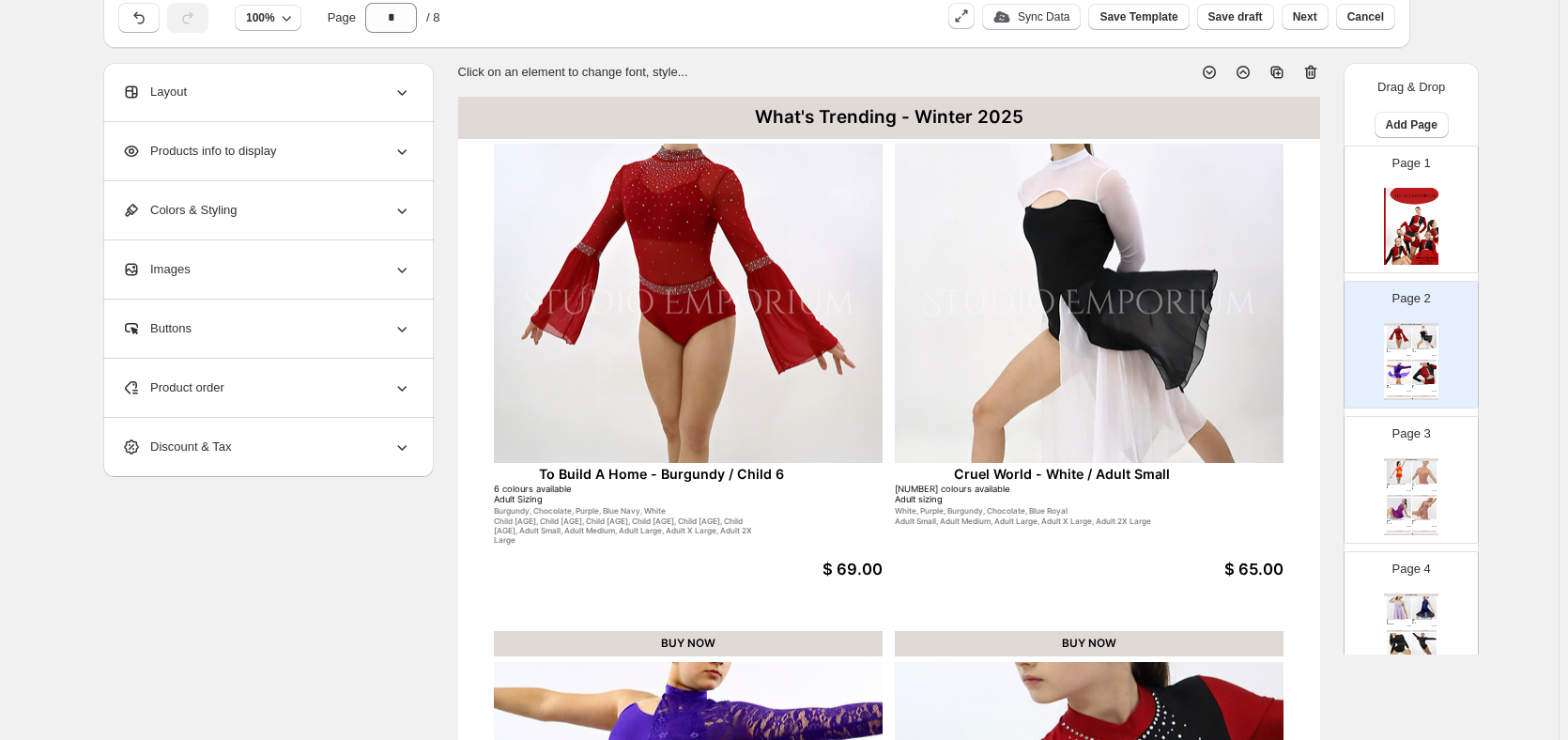 scroll, scrollTop: 0, scrollLeft: 0, axis: both 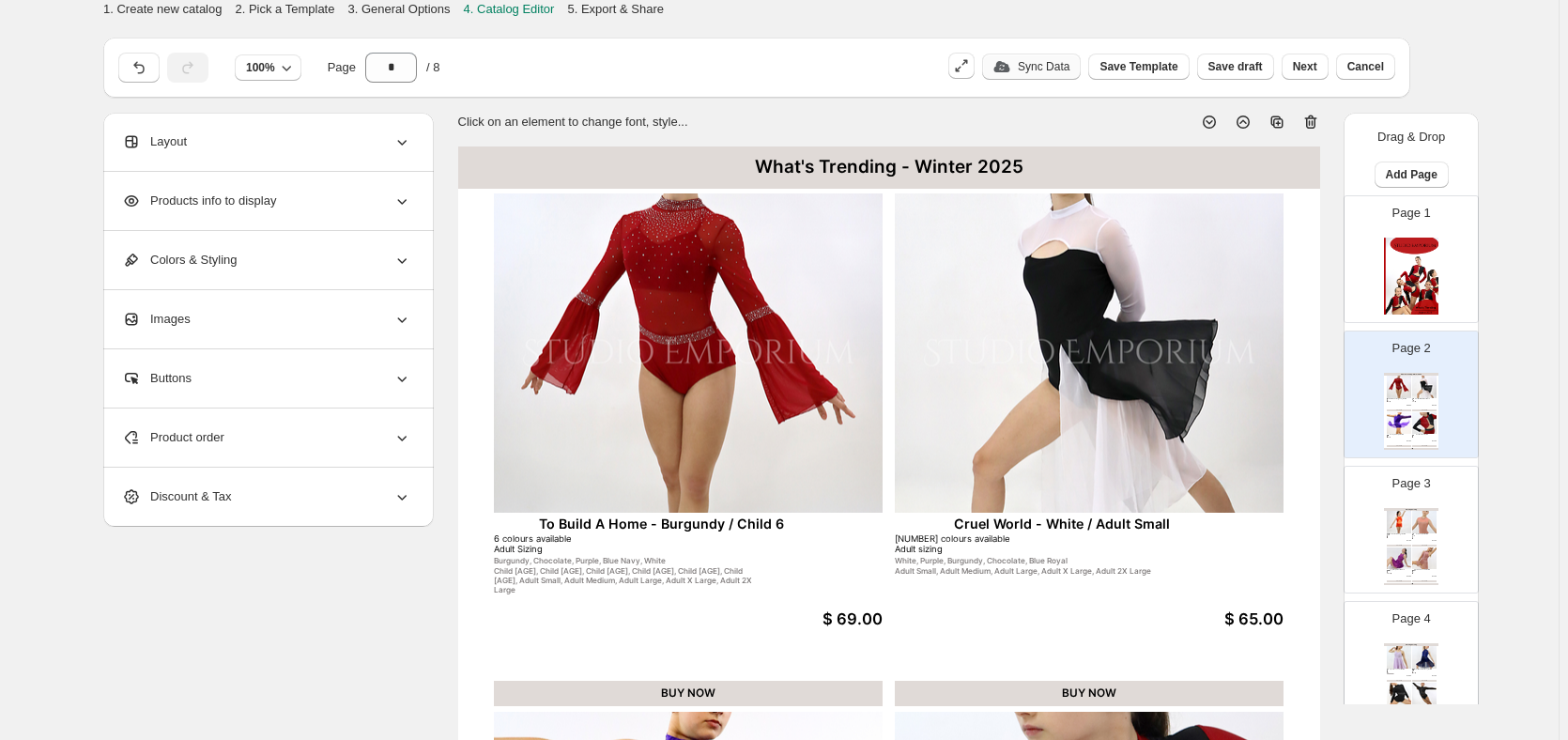 click on "Sync Data" at bounding box center (1031, 67) 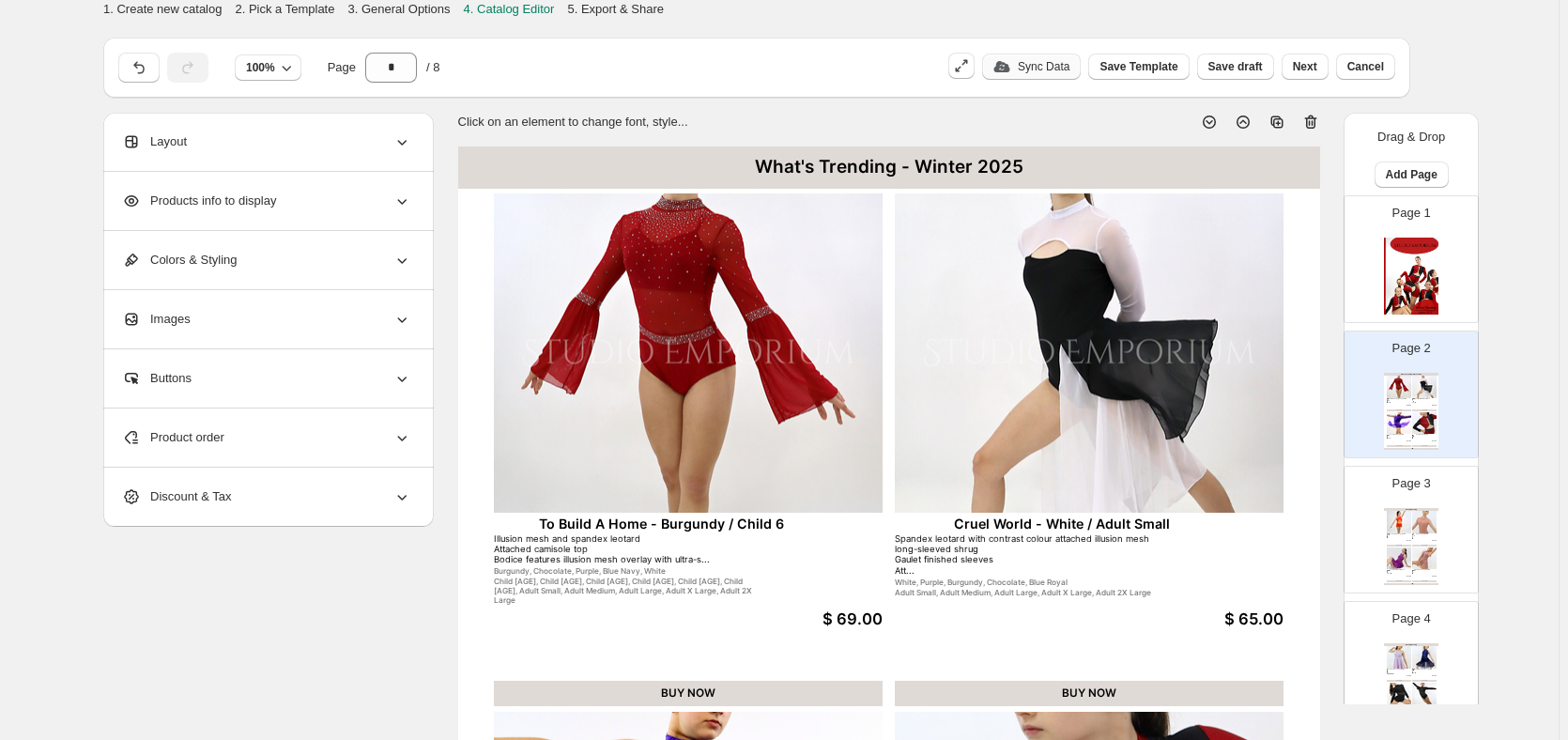 click at bounding box center (1411, 276) 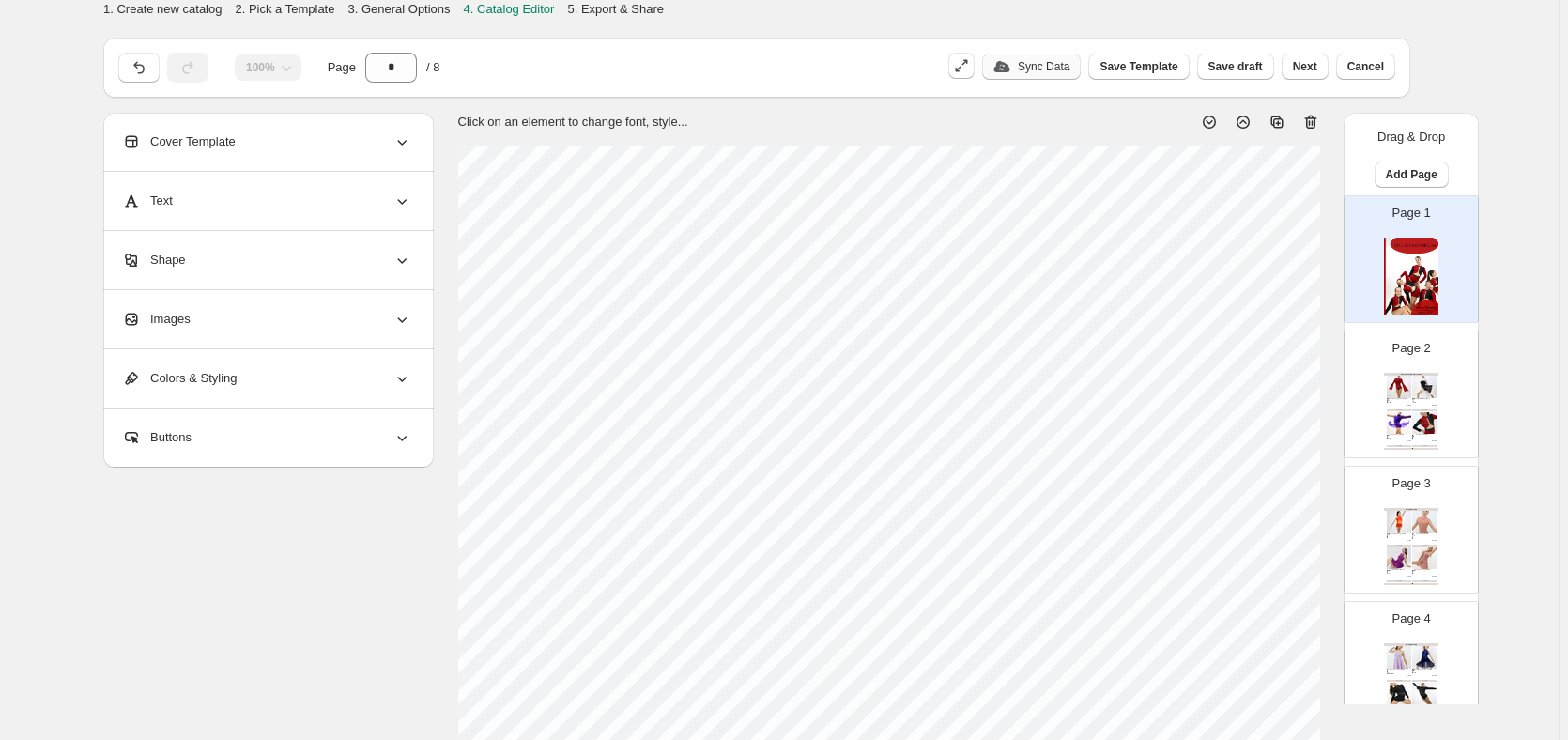 click at bounding box center [1399, 387] 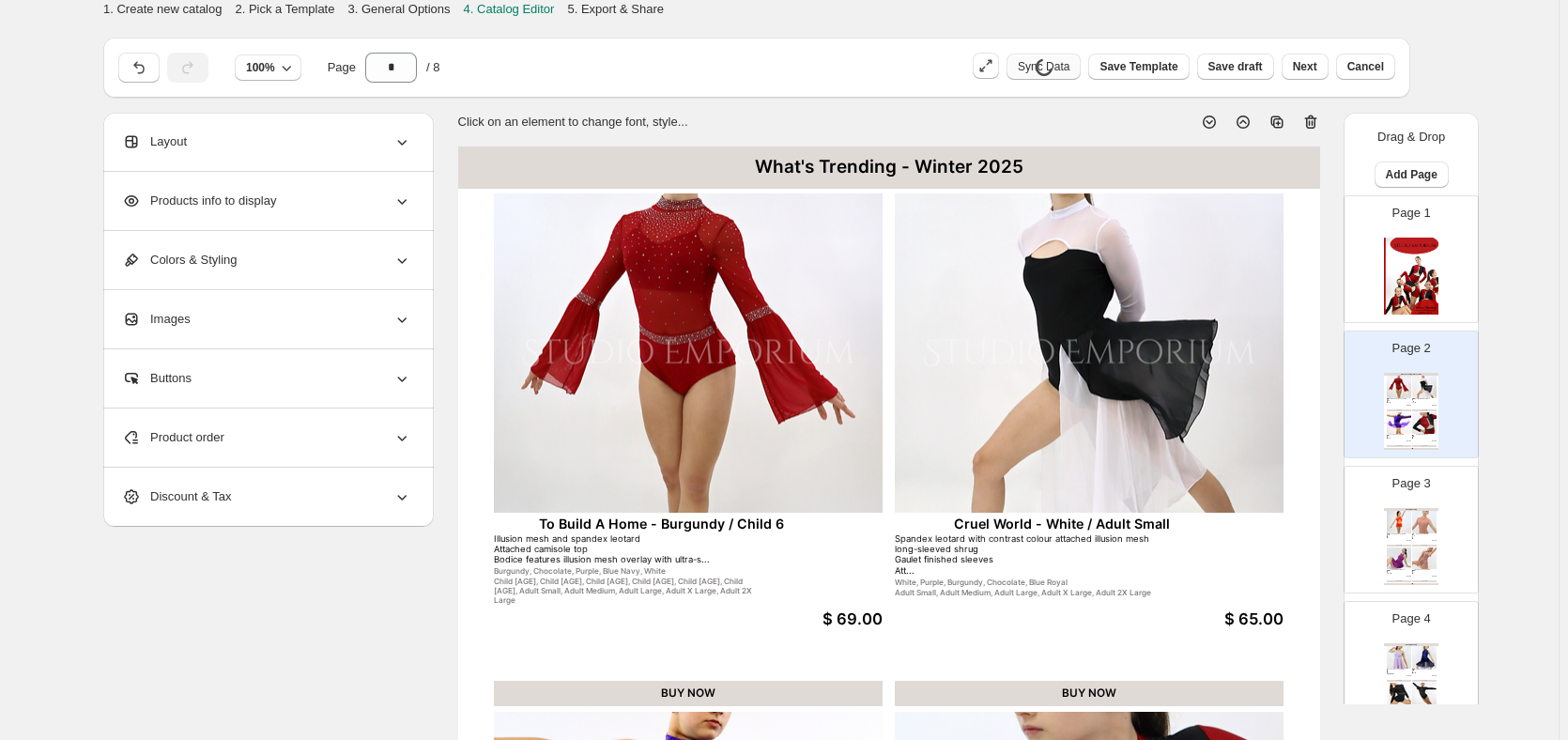 click on "What's Trending - Winter 2025" at bounding box center [889, 167] 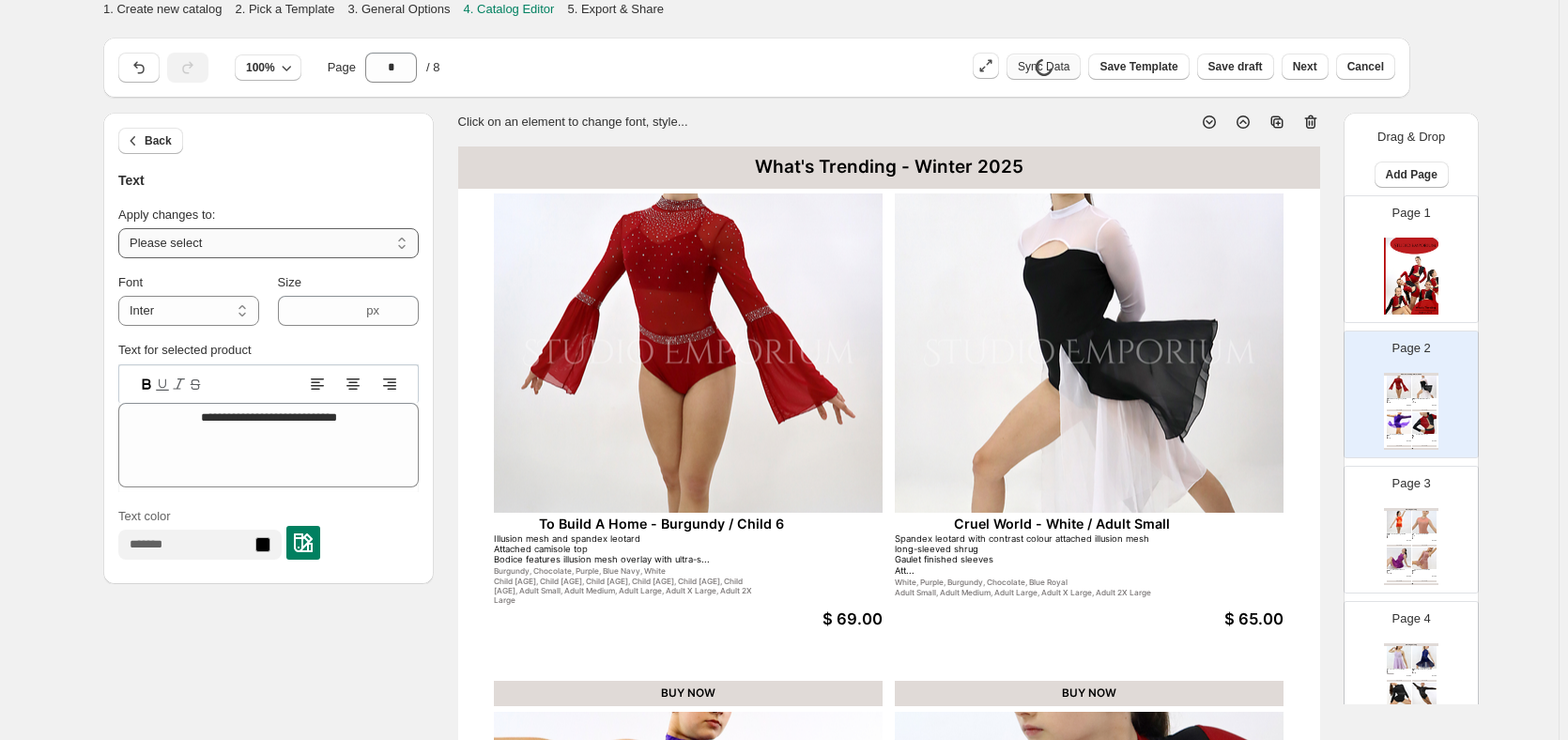 click on "**********" at bounding box center (269, 243) 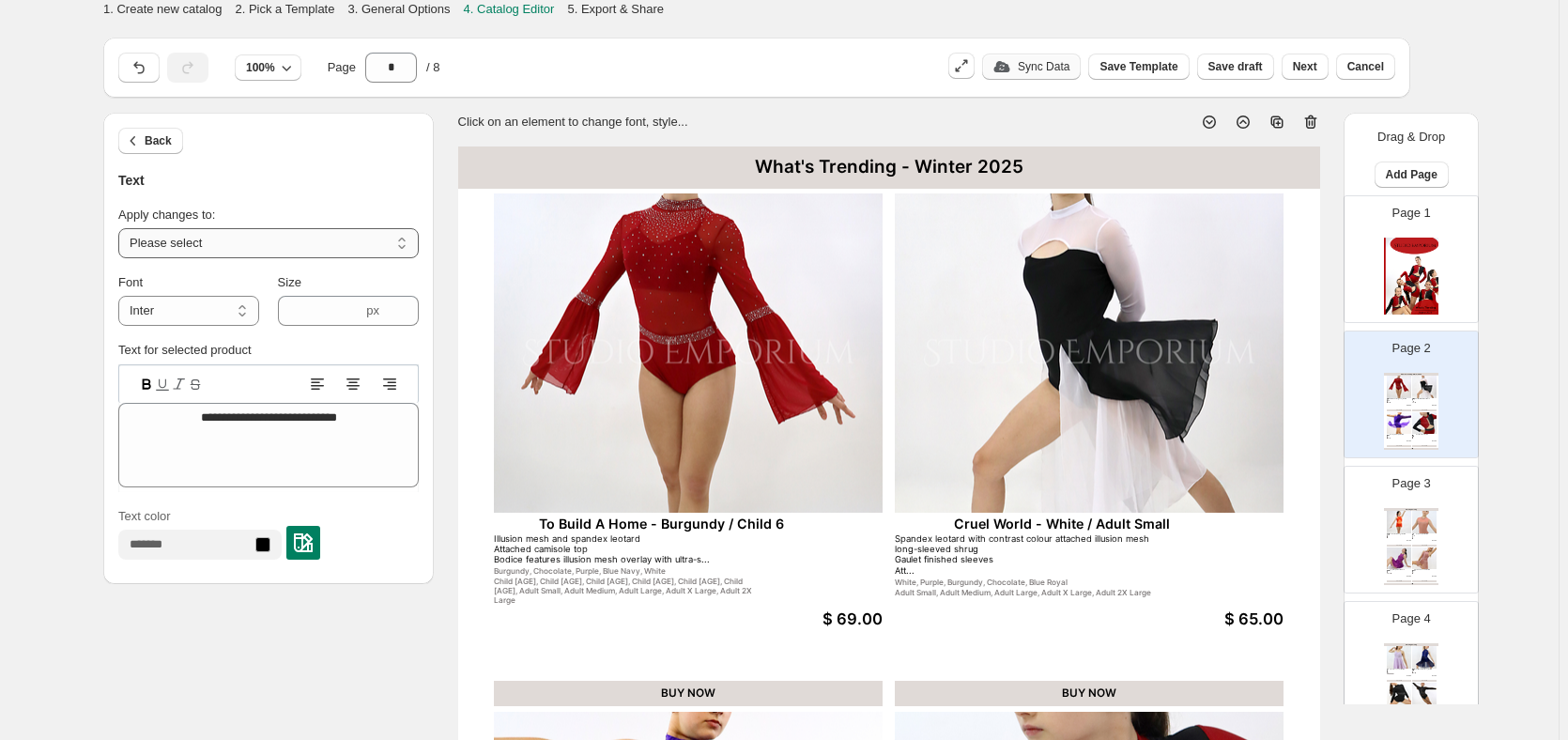 select on "**********" 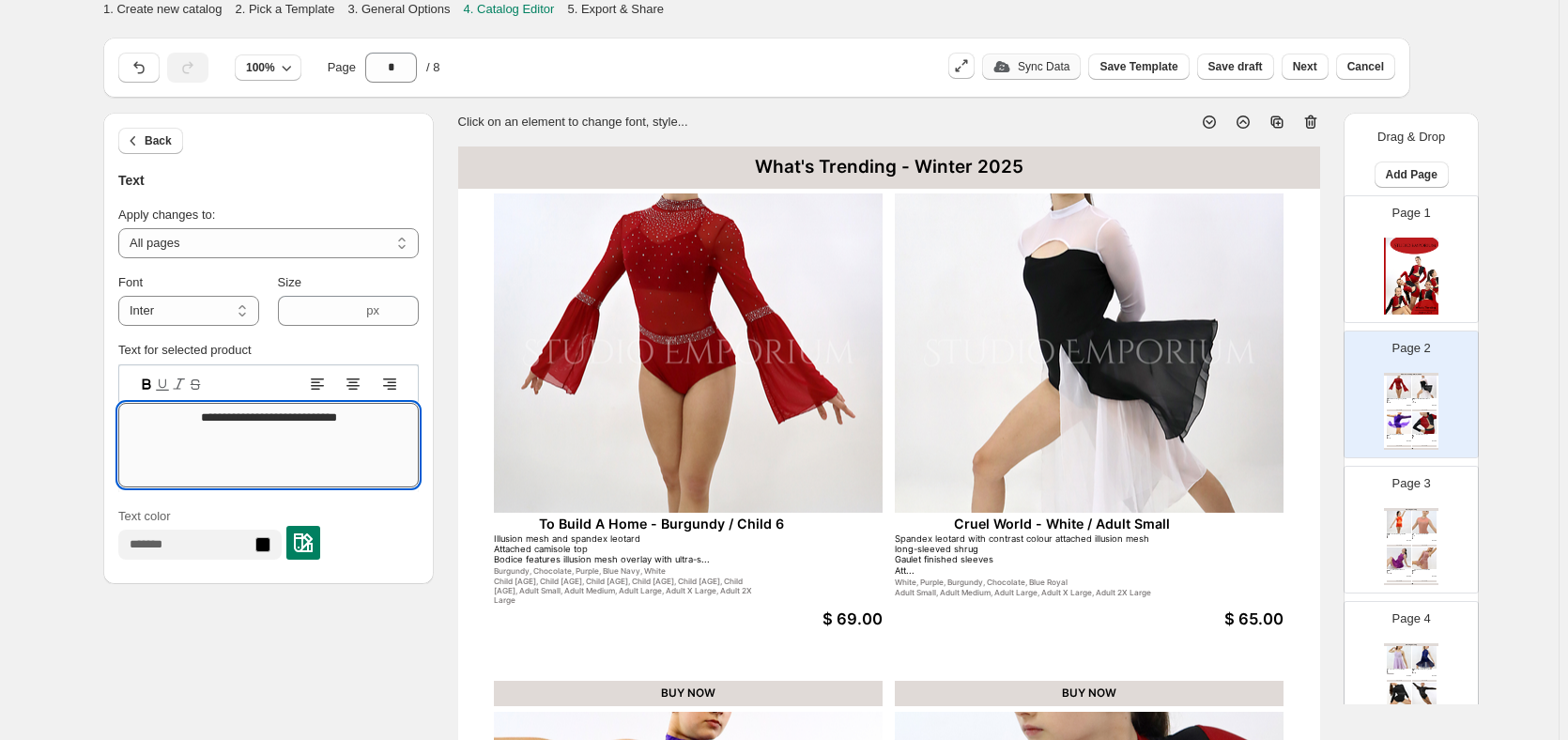 click on "**********" at bounding box center (269, 445) 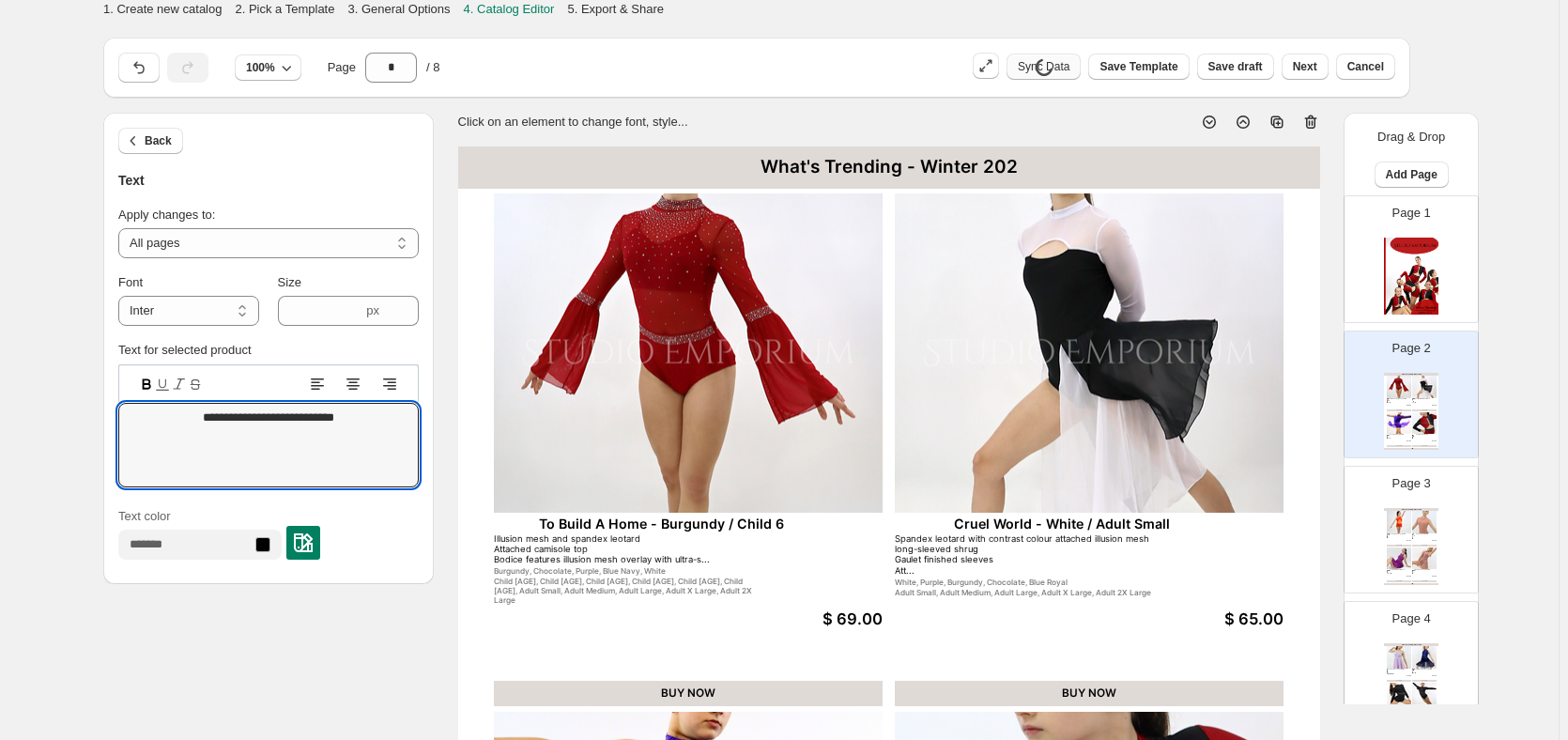 type on "**********" 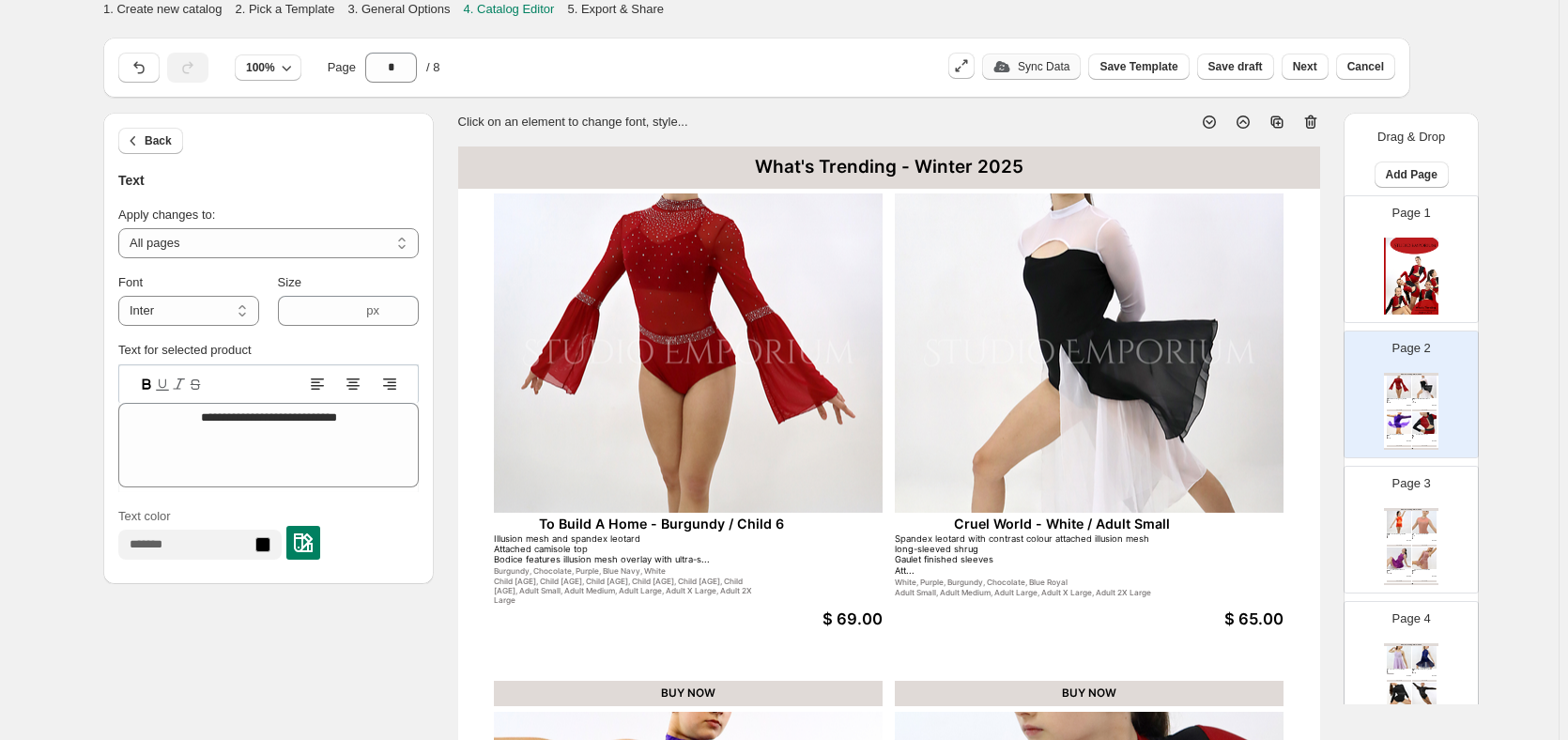 click on "What's Trending - Winter [YEAR] To Build A Home - Burgundy / Child [AGE]
Illusion mesh and spandex leotard
Attached camisole top
Bodice features illusion mesh overlay with ultra-s... Burgundy, Chocolate, Purple, Blue Navy, White Child [AGE], Child [AGE], Child [AGE], Child [AGE], Child [AGE], Child [AGE], Adult Small, Adult Medium, Adult Large, Adult X Large, Adult 2X Large $ [PRICE] BUY NOW Cruel World - White / Adult Small
Spandex leotard with contrast colour attached illusion mesh long-sleeved shrug
Gaulet finished sleeves
Att... White, Purple, Burgundy, Chocolate, Blue Royal Adult Small, Adult Medium, Adult Large, Adult X Large, Adult 2X Large $ [PRICE] BUY NOW Incomplete - Purple / Child [AGE]
Stunning asymmetrical design
Spandex leotard with overlaid stretch lace
Stretch lace sleeve
Attached asymm... Purple, Burgundy, Blue Royal, Black, Pink Child [AGE], Child [AGE], Child [AGE], Child [AGE], Child [AGE], Child [AGE], Adult Small, Adult Medium, Adult Large, Adult X Large $ [PRICE] BUY NOW Confident - Red / Child [AGE] $ [PRICE] BUY NOW Winter Catalogue | Page [NUMBER]" at bounding box center (889, 704) 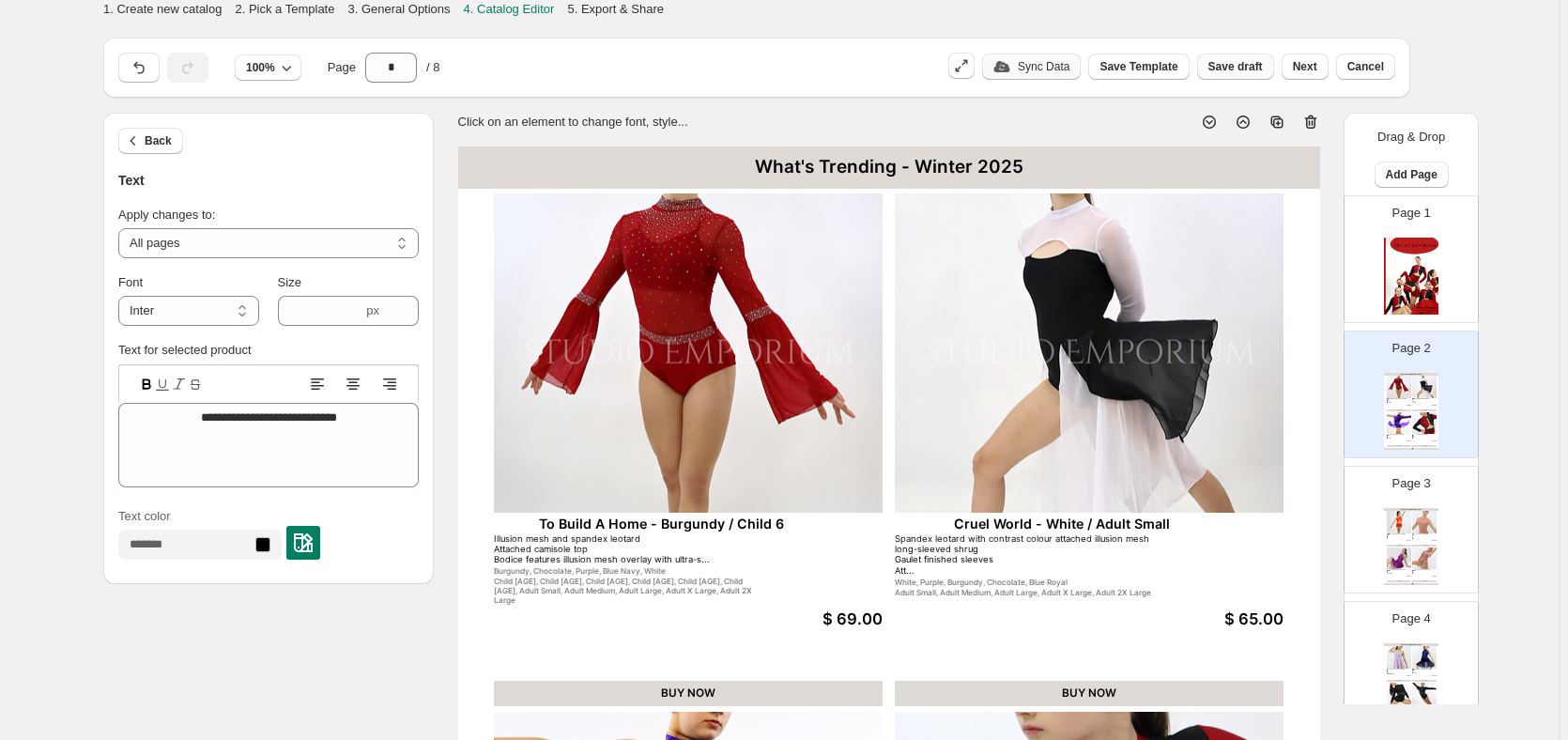 click on "Save draft" at bounding box center (1236, 67) 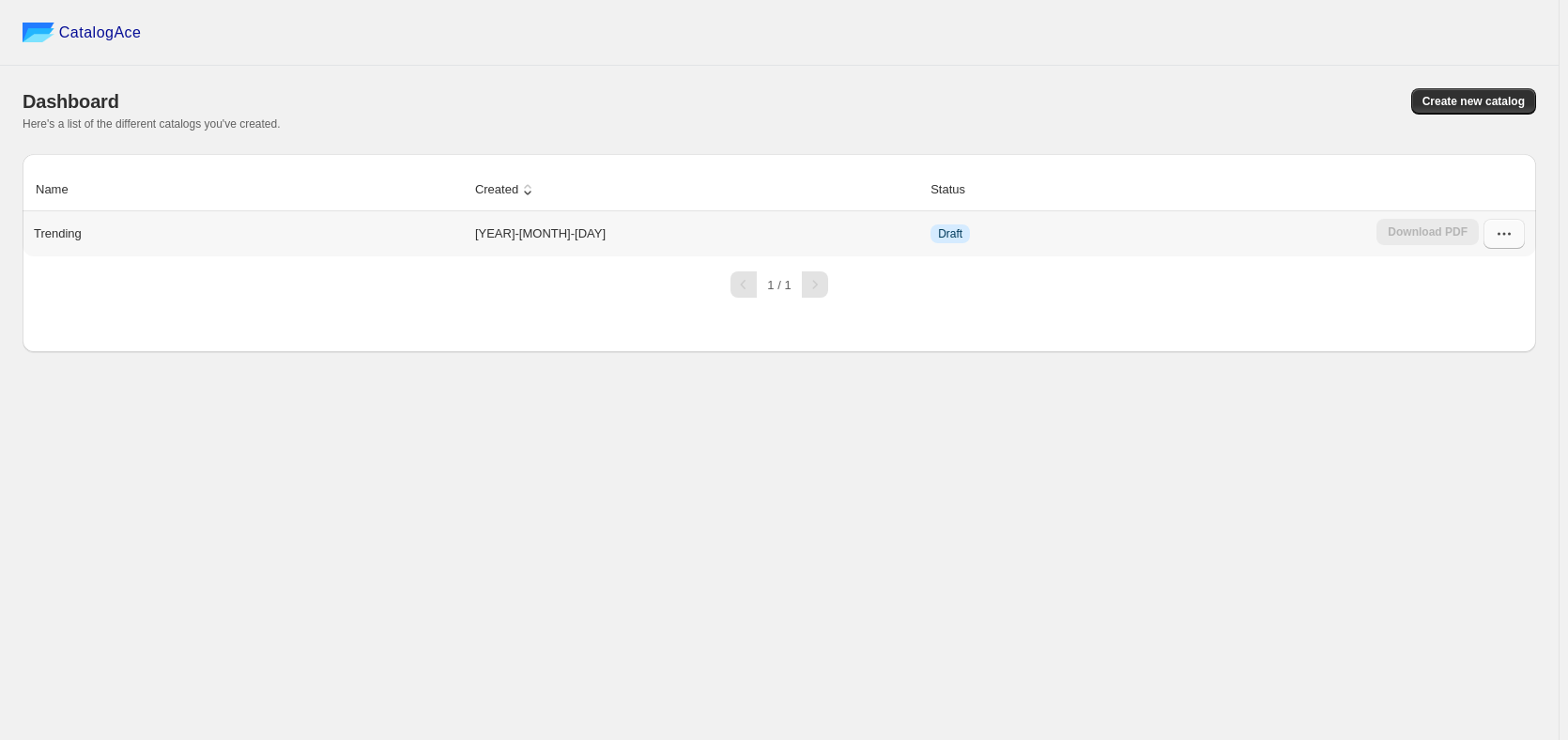 click 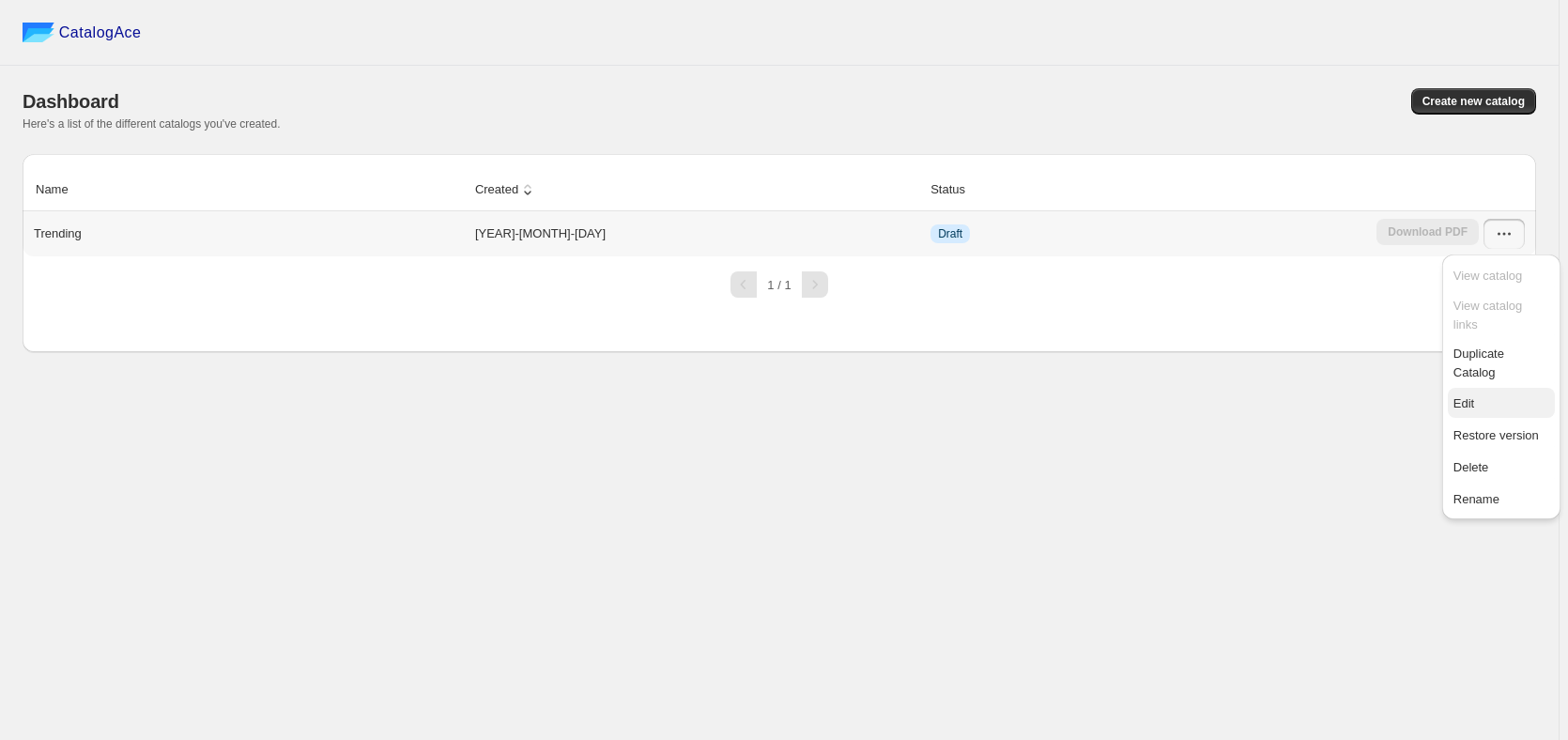 click on "Edit" at bounding box center [1501, 404] 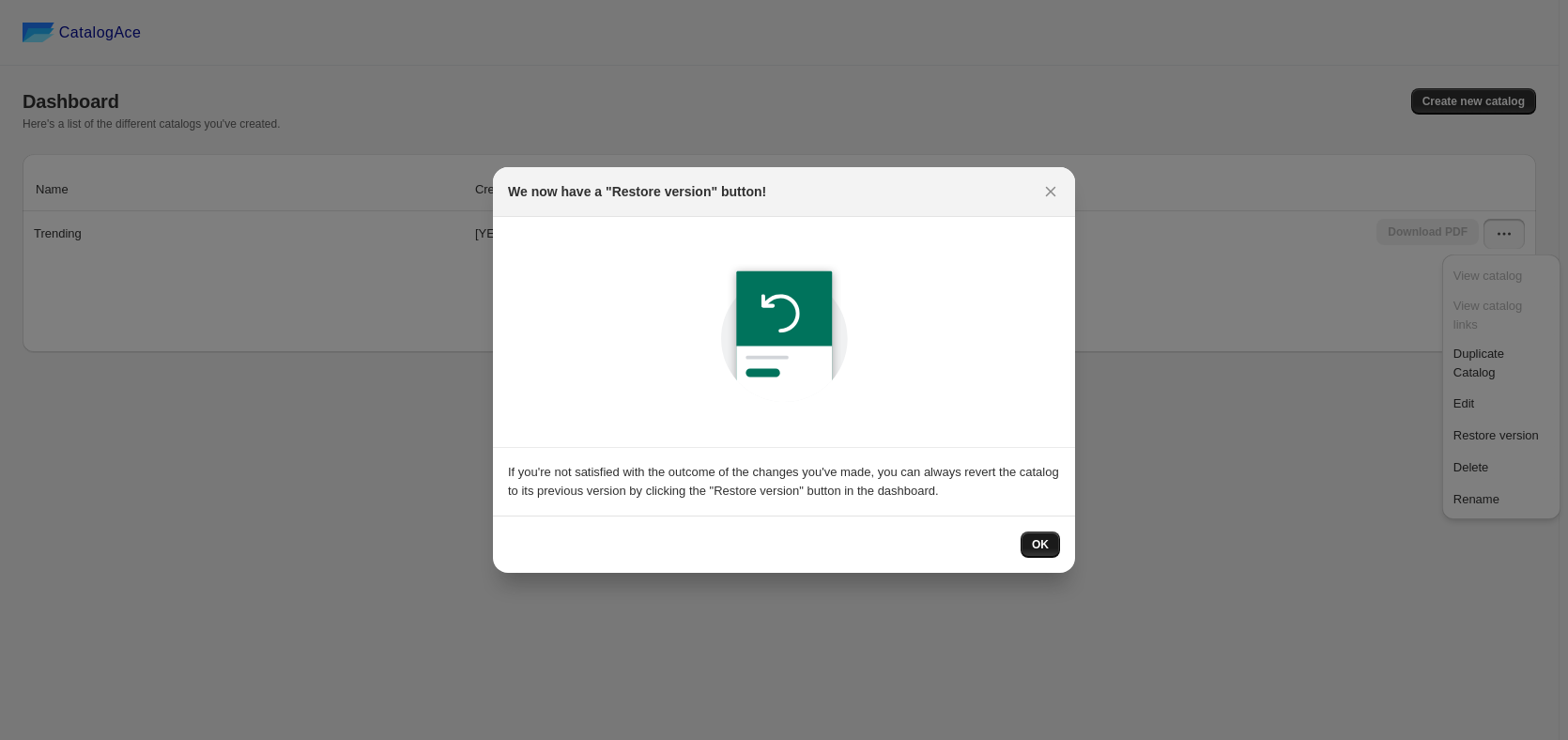 click on "OK" at bounding box center [1040, 545] 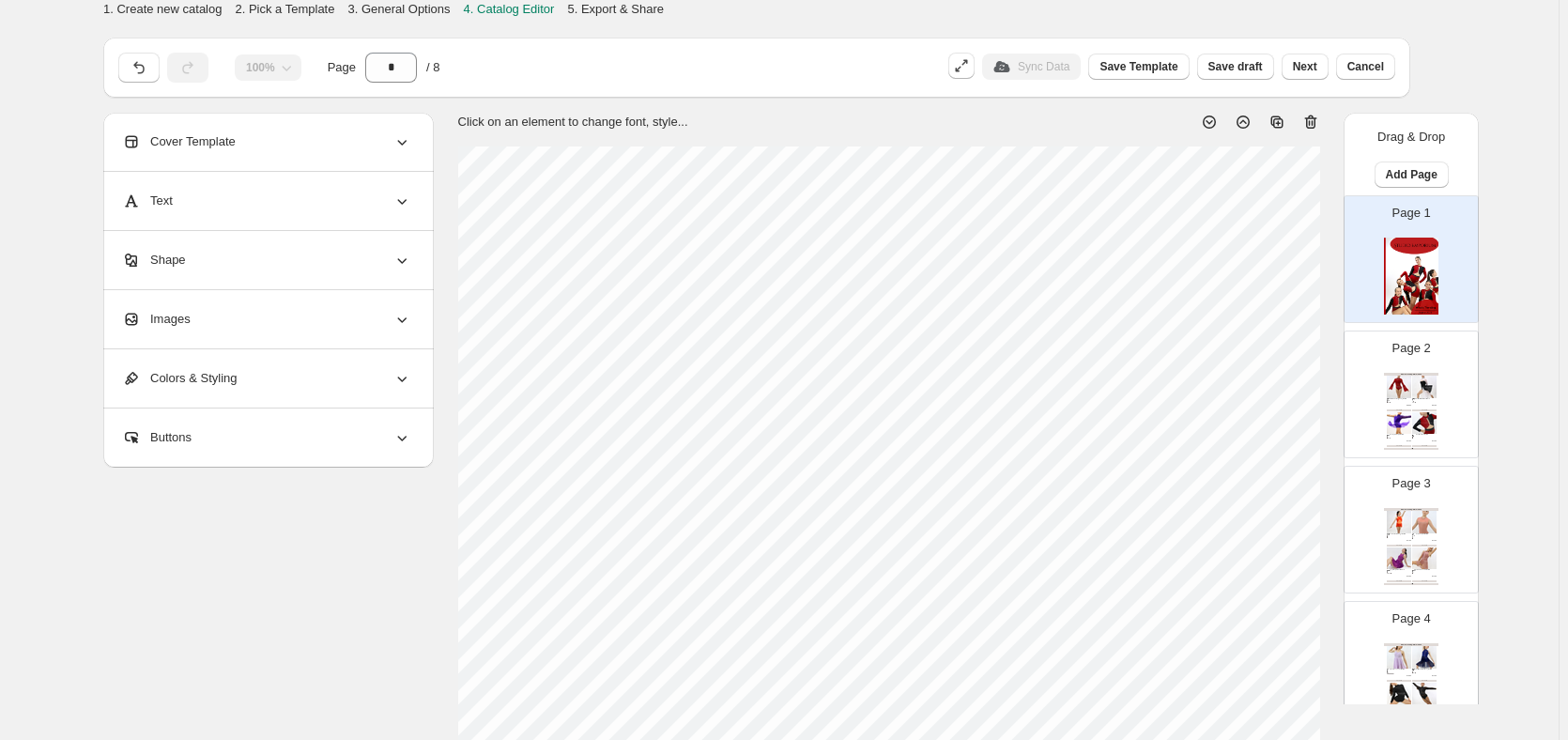 click on "Page 2 What's Trending - Winter 2025 To Build A Home - Burgundy / Child 6
Illusion mesh and spandex leotard
Attached camisole top
Bodice features illusion mesh overlay with ultra-s... Burgundy, Chocolate, Purple, Blue Navy, White Child 6, Child 8, Child 10, Child 12, Child 14, Child 16, Adult Small, Adult Medium, Adult Large, Adult X Large, Adult 2X Large $ 69.00 BUY NOW Cruel World - White / Adult Small
Spandex leotard with contrast colour attached illusion mesh long-sleeved shrug
Gaulet finished sleeves
Att... White, Purple, Burgundy, Chocolate, Blue Royal Adult Small, Adult Medium, Adult Large, Adult X Large, Adult 2X Large $ 65.00 BUY NOW Incomplete - Purple / Child 6
Stunning asymmetrical design
Spandex leotard with overlaid stretch lace
Stretch lace sleeve
Attached asymm... Purple, Burgundy, Blue Royal, Black, Pink Child 6, Child 8, Child 10, Child 12, Child 14, Child 16, Adult Small, Adult Medium, Adult Large, Adult X Large $ 55.00 BUY NOW Confident - Red / Child 6 $ 55.00 BUY NOW" at bounding box center (1404, 387) 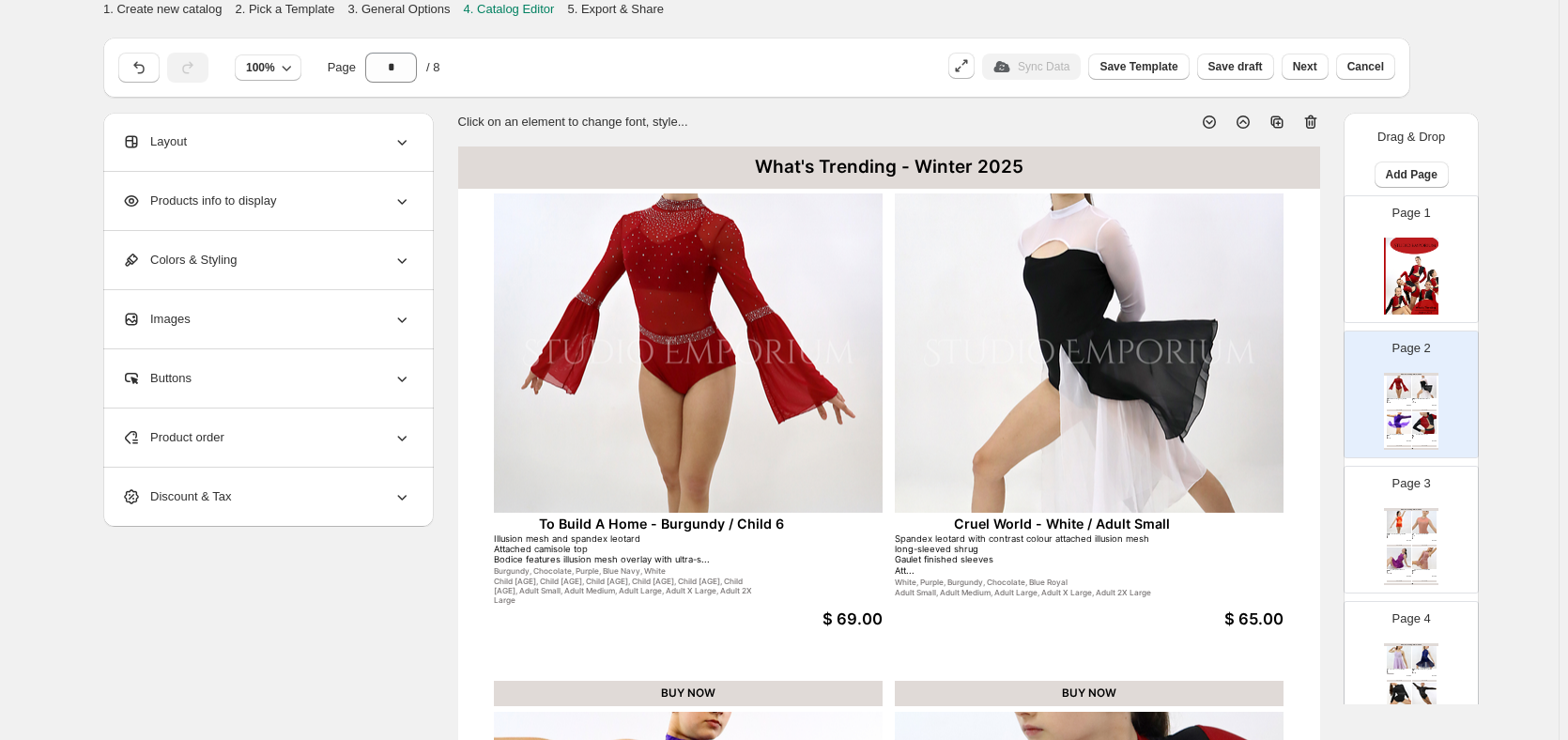 click on "Products info to display" at bounding box center [267, 201] 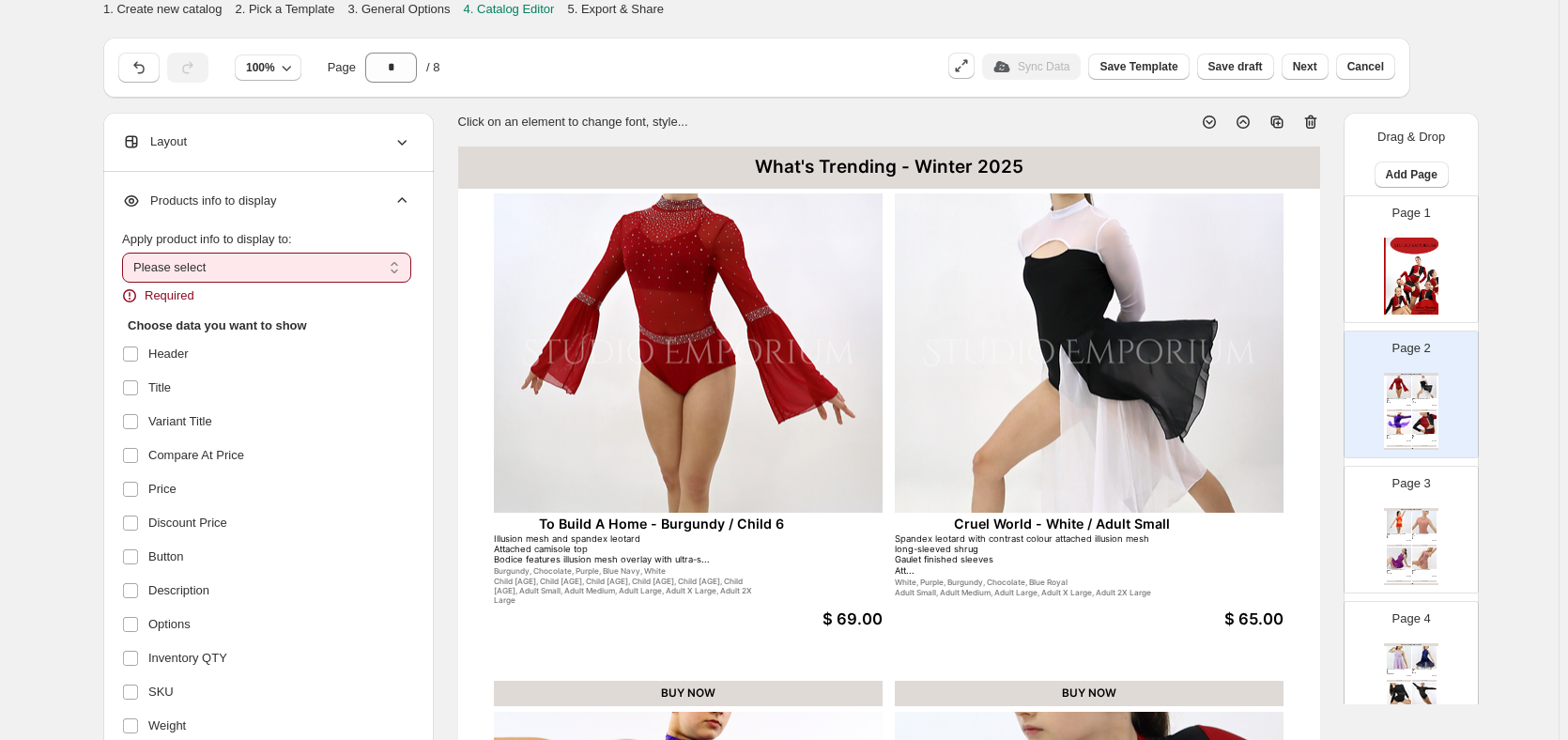 click on "**********" at bounding box center [267, 268] 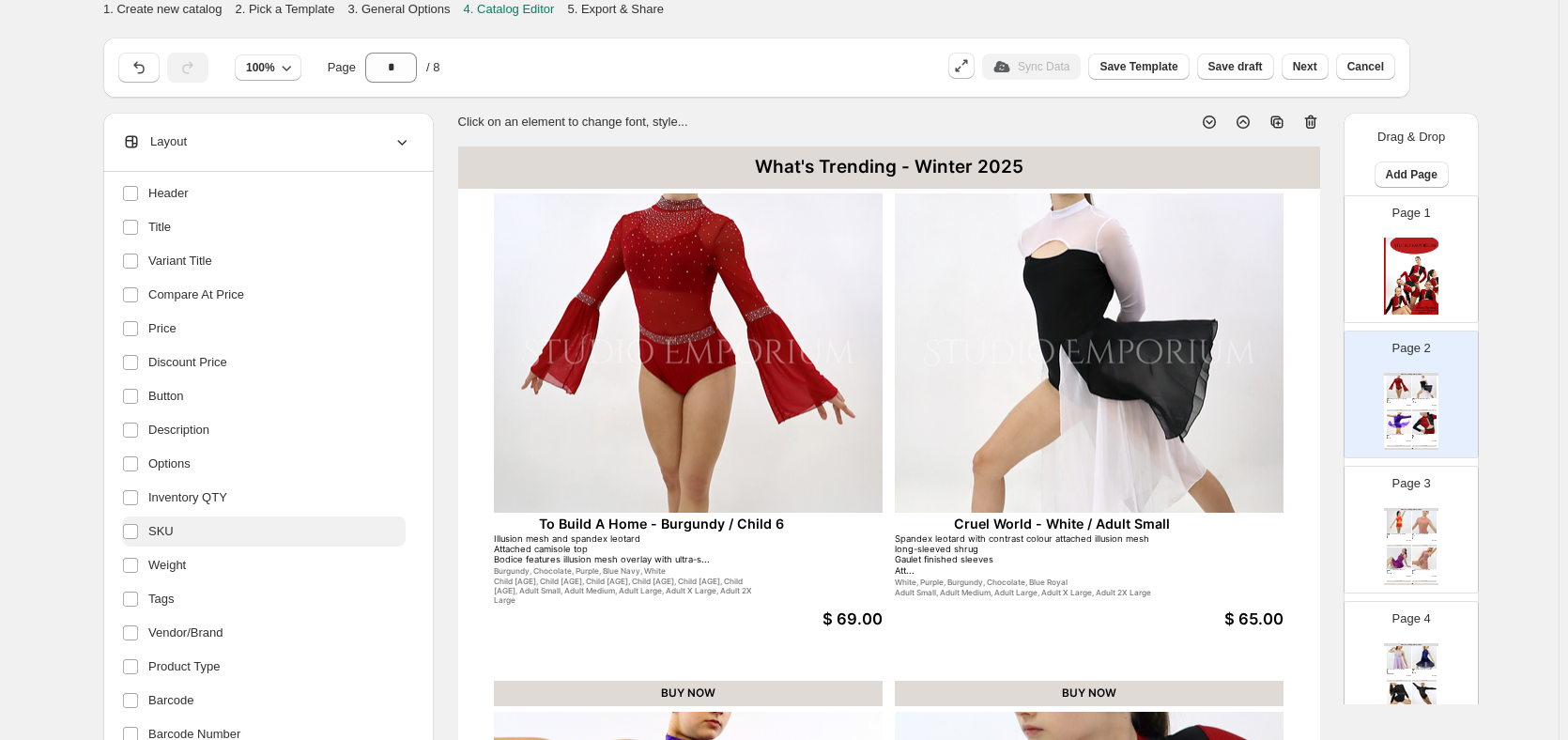scroll, scrollTop: 188, scrollLeft: 0, axis: vertical 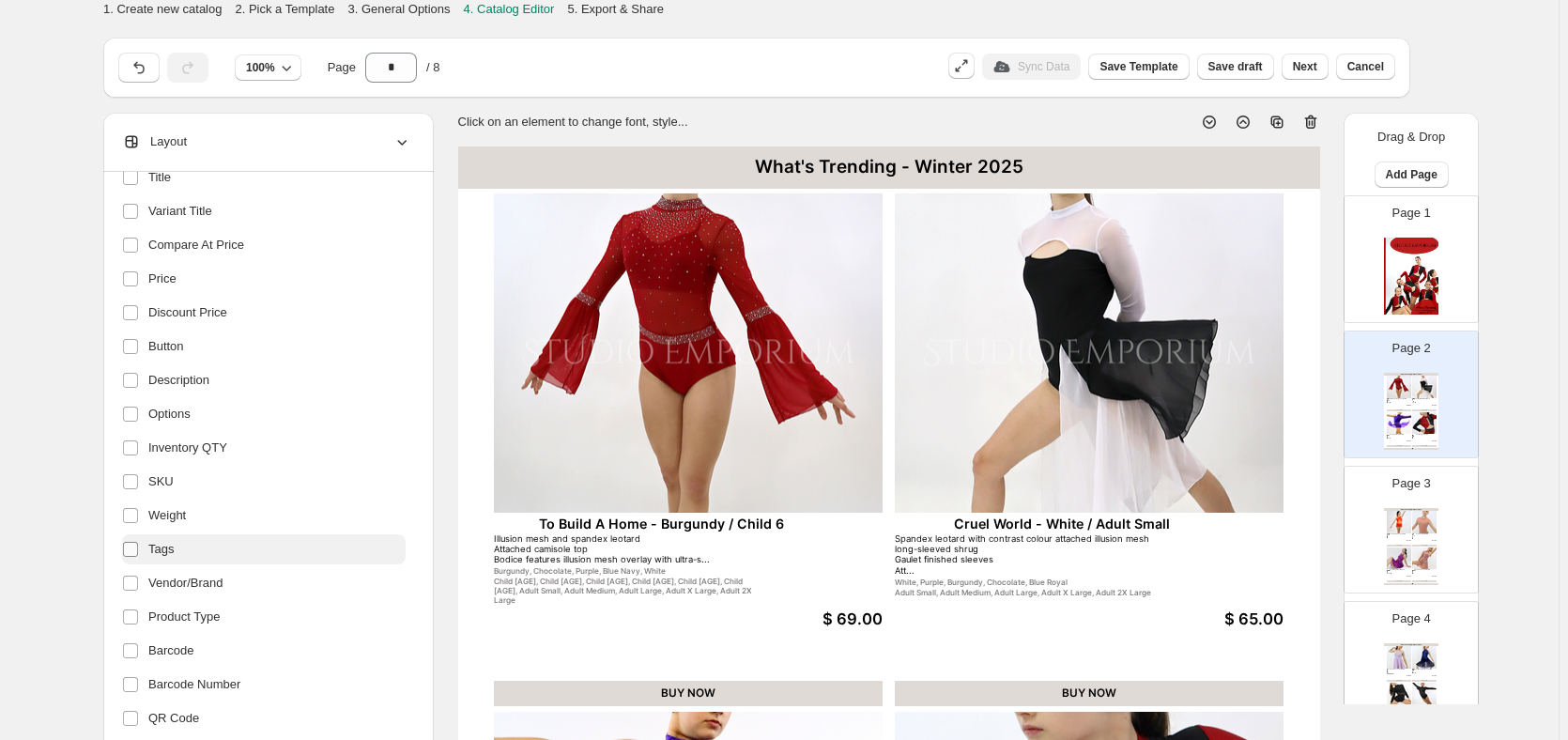 click at bounding box center (131, 549) 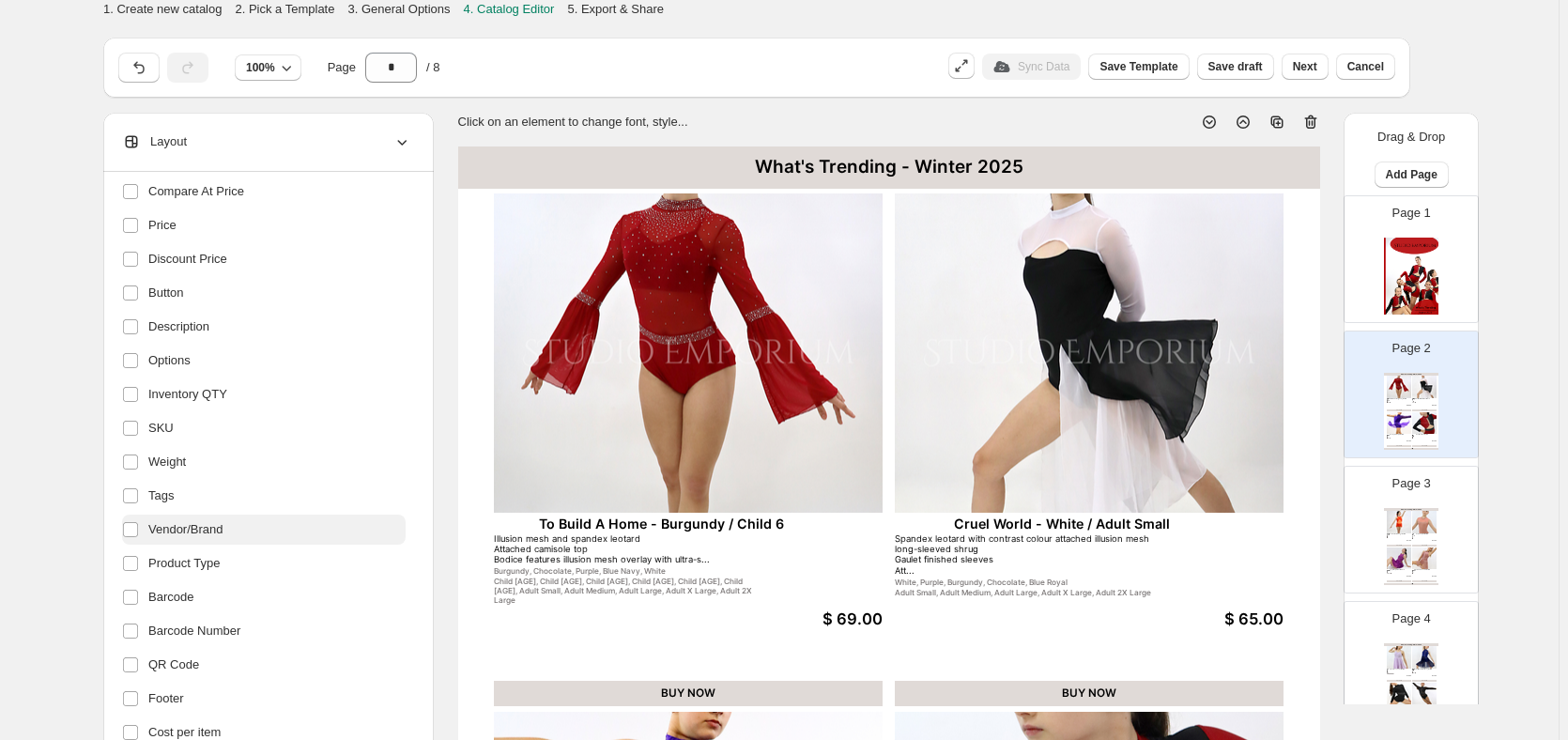 scroll, scrollTop: 270, scrollLeft: 0, axis: vertical 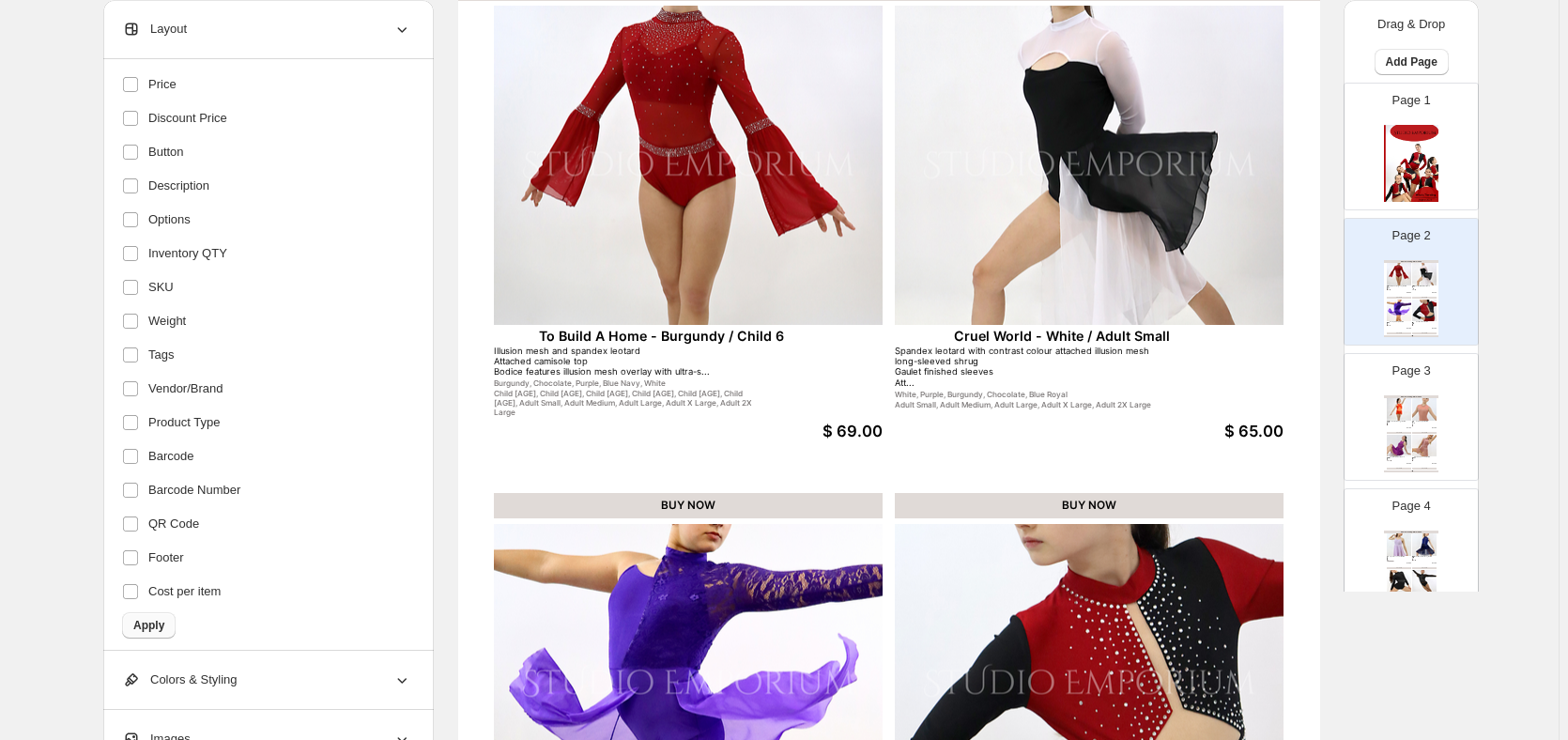 click on "Apply" at bounding box center [148, 625] 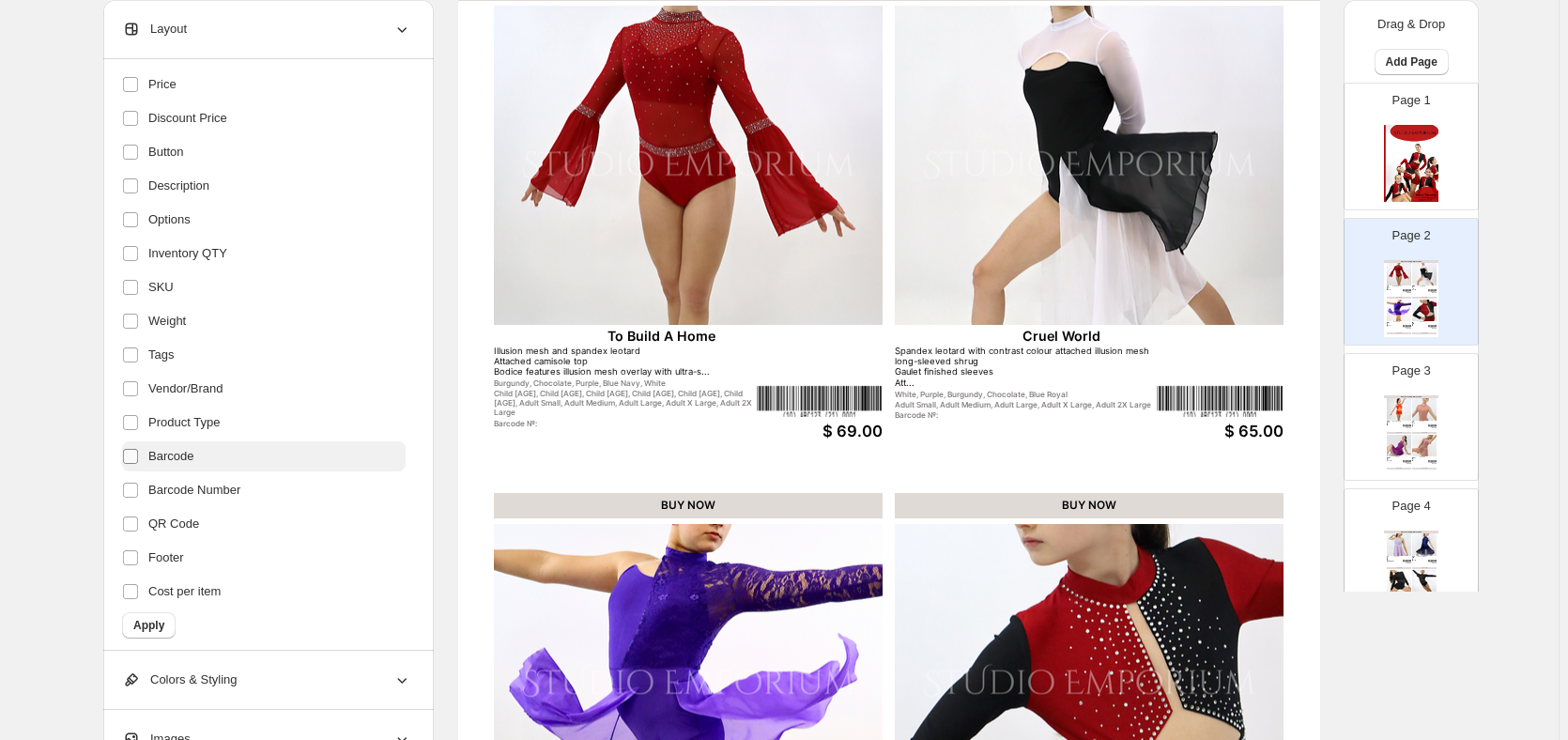 click at bounding box center (131, 456) 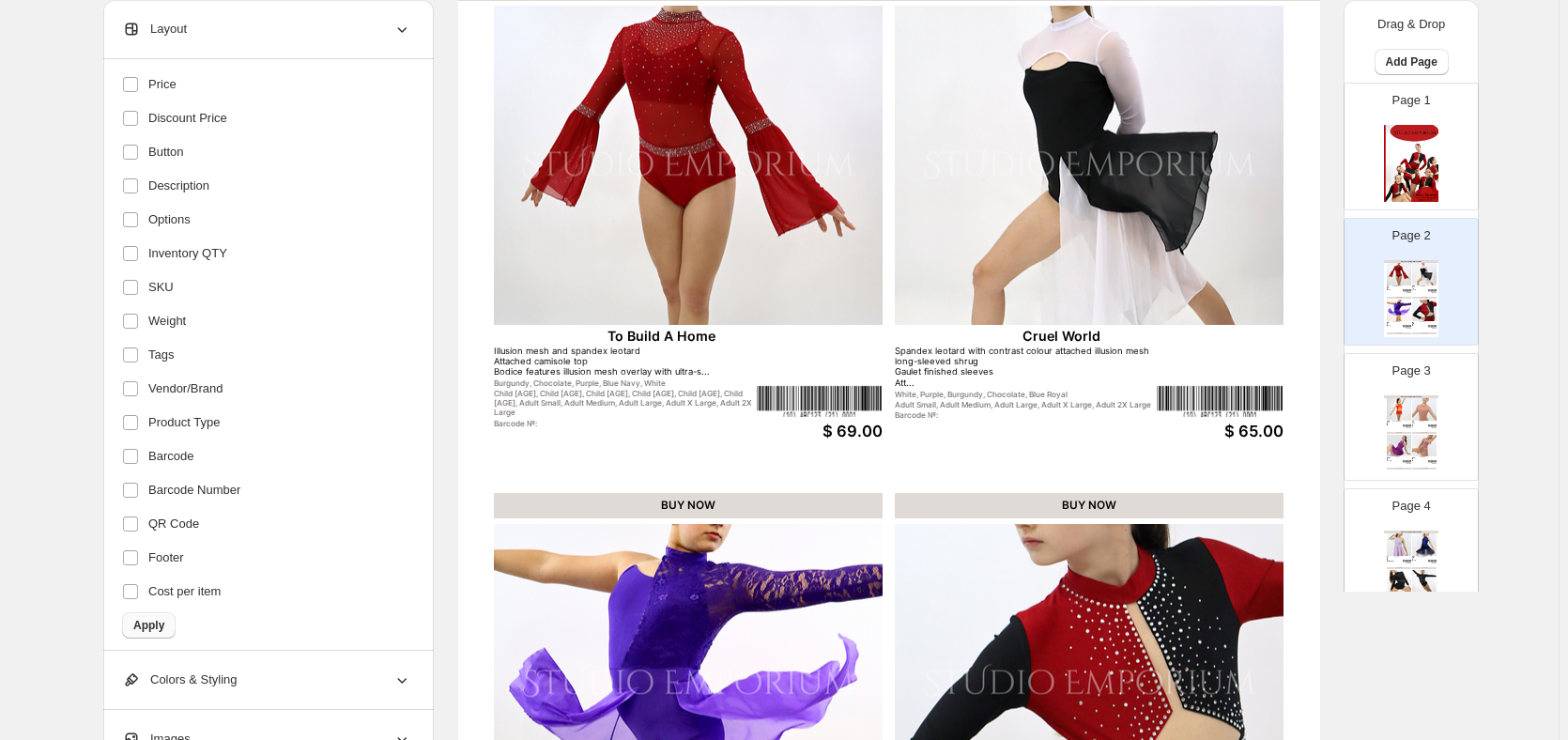 click on "Apply" at bounding box center [148, 625] 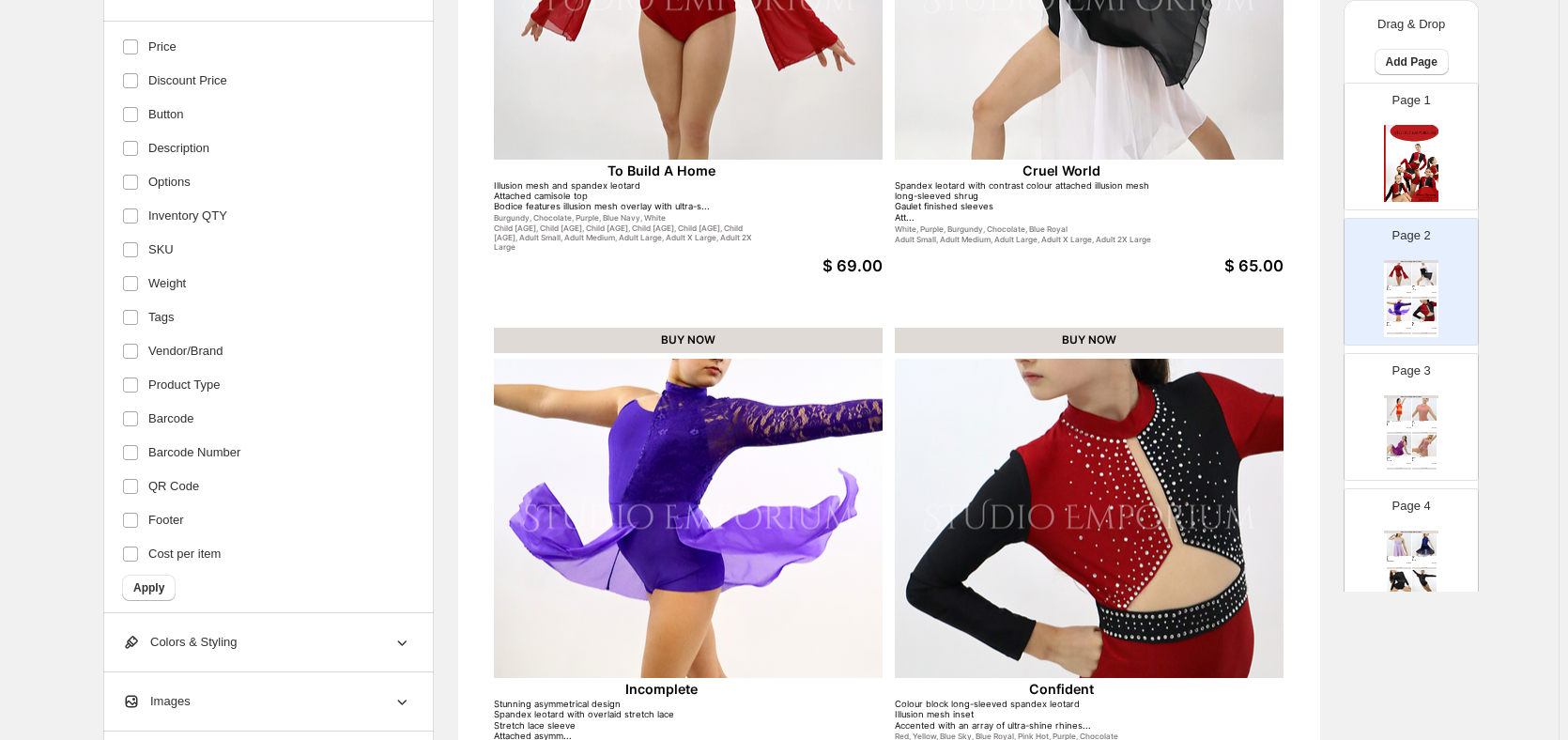 scroll, scrollTop: 470, scrollLeft: 0, axis: vertical 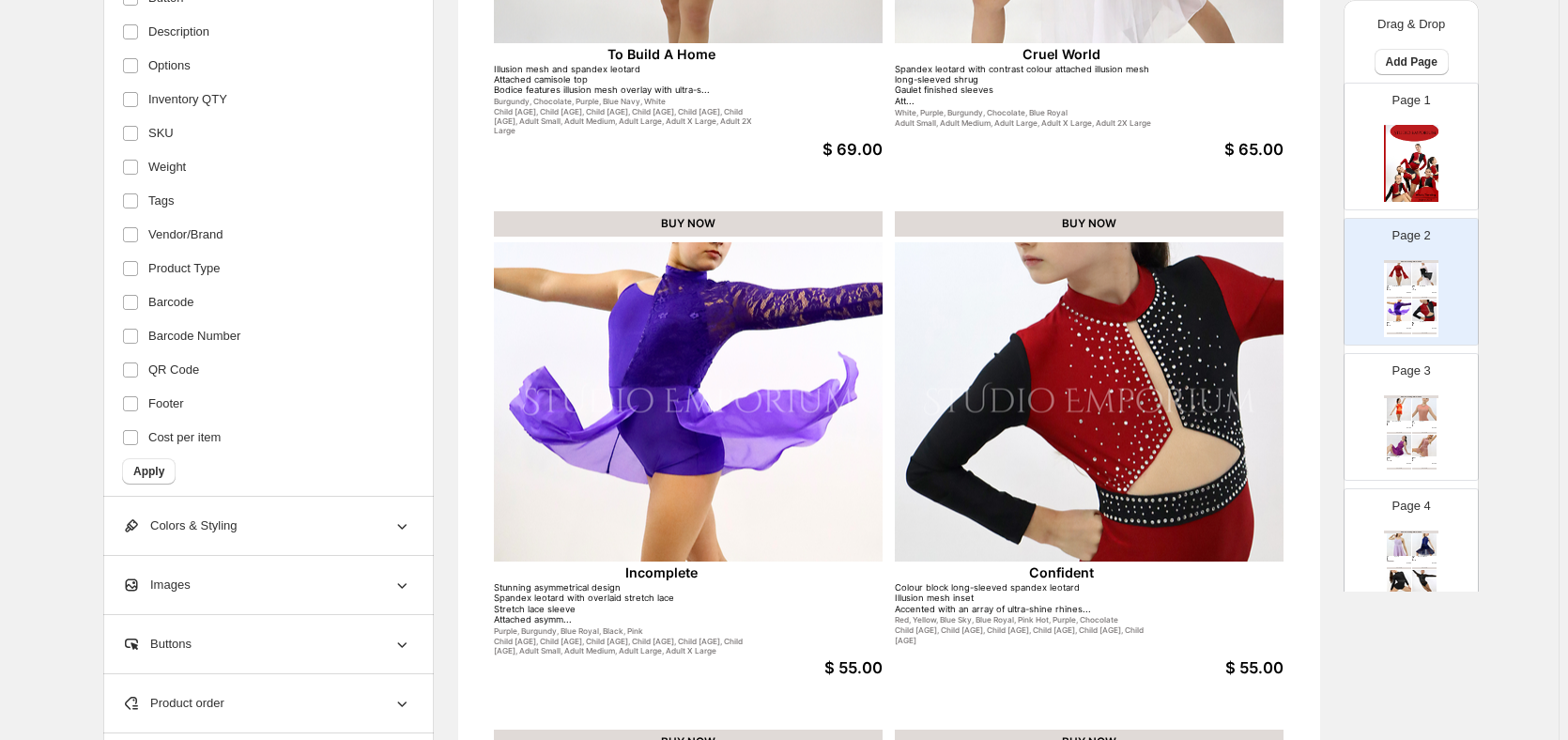 click on "Colors & Styling" at bounding box center (267, 526) 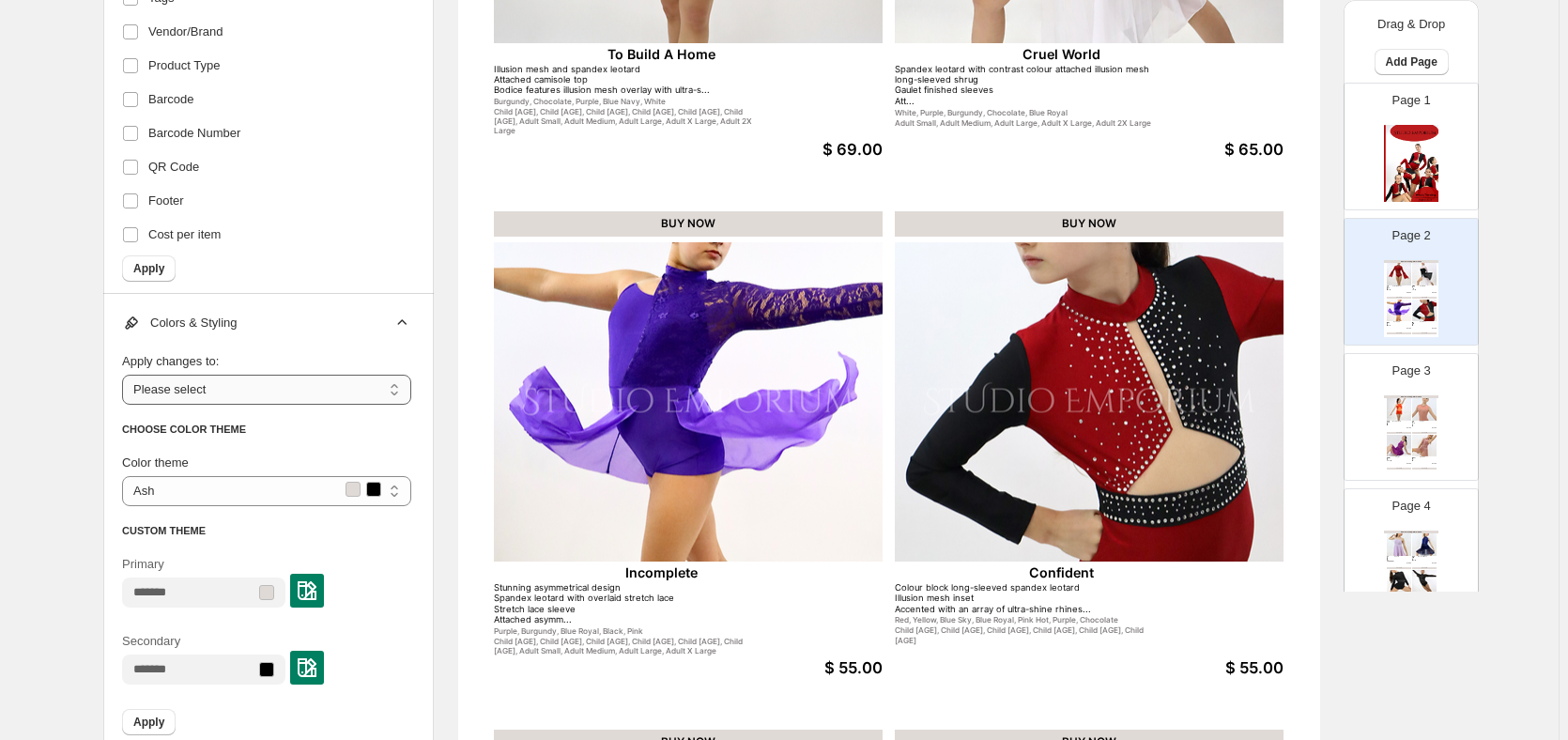 click on "**********" at bounding box center (267, 390) 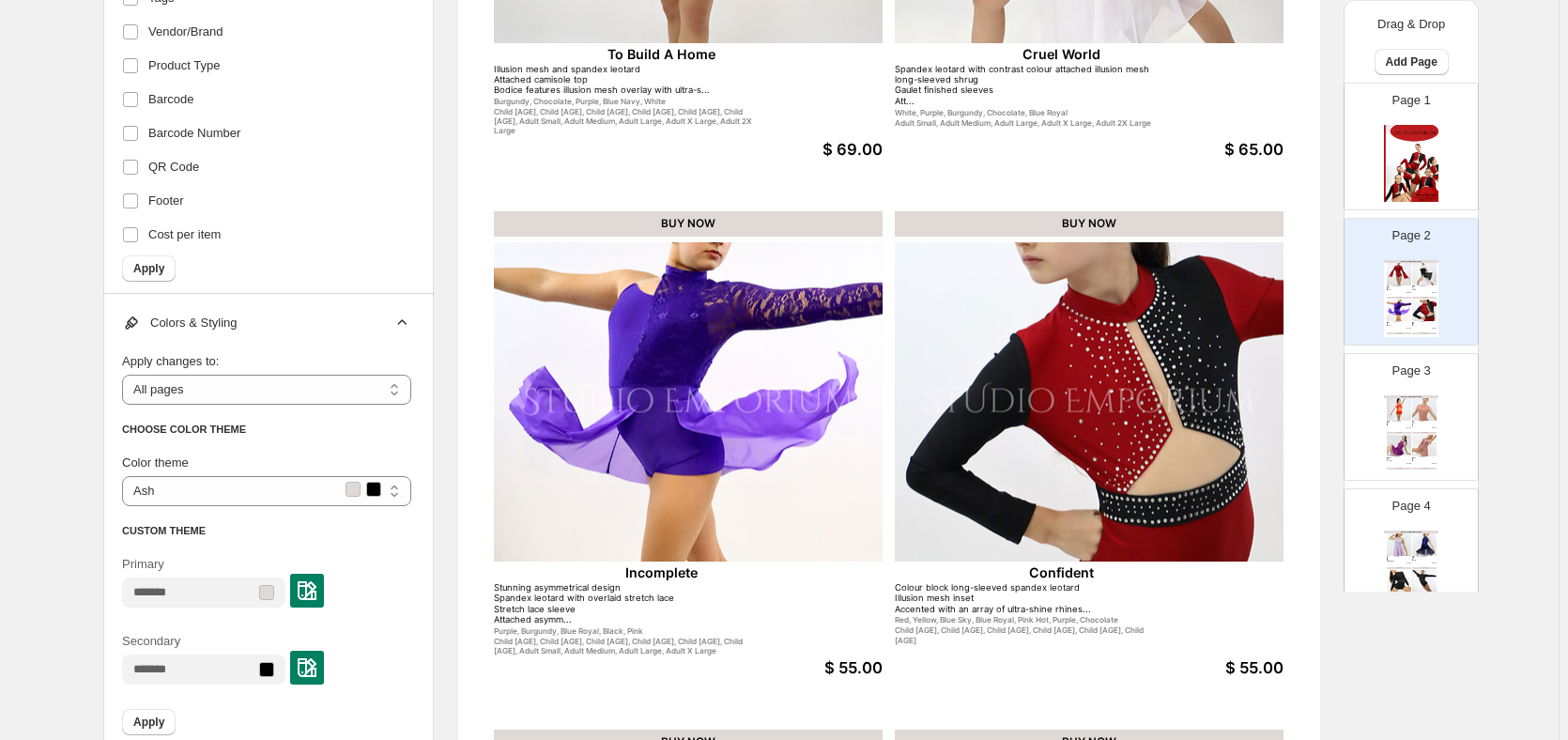 click at bounding box center (307, 591) 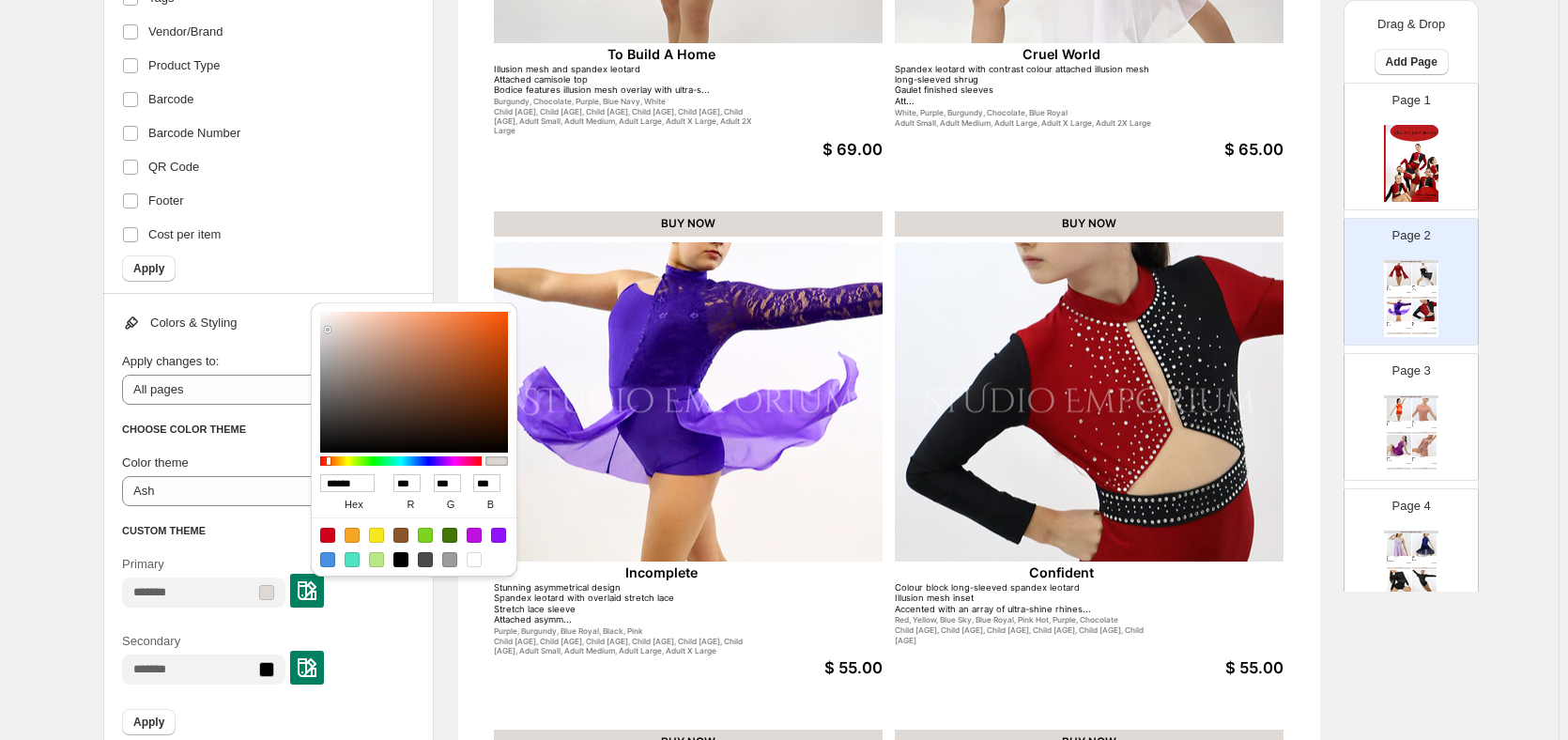 drag, startPoint x: 368, startPoint y: 485, endPoint x: 318, endPoint y: 472, distance: 51.662365 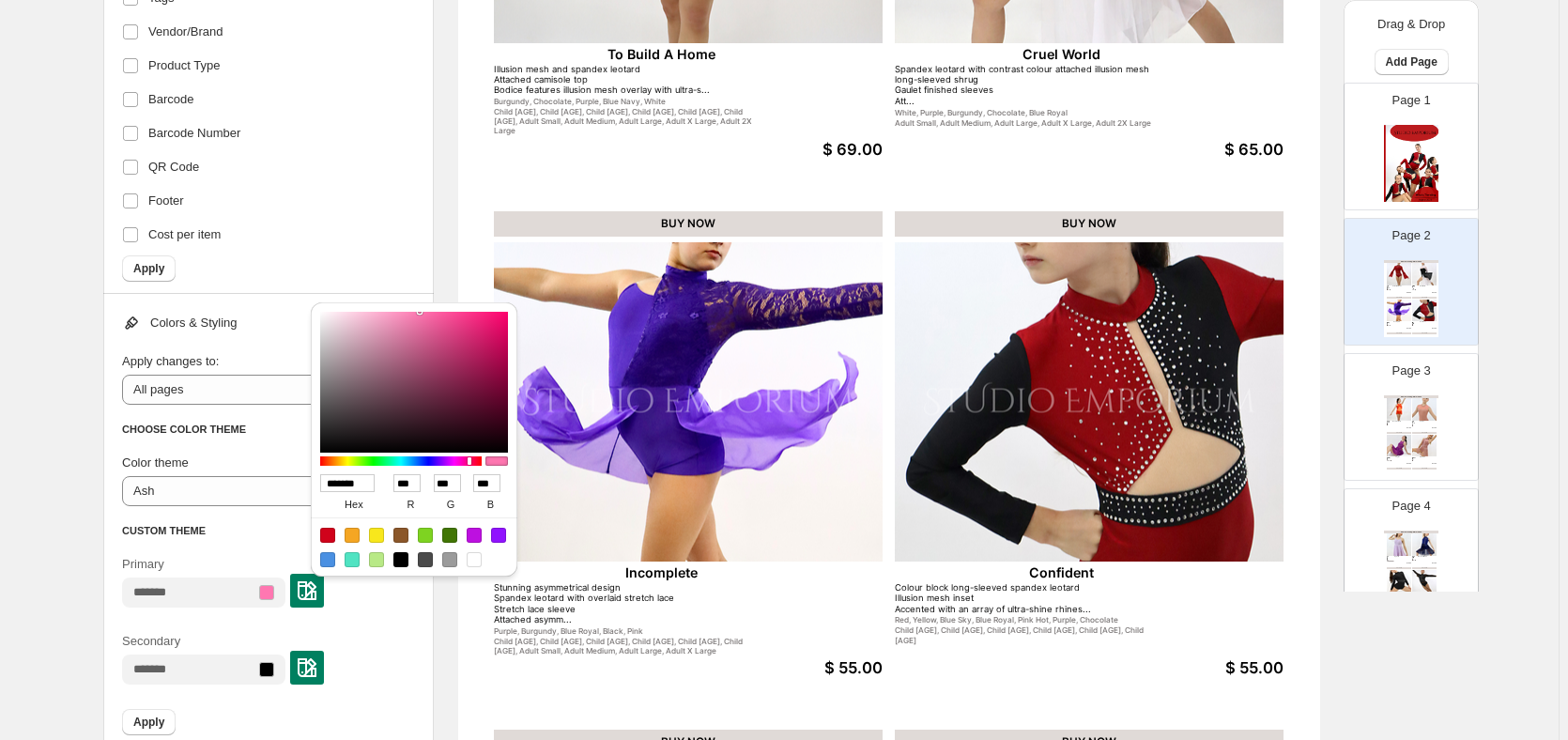 type on "******" 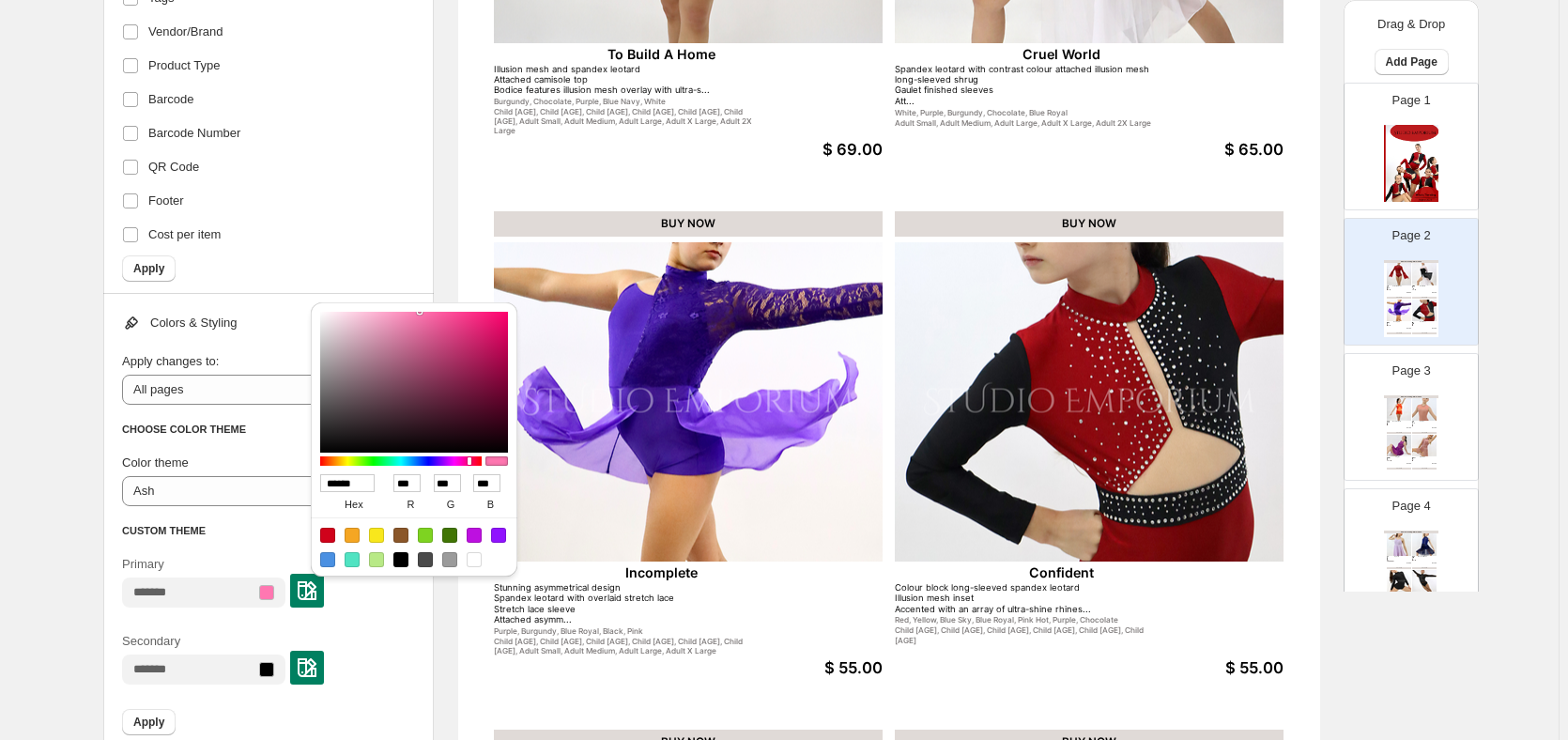click on "Primary" at bounding box center (267, 581) 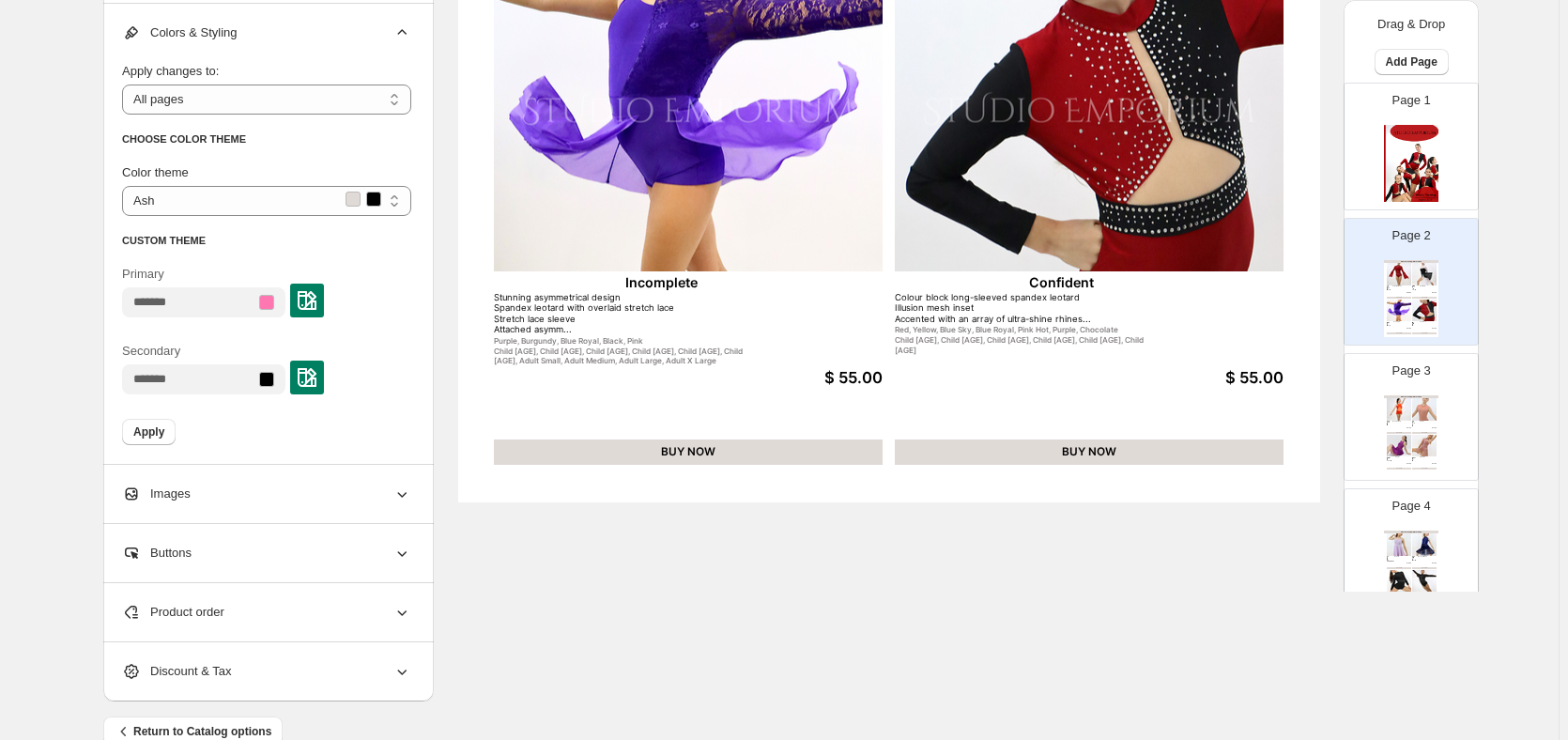 scroll, scrollTop: 806, scrollLeft: 0, axis: vertical 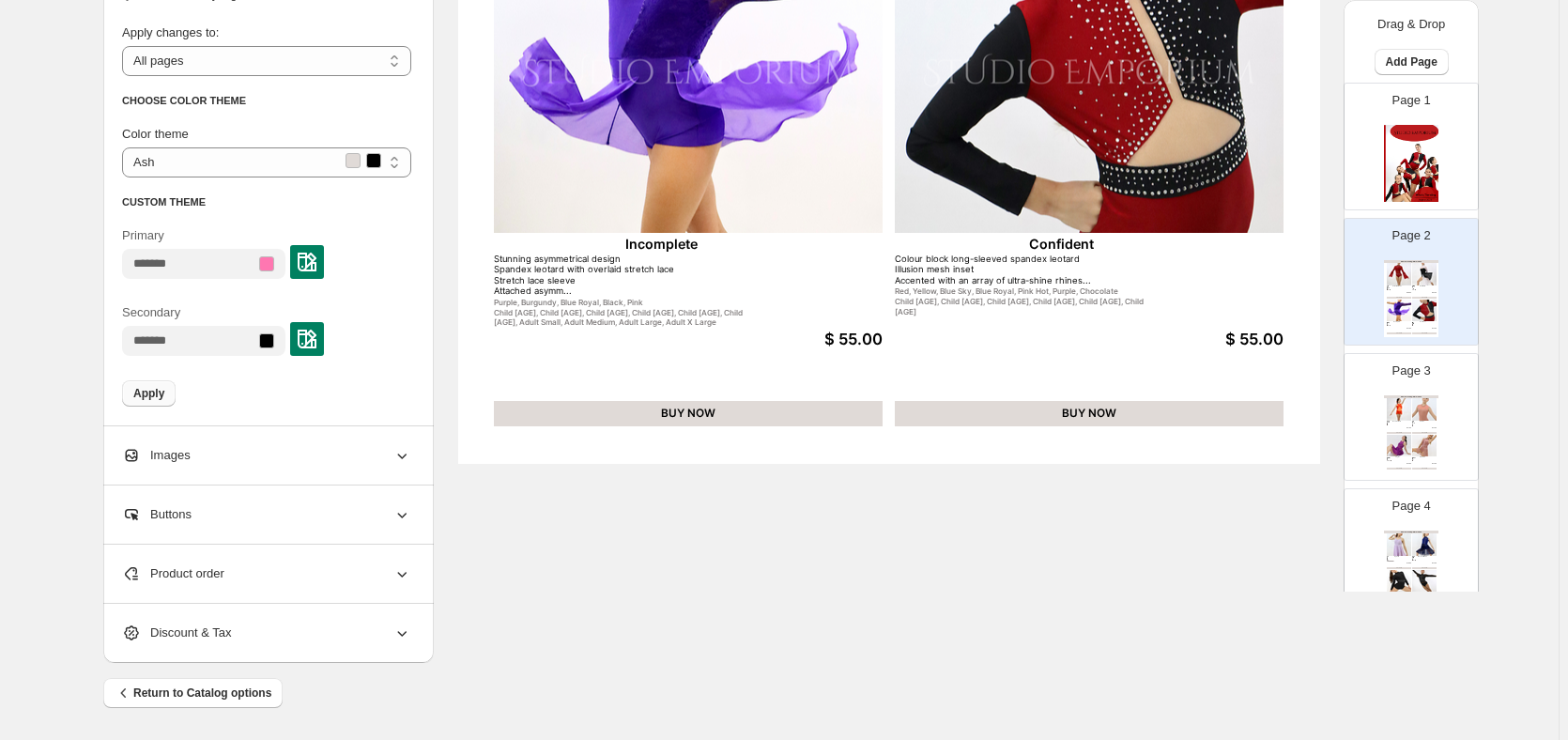 click on "Apply" at bounding box center [148, 393] 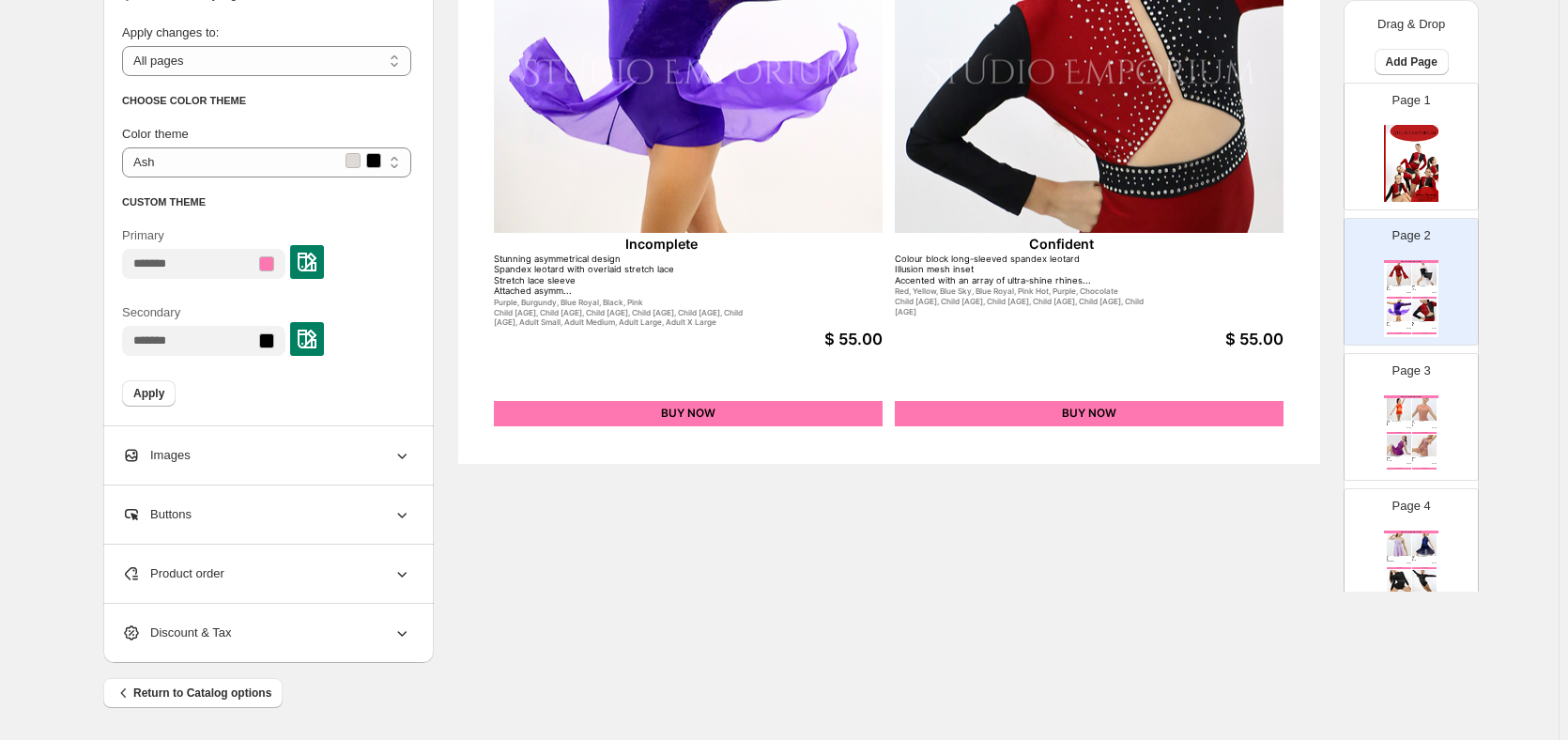click on "Images" at bounding box center [267, 455] 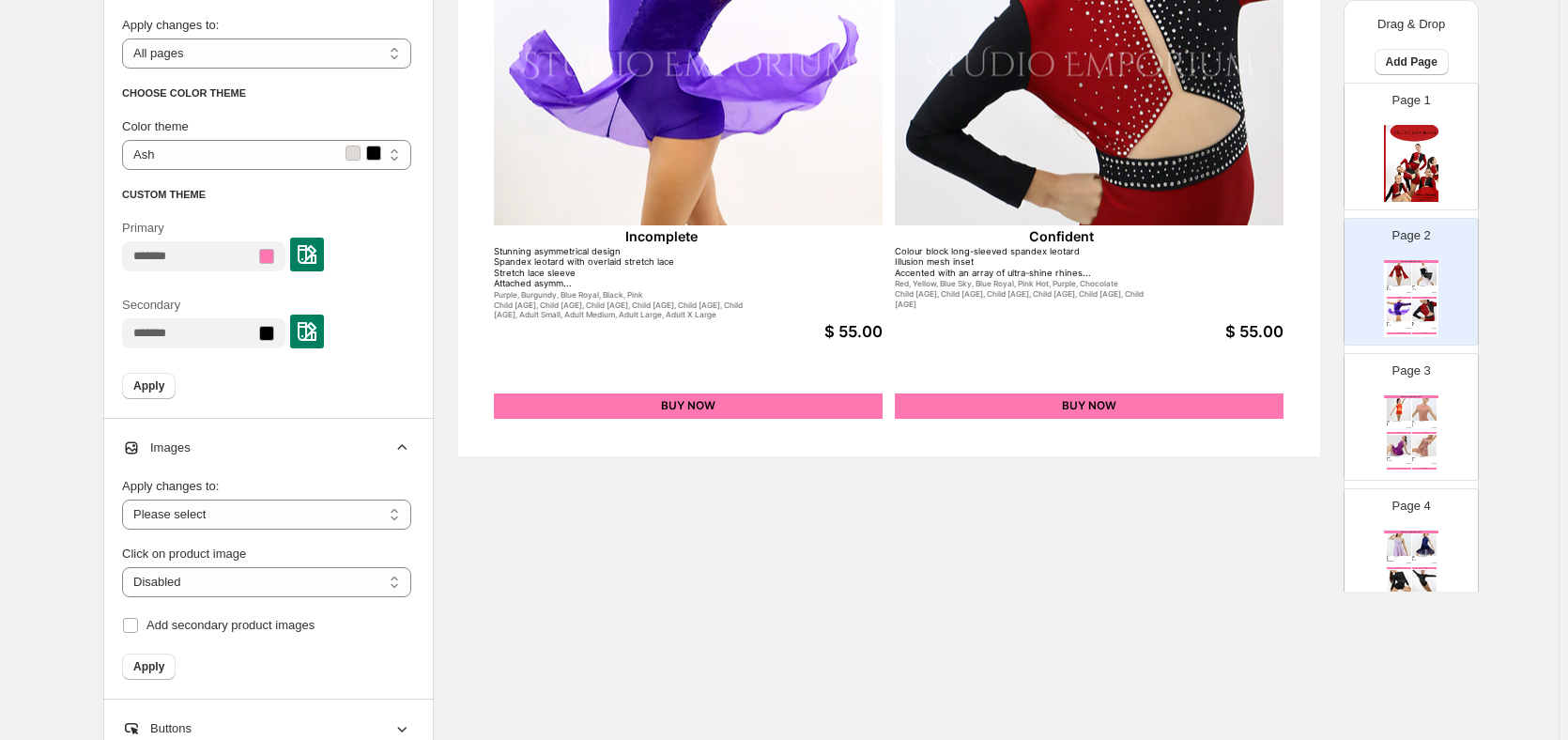 scroll, scrollTop: 900, scrollLeft: 0, axis: vertical 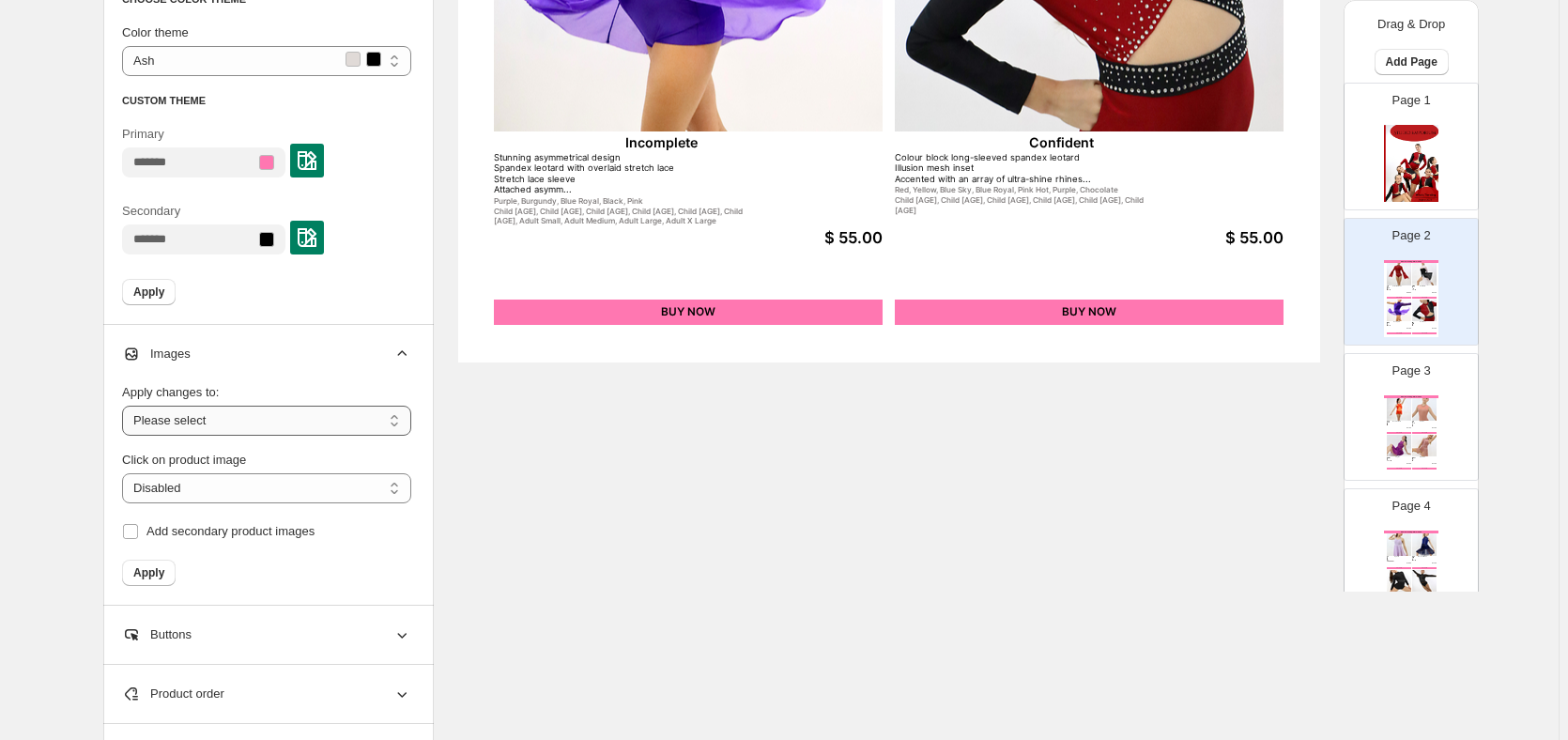 click on "**********" at bounding box center [267, 421] 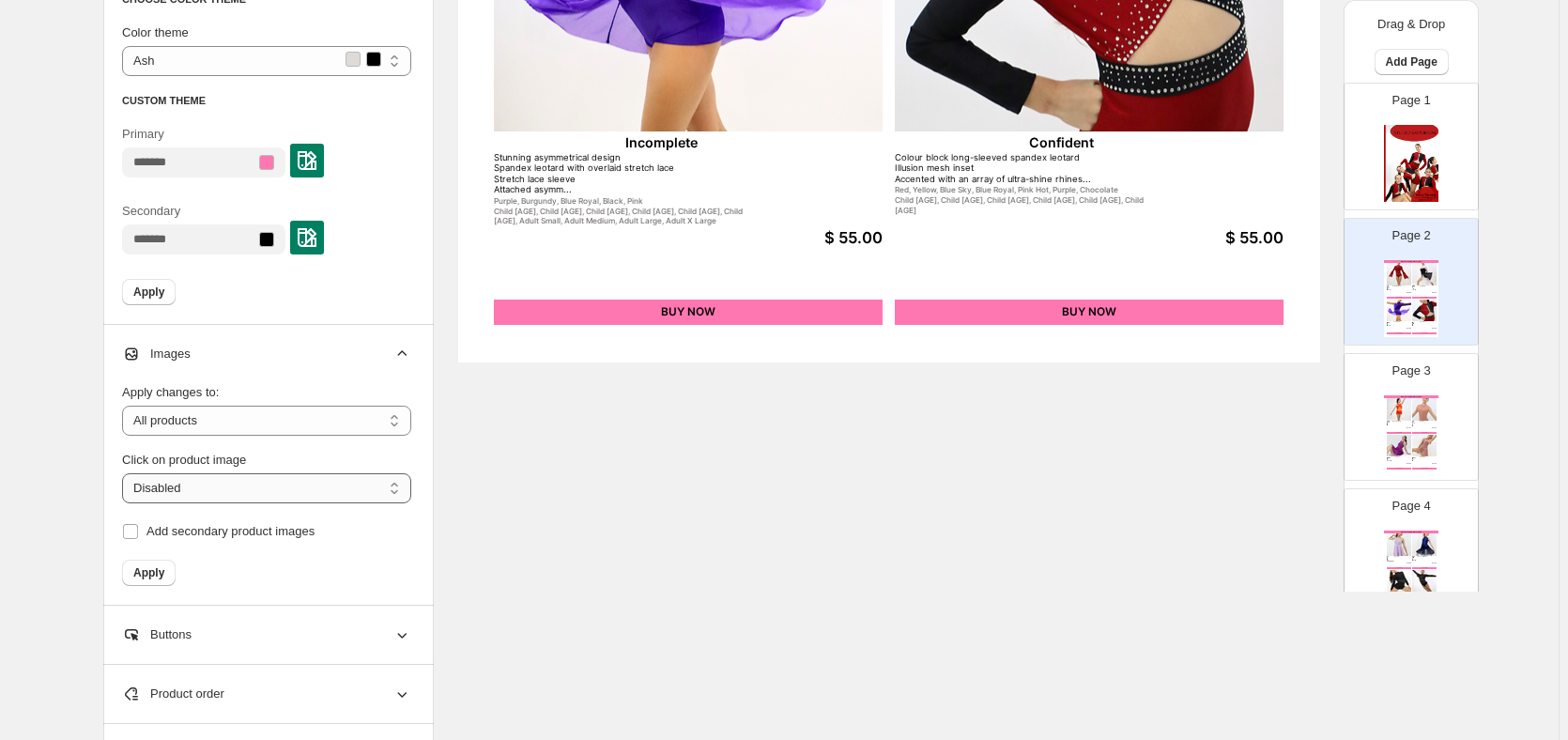 click on "**********" at bounding box center [267, 488] 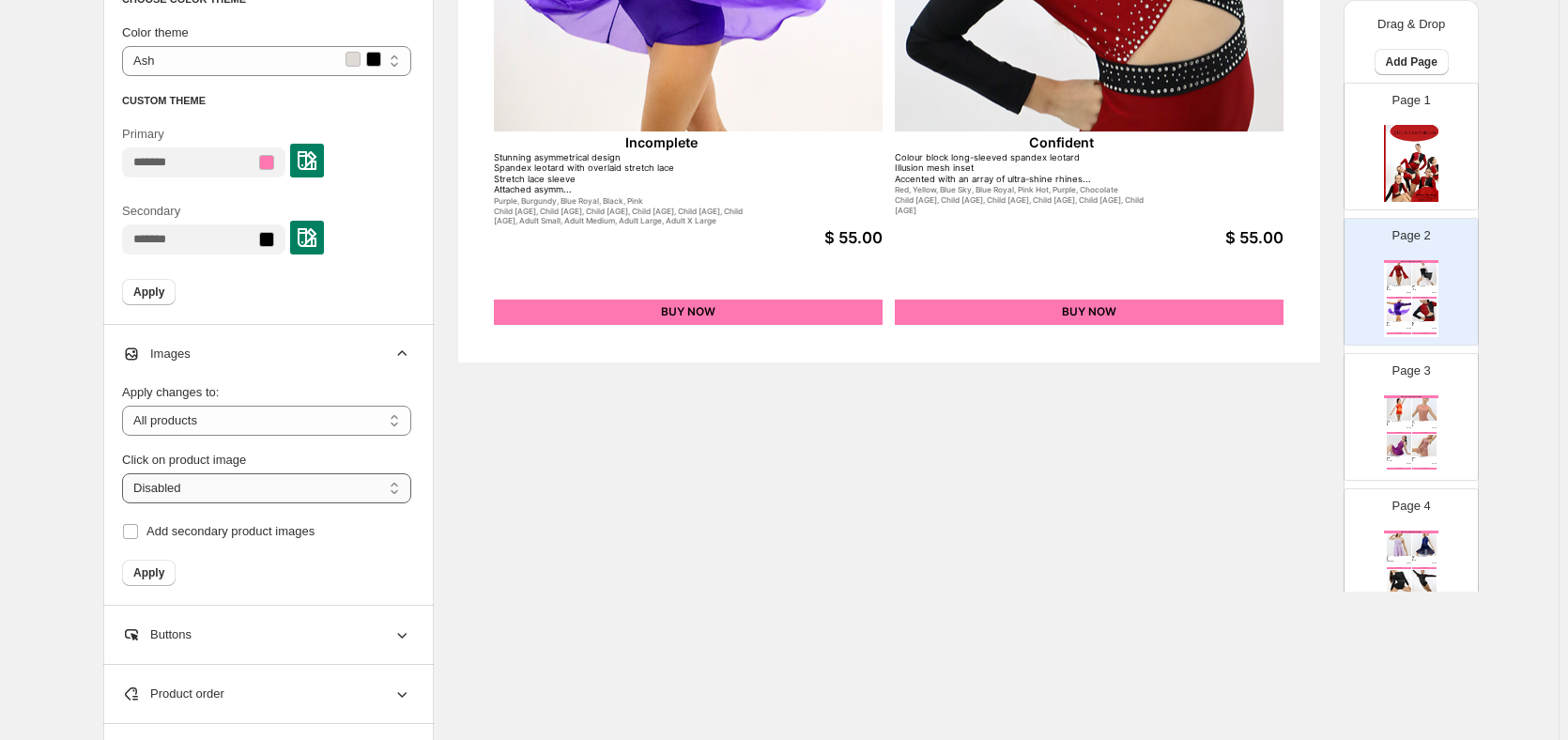 click on "**********" at bounding box center [267, 488] 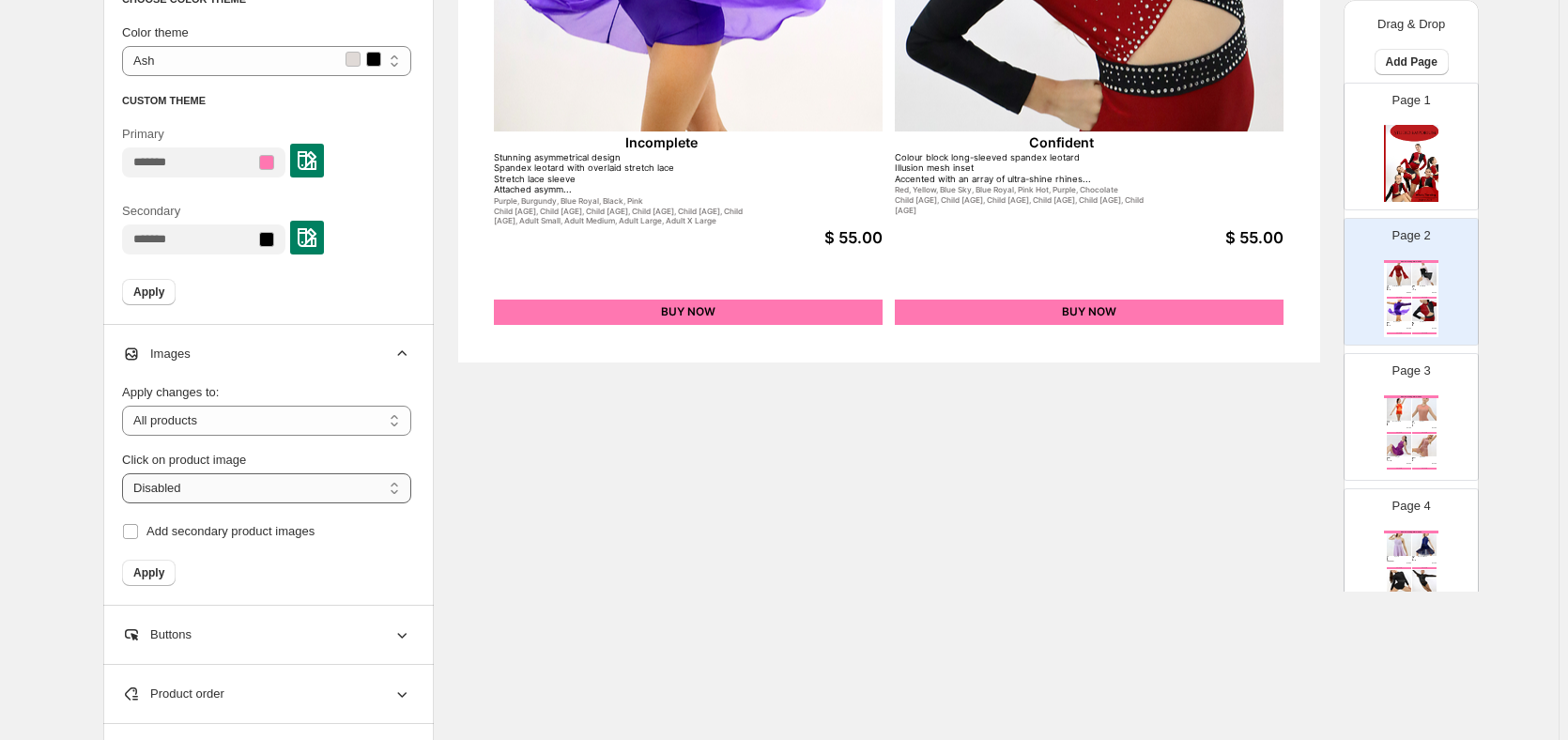 click on "**********" at bounding box center (267, 488) 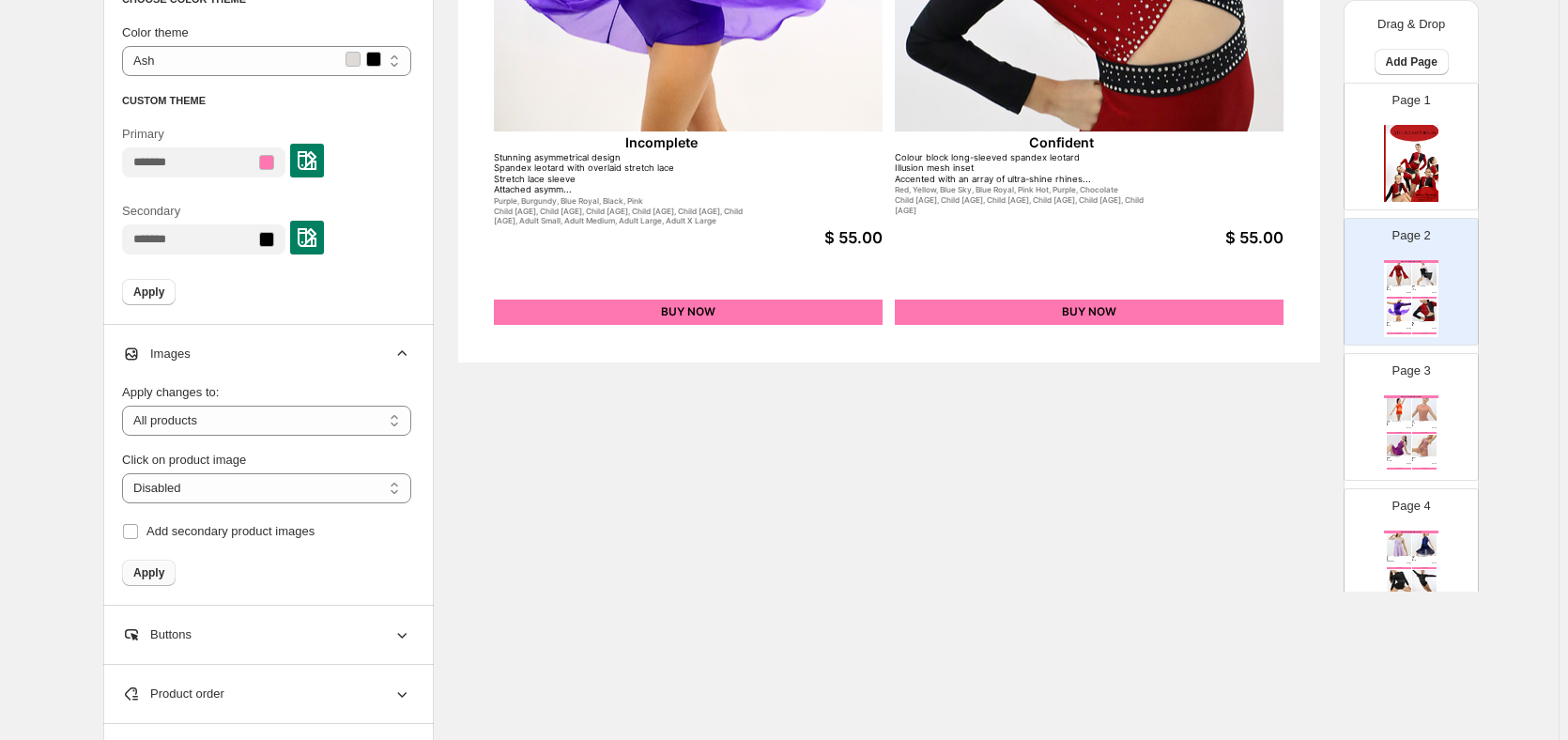 click on "Apply" at bounding box center (148, 573) 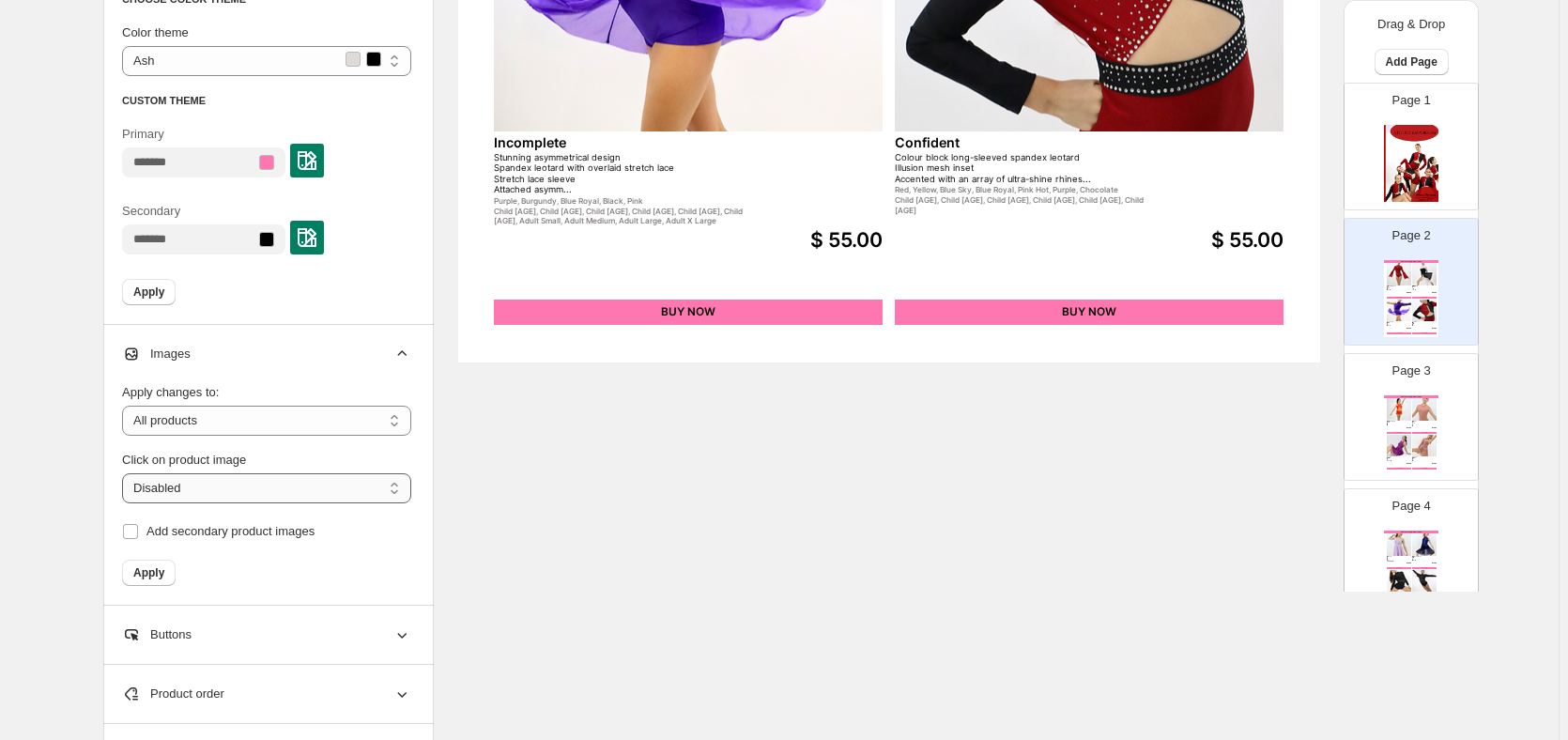 click on "**********" at bounding box center (267, 488) 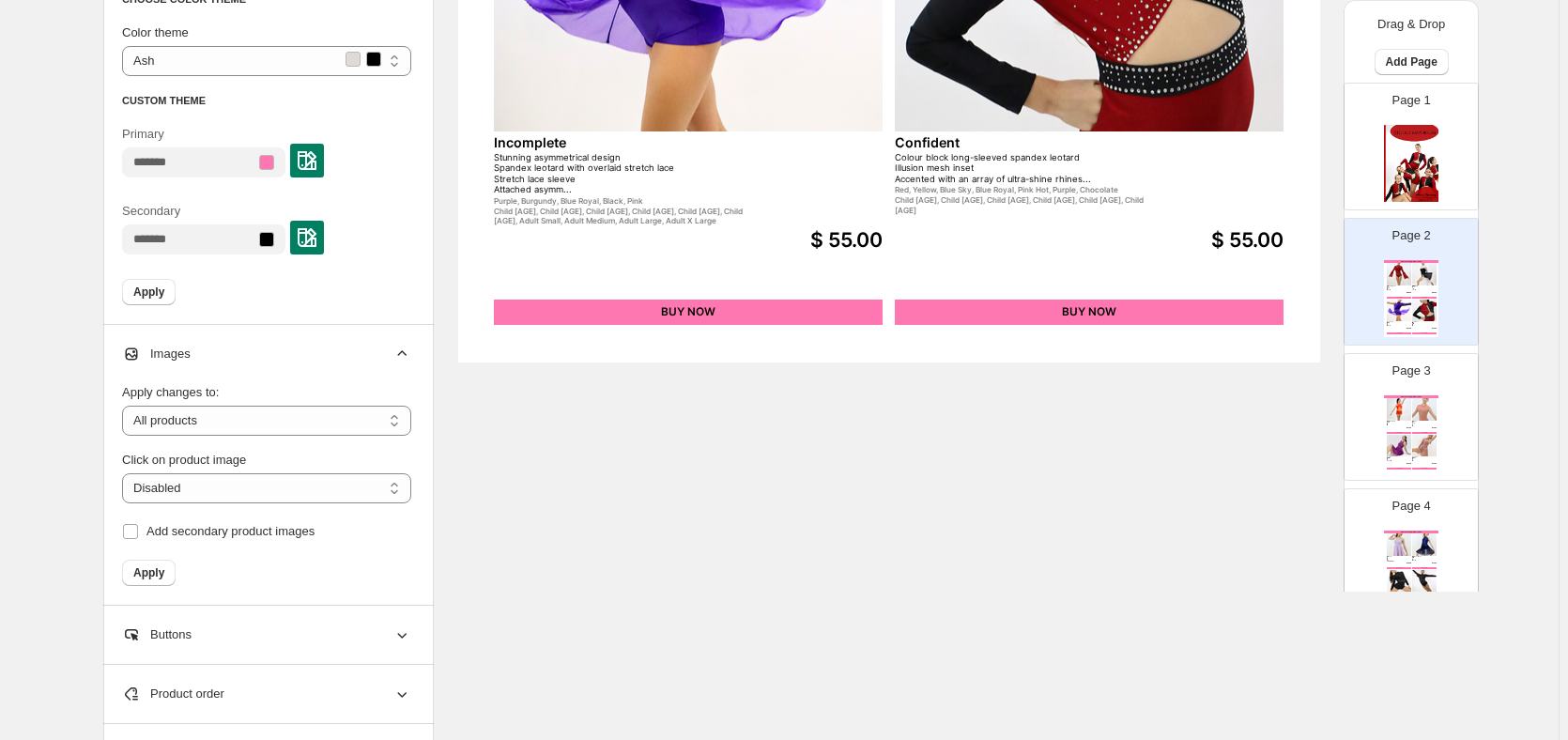 scroll, scrollTop: 994, scrollLeft: 0, axis: vertical 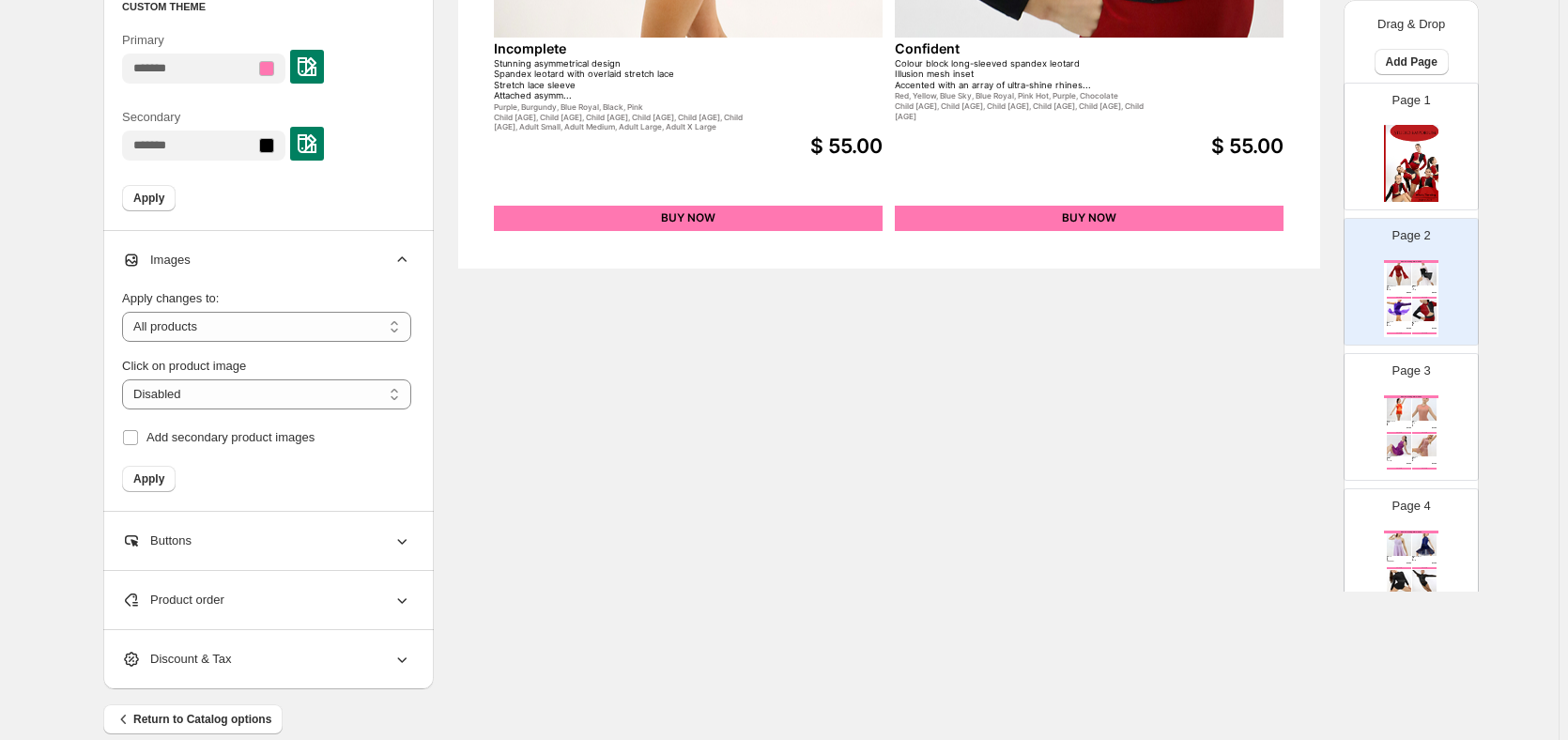 click 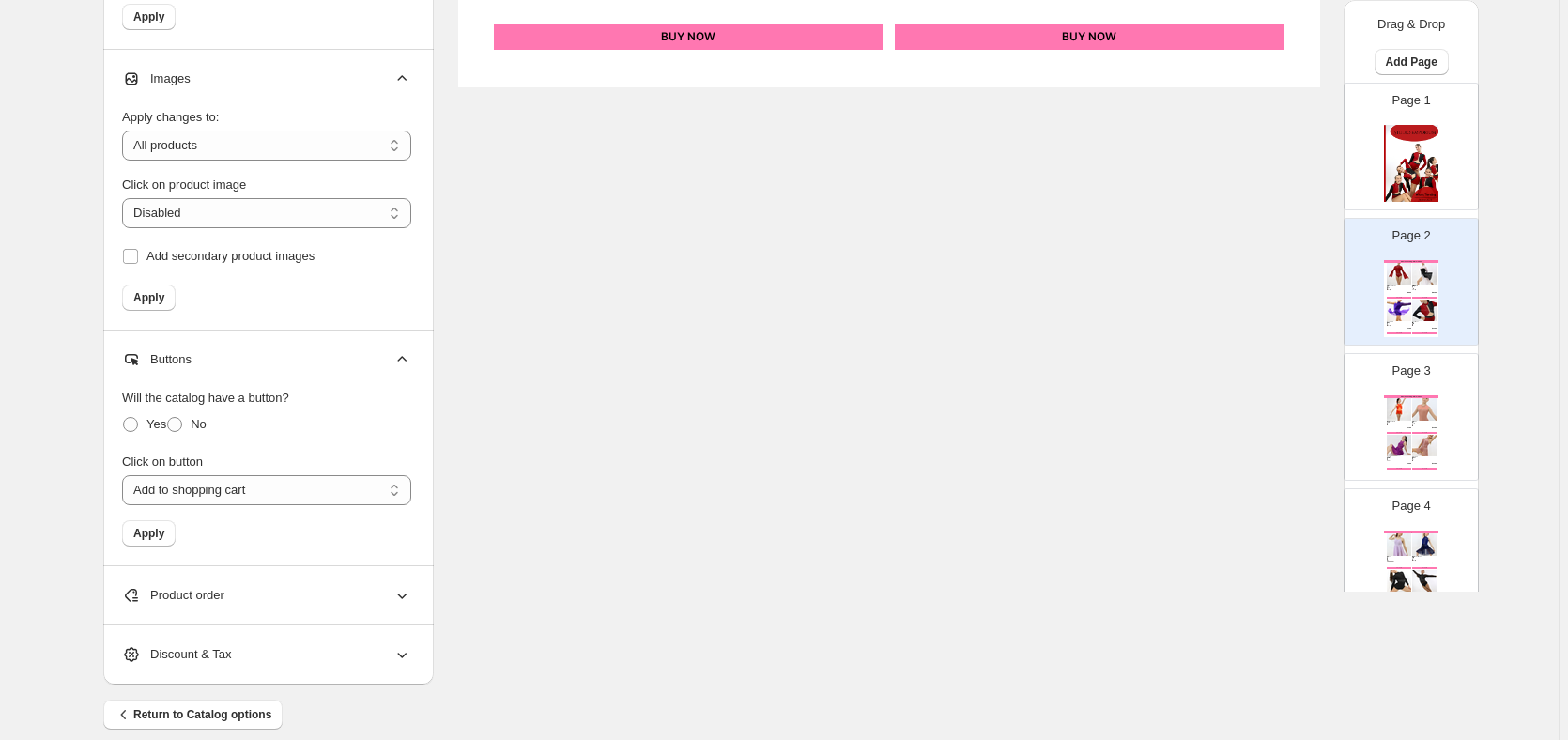 scroll, scrollTop: 1181, scrollLeft: 0, axis: vertical 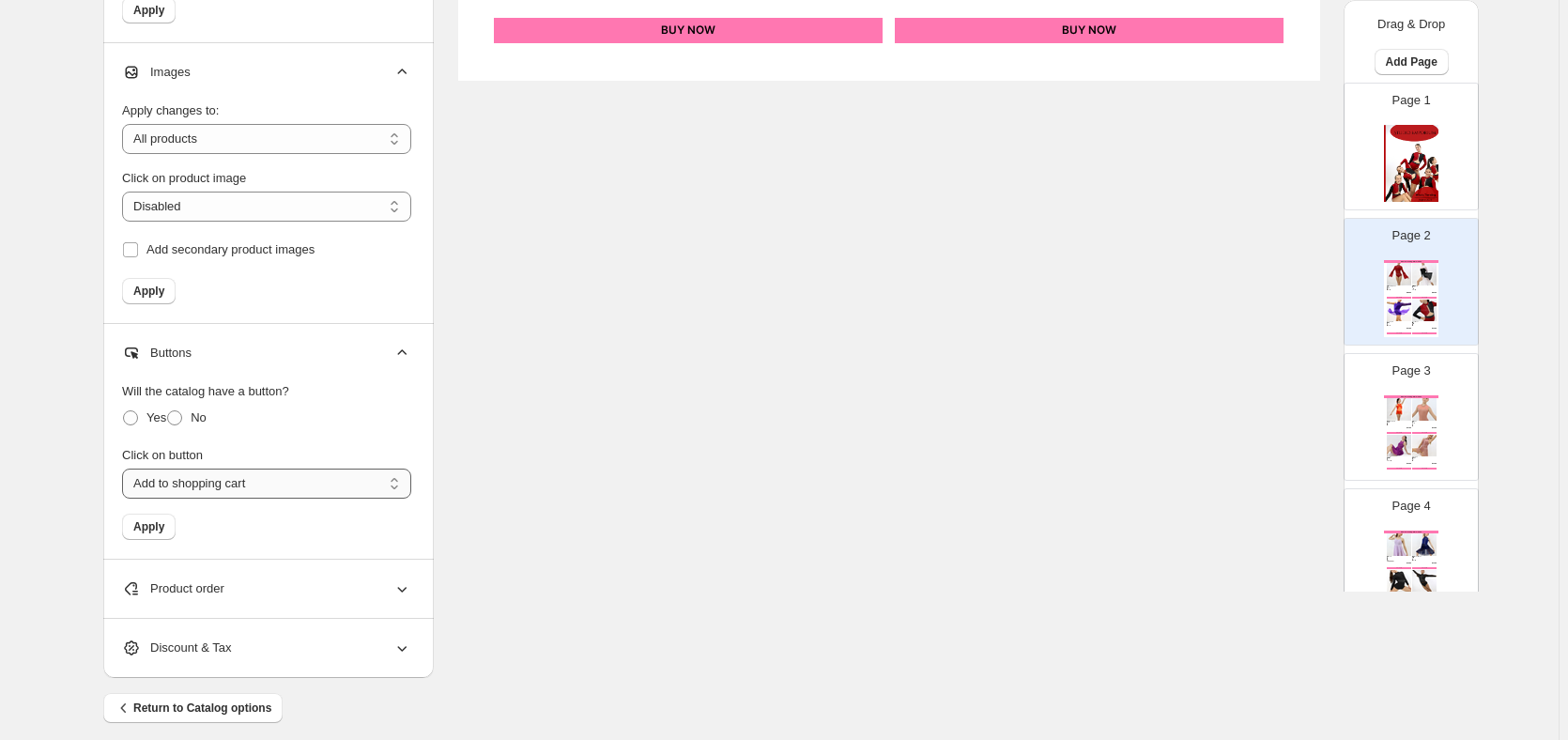 click on "**********" at bounding box center [267, 484] 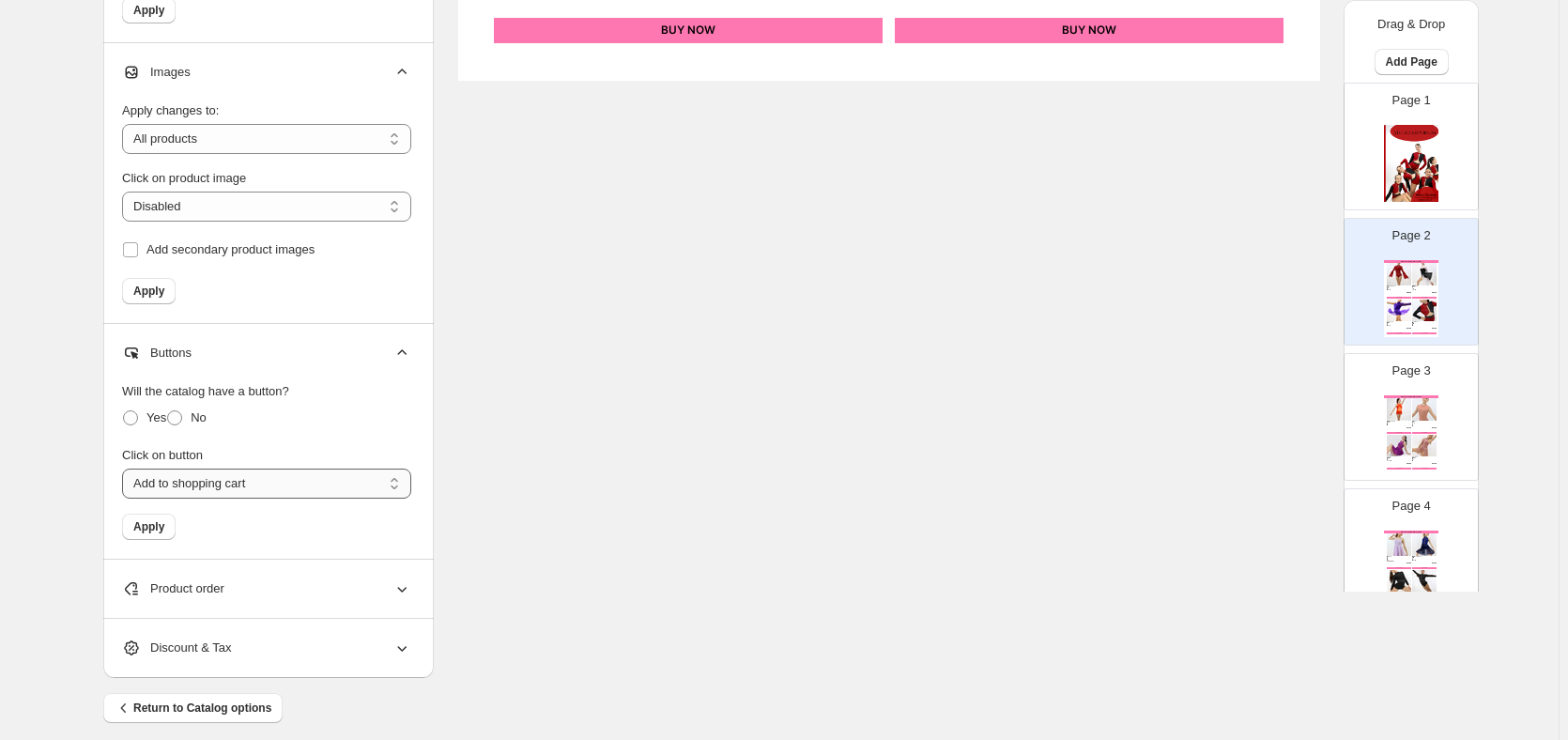 select on "**********" 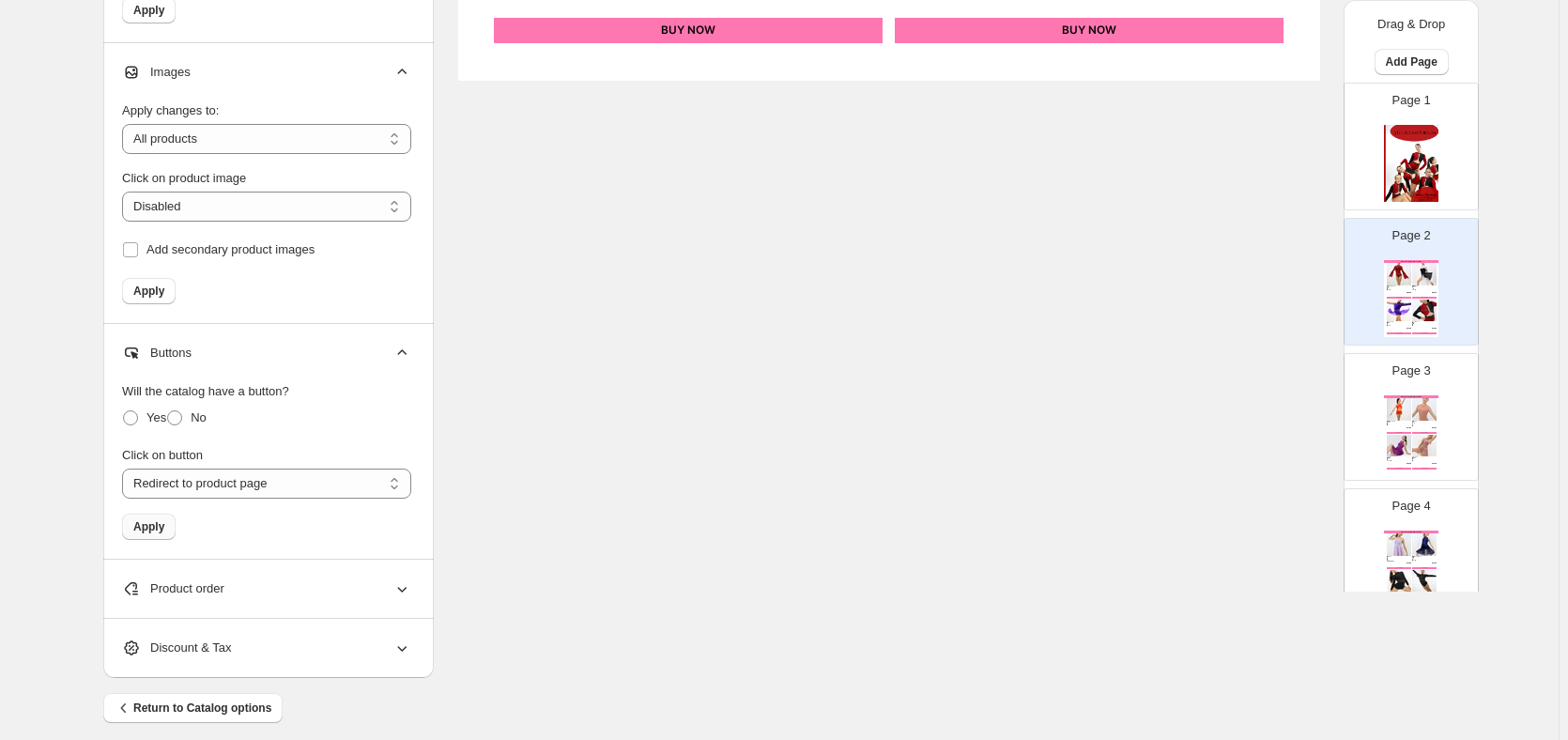 click on "Apply" at bounding box center [148, 527] 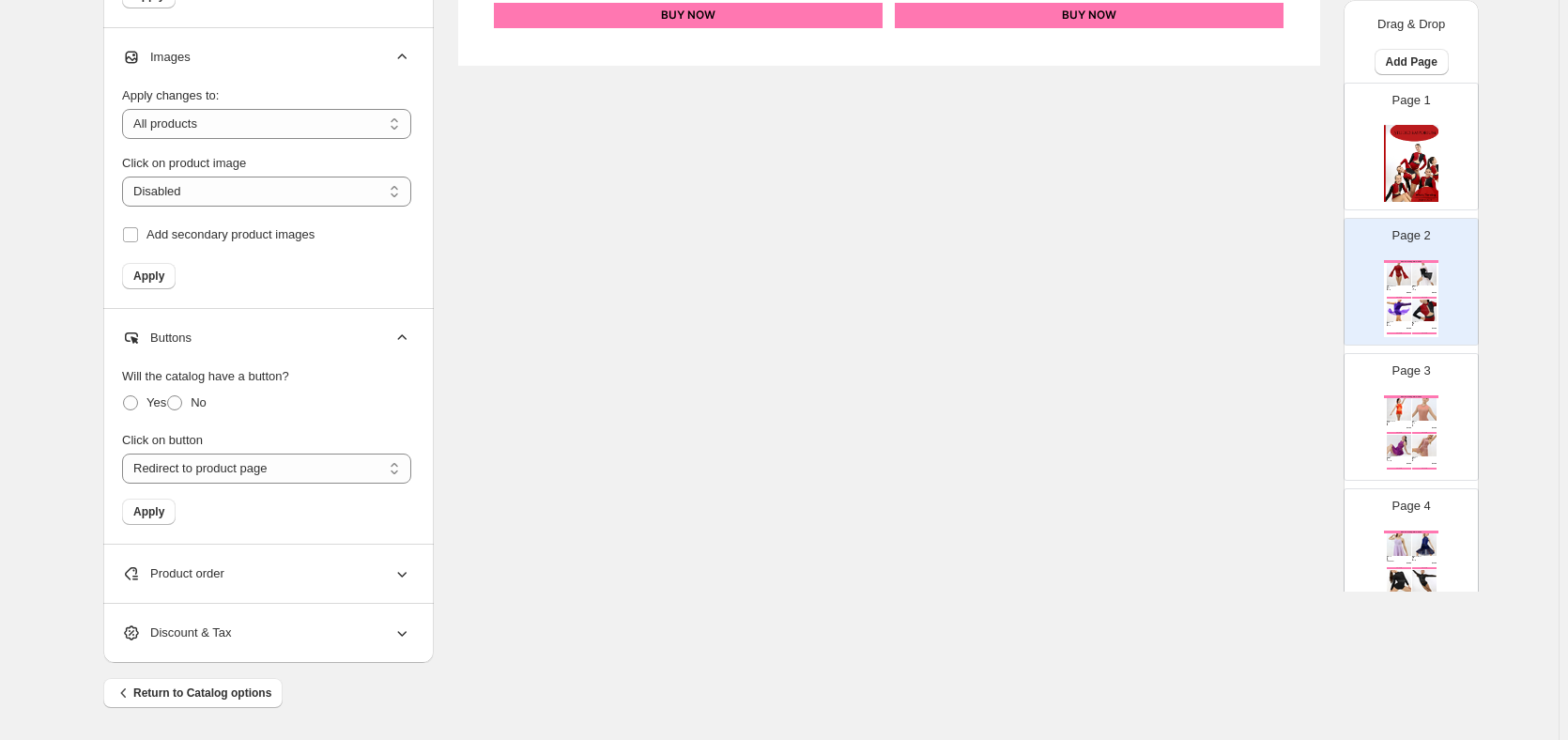 scroll, scrollTop: 1204, scrollLeft: 0, axis: vertical 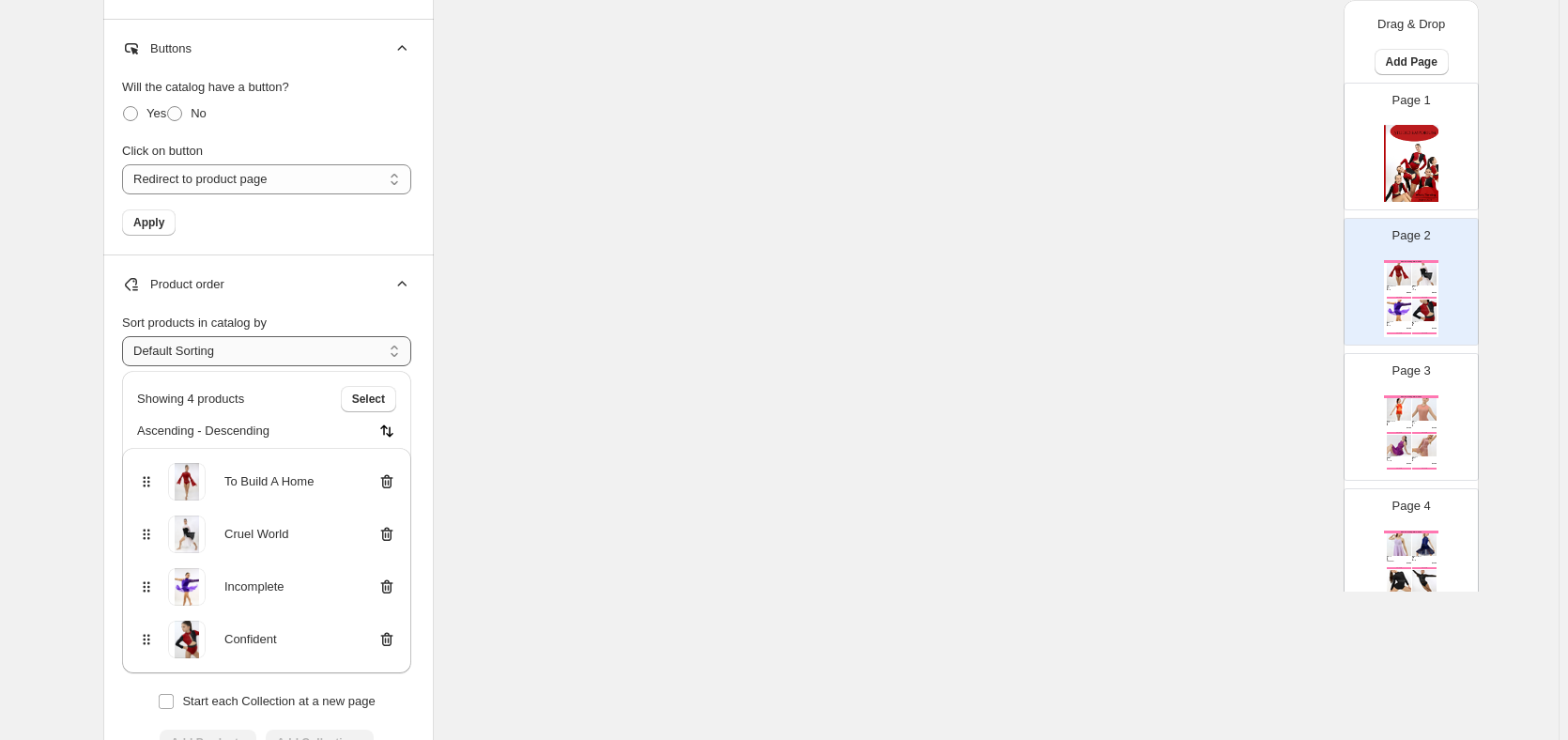 click on "**********" at bounding box center [267, 351] 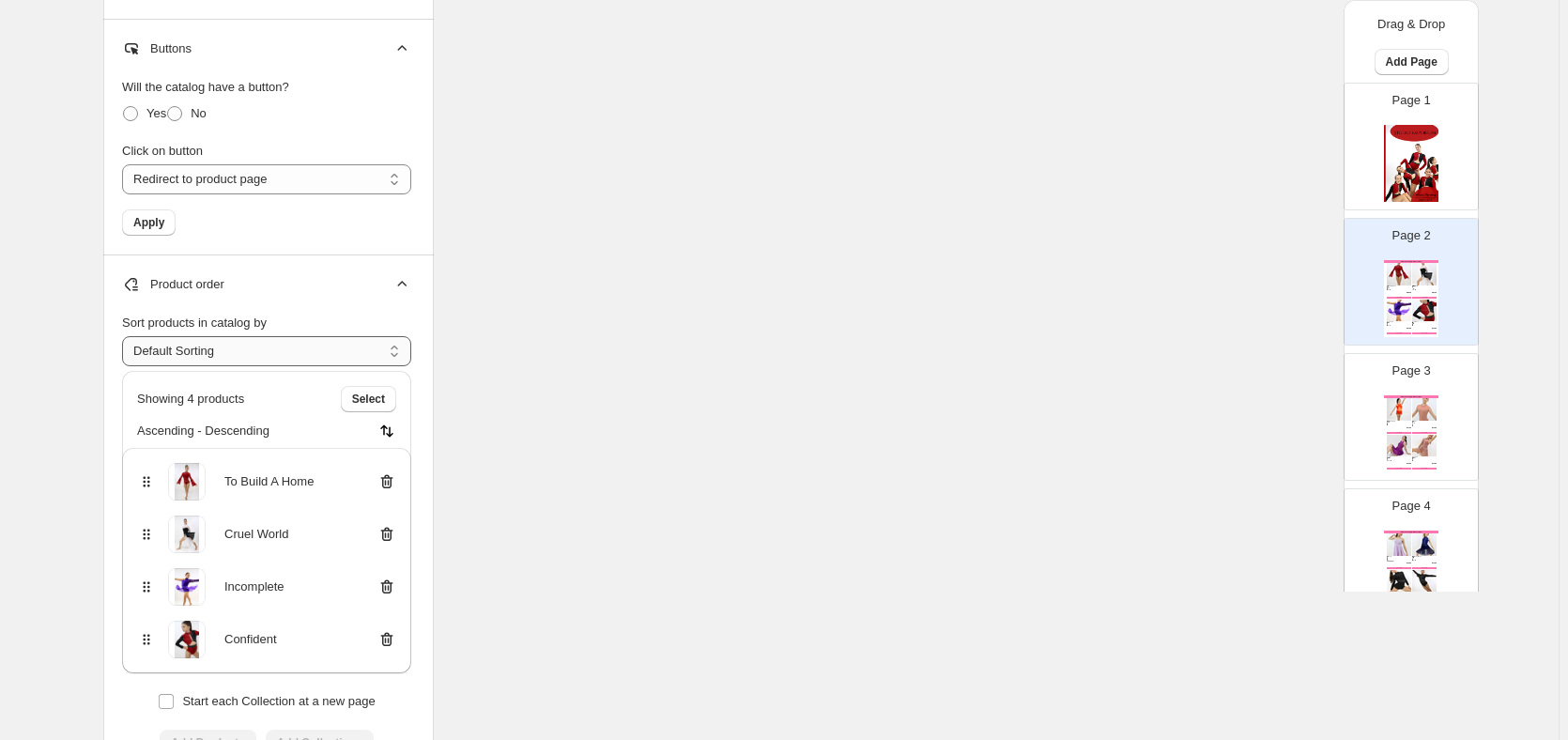 click on "**********" at bounding box center [267, 351] 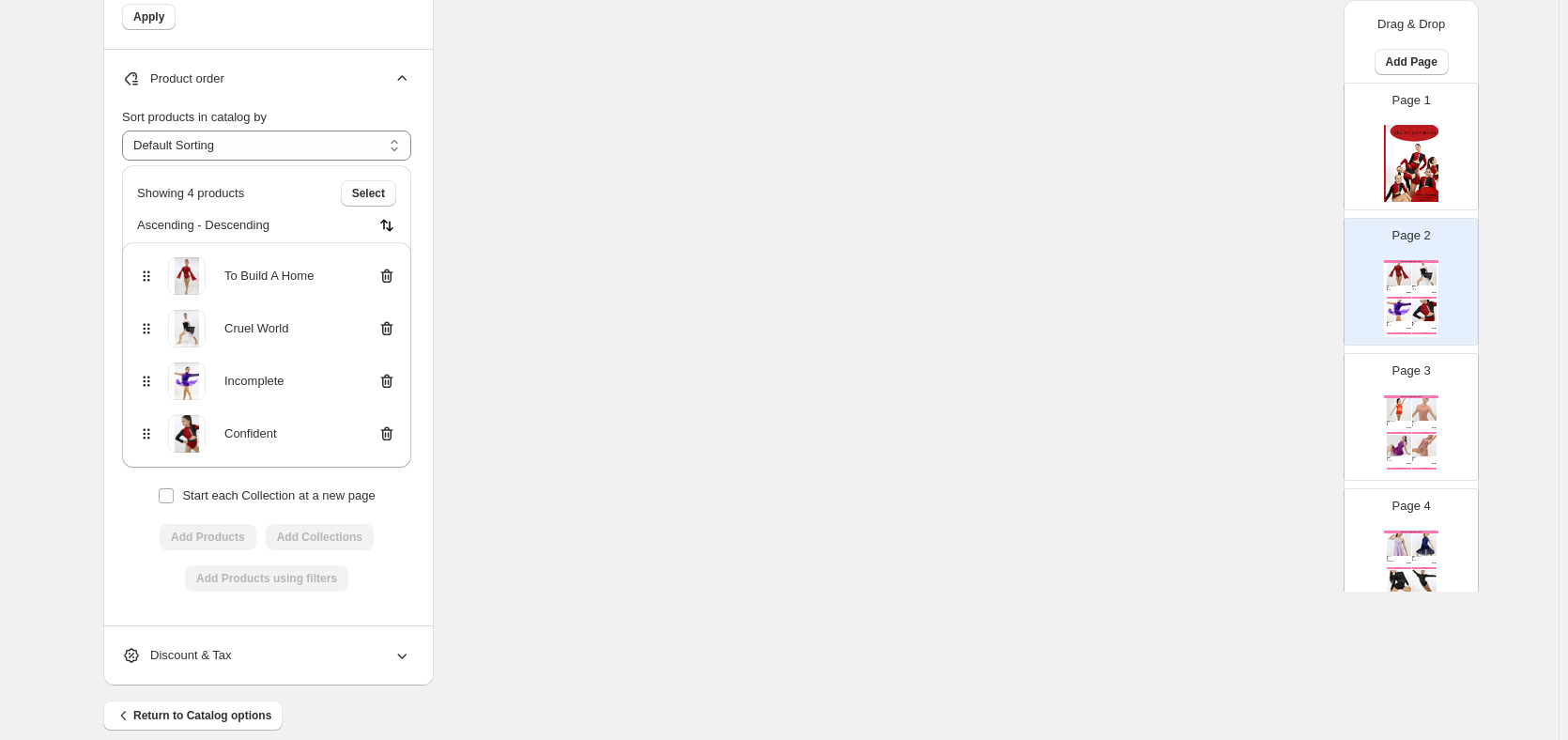 scroll, scrollTop: 1721, scrollLeft: 0, axis: vertical 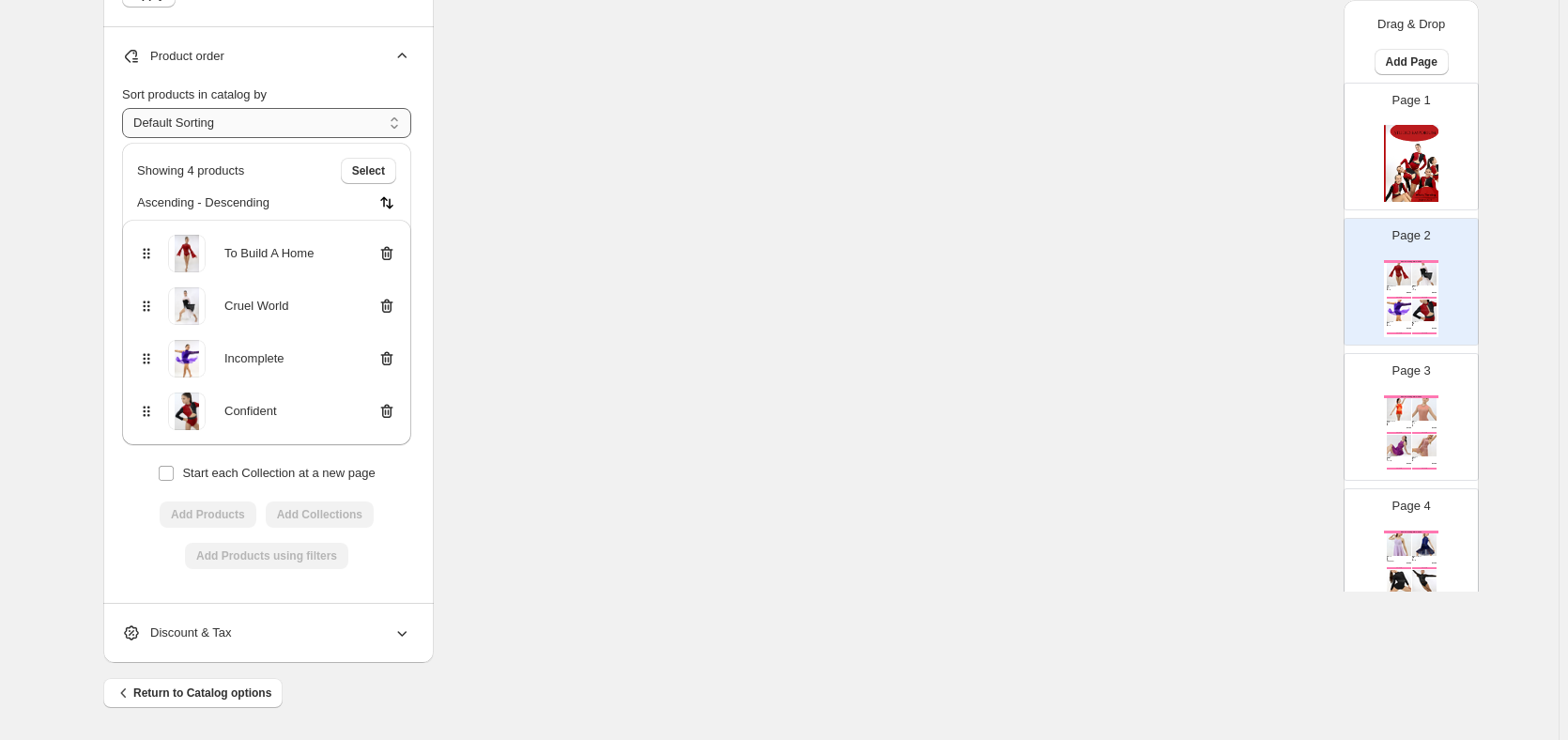 click on "**********" at bounding box center (267, 123) 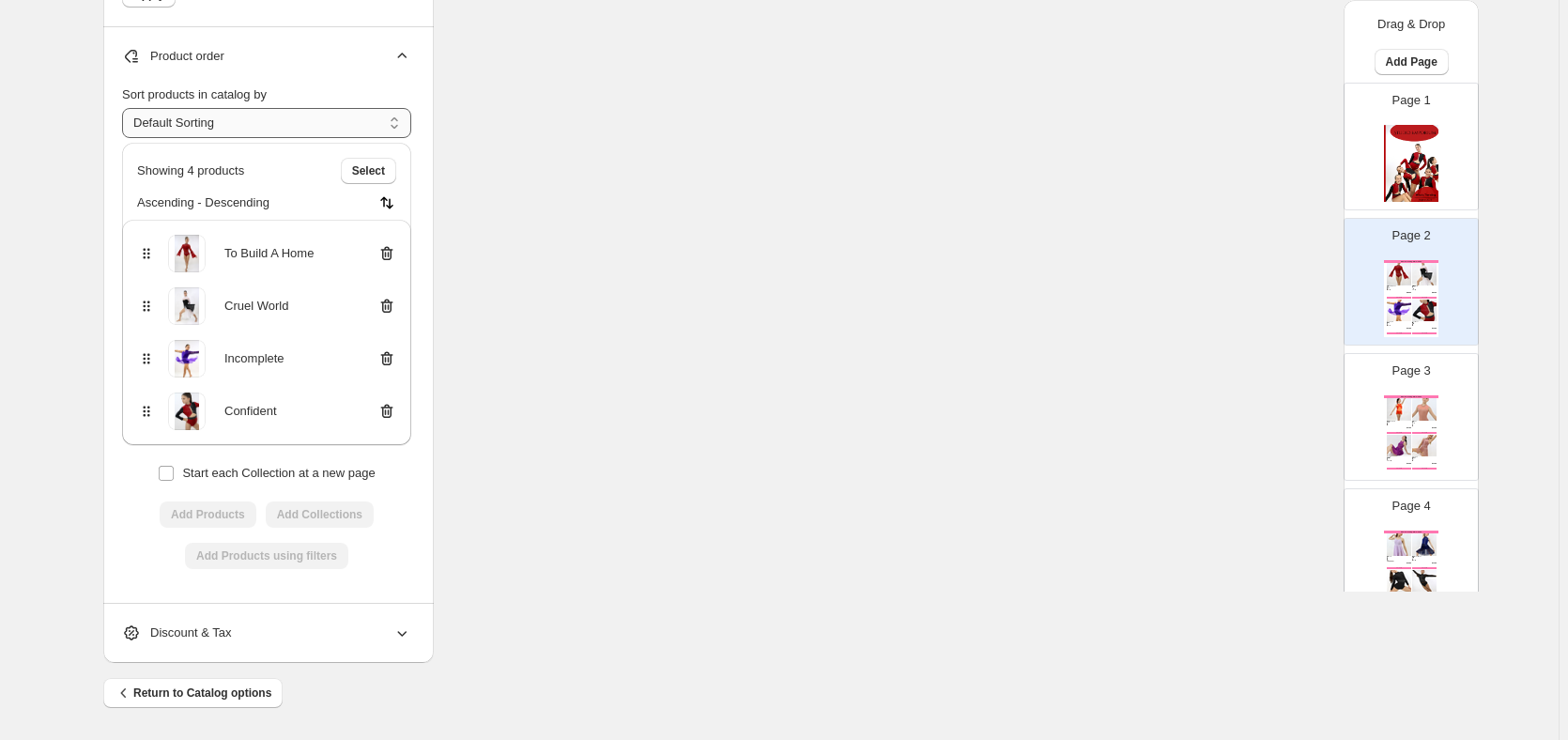 select on "*****" 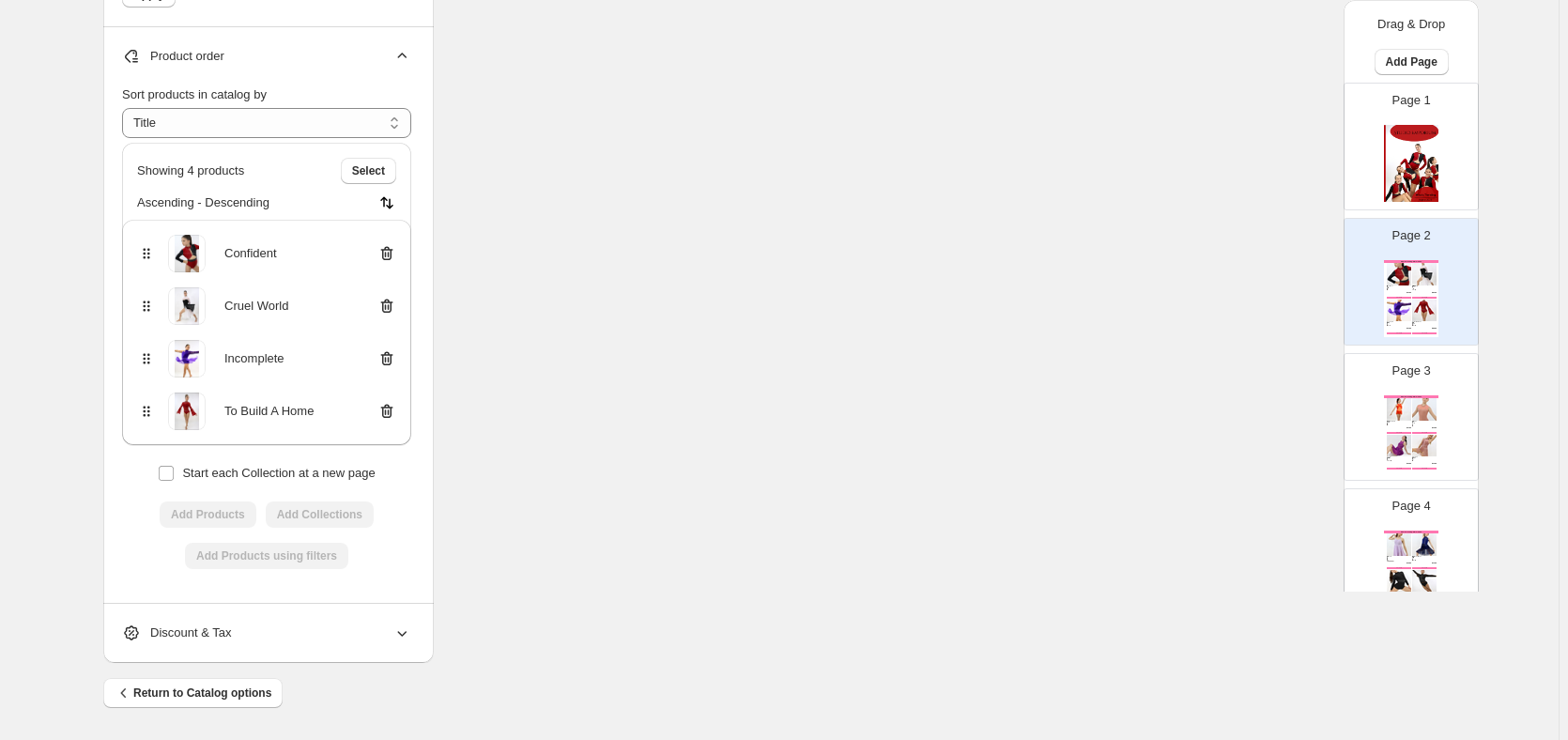 click on "Discount & Tax" at bounding box center (267, 633) 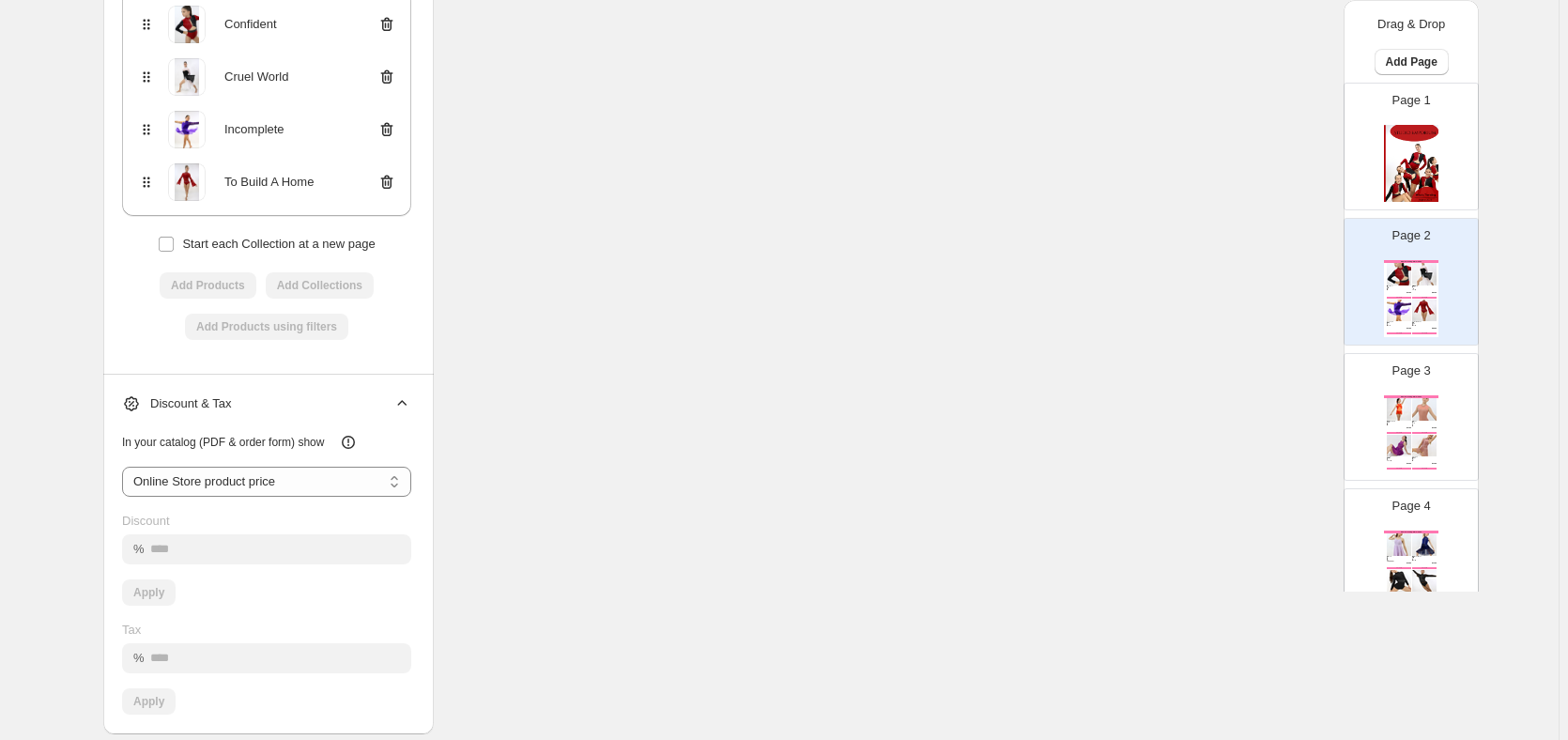 scroll, scrollTop: 2003, scrollLeft: 0, axis: vertical 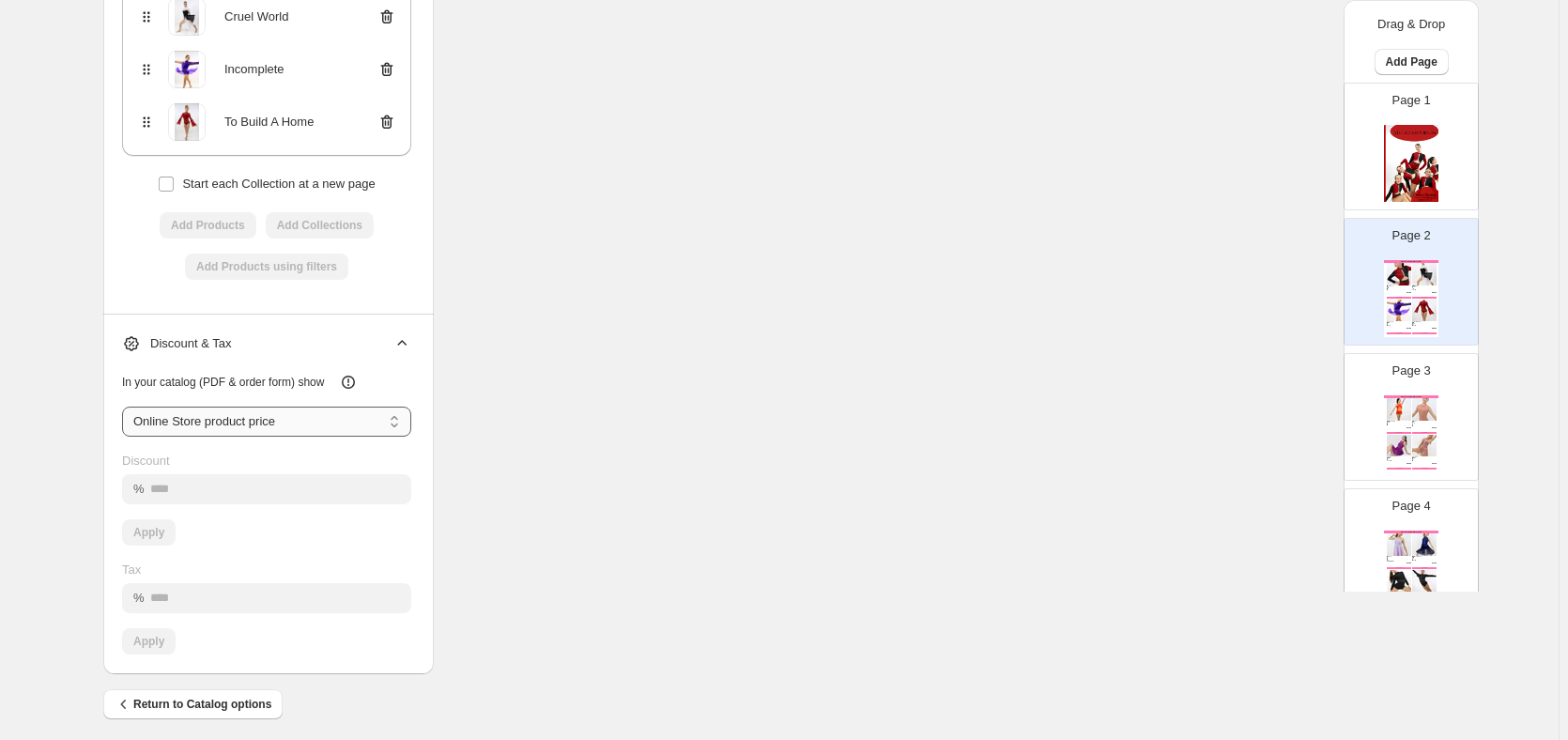 click on "**********" at bounding box center (267, 422) 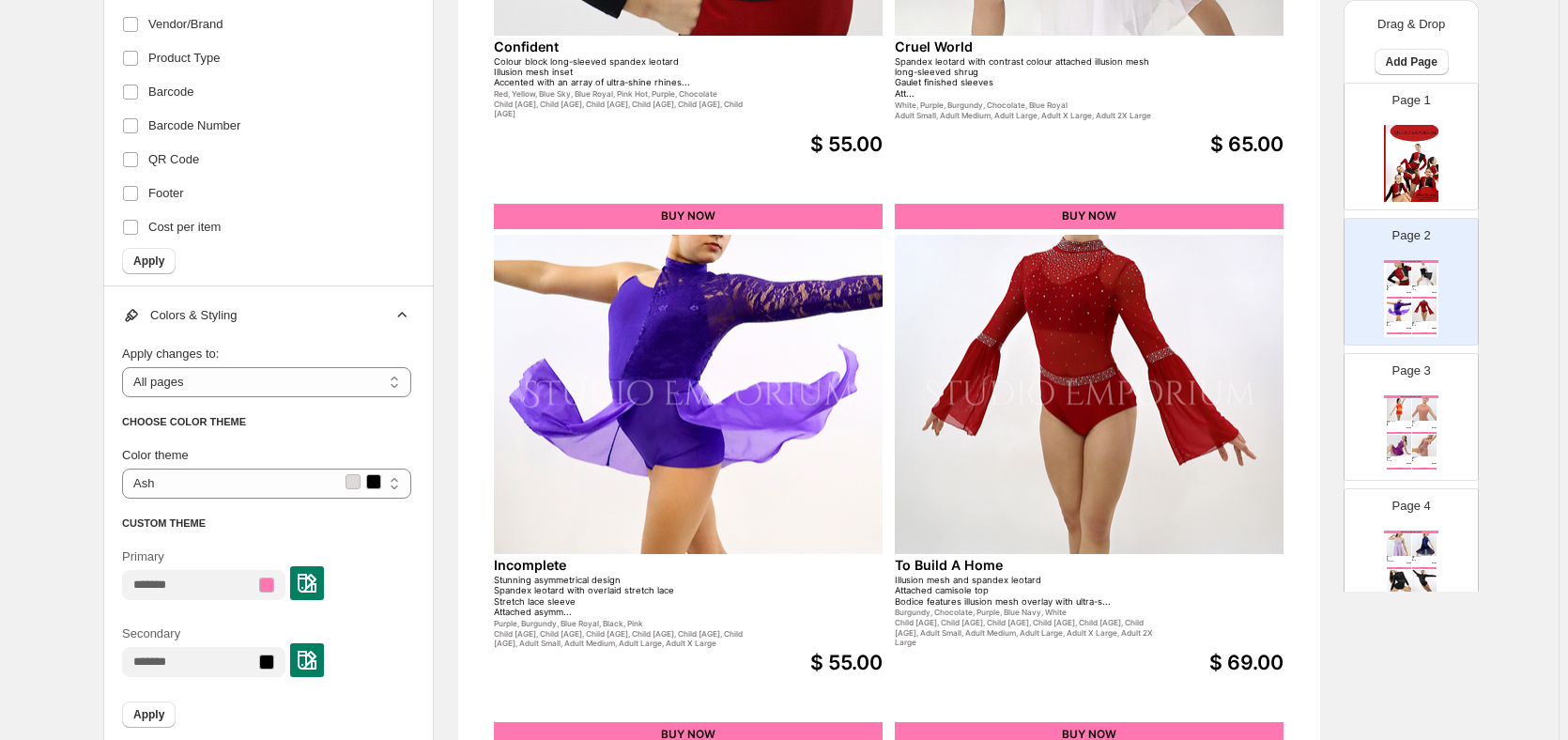 scroll, scrollTop: 407, scrollLeft: 0, axis: vertical 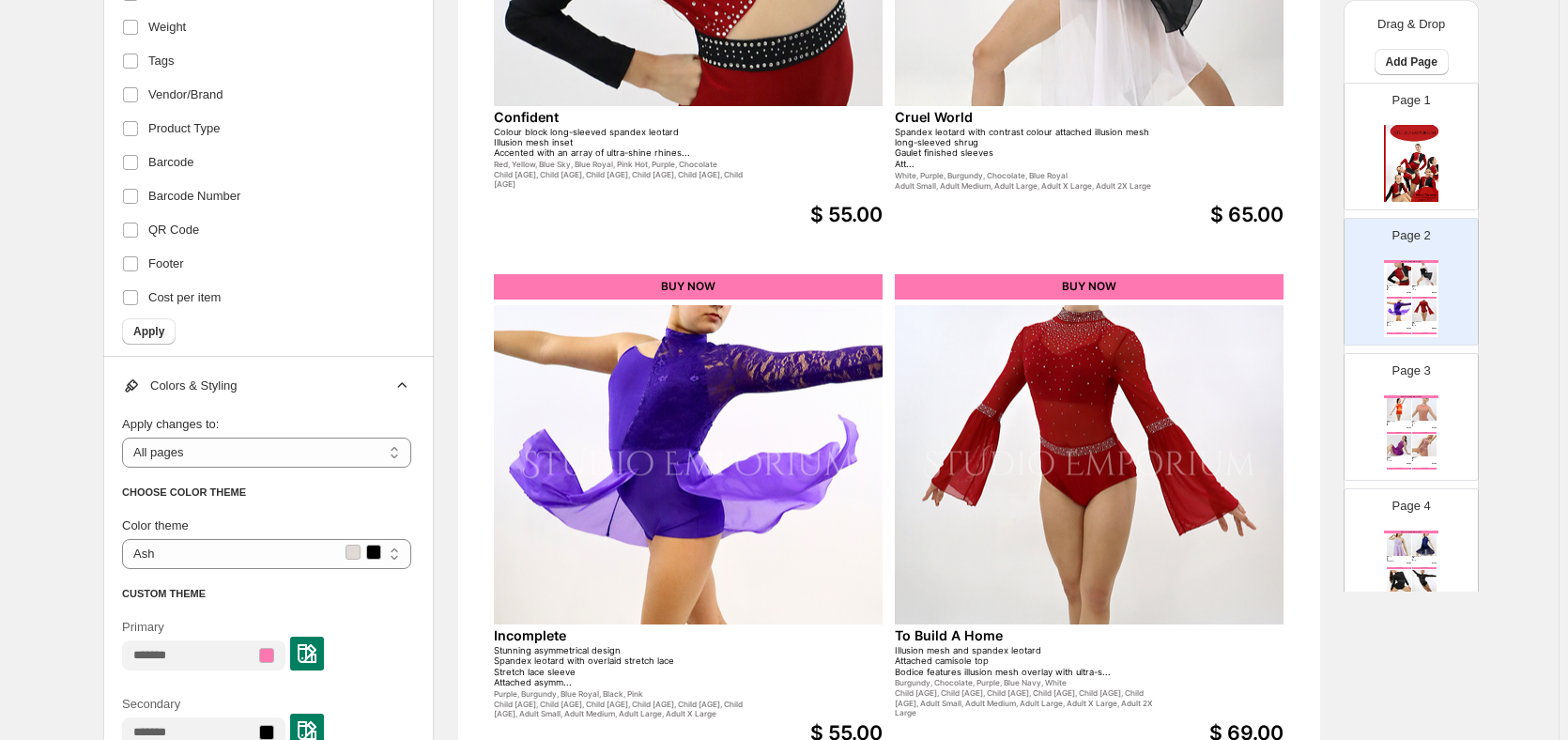 click 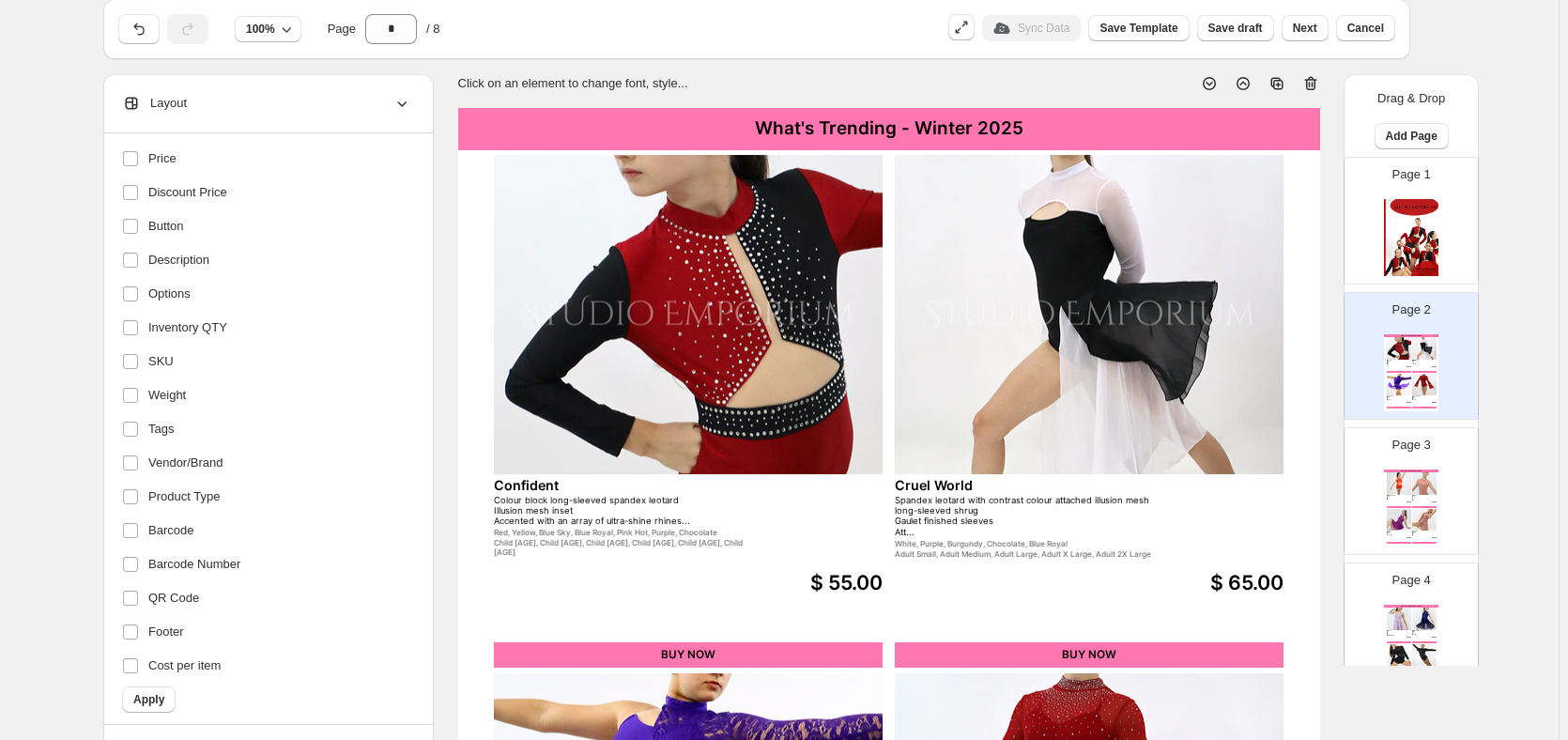 scroll, scrollTop: 0, scrollLeft: 0, axis: both 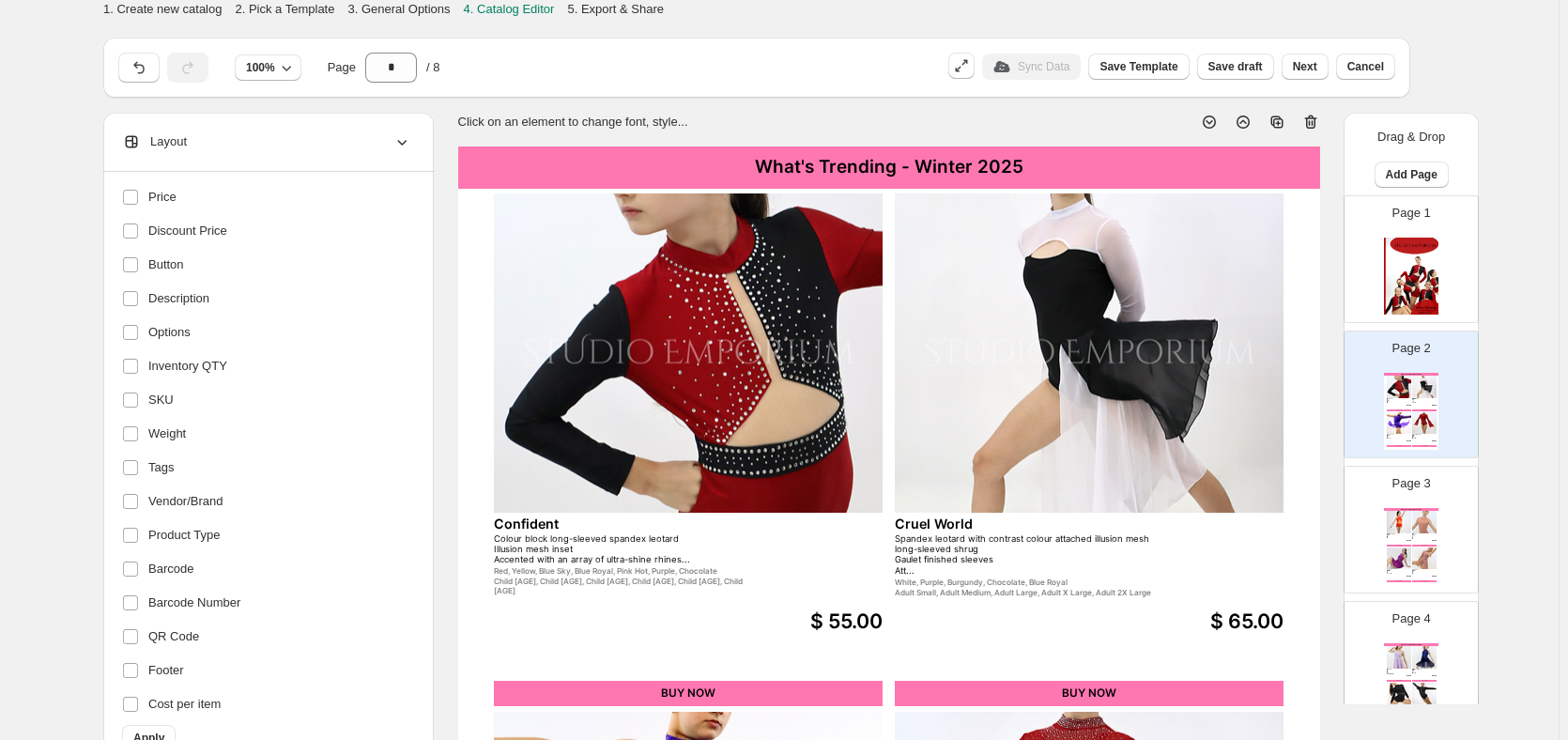click 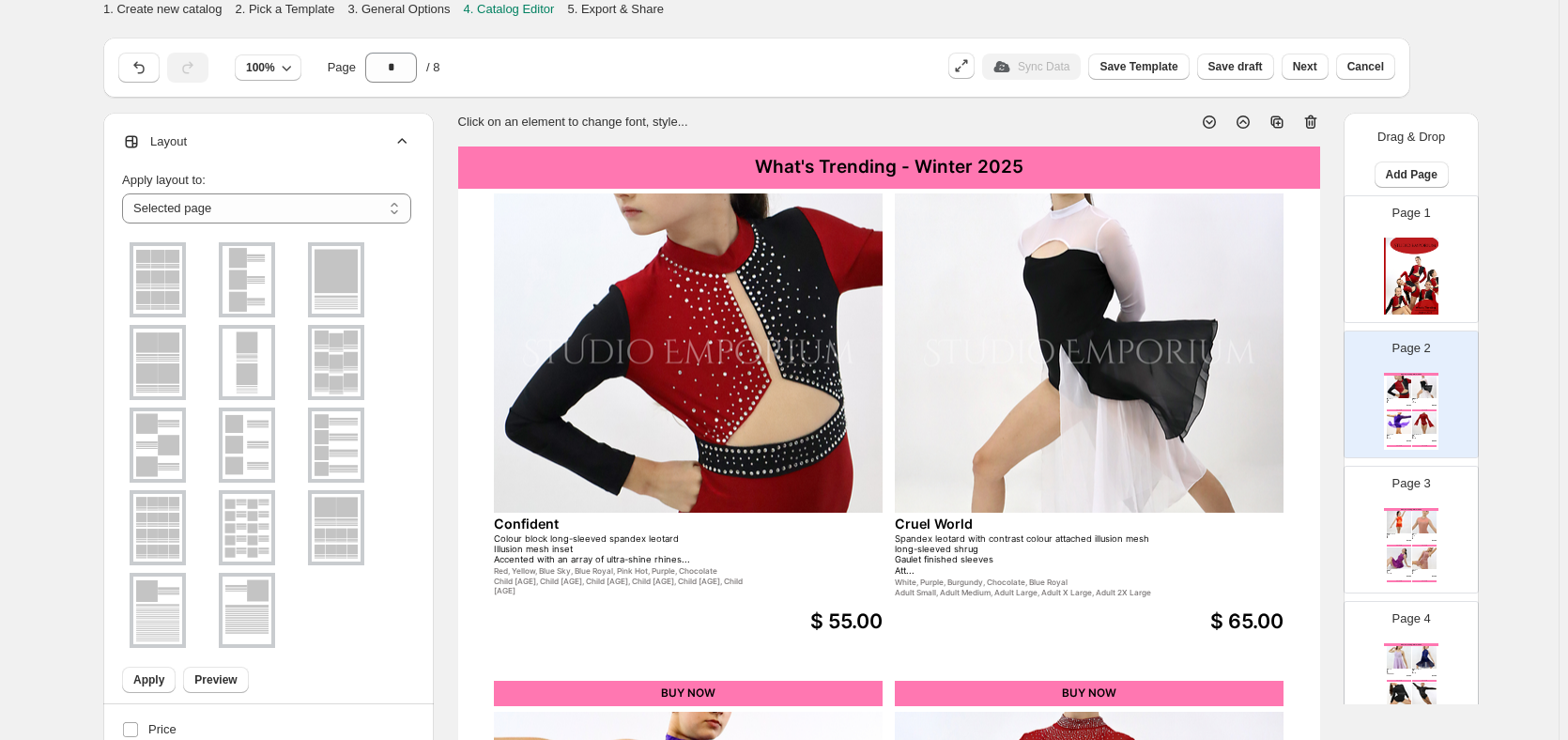 click 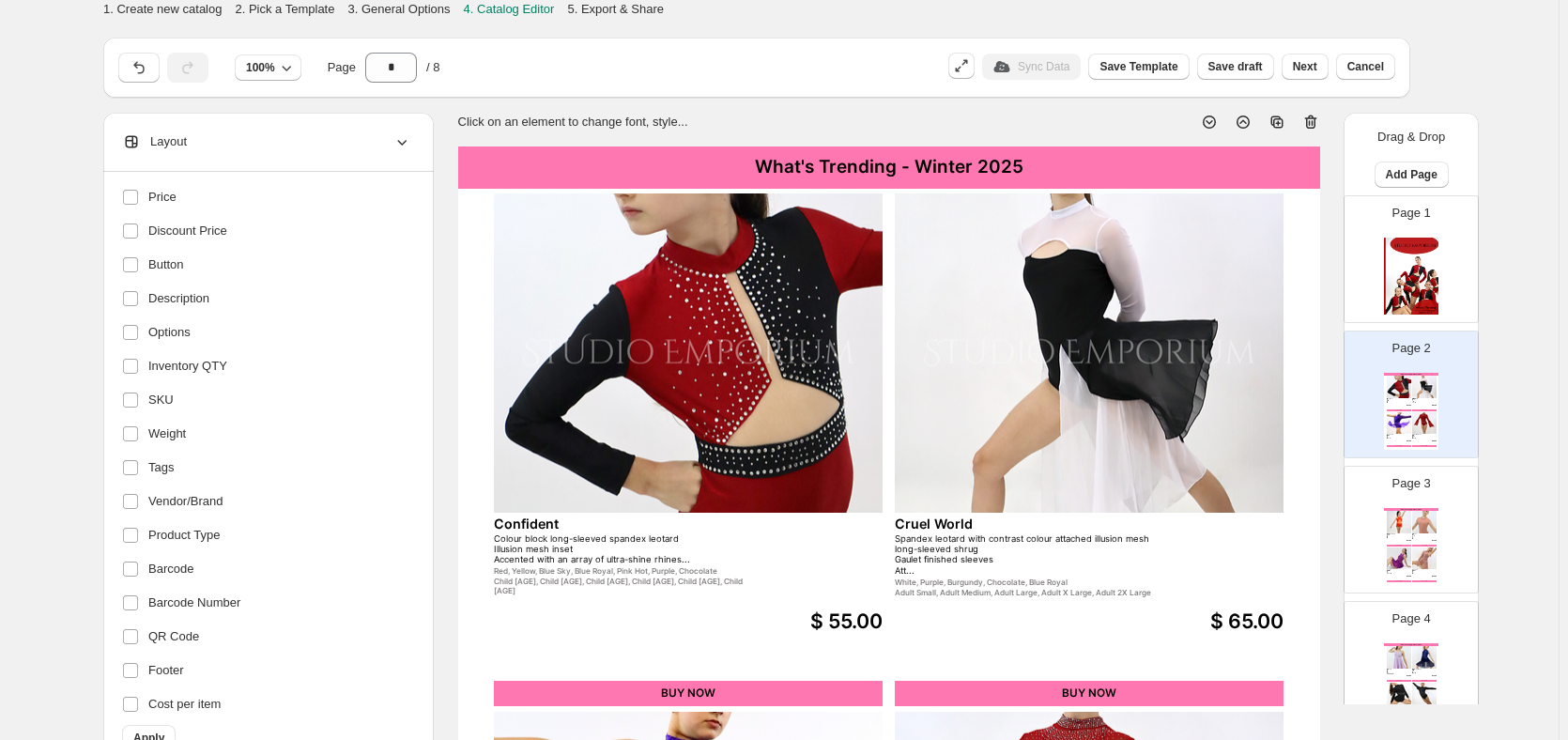 click on "Colour block long-sleeved spandex leotard
Illusion mesh inset
Accented with an array of ultra-shine rhines..." at bounding box center (624, 549) 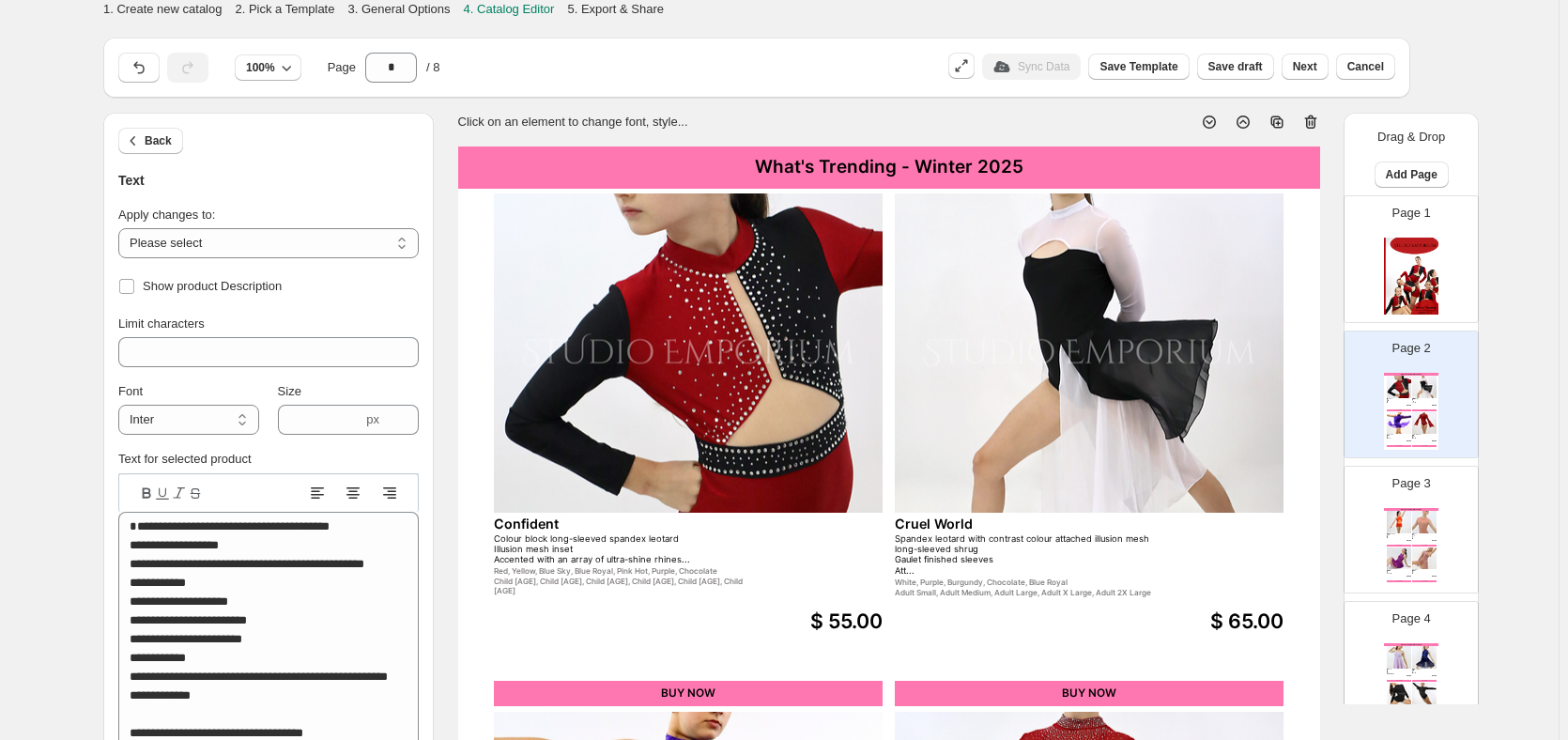 click on "Page 1" at bounding box center [1404, 252] 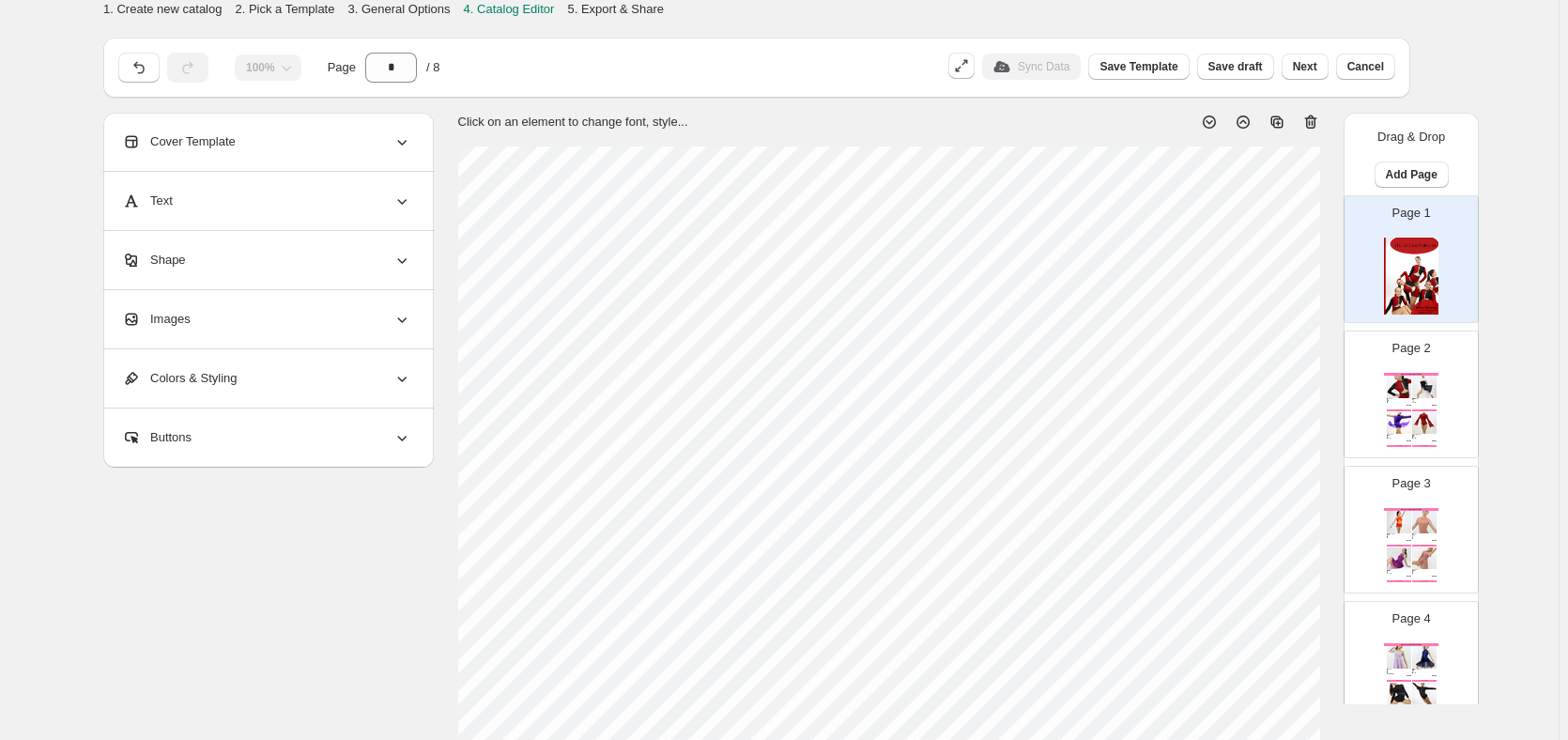 click on "Page 2 What's Trending - Winter 2025 Confident
Colour block long-sleeved spandex leotard
Illusion mesh inset
Accented with an array of ultra-shine rhines... Red, Yellow, Blue Sky, Blue Royal, Pink Hot, Purple, Chocolate Child 6, Child 8, Child 10, Child 12, Child 14, Child 16 $ 55.00 BUY NOW Cruel World
Spandex leotard with contrast colour attached illusion mesh long-sleeved shrug
Gaulet finished sleeves
Att... White, Purple, Burgundy, Chocolate, Blue Royal Adult Small, Adult Medium, Adult Large, Adult X Large, Adult 2X Large $ 65.00 BUY NOW Incomplete
Stunning asymmetrical design
Spandex leotard with overlaid stretch lace
Stretch lace sleeve
Attached asymm... Purple, Burgundy, Blue Royal, Black, Pink Child 6, Child 8, Child 10, Child 12, Child 14, Child 16, Adult Small, Adult Medium, Adult Large, Adult X Large $ 55.00 BUY NOW To Build A Home
Illusion mesh and spandex leotard
Attached camisole top
Bodice features illusion mesh overlay with ultra-s... Burgundy, Chocolate, Purple, Blue Navy, White $ 69.00" at bounding box center (1404, 387) 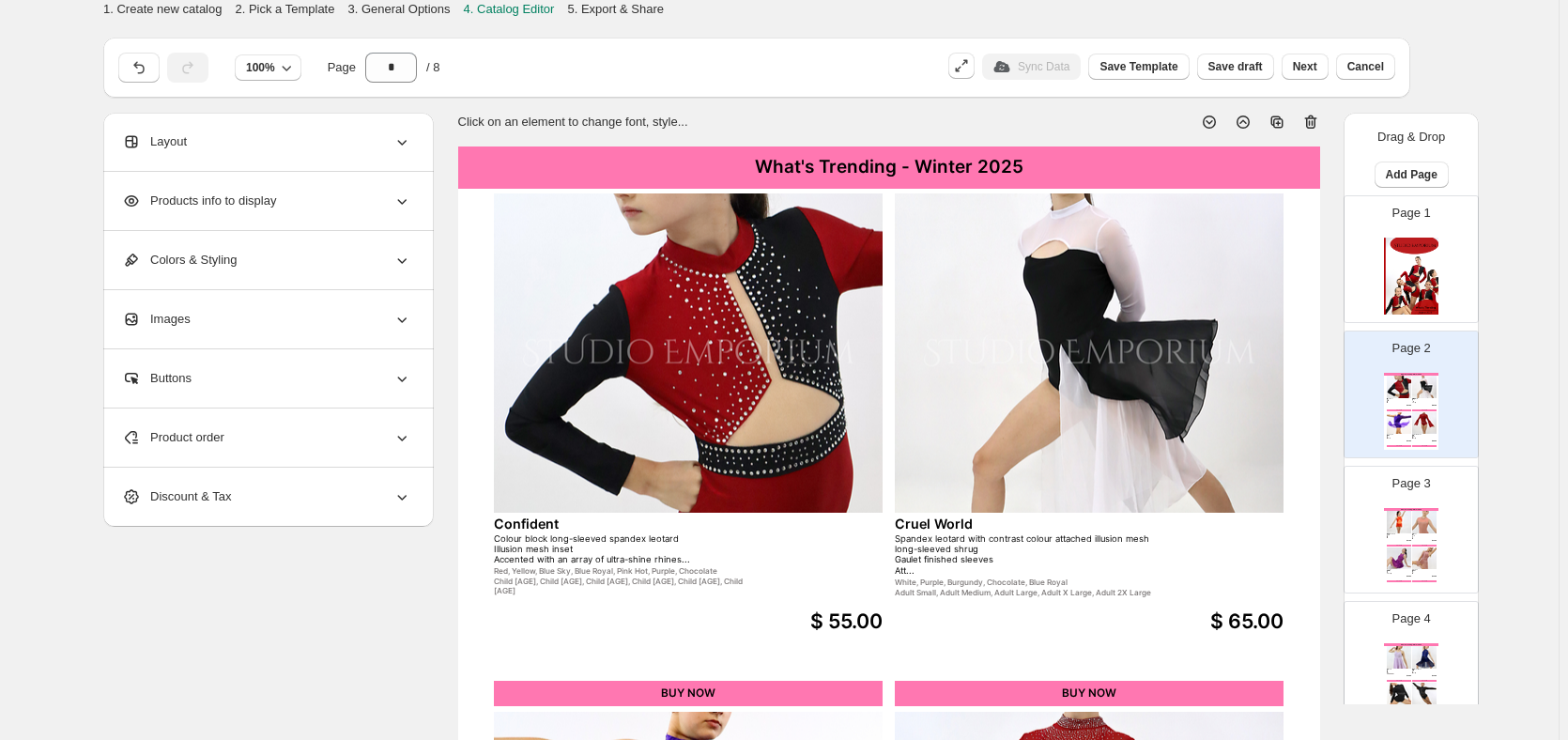 click on "Confident" at bounding box center (661, 523) 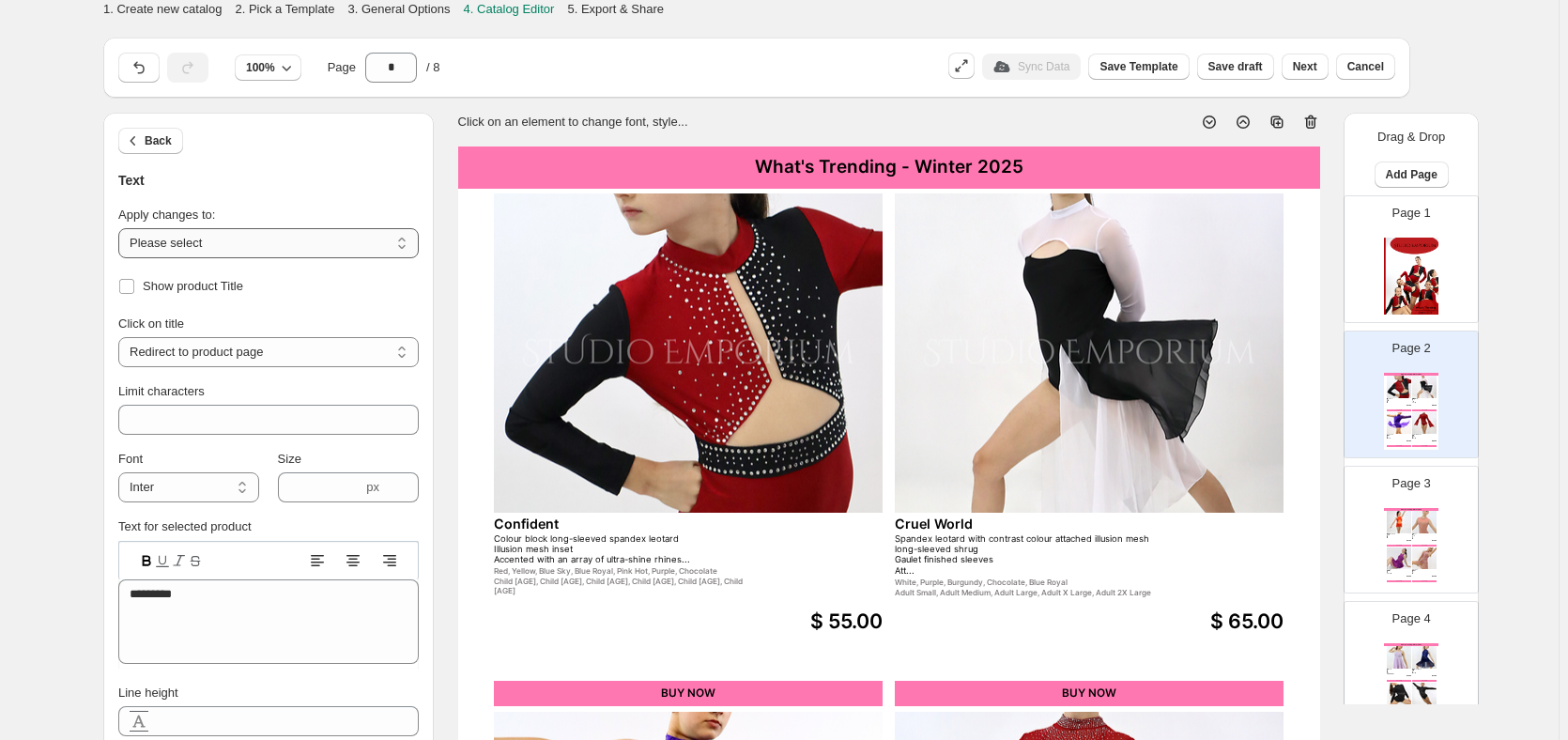 click on "**********" at bounding box center [269, 243] 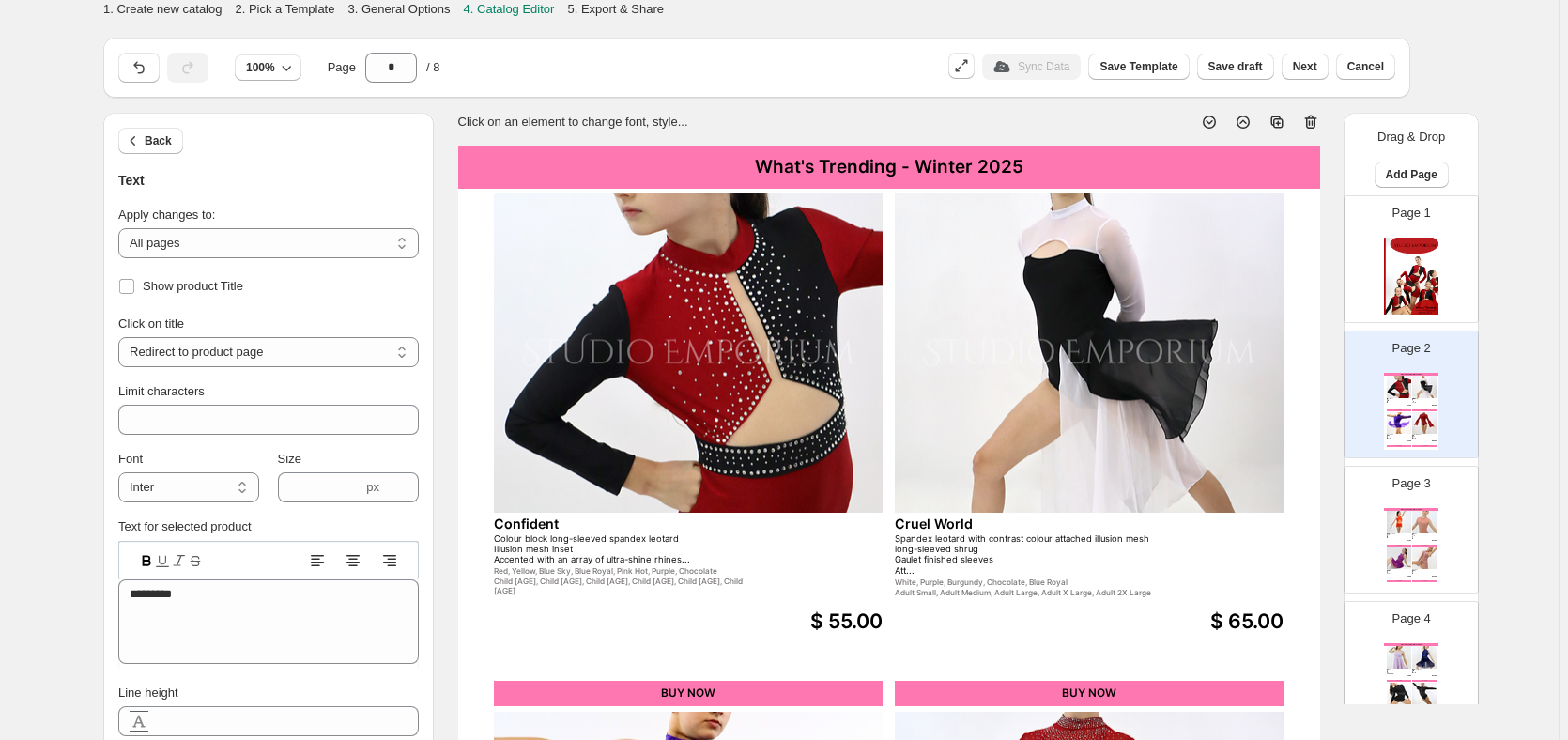 click 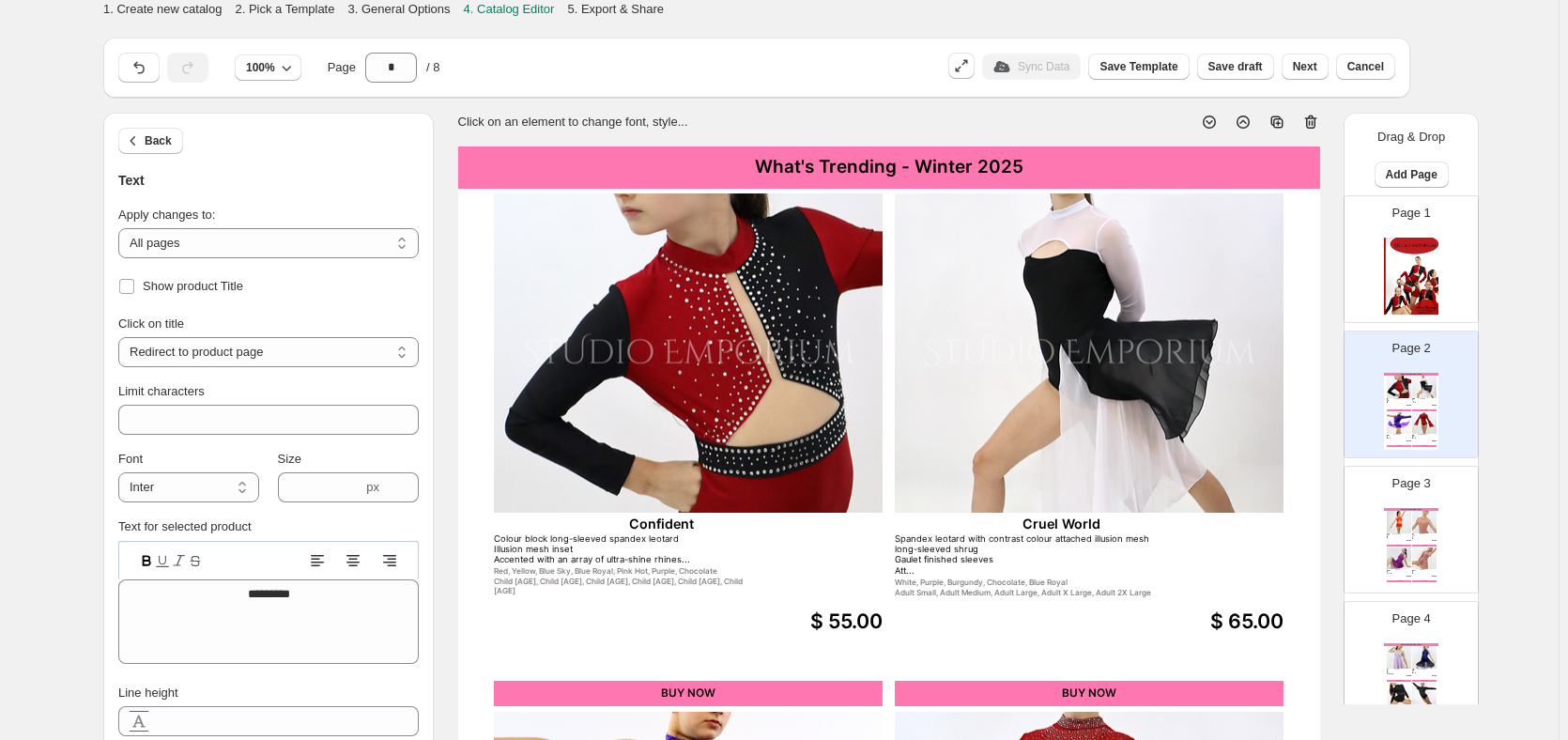 click on "Colour block long-sleeved spandex leotard
Illusion mesh inset
Accented with an array of ultra-shine rhines..." at bounding box center [624, 549] 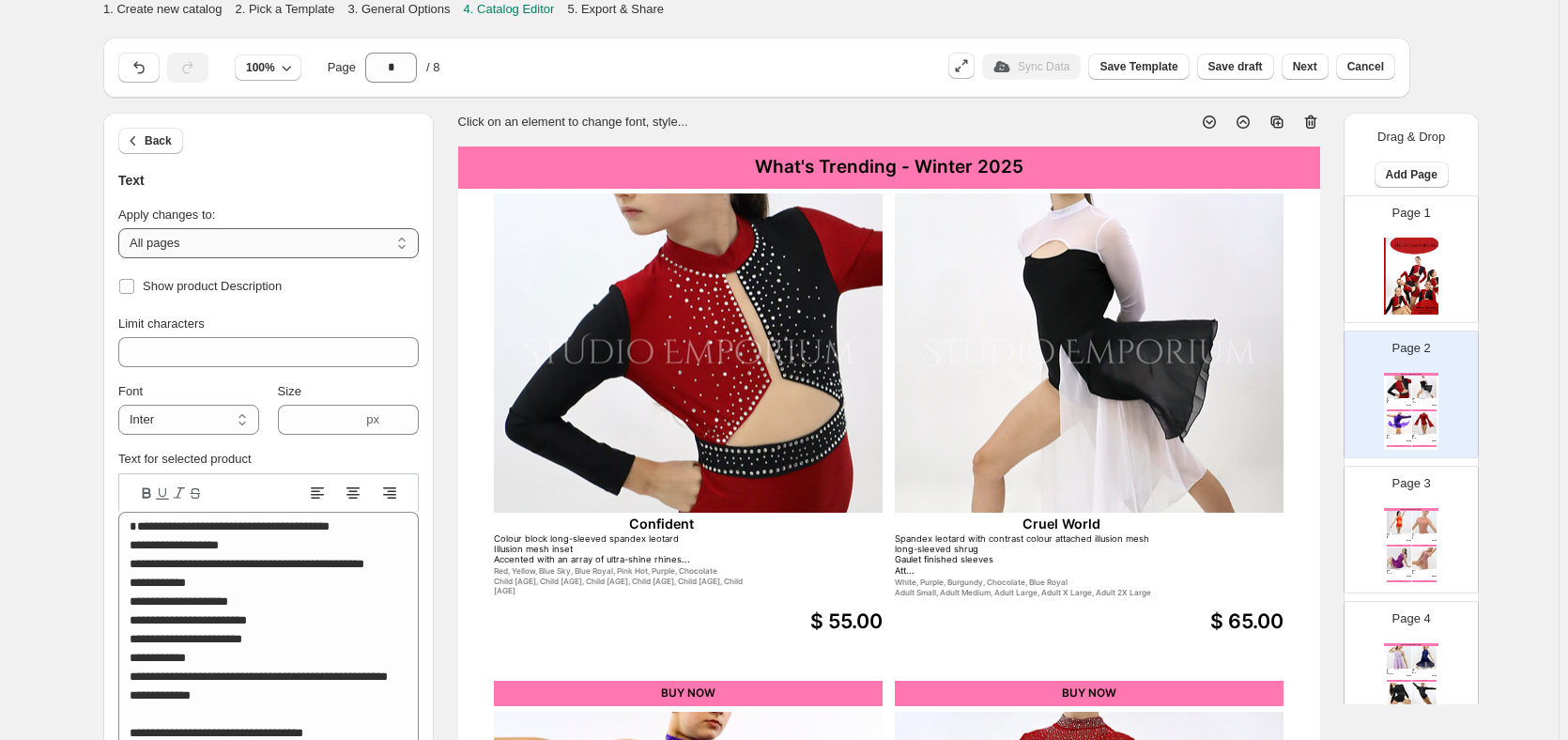 click on "**********" at bounding box center [269, 243] 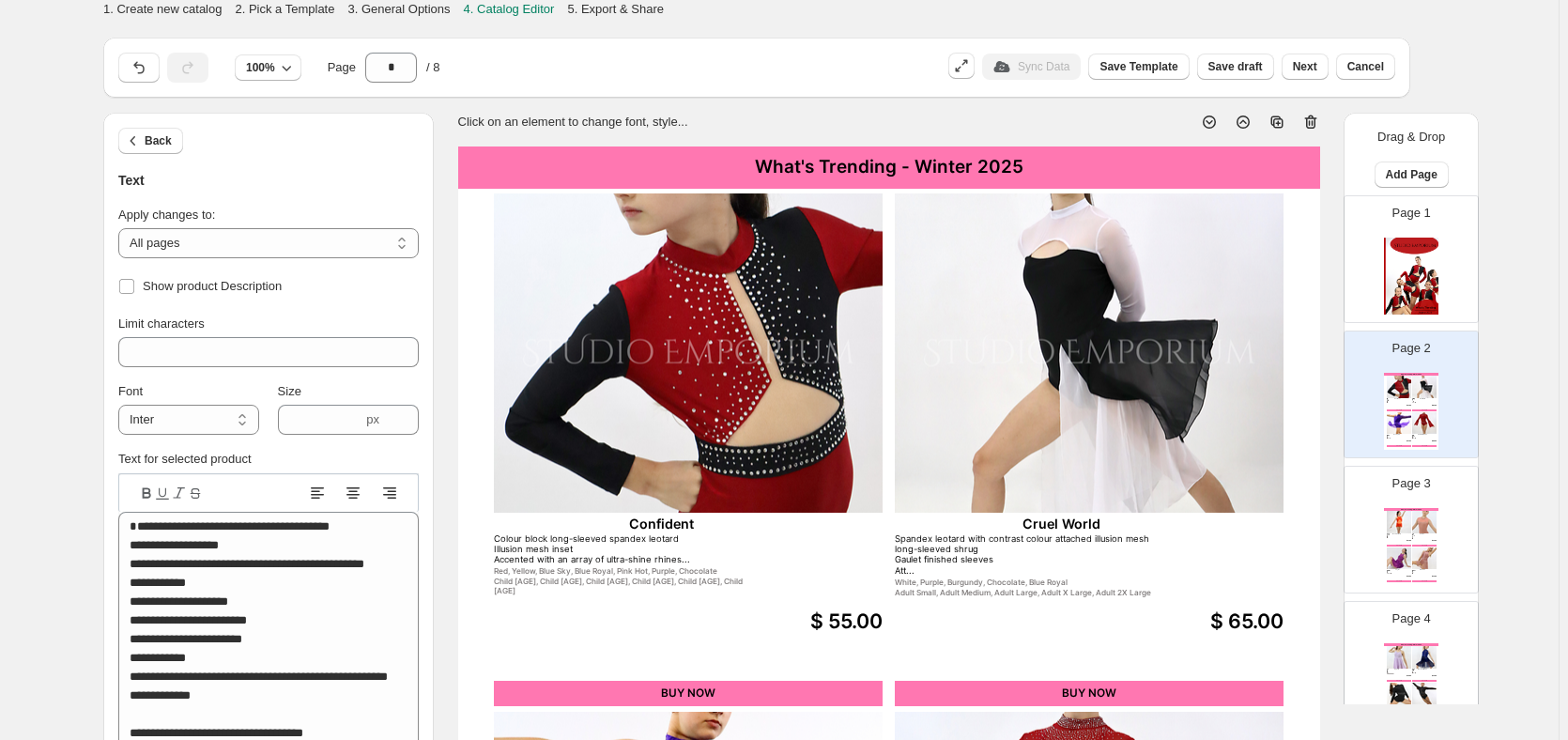 click 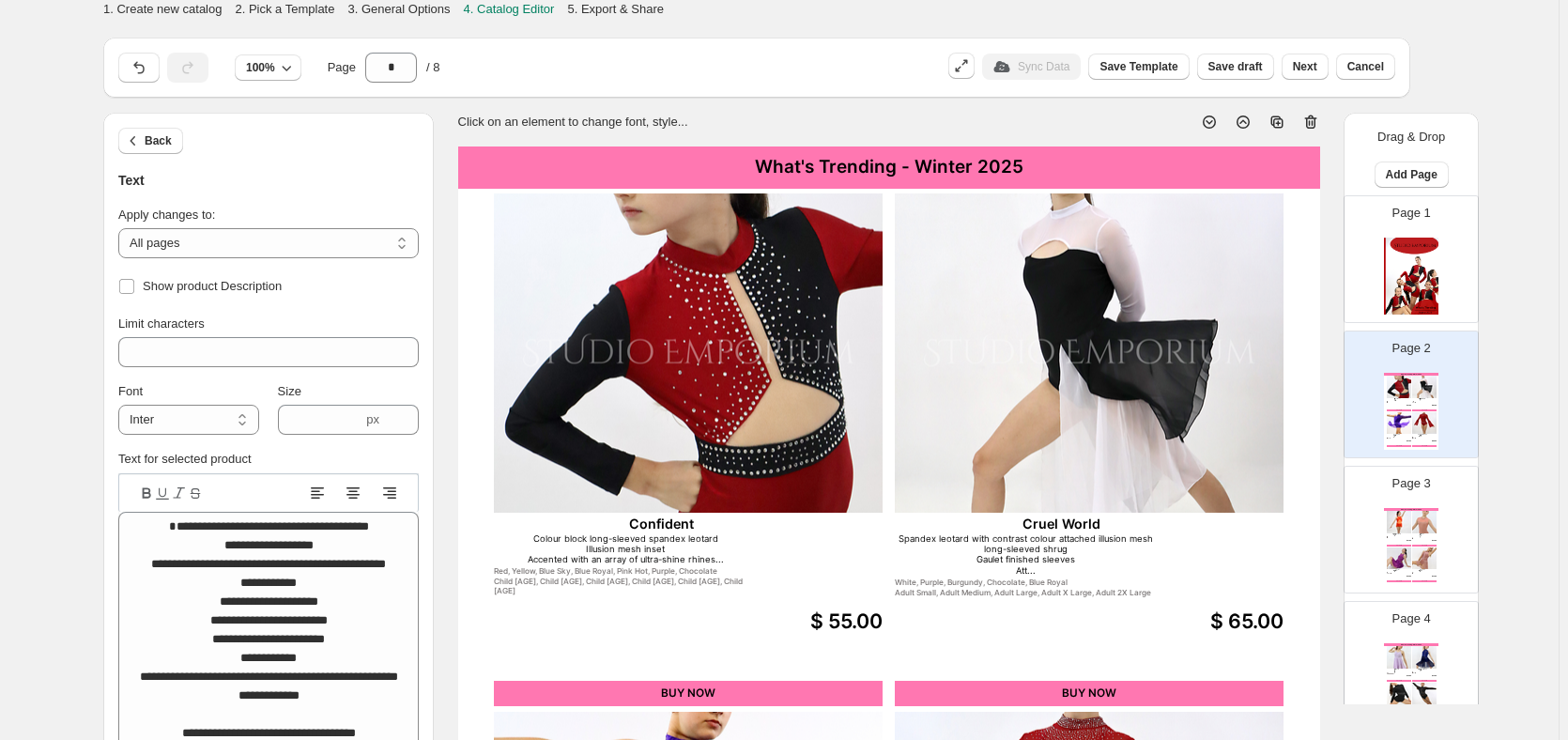 click 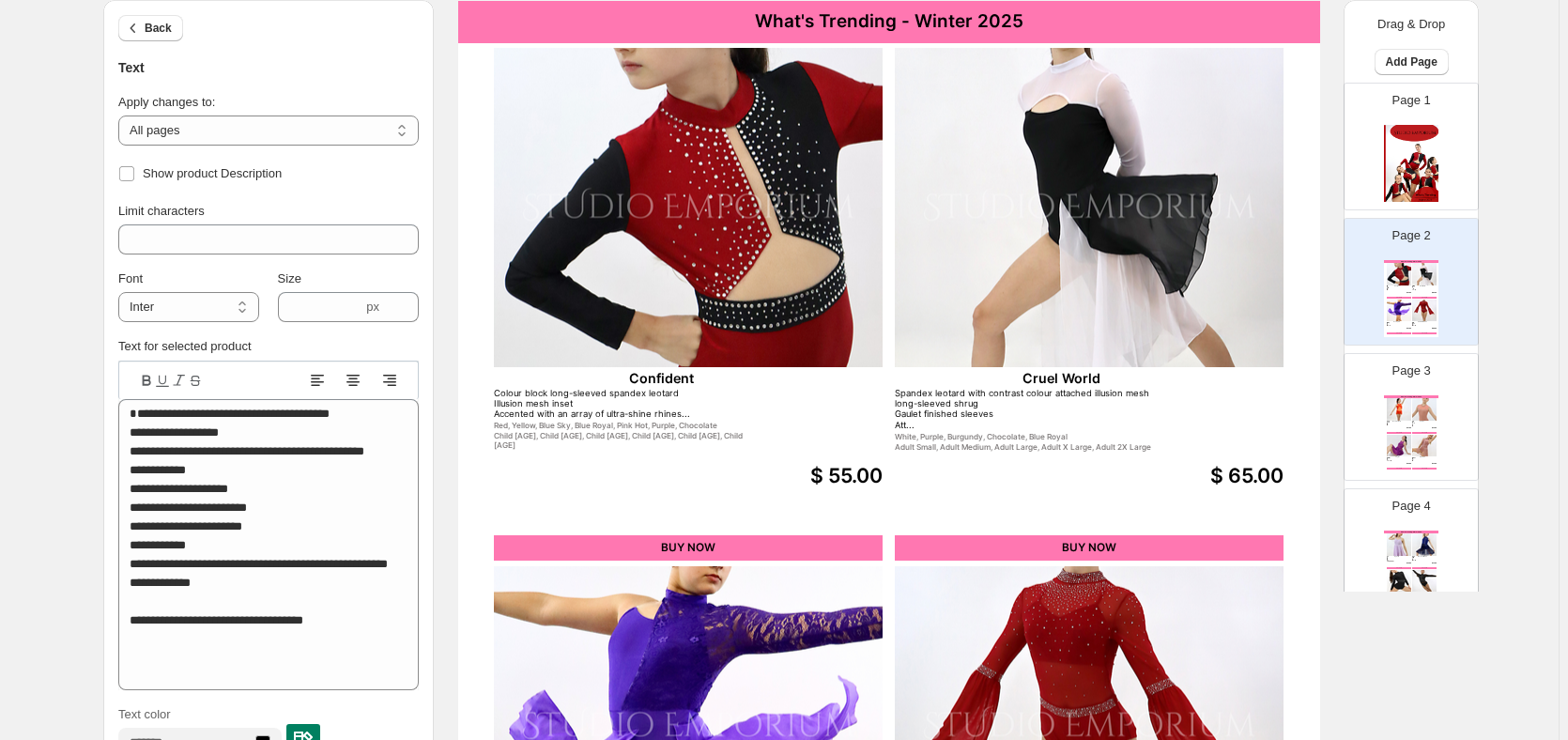 scroll, scrollTop: 130, scrollLeft: 0, axis: vertical 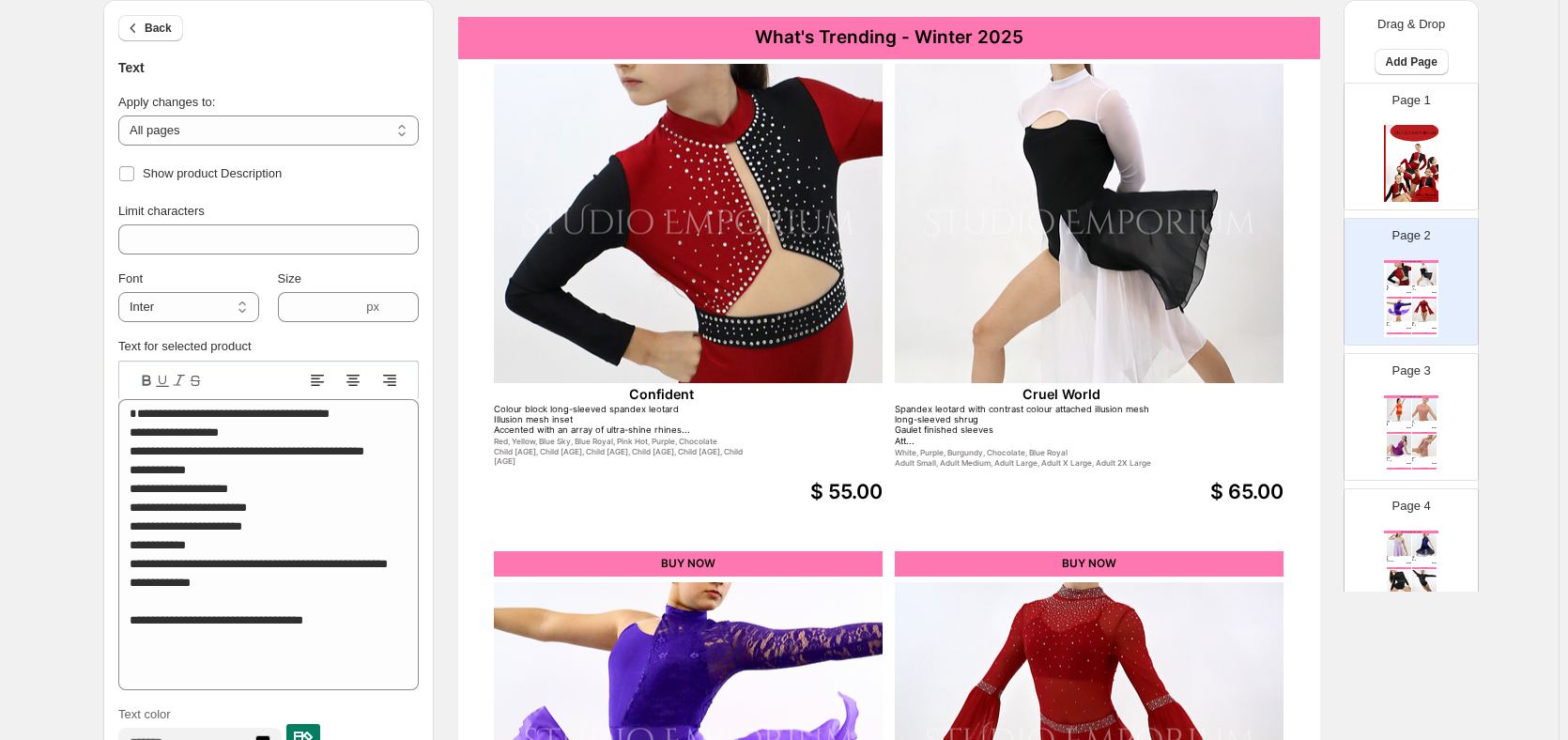 click at bounding box center (688, 224) 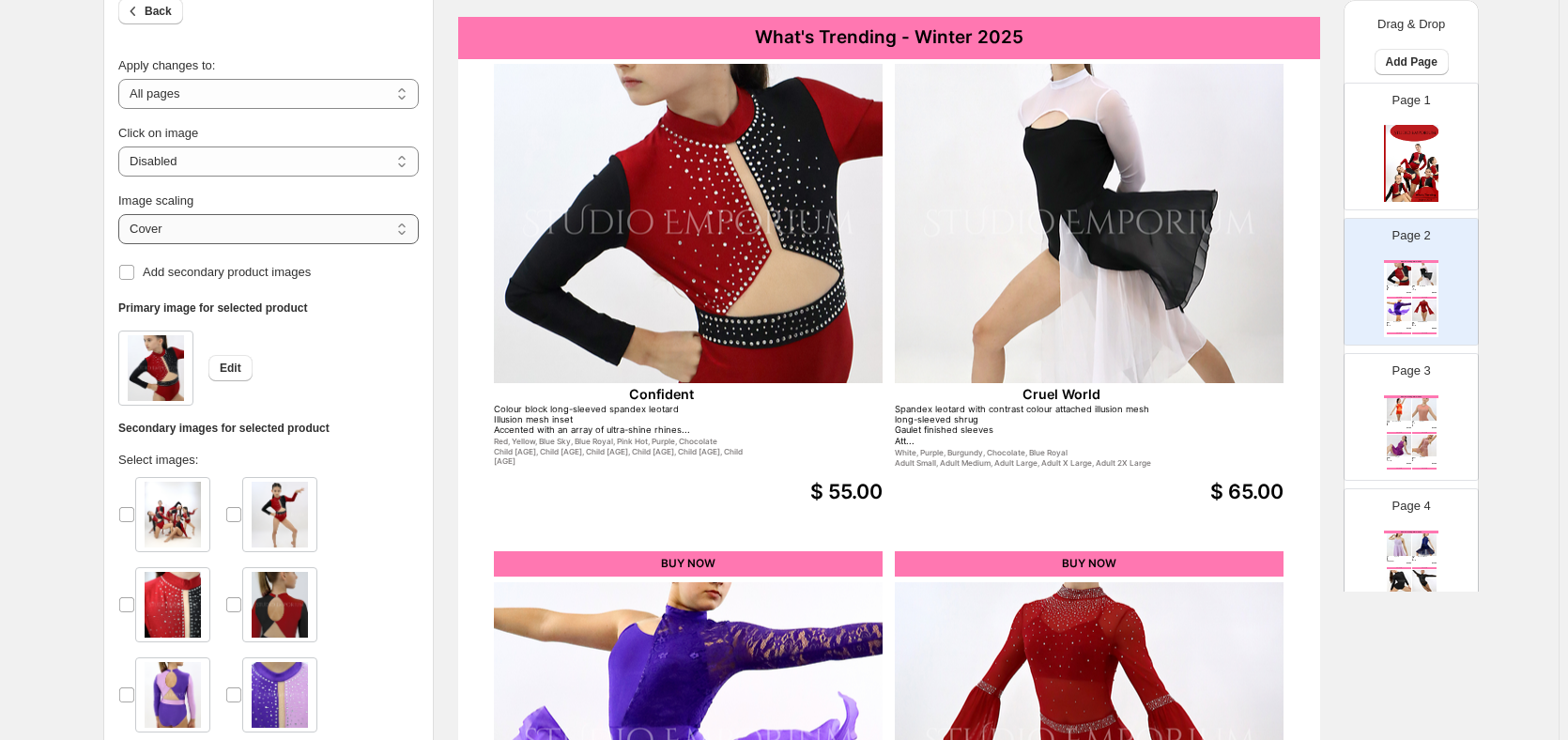 click on "***** *******" at bounding box center (269, 229) 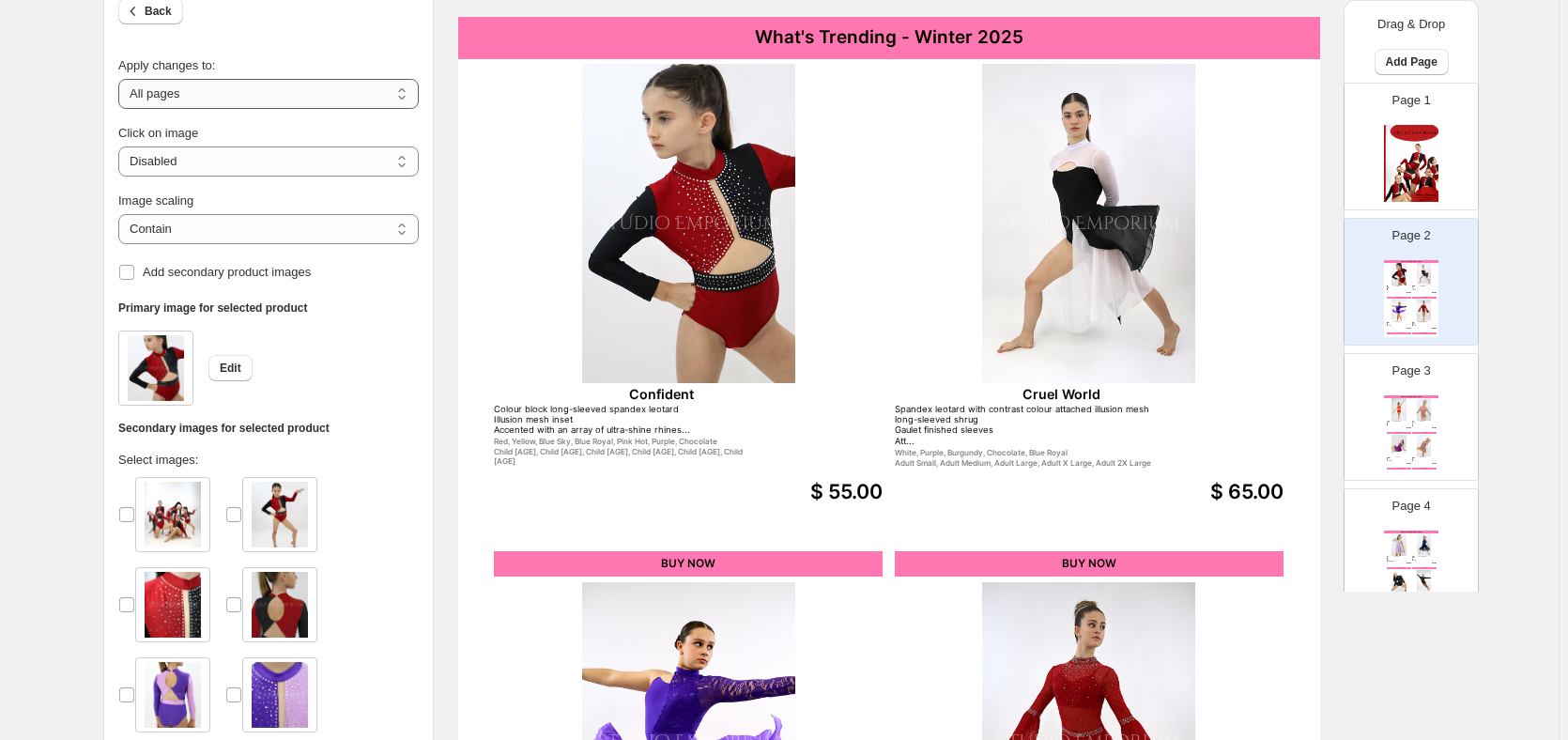click on "**********" at bounding box center [269, 94] 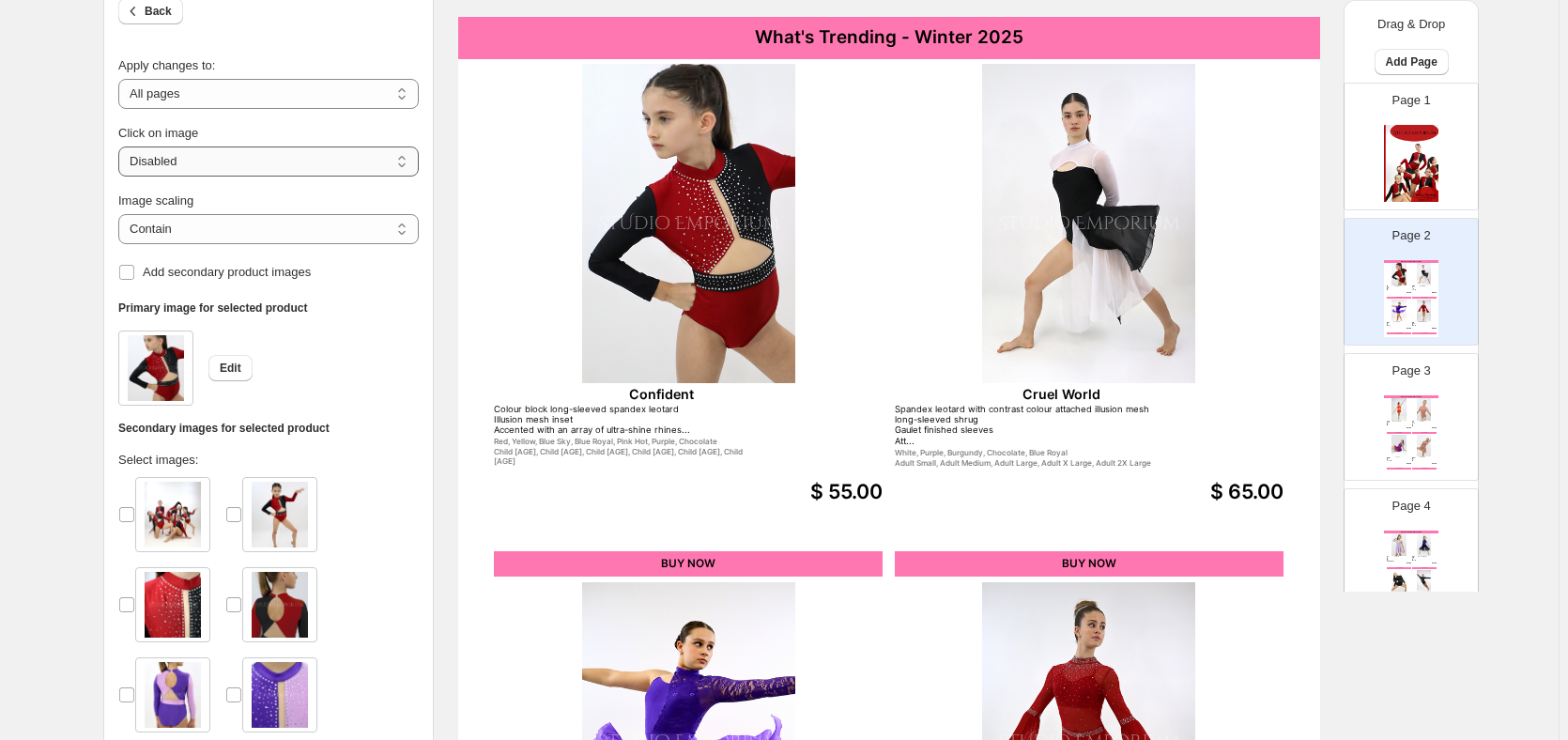 click on "**********" at bounding box center (269, 162) 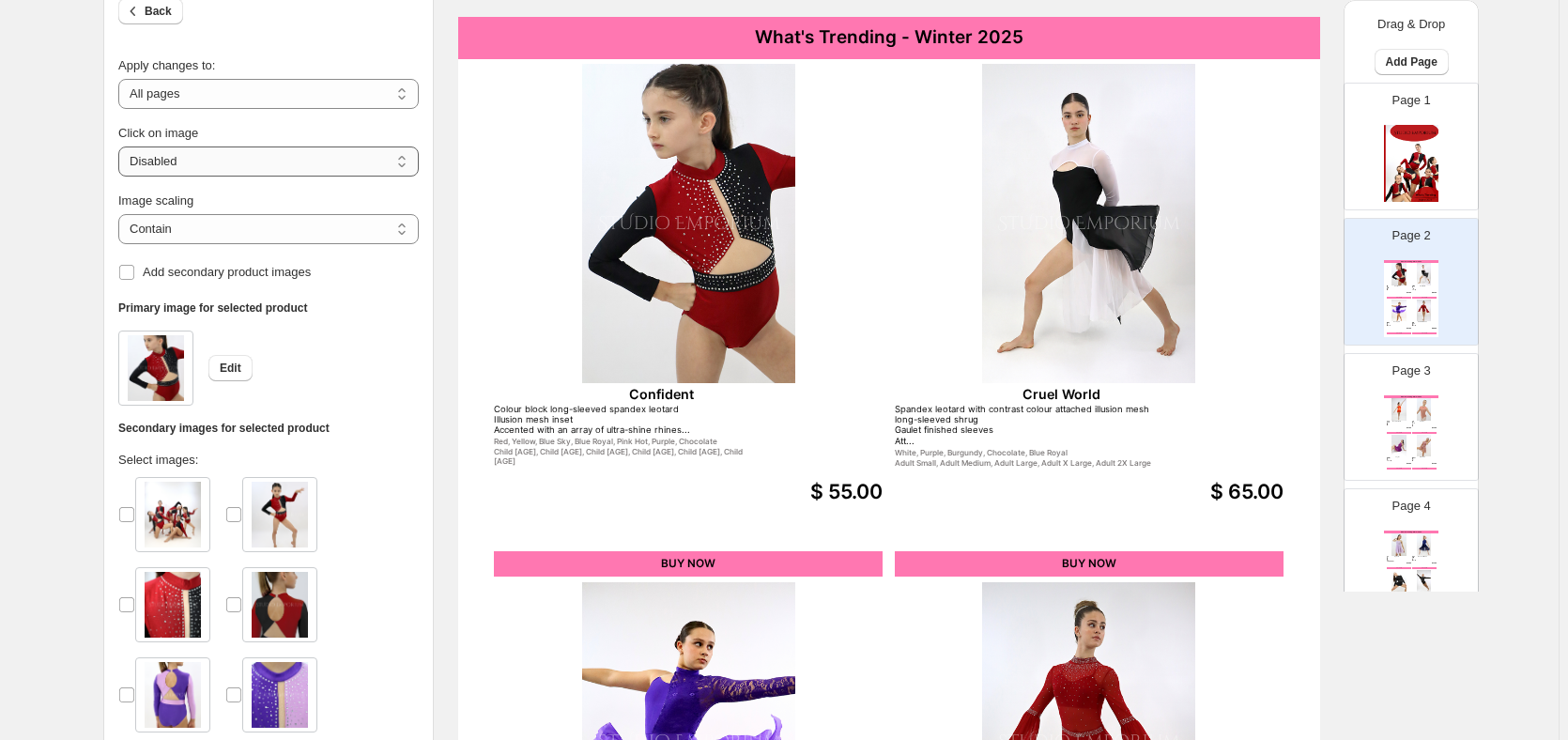 select on "**********" 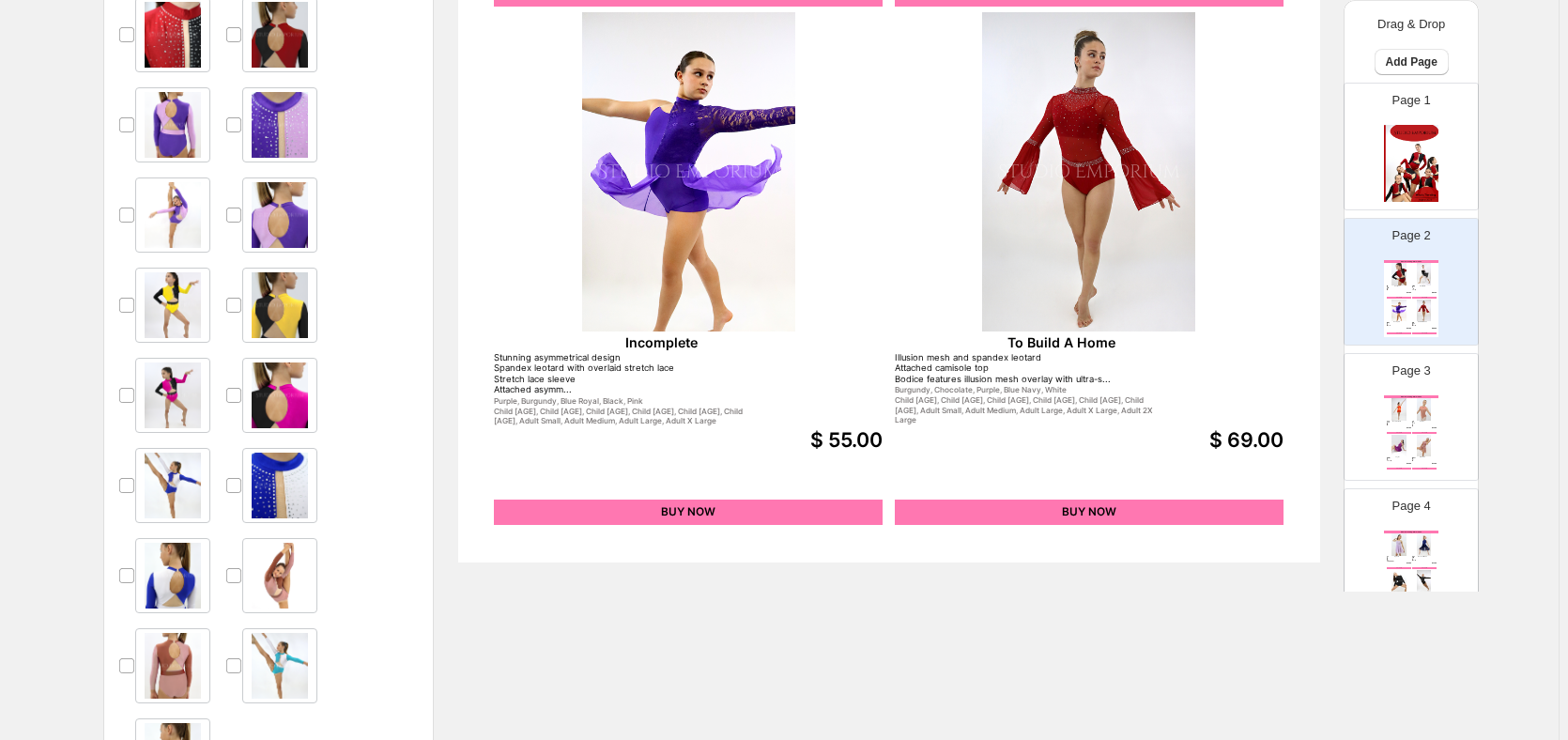 scroll, scrollTop: 416, scrollLeft: 0, axis: vertical 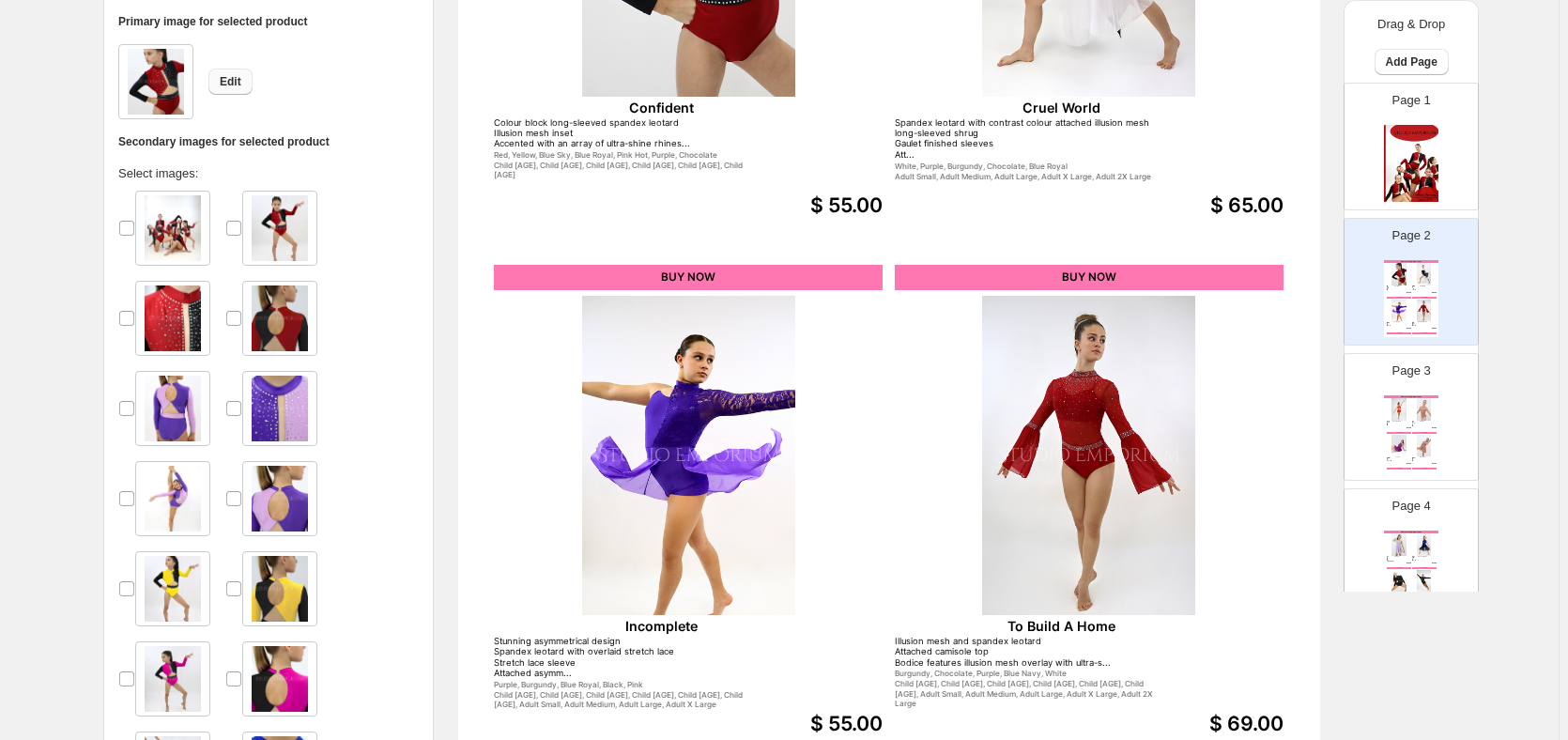 click on "Edit" at bounding box center [230, 82] 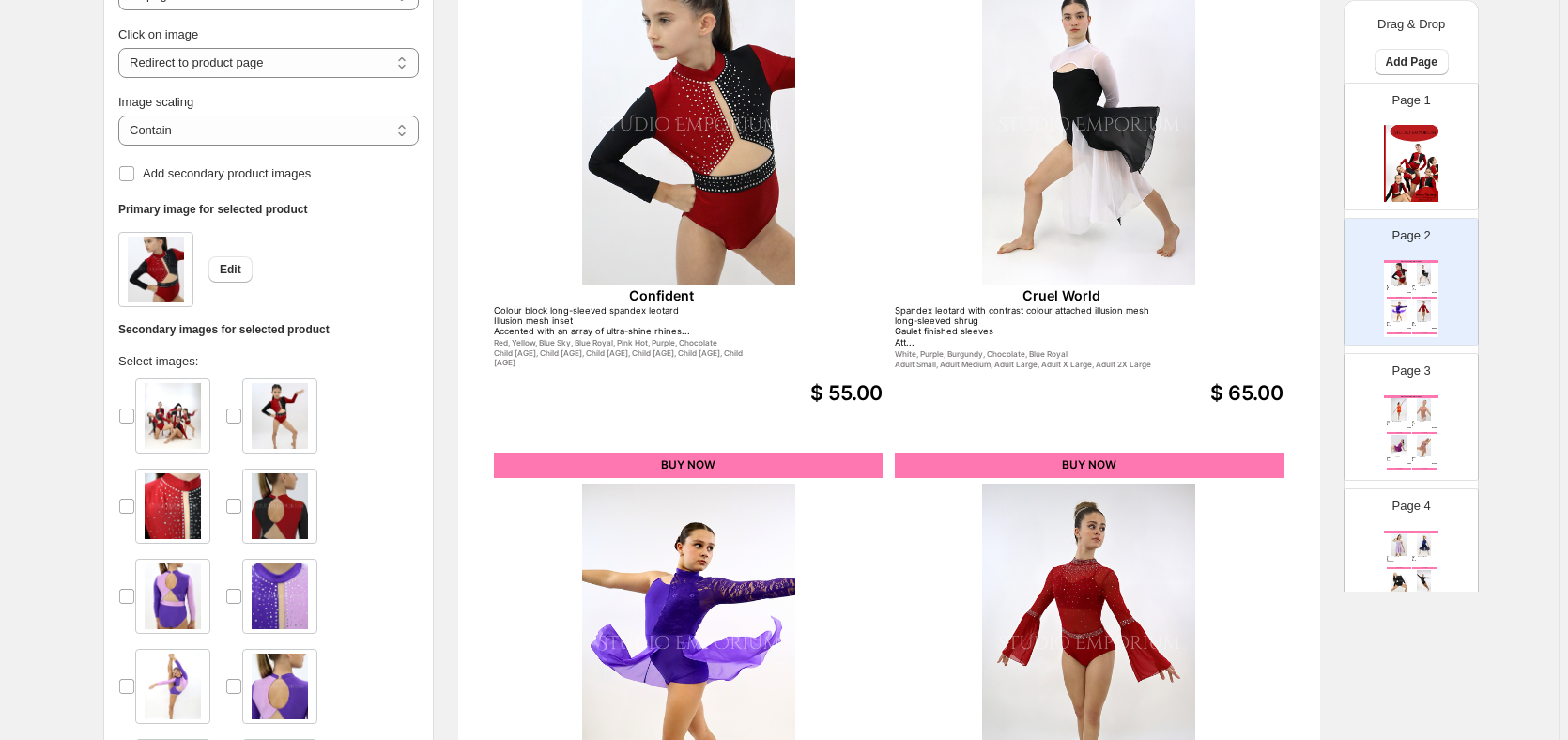 scroll, scrollTop: 0, scrollLeft: 0, axis: both 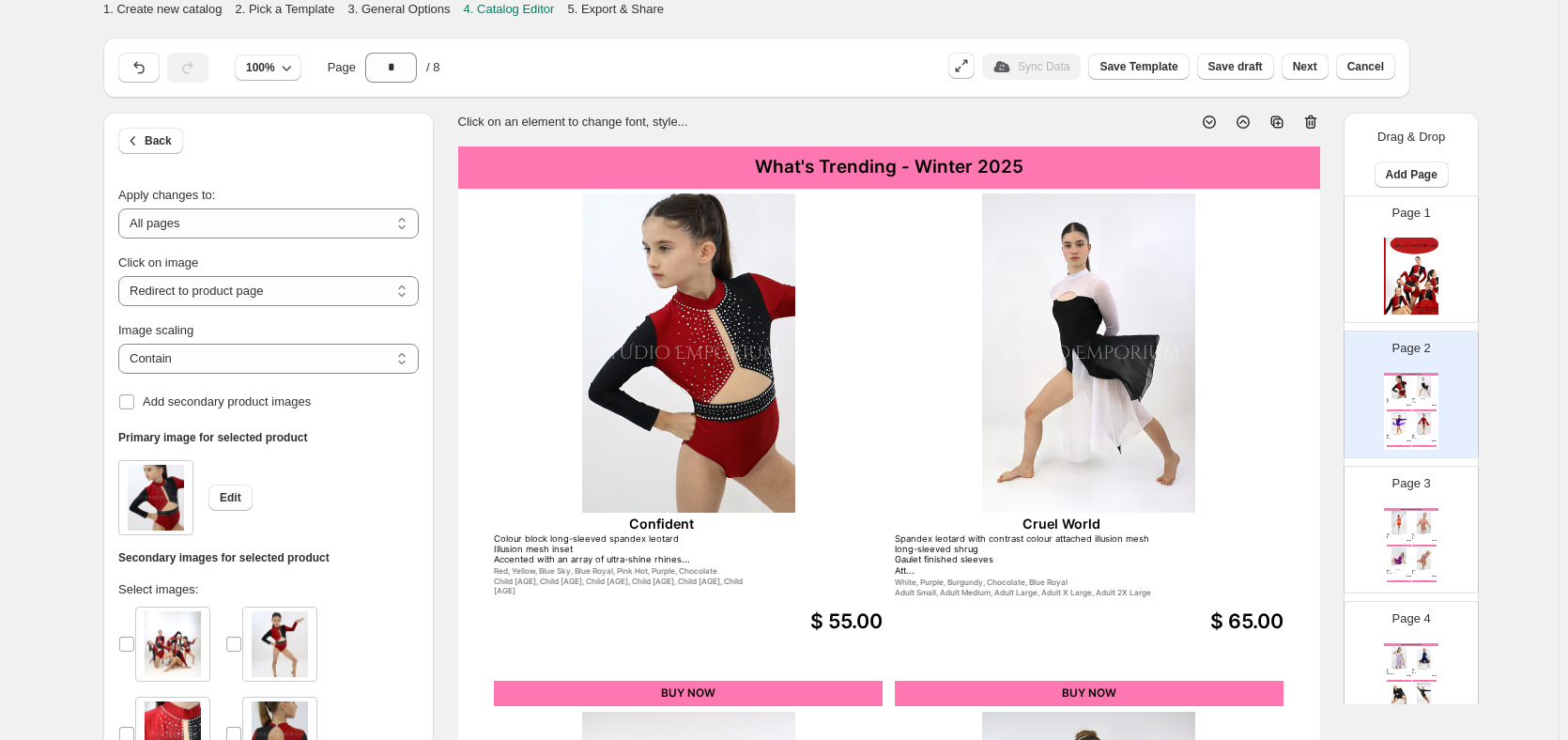 click on "Colour block long-sleeved spandex leotard
Illusion mesh inset
Accented with an array of ultra-shine rhines..." at bounding box center [624, 549] 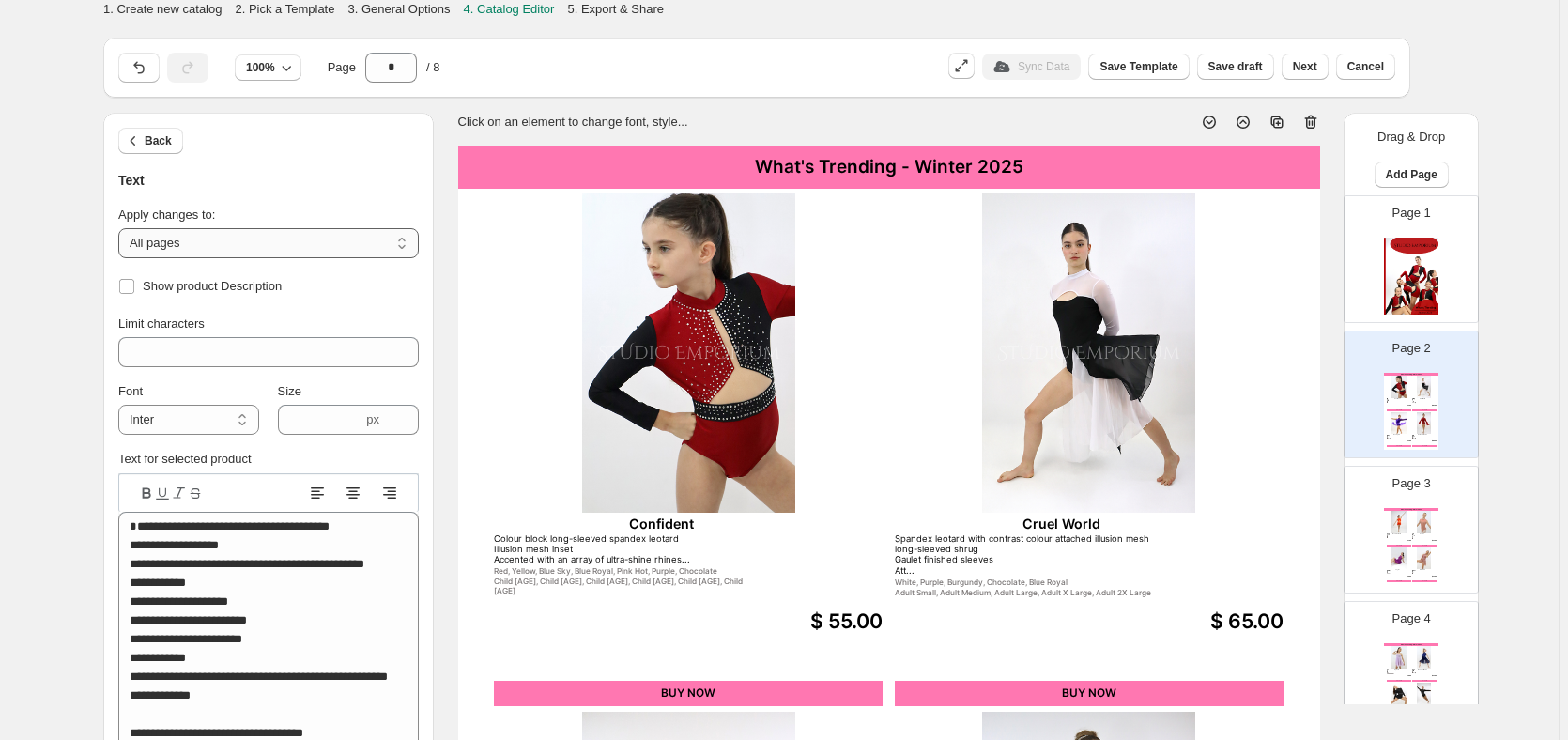 click on "**********" at bounding box center [269, 243] 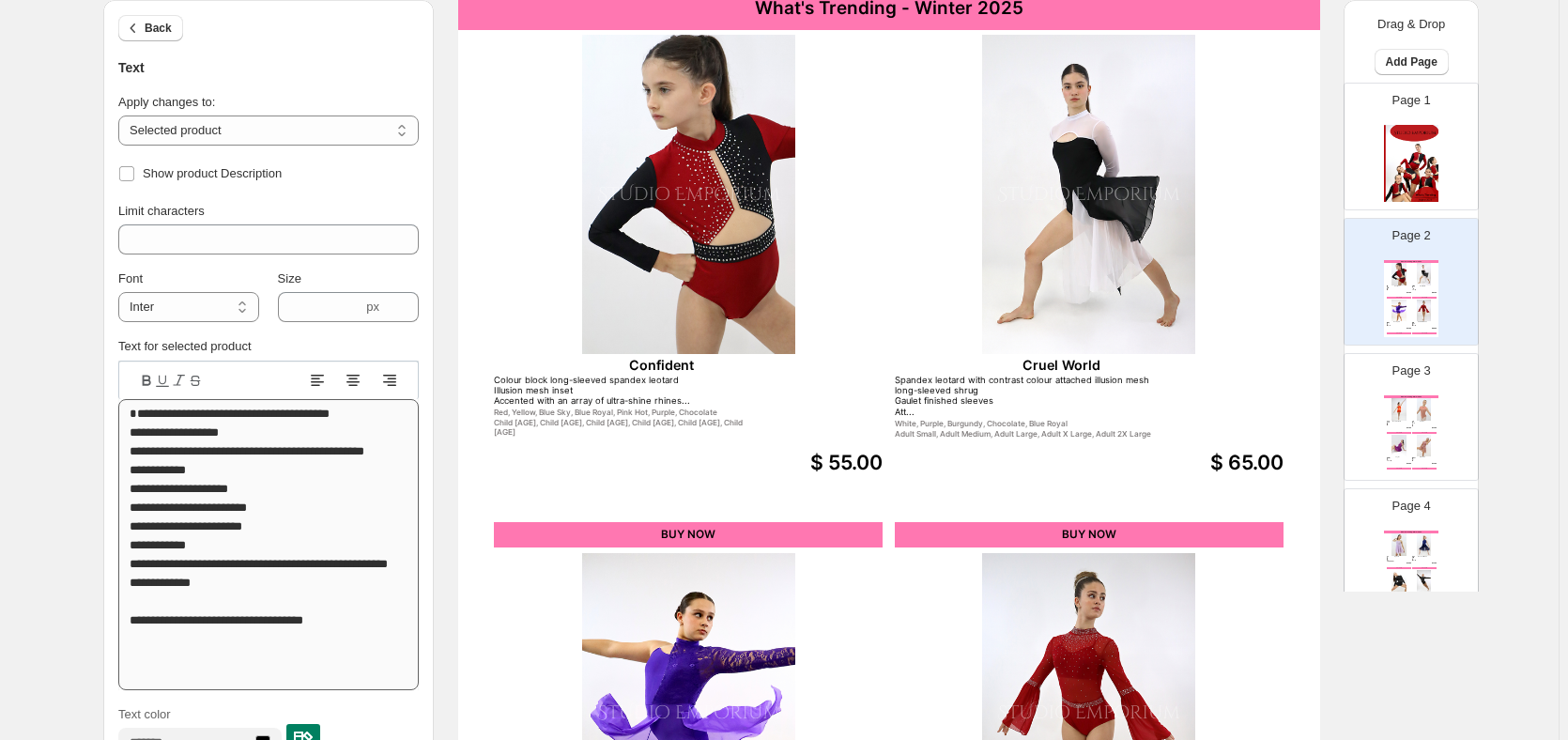 scroll, scrollTop: 188, scrollLeft: 0, axis: vertical 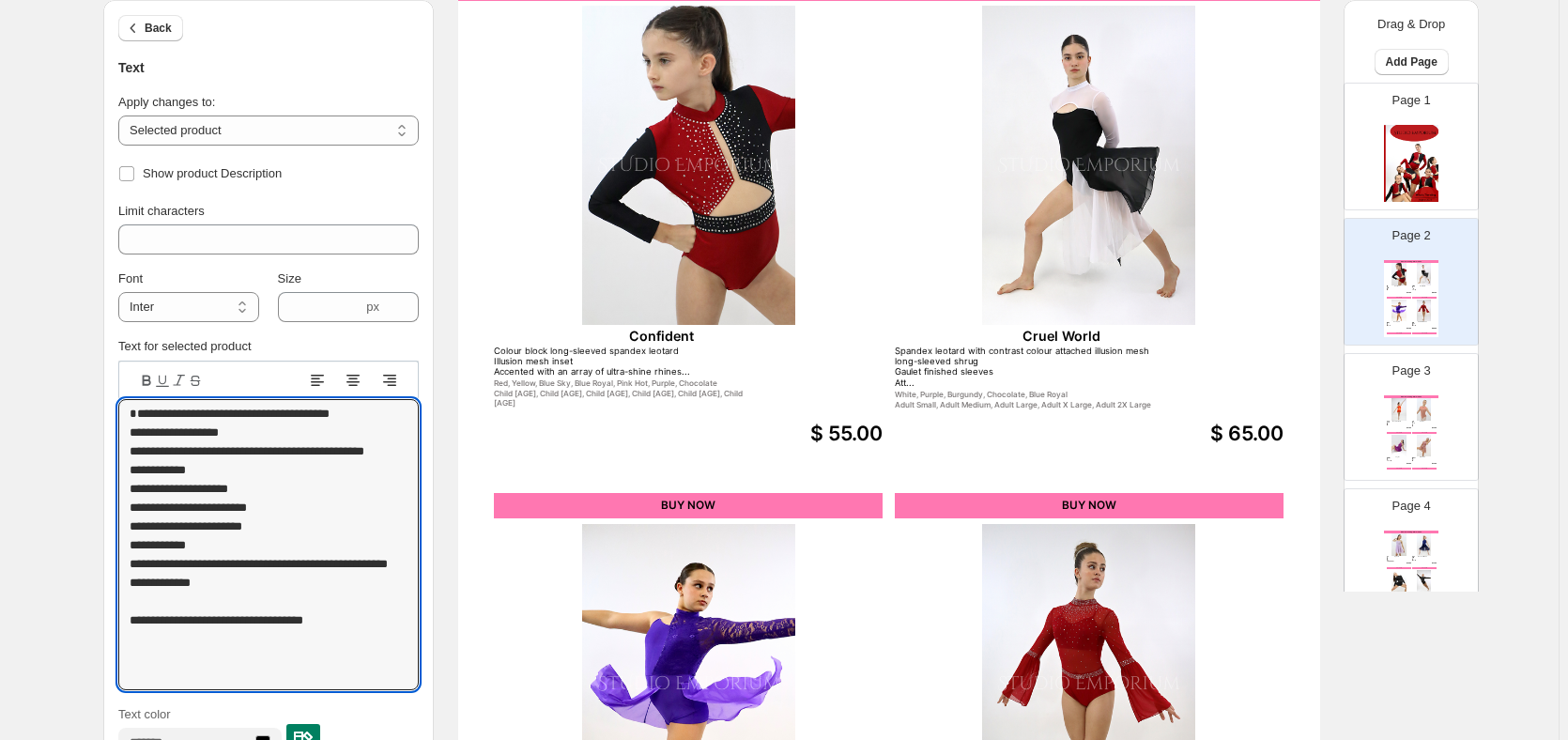 drag, startPoint x: 214, startPoint y: 582, endPoint x: 115, endPoint y: 384, distance: 221.37073 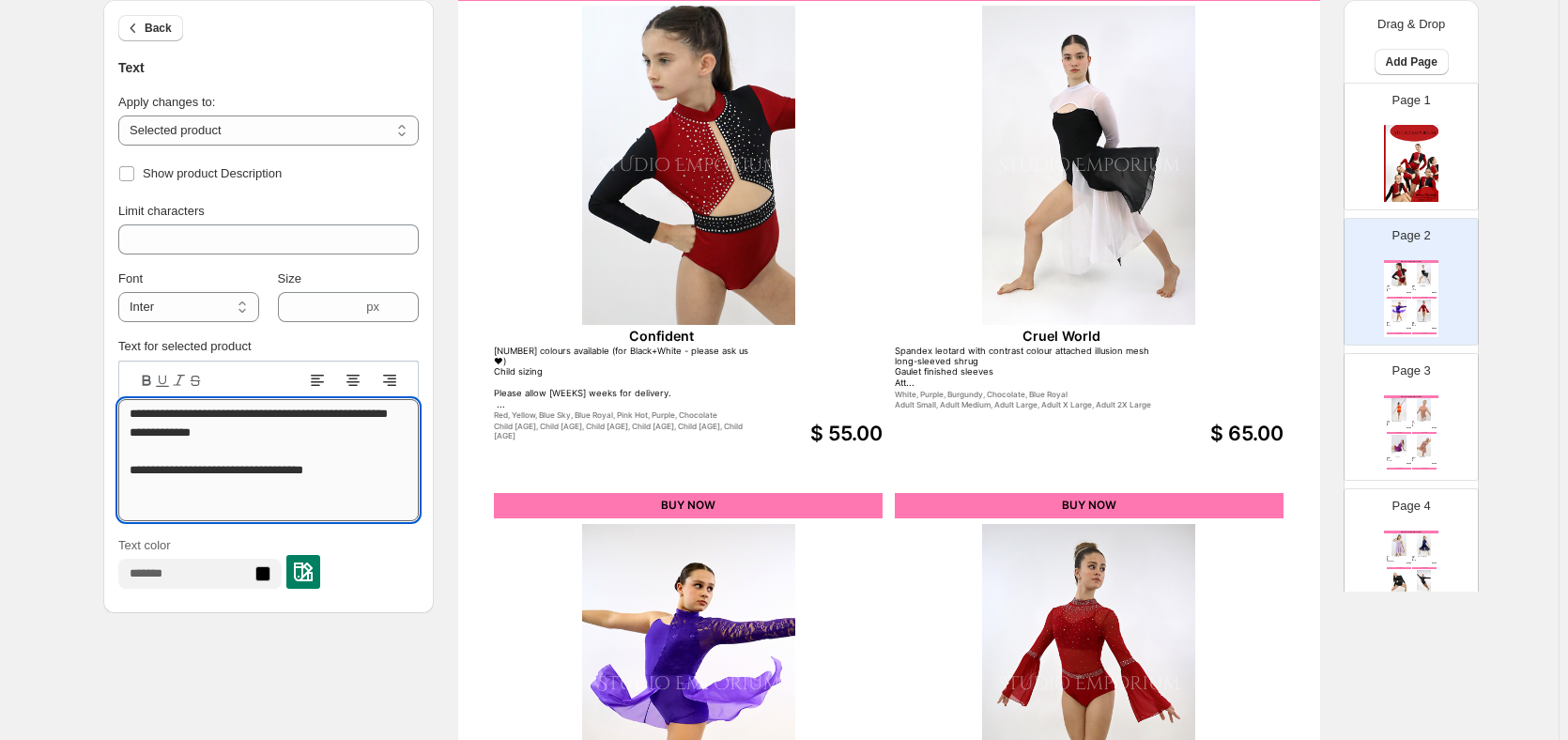 drag, startPoint x: 199, startPoint y: 423, endPoint x: 238, endPoint y: 417, distance: 39.4588 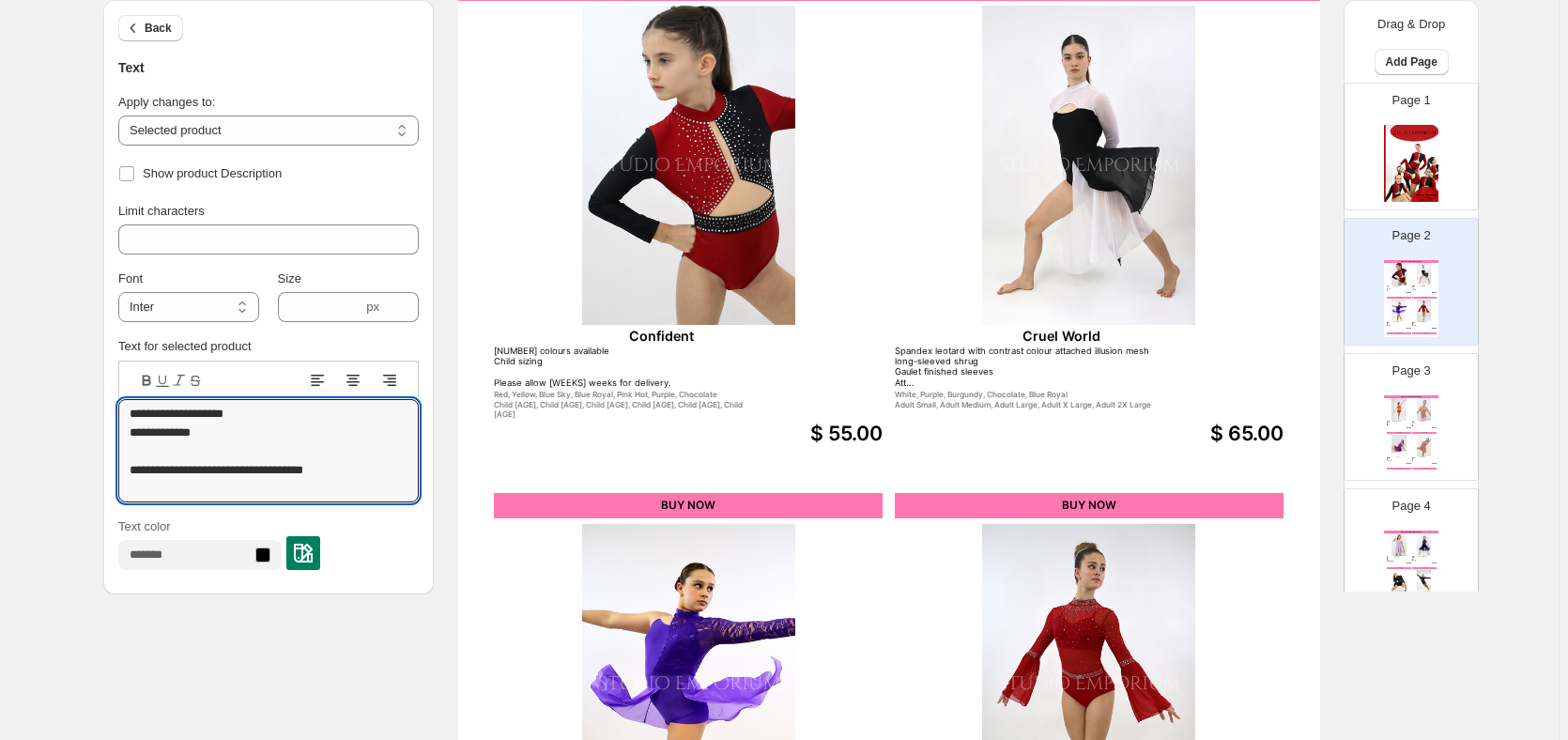 drag, startPoint x: 321, startPoint y: 470, endPoint x: 118, endPoint y: 402, distance: 214.08643 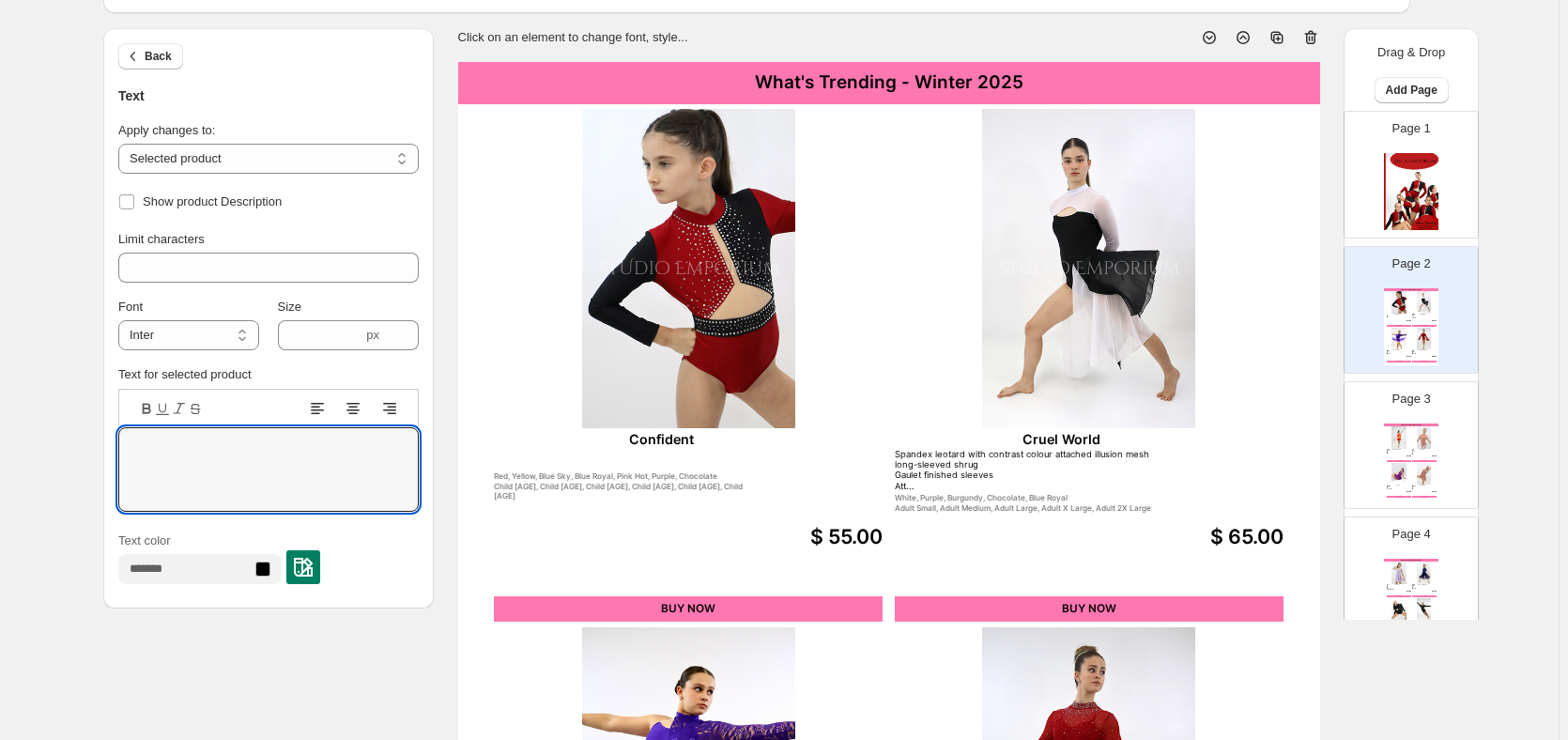 scroll, scrollTop: 0, scrollLeft: 0, axis: both 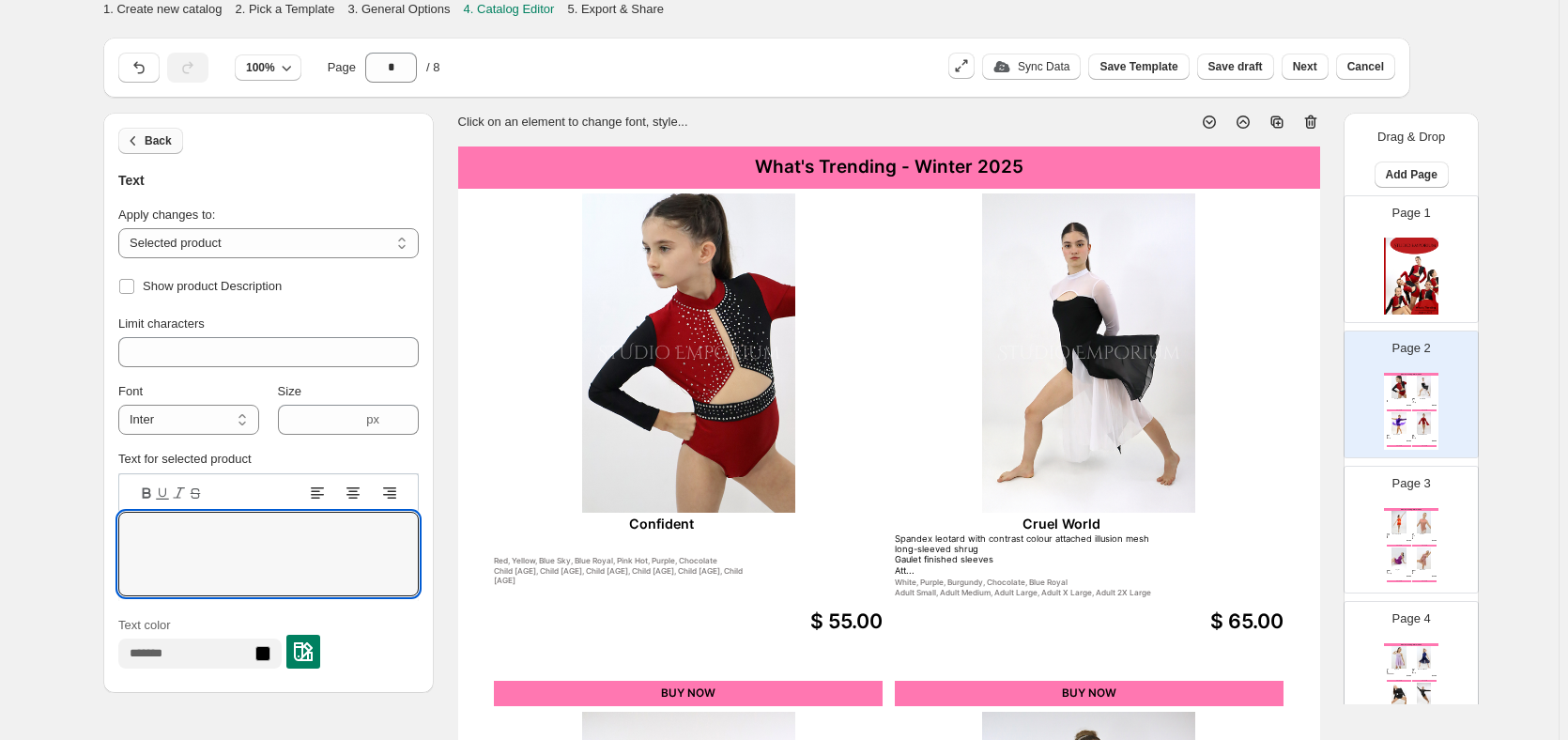 type 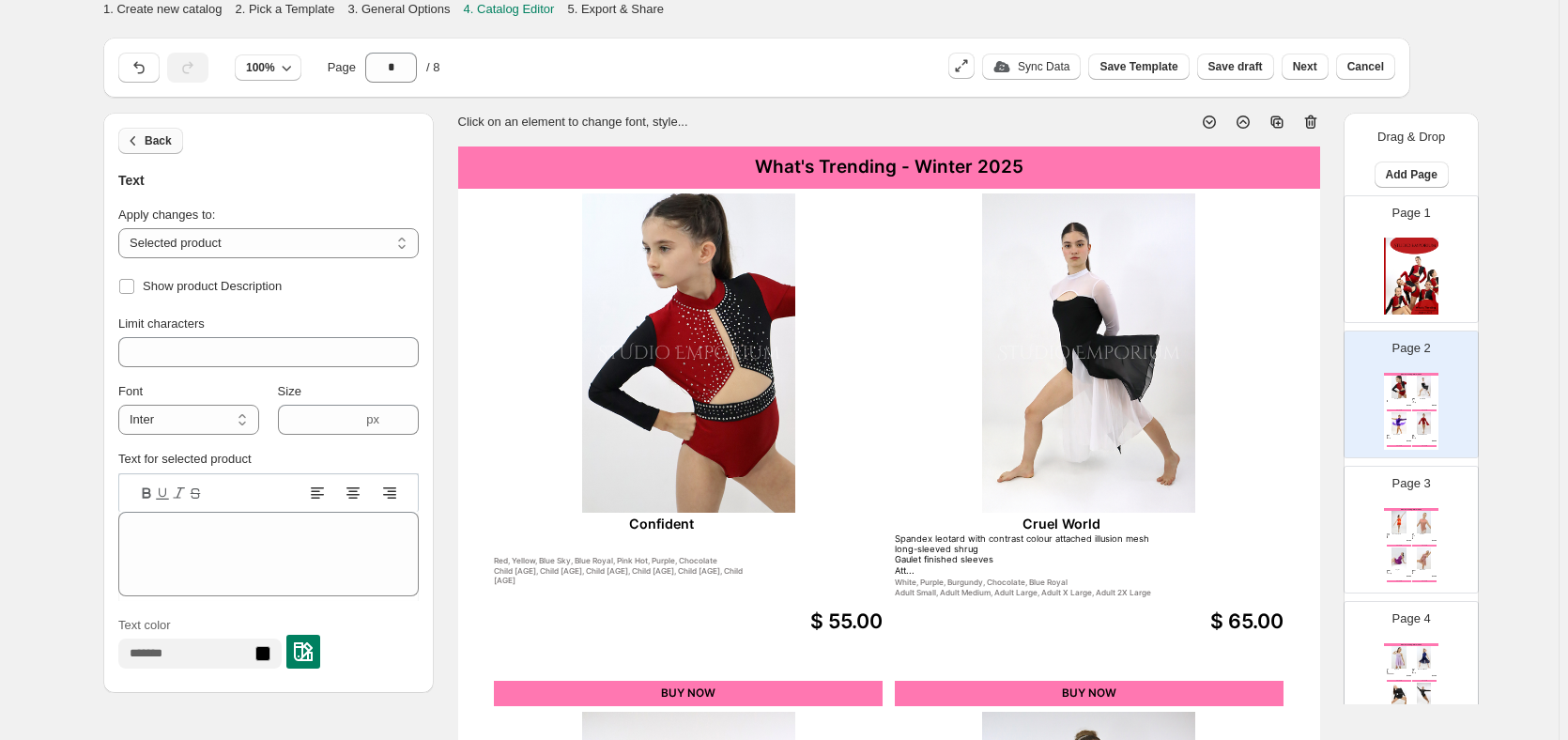 click 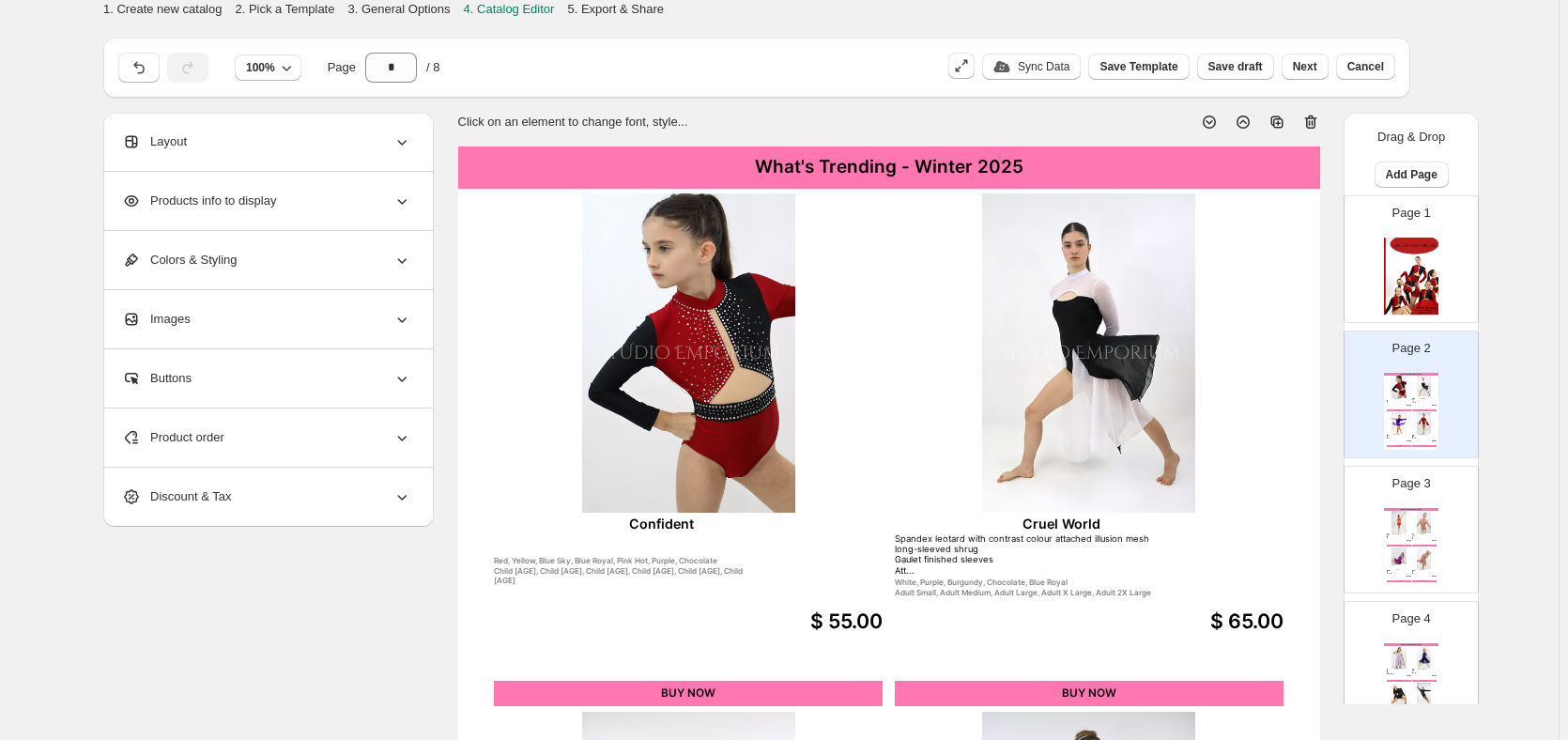 click 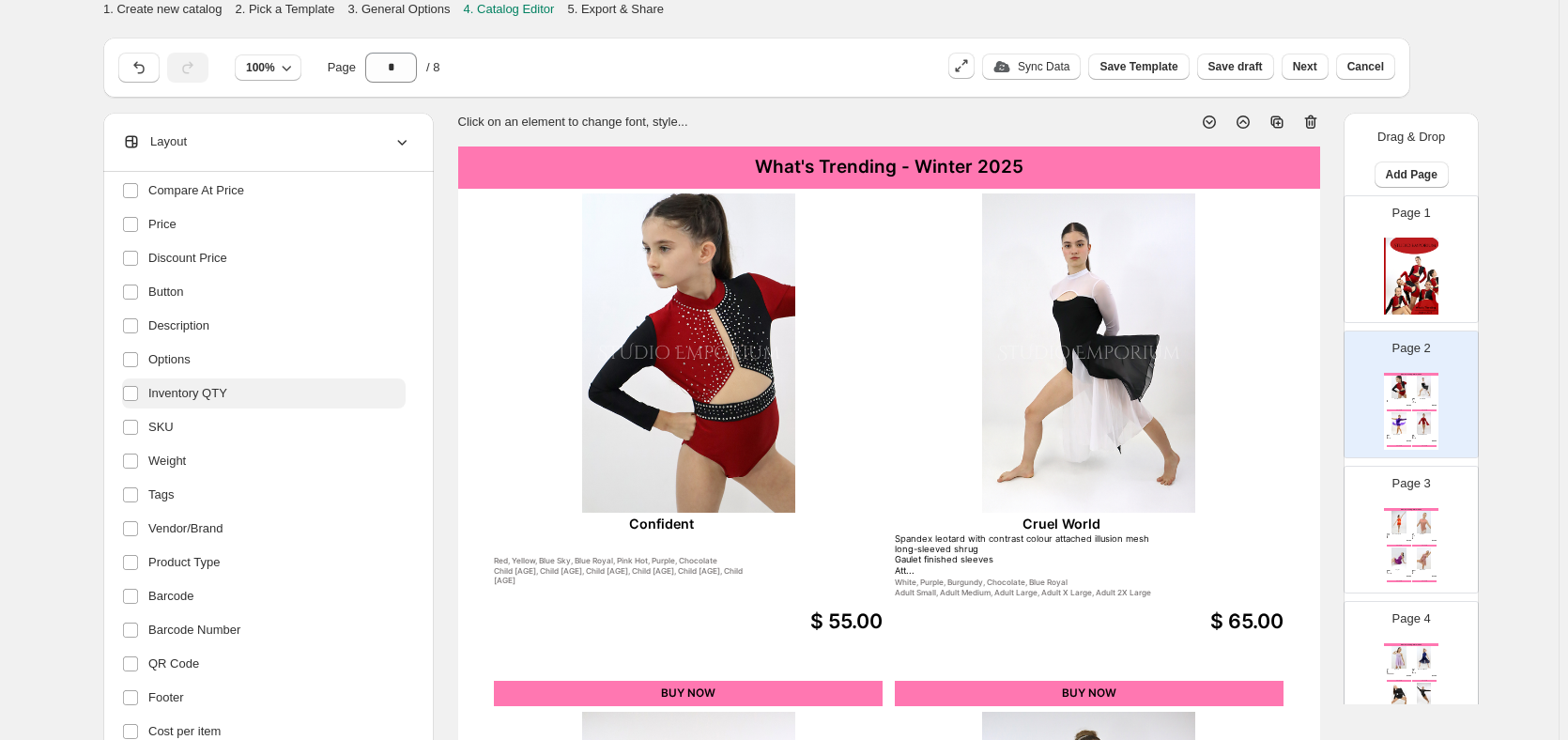 scroll, scrollTop: 270, scrollLeft: 0, axis: vertical 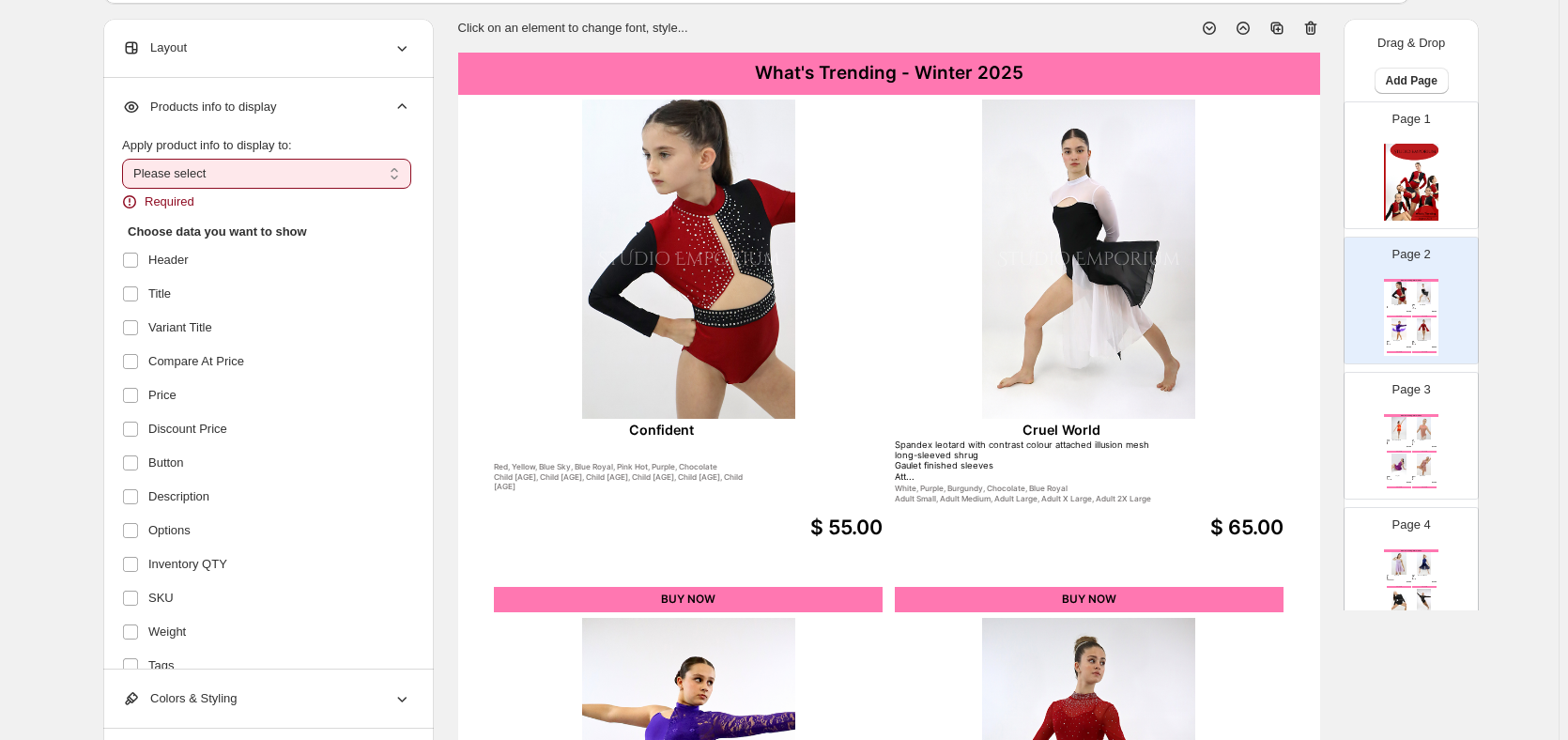 click on "**********" at bounding box center (267, 174) 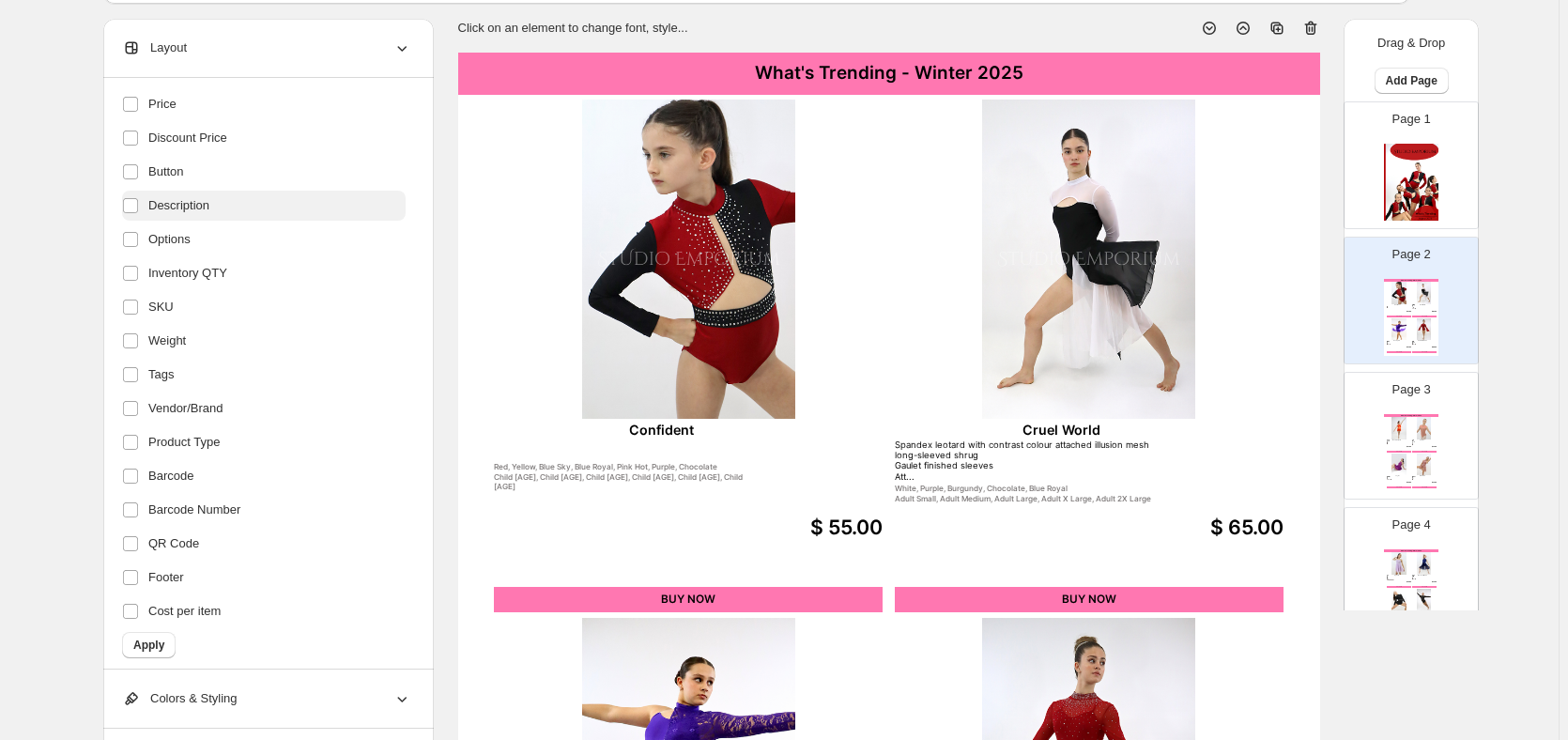 scroll, scrollTop: 270, scrollLeft: 0, axis: vertical 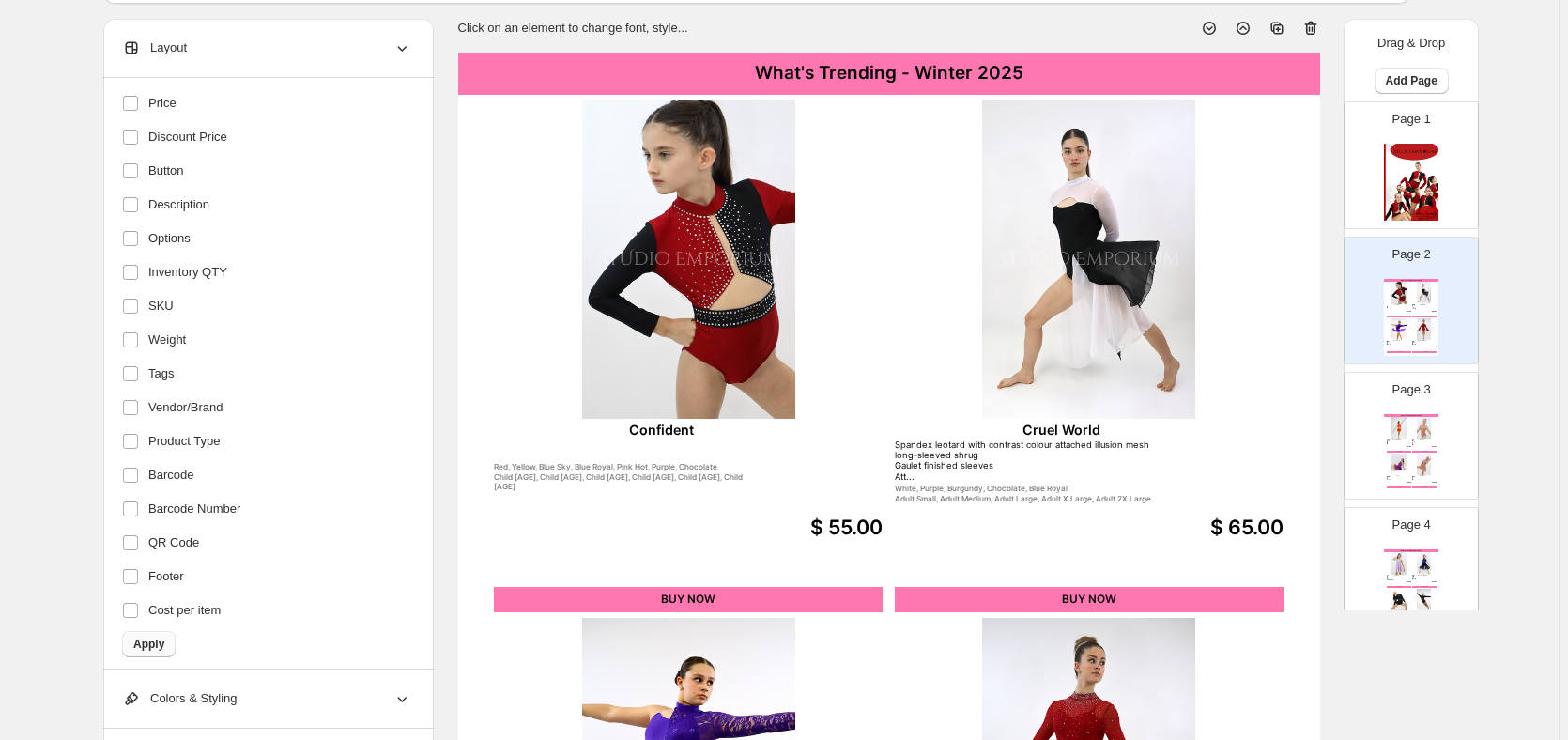 click on "Apply" at bounding box center [148, 644] 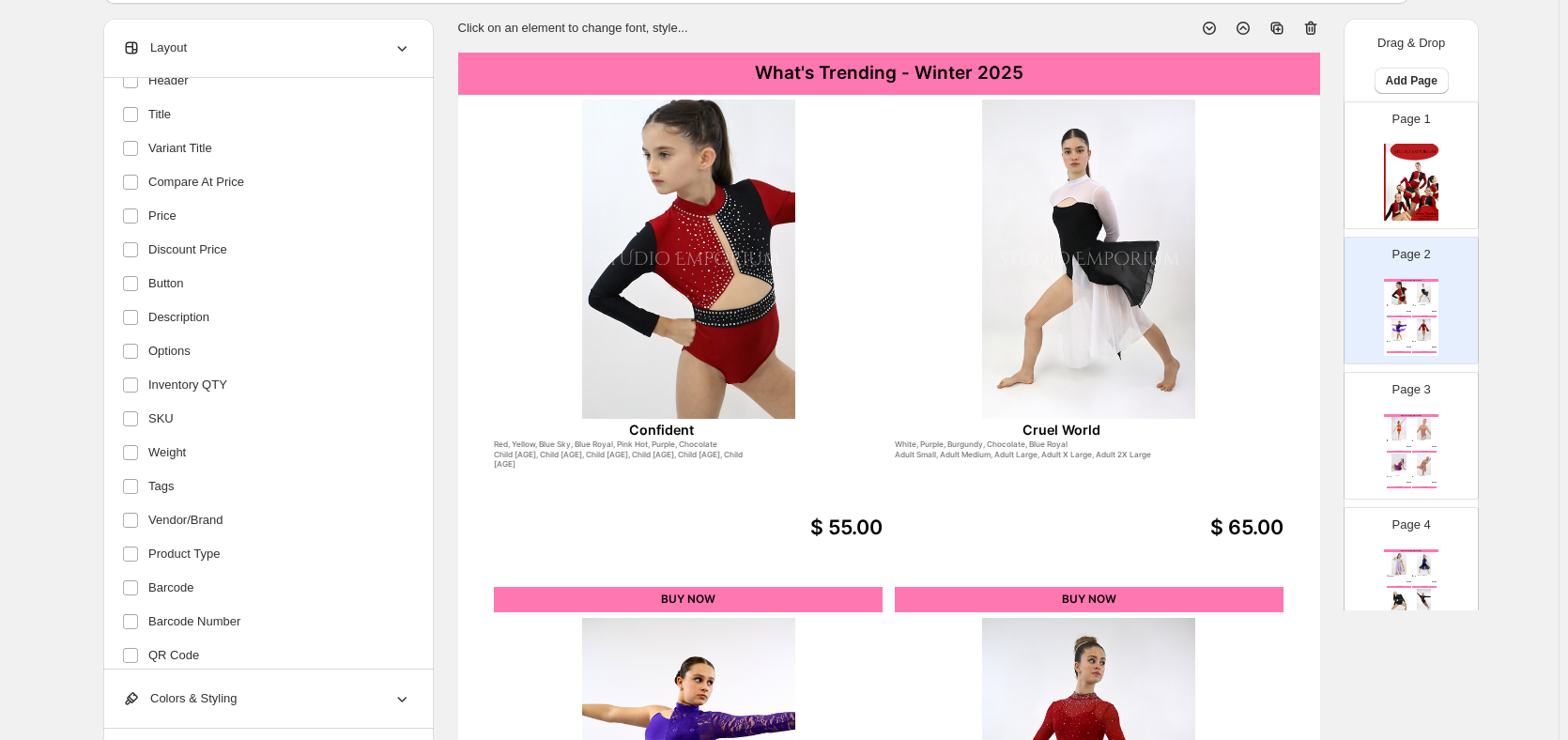 scroll, scrollTop: 0, scrollLeft: 0, axis: both 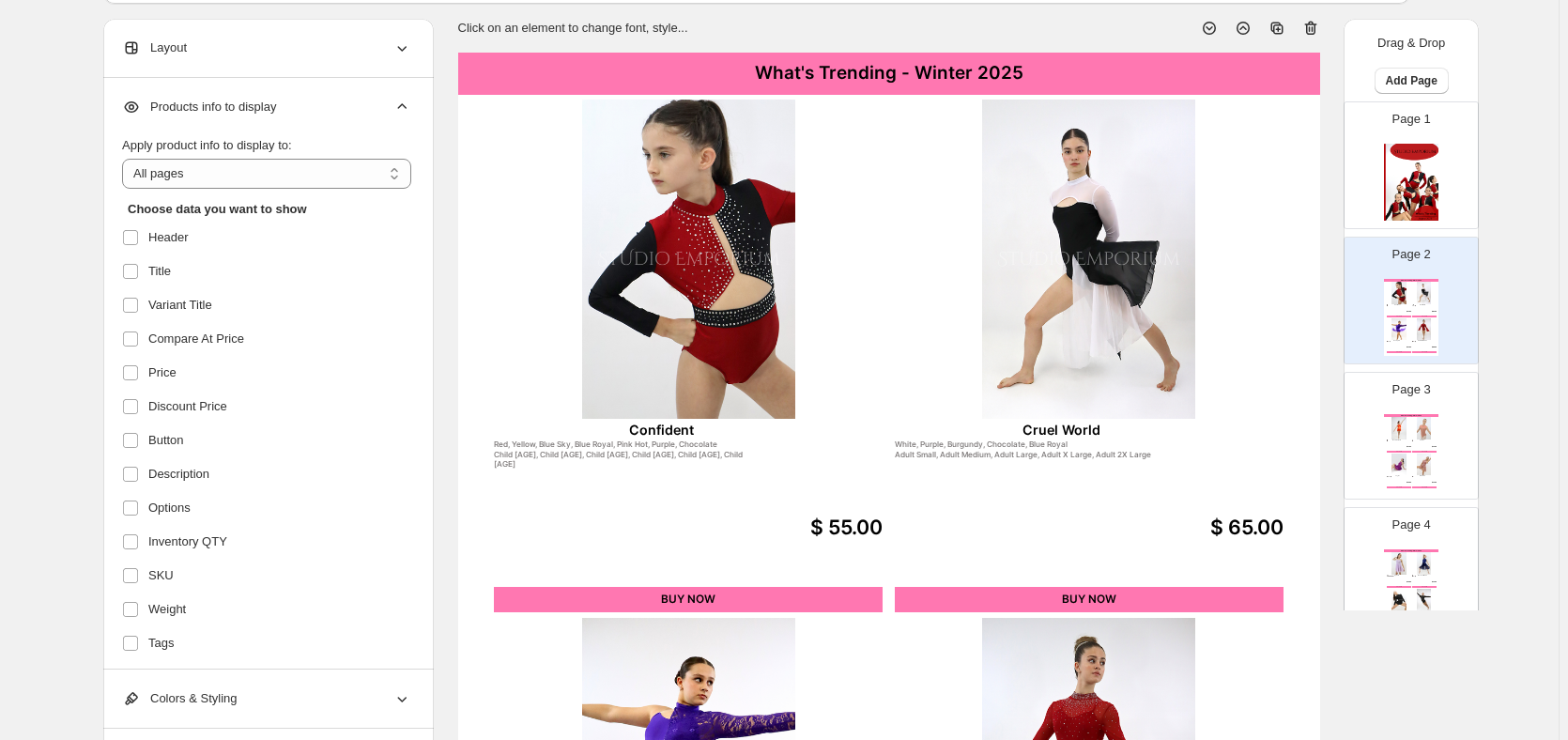 click 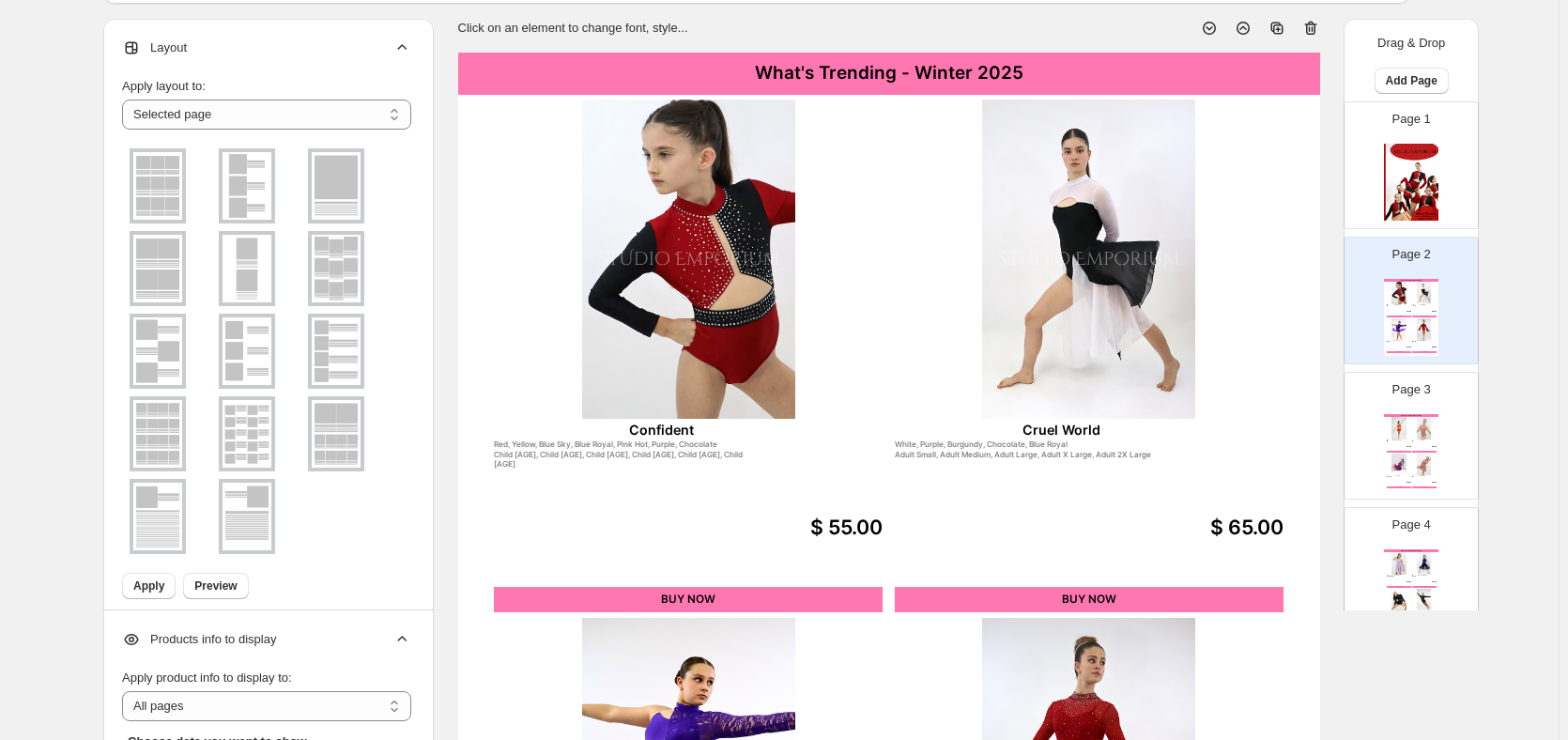 click at bounding box center (336, 269) 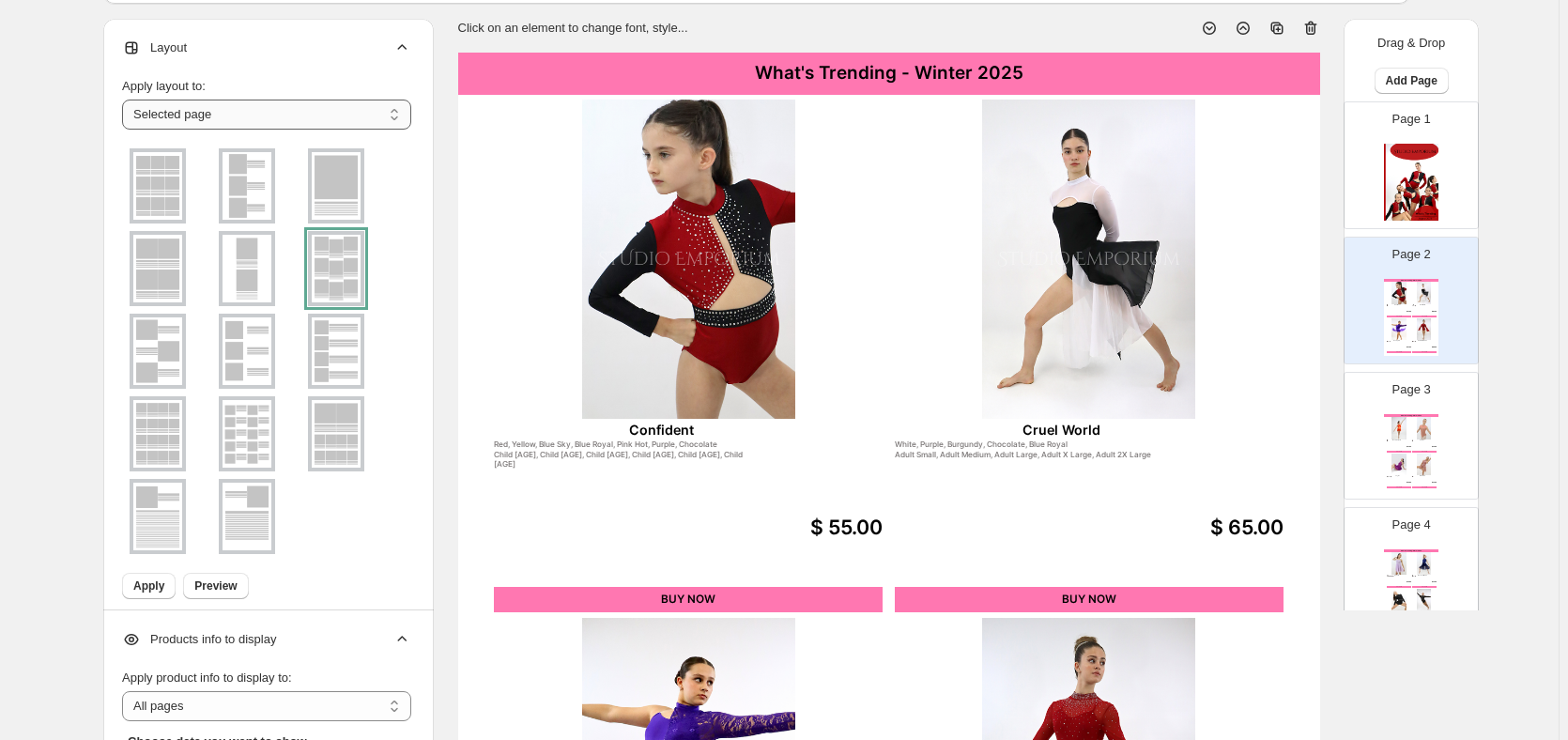 click on "**********" at bounding box center [267, 115] 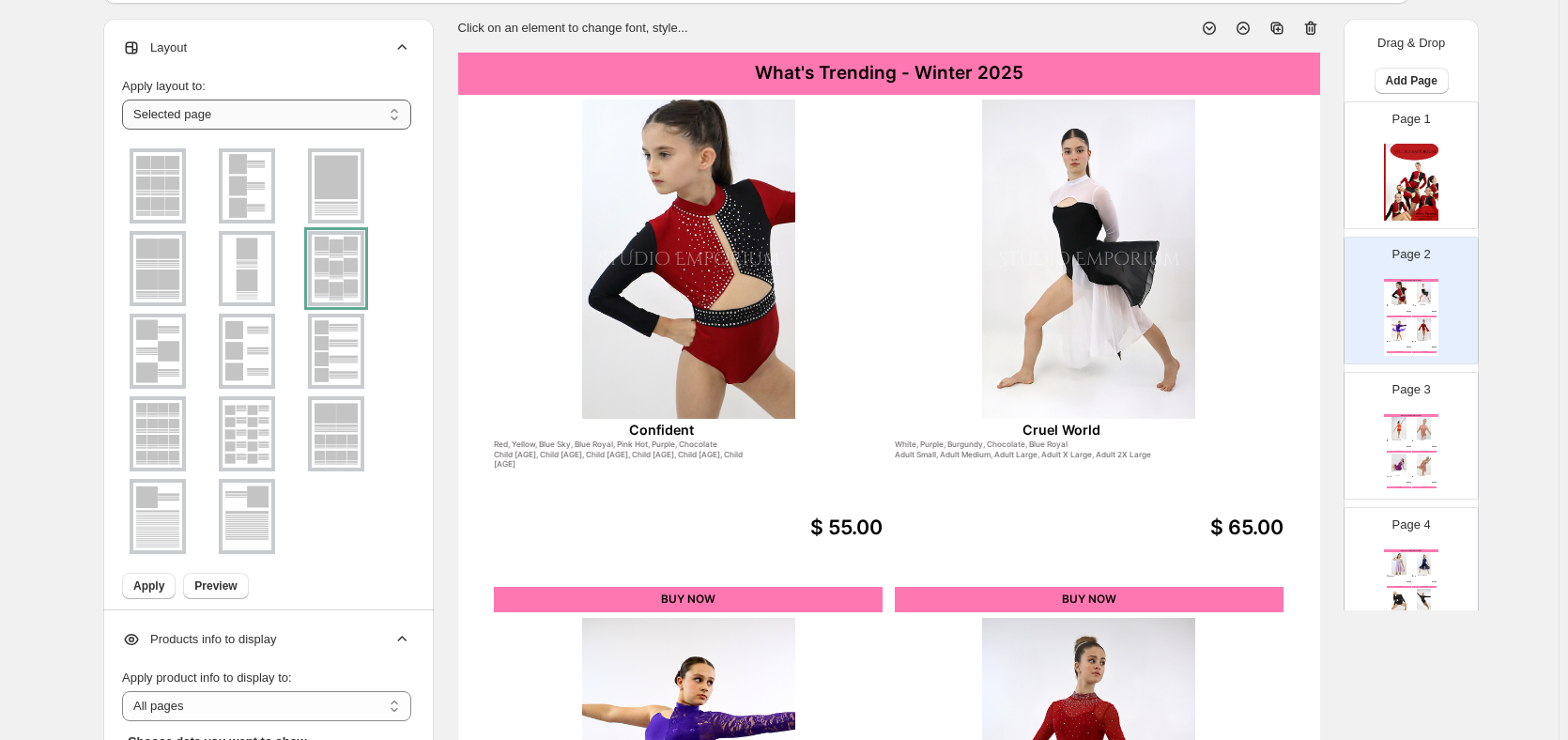 click on "**********" at bounding box center [267, 115] 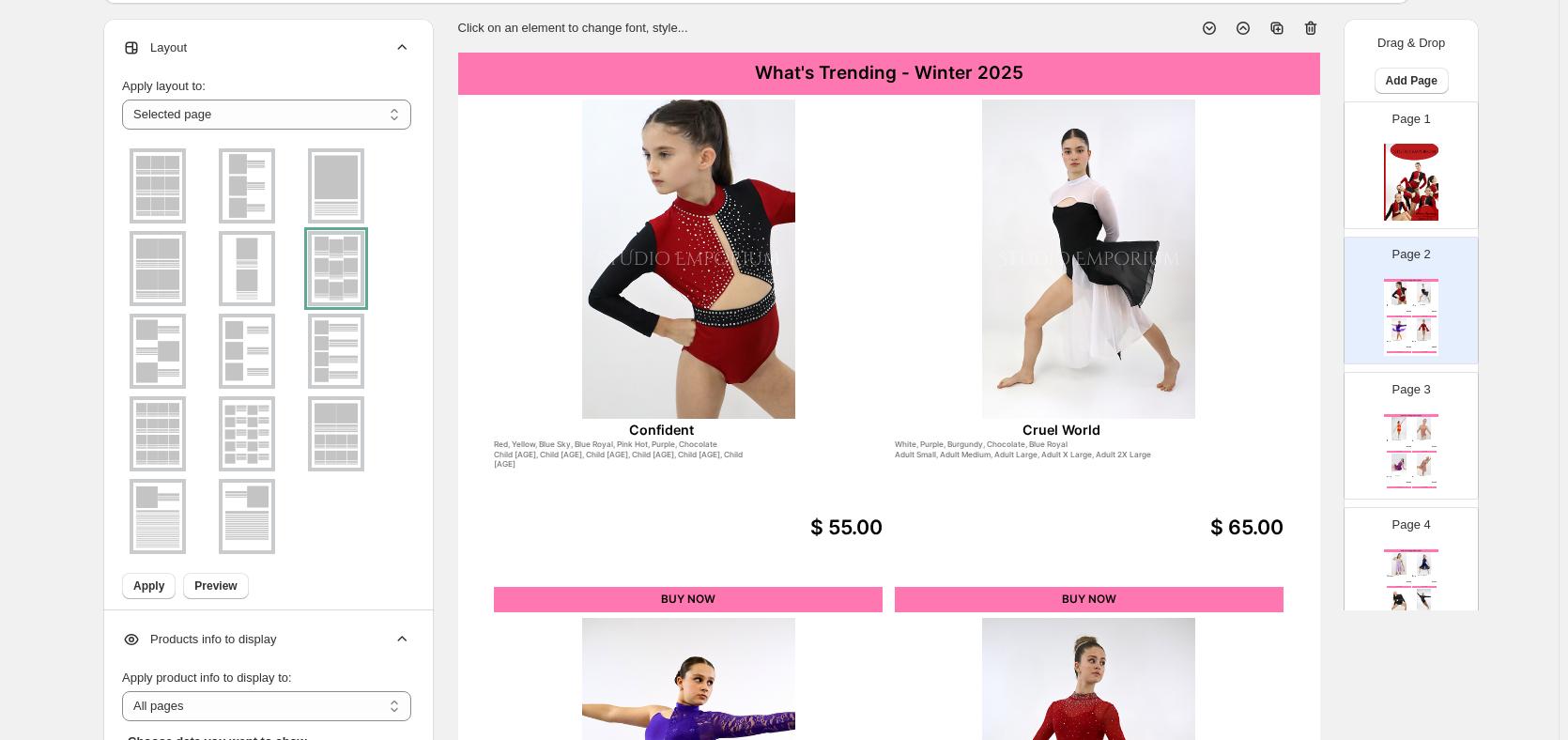 click at bounding box center (158, 186) 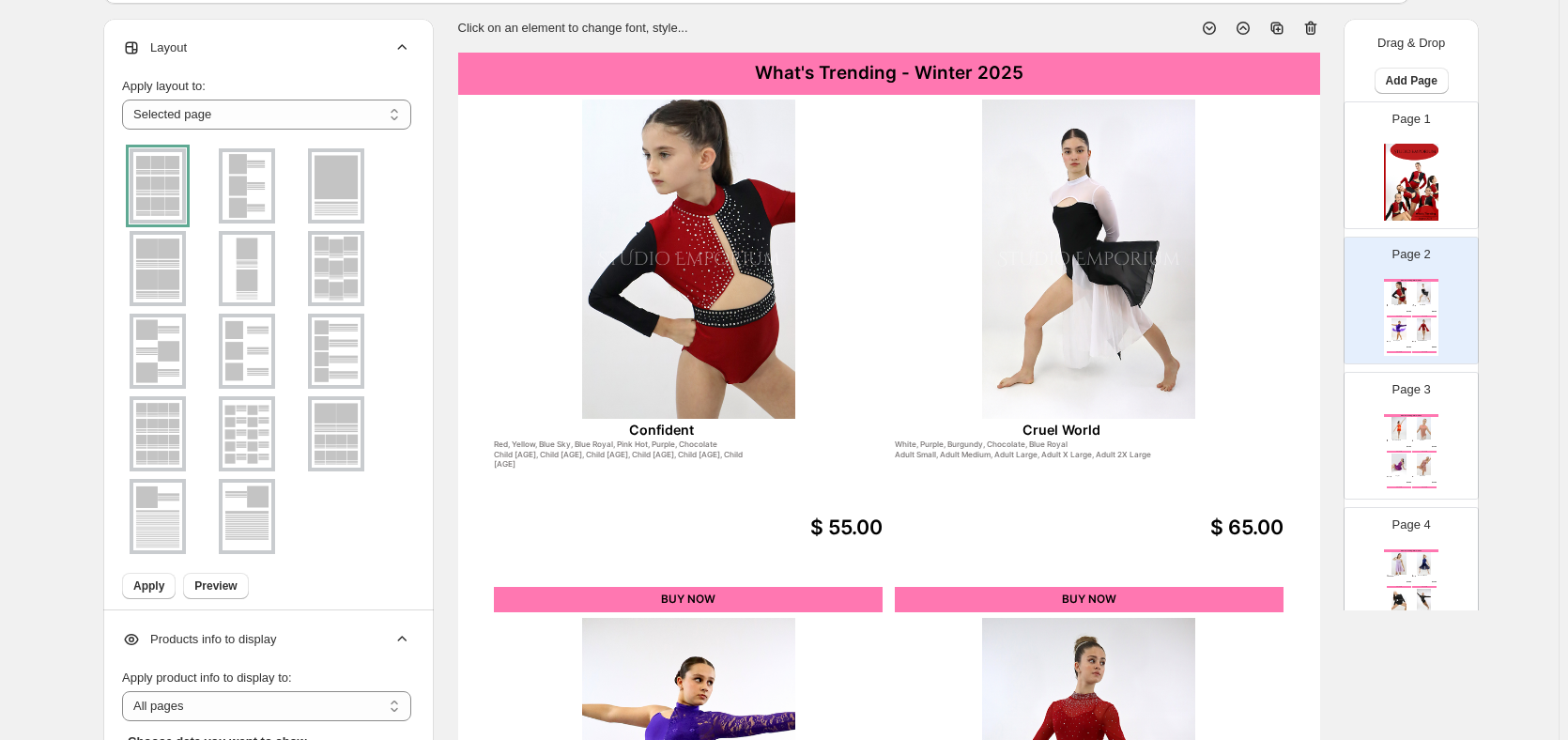 click at bounding box center [158, 186] 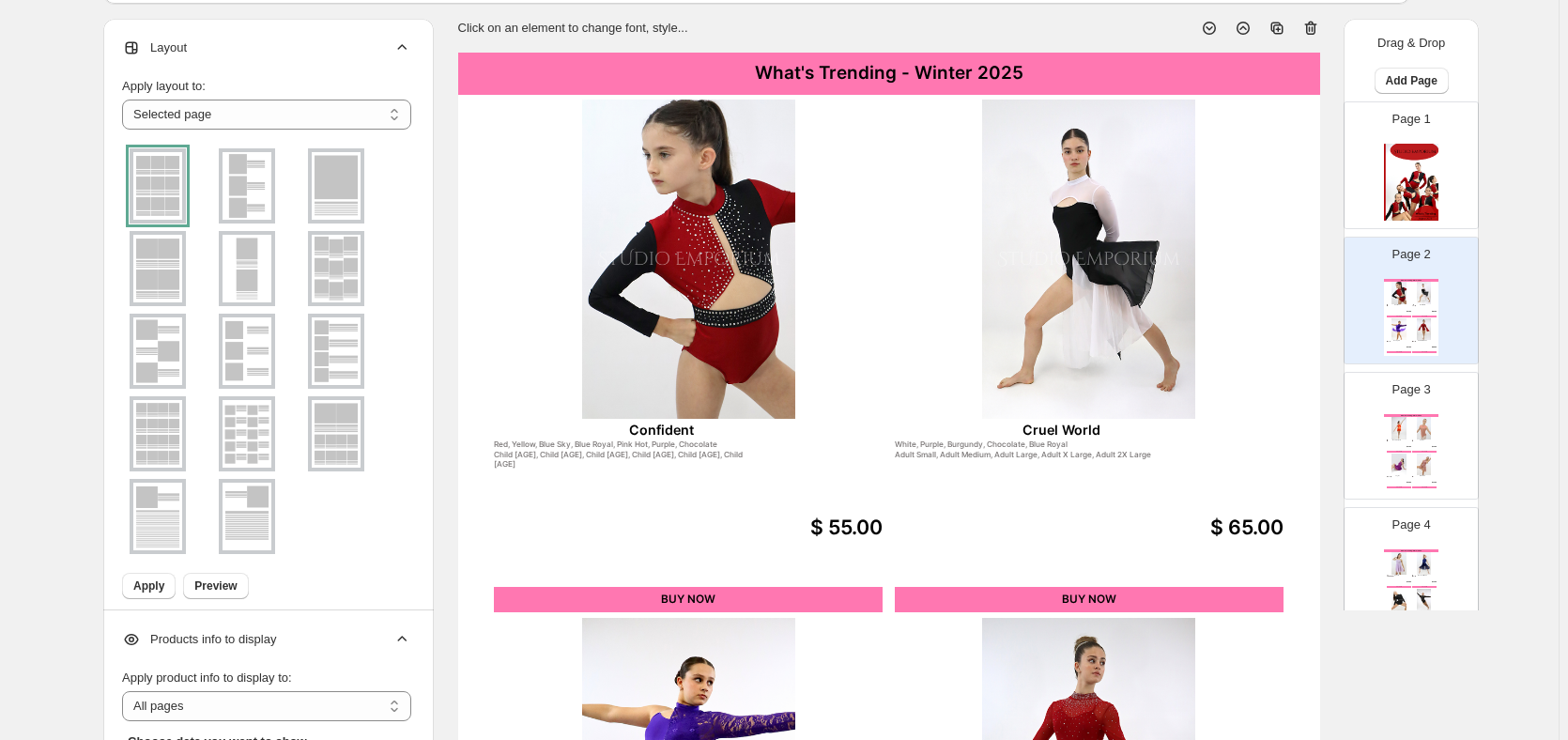 click at bounding box center [158, 186] 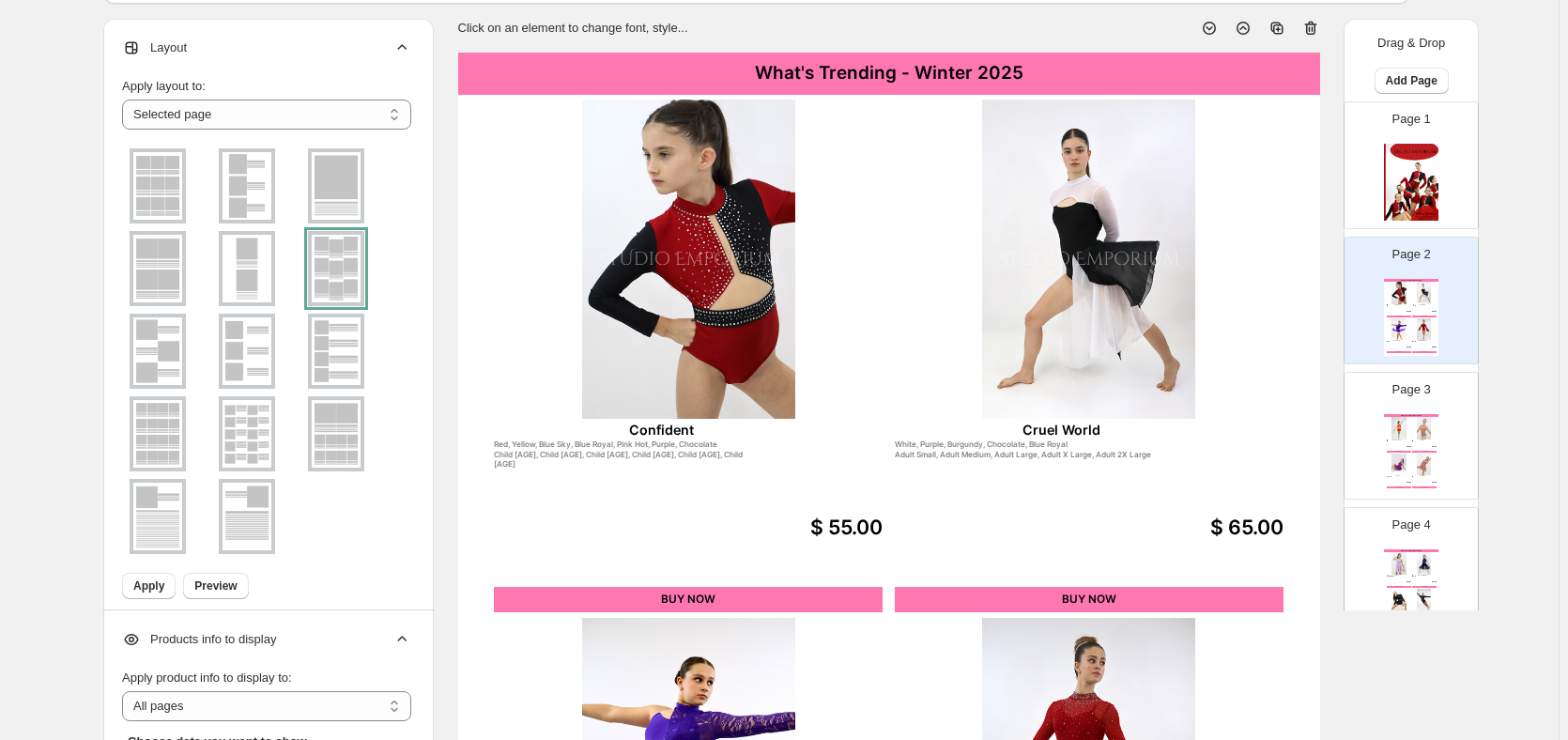 click at bounding box center [158, 186] 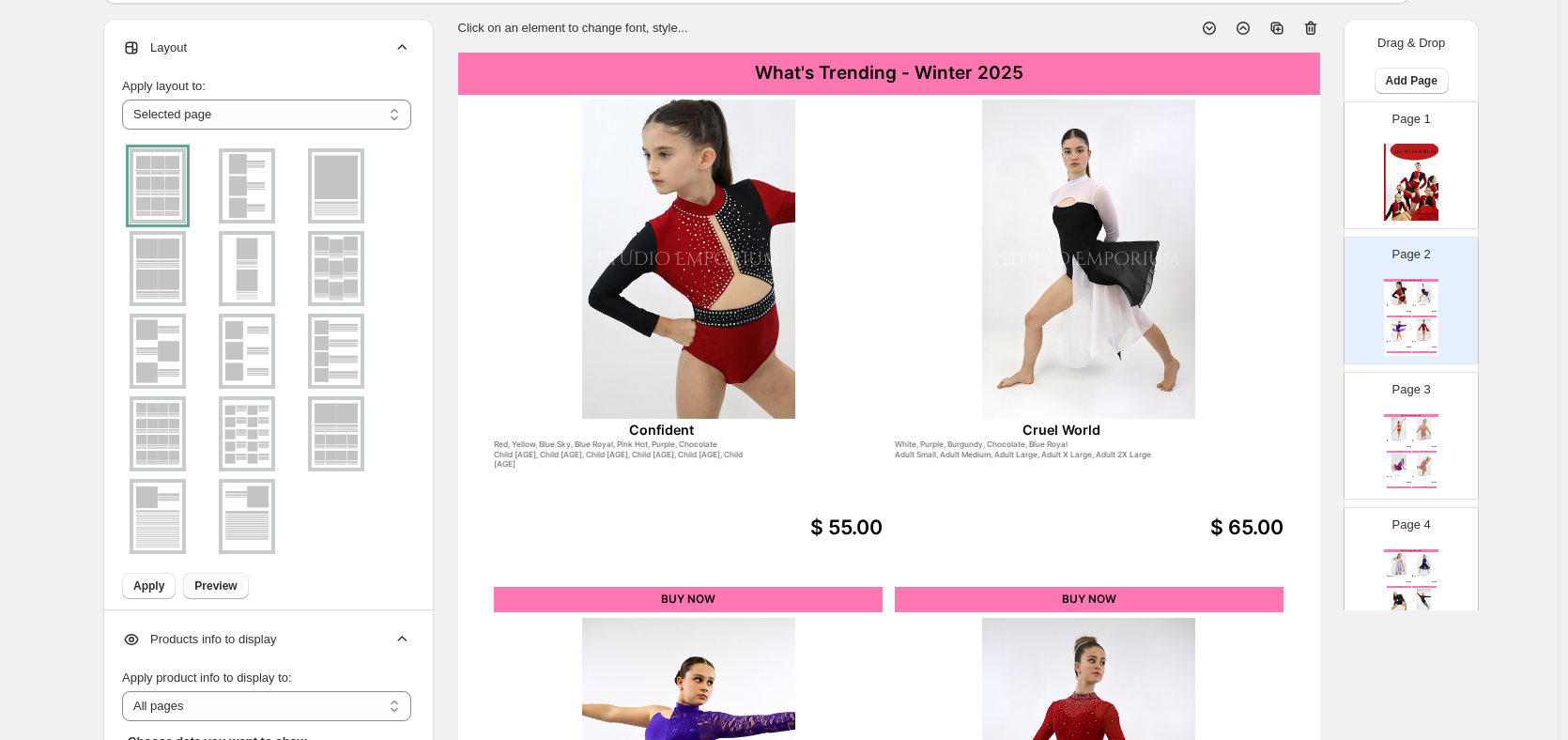 click on "Preview" at bounding box center [215, 586] 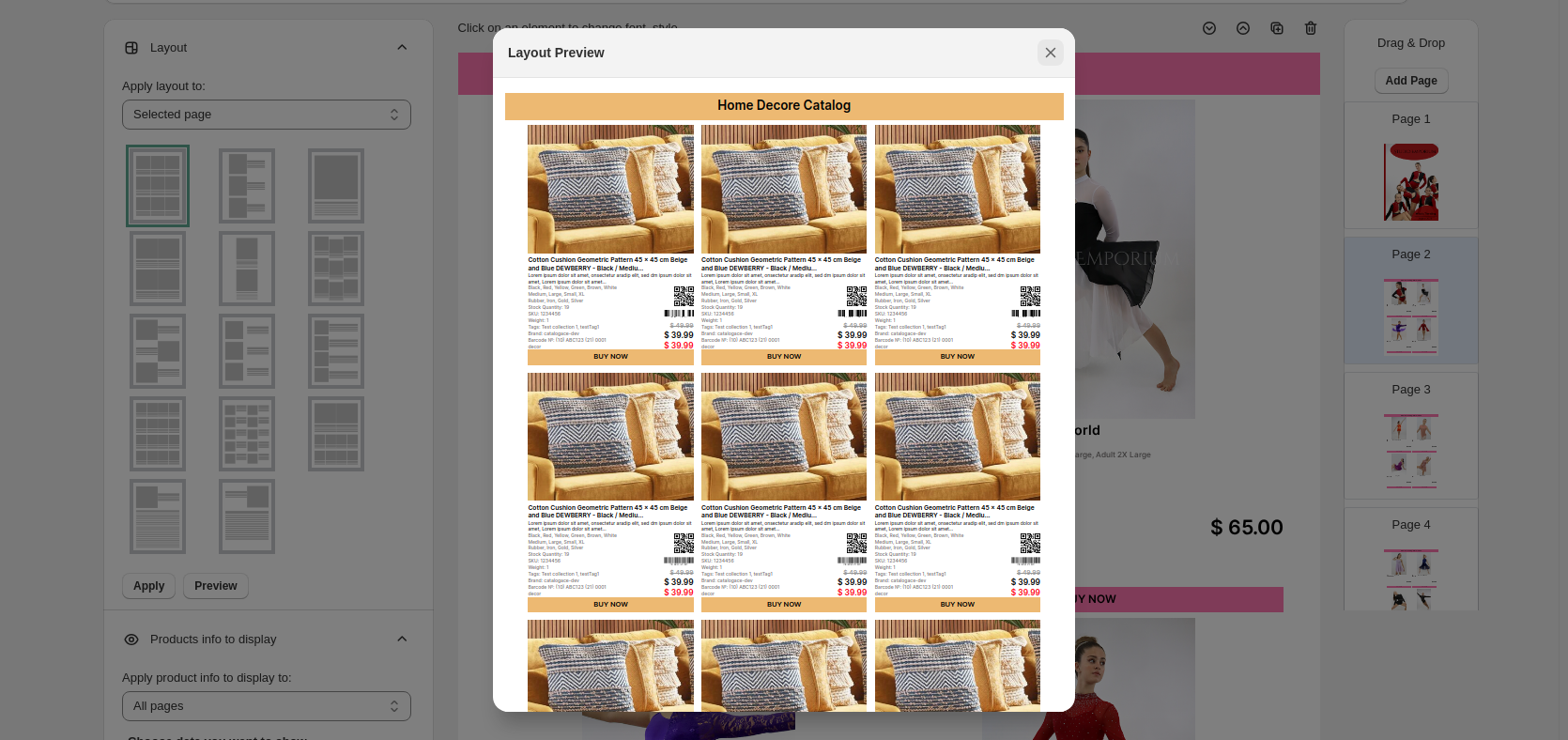 click at bounding box center [1051, 53] 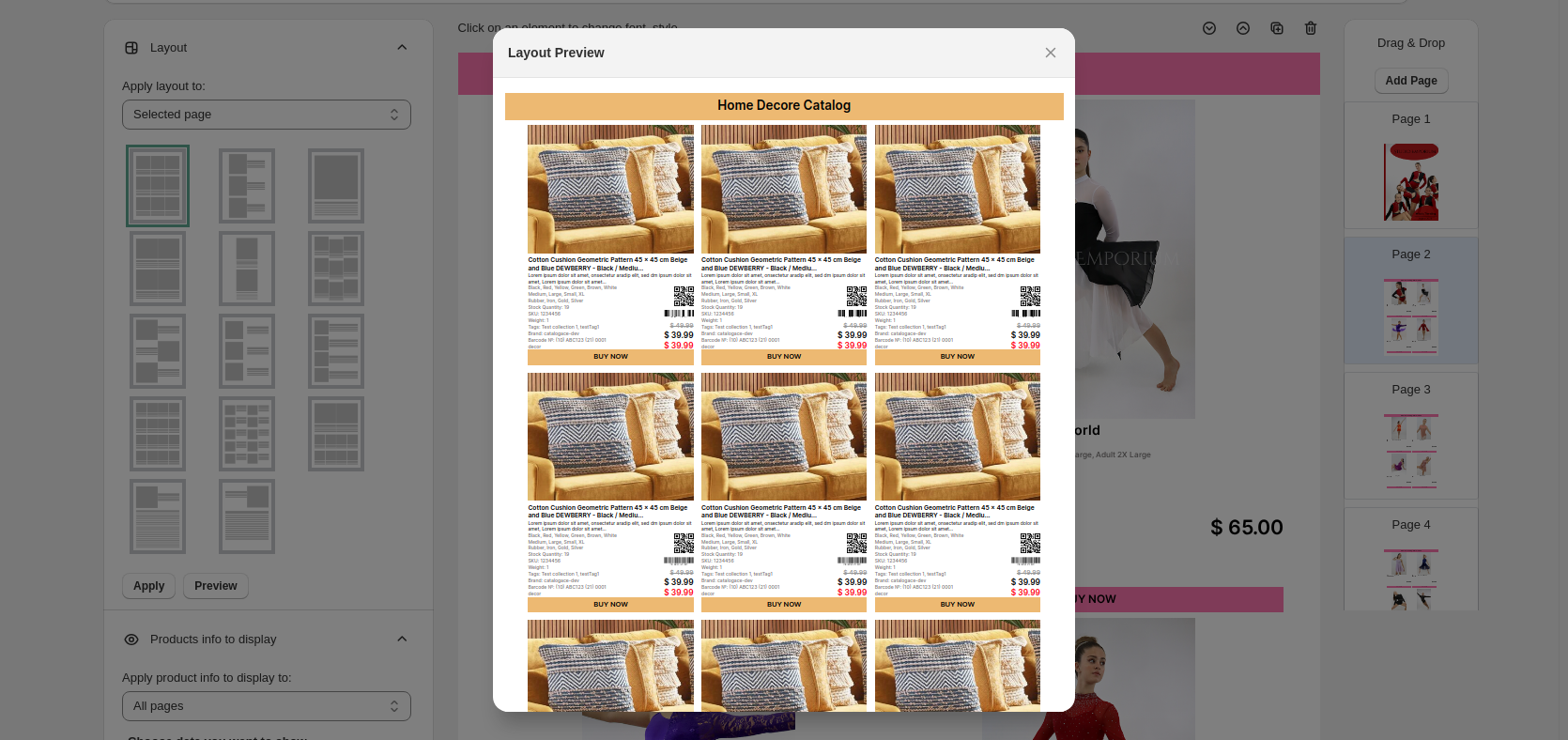scroll, scrollTop: 94, scrollLeft: 0, axis: vertical 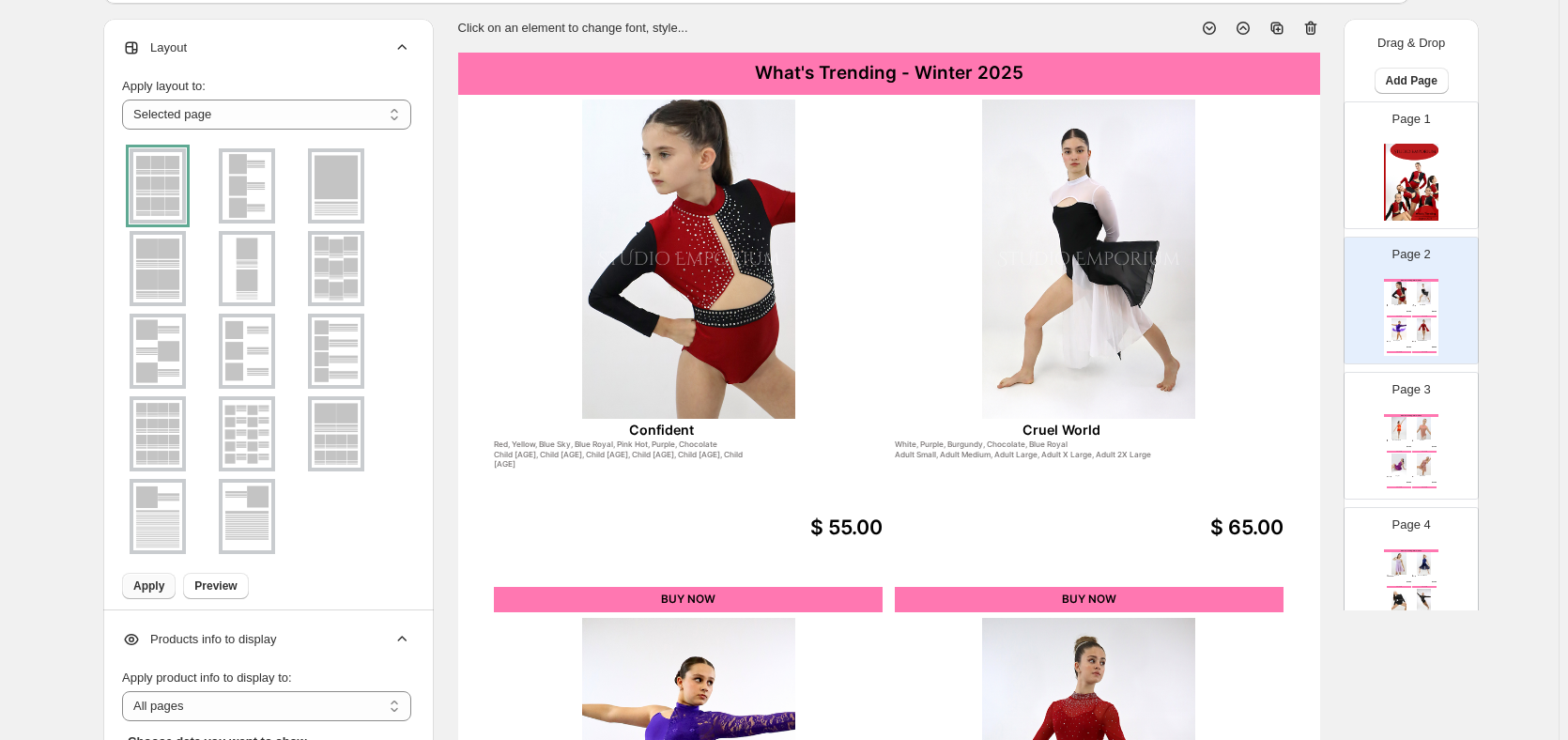 click on "Apply" at bounding box center [148, 586] 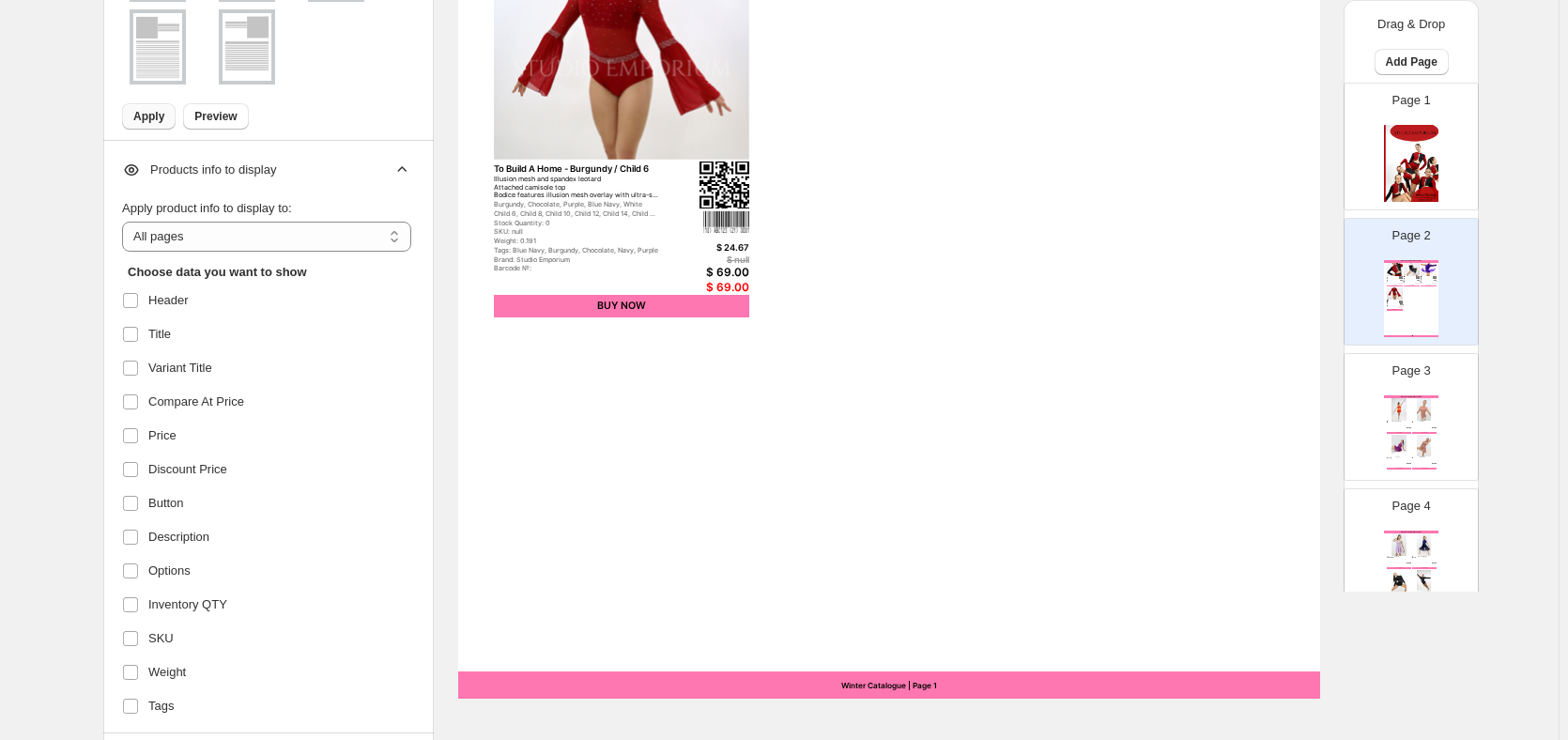 scroll, scrollTop: 657, scrollLeft: 0, axis: vertical 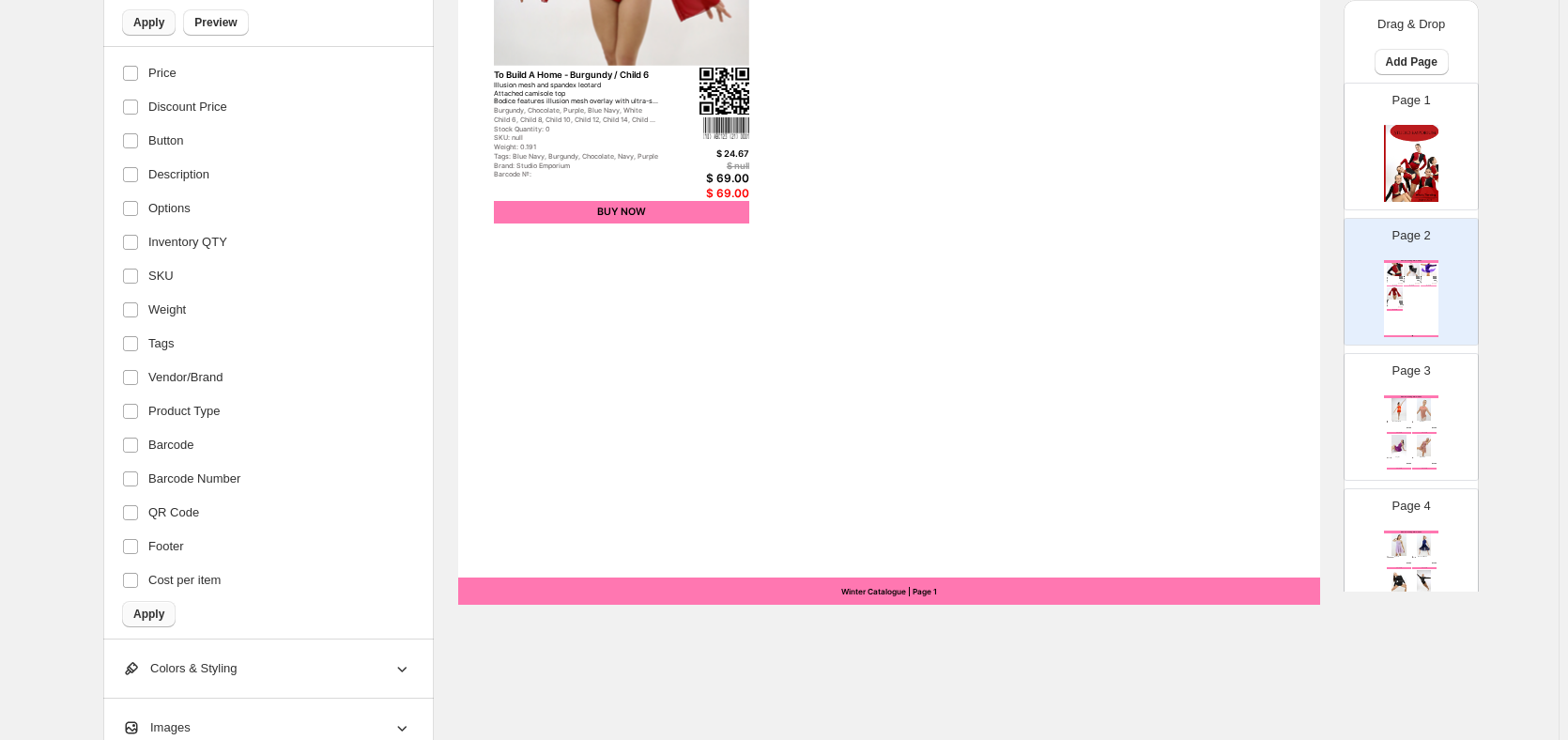 click on "Apply" at bounding box center (148, 614) 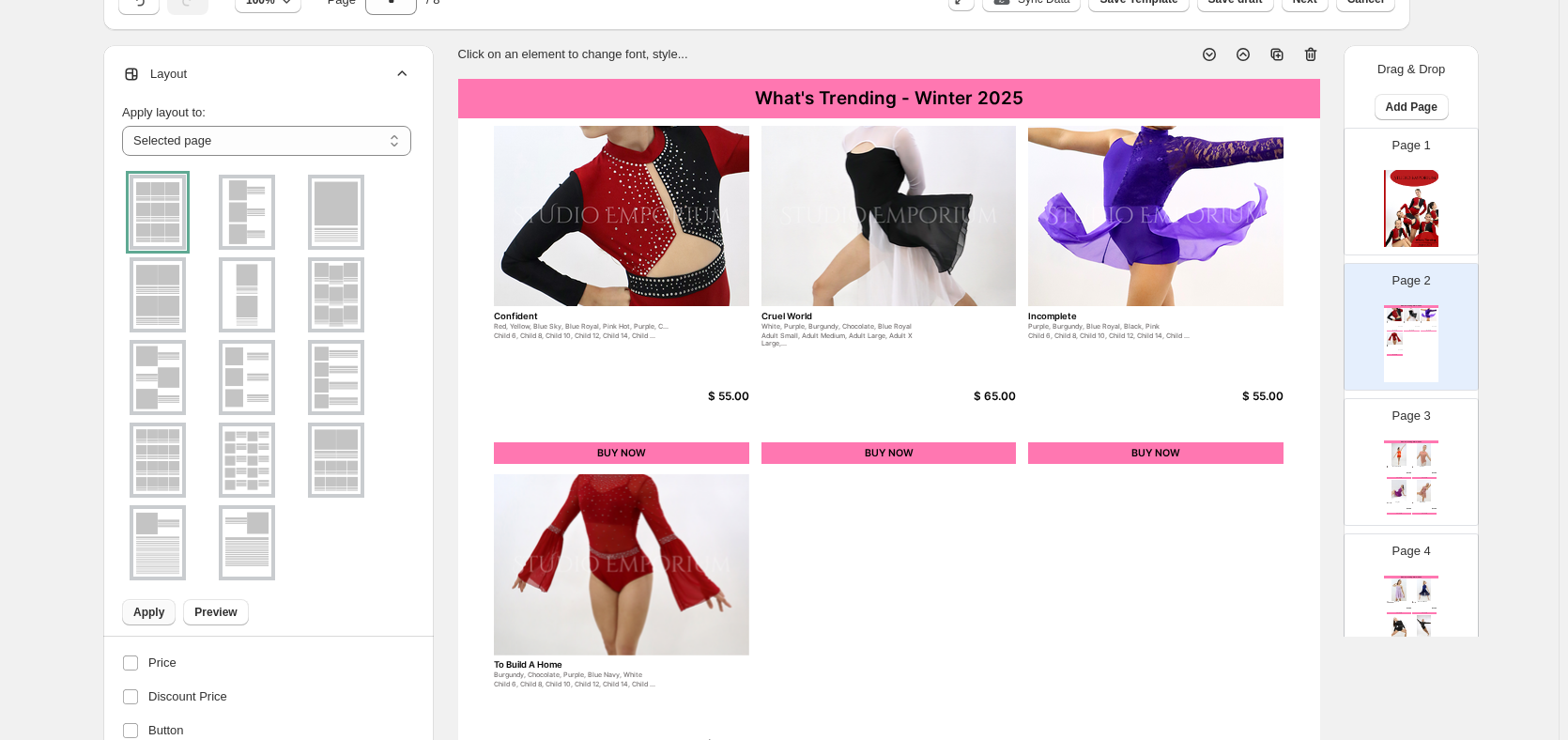 scroll, scrollTop: 0, scrollLeft: 0, axis: both 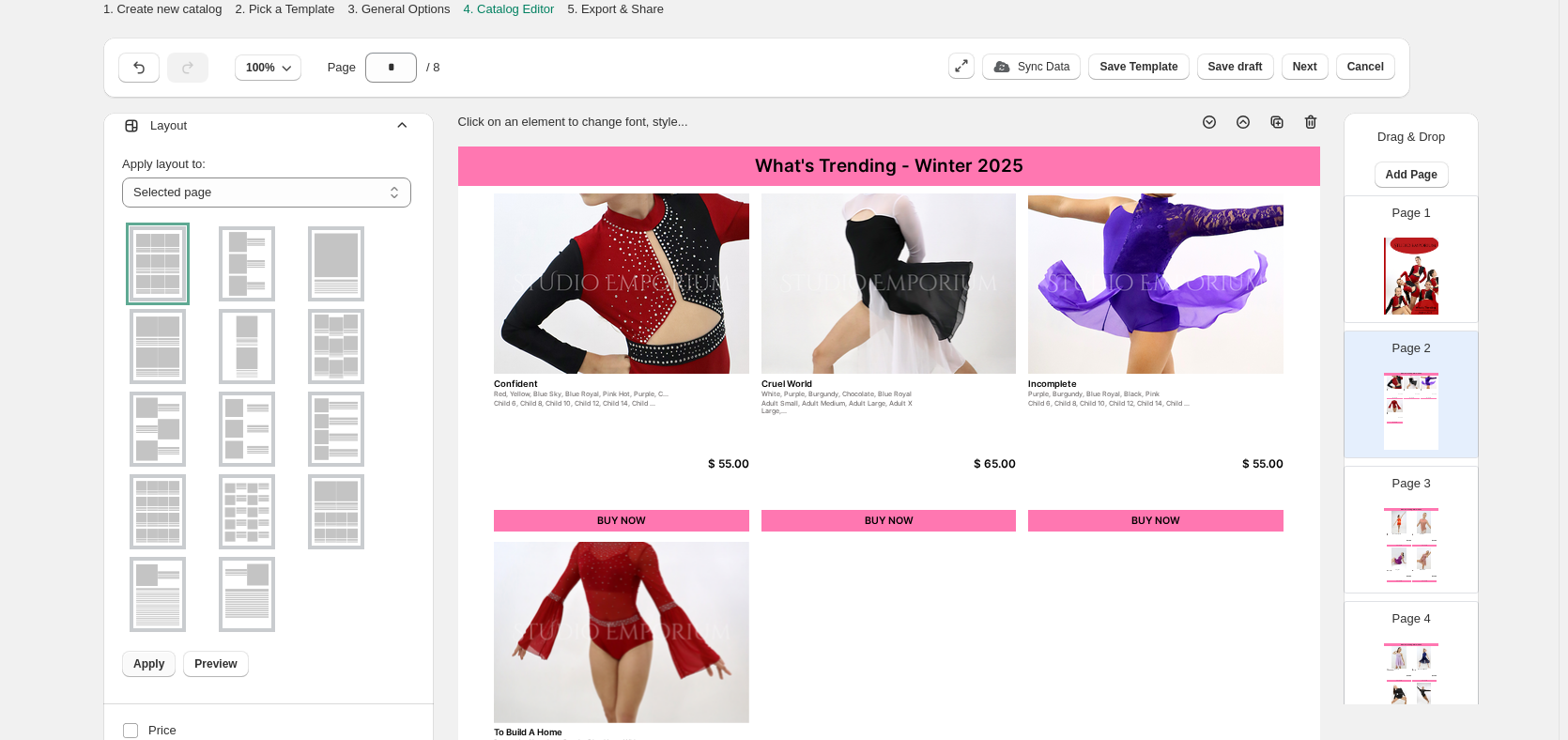 click at bounding box center [158, 347] 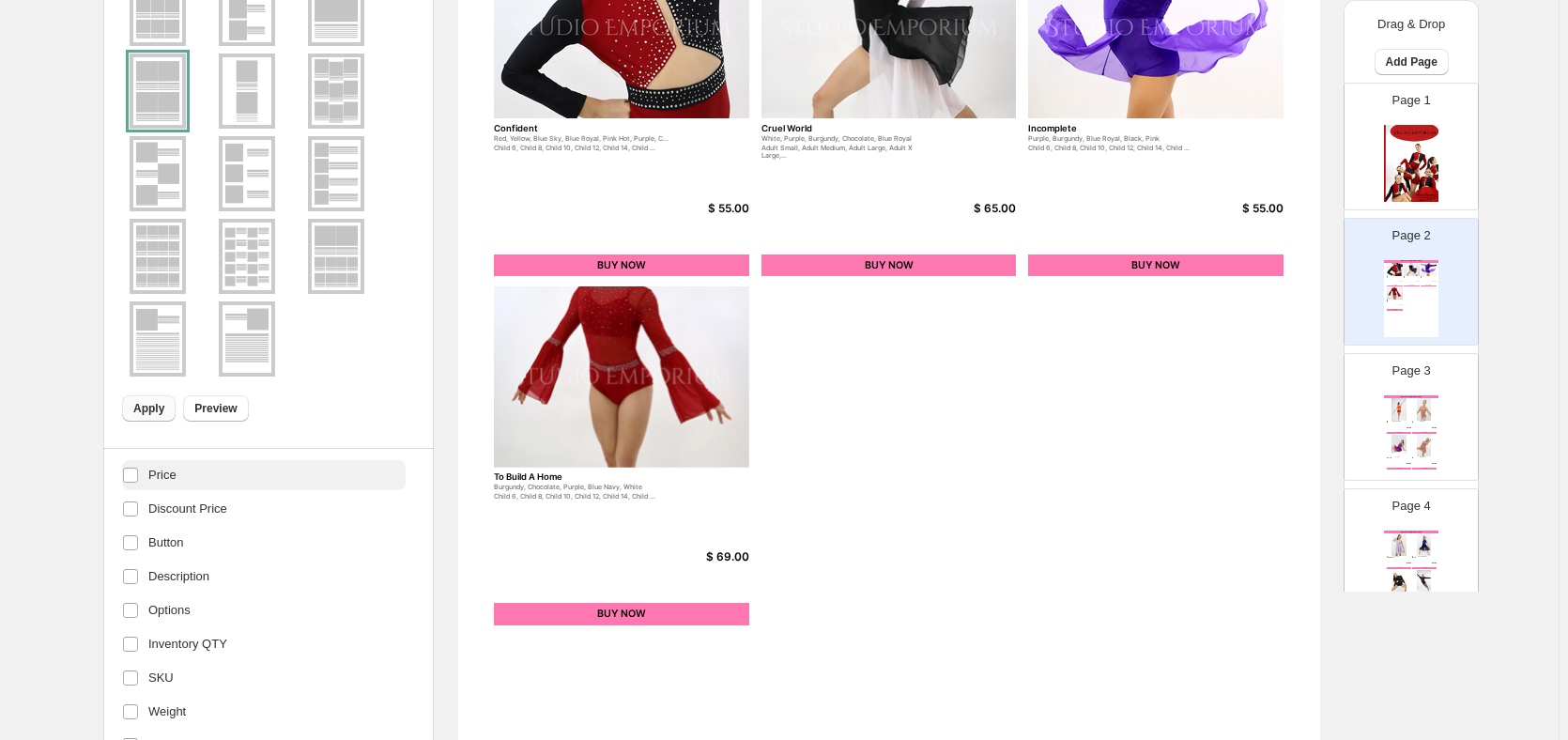 scroll, scrollTop: 282, scrollLeft: 0, axis: vertical 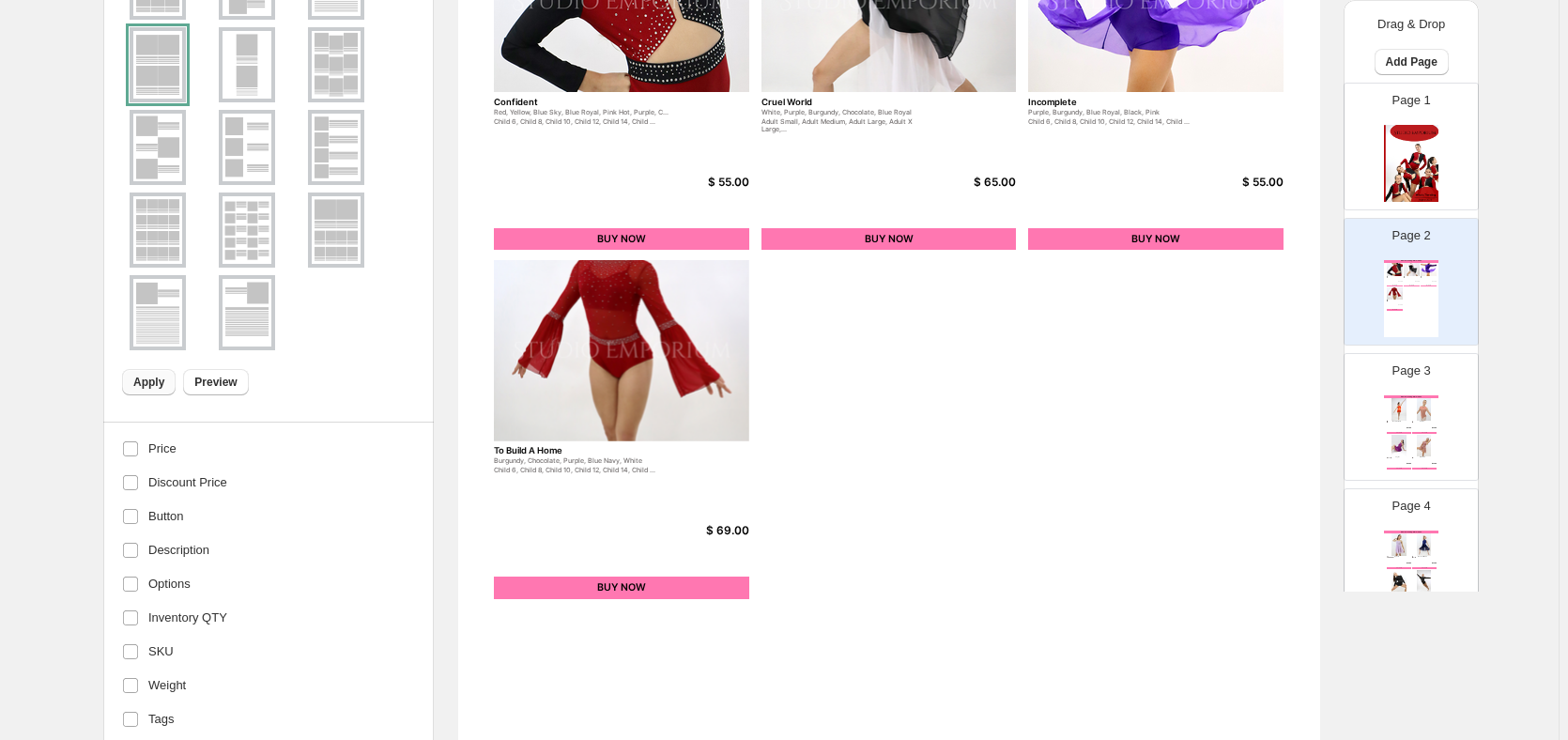 click on "Apply" at bounding box center (148, 382) 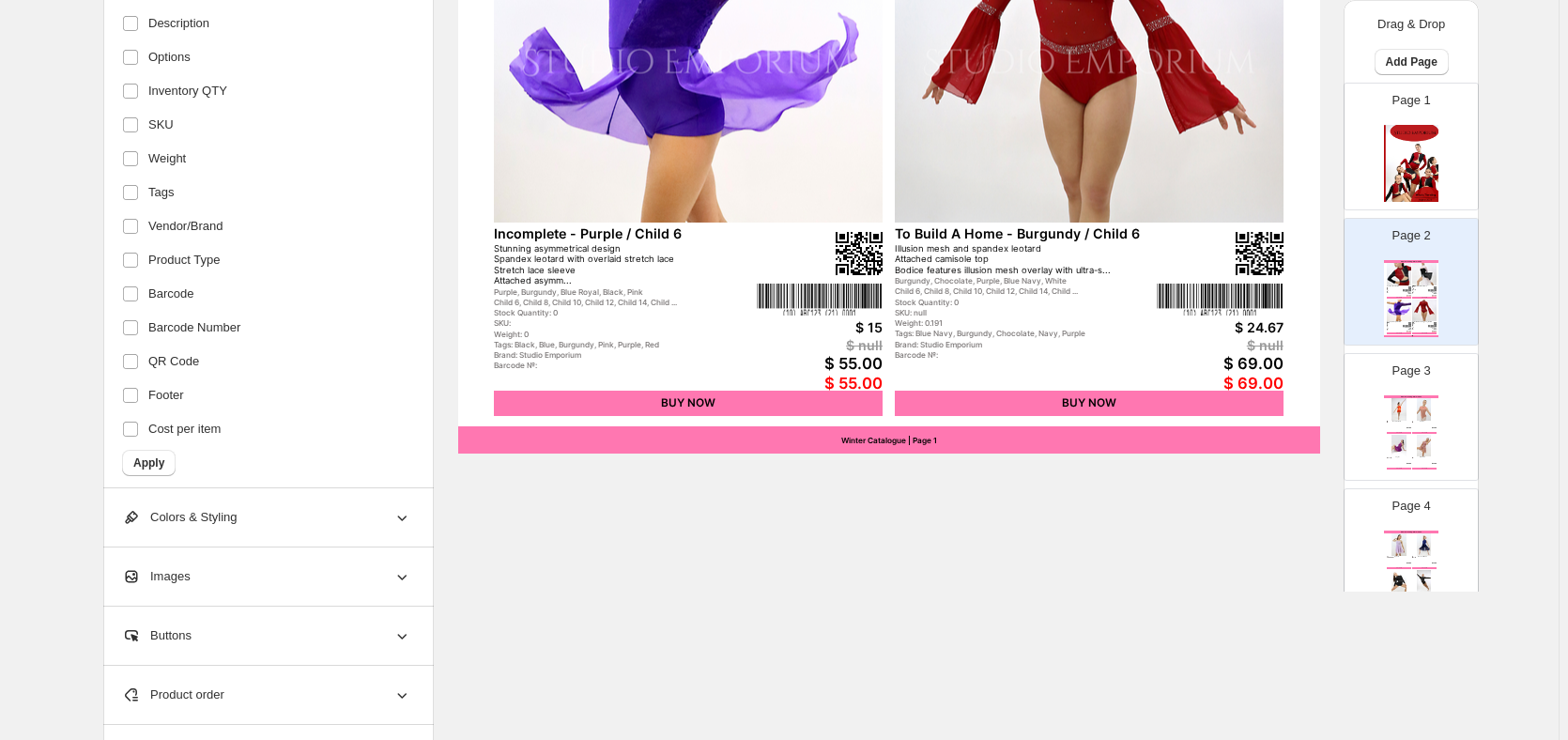 scroll, scrollTop: 845, scrollLeft: 0, axis: vertical 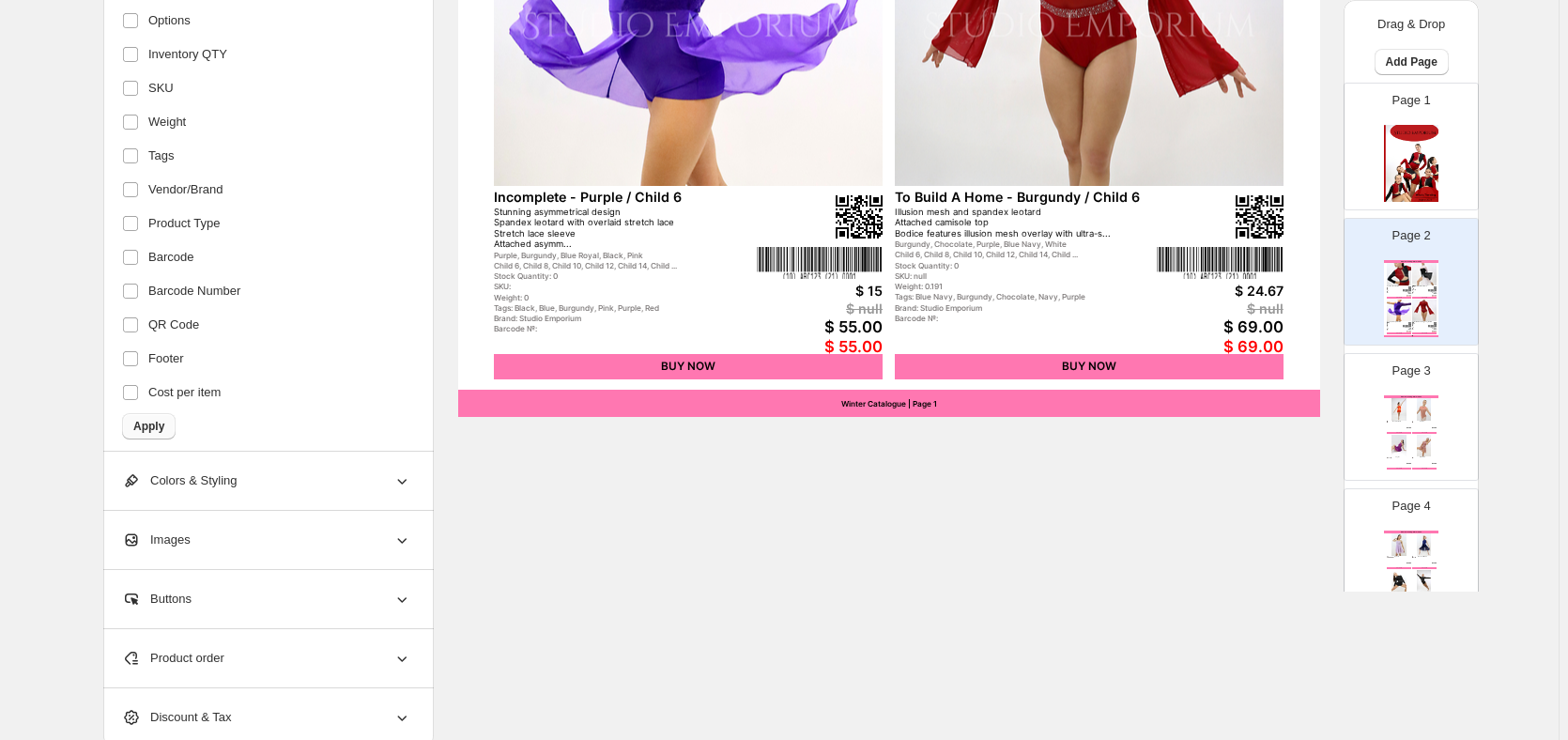 click on "Apply" at bounding box center [148, 426] 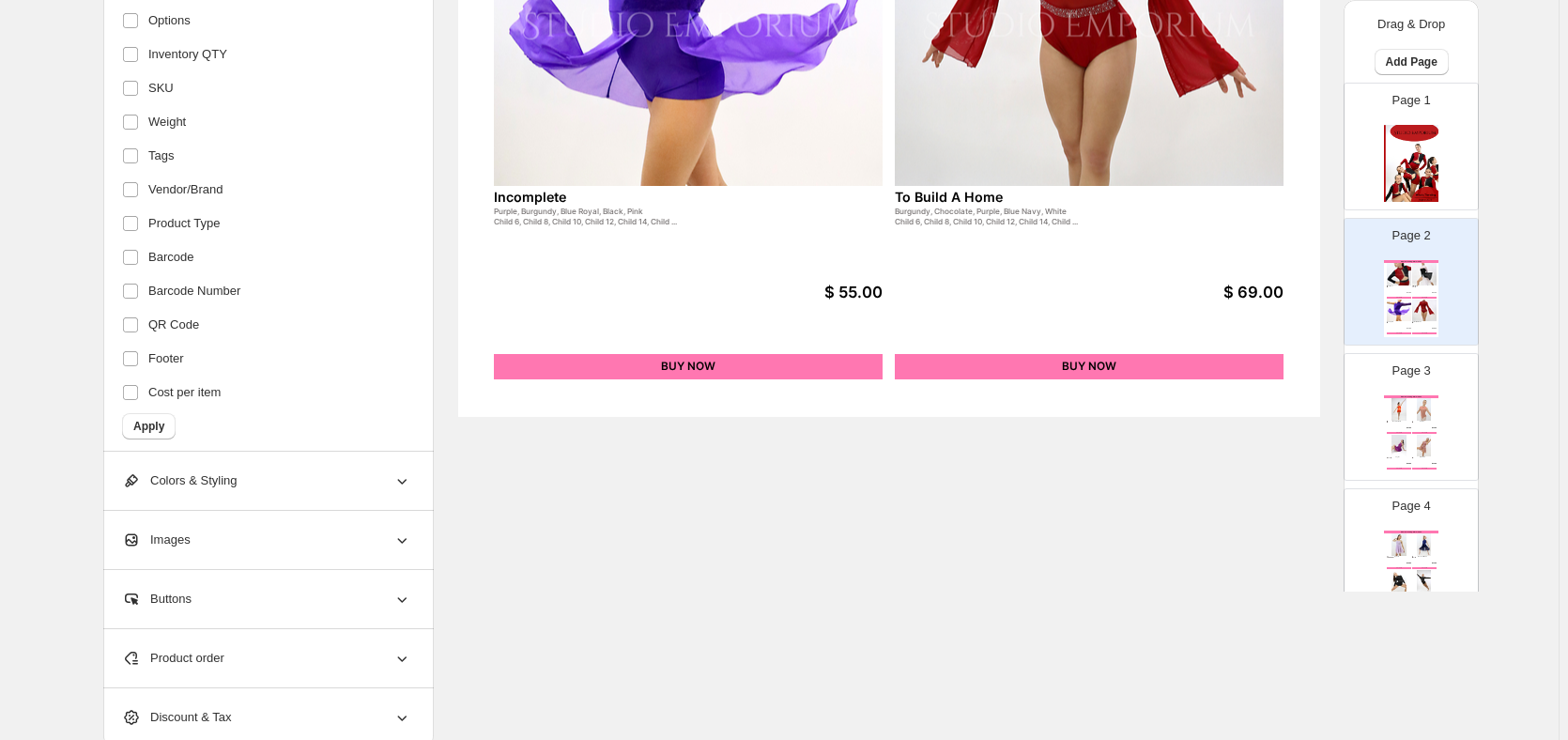 click 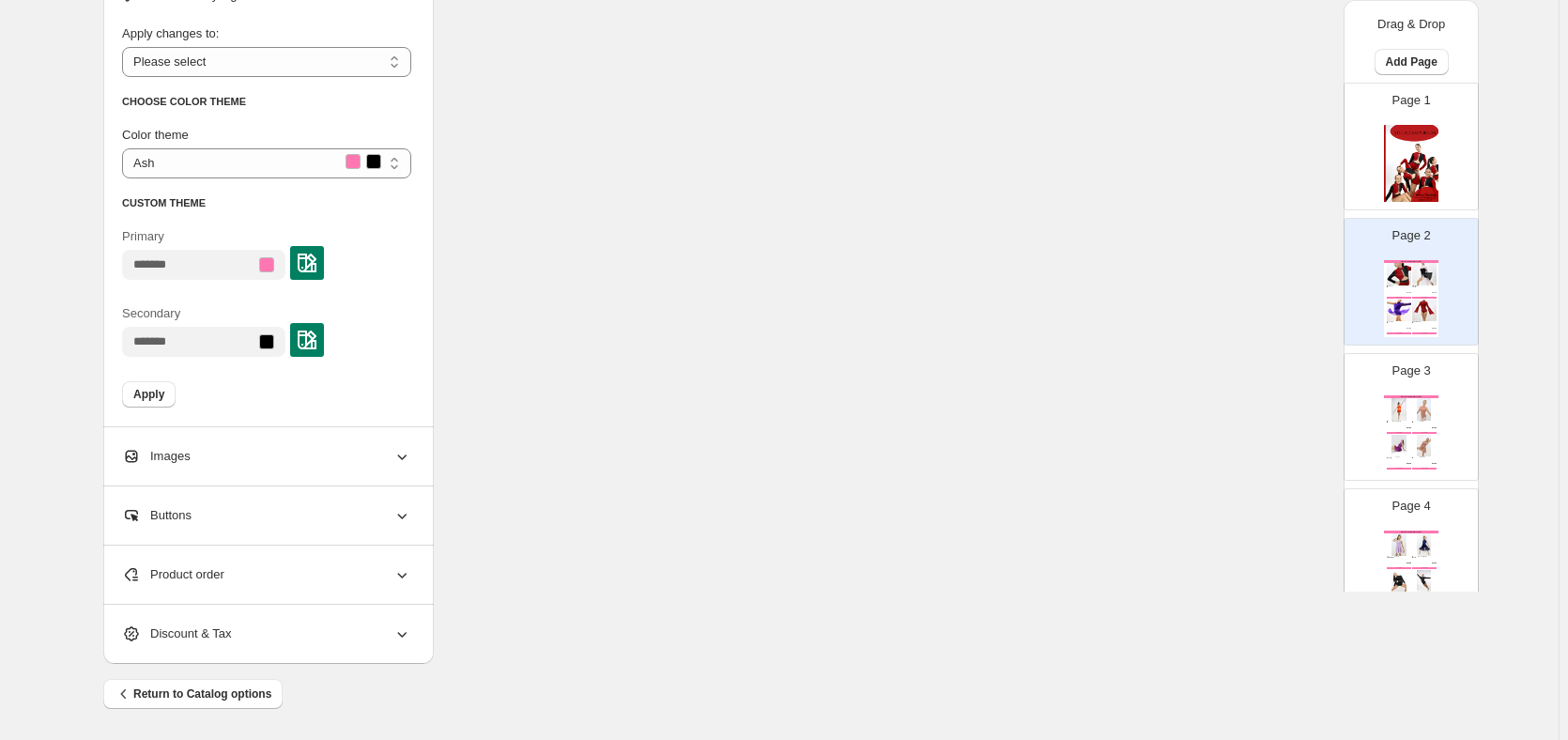 scroll, scrollTop: 1346, scrollLeft: 0, axis: vertical 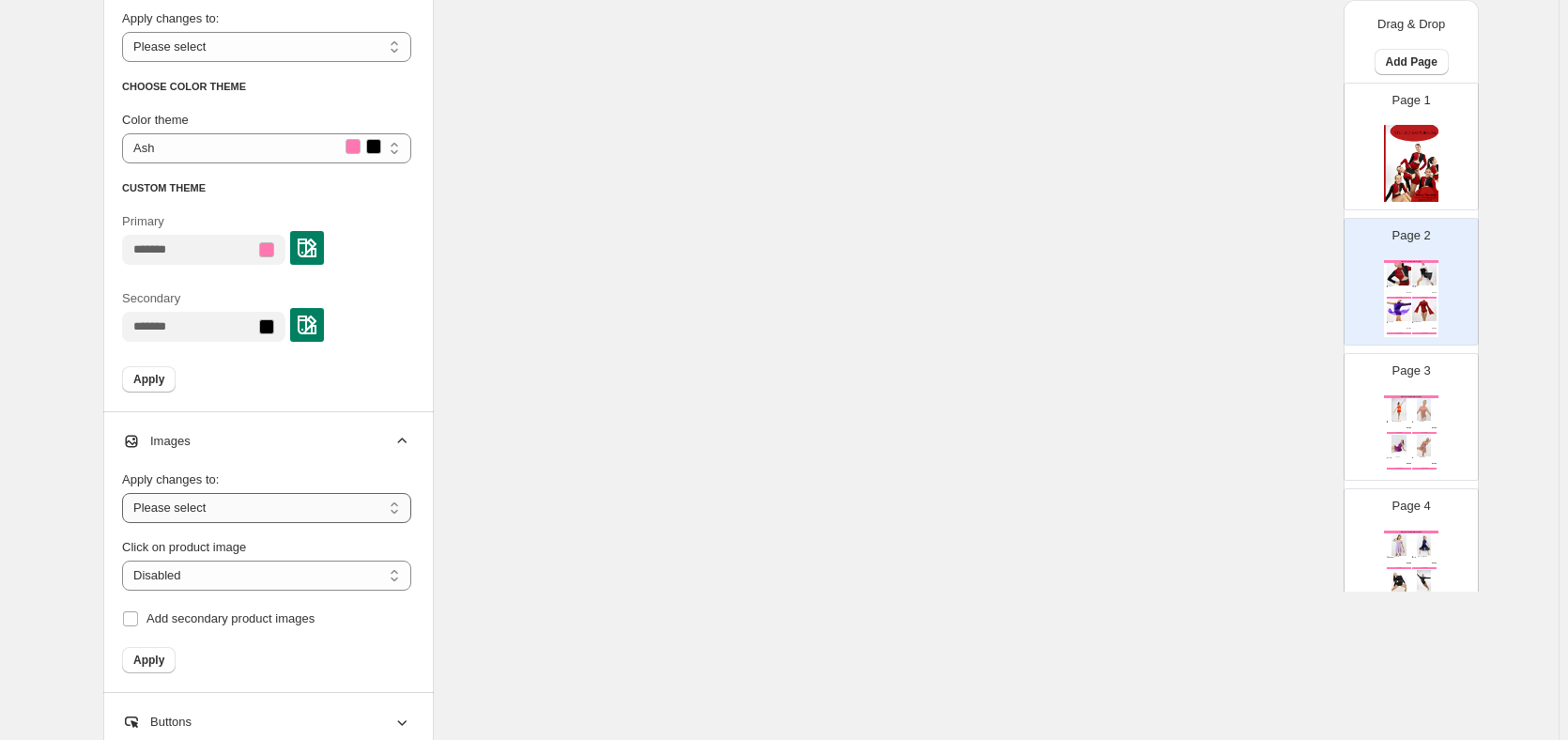 click on "**********" at bounding box center [267, 508] 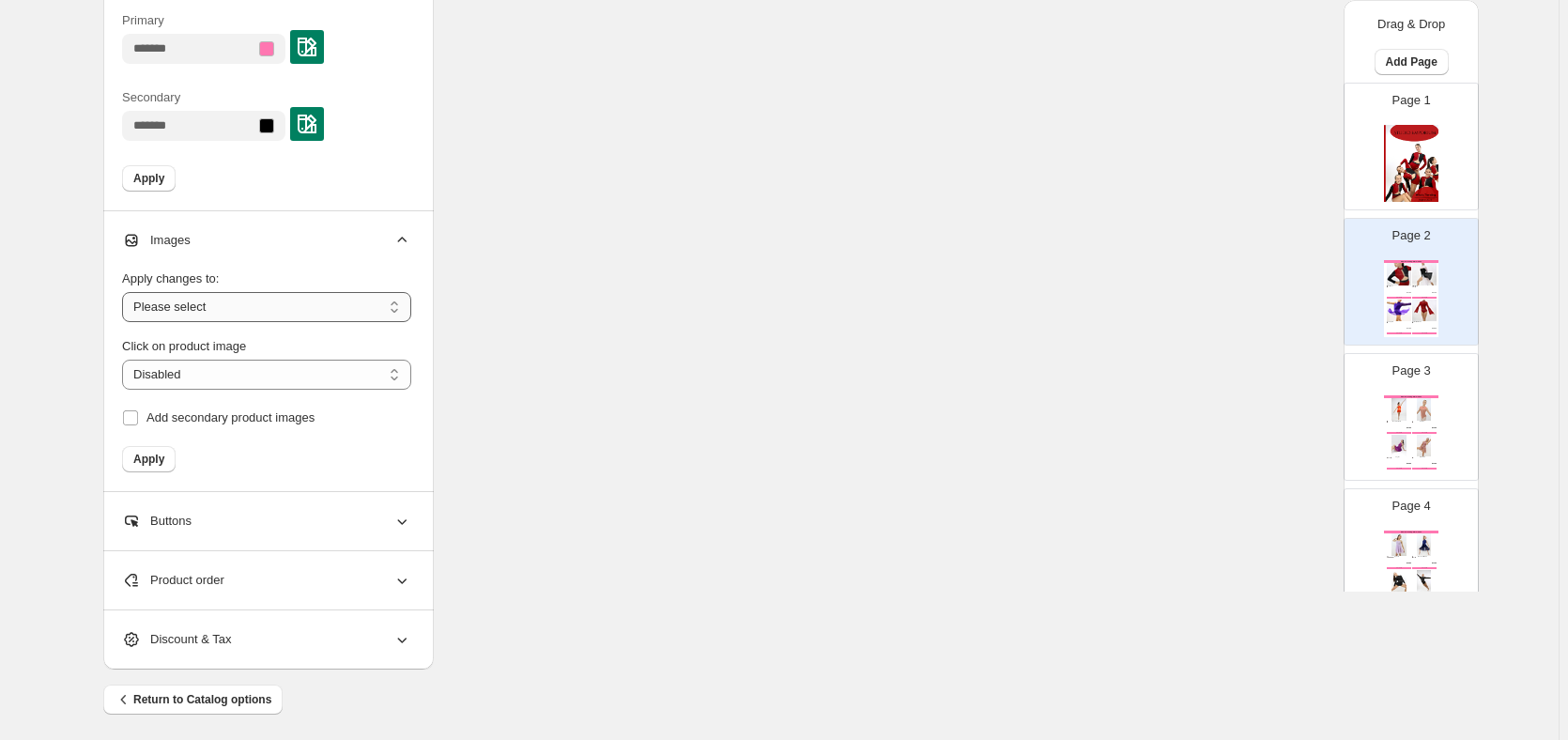 scroll, scrollTop: 1567, scrollLeft: 0, axis: vertical 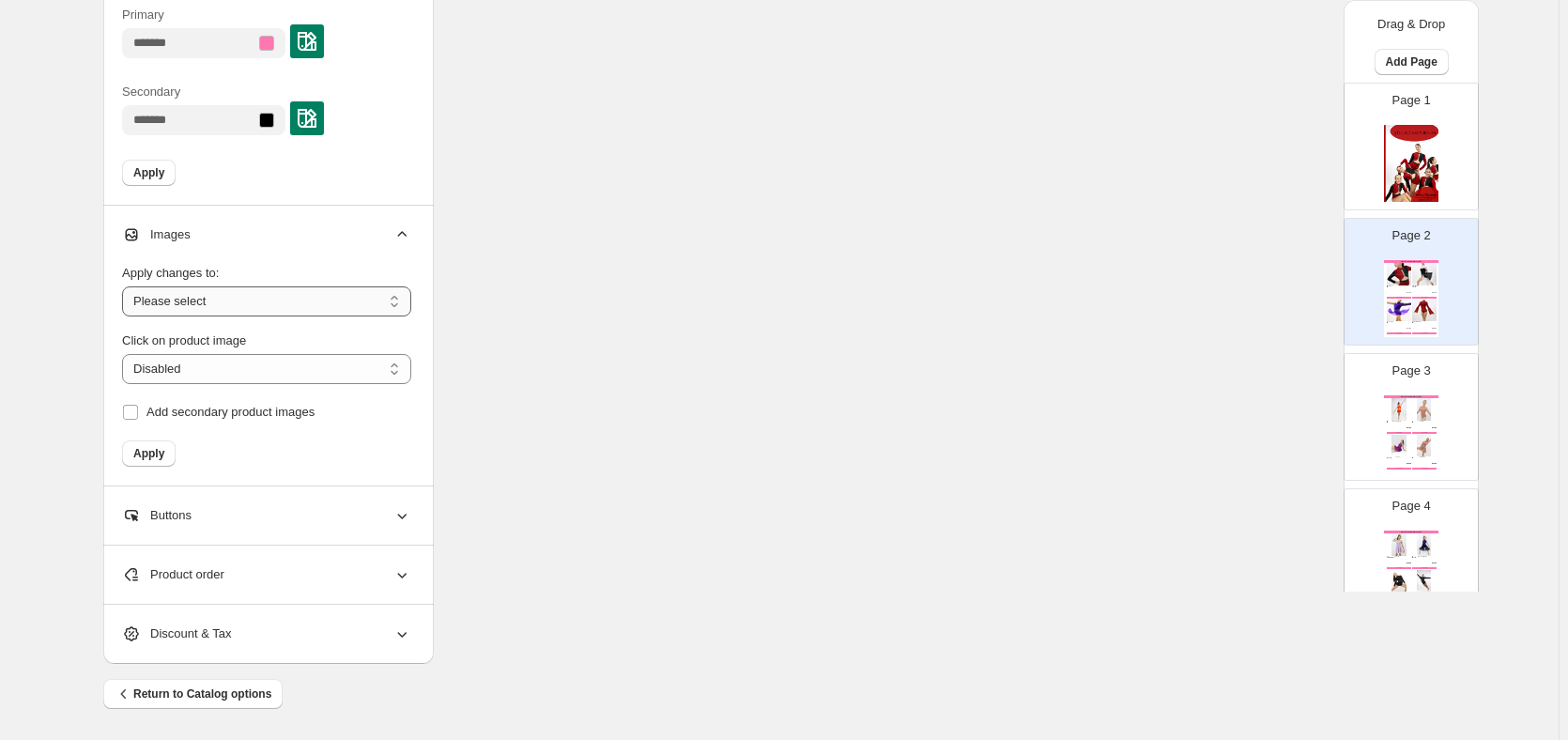 click 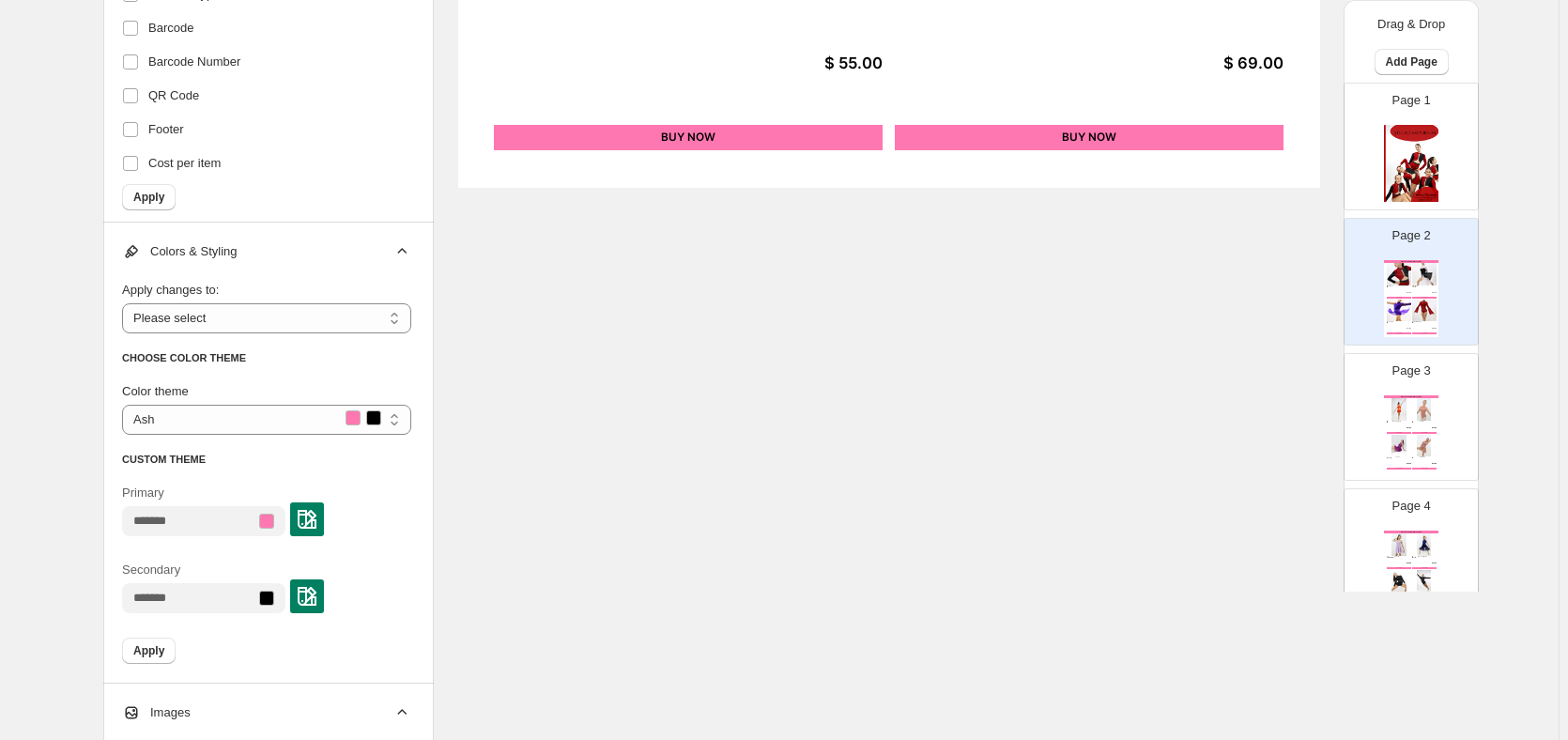scroll, scrollTop: 1180, scrollLeft: 0, axis: vertical 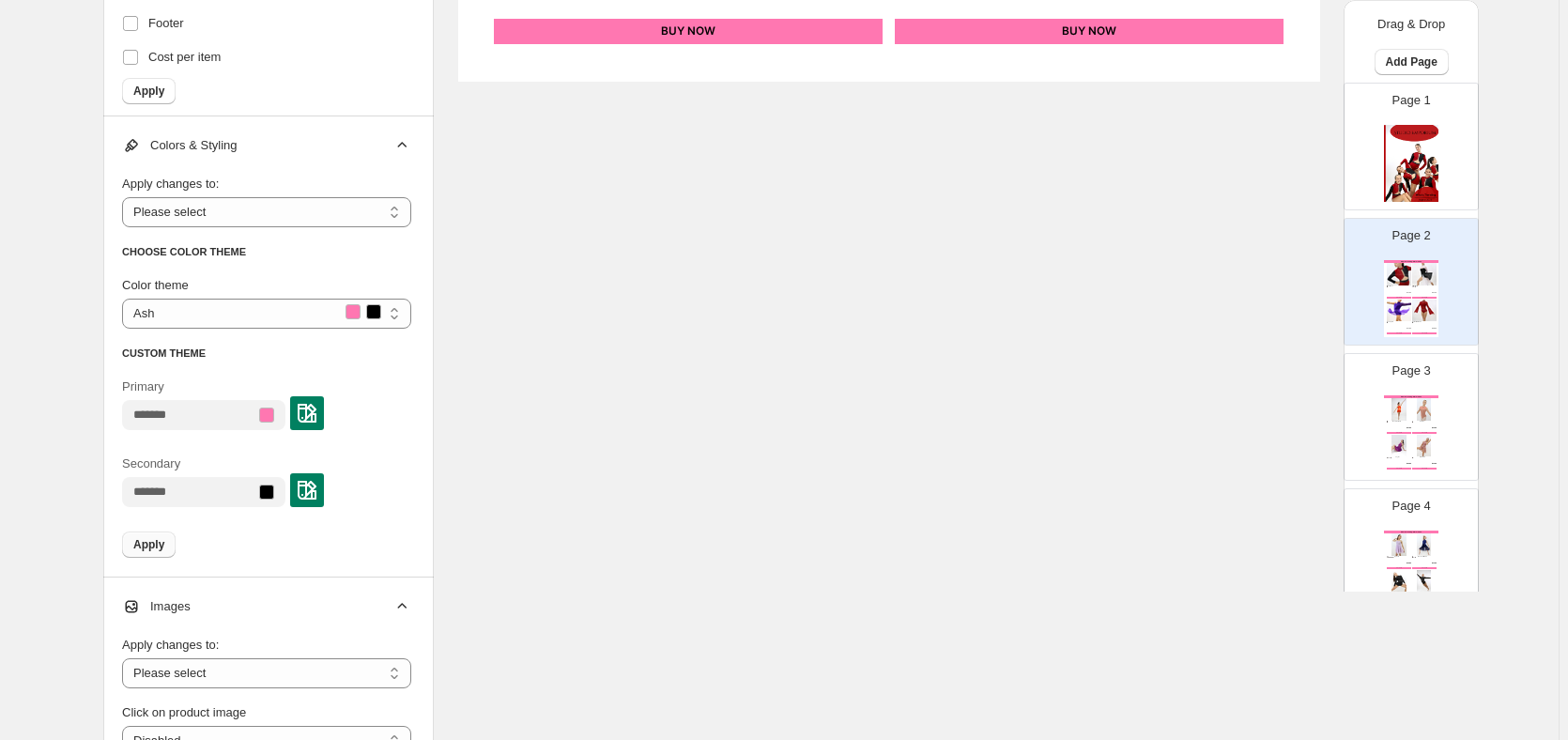 click on "Apply" at bounding box center [148, 545] 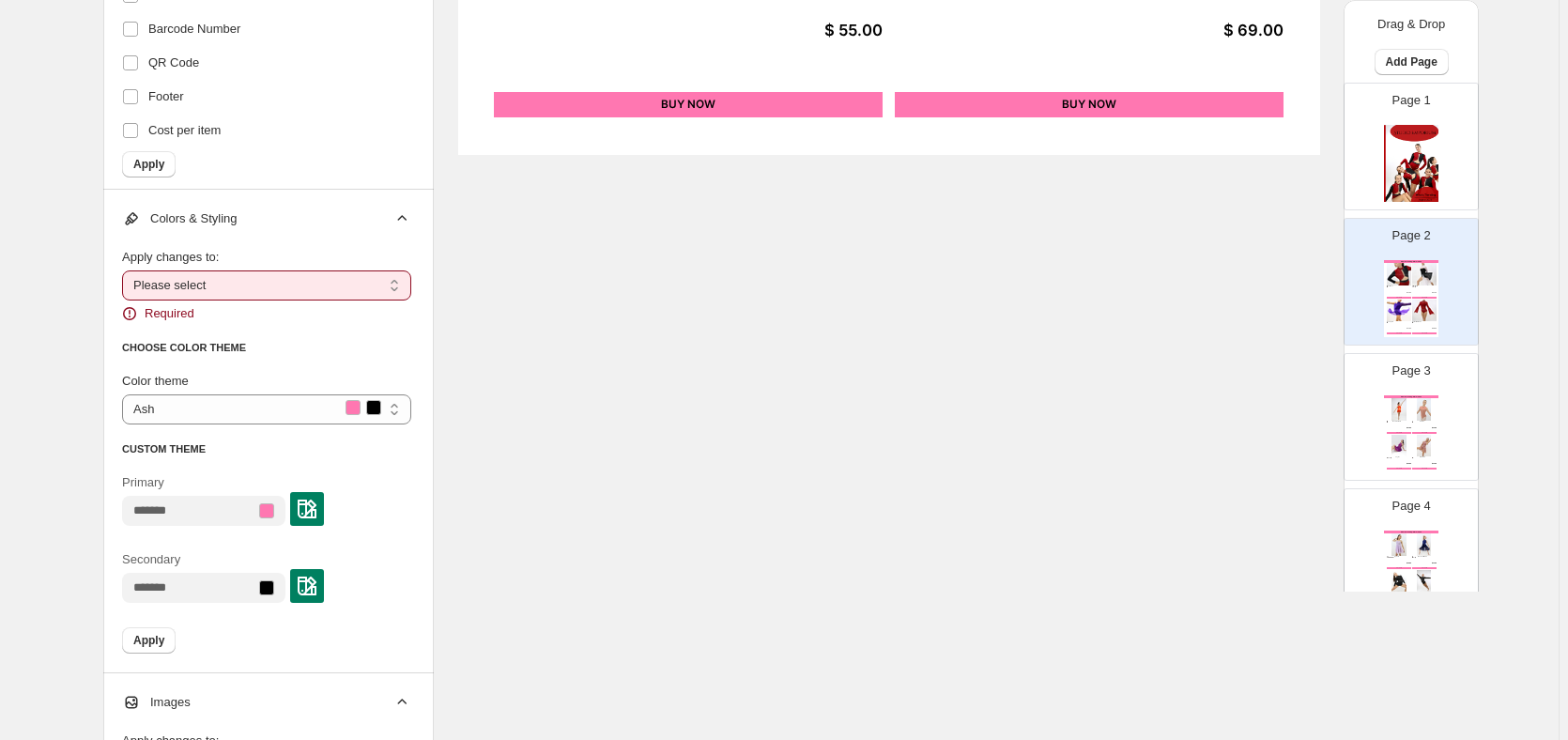 scroll, scrollTop: 993, scrollLeft: 0, axis: vertical 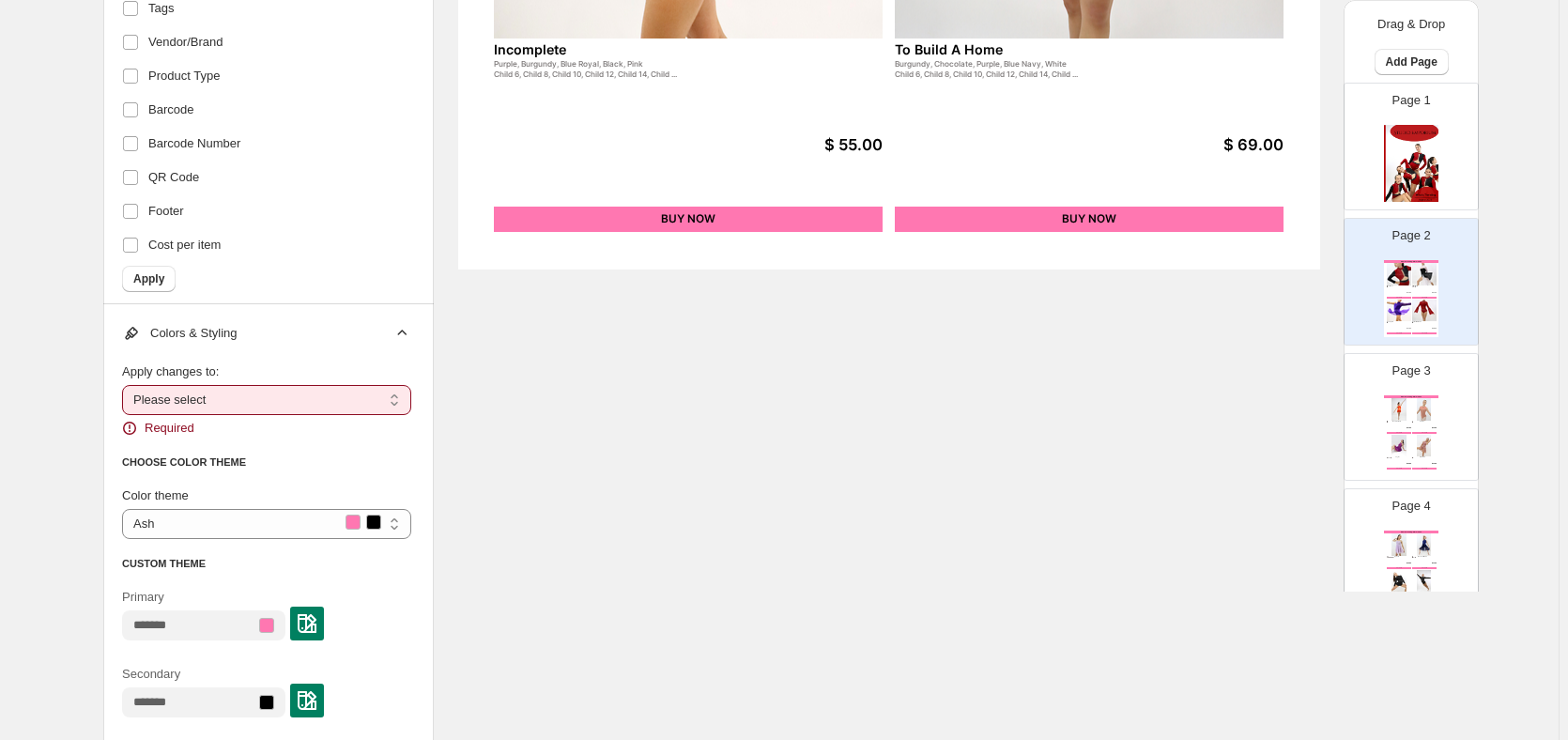 click on "**********" at bounding box center (267, 400) 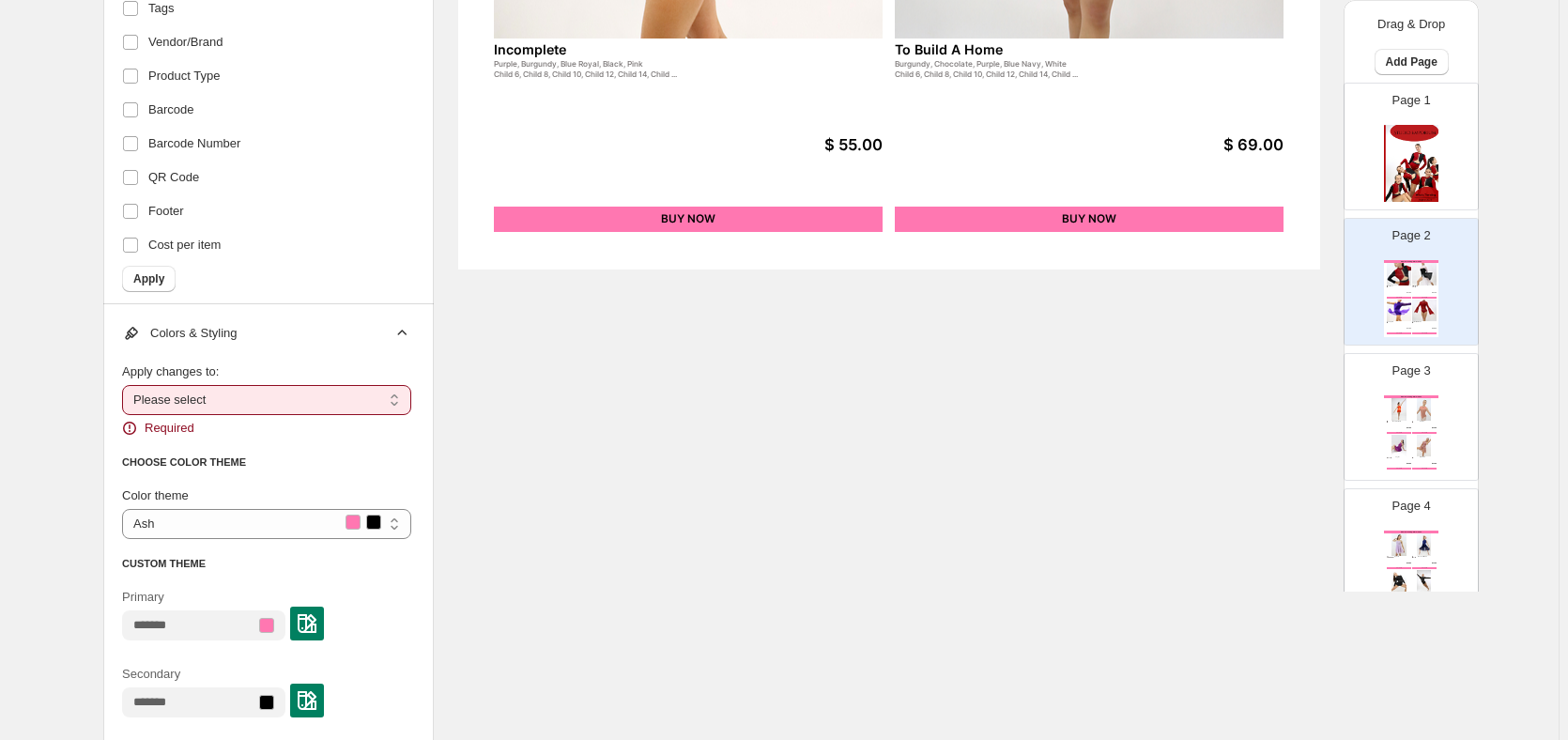 select on "**********" 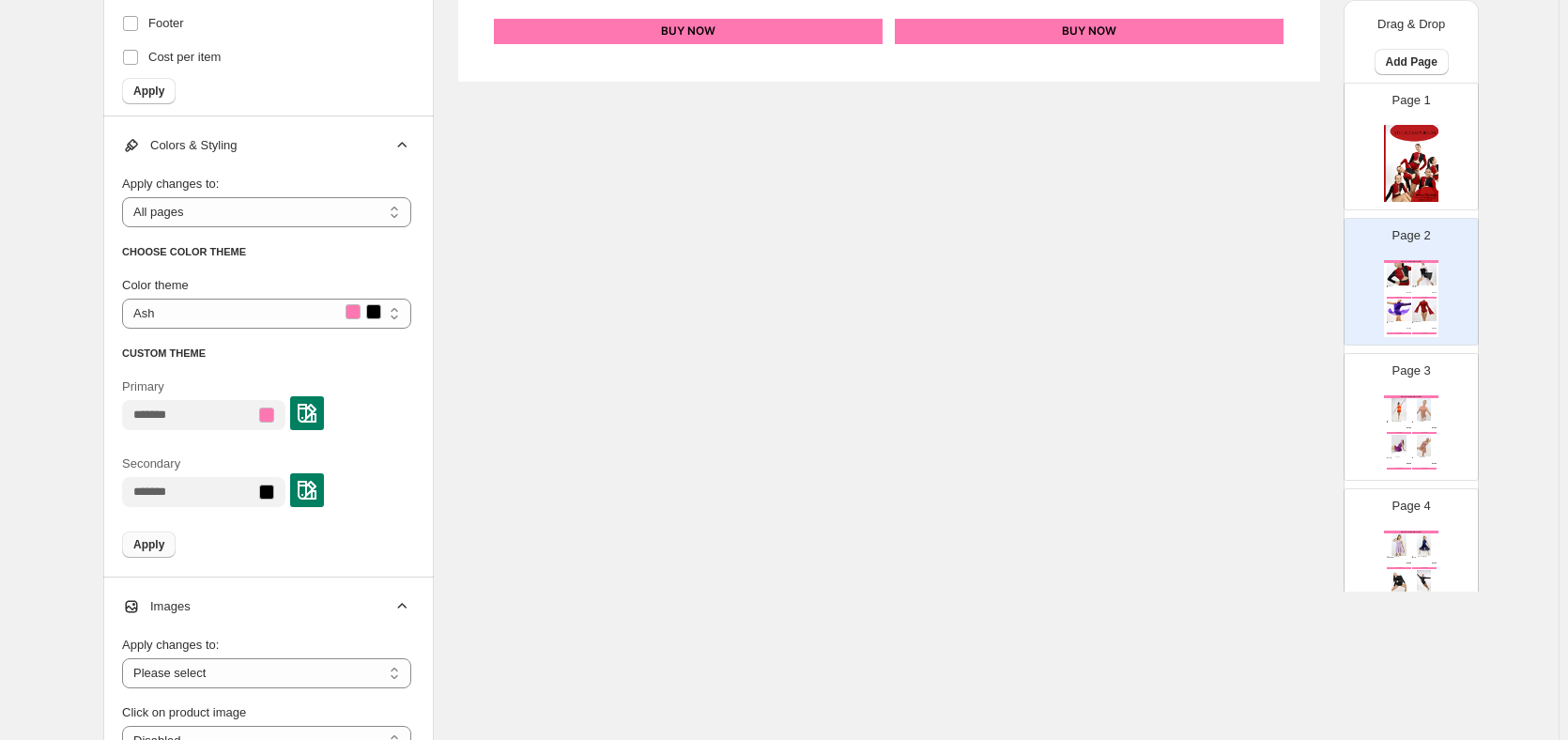 click on "Apply" at bounding box center [148, 545] 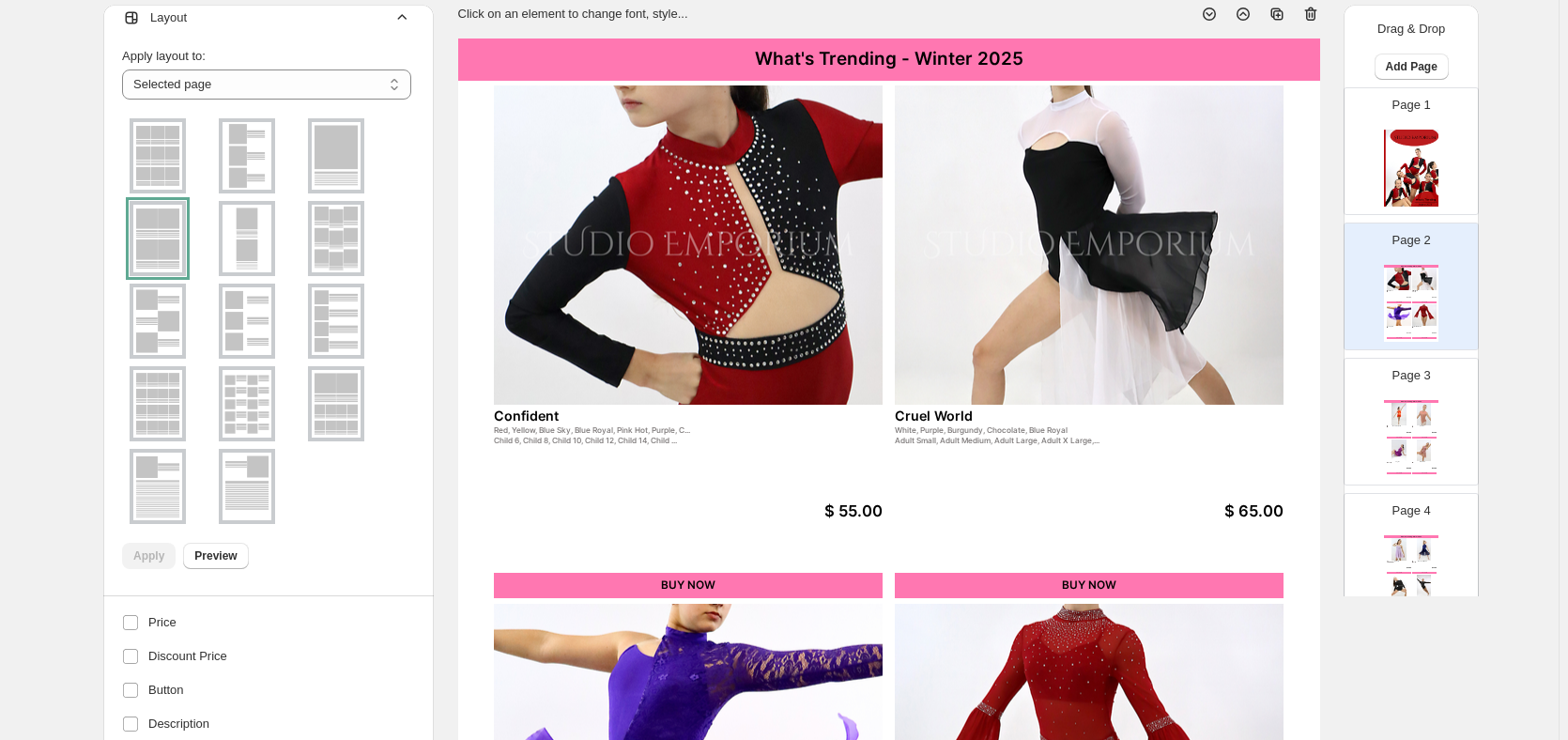 scroll, scrollTop: 54, scrollLeft: 0, axis: vertical 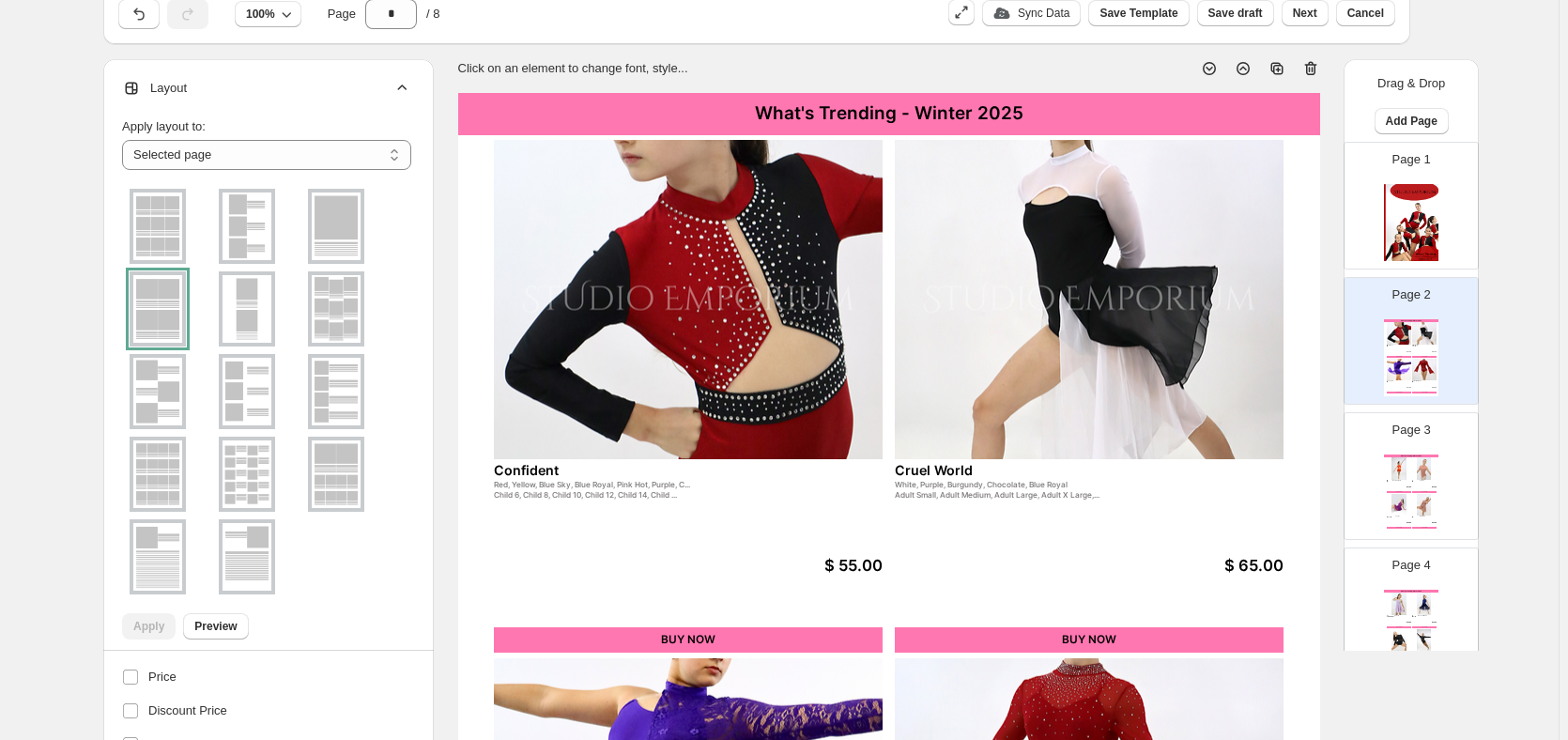 click 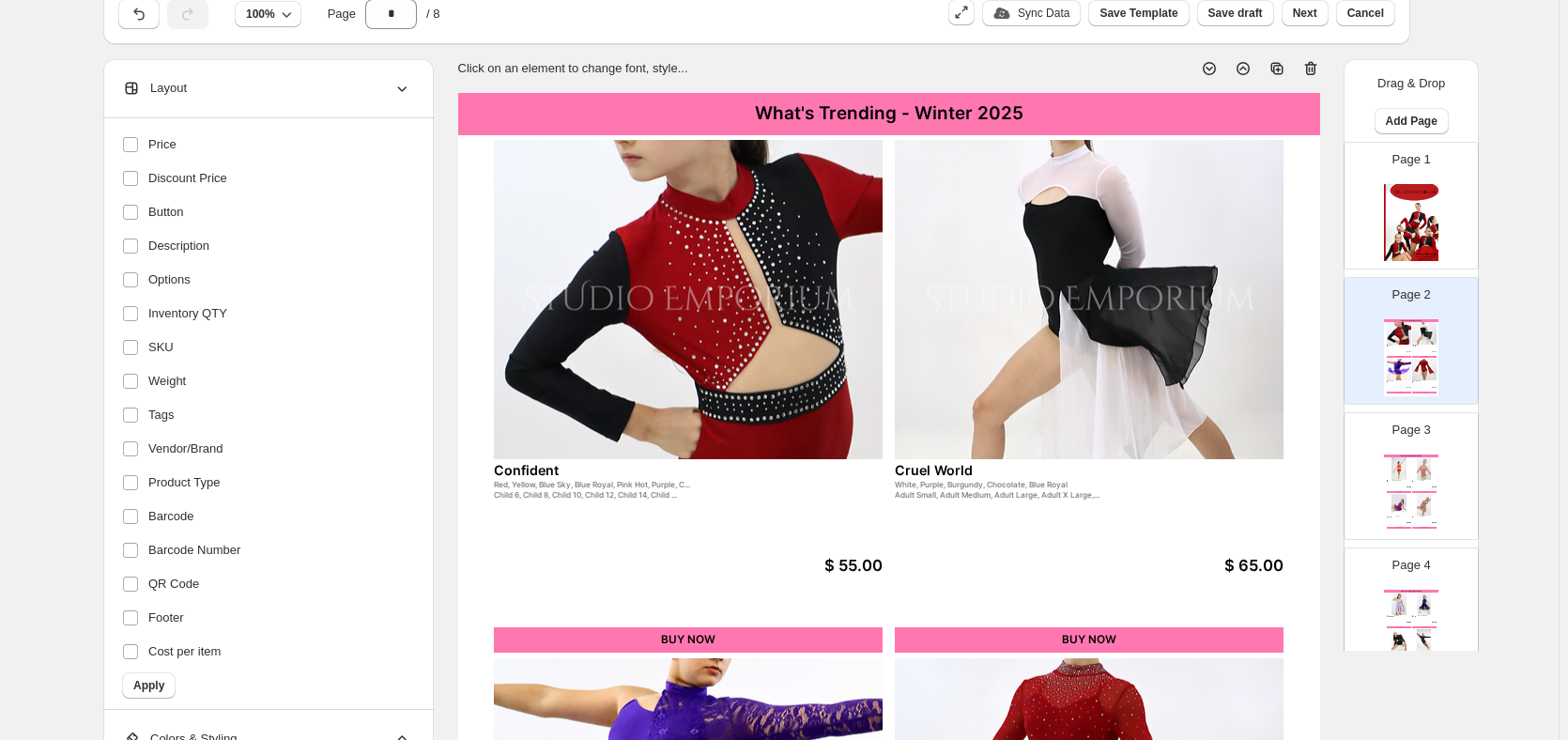 scroll, scrollTop: 270, scrollLeft: 0, axis: vertical 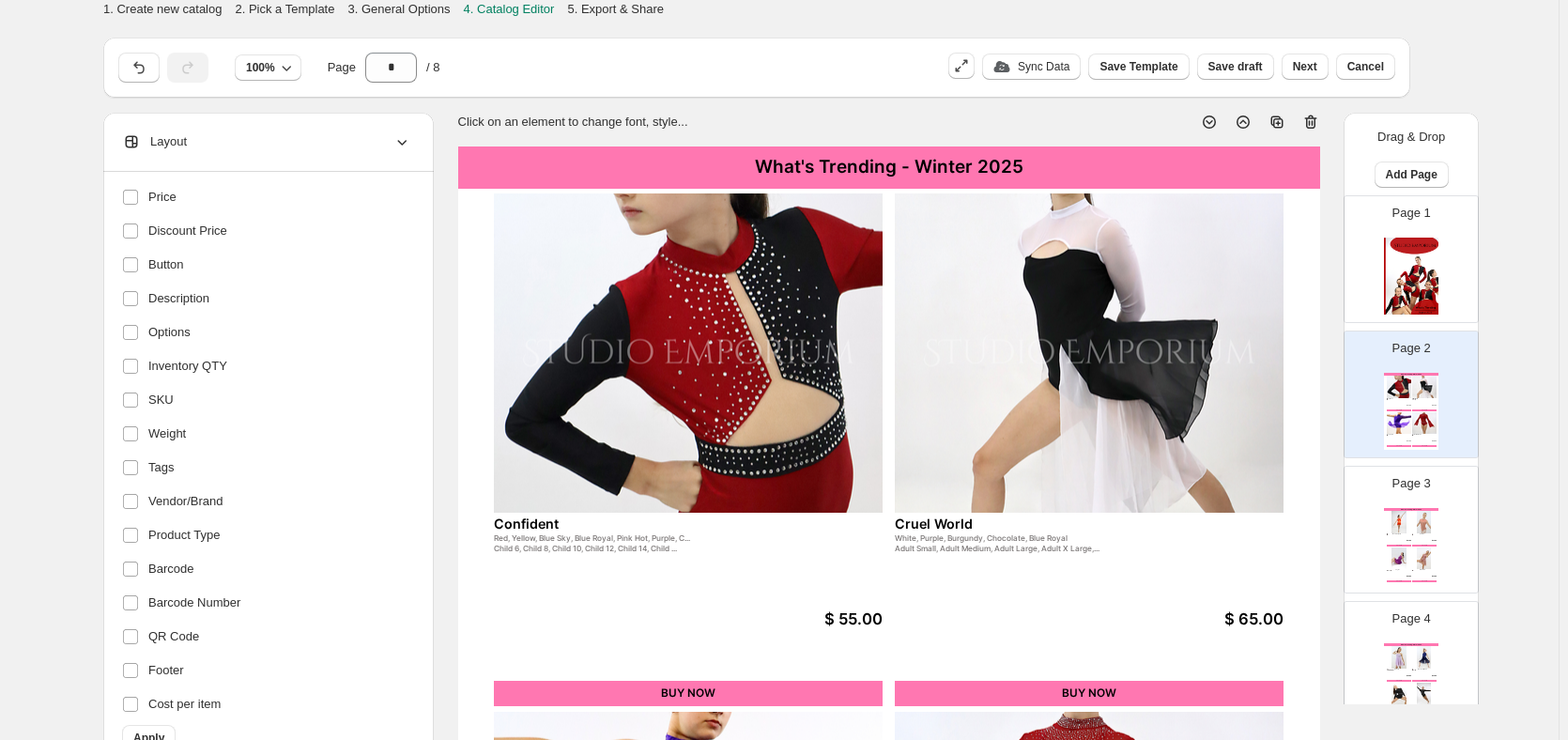 click 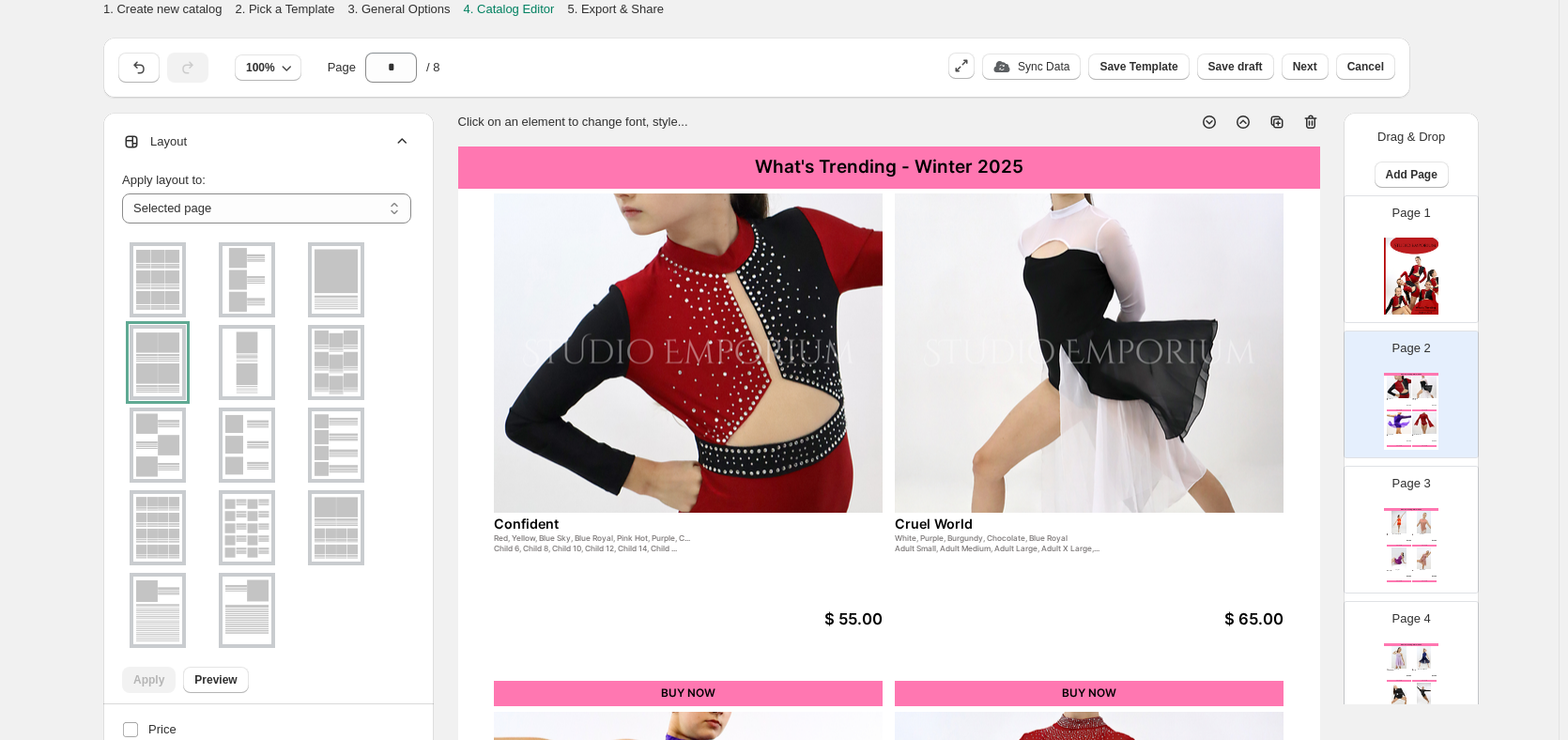 click 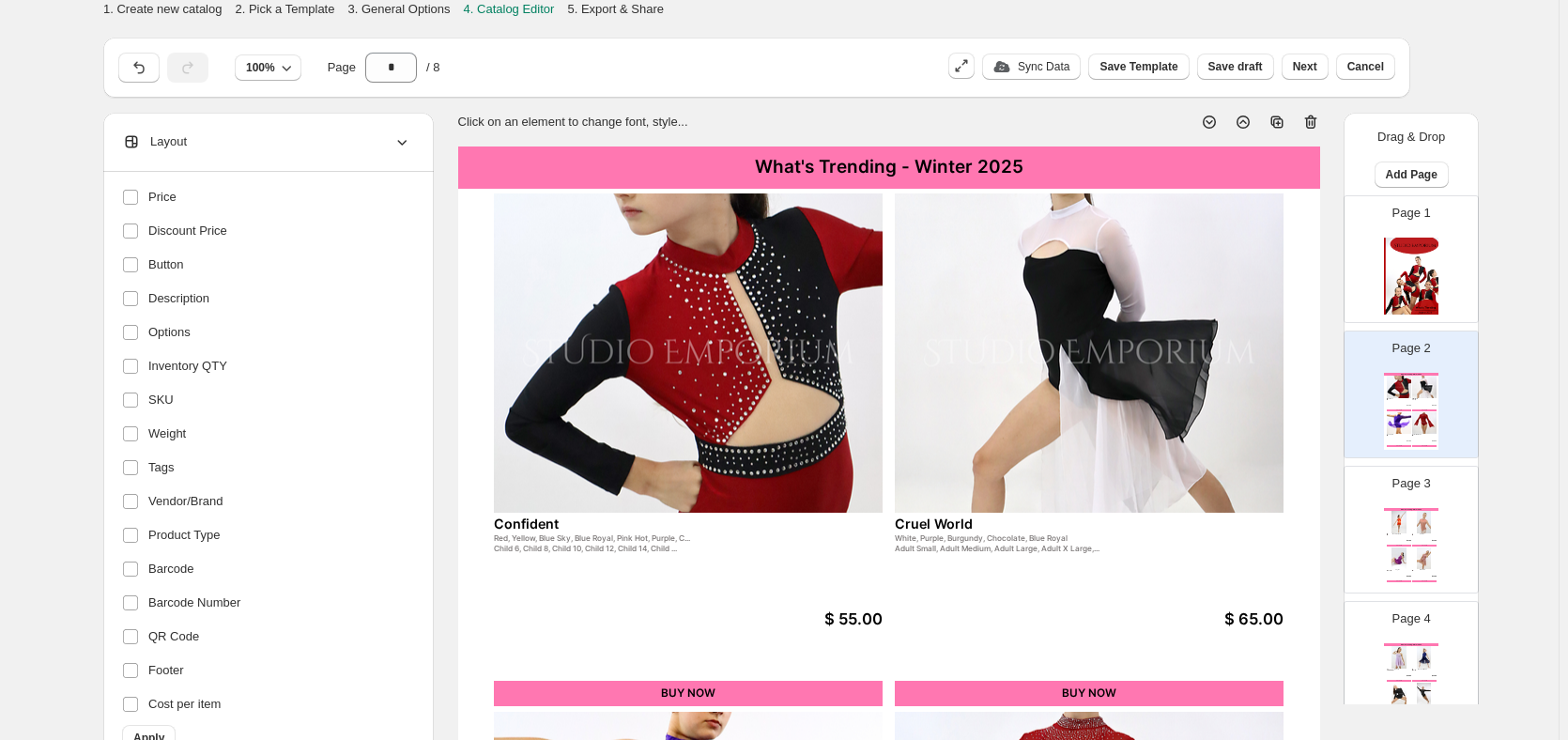 click on "**********" at bounding box center [269, 468] 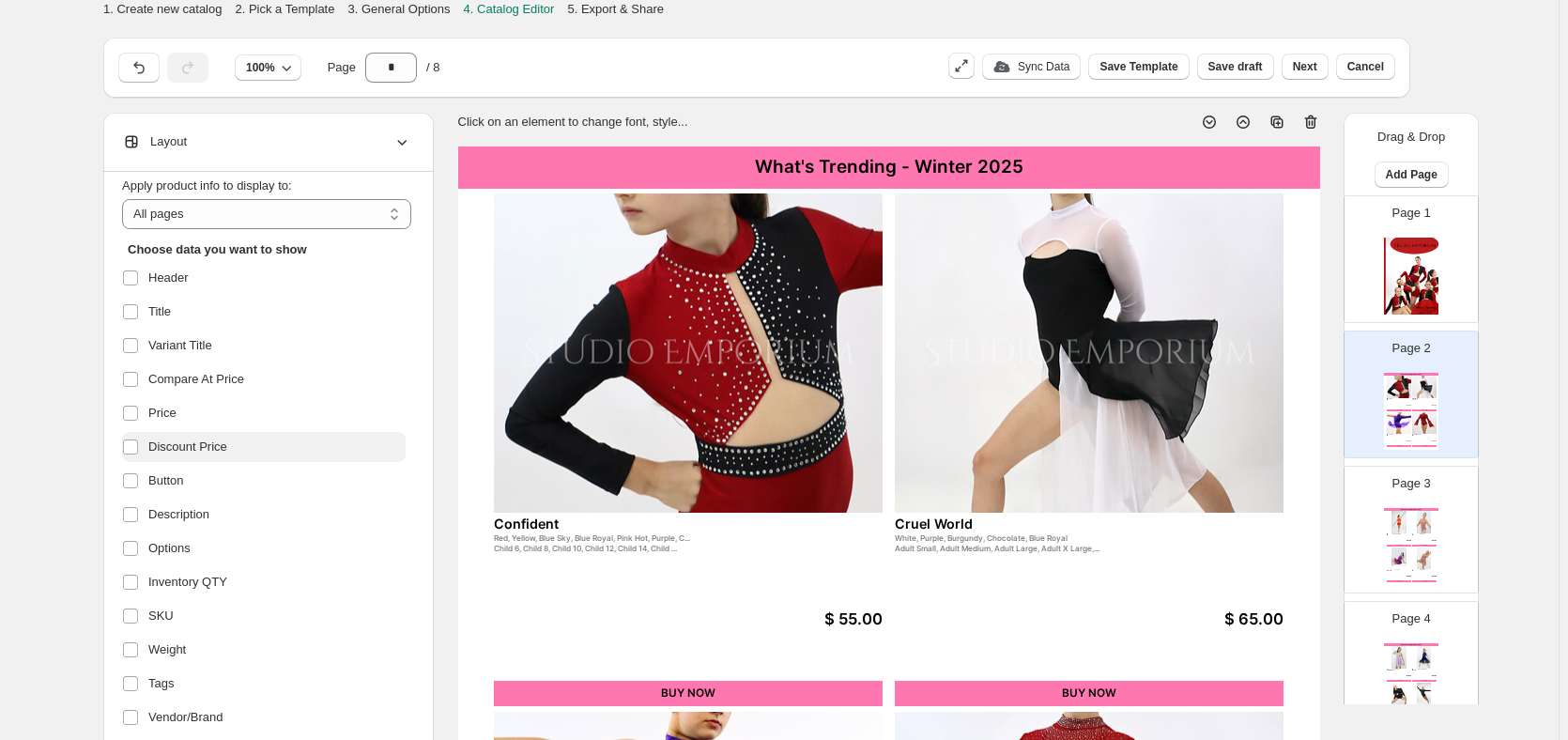 scroll, scrollTop: 0, scrollLeft: 0, axis: both 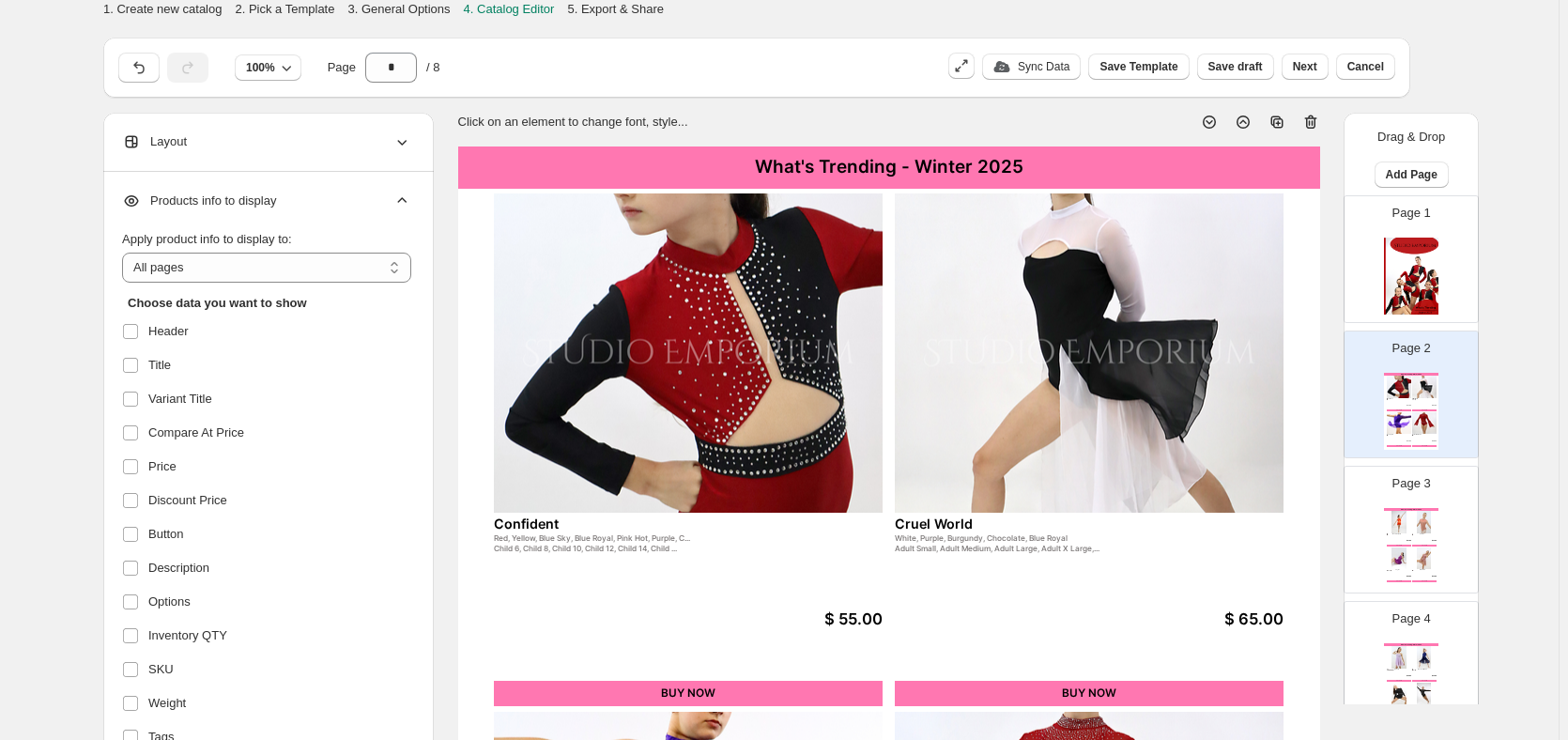 click 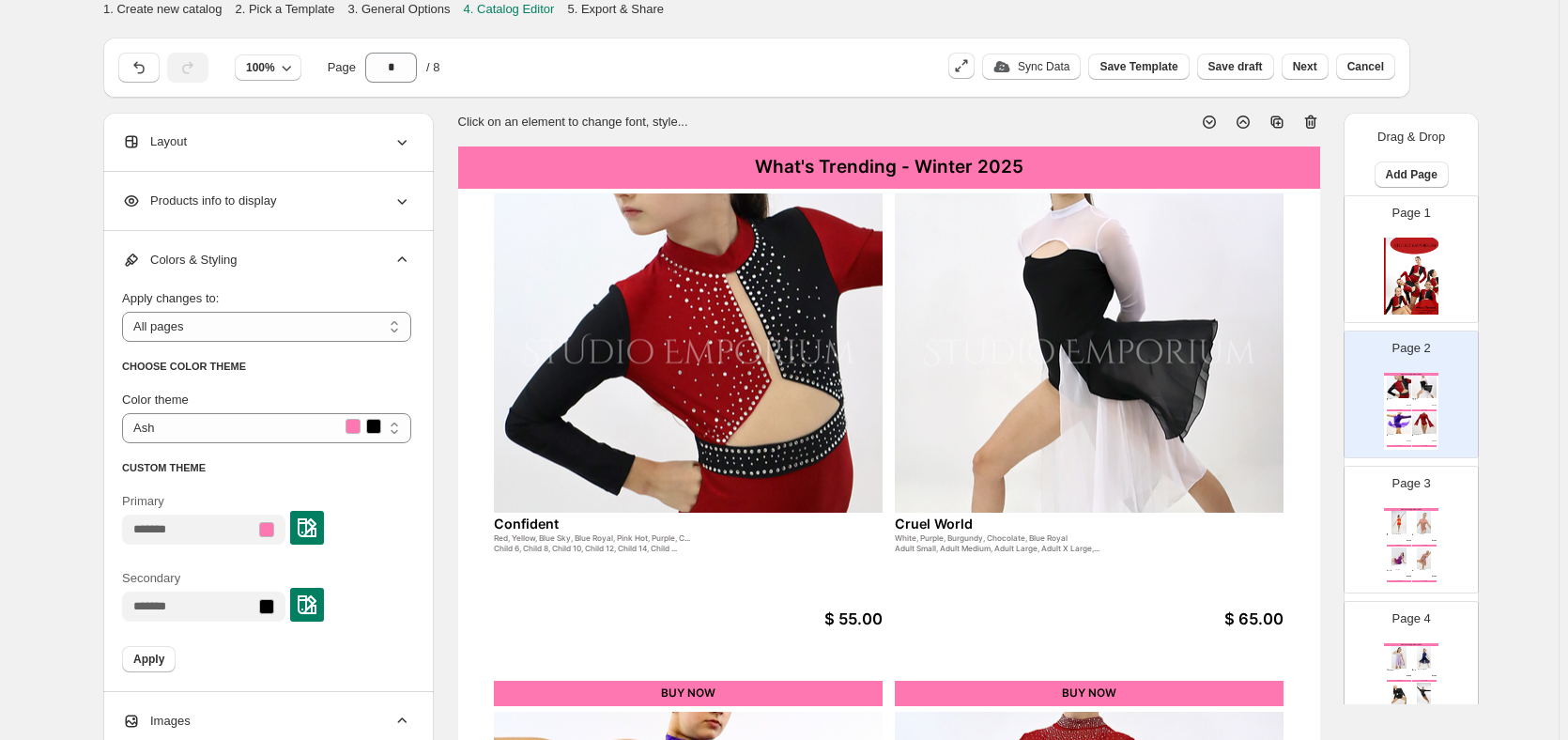 click 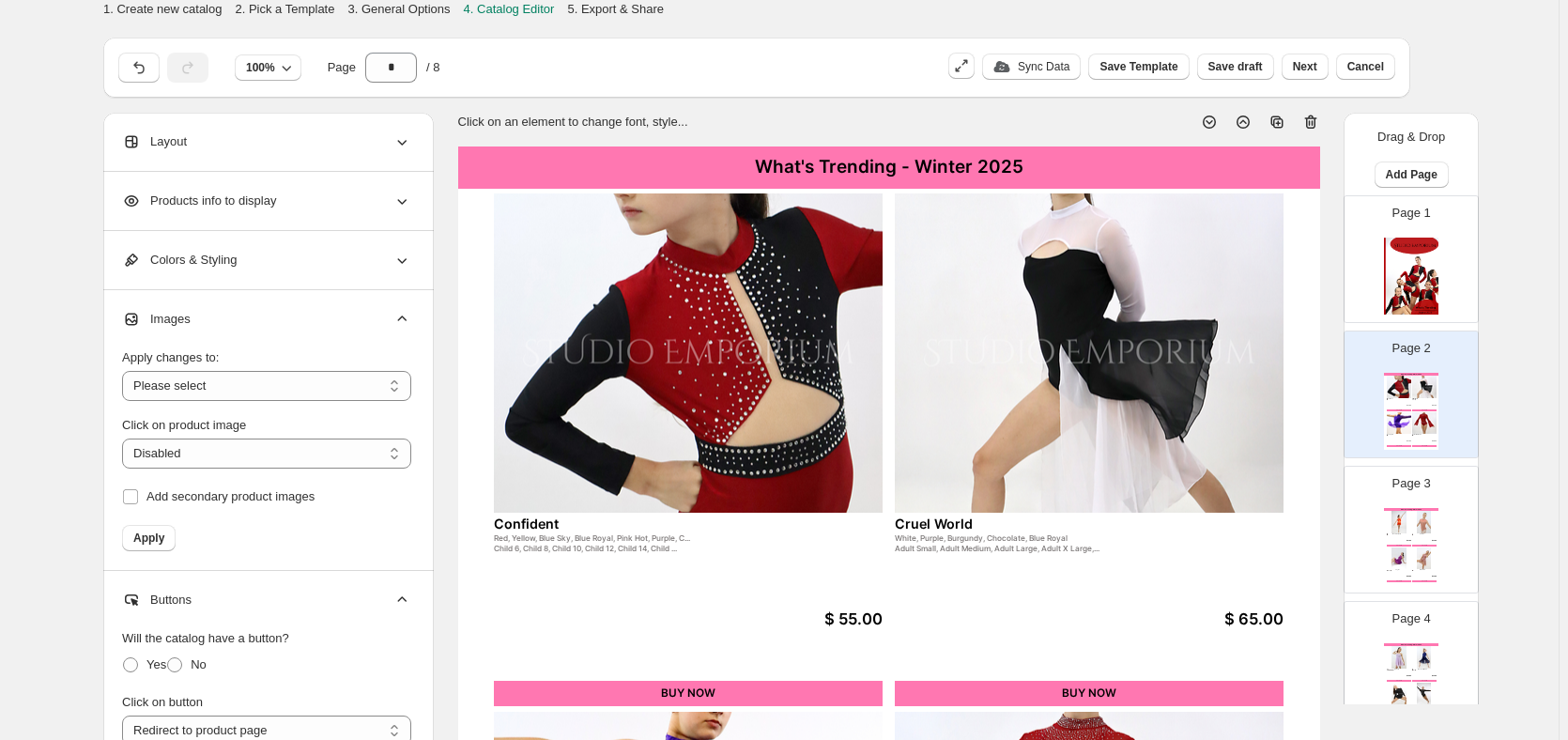 click 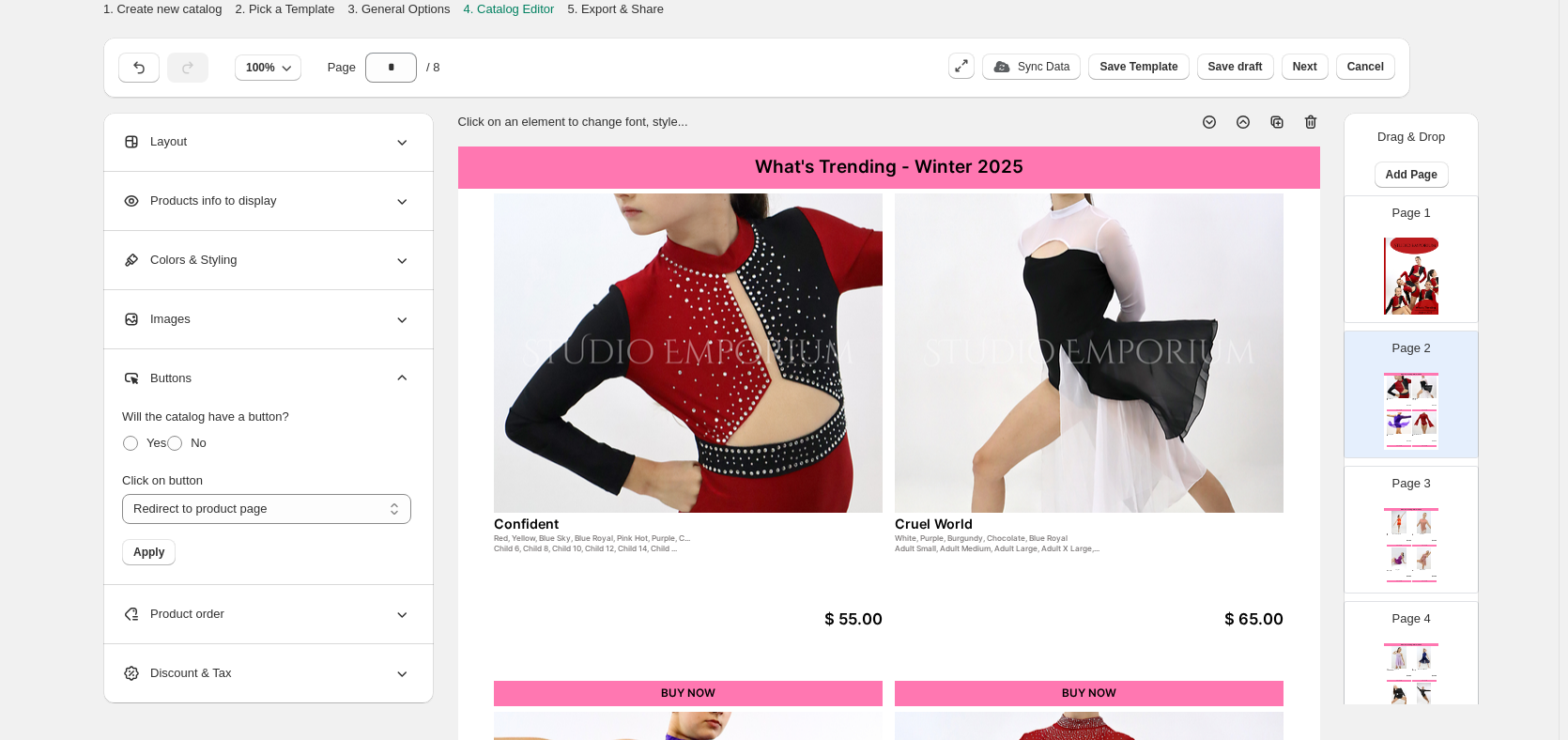 click 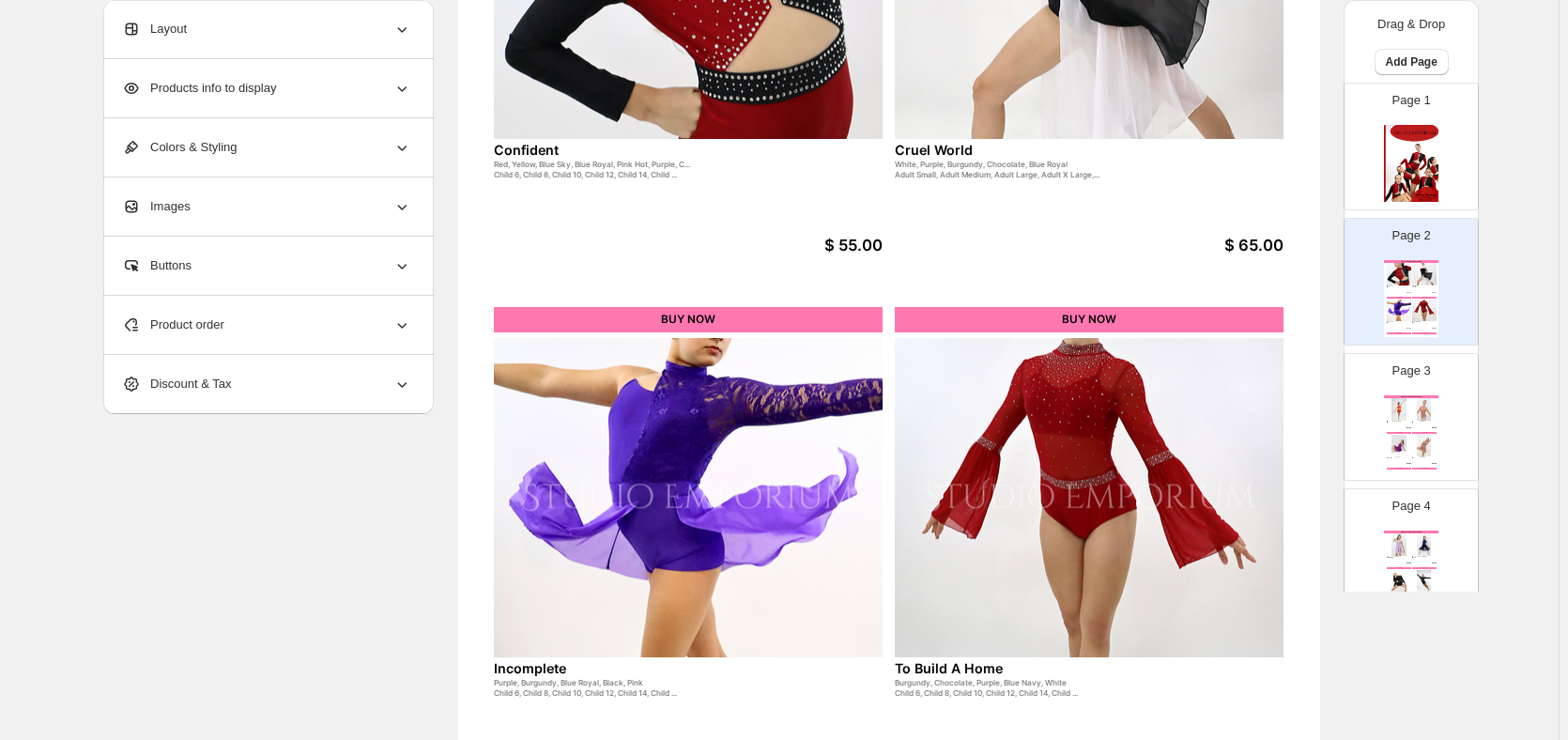 scroll, scrollTop: 376, scrollLeft: 0, axis: vertical 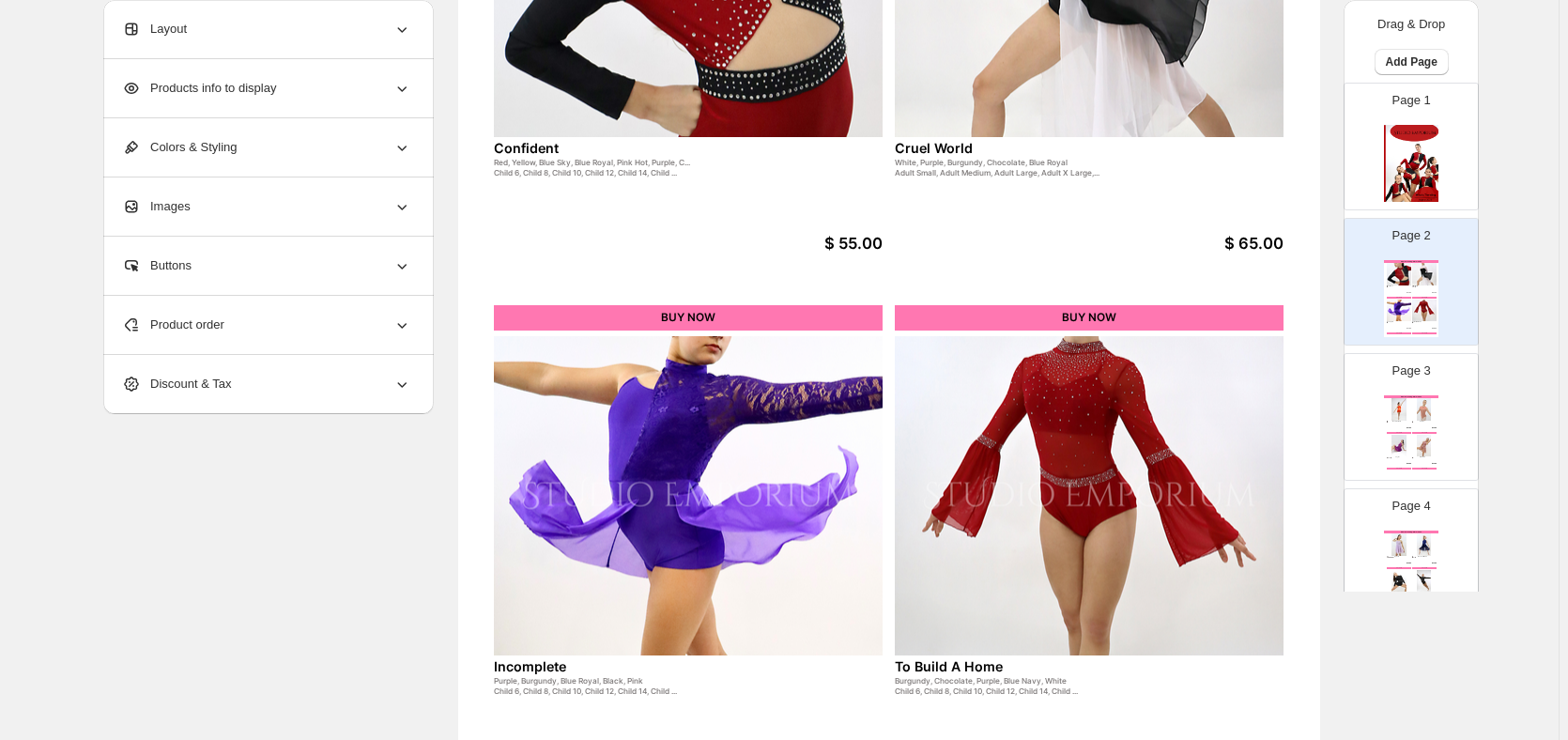 click on "BUY NOW" at bounding box center (1089, 317) 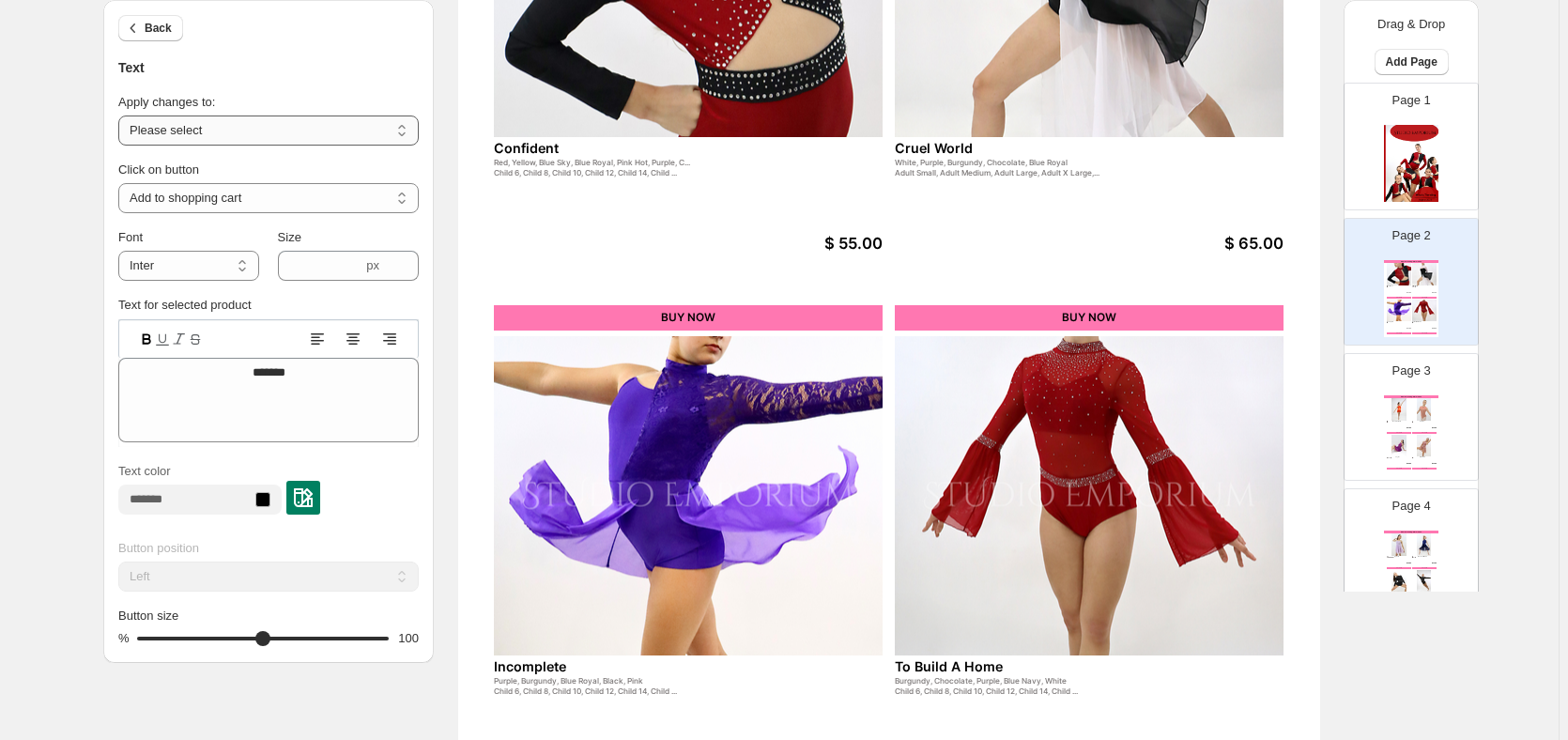 click on "**********" at bounding box center [269, 131] 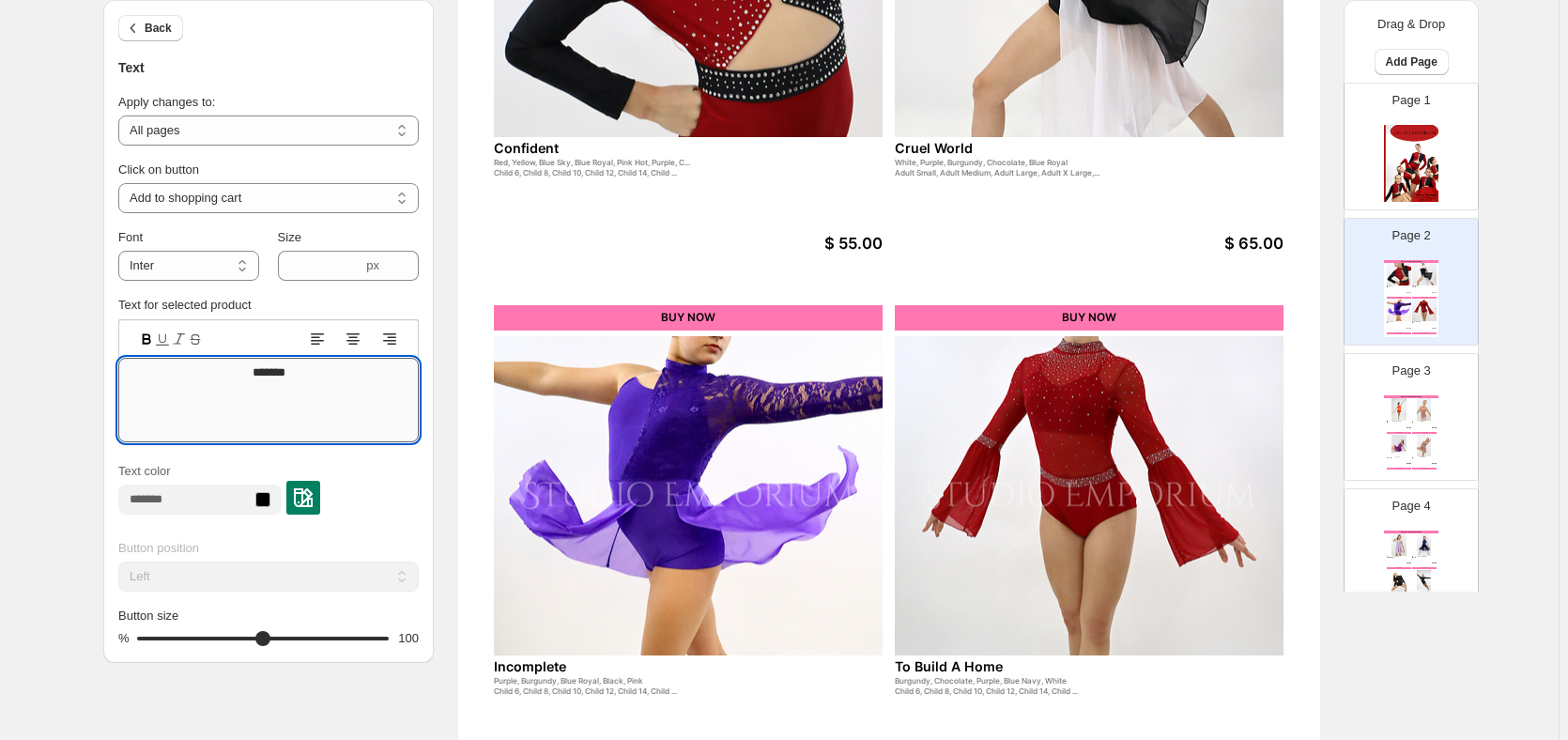 drag, startPoint x: 316, startPoint y: 374, endPoint x: 212, endPoint y: 363, distance: 104.58011 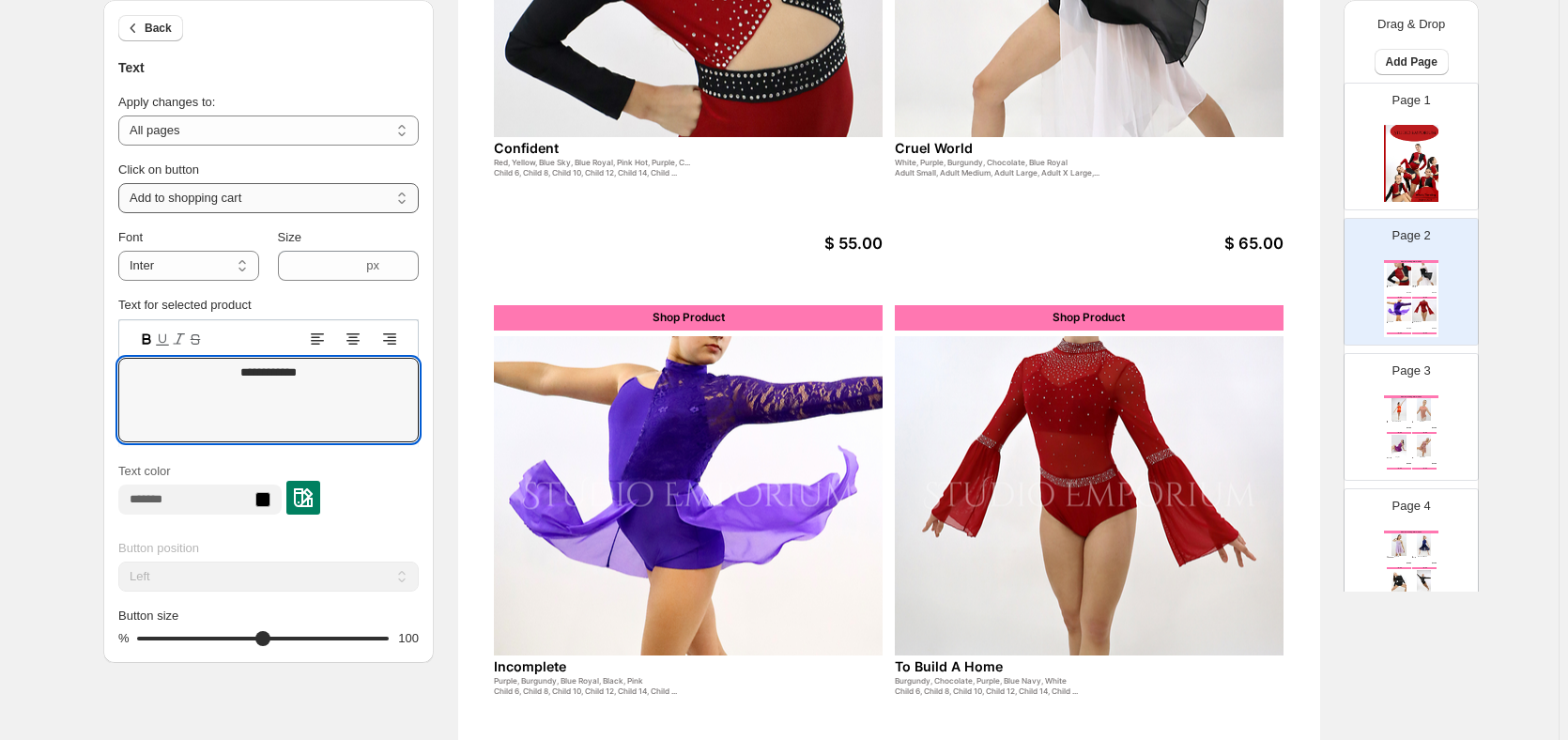 type on "**********" 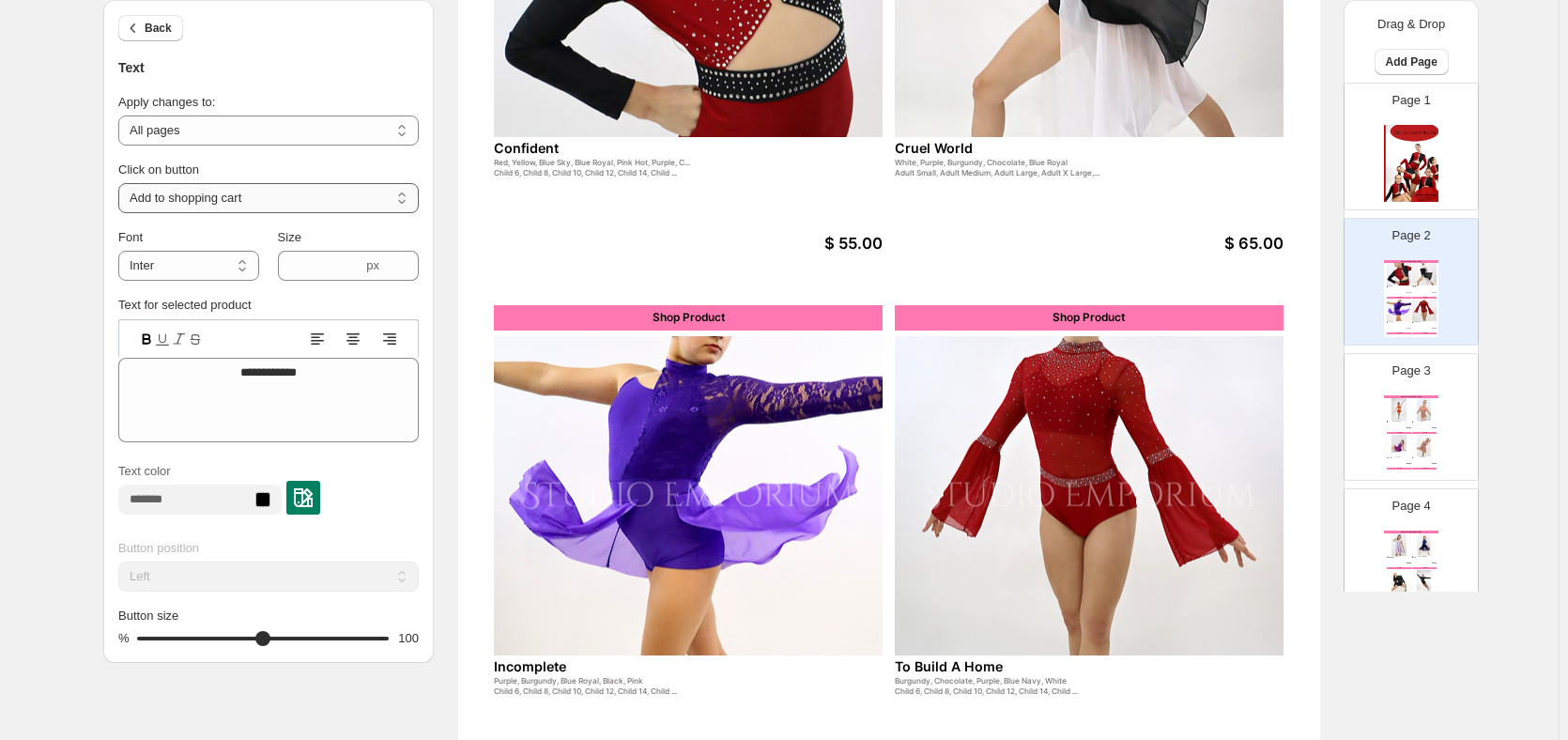 click on "**********" at bounding box center [269, 198] 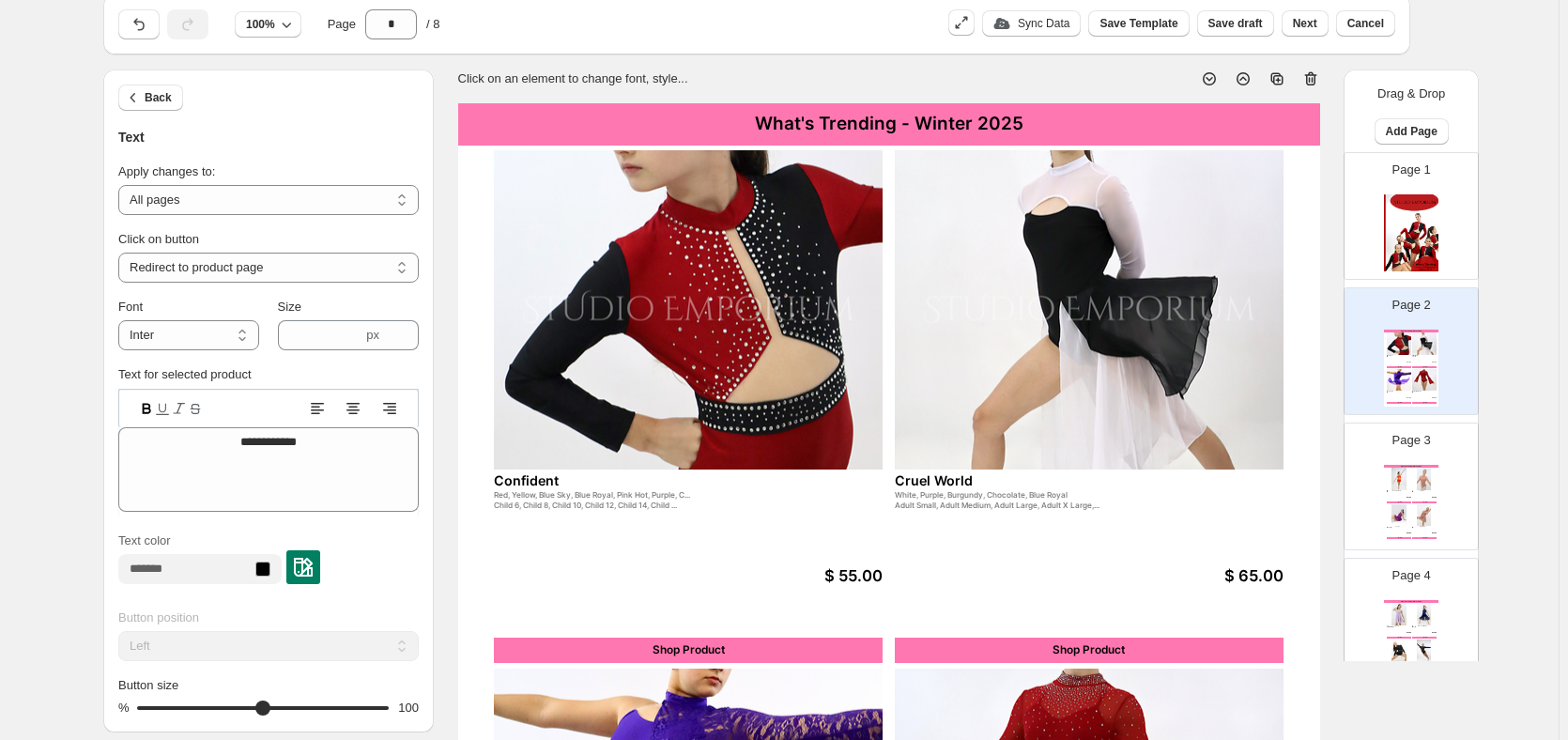 scroll, scrollTop: 0, scrollLeft: 0, axis: both 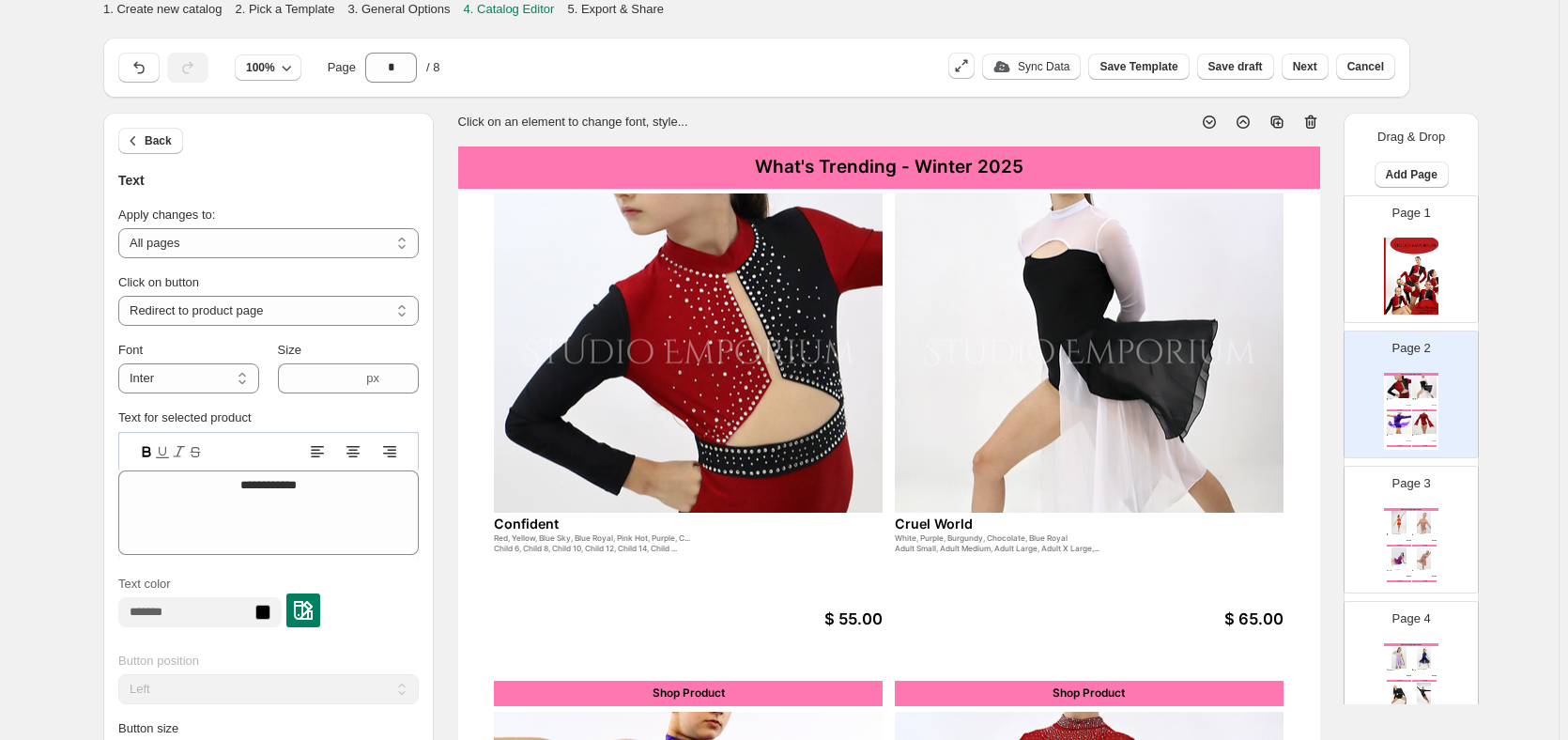 click on "Back Text" at bounding box center [269, 151] 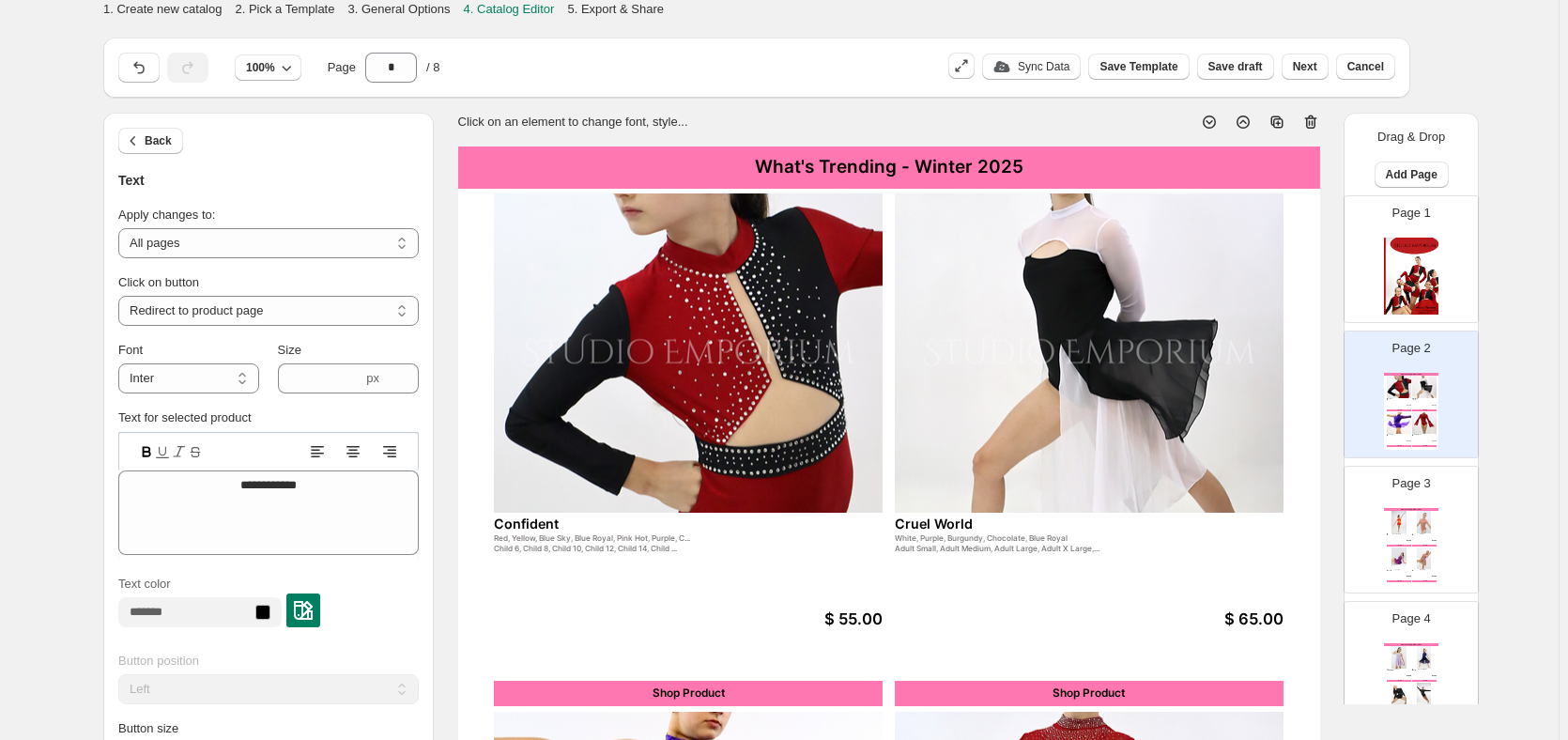 click at bounding box center (688, 353) 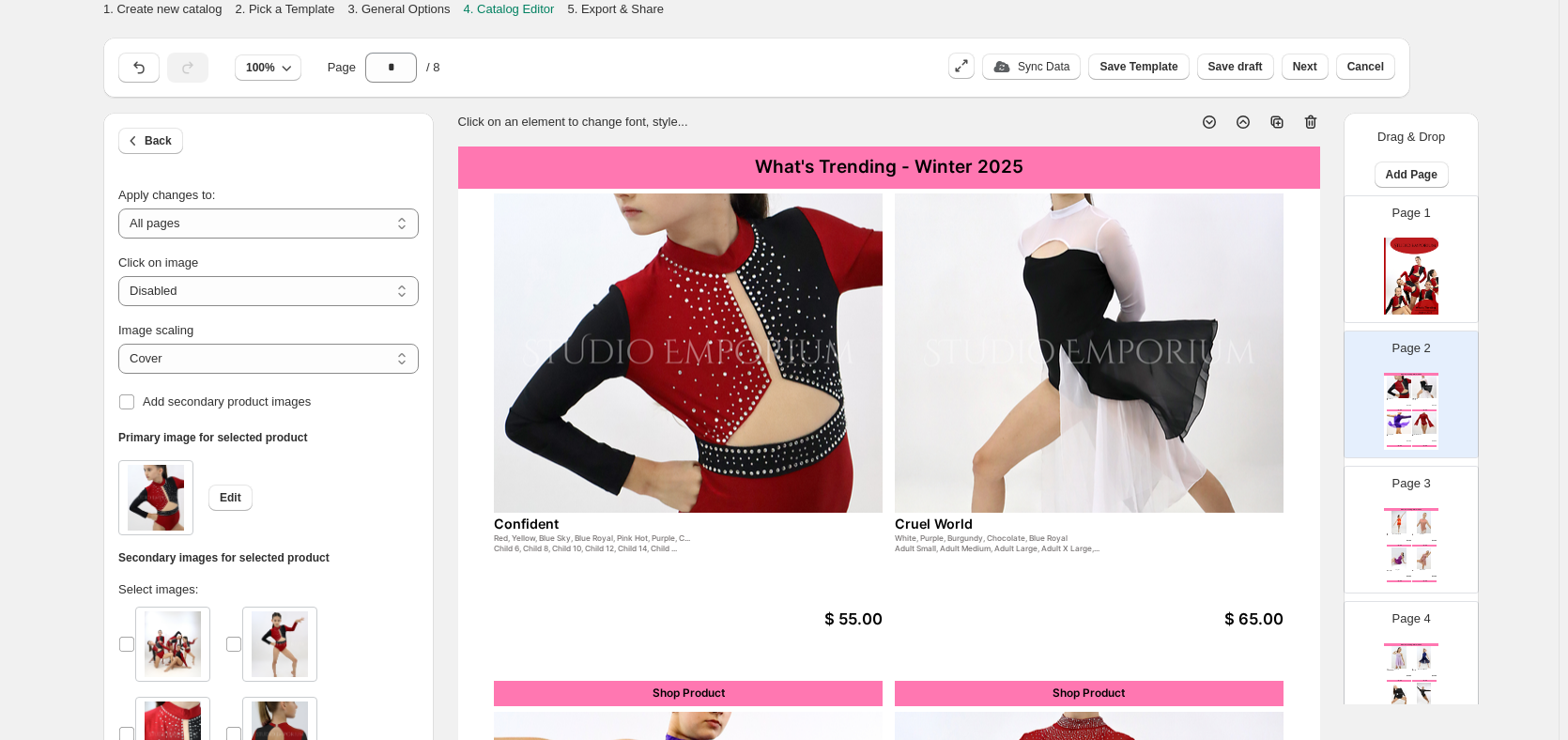 click on "**********" at bounding box center (269, 212) 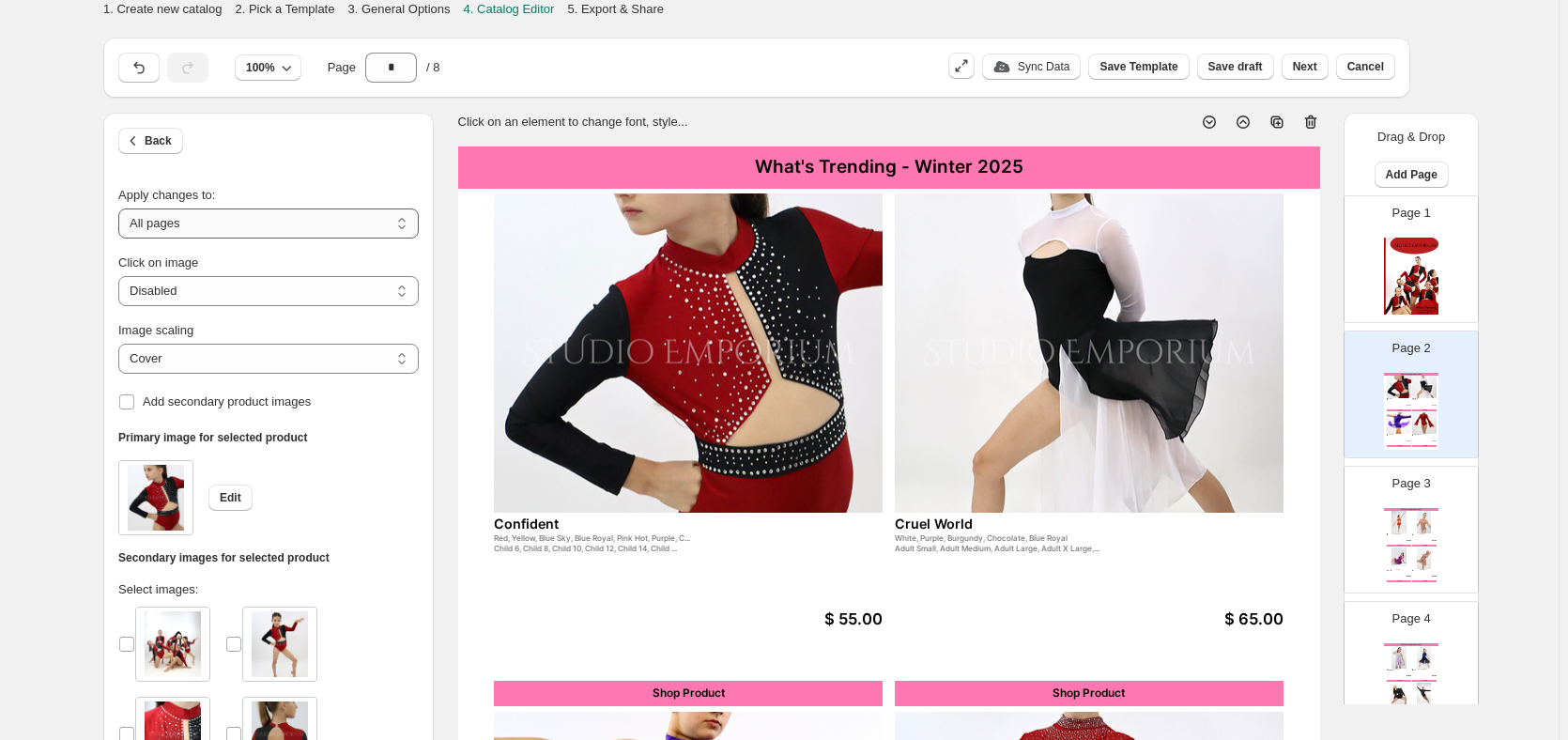 click on "**********" at bounding box center [269, 224] 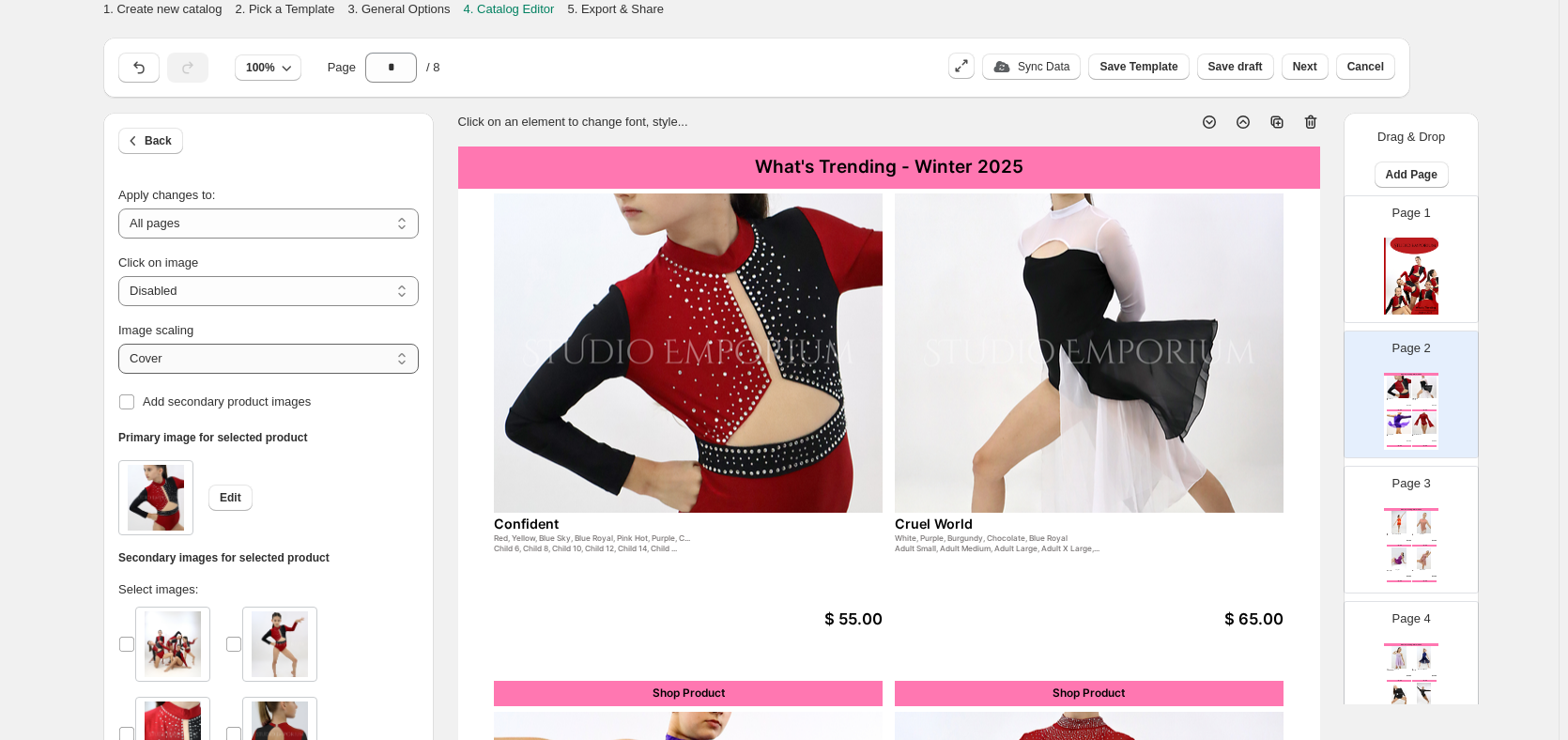 click on "***** *******" at bounding box center [269, 359] 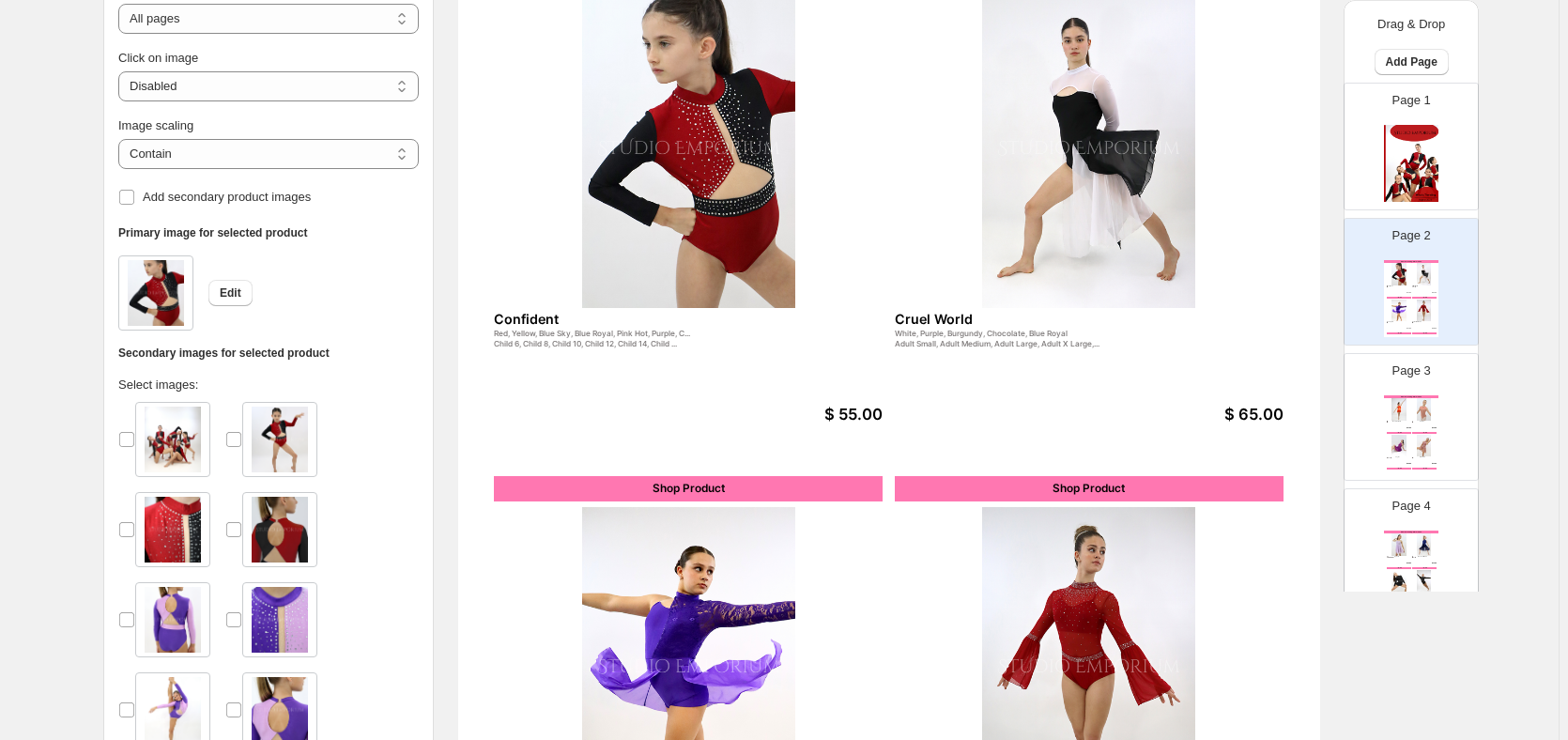 scroll, scrollTop: 188, scrollLeft: 0, axis: vertical 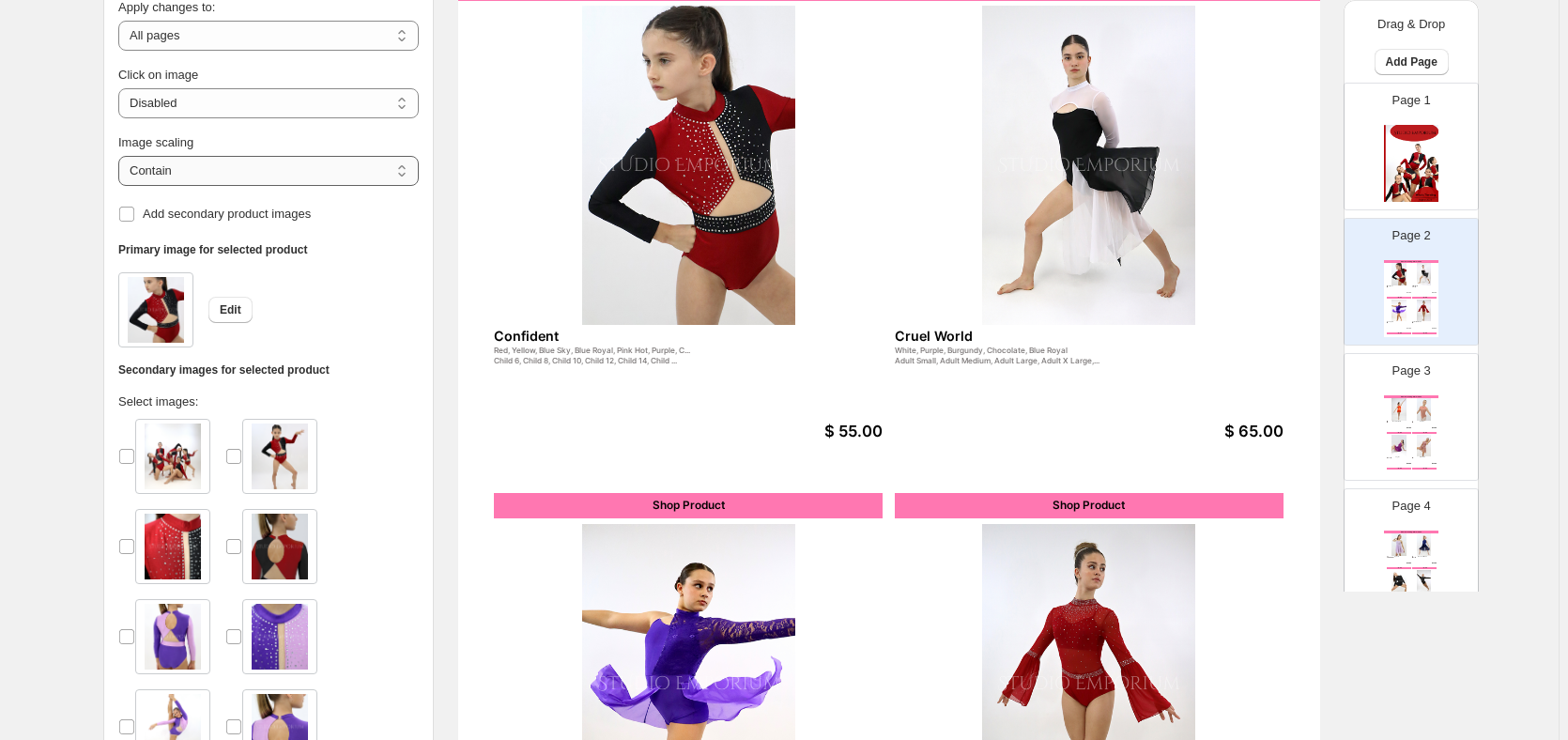 drag, startPoint x: 358, startPoint y: 160, endPoint x: 326, endPoint y: 181, distance: 38.27532 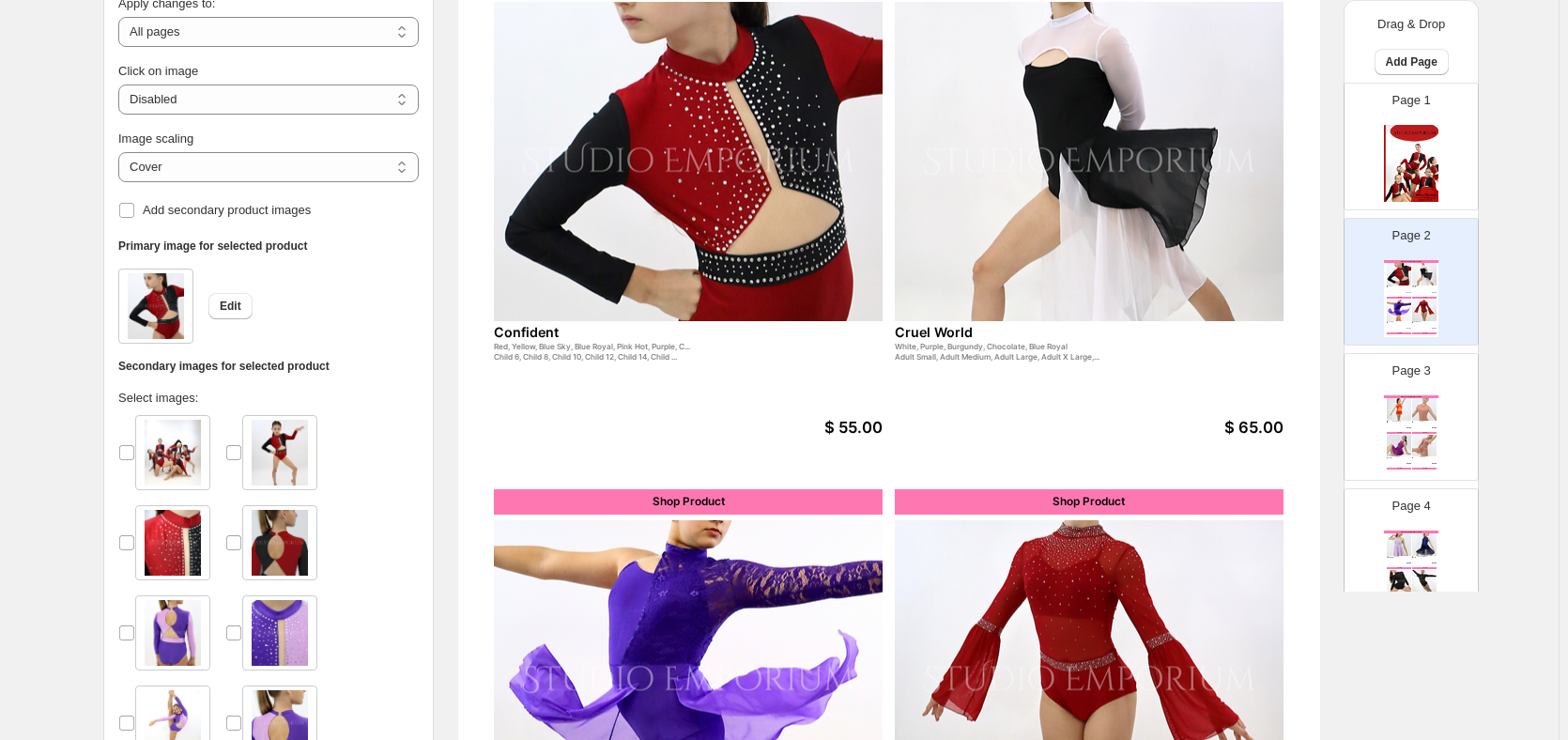 scroll, scrollTop: 188, scrollLeft: 0, axis: vertical 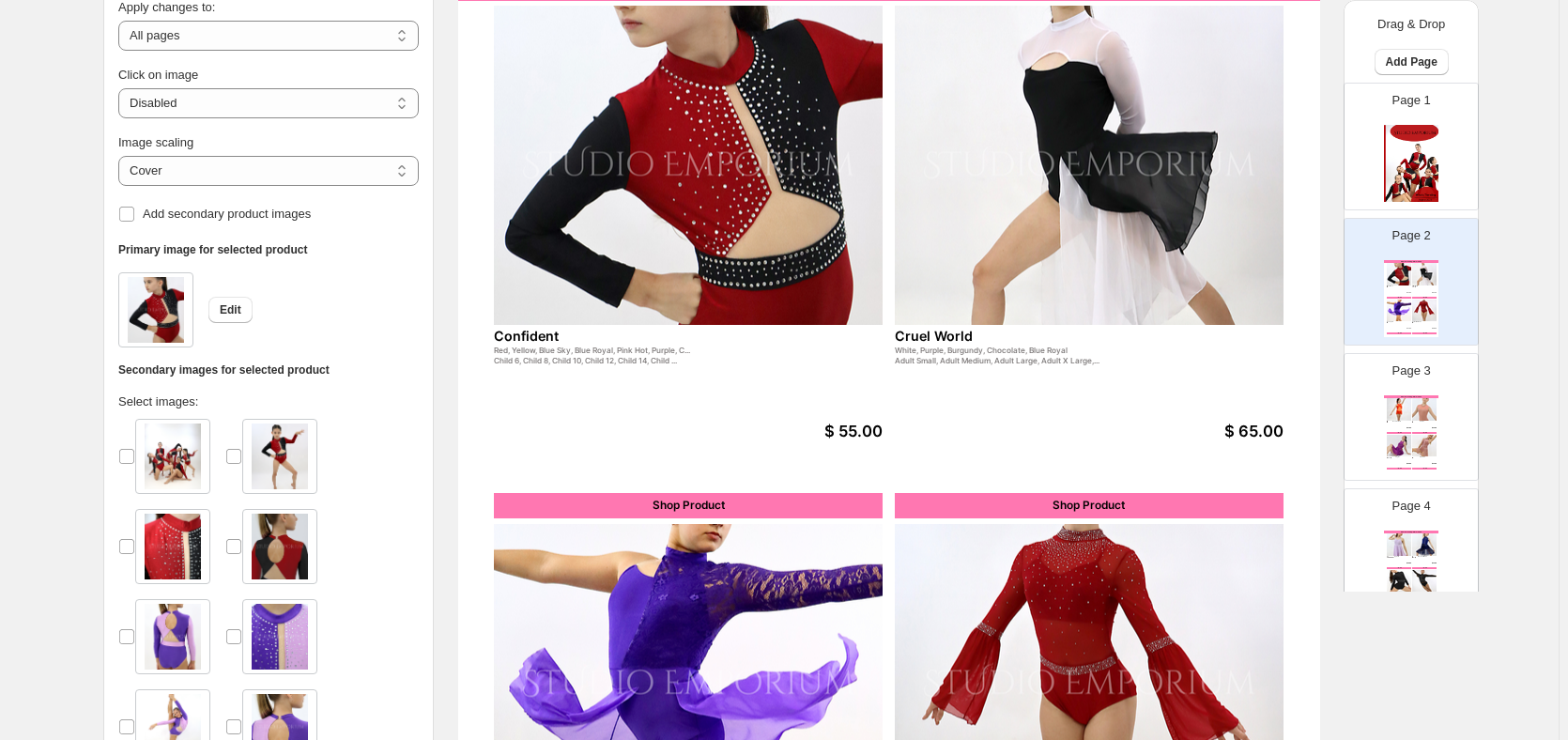 click on "Page [NUMBER] What's Trending - Winter [YEAR] Hand To Hold Orange, Purple, Pink, Chocolate, Green, Pink Hot, Blue Navy, Blue Royal, Black, Blue Sky, Burgundy Child [AGE], Child [AGE], Child [AGE], Child [AGE], Child [AGE], Child [AGE] $ [PRICE] Shop Product Autumn Apricot, Gray Child [AGE], Child [AGE], Child [AGE], Child [AGE], Child [AGE], Child [AGE] $ [PRICE] Shop Product Joyful Purple, Black, Burgundy, Turquoise Adult X Small, Adult Small, Adult Medium, Adult Large, Adult X Large, Adult 2X Large, Adult 3X Large $ [PRICE] Shop Product In the Stars Chocolate, Lavender, White Child [AGE], Child [AGE], Child [AGE], Child [AGE], Child [AGE], Child [AGE] $ [PRICE] Shop Product" at bounding box center (1404, 409) 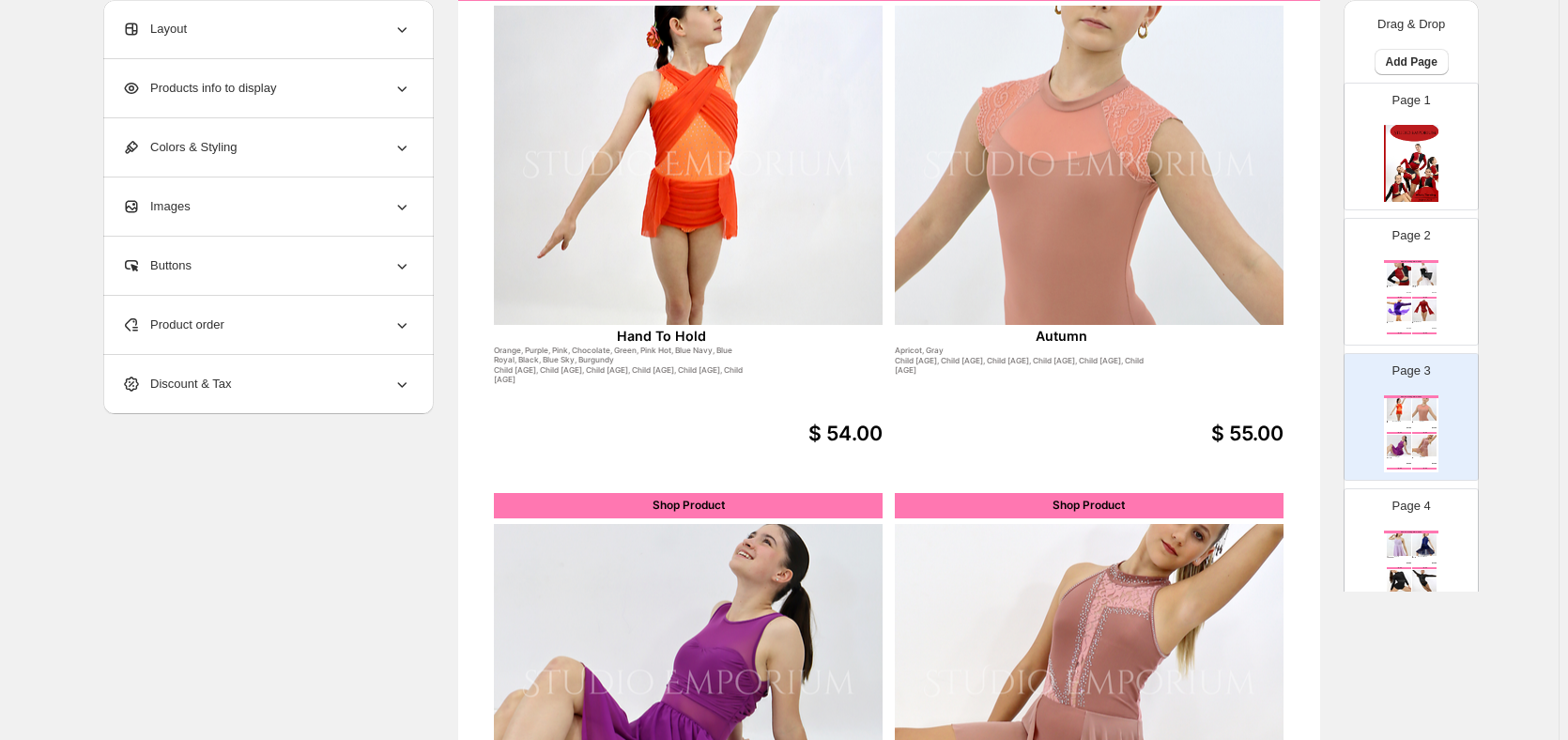click on "Page [NUMBER] What's Trending - Winter [YEAR] Confident Red, Yellow, Blue Sky, Blue Royal, Pink Hot, Purple, C... Child [AGE], Child [AGE], Child [AGE], Child [AGE], Child [AGE], Child [AGE] ... $ [PRICE] Shop Product Cruel World White, Purple, Burgundy, Chocolate, Blue Royal Adult Small, Adult Medium, Adult Large, Adult X Large,... $ [PRICE] Shop Product Incomplete Purple, Burgundy, Blue Royal, Black, Pink Child [AGE], Child [AGE], Child [AGE], Child [AGE], Child [AGE], Child [AGE] ... $ [PRICE] Shop Product To Build A Home Burgundy, Chocolate, Purple, Blue Navy, White Child [AGE], Child [AGE], Child [AGE], Child [AGE], Child [AGE], Child [AGE] ... $ [PRICE] Shop Product" at bounding box center (1404, 274) 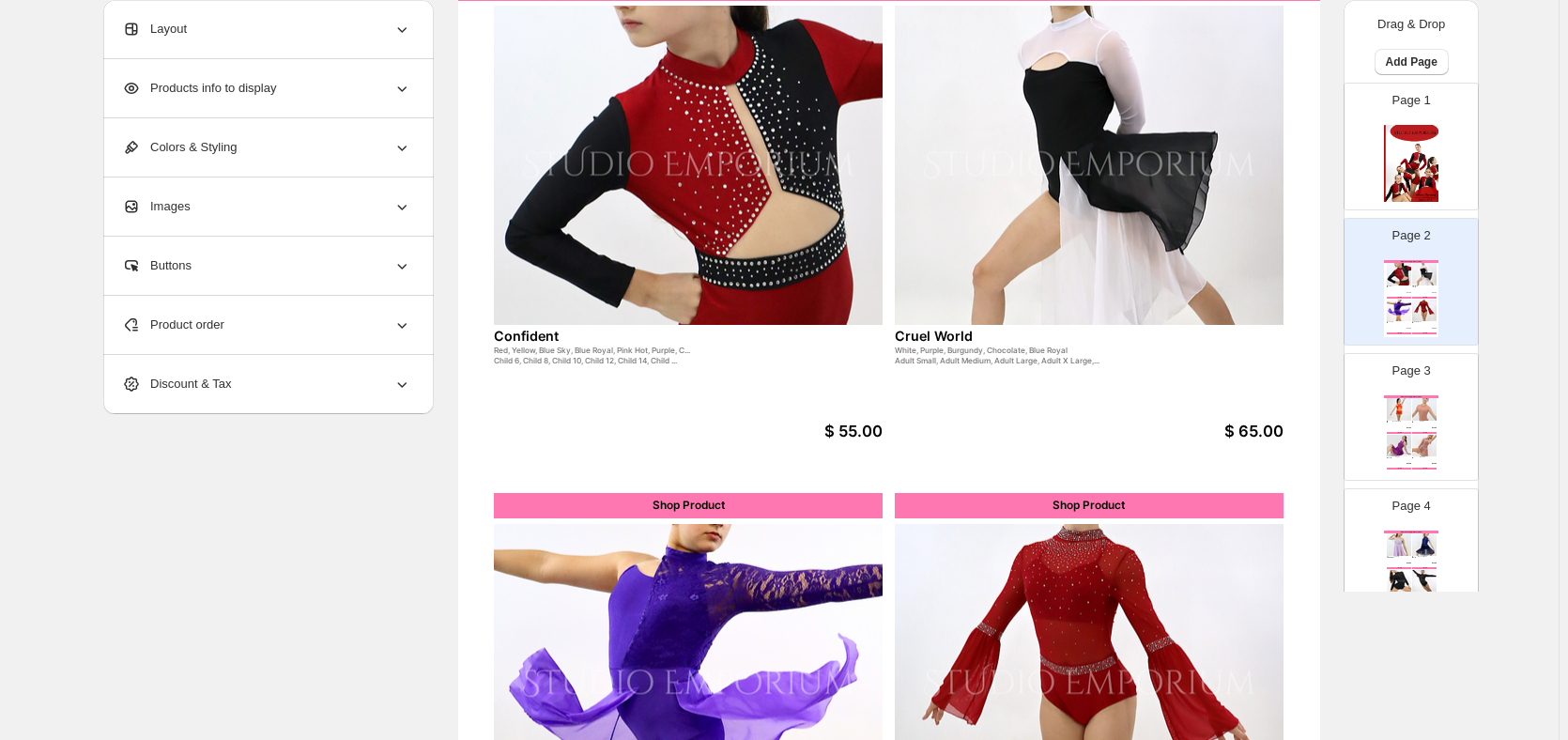 click on "Confident" at bounding box center (661, 335) 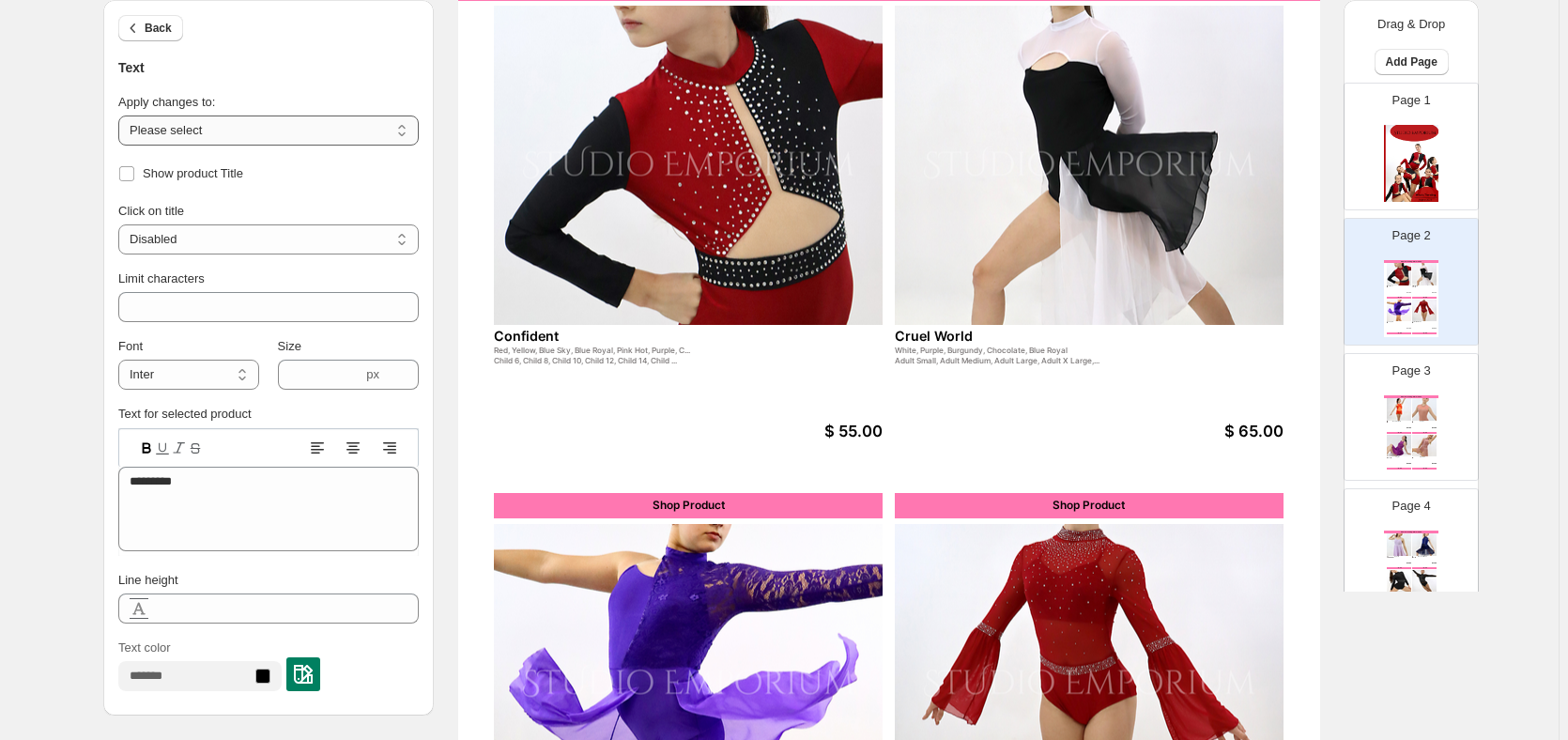 click on "**********" at bounding box center [269, 131] 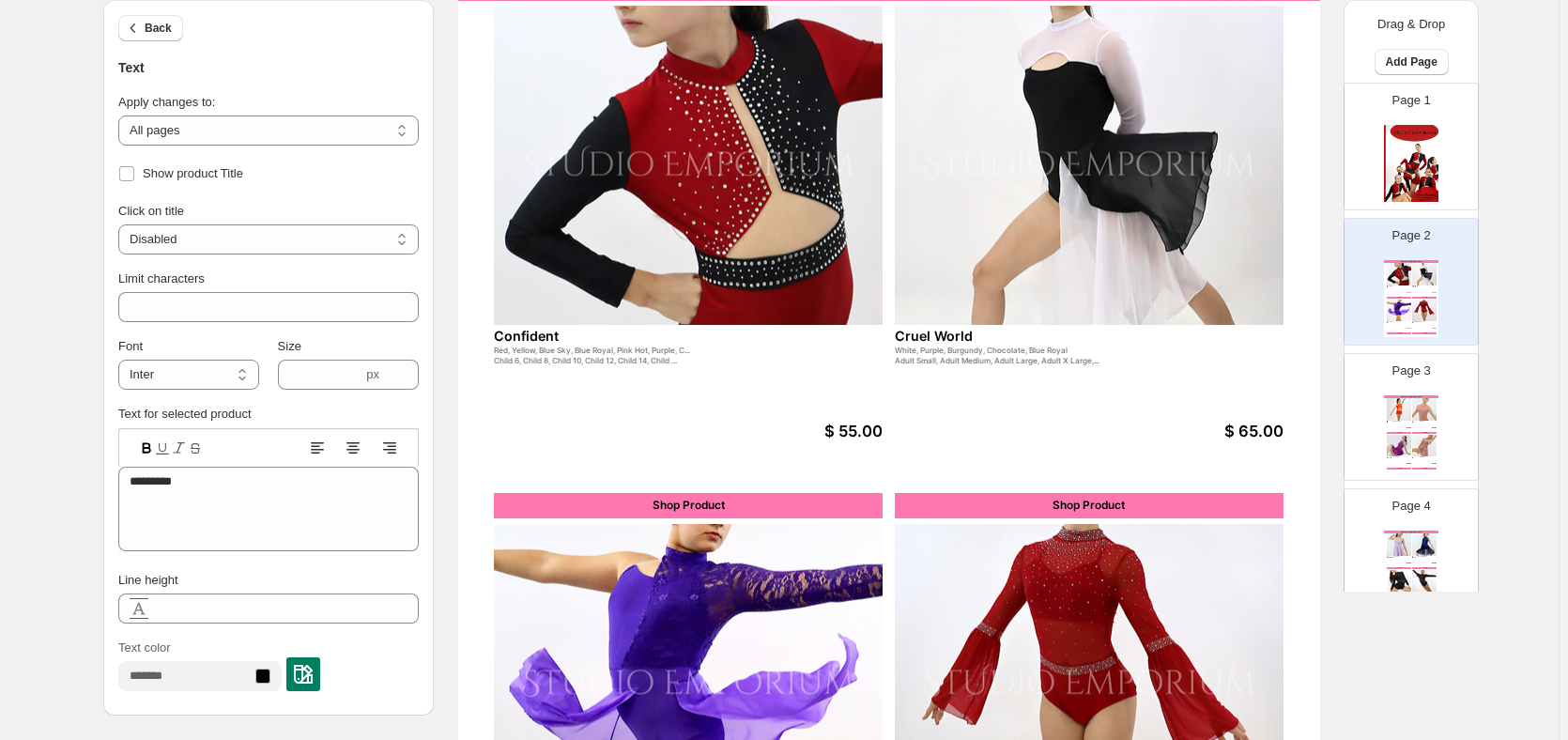 click 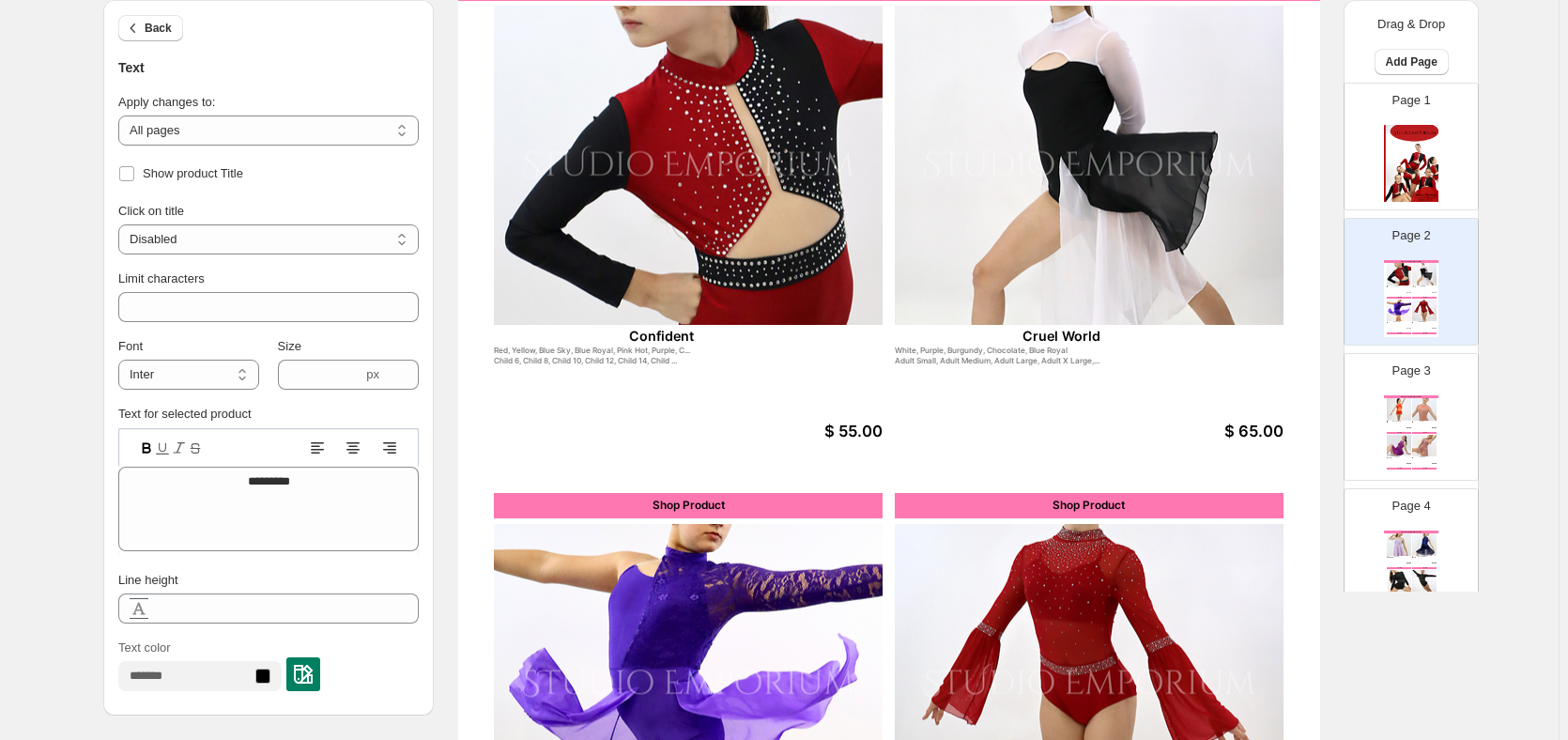 click on "Page [NUMBER] What's Trending - Winter [YEAR] Hand To Hold Orange, Purple, Pink, Chocolate, Green, Pink Hot, Blue Navy, Blue Royal, Black, Blue Sky, Burgundy Child [AGE], Child [AGE], Child [AGE], Child [AGE], Child [AGE], Child [AGE] $ [PRICE] Shop Product Autumn Apricot, Gray Child [AGE], Child [AGE], Child [AGE], Child [AGE], Child [AGE], Child [AGE] $ [PRICE] Shop Product Joyful Purple, Black, Burgundy, Turquoise Adult X Small, Adult Small, Adult Medium, Adult Large, Adult X Large, Adult 2X Large, Adult 3X Large $ [PRICE] Shop Product In the Stars Chocolate, Lavender, White Child [AGE], Child [AGE], Child [AGE], Child [AGE], Child [AGE], Child [AGE] $ [PRICE] Shop Product" at bounding box center [1404, 409] 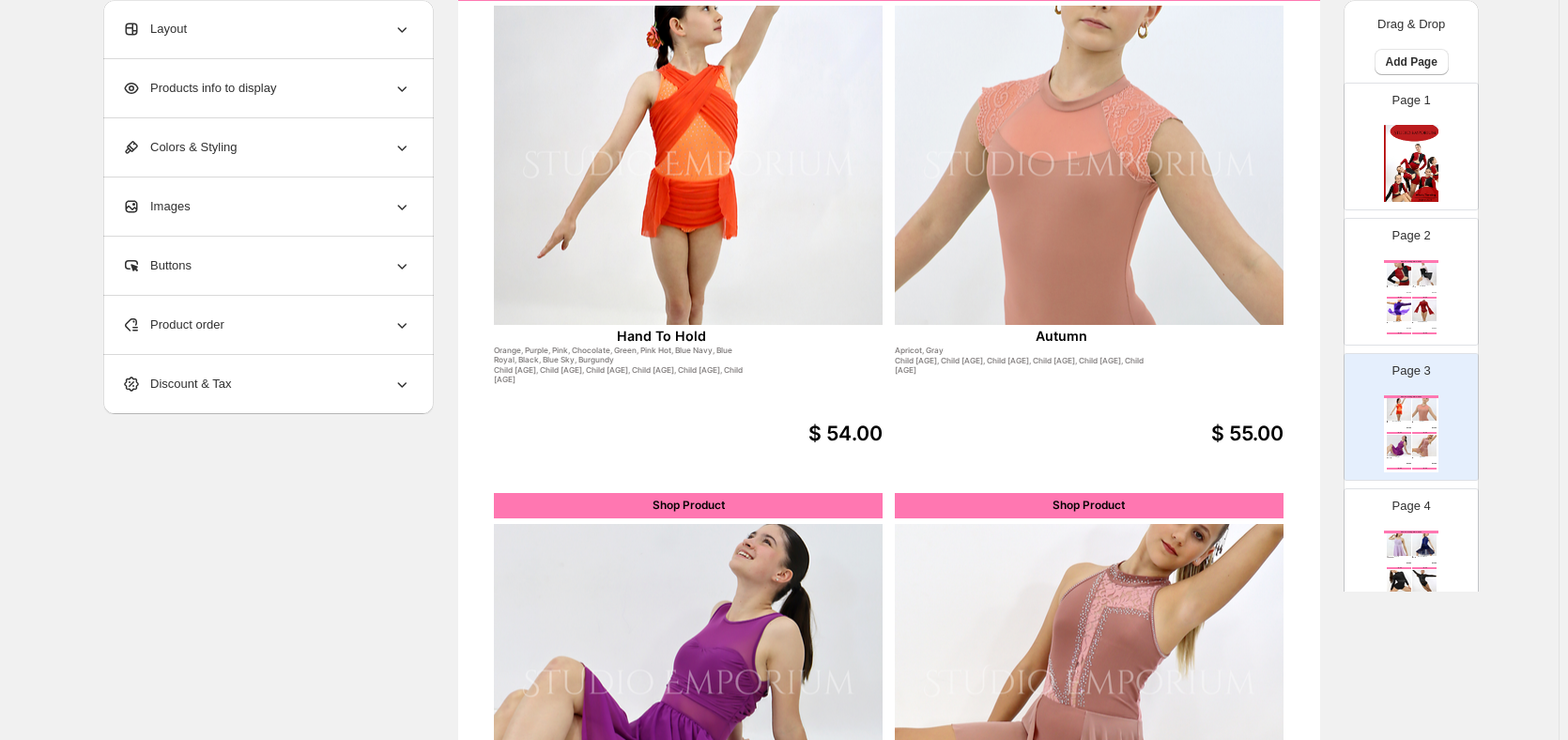 click on "Page [NUMBER] What's Trending - Winter [YEAR] Confident Red, Yellow, Blue Sky, Blue Royal, Pink Hot, Purple, C... Child [AGE], Child [AGE], Child [AGE], Child [AGE], Child [AGE], Child [AGE] ... $ [PRICE] Shop Product Cruel World White, Purple, Burgundy, Chocolate, Blue Royal Adult Small, Adult Medium, Adult Large, Adult X Large,... $ [PRICE] Shop Product Incomplete Purple, Burgundy, Blue Royal, Black, Pink Child [AGE], Child [AGE], Child [AGE], Child [AGE], Child [AGE], Child [AGE] ... $ [PRICE] Shop Product To Build A Home Burgundy, Chocolate, Purple, Blue Navy, White Child [AGE], Child [AGE], Child [AGE], Child [AGE], Child [AGE], Child [AGE] ... $ [PRICE] Shop Product" at bounding box center [1404, 274] 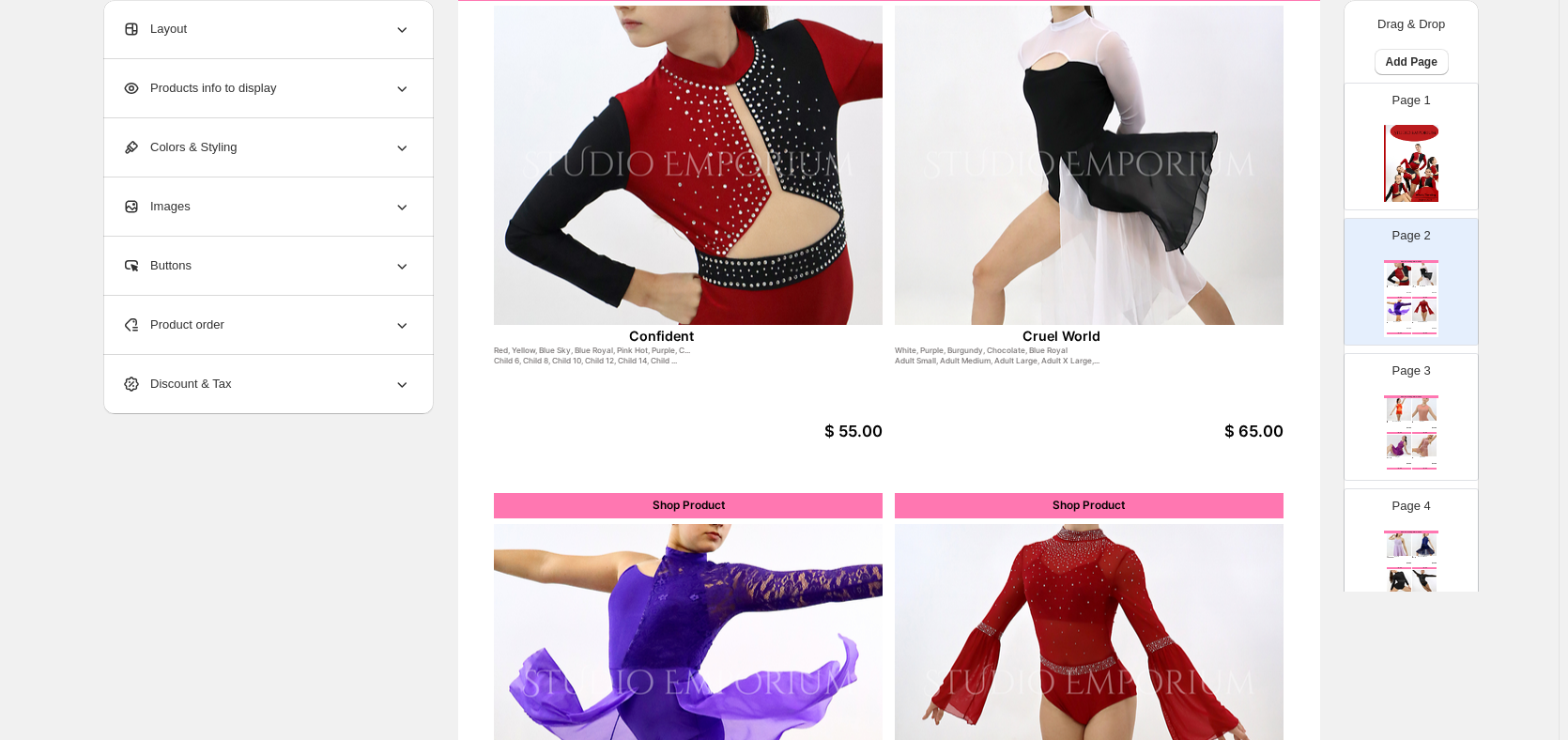click on "Page [NUMBER] What's Trending - Winter [YEAR] Hand To Hold Orange, Purple, Pink, Chocolate, Green, Pink Hot, Blue Navy, Blue Royal, Black, Blue Sky, Burgundy Child [AGE], Child [AGE], Child [AGE], Child [AGE], Child [AGE], Child [AGE] $ [PRICE] Shop Product Autumn Apricot, Gray Child [AGE], Child [AGE], Child [AGE], Child [AGE], Child [AGE], Child [AGE] $ [PRICE] Shop Product Joyful Purple, Black, Burgundy, Turquoise Adult X Small, Adult Small, Adult Medium, Adult Large, Adult X Large, Adult 2X Large, Adult 3X Large $ [PRICE] Shop Product In the Stars Chocolate, Lavender, White Child [AGE], Child [AGE], Child [AGE], Child [AGE], Child [AGE], Child [AGE] $ [PRICE] Shop Product" at bounding box center (1404, 409) 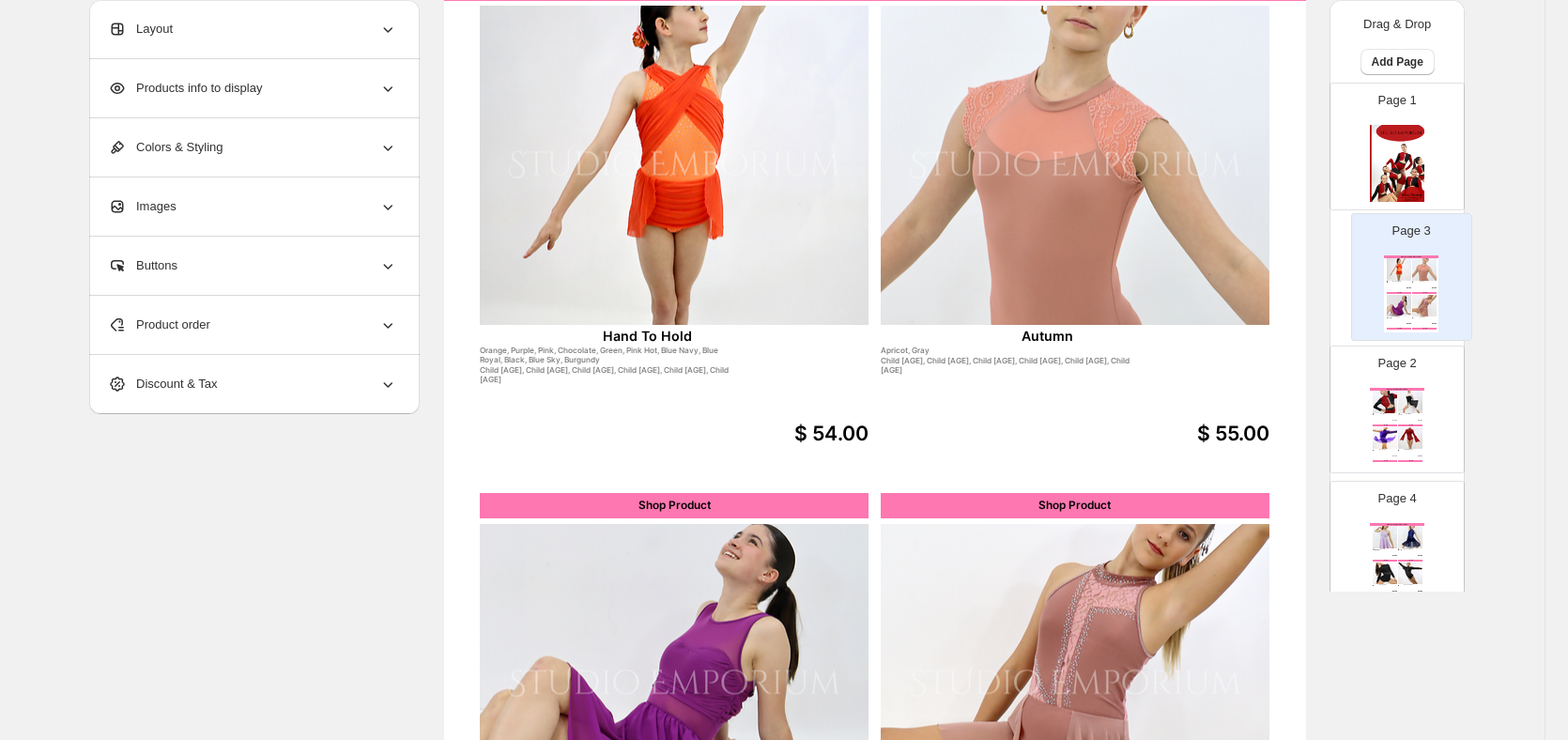 scroll, scrollTop: 188, scrollLeft: 20, axis: both 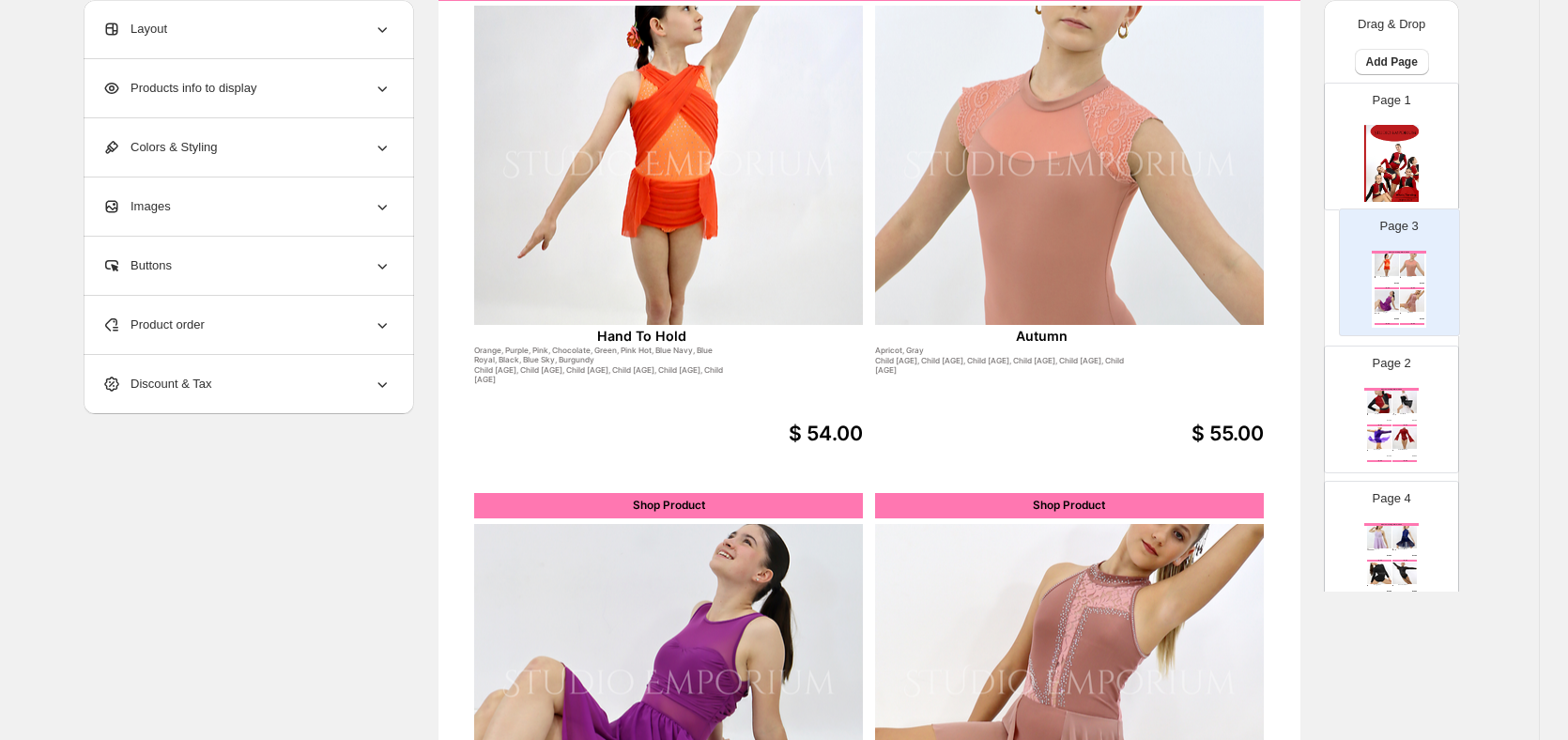 drag, startPoint x: 1367, startPoint y: 435, endPoint x: 1358, endPoint y: 283, distance: 152.26621 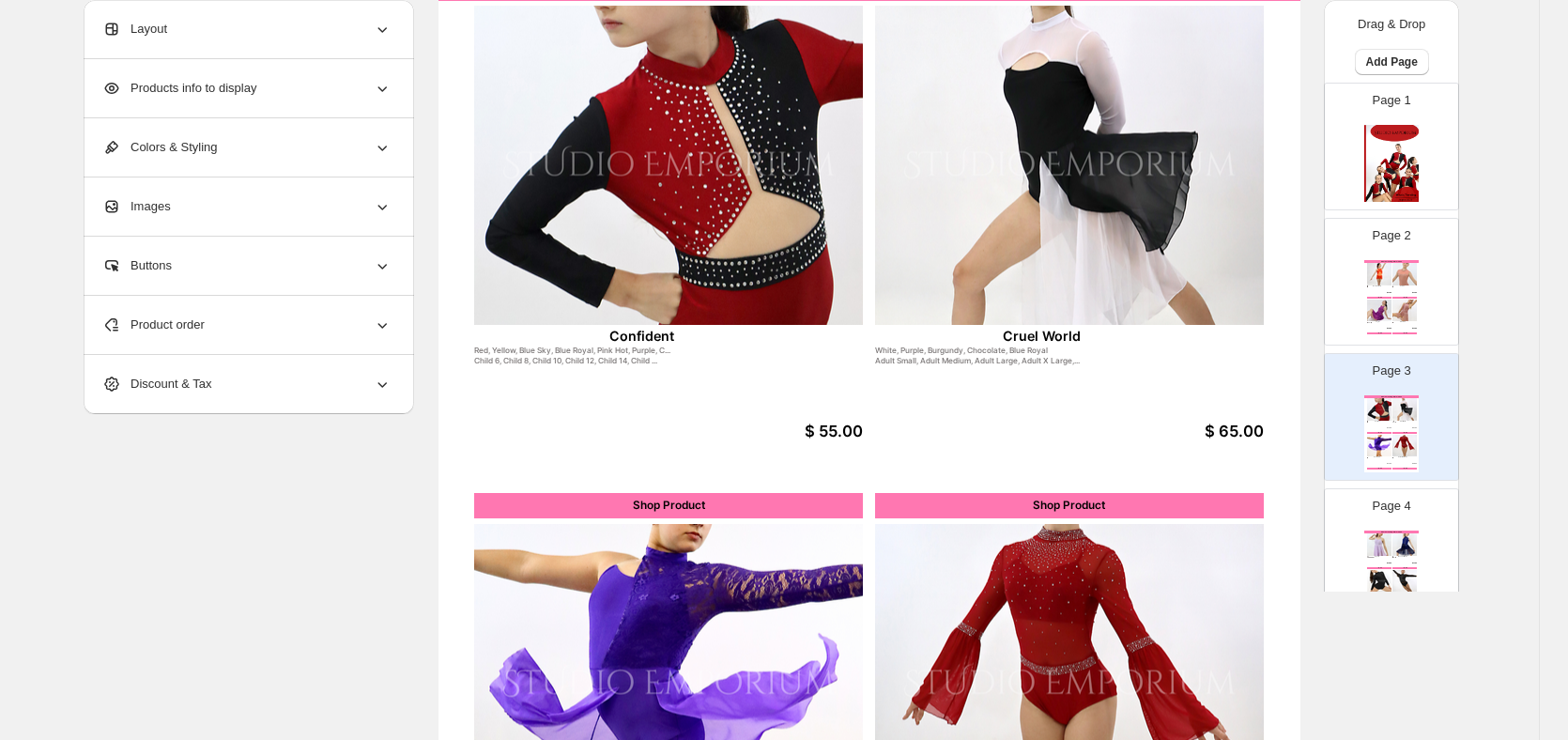 click on "Page [NUMBER] What's Trending - Winter [YEAR] Hand To Hold [COLOUR], [COLOUR], [COLOUR], [COLOUR], [COLOUR], [COLOUR], [COLOUR], [COLOUR], [COLOUR], [COLOUR], [COLOUR] Child [NUMBER], Child [NUMBER], Child [NUMBER], Child [NUMBER], Child [NUMBER], Child [NUMBER] $ [PRICE] Shop Product Autumn [COLOUR], [COLOUR] Child [NUMBER], Child [NUMBER], Child [NUMBER], Child [NUMBER], Child [NUMBER], Child [NUMBER] $ [PRICE] Shop Product Joyful [COLOUR], [COLOUR], [COLOUR], [COLOUR] Adult [SIZE], Adult [SIZE], Adult [SIZE], Adult [SIZE], Adult [SIZE], Adult [SIZE], Adult [SIZE] $ [PRICE] Shop Product In the Stars [COLOUR], [COLOUR], [COLOUR] Child [NUMBER], Child [NUMBER], Child [NUMBER], Child [NUMBER], Child [NUMBER], Child [NUMBER] $ [PRICE] Shop Product" at bounding box center (1384, 274) 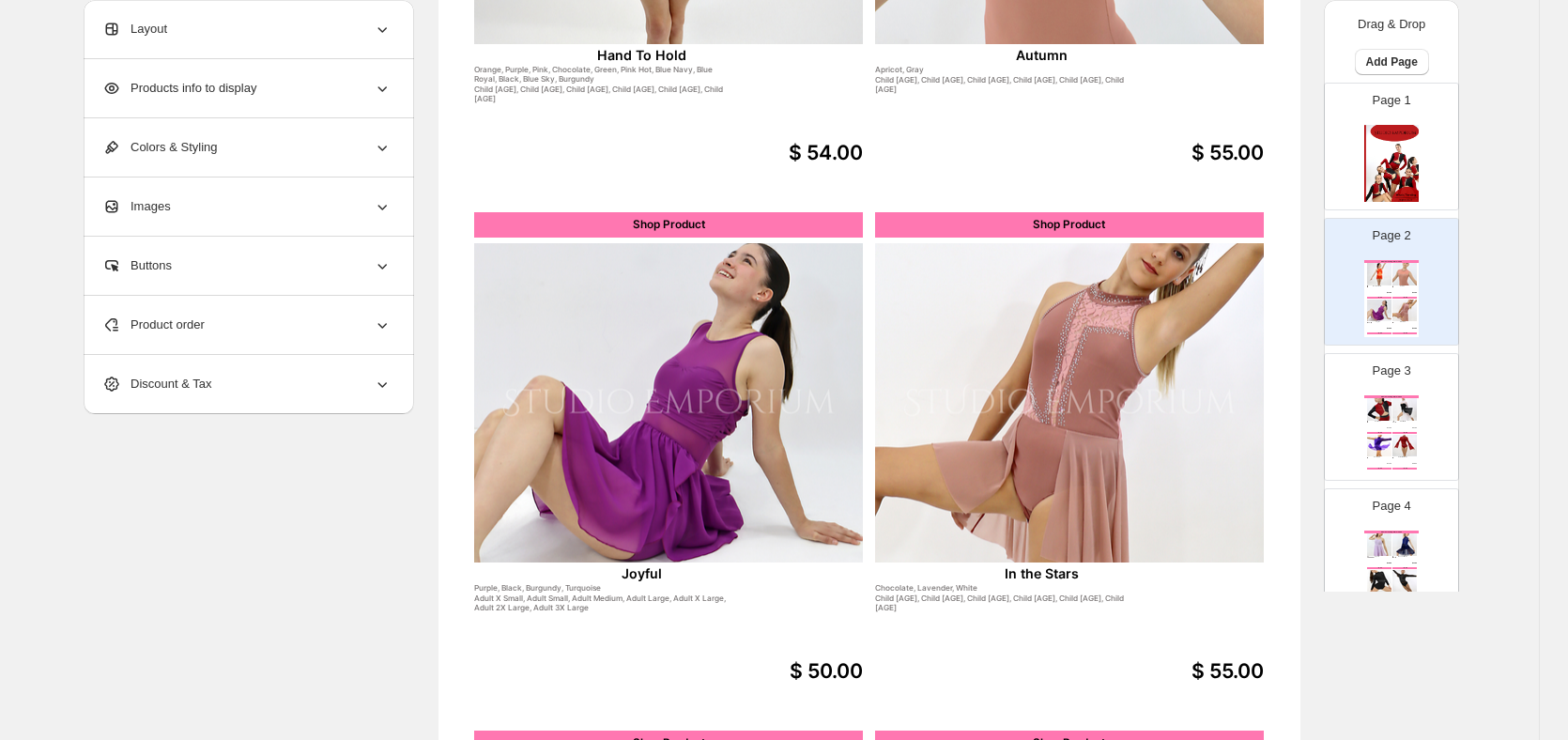 scroll, scrollTop: 470, scrollLeft: 20, axis: both 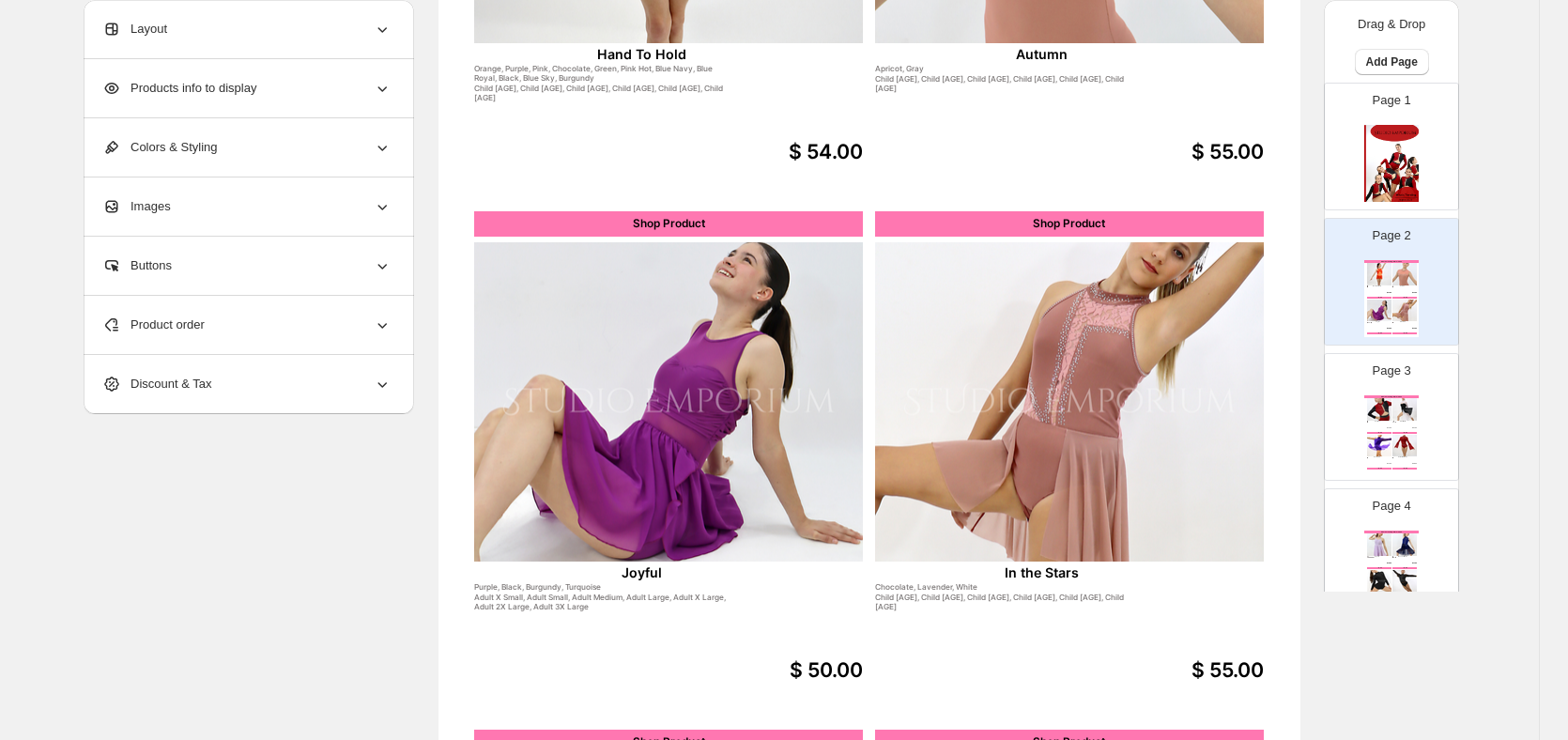 click at bounding box center (669, -116) 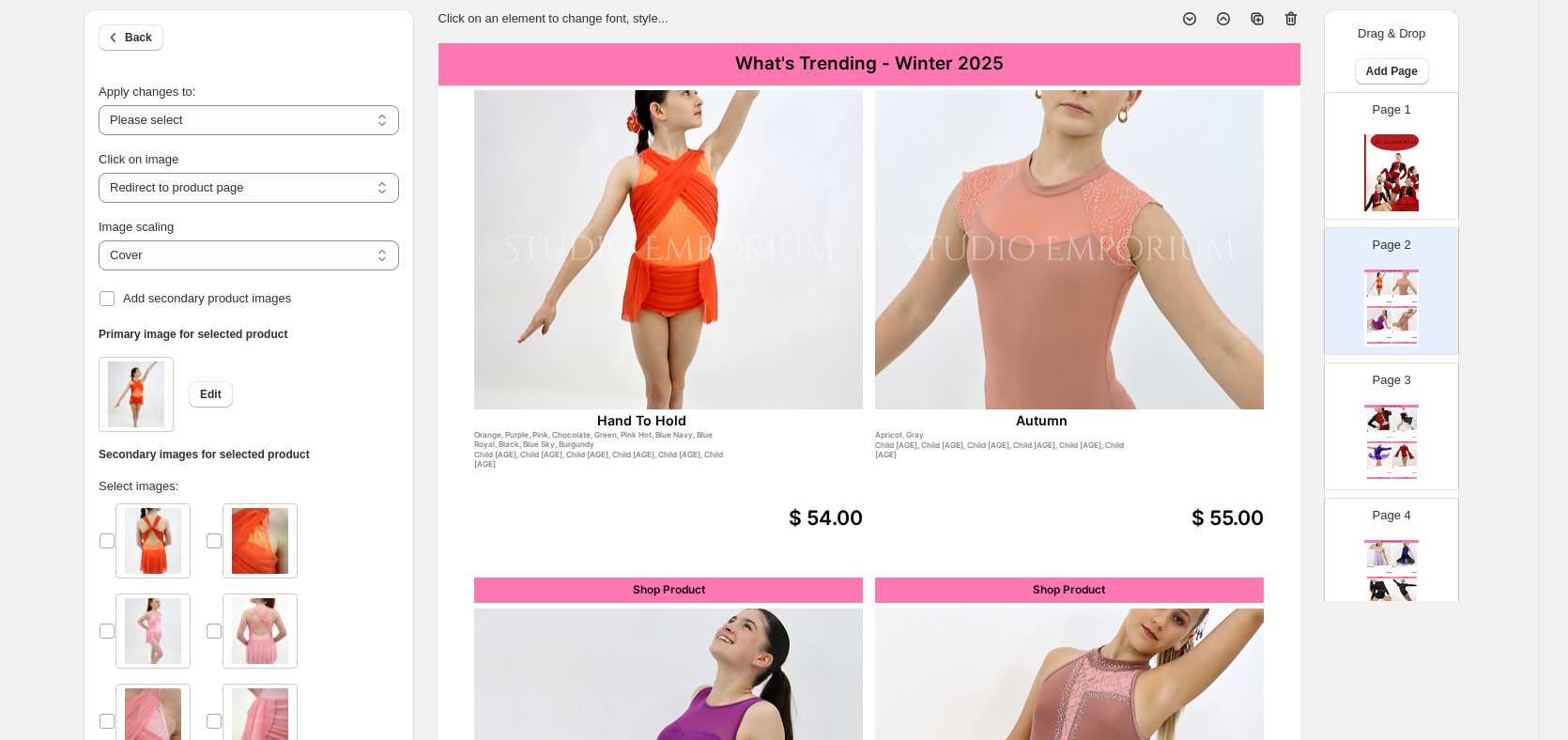 scroll, scrollTop: 94, scrollLeft: 20, axis: both 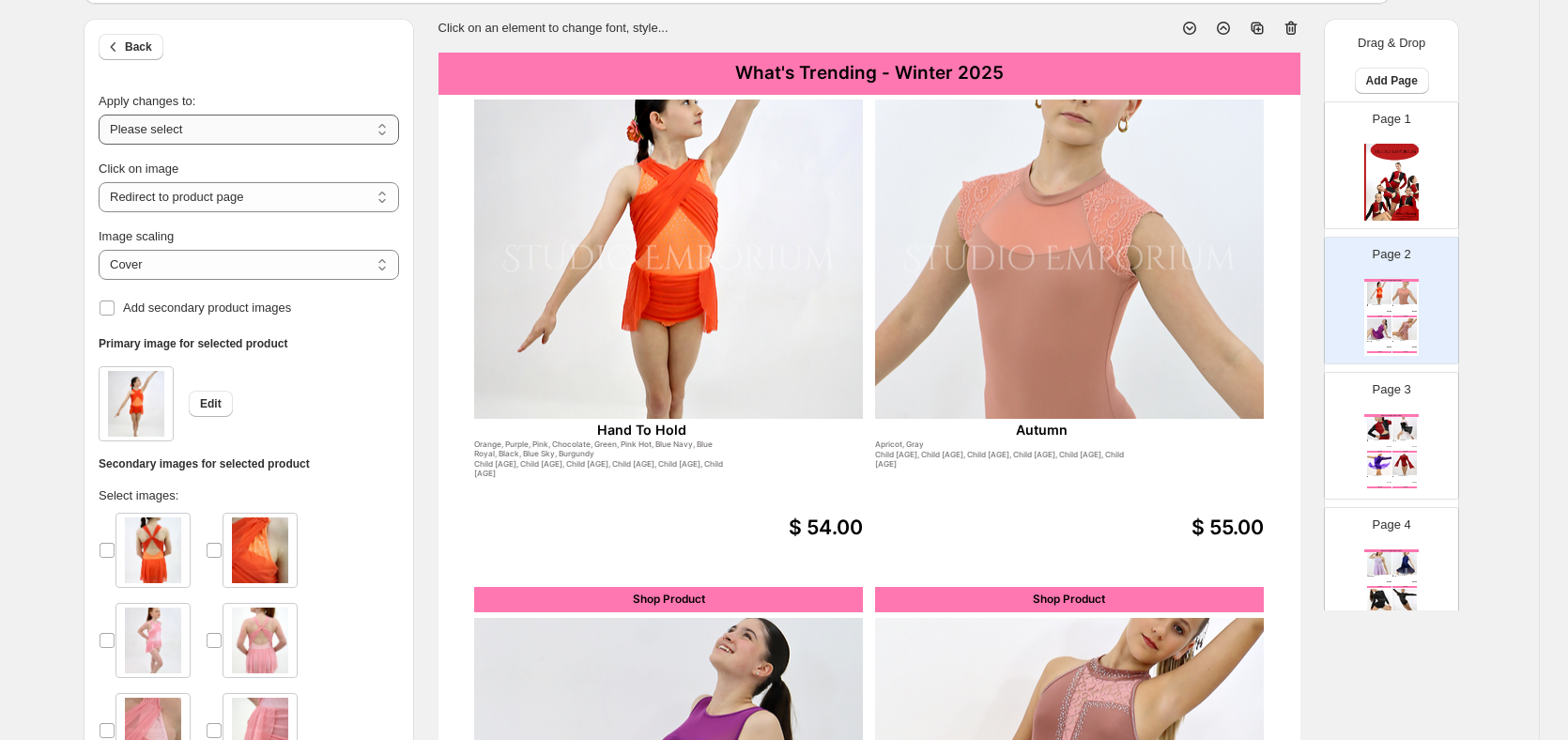 click on "**********" at bounding box center (249, 130) 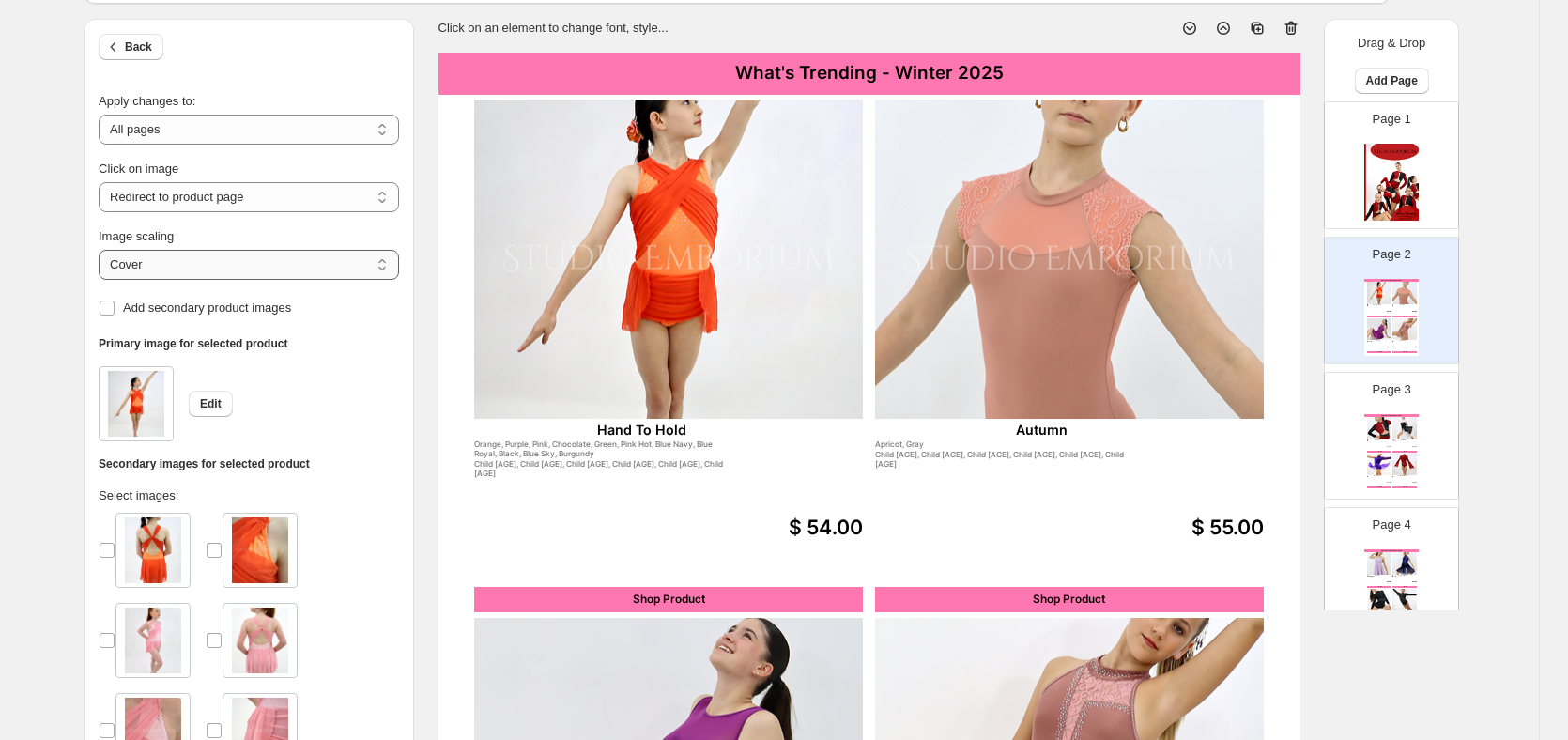 drag, startPoint x: 388, startPoint y: 260, endPoint x: 378, endPoint y: 272, distance: 15.6205 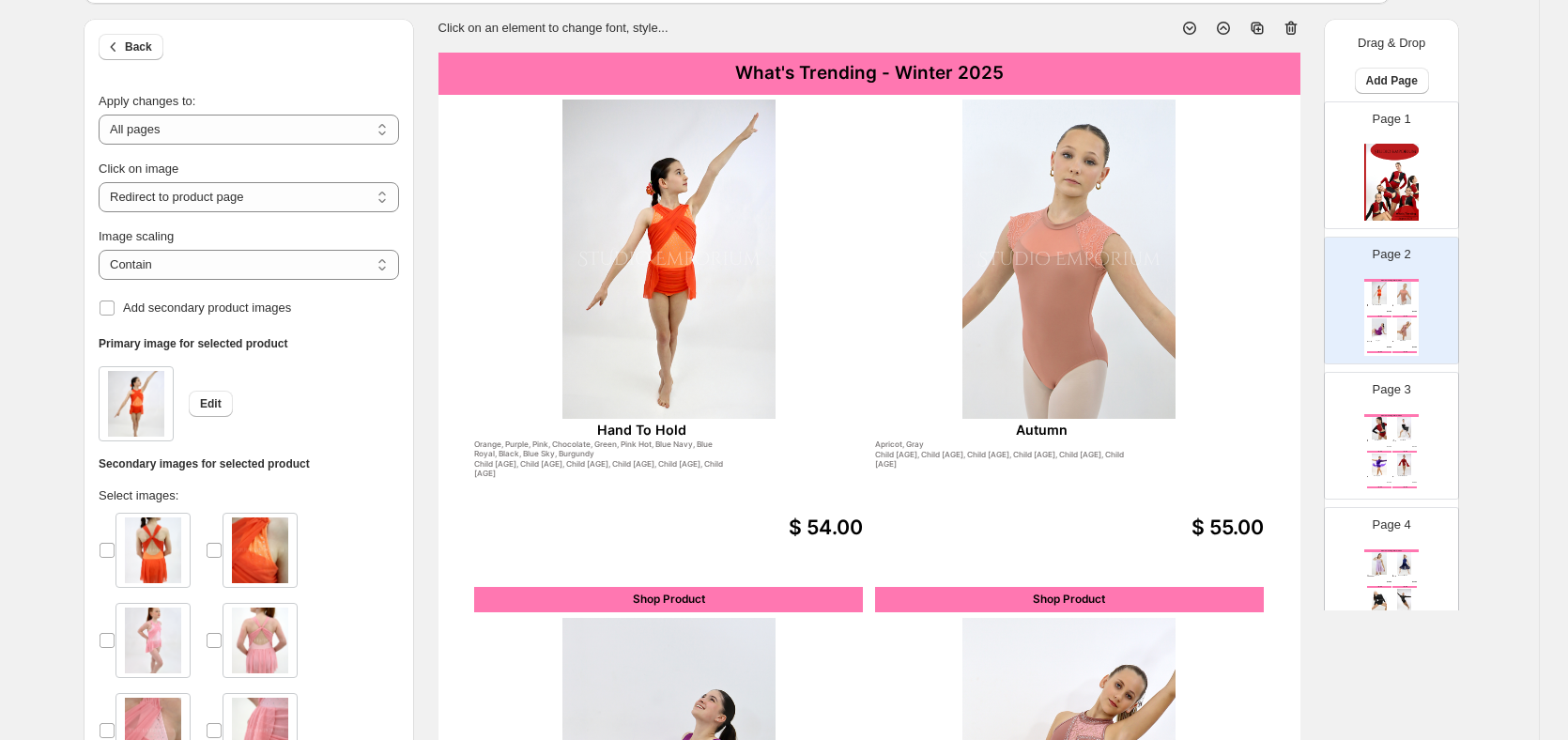 click at bounding box center [669, 259] 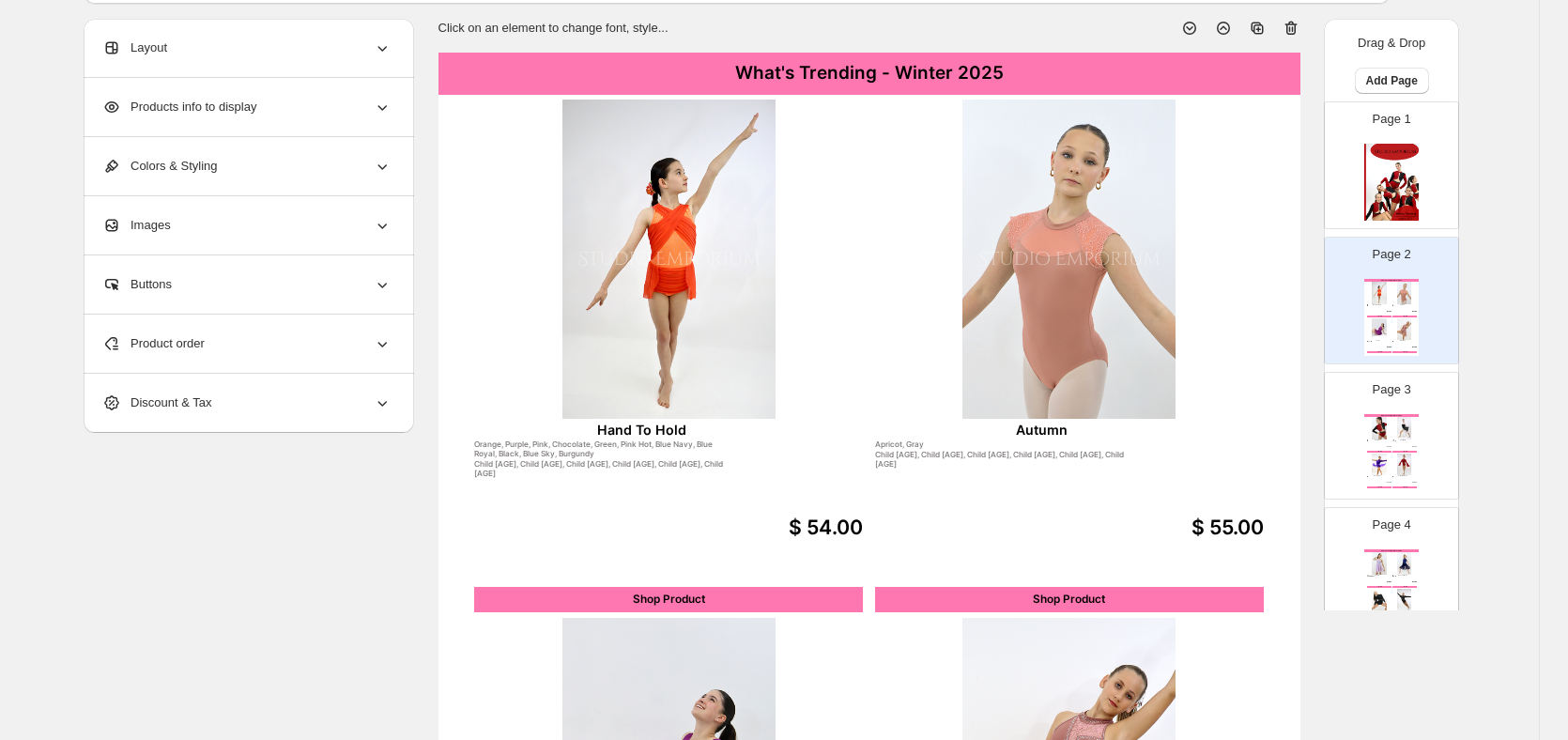 click at bounding box center (669, 259) 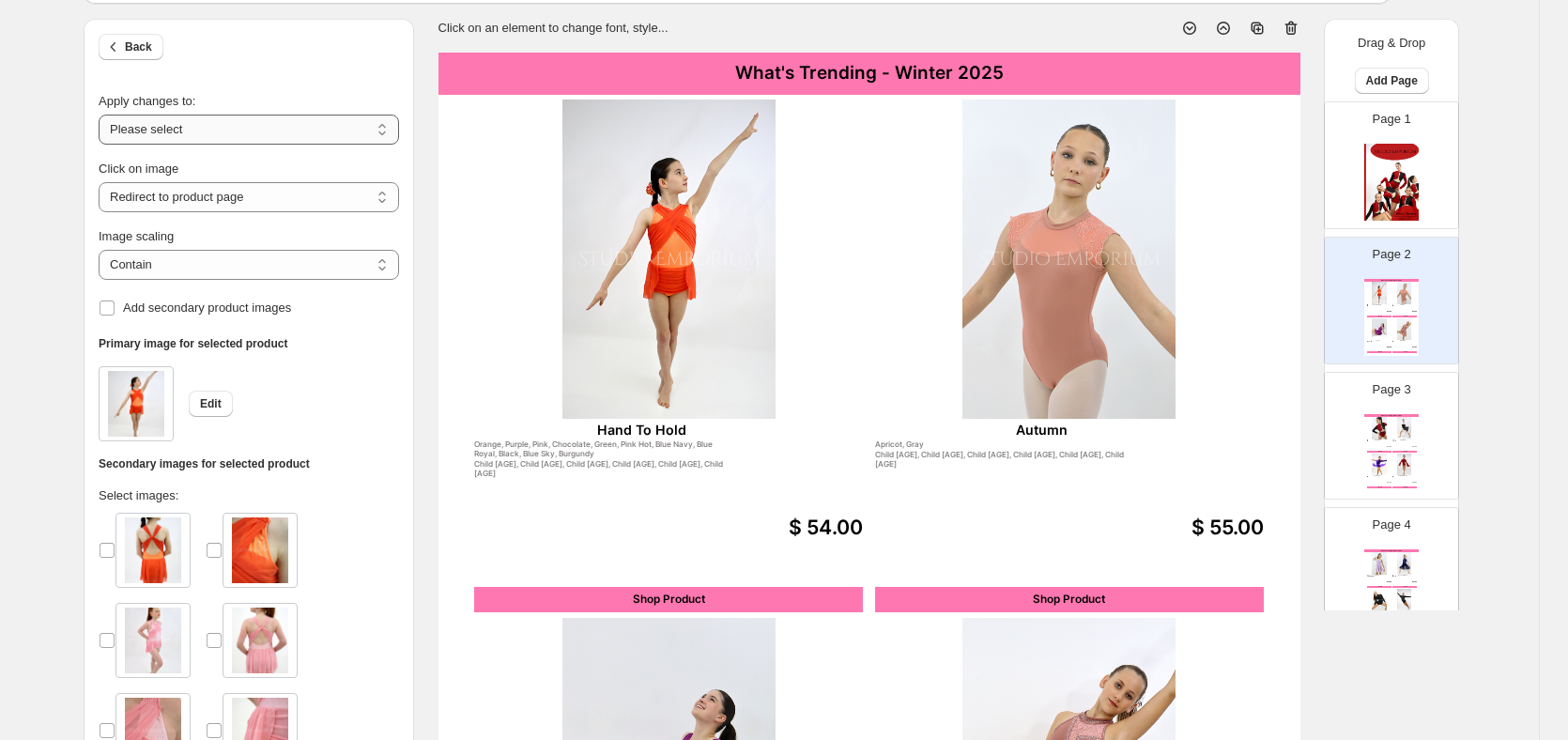 drag, startPoint x: 233, startPoint y: 122, endPoint x: 228, endPoint y: 139, distance: 17.720045 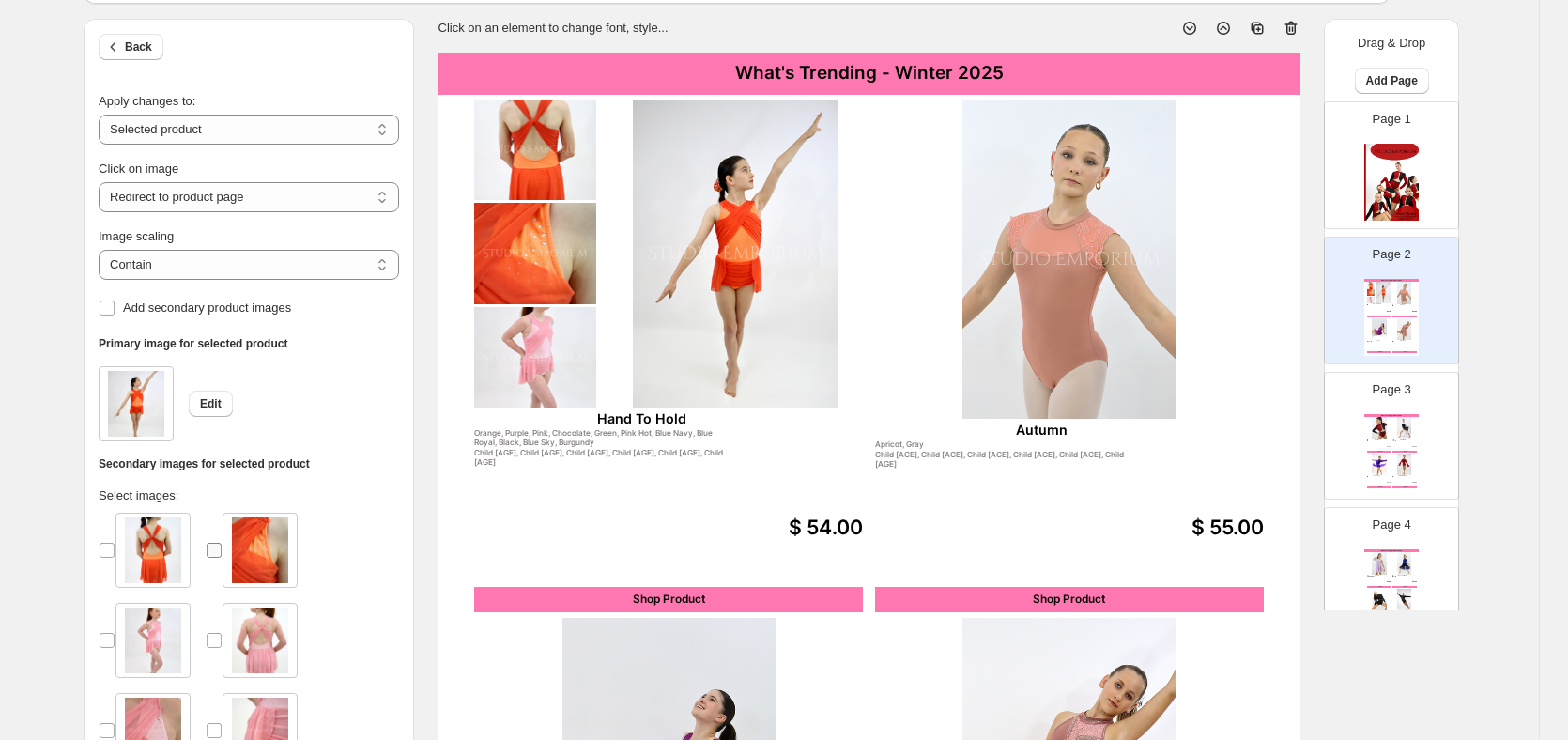 scroll, scrollTop: 188, scrollLeft: 20, axis: both 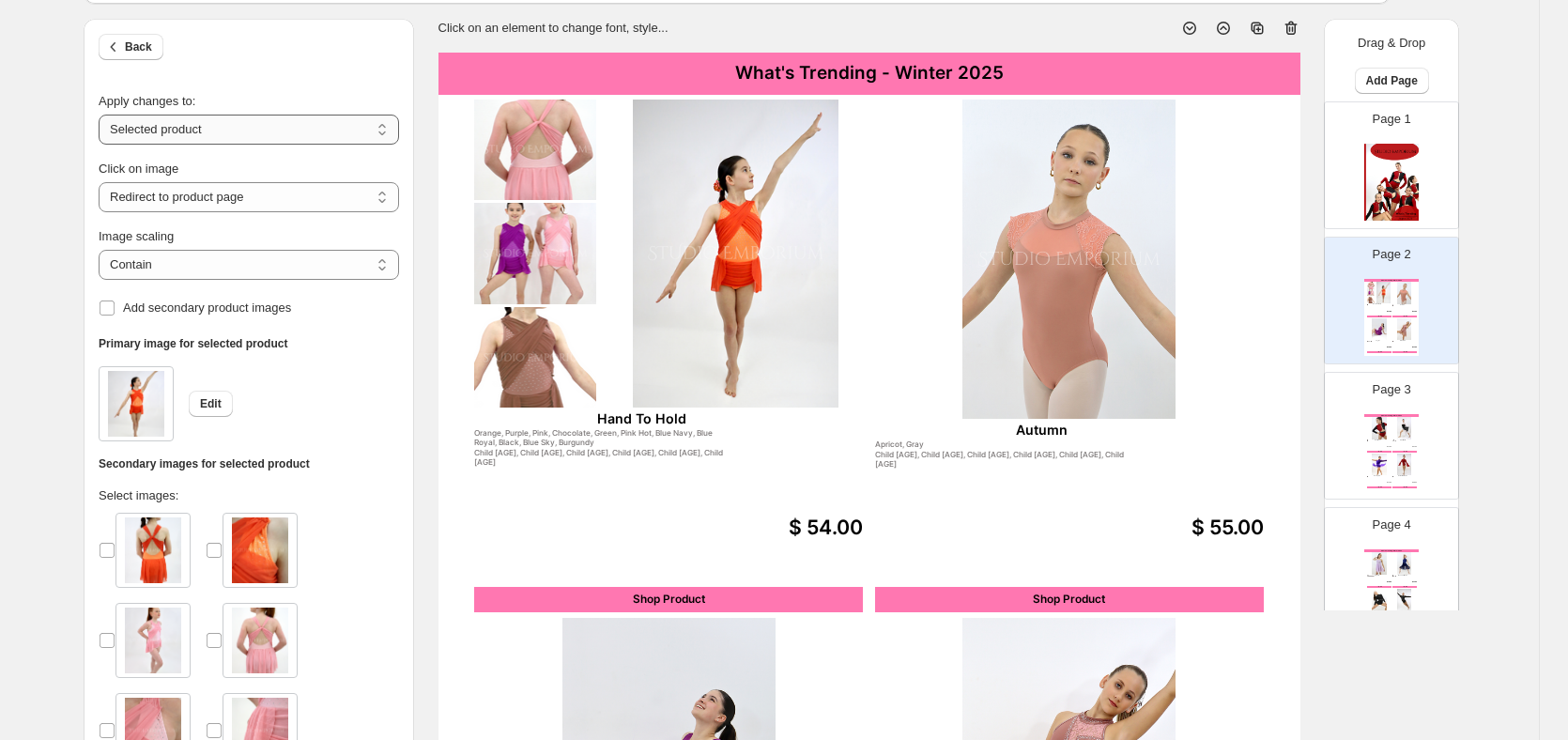 click on "**********" at bounding box center (249, 130) 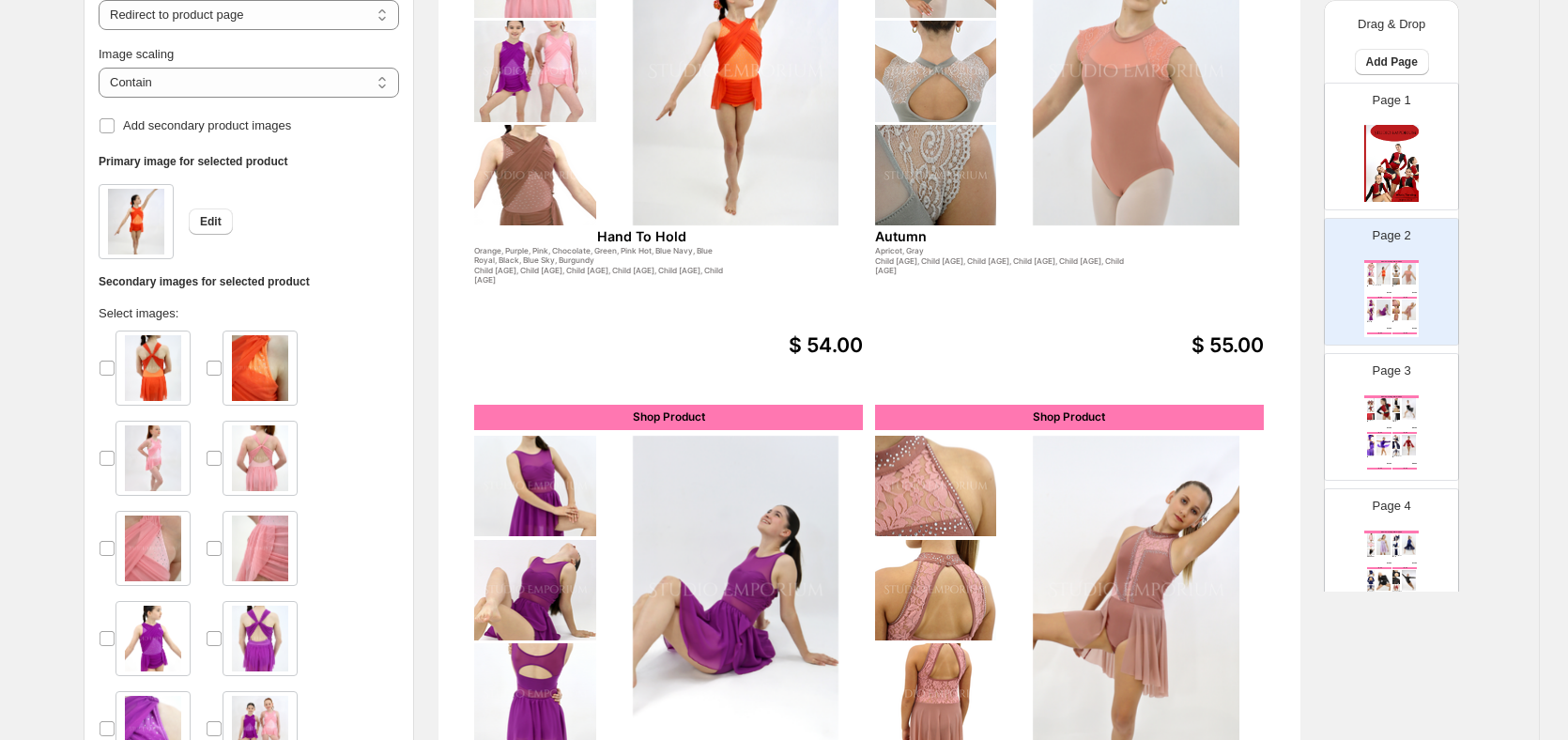 scroll, scrollTop: 376, scrollLeft: 20, axis: both 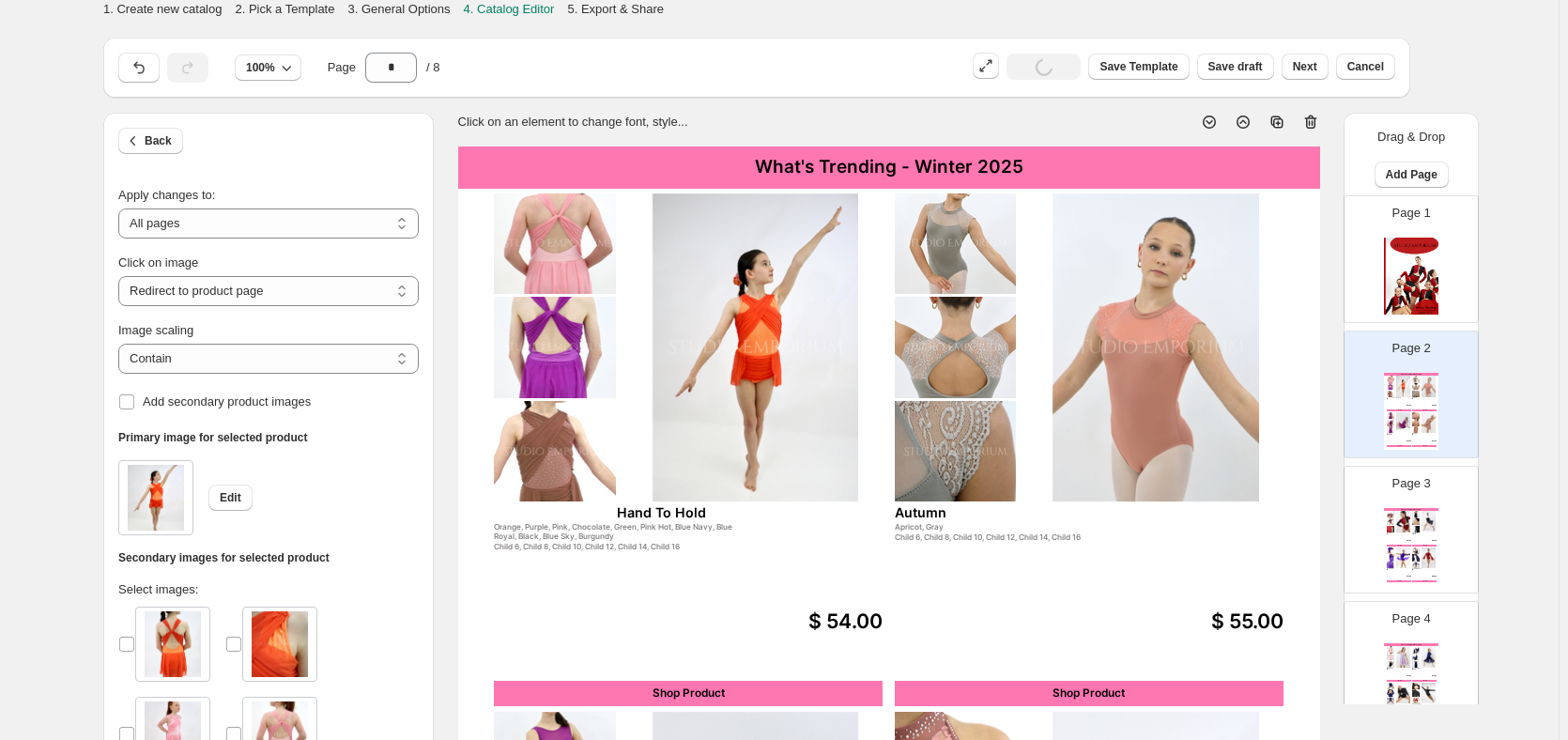 select on "**********" 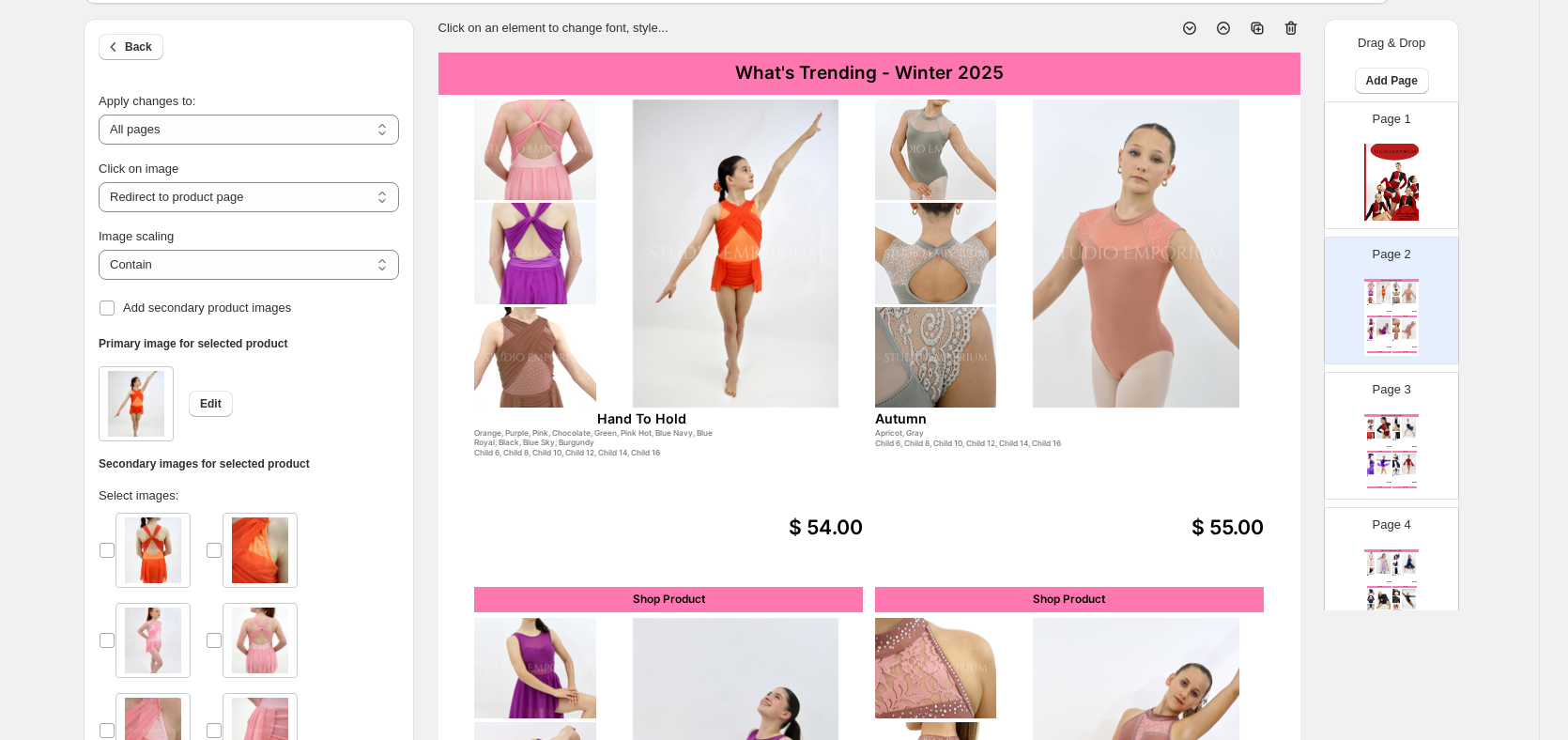 scroll, scrollTop: 15, scrollLeft: 12, axis: both 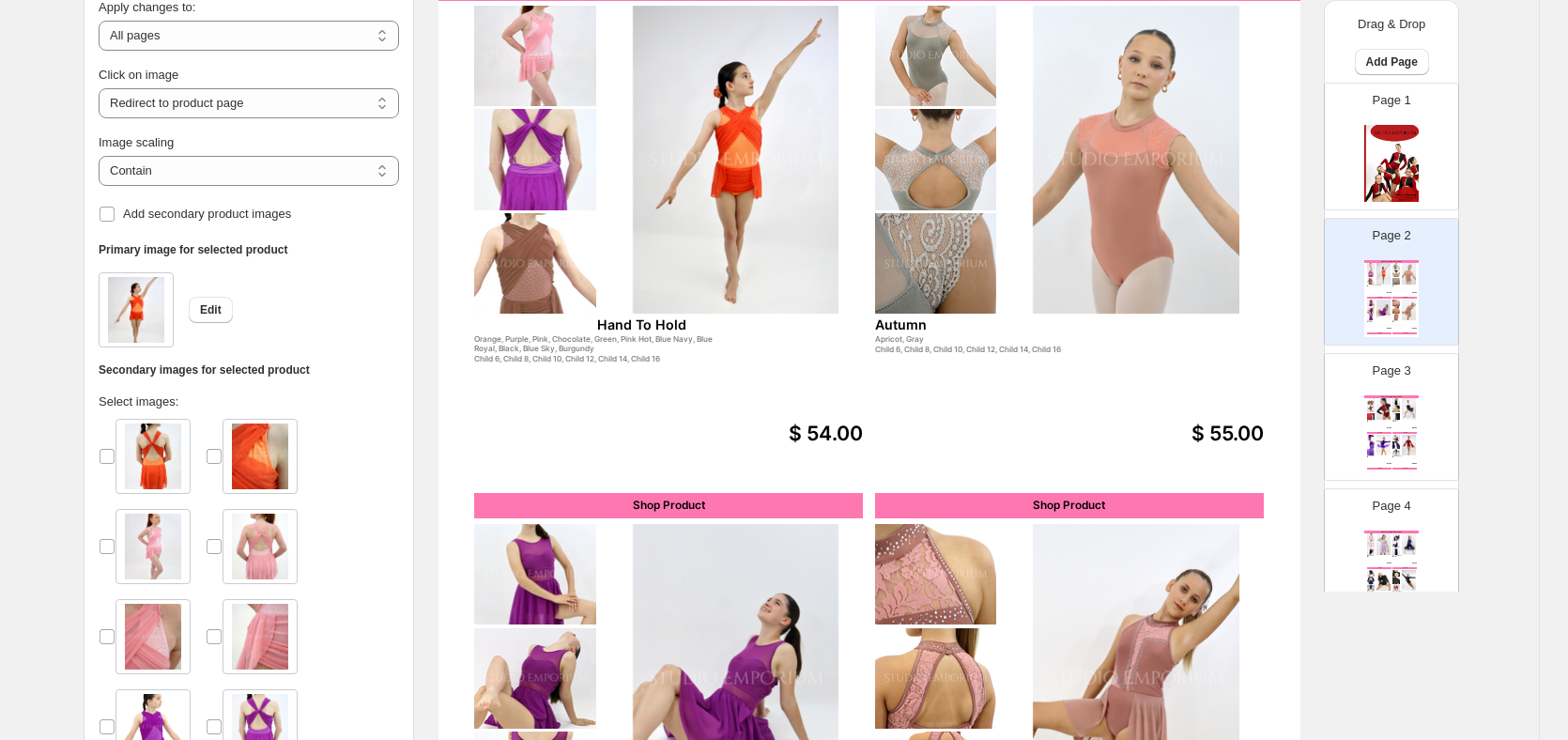 click at bounding box center (1136, 160) 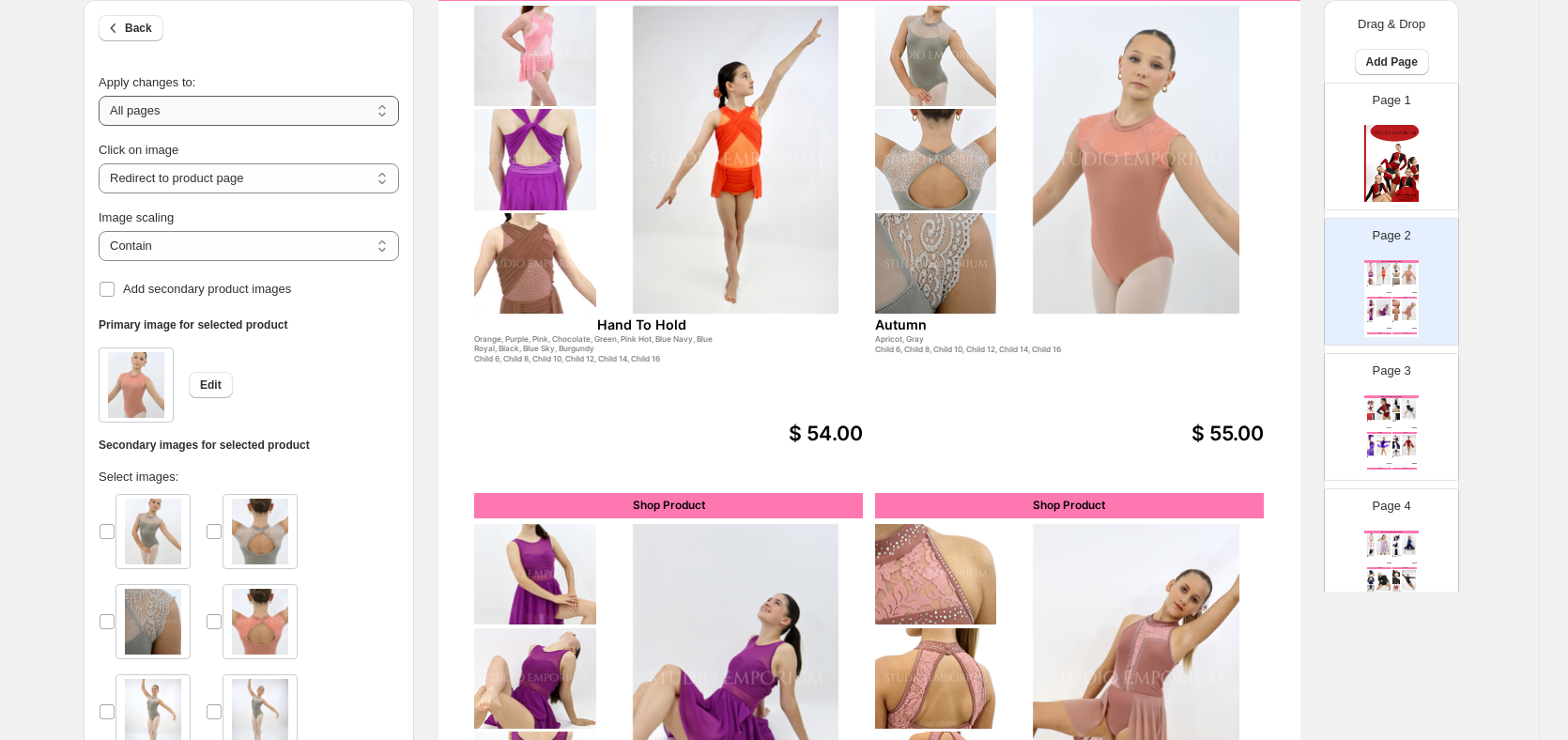 click on "**********" at bounding box center [249, 111] 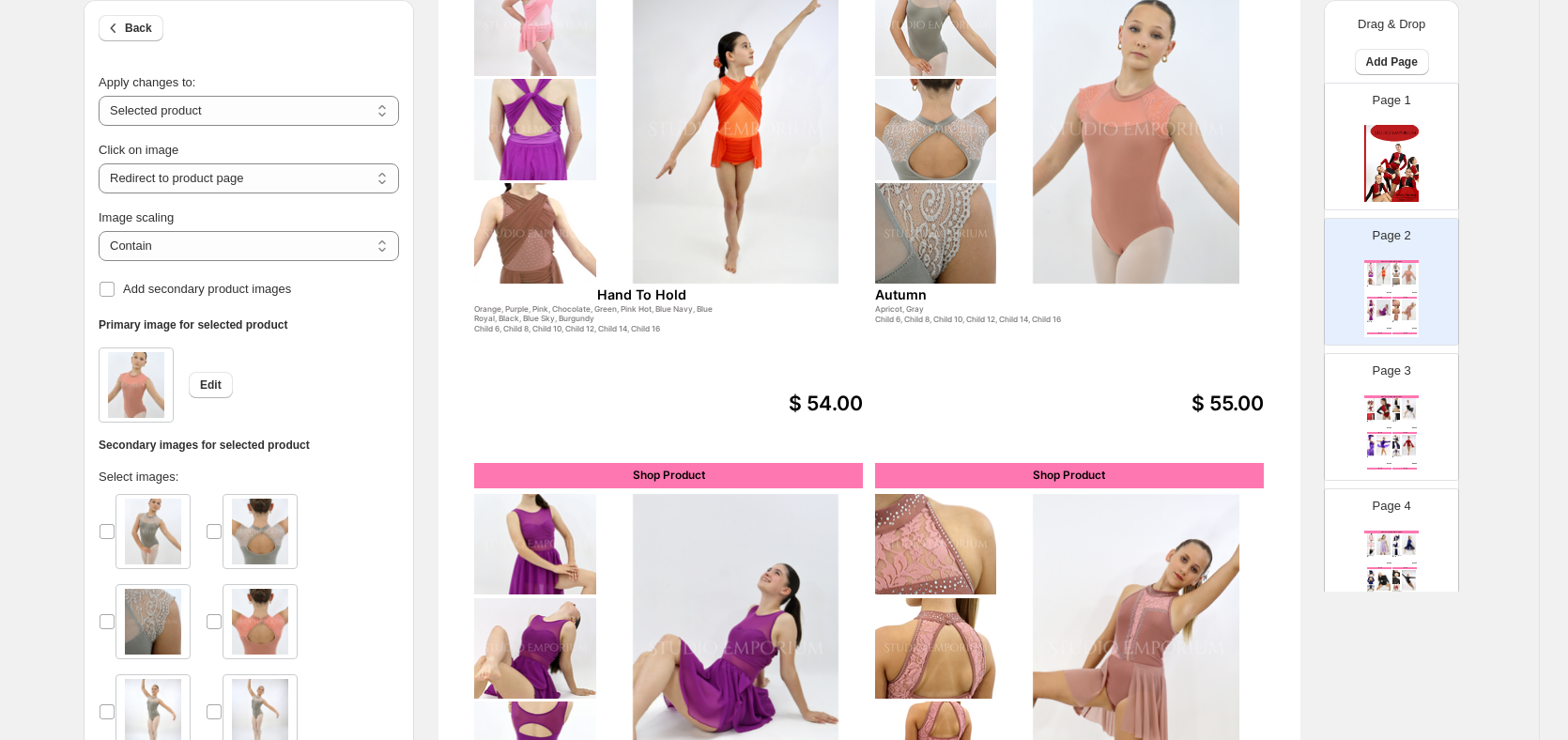 scroll, scrollTop: 188, scrollLeft: 20, axis: both 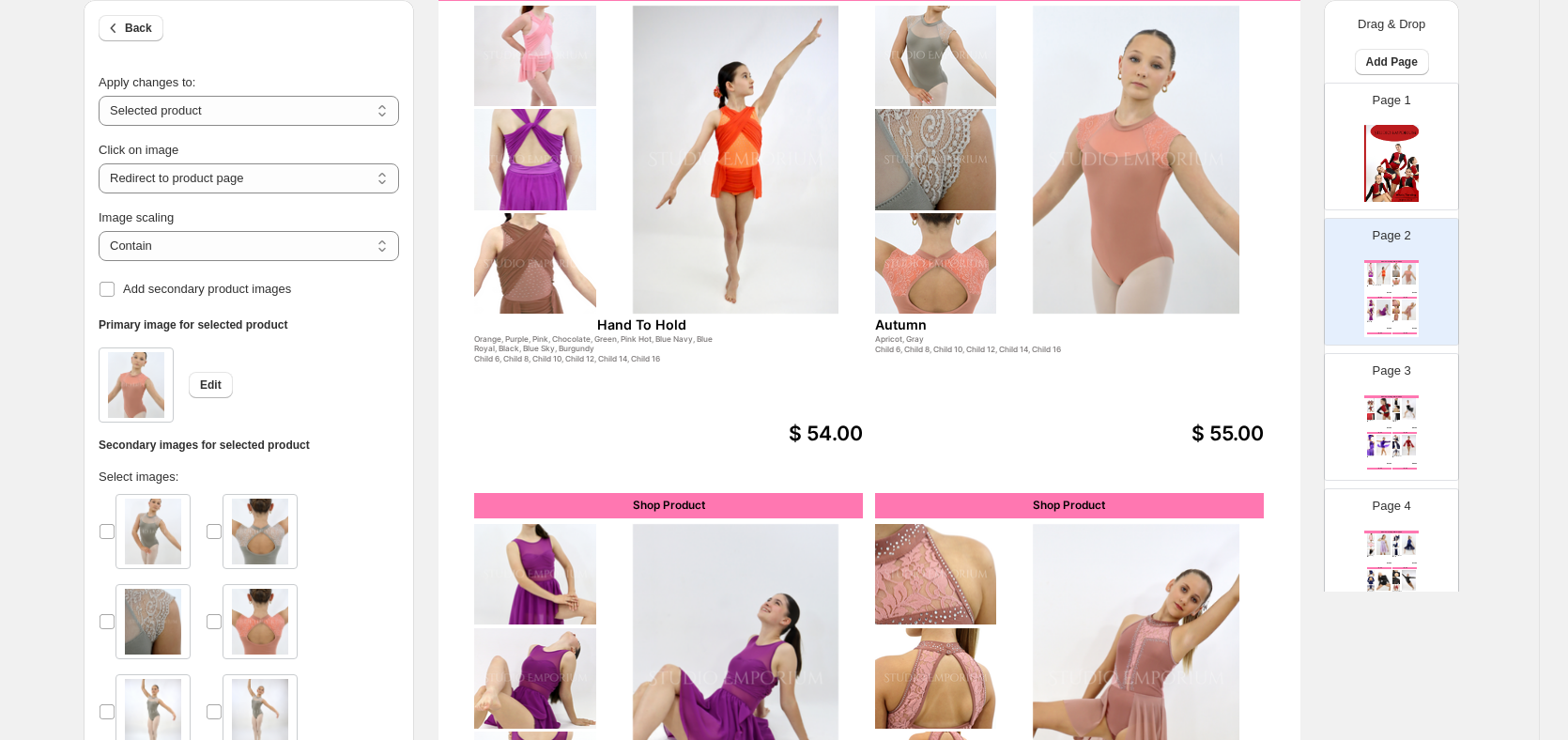 click at bounding box center [736, 678] 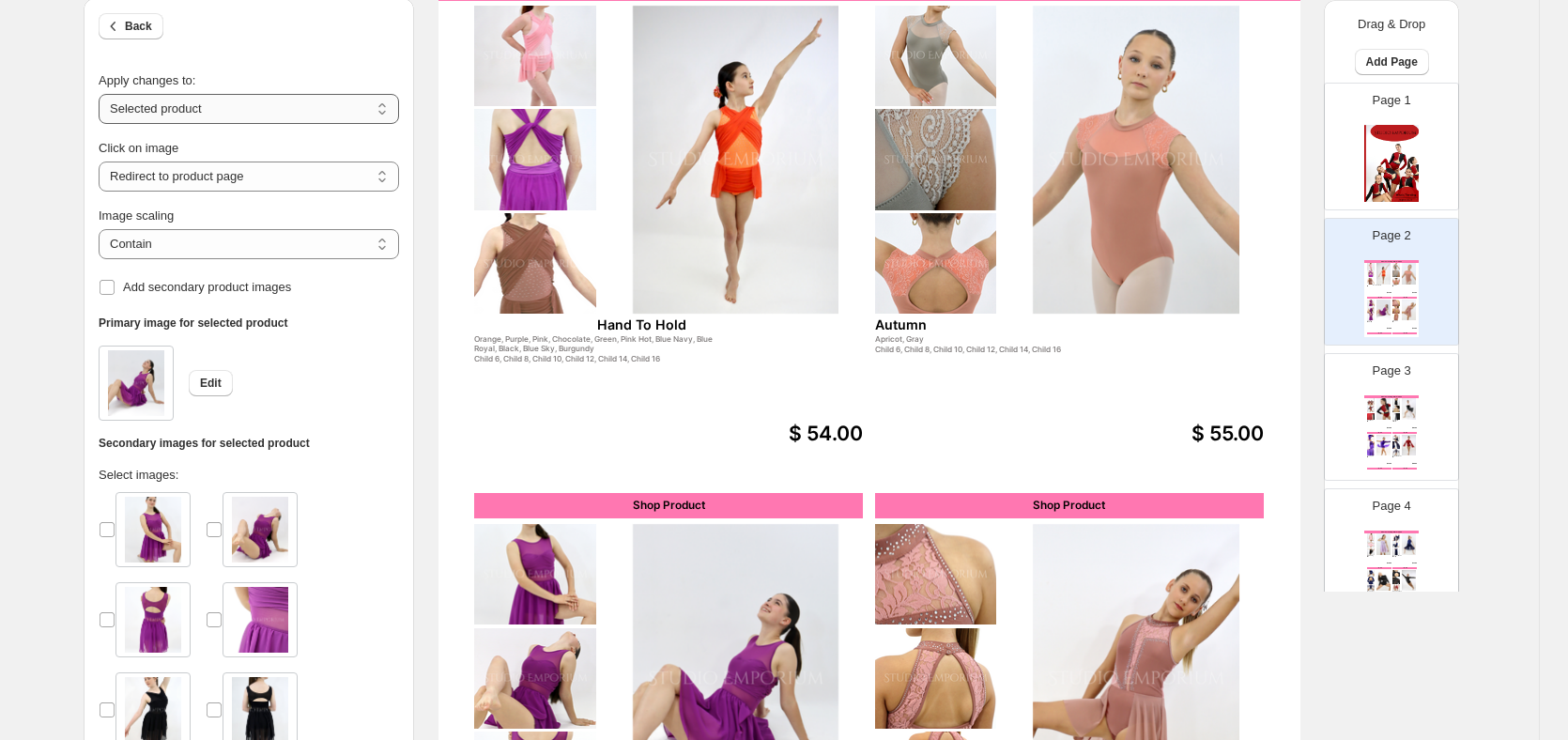 click on "**********" at bounding box center [249, 109] 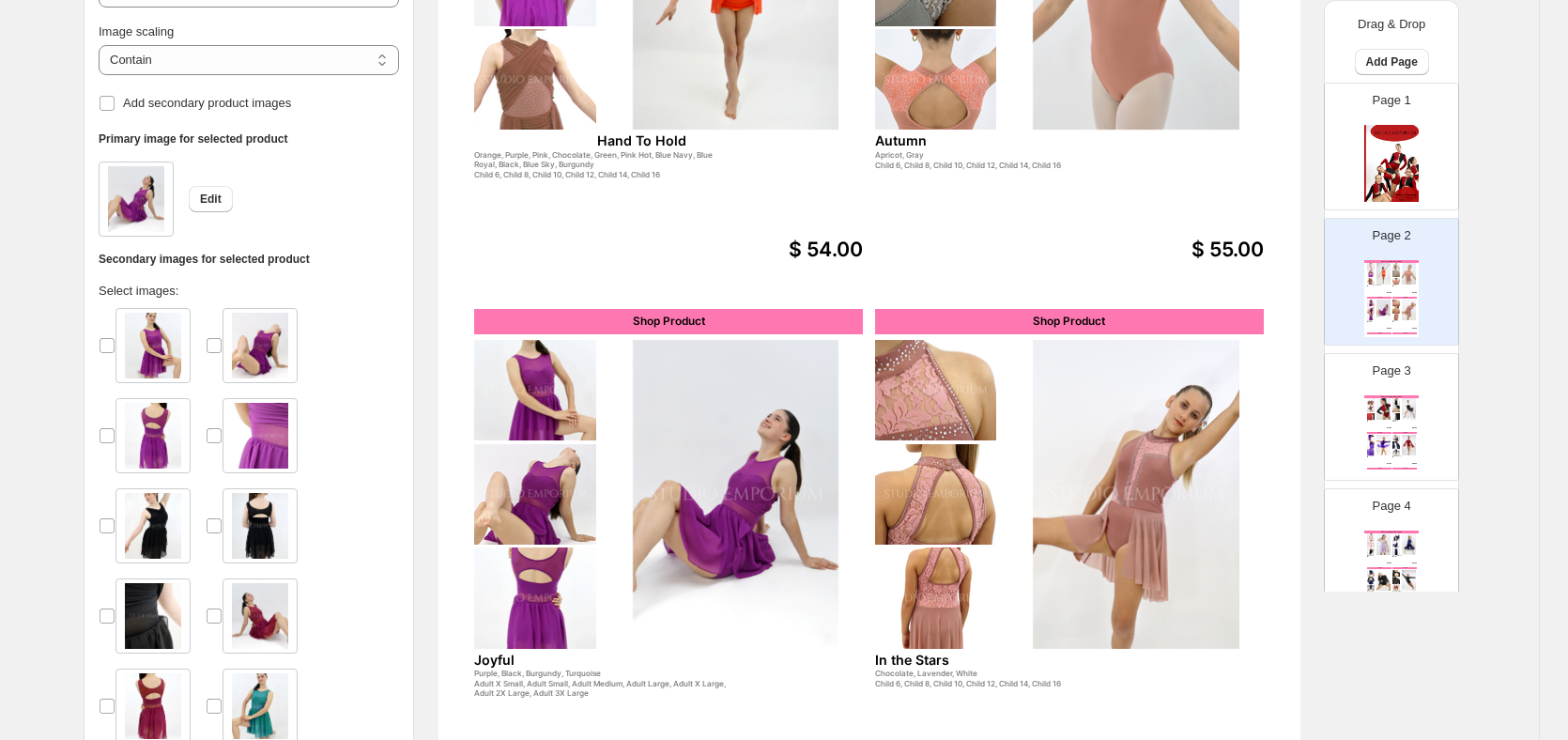 scroll, scrollTop: 376, scrollLeft: 20, axis: both 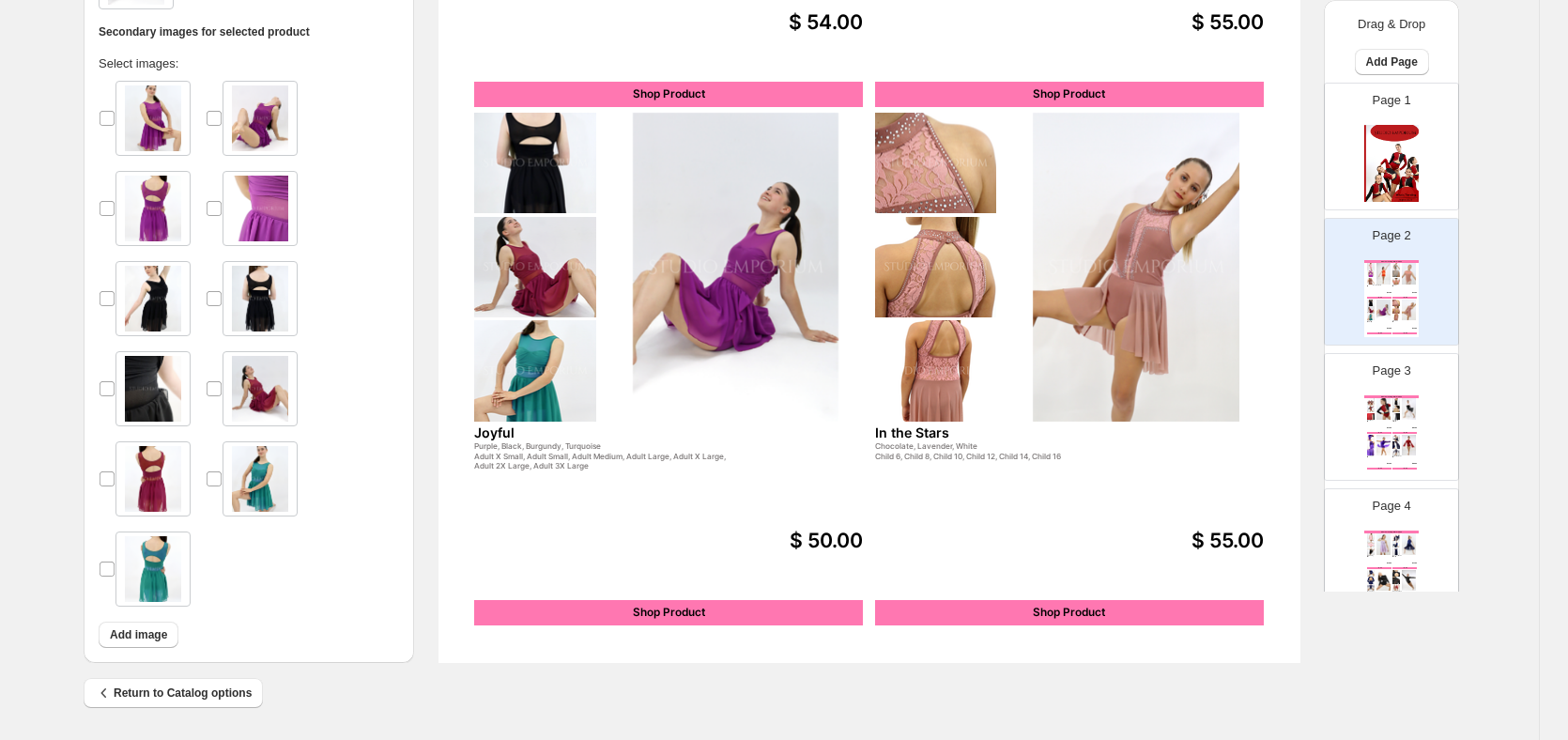 click on "Joyful" at bounding box center [641, 432] 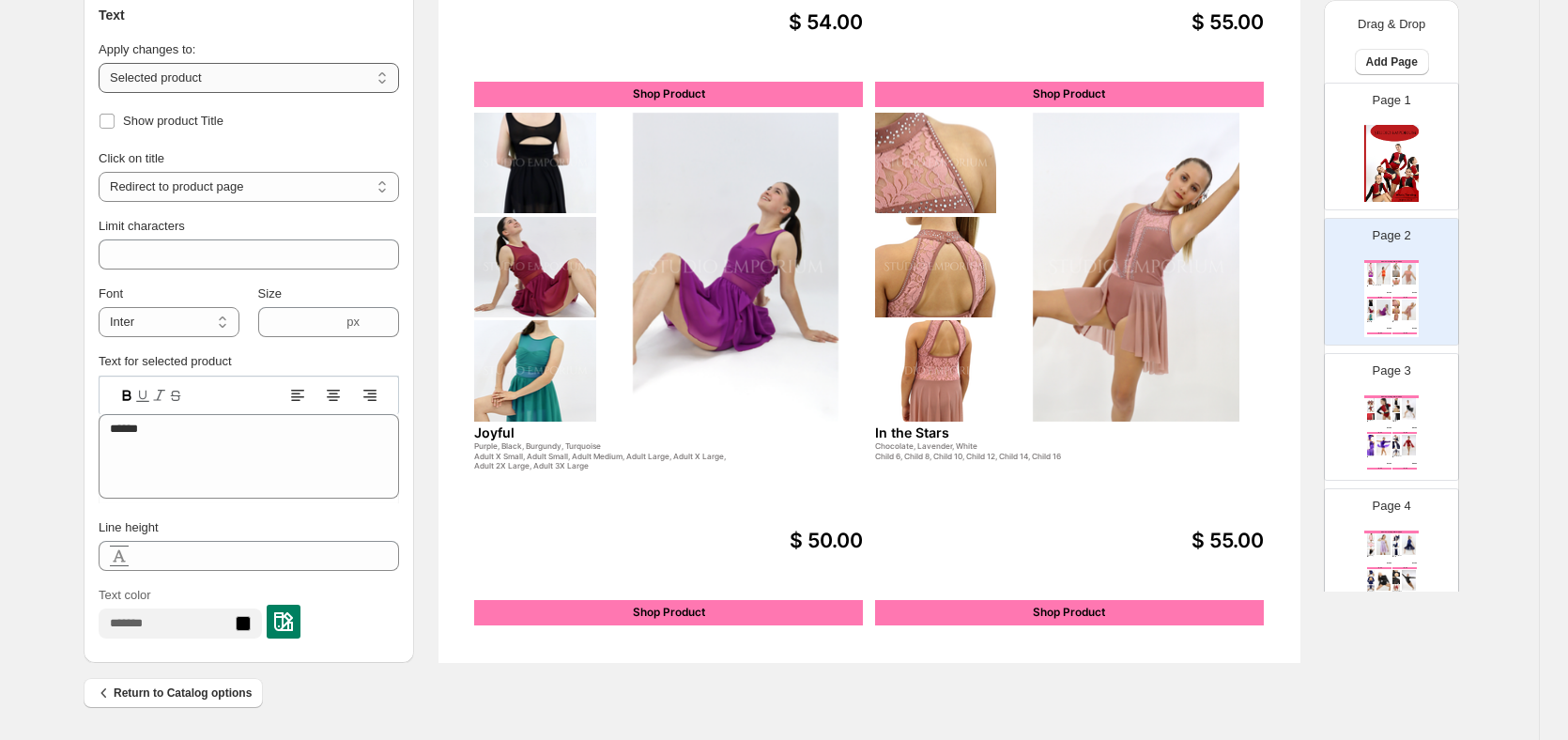 click on "**********" at bounding box center [249, 78] 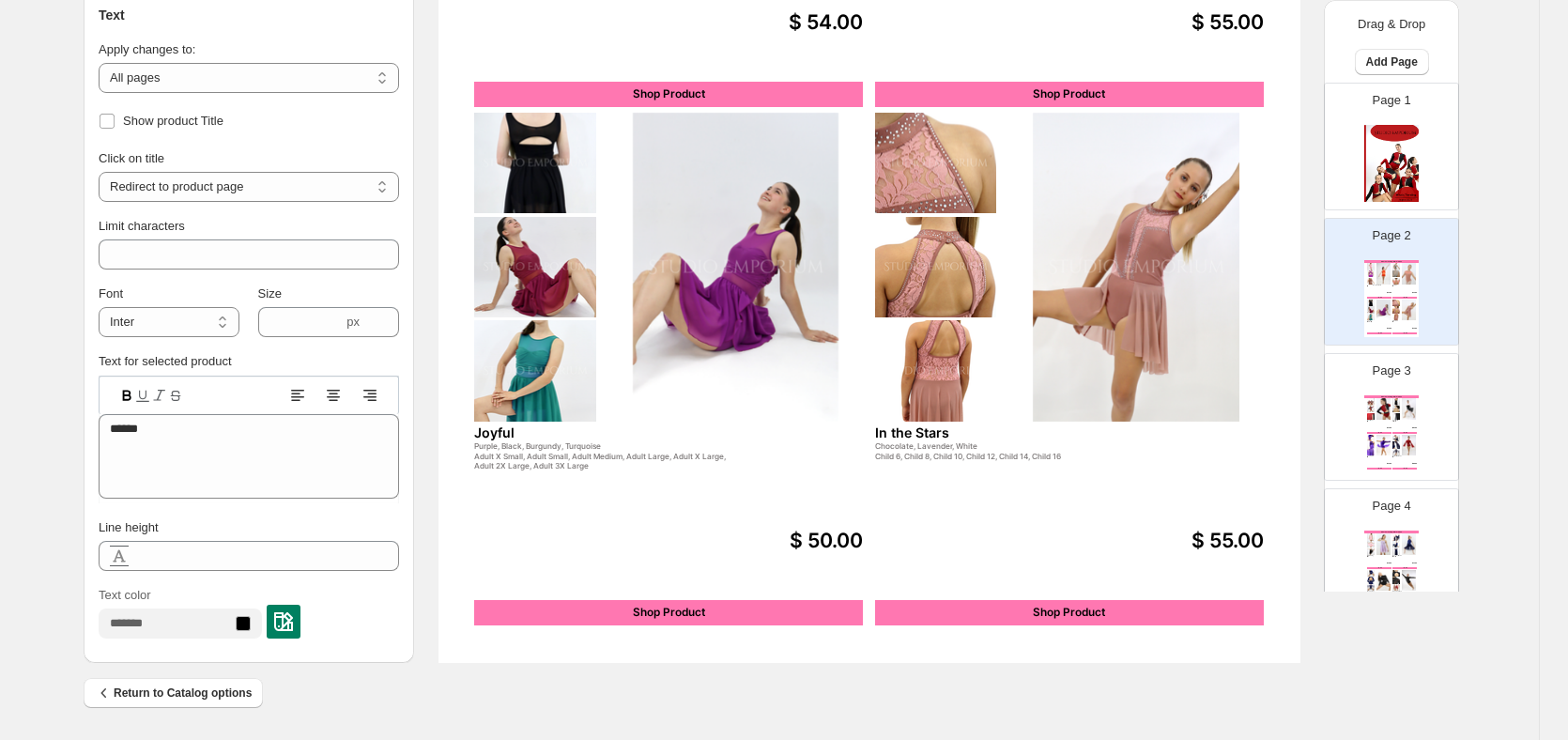 click 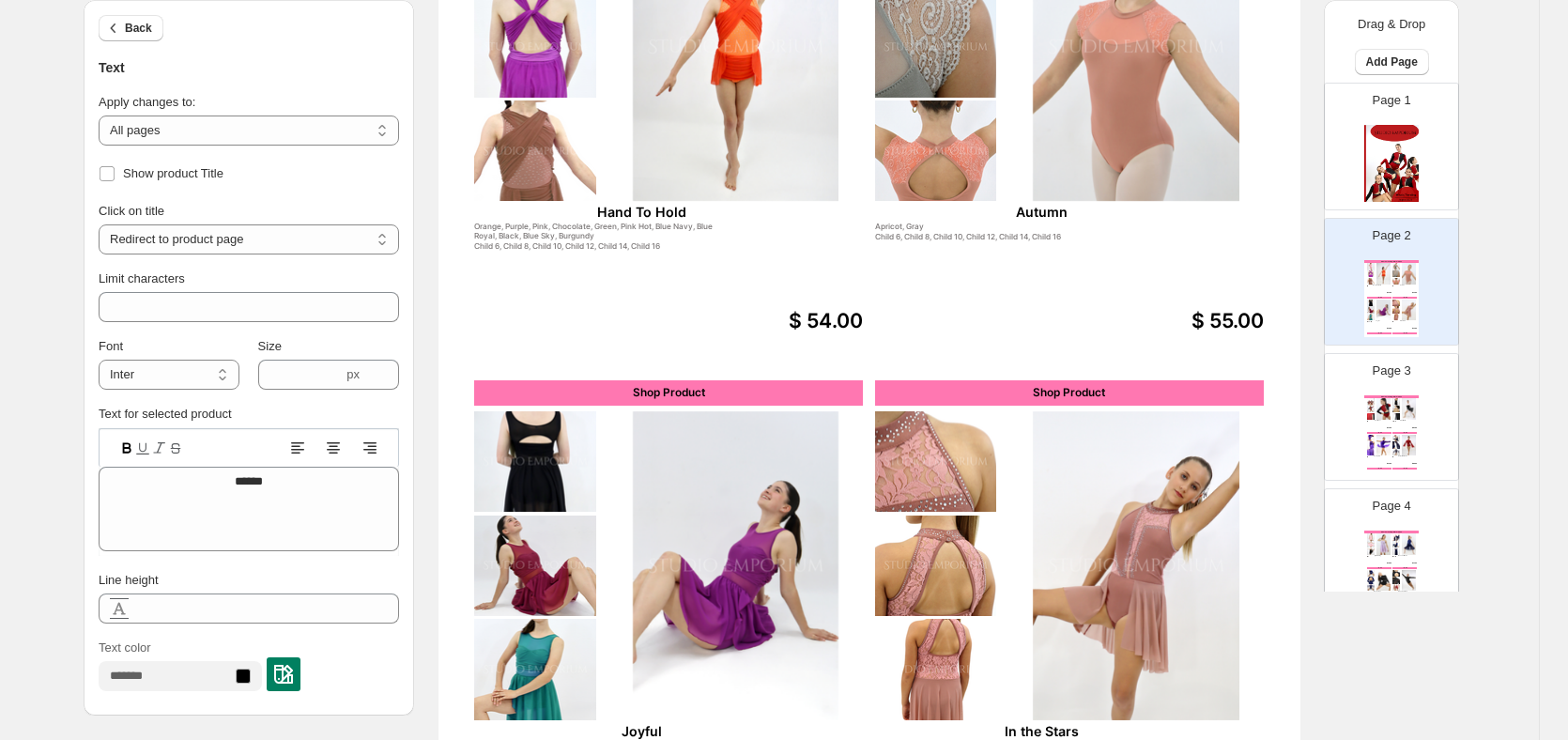 scroll, scrollTop: 317, scrollLeft: 20, axis: both 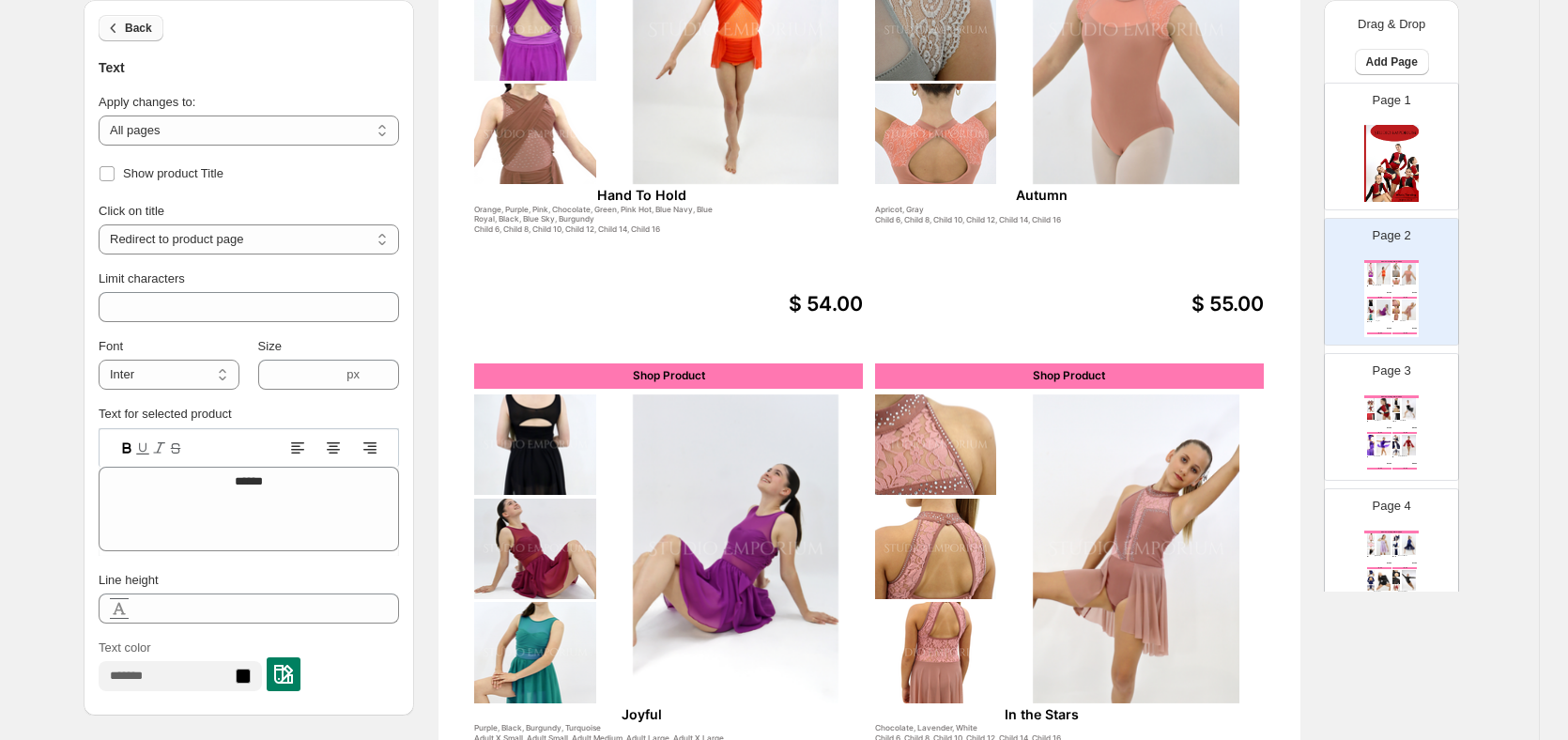 click on "Back" at bounding box center (138, 28) 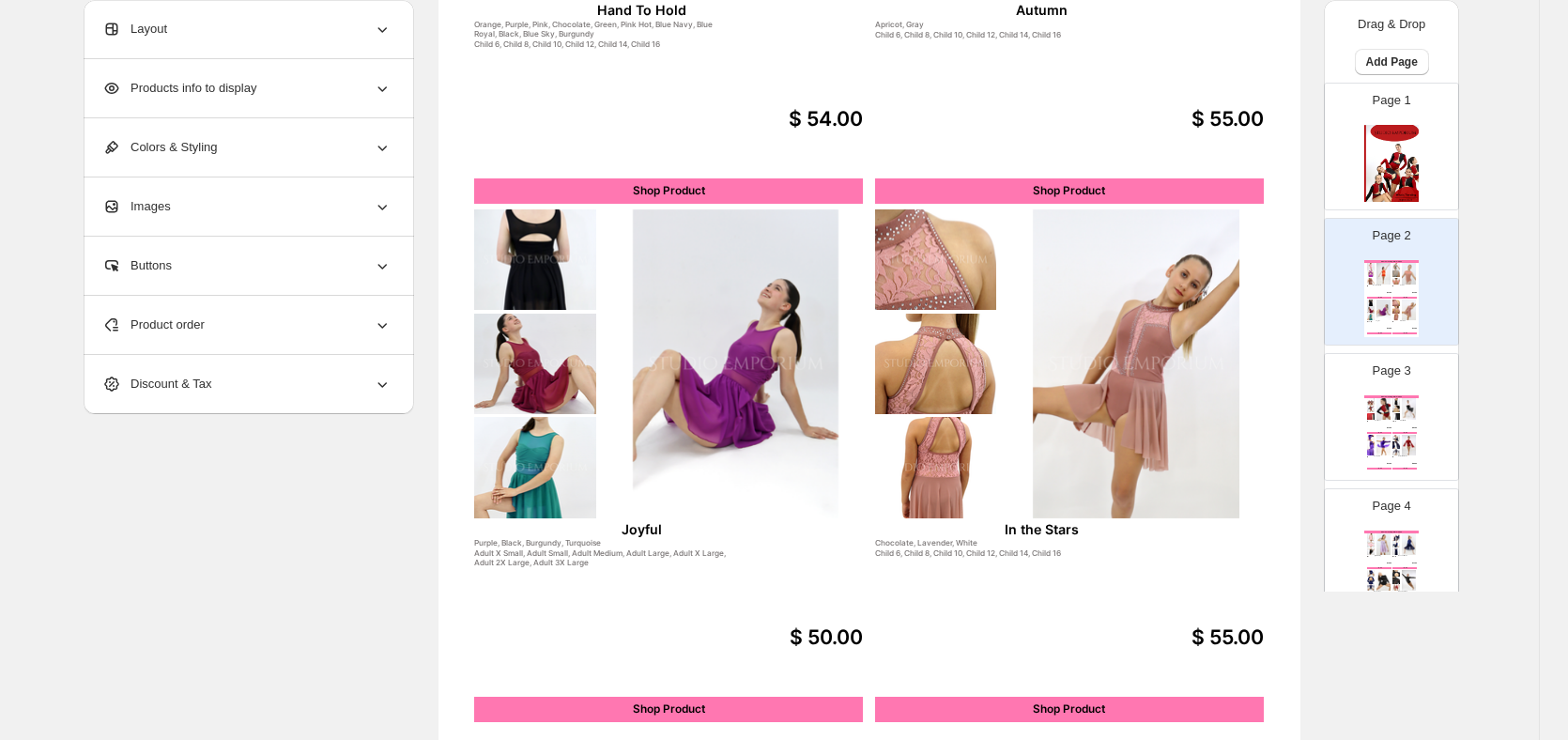 scroll, scrollTop: 505, scrollLeft: 20, axis: both 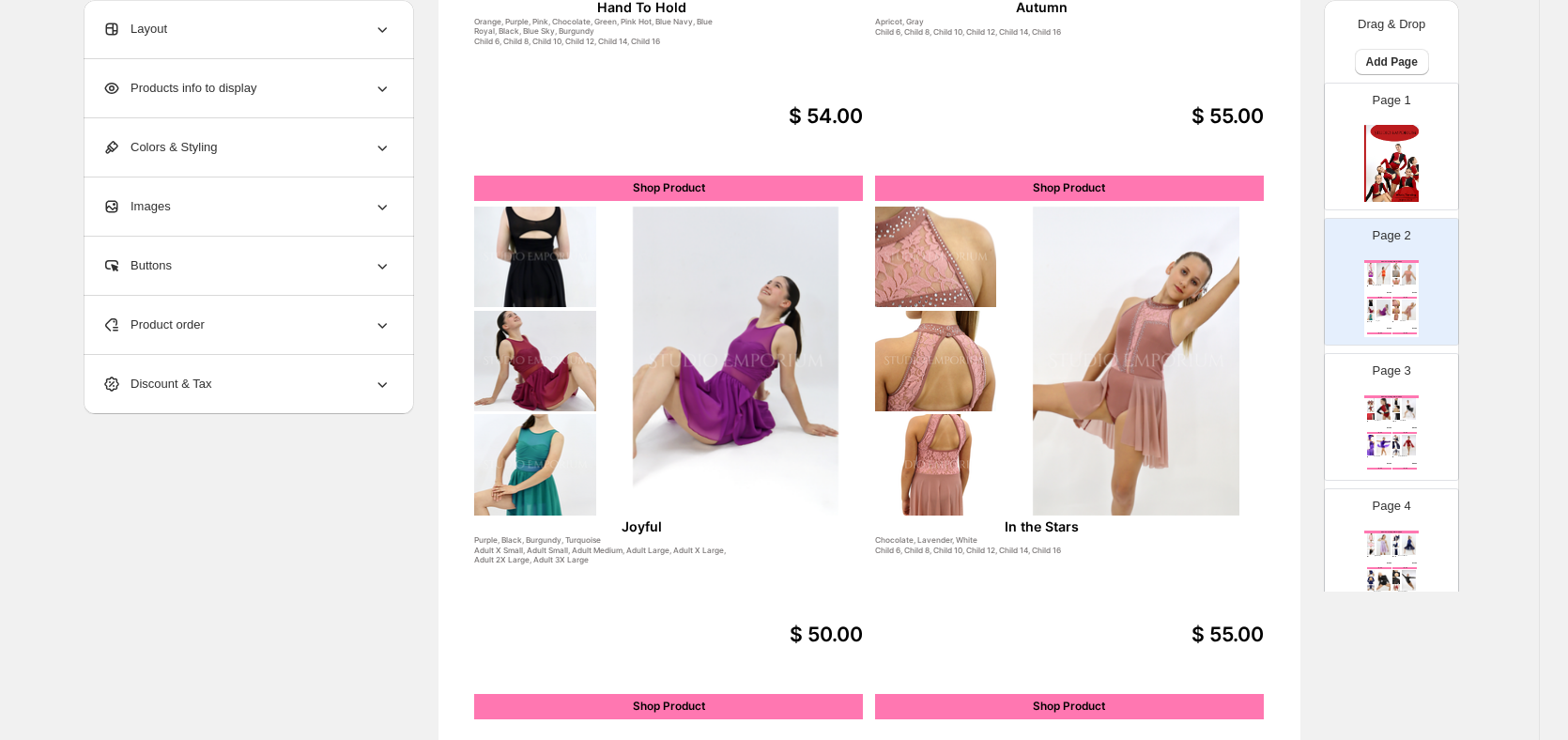 click at bounding box center [1136, 361] 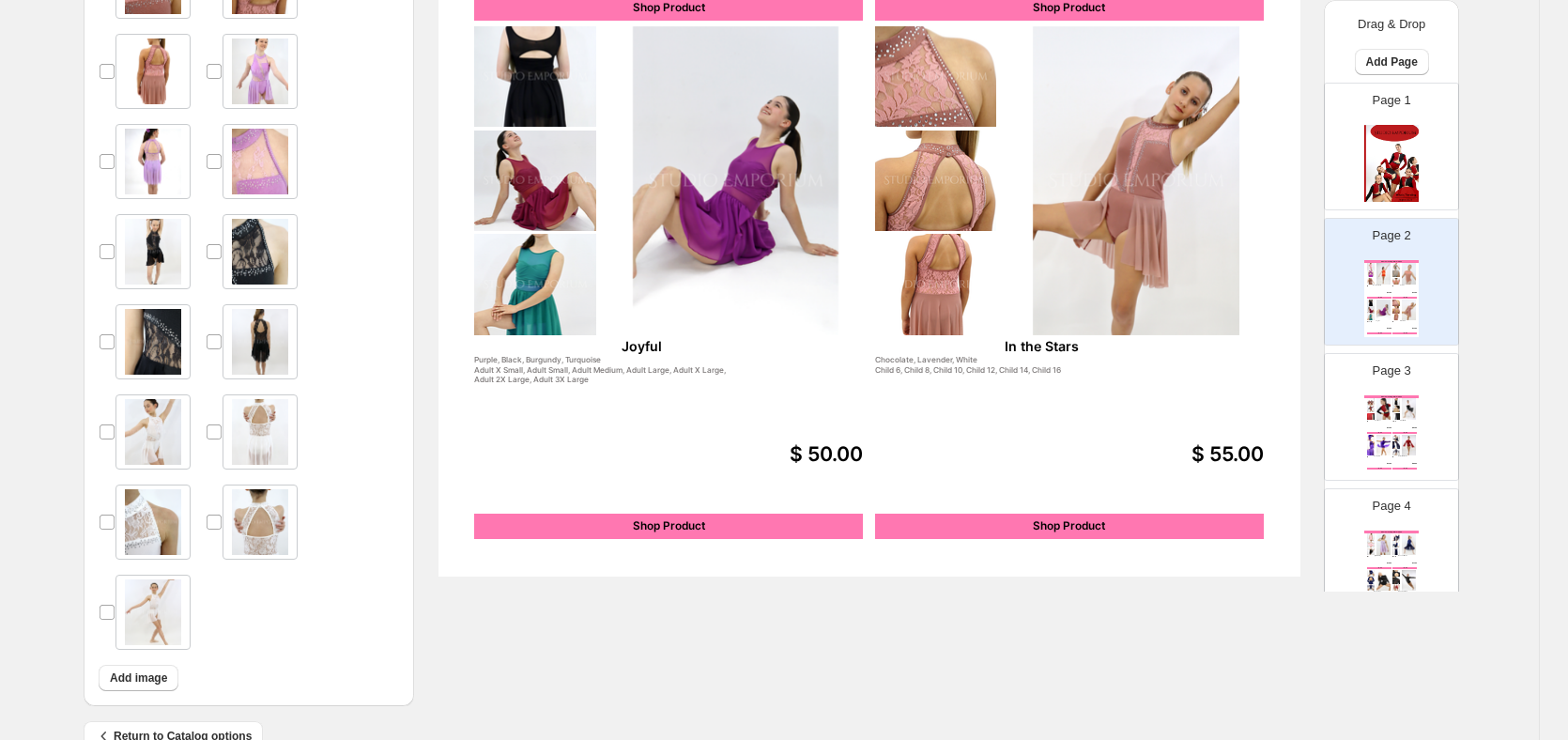scroll, scrollTop: 693, scrollLeft: 20, axis: both 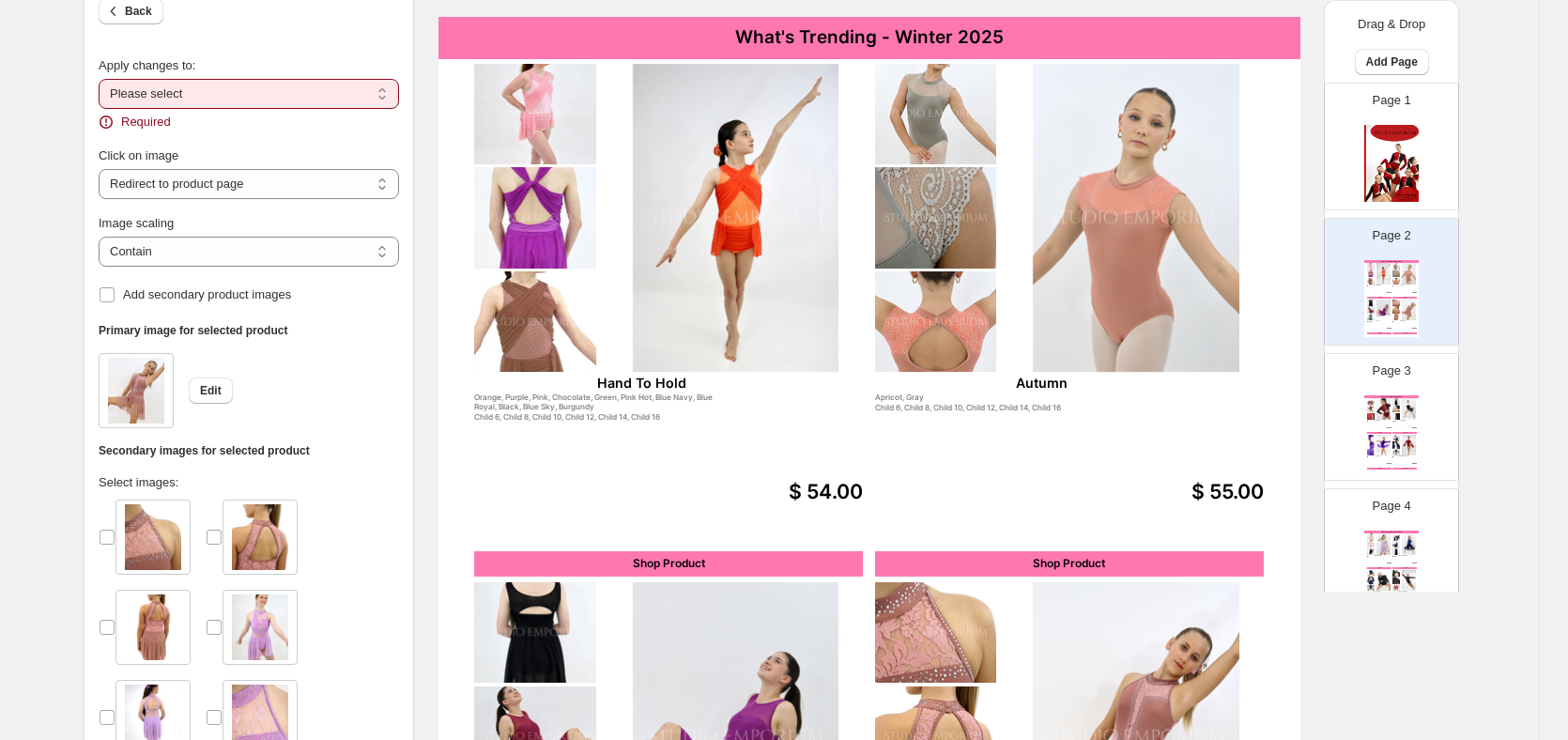 click on "**********" at bounding box center (249, 94) 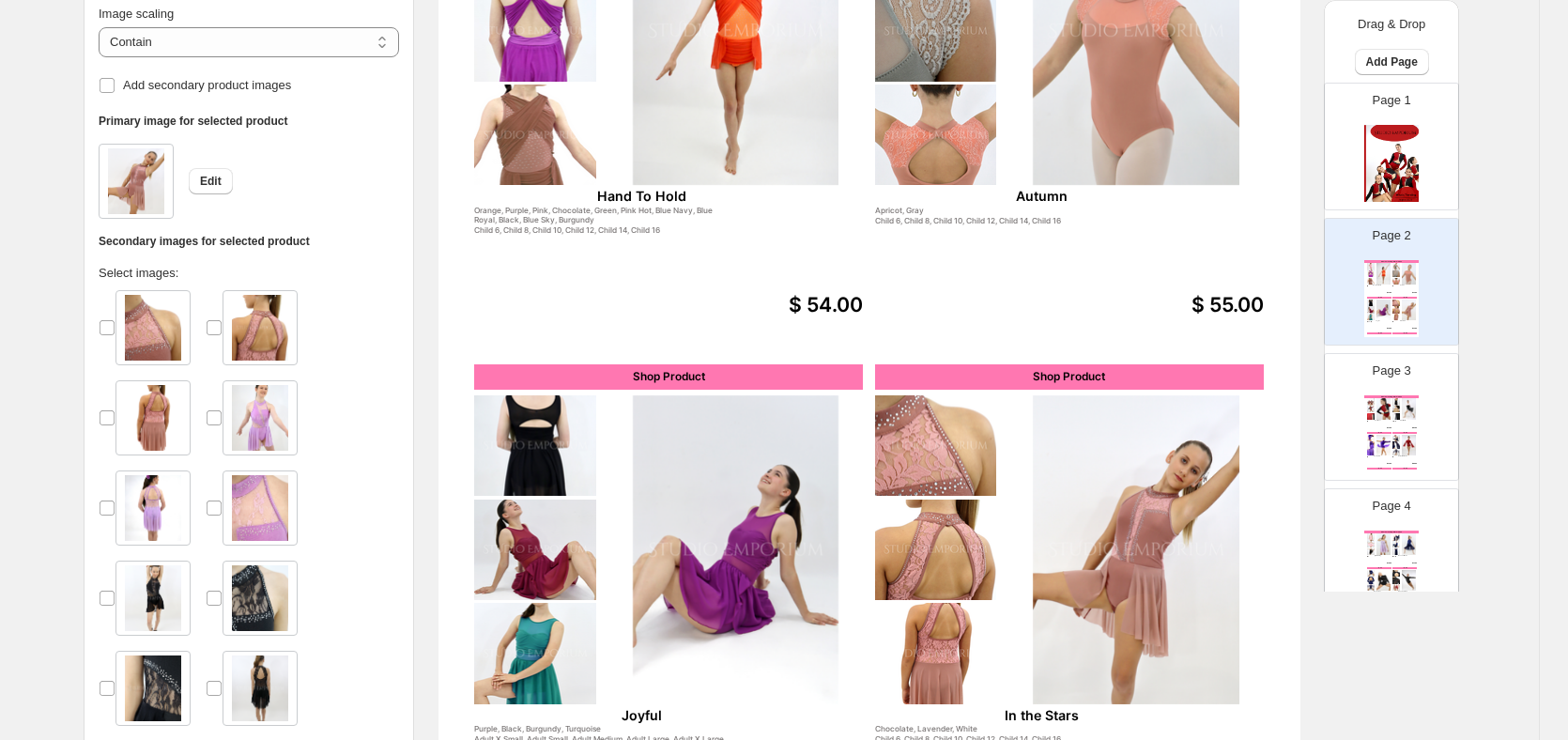 scroll, scrollTop: 317, scrollLeft: 20, axis: both 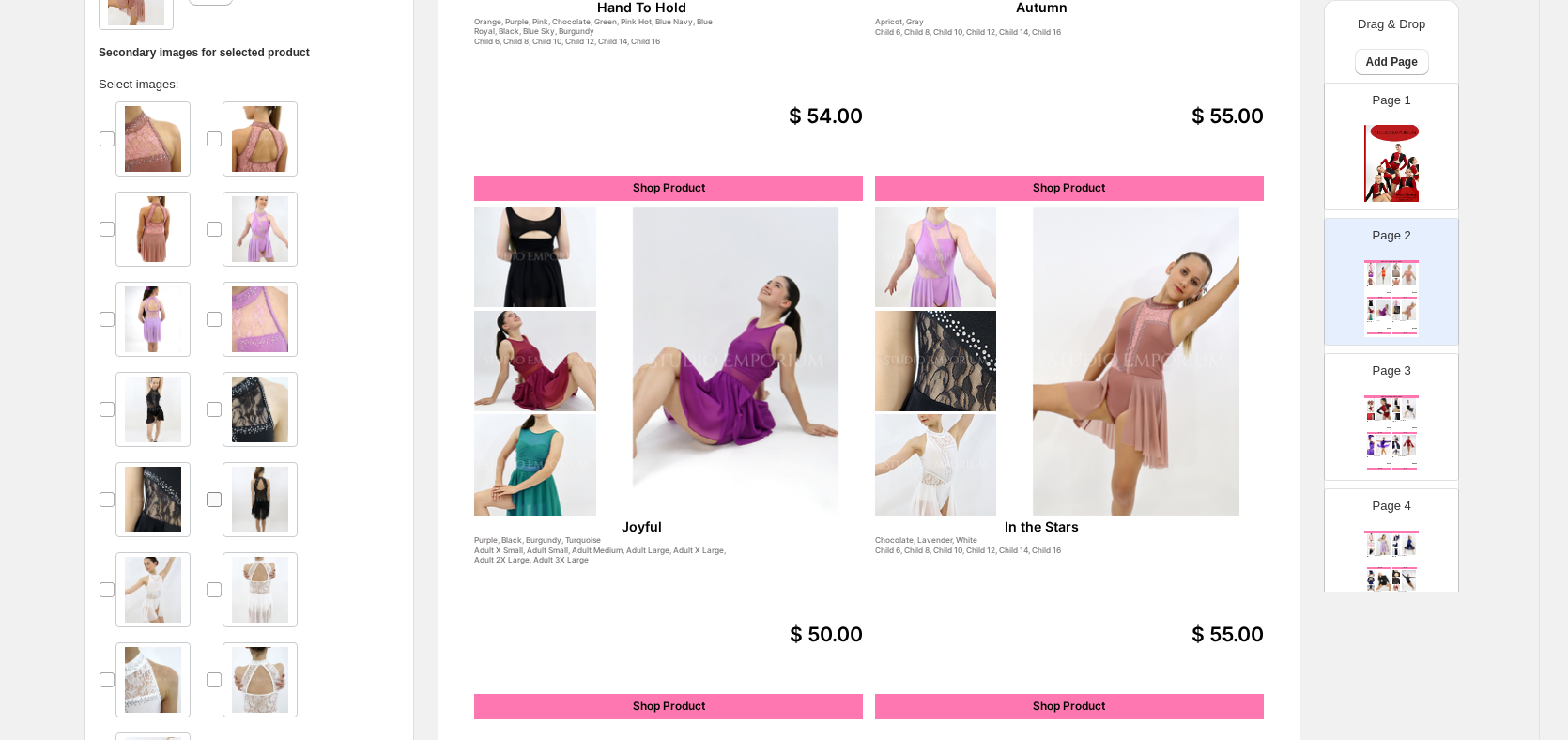 click at bounding box center [214, 500] 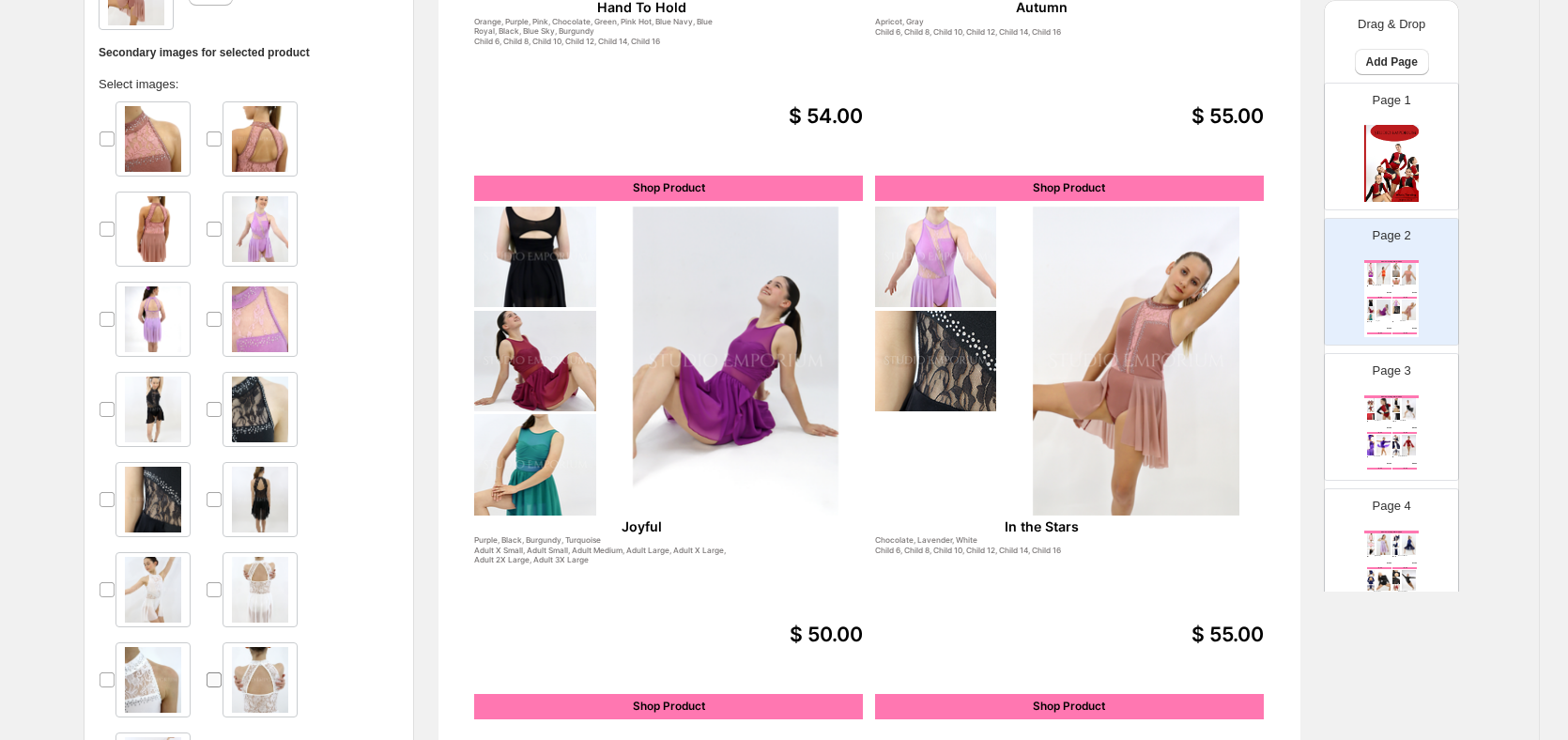 click at bounding box center [214, 680] 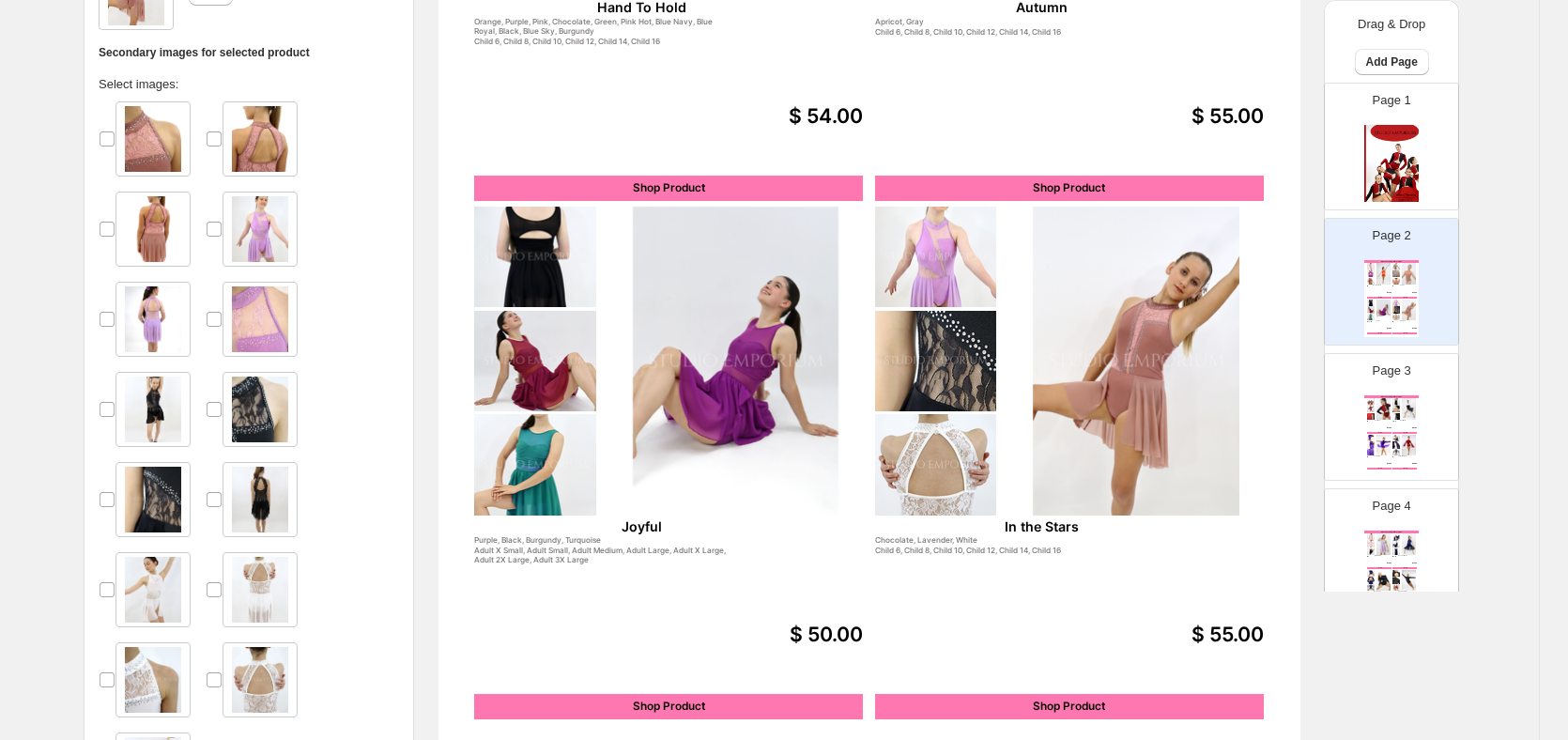 scroll, scrollTop: 705, scrollLeft: 20, axis: both 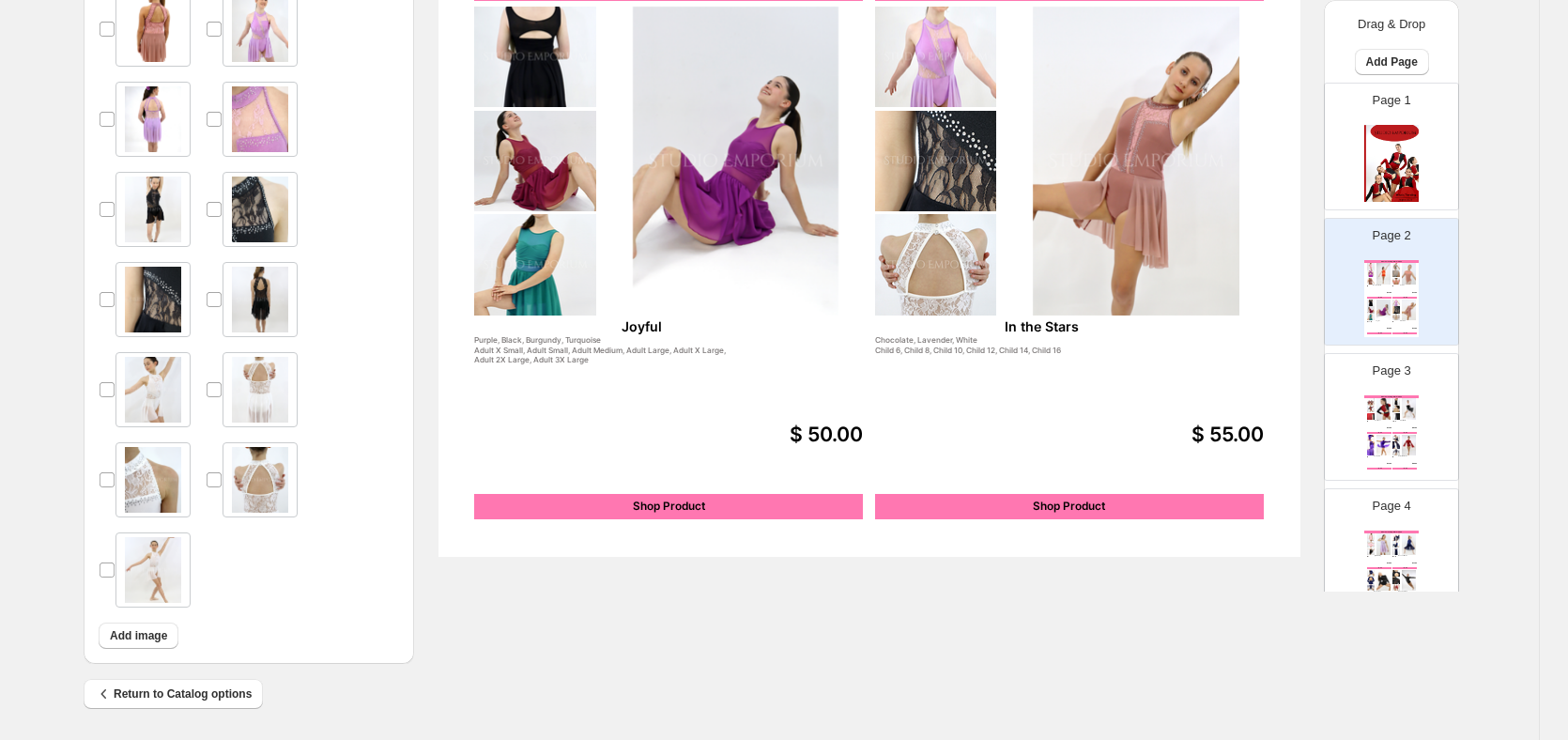 click on "Page 3 What's Trending - Winter 2025 Confident Red, Yellow, Blue Sky, Blue Royal, Pink Hot, Purple, C... Child 6, Child 8, Child 10, Child 12, Child 14, Child ... $ 55.00 Shop Product Cruel World White, Purple, Burgundy, Chocolate, Blue Royal Adult Small, Adult Medium, Adult Large, Adult X Large,... $ 65.00 Shop Product Incomplete Purple, Burgundy, Blue Royal, Black, Pink Child 6, Child 8, Child 10, Child 12, Child 14, Child ... $ 55.00 Shop Product To Build A Home Burgundy, Chocolate, Purple, Blue Navy, White Child 6, Child 8, Child 10, Child 12, Child 14, Child ... $ 69.00 Shop Product" at bounding box center [1384, 409] 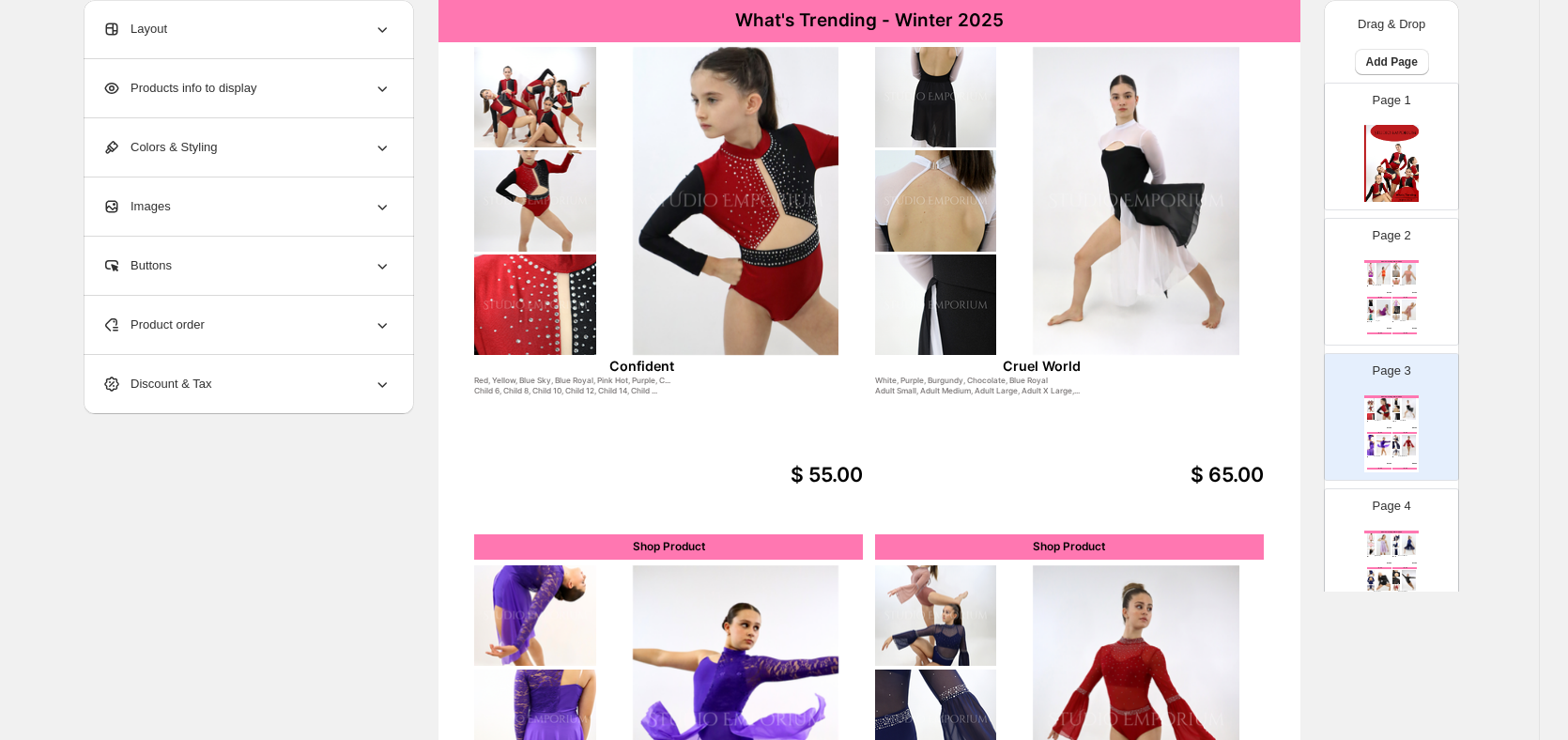 scroll, scrollTop: 36, scrollLeft: 20, axis: both 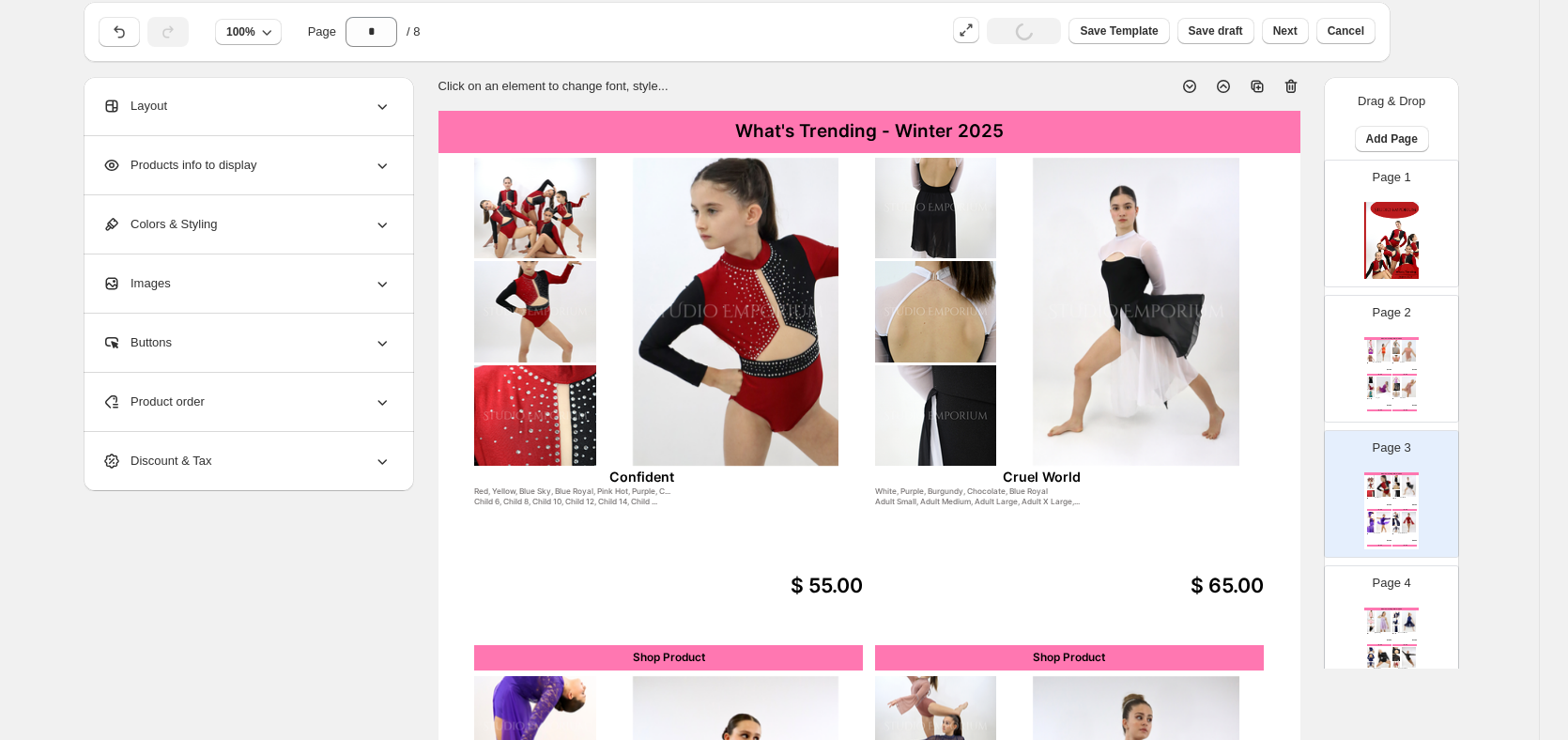 click at bounding box center (736, 312) 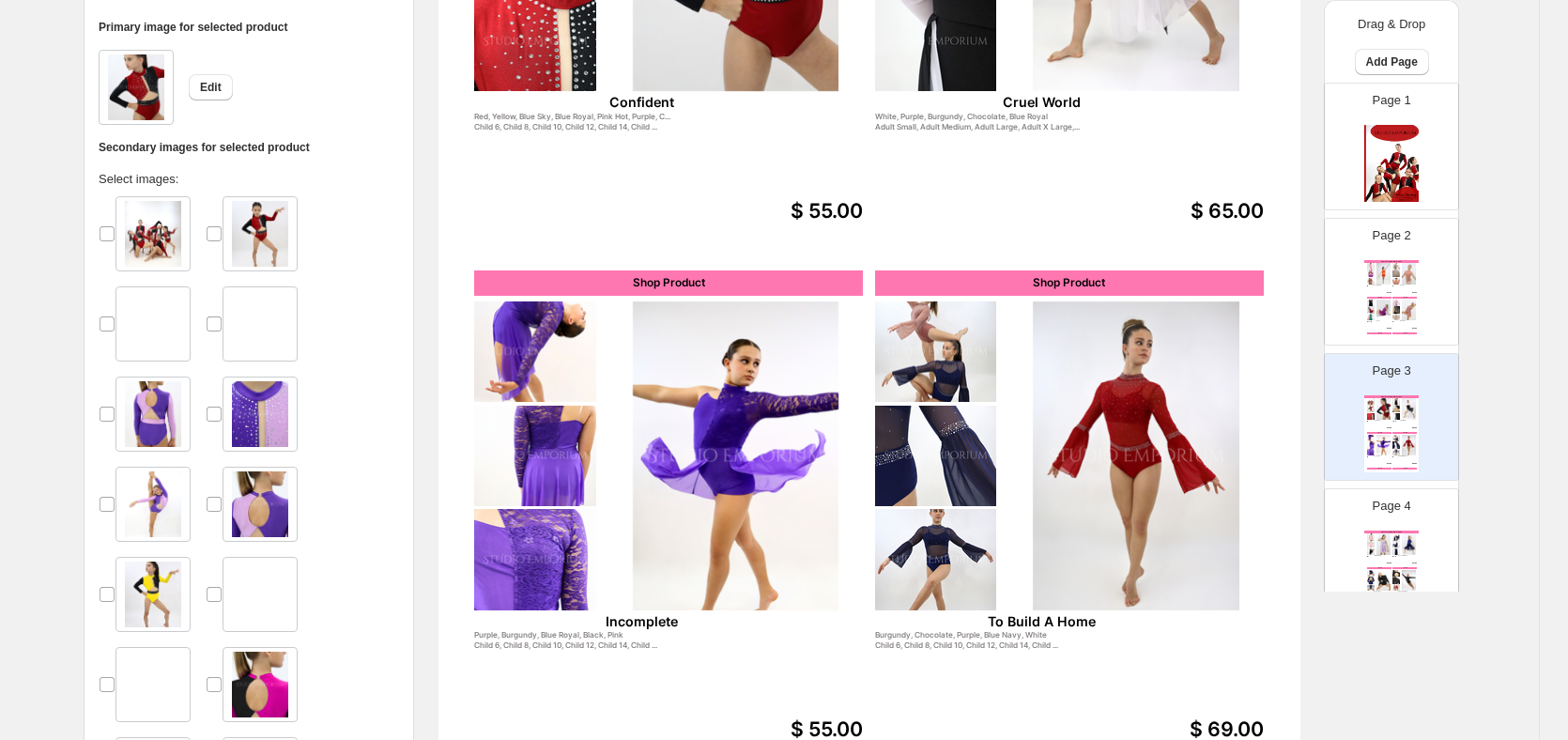 scroll, scrollTop: 411, scrollLeft: 20, axis: both 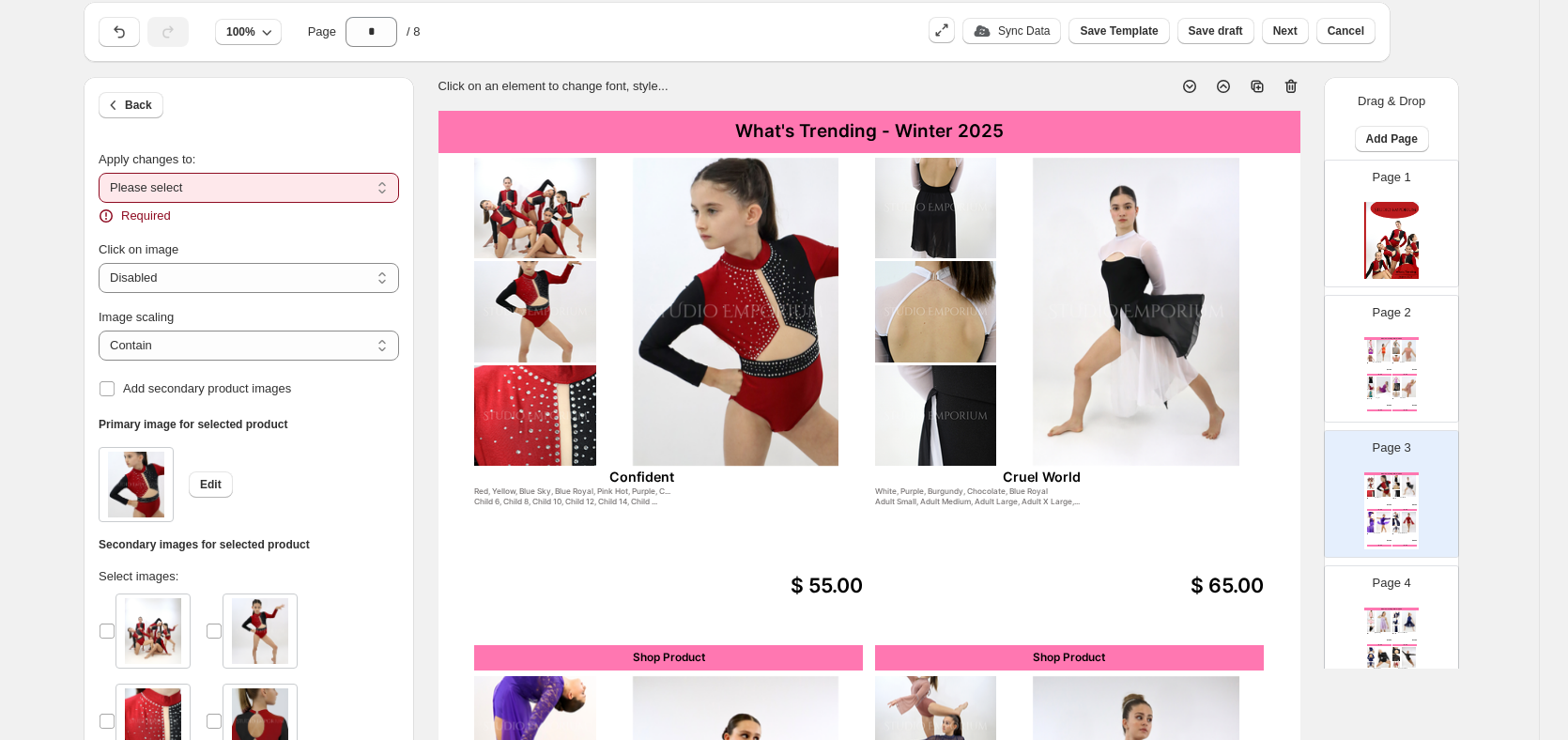 drag, startPoint x: 222, startPoint y: 189, endPoint x: 224, endPoint y: 198, distance: 9.219544 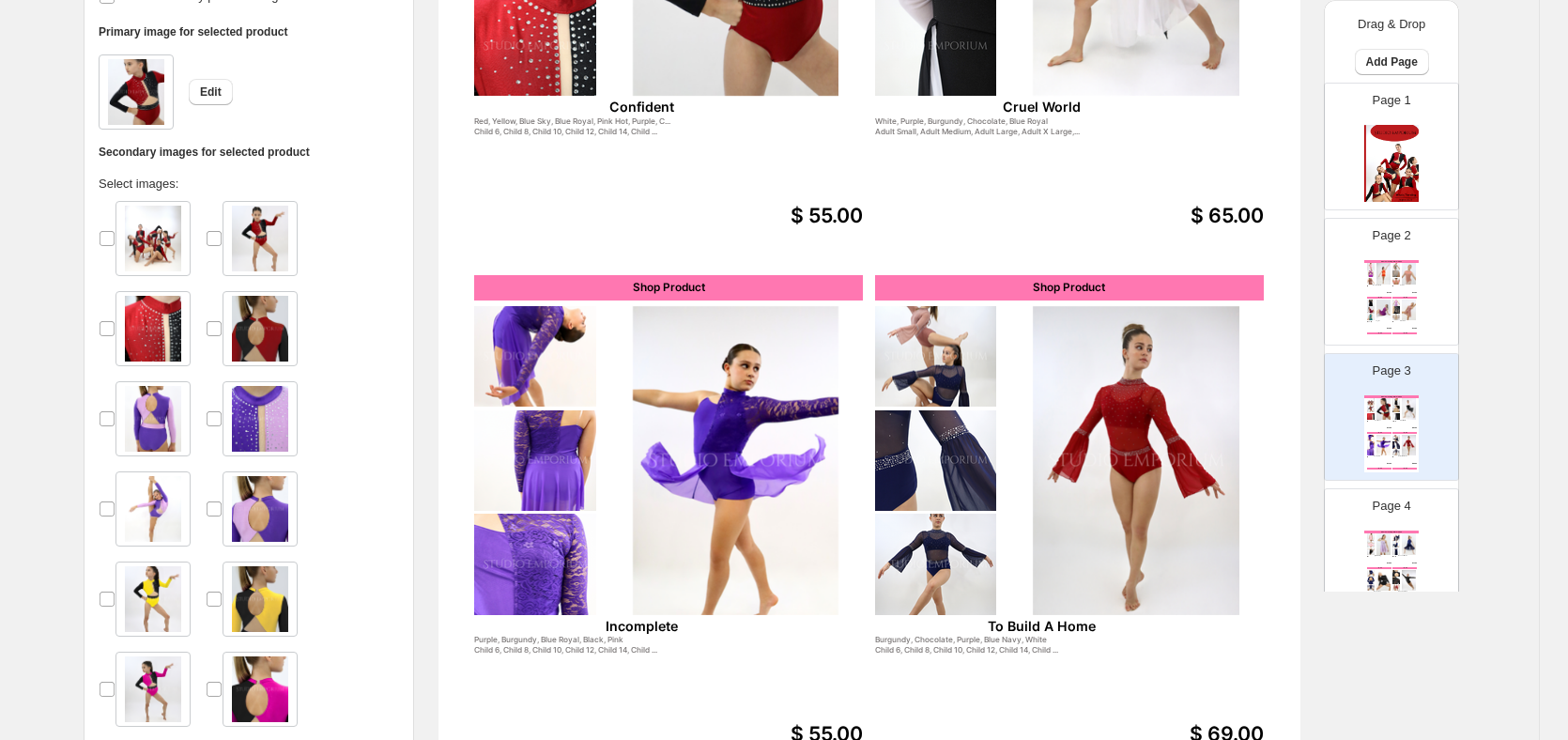 scroll, scrollTop: 411, scrollLeft: 20, axis: both 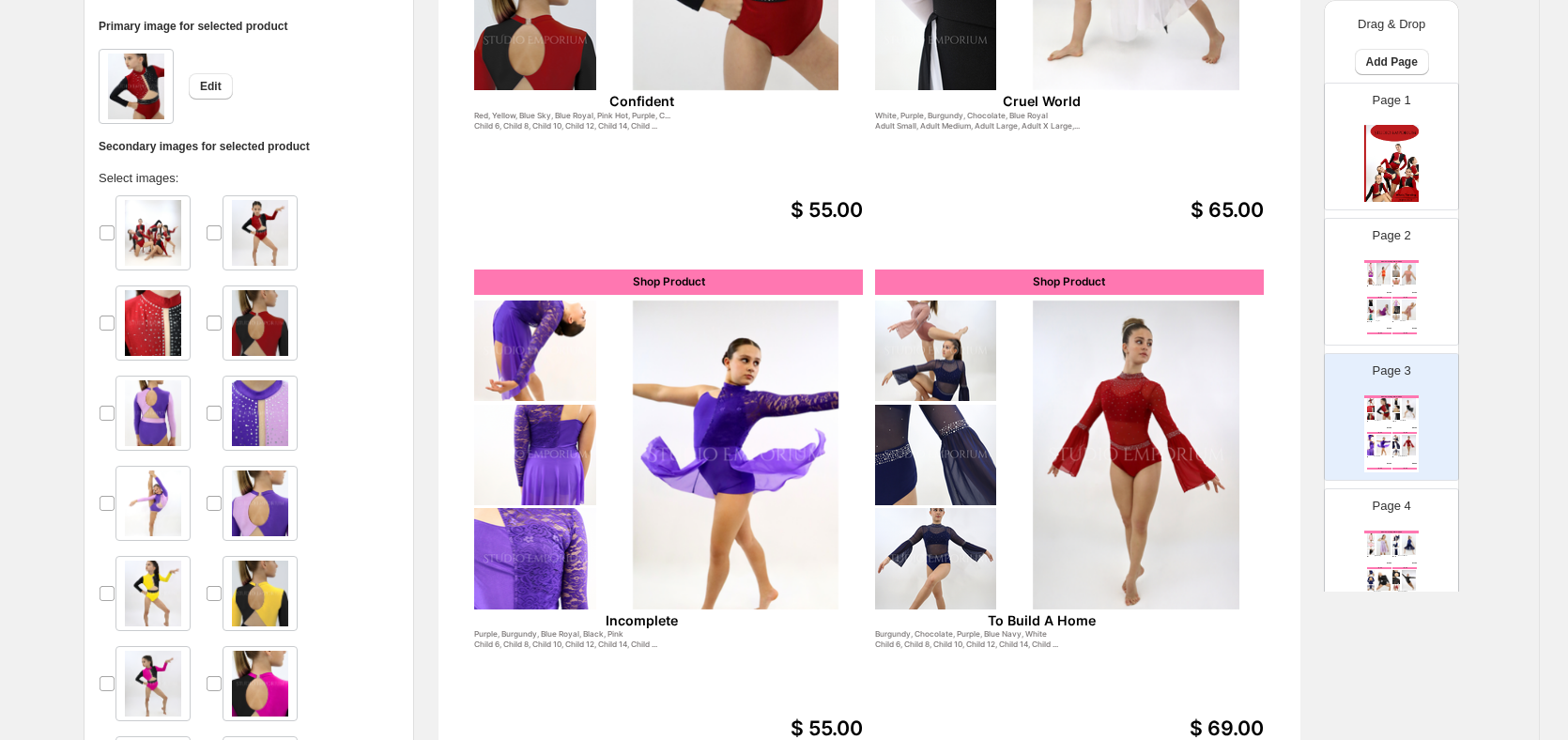 click at bounding box center [260, 233] 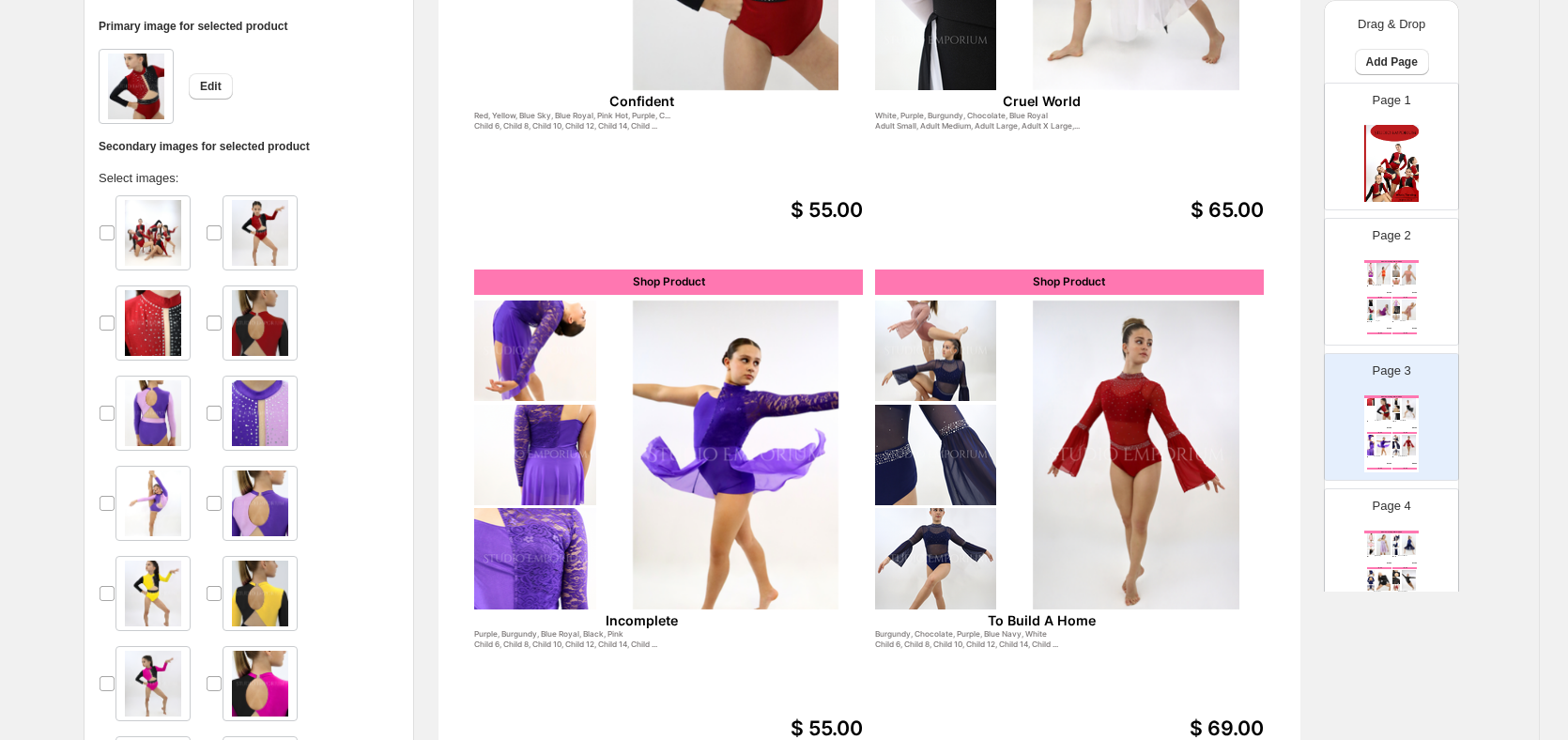 click at bounding box center (153, 323) 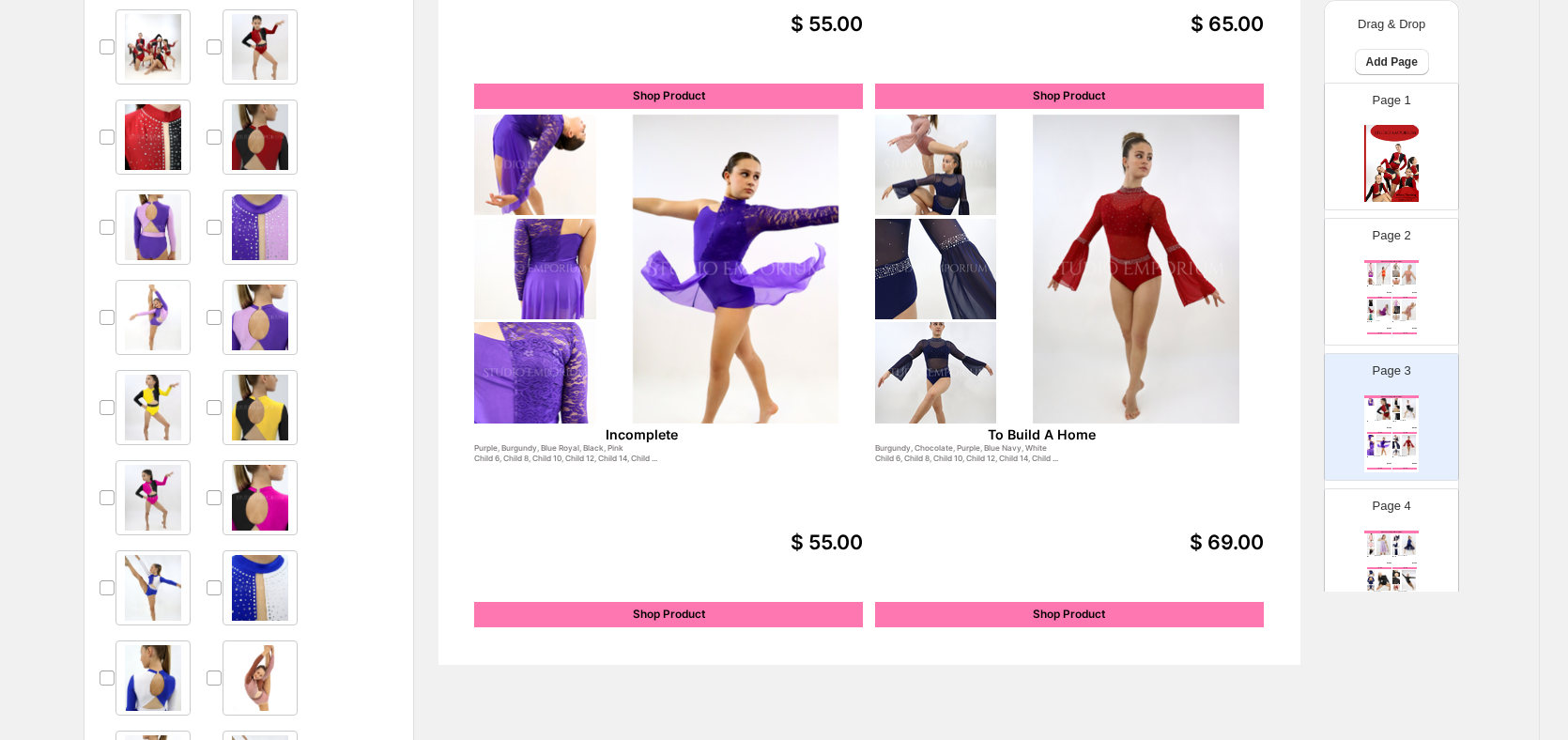 scroll, scrollTop: 599, scrollLeft: 20, axis: both 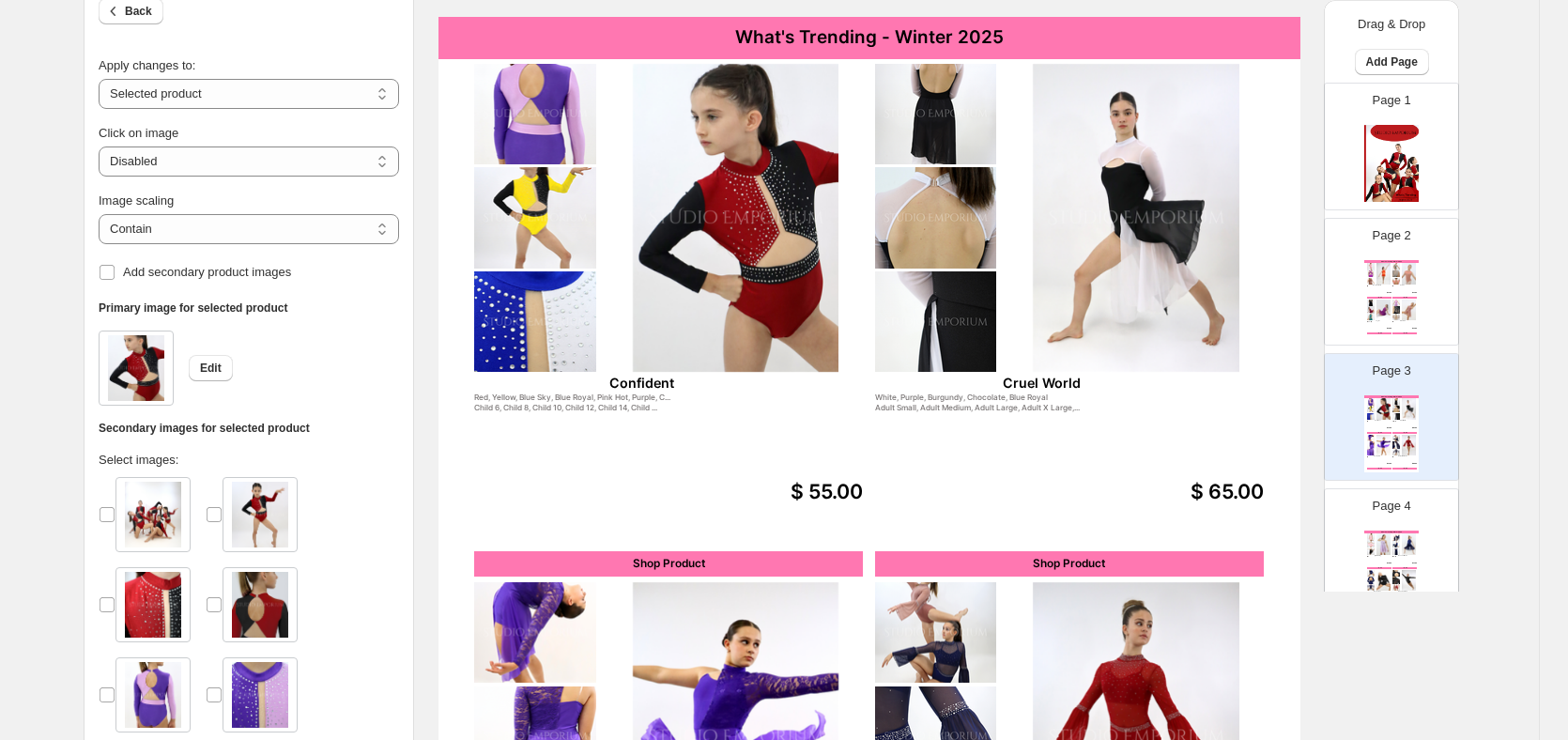 click at bounding box center [935, 217] 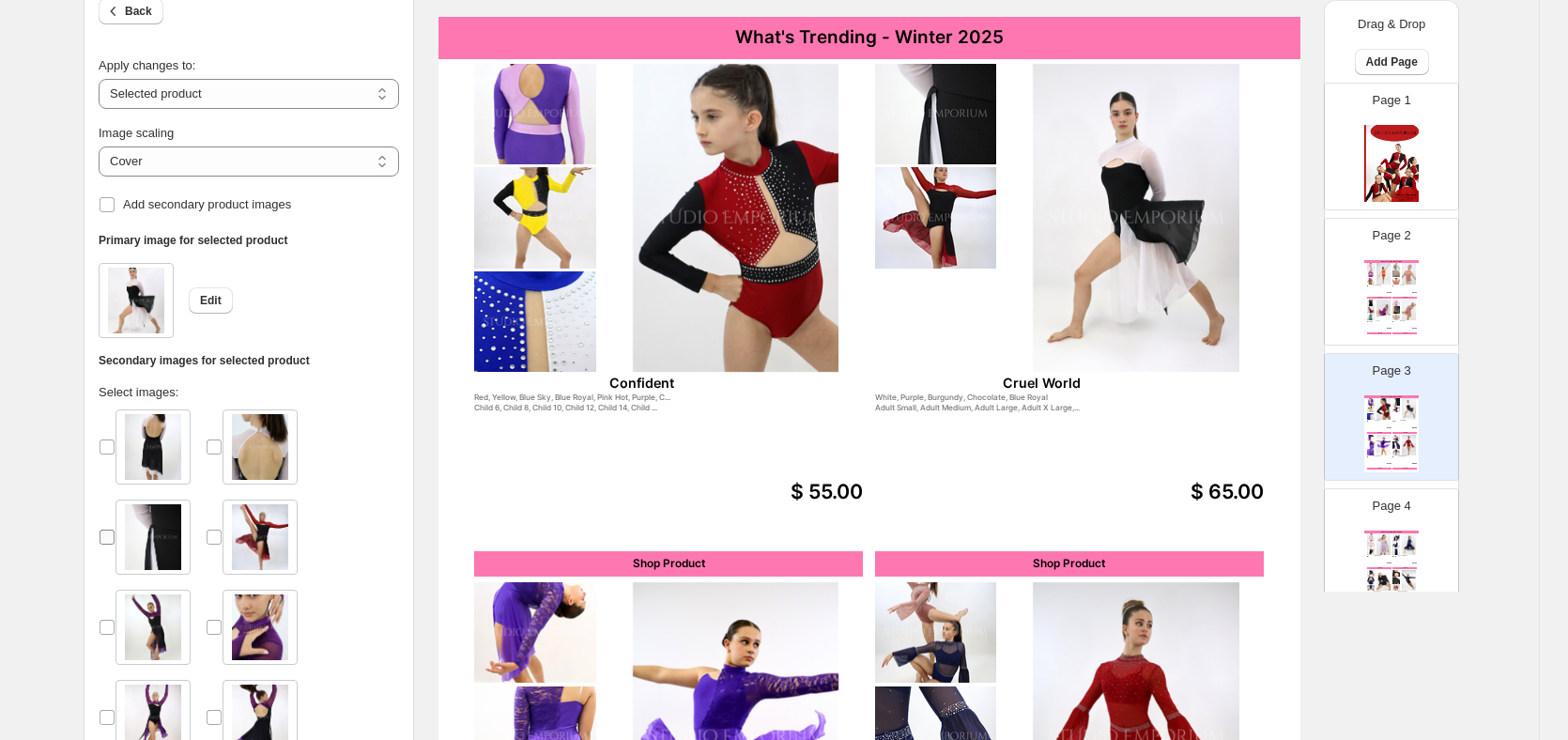 click at bounding box center [107, 537] 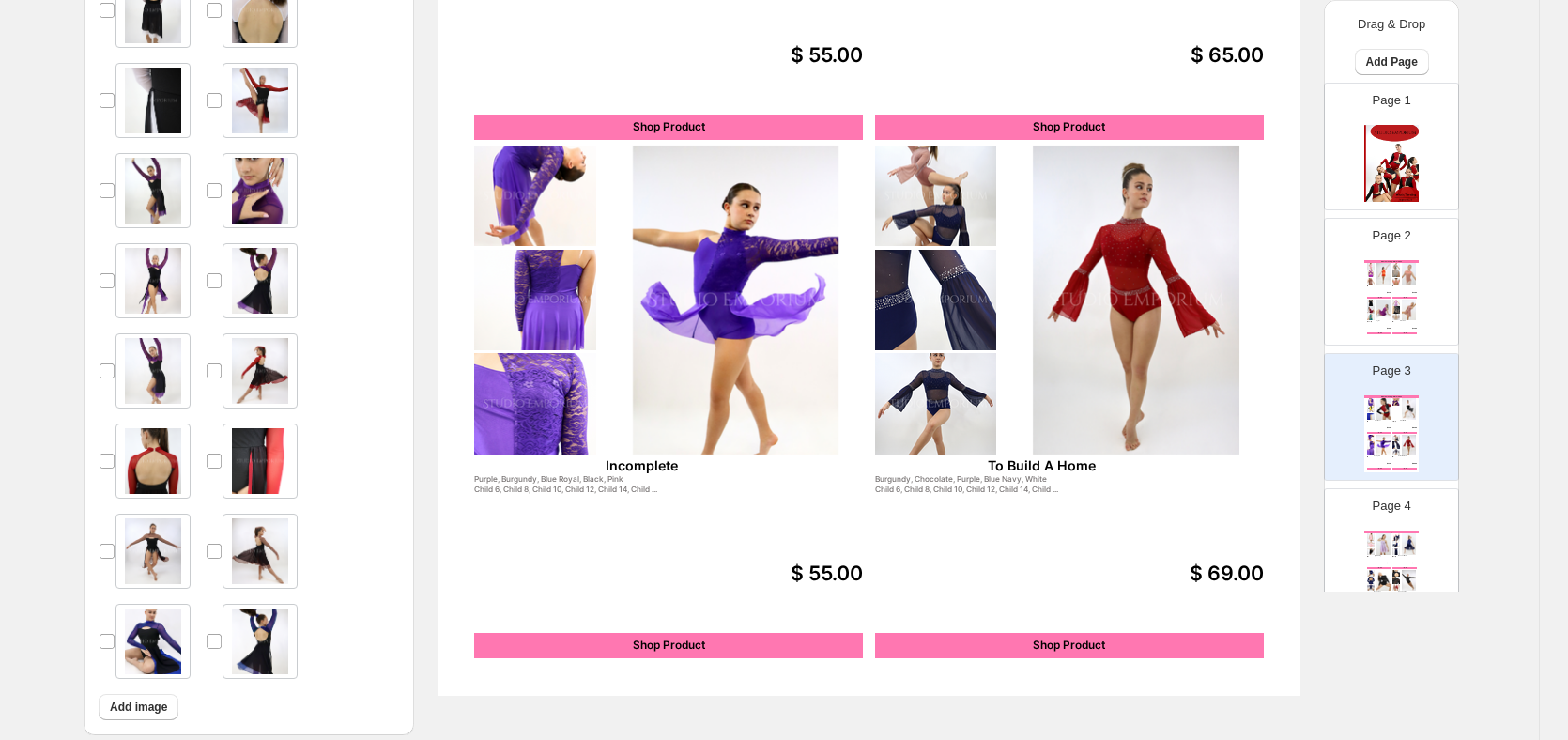 scroll, scrollTop: 599, scrollLeft: 20, axis: both 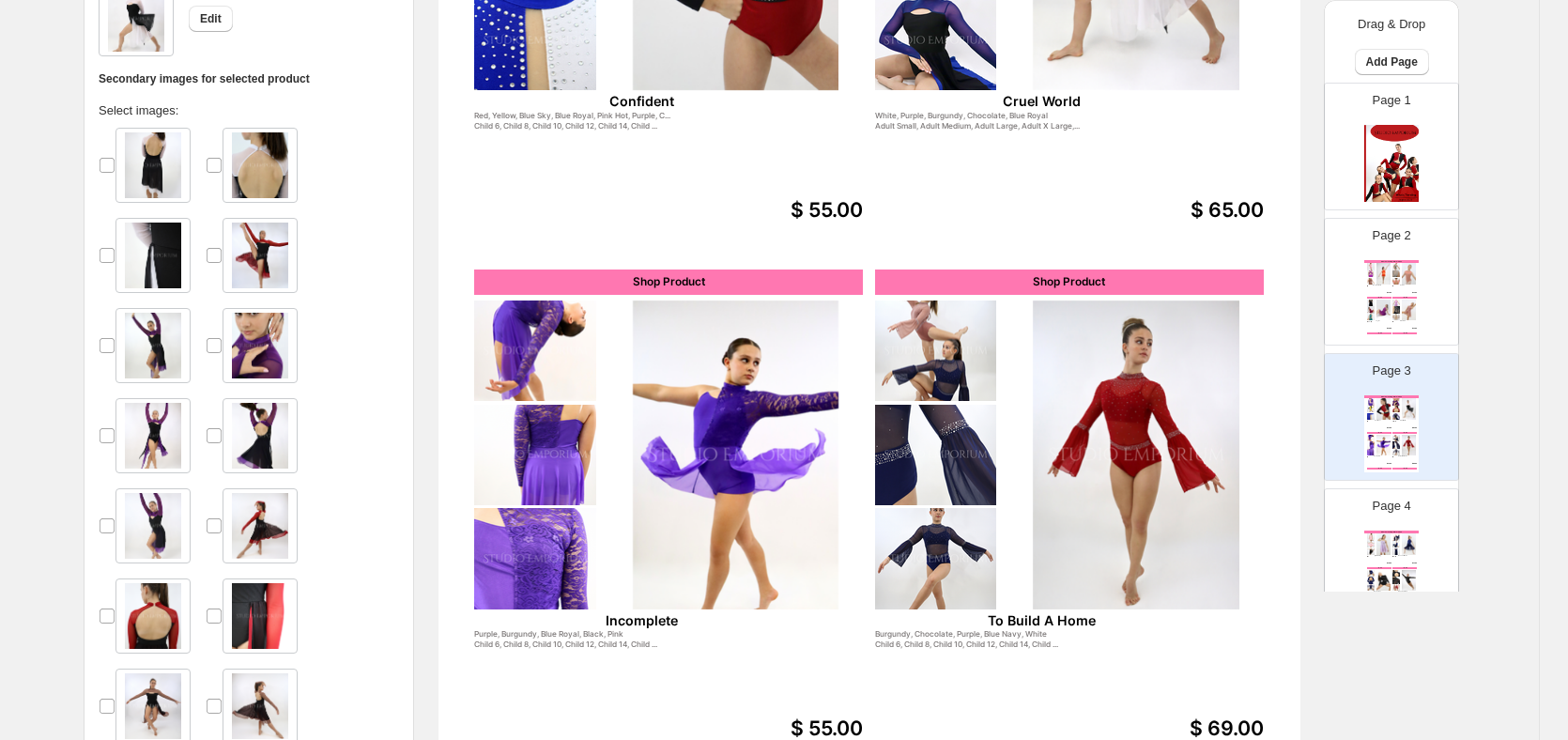 click at bounding box center [736, 455] 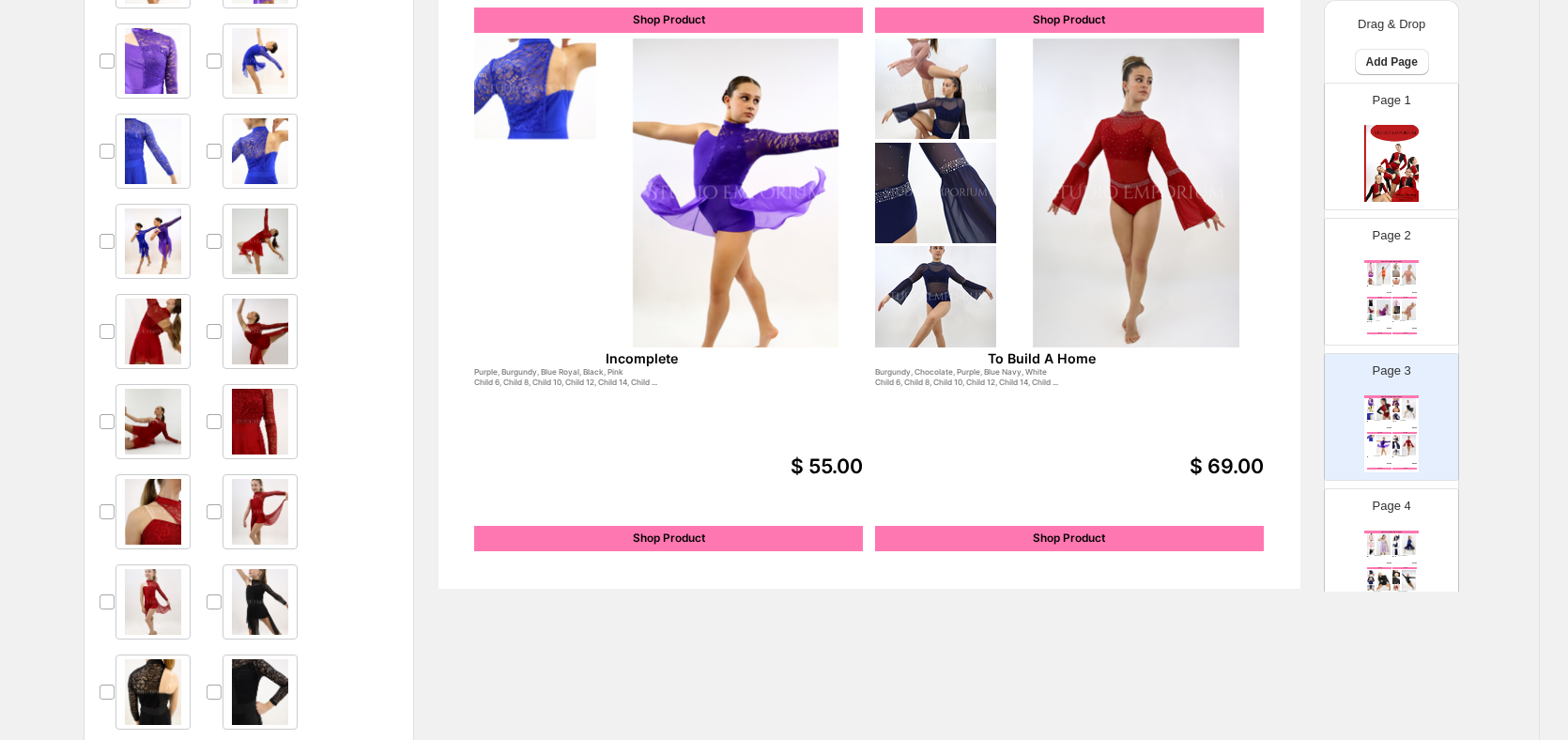 scroll, scrollTop: 693, scrollLeft: 20, axis: both 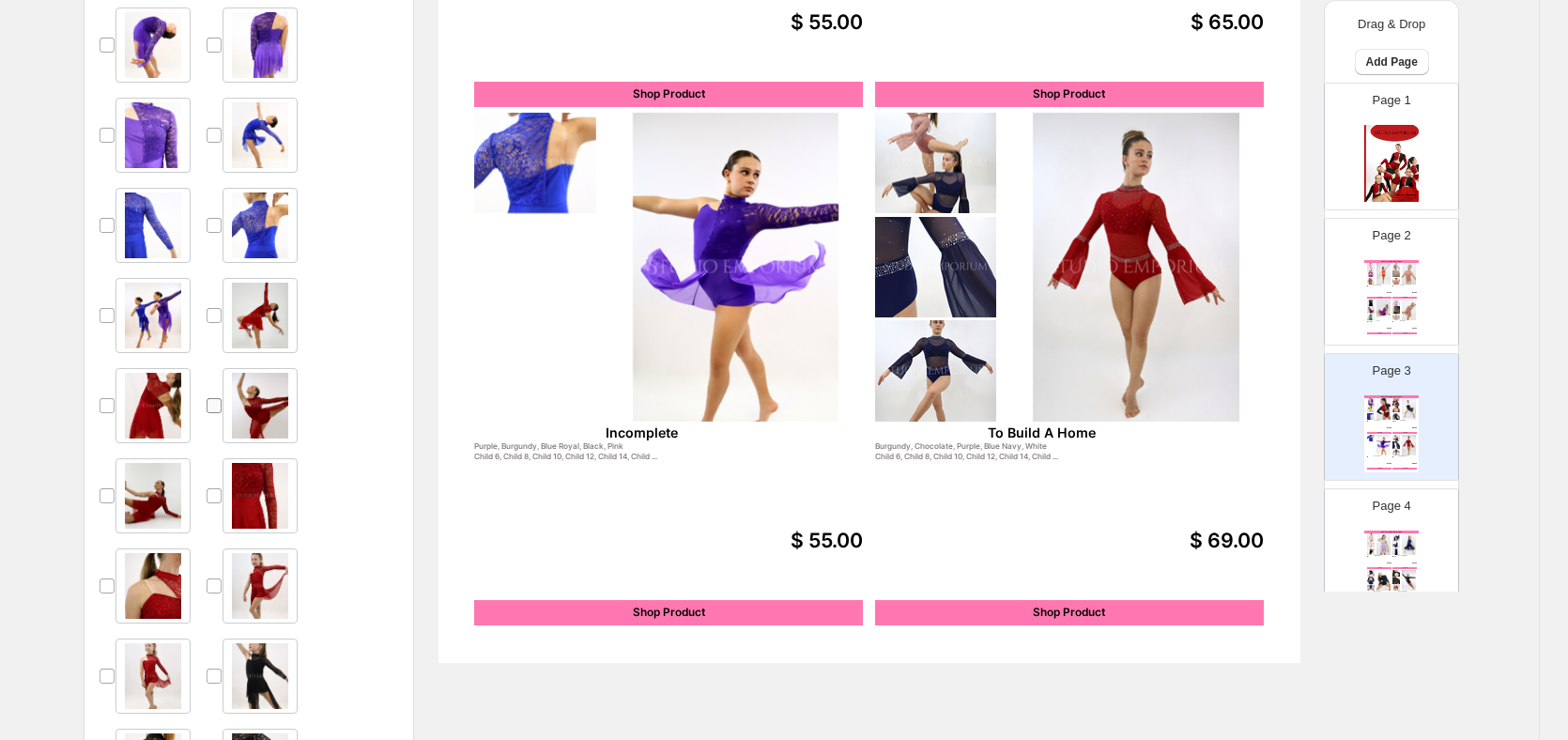 click at bounding box center (214, 406) 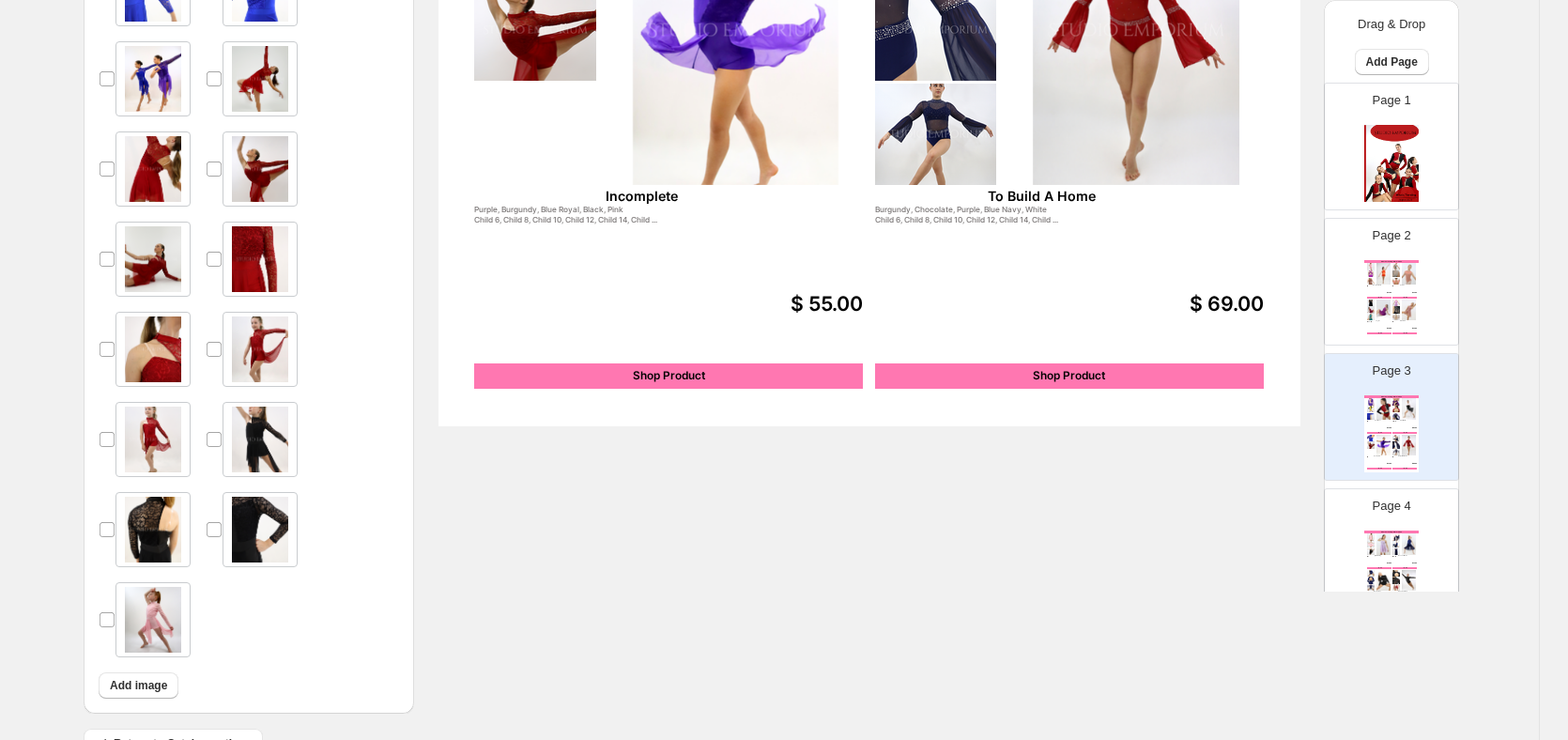 scroll, scrollTop: 881, scrollLeft: 20, axis: both 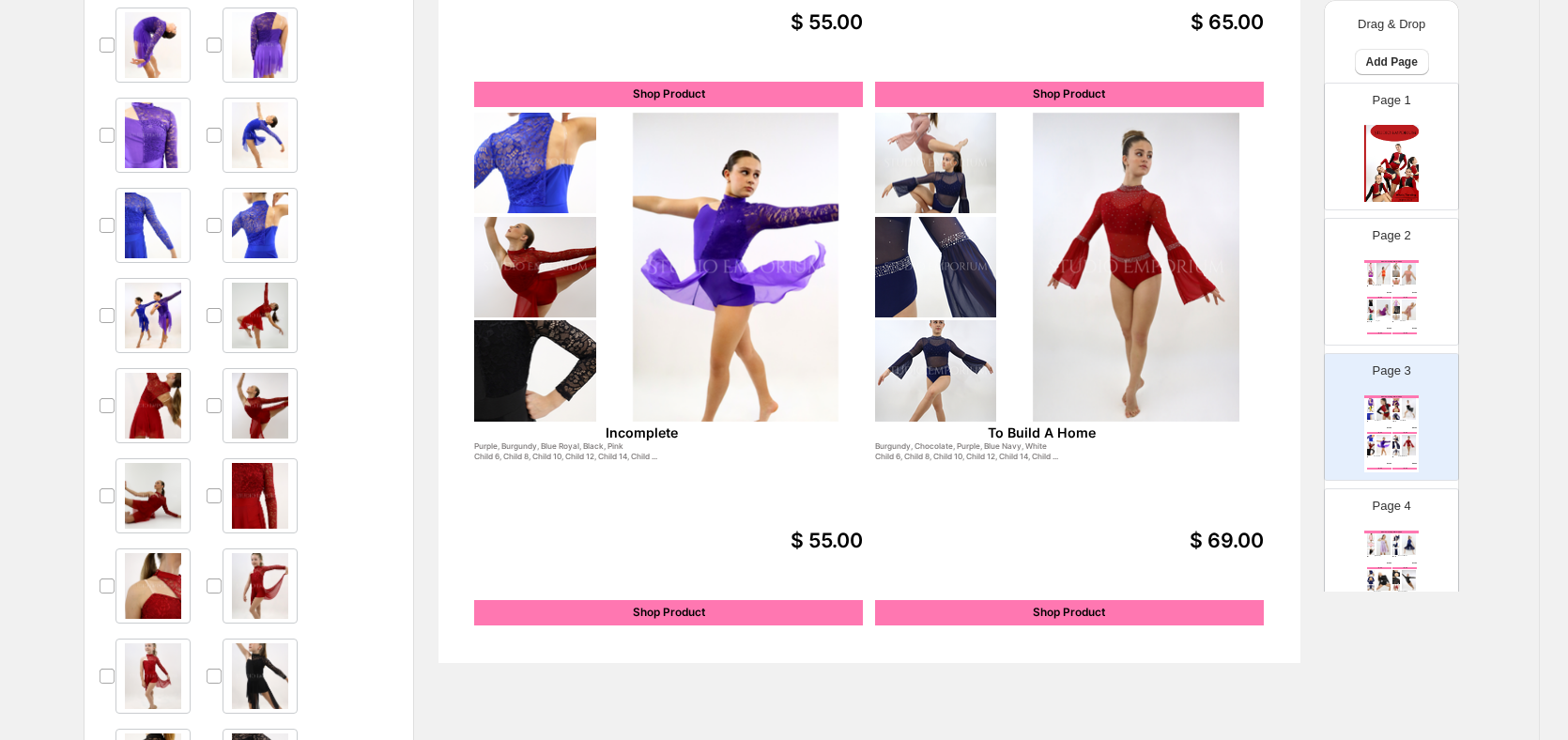 click at bounding box center (1136, 267) 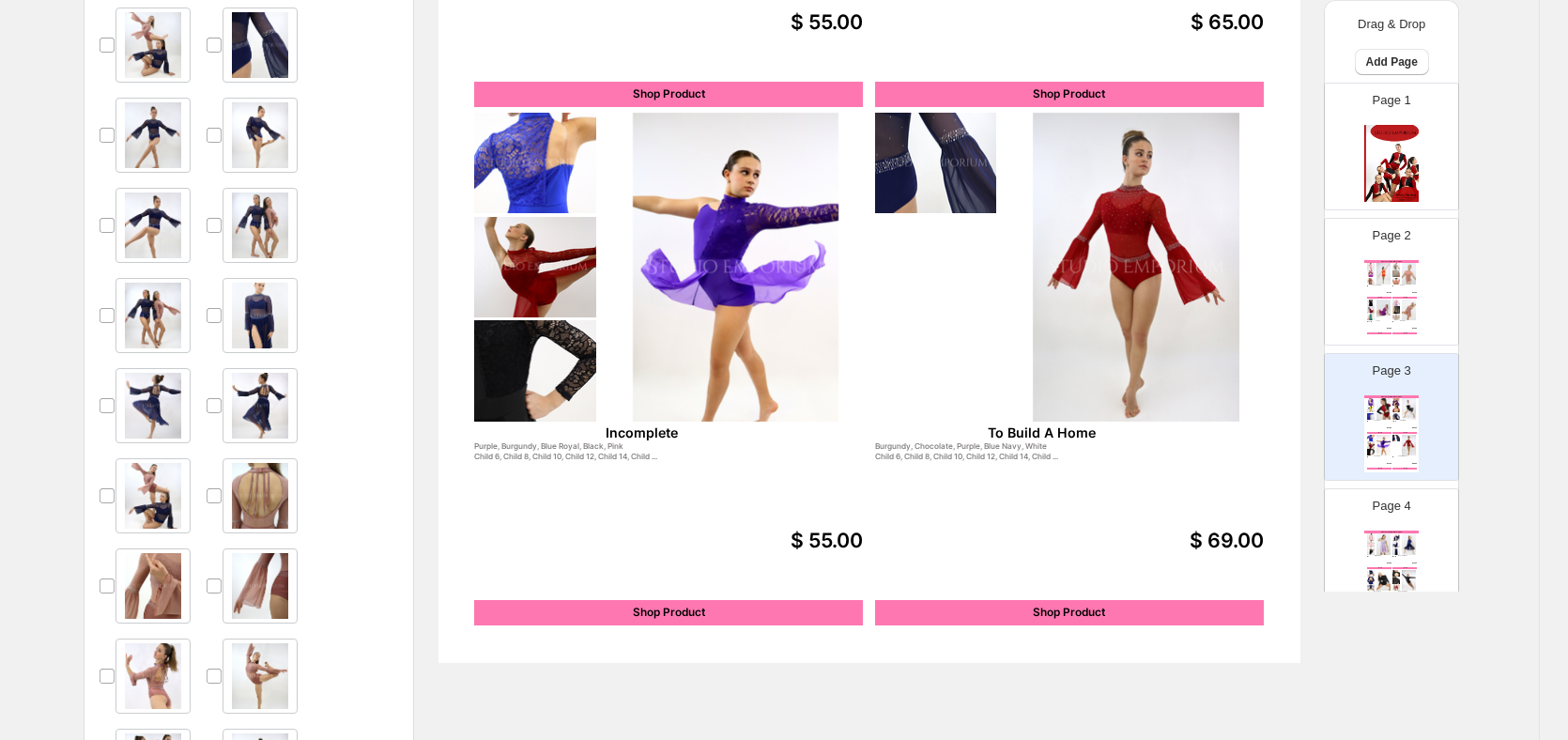 click at bounding box center (214, 586) 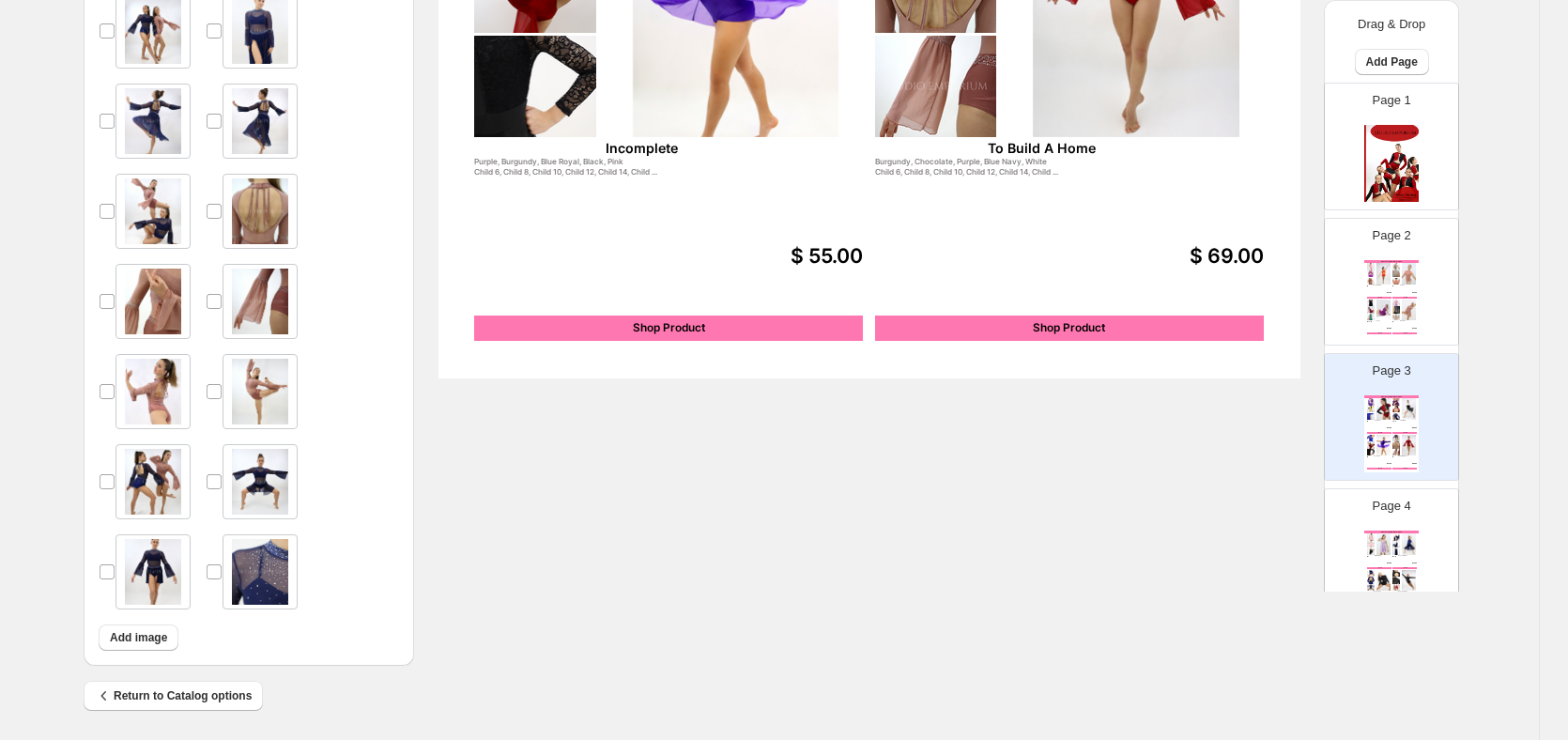 scroll, scrollTop: 886, scrollLeft: 20, axis: both 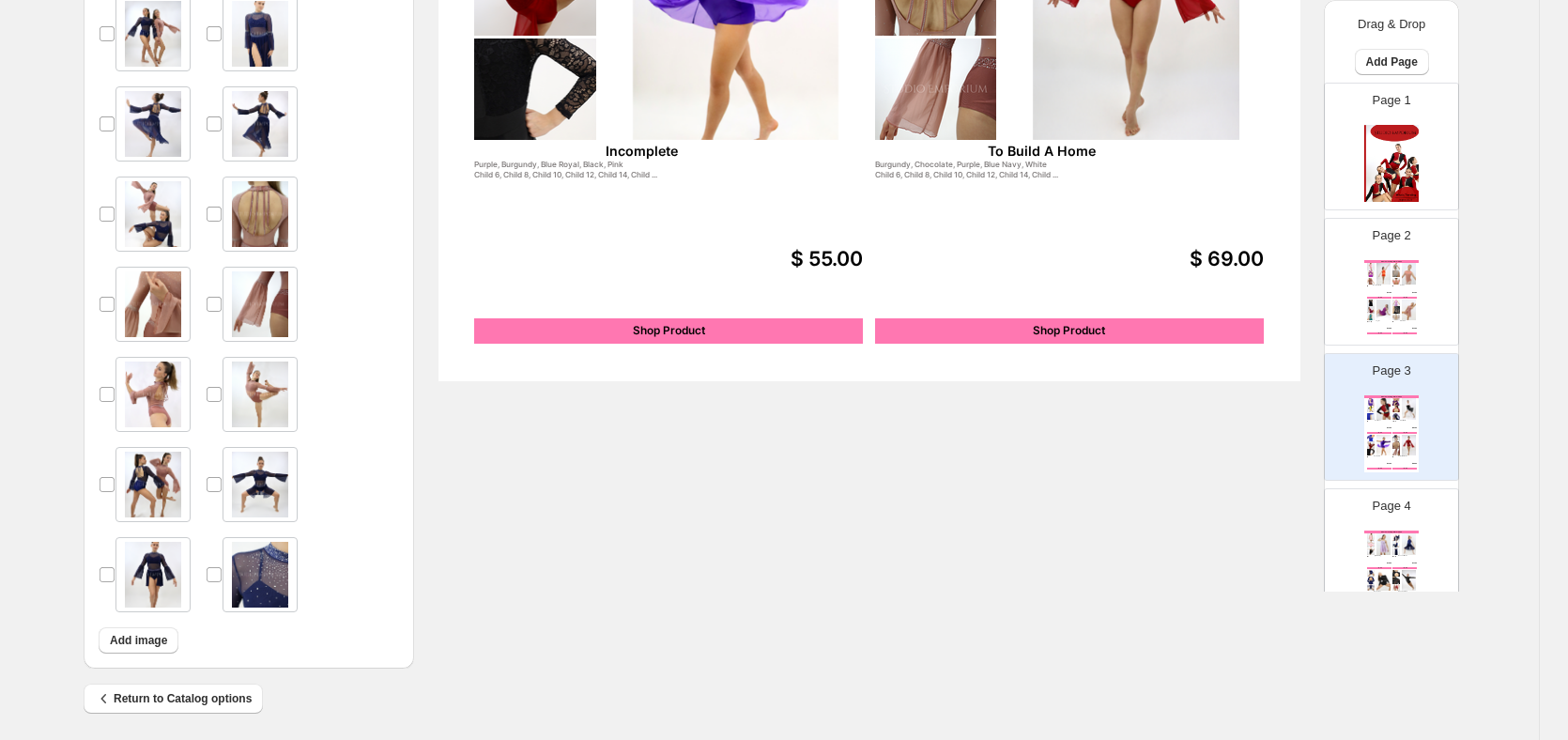 click on "$ 55.00" at bounding box center (800, 259) 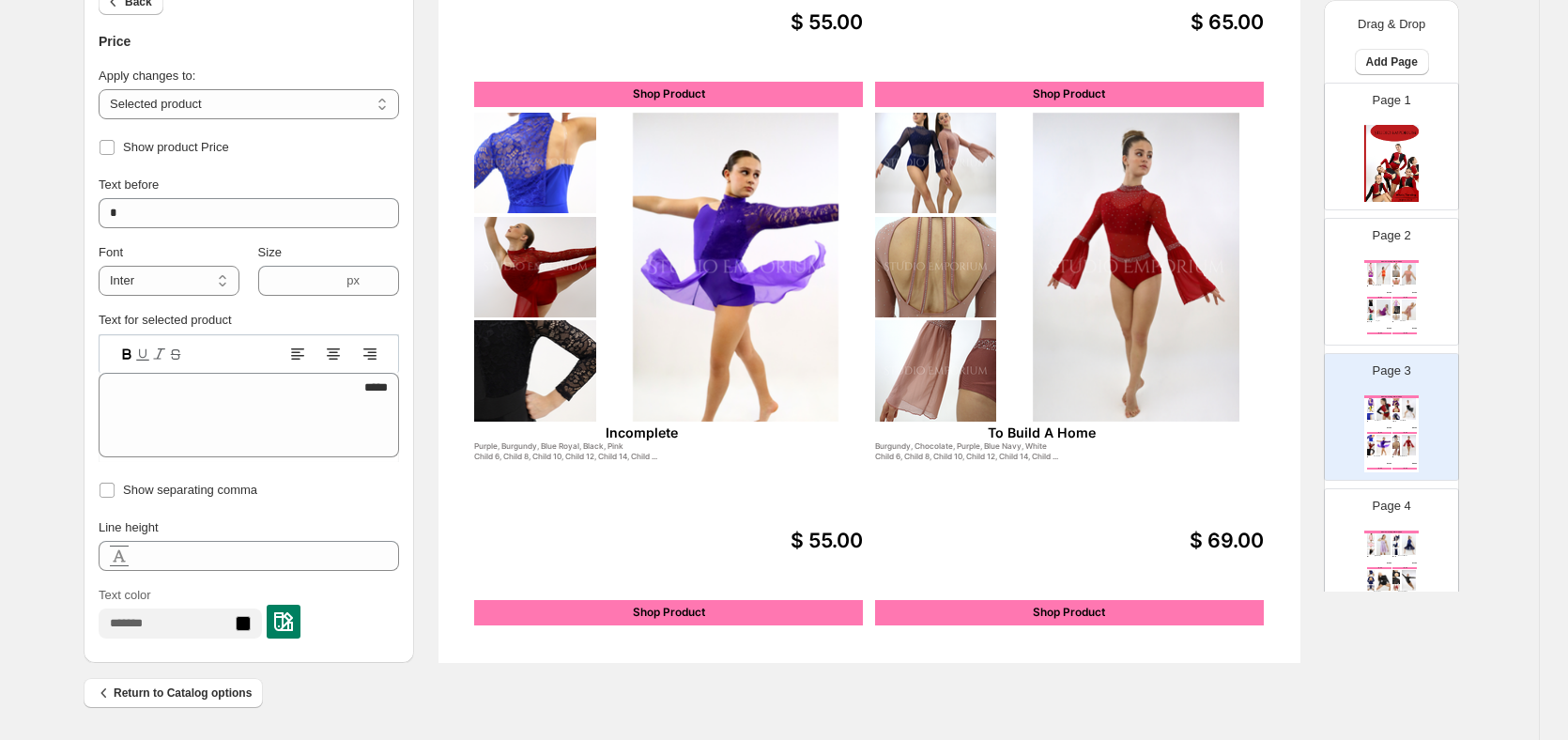 scroll, scrollTop: 599, scrollLeft: 20, axis: both 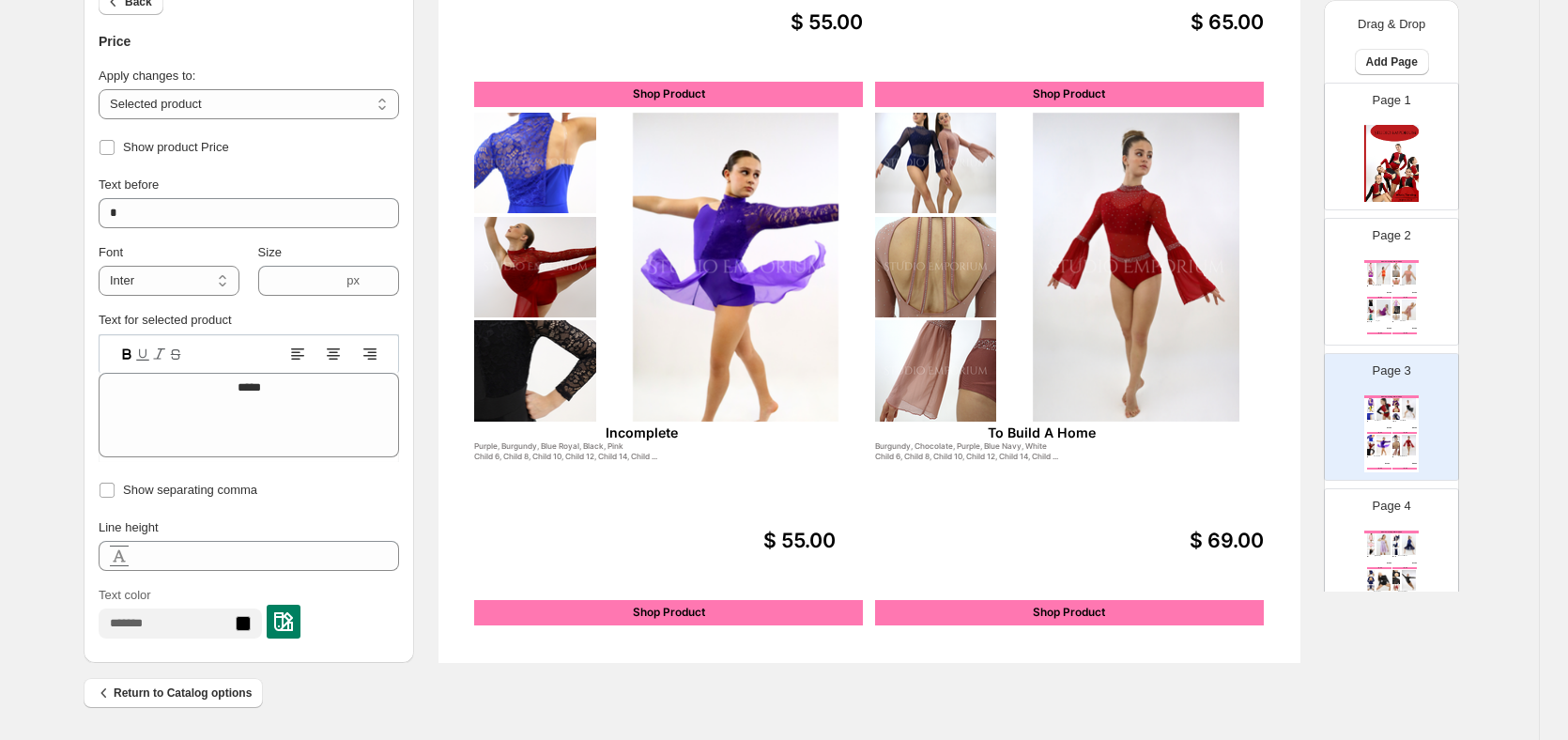 click on "Apply changes to:" at bounding box center [249, 76] 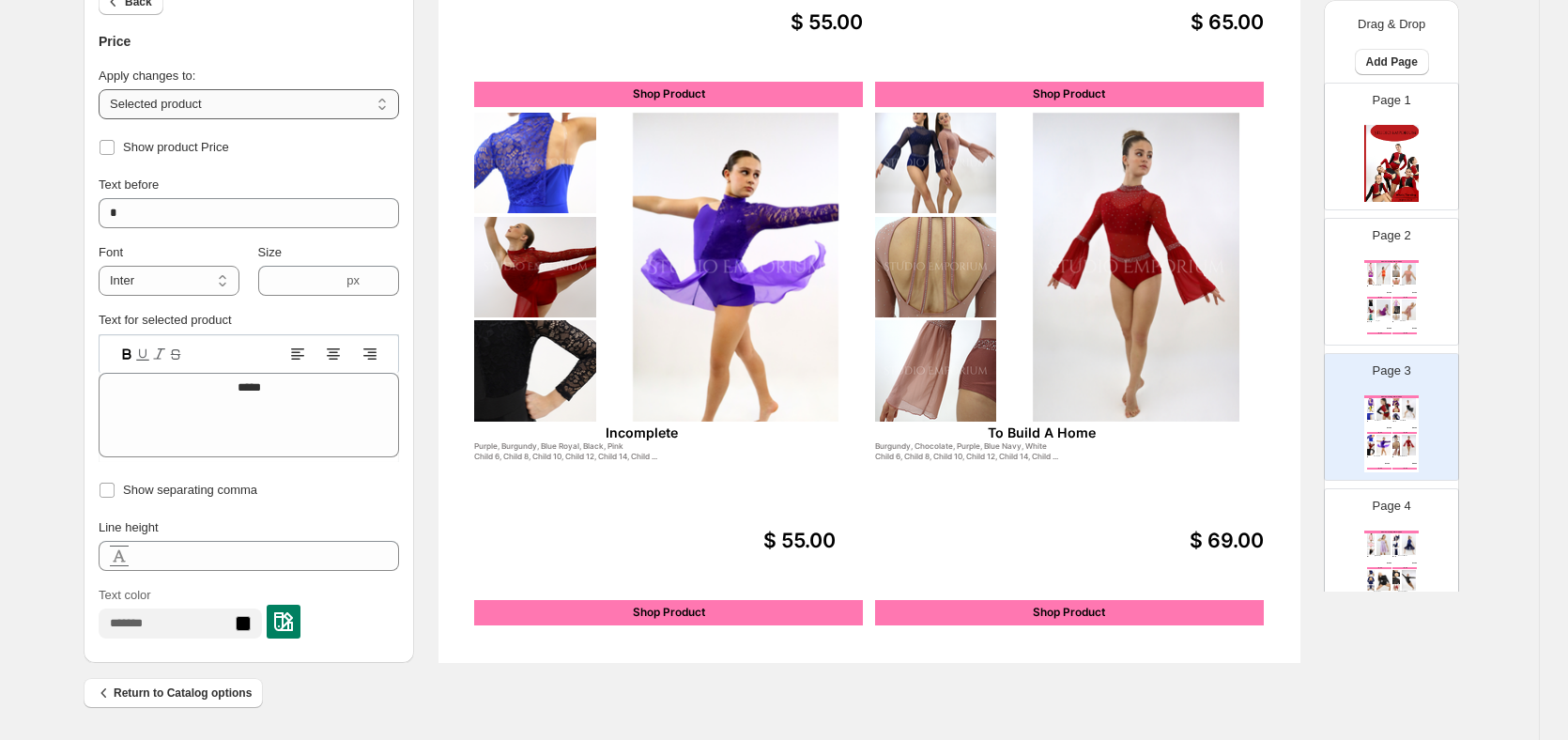 click on "**********" at bounding box center (249, 104) 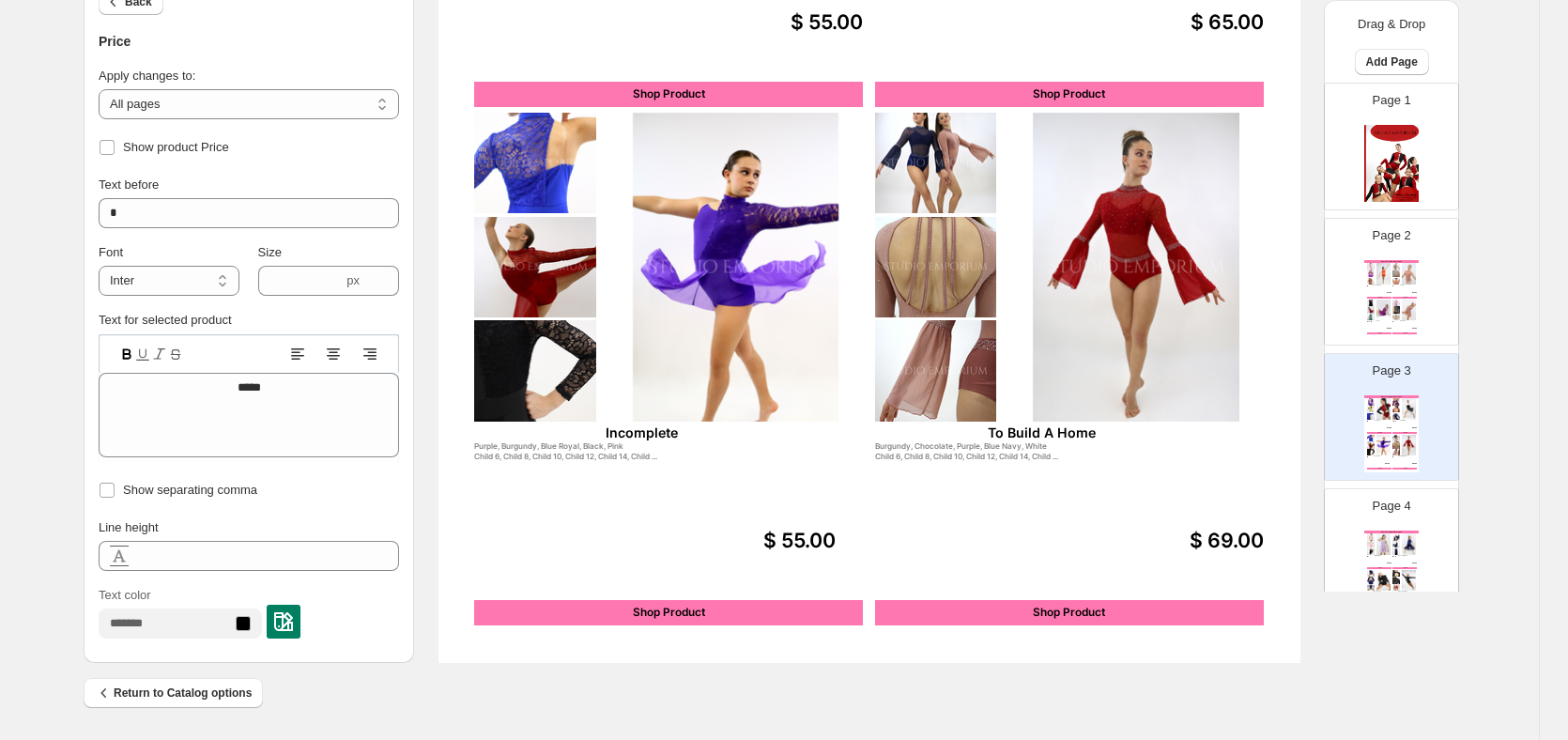 click 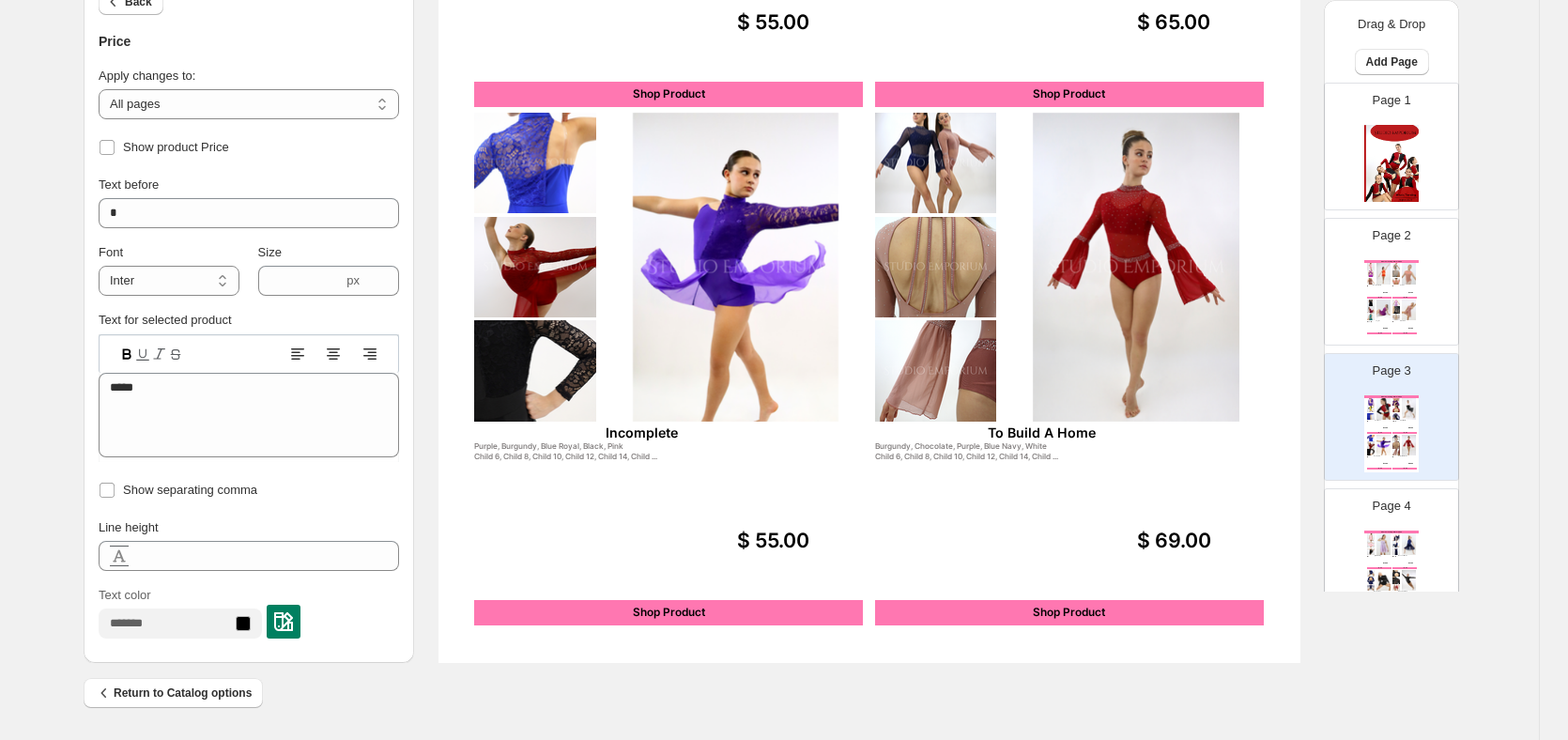 click 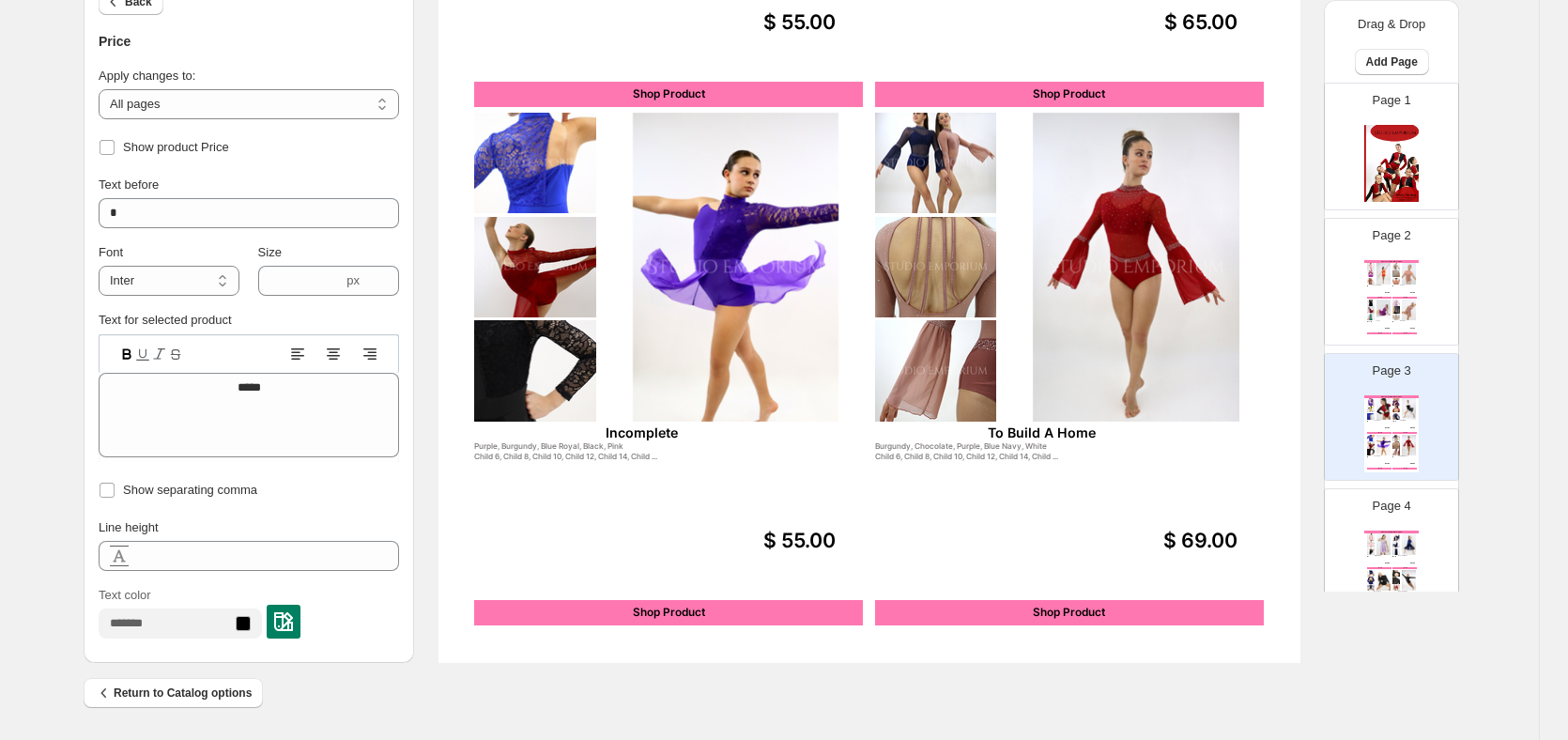 click 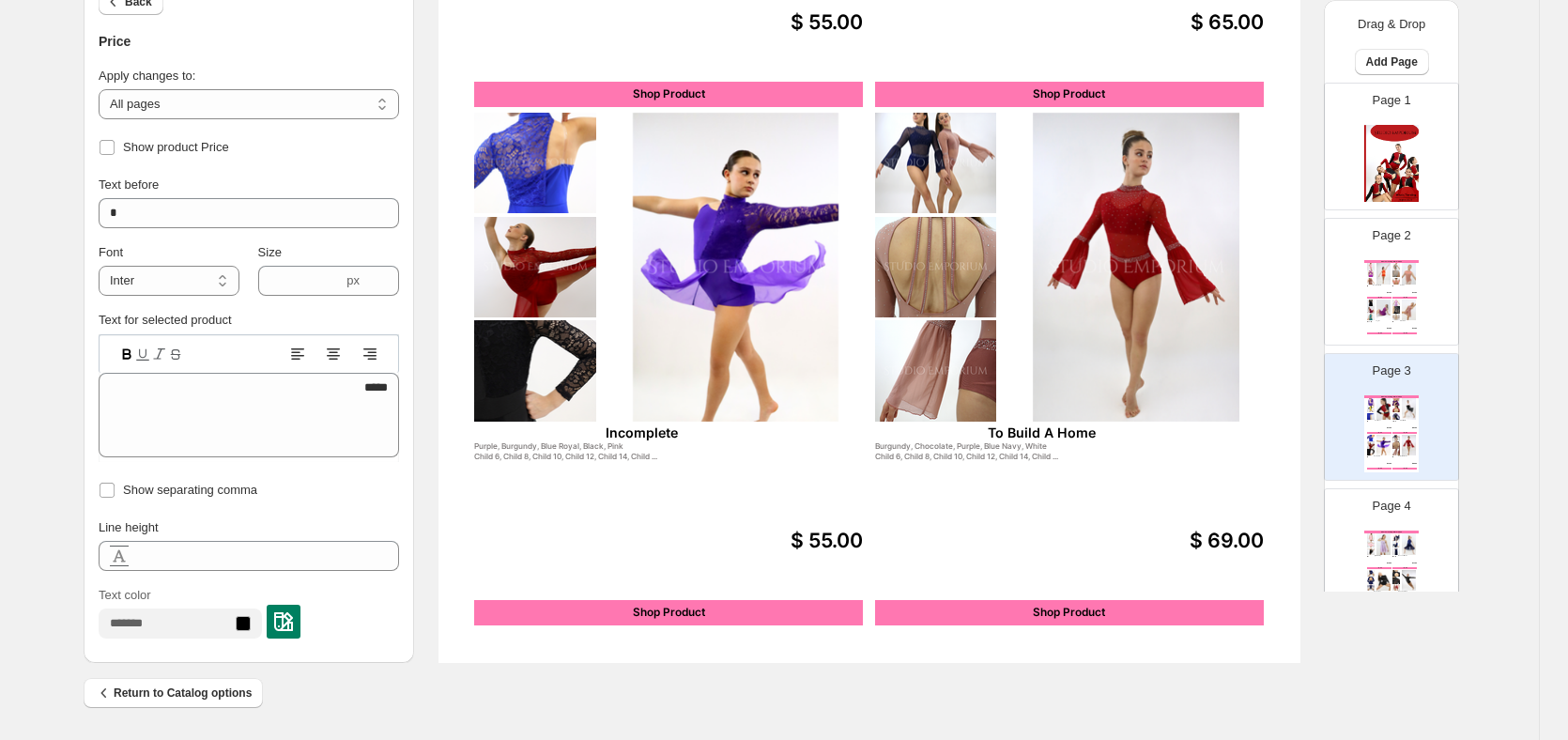 click at bounding box center [249, 353] 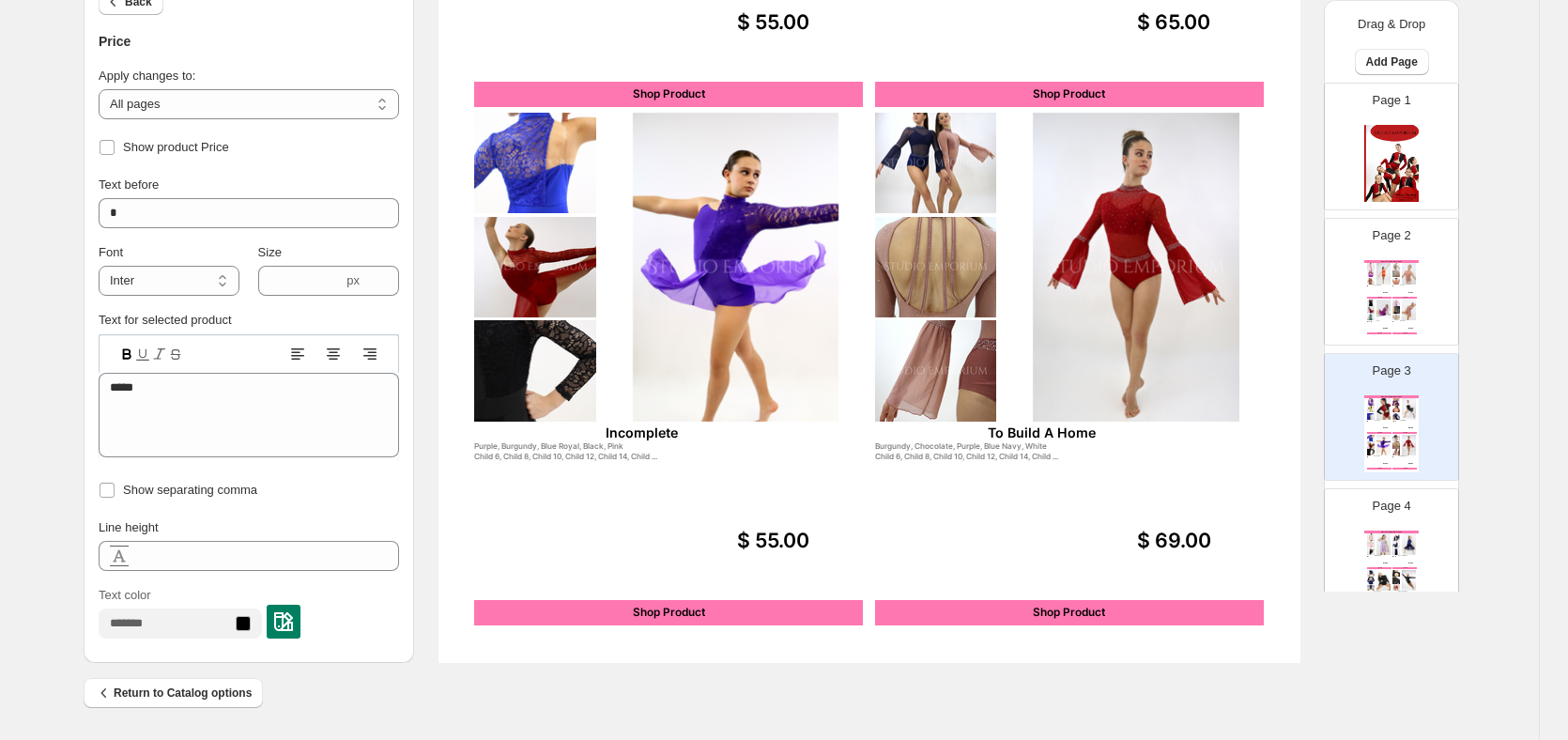 click 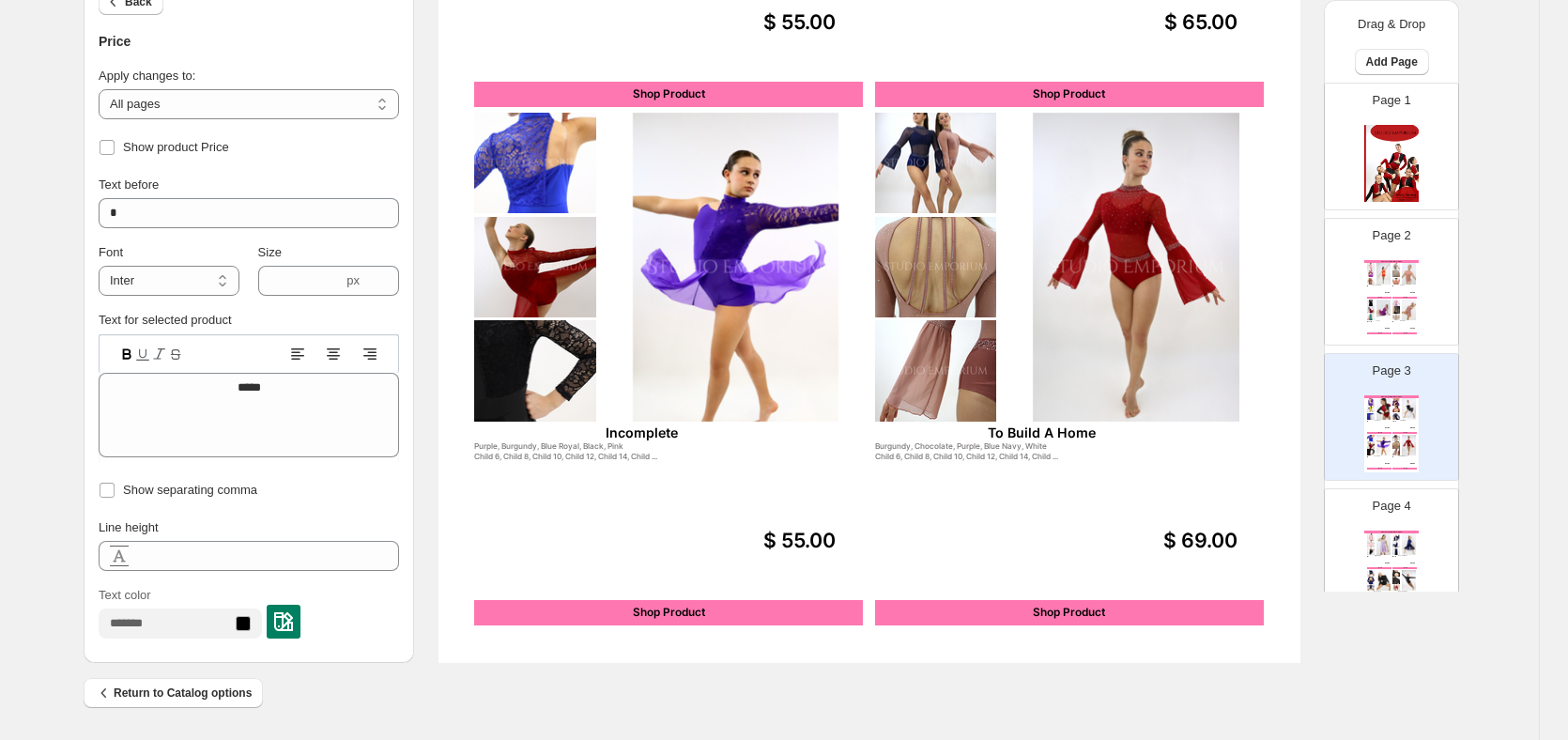 click 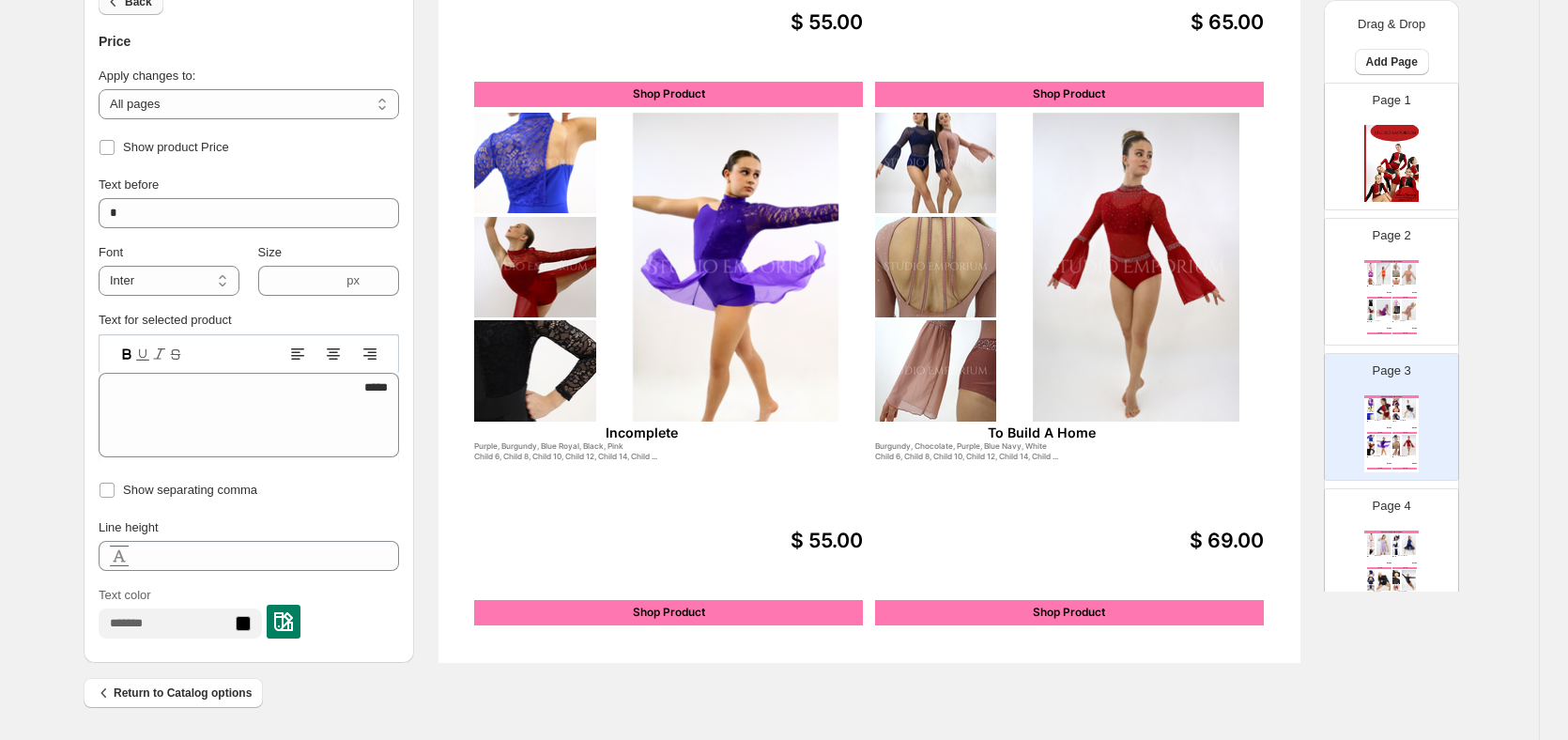 click on "Back" at bounding box center [138, 2] 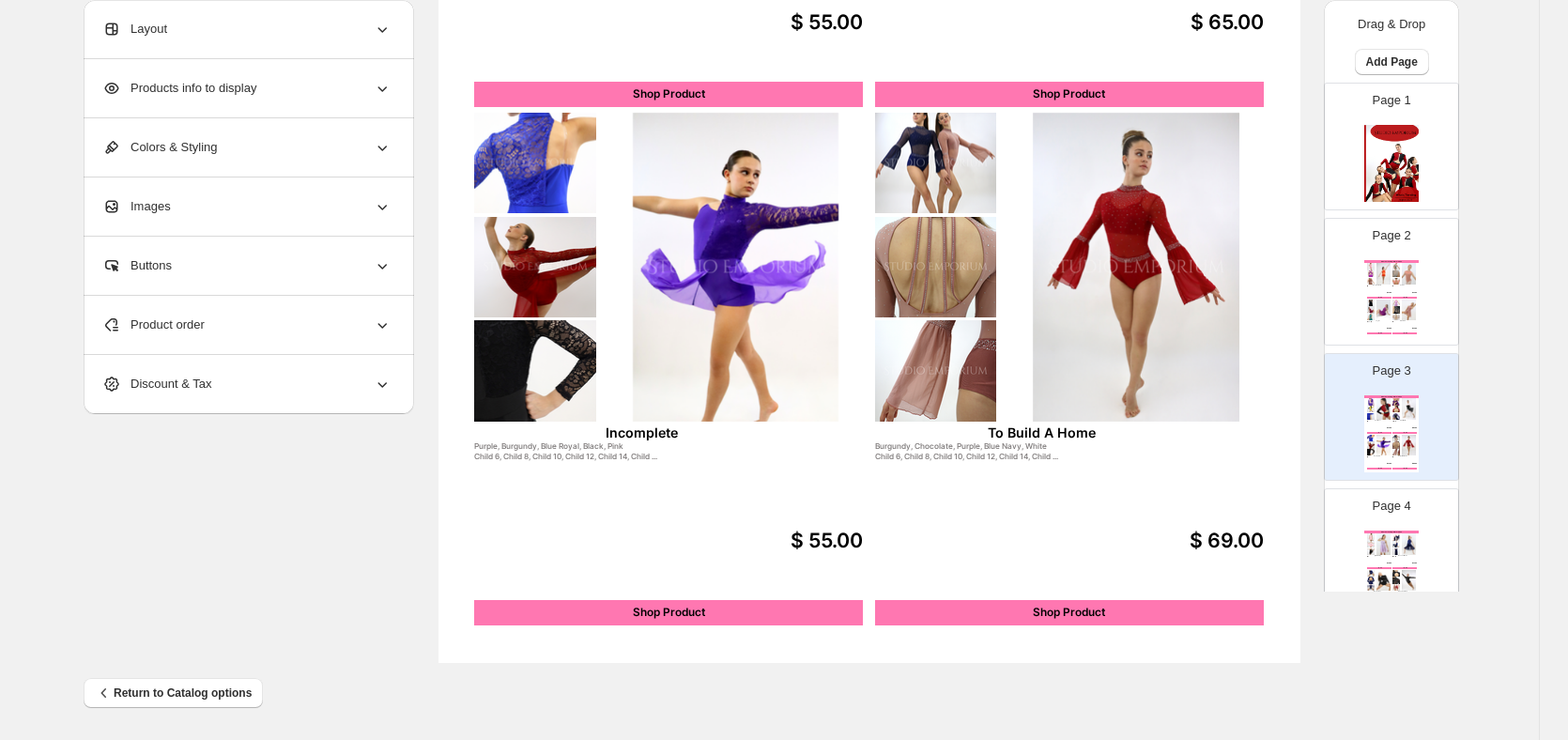 click on "Page 4 What's Trending - Winter 2025 Ophelia Lavender, Pink, White, Black Child 3, Child 4, Child 5, Child 6, Child 8, Child 10, Child 12 $ 49.00 Shop Product Never Let Me Go Blue Navy, Black, Burgundy Child 6, Child 8, Child 10, Child 12, Child 14, Child 16, Adult Small, Adult Medium, Adult Large, Adult X Large, Adult 2X Large $ 55.00 Shop Product Dangerous Black, Blue Navy, Burgundy Child 6, Child 8, Child 10, Child 12, Child 14, Child 16 $ 55.00 Shop Product Thunderstruck Black, Chocolate, Burgundy Child 6, Child 8, Child 10, Child 12, Child 14, Child 16 $ 59.00 Shop Product" at bounding box center [1384, 545] 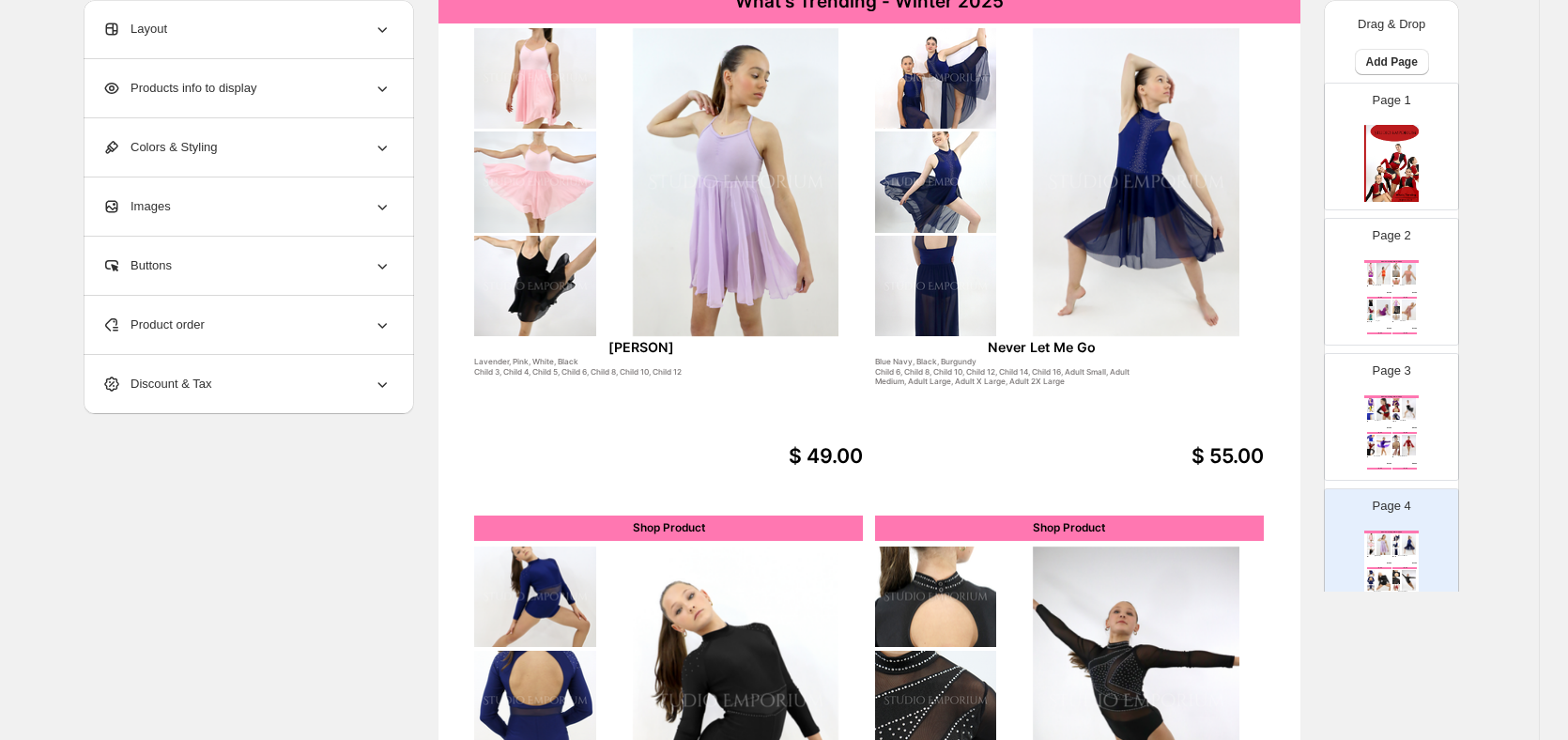 scroll, scrollTop: 36, scrollLeft: 20, axis: both 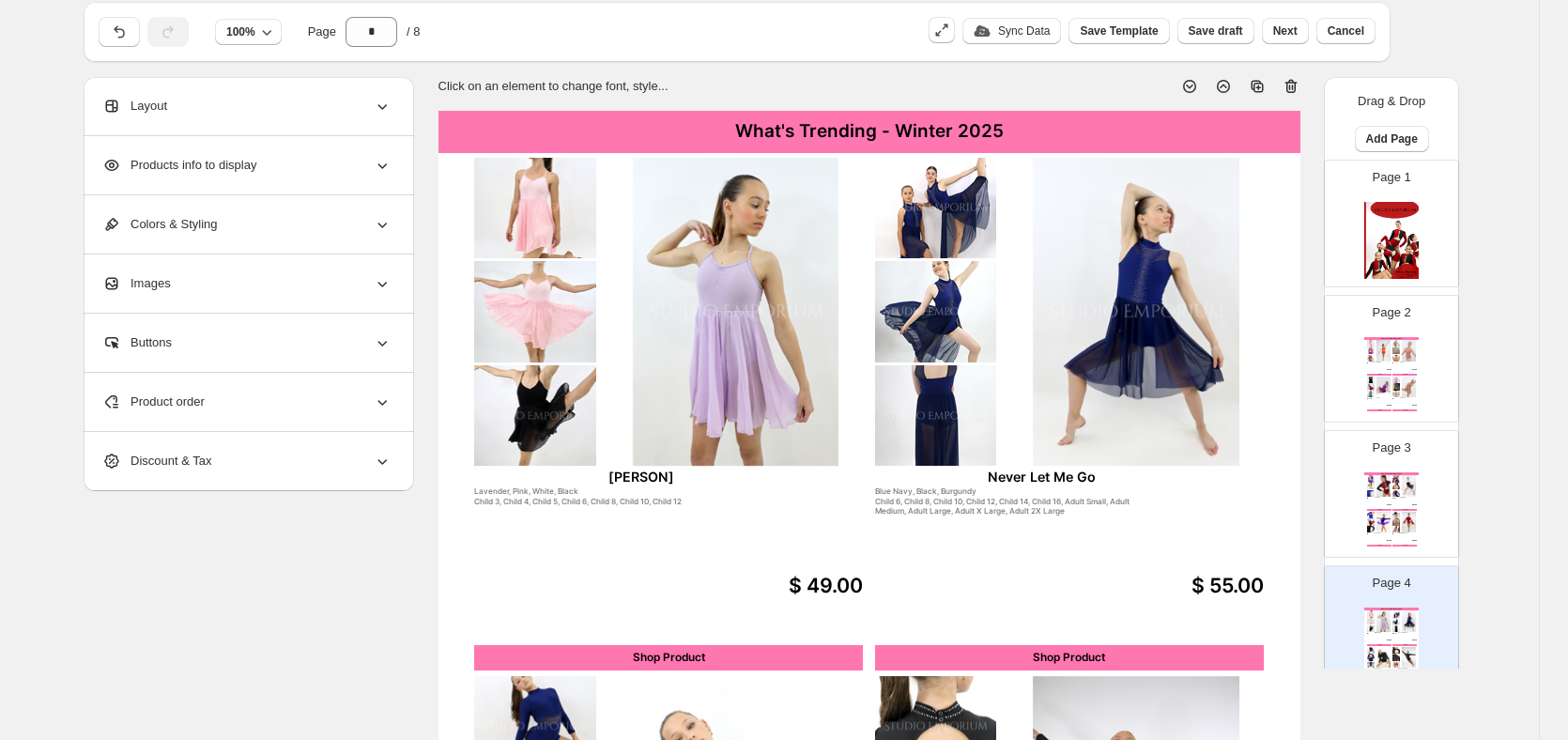 click at bounding box center (736, 312) 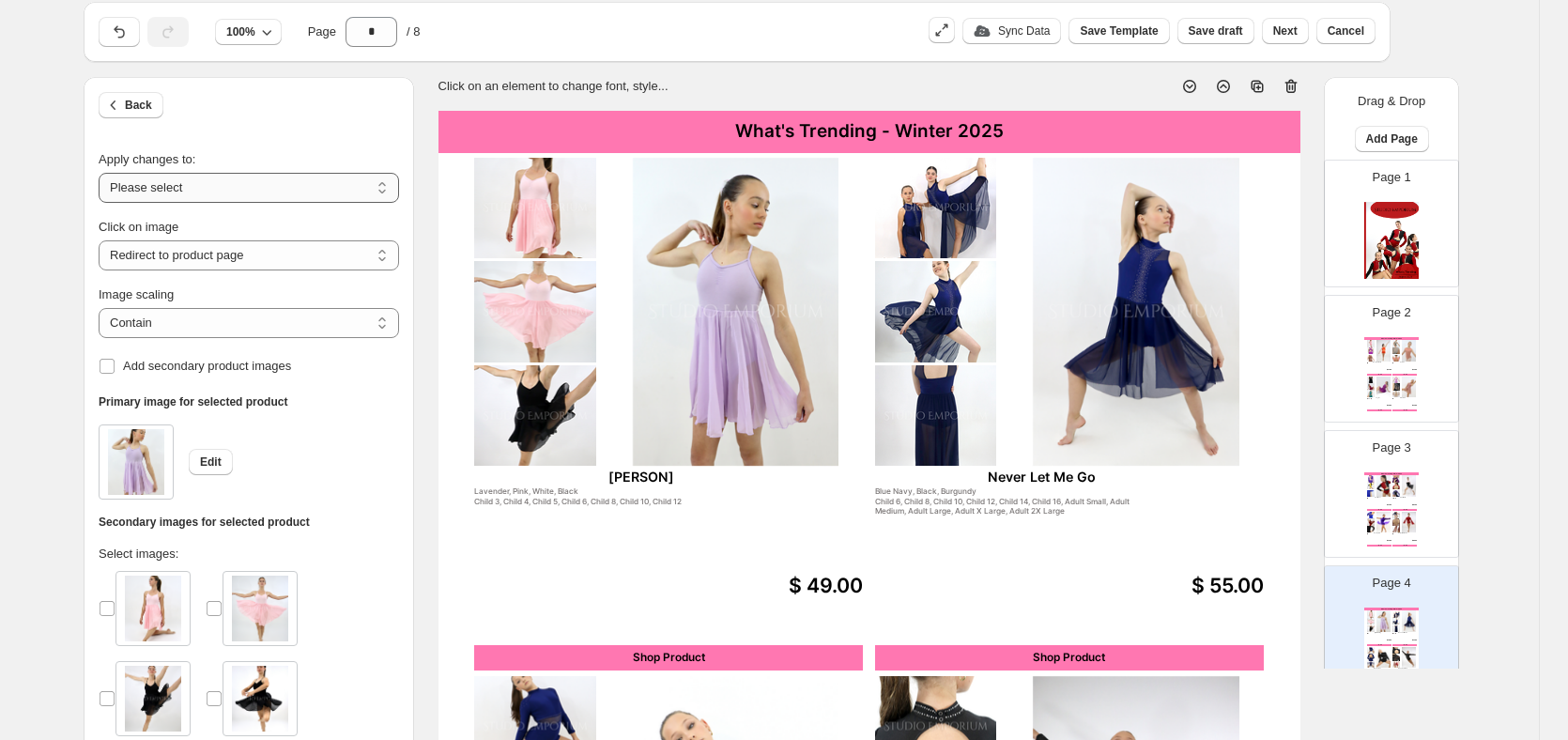 click on "**********" at bounding box center (249, 188) 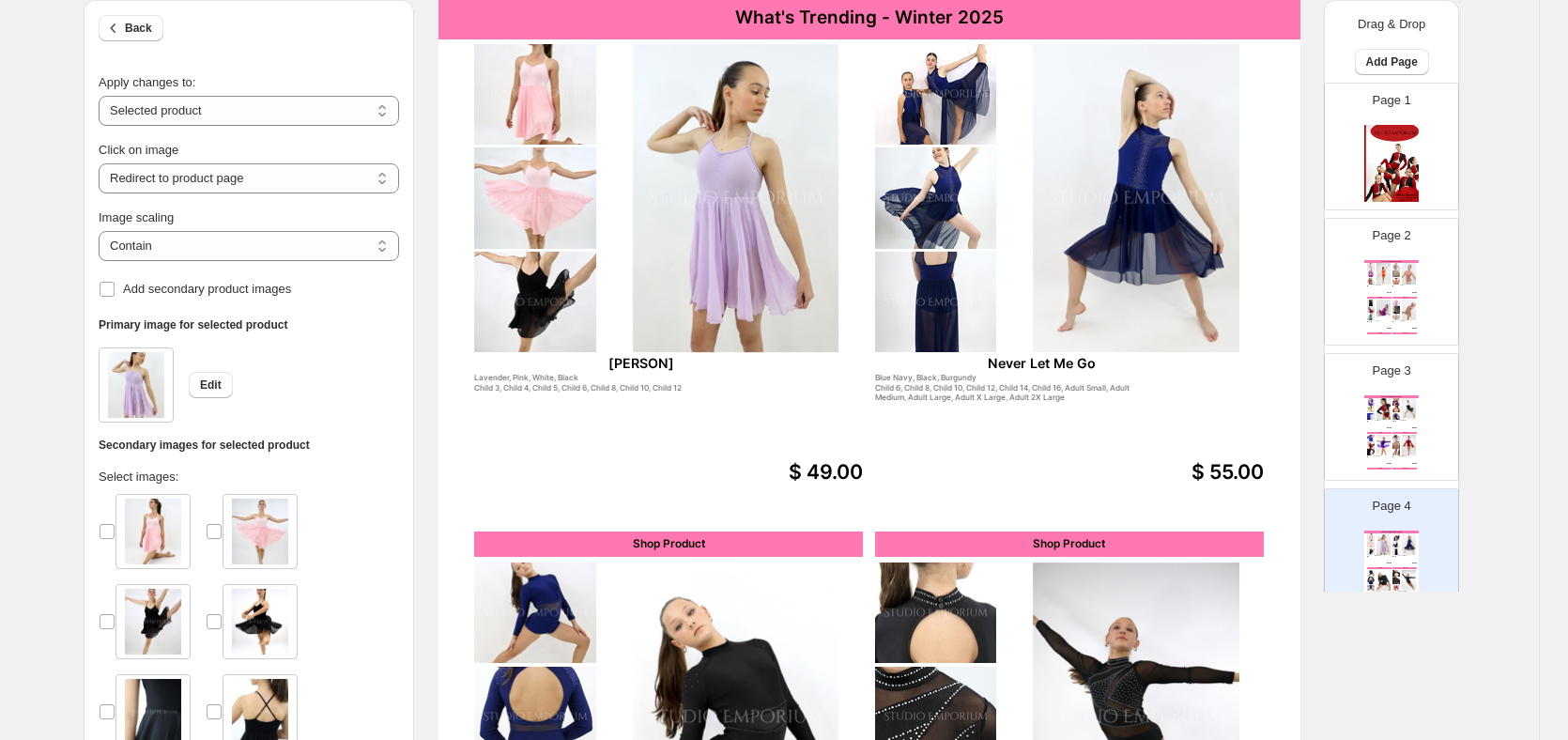 scroll, scrollTop: 130, scrollLeft: 20, axis: both 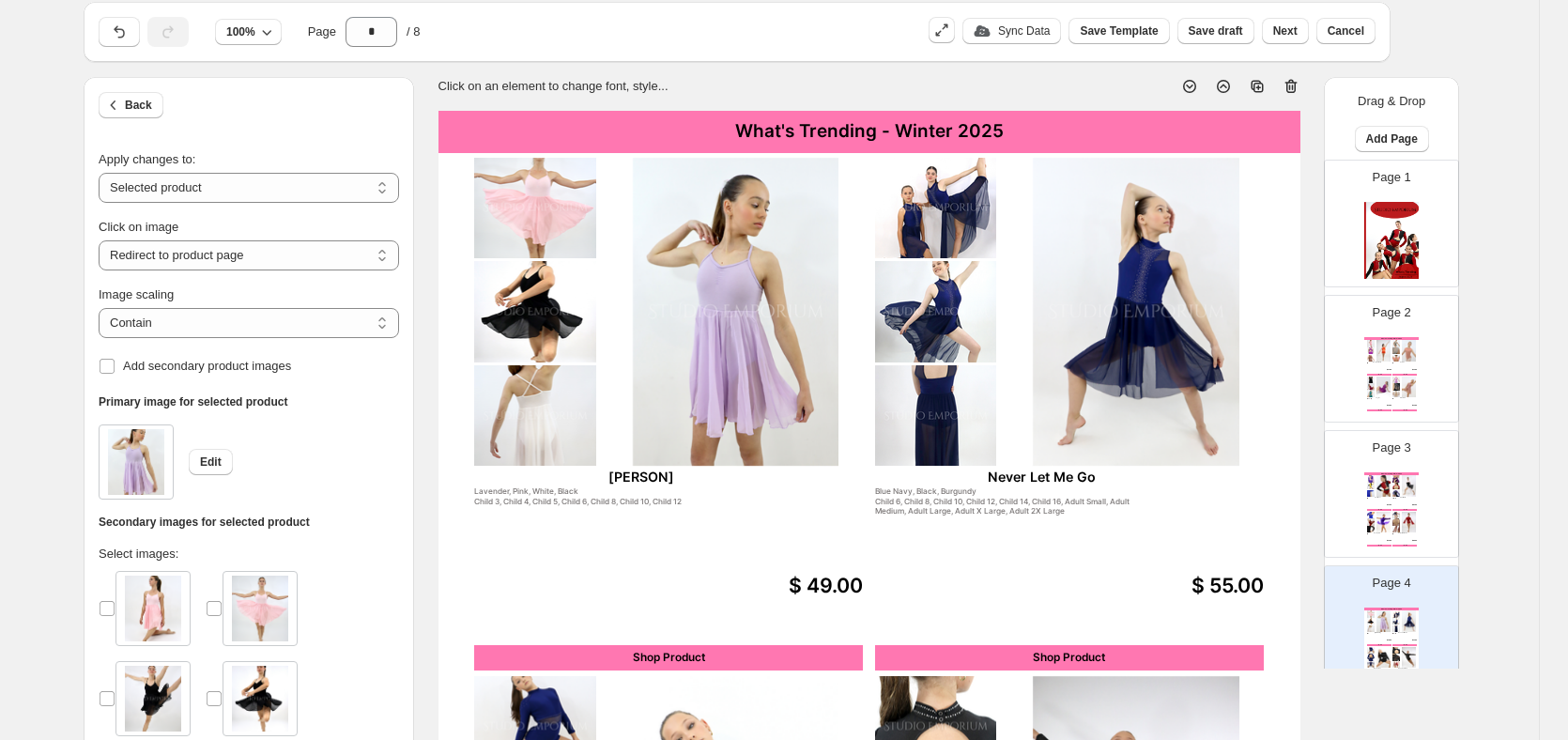 click at bounding box center [1136, 312] 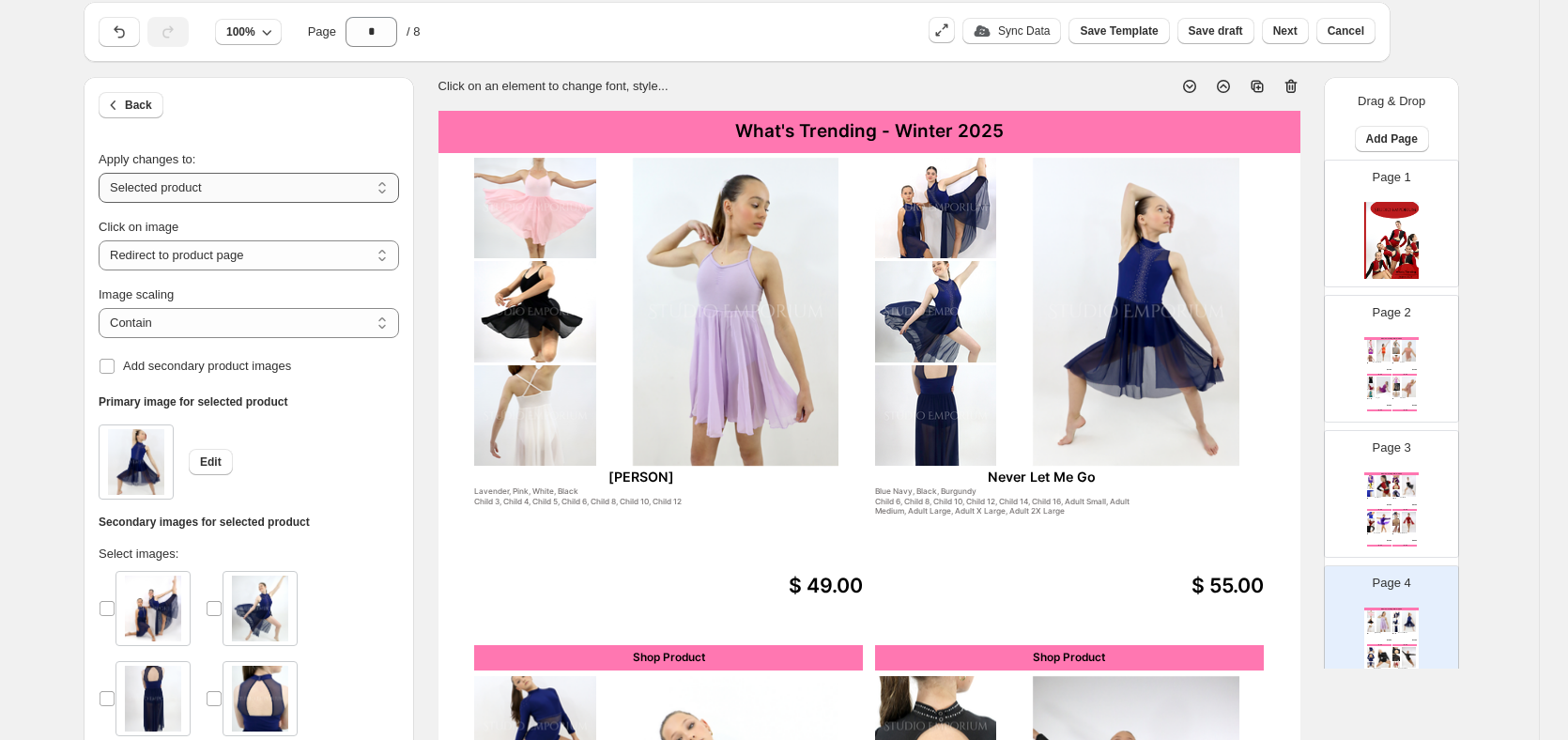 drag, startPoint x: 361, startPoint y: 181, endPoint x: 352, endPoint y: 199, distance: 20.124612 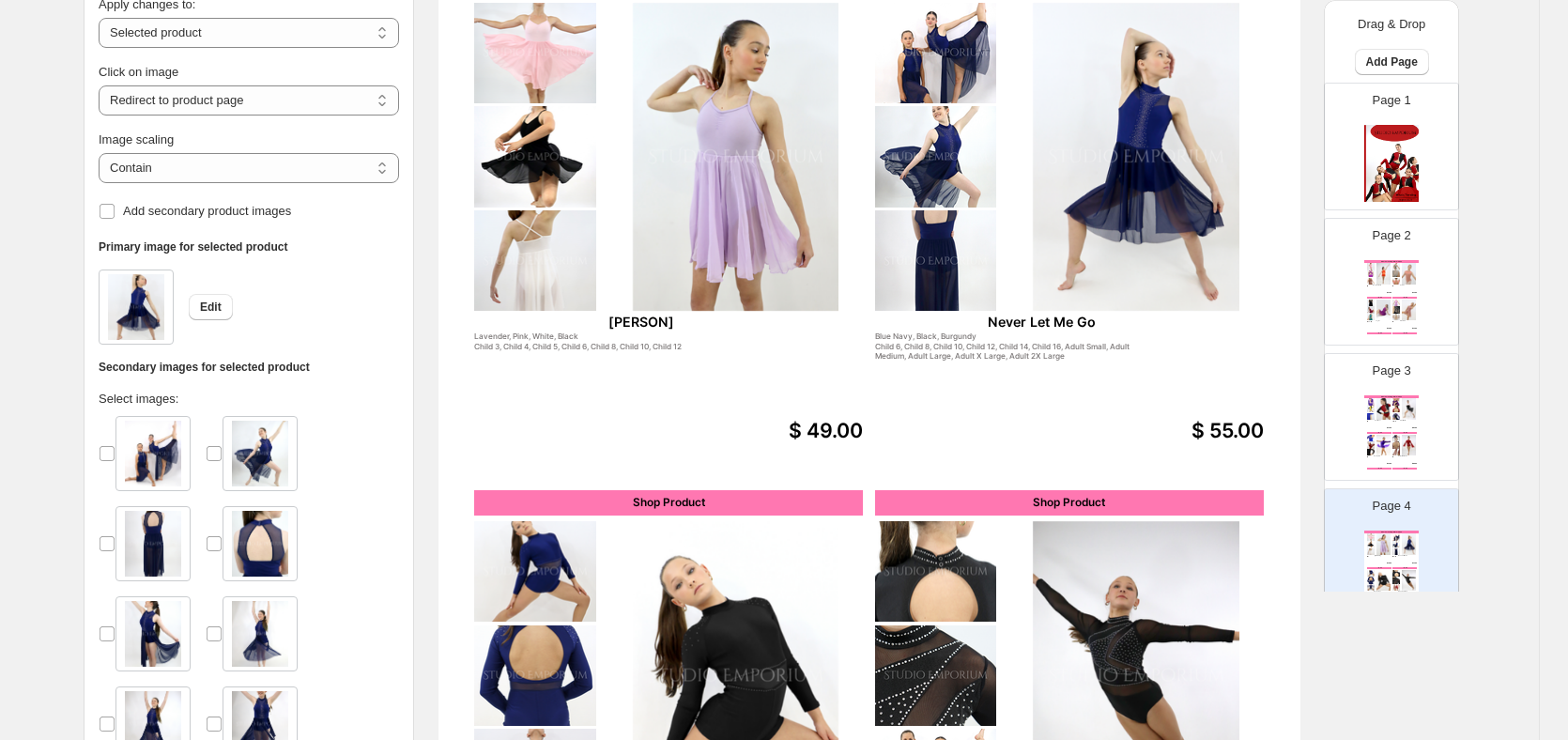 scroll, scrollTop: 224, scrollLeft: 20, axis: both 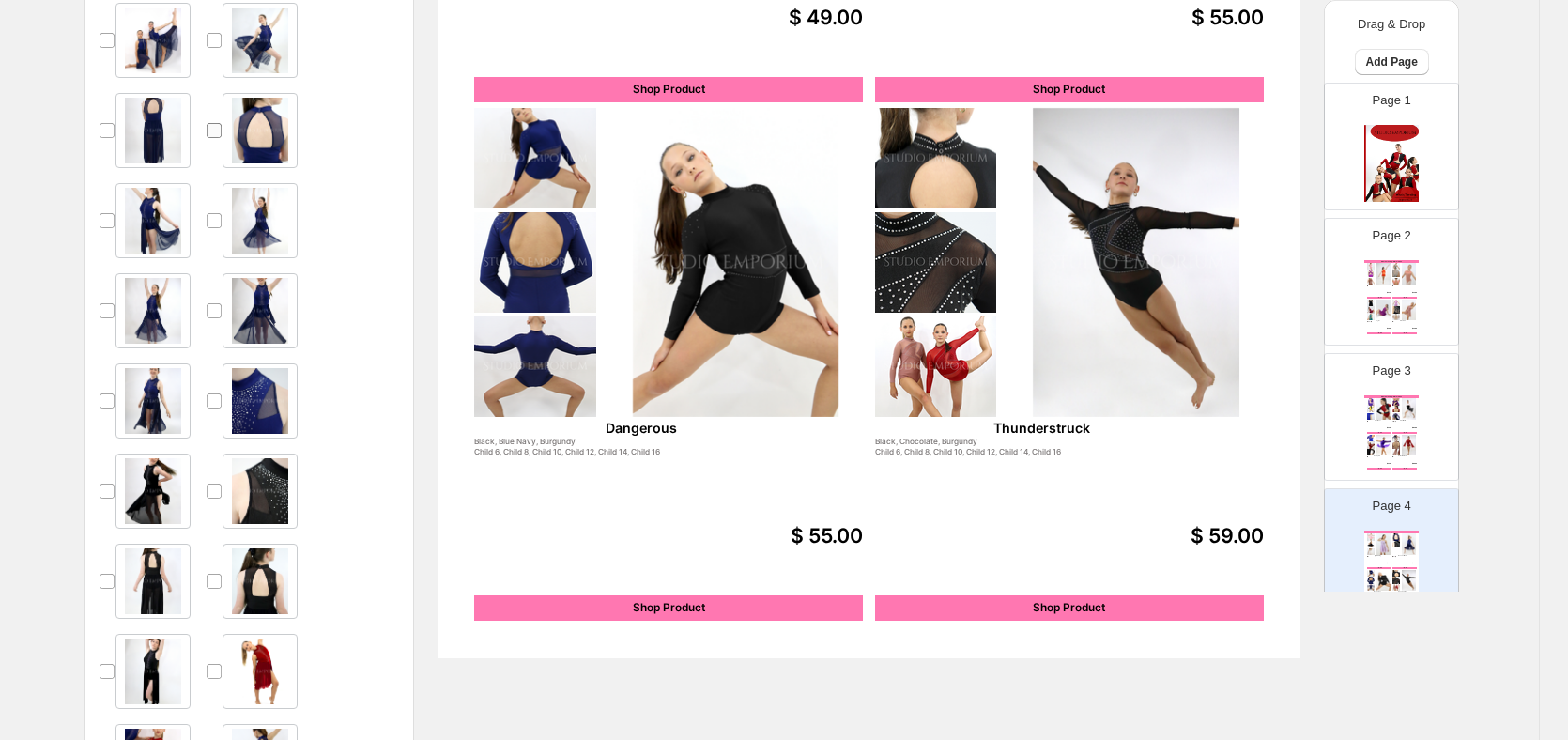 click at bounding box center [214, 131] 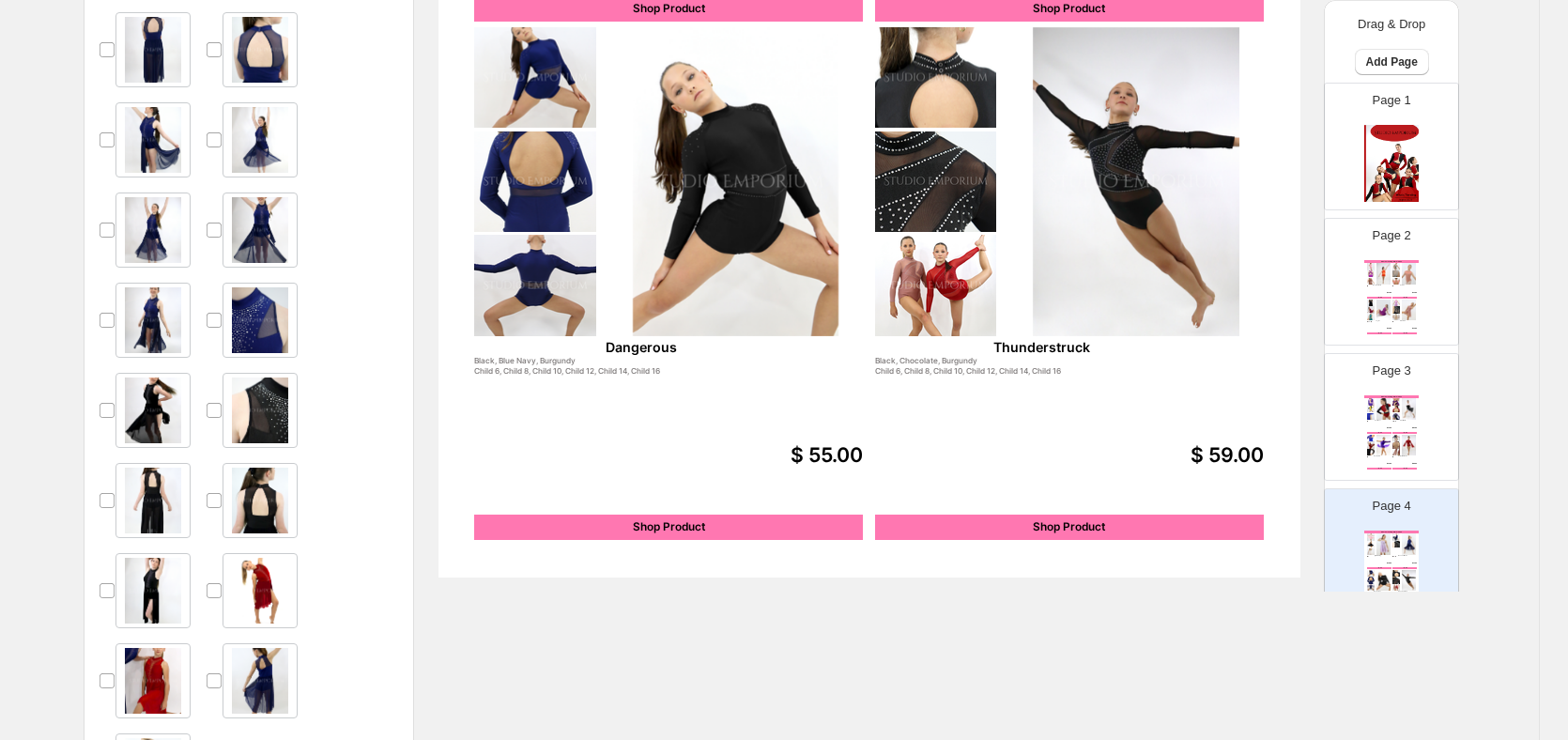 scroll, scrollTop: 792, scrollLeft: 20, axis: both 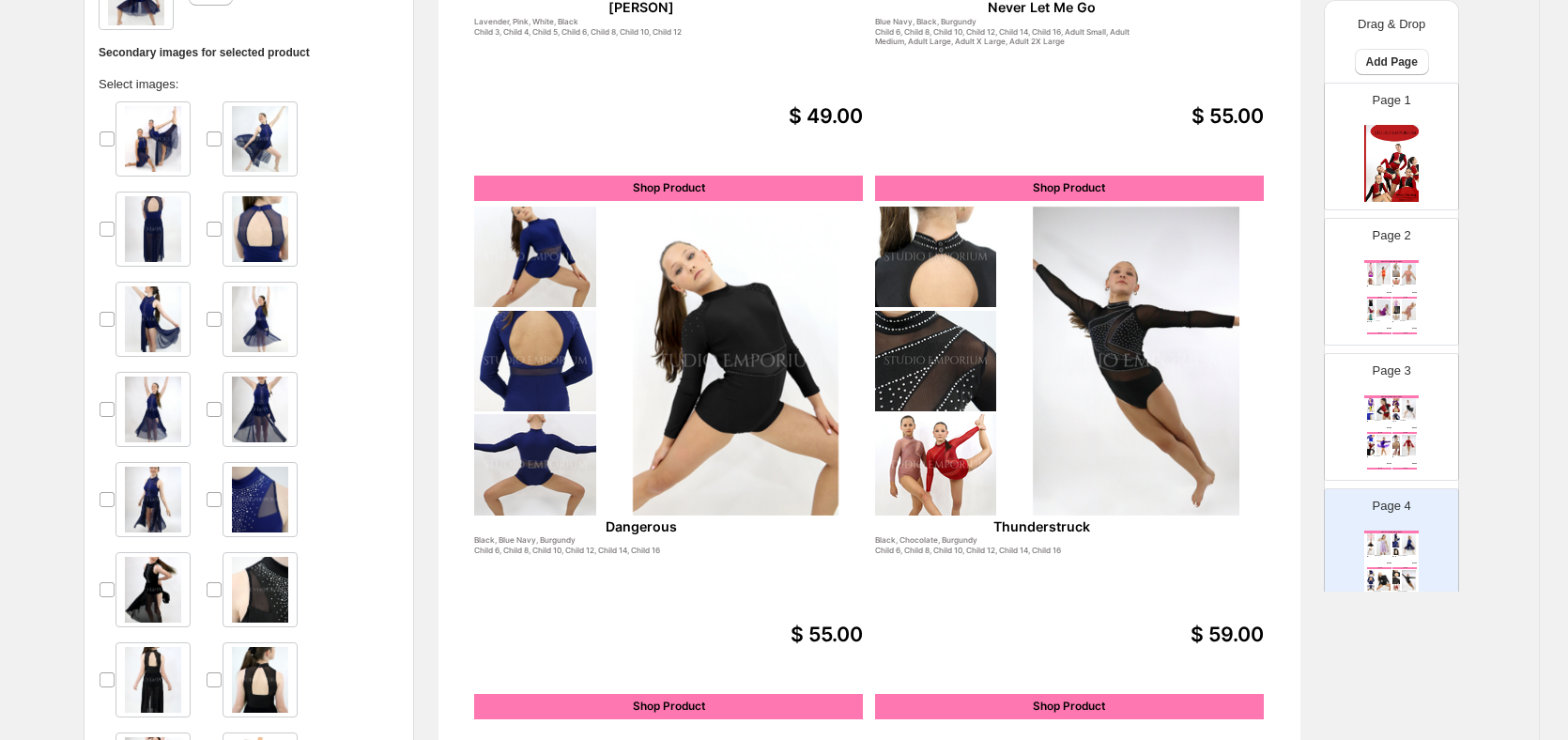 click at bounding box center (736, 361) 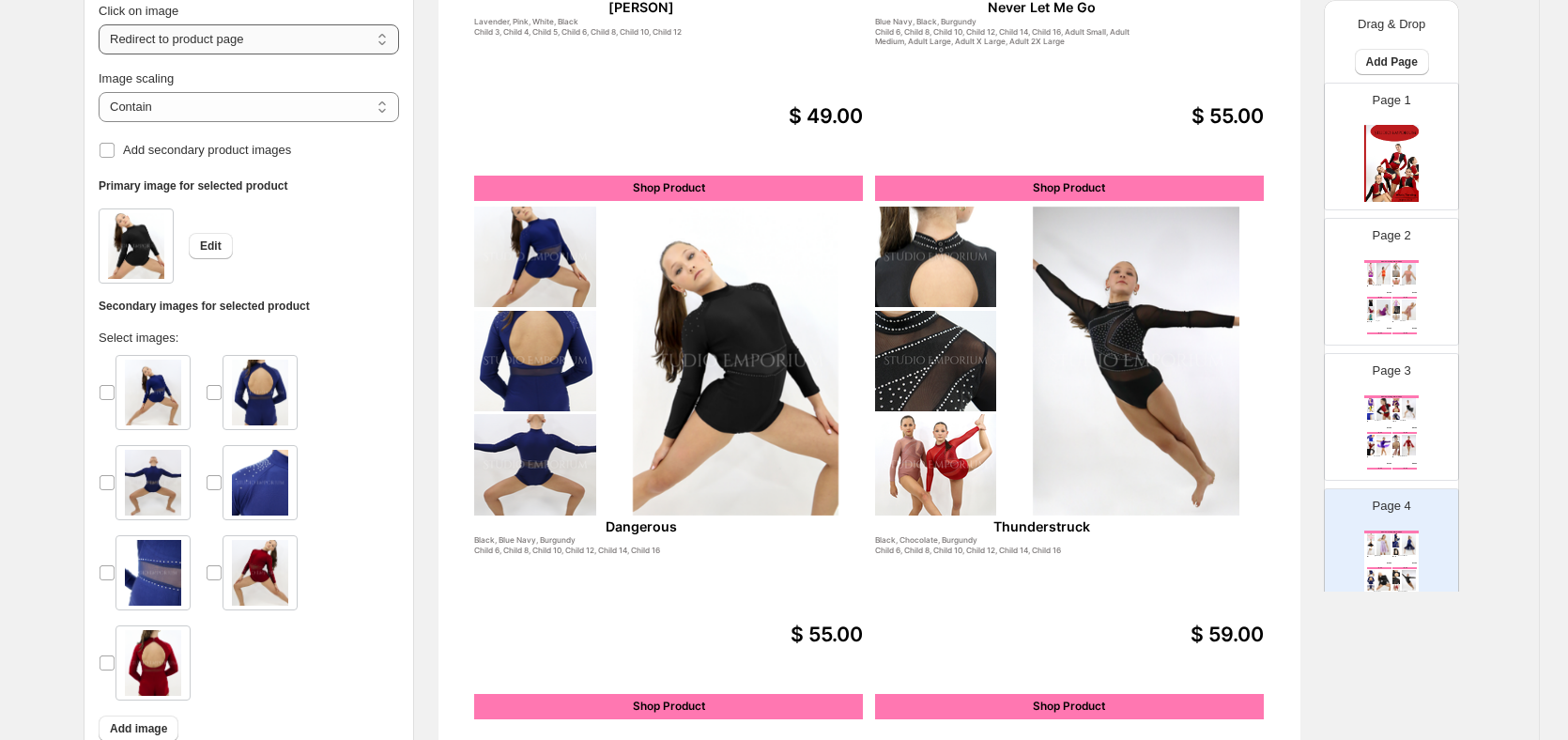 click on "**********" at bounding box center (249, 39) 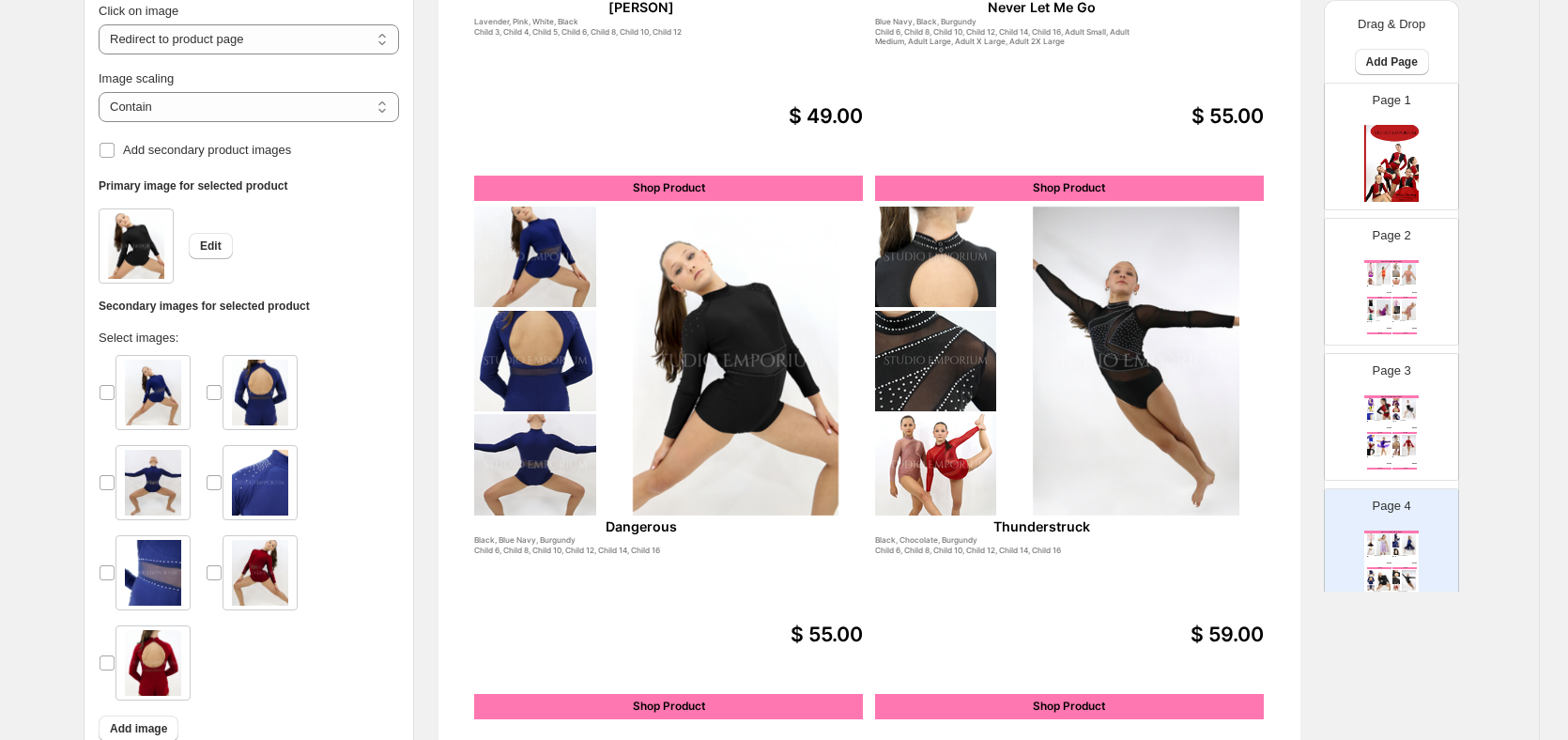 click on "Edit" at bounding box center [249, 246] 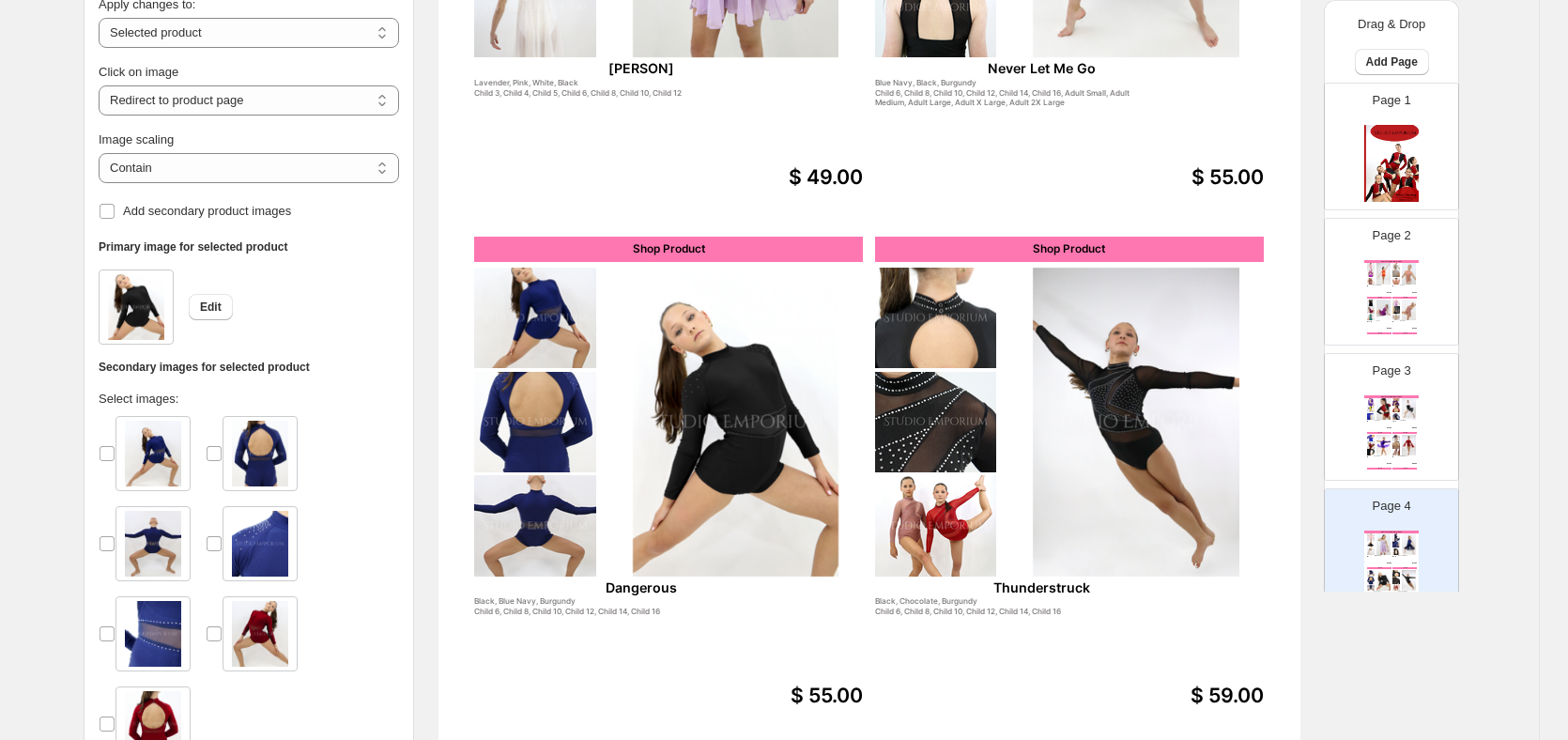 scroll, scrollTop: 411, scrollLeft: 20, axis: both 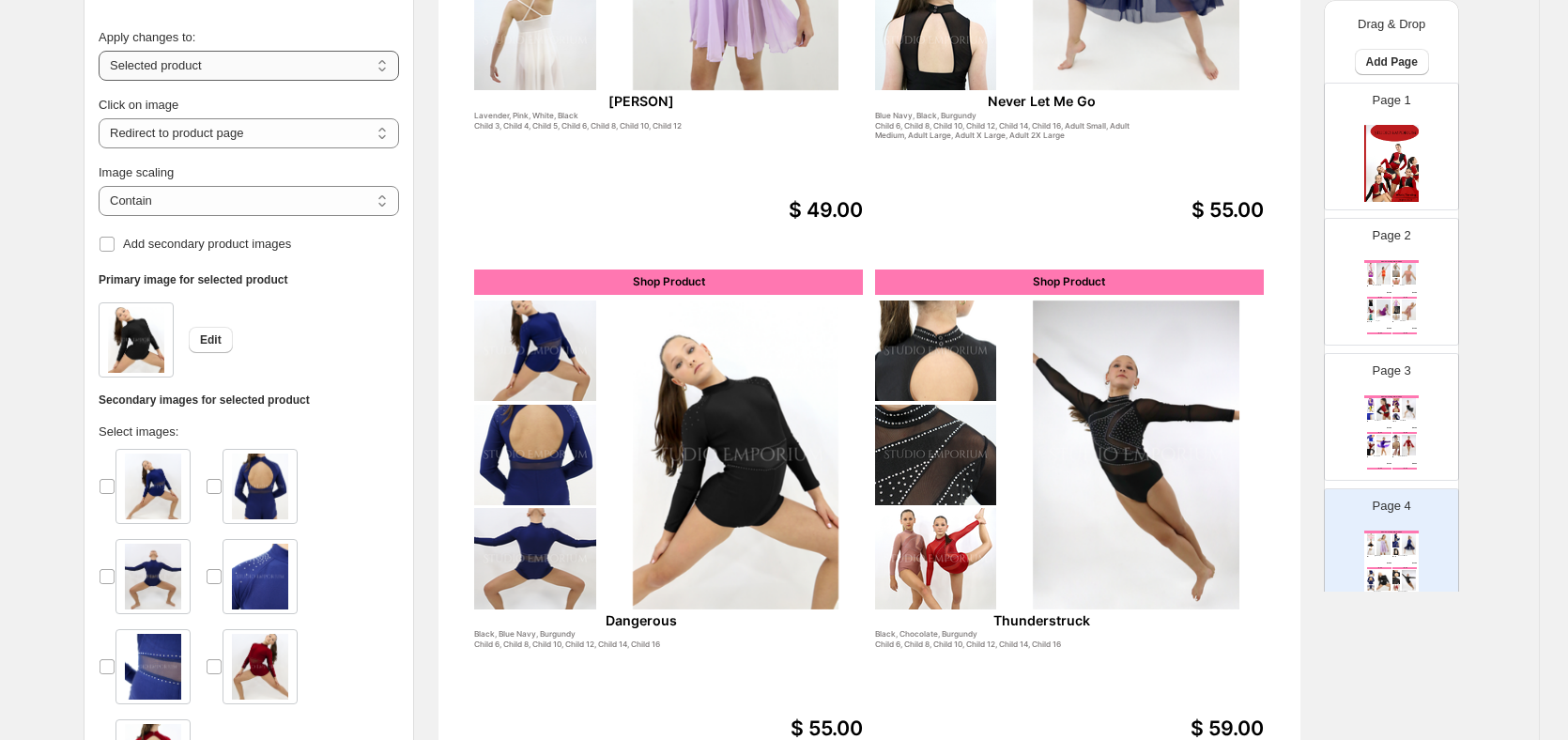 drag, startPoint x: 364, startPoint y: 67, endPoint x: 364, endPoint y: 79, distance: 12 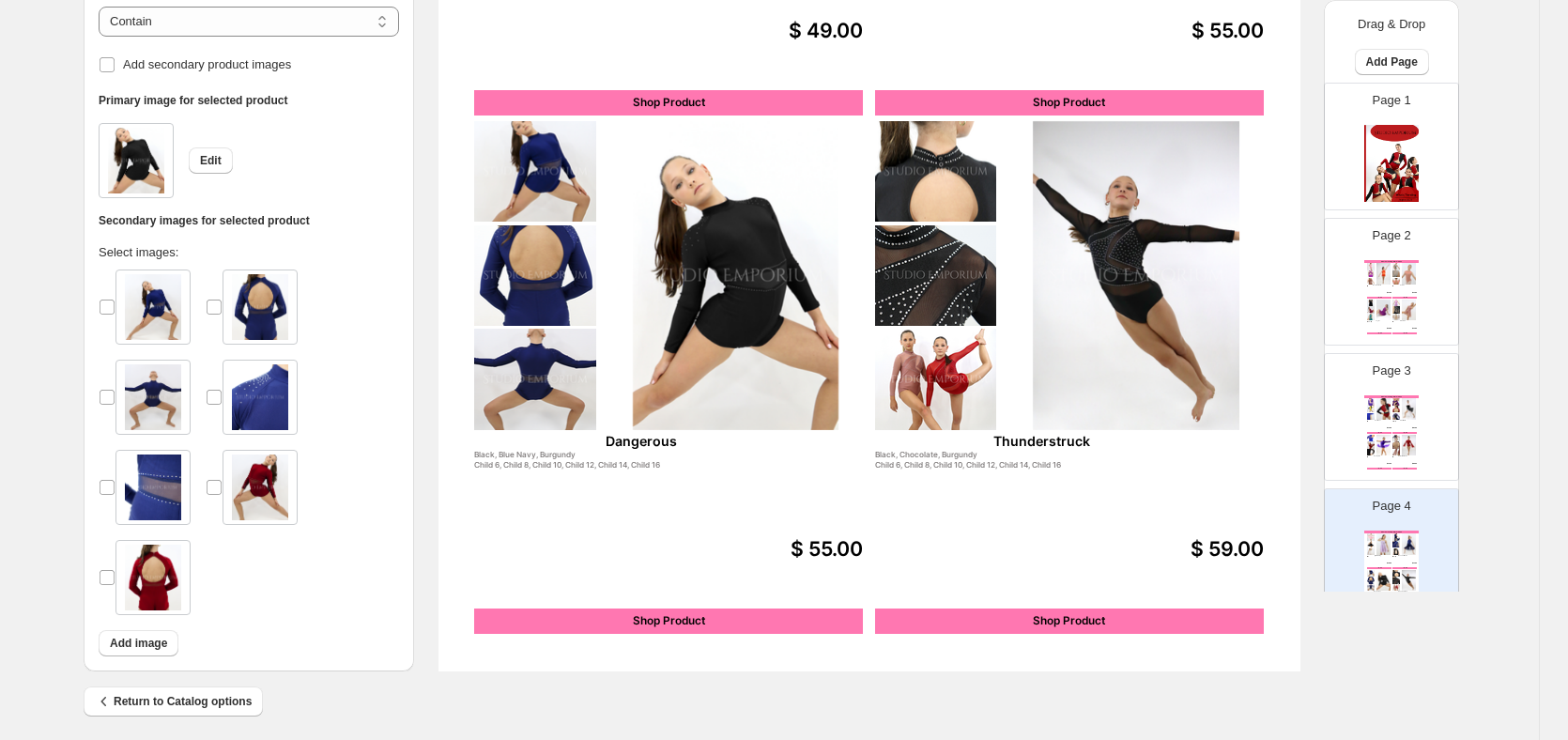 scroll, scrollTop: 599, scrollLeft: 20, axis: both 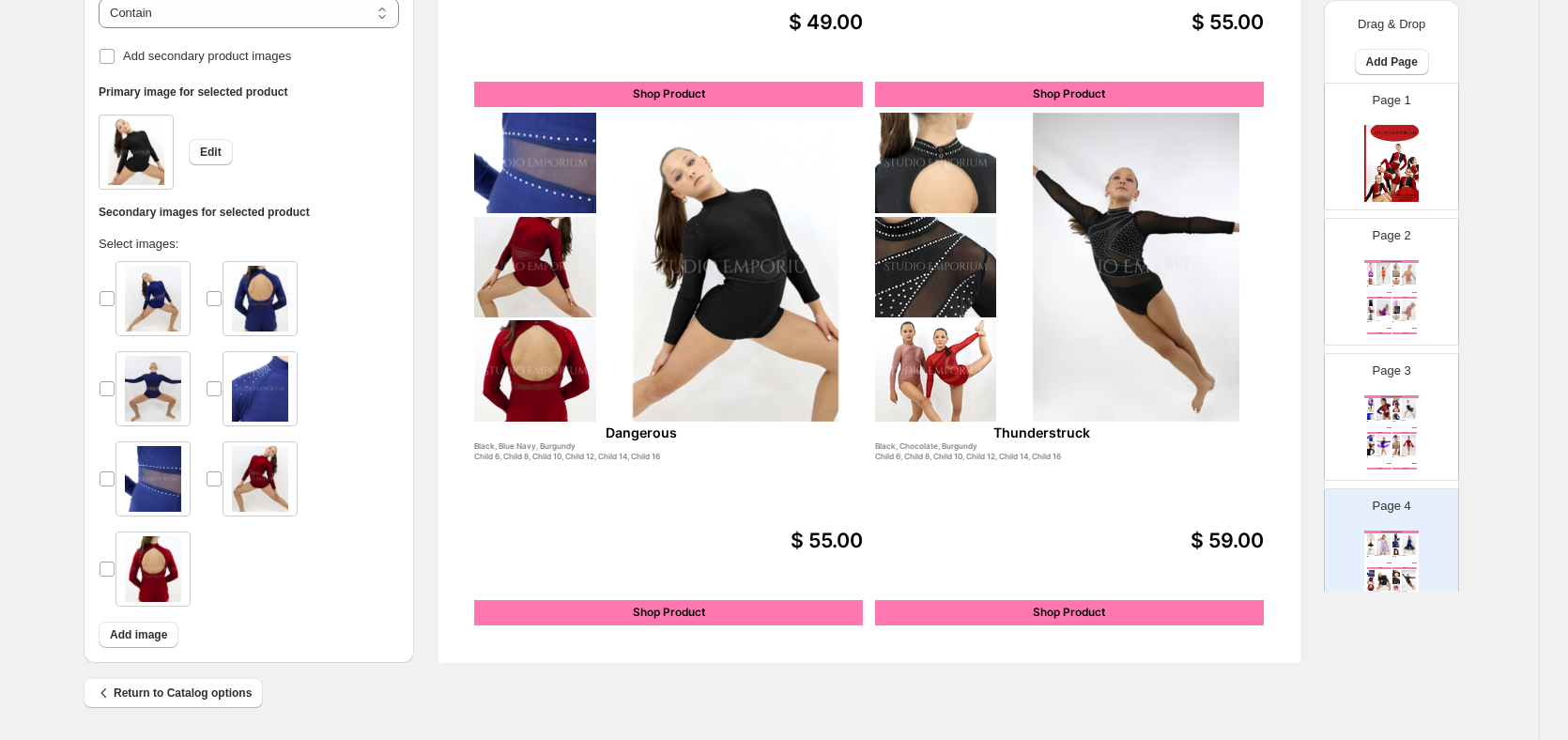 click at bounding box center (1136, 267) 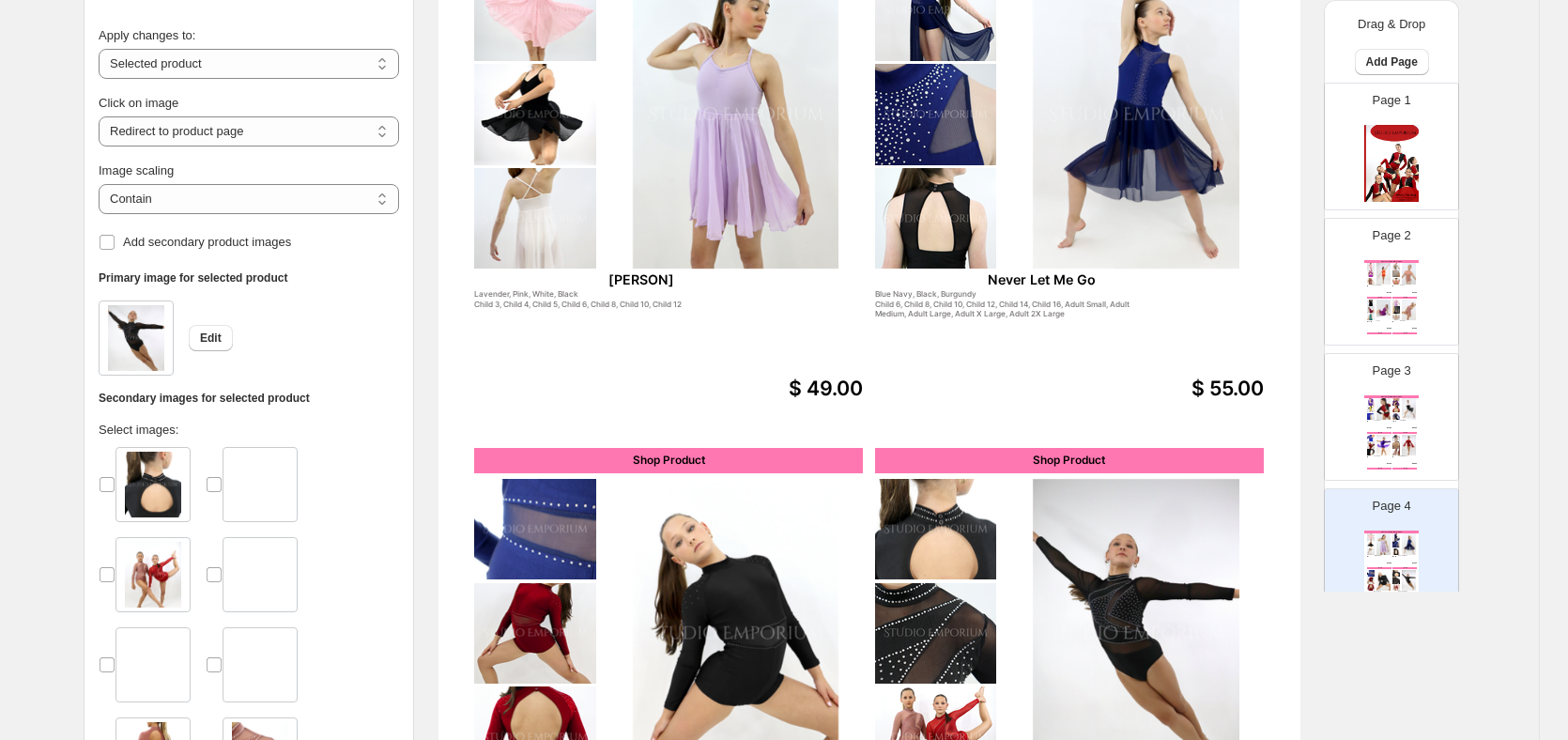 scroll, scrollTop: 224, scrollLeft: 20, axis: both 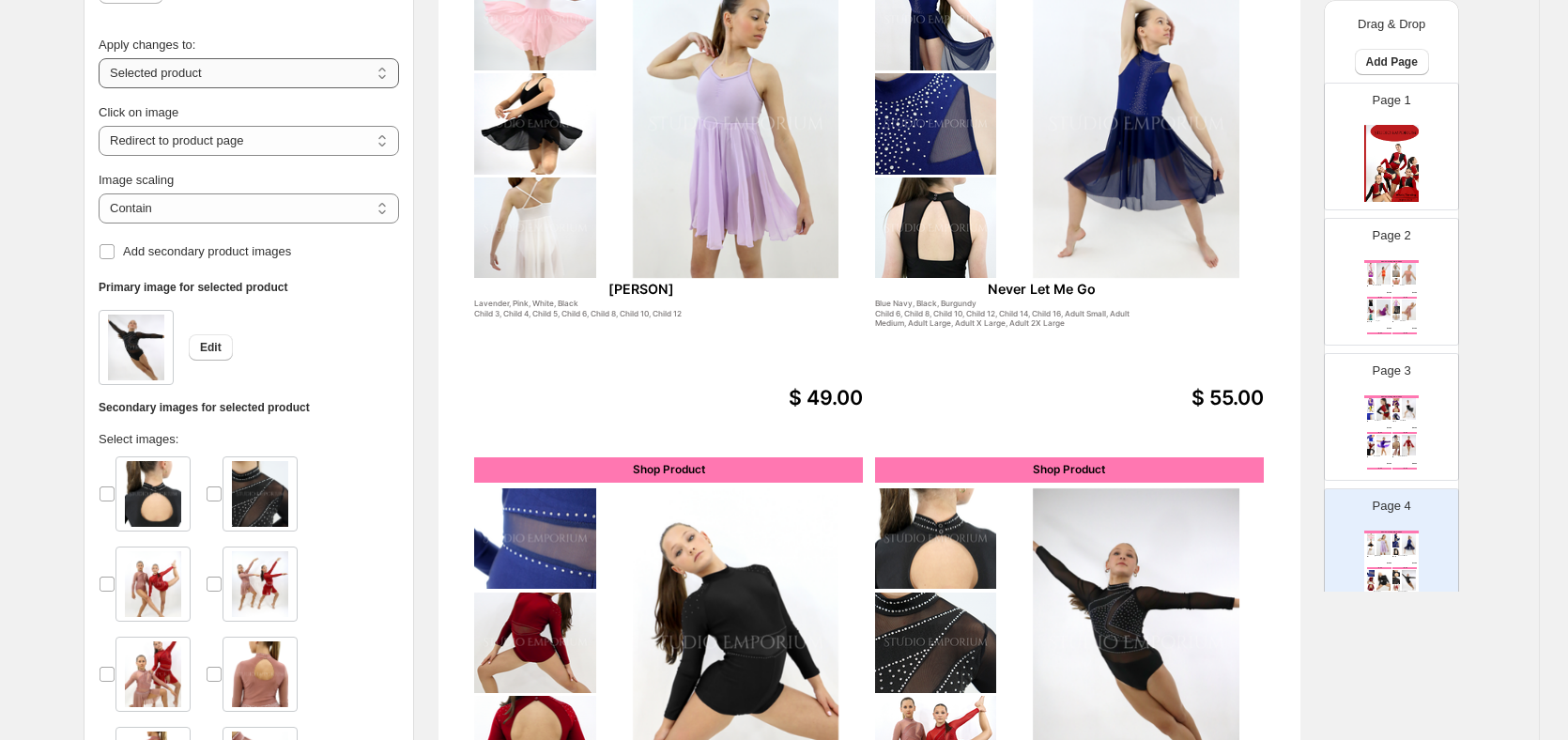 click on "**********" at bounding box center (249, 73) 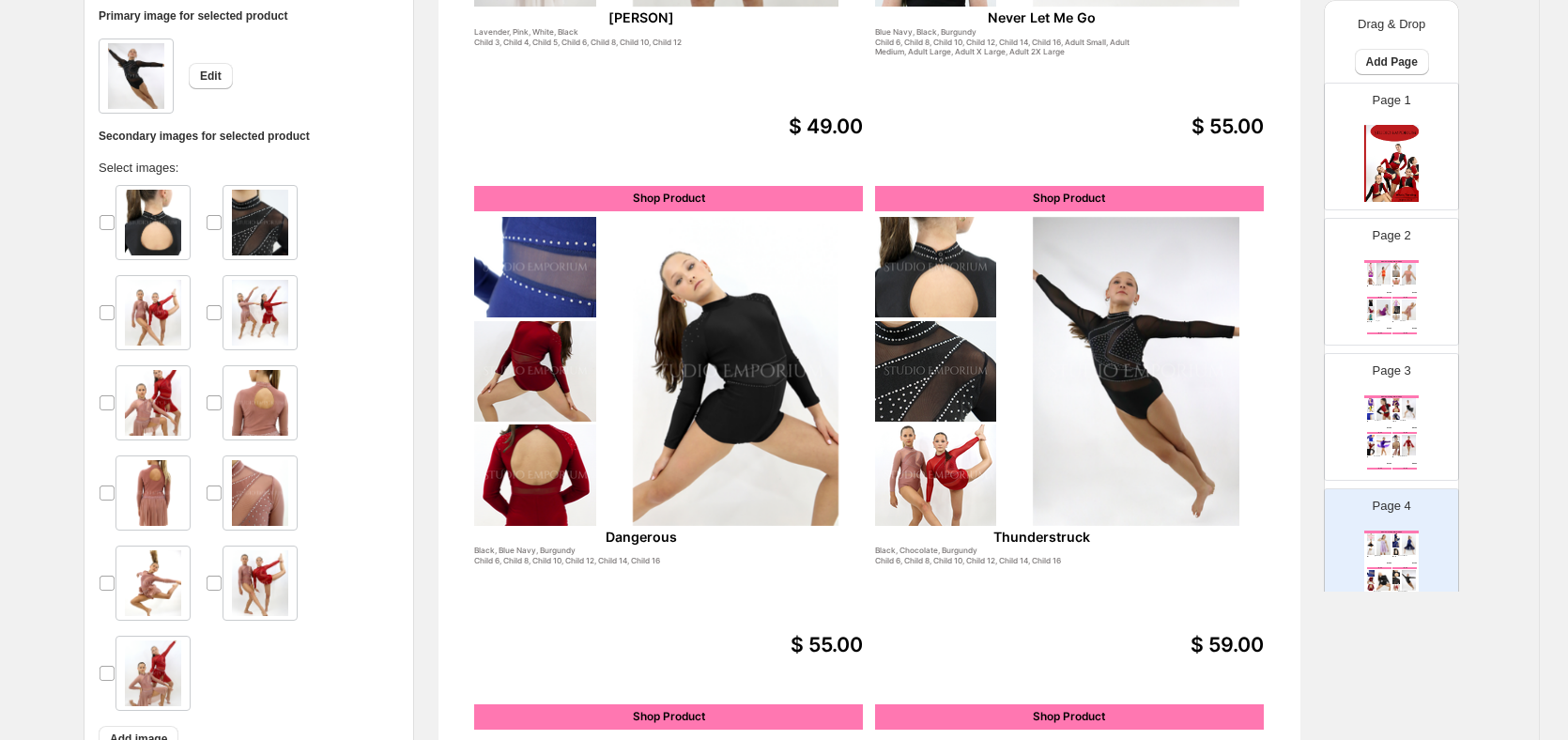 scroll, scrollTop: 505, scrollLeft: 20, axis: both 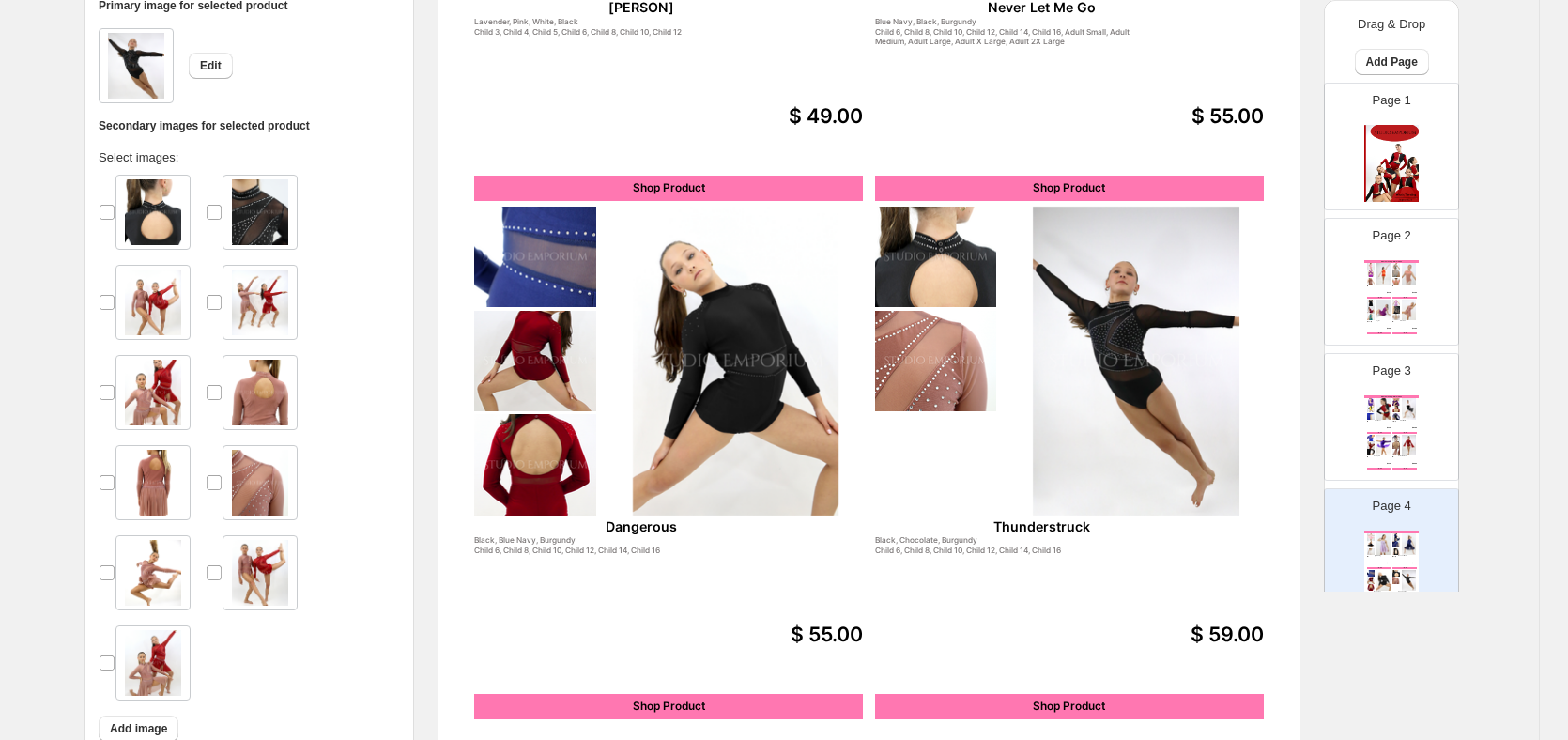 click on "Primary image for selected product Edit Secondary images for selected product Select images: Add image" at bounding box center [249, 374] 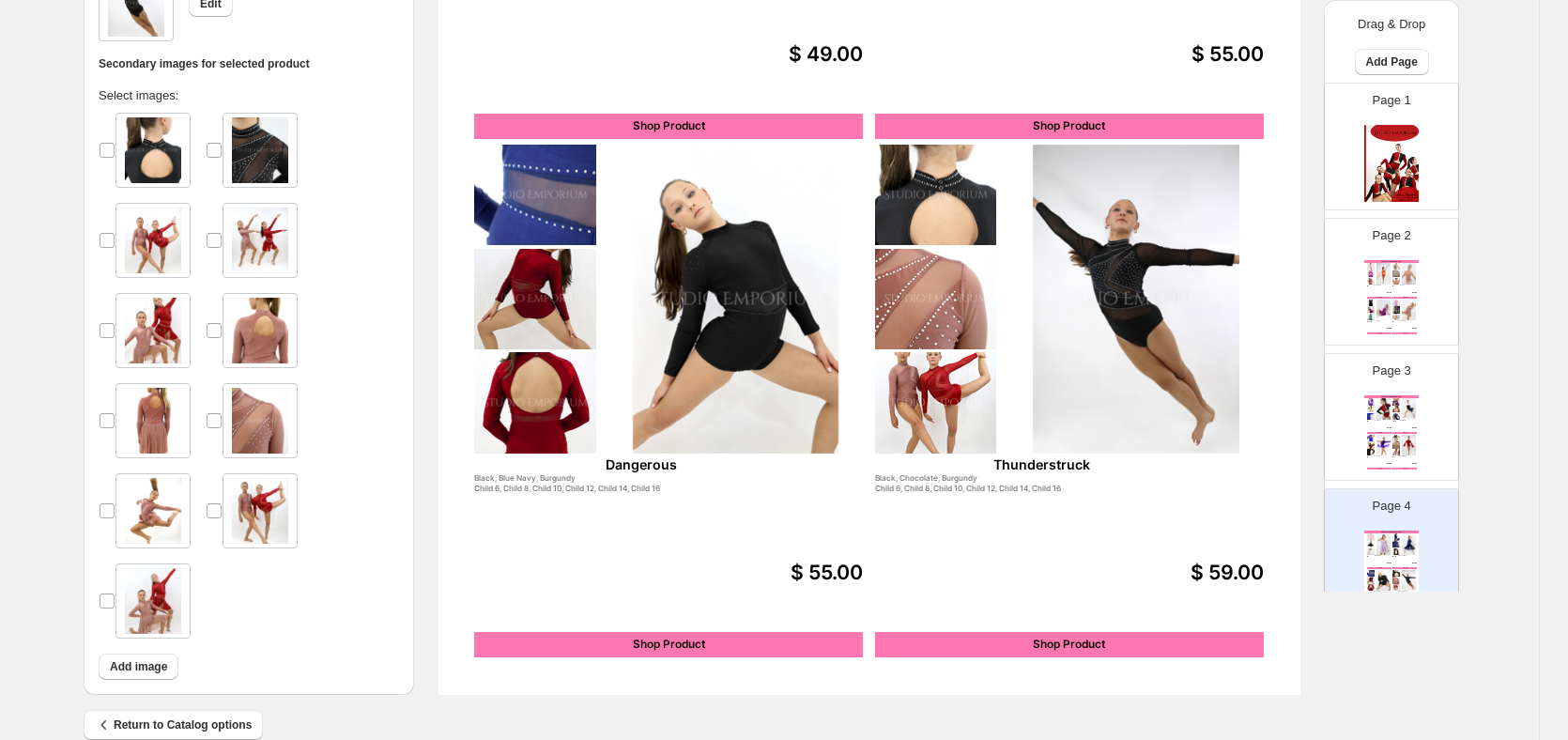 scroll, scrollTop: 599, scrollLeft: 20, axis: both 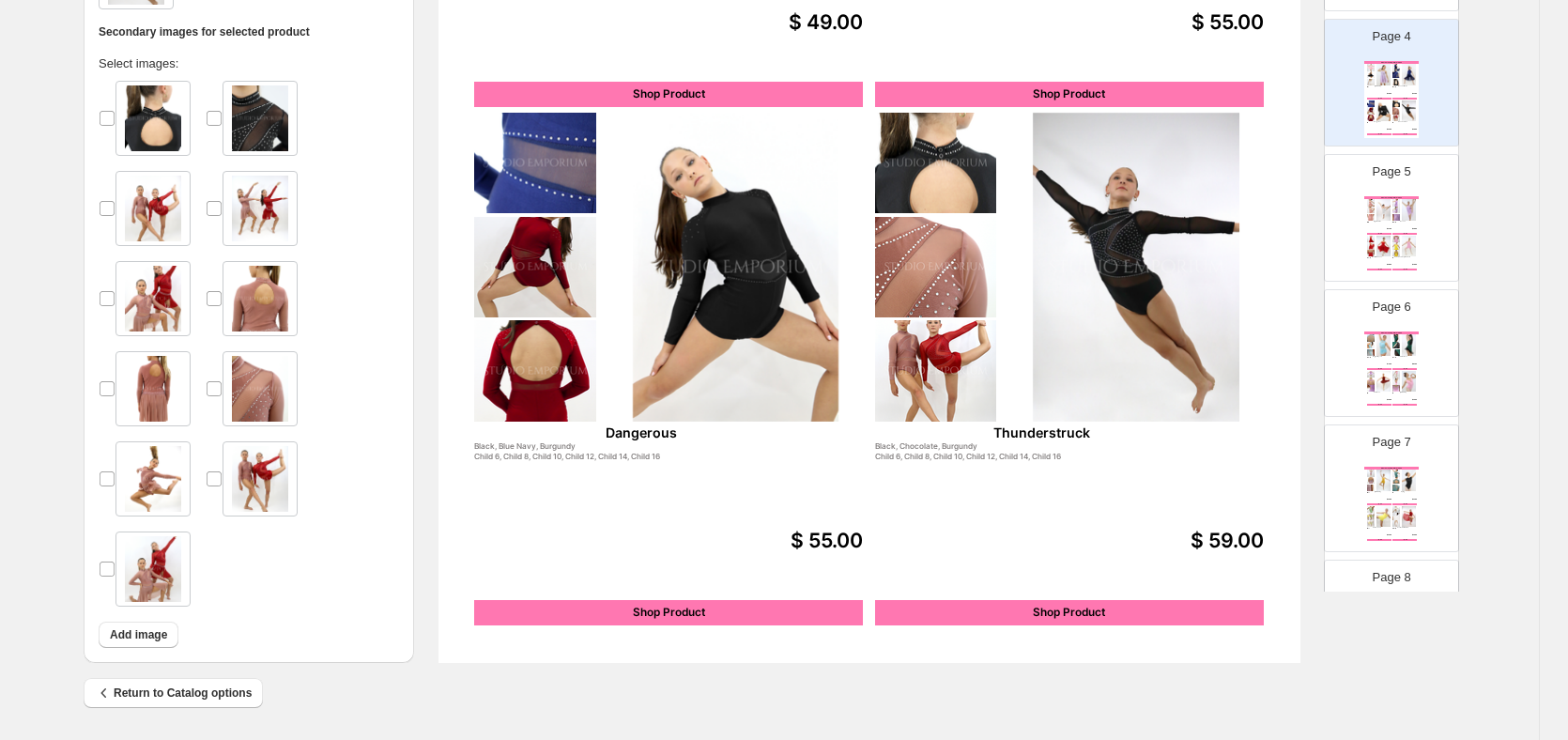 click on "Page 5 What's Trending - Winter 2025 Right On Time White, Blue Light, Blue Navy, Pink, Aqua, Purple, Pink Hot Child 6, Child 8, Child 10, Child 12, Child 14, Child 16 $ 54.00 Shop Product Rescue Lavender, White, Pink, Red Child 6, Child 8, Child 10, Child 12, Child 14, Child 16, Adult Small, Adult Medium, Adult Large, Adult X Large, Adult 2X Large $ 58.00 Shop Product What I Did For Love Red, Black, Blue Royal, White Adult Small, Adult Medium, Adult Large, Adult X Large, Adult 2X Large $ 56.00 Shop Product Somewhere Only We Know Pink, Yellow, Black, Blue Sky, Lavender Child 4, Child 6, Child 8, Child 10, Child 12, Child 14 $ 49.00 Shop Product" at bounding box center [1384, 210] 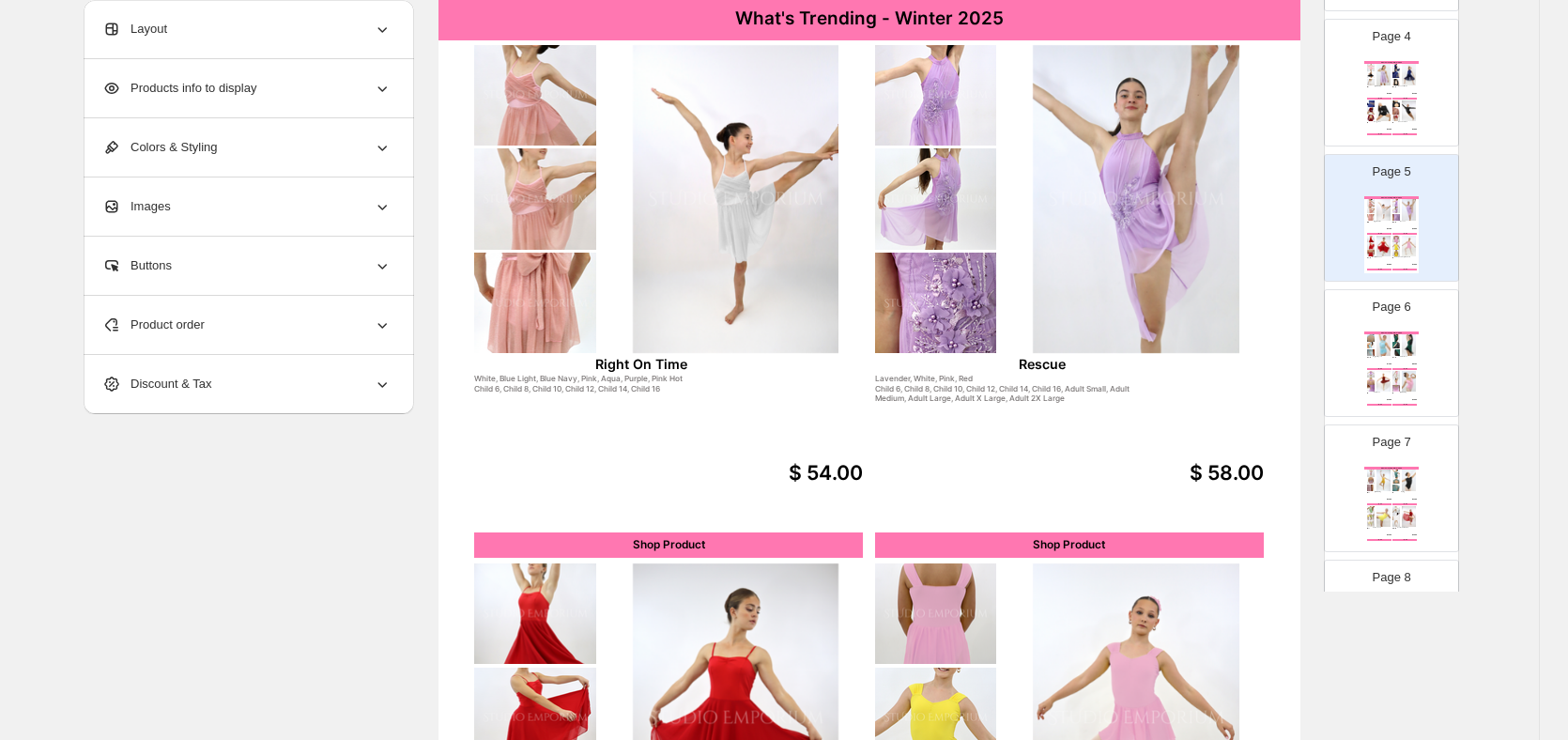 scroll, scrollTop: 130, scrollLeft: 20, axis: both 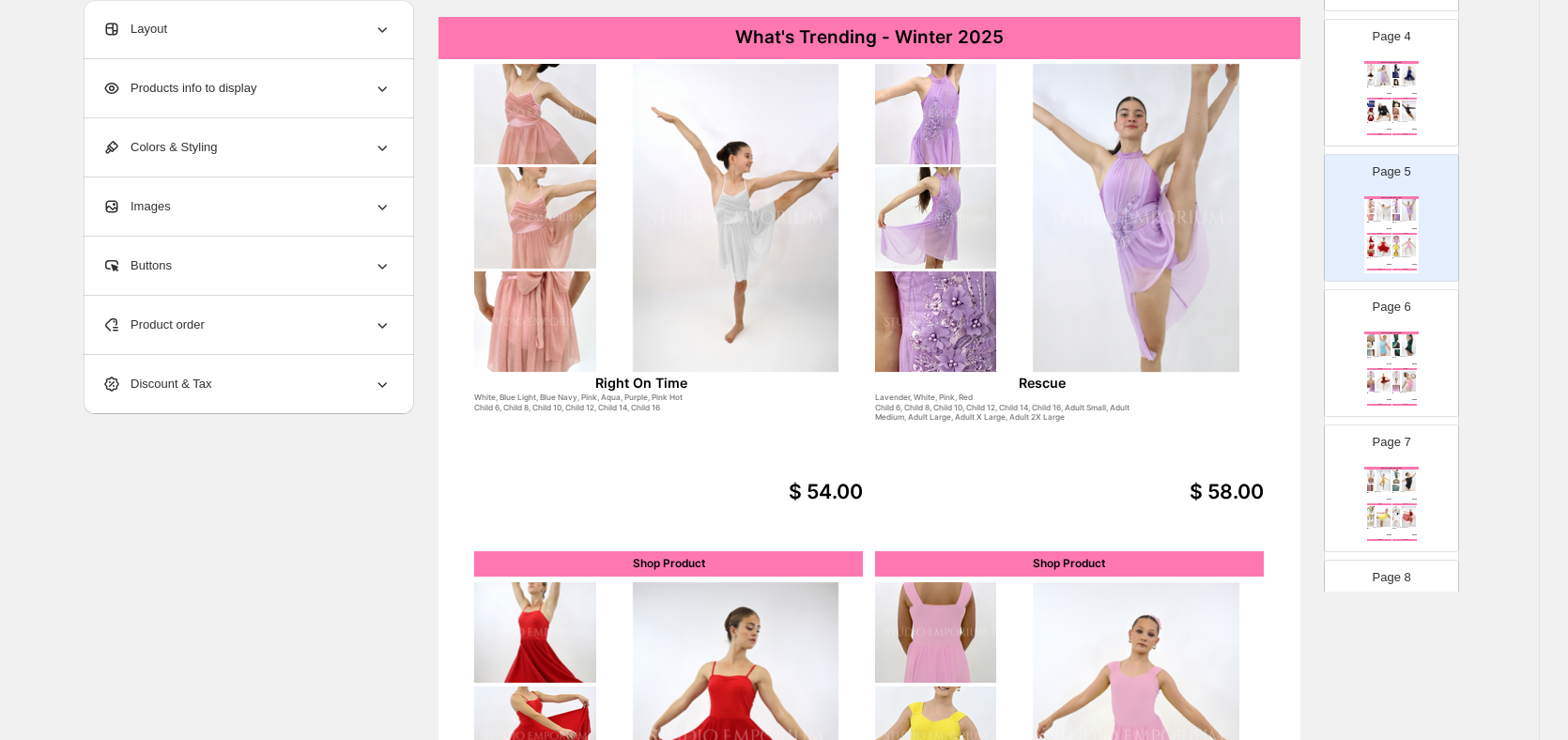 click at bounding box center [736, 218] 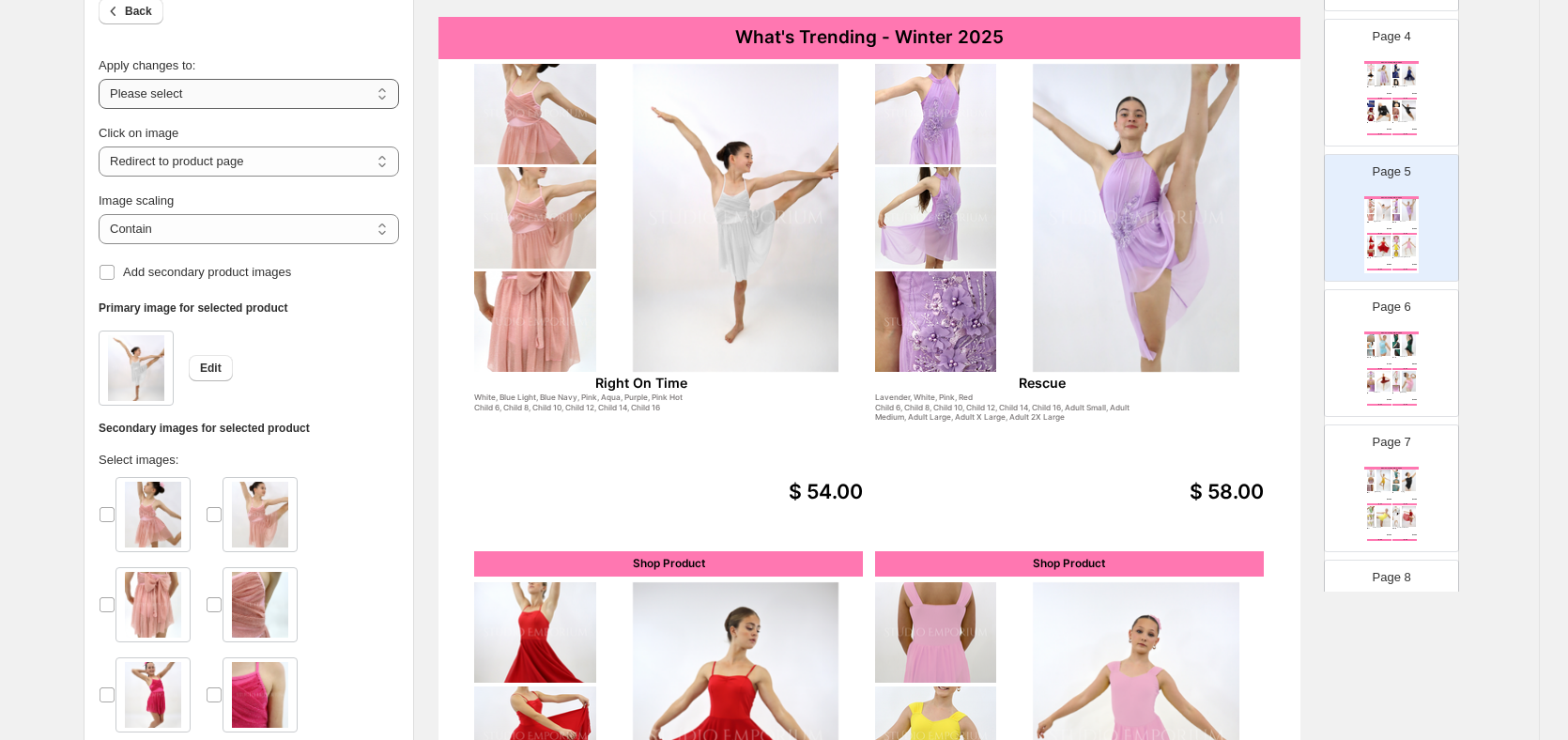 click on "**********" at bounding box center (249, 94) 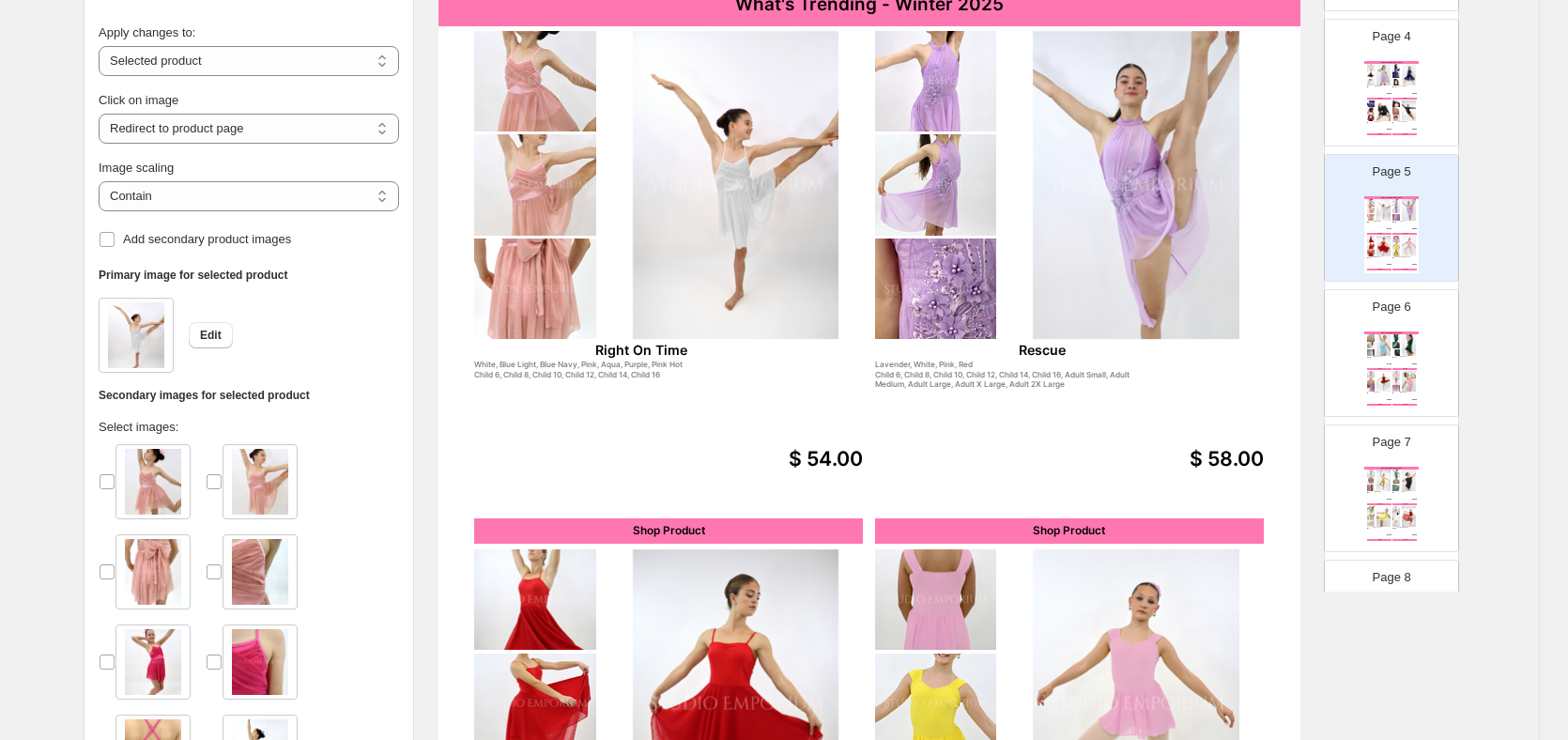 scroll, scrollTop: 130, scrollLeft: 20, axis: both 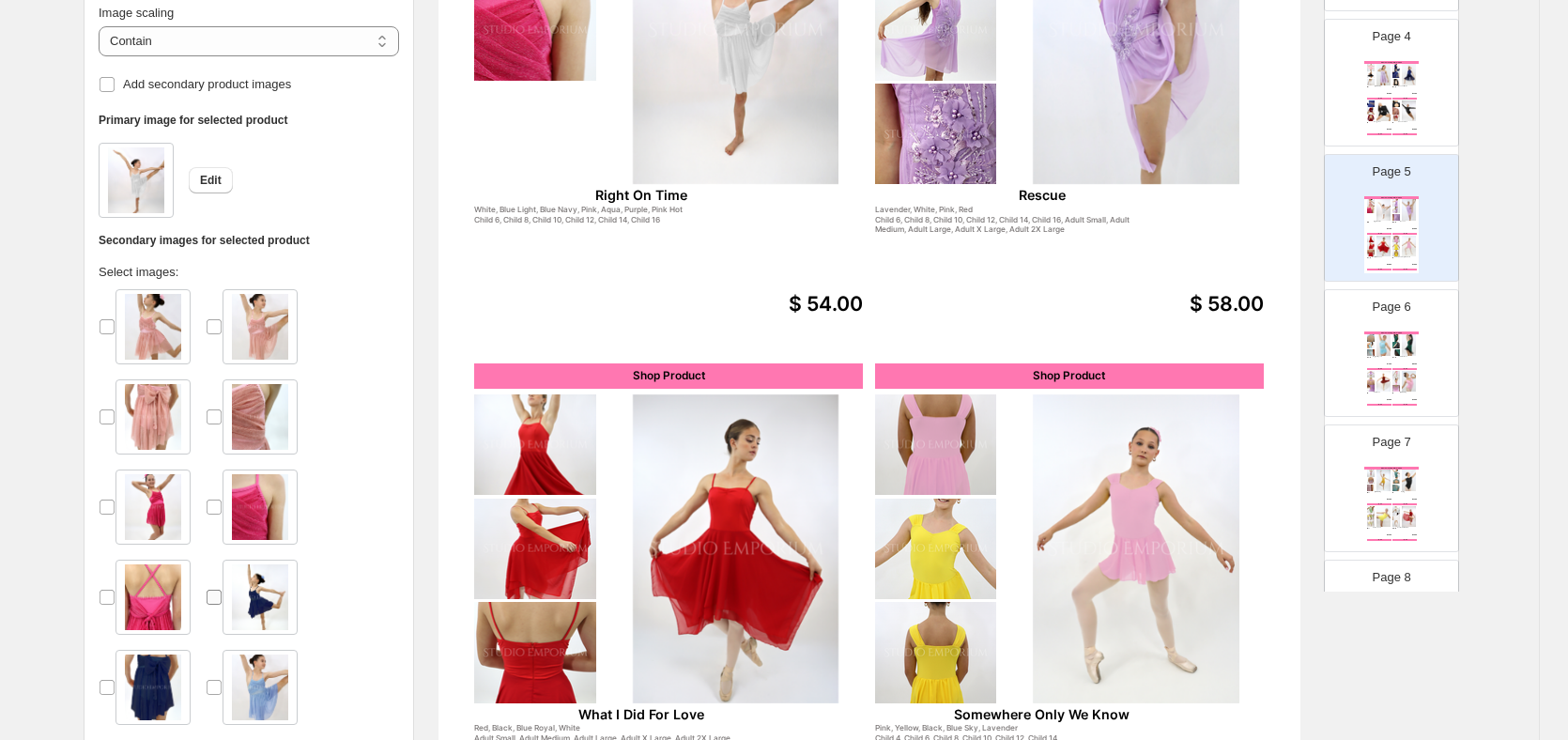 click at bounding box center (214, 597) 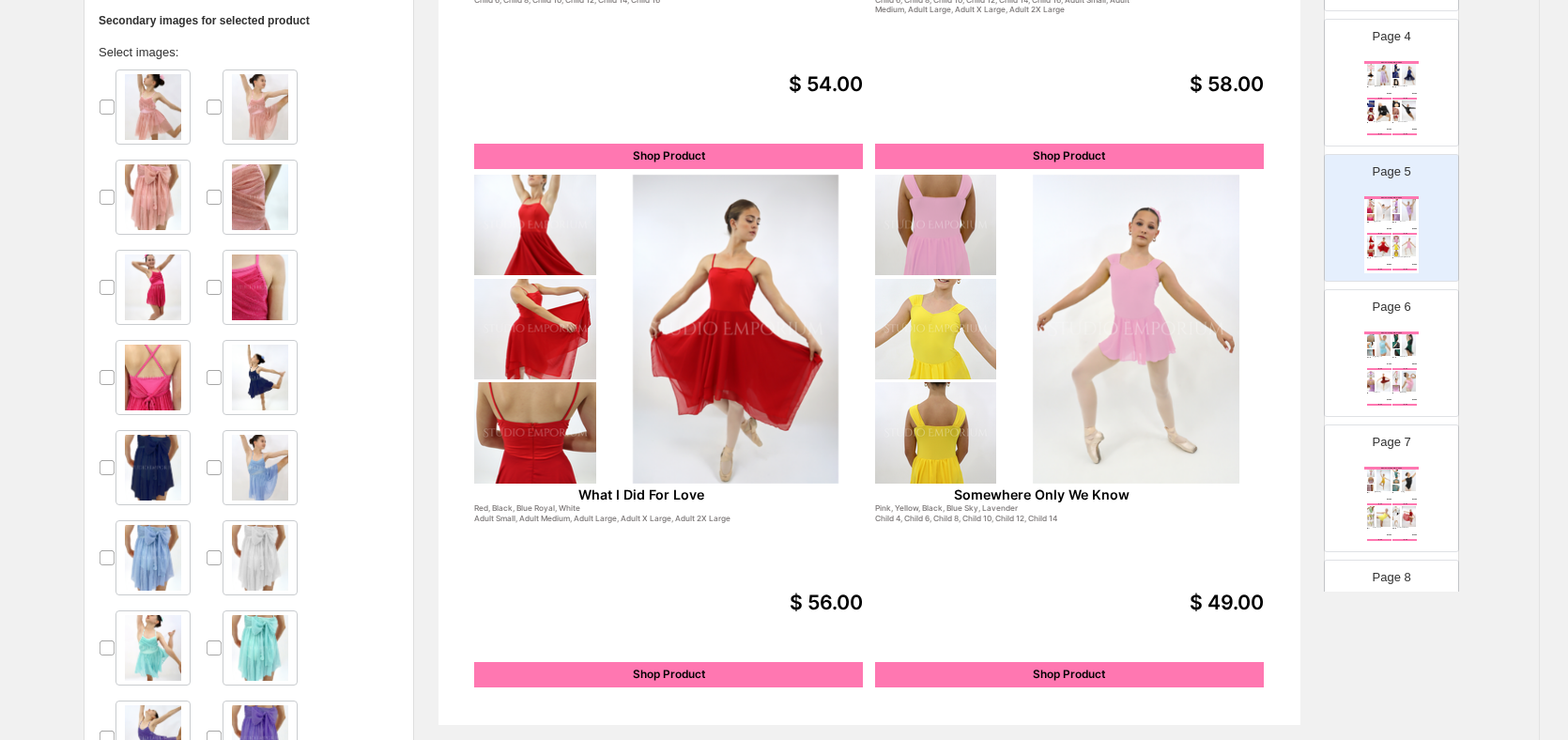 scroll, scrollTop: 599, scrollLeft: 20, axis: both 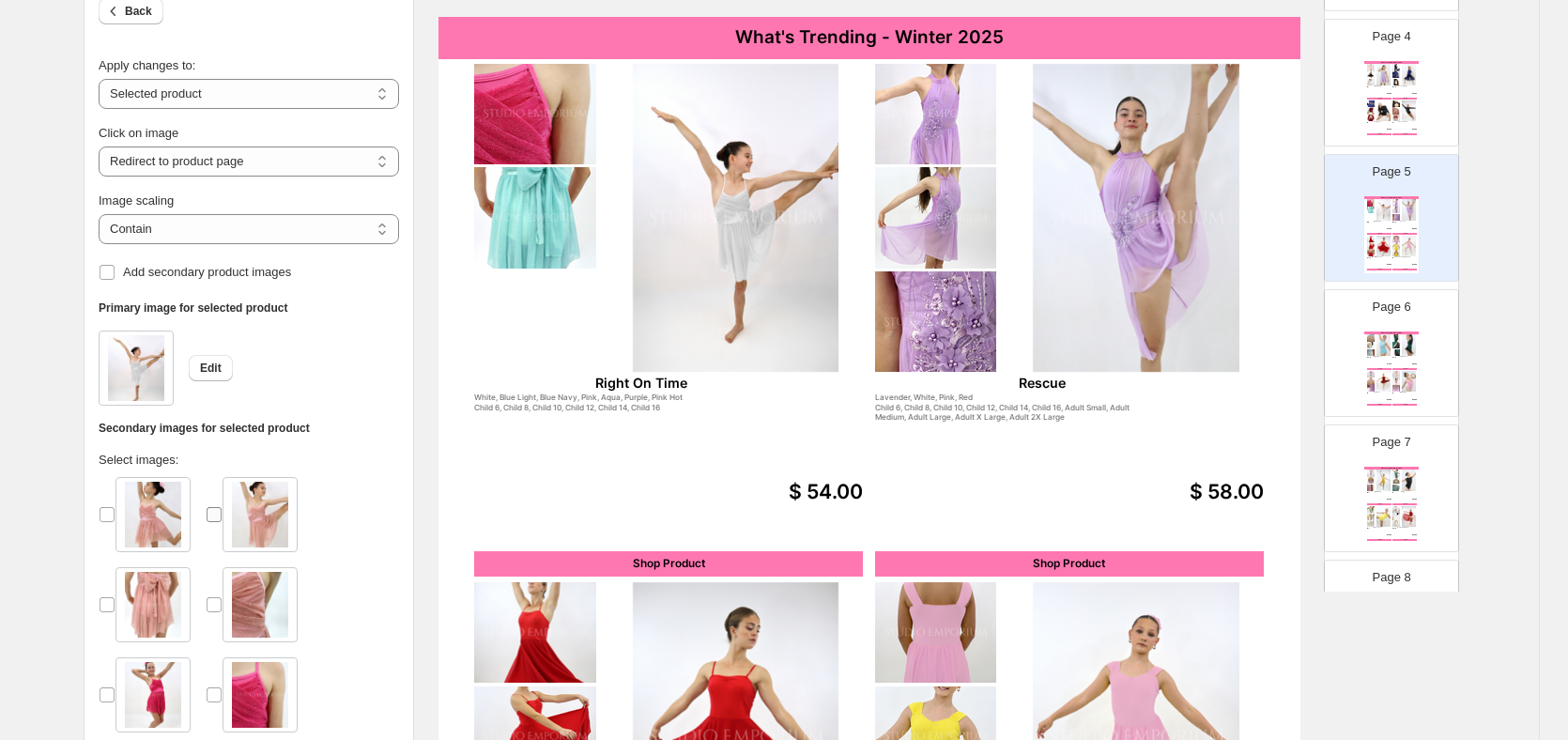 click at bounding box center (214, 515) 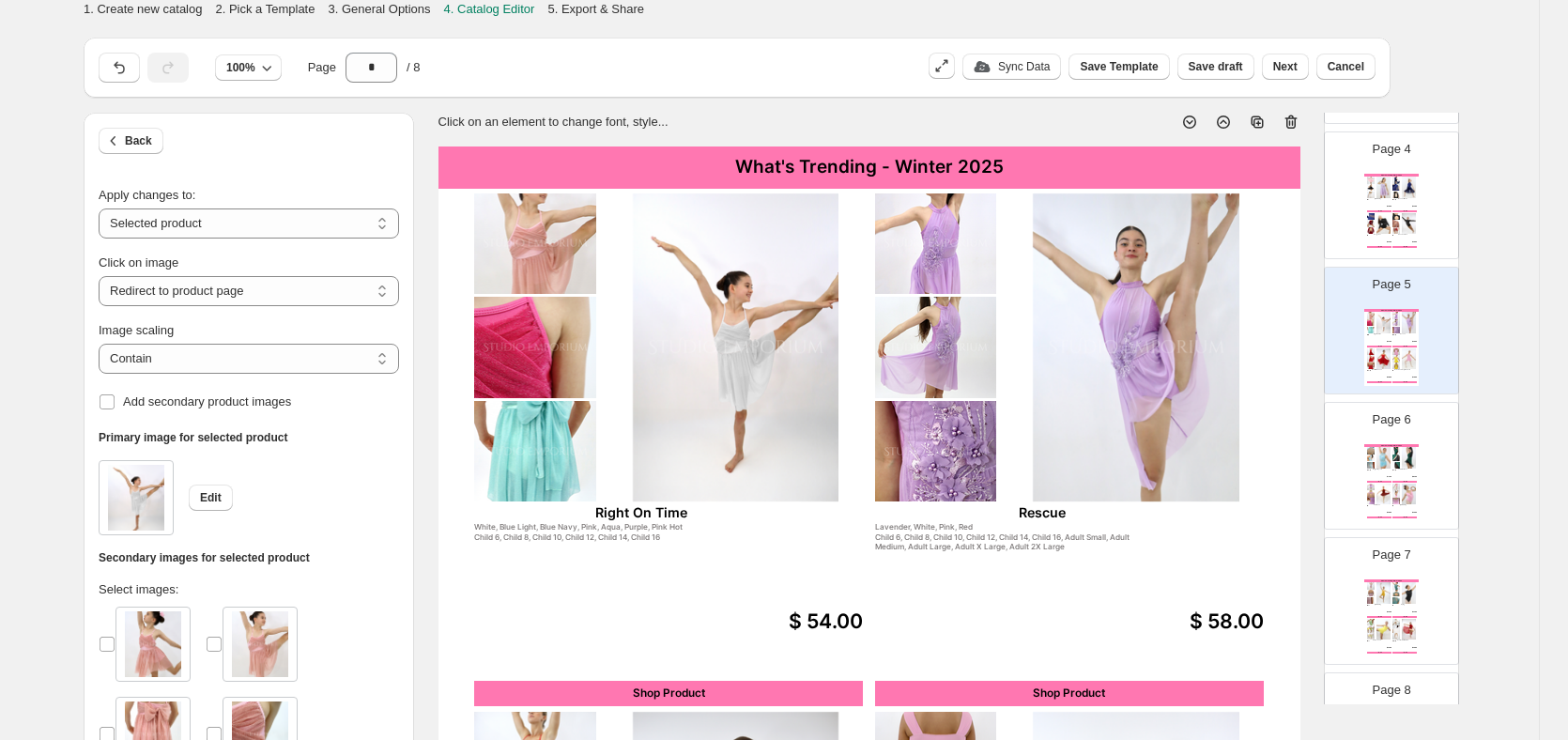 scroll, scrollTop: 188, scrollLeft: 20, axis: both 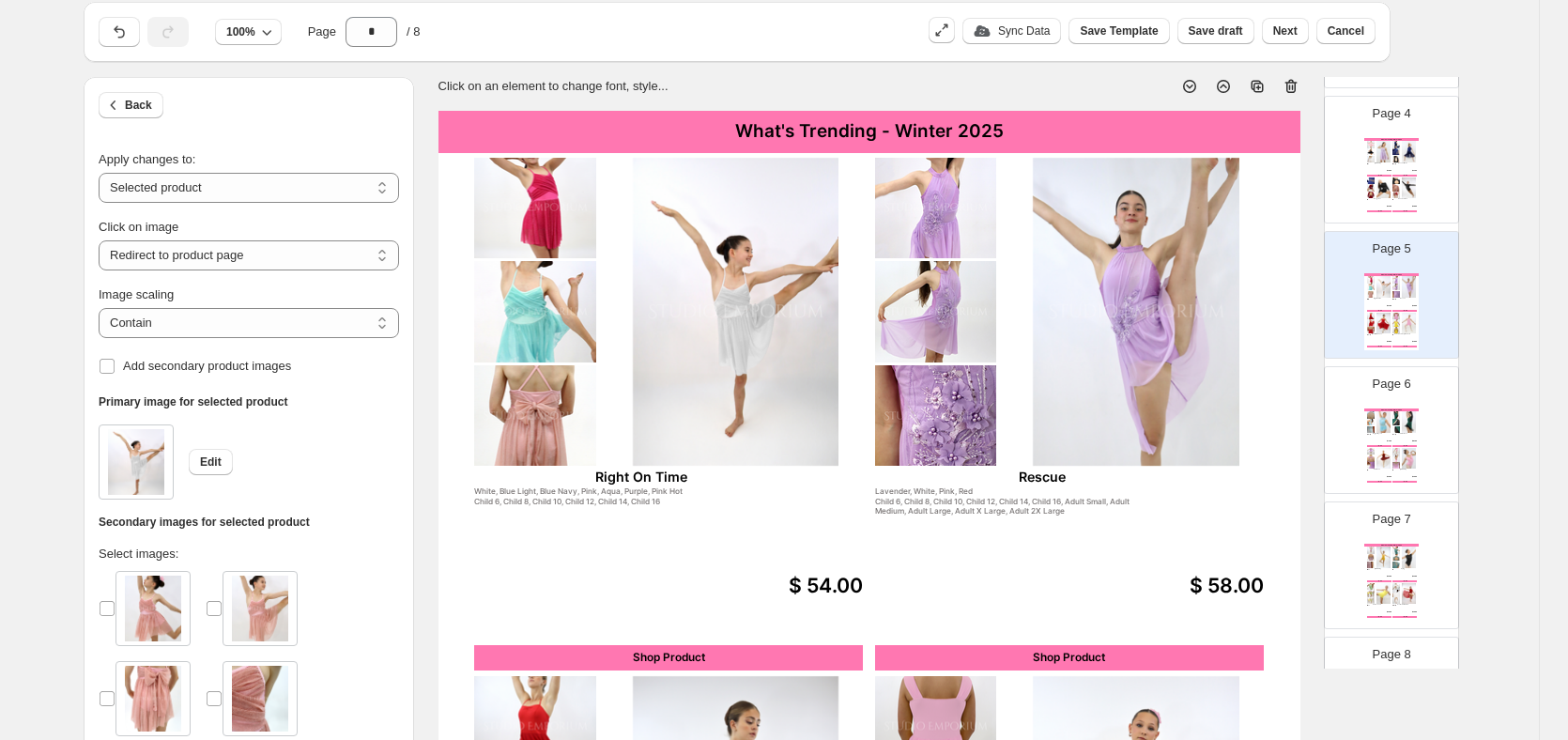 click at bounding box center [1136, 312] 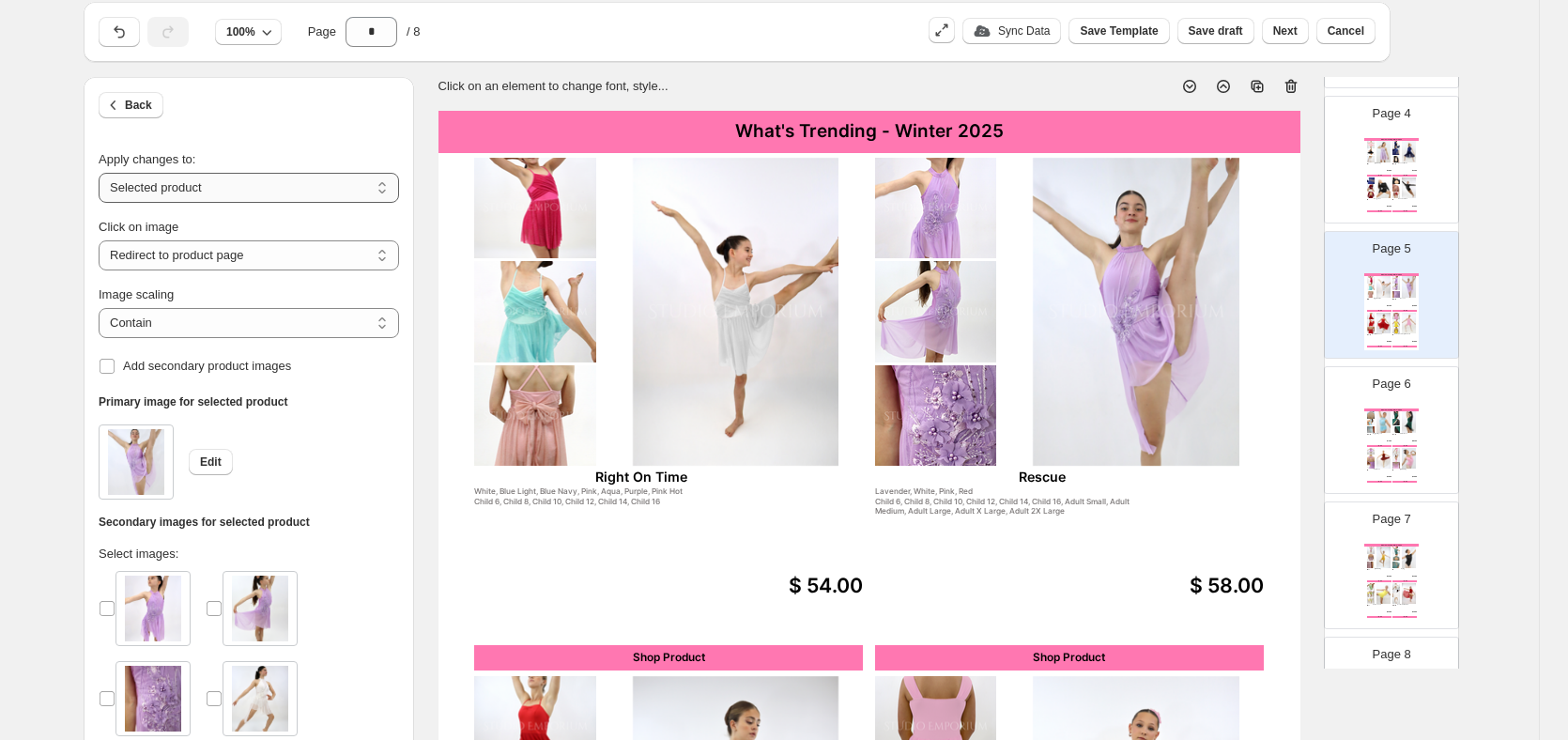 click on "**********" at bounding box center (249, 188) 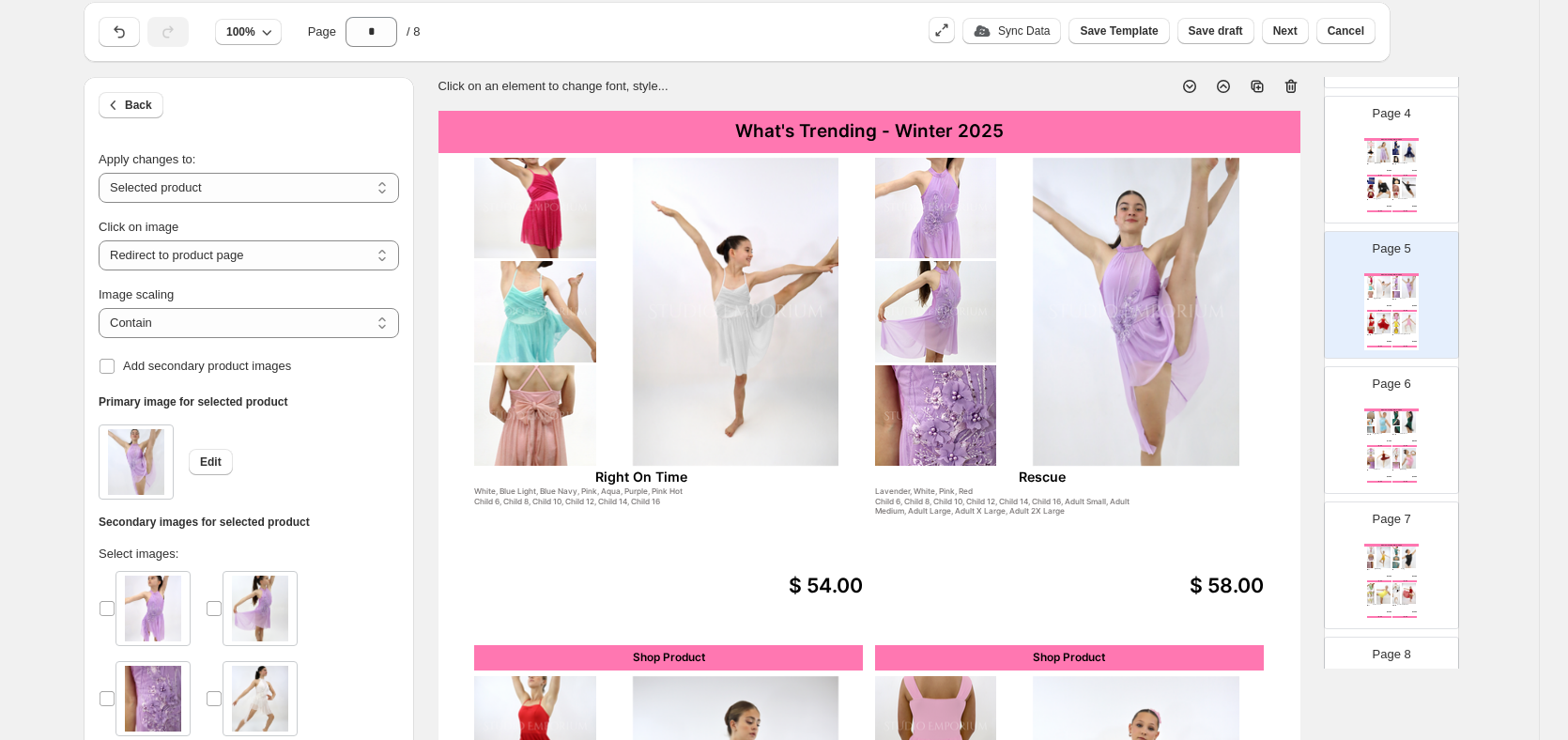 scroll, scrollTop: 224, scrollLeft: 20, axis: both 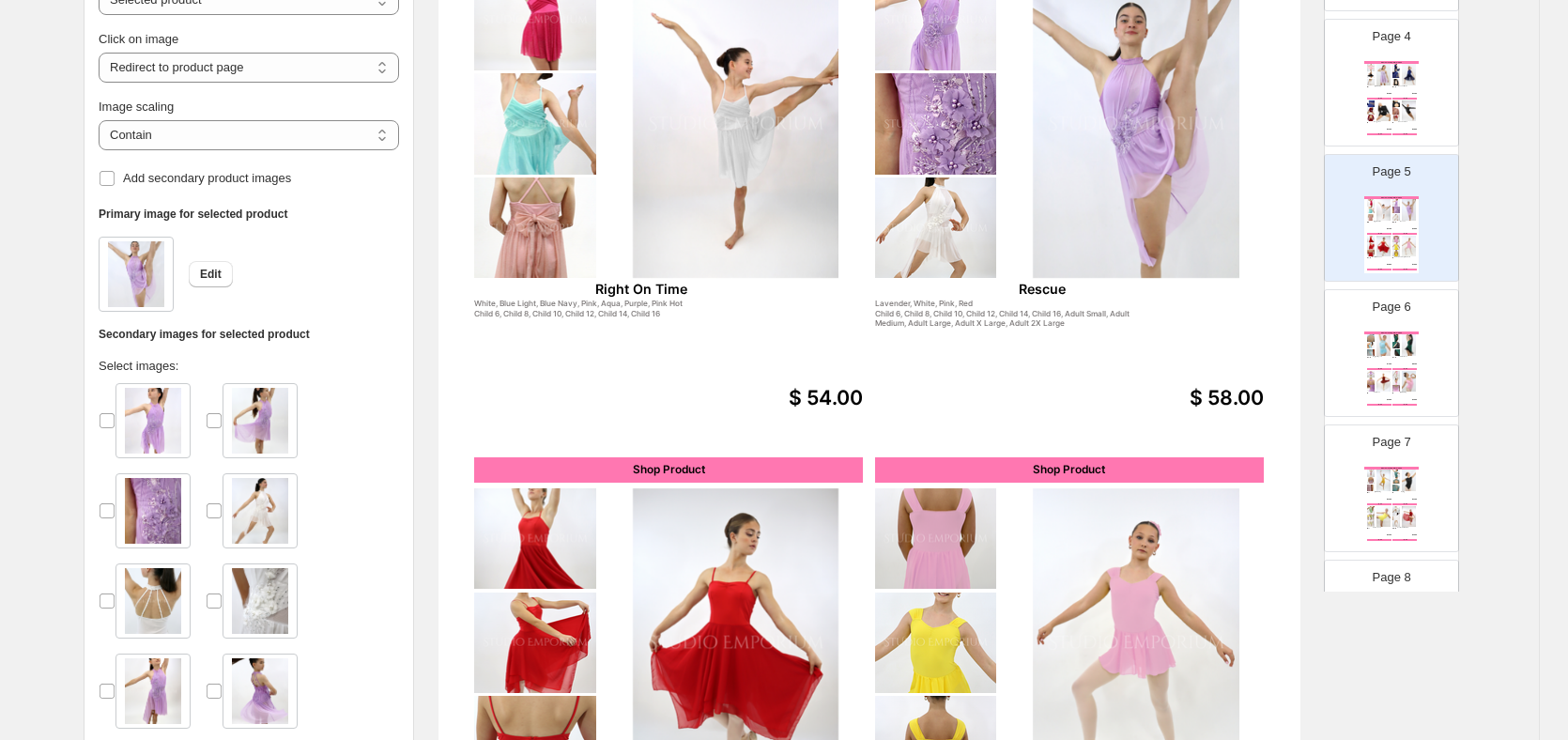 click at bounding box center [153, 421] 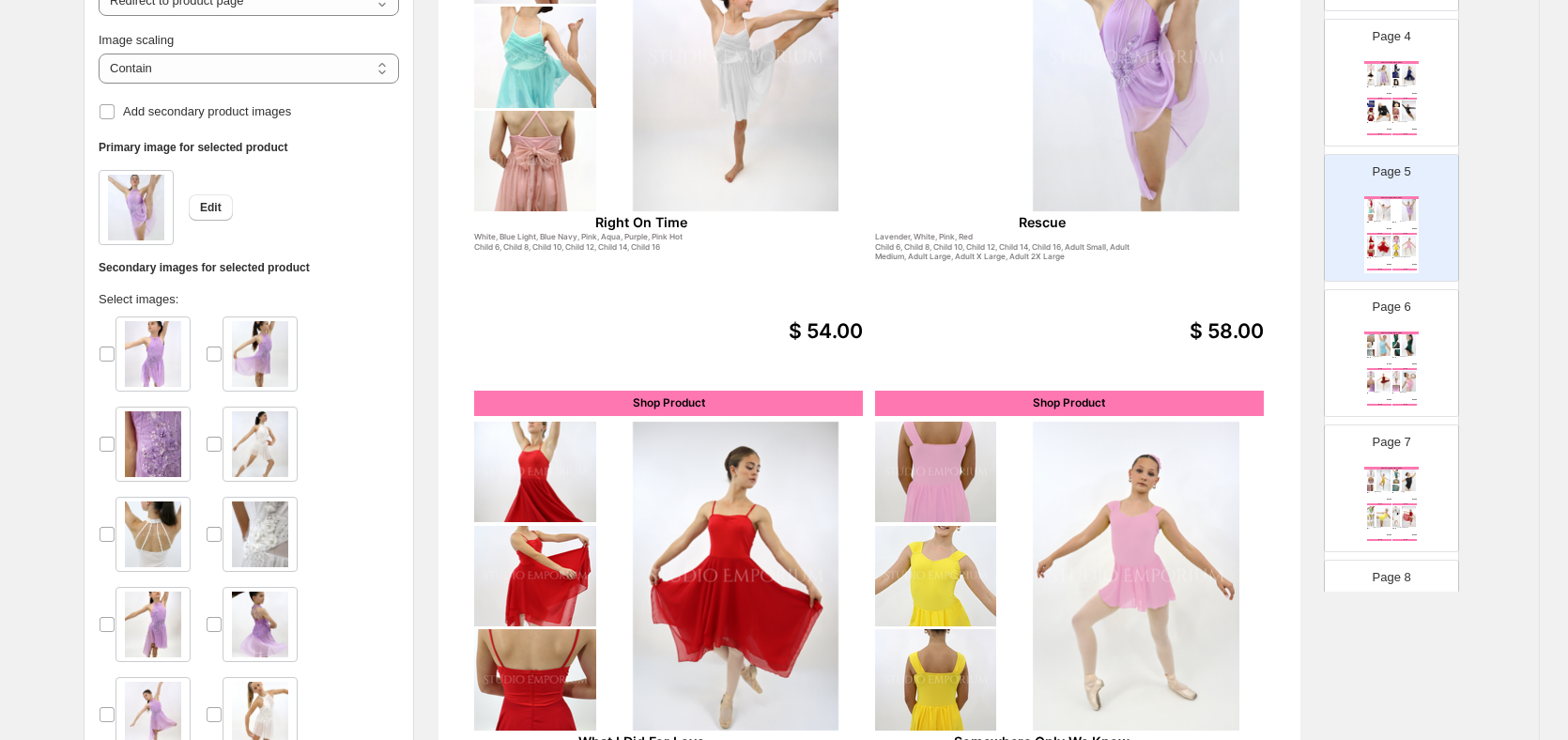scroll, scrollTop: 411, scrollLeft: 20, axis: both 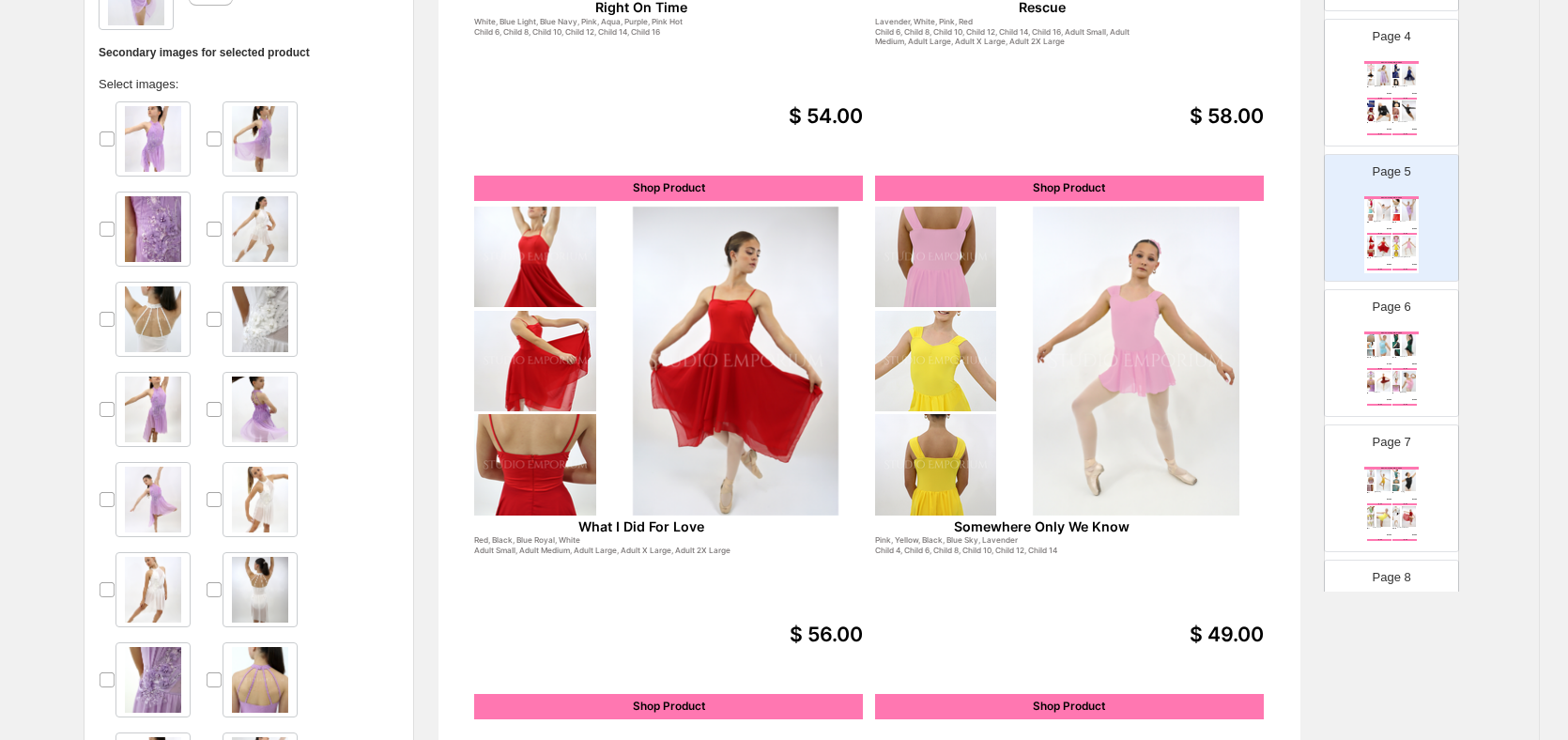 click at bounding box center (736, 361) 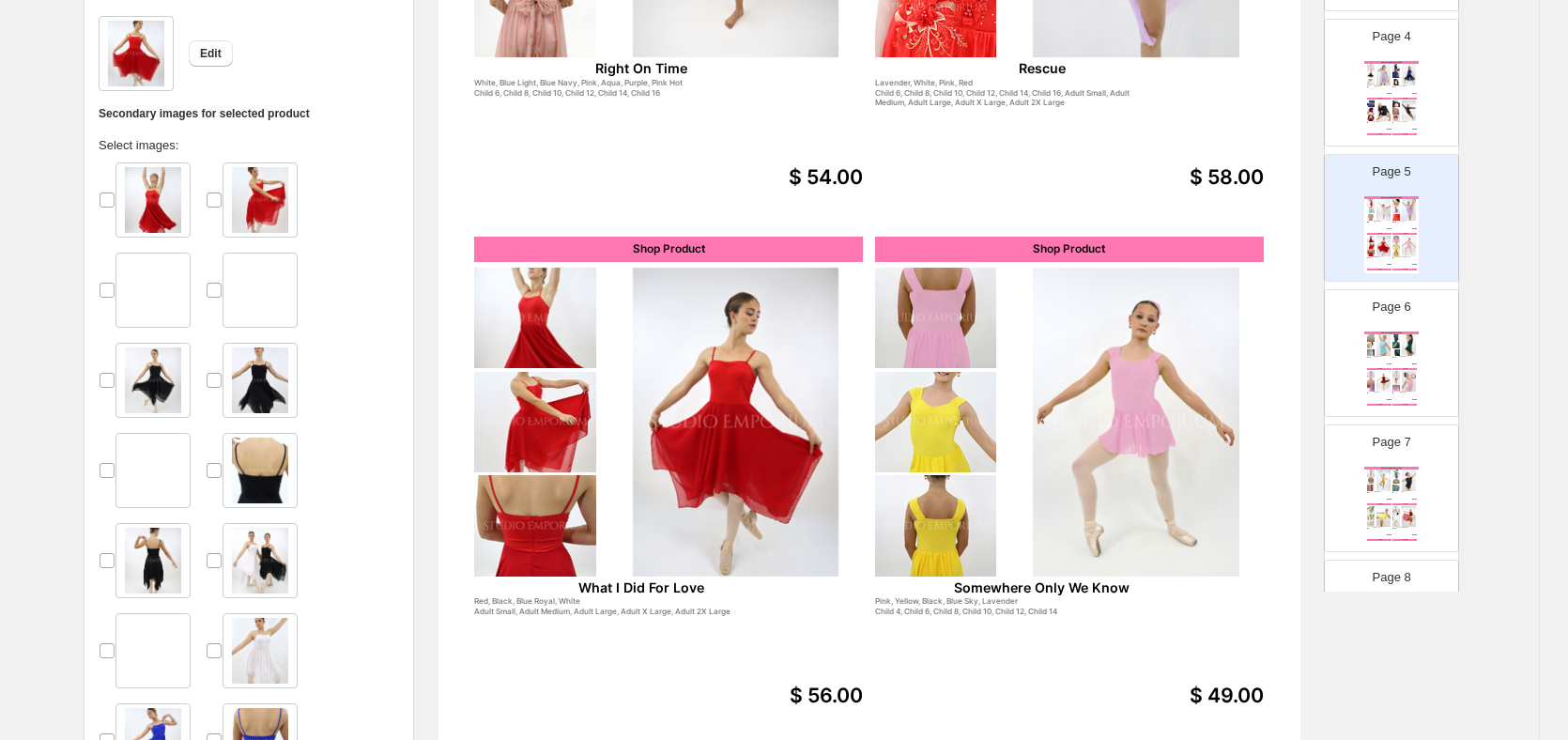 scroll, scrollTop: 411, scrollLeft: 20, axis: both 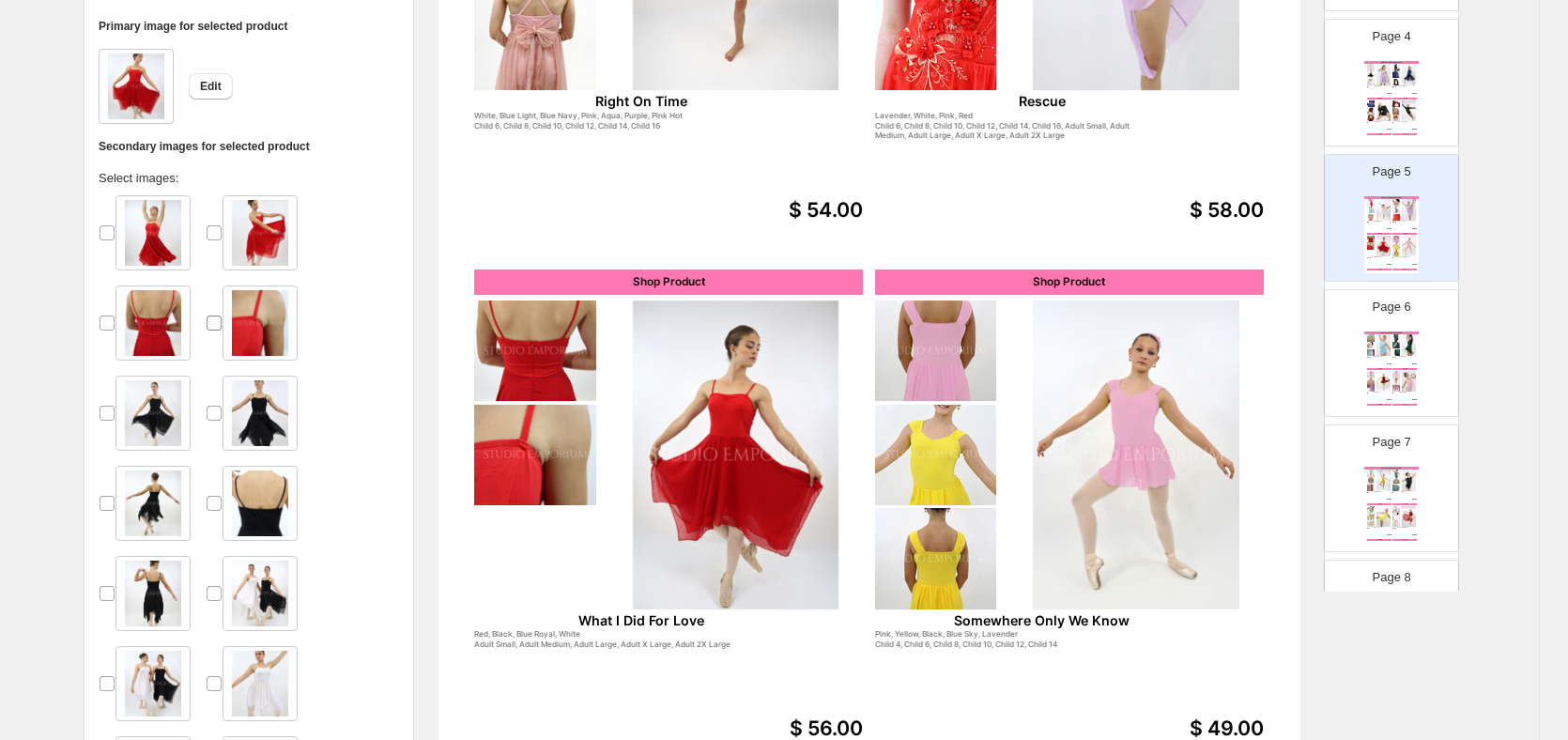 click at bounding box center (214, 323) 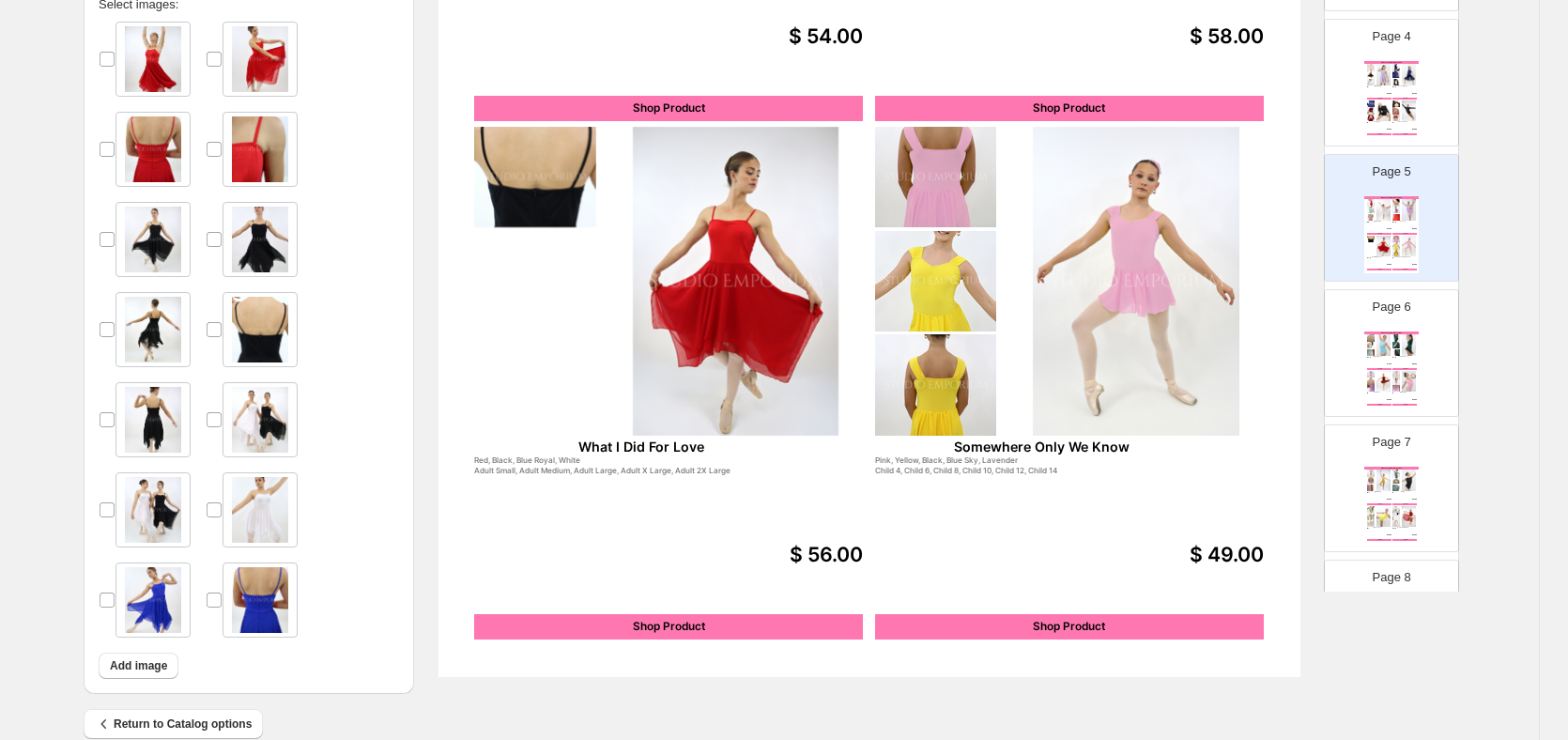 scroll, scrollTop: 599, scrollLeft: 20, axis: both 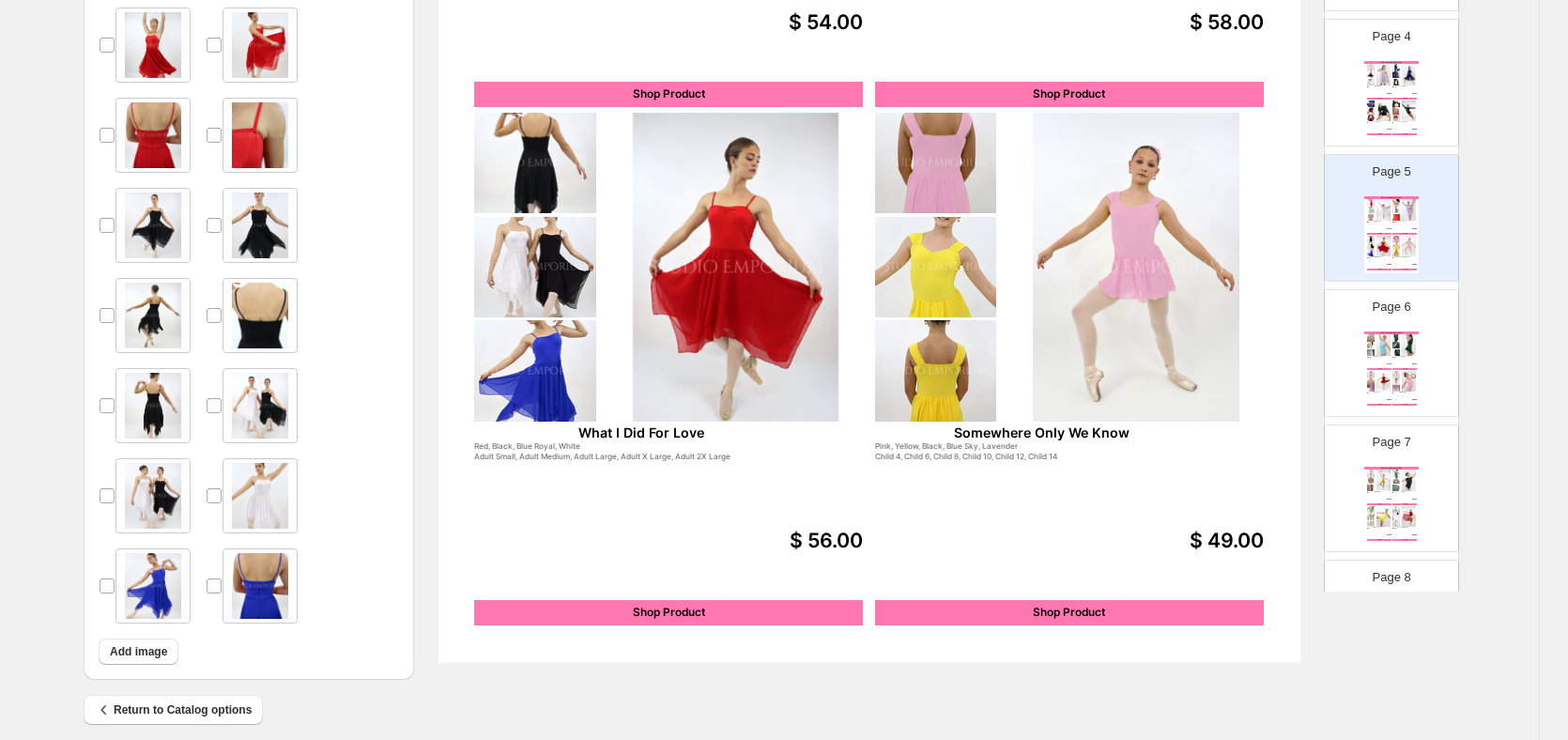 click at bounding box center (1136, 267) 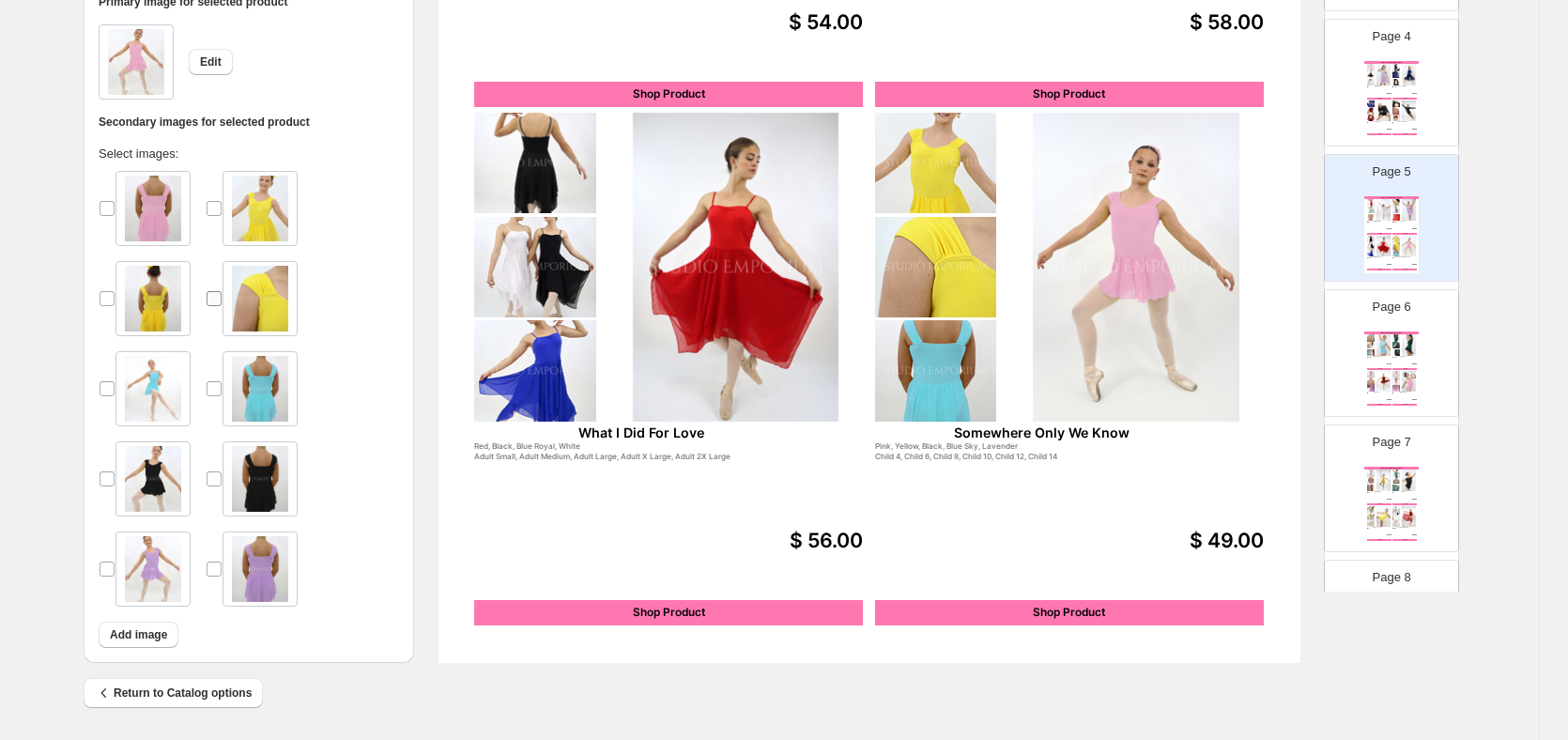 click at bounding box center [214, 299] 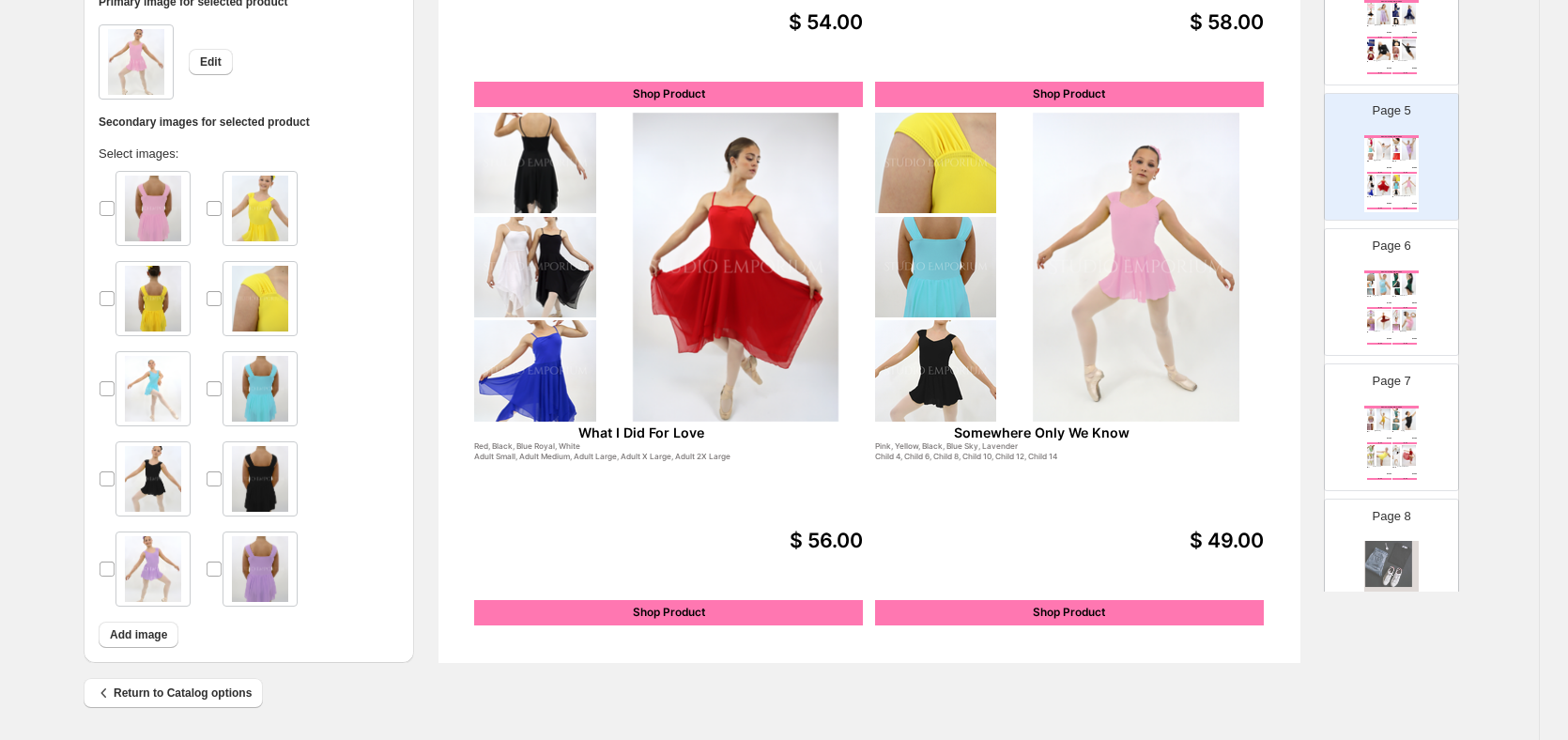 scroll, scrollTop: 563, scrollLeft: 0, axis: vertical 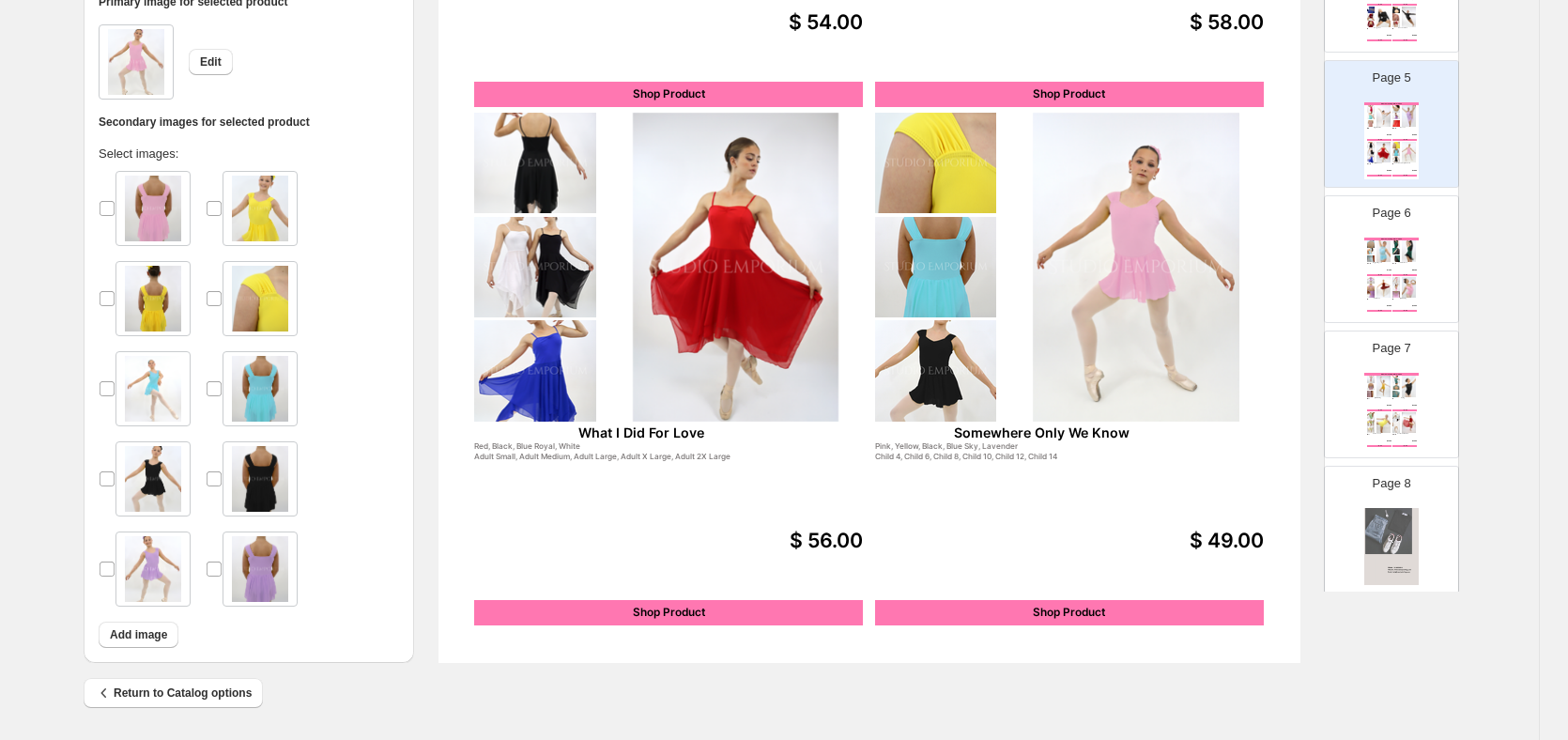 click on "Page 6 What's Trending - Winter 2025 Forgive Myself Blue Light, Lavender, Pink, White, Red Adult Small, Adult Medium, Adult Large, Adult X Large, Adult 2X Large $ 75.00 Shop Product La Vie En Rose Green, Black, Burgundy, Blue Royal Adult Small, Adult Medium, Adult Large, Adult X Large, Adult 2X Large $ 65.00 Shop Product Out Of Love Burgundy, Black, Blue Light, Lavender, Pink, Blue Royal, Green Mint Child 4, Child 6, Child 8, Child 10, Child 12, Child 14, Child 16 $ 59.00 Shop Product Arabella Pink, Black, Blue Sky, Blue Light, Lavender, Yellow Child 4, Child 6, Child 8, Child 10, Child 12, Child 14, Child 16 $ 50.00 Shop Product" at bounding box center [1384, 252] 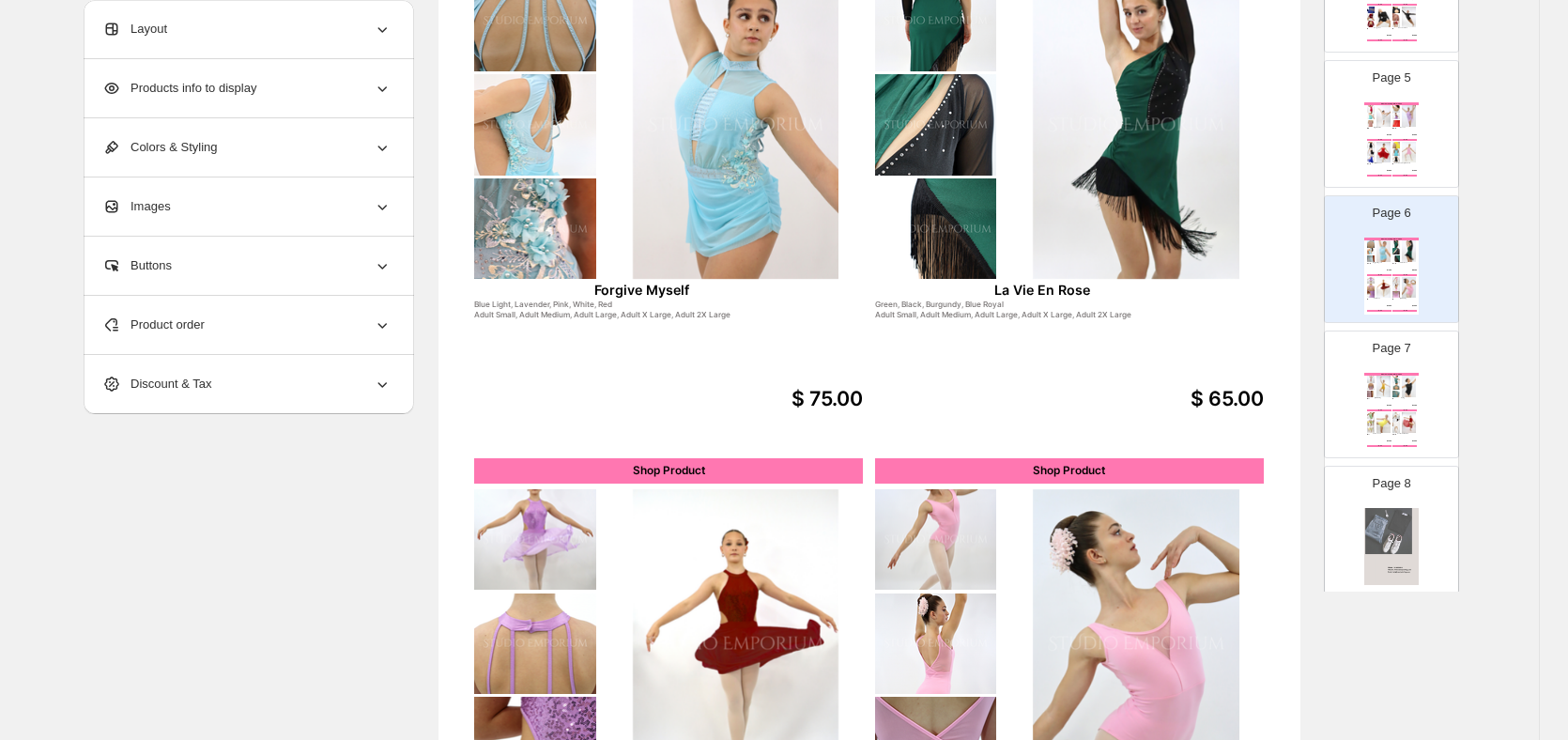 scroll, scrollTop: 130, scrollLeft: 20, axis: both 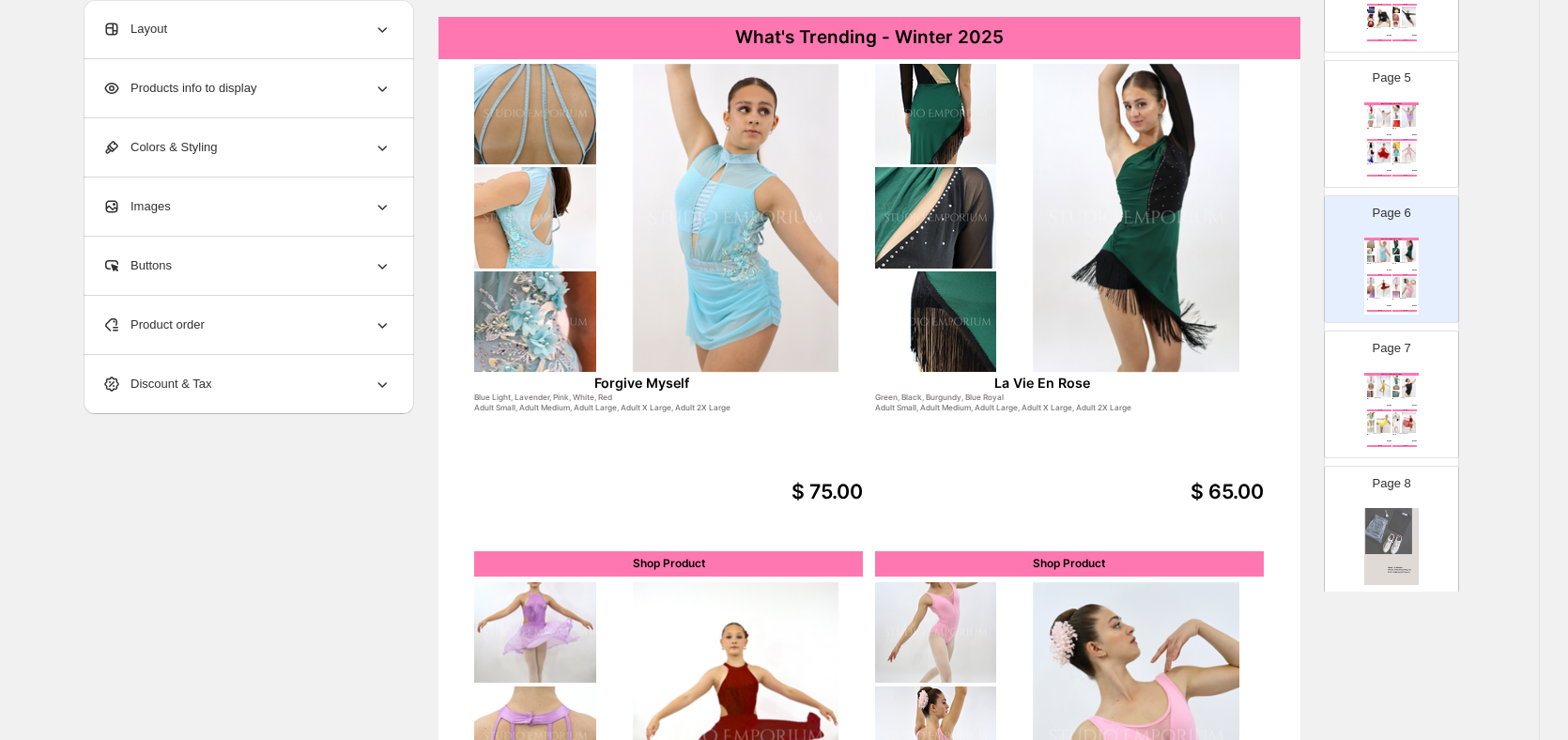 click at bounding box center (736, 218) 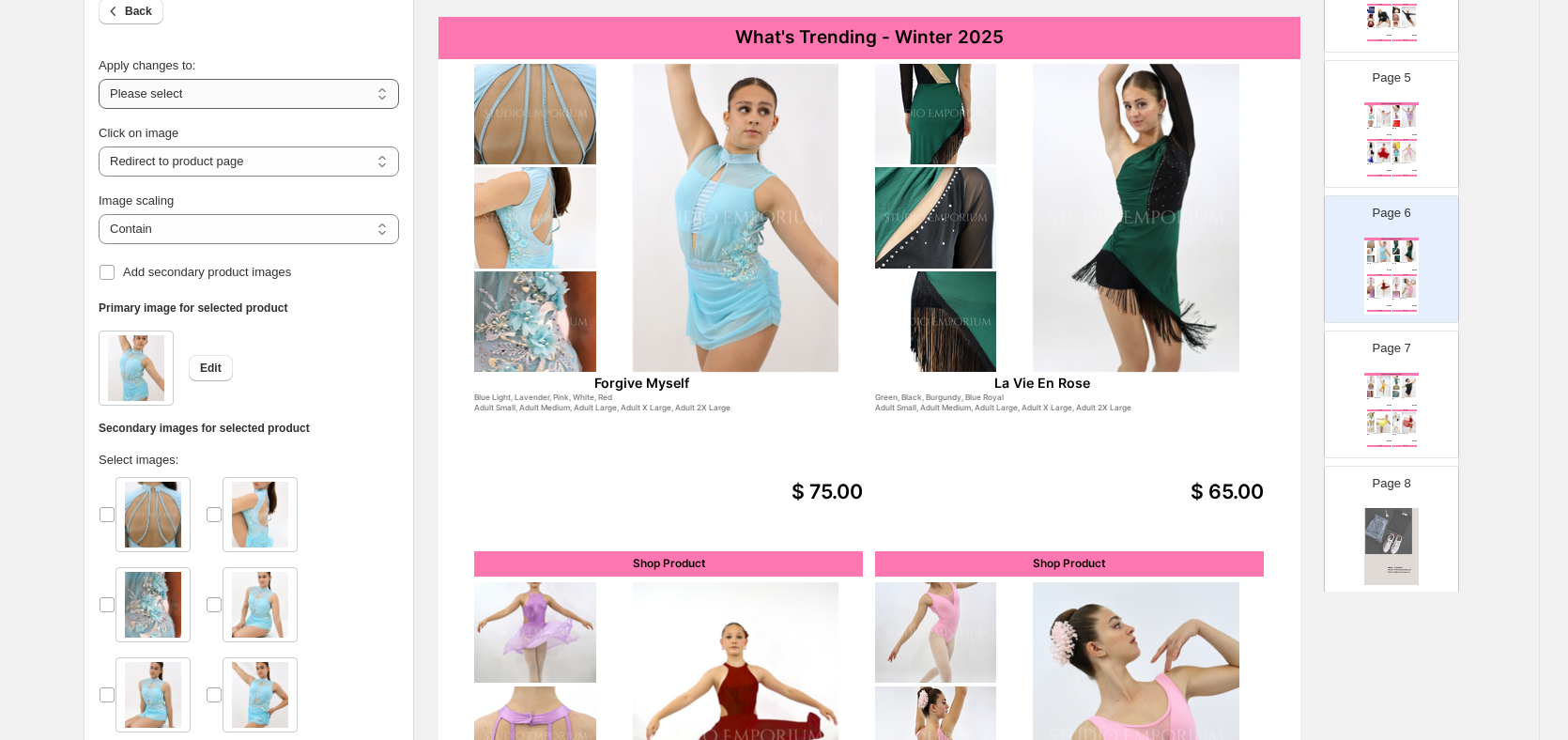 drag, startPoint x: 266, startPoint y: 90, endPoint x: 264, endPoint y: 100, distance: 10.19804 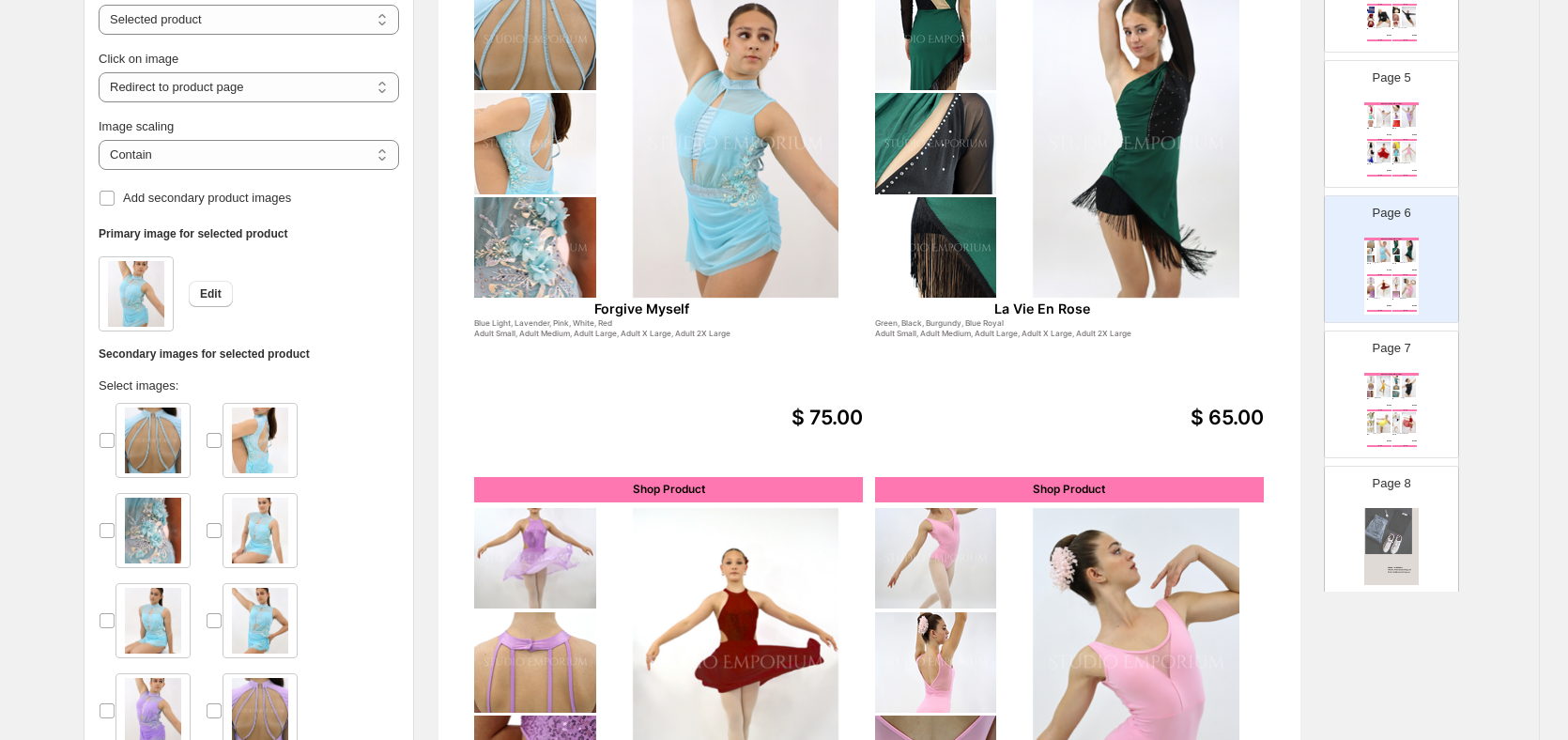 scroll, scrollTop: 411, scrollLeft: 20, axis: both 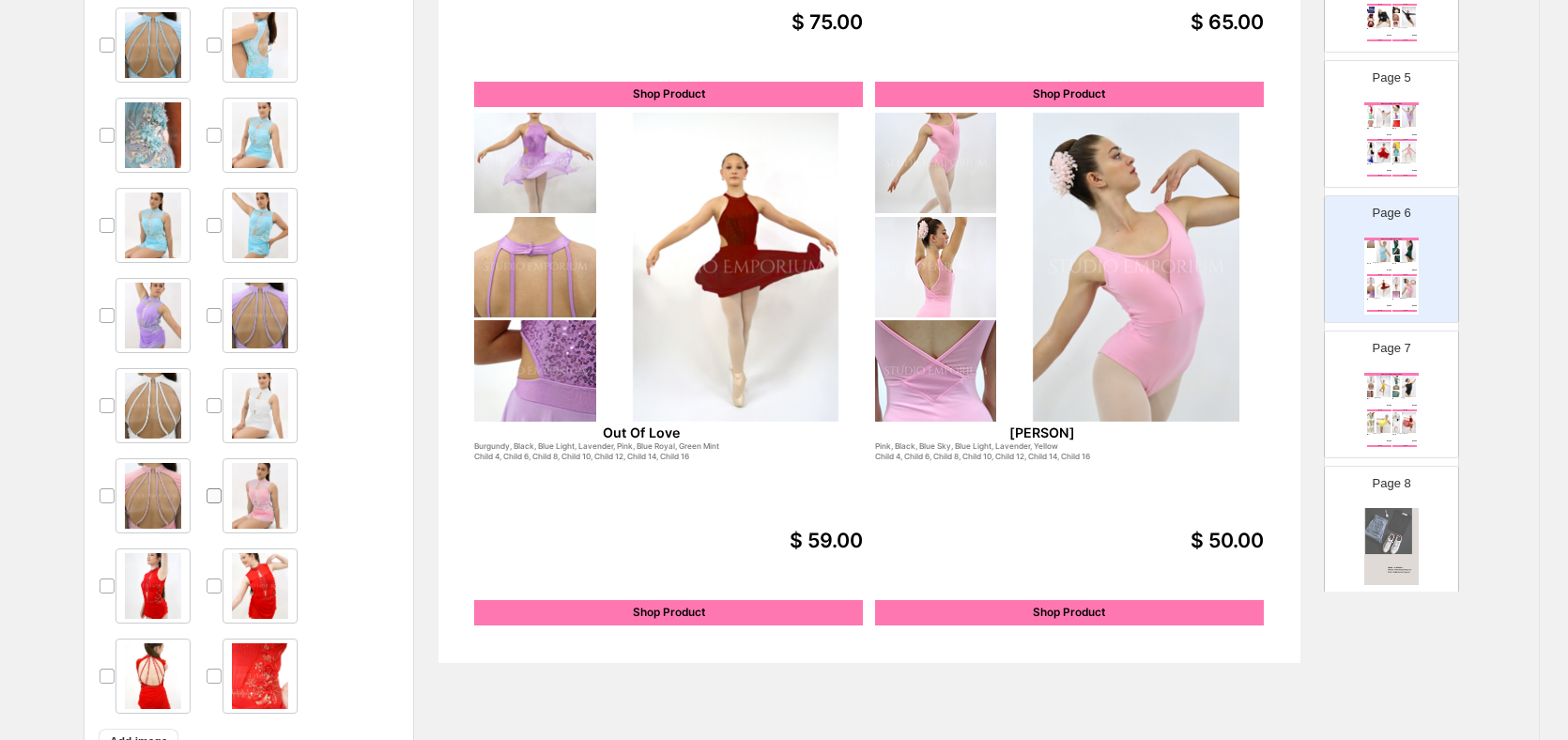 click at bounding box center (214, 496) 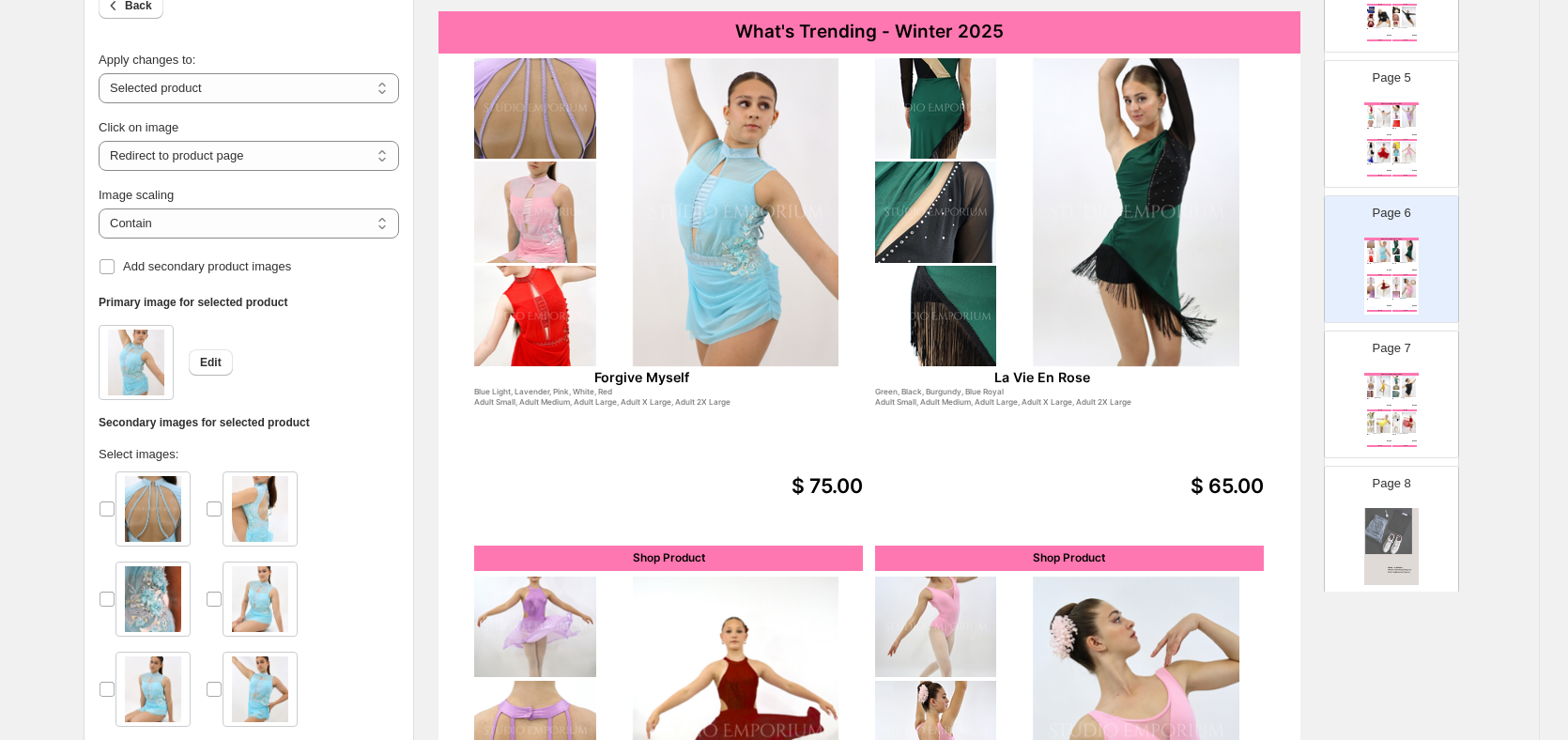 scroll, scrollTop: 317, scrollLeft: 20, axis: both 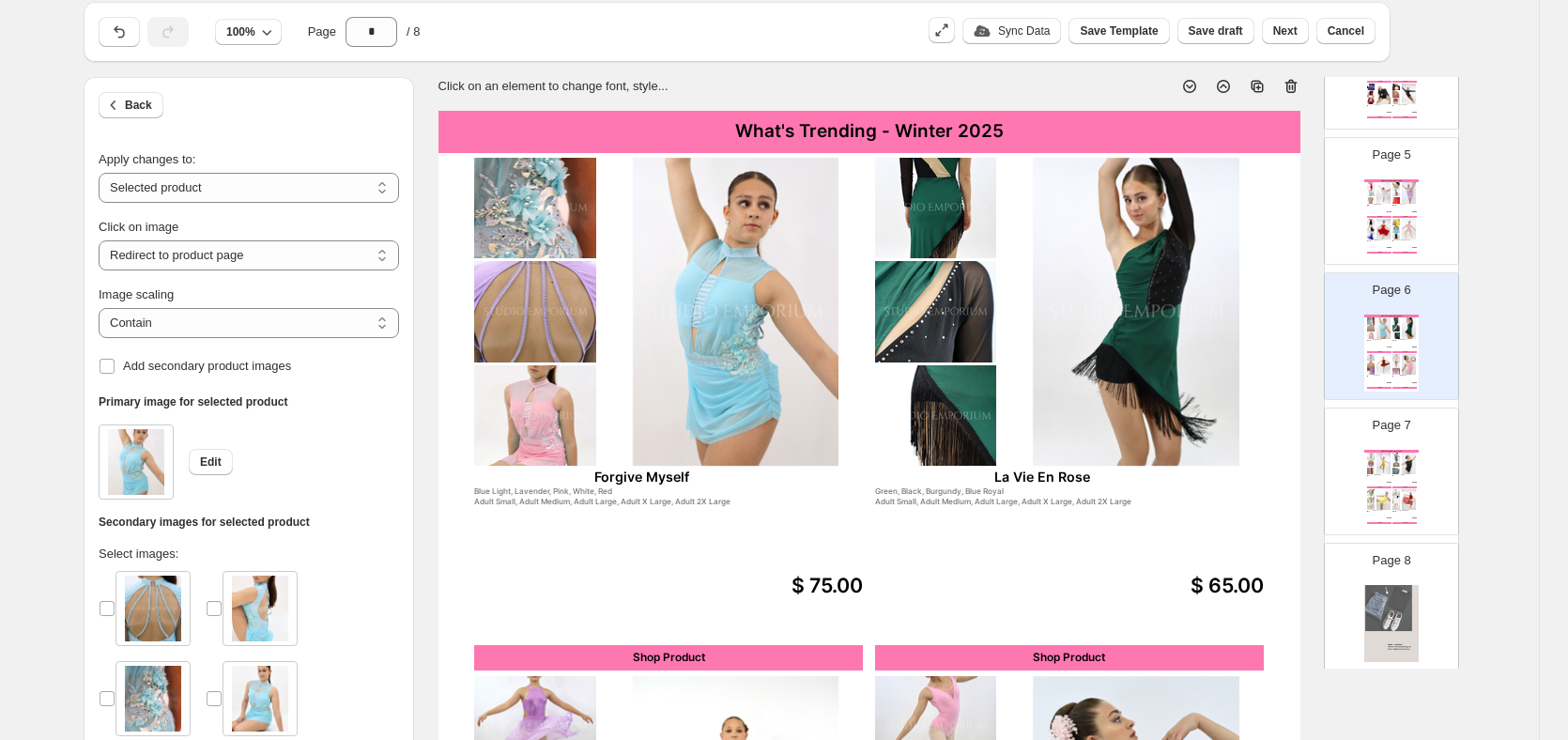 click at bounding box center (1136, 312) 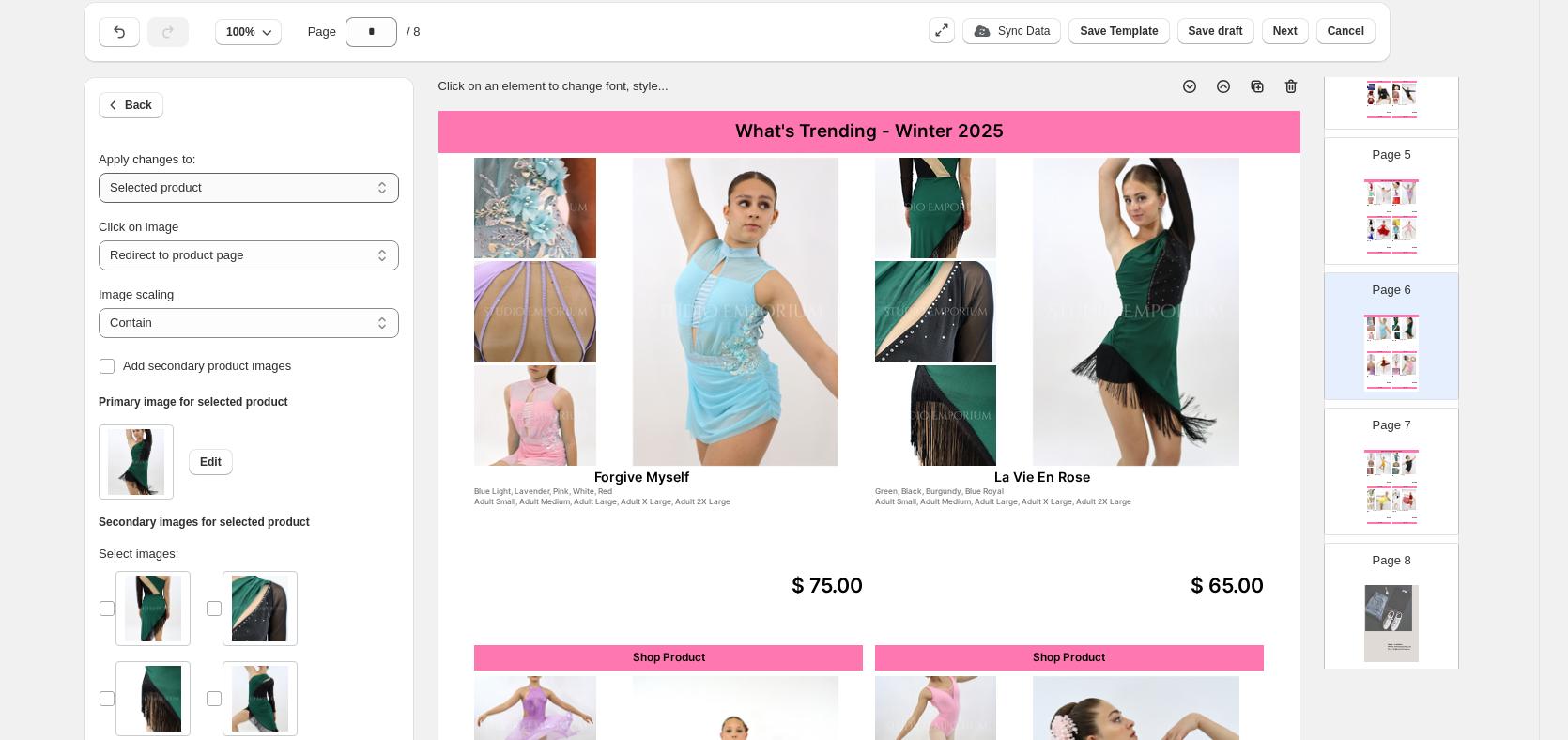 click on "**********" at bounding box center (249, 188) 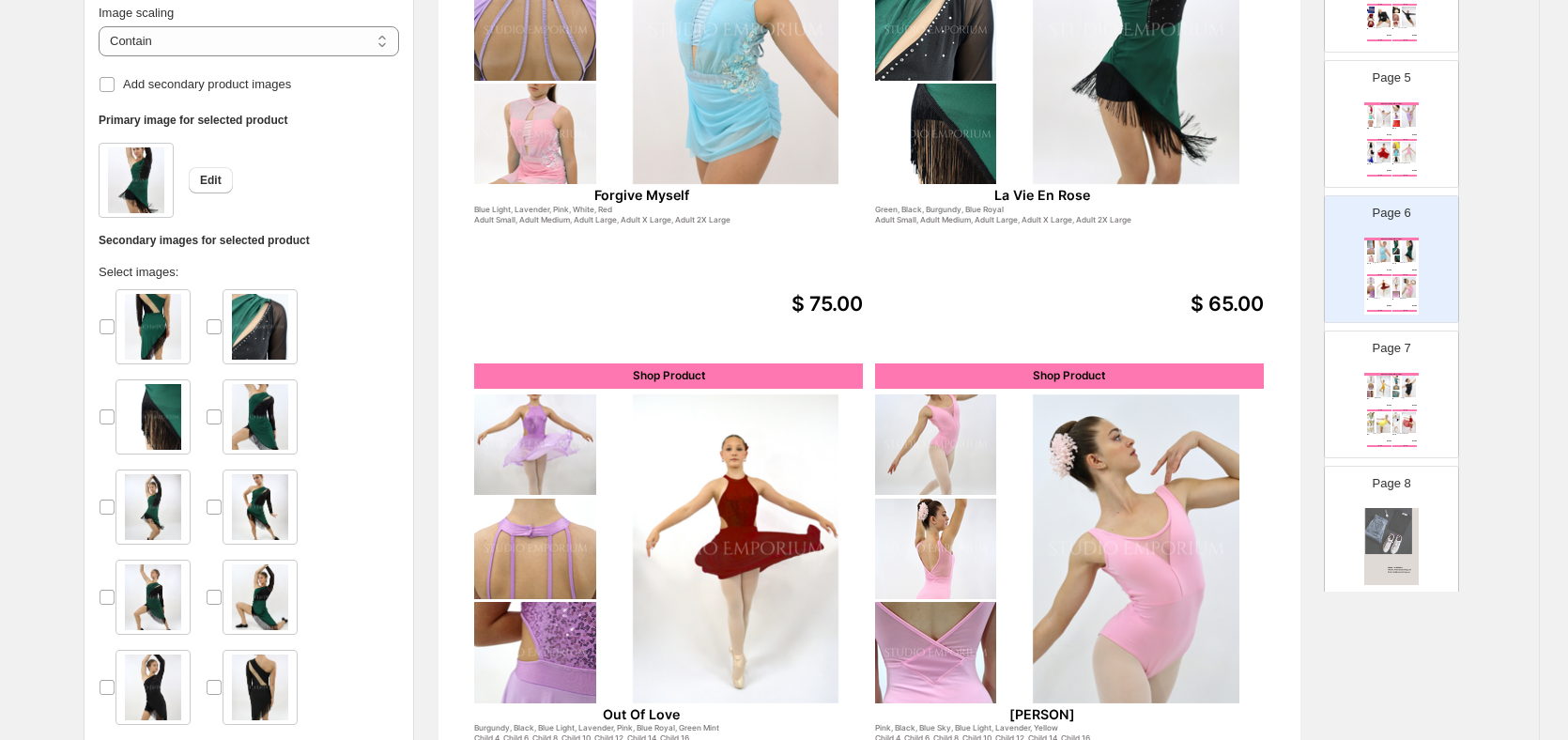 scroll, scrollTop: 411, scrollLeft: 20, axis: both 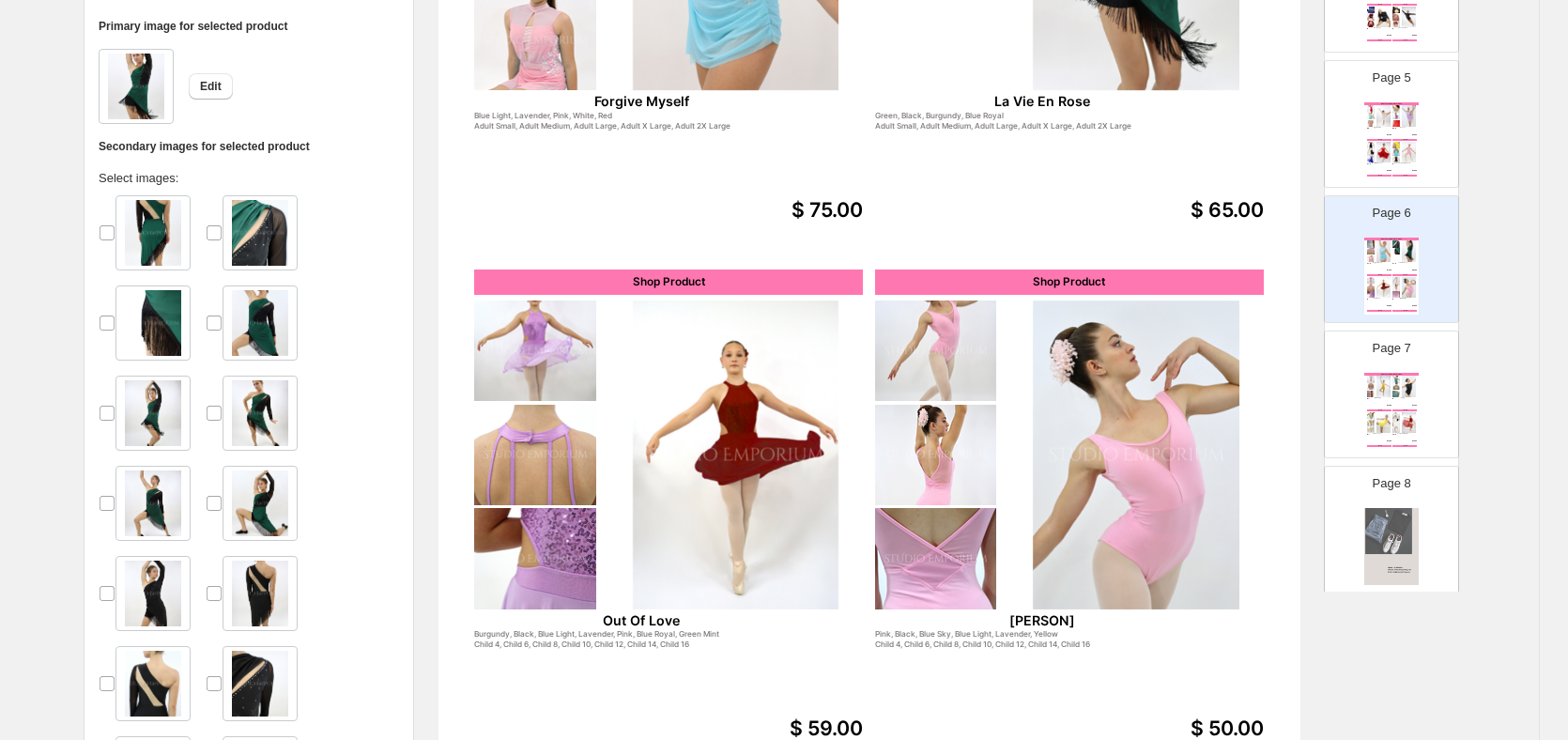 click at bounding box center [153, 684] 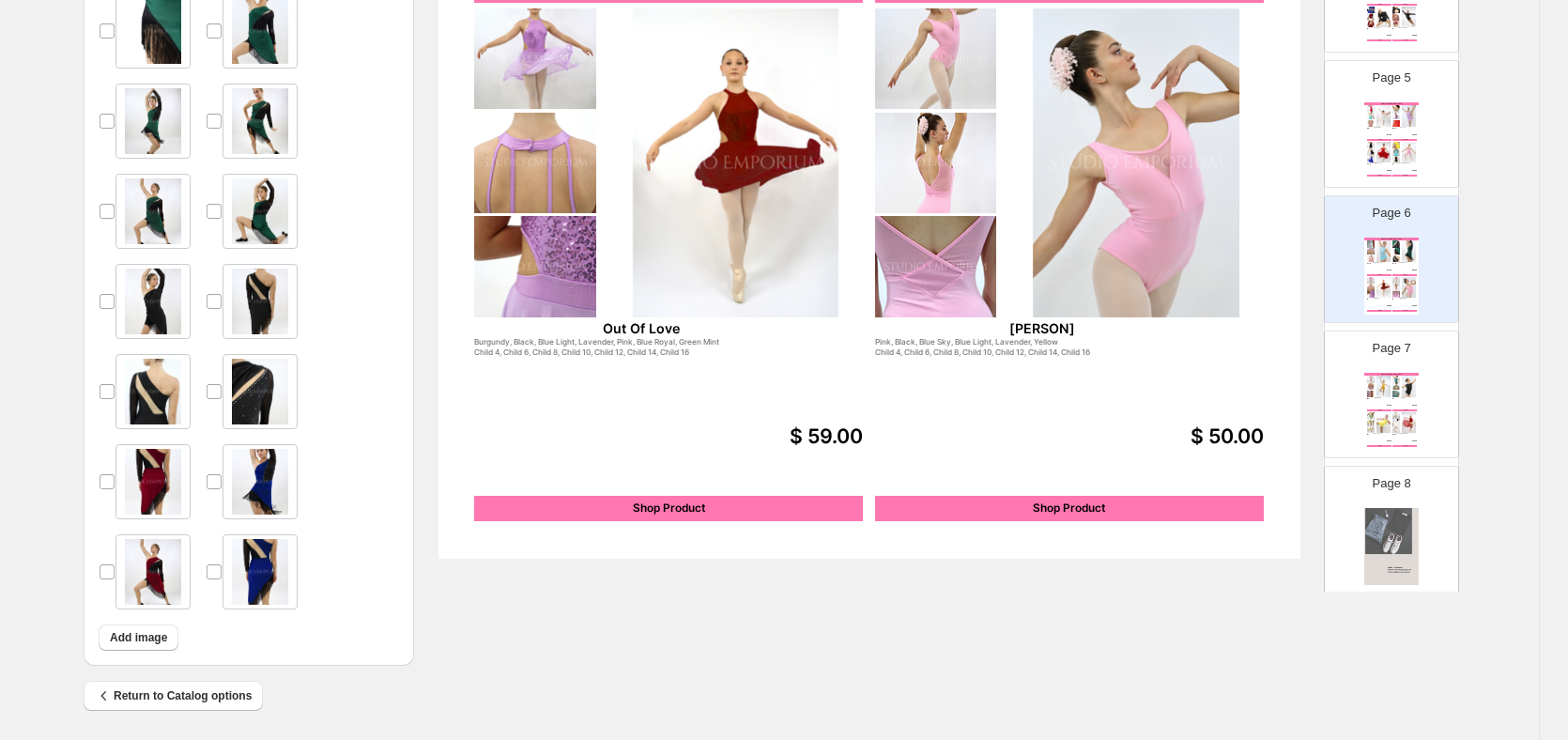 scroll, scrollTop: 705, scrollLeft: 20, axis: both 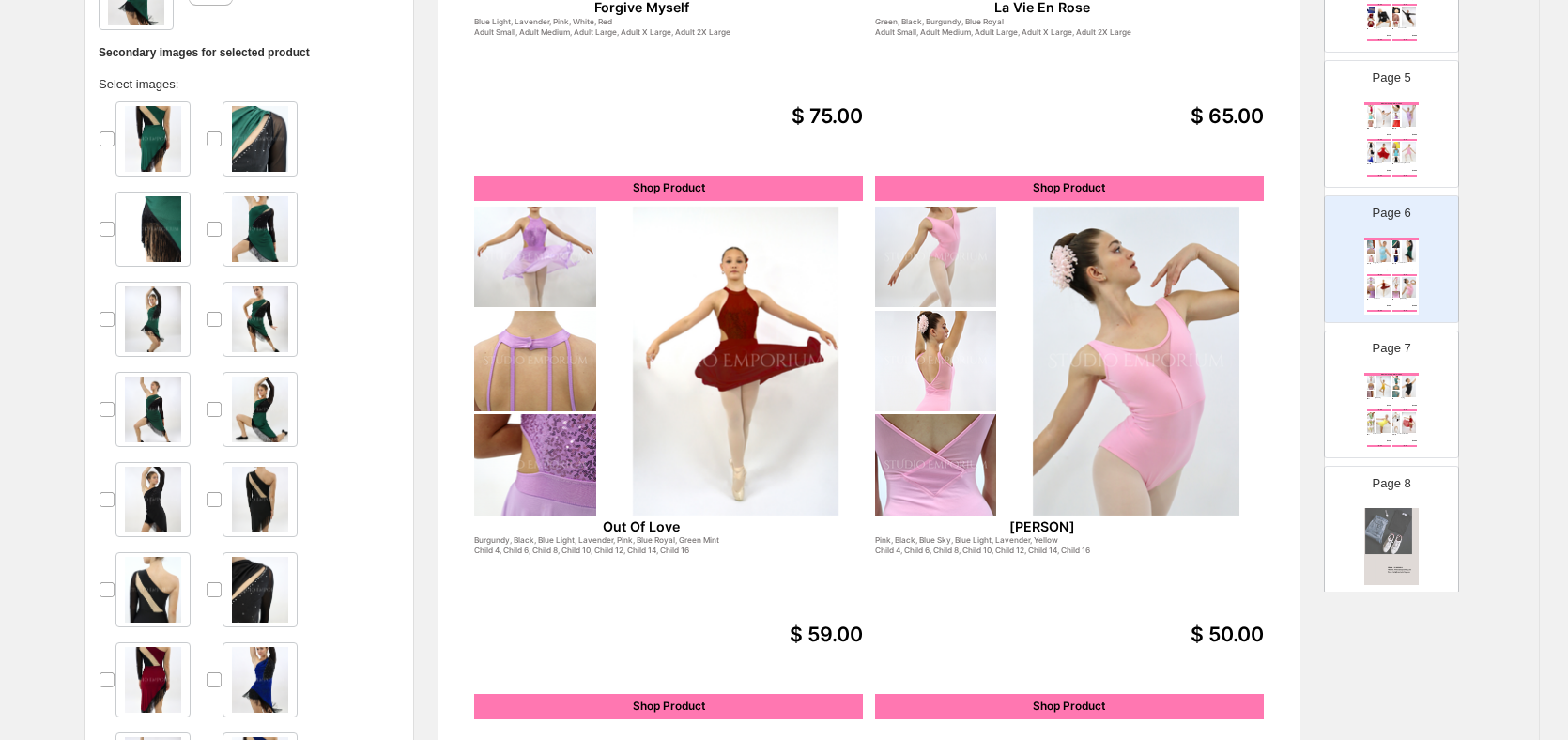 click at bounding box center (736, 361) 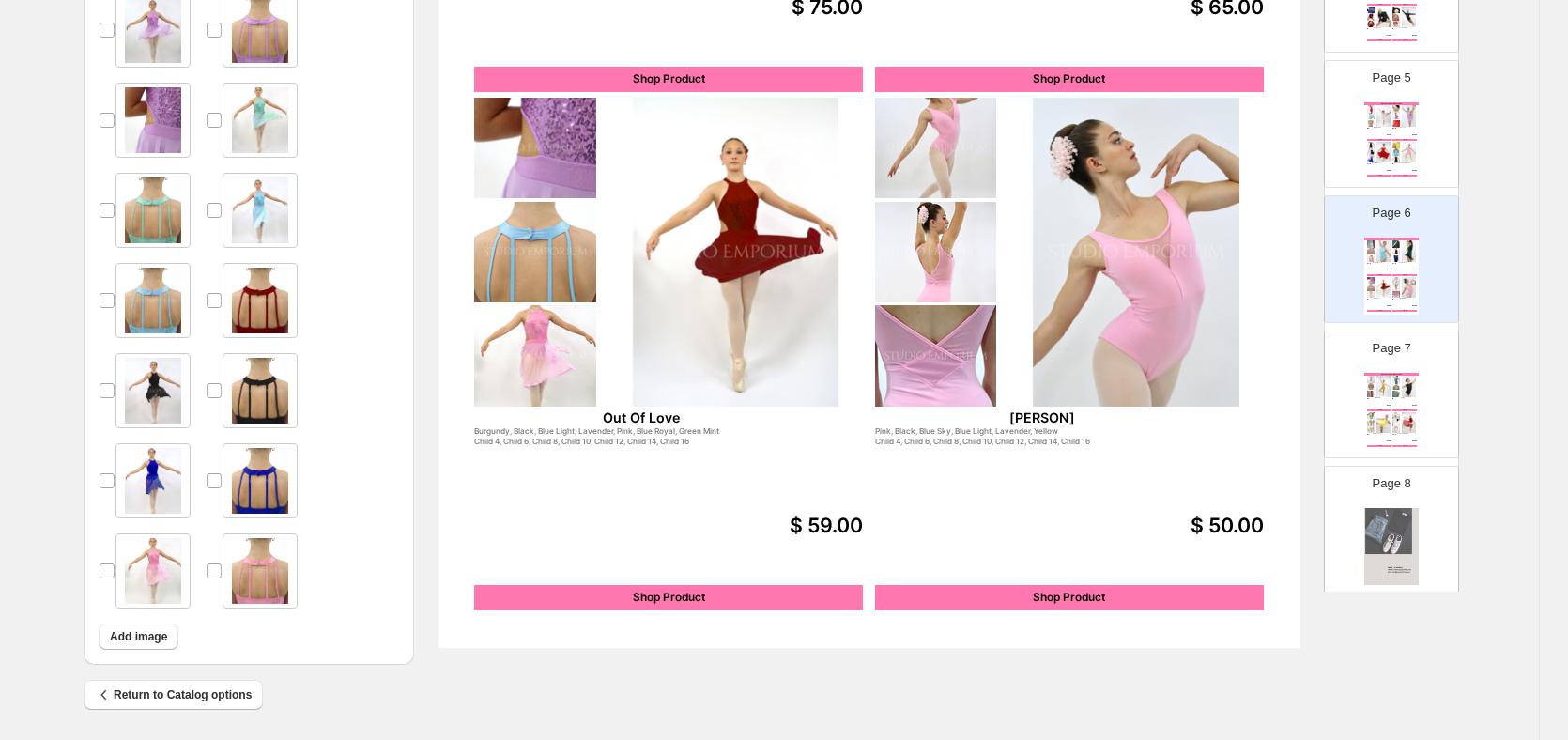 scroll, scrollTop: 615, scrollLeft: 20, axis: both 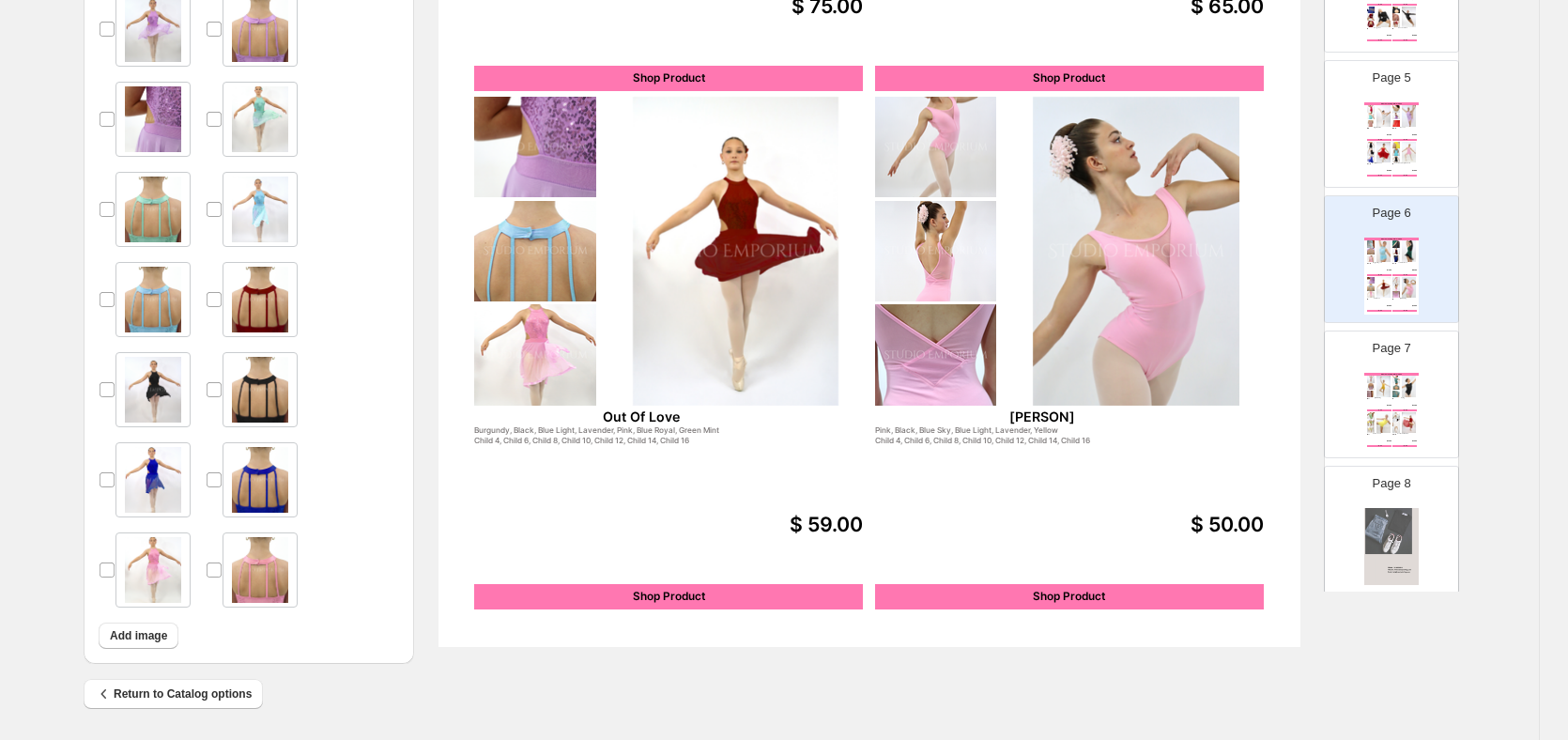click at bounding box center [1136, 251] 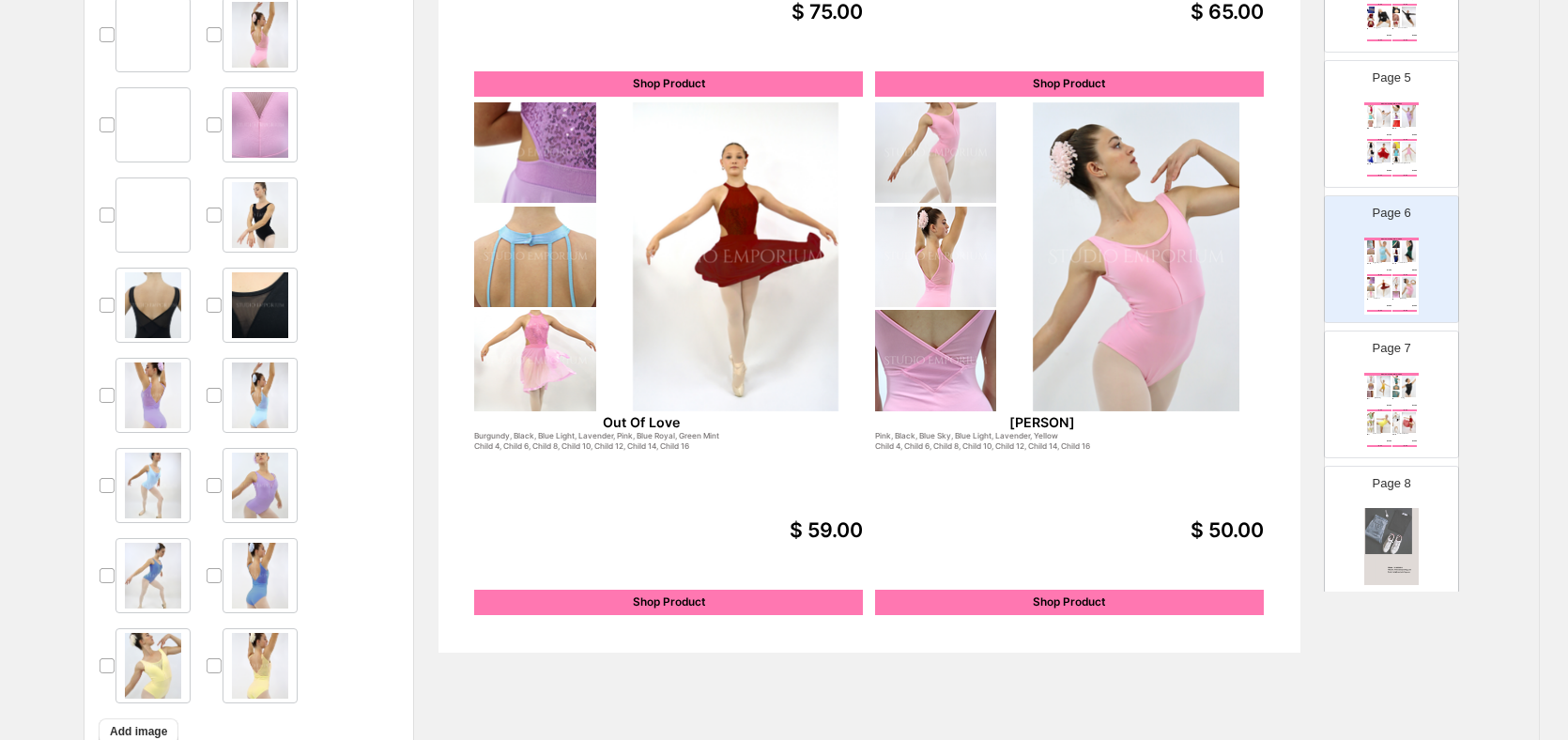 scroll, scrollTop: 427, scrollLeft: 20, axis: both 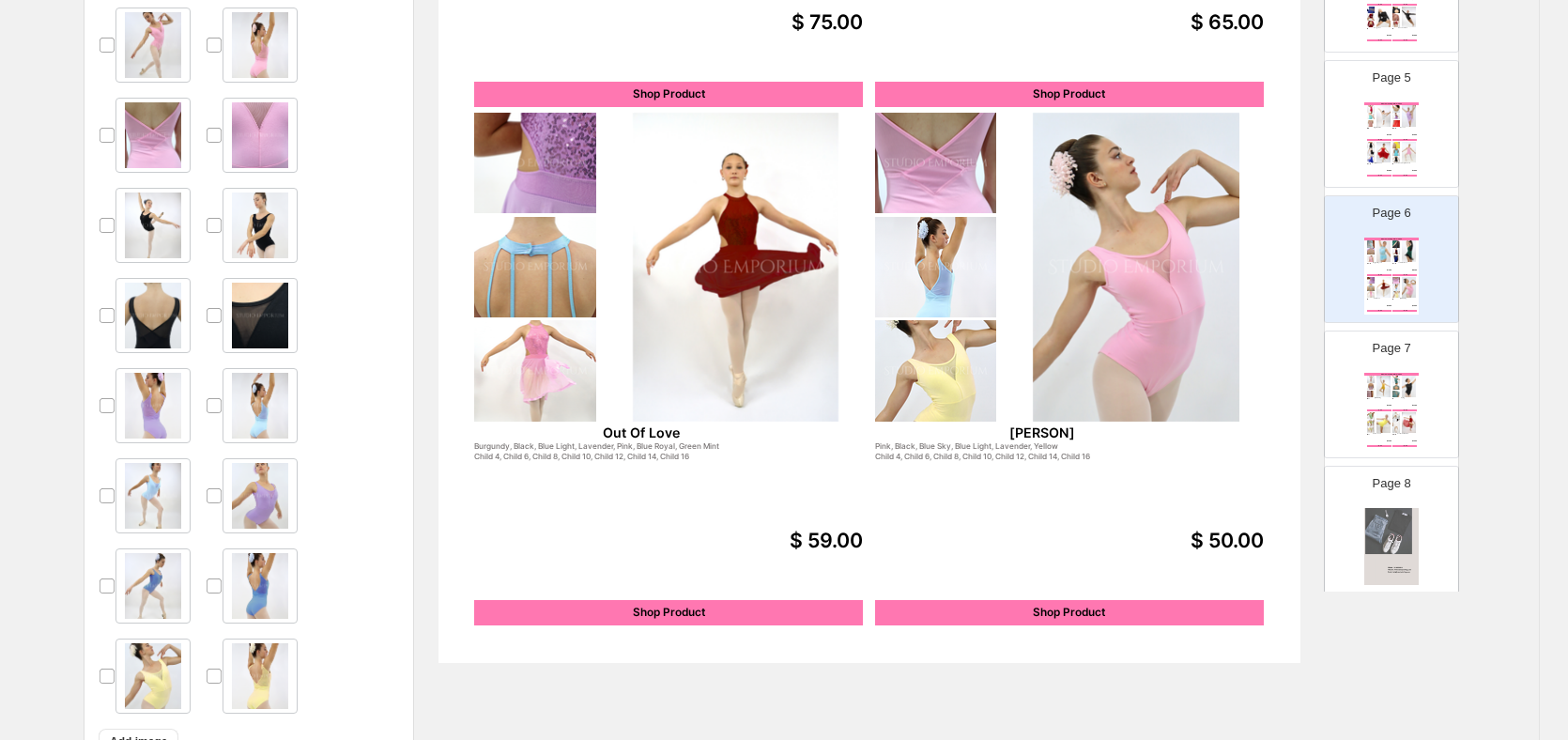 click on "Page 7 What's Trending - Winter 2025 Genevieve Yellow, Purple Mauve, Pink, White, Green Child 3, Child 5, Child 4, Child 6, Child 8, Child 10, Child 12, Child 14, Child 16 $ 53.00 Shop Product Spring Black, Green Child 4, Child 6, Child 8, Child 10, Child 12, Child 14, Child 16 $ 55.00 Shop Product To Be Loved Yellow, Green Kermit, Purple Mauve, Green Child 3, Child 4, Child 6, Child 8, Child 10, Child 12, Child 14, Child 16 $ 53.00 Shop Product Can't Catch Me Now Burgundy, Champagne, Purple, Blue Navy, White Adult Small, Adult Medium, Adult Large, Adult X Large, Adult 2X Large $ 50.00 Shop Product" at bounding box center (1384, 387) 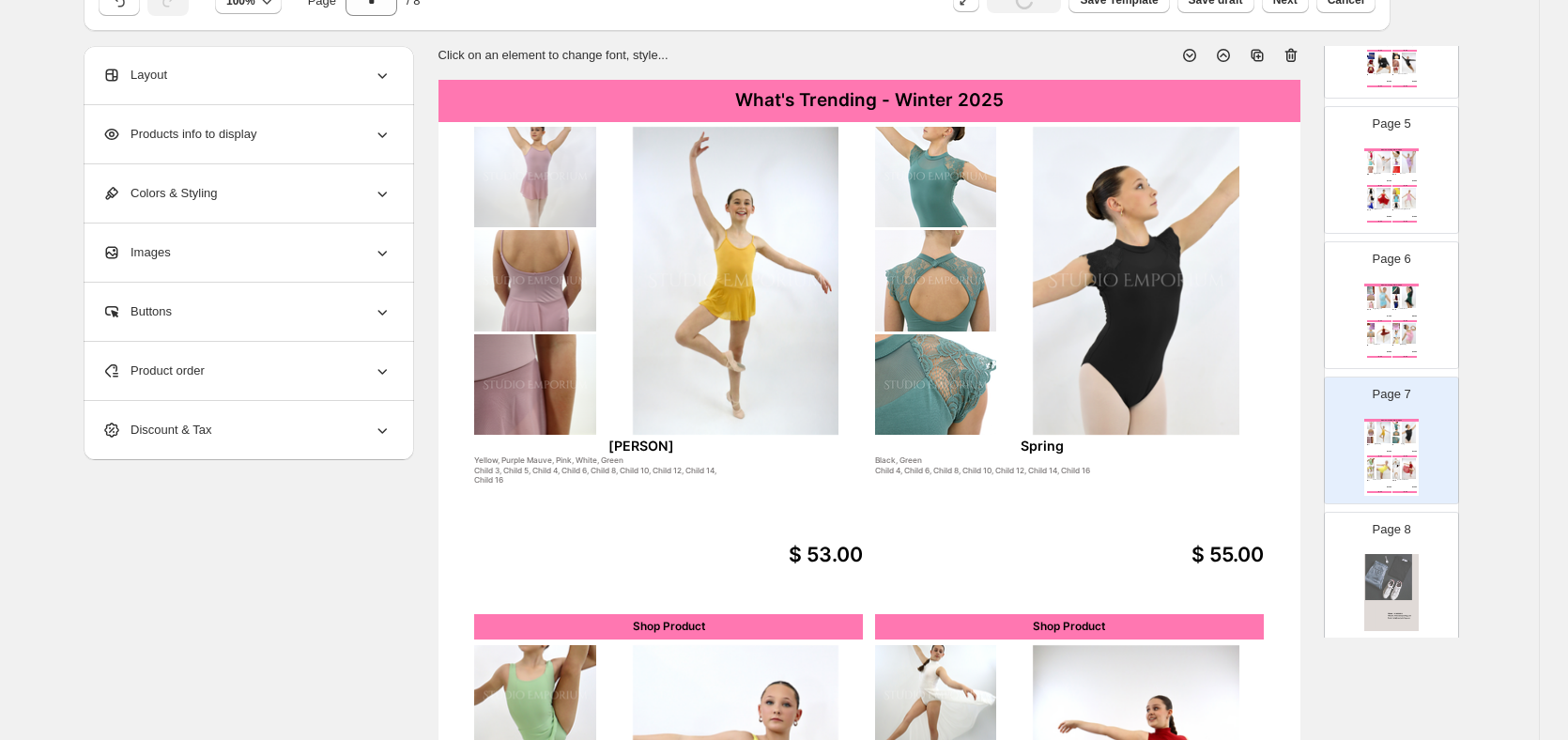 scroll, scrollTop: 36, scrollLeft: 20, axis: both 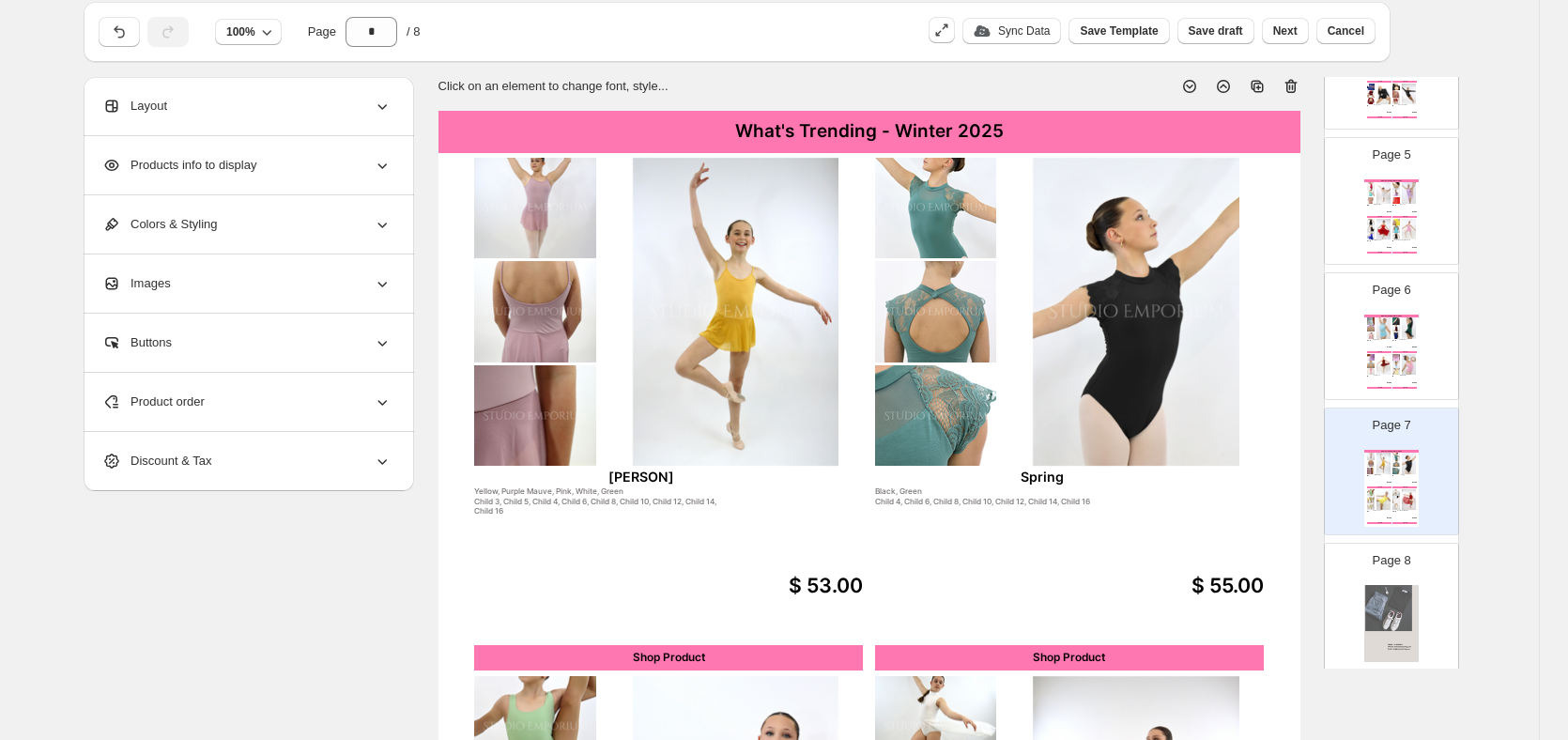 click at bounding box center (736, 312) 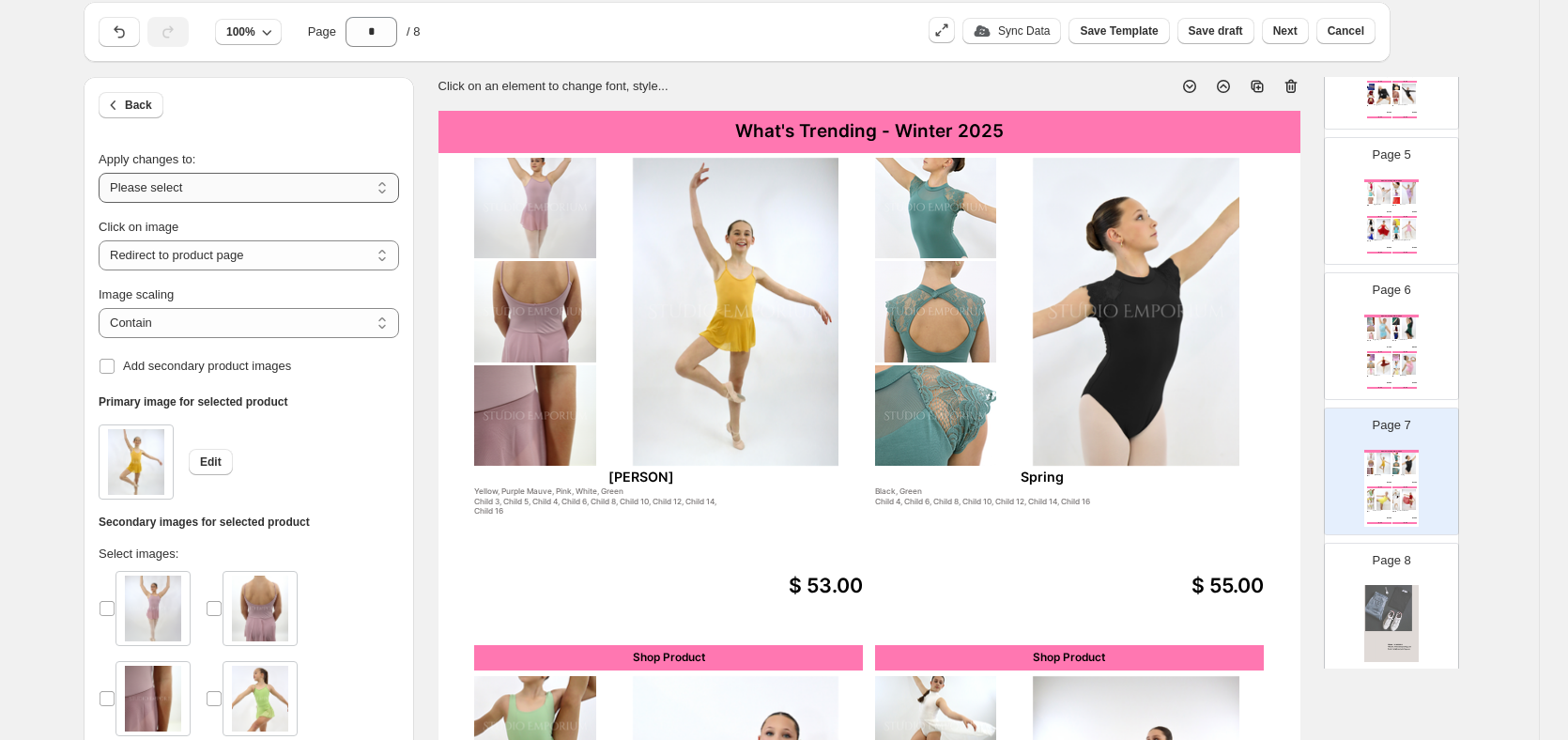 click on "**********" at bounding box center [249, 188] 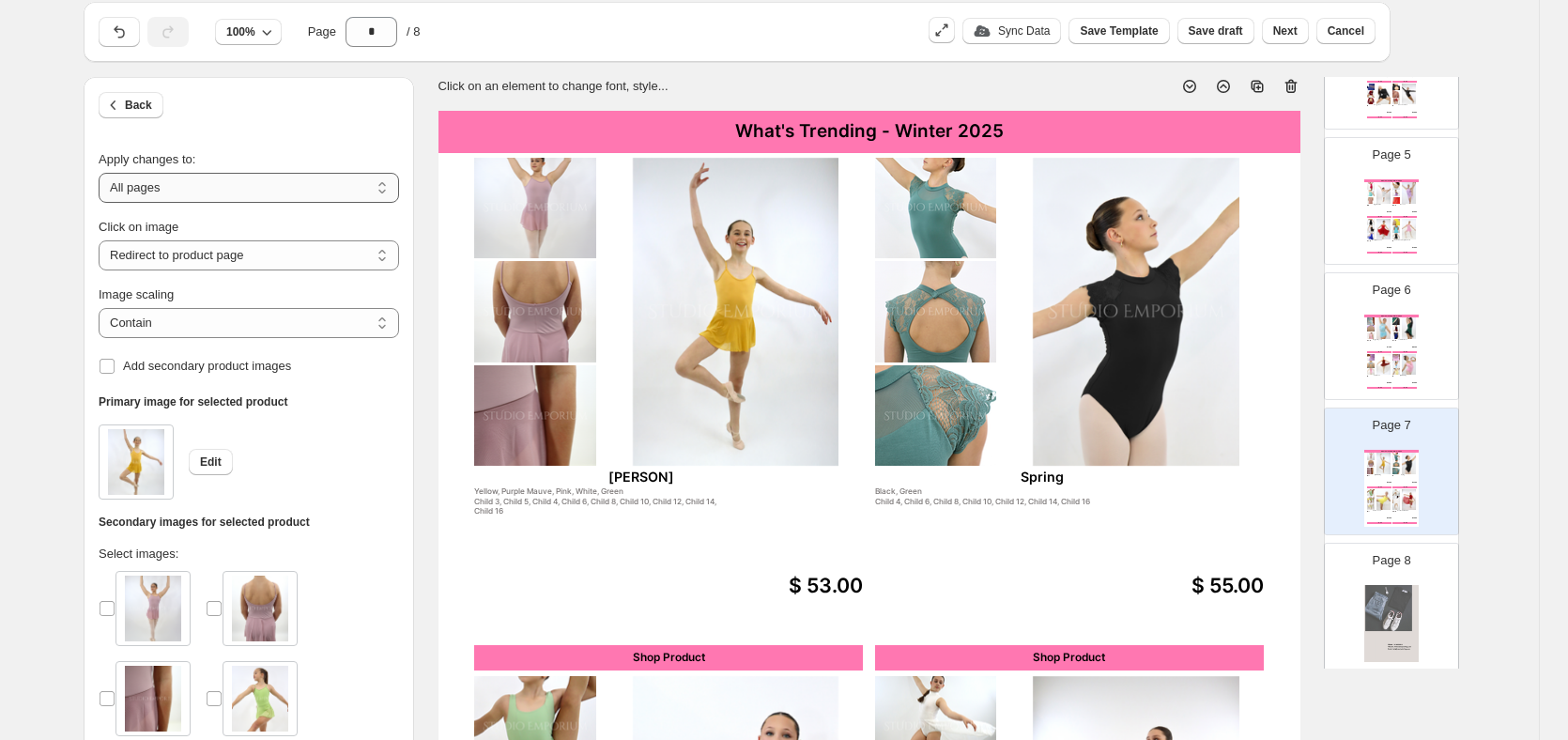 click on "**********" at bounding box center [249, 188] 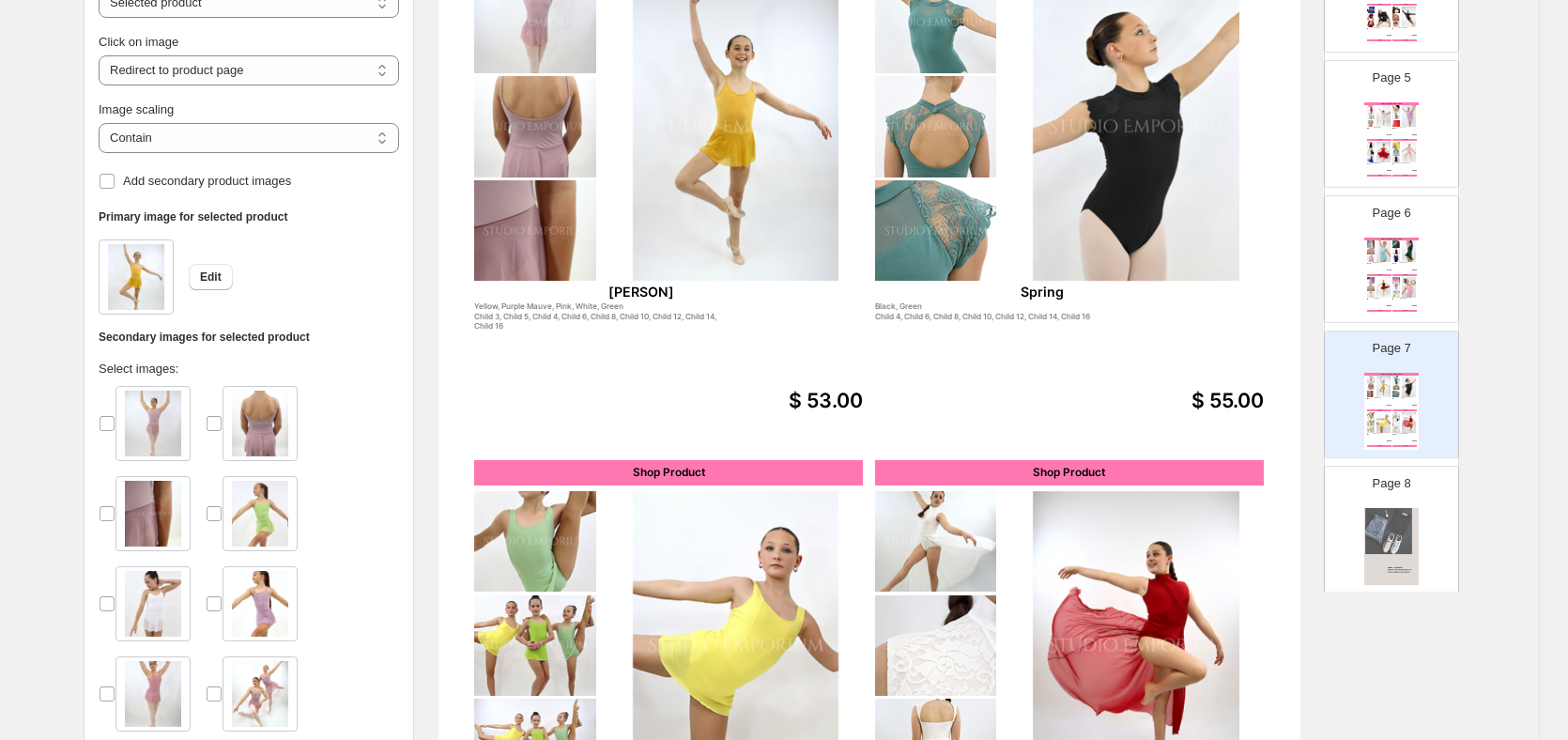 scroll, scrollTop: 224, scrollLeft: 20, axis: both 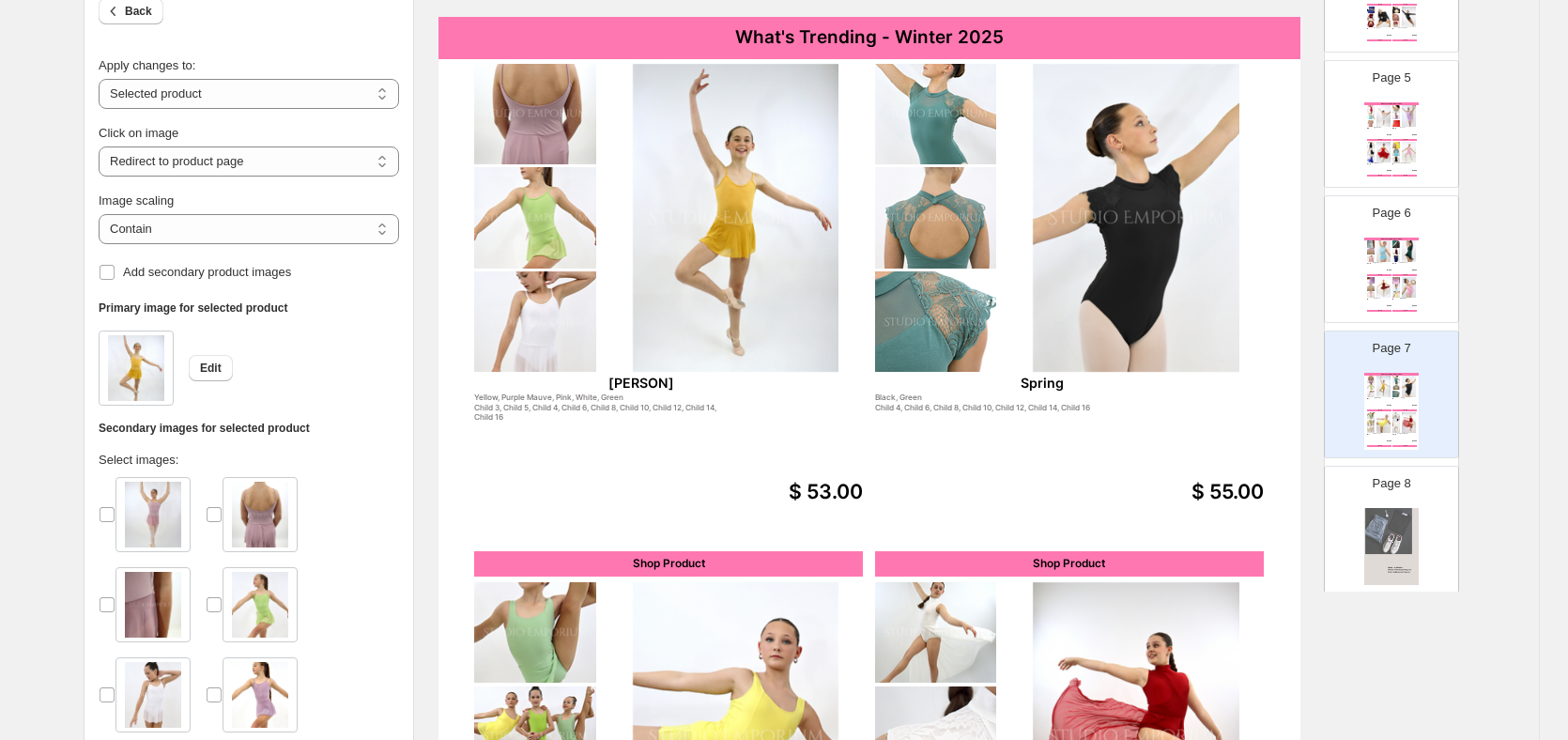 click at bounding box center [935, 217] 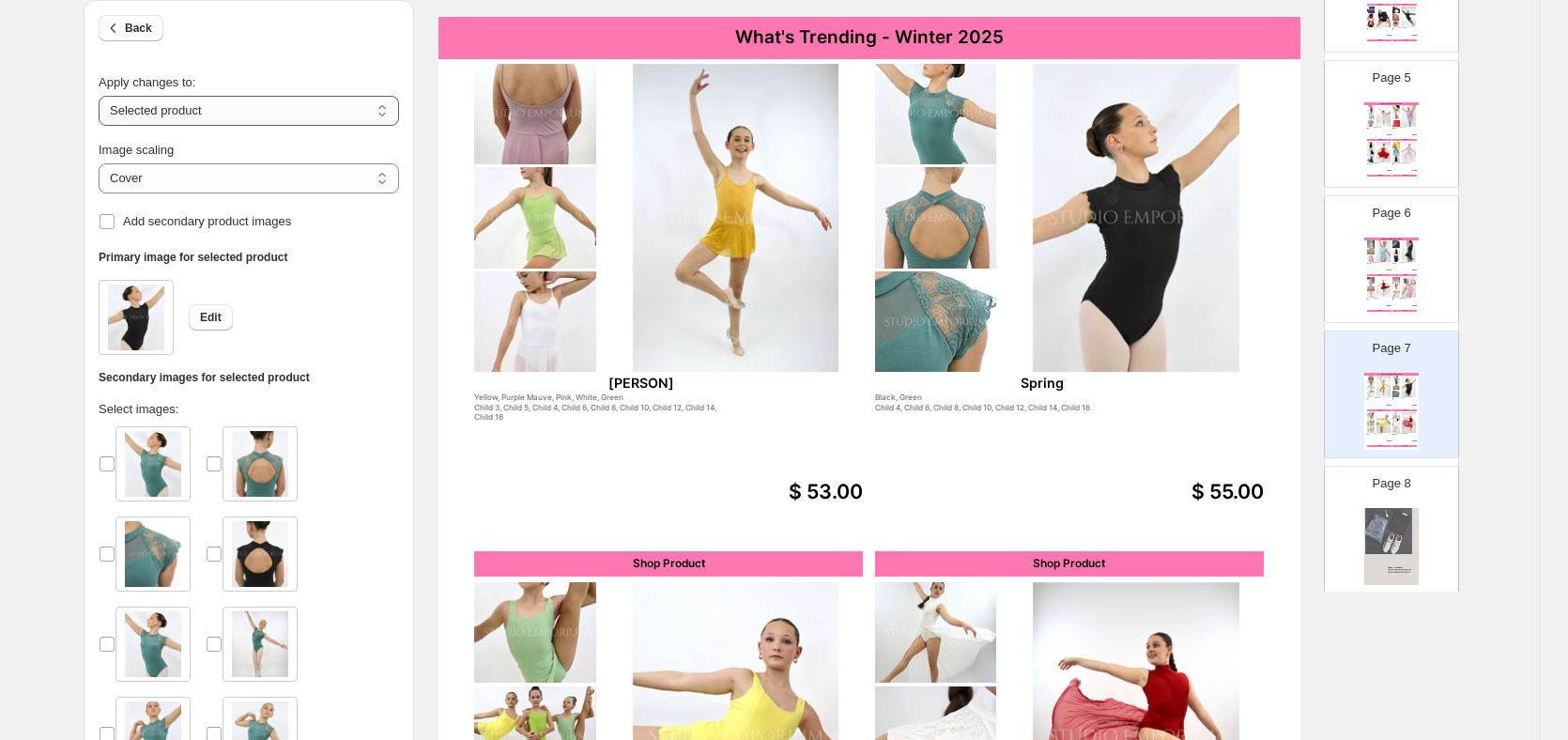 click on "**********" at bounding box center (249, 111) 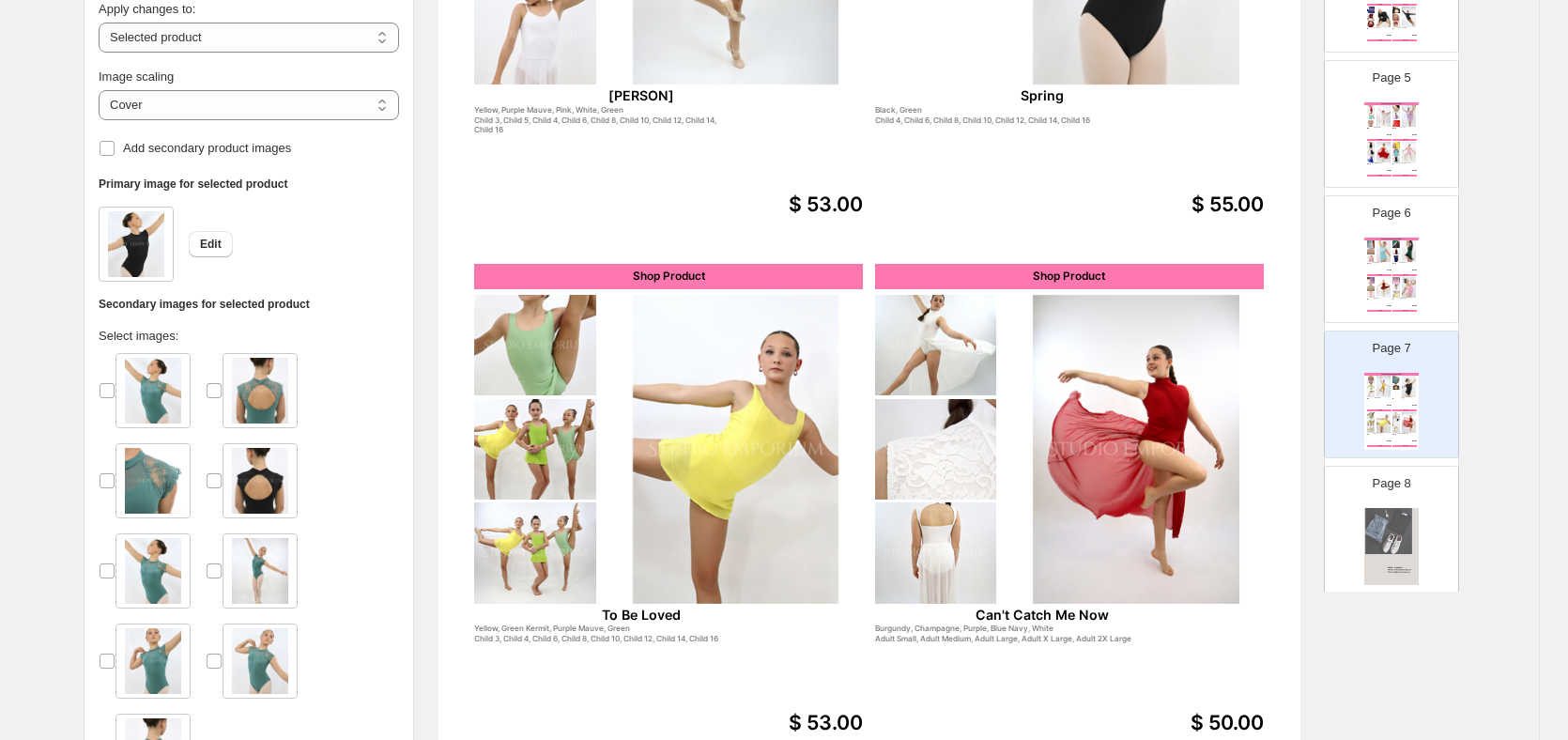 scroll, scrollTop: 505, scrollLeft: 20, axis: both 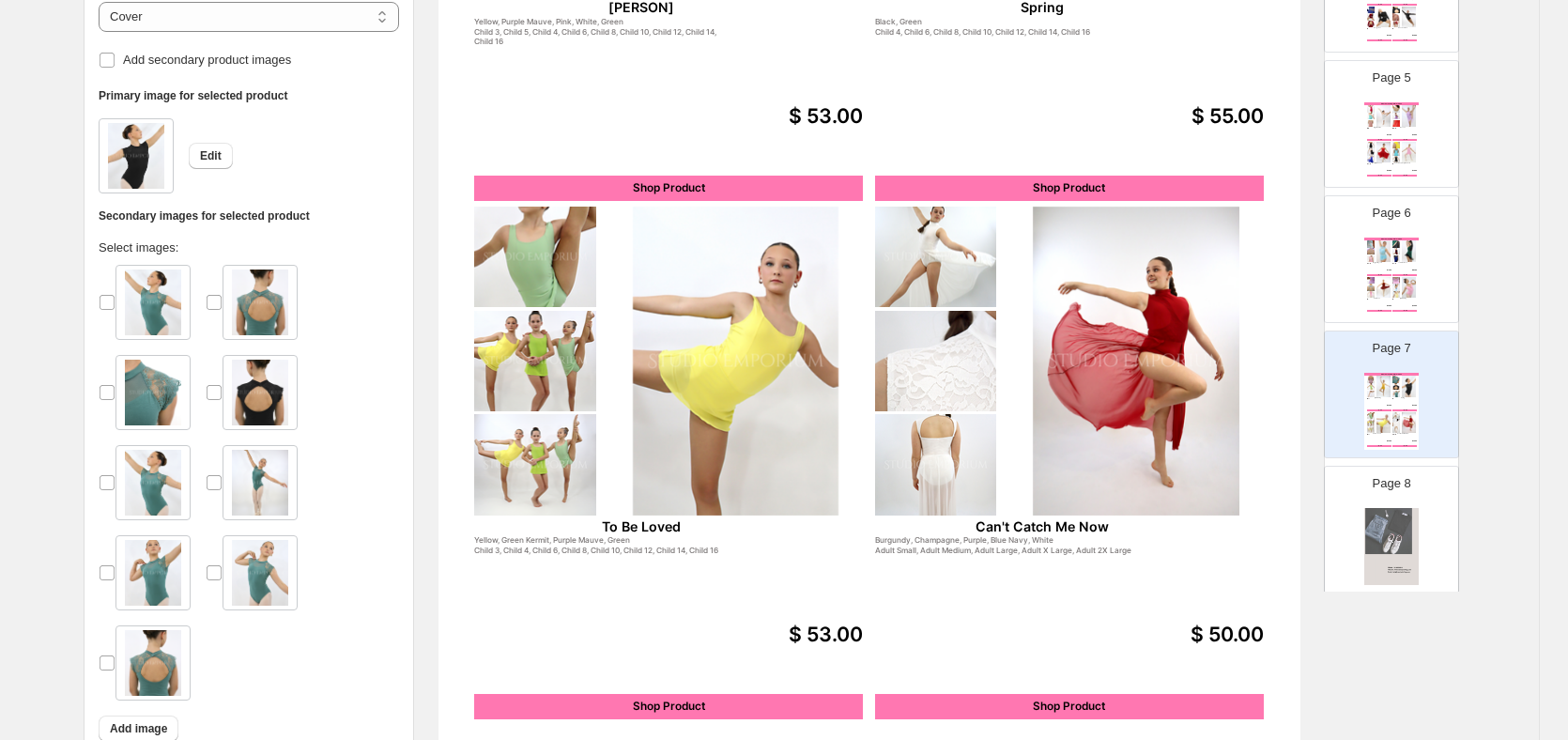 click at bounding box center [736, 361] 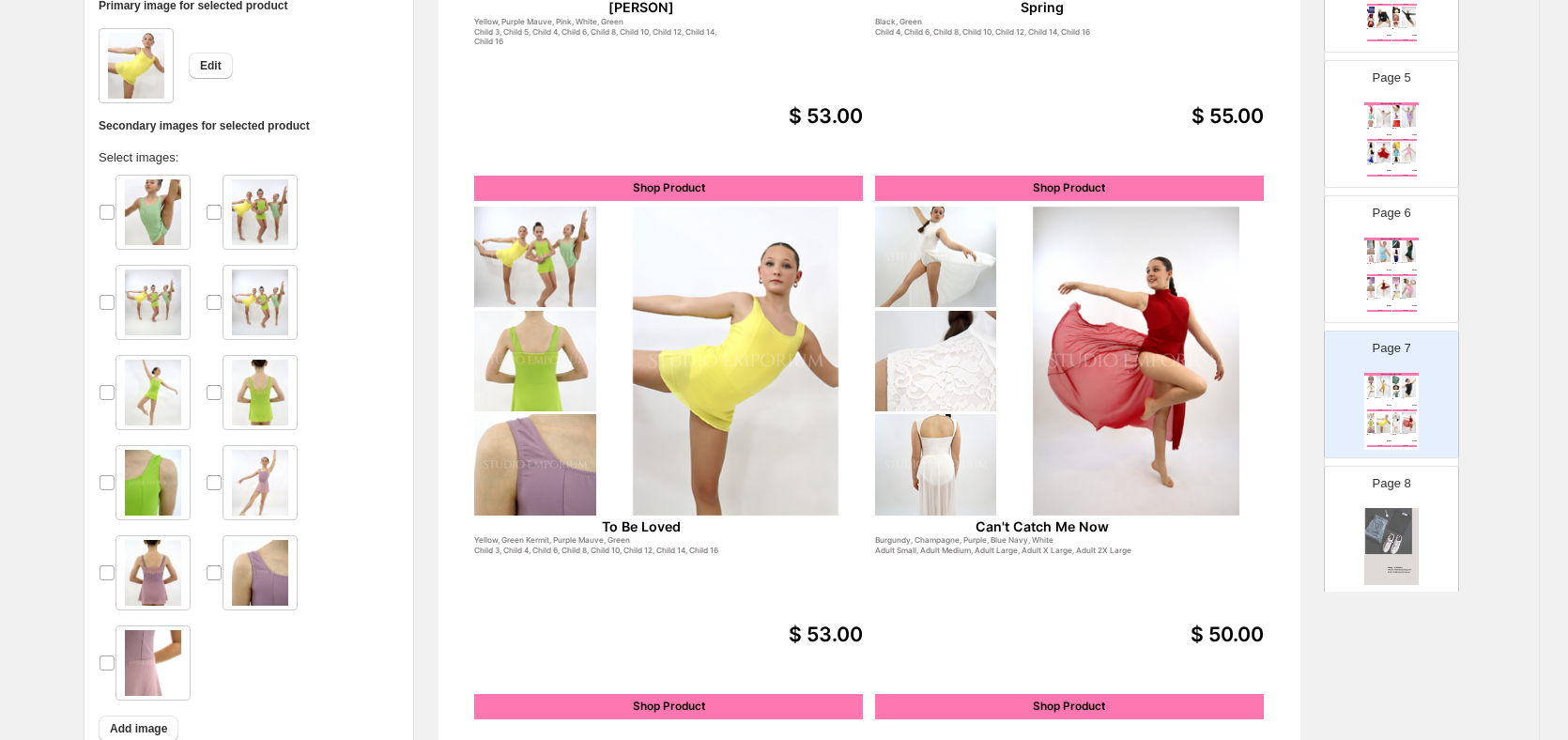 click at bounding box center (1136, 361) 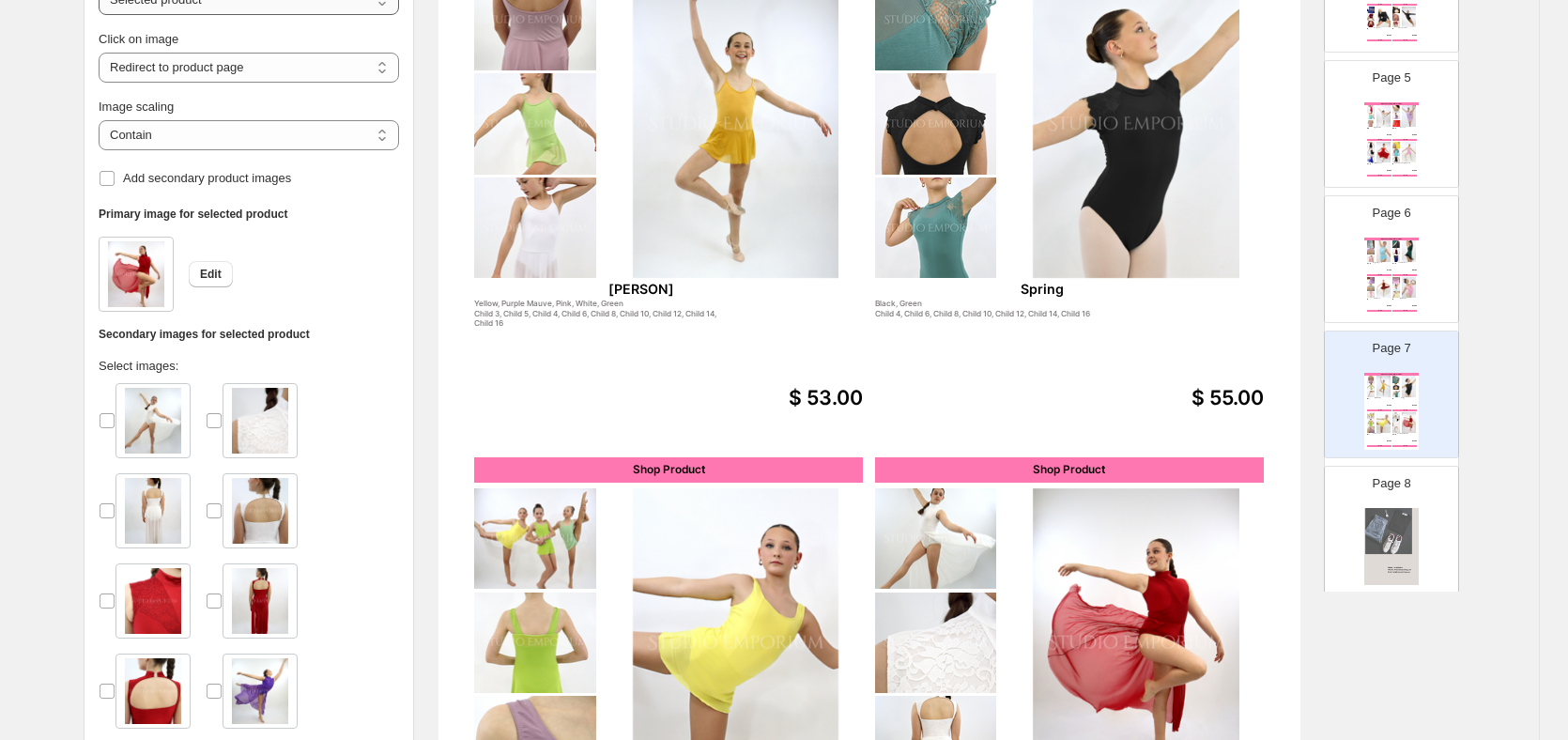 scroll, scrollTop: 208, scrollLeft: 20, axis: both 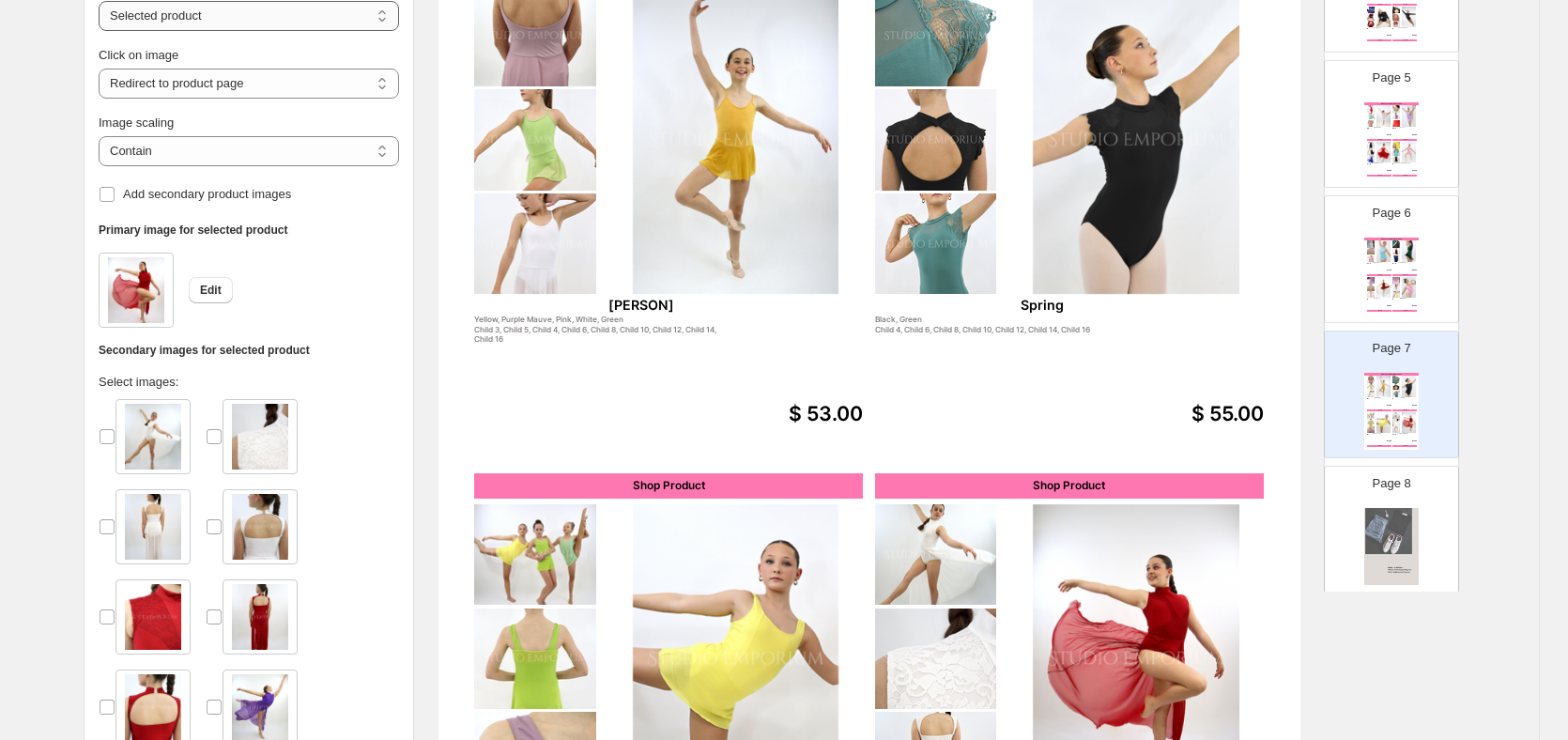 click on "**********" at bounding box center (249, 16) 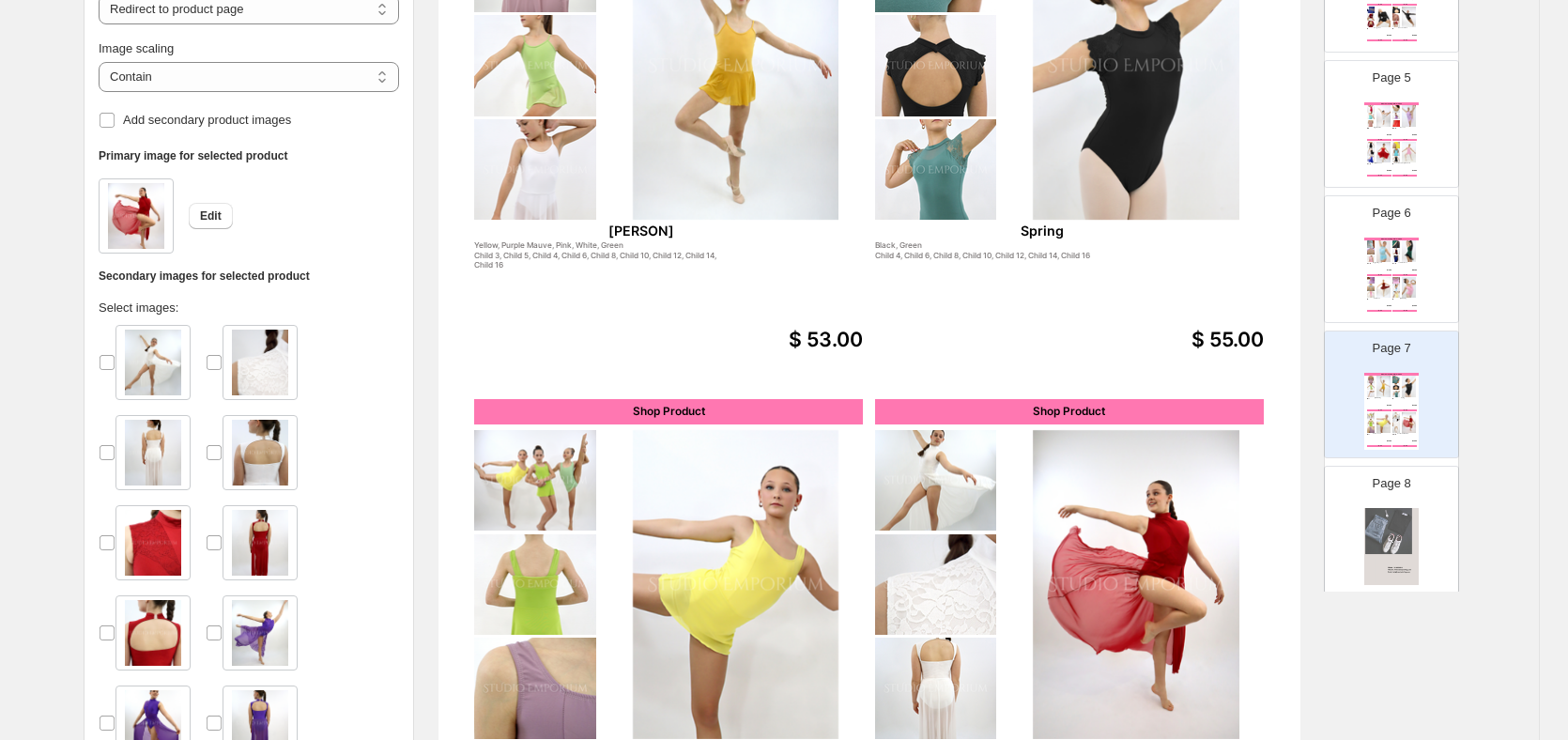 scroll, scrollTop: 395, scrollLeft: 20, axis: both 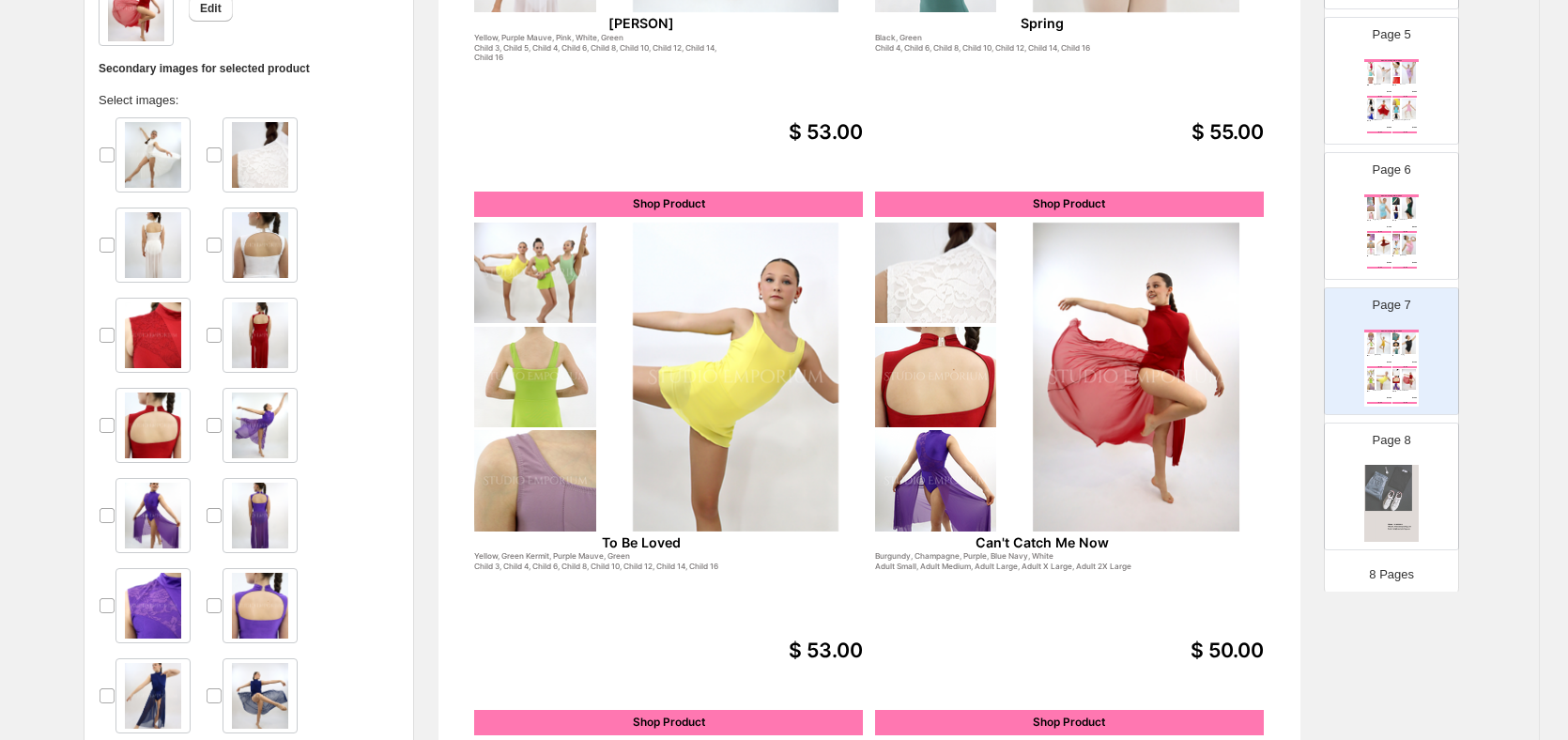 click on "Page 8" at bounding box center (1384, 479) 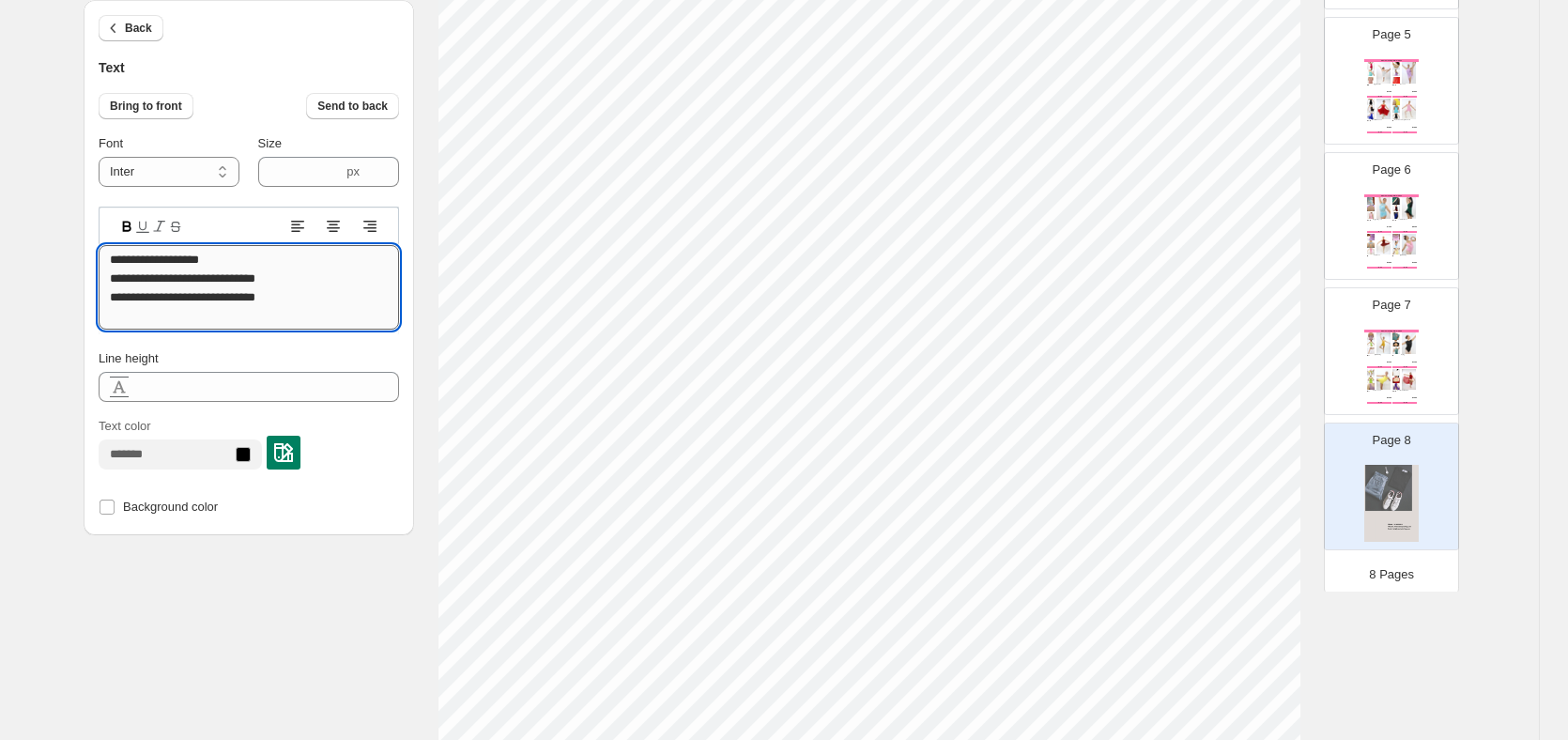 drag, startPoint x: 302, startPoint y: 294, endPoint x: 115, endPoint y: 252, distance: 192 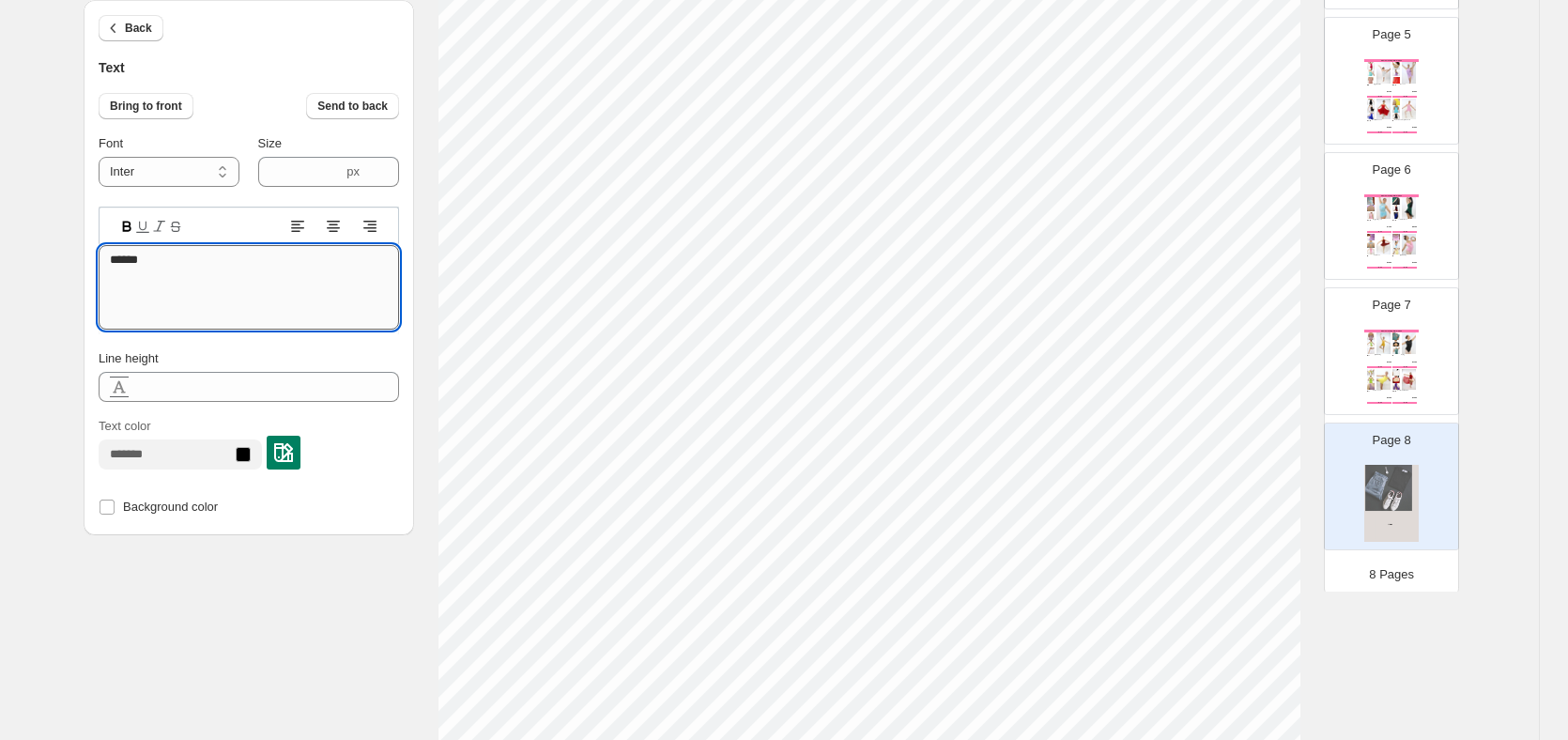type on "*******" 